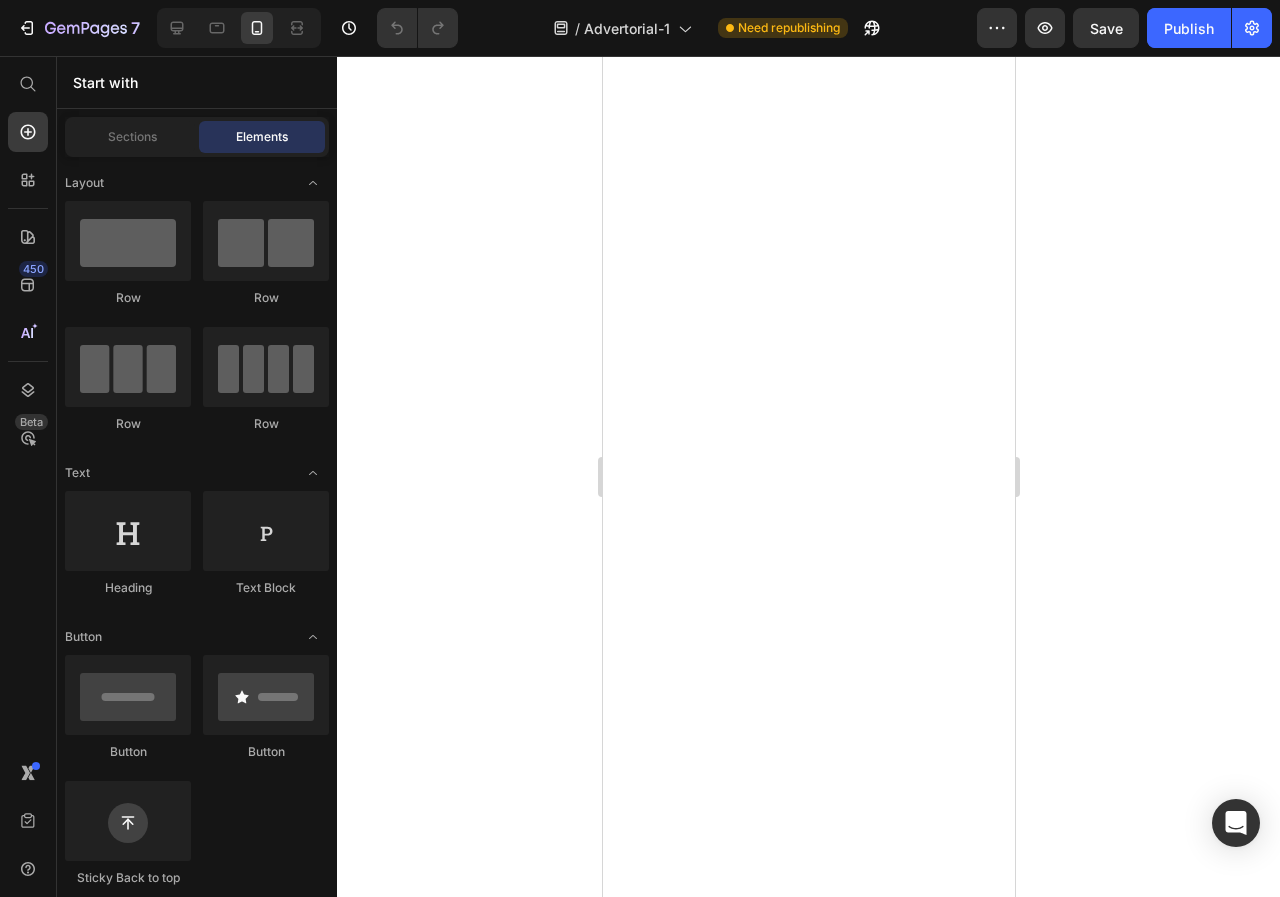 scroll, scrollTop: 0, scrollLeft: 0, axis: both 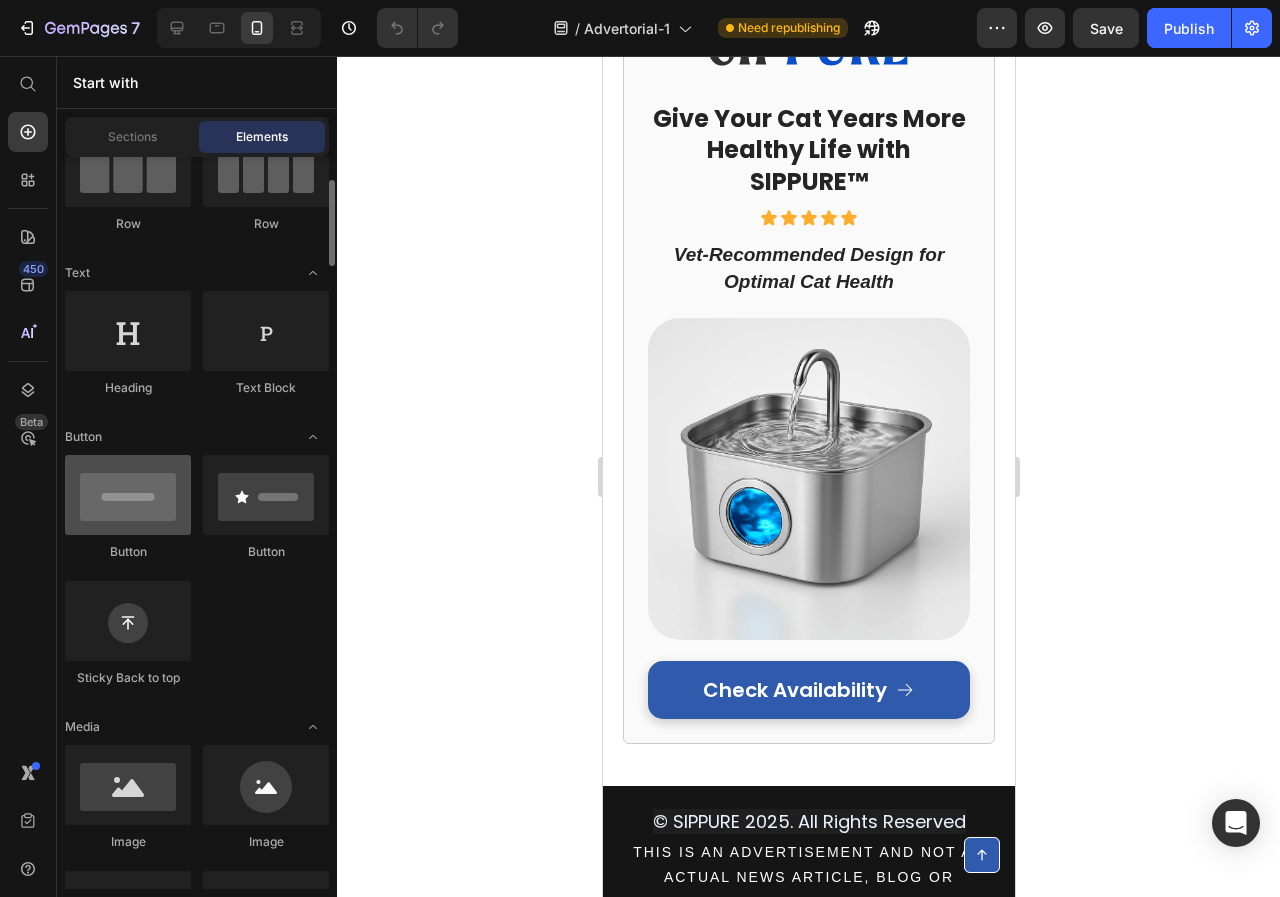 click at bounding box center (128, 495) 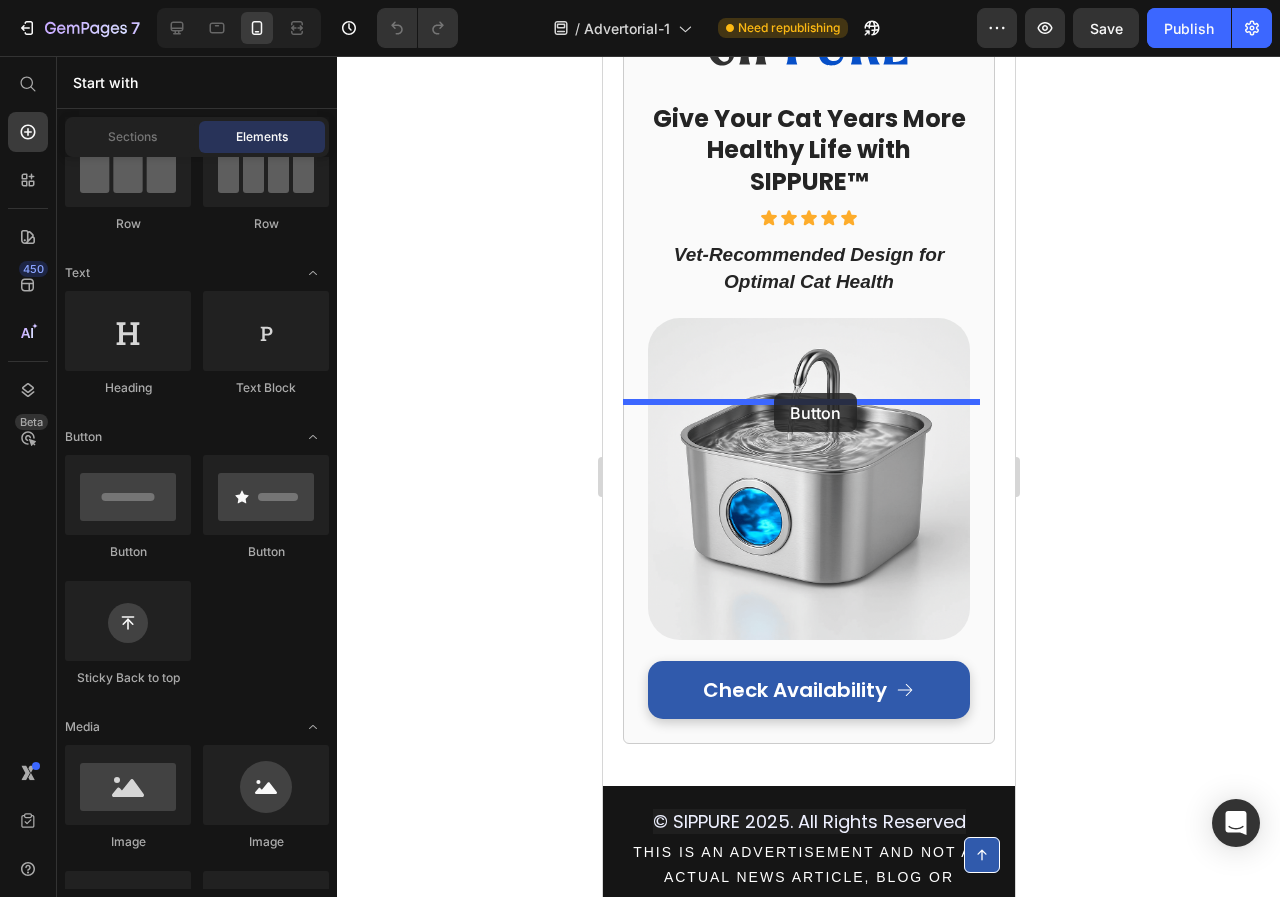 drag, startPoint x: 733, startPoint y: 561, endPoint x: 773, endPoint y: 393, distance: 172.69626 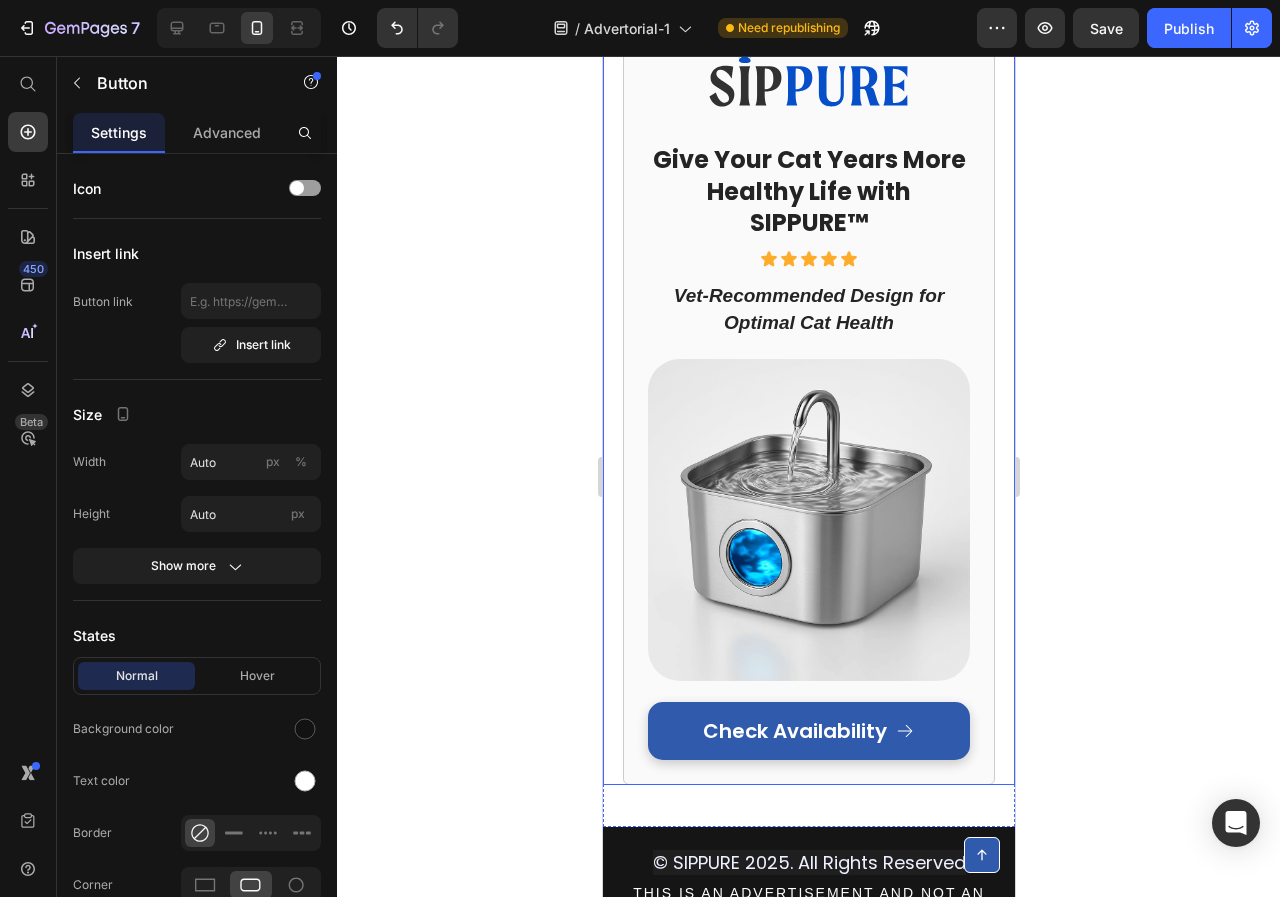 click on "Cat Owner Discovers $7,000 Secret Vets Don't Want You to Know Heading My healthy cat almost died from kidney failure If you think your indoor cat is healthy just because they seem fine... this story will shock you. Text Block Row Image My name is [NAME], and  75% of my cat's kidneys were already destroyed  before I had any clue something was wrong.    If your cat drinks from a regular water bowl...   If you've noticed your cat seems tired but blamed it on "getting older"...   If you want to avoid a  $7,000+ kidney disease nightmare ...   Then what I'm about to share could save your cat's life.   There's a hidden epidemic killing indoor cats right now.   2 out of 3 cats are slowly dying from something vets call "silent kidney destruction."   And the thing you think is keeping your cat healthy might actually be the cause.   How A Routine Check-Up Became My Worst Nightmare   Three months ago, I thought I was the perfect cat mom.     I was so proud of how well I was taking care of her.         "" at bounding box center [808, -4198] 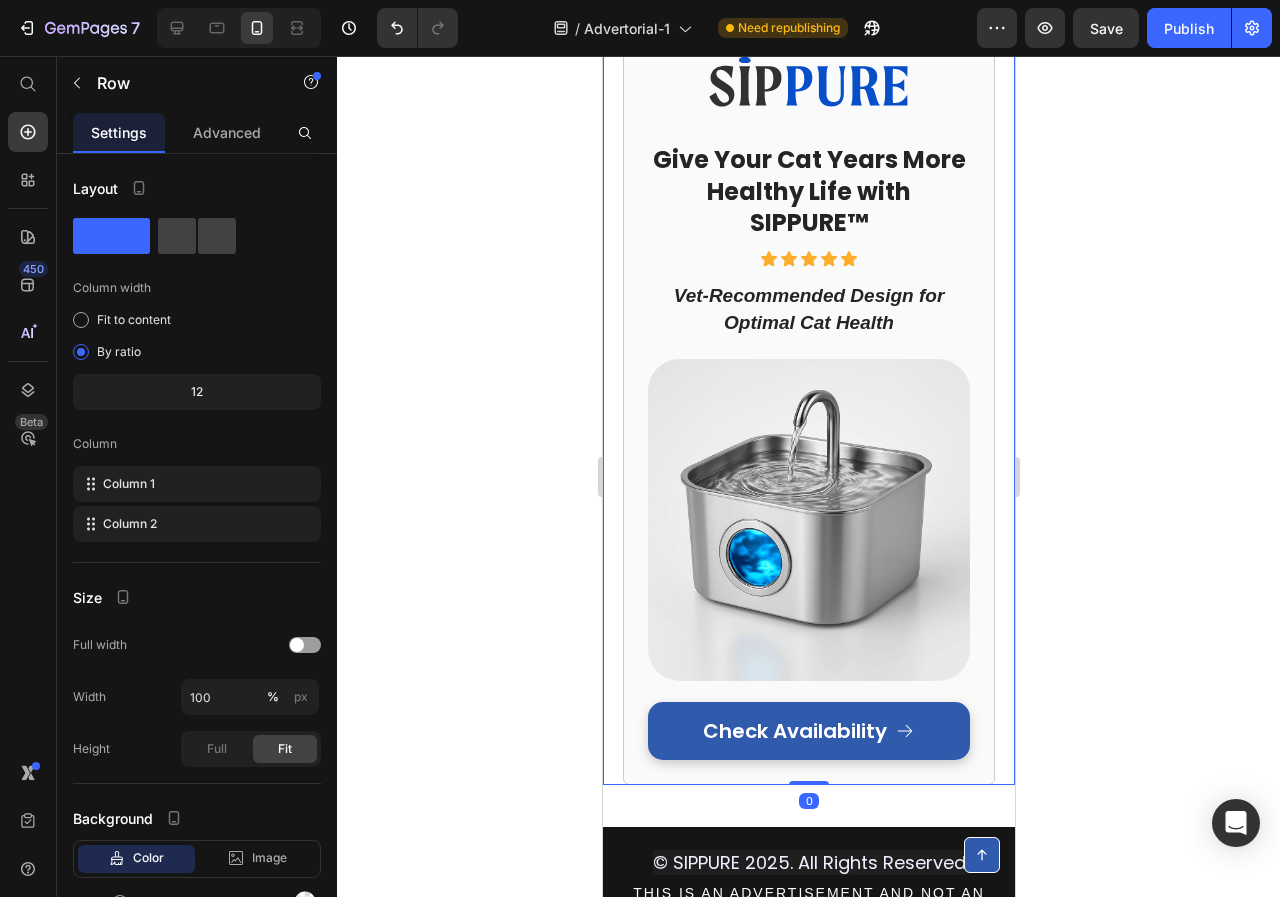 click on "Button Button" at bounding box center (808, -42) 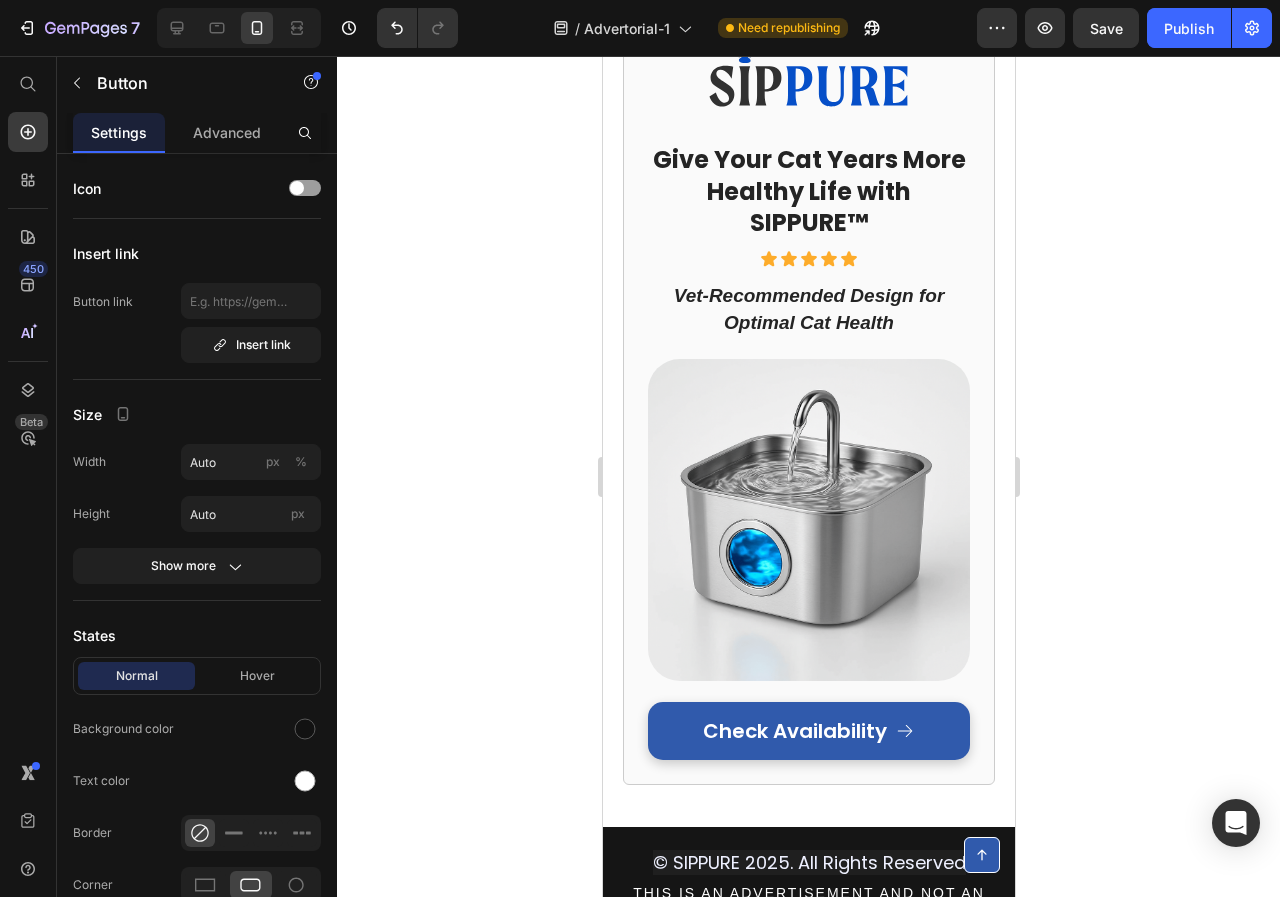 click on "[APPLY DISCOUNT AND CHECK AVAILABILITY]" at bounding box center [769, -143] 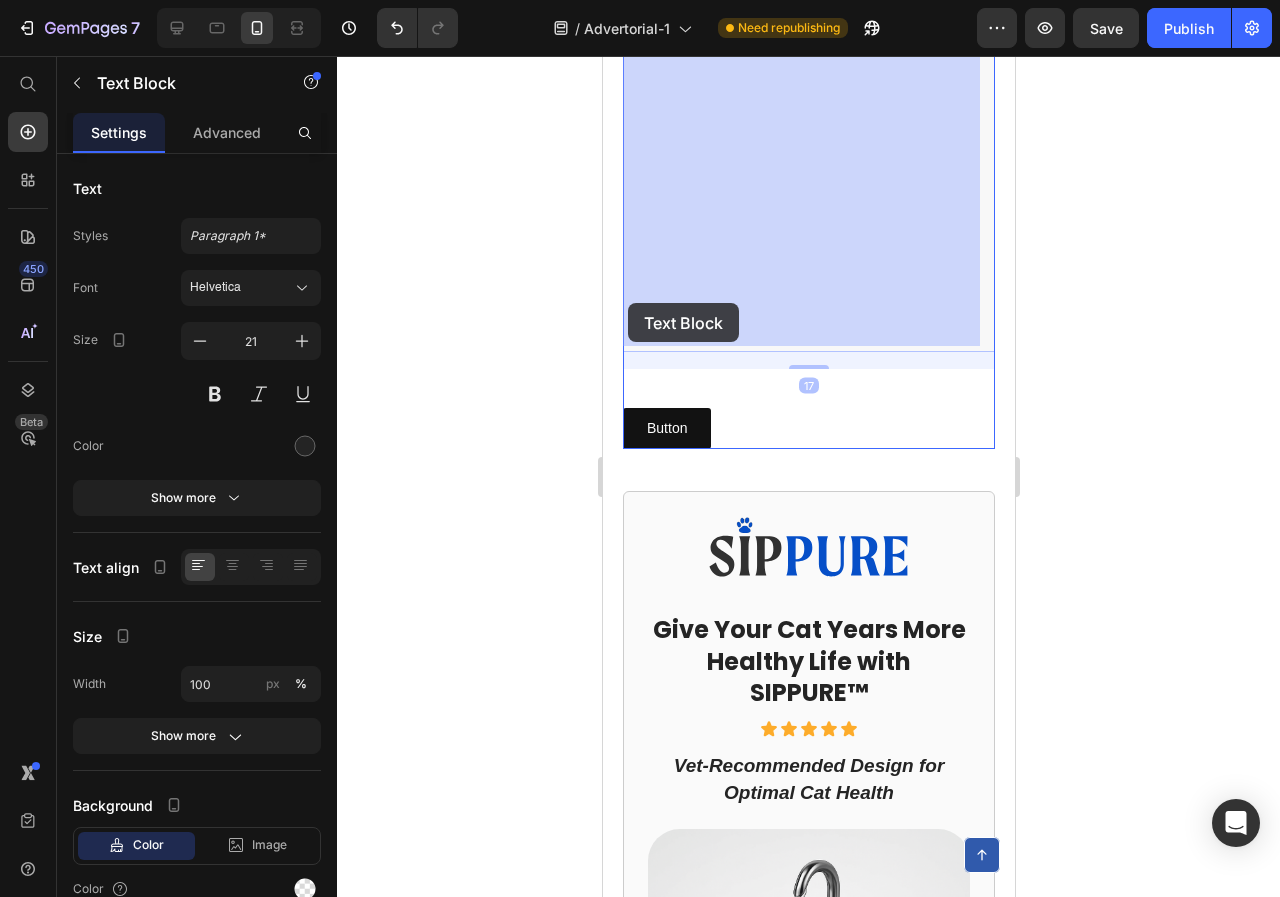 drag, startPoint x: 757, startPoint y: 329, endPoint x: 627, endPoint y: 303, distance: 132.57451 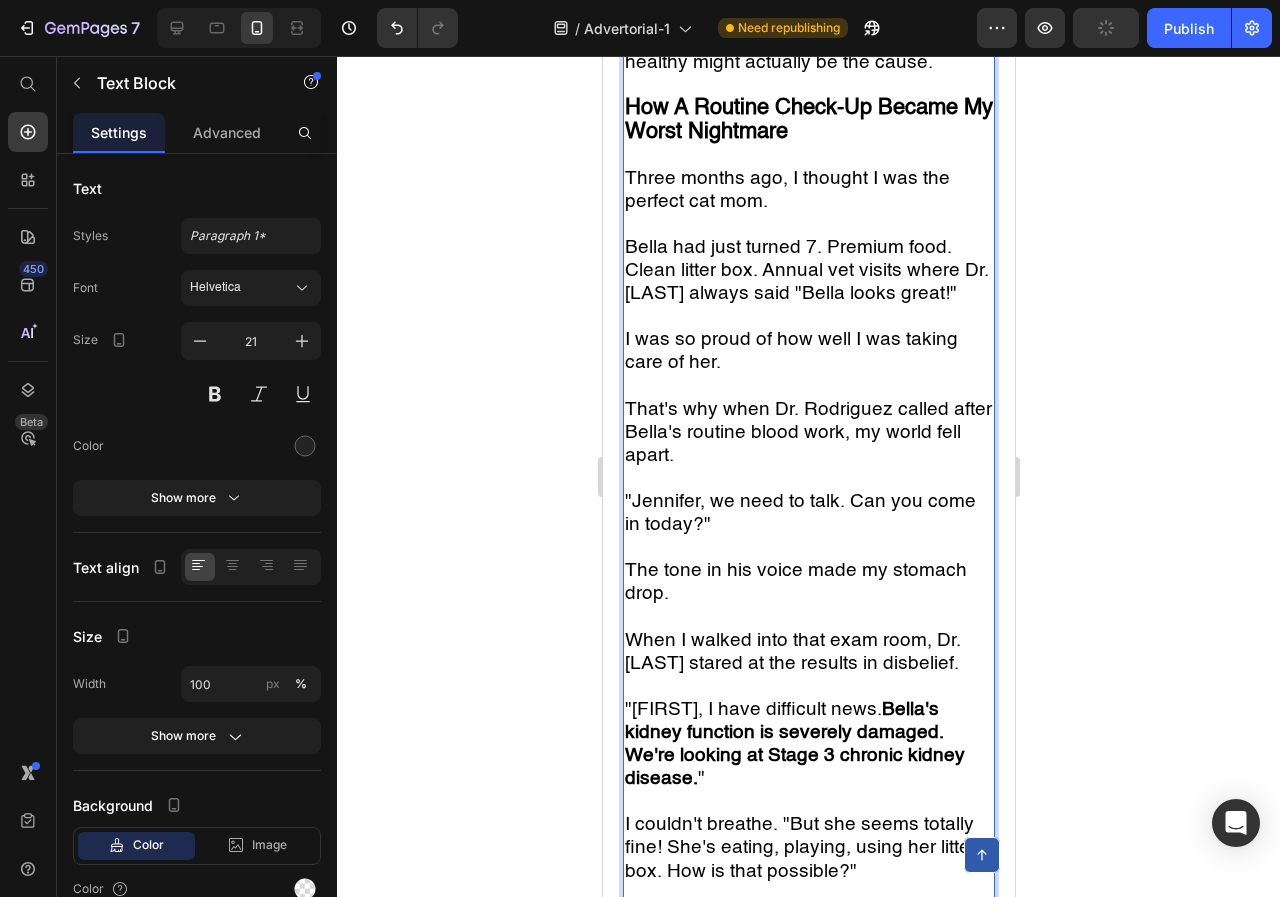 scroll, scrollTop: 276, scrollLeft: 0, axis: vertical 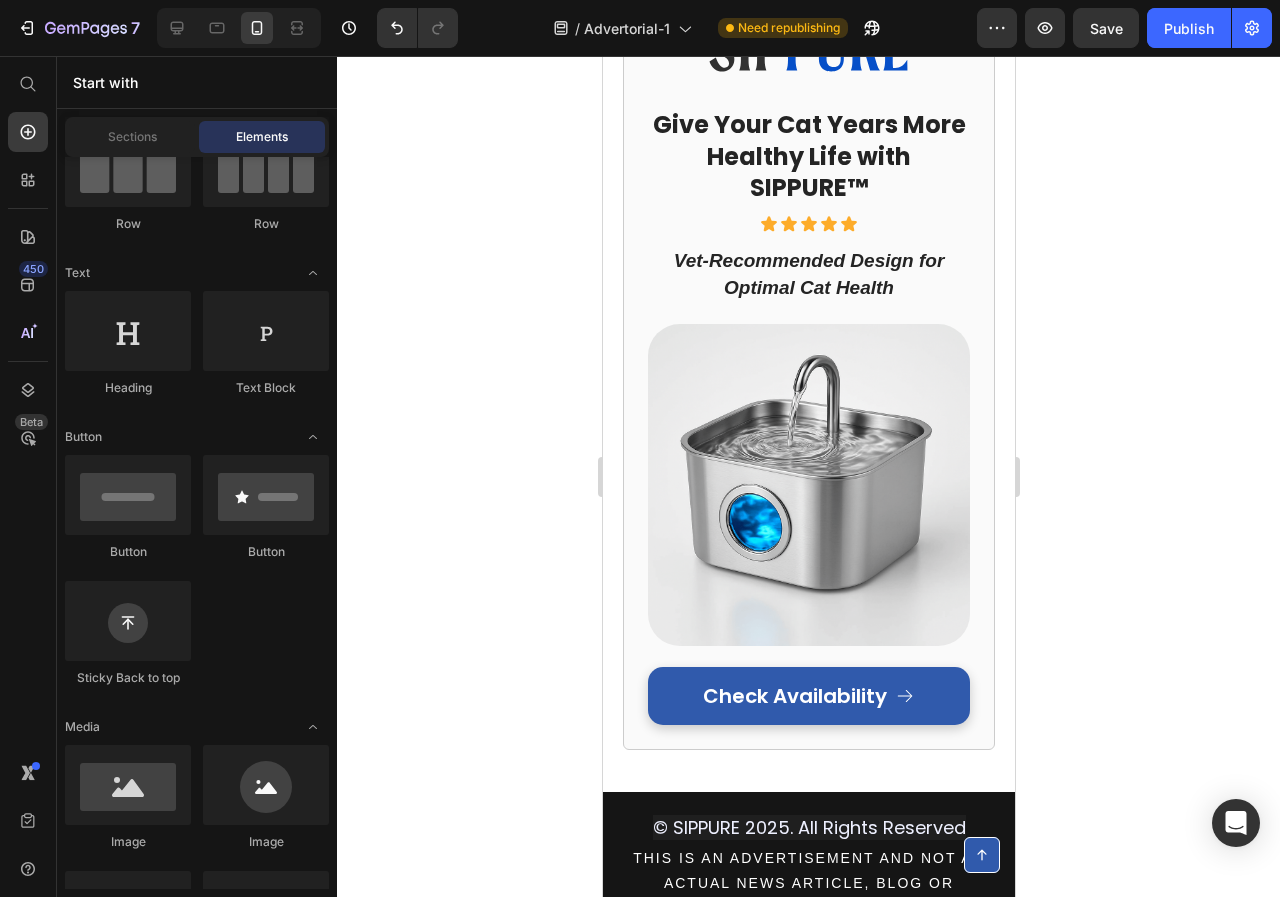 click on "Button Button" at bounding box center [808, -77] 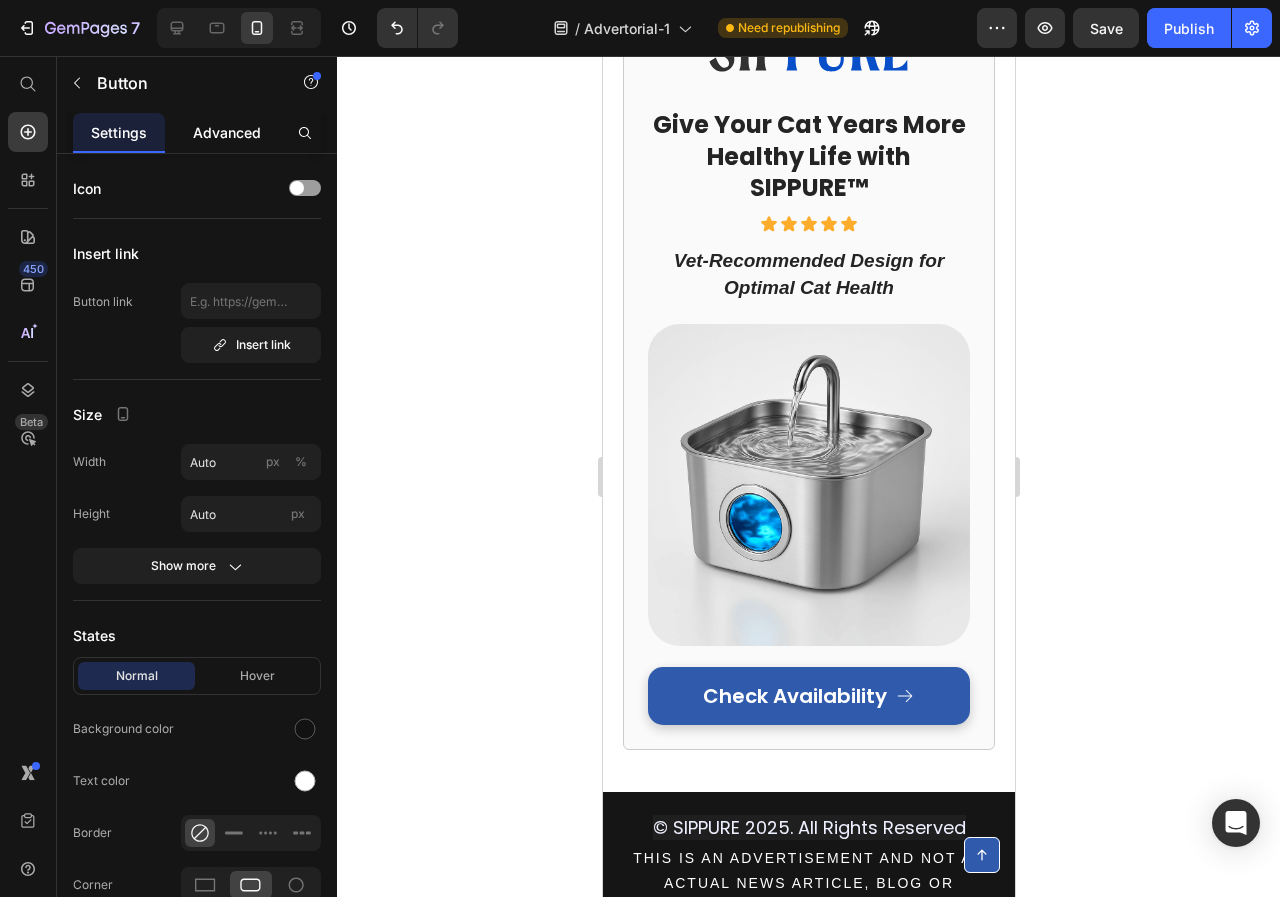 click on "Advanced" at bounding box center [227, 132] 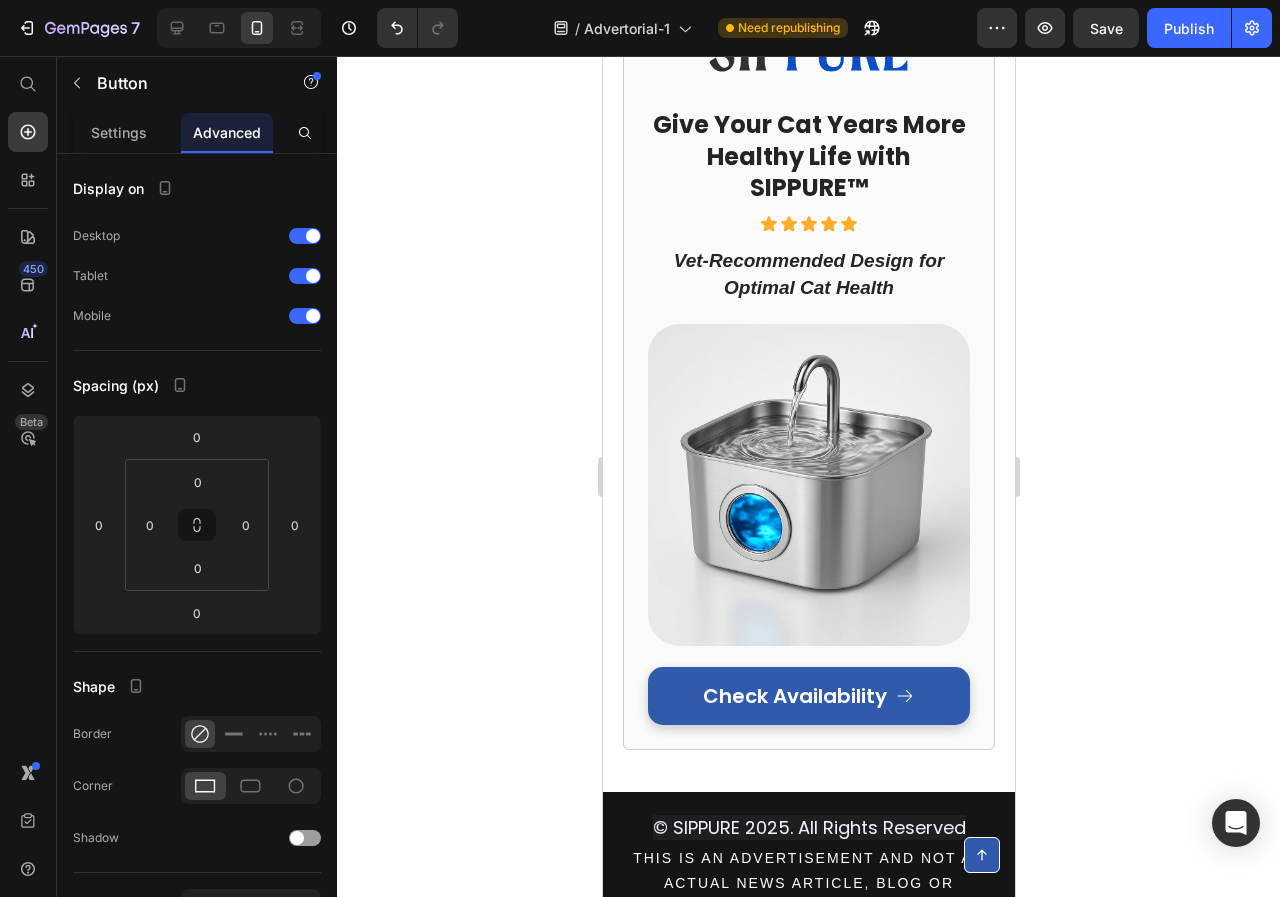 click on "Button" at bounding box center (666, -77) 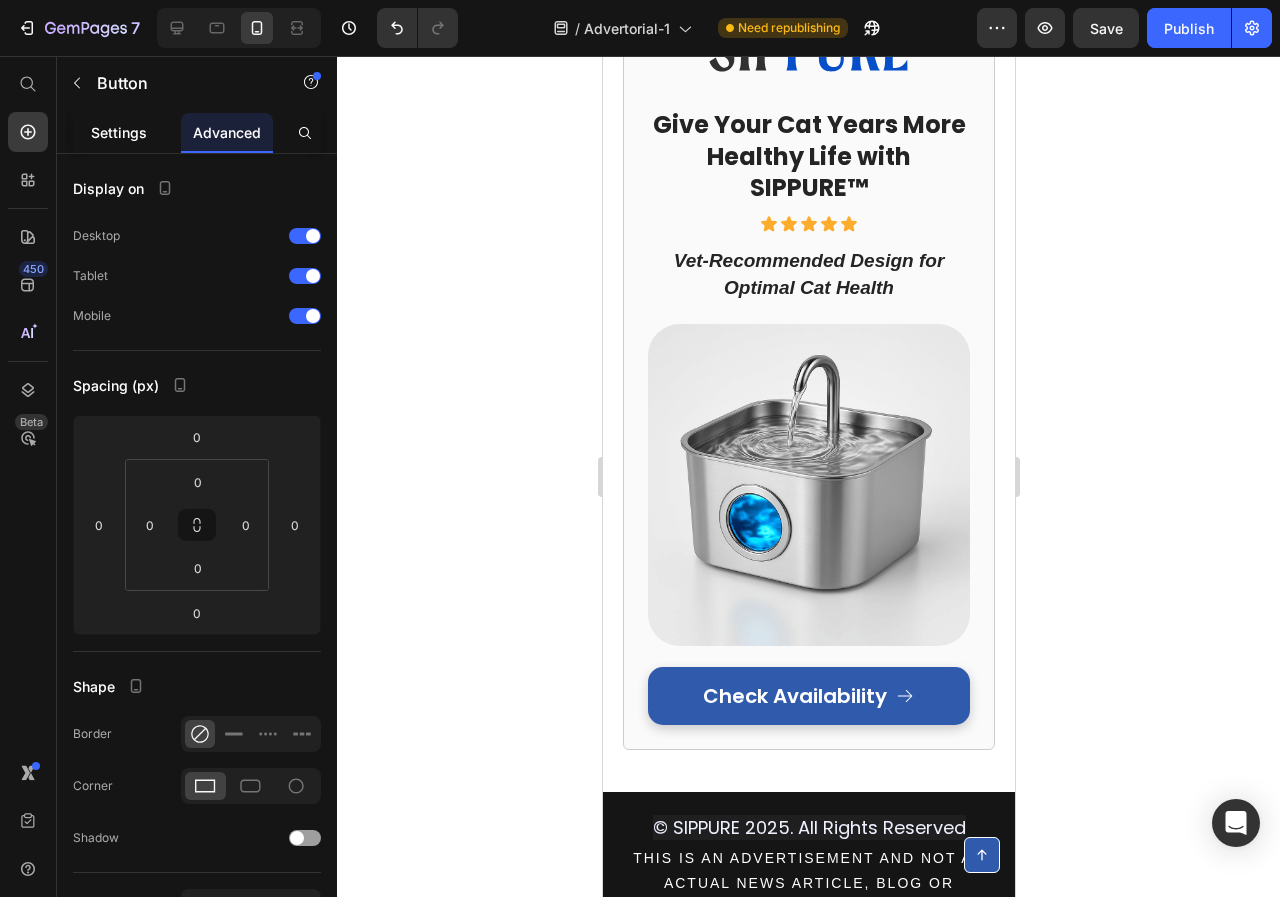 click on "Settings" at bounding box center [119, 132] 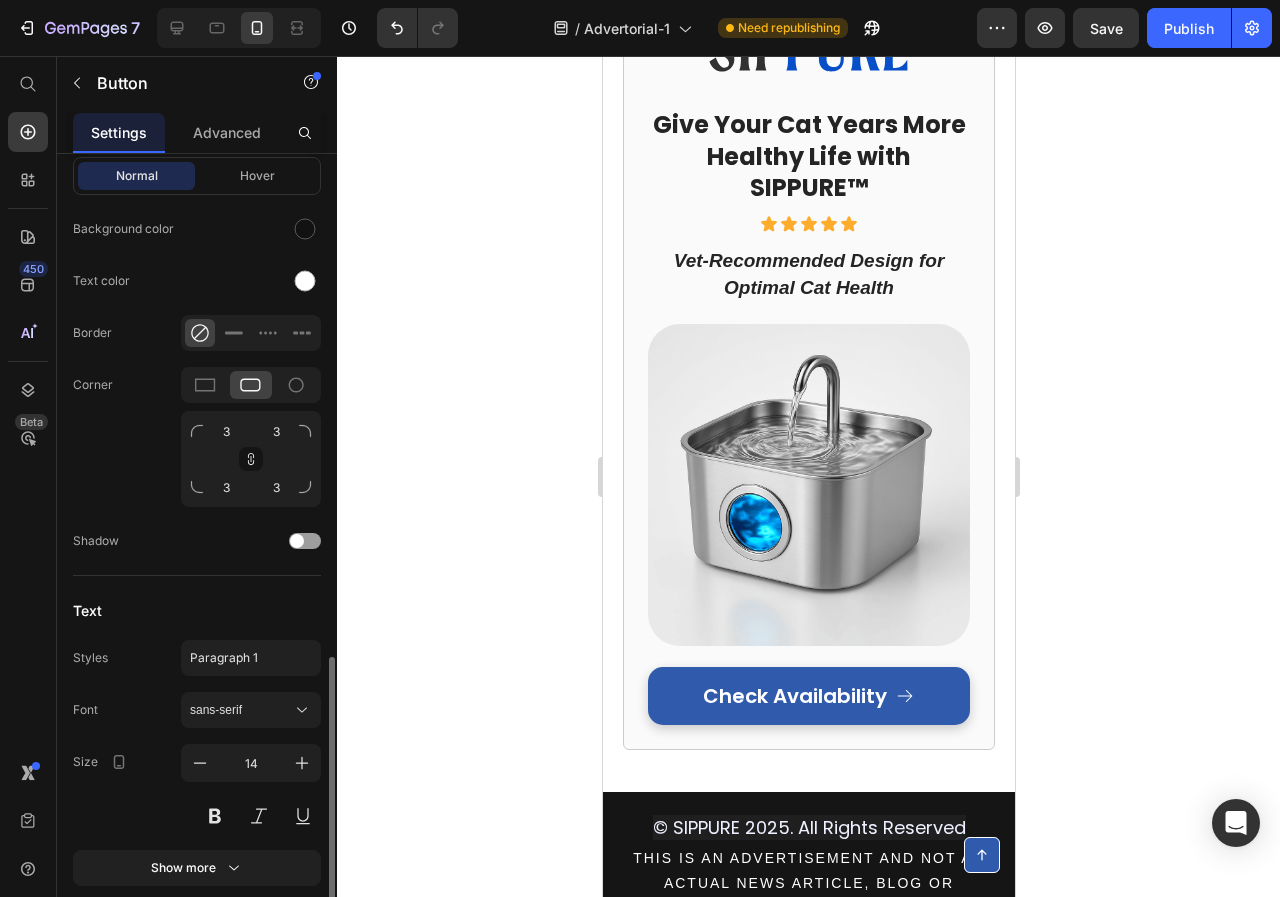 scroll, scrollTop: 645, scrollLeft: 0, axis: vertical 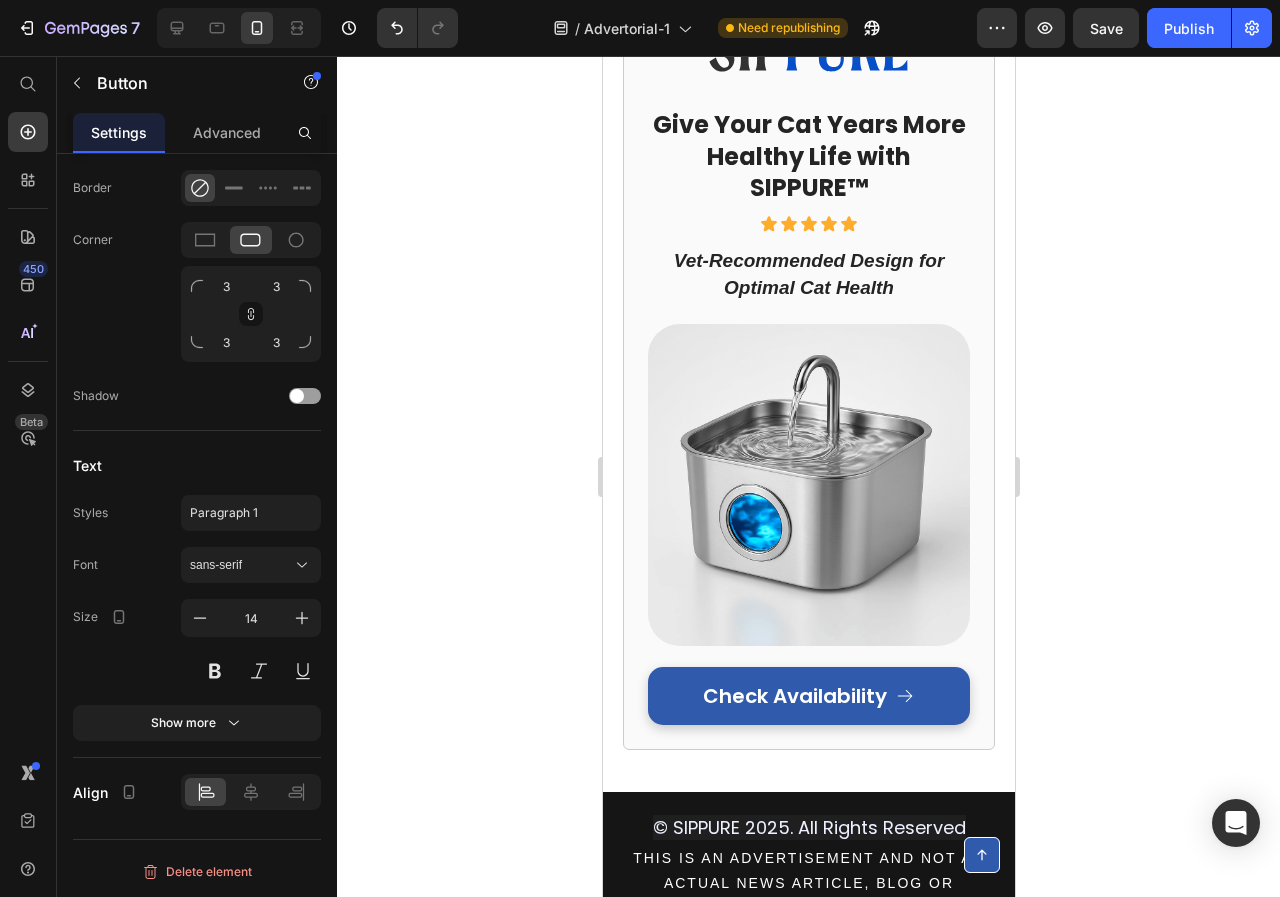 click on "[APPLY DISCOUNT AND CHECK AVAILABILITY]" at bounding box center (769, -178) 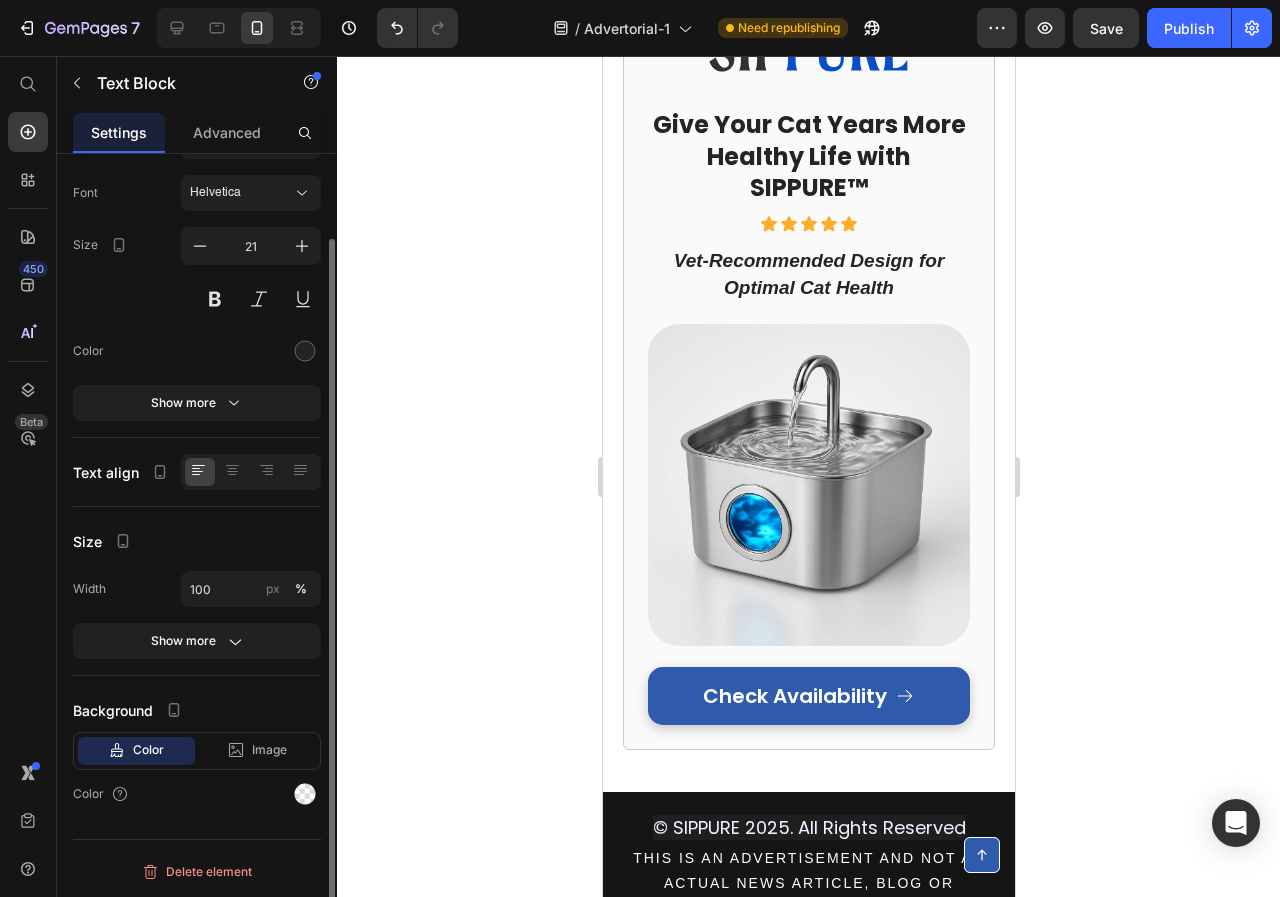 scroll, scrollTop: 0, scrollLeft: 0, axis: both 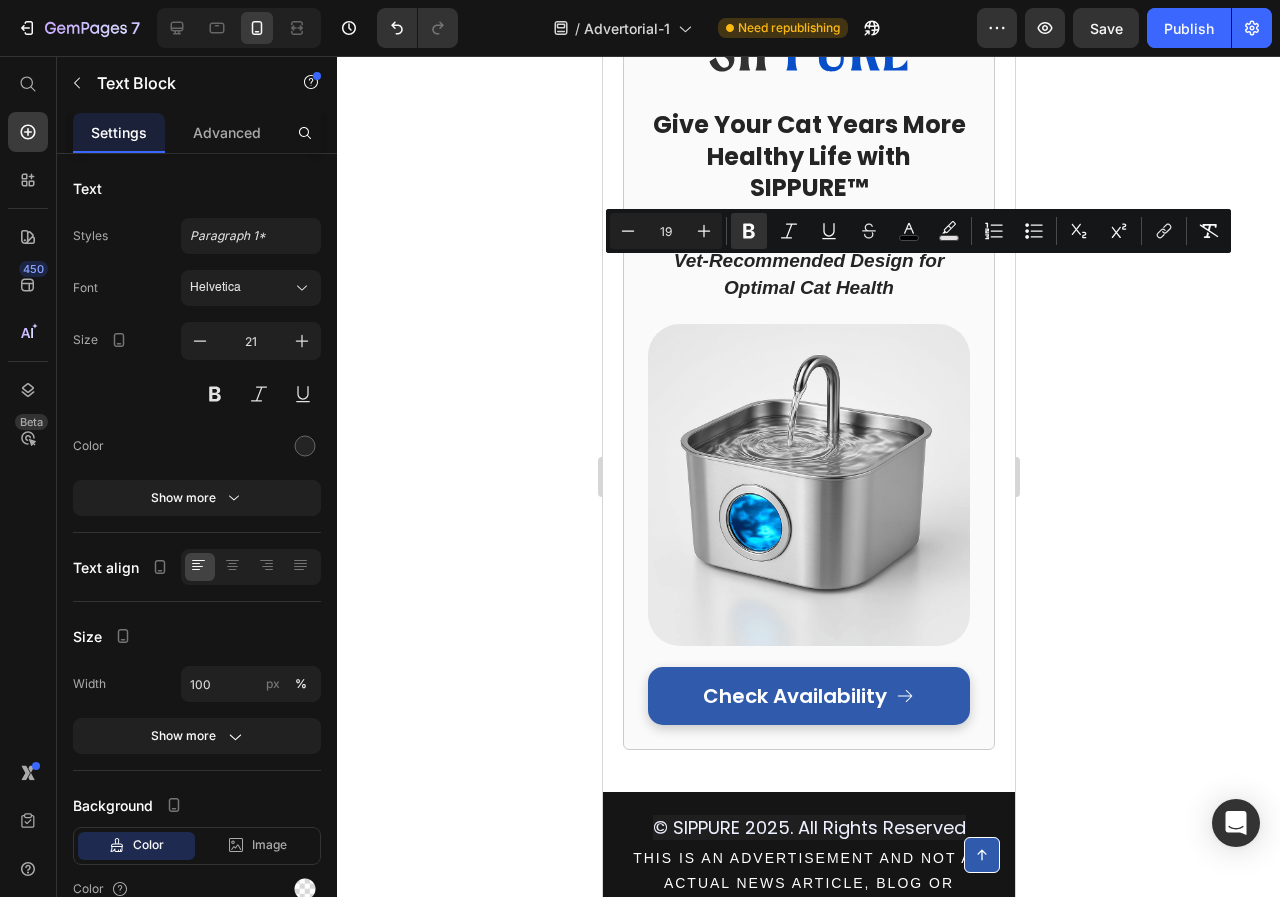 drag, startPoint x: 755, startPoint y: 299, endPoint x: 626, endPoint y: 282, distance: 130.11533 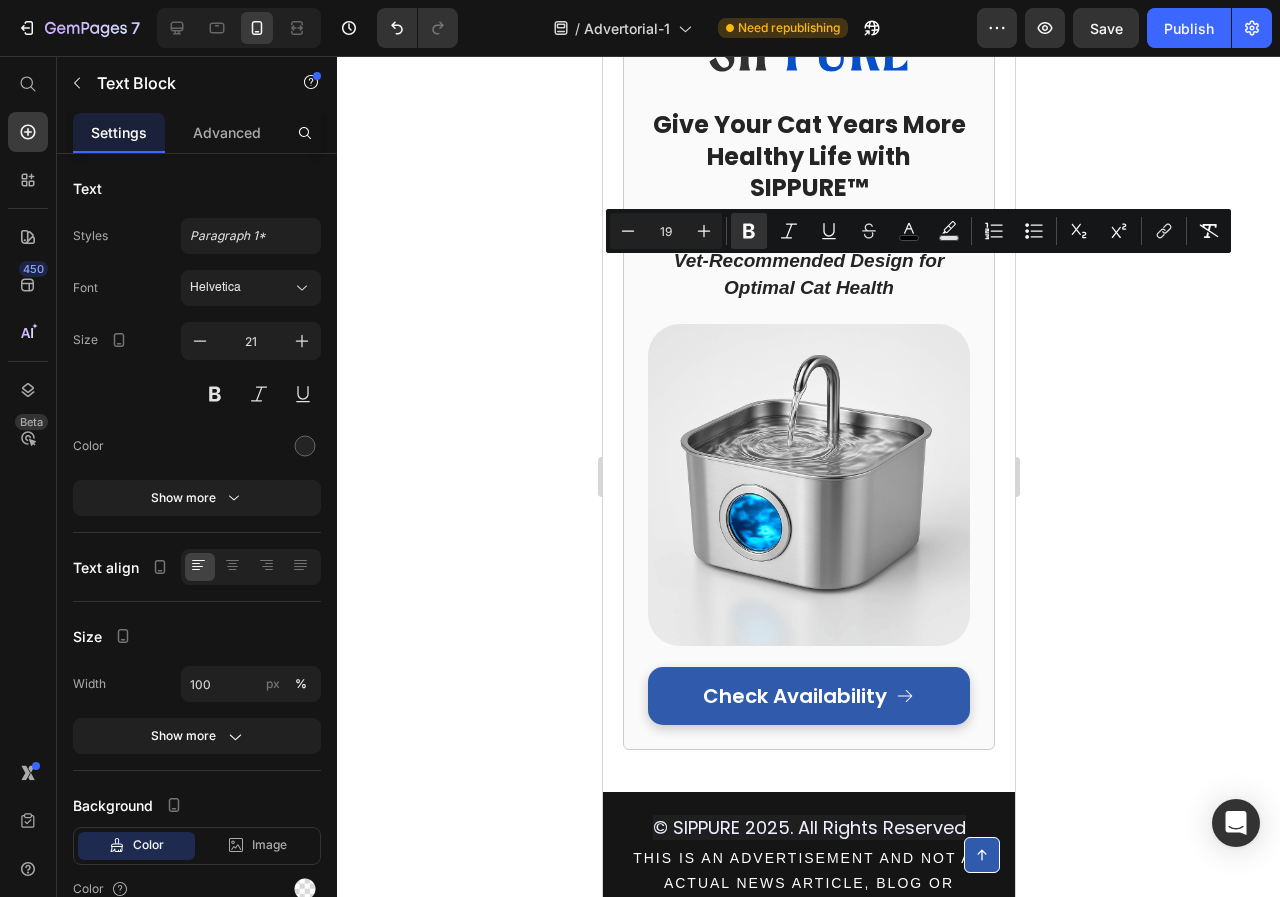 copy on "[APPLY DISCOUNT AND CHECK AVAILABILITY]" 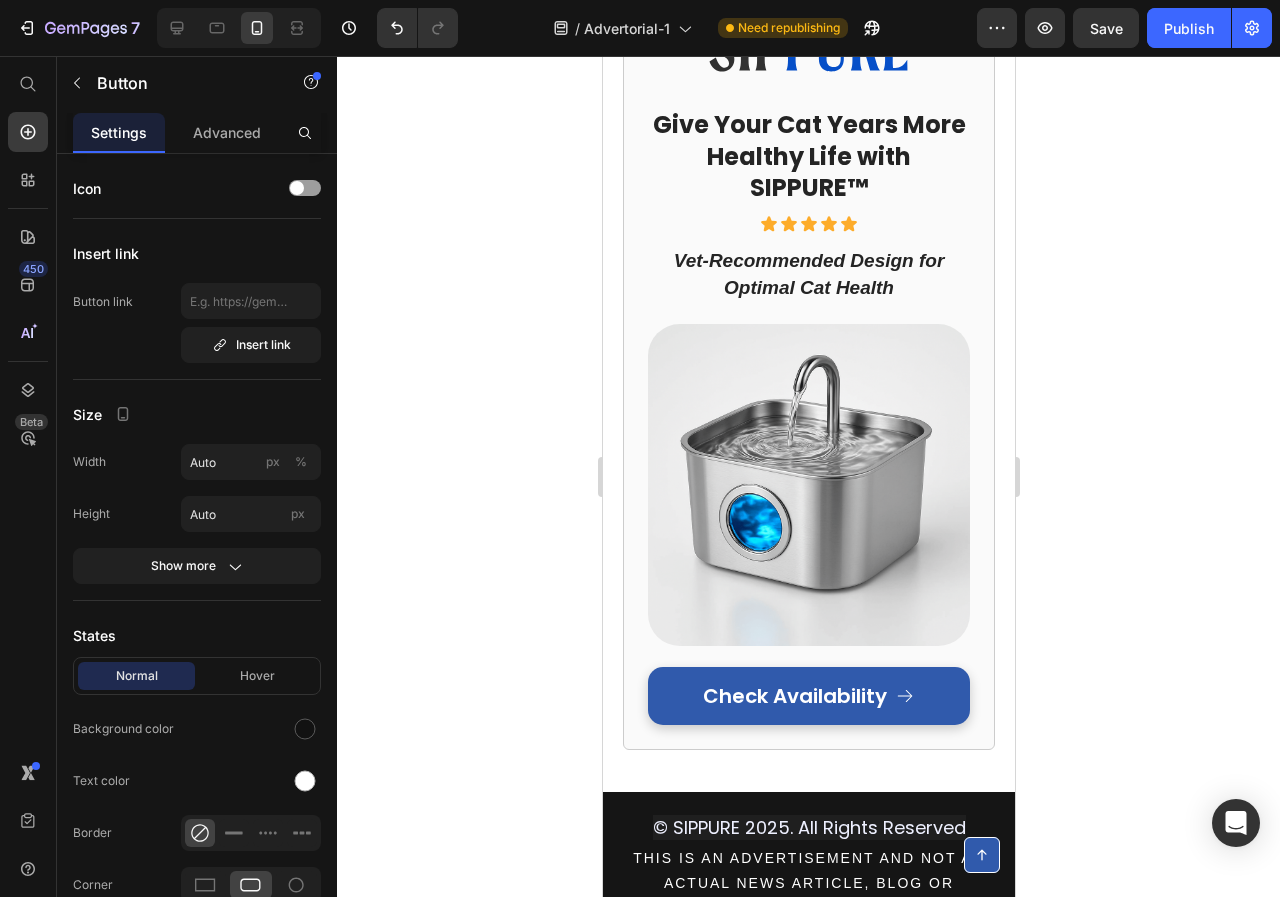 click on "Button" at bounding box center [666, -77] 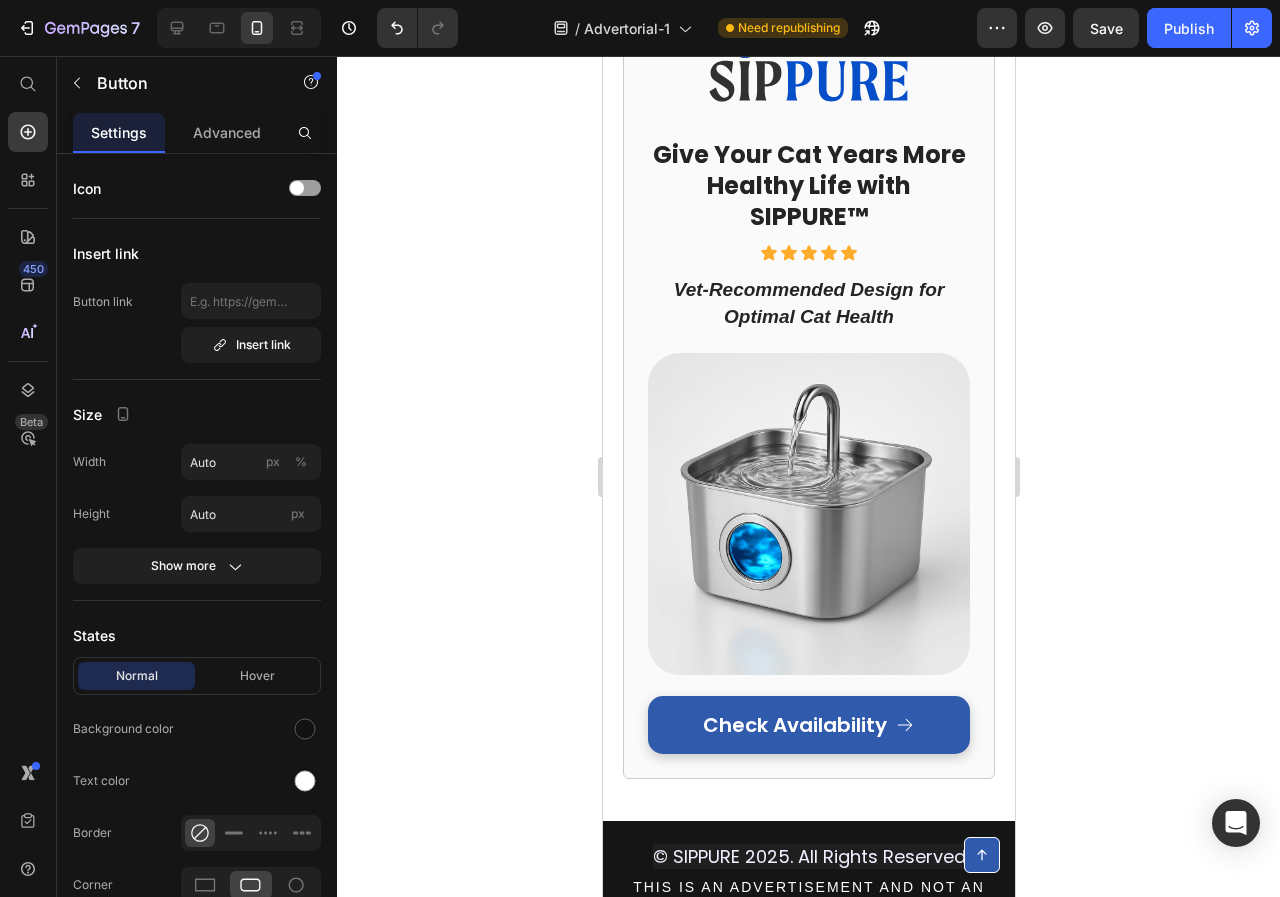 click on "[APPLY DISCOUNT AND CHECK AVAILABILITY" at bounding box center (808, -63) 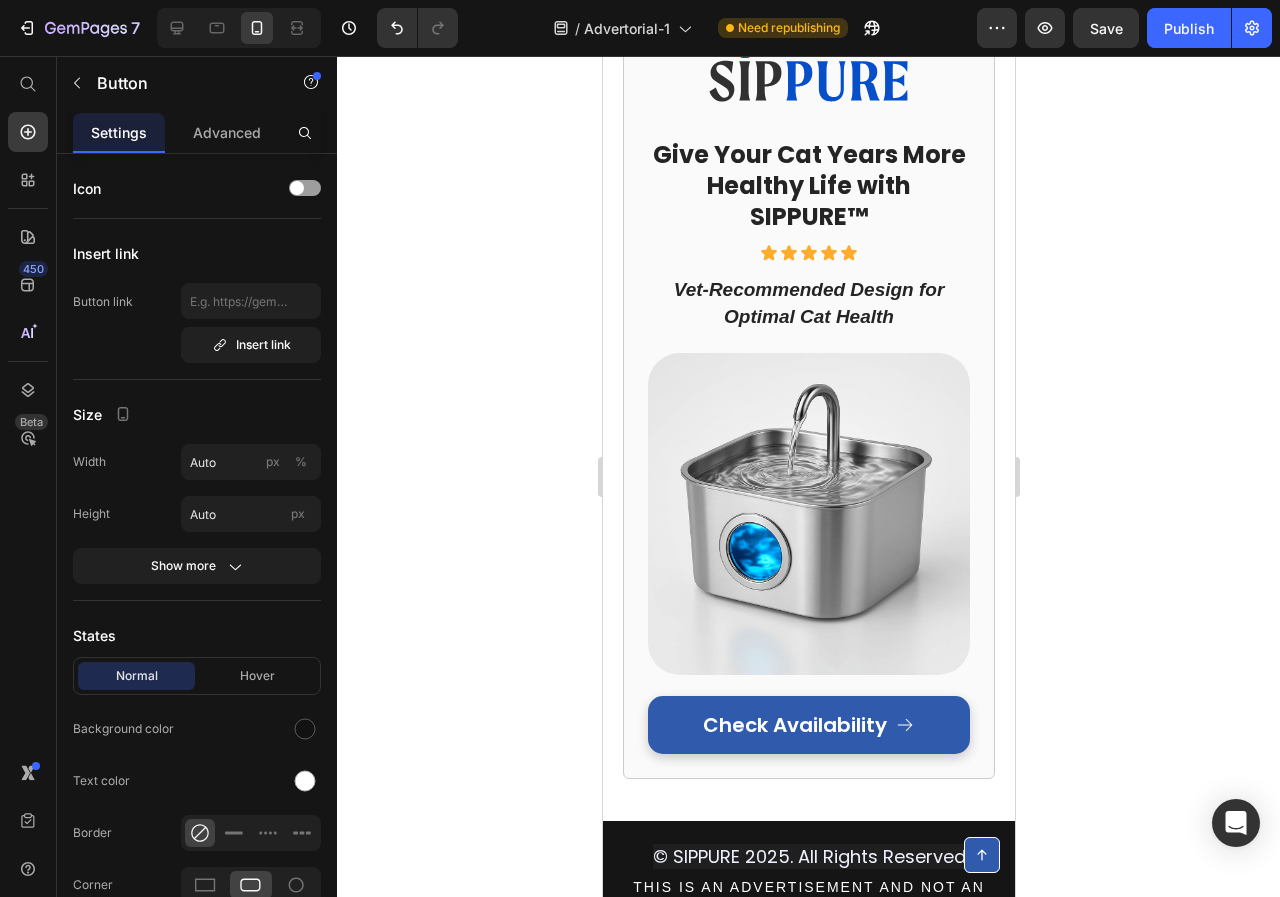 click 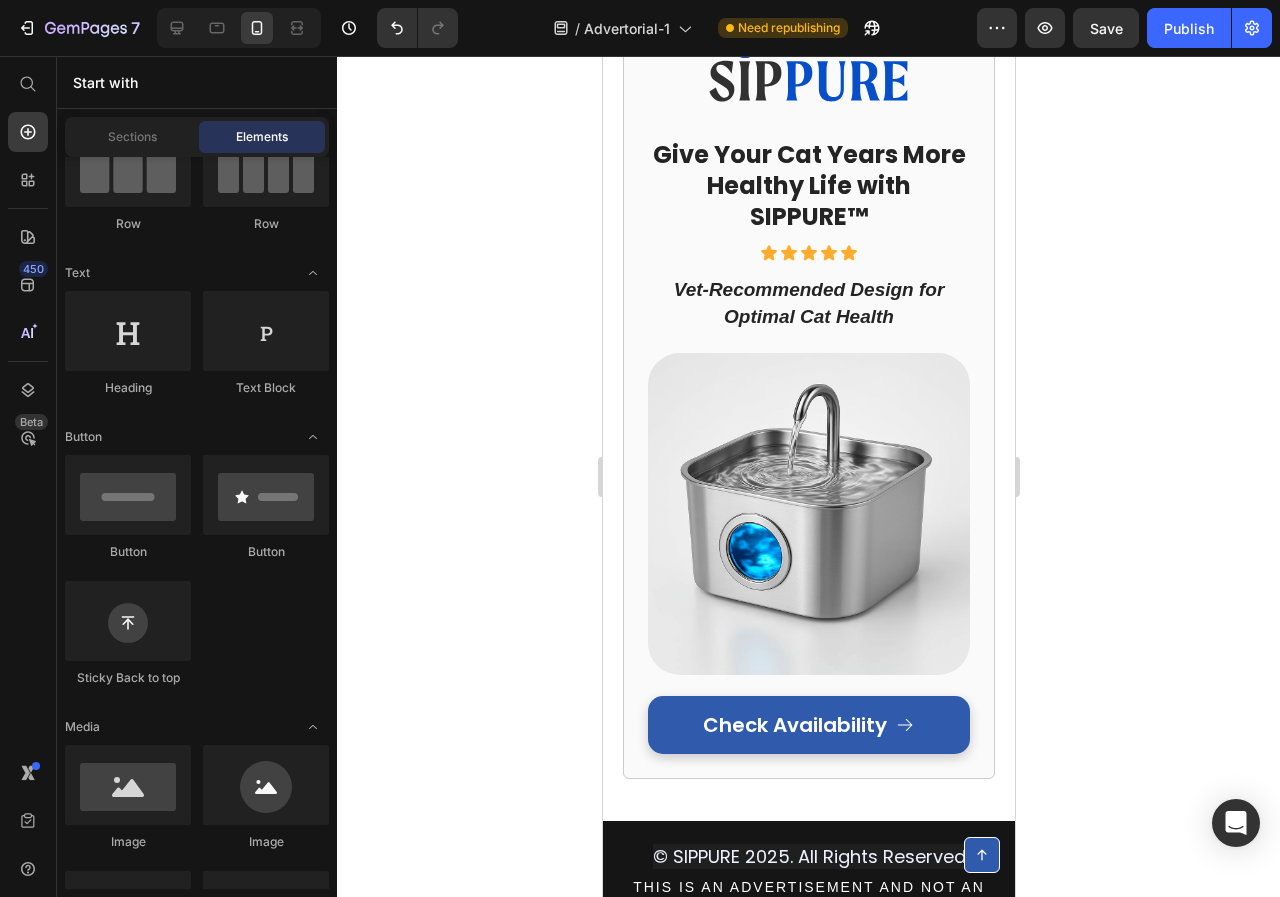 click on "APPLY DISCOUNT AND CHECK AVAILABILITY" at bounding box center (808, -62) 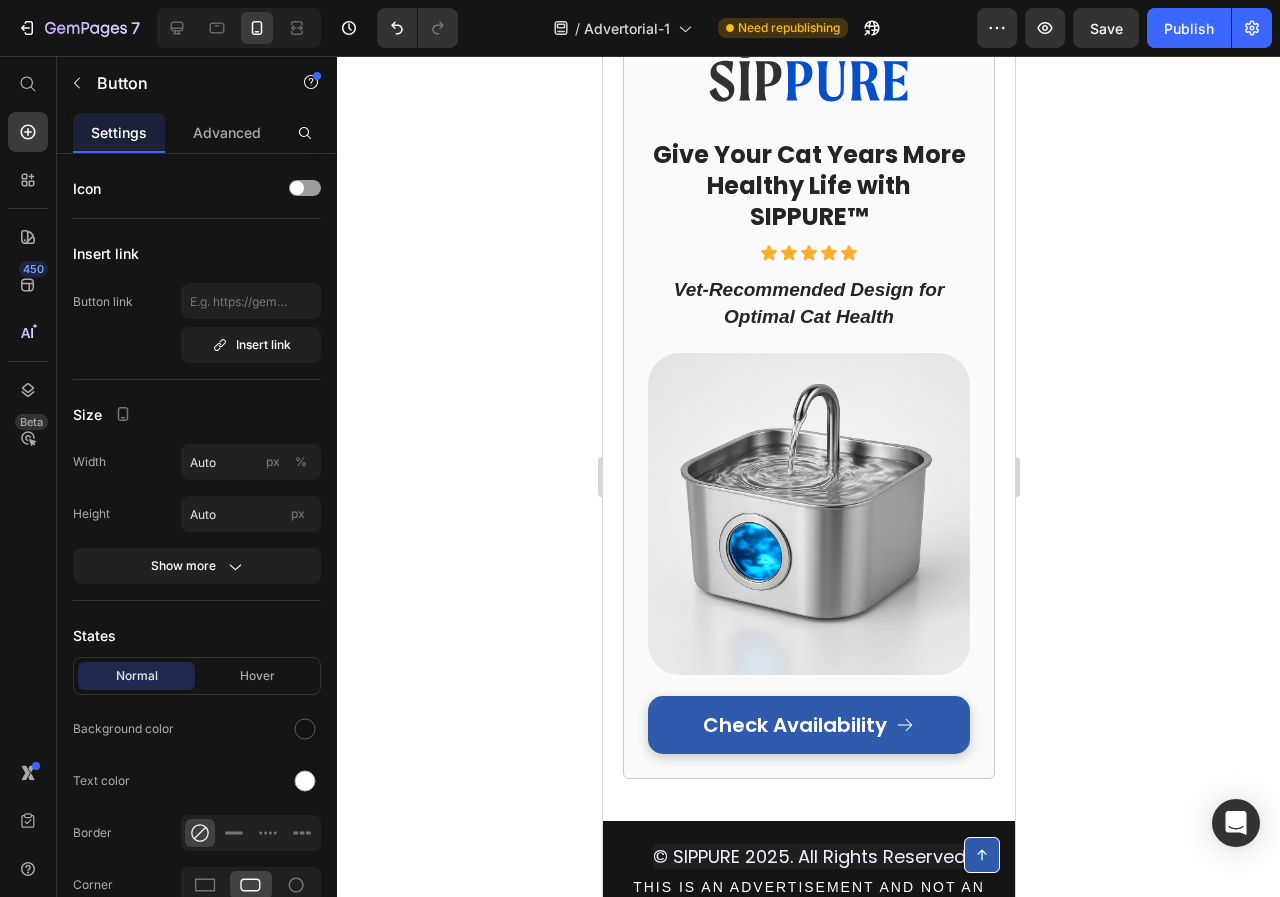 click on "APPLY DISCOUNT AND CHECK AVAILABILITY" at bounding box center [808, -62] 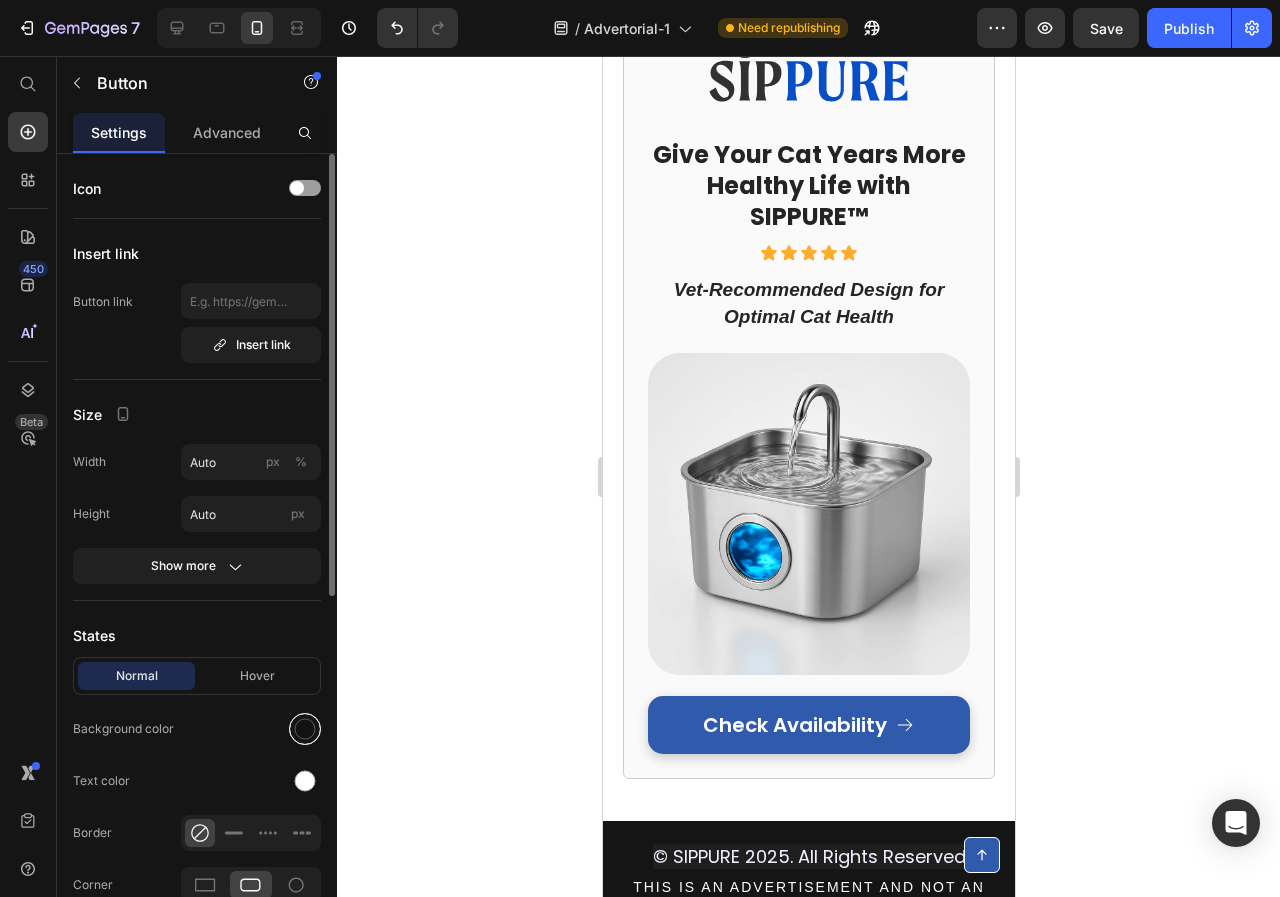 click at bounding box center (305, 729) 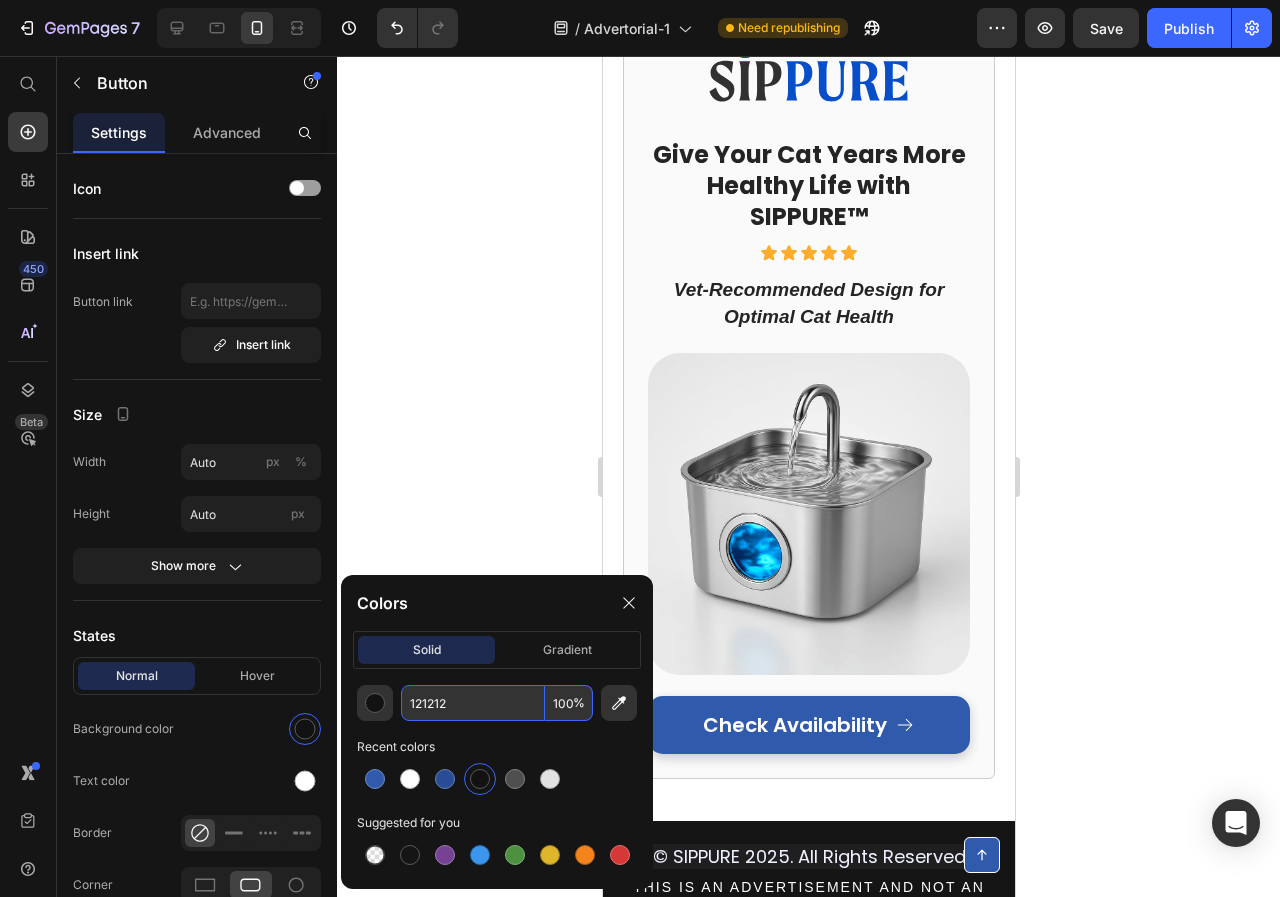 click on "121212" at bounding box center (473, 703) 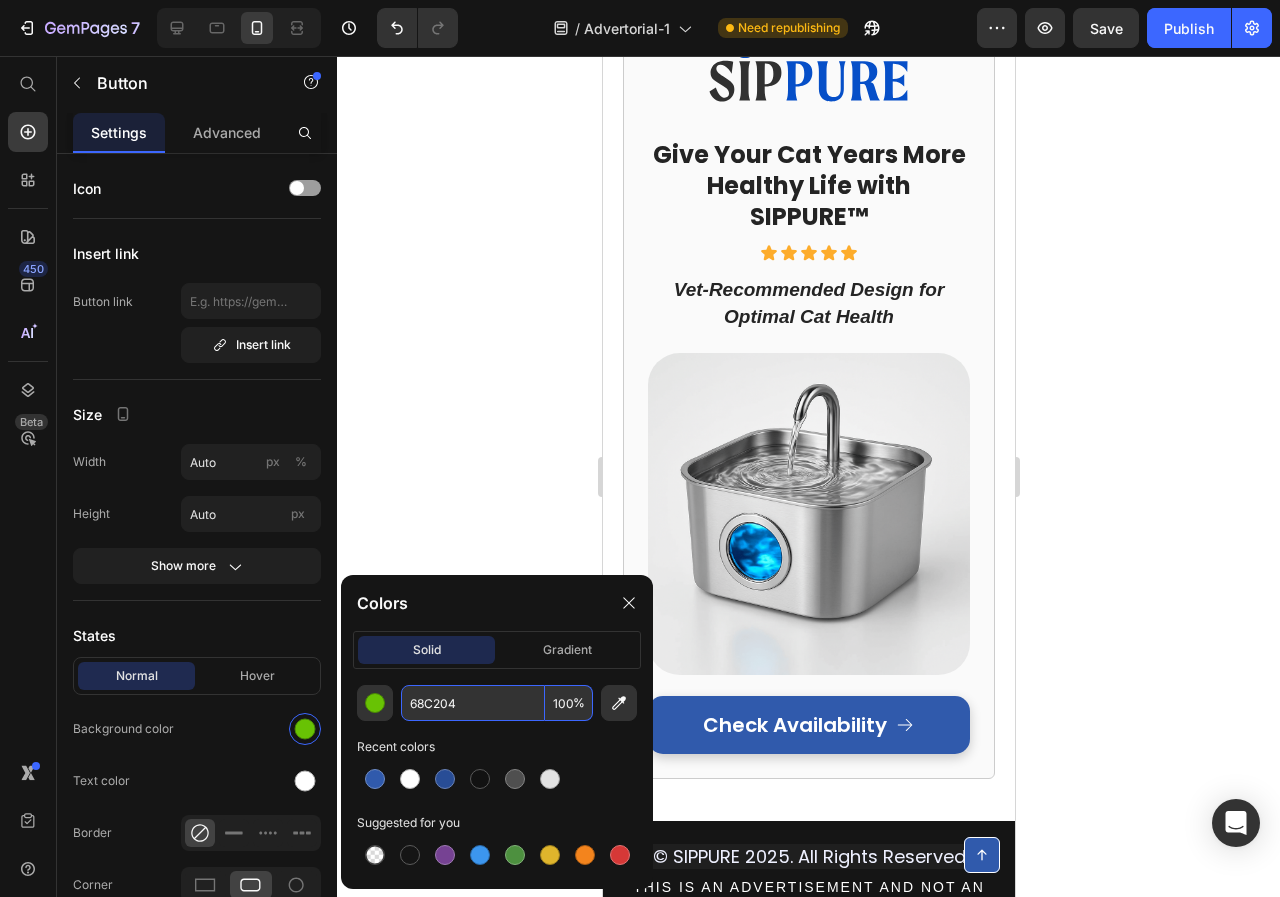 type on "68C204" 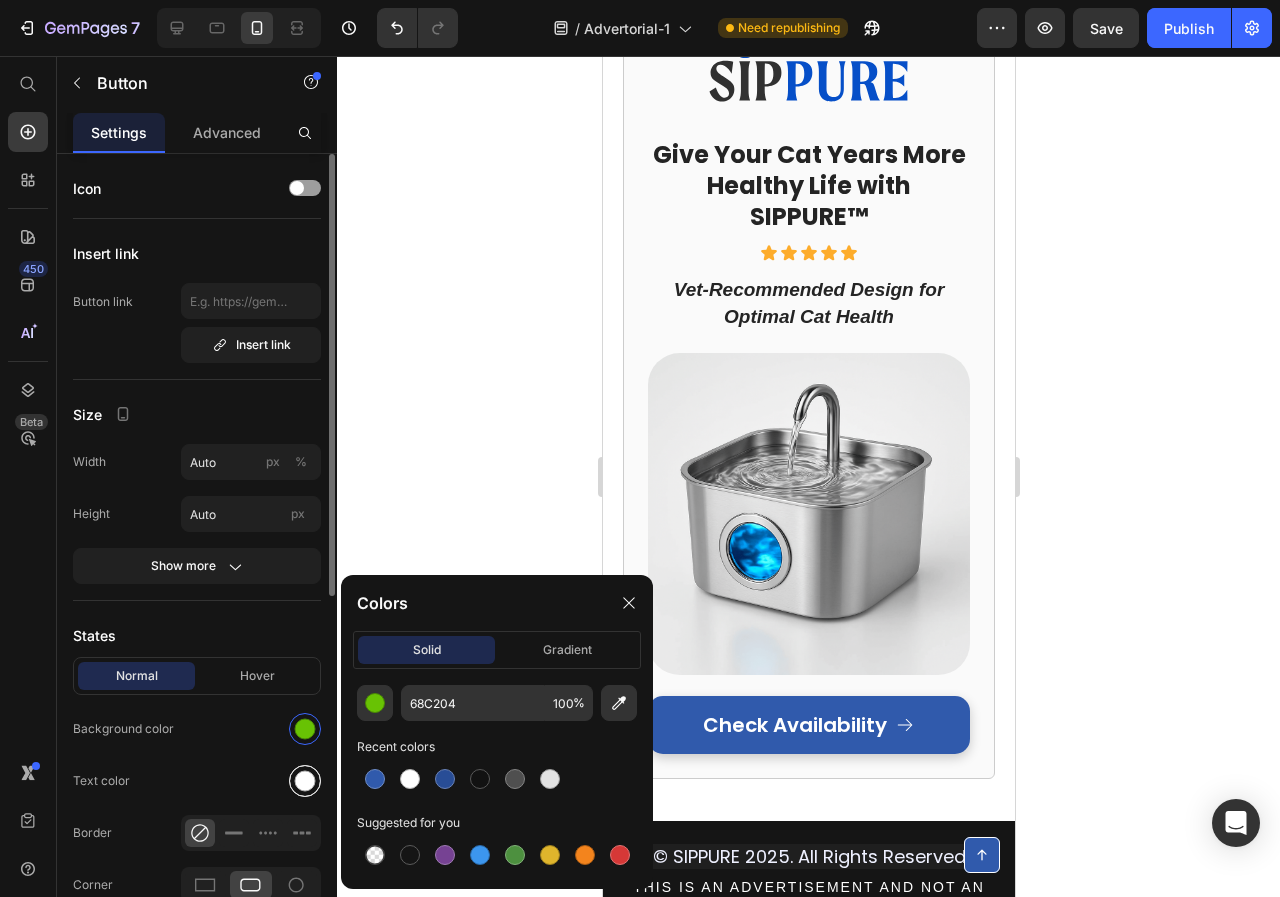 click at bounding box center [305, 781] 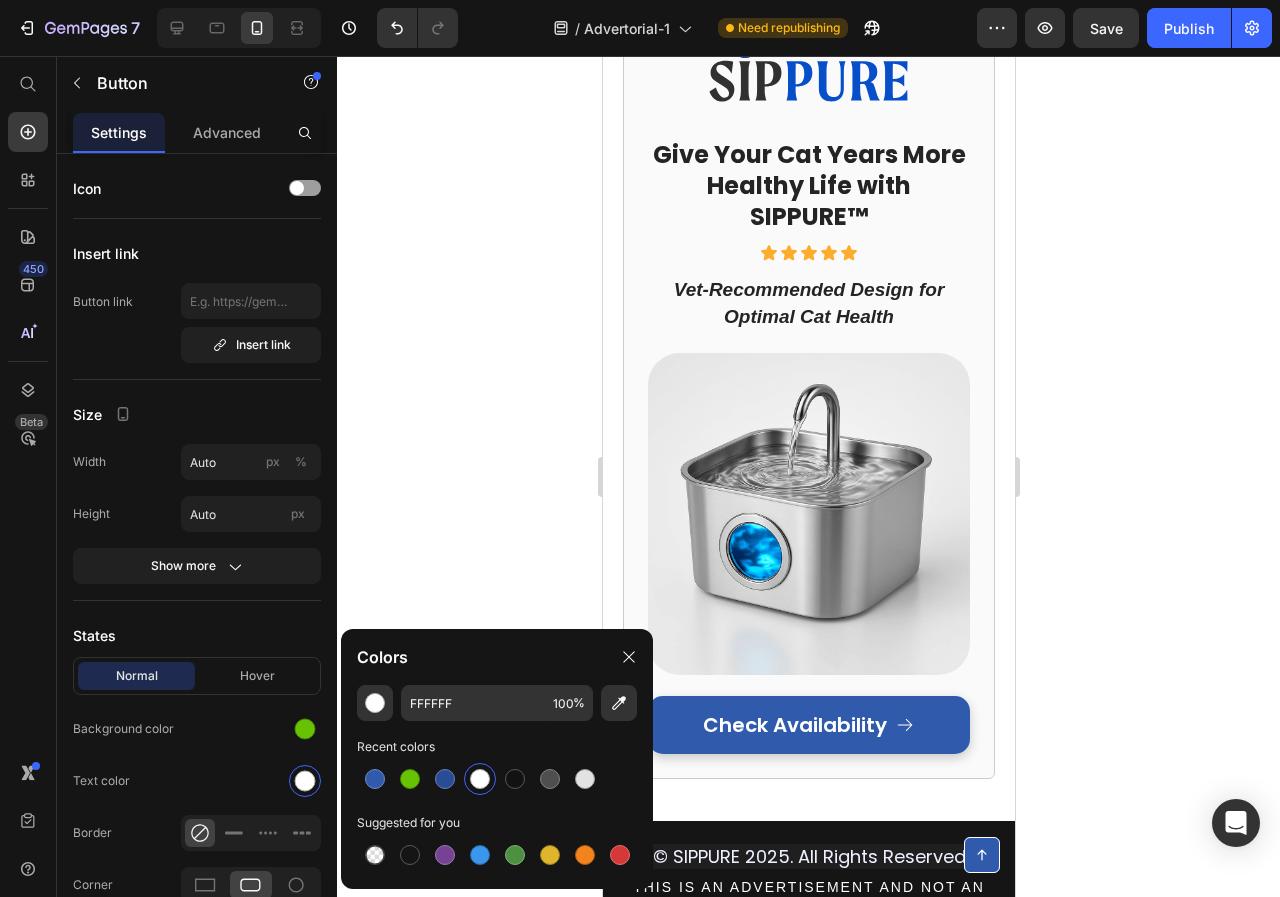 click at bounding box center [480, 779] 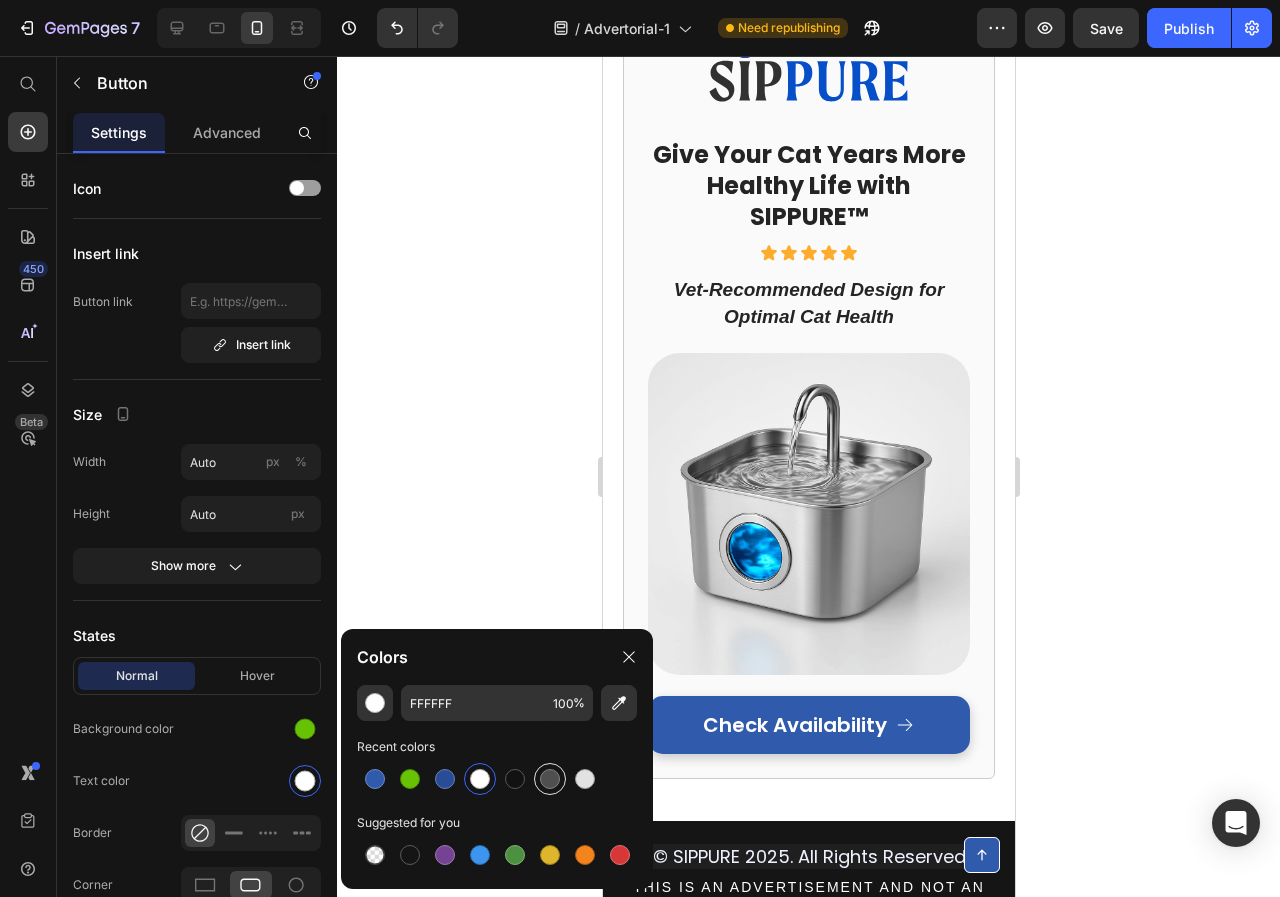 click at bounding box center [550, 779] 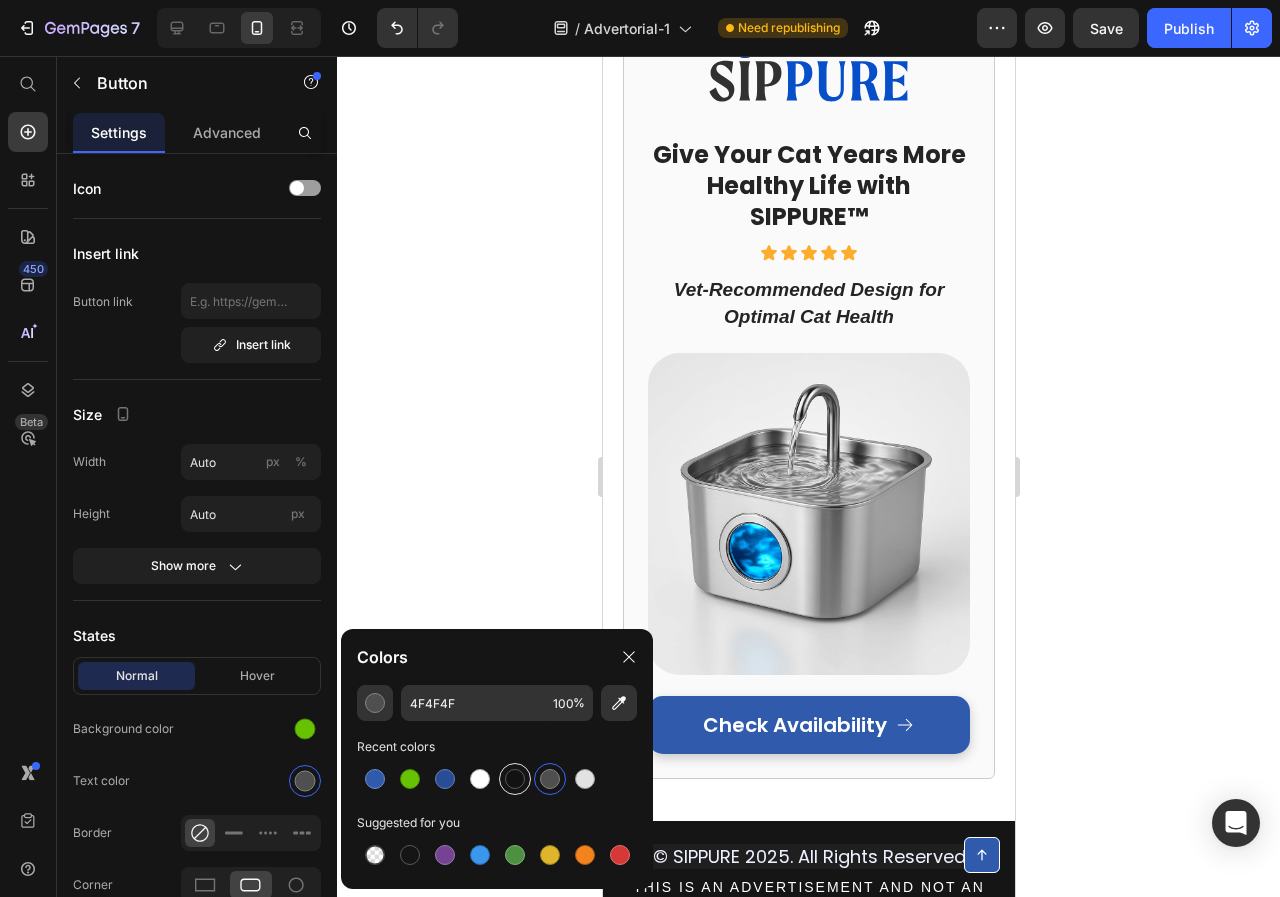 click at bounding box center (515, 779) 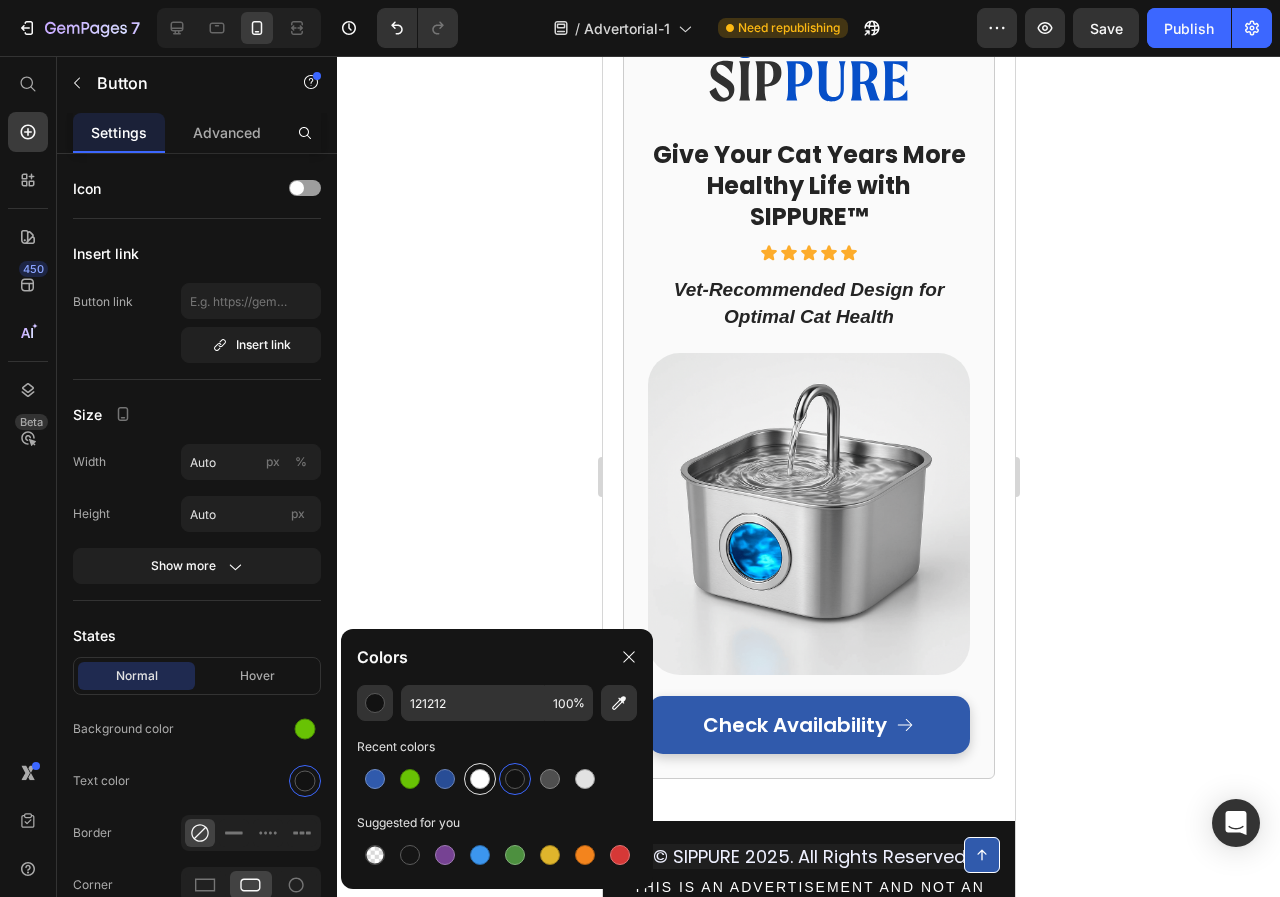 click at bounding box center [480, 779] 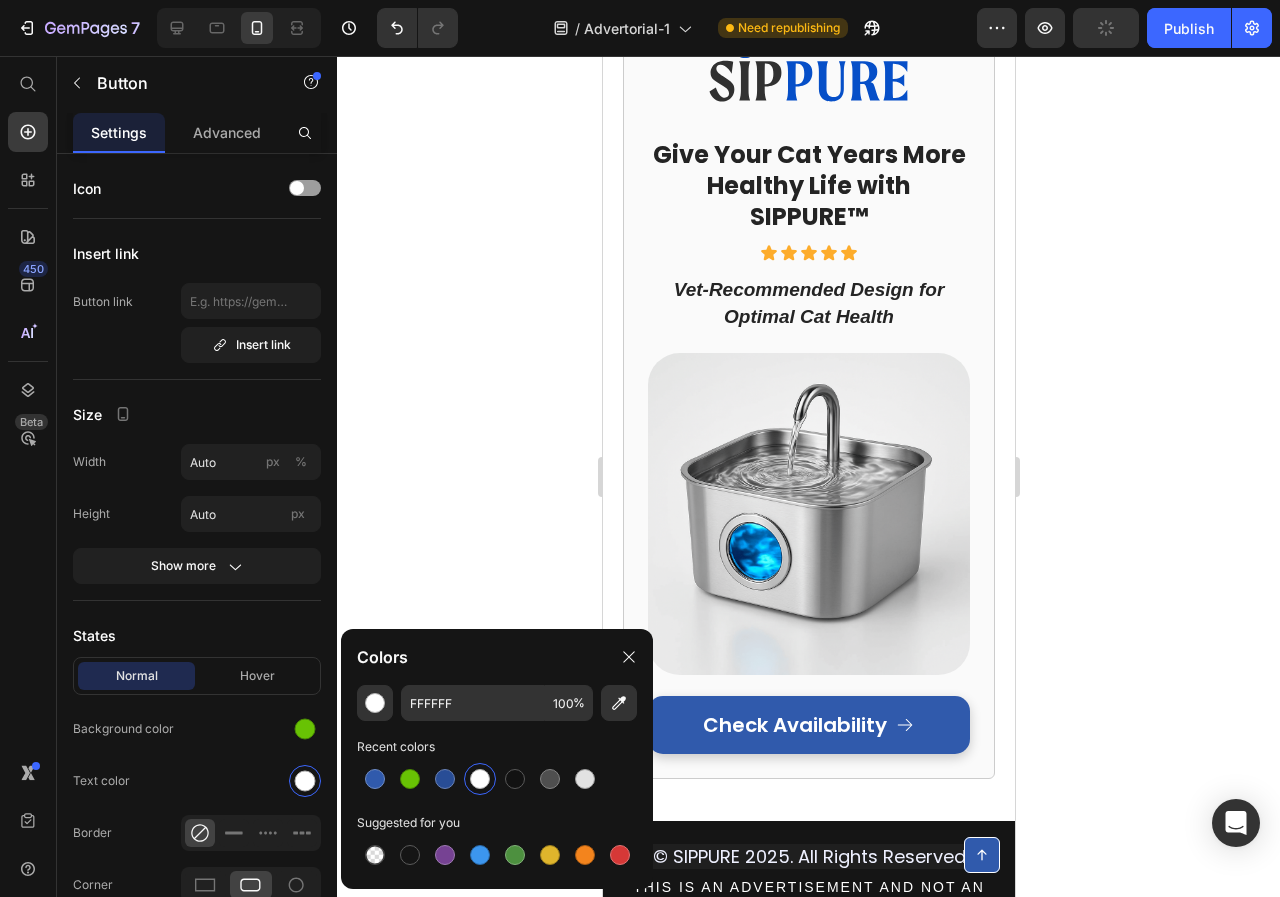 click 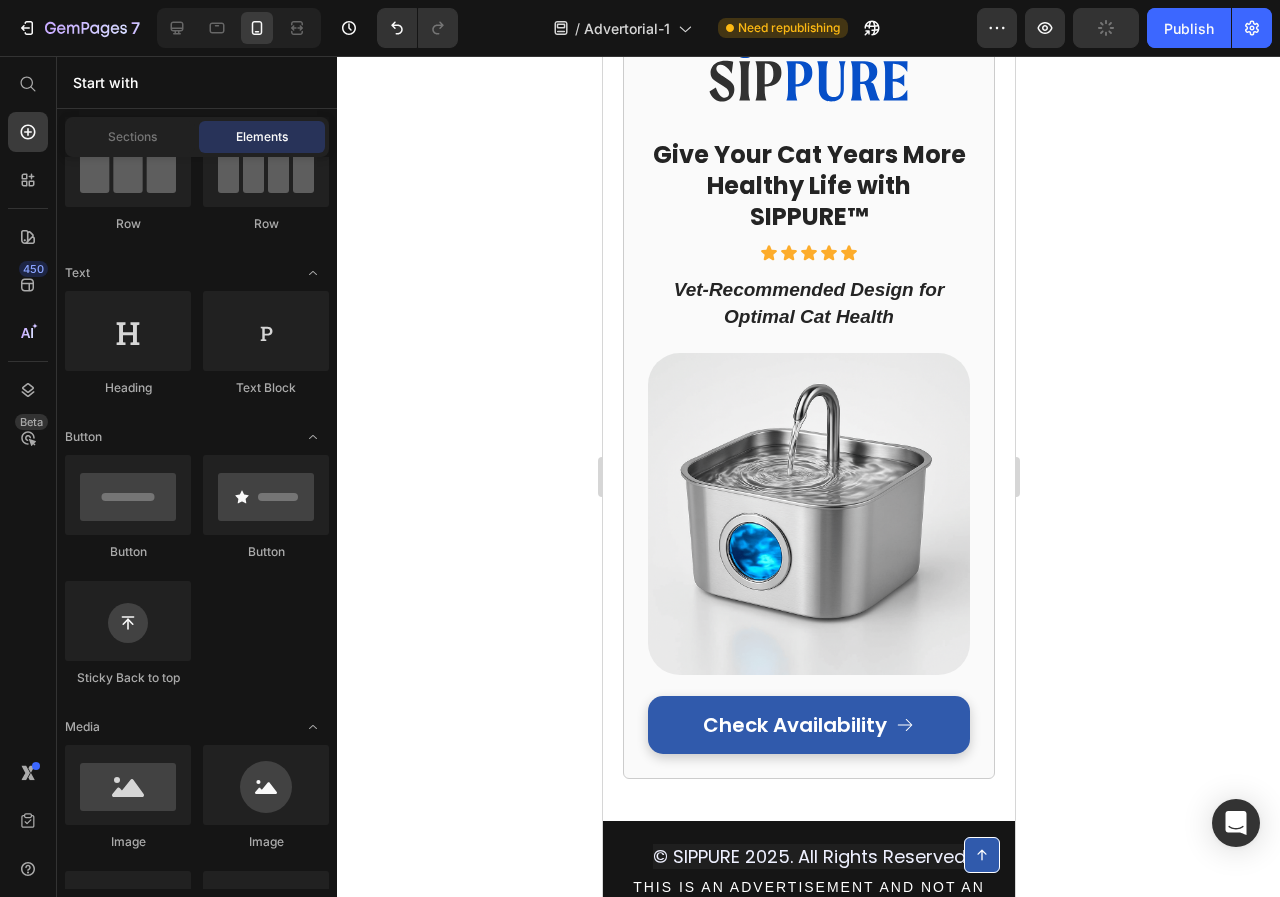 click on "APPLY DISCOUNT AND CHECK AVAILABILITY" at bounding box center [808, -62] 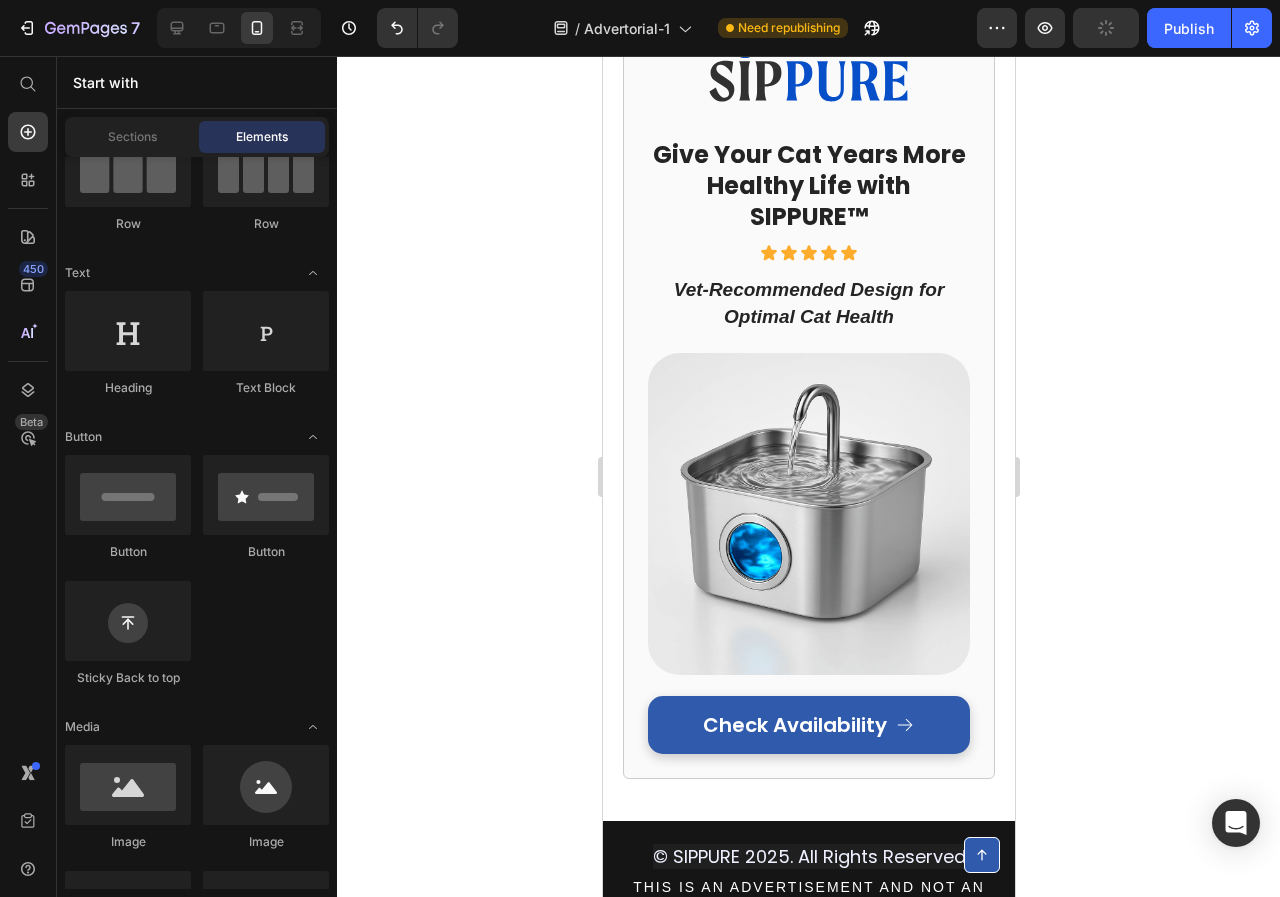 click on "APPLY DISCOUNT AND CHECK AVAILABILITY" at bounding box center (808, -62) 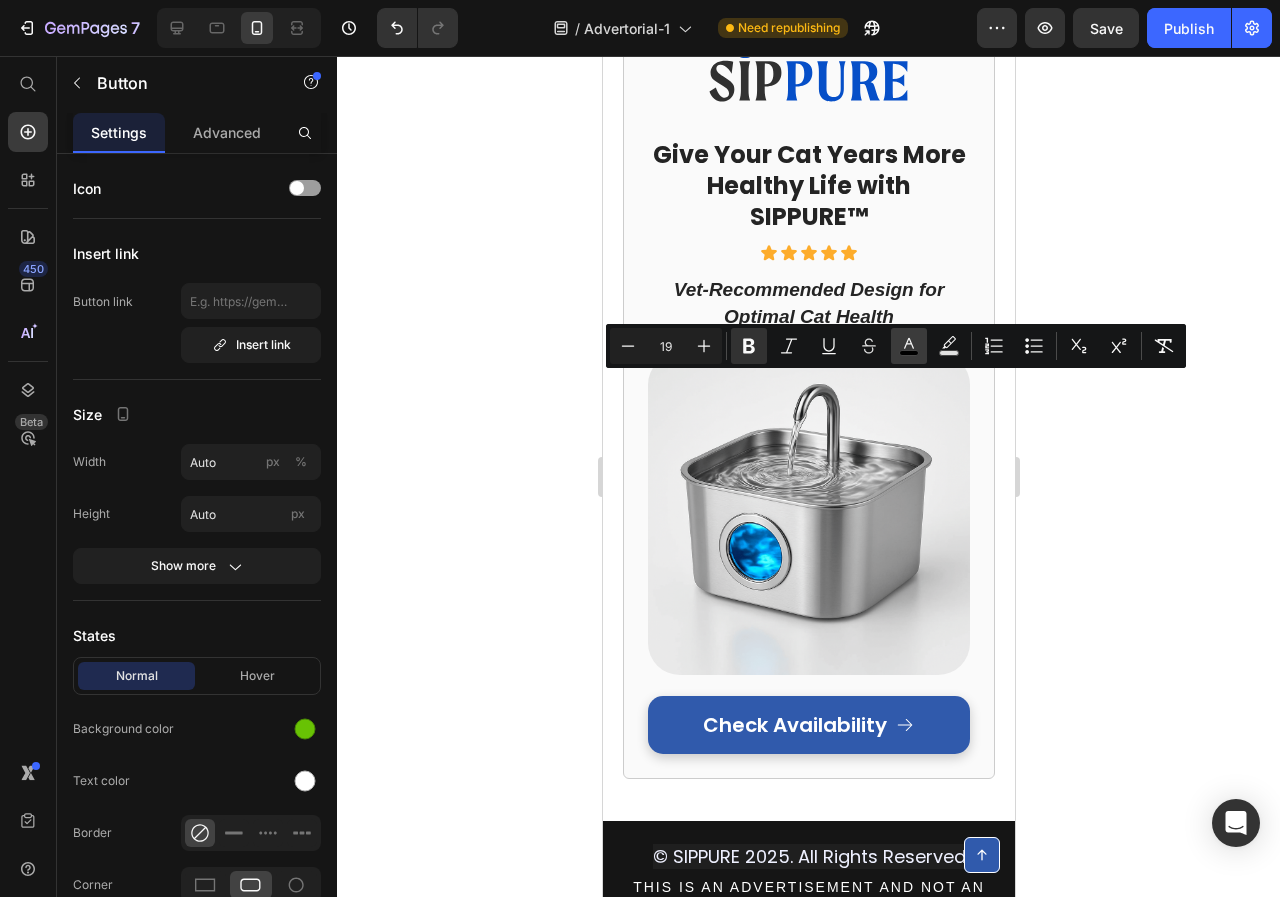 click 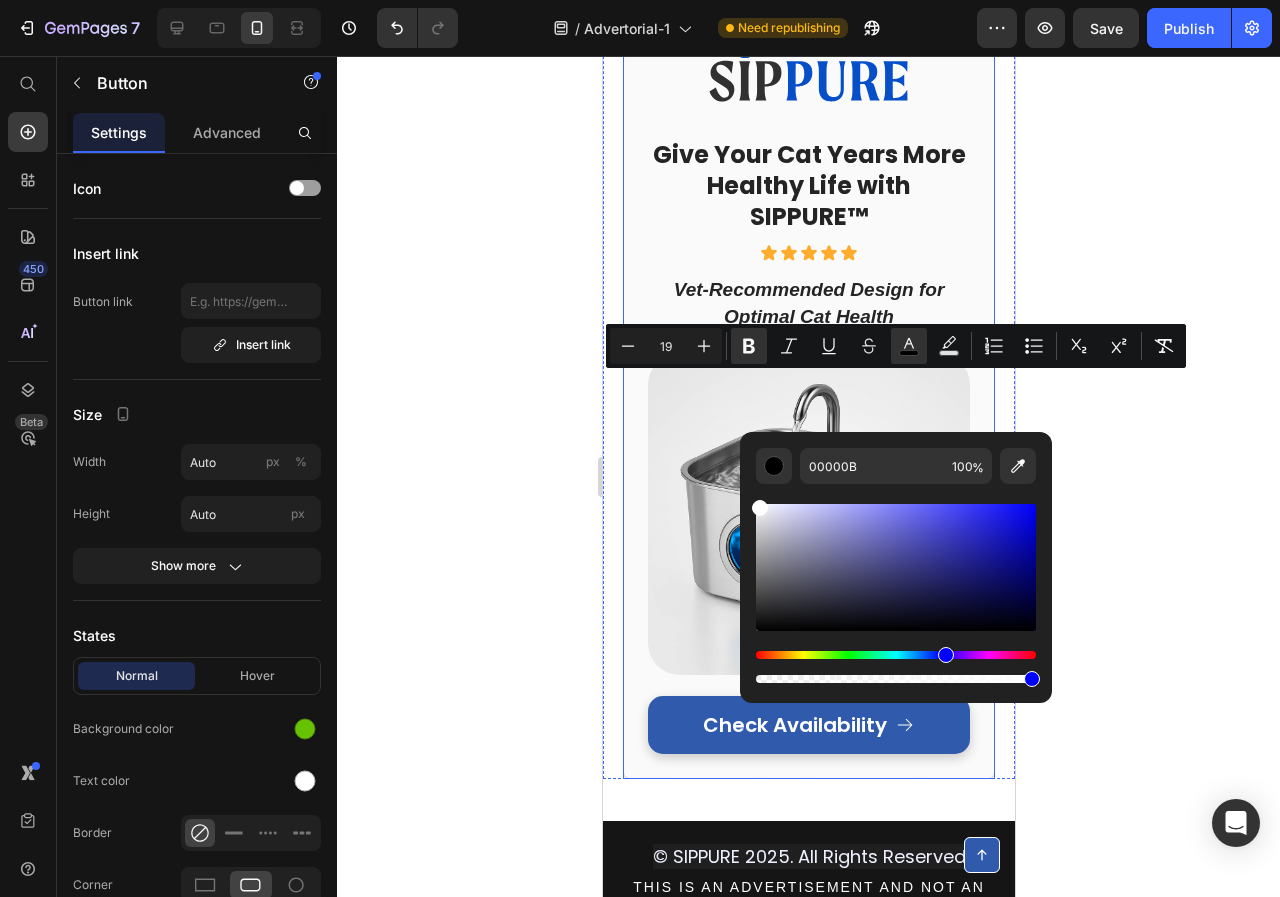 type on "FFFFFF" 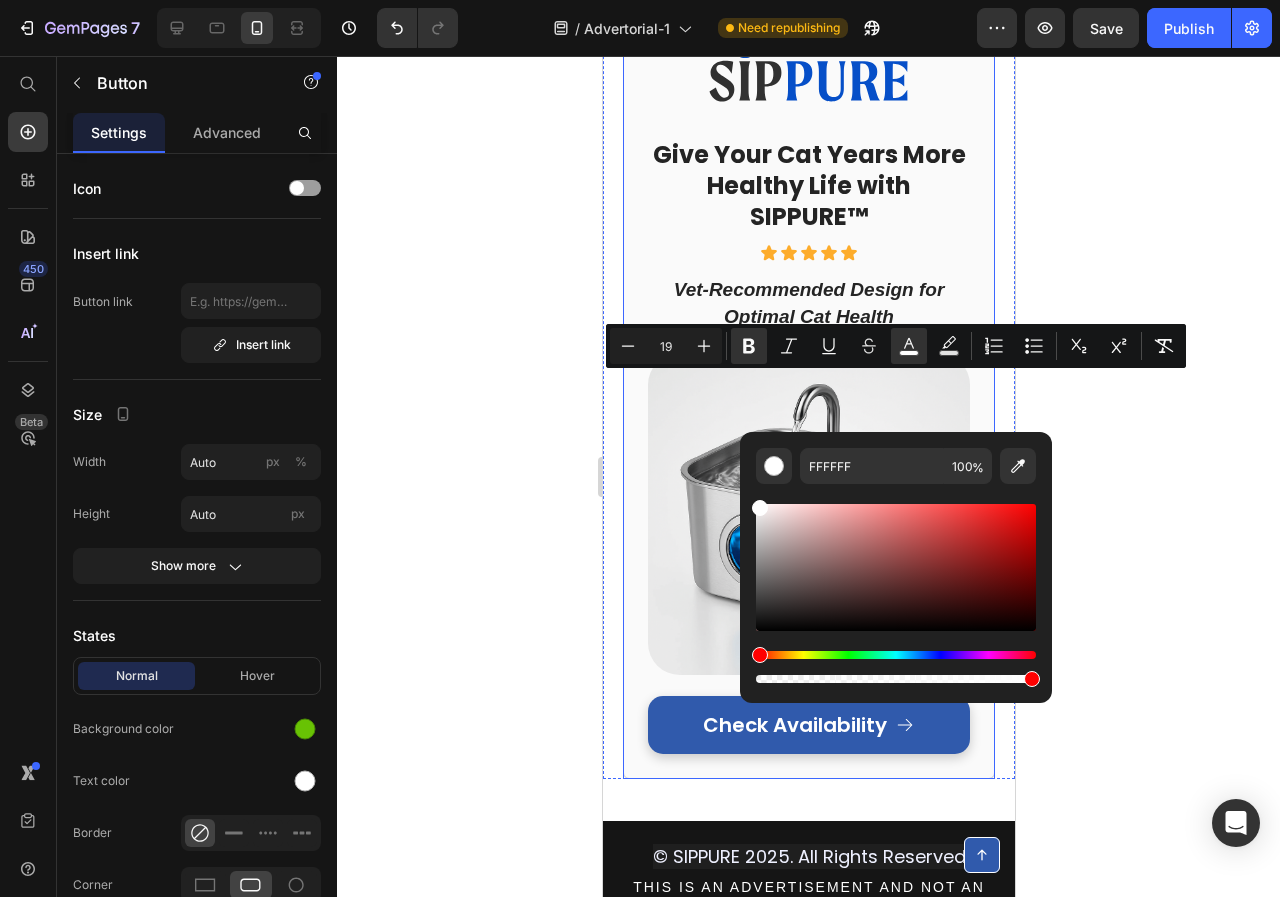 drag, startPoint x: 1469, startPoint y: 620, endPoint x: 731, endPoint y: 484, distance: 750.4266 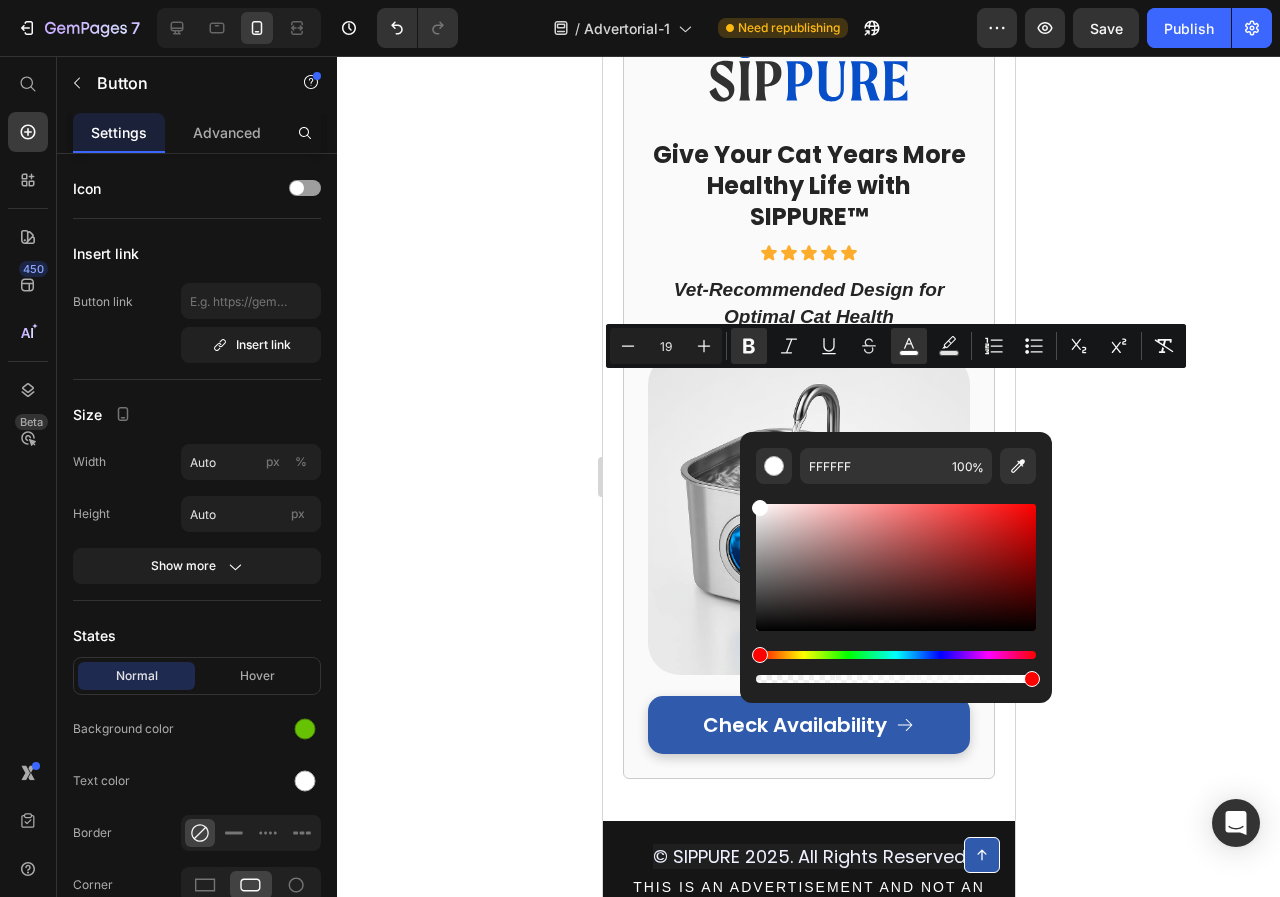 click 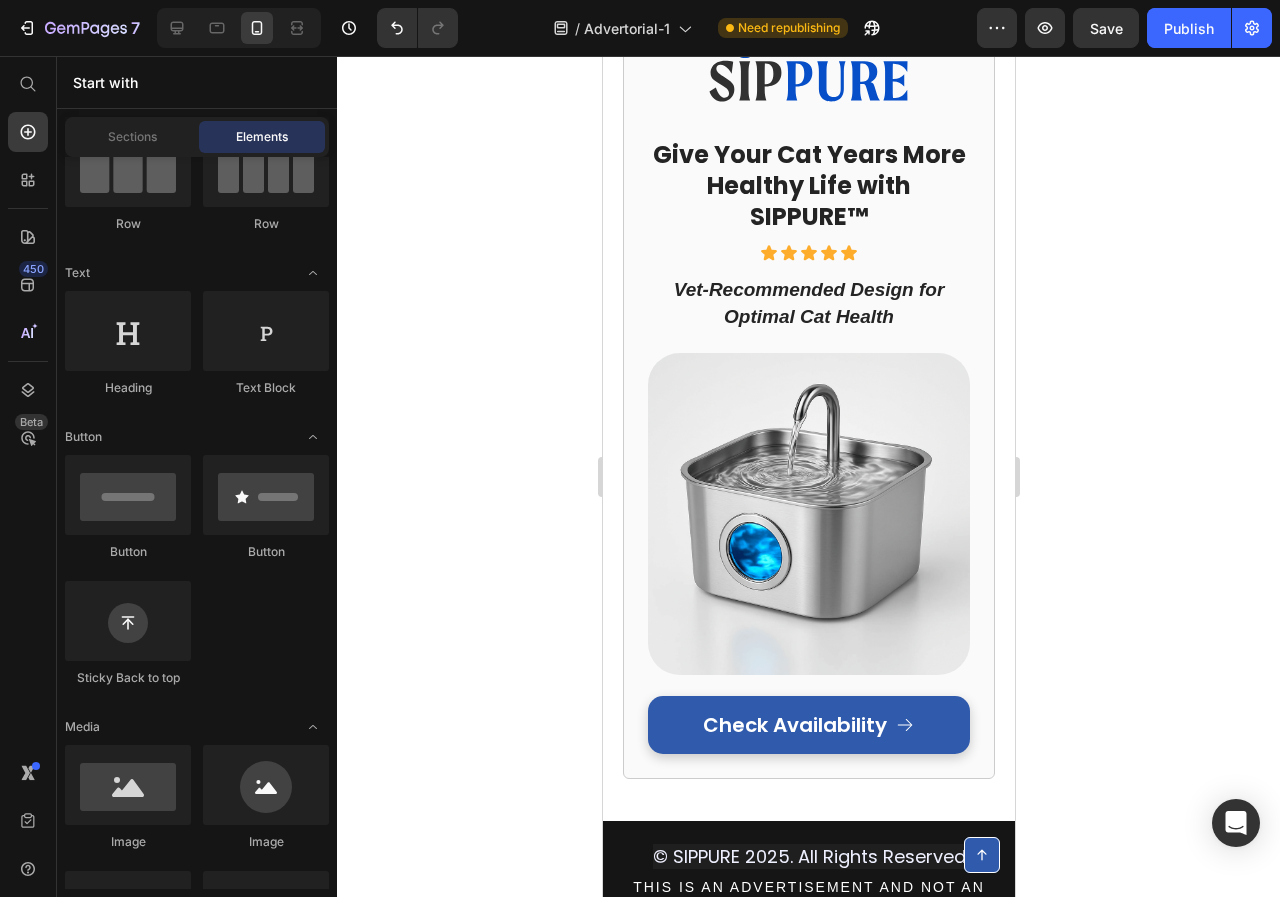 click on "APPLY DISCOUNT AND CHECK AVAILABILITY" at bounding box center [808, -63] 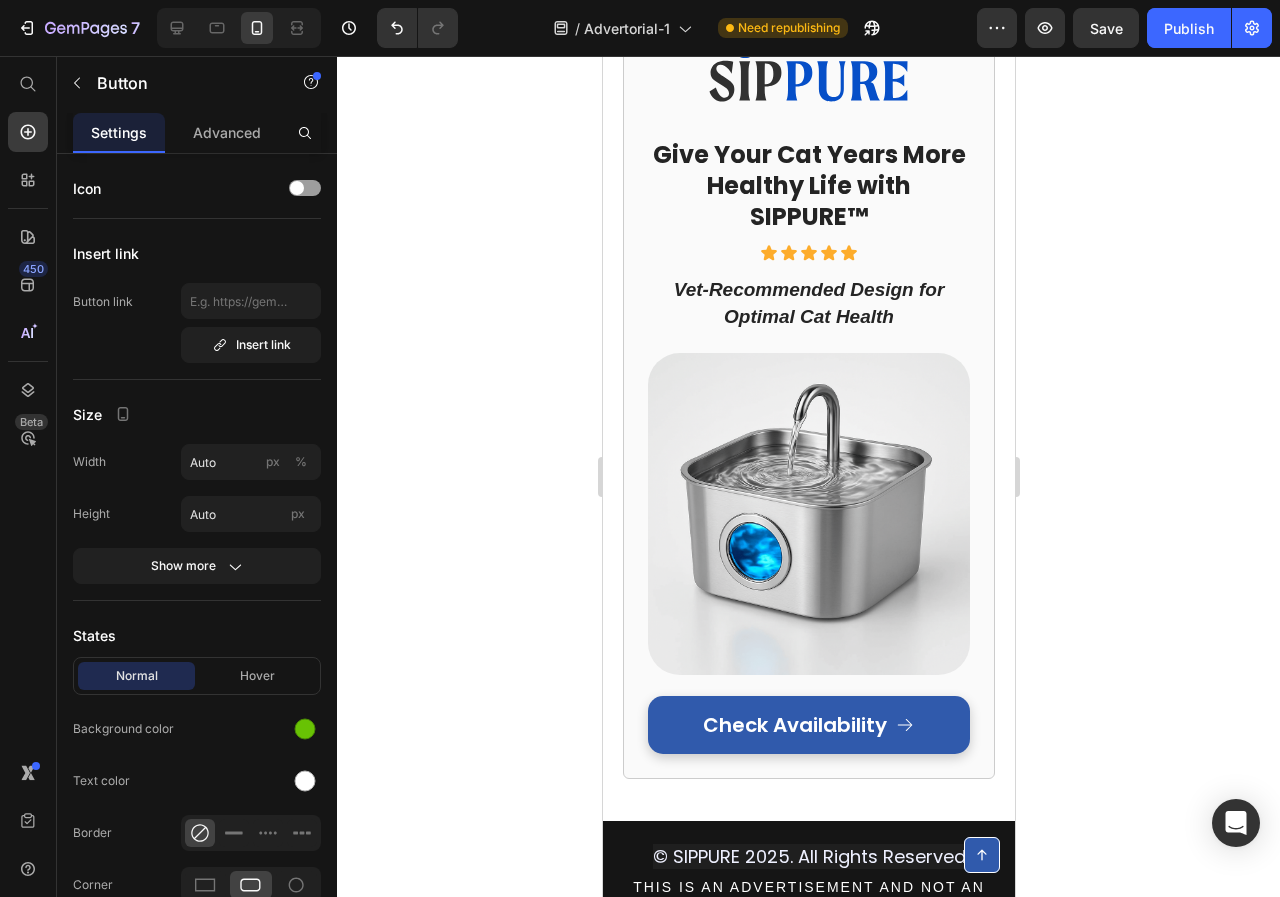 click on "APPLY DISCOUNT AND CHECK AVAILABILITY" at bounding box center (808, -63) 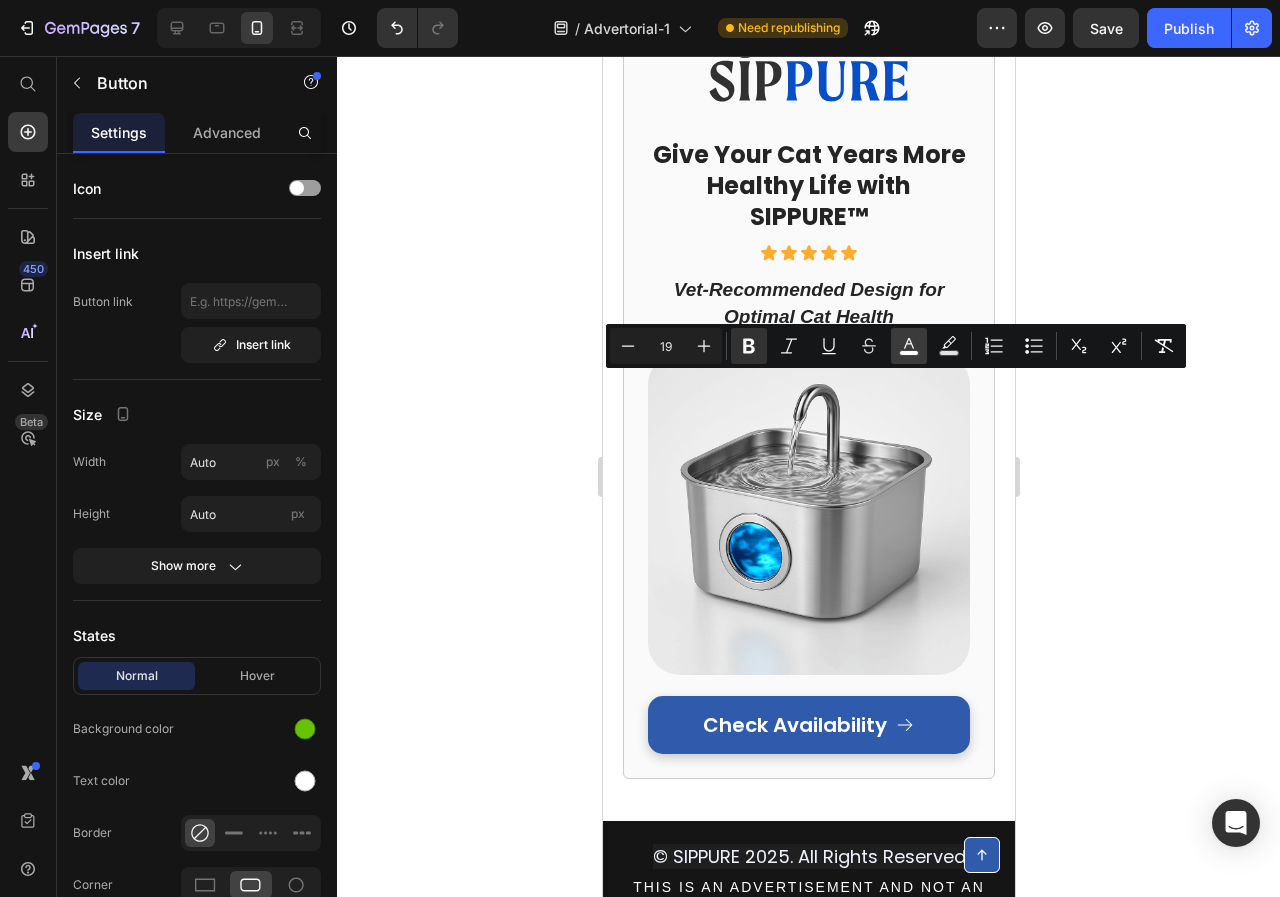 click 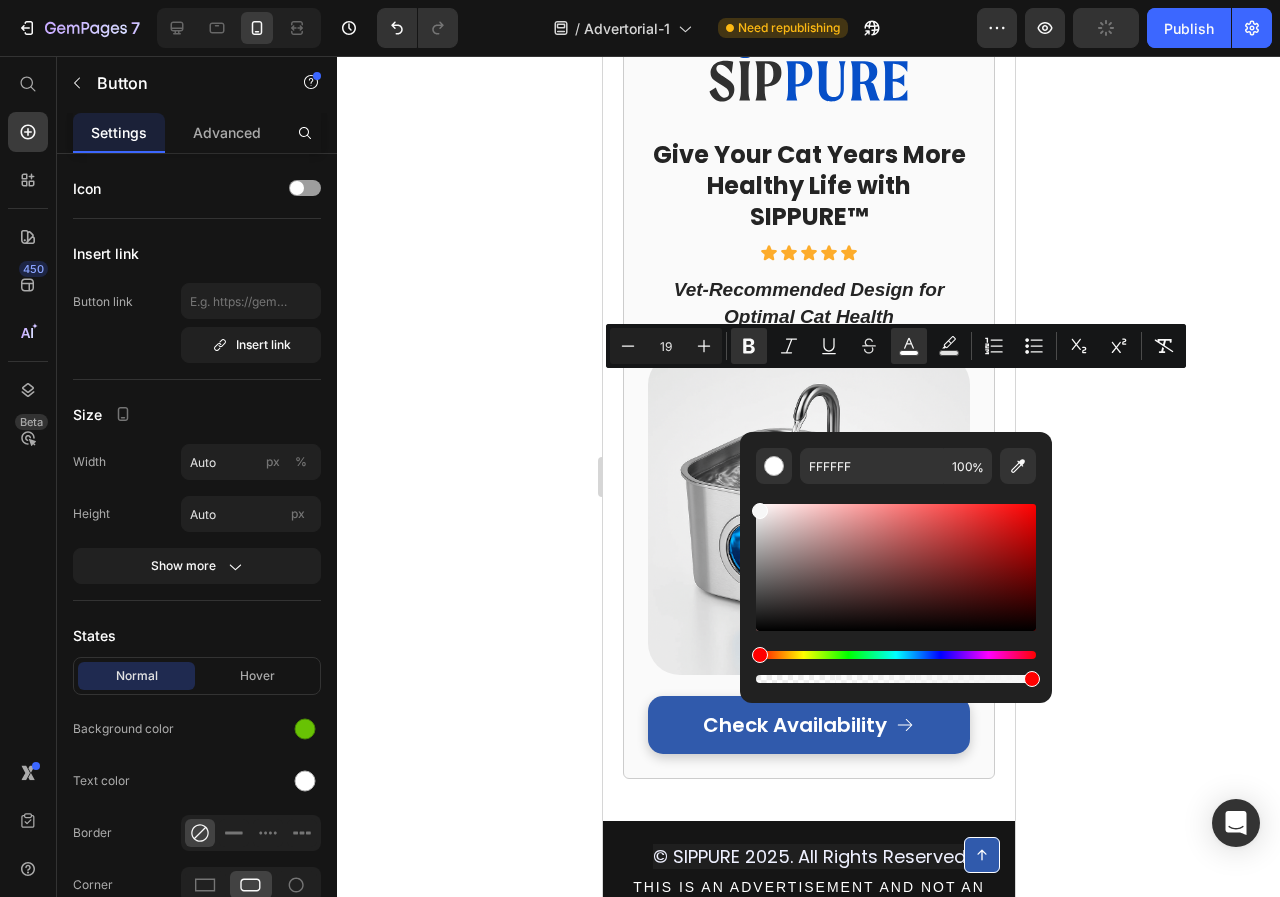 type on "F4F4F4" 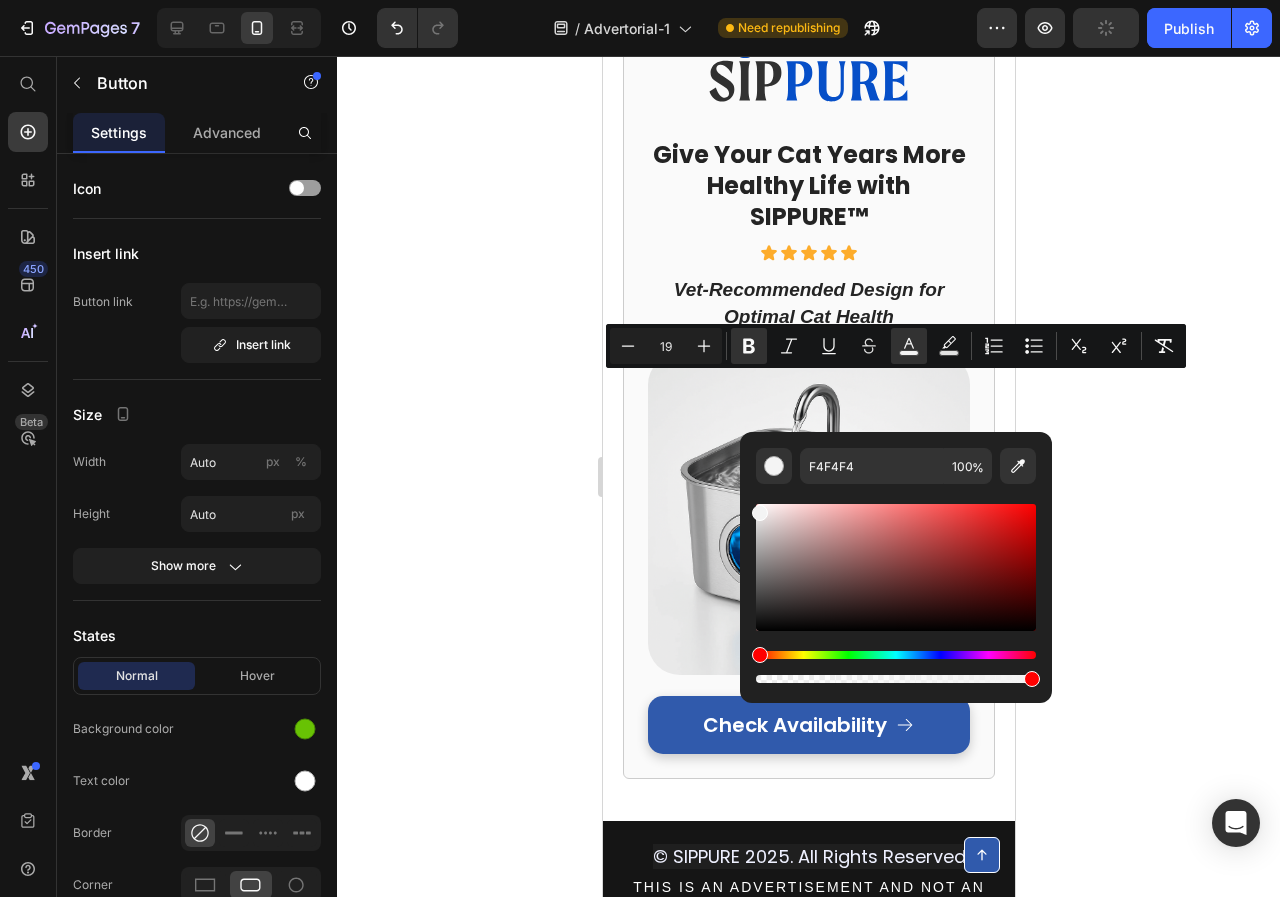 drag, startPoint x: 761, startPoint y: 509, endPoint x: 745, endPoint y: 509, distance: 16 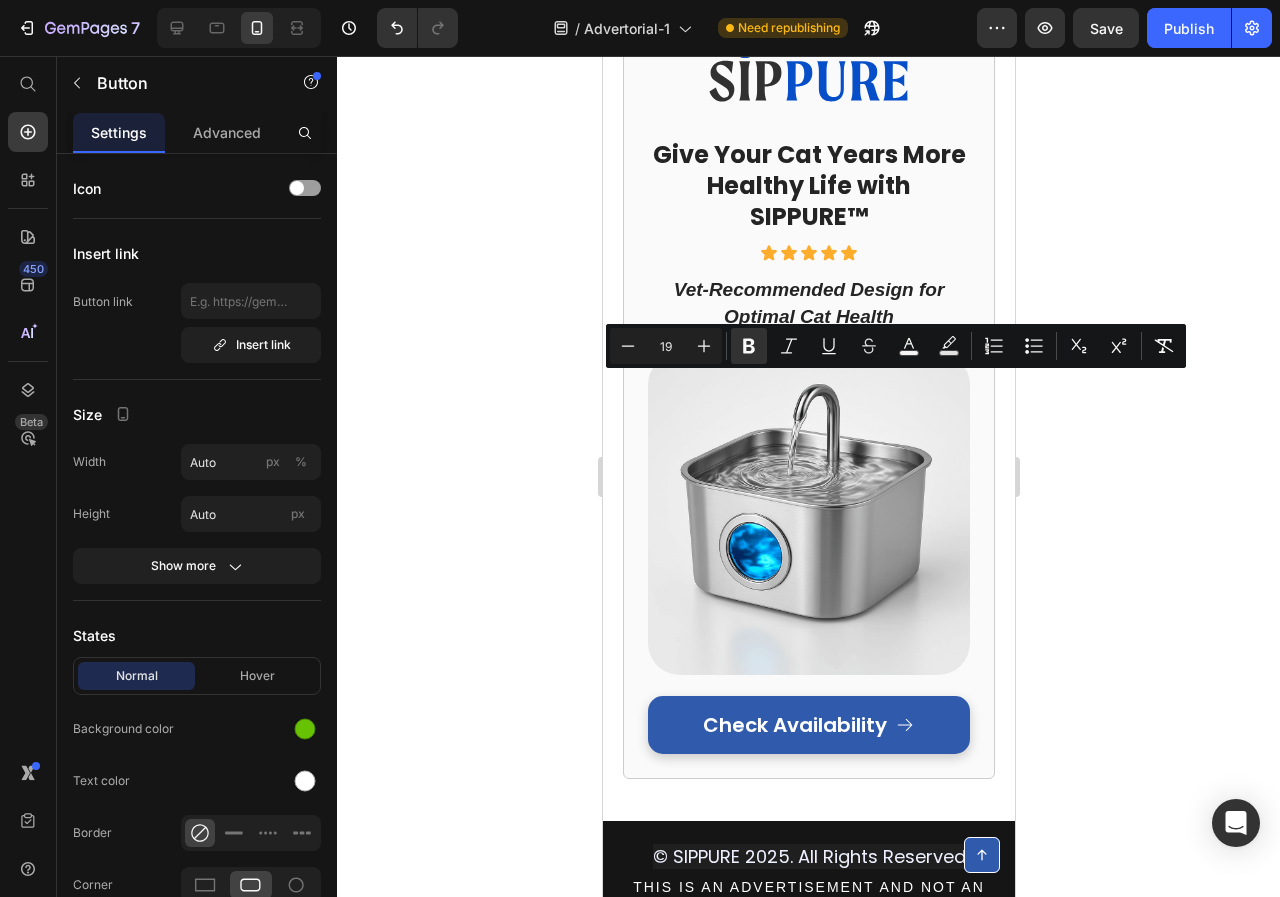 click 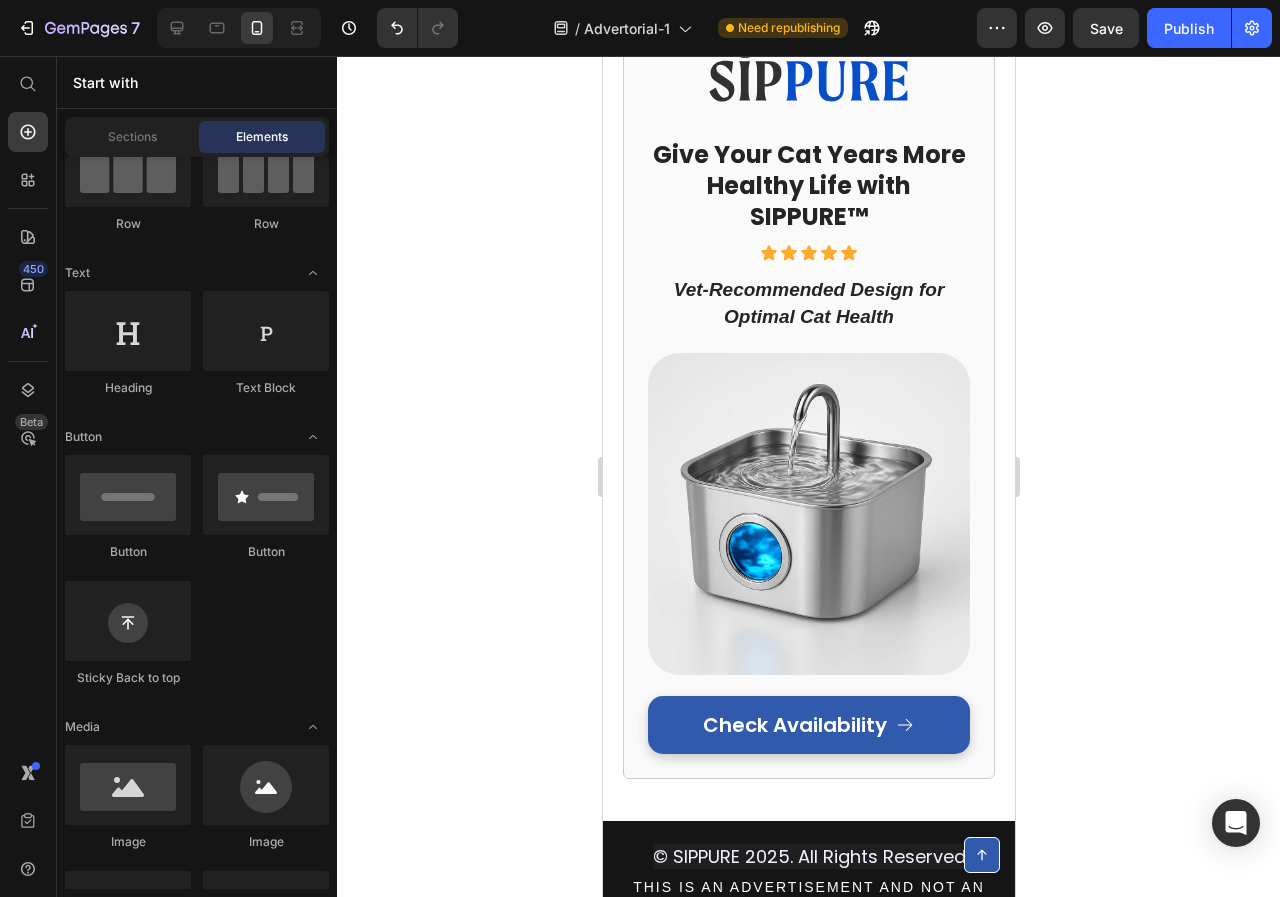 click on "APPLY DISCOUNT AND CHECK AVAILABILITY" at bounding box center [808, -63] 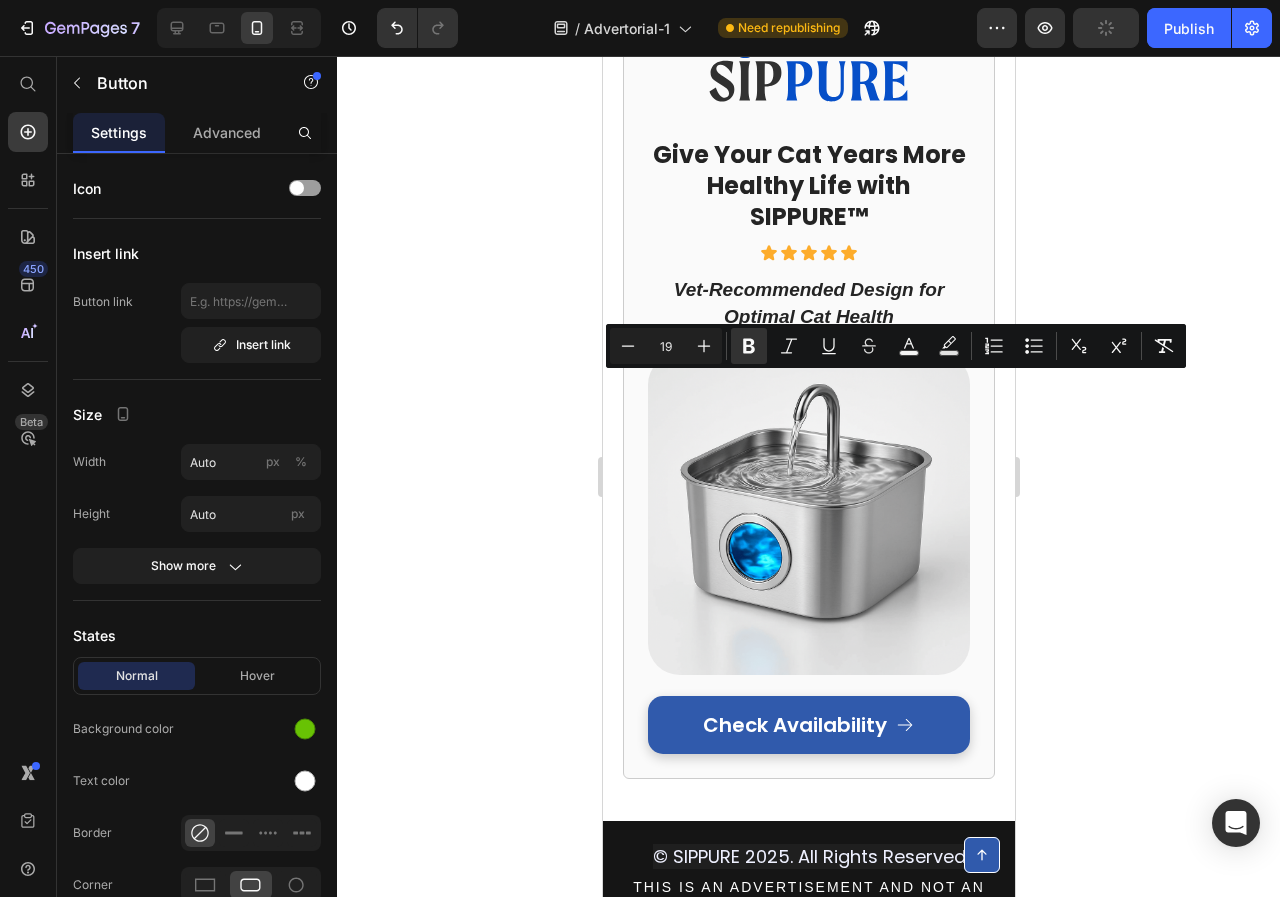 click 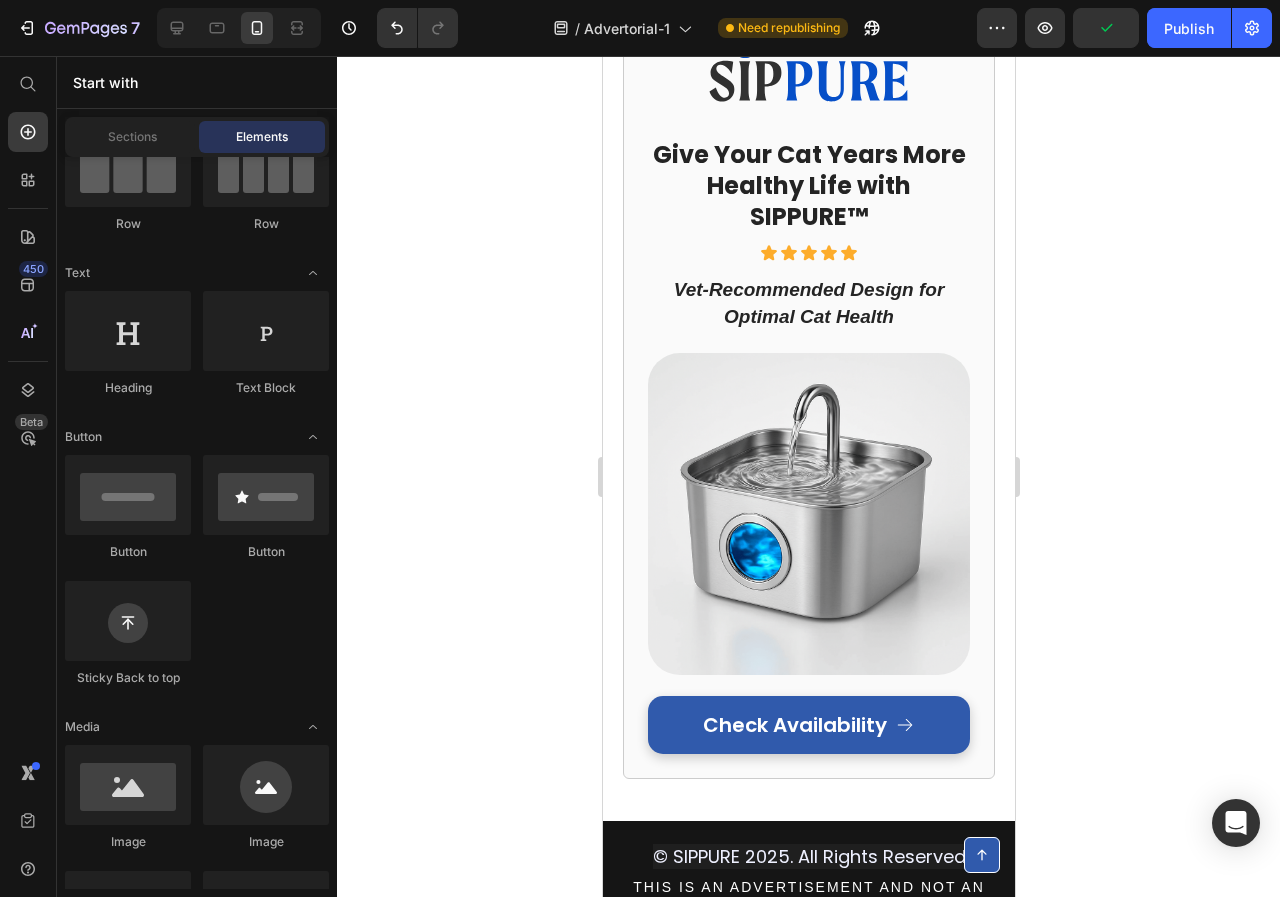 click on "APPLY DISCOUNT AND CHECK AVAILABILITY" at bounding box center (808, -62) 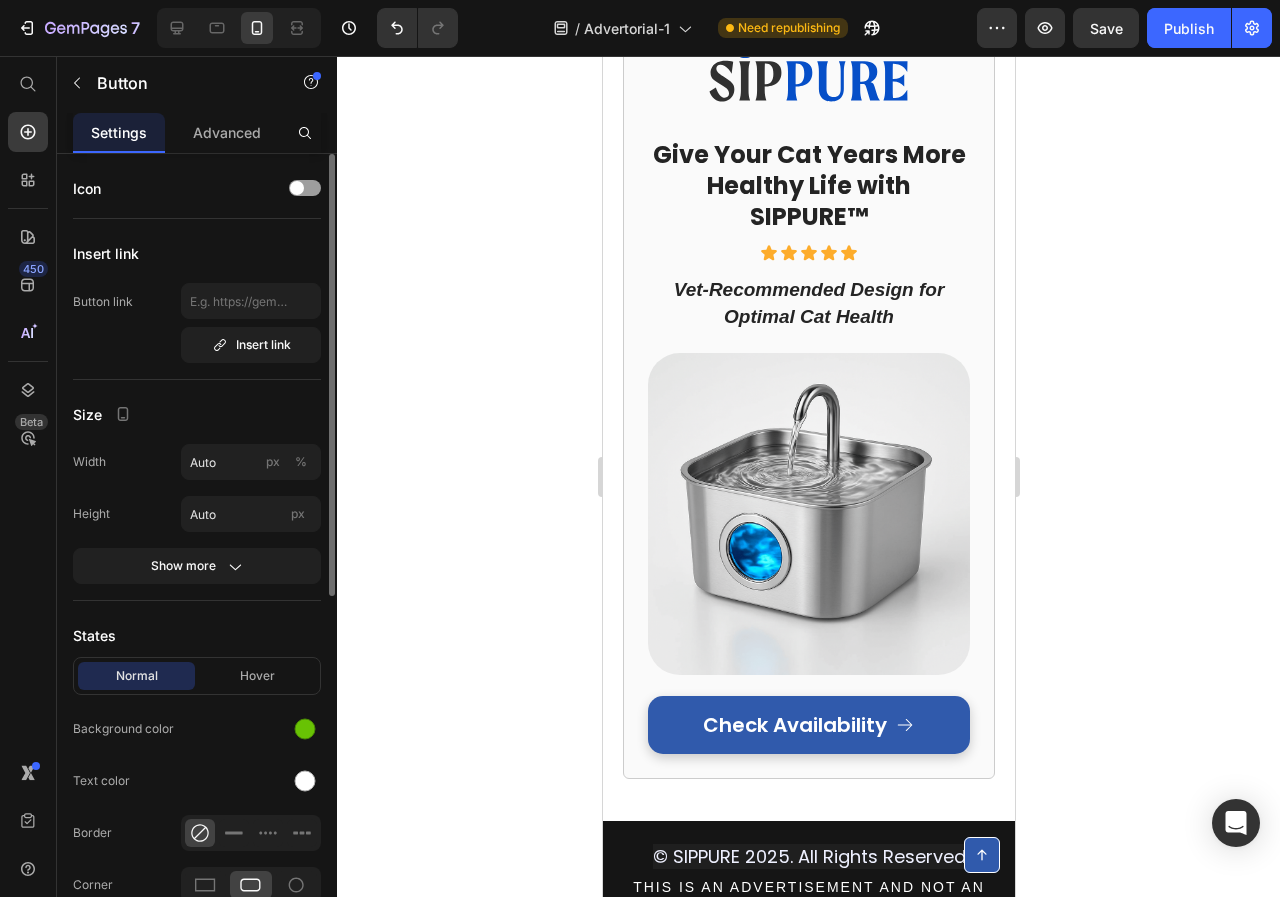 scroll, scrollTop: 200, scrollLeft: 0, axis: vertical 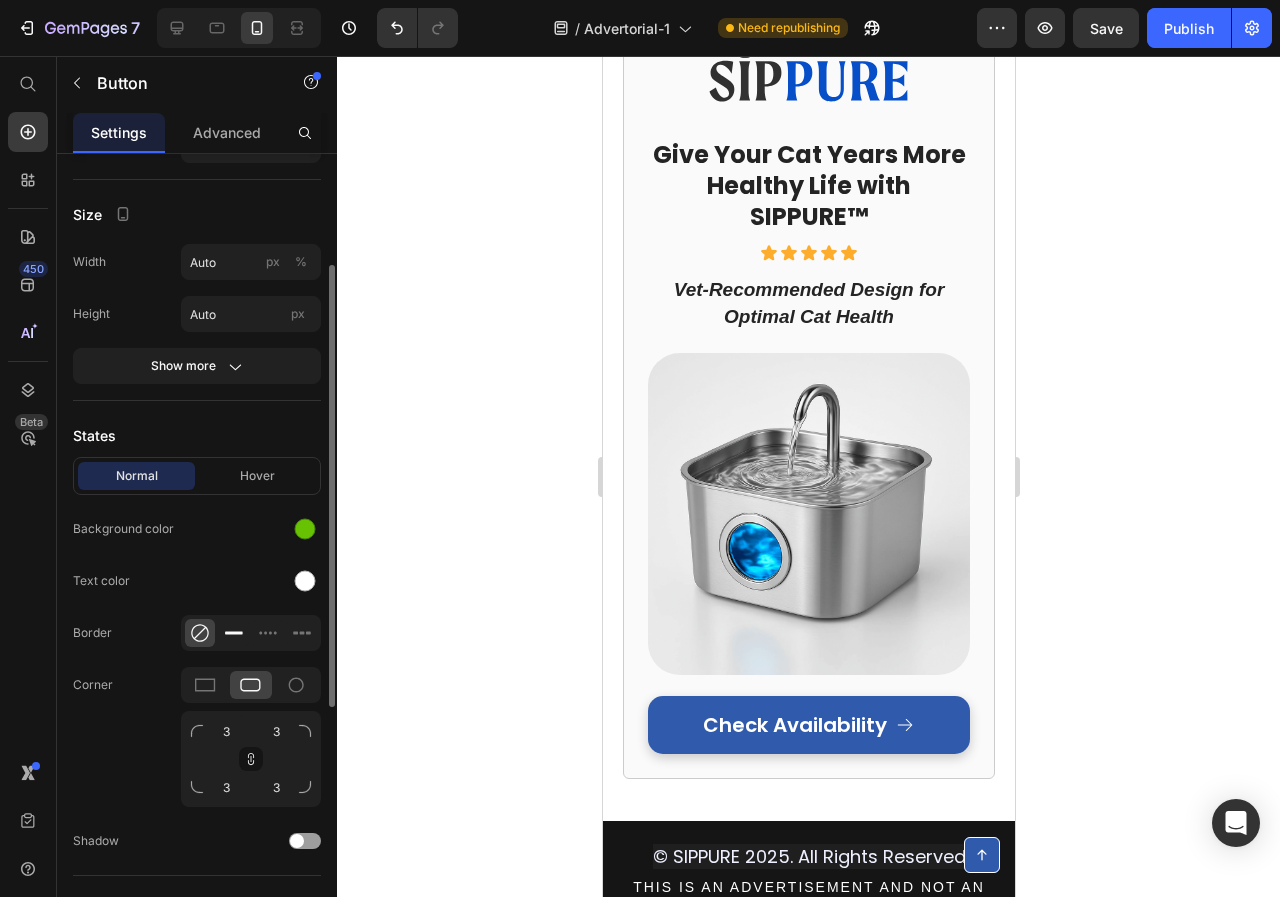 click 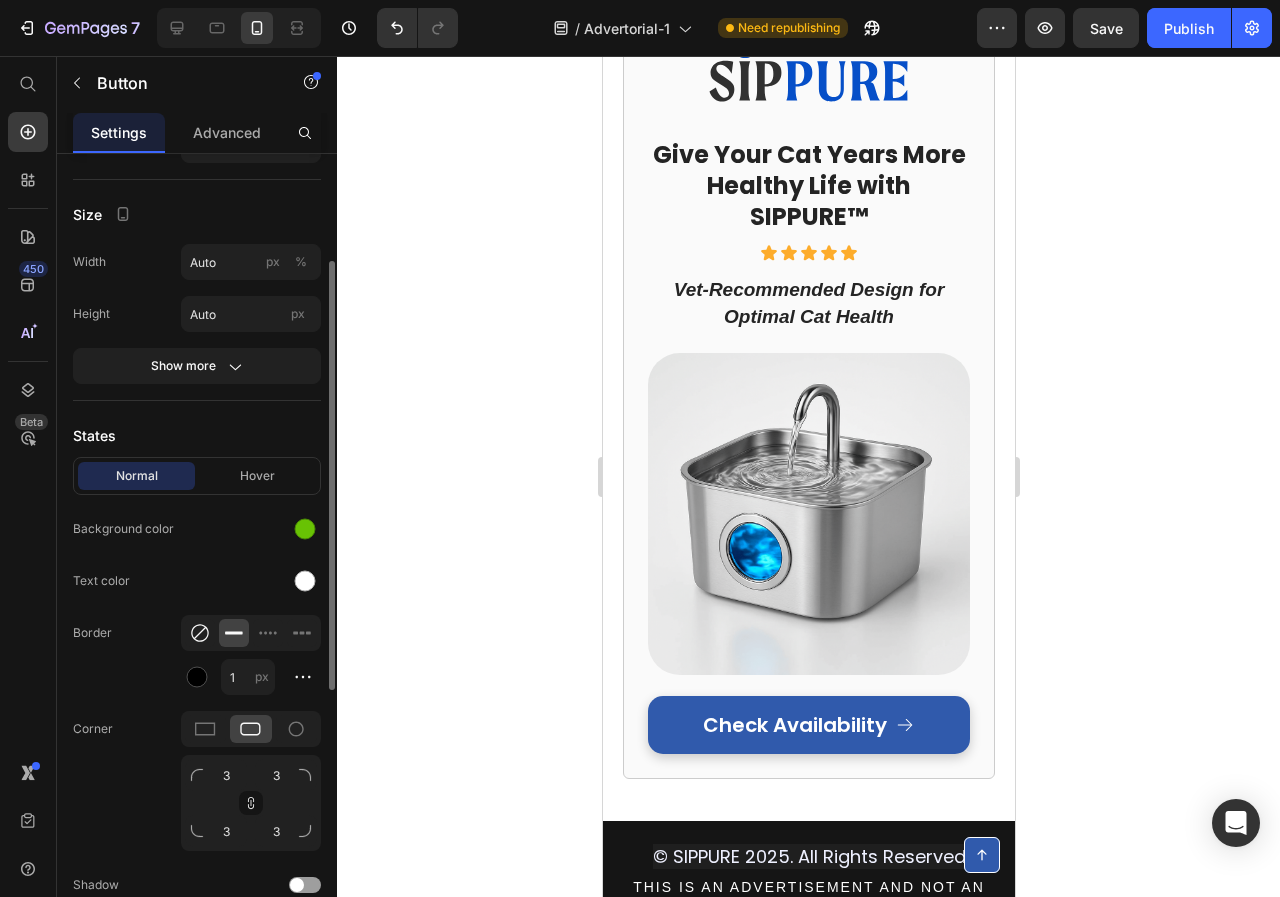 click 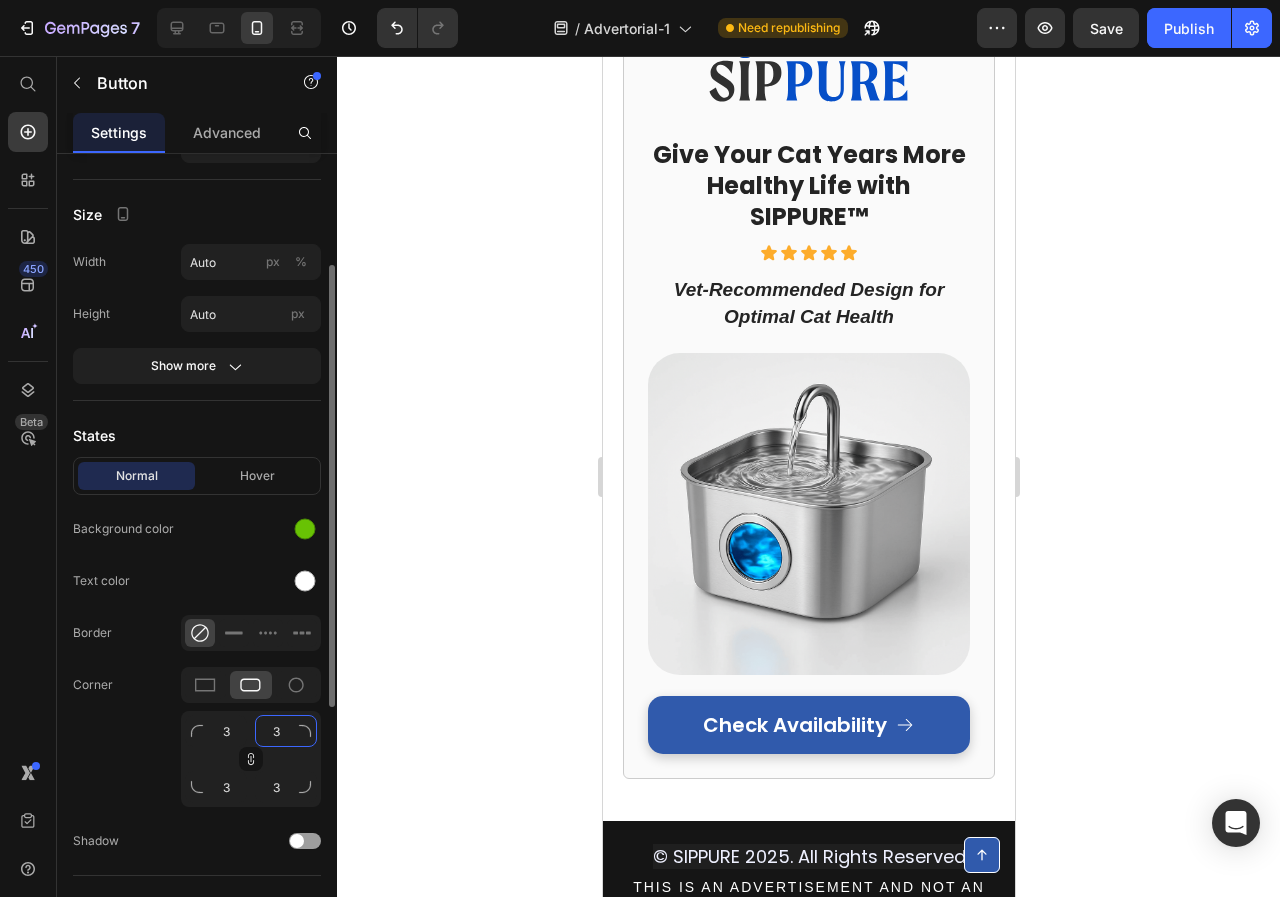 click on "3" 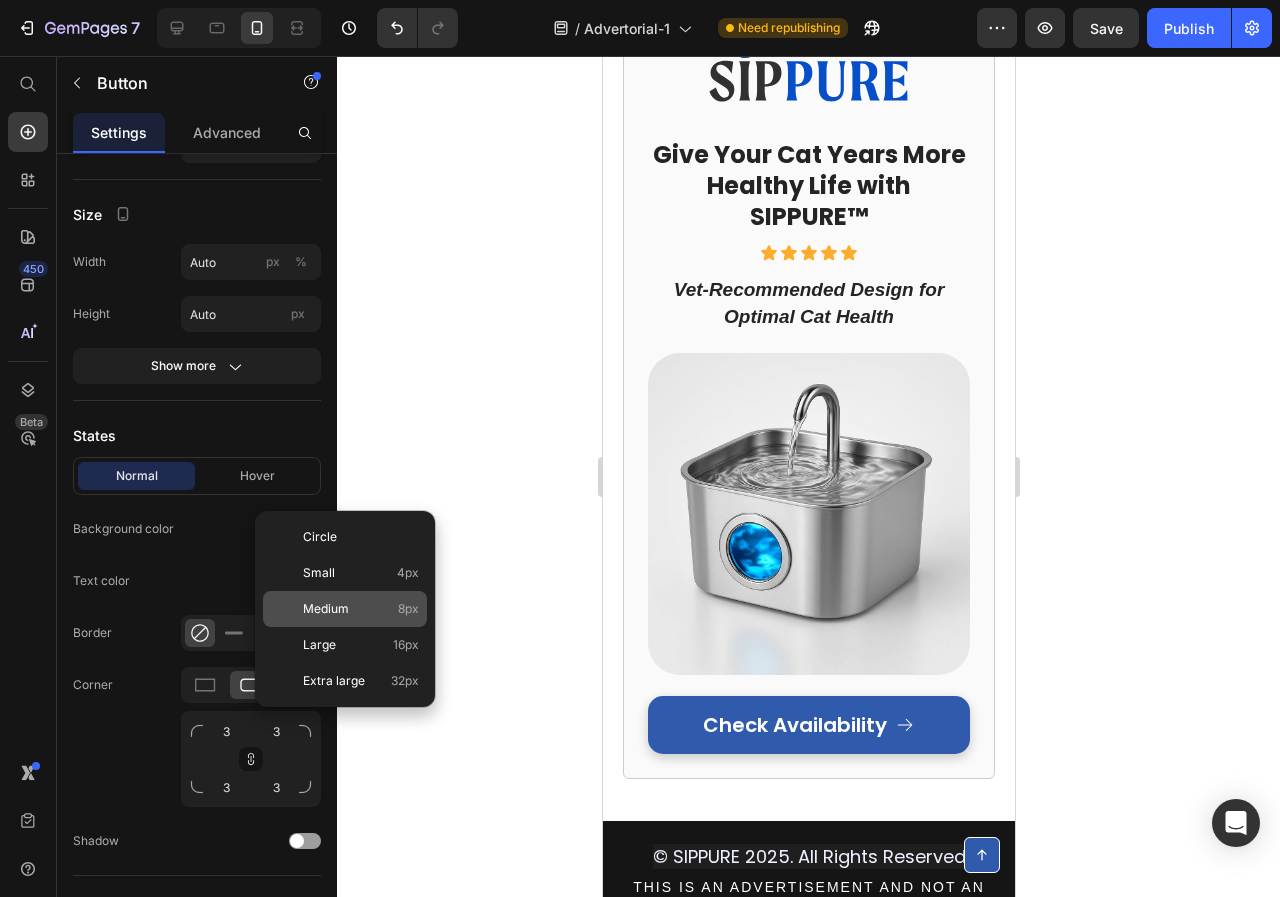 click on "Medium 8px" 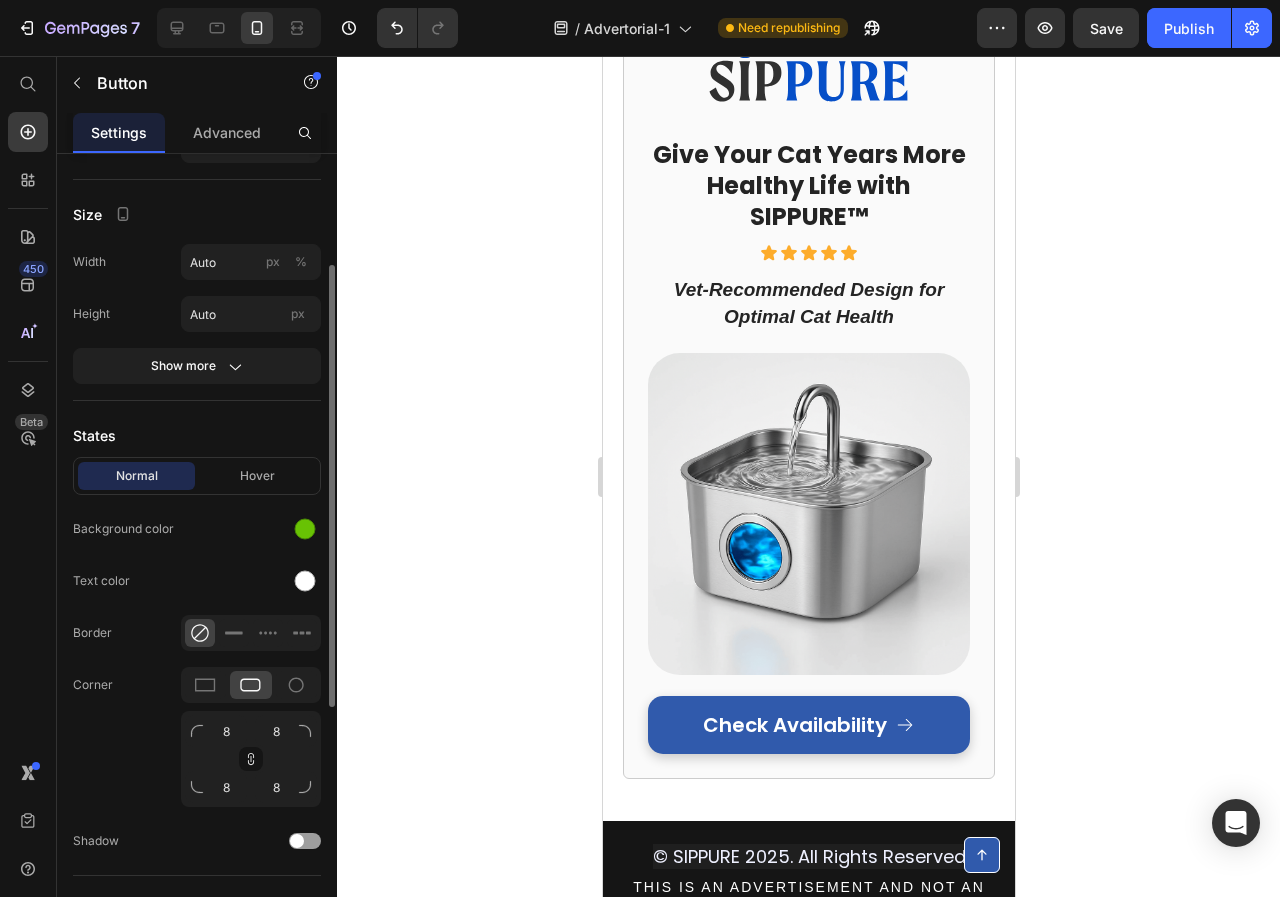 click 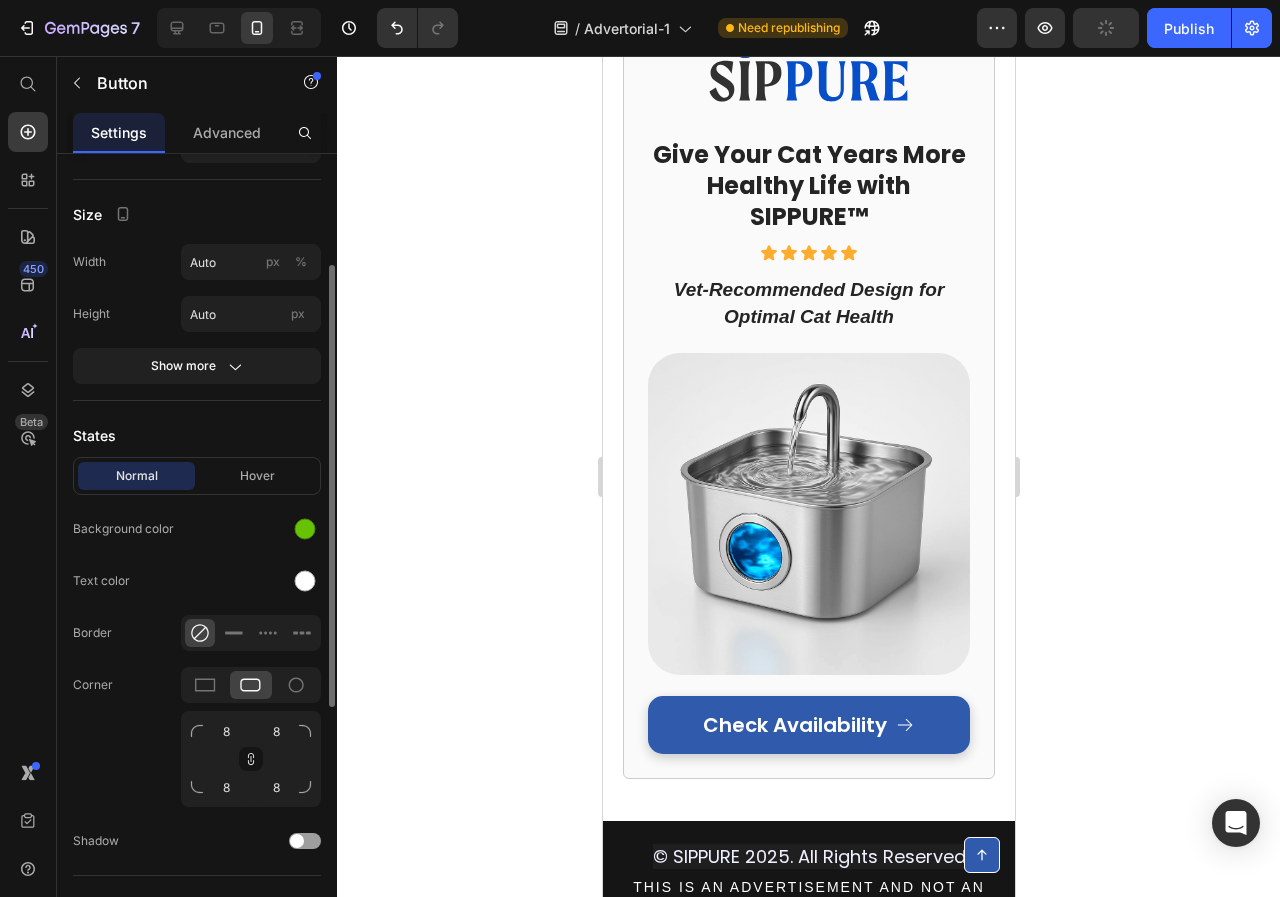 click on "8 8 8 8" at bounding box center (251, 759) 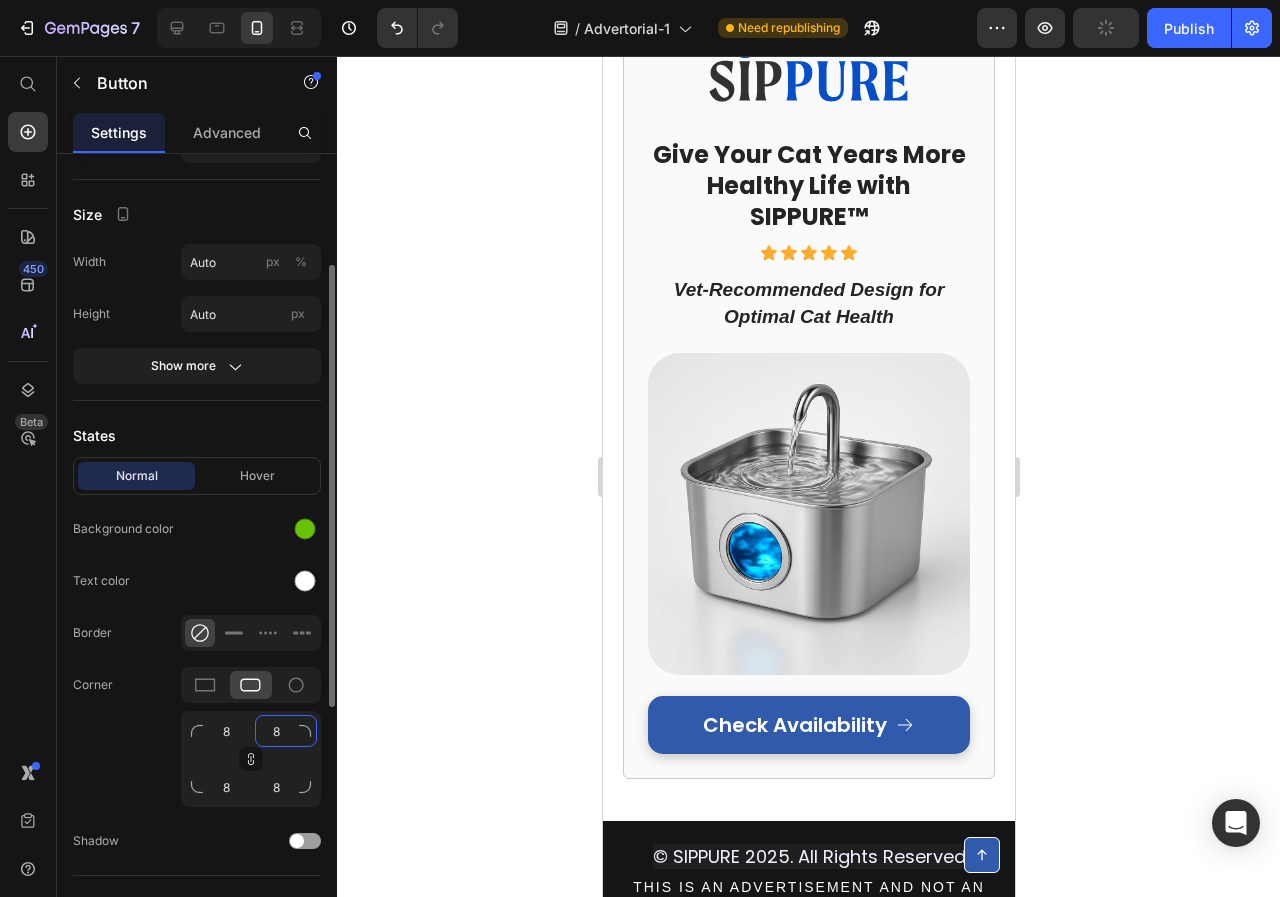 click on "8" 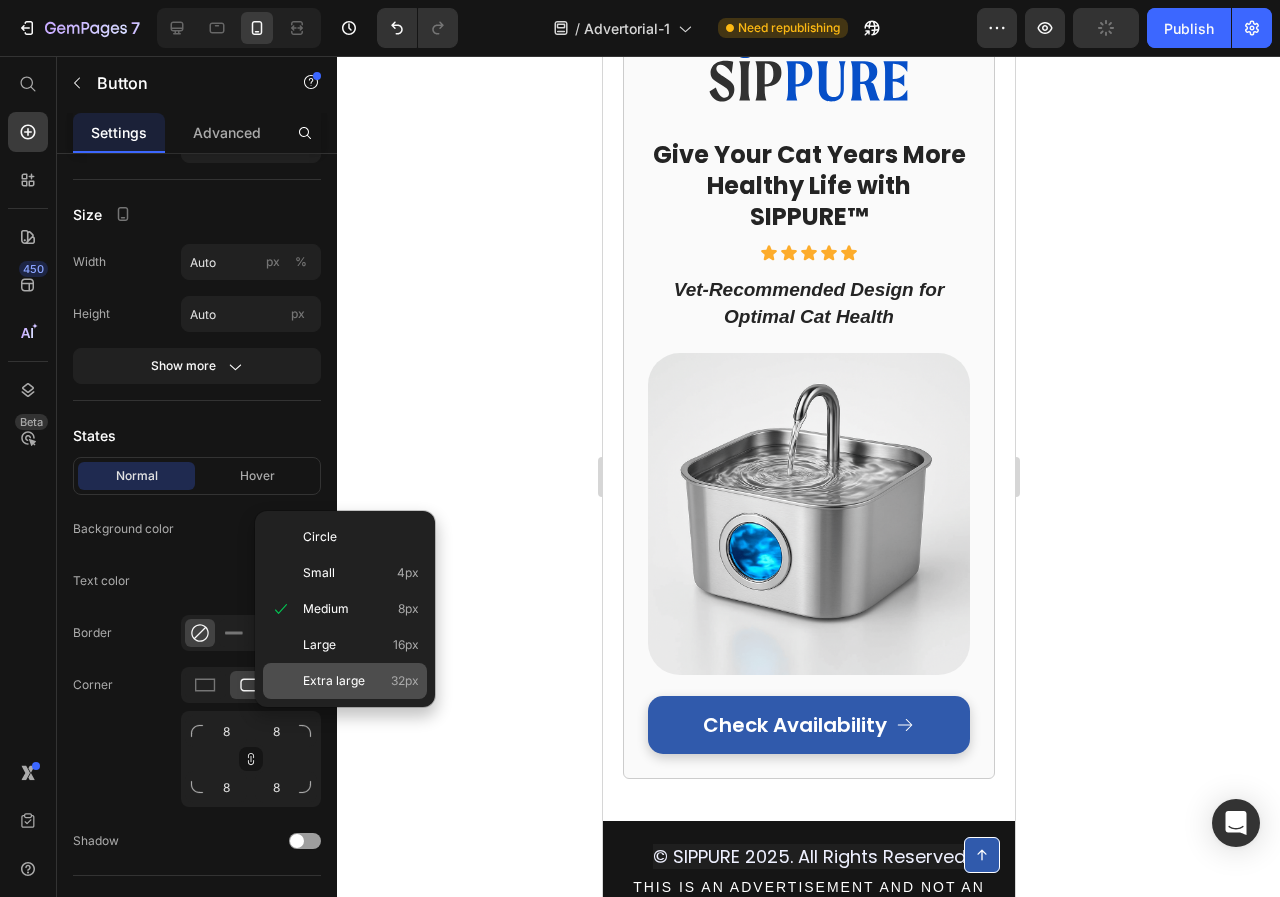 click on "Extra large" at bounding box center [334, 681] 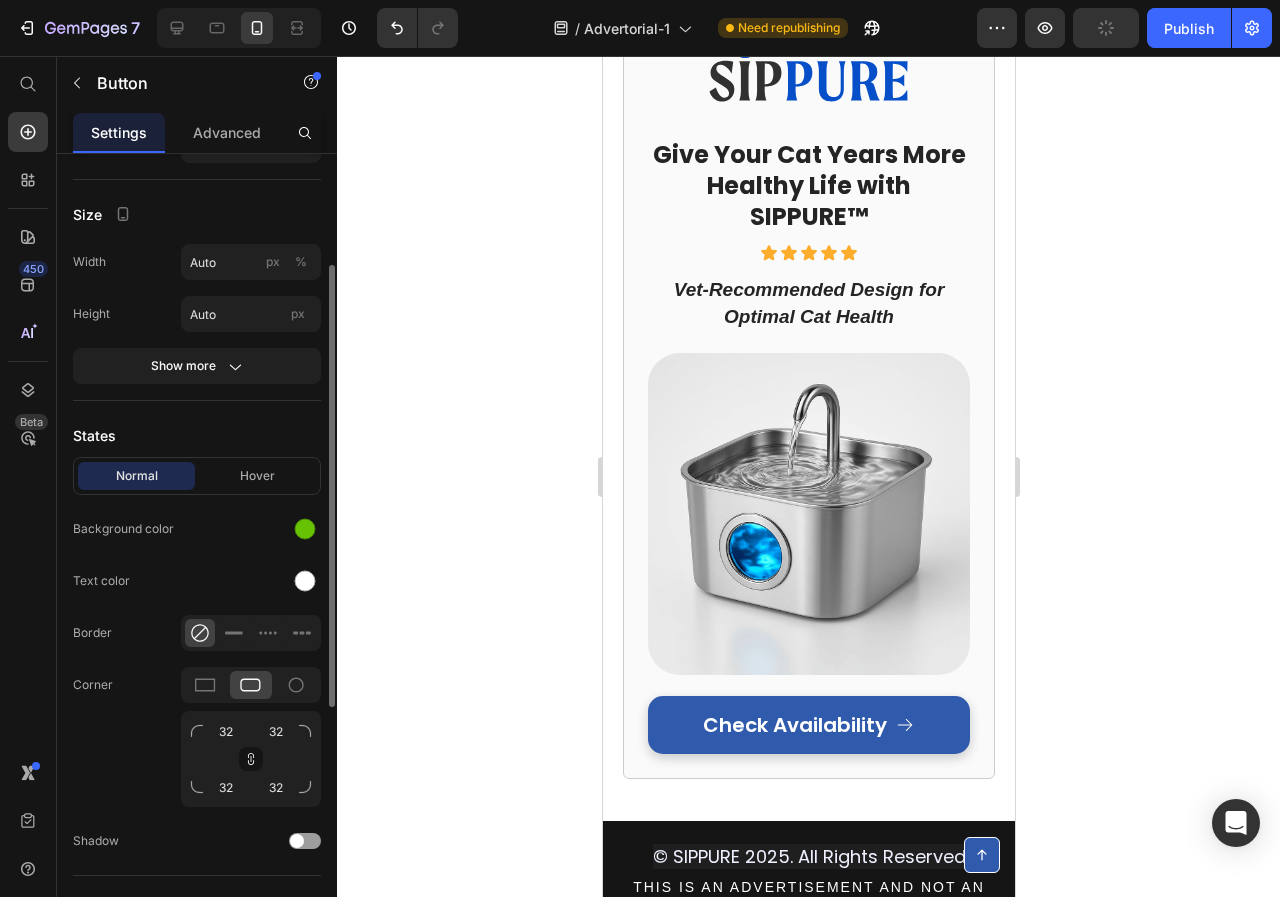 click 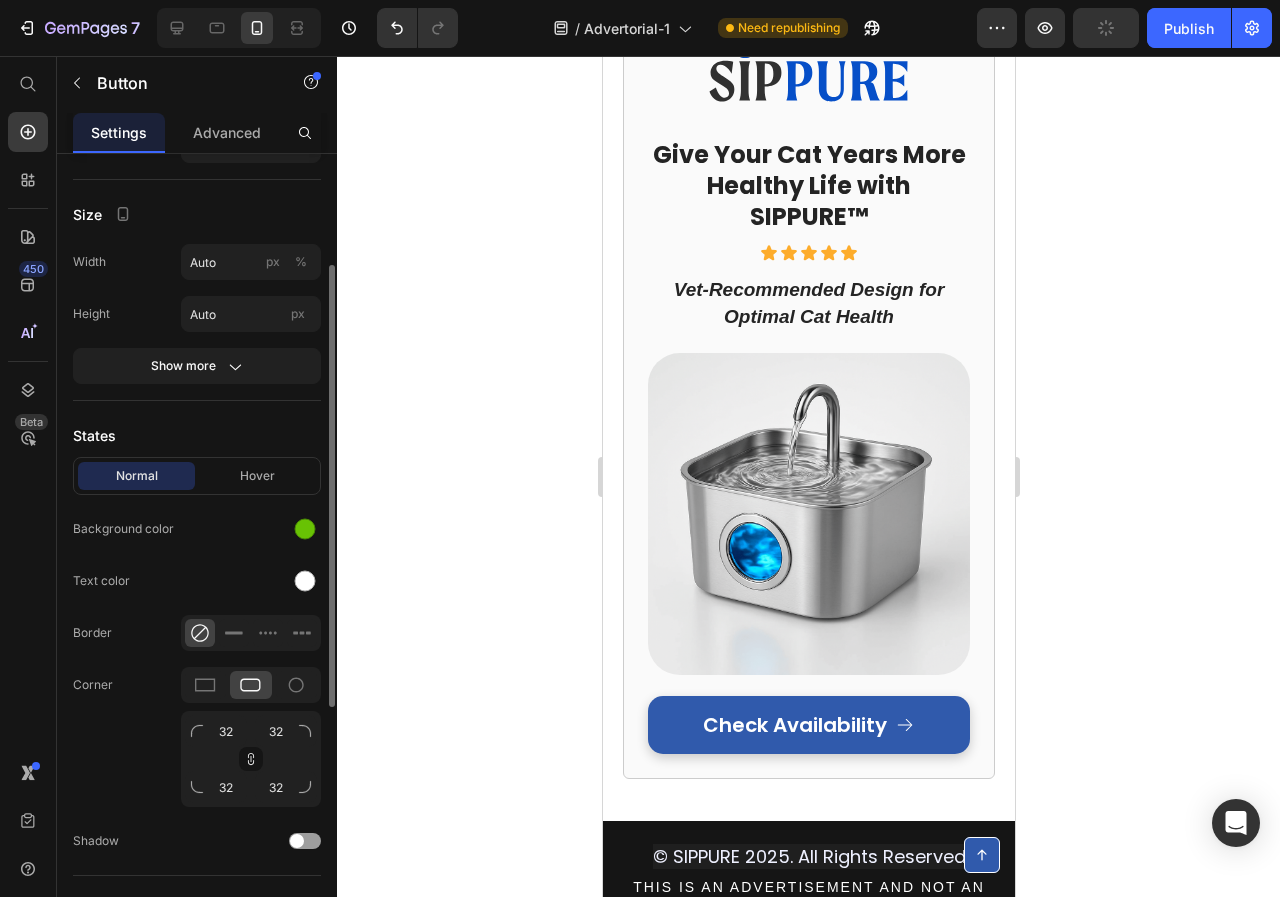 click 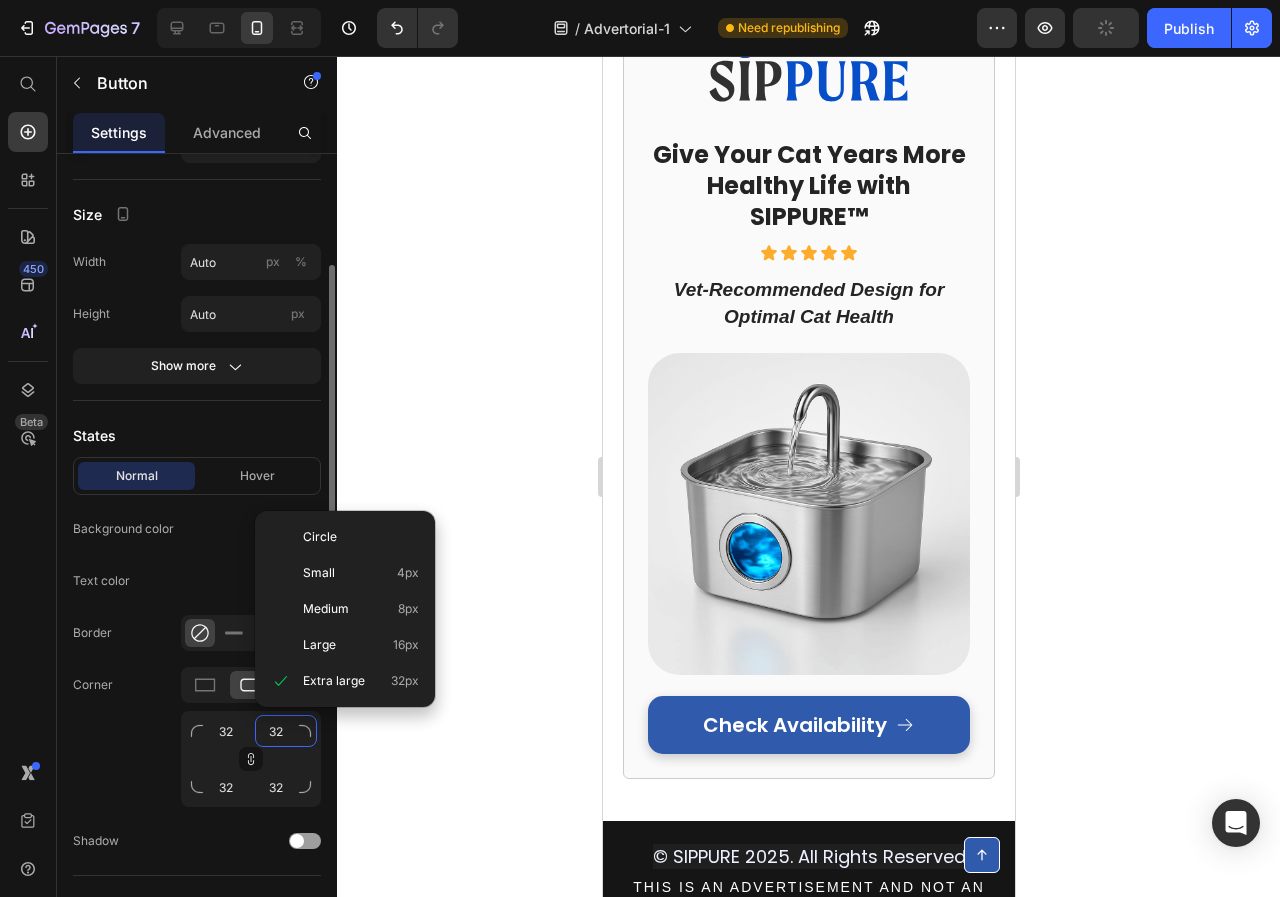 click on "32" 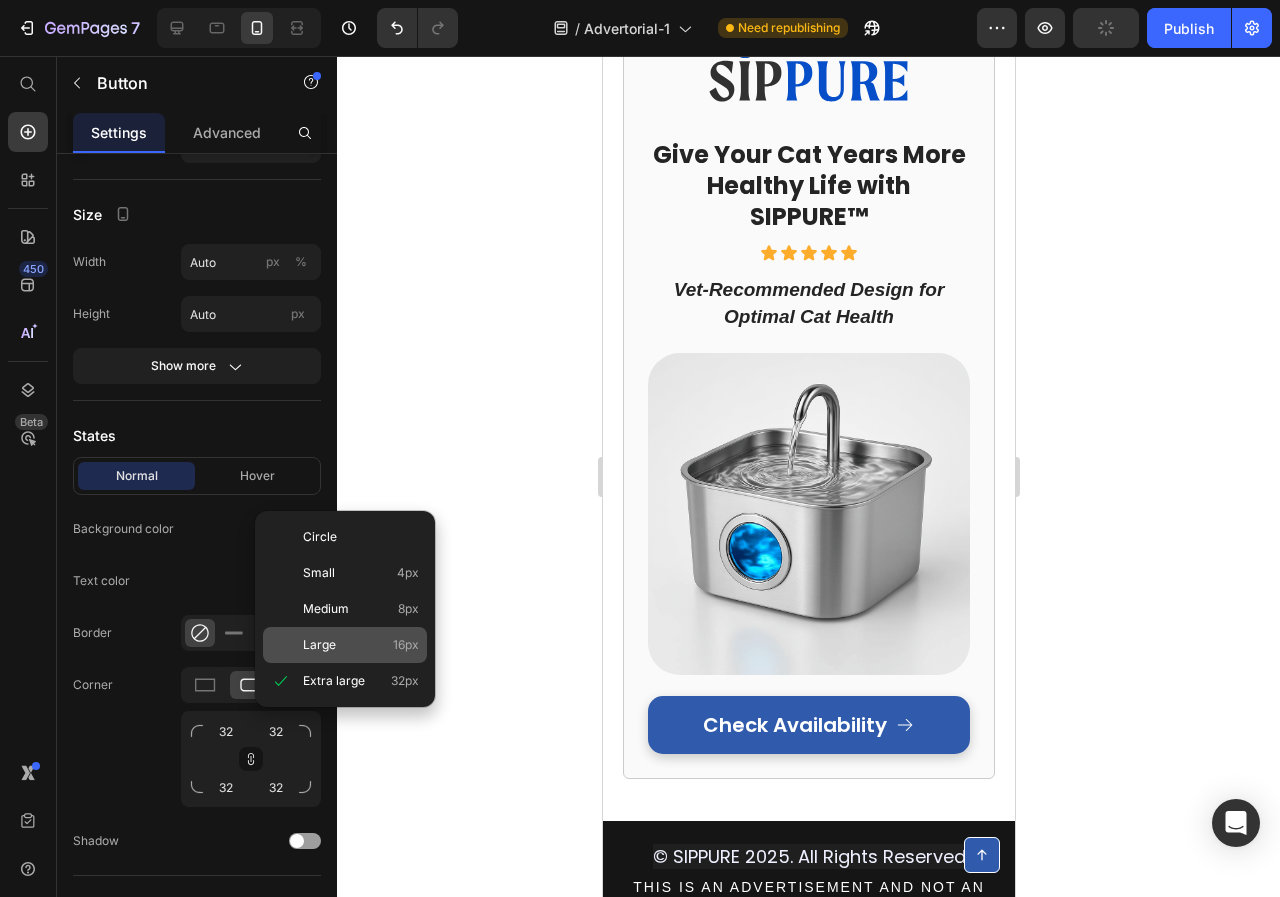 click on "Large" at bounding box center [319, 645] 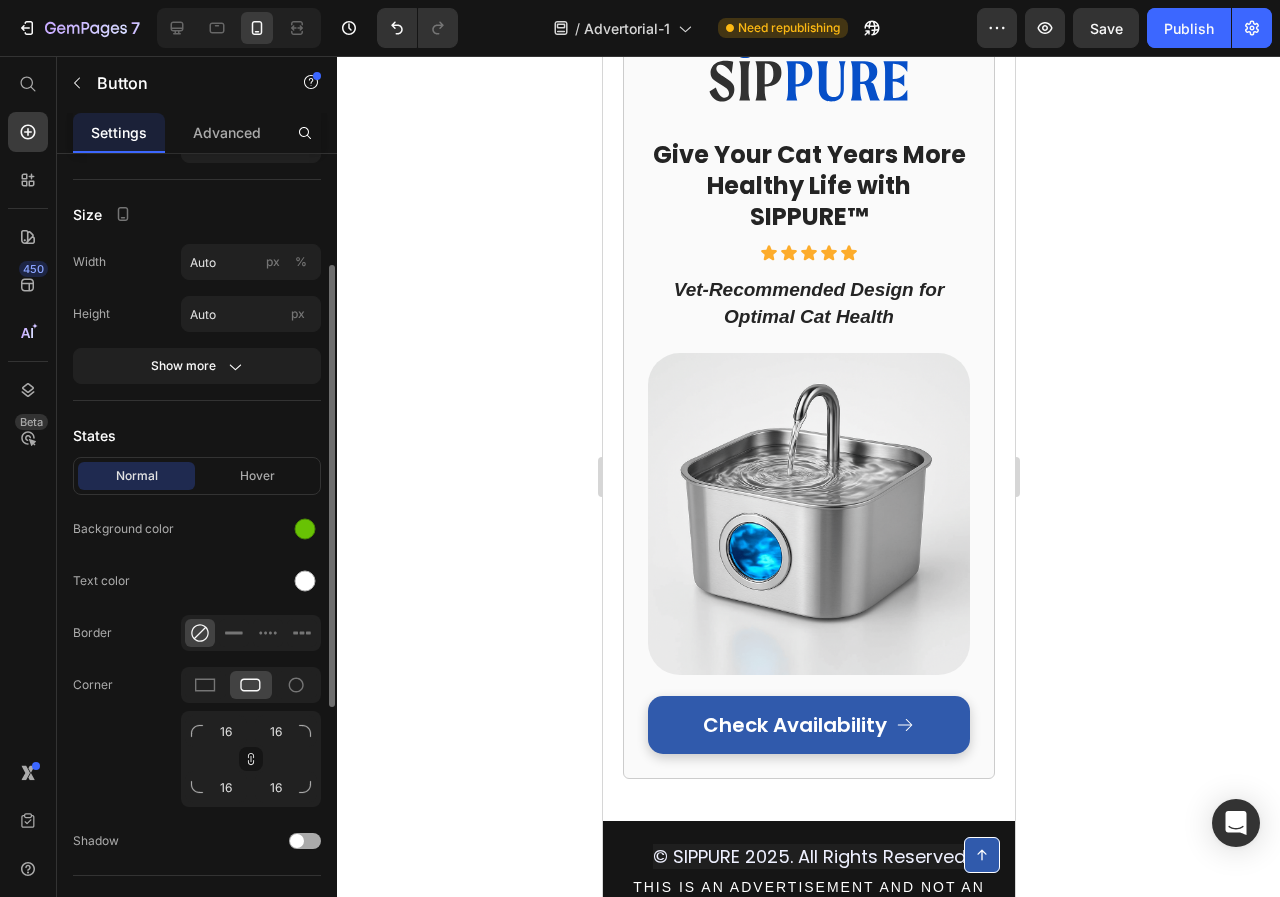 click at bounding box center (305, 841) 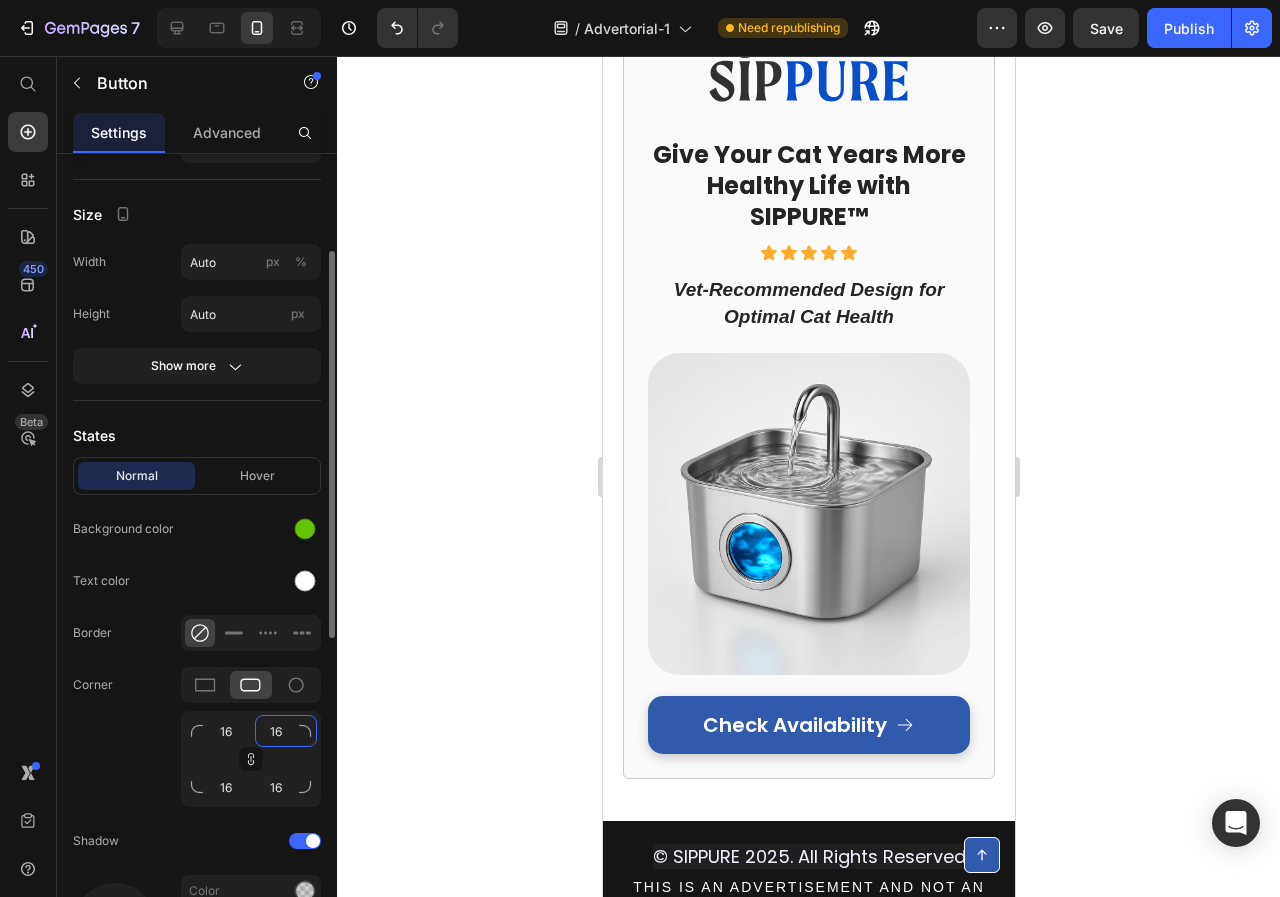 click on "16" 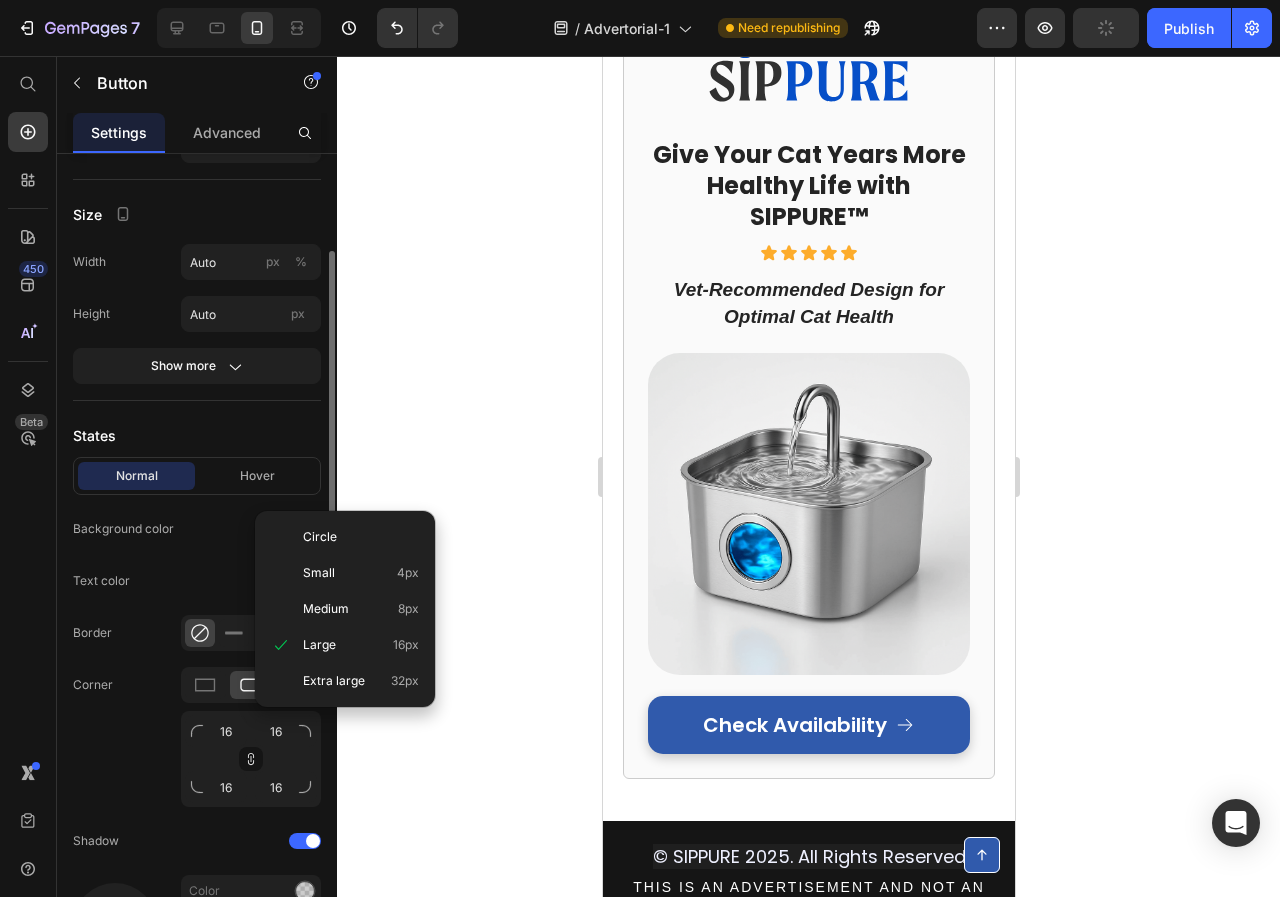 click at bounding box center [305, 731] 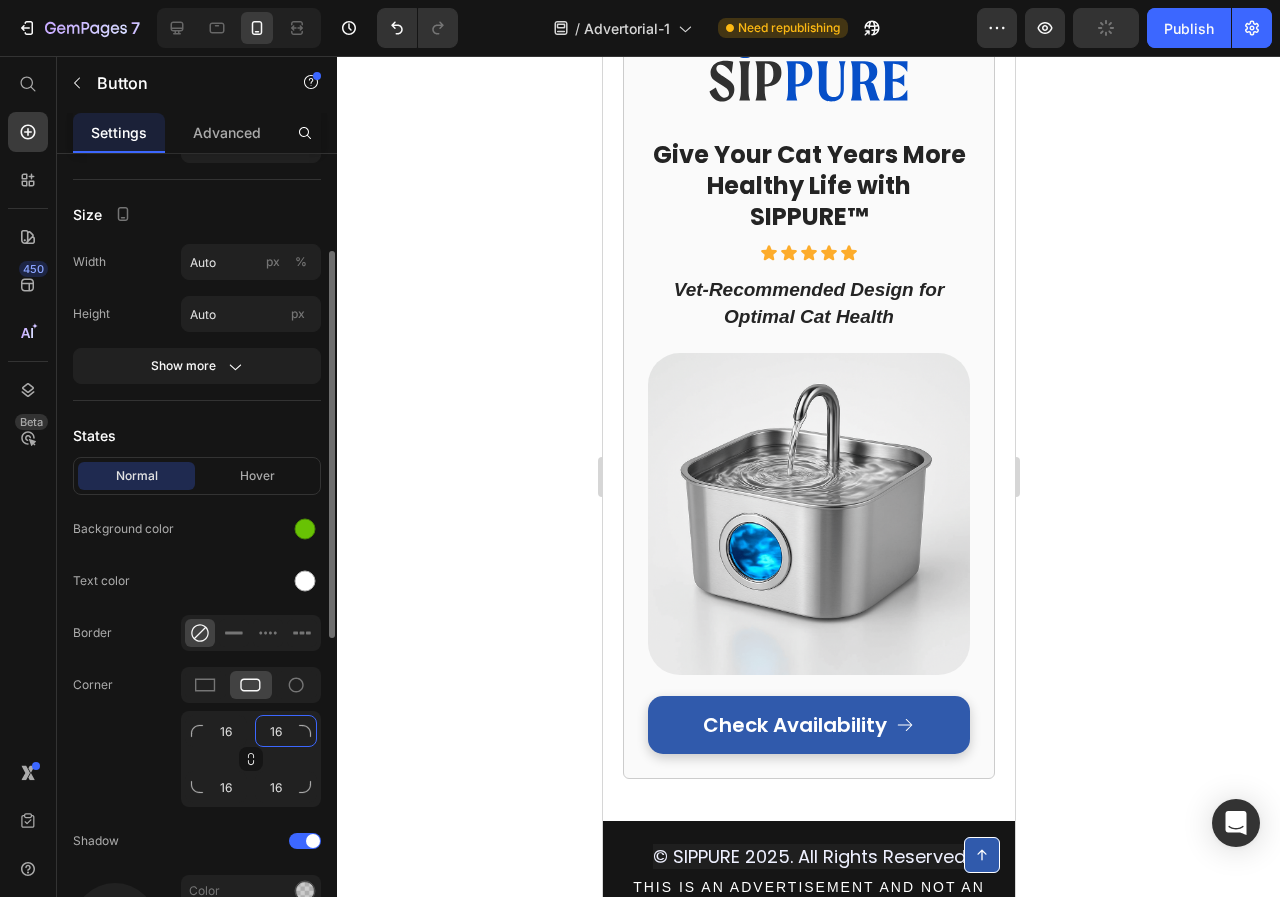 click on "16" 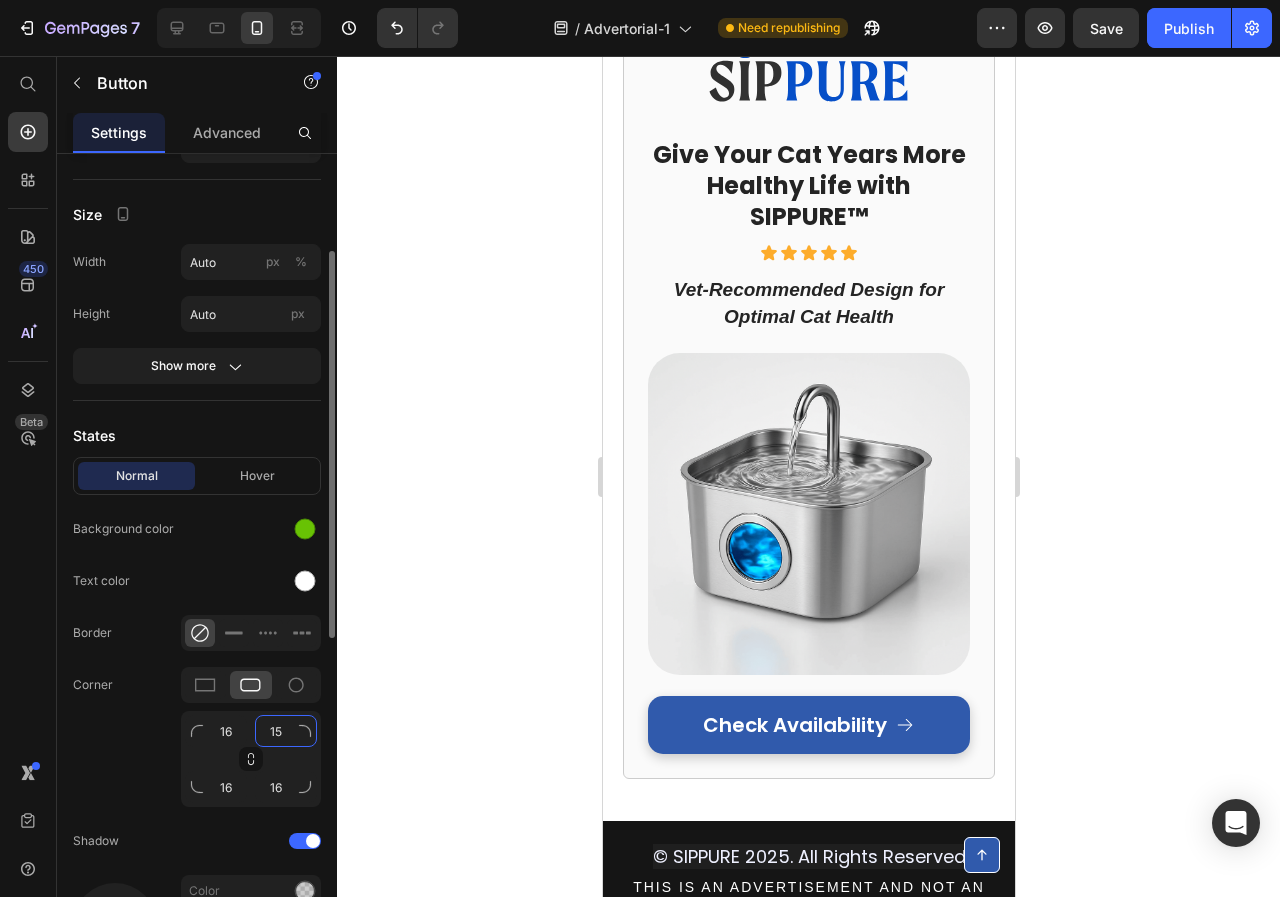 click on "15" 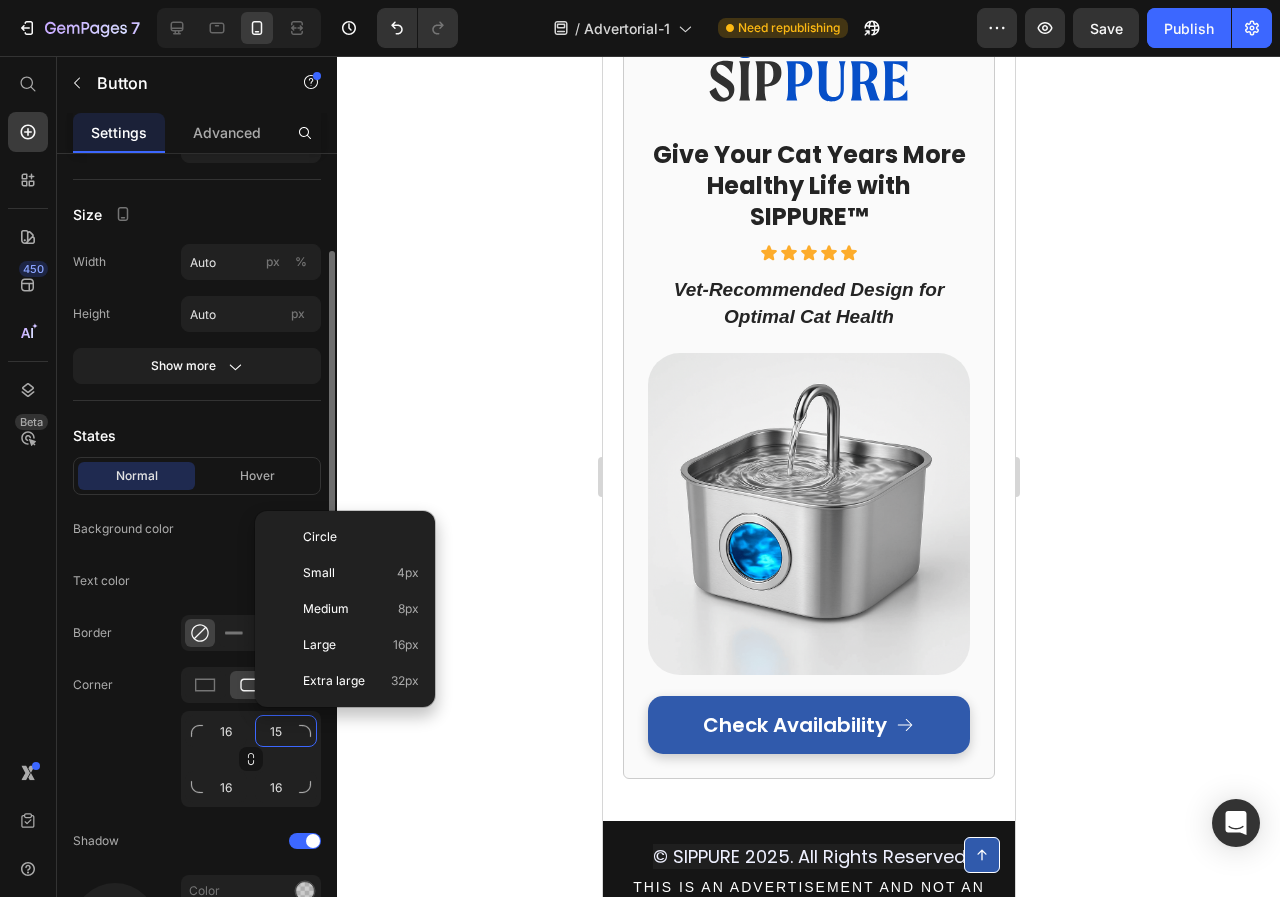 click on "15" 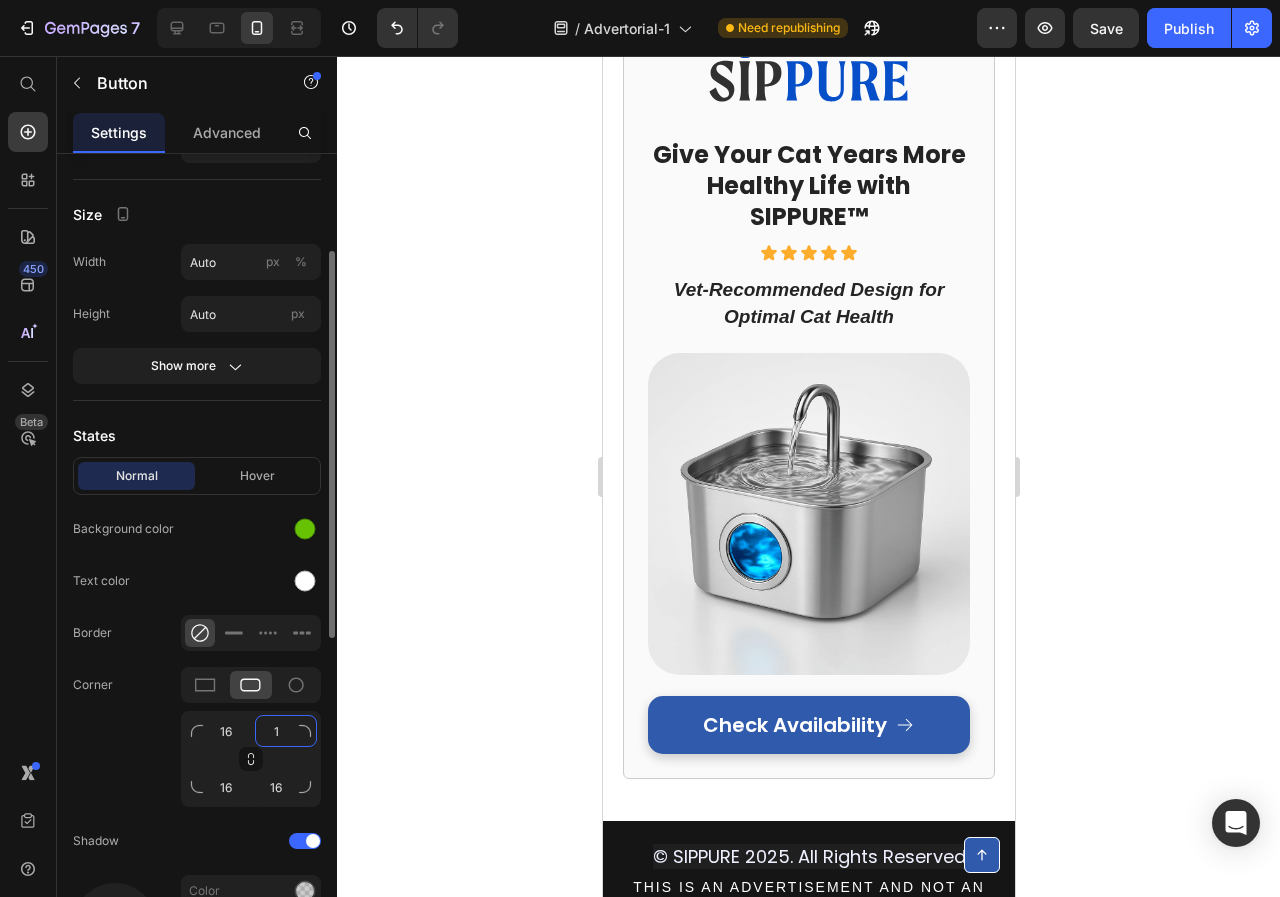 type on "13" 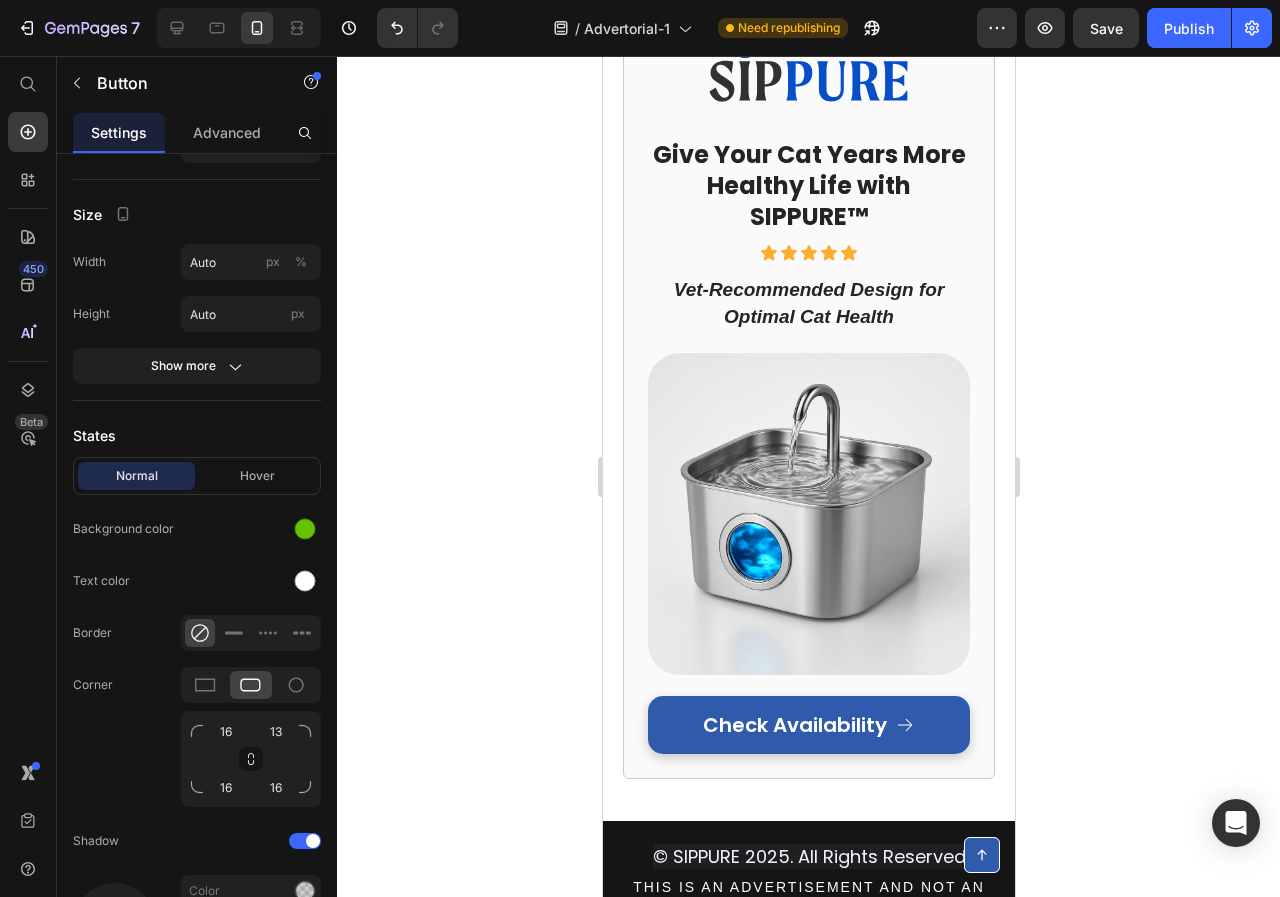 click 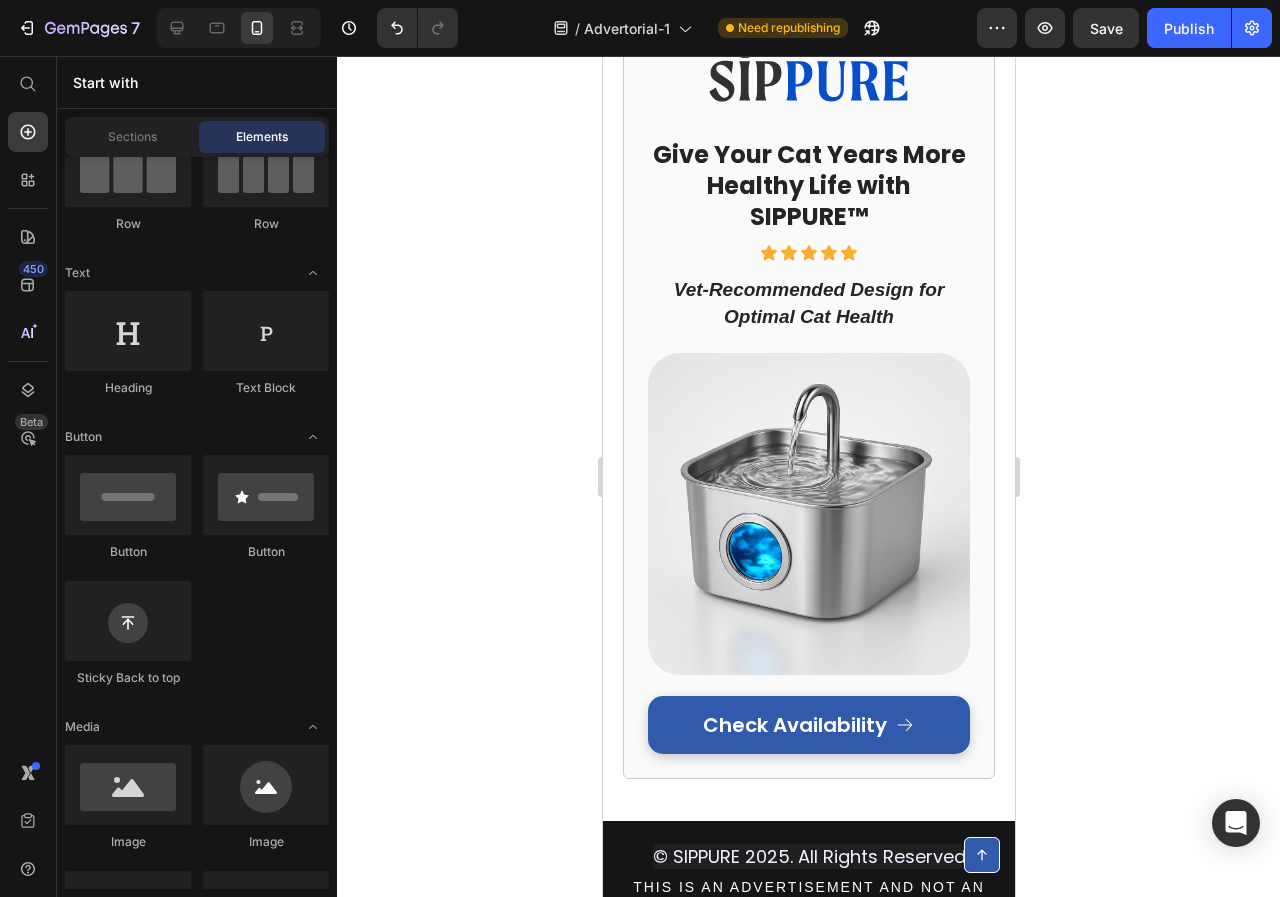 click on "APPLY DISCOUNT AND CHECK AVAILABILITY" at bounding box center [808, -62] 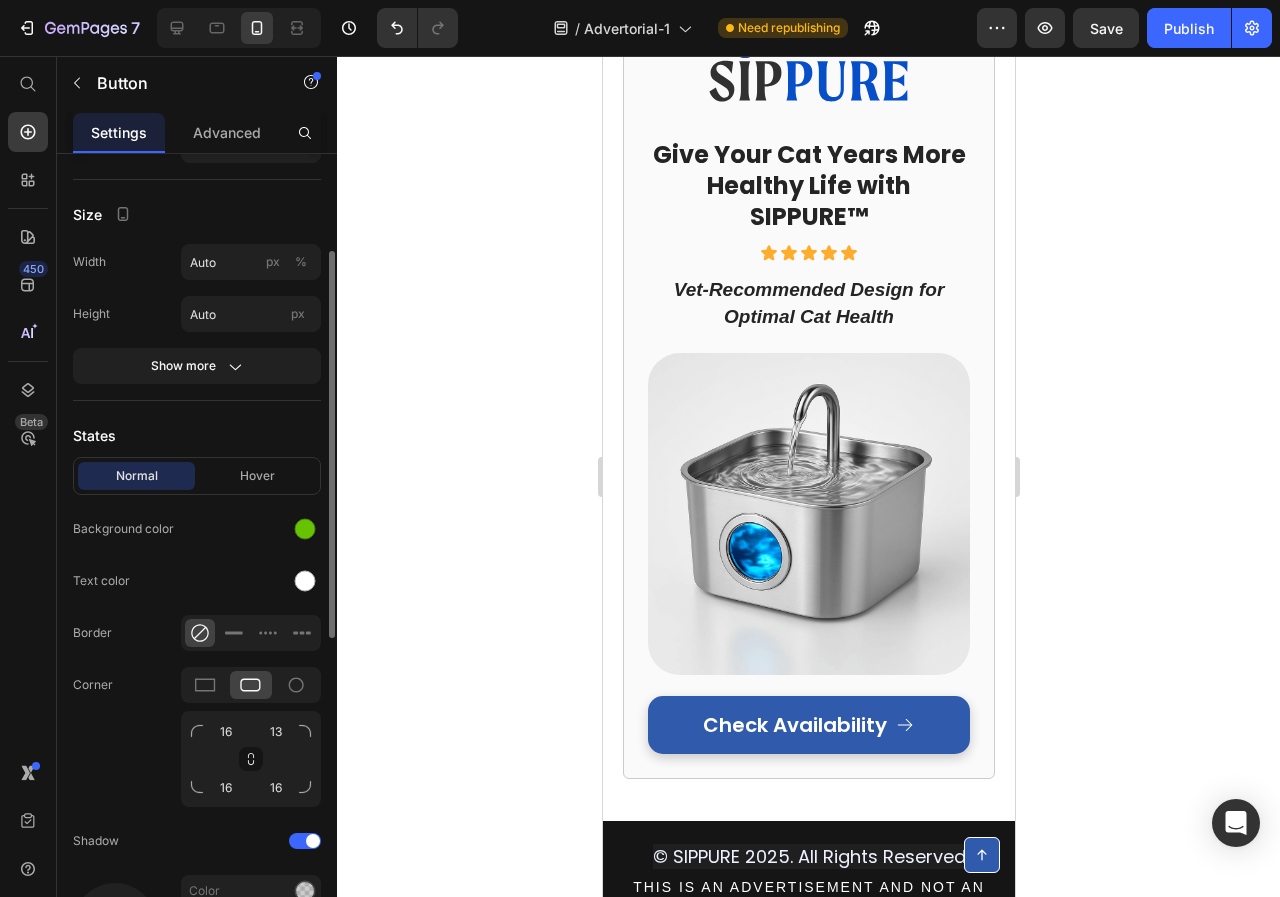 scroll, scrollTop: 0, scrollLeft: 0, axis: both 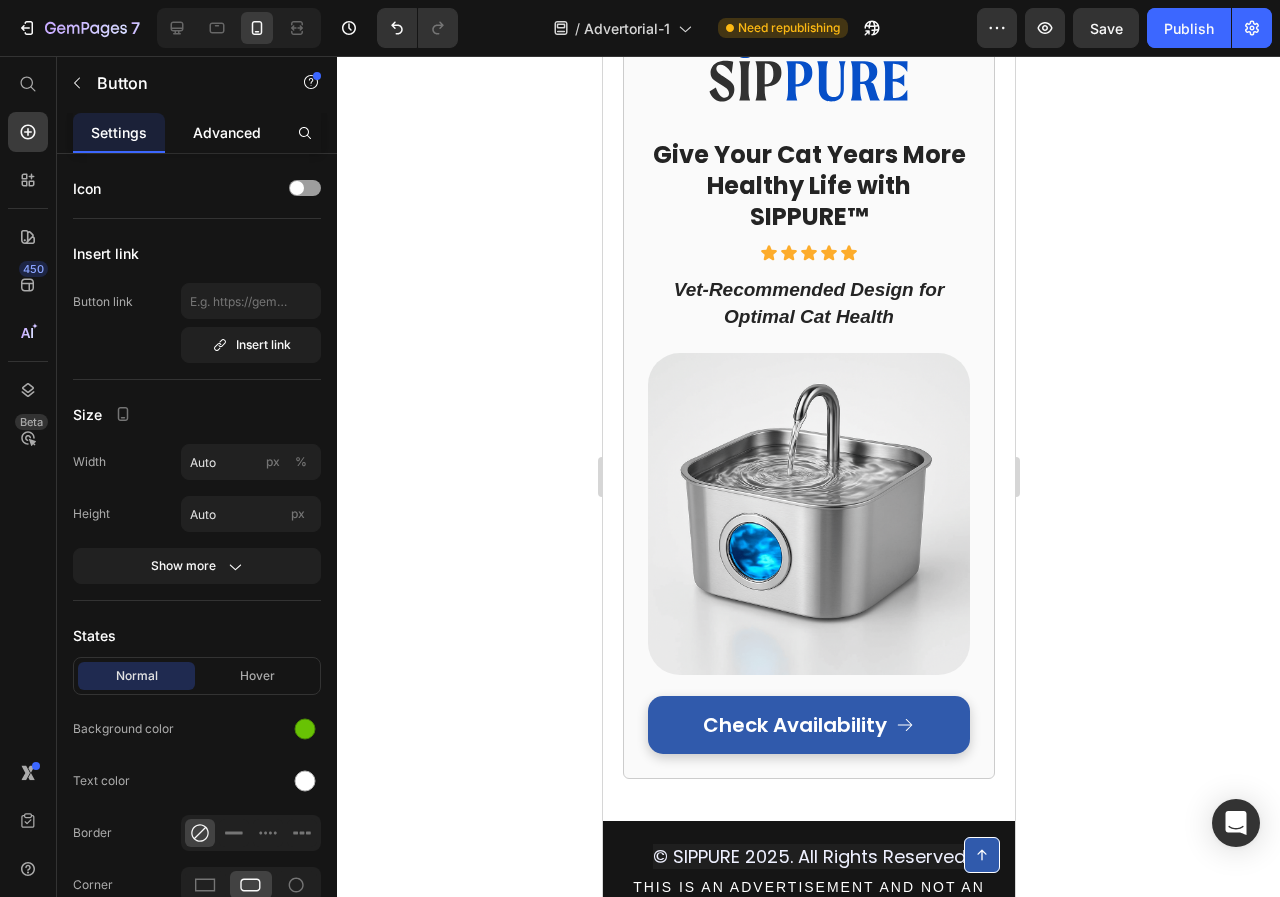 click on "Advanced" 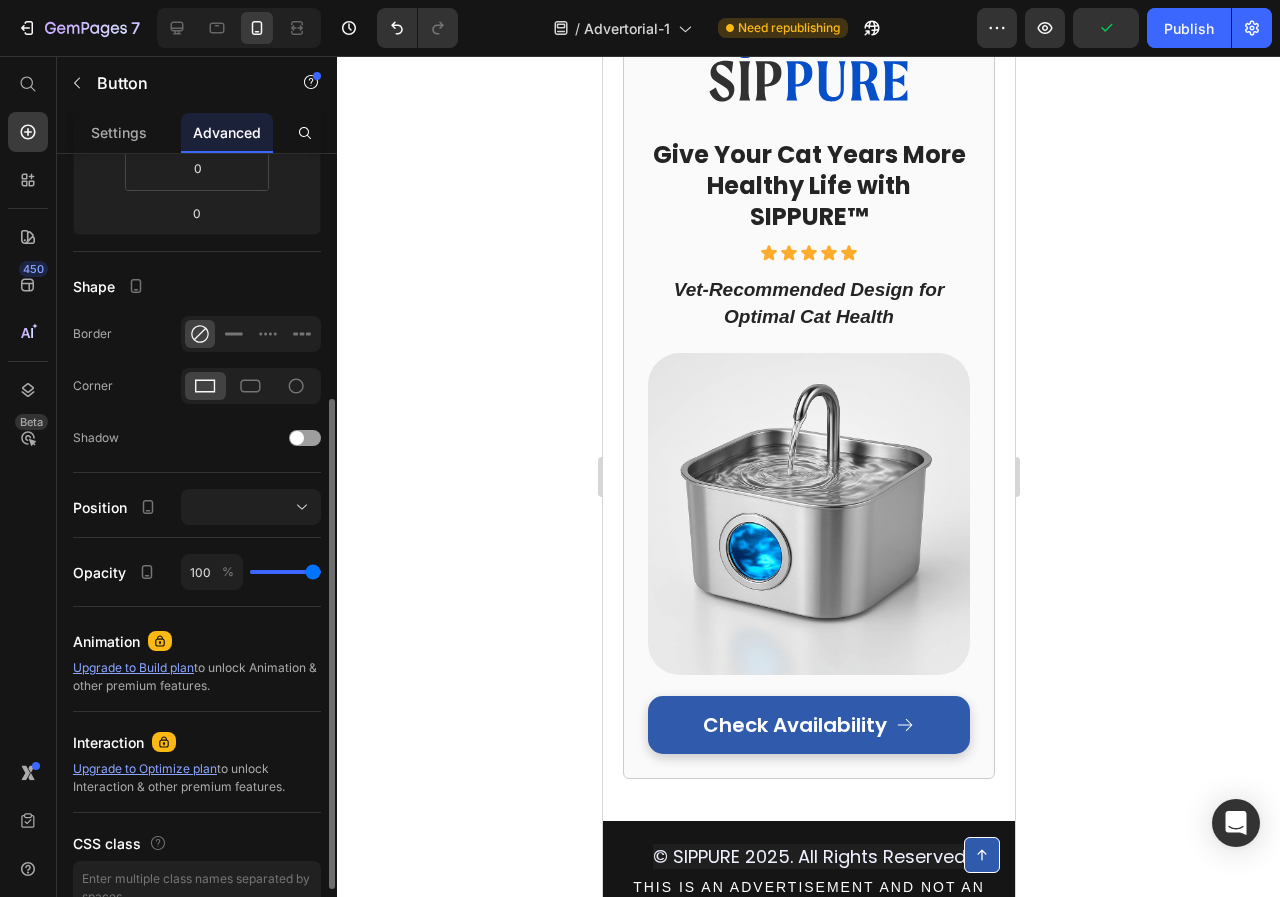 scroll, scrollTop: 500, scrollLeft: 0, axis: vertical 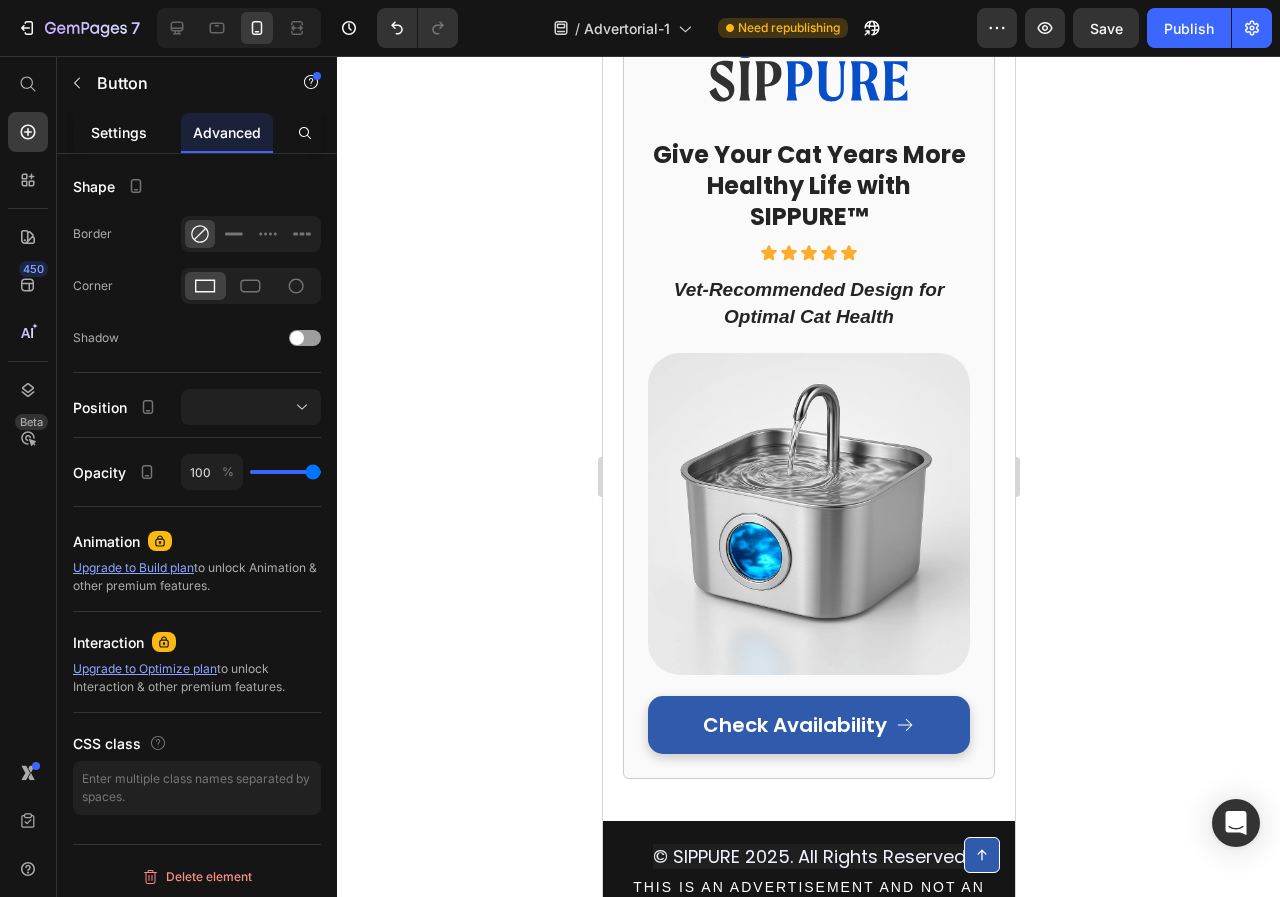 click on "Settings" at bounding box center [119, 132] 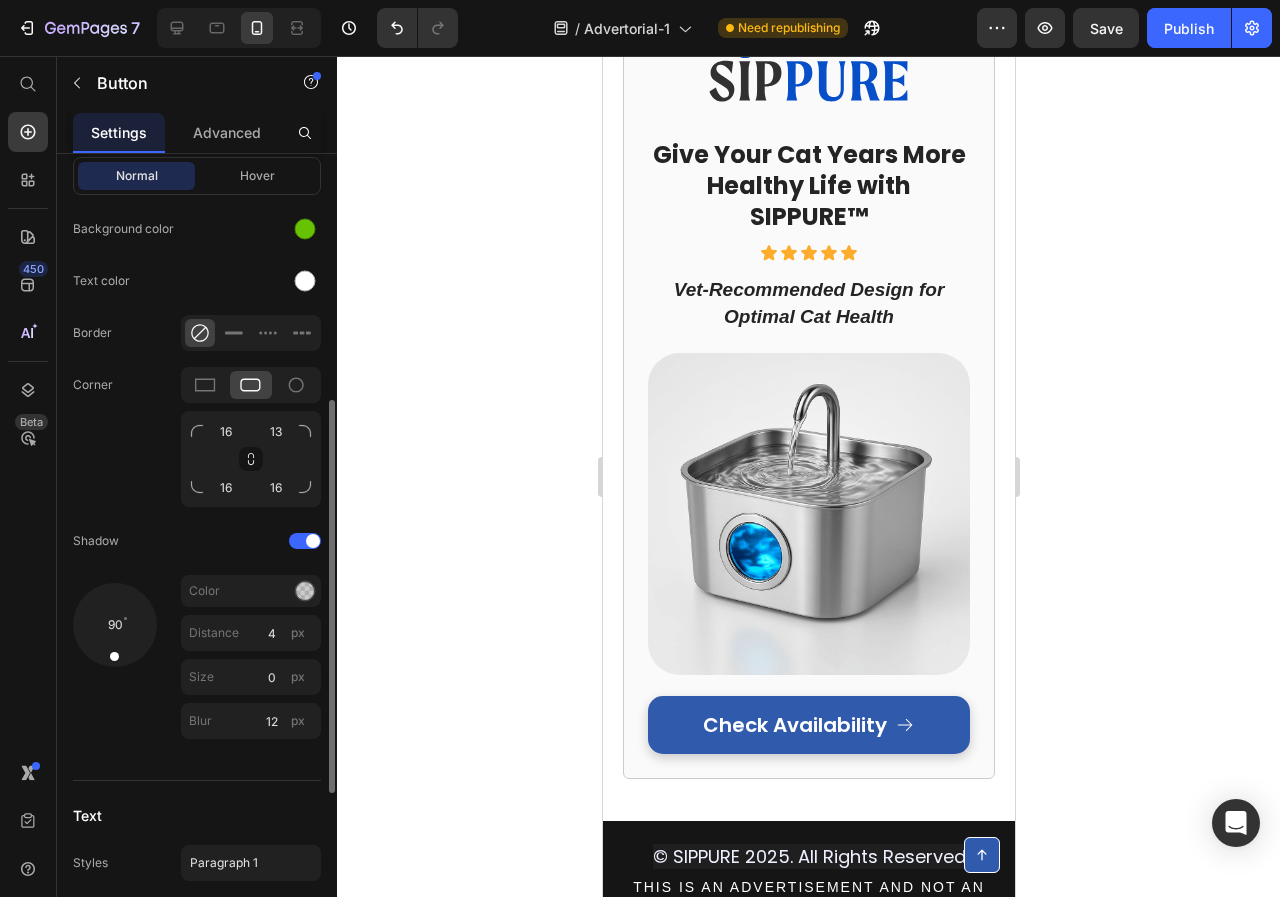 scroll, scrollTop: 0, scrollLeft: 0, axis: both 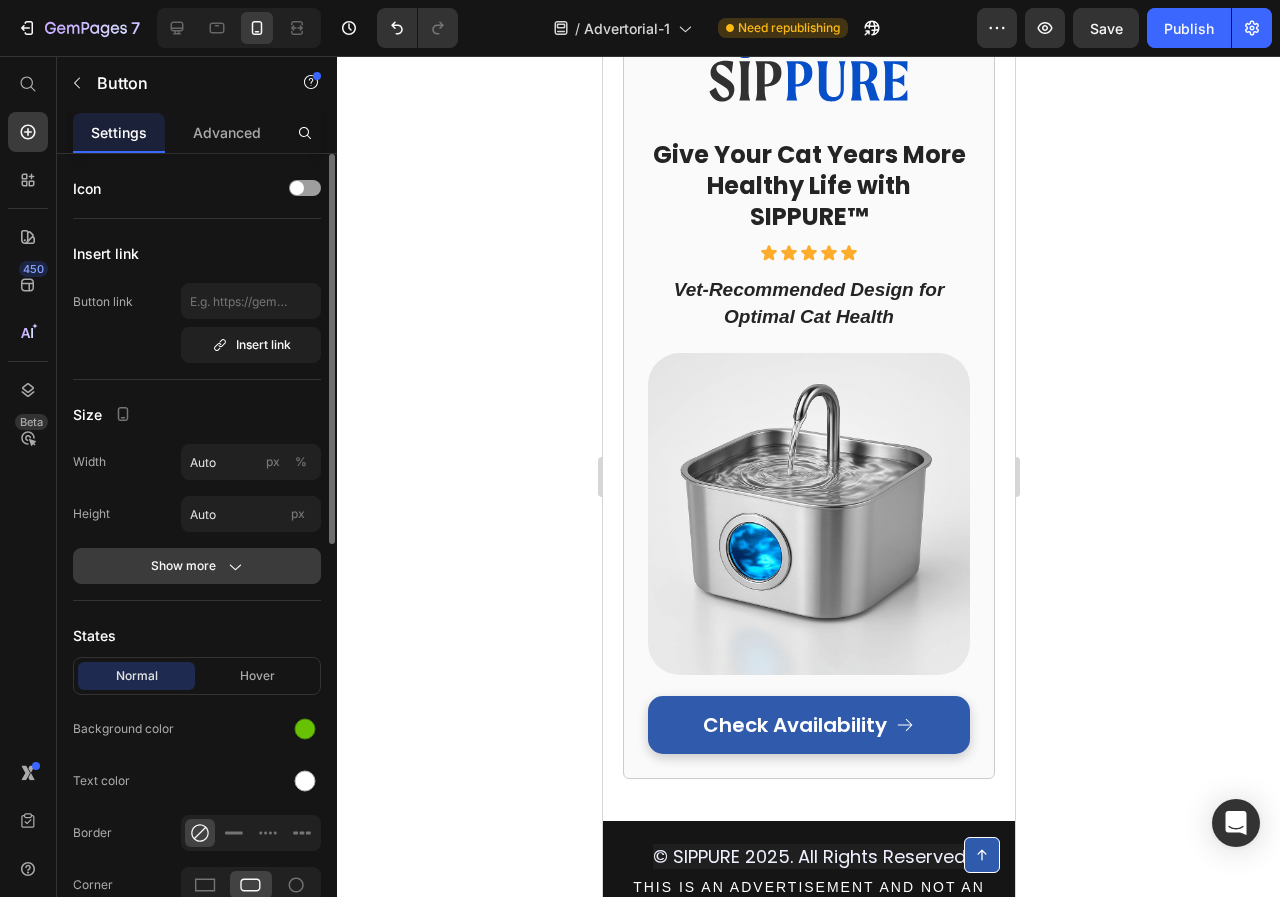 click on "Show more" 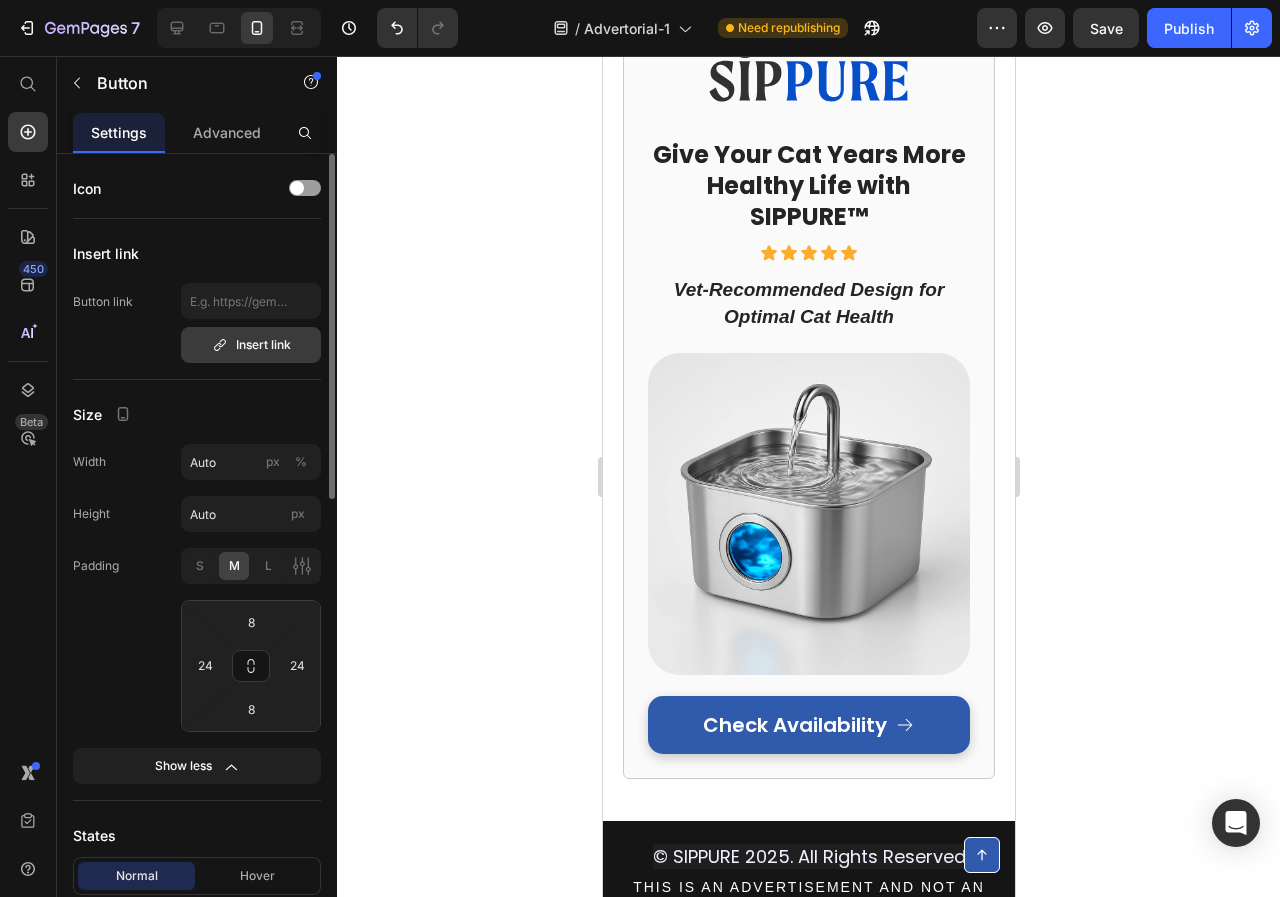 click on "Insert link" at bounding box center [251, 345] 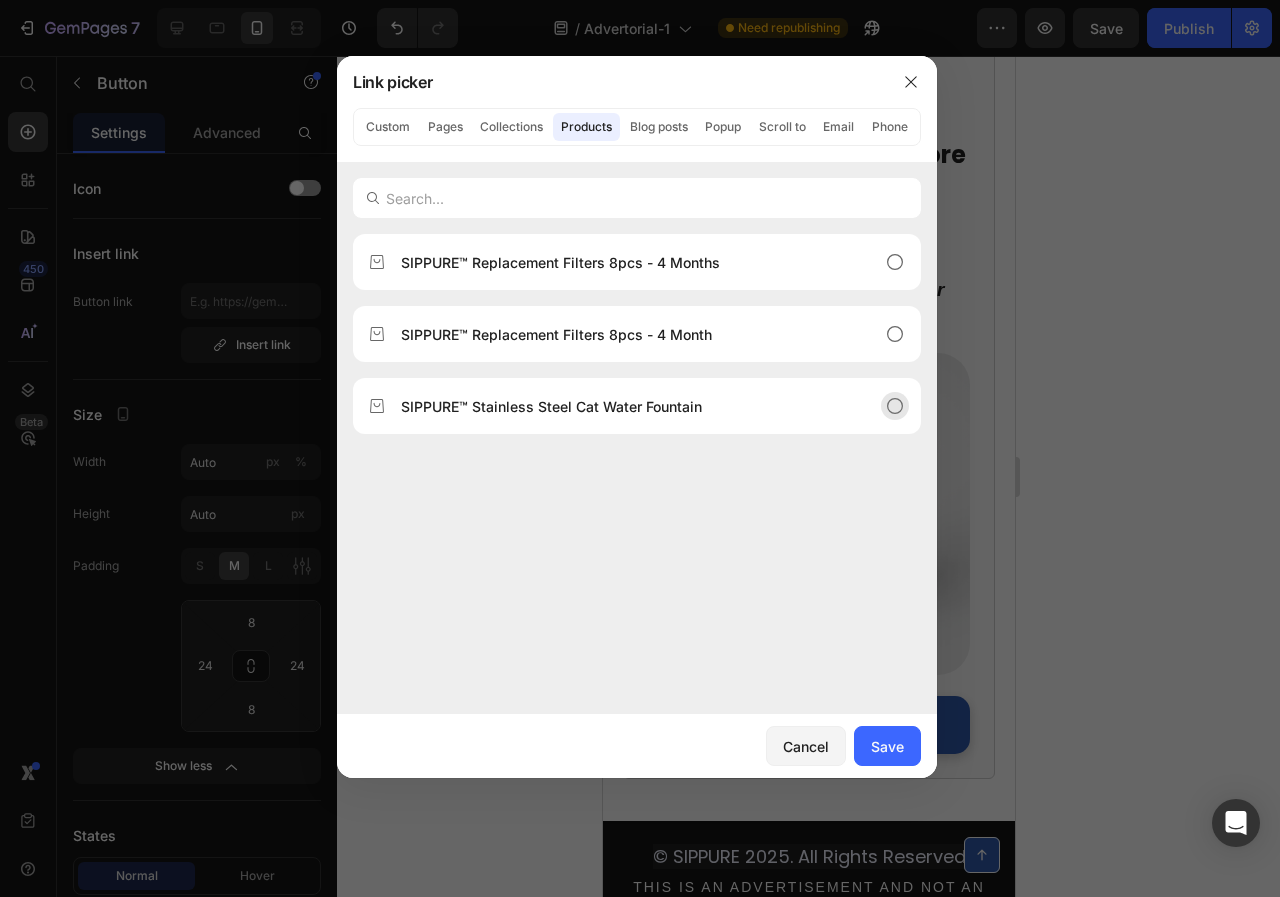 click on "SIPPURE™ Stainless Steel Cat Water Fountain" 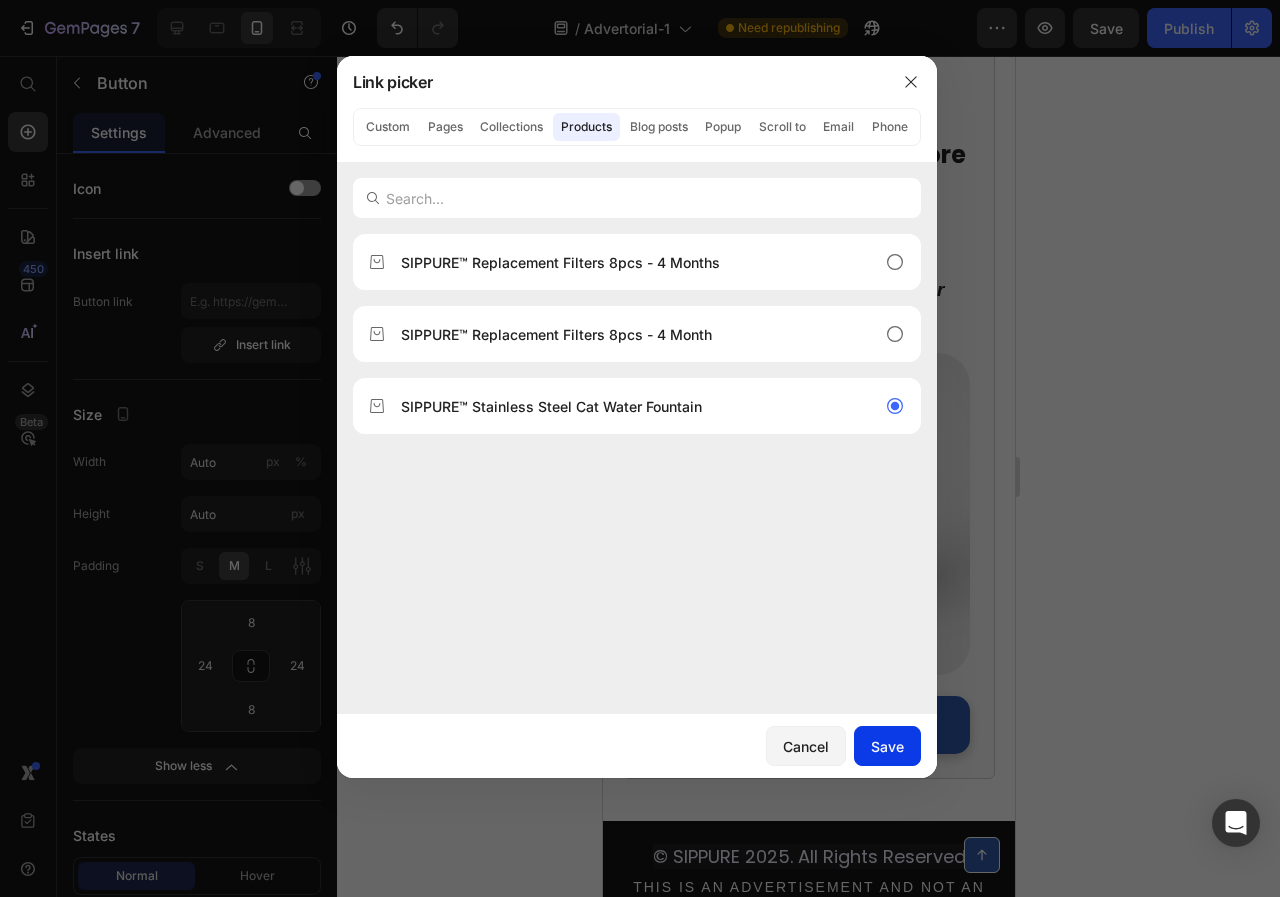click on "Save" at bounding box center [887, 746] 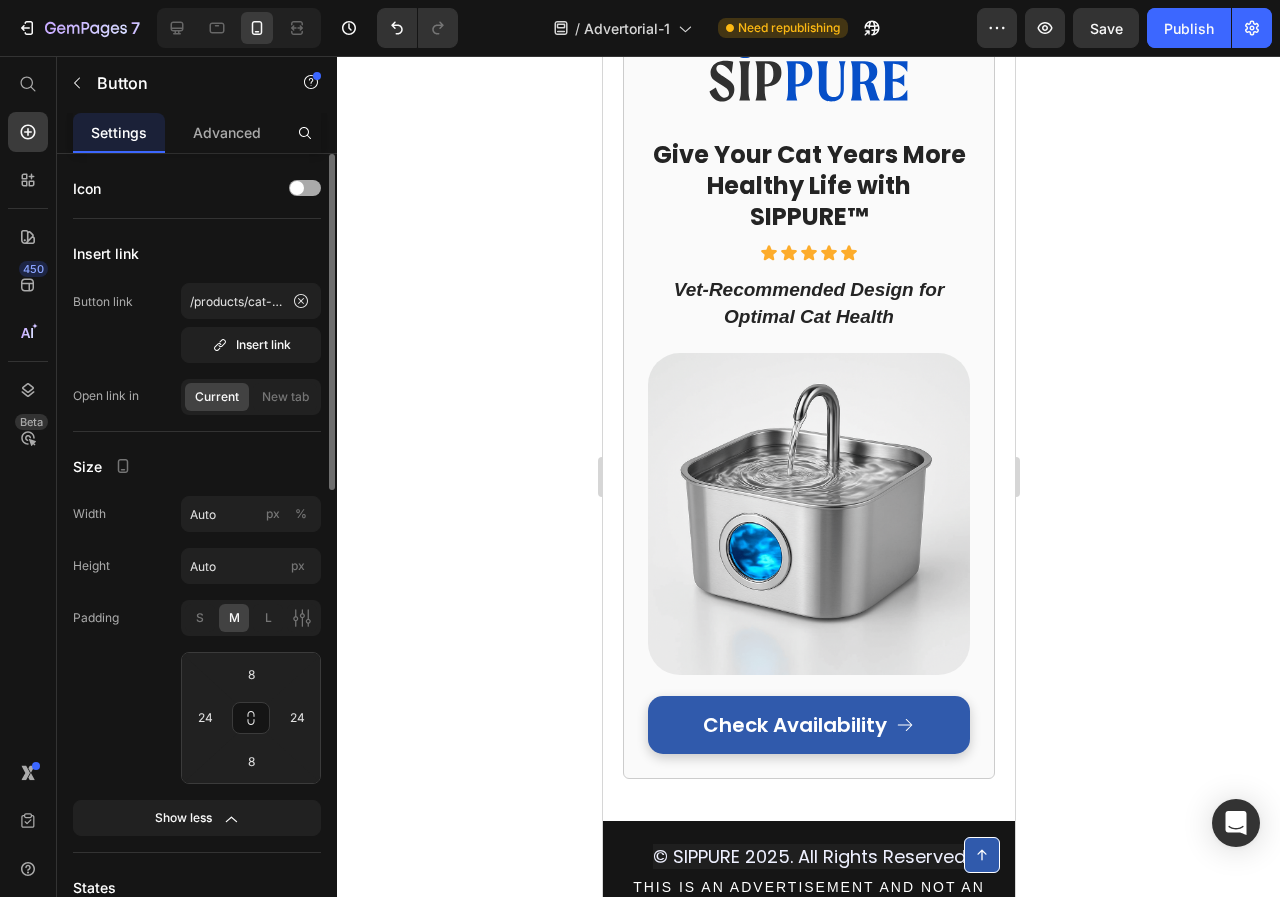 click at bounding box center [297, 188] 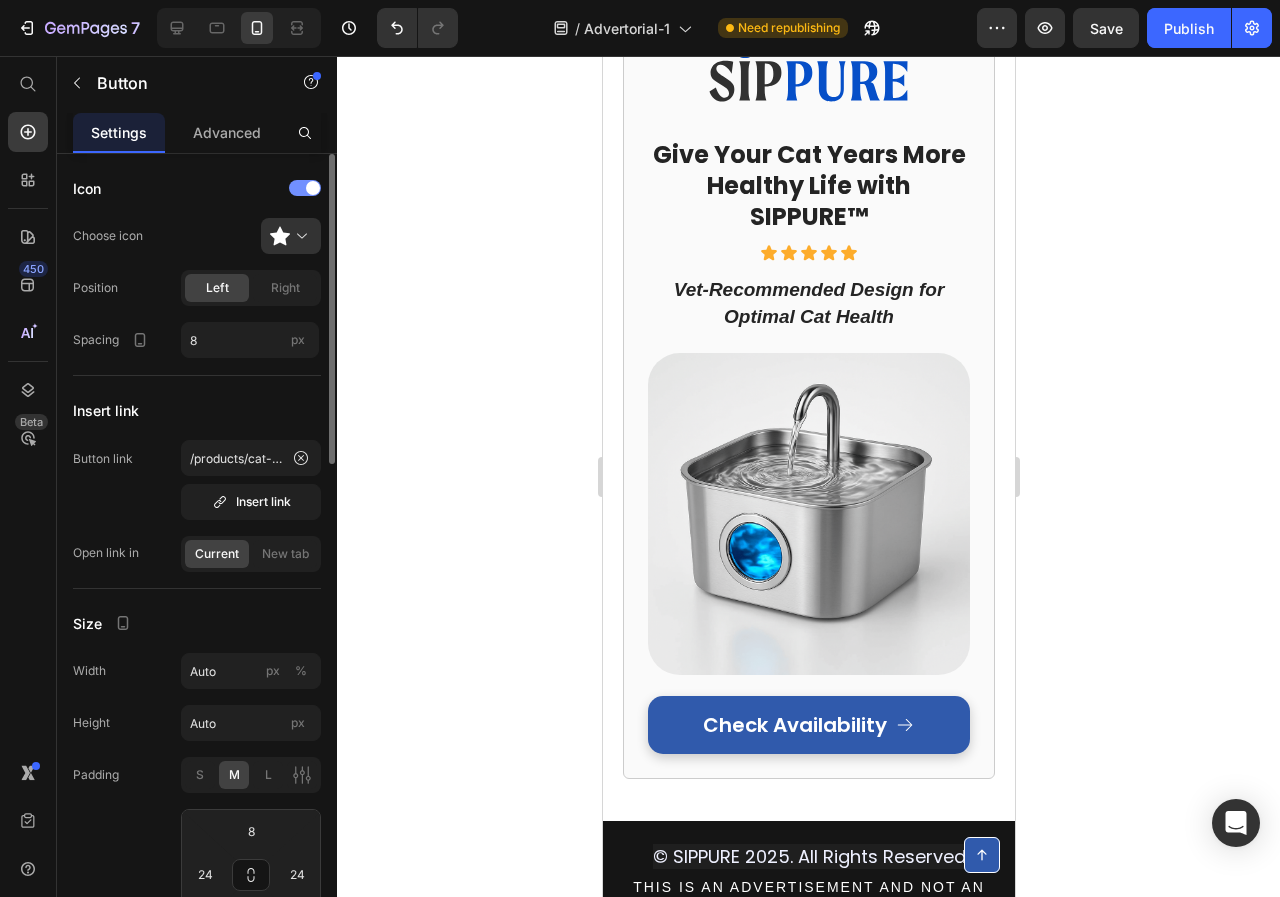 click at bounding box center (305, 188) 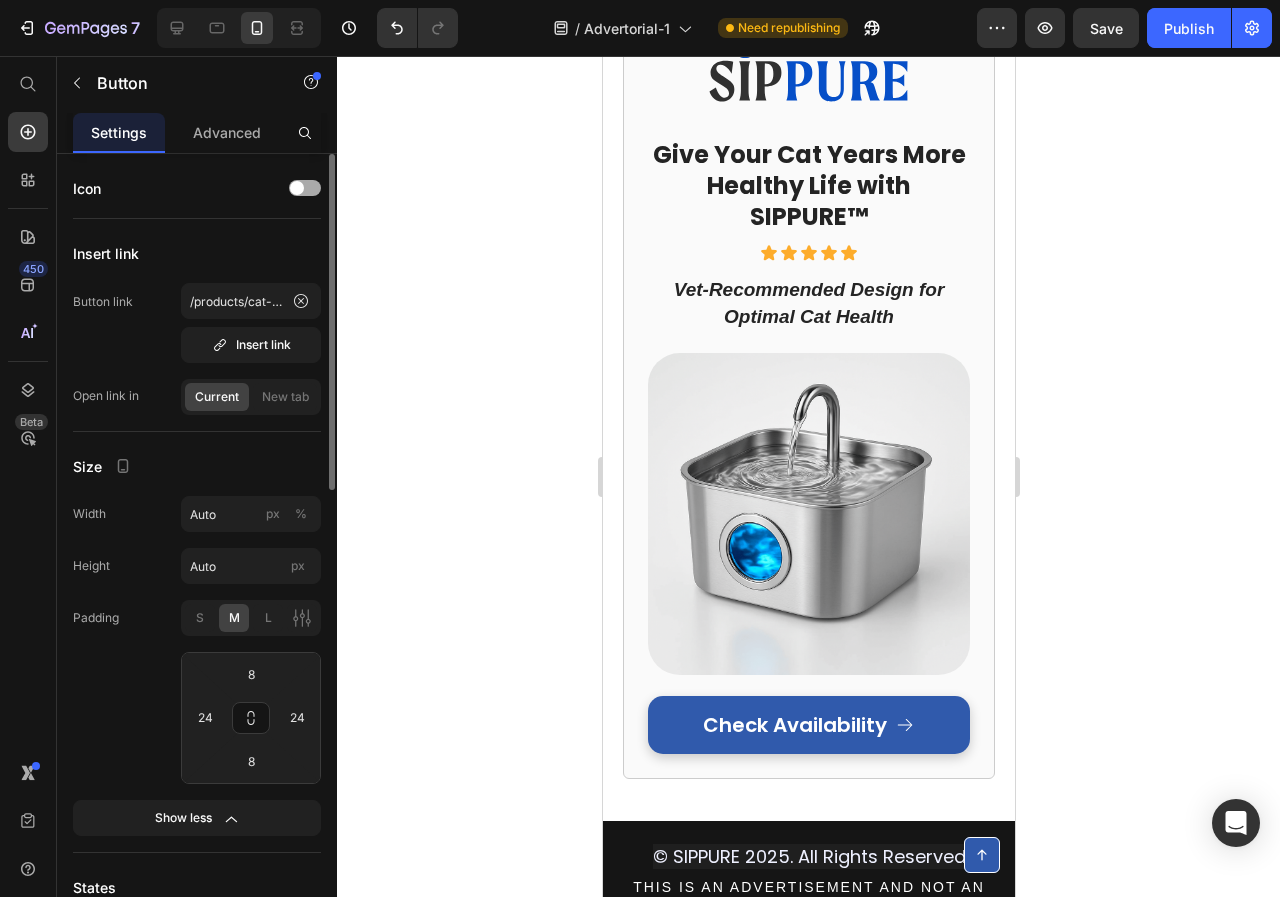 click at bounding box center [297, 188] 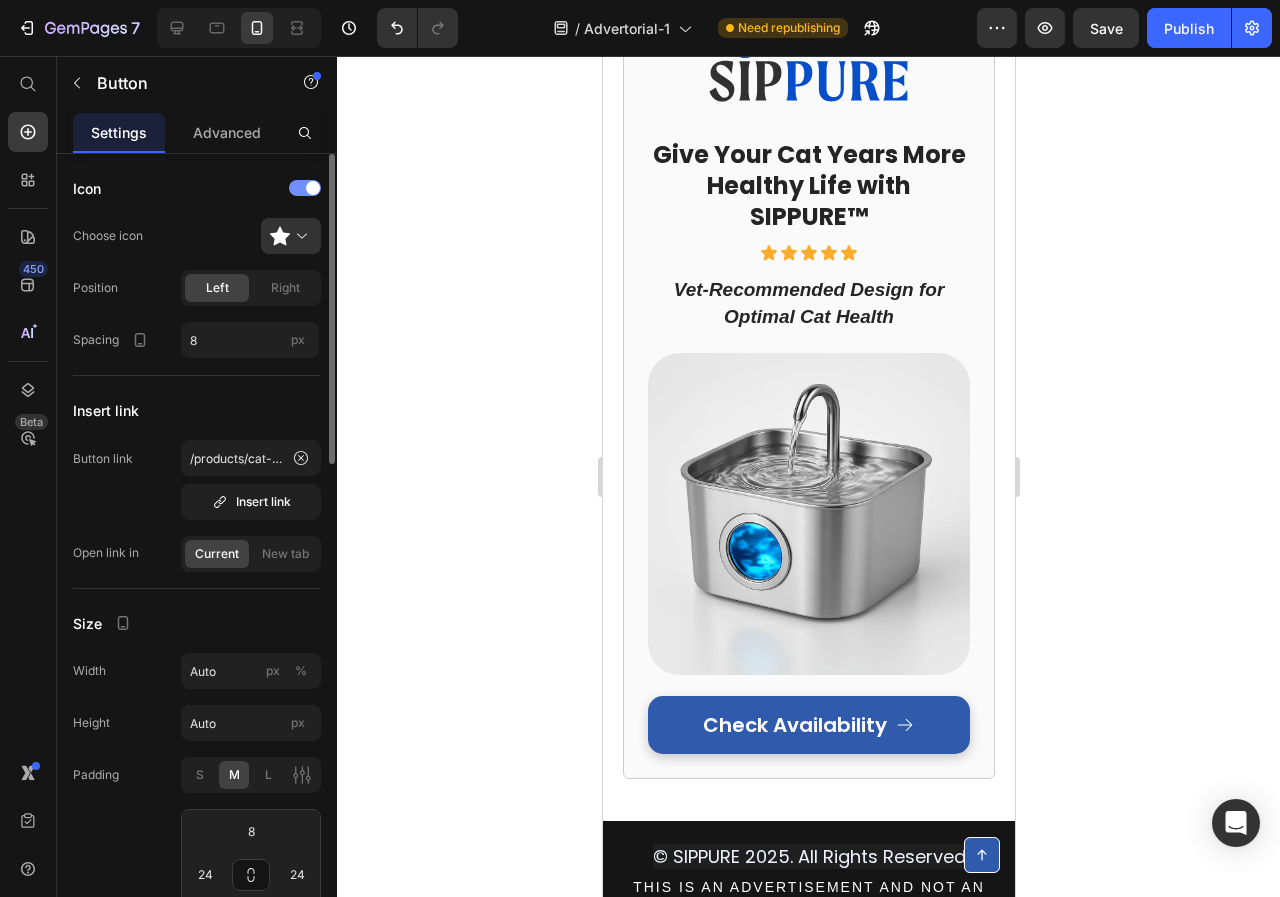 click at bounding box center (305, 188) 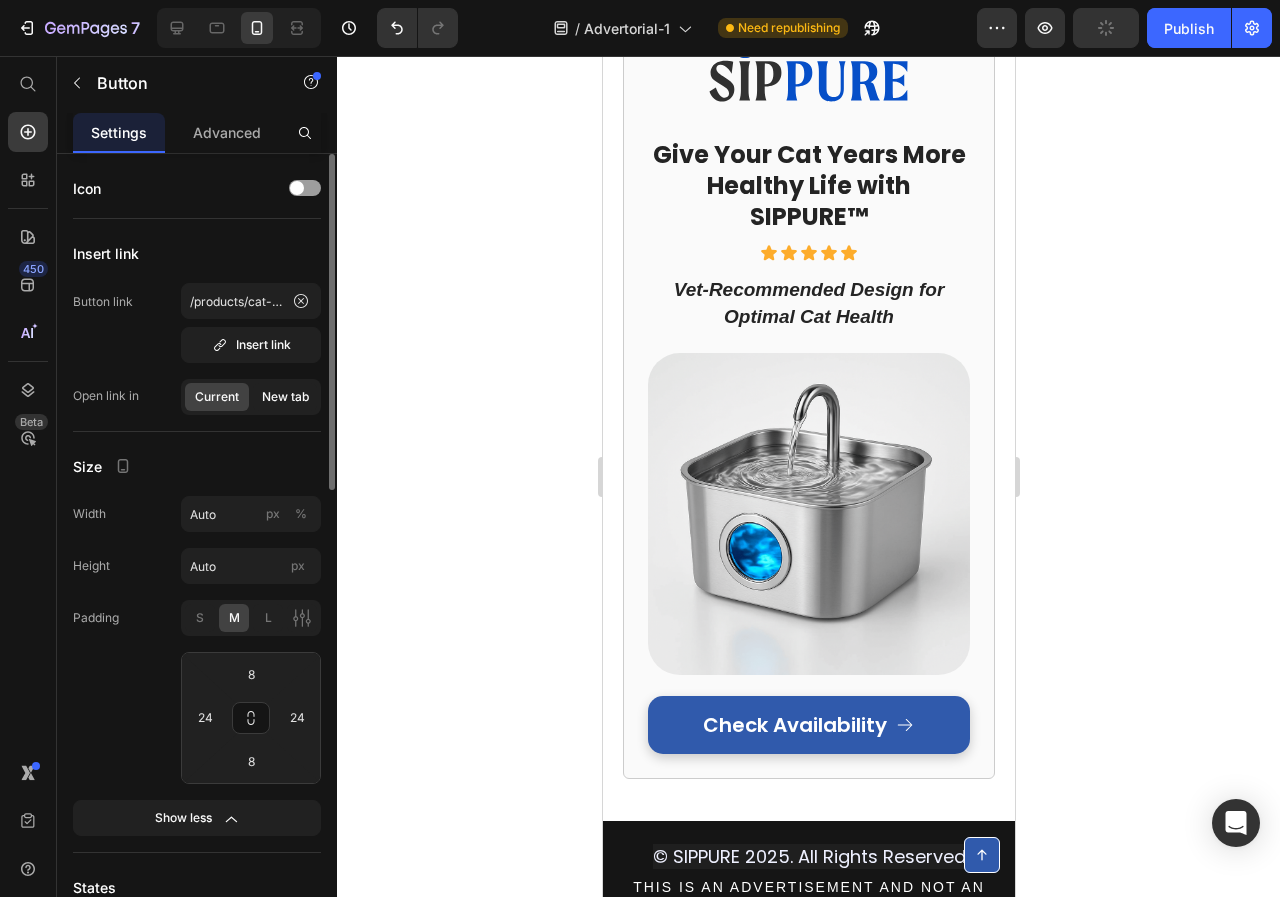 click on "New tab" 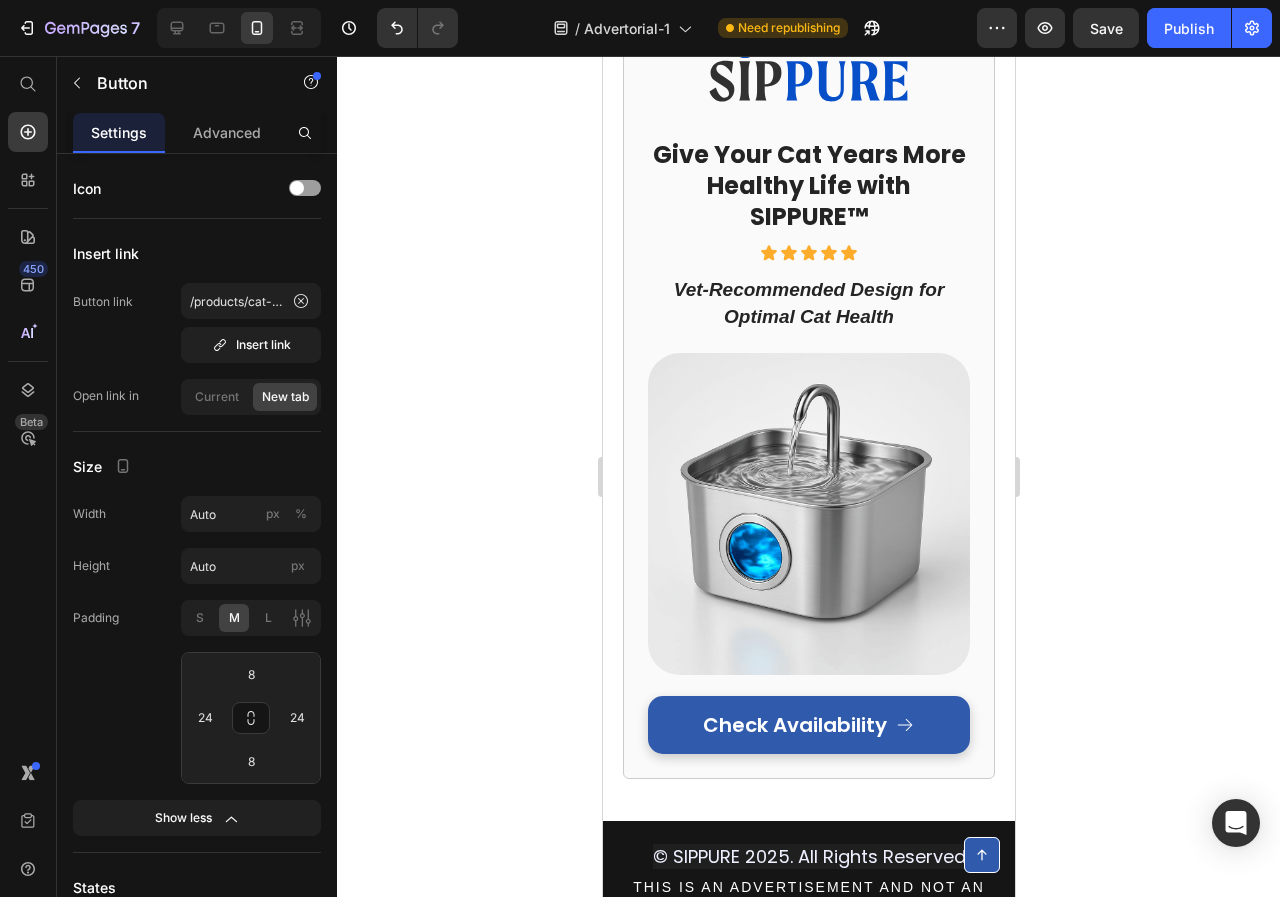 click 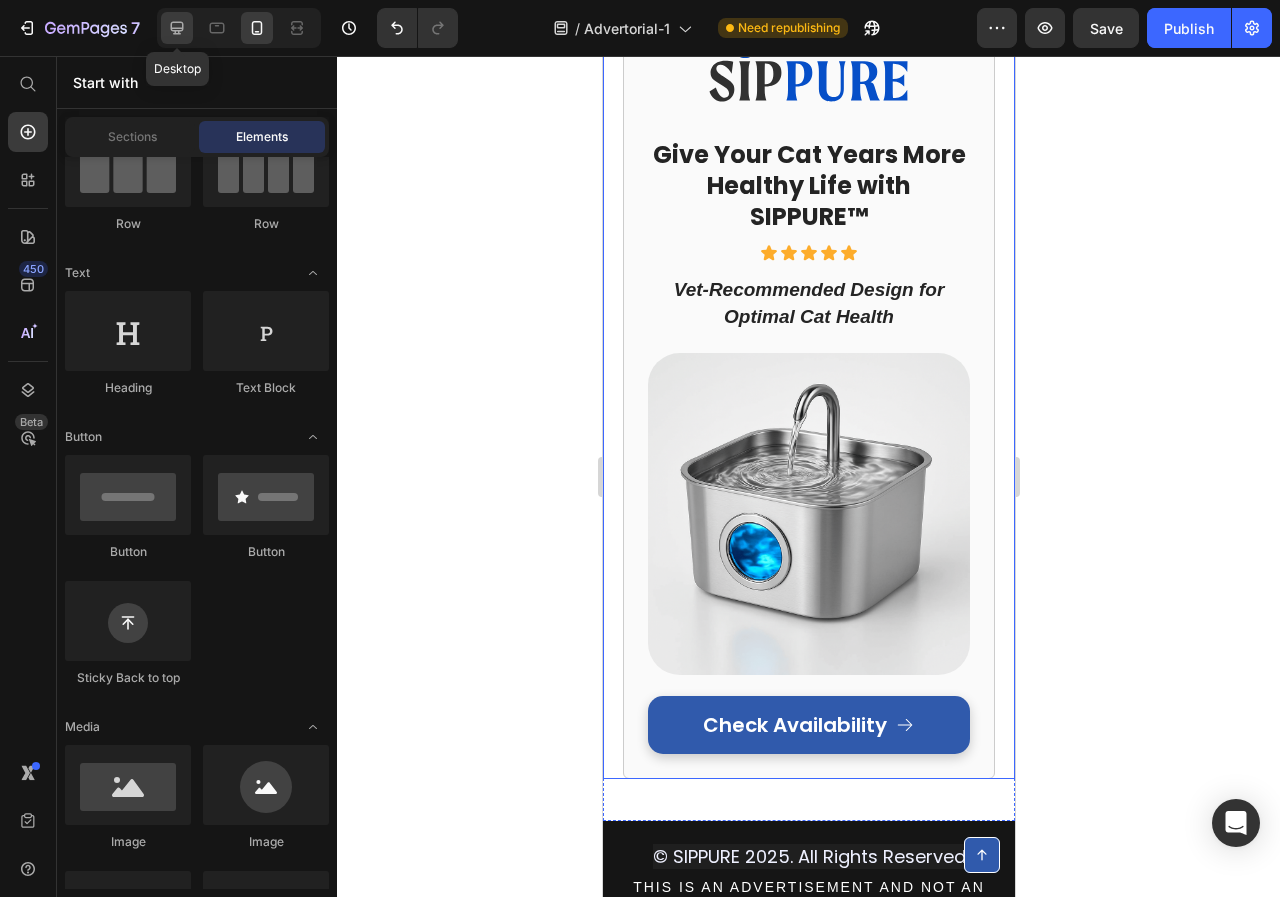 click 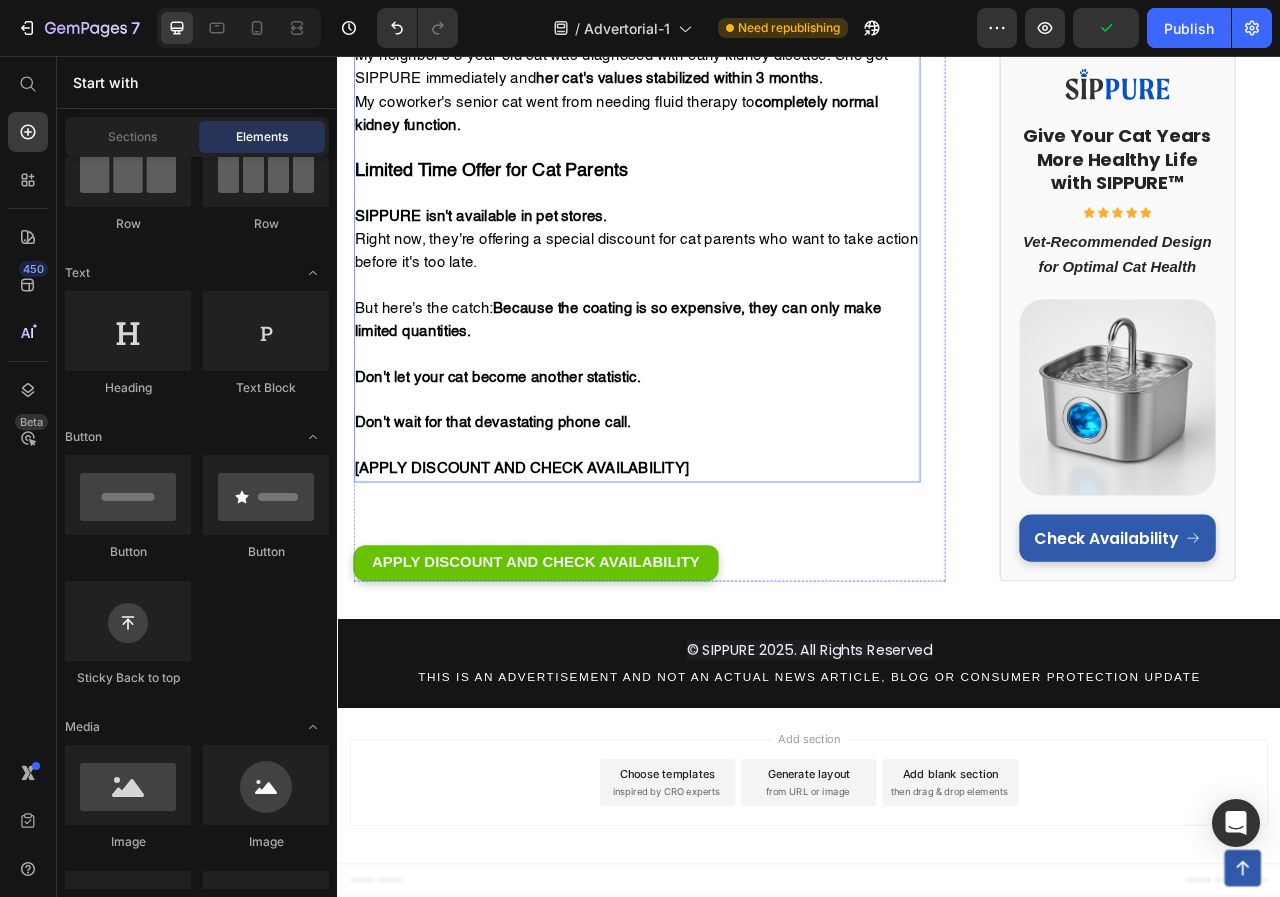 scroll, scrollTop: 7227, scrollLeft: 0, axis: vertical 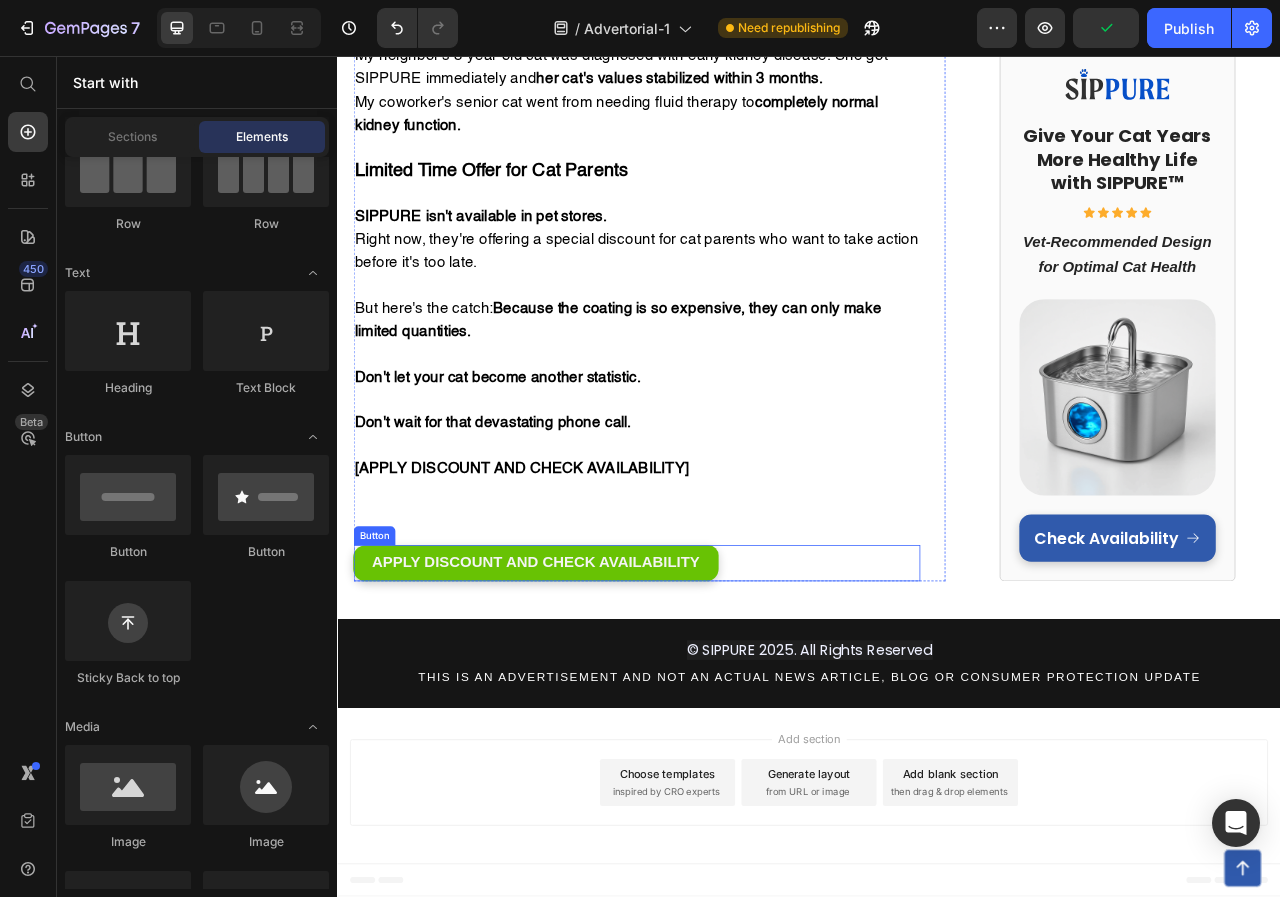 click on "APPLY DISCOUNT AND CHECK AVAILABILITY Button" at bounding box center [717, 702] 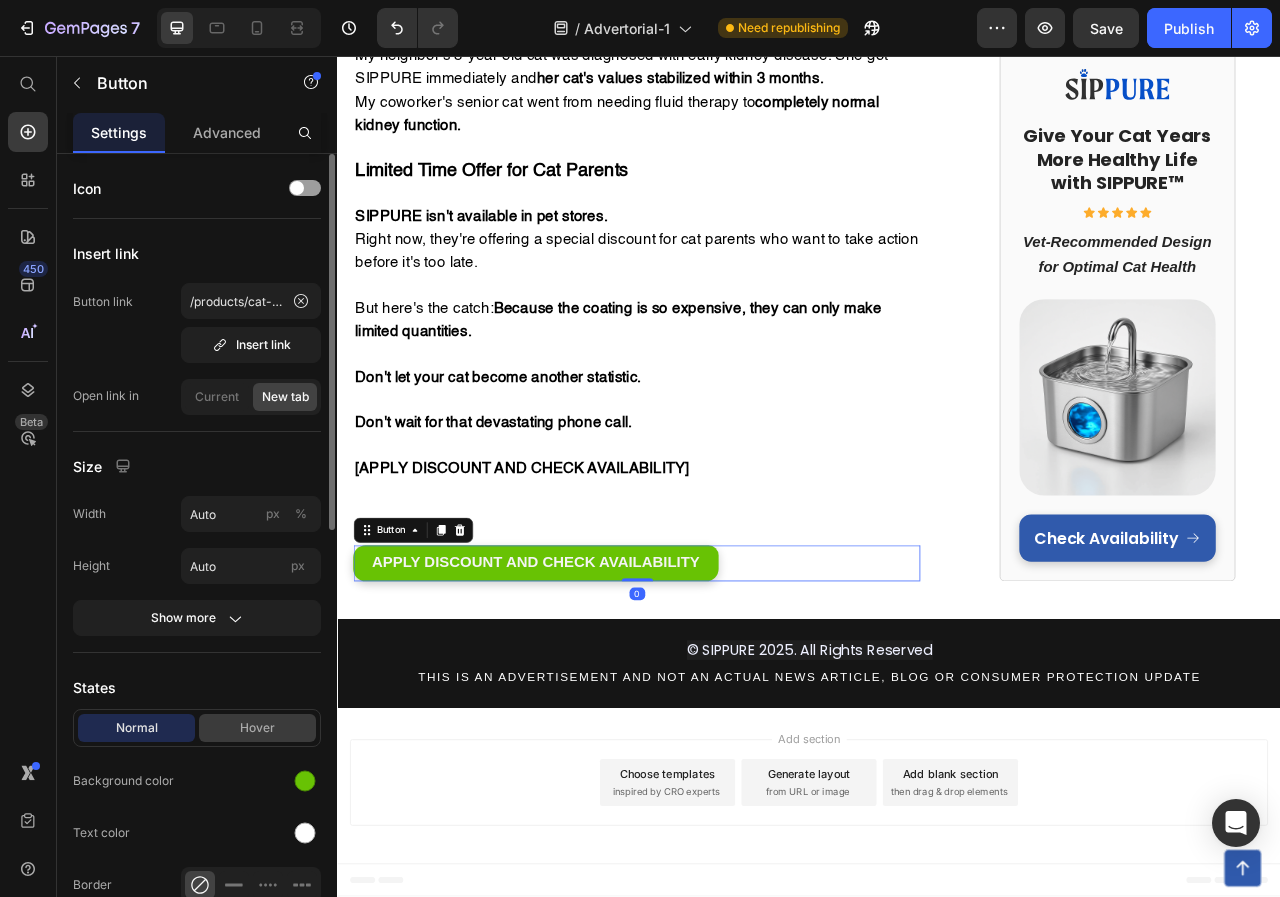 click on "Hover" at bounding box center [257, 728] 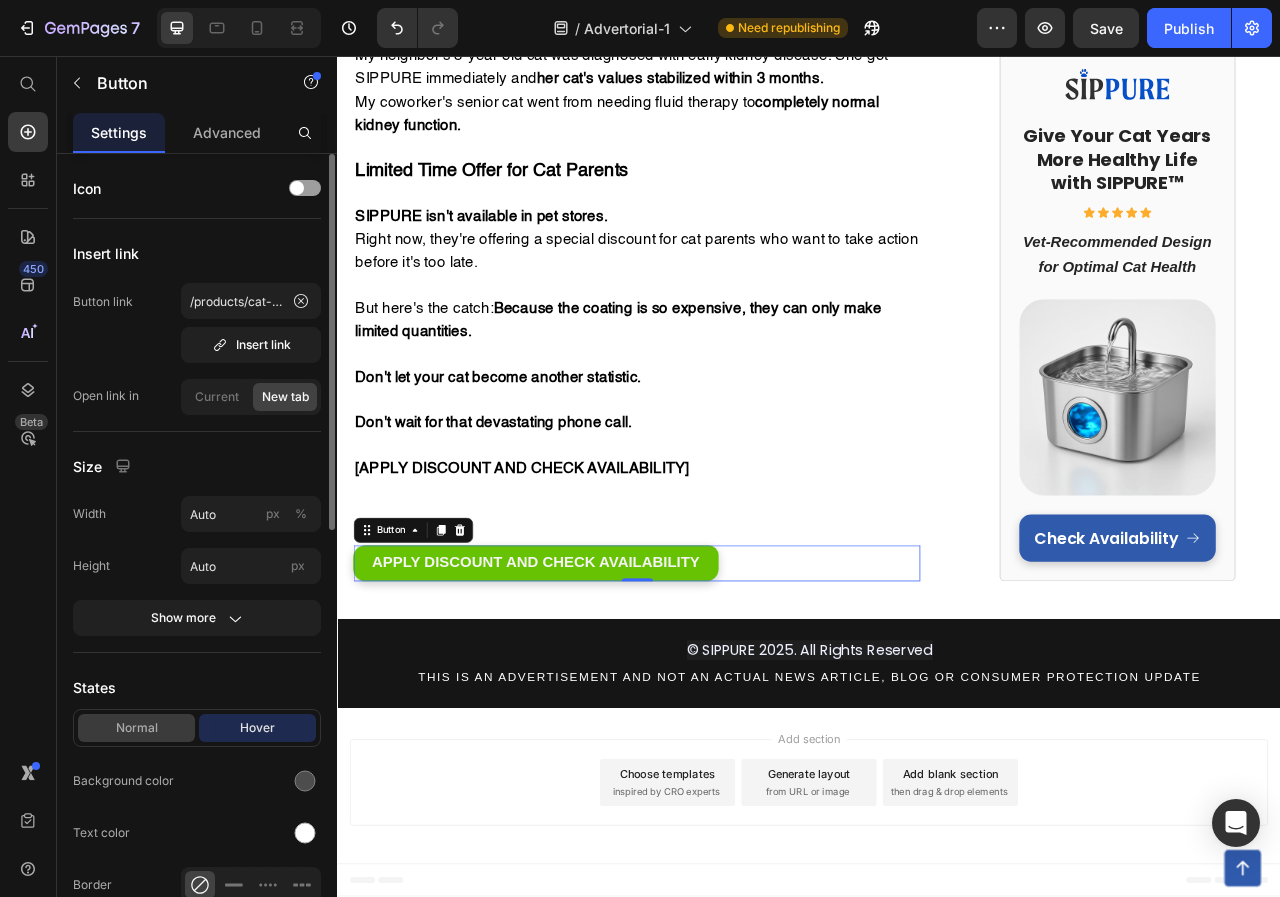 click on "Normal" at bounding box center (136, 728) 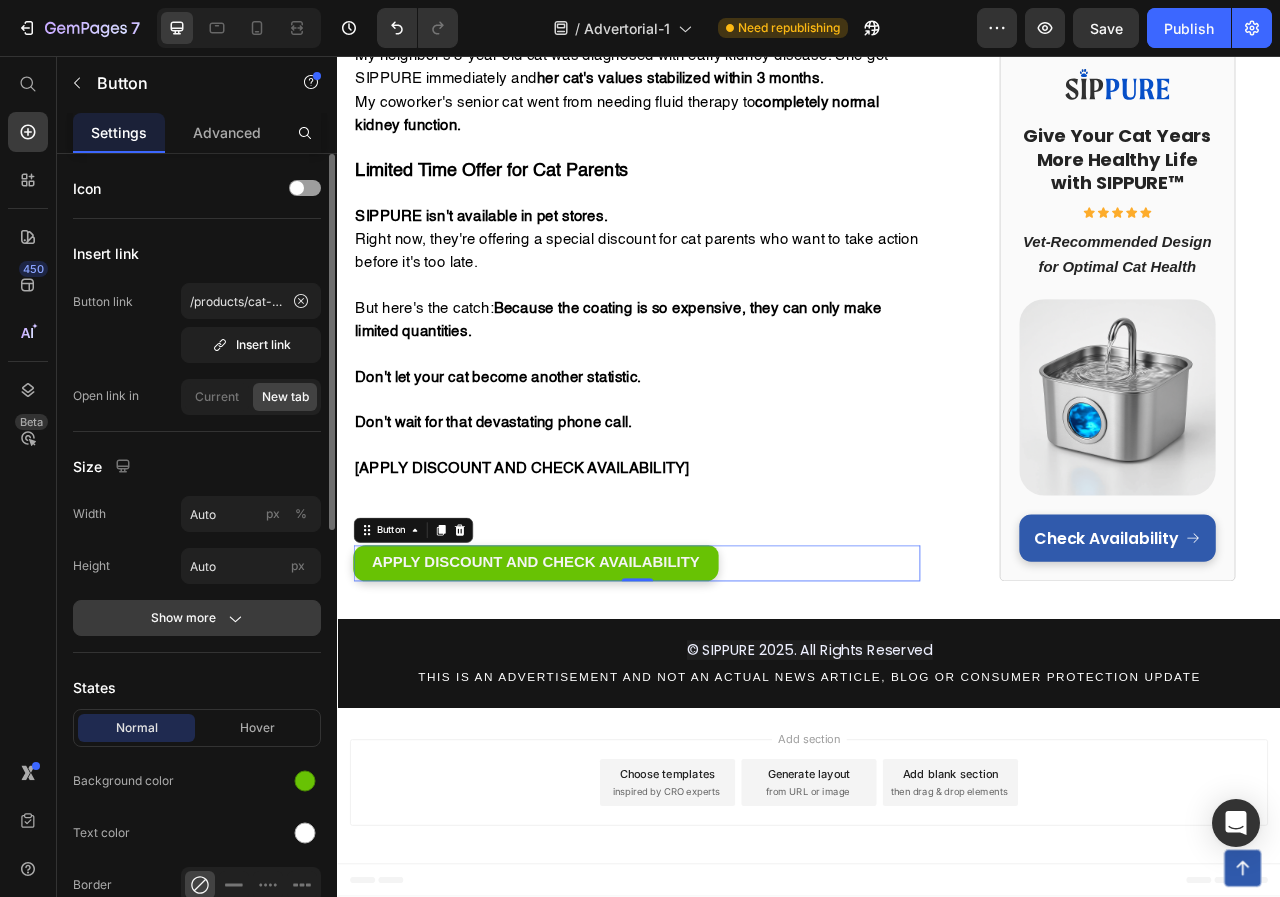 click on "Show more" 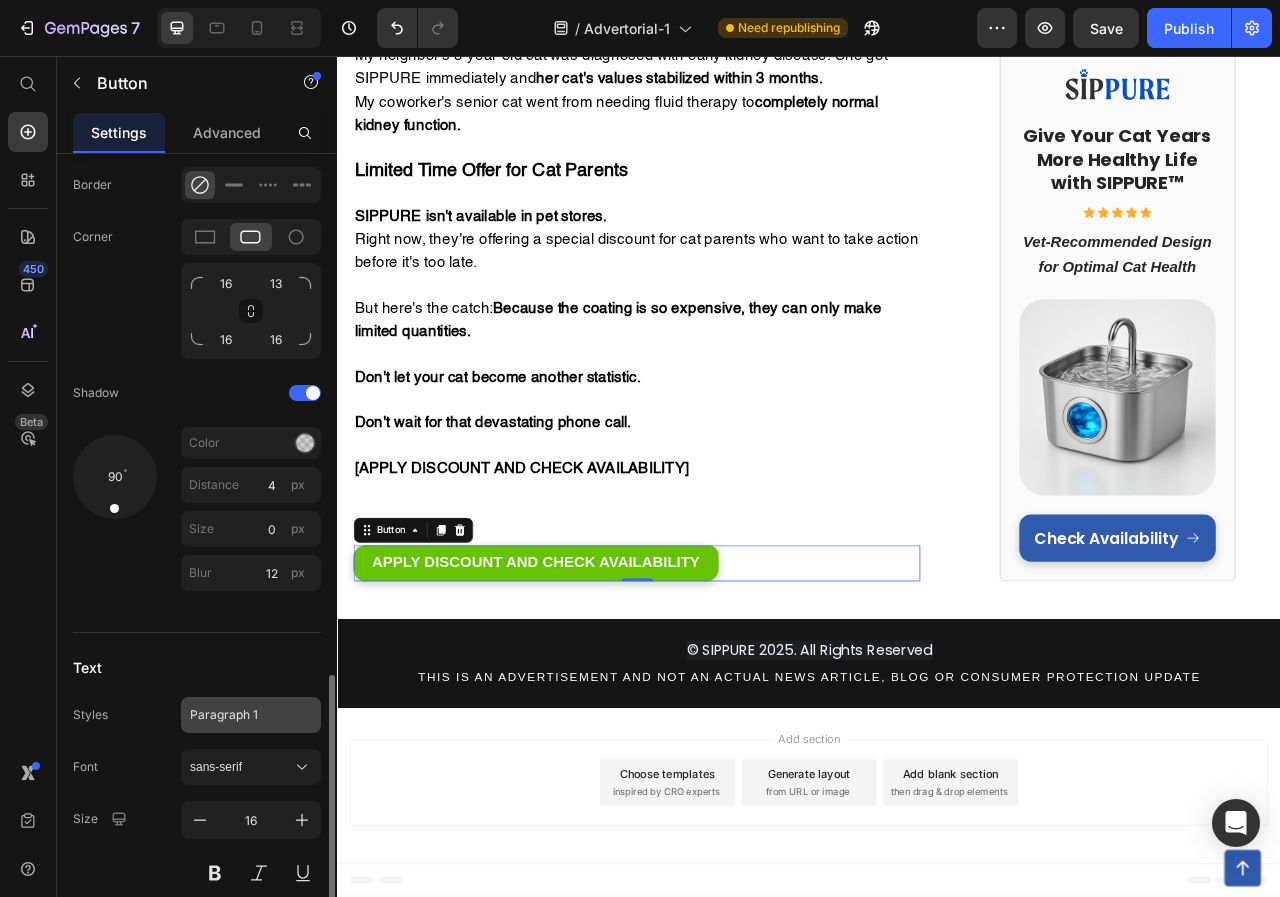 scroll, scrollTop: 1000, scrollLeft: 0, axis: vertical 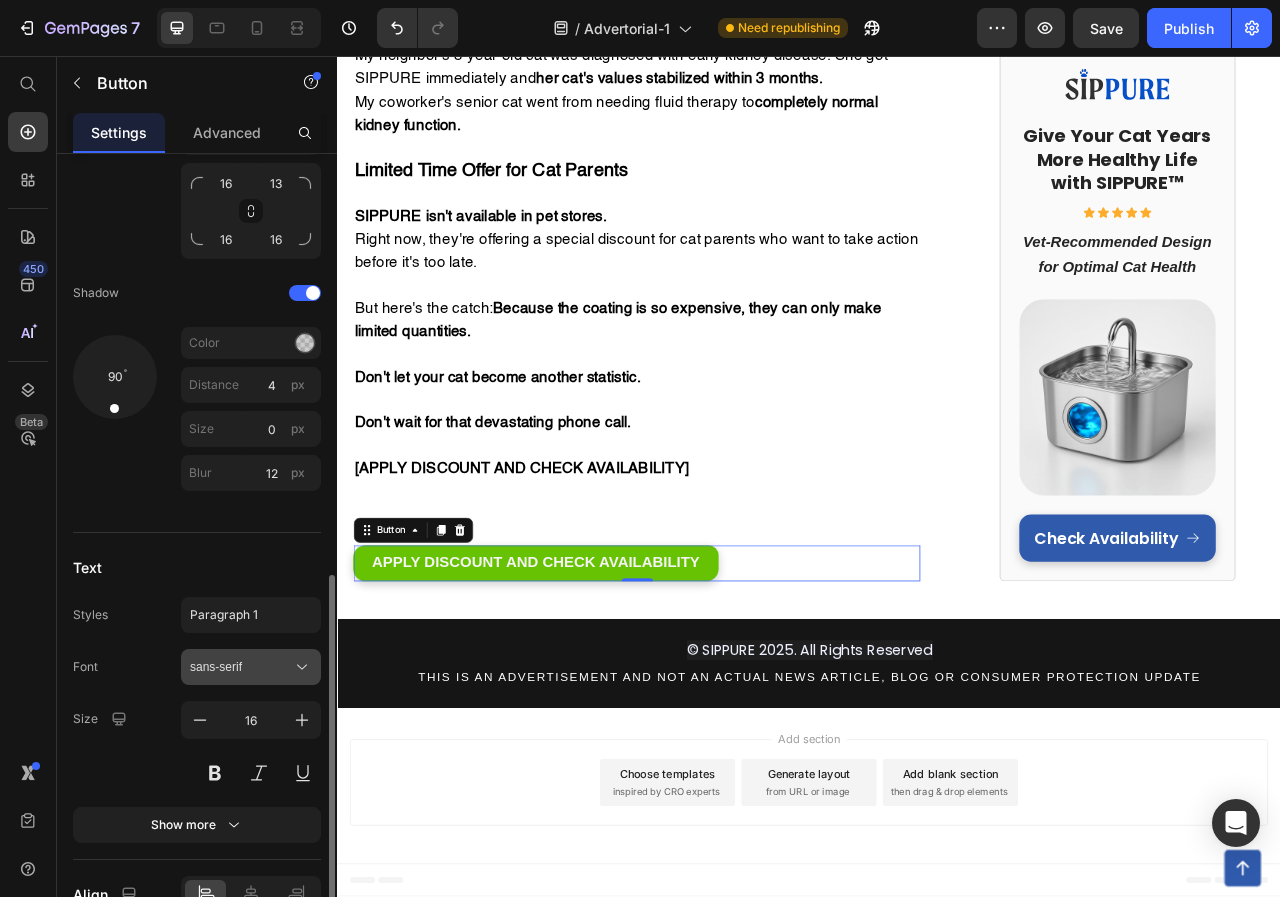 click on "sans-serif" at bounding box center [241, 667] 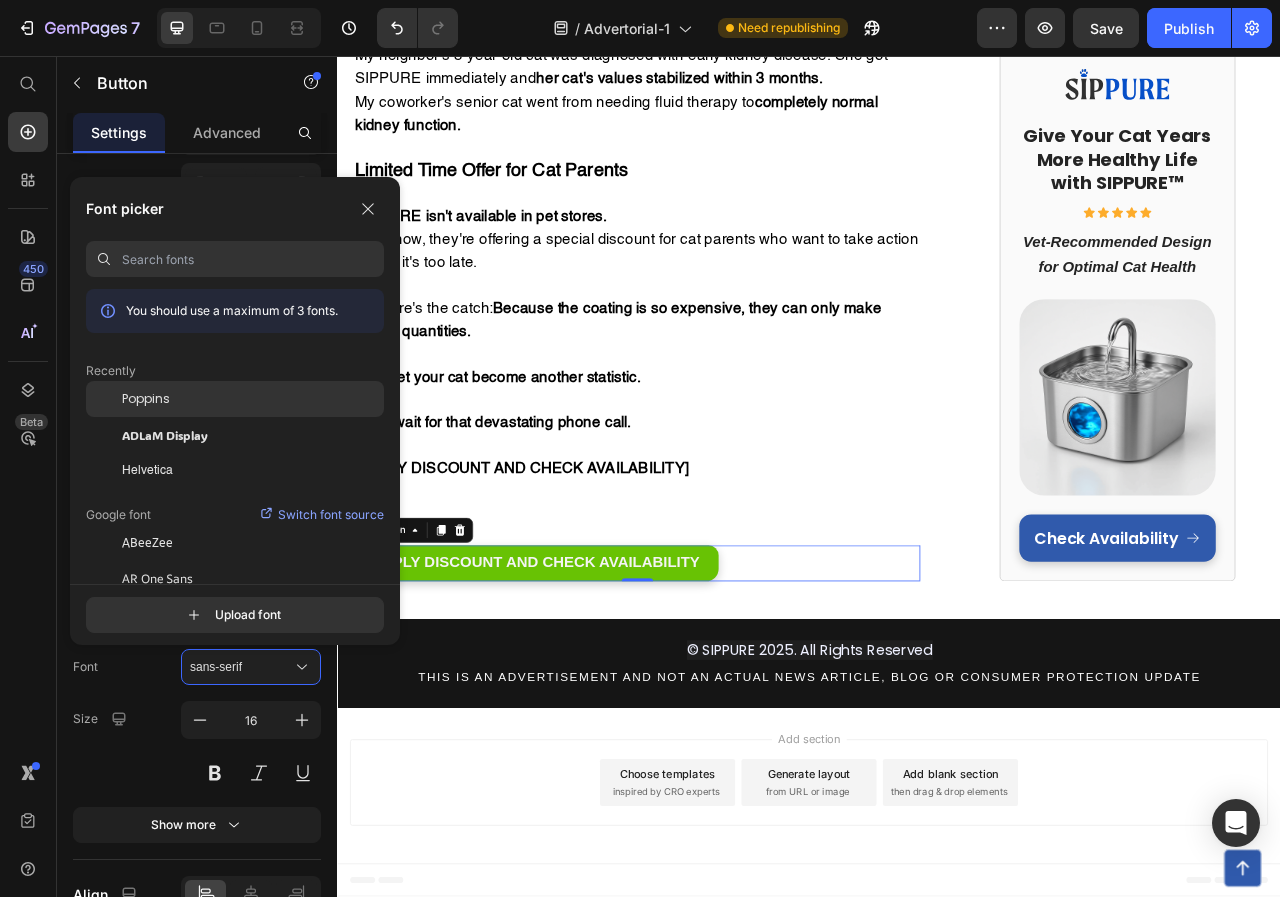 click on "Poppins" 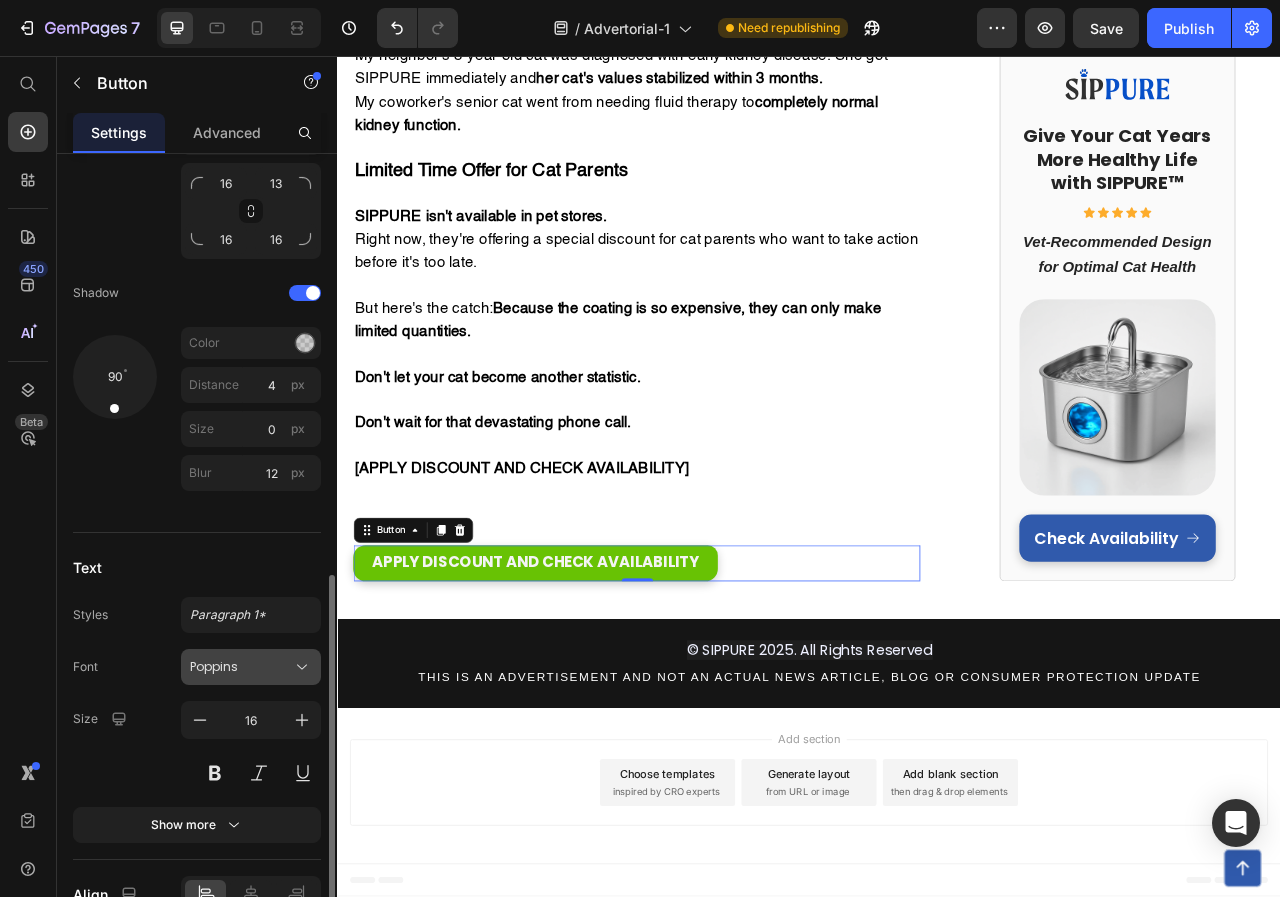 click 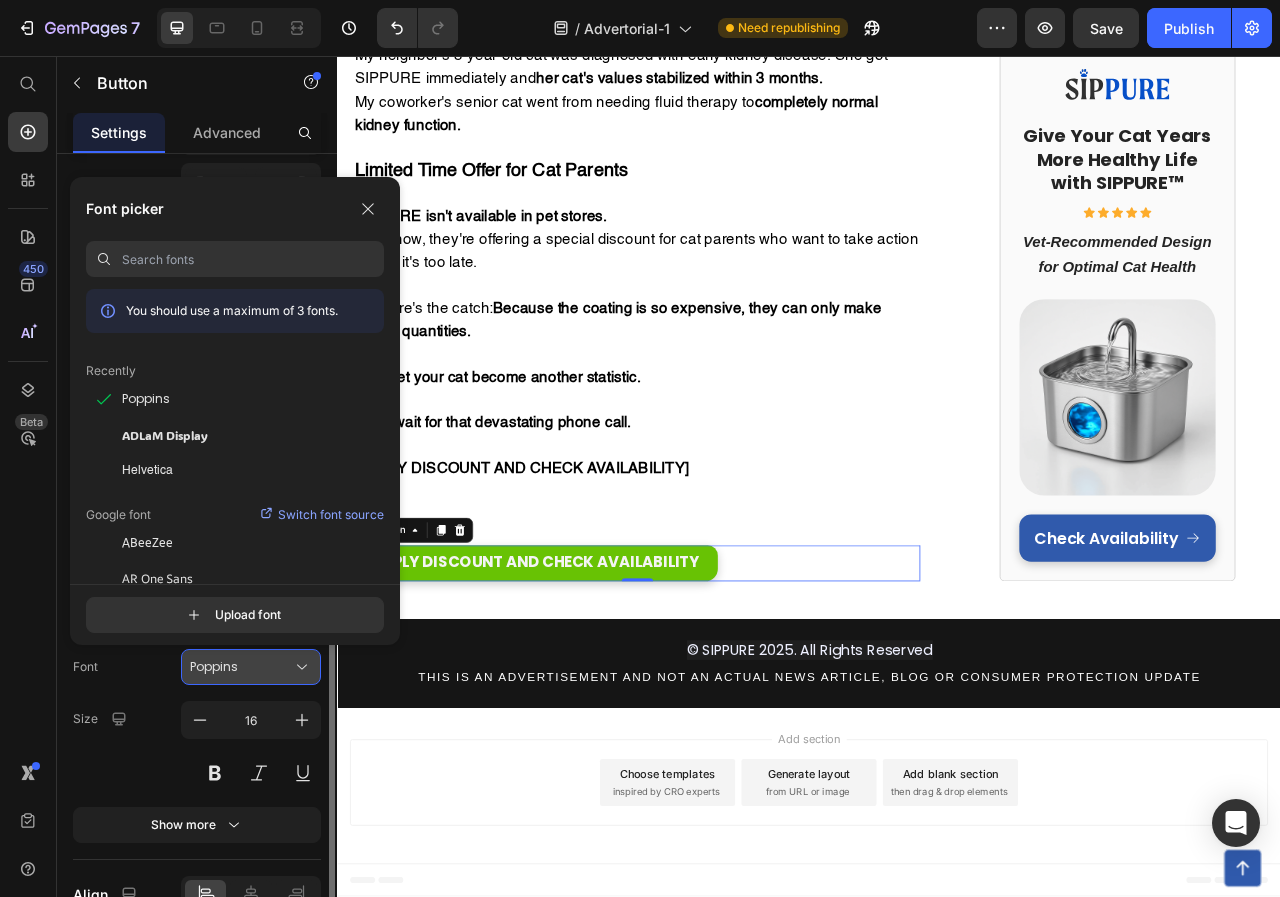 click 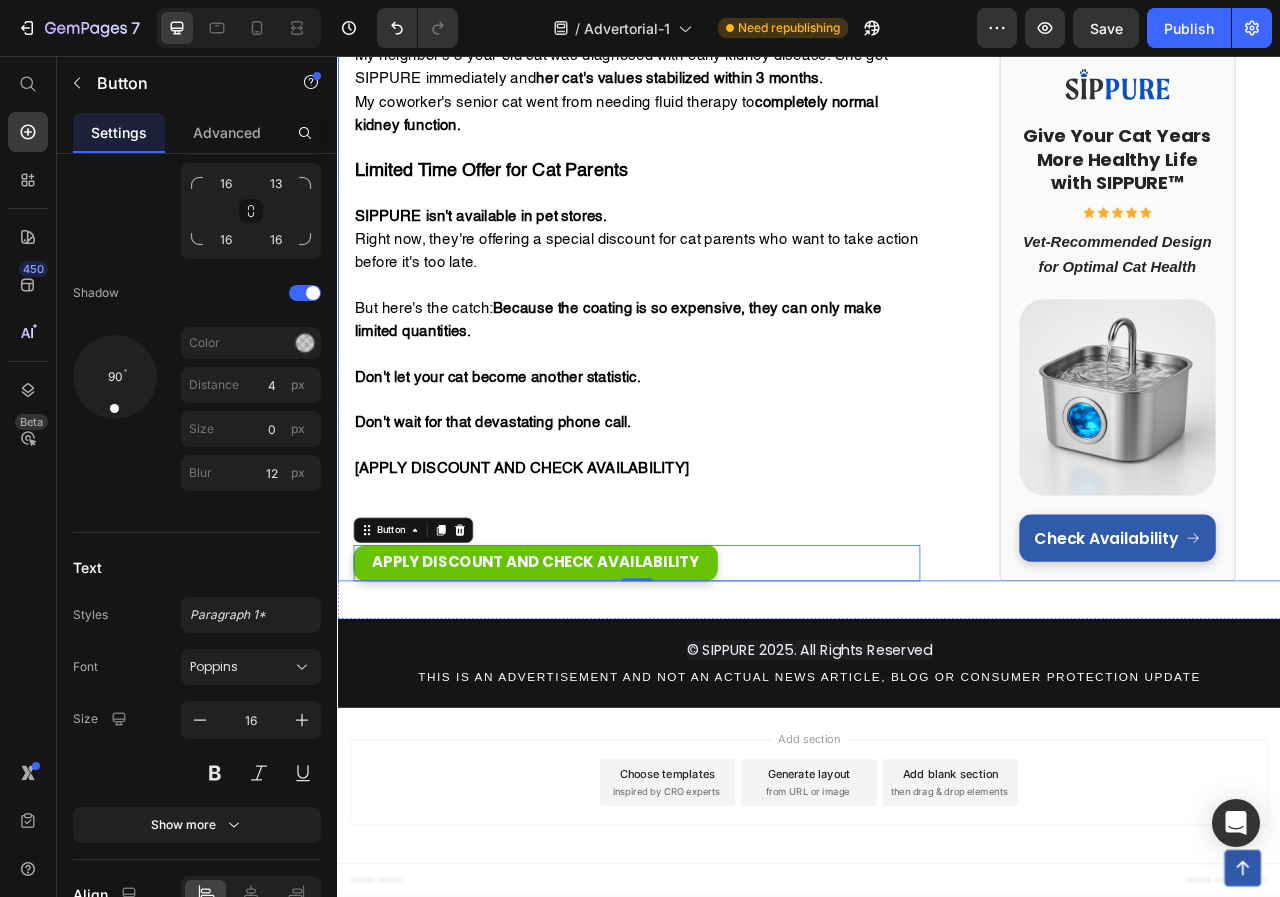 click on "Cat Wellness Lab Text Block Row Row Cat Owner Discovers $7,000 Secret Vets Don't Want You to Know Heading My healthy cat almost died from kidney failure If you think your indoor cat is healthy just because they seem fine... this story will shock you. Text Block Row Image My name is Jennifer, and  75% of my cat's kidneys were already destroyed  before I had any clue something was wrong.    If your cat drinks from a regular water bowl... If you've noticed your cat seems tired but blamed it on "getting older"... If you want to avoid a  $7,000+ kidney disease nightmare ... Then what I'm about to share could save your cat's life. There's a hidden epidemic killing indoor cats right now. 2 out of 3 cats are slowly dying from something vets call "silent kidney destruction." And the thing you think is keeping your cat healthy might actually be the cause. How A Routine Check-Up Became My Worst Nightmare Three months ago, I thought I was the perfect cat mom. I was so proud of how well I was taking care of her. " " " "" at bounding box center (937, -3166) 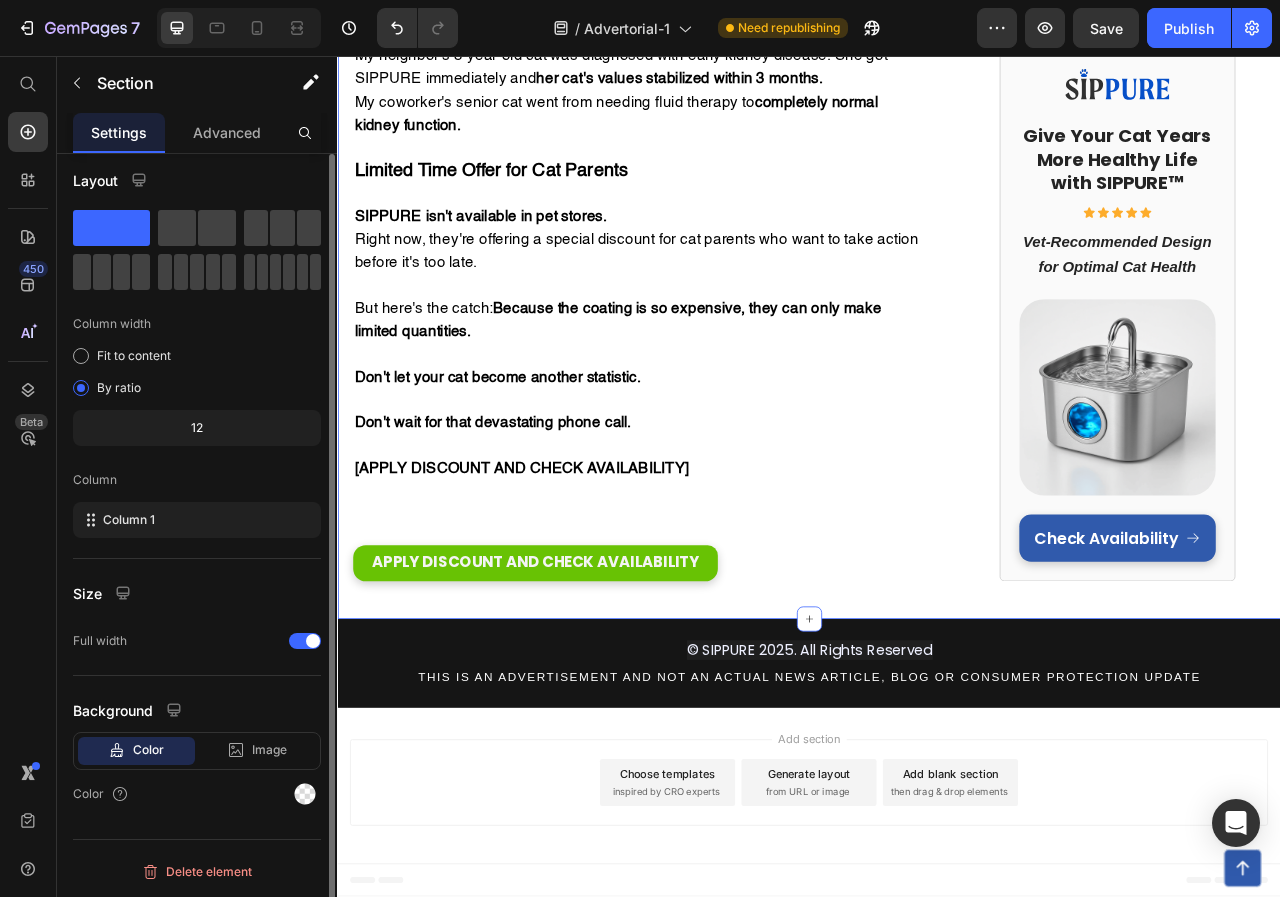 scroll, scrollTop: 0, scrollLeft: 0, axis: both 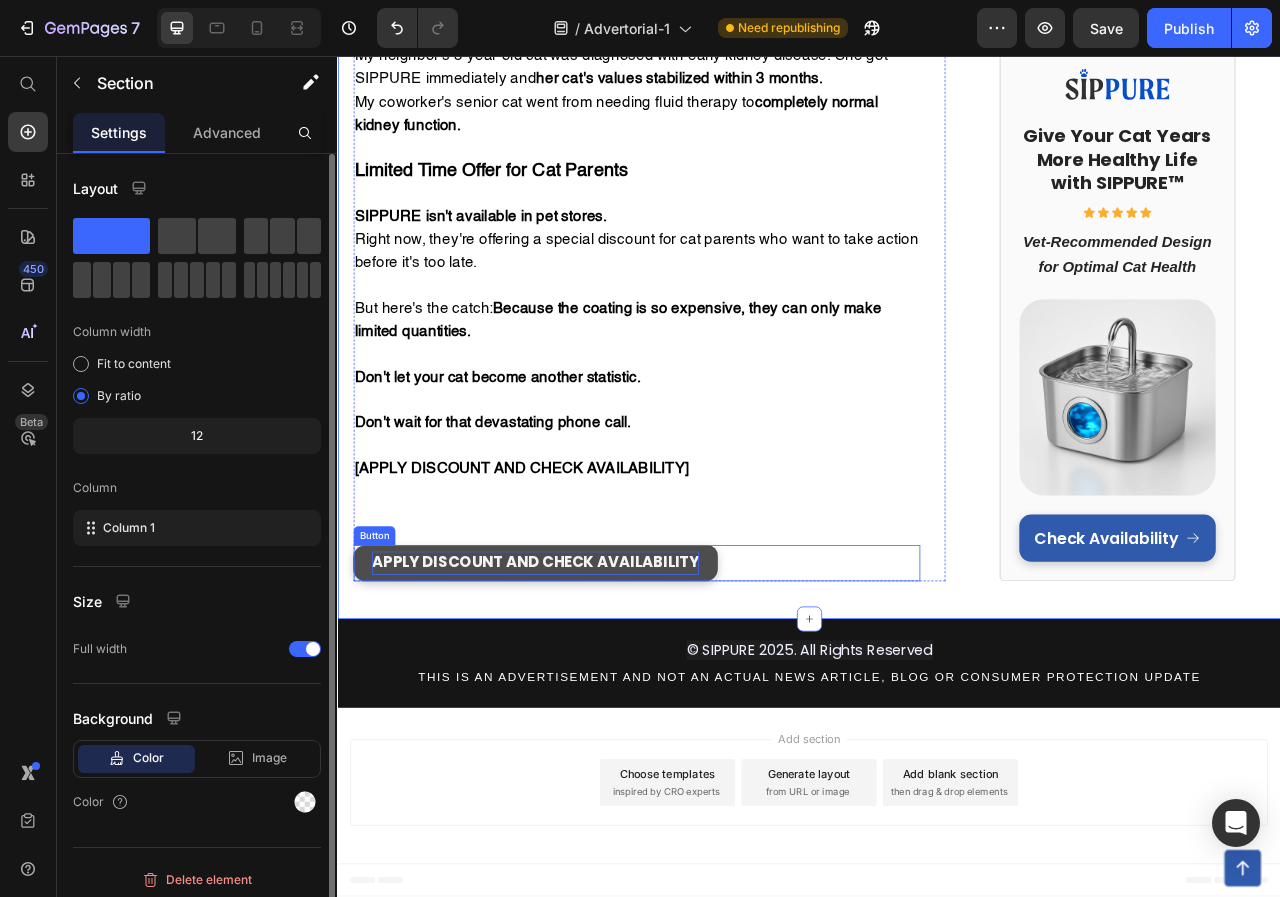 click on "APPLY DISCOUNT AND CHECK AVAILABILITY" at bounding box center [589, 700] 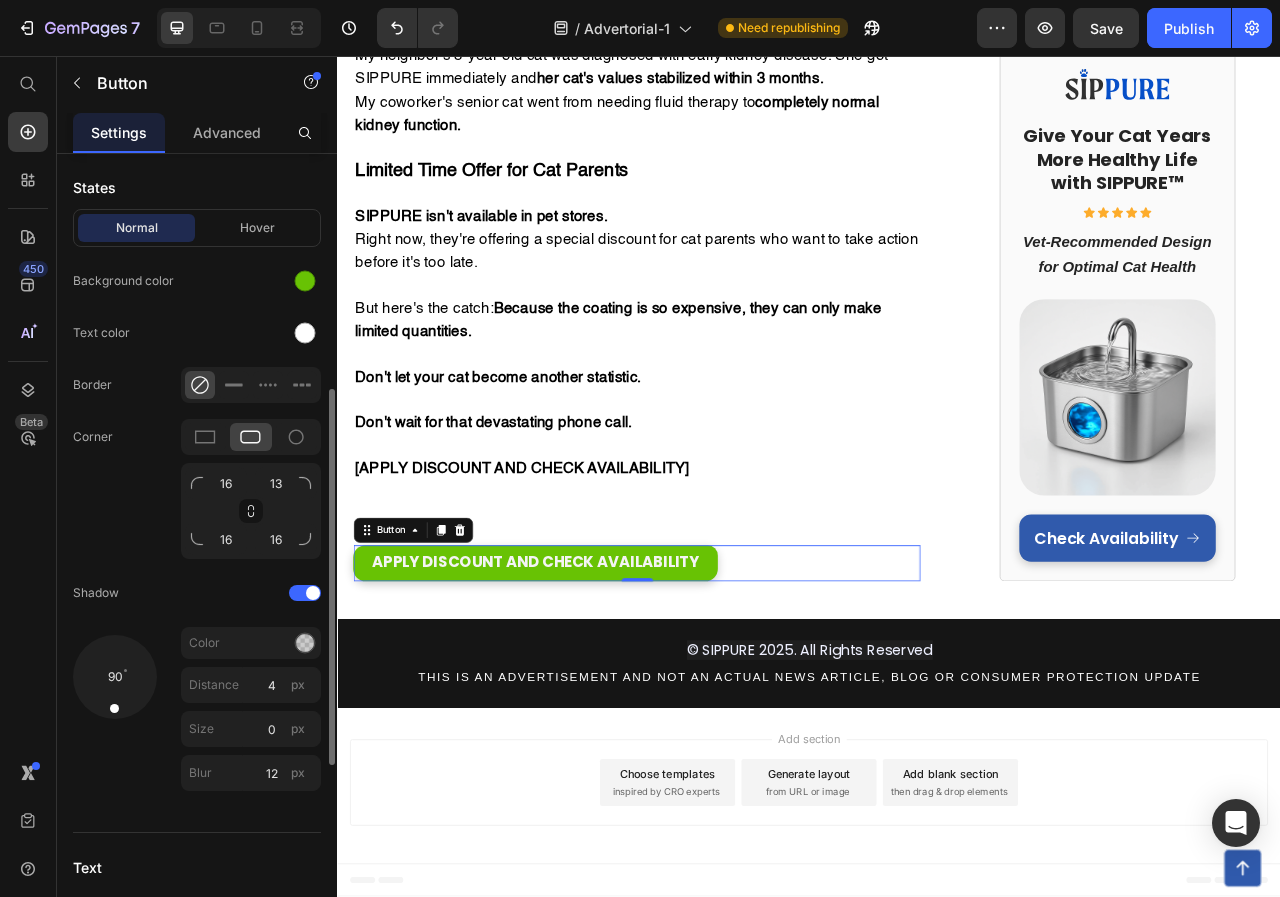 scroll, scrollTop: 800, scrollLeft: 0, axis: vertical 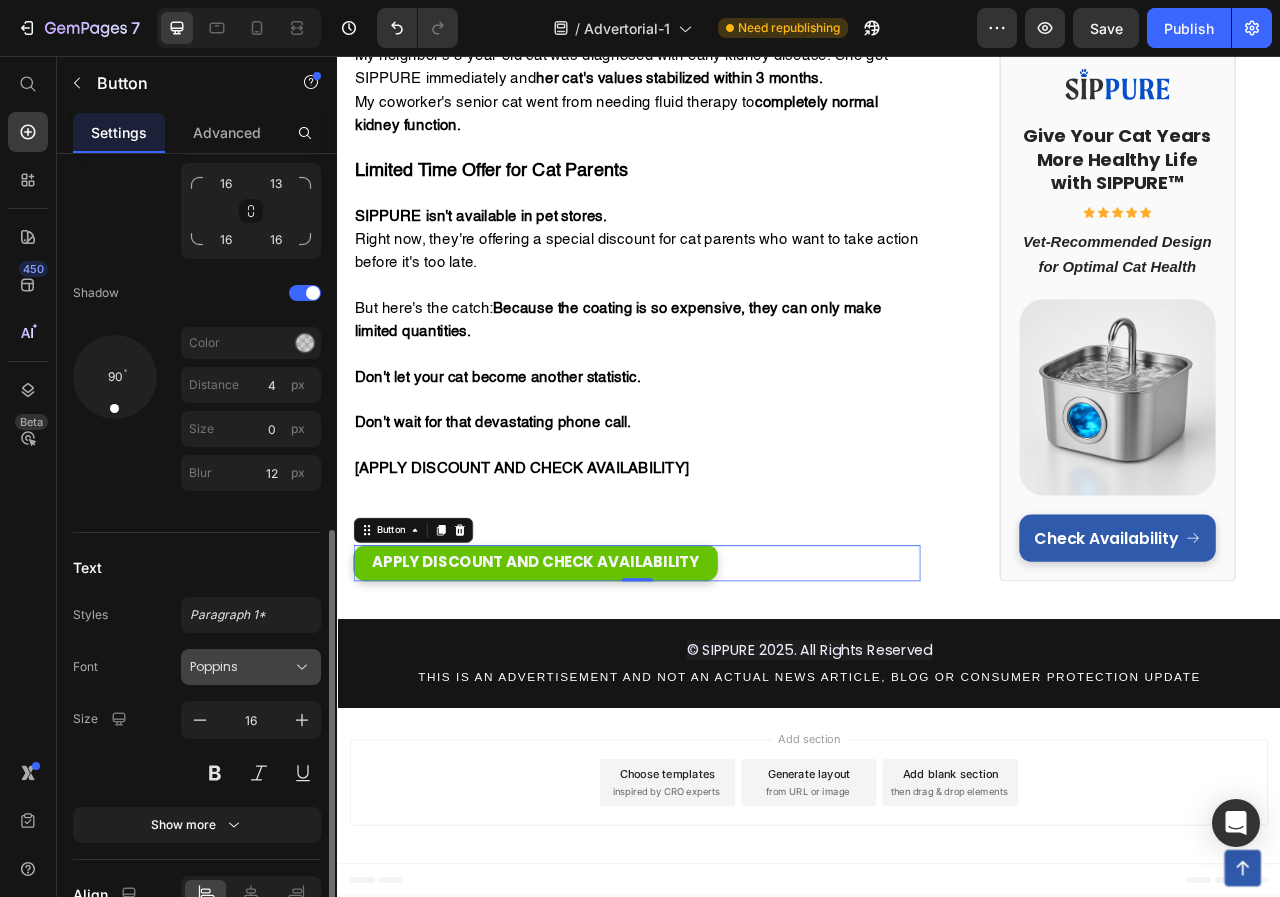click on "Poppins" at bounding box center [251, 667] 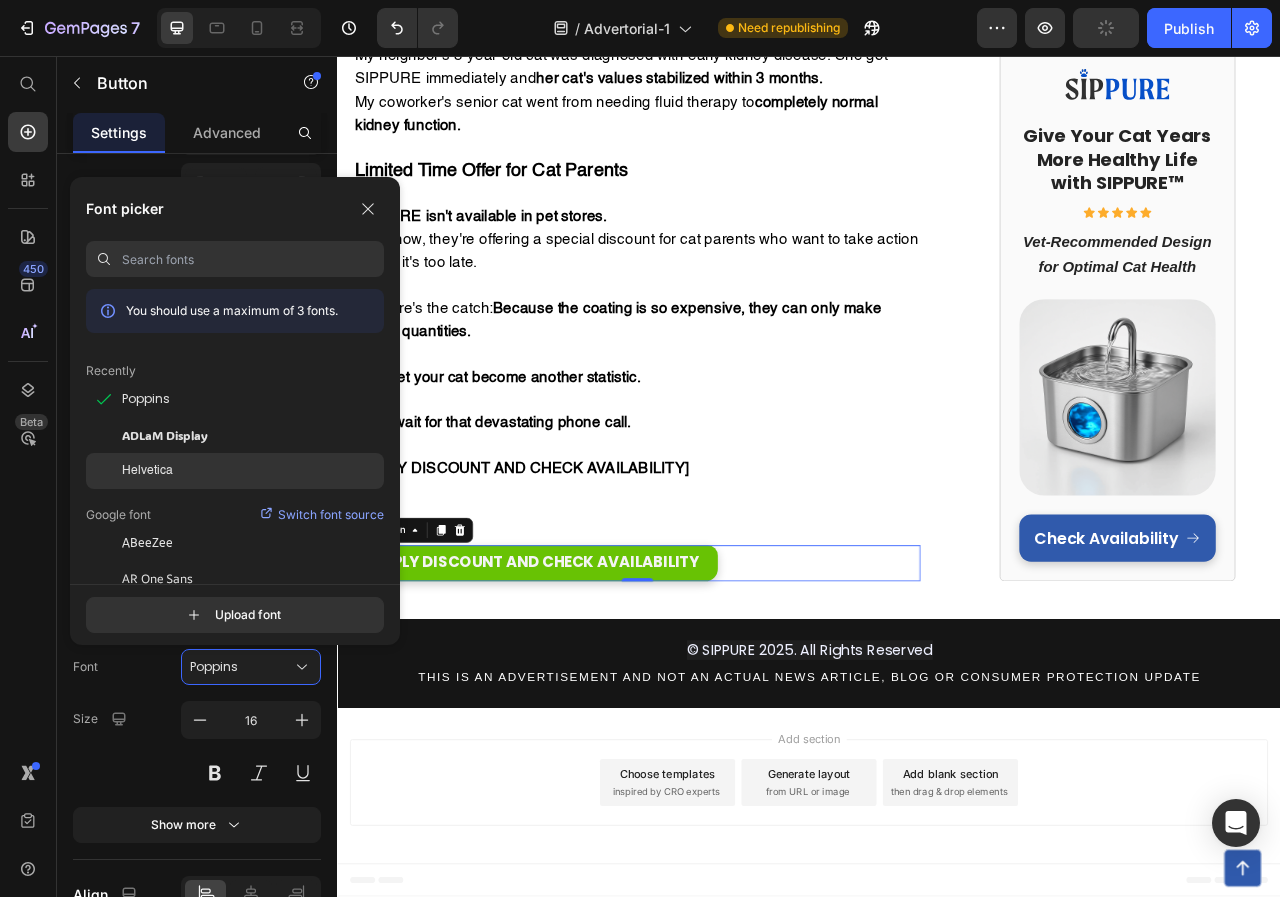 click on "Helvetica" 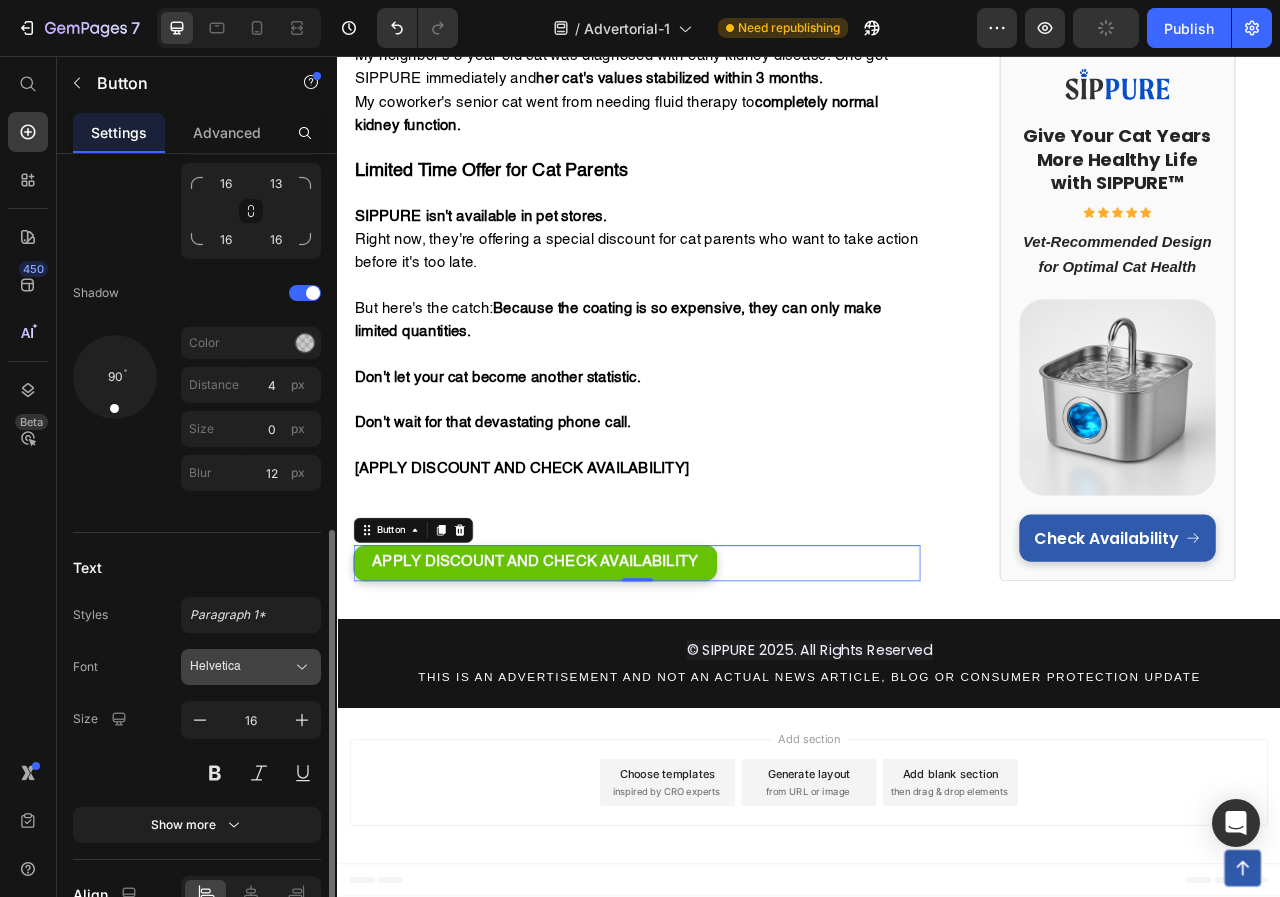 click on "Helvetica" at bounding box center (241, 667) 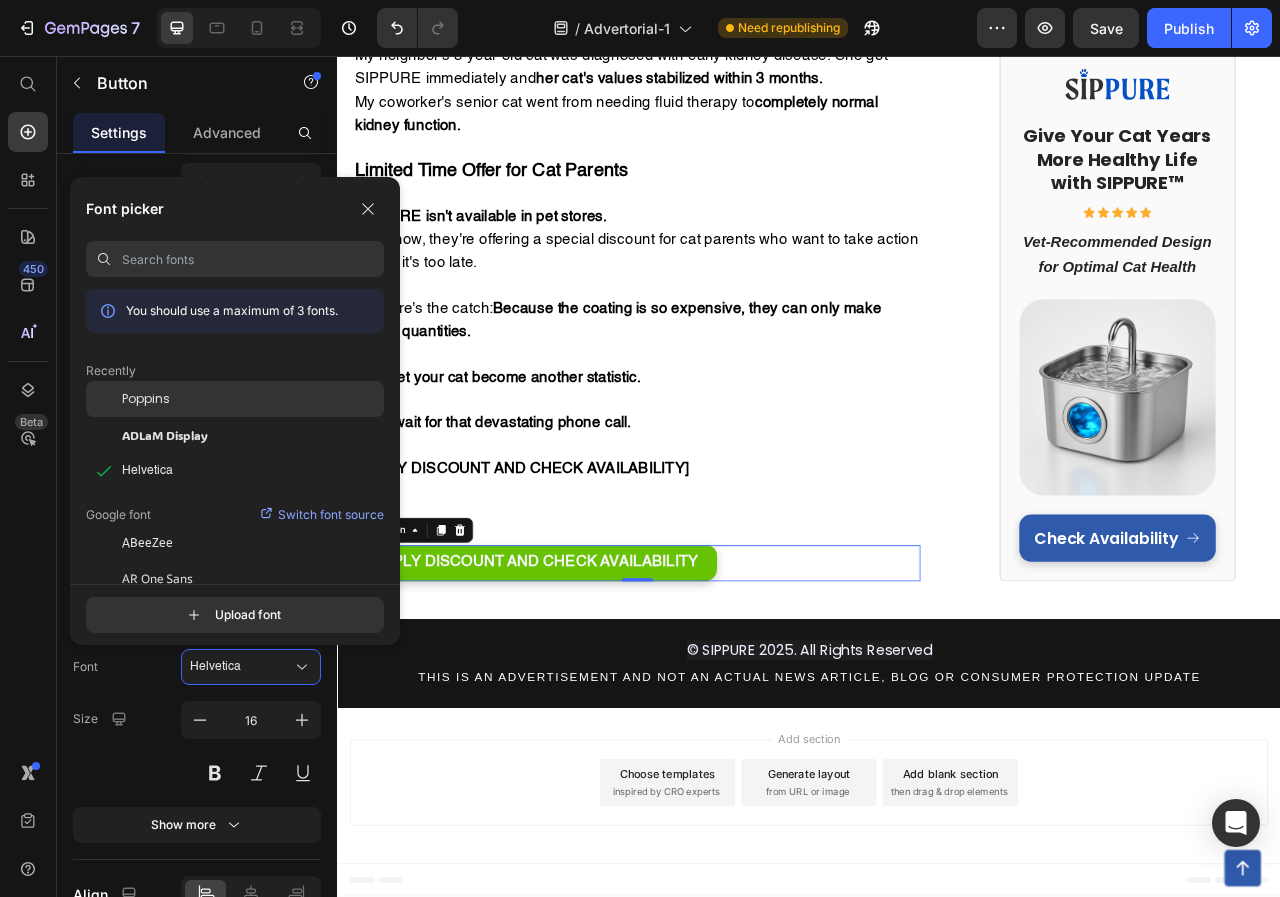 click on "Poppins" 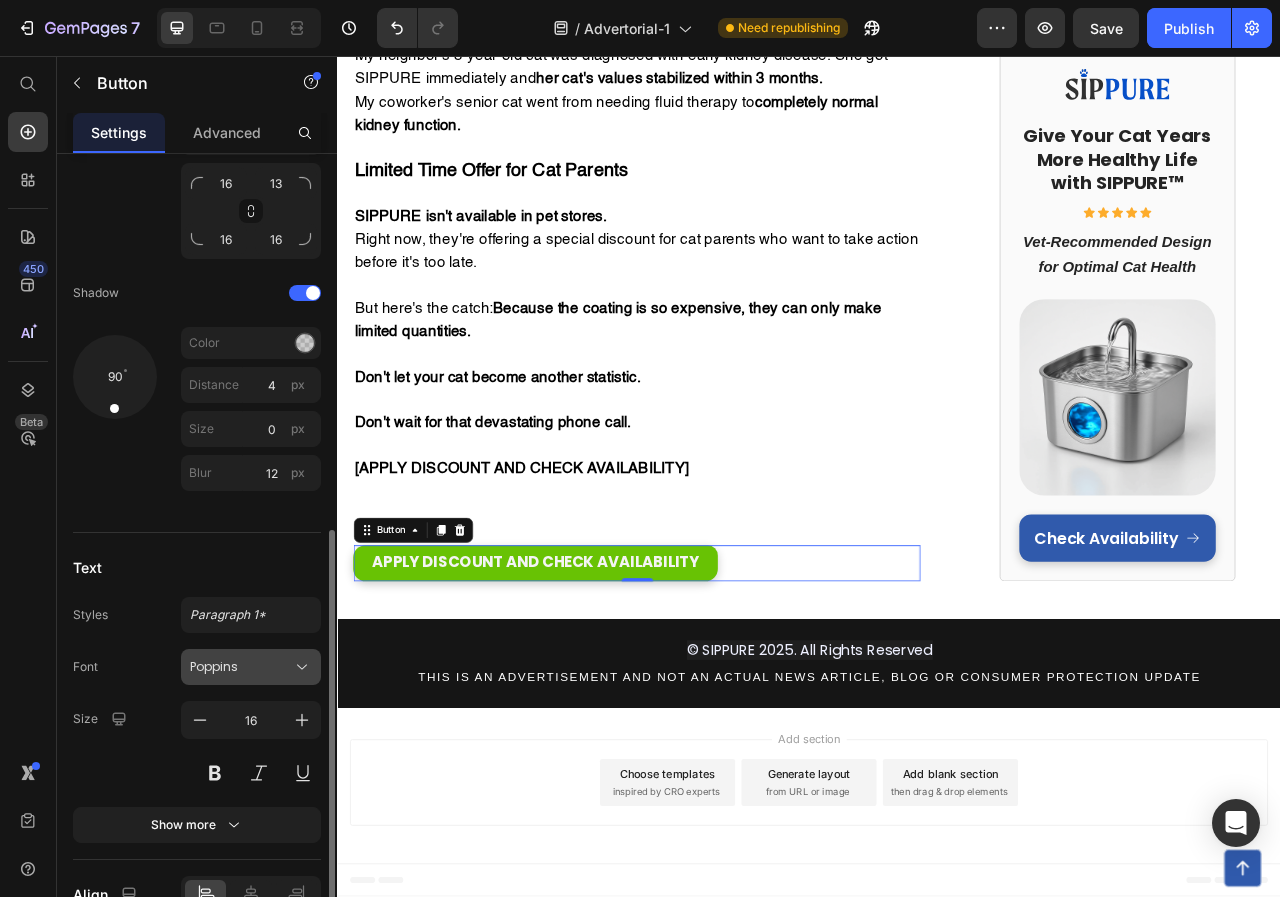 scroll, scrollTop: 900, scrollLeft: 0, axis: vertical 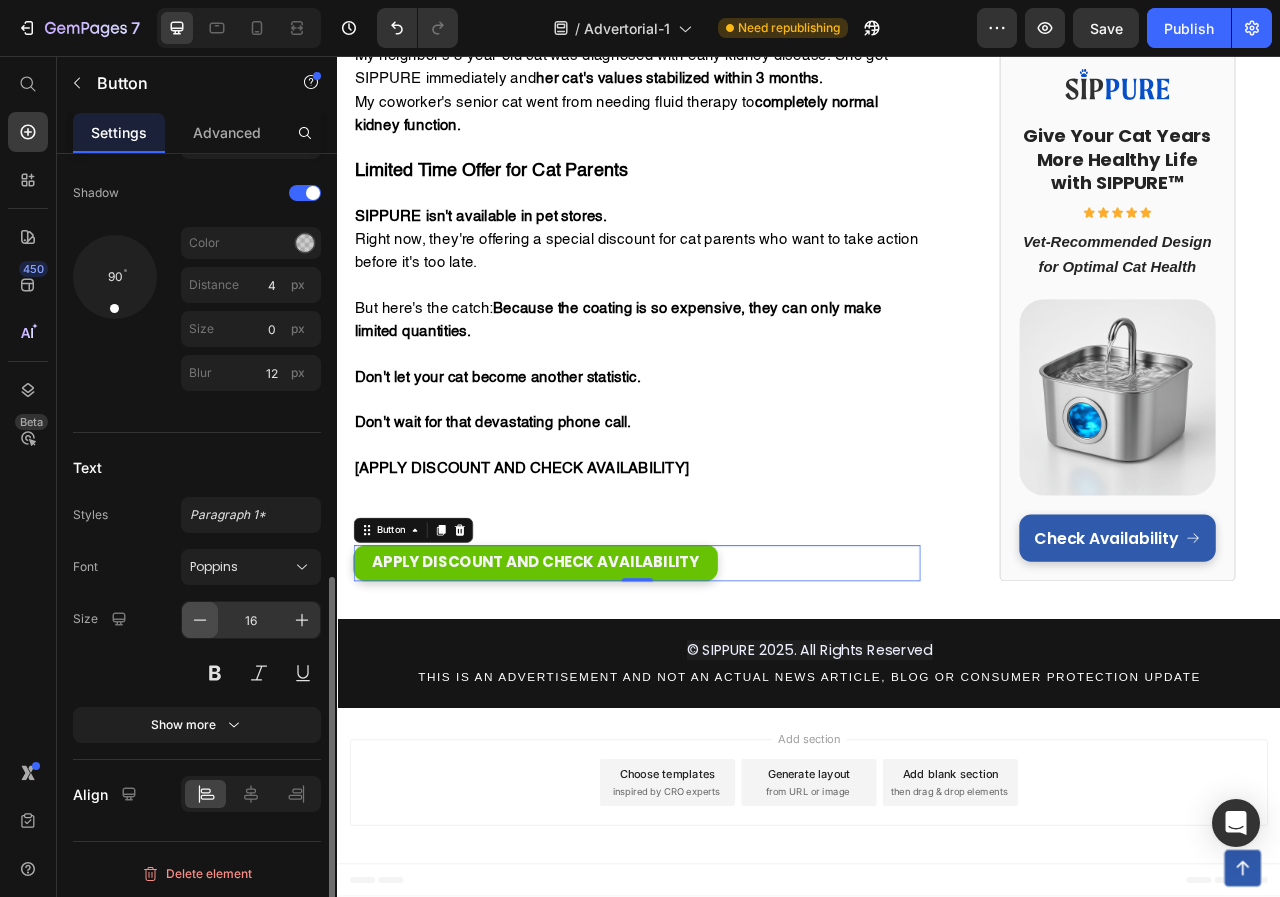 click at bounding box center [200, 620] 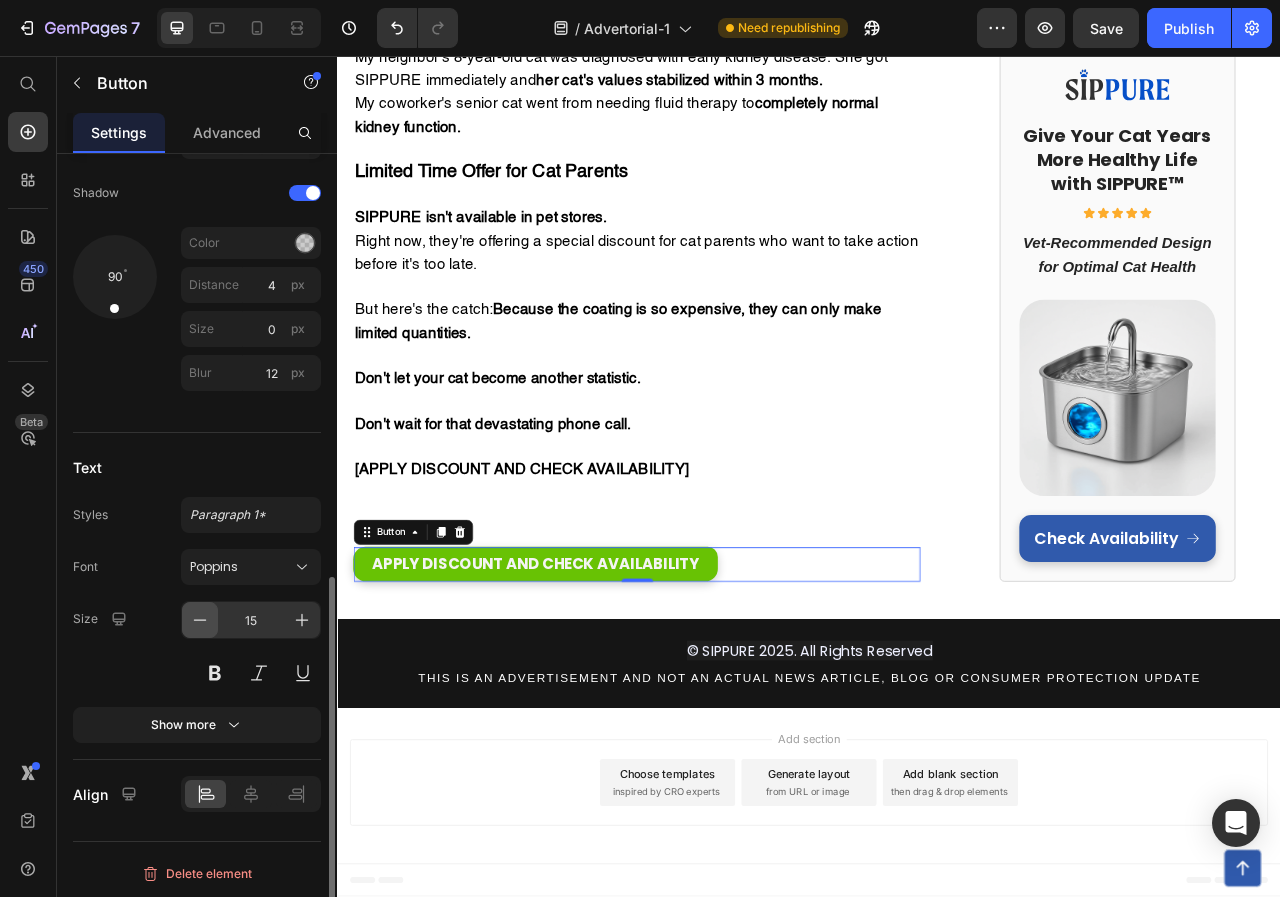 scroll, scrollTop: 7225, scrollLeft: 0, axis: vertical 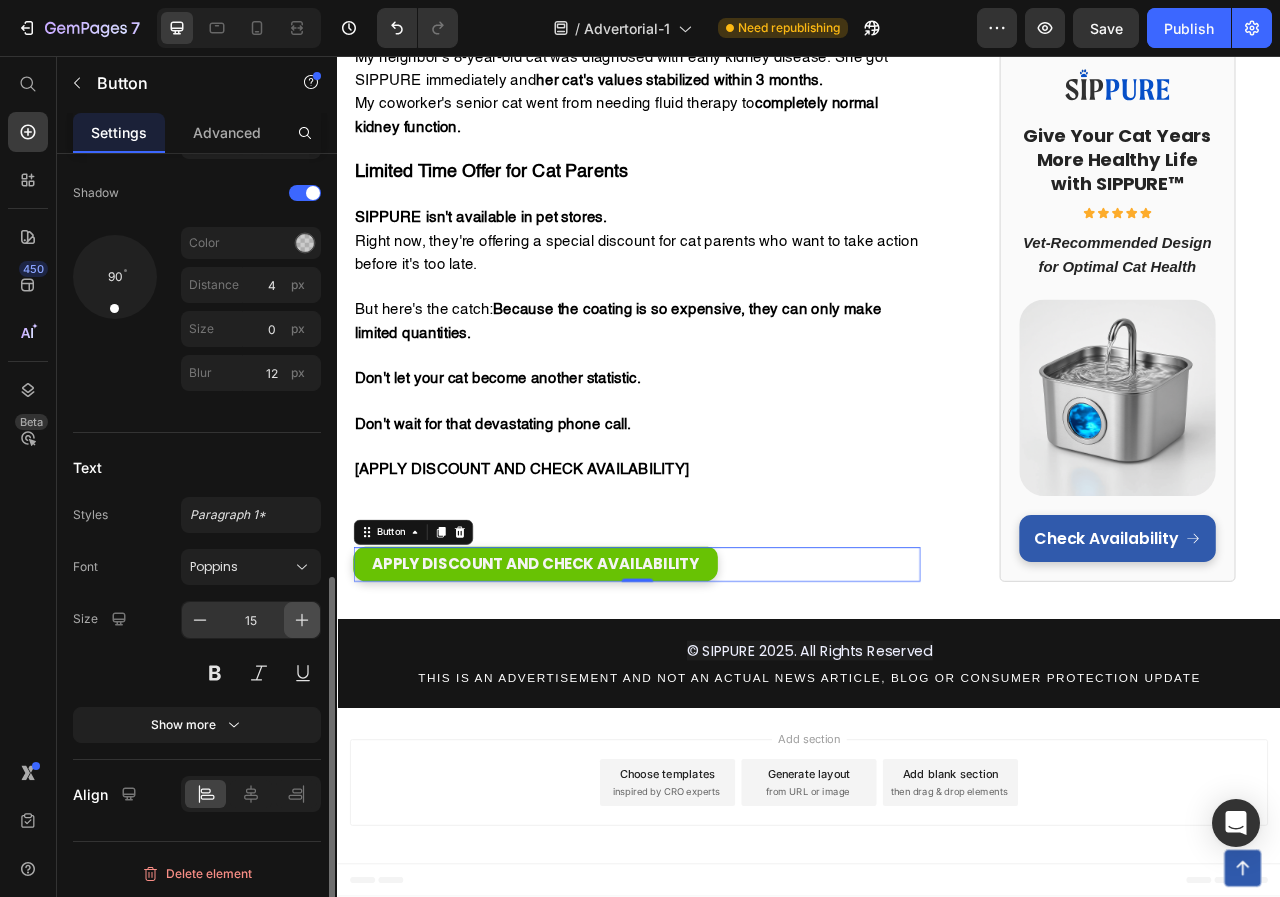click 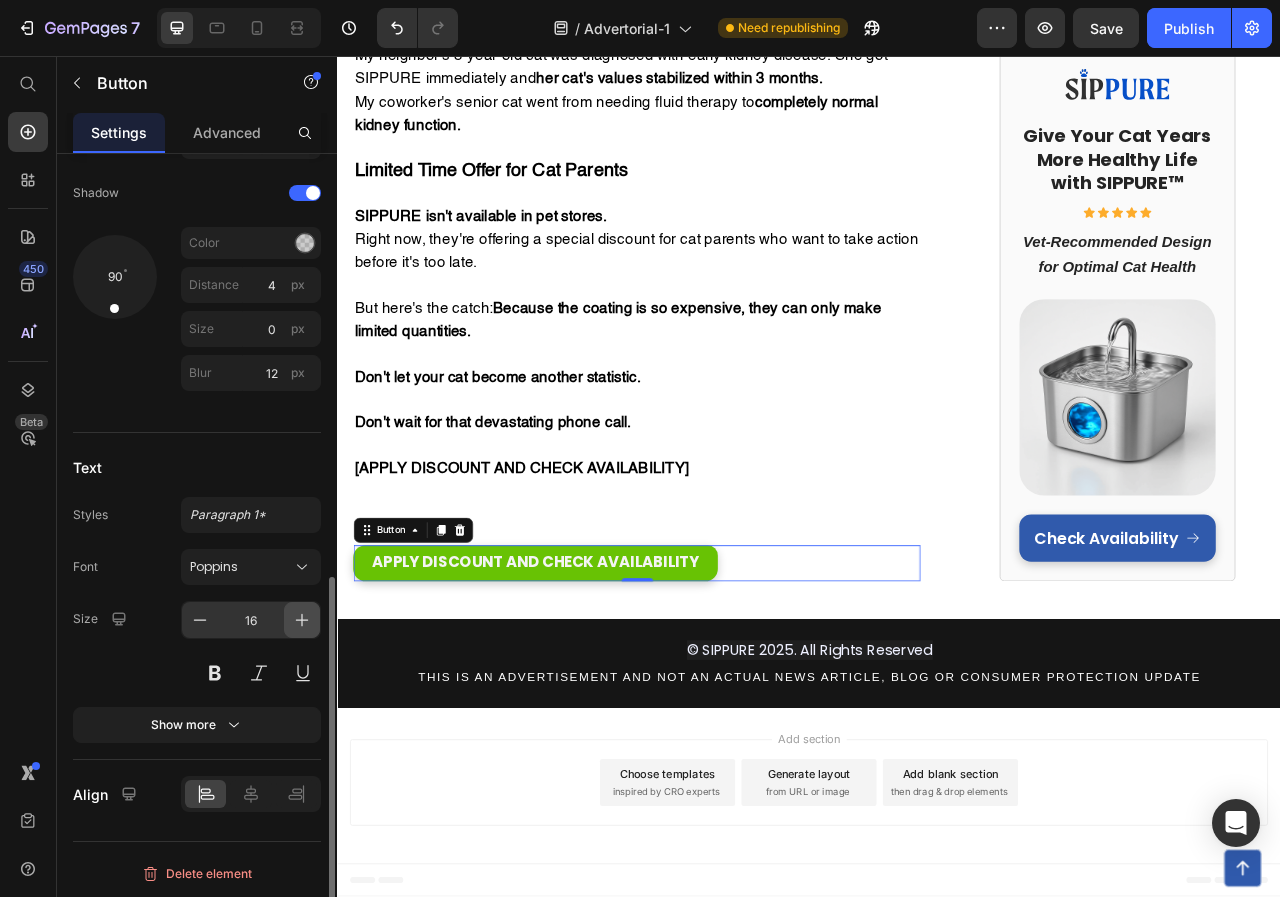 scroll, scrollTop: 7227, scrollLeft: 0, axis: vertical 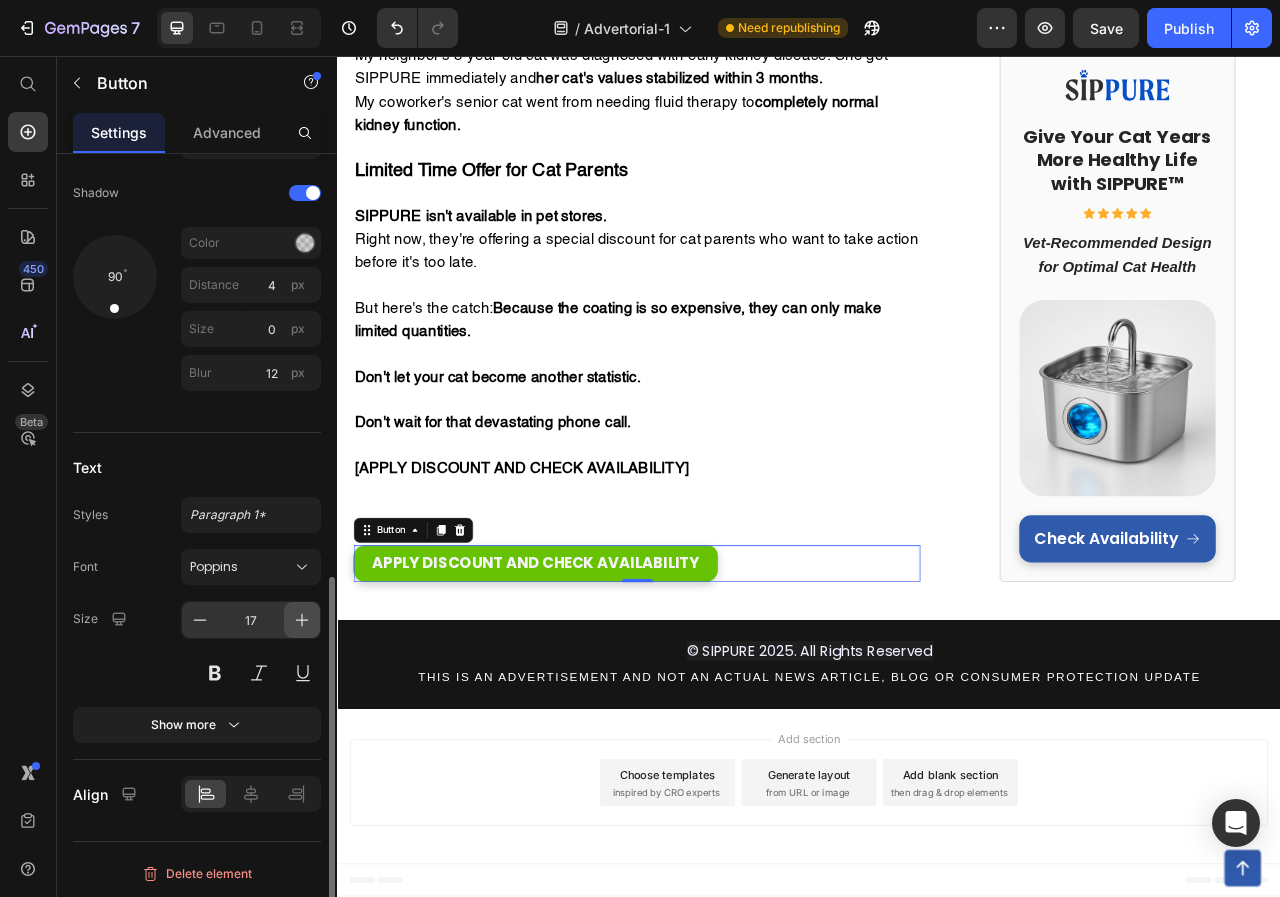 click 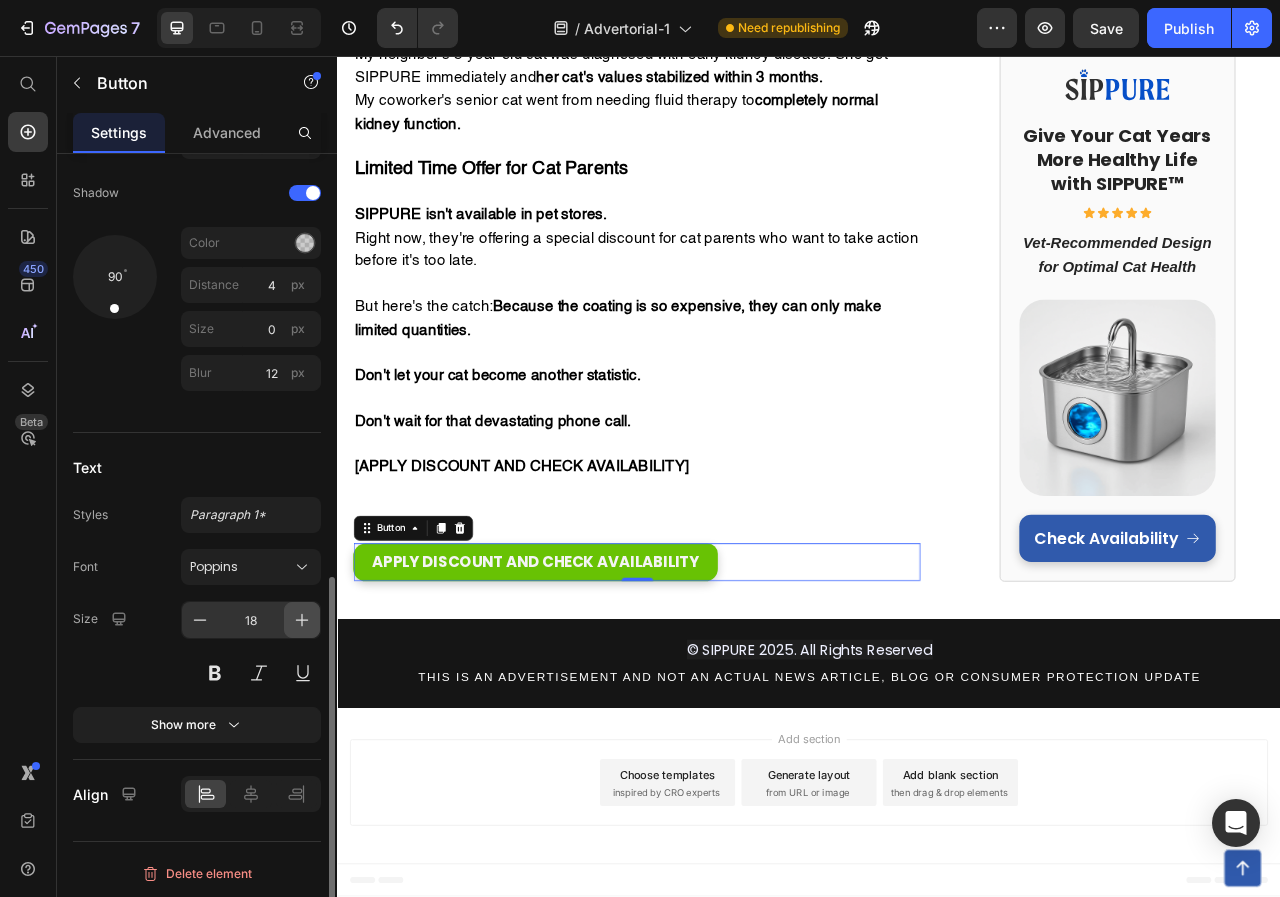 click 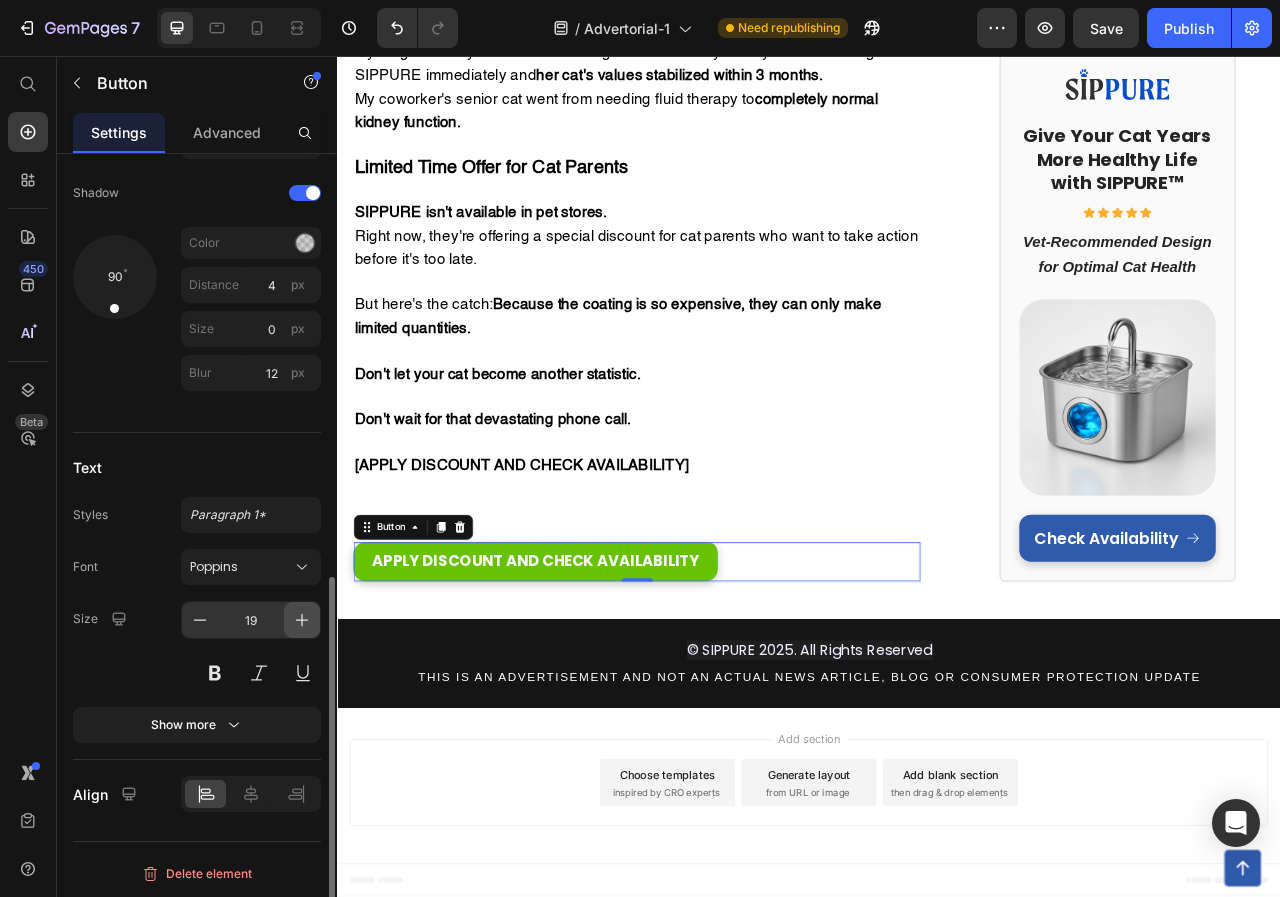 click 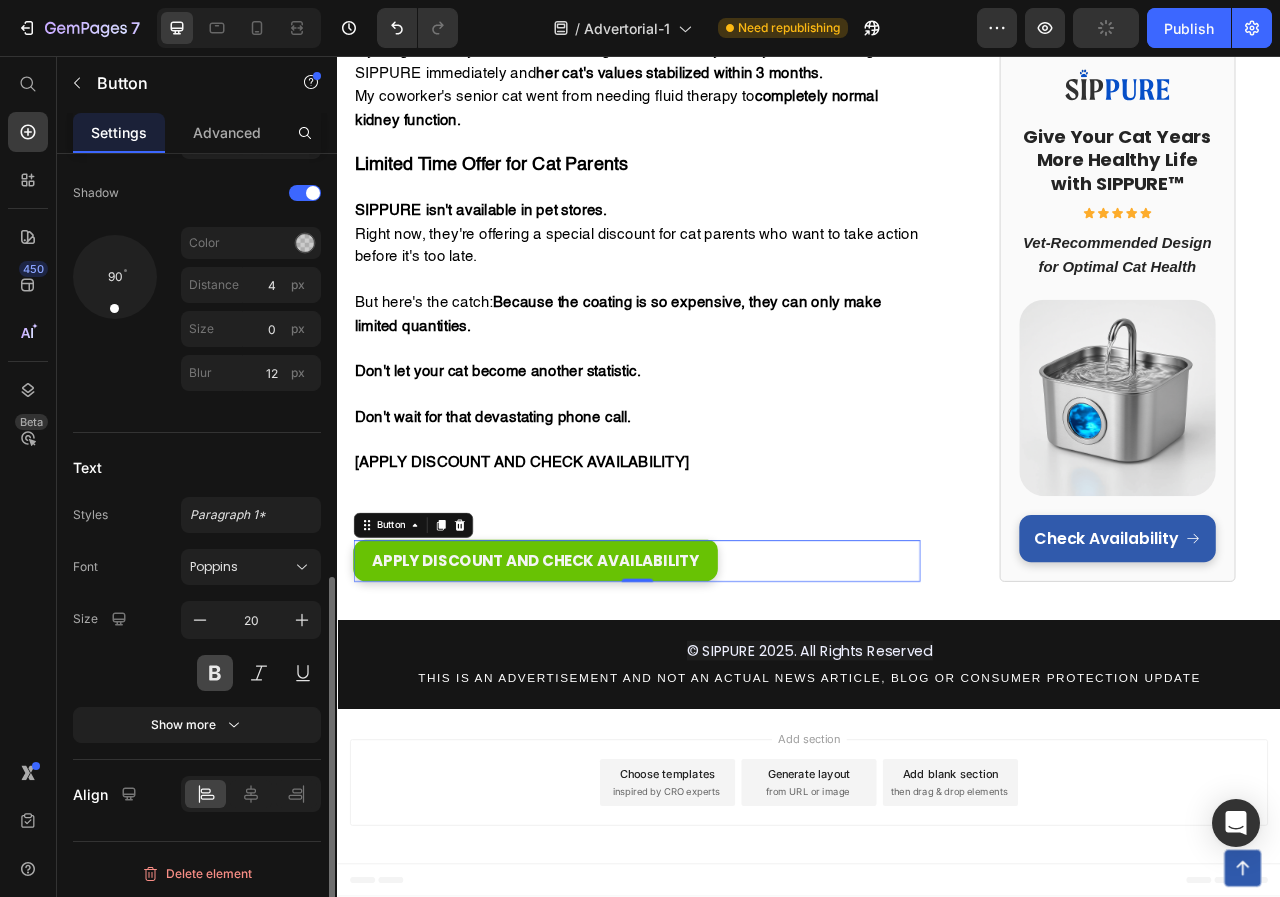 click at bounding box center [215, 673] 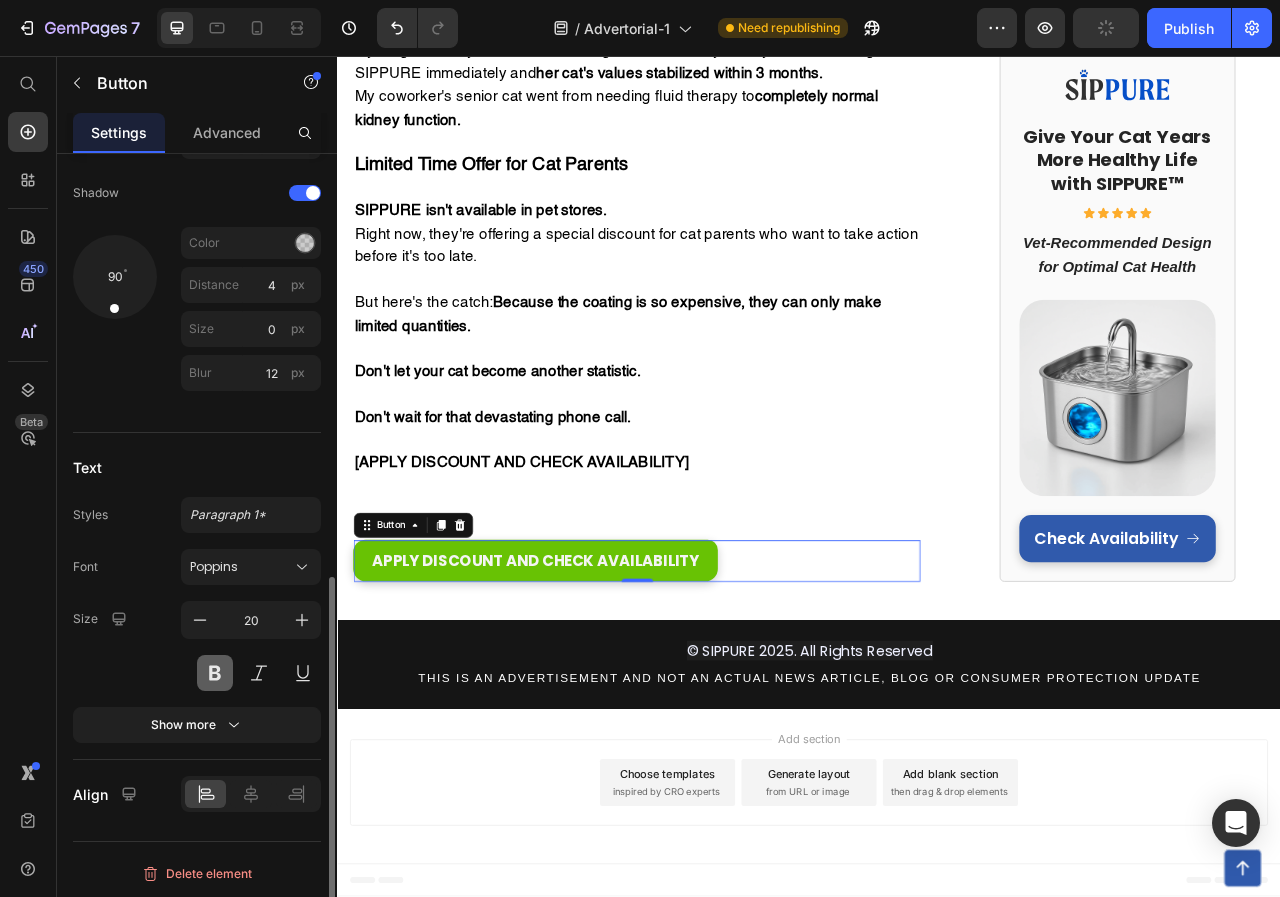 click at bounding box center (215, 673) 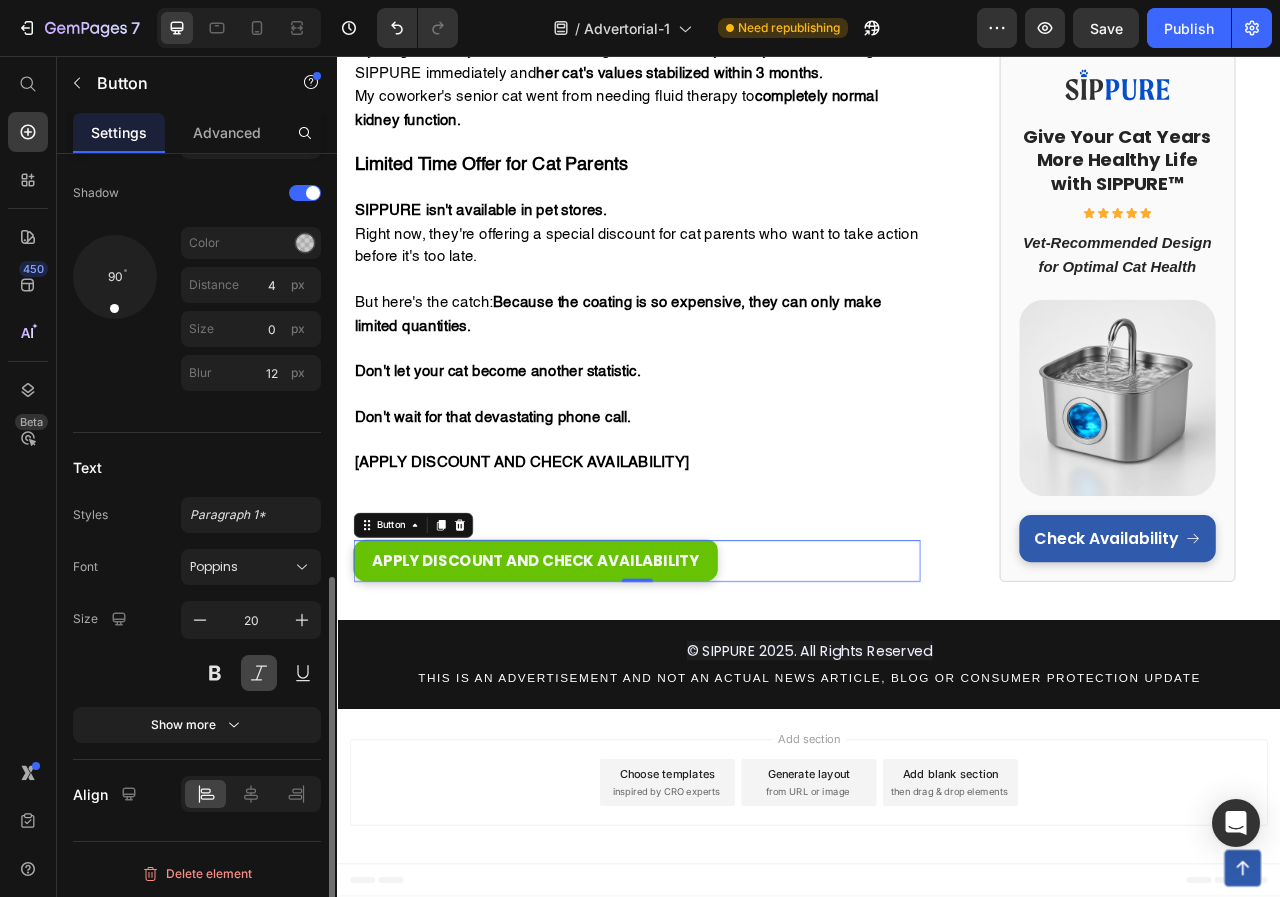 click at bounding box center [259, 673] 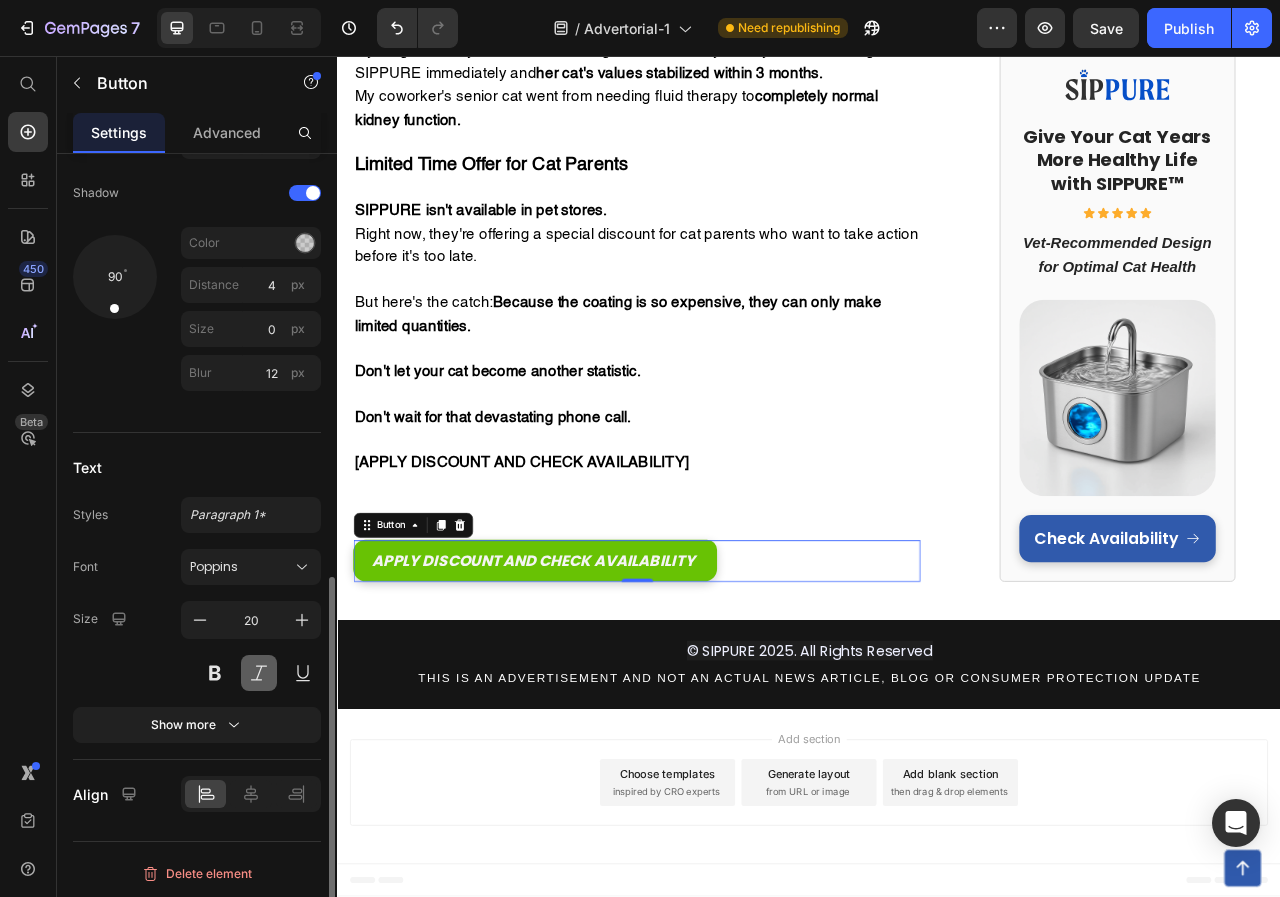 click at bounding box center [259, 673] 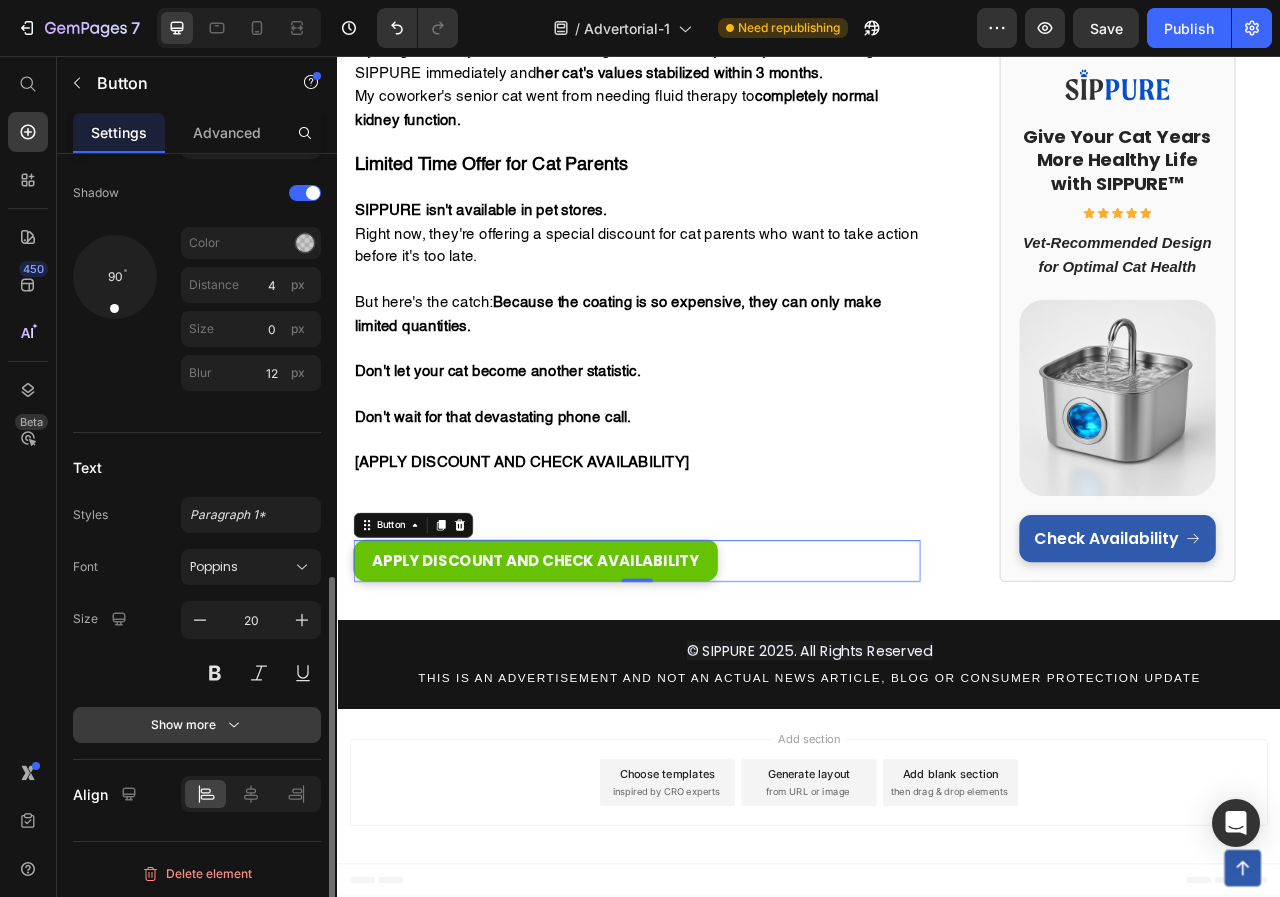 click 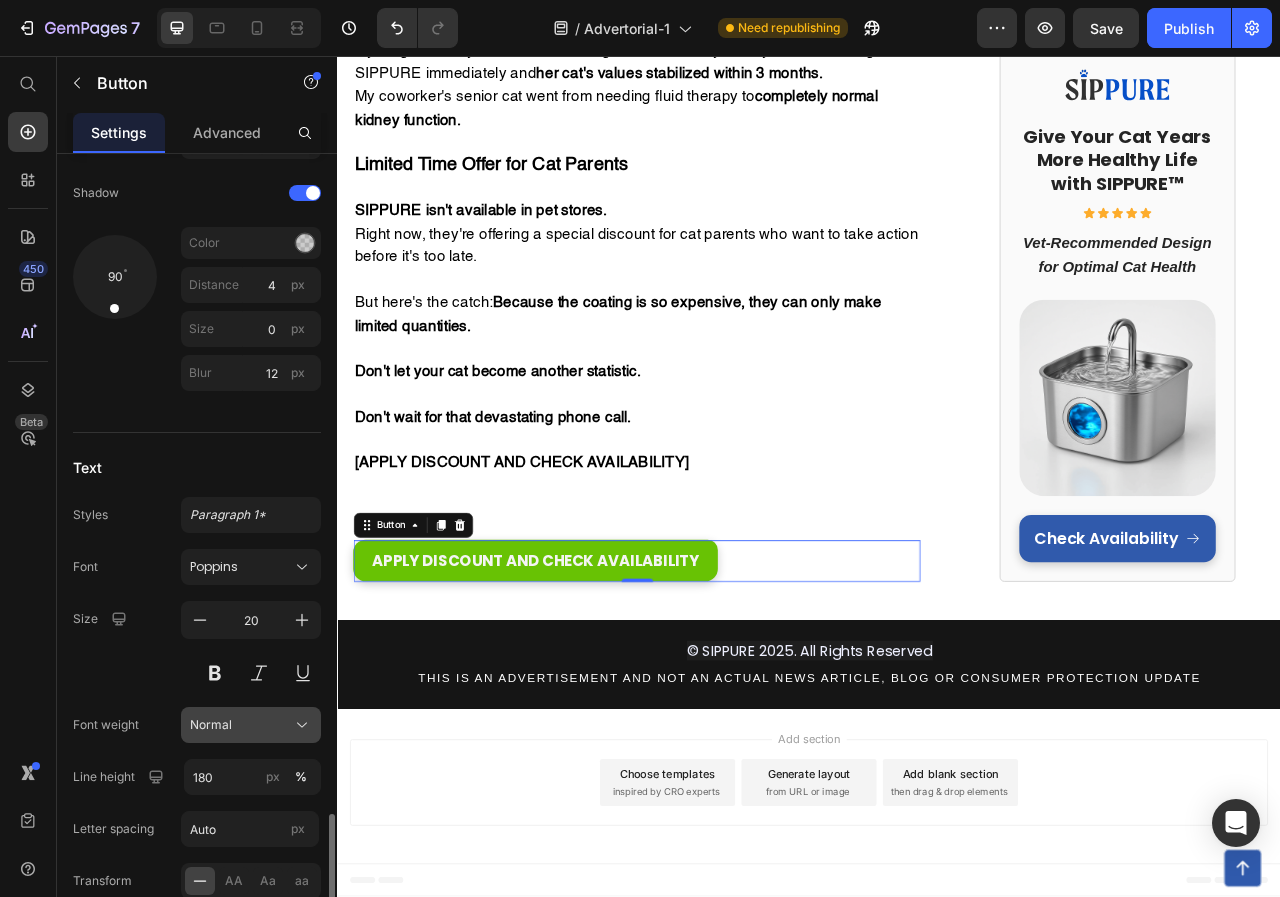 scroll, scrollTop: 1100, scrollLeft: 0, axis: vertical 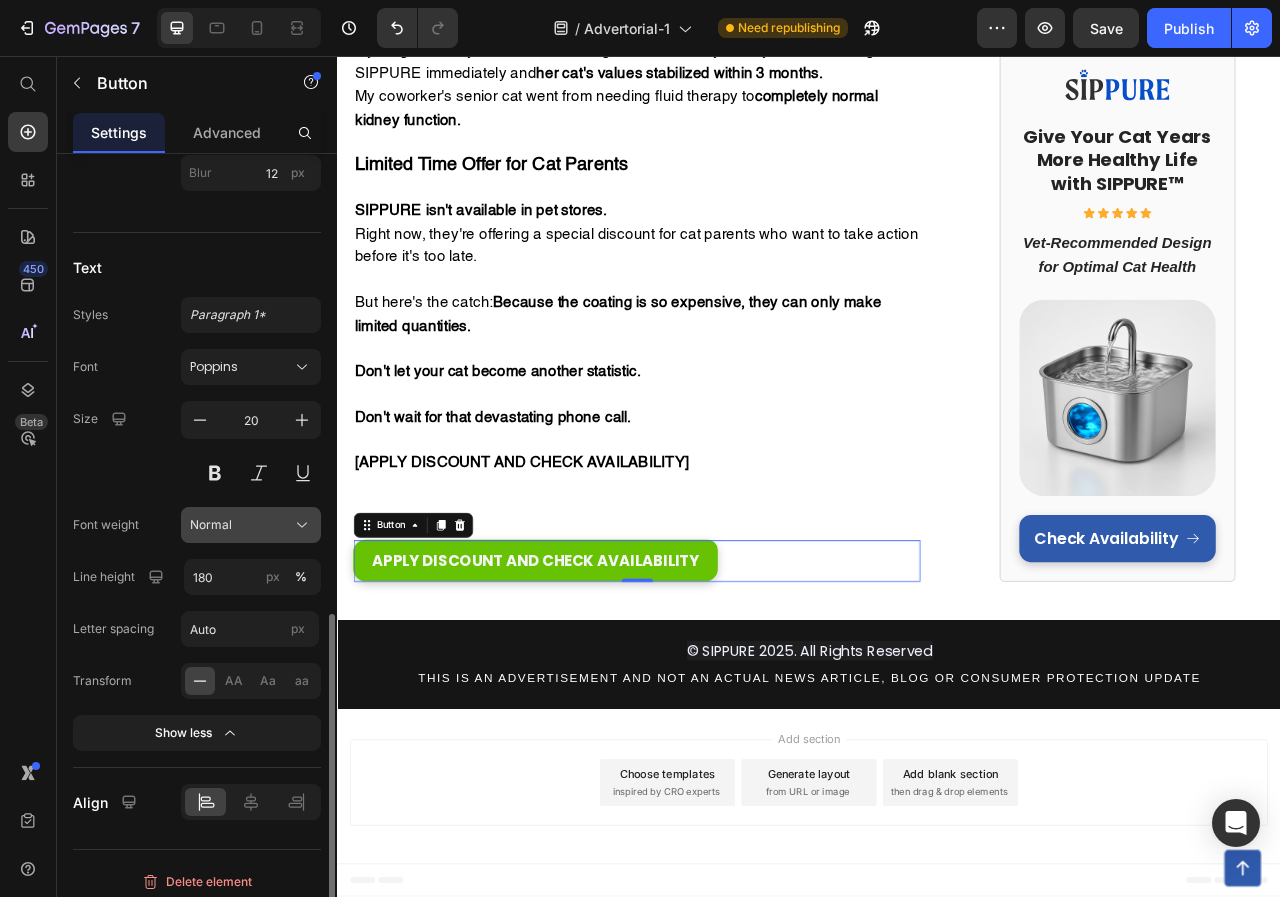 click on "Normal" at bounding box center [251, 525] 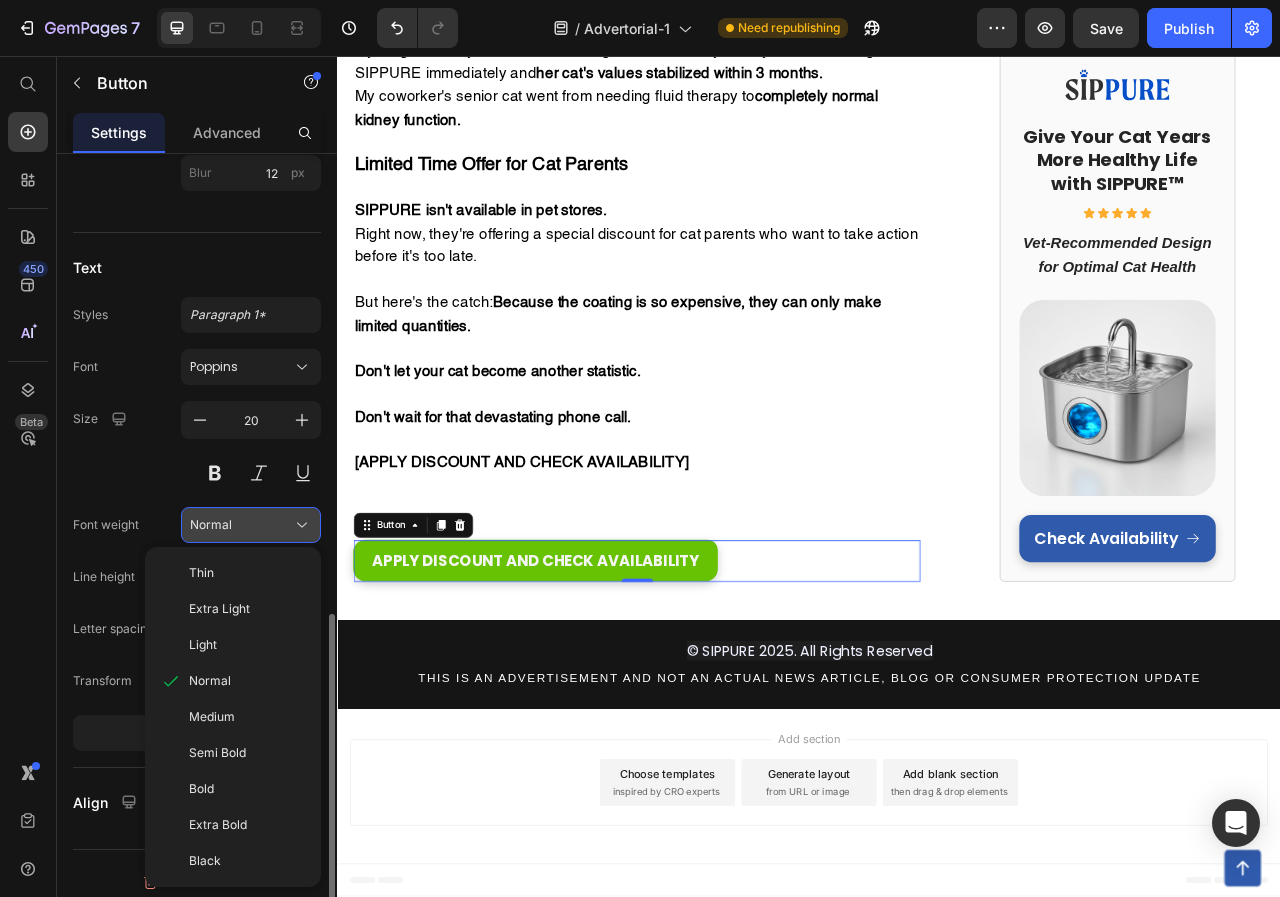 click on "Normal" at bounding box center [251, 525] 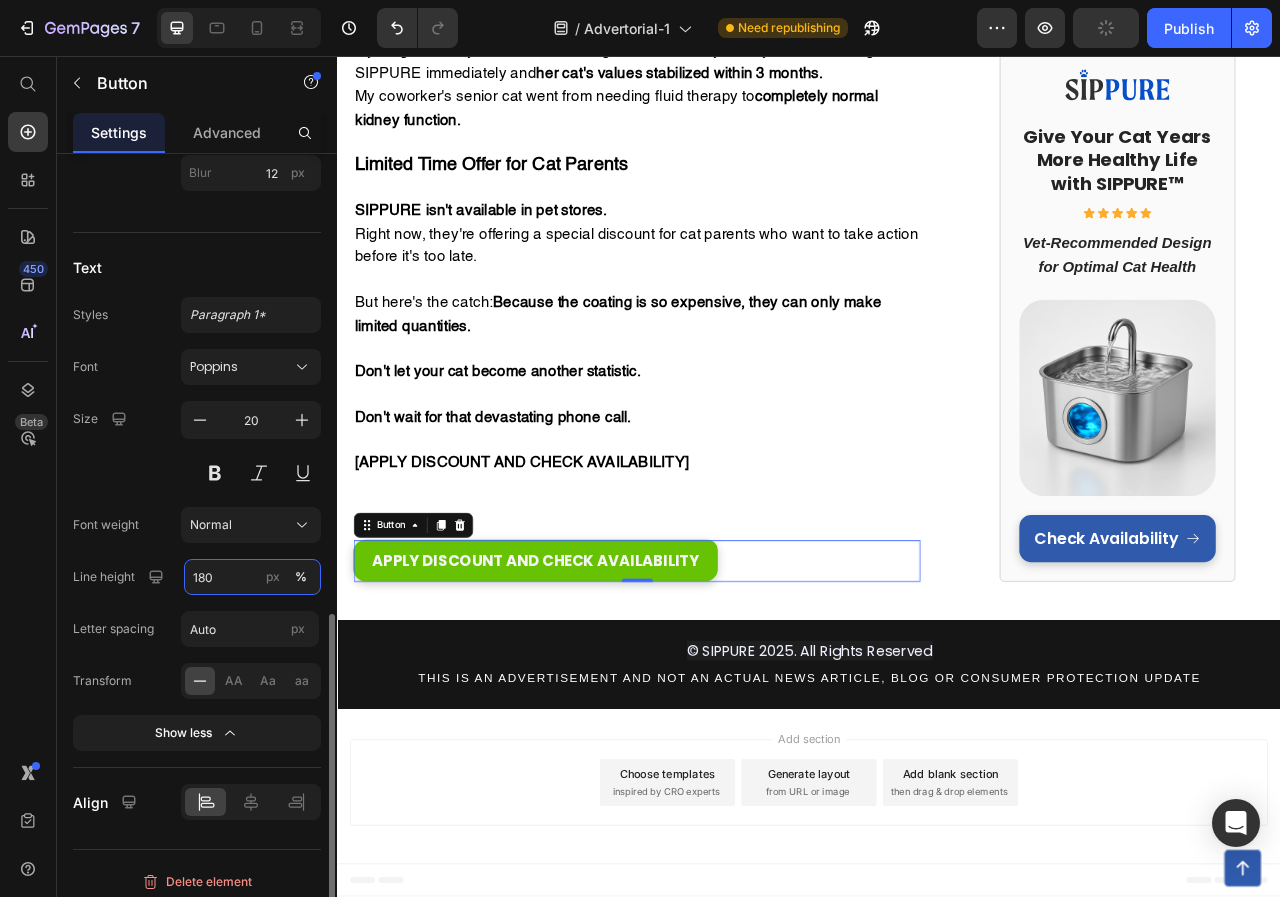 click on "180" at bounding box center [252, 577] 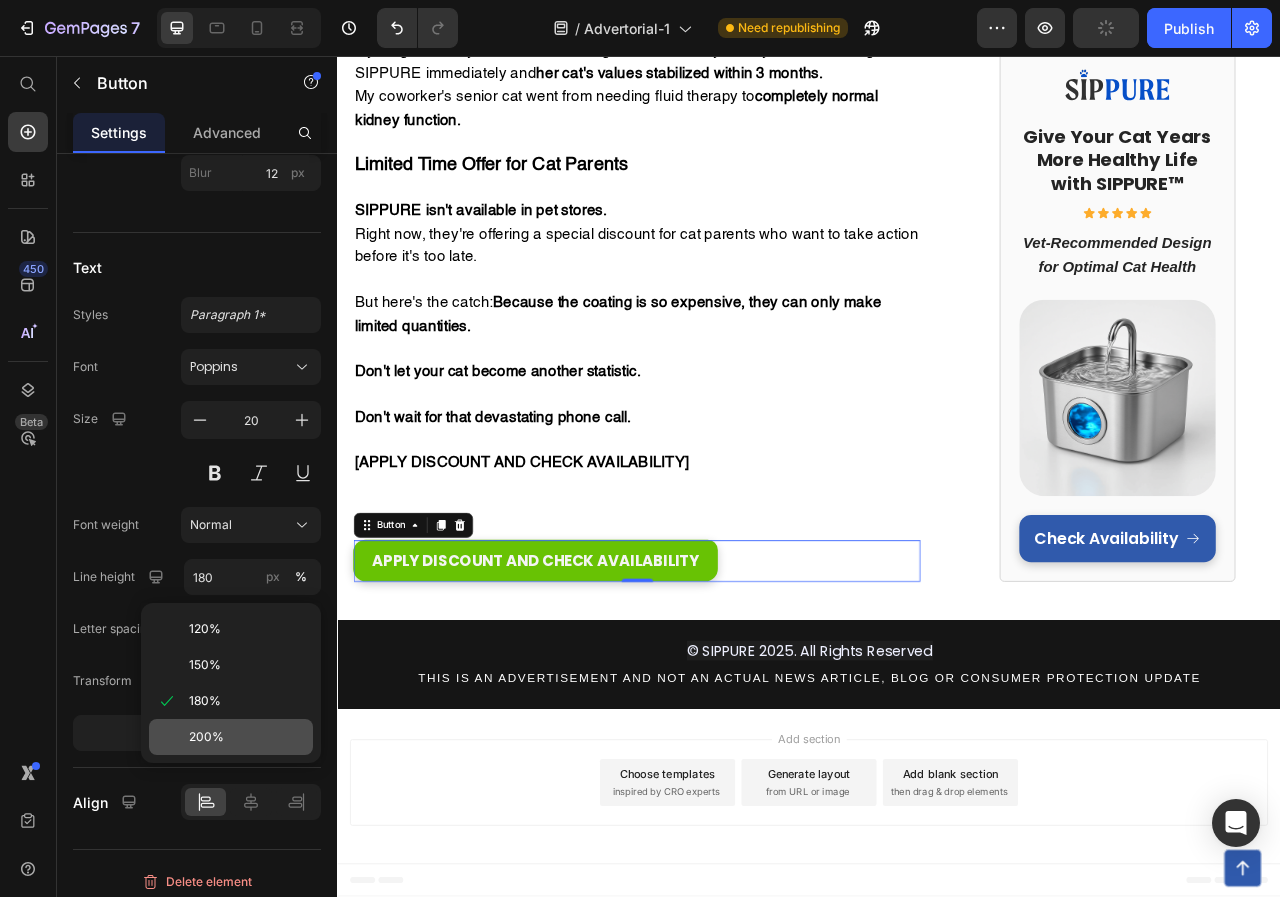click on "200%" at bounding box center (247, 737) 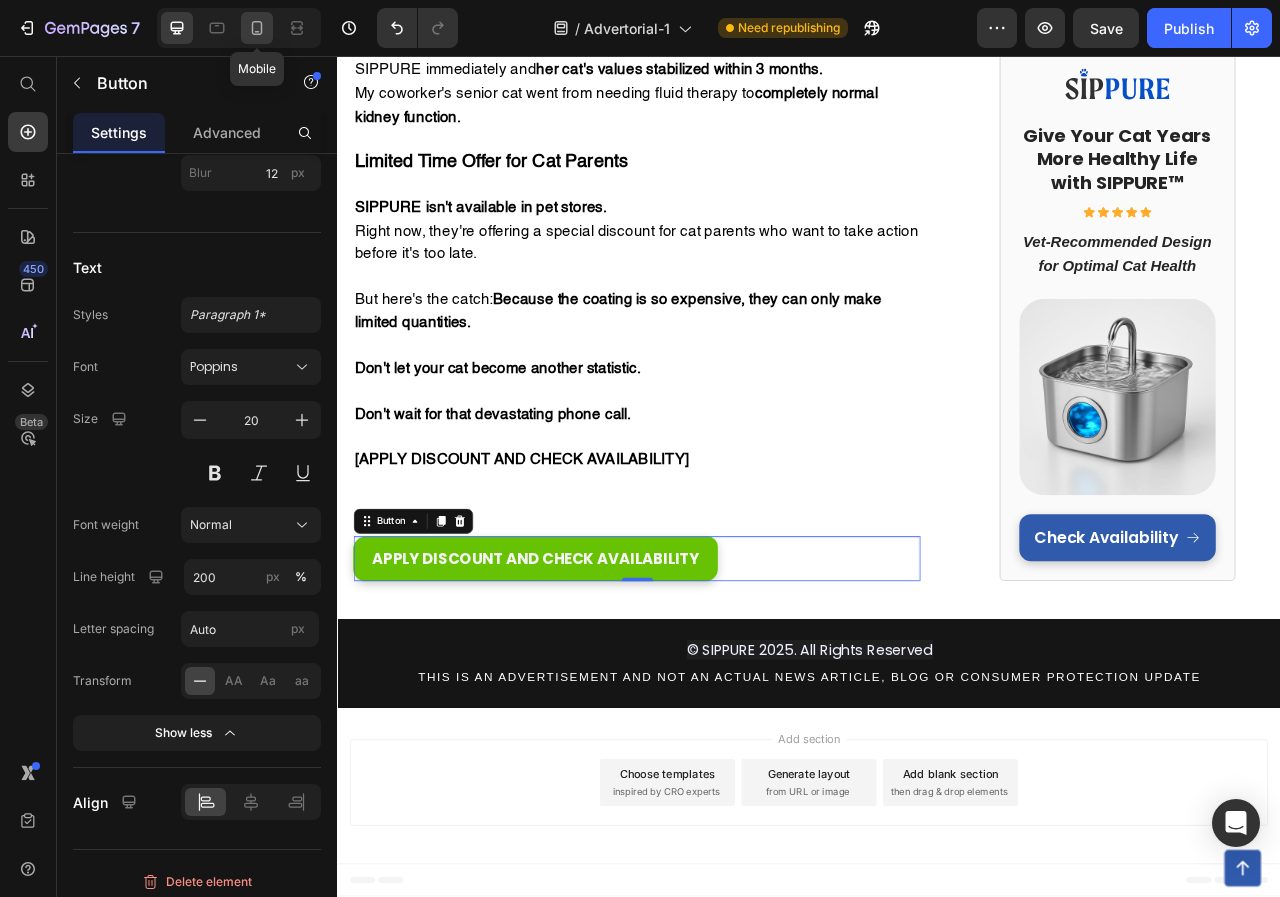 click 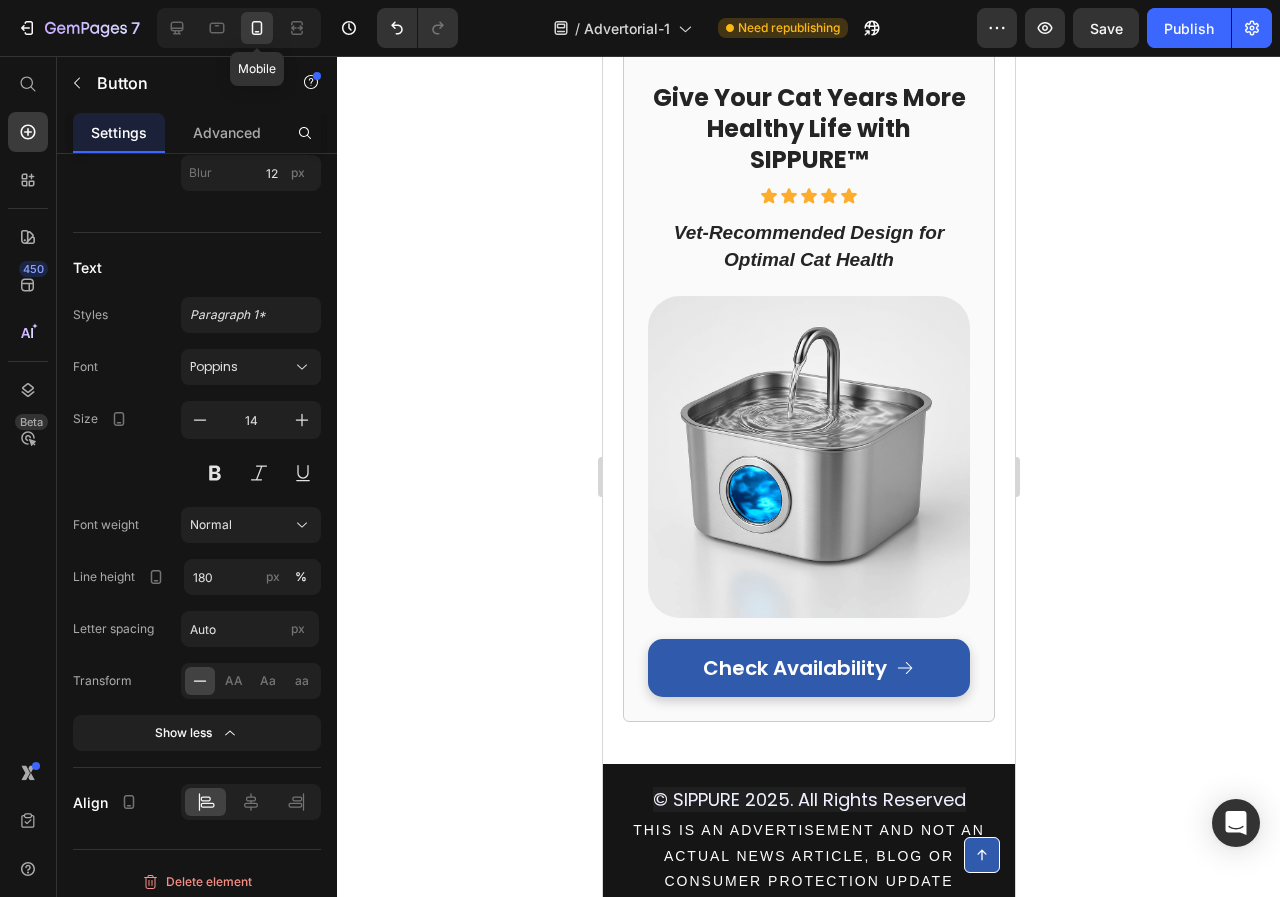 scroll, scrollTop: 8876, scrollLeft: 0, axis: vertical 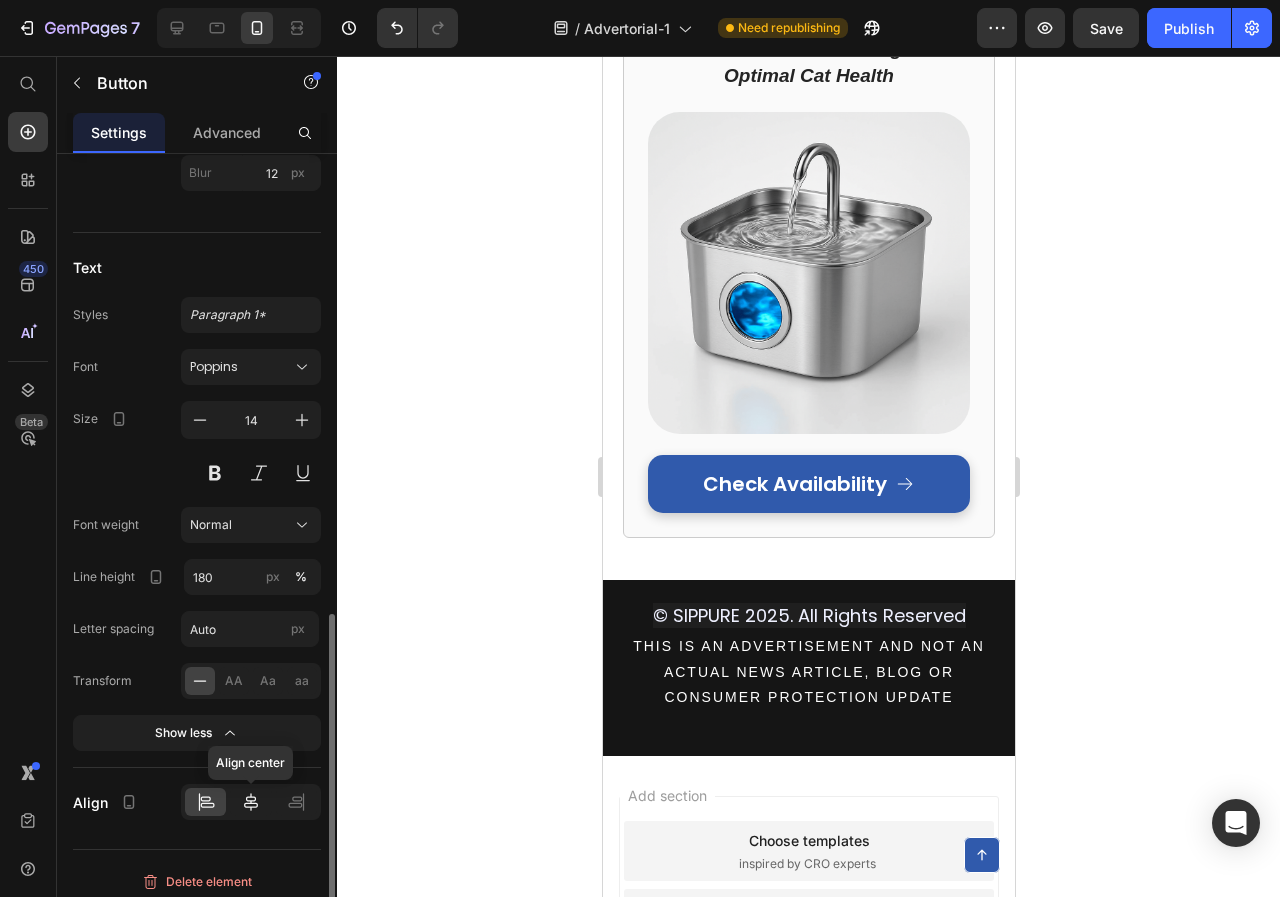 click 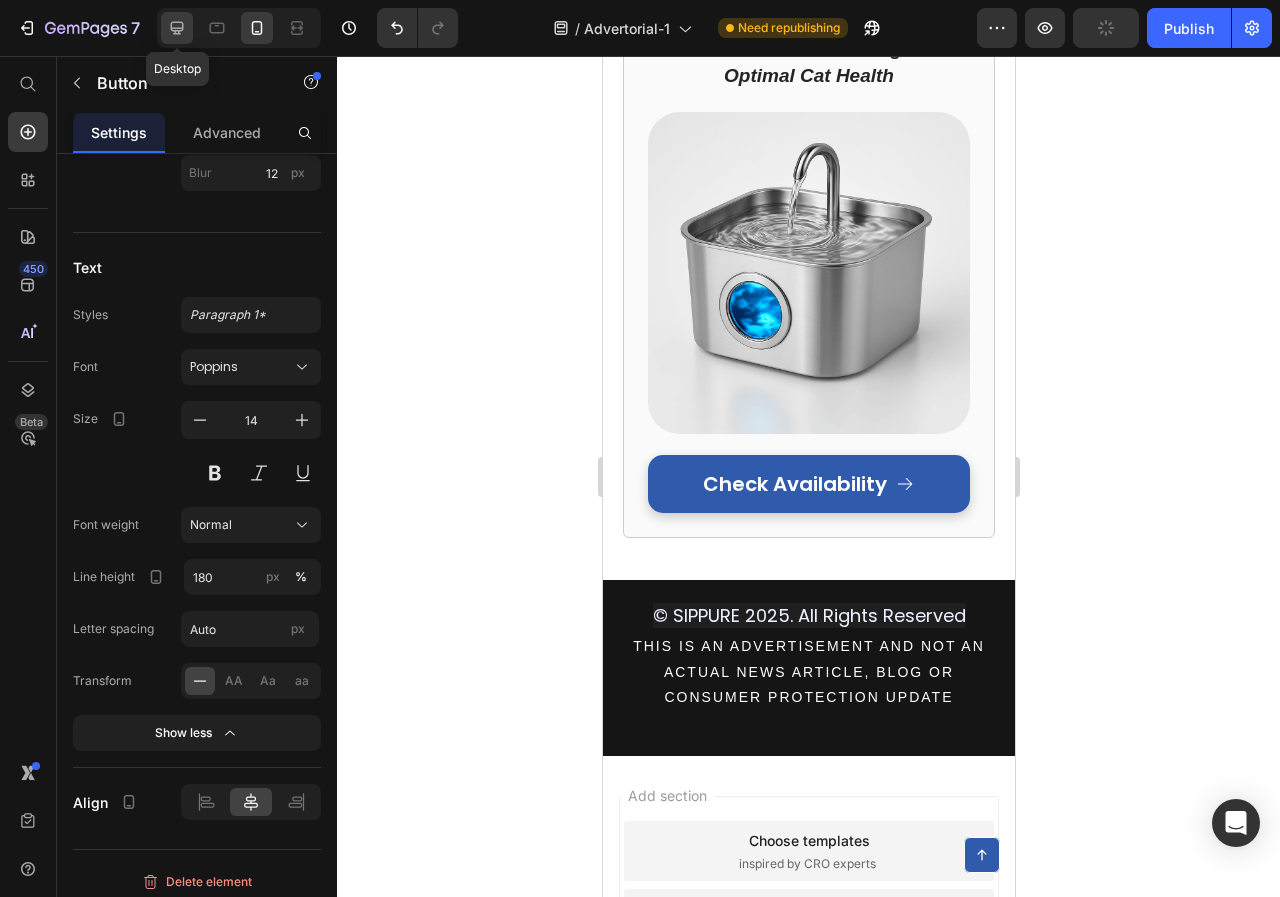 click 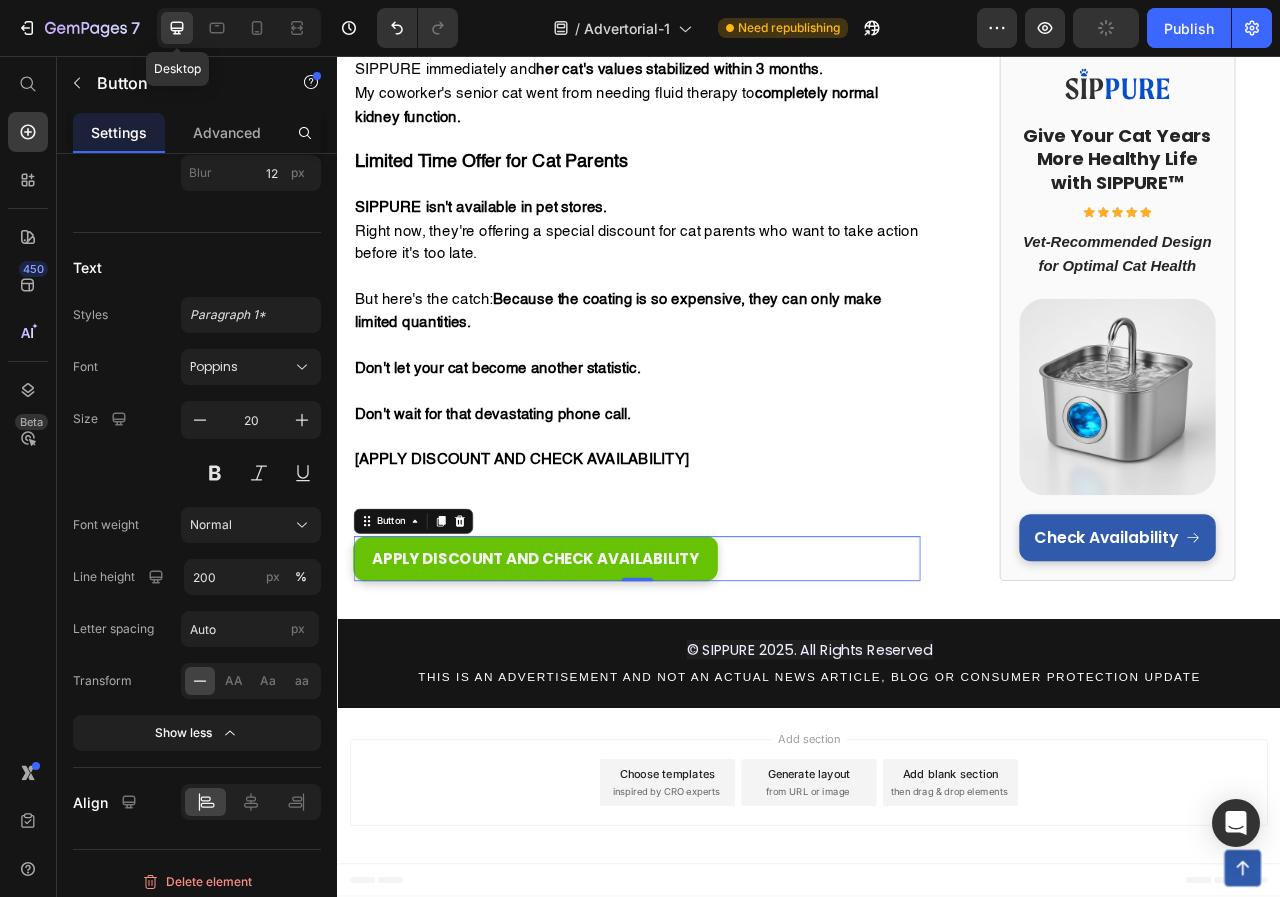 scroll, scrollTop: 7238, scrollLeft: 0, axis: vertical 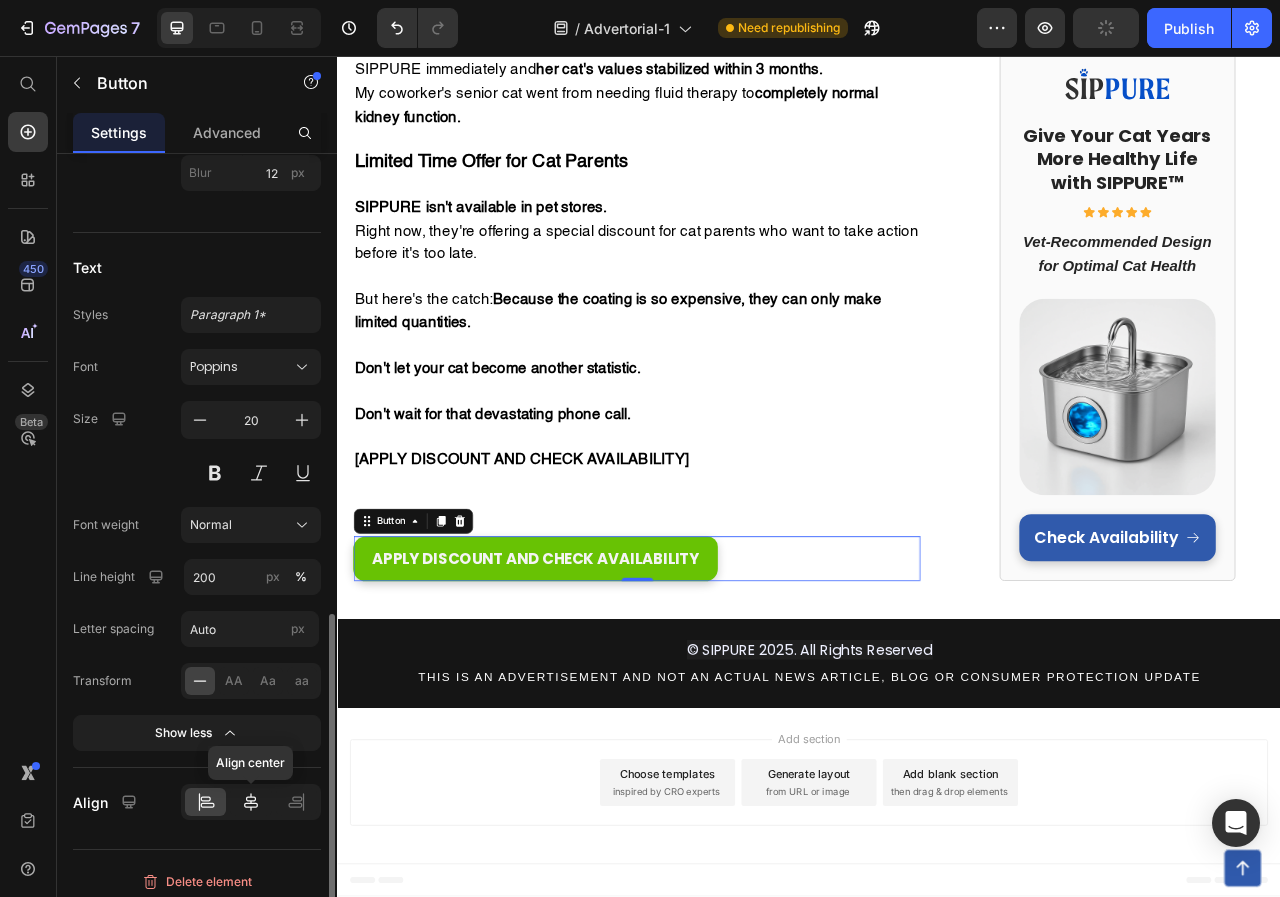 click 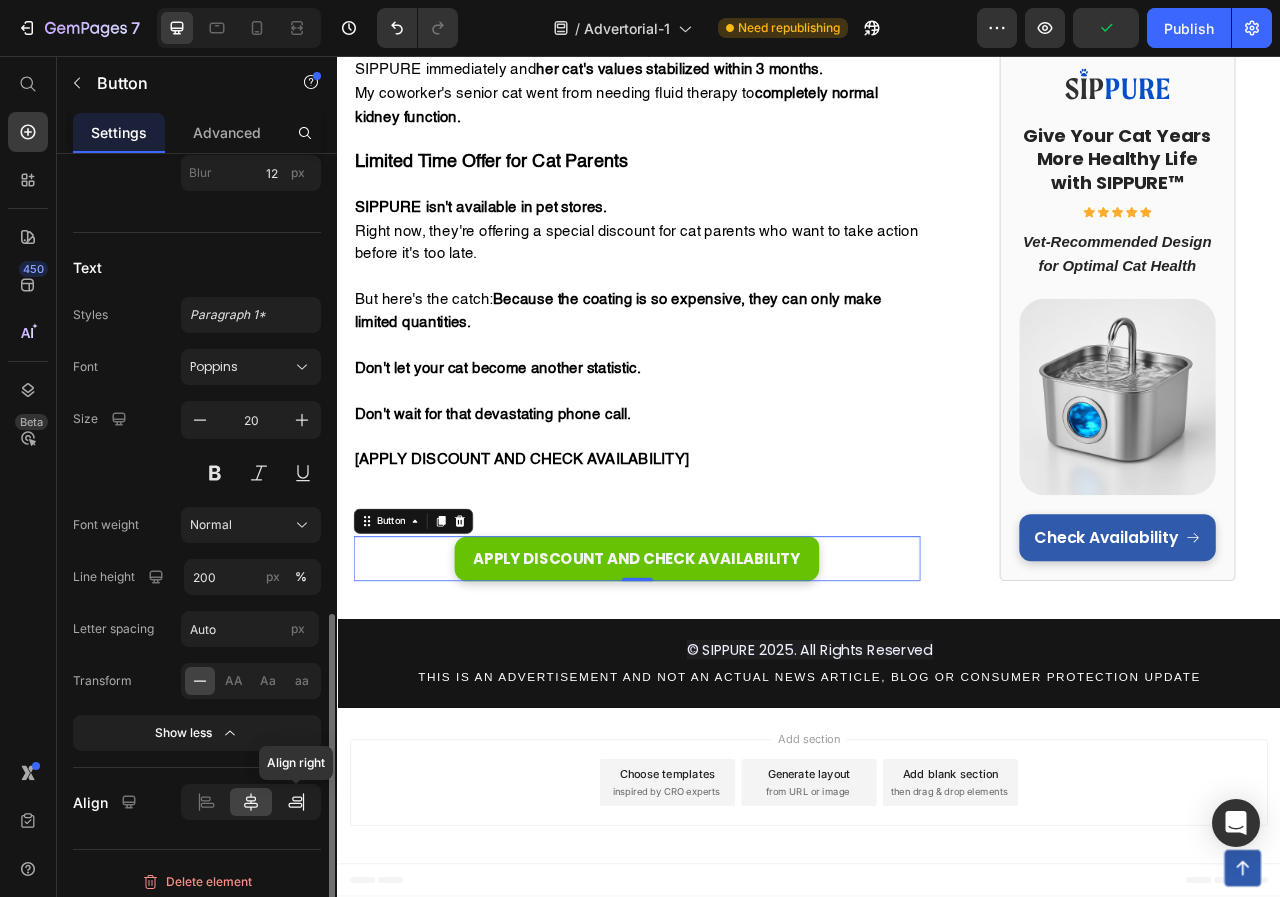 click 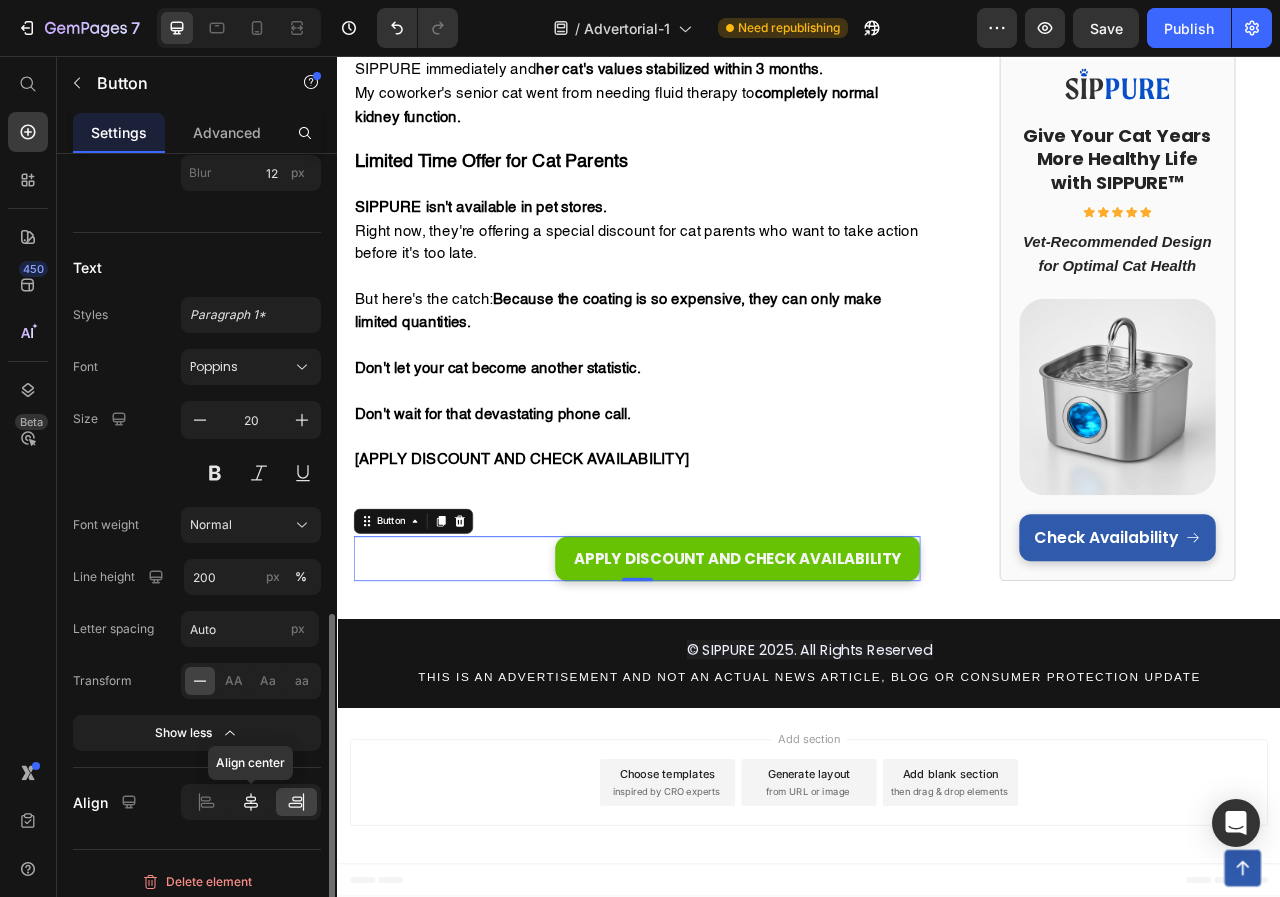 click 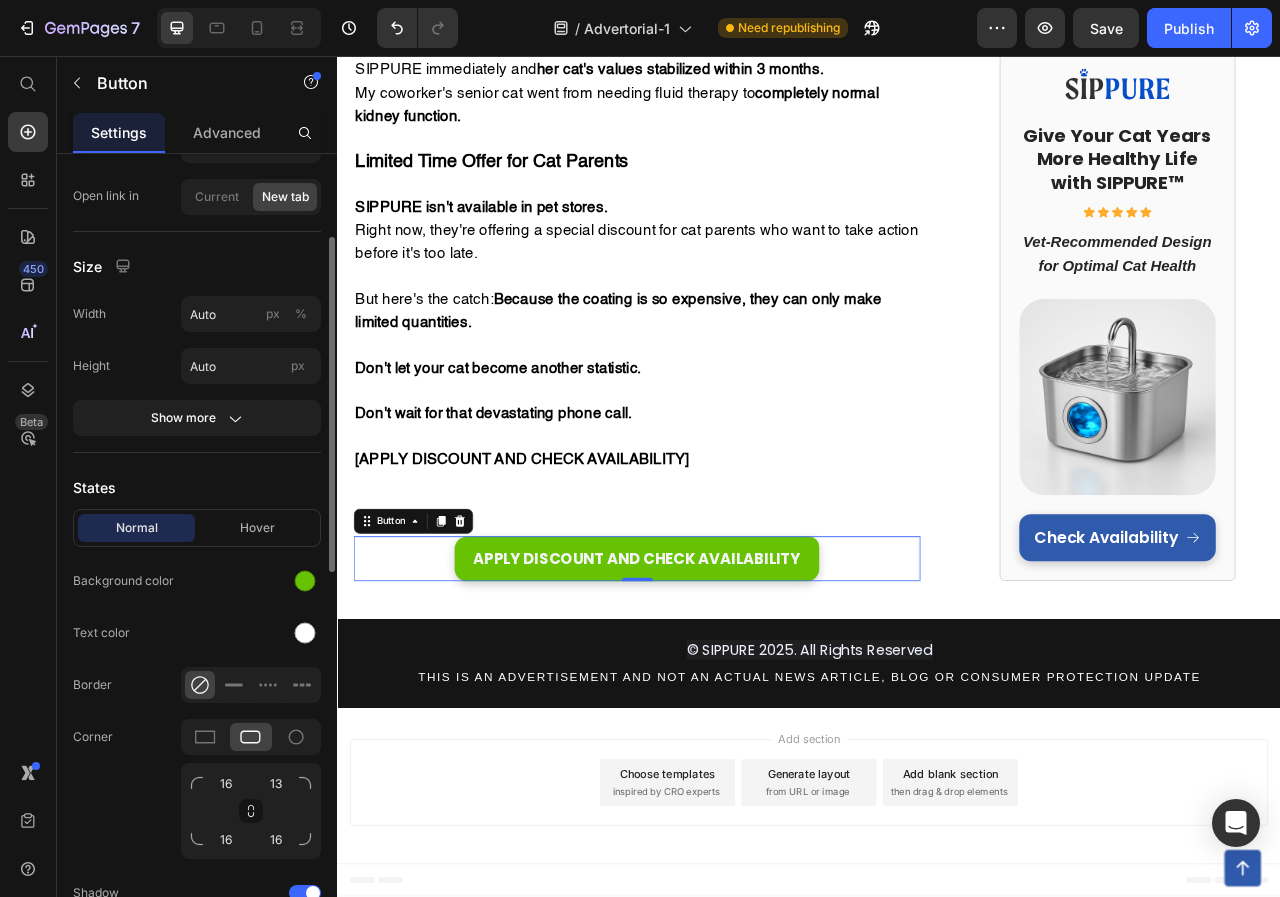 scroll, scrollTop: 100, scrollLeft: 0, axis: vertical 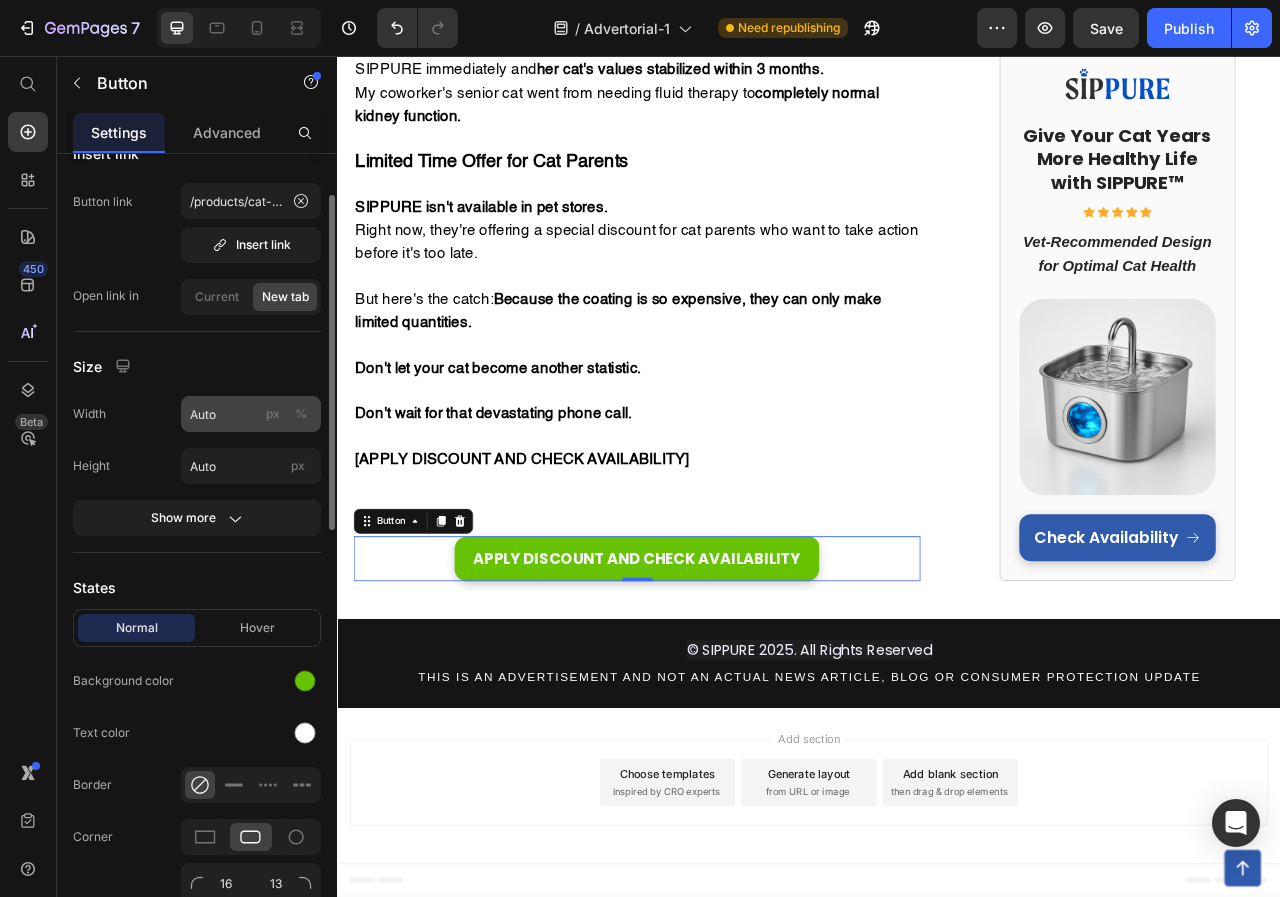 click on "%" at bounding box center (301, 414) 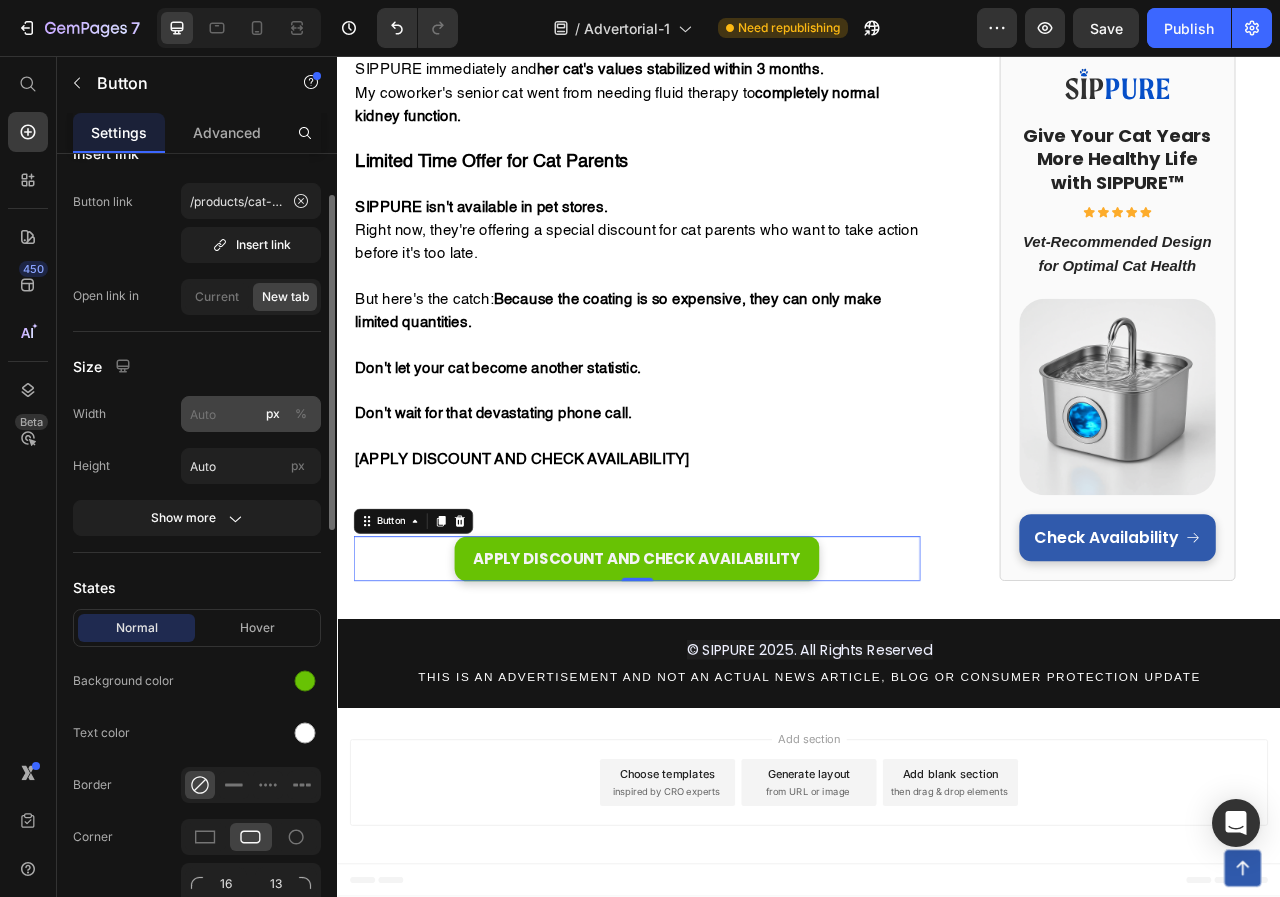 click on "%" at bounding box center (301, 414) 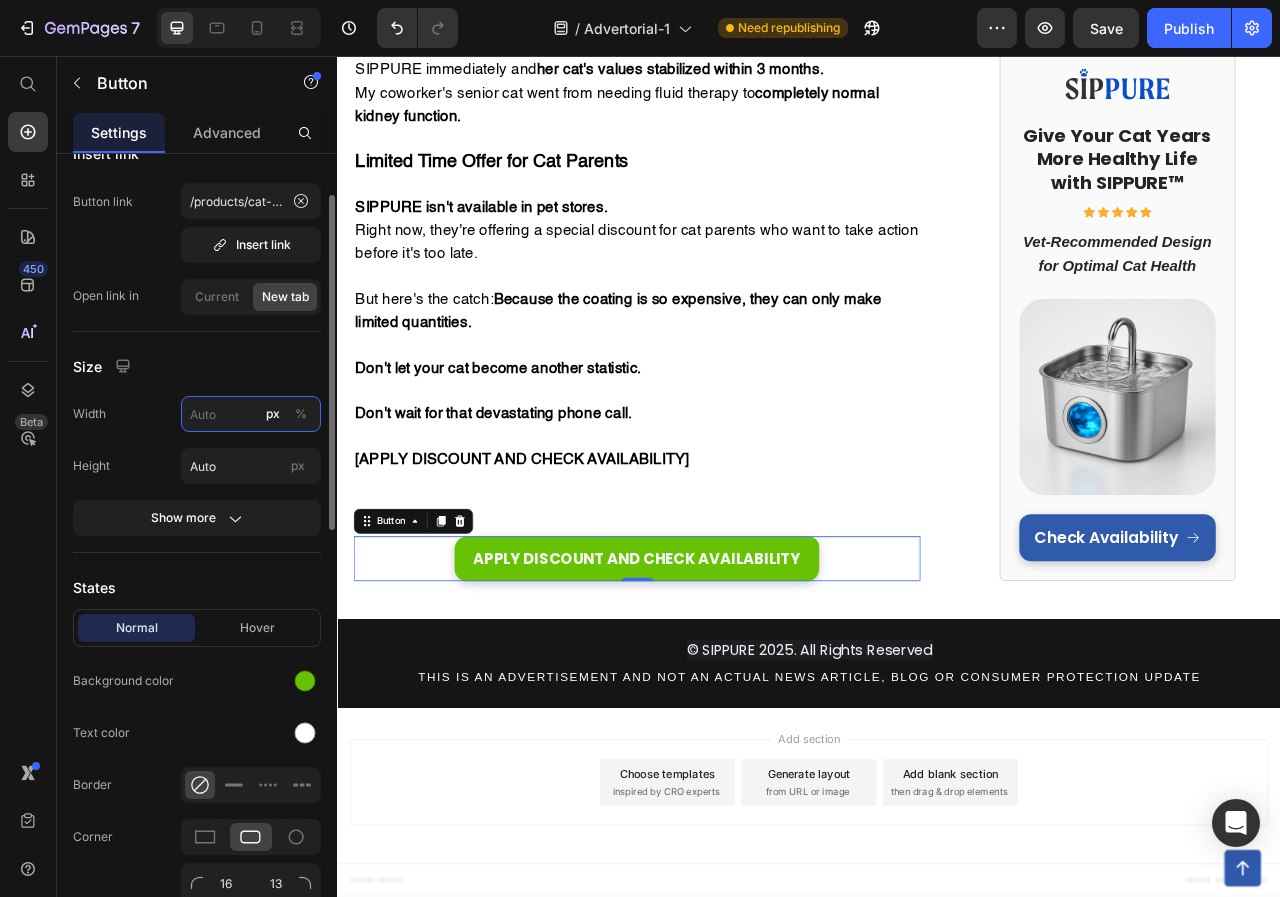 click on "px %" at bounding box center (251, 414) 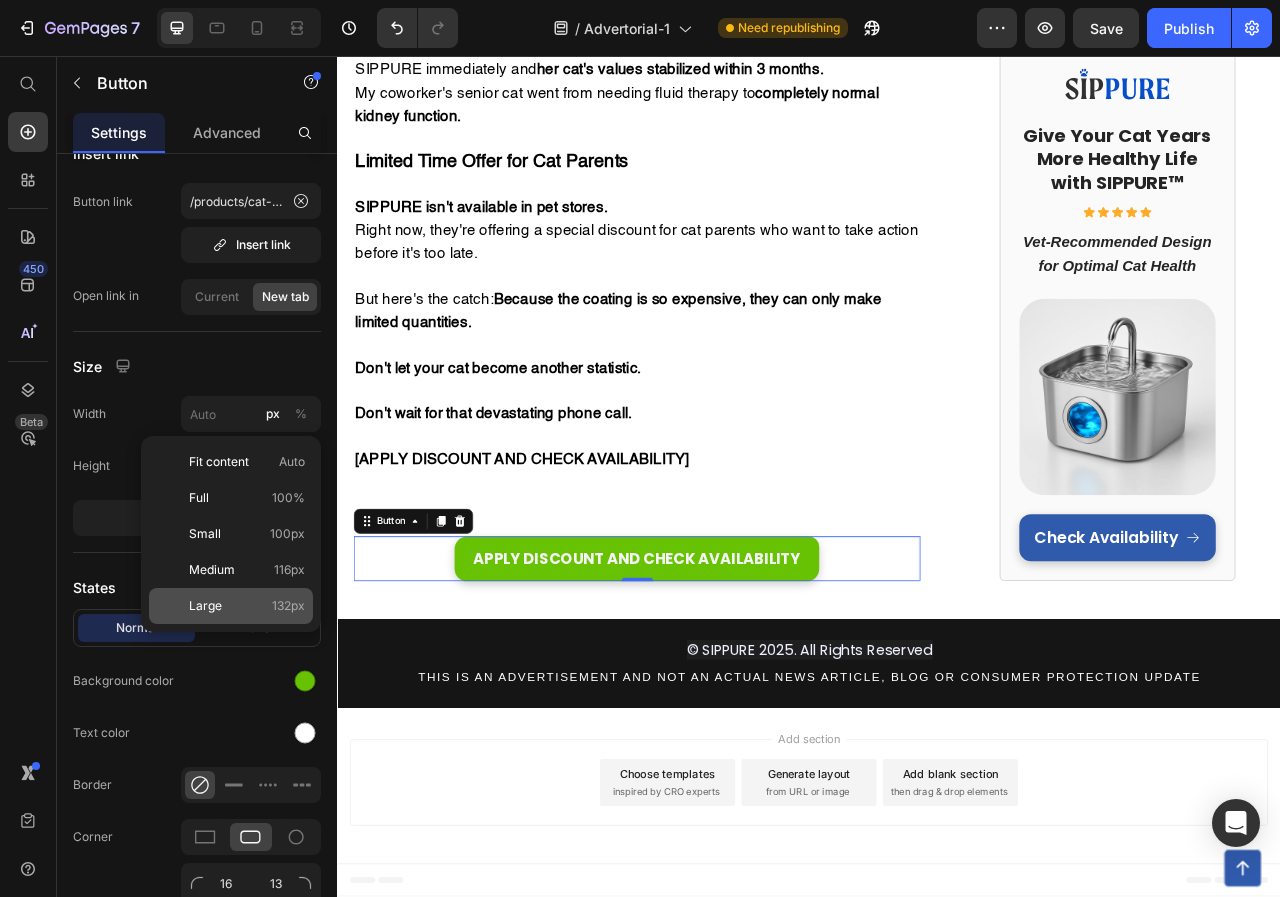 click on "Large" at bounding box center [205, 606] 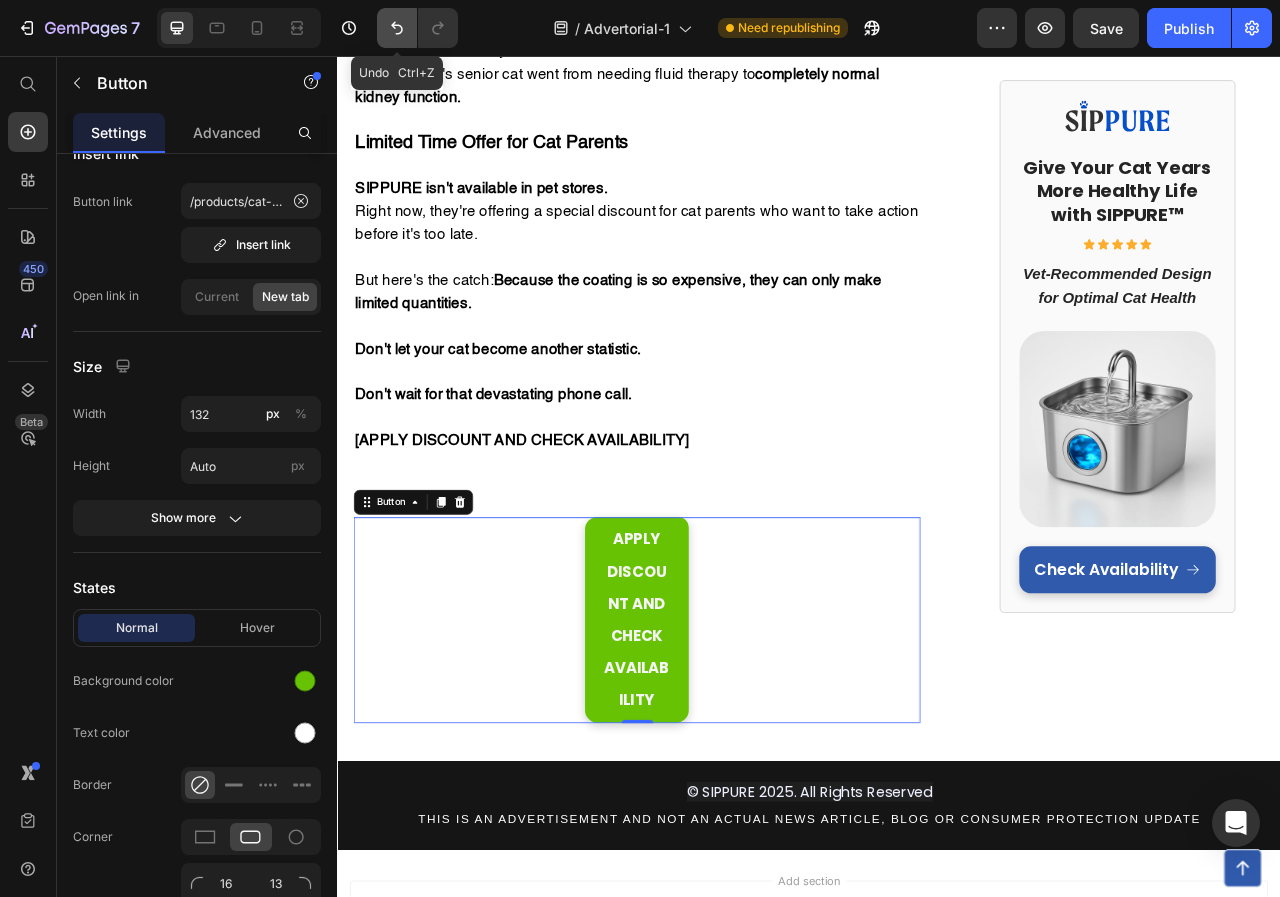 click 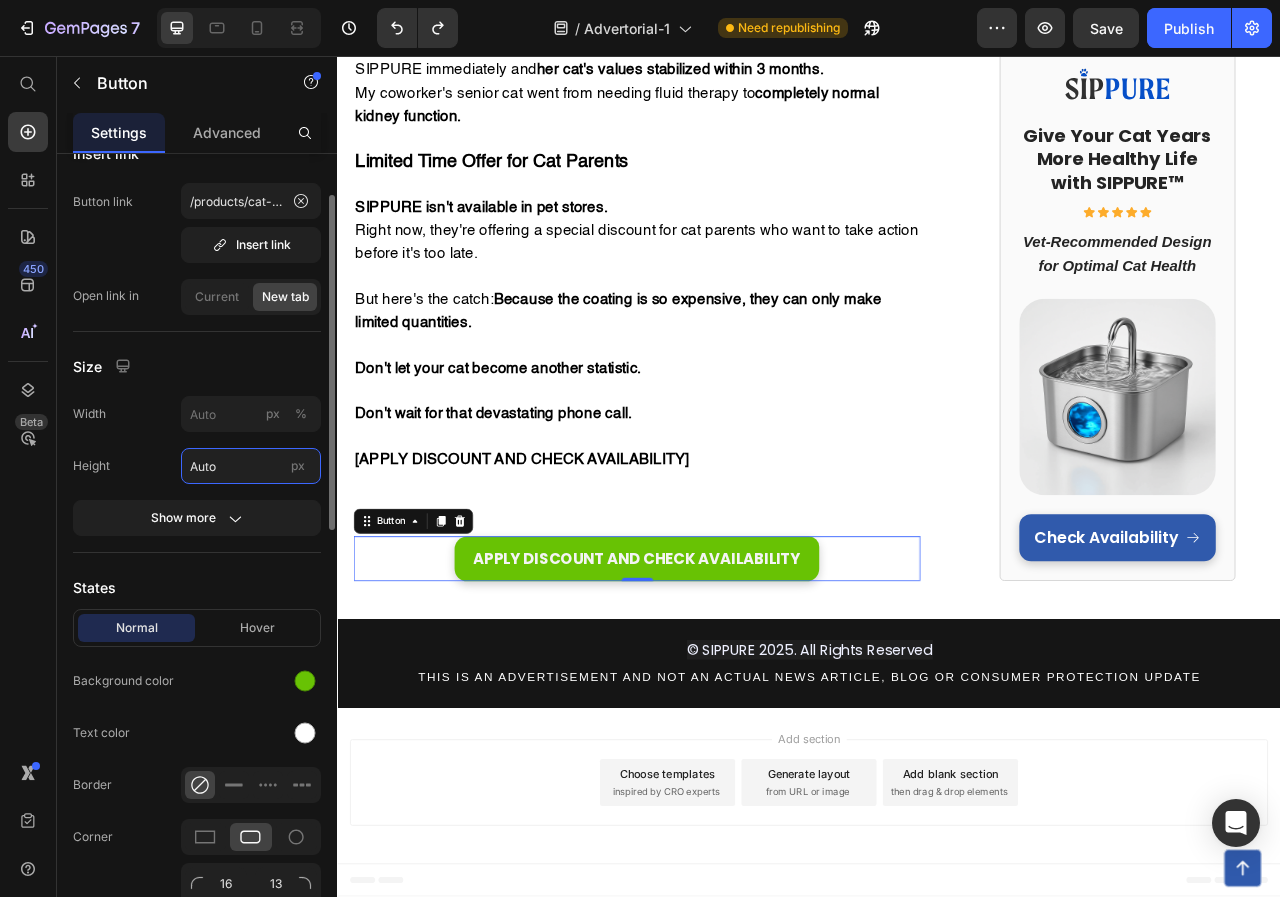 click on "Auto" at bounding box center [251, 466] 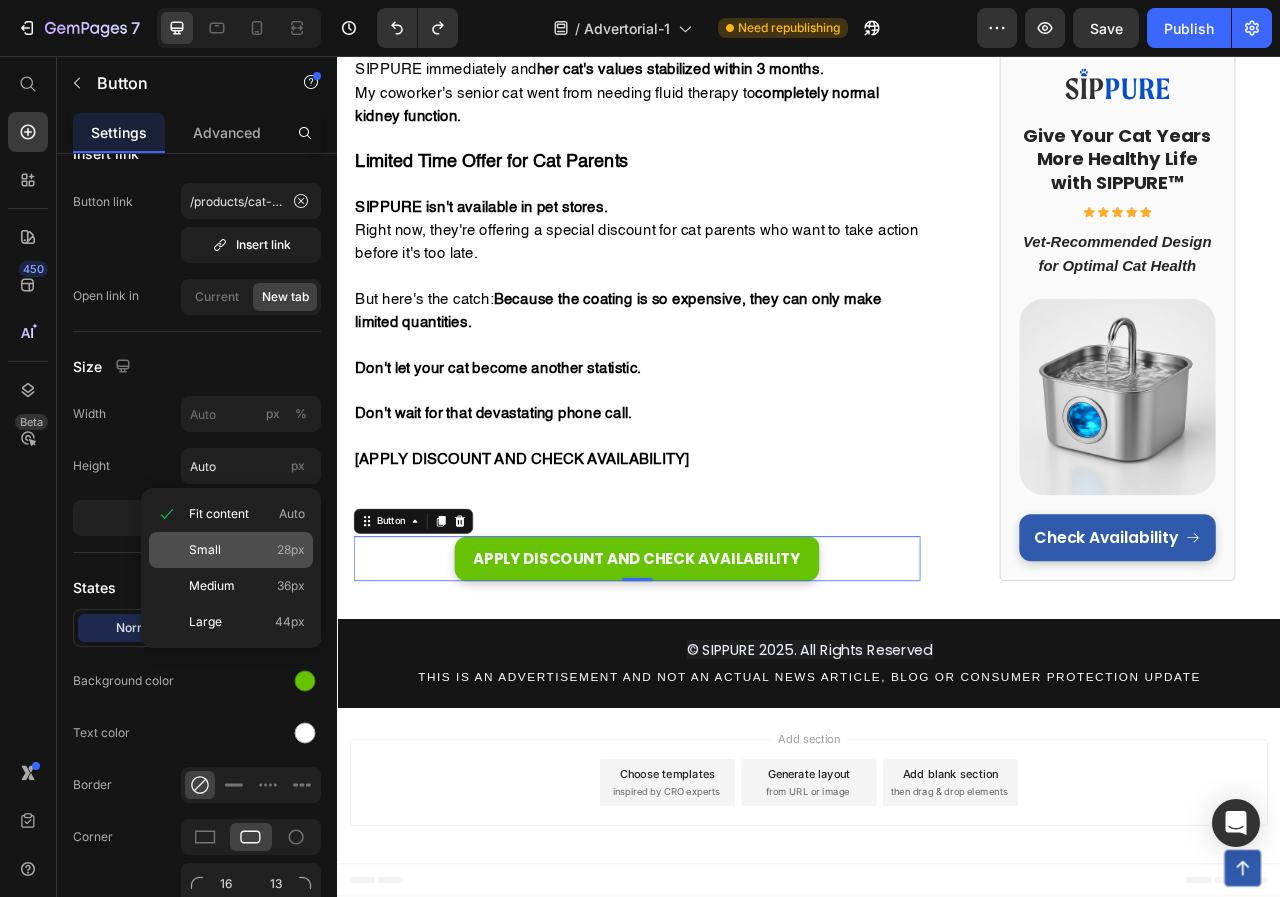 click on "Small 28px" 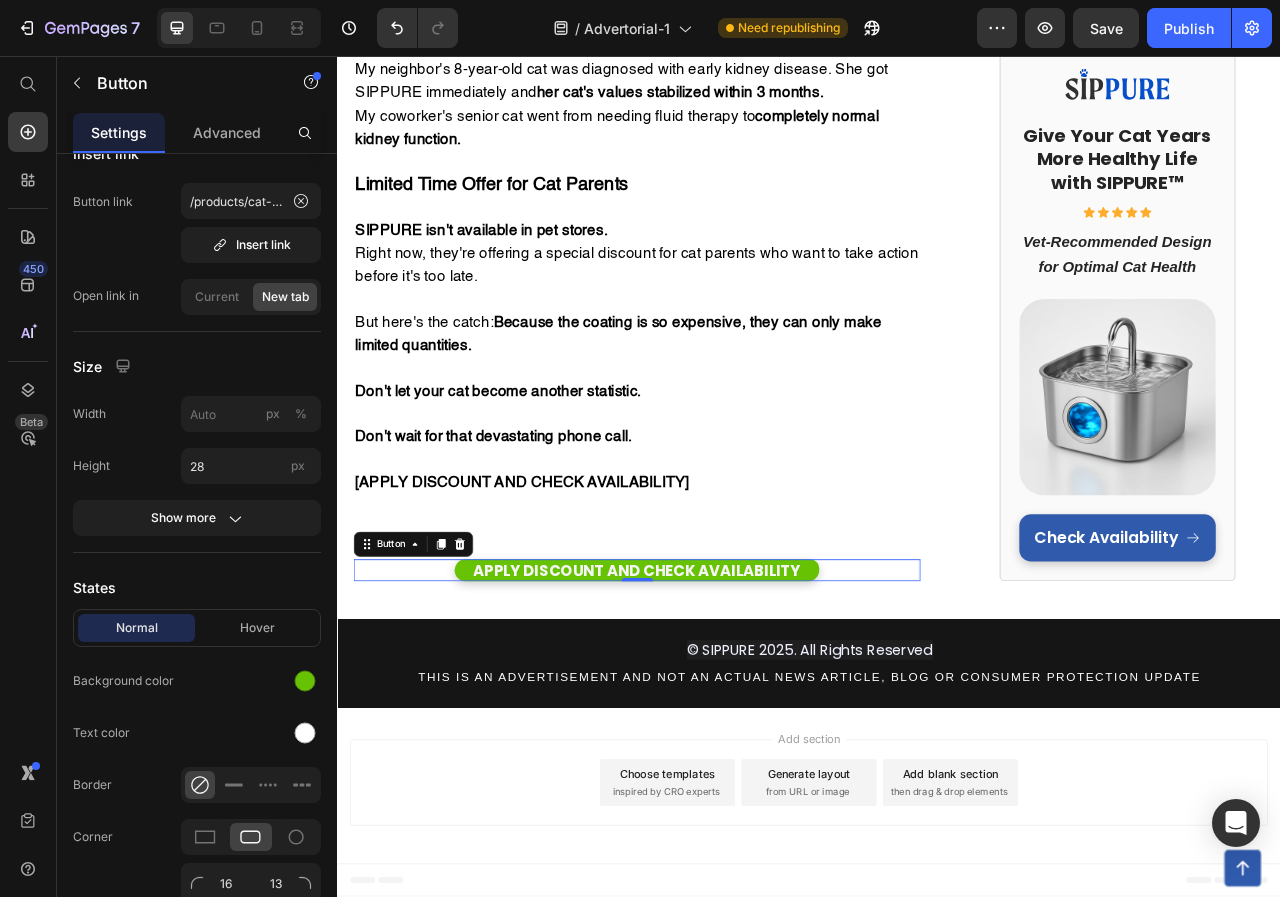 scroll, scrollTop: 7209, scrollLeft: 0, axis: vertical 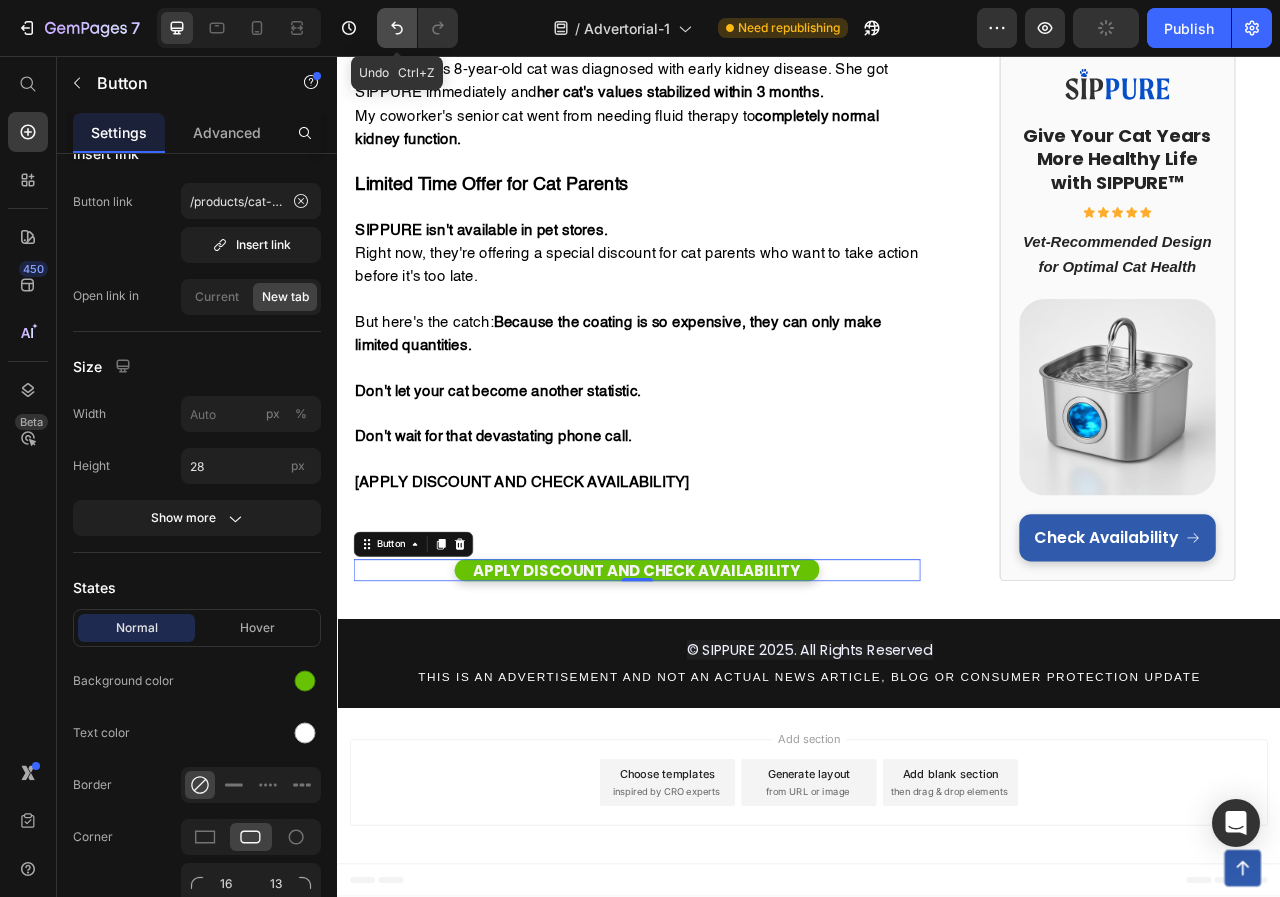 click 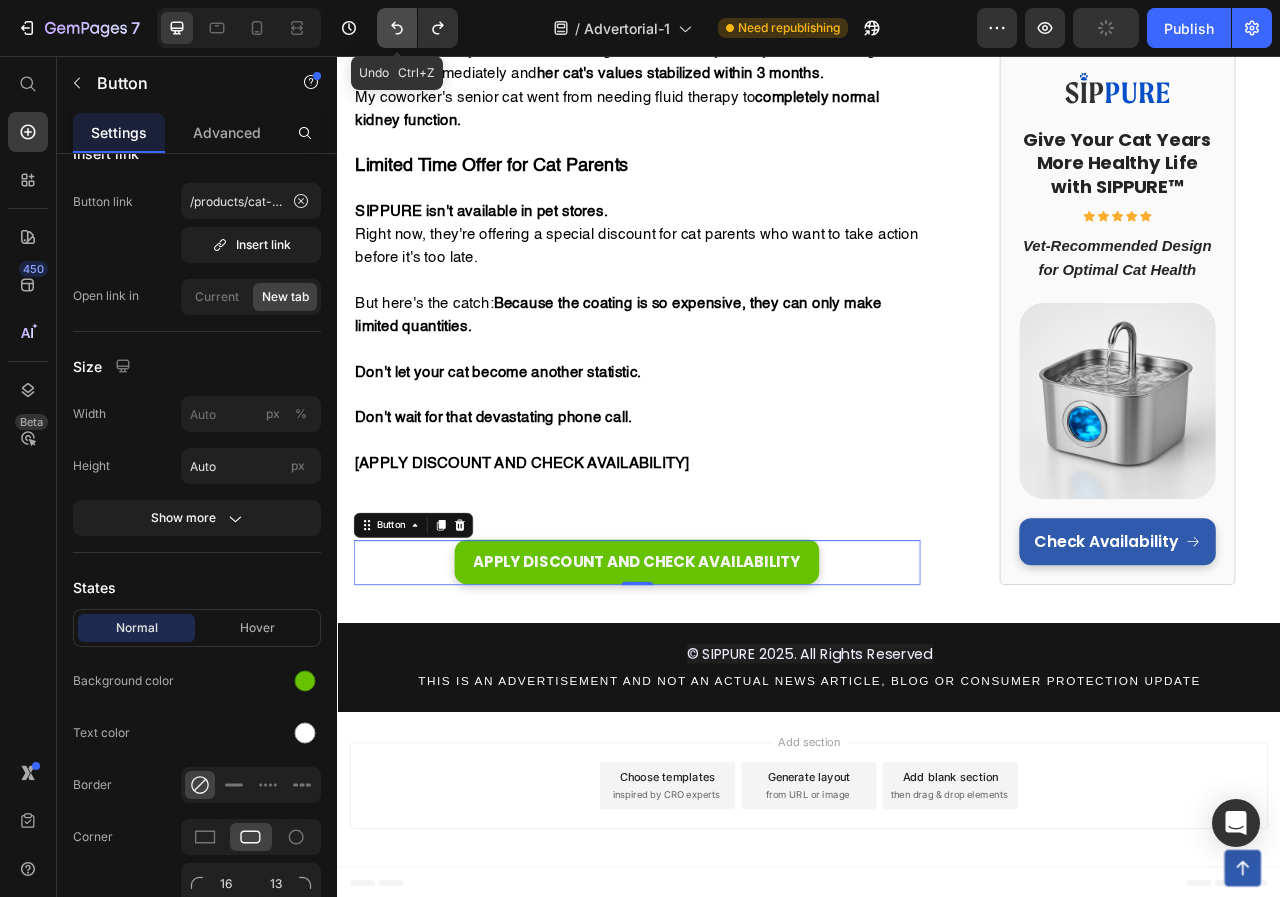 scroll, scrollTop: 7238, scrollLeft: 0, axis: vertical 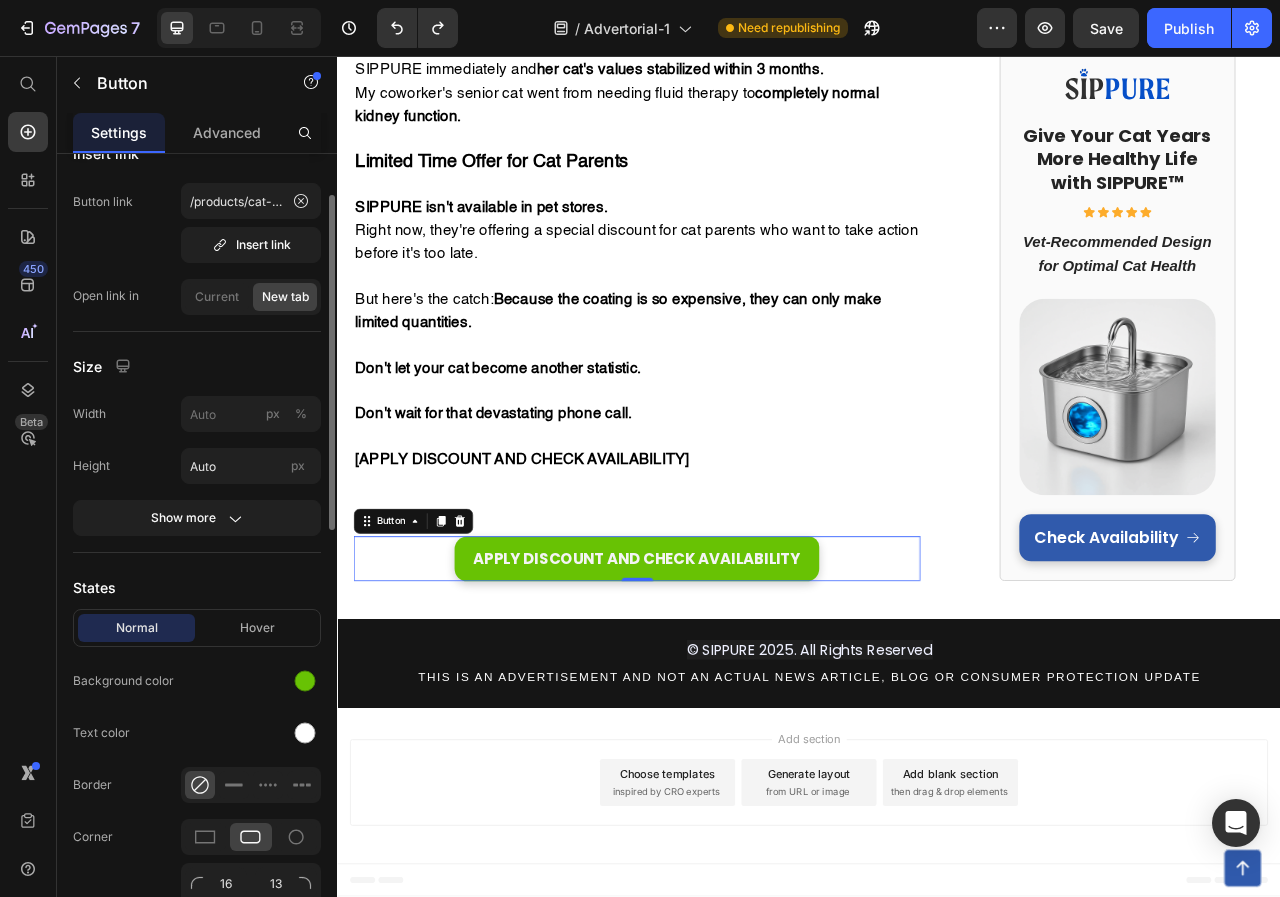 click on "Width px % Height Auto px" 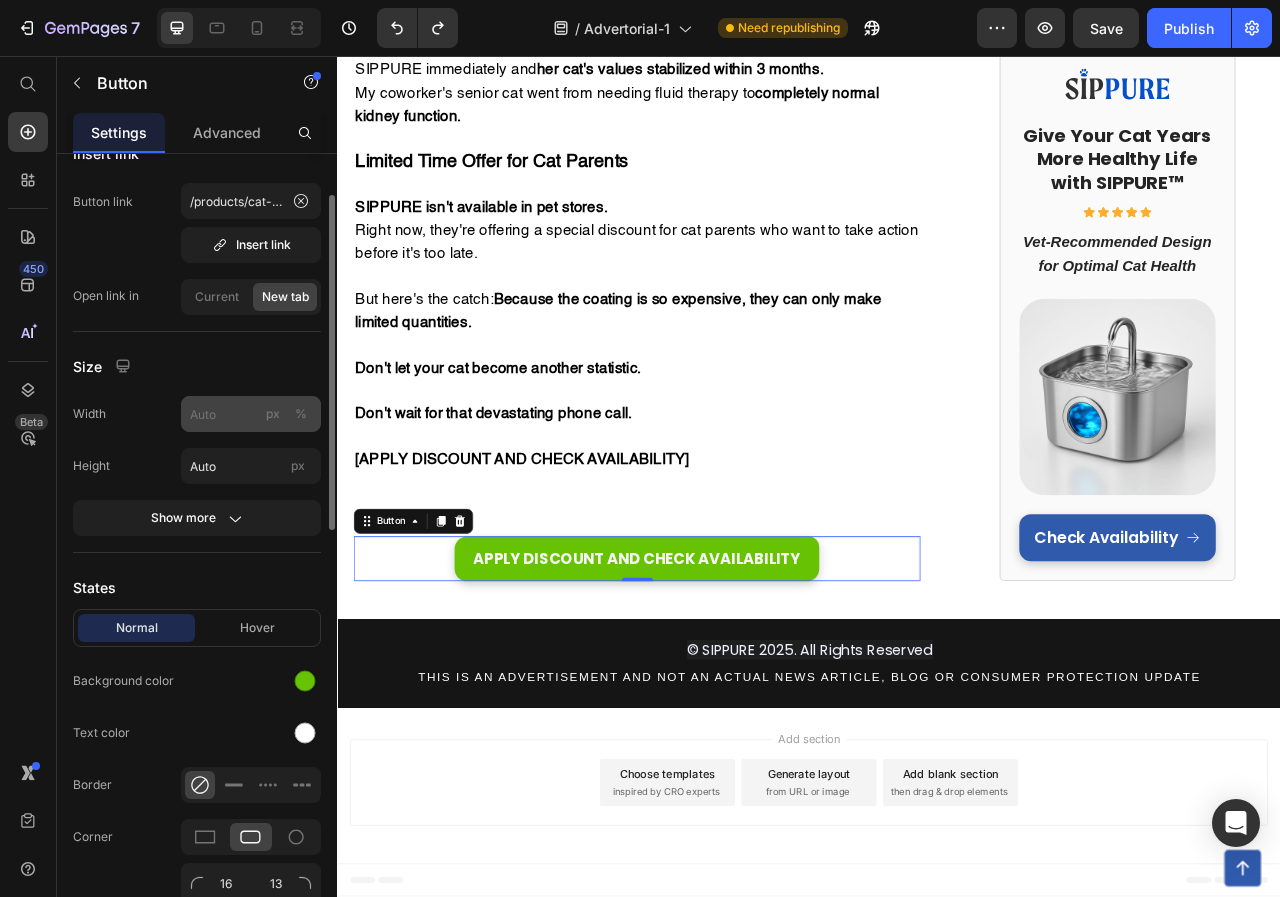 click on "px" 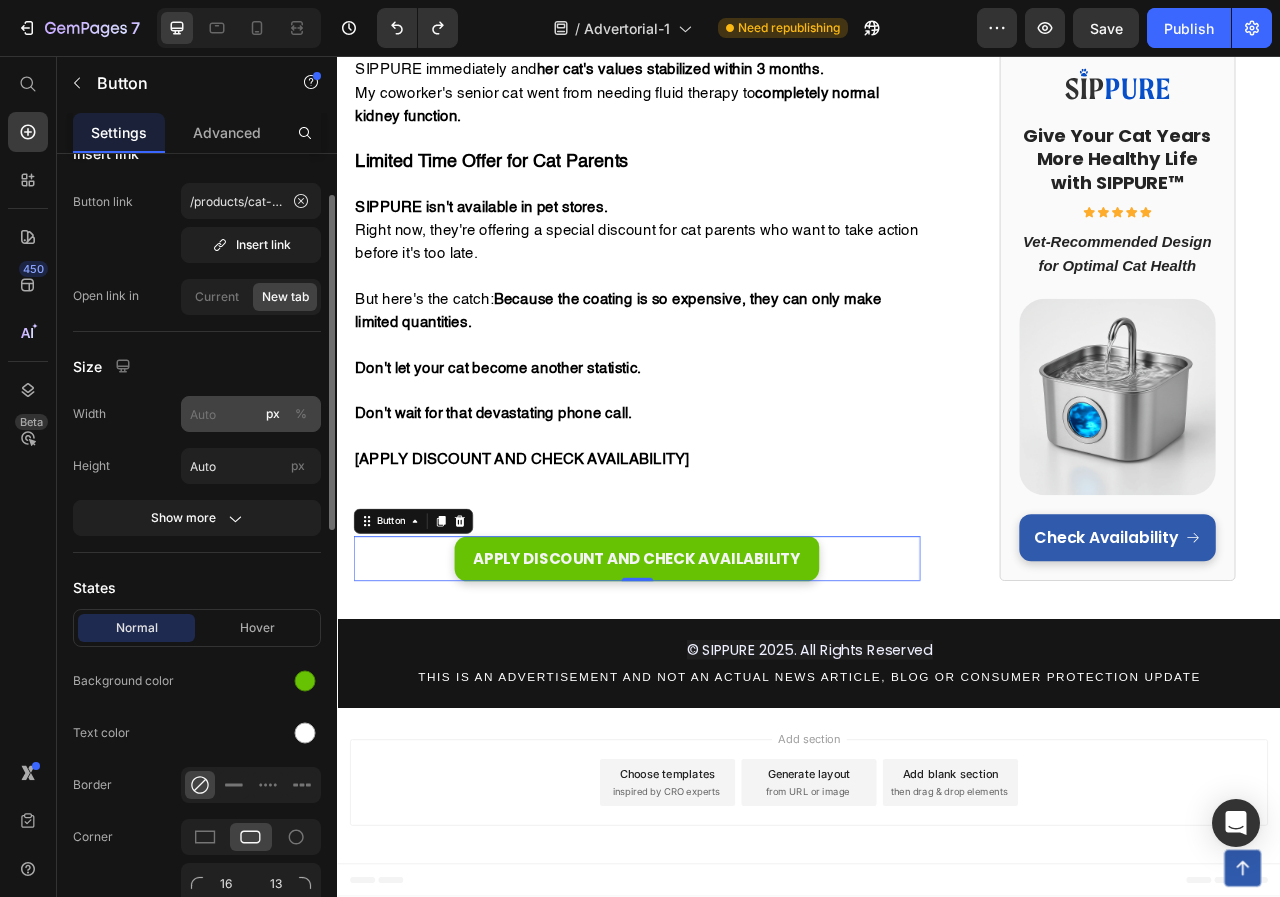 click on "%" 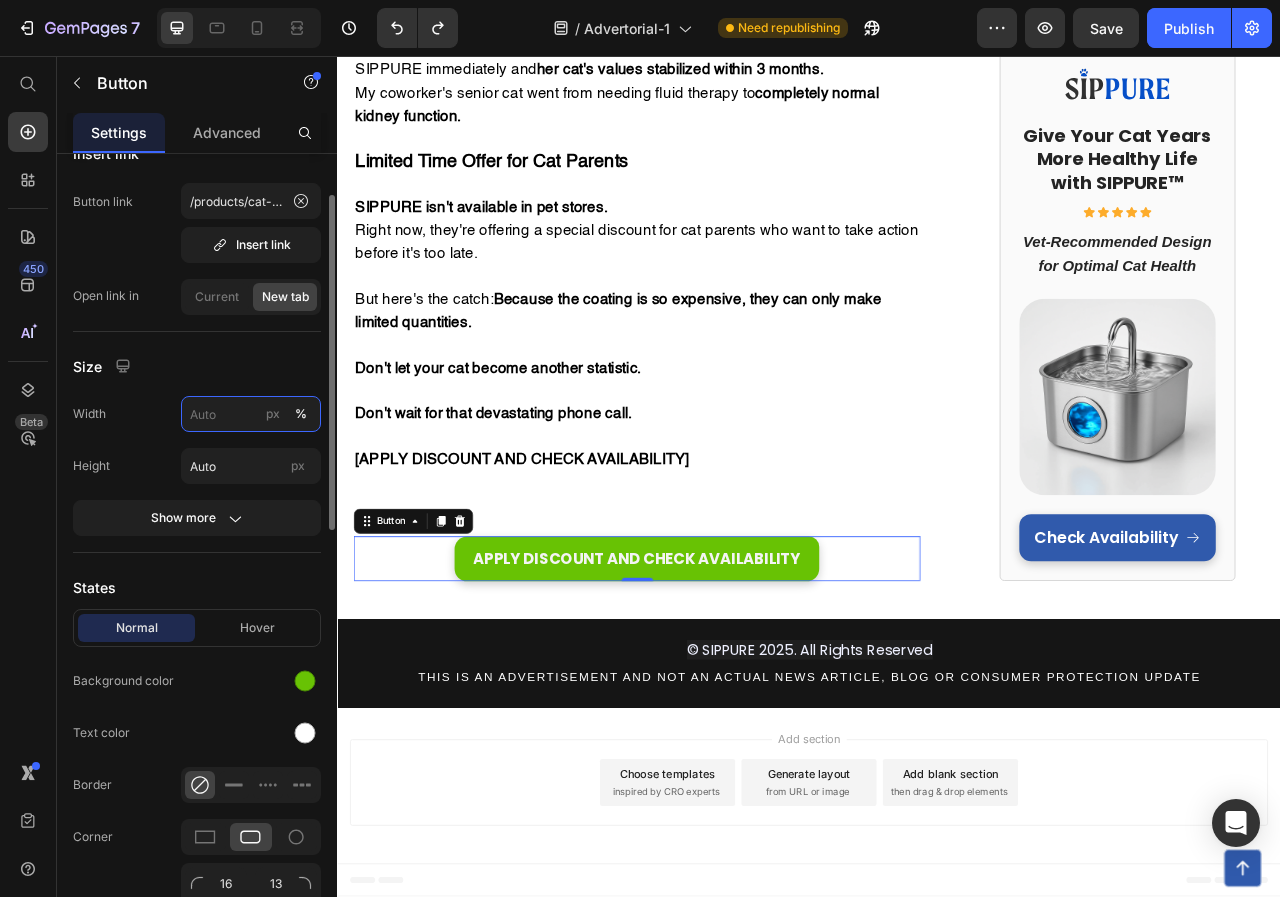 click on "px %" at bounding box center [251, 414] 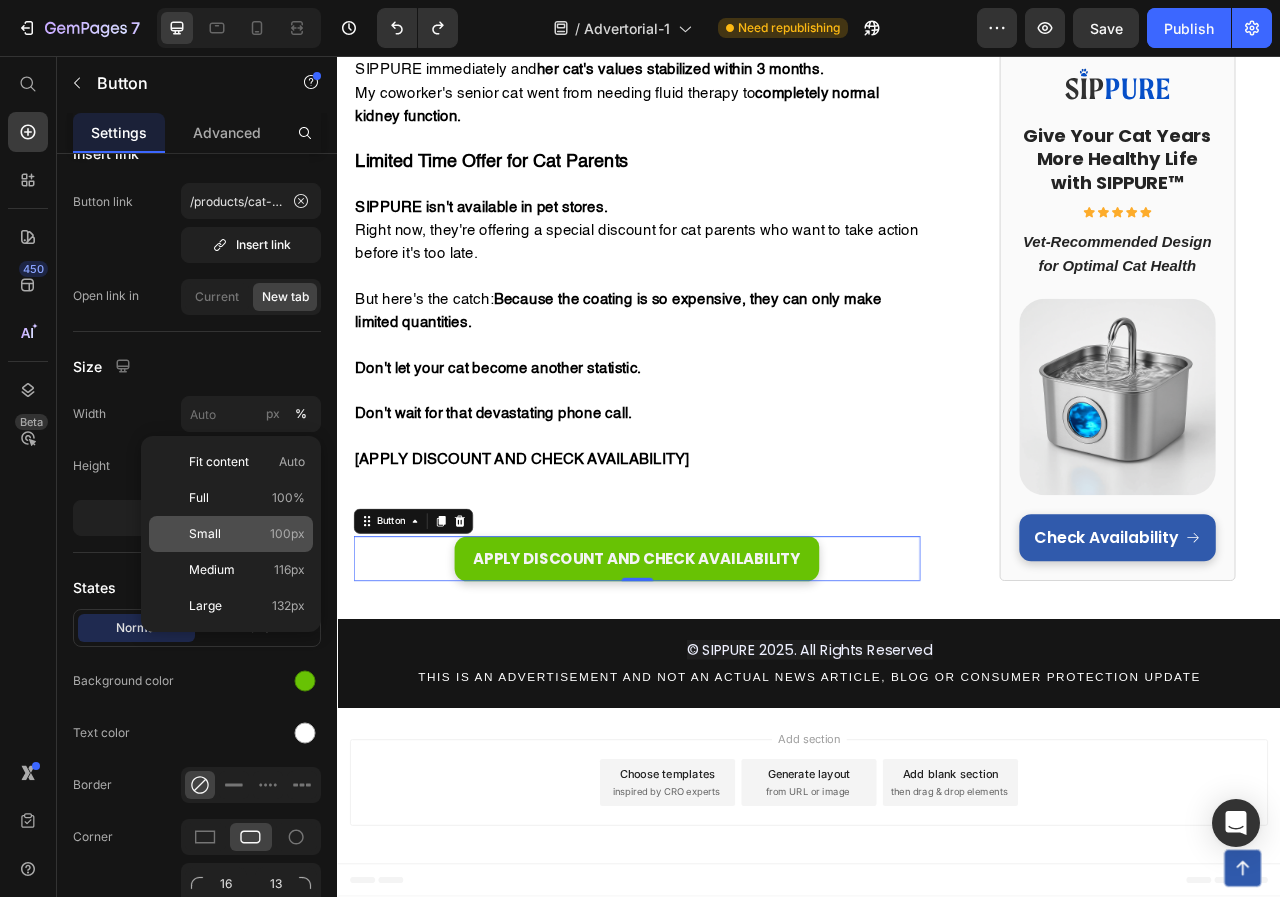 click on "Small 100px" at bounding box center [247, 534] 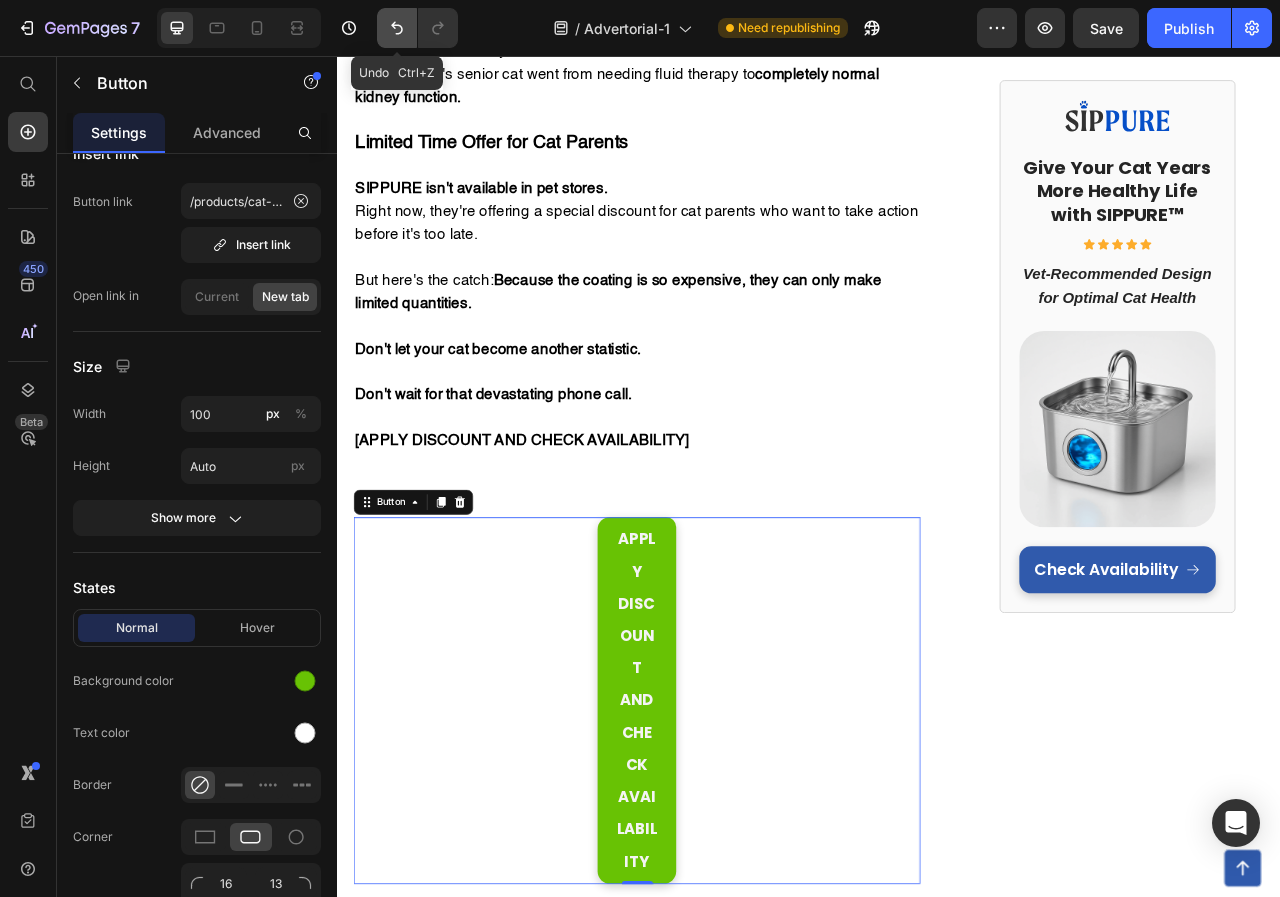 click 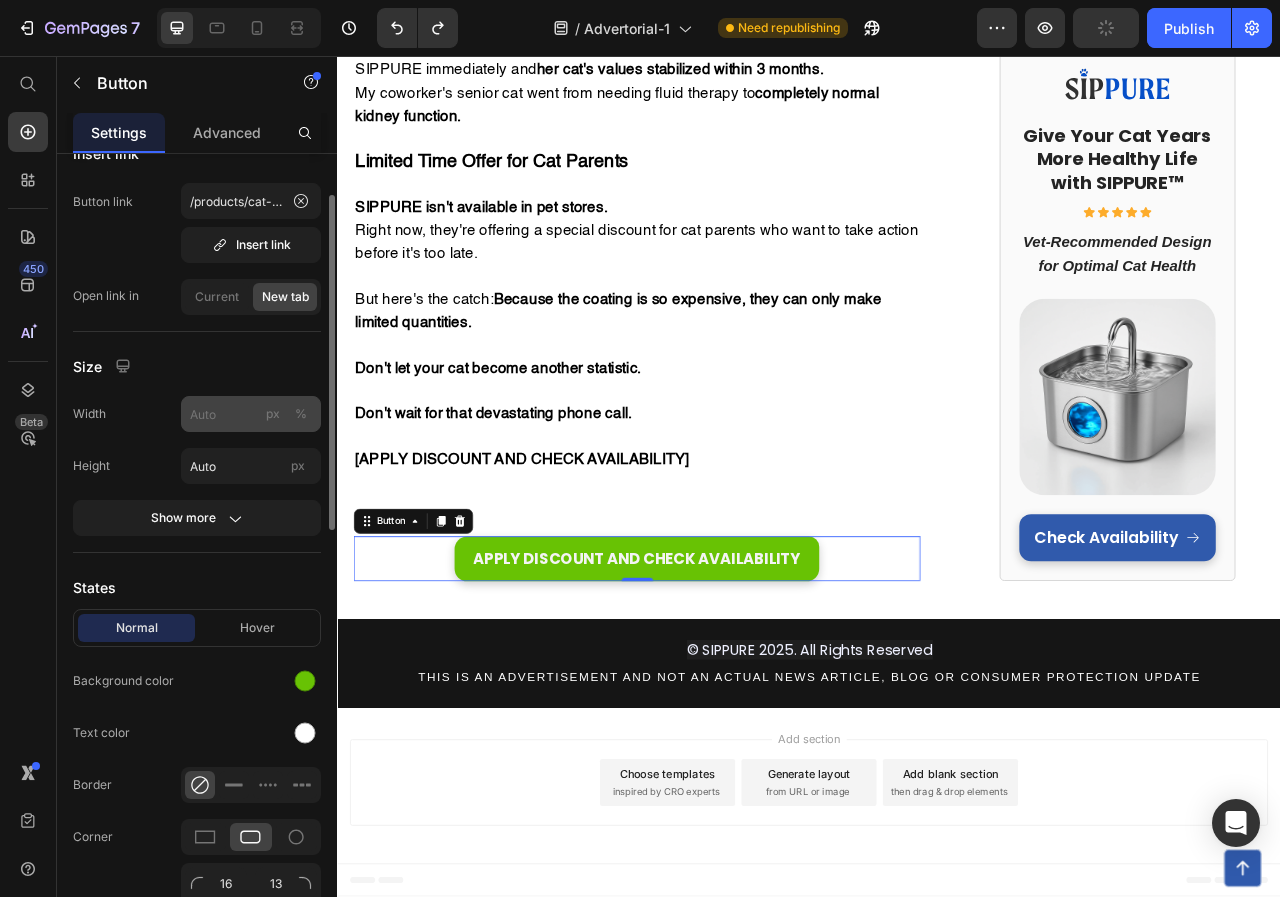 click on "%" at bounding box center [301, 414] 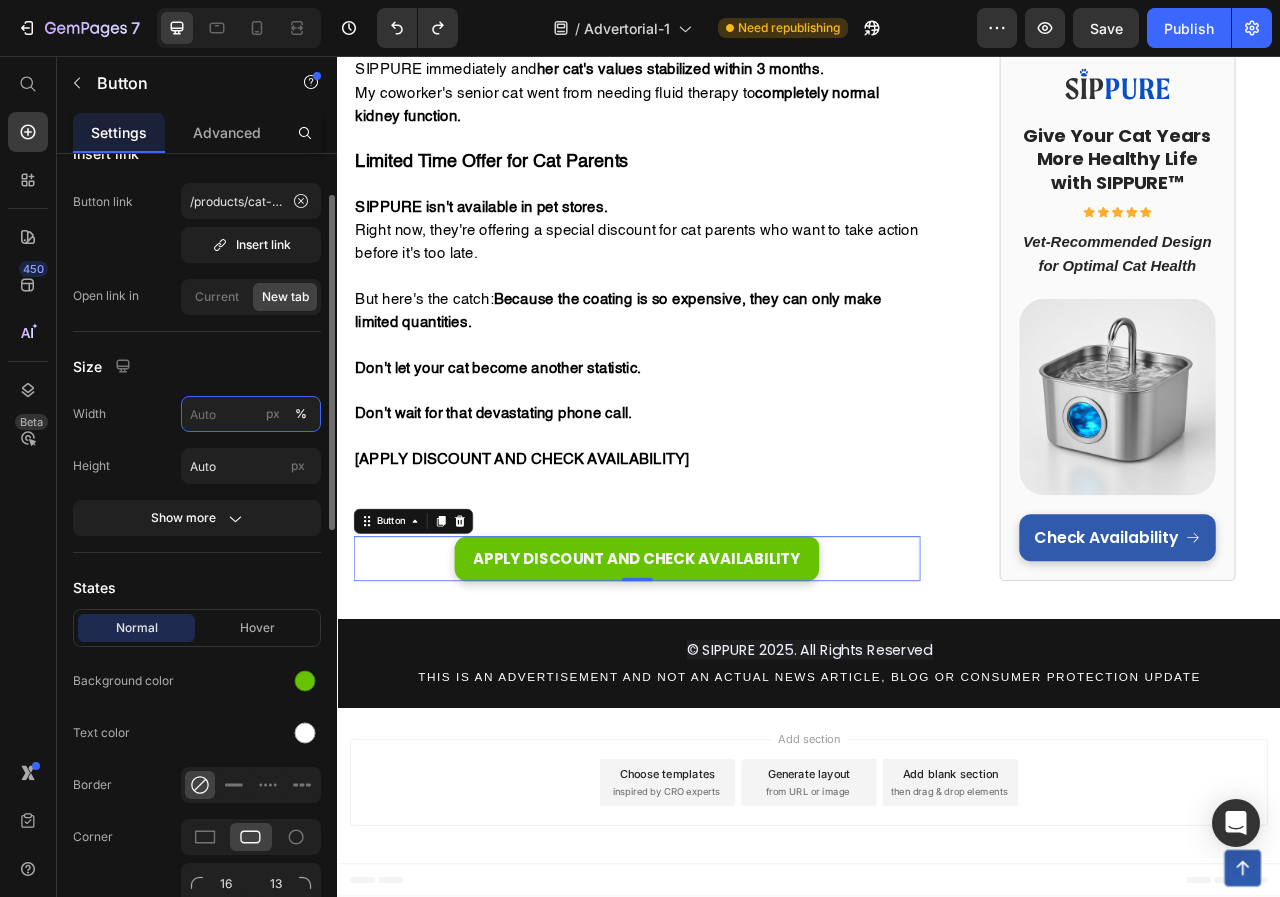 click on "px %" at bounding box center [251, 414] 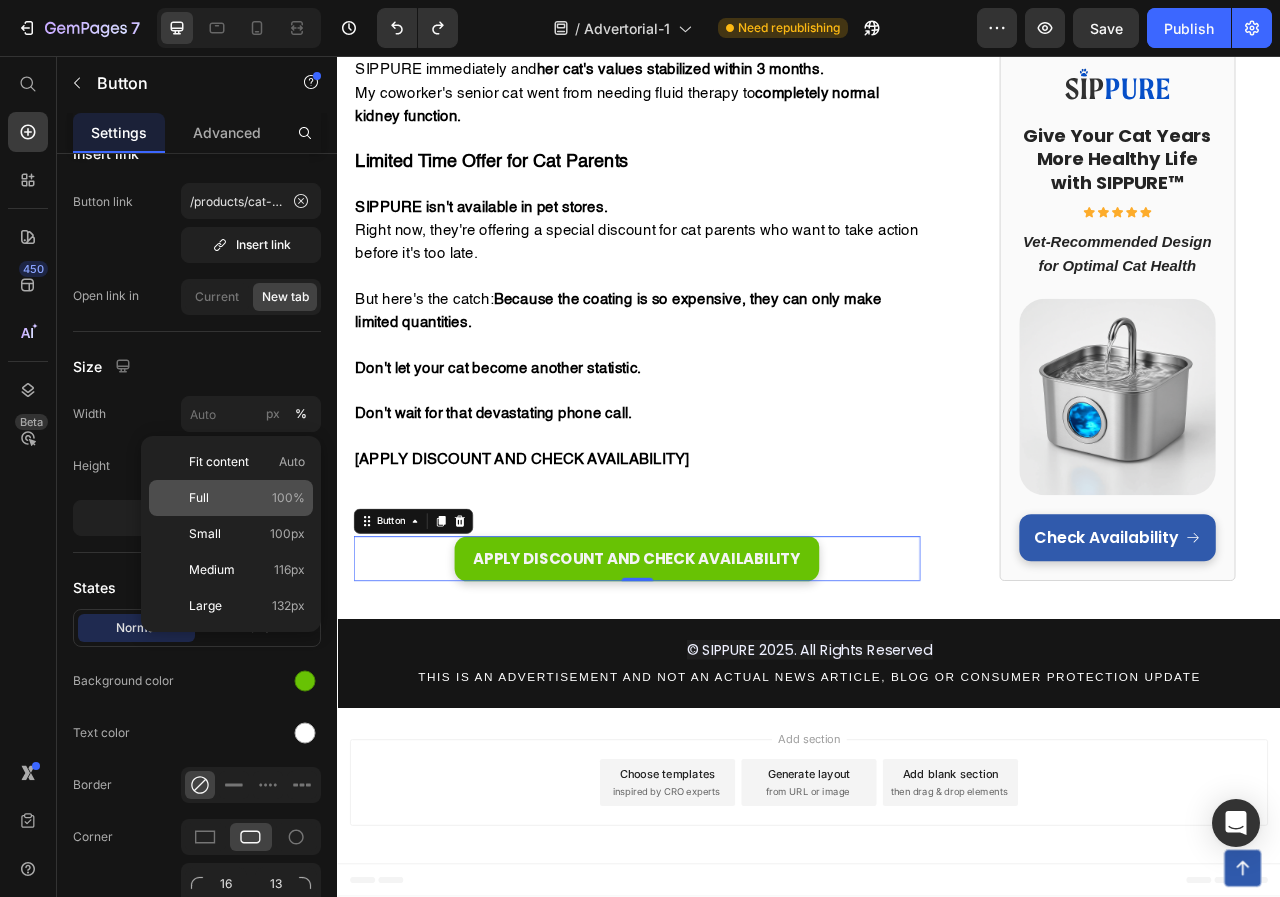 click on "Full 100%" 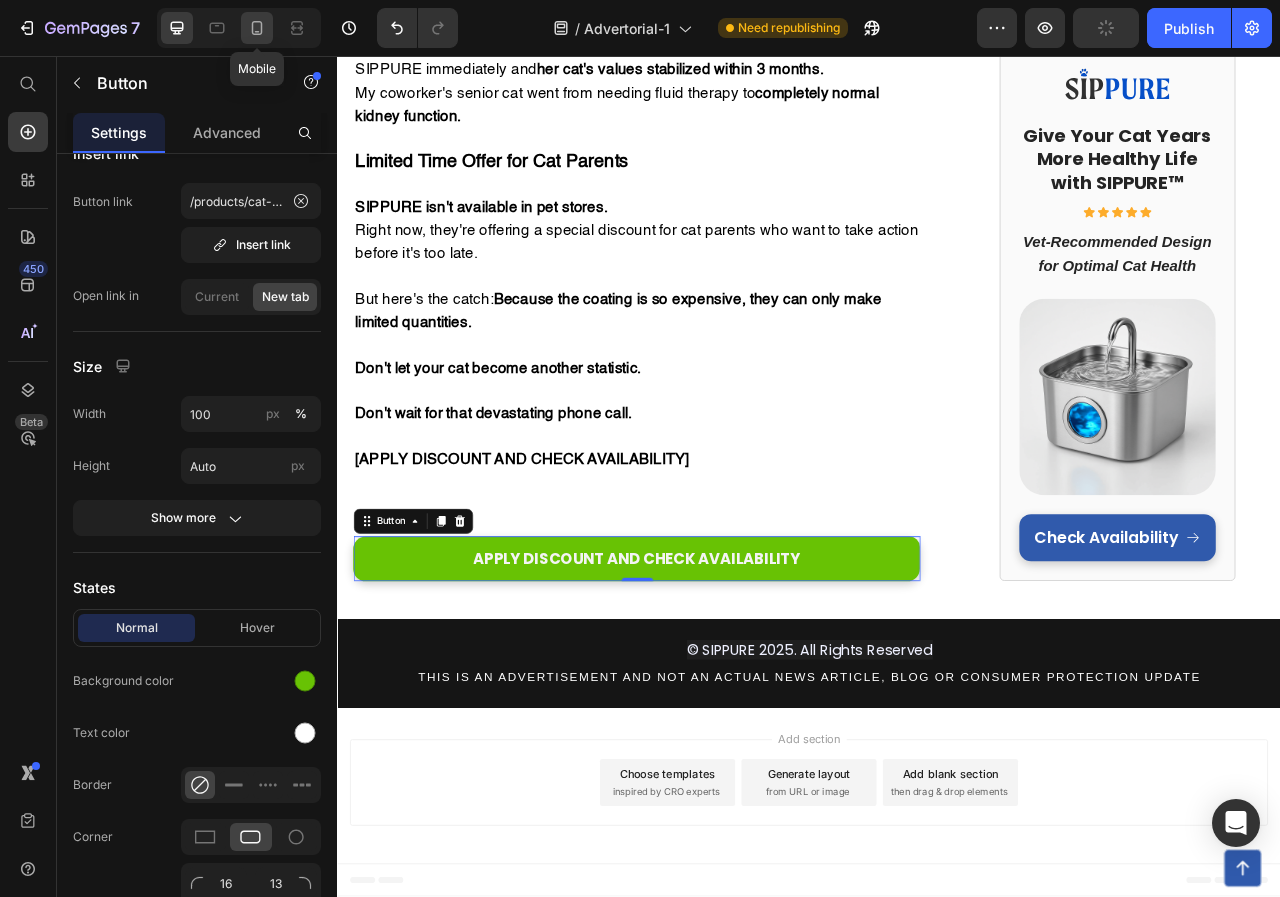click 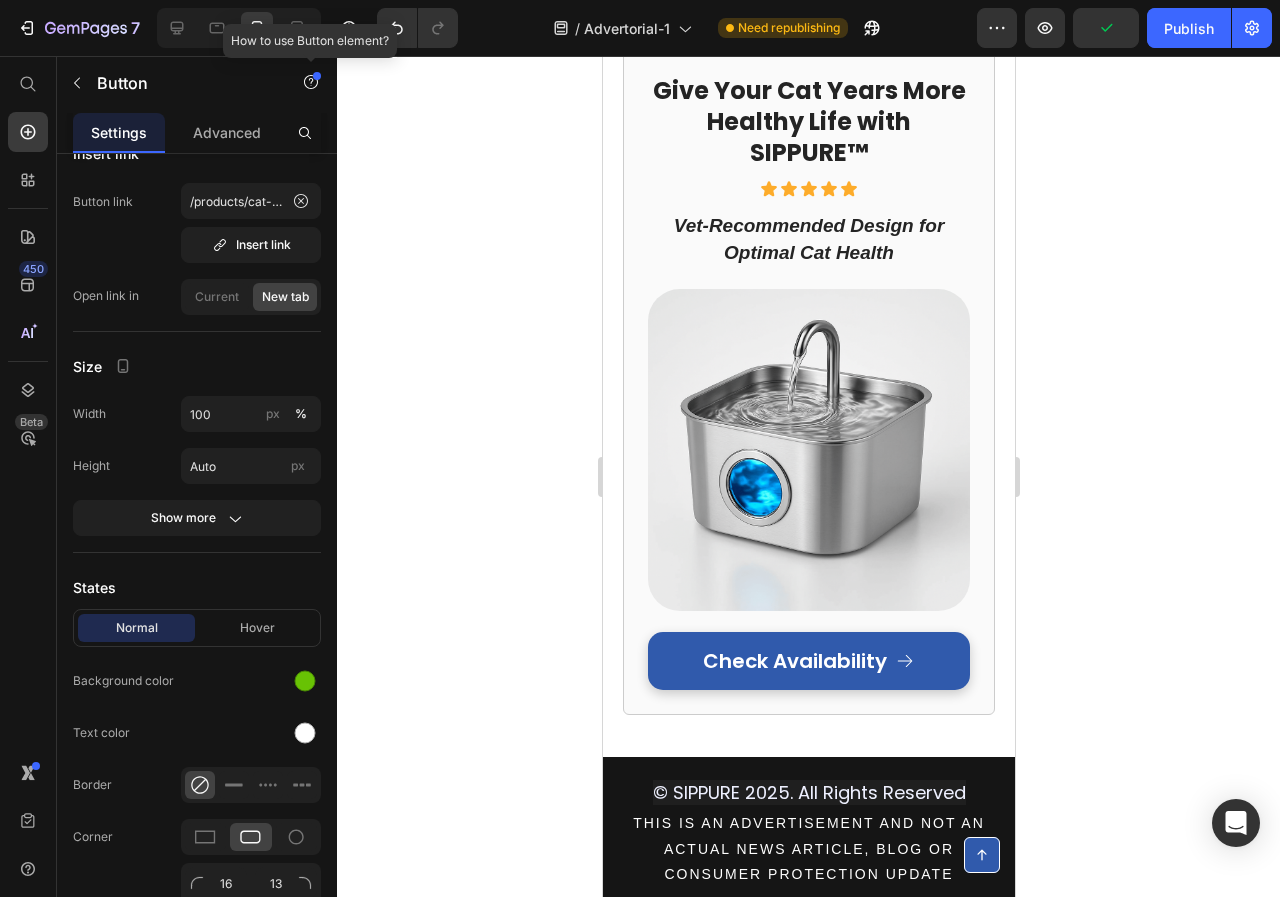 scroll, scrollTop: 8876, scrollLeft: 0, axis: vertical 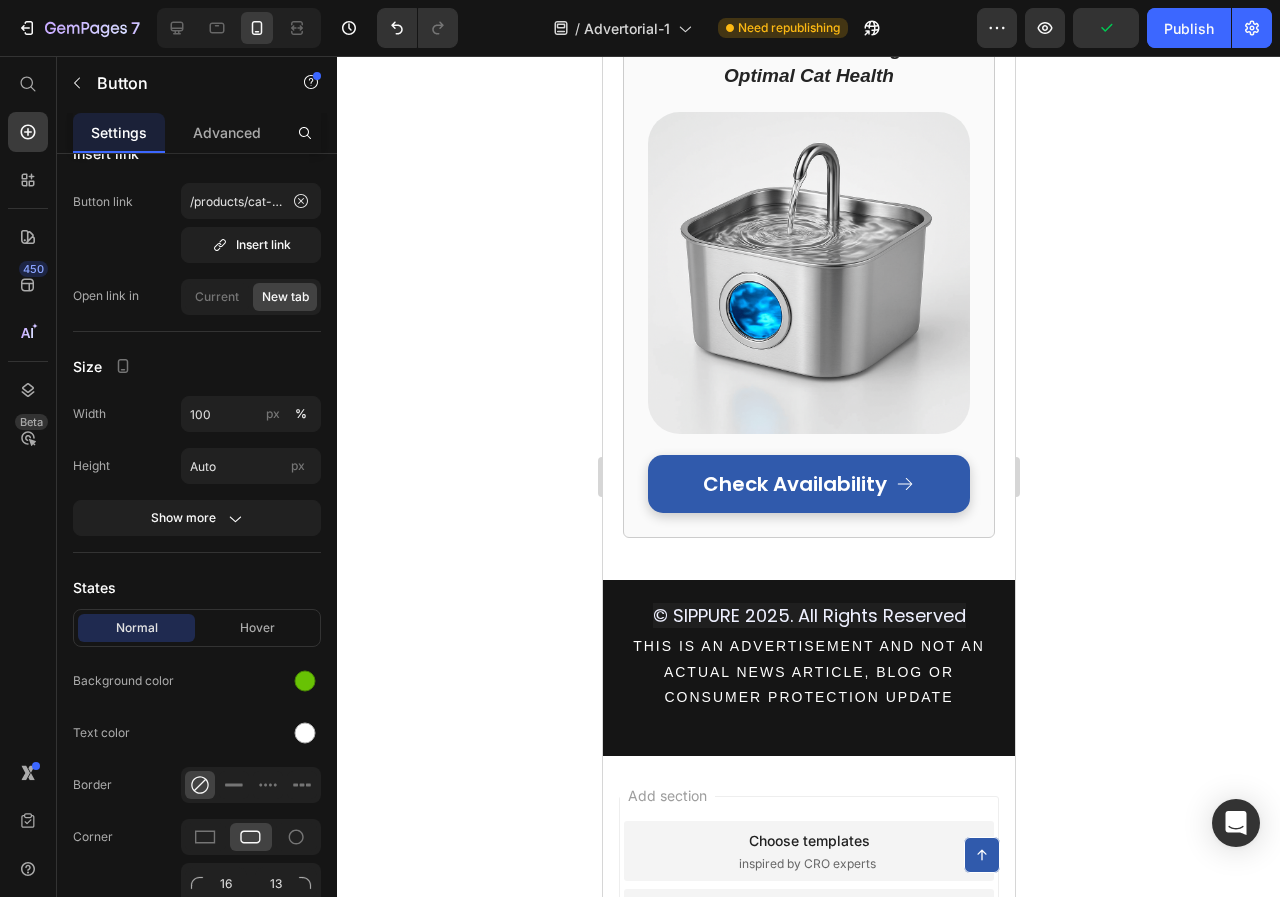 click 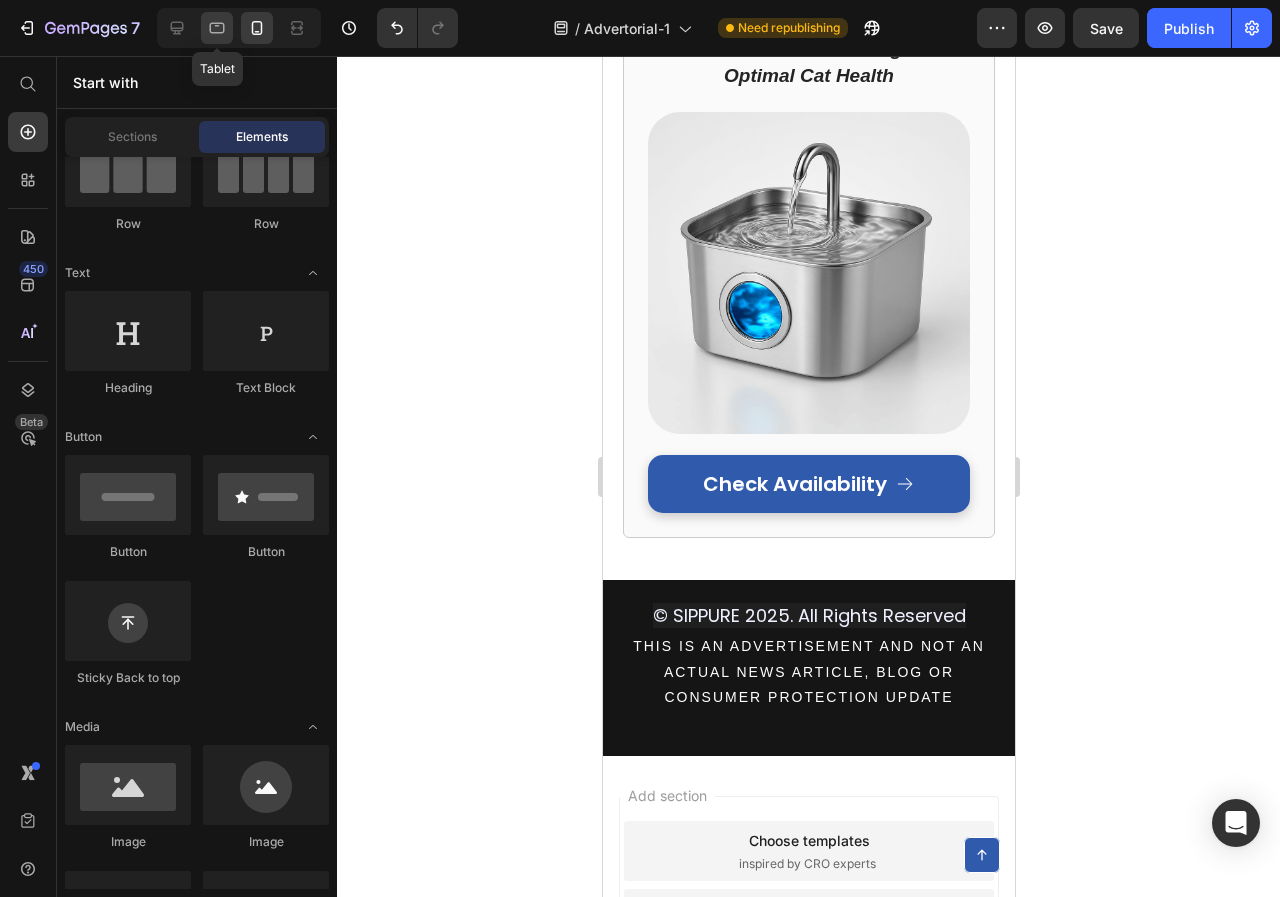 click 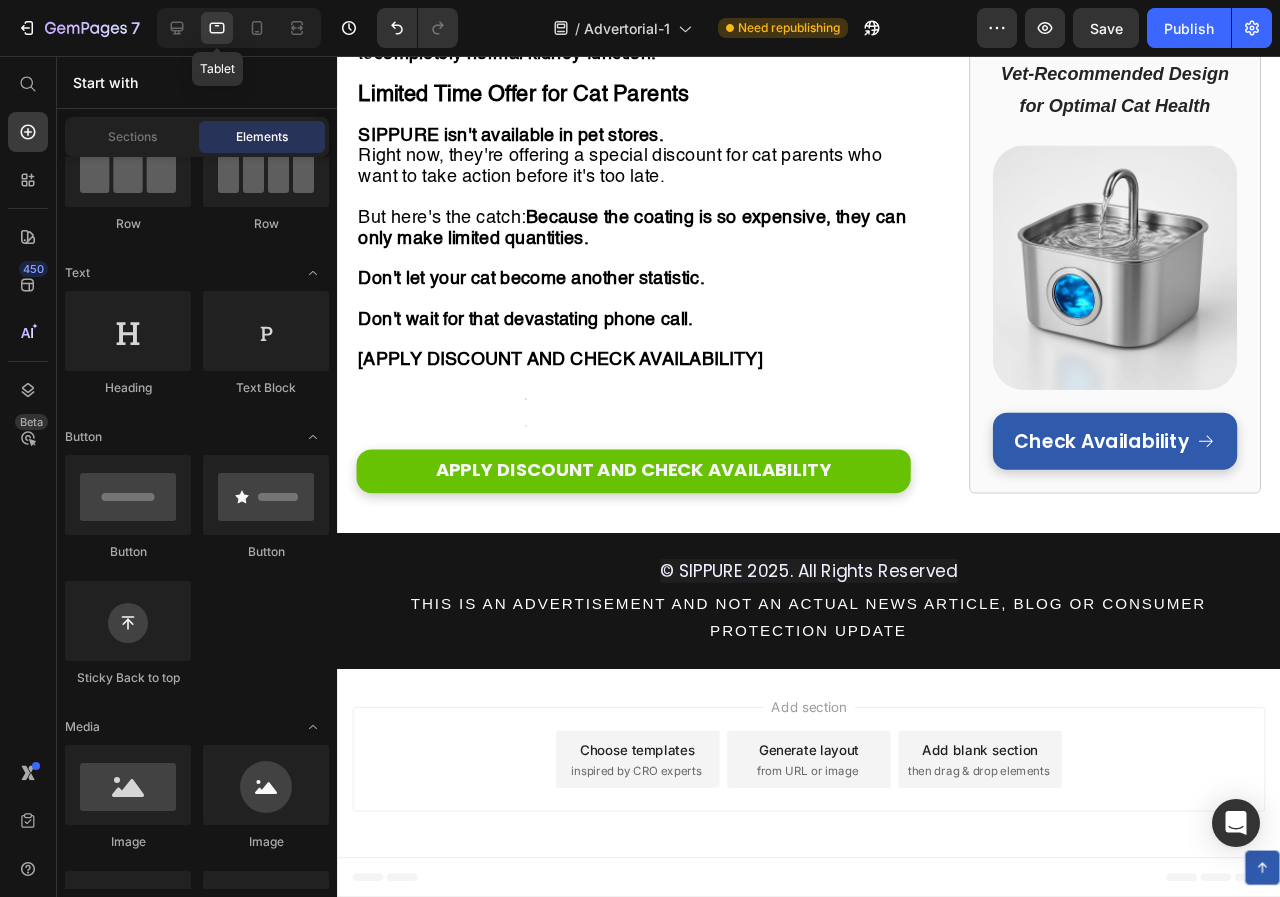 scroll, scrollTop: 6257, scrollLeft: 0, axis: vertical 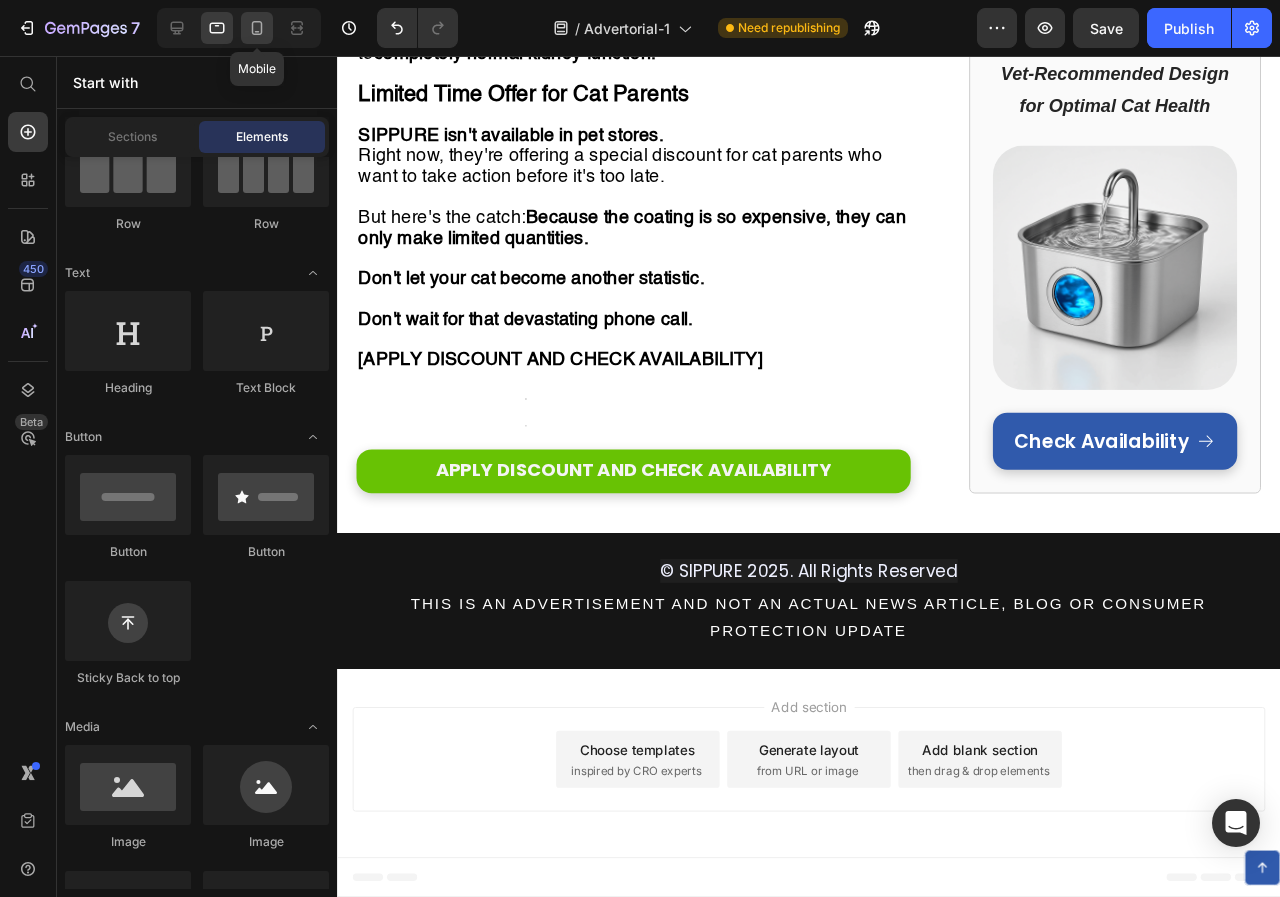 click 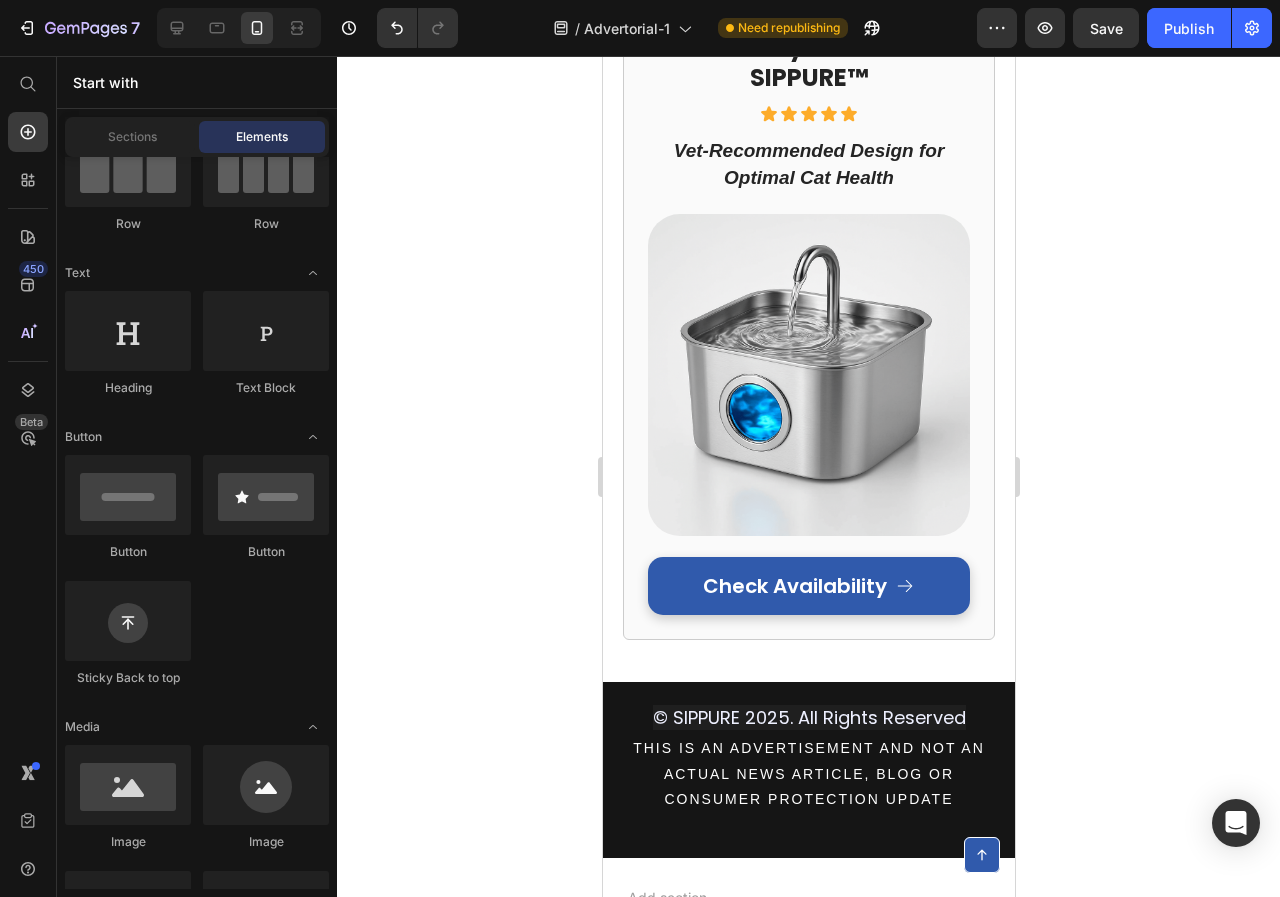 scroll, scrollTop: 8827, scrollLeft: 0, axis: vertical 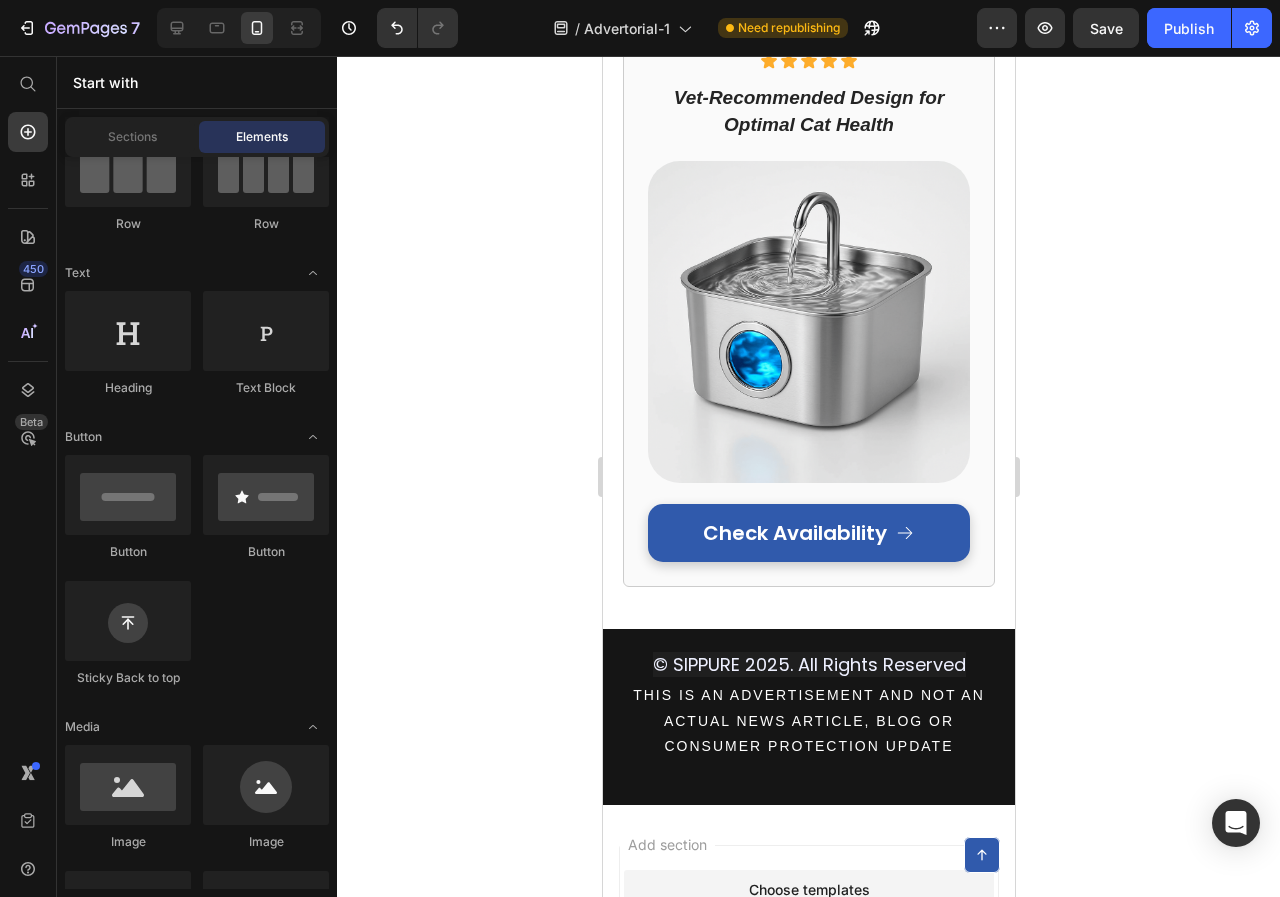 click on "APPLY DISCOUNT AND CHECK AVAILABILITY" at bounding box center (808, -254) 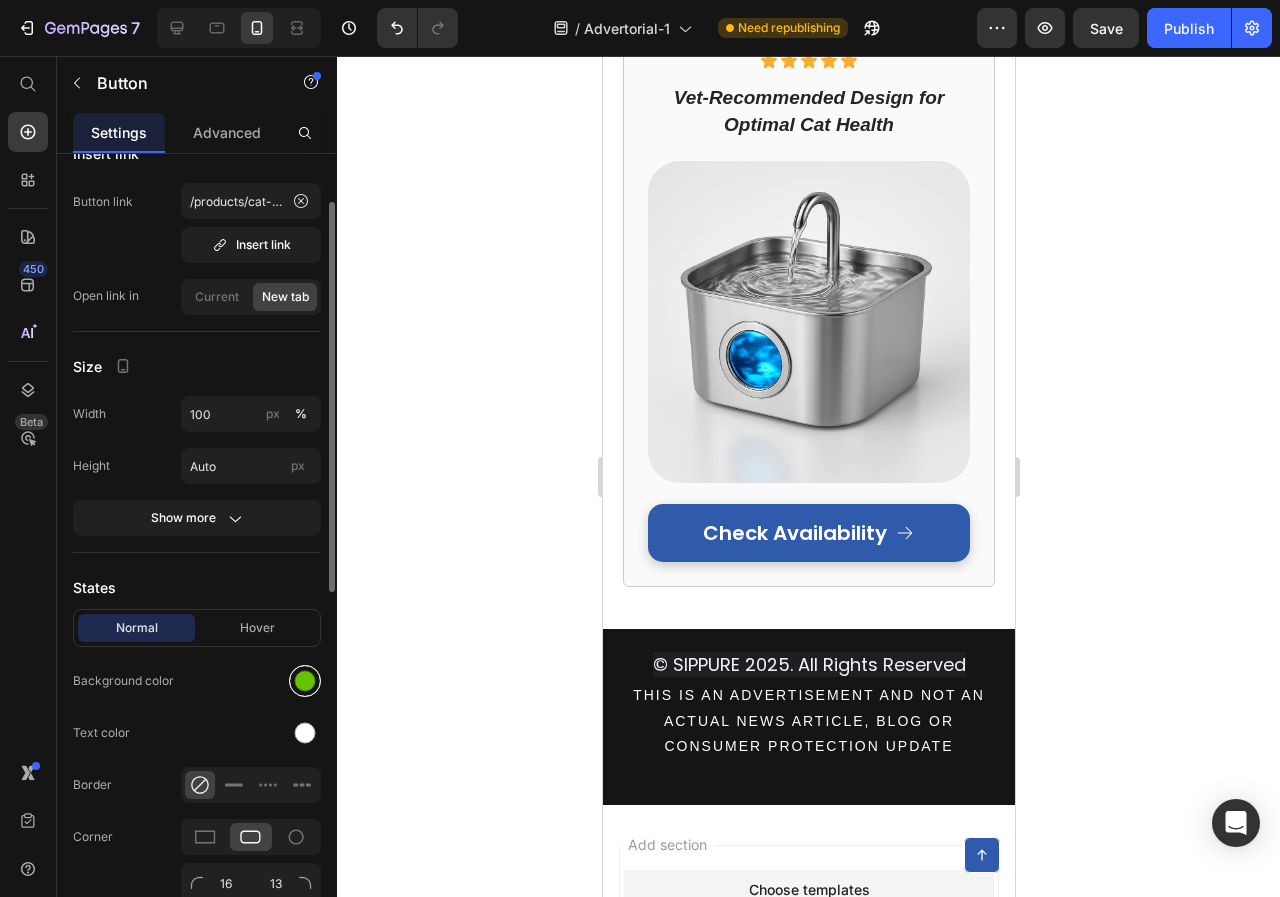 click at bounding box center (305, 681) 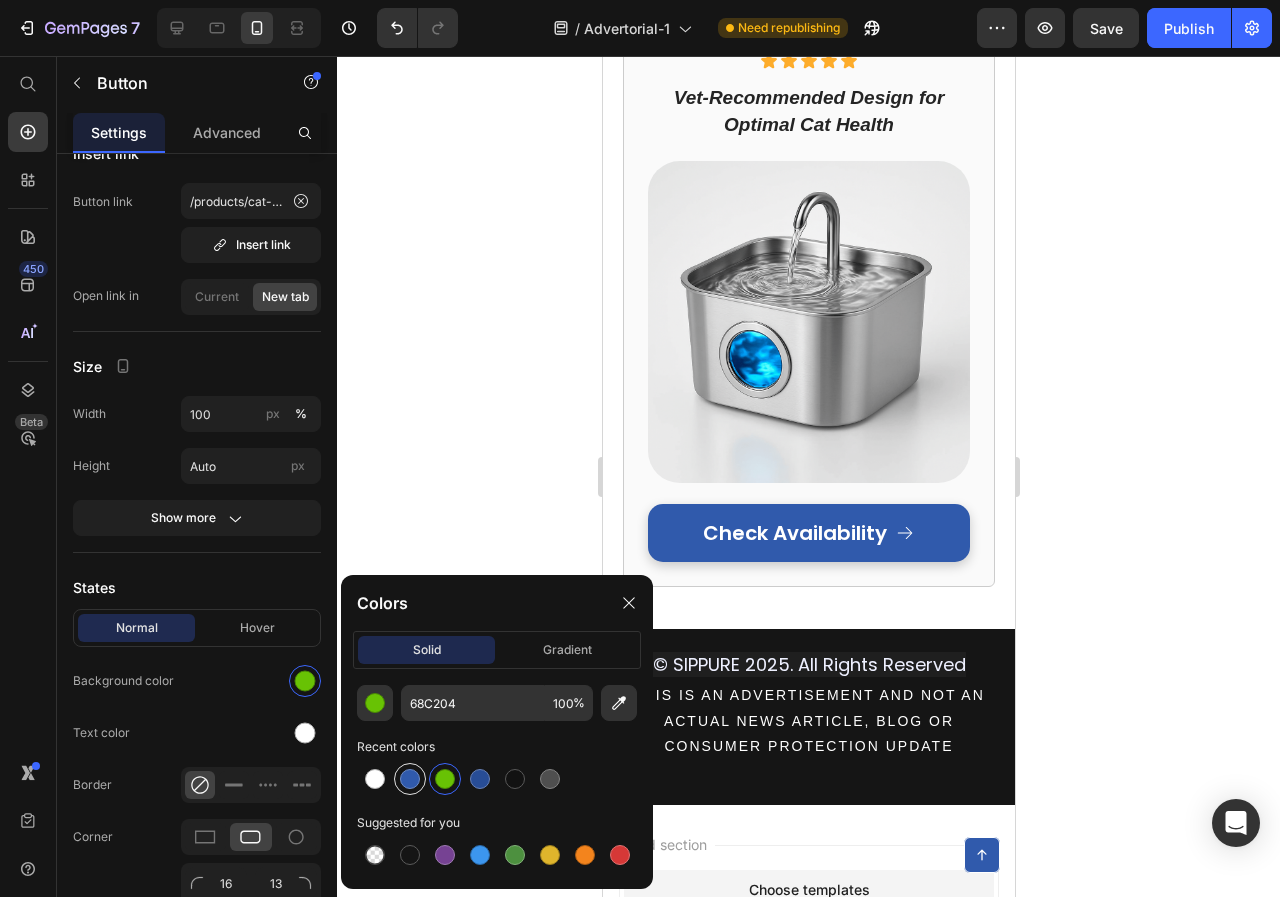 click at bounding box center (410, 779) 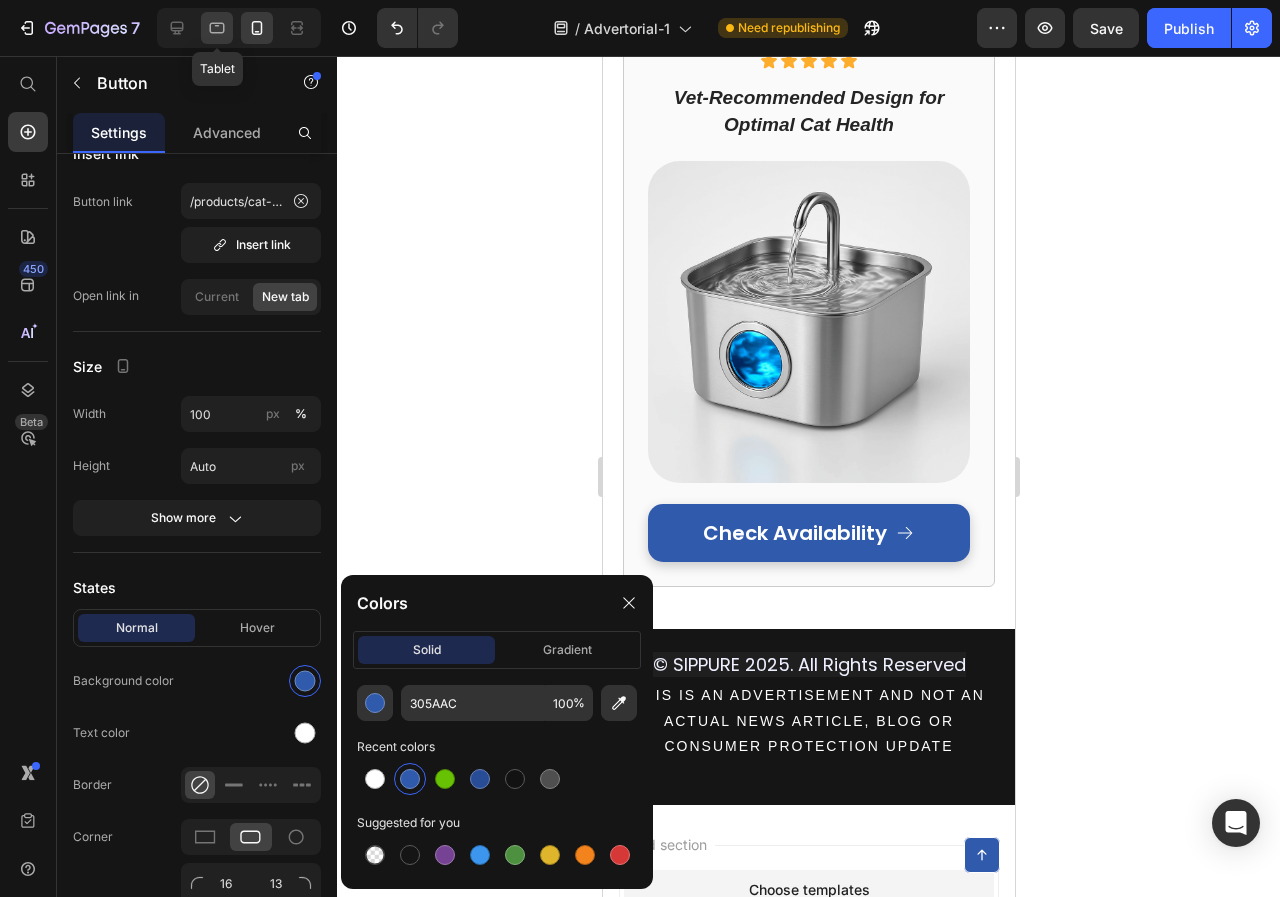 click 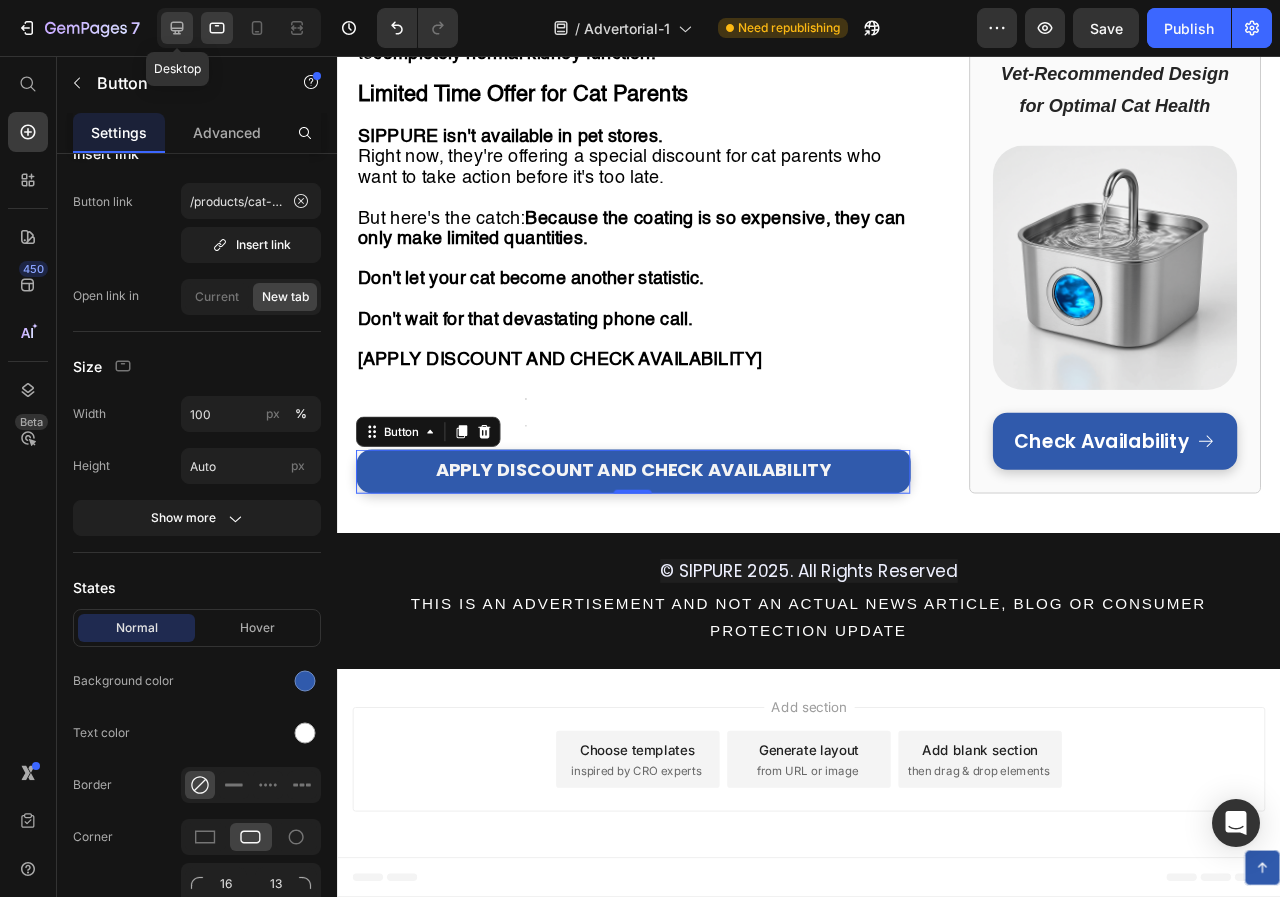 click 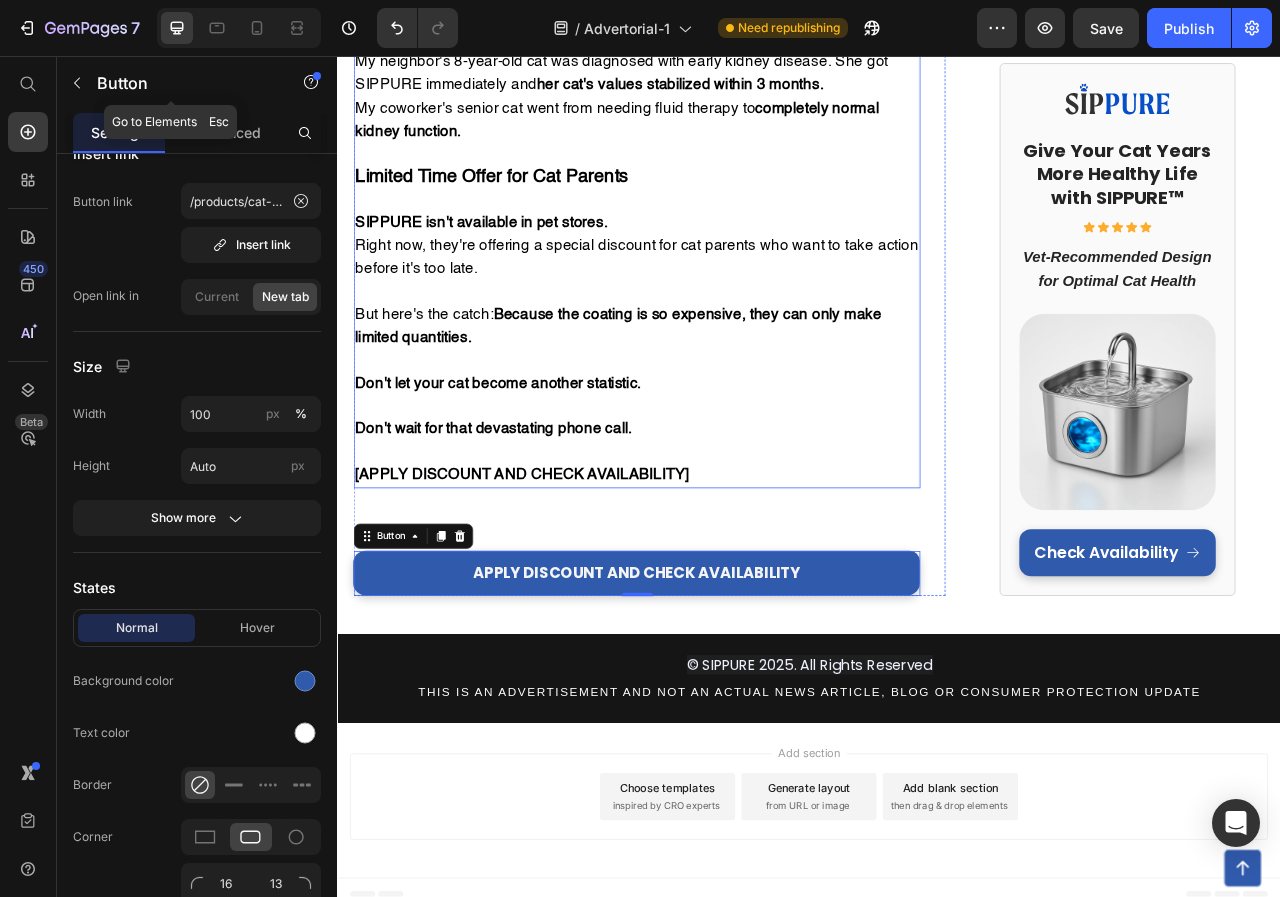 scroll, scrollTop: 7238, scrollLeft: 0, axis: vertical 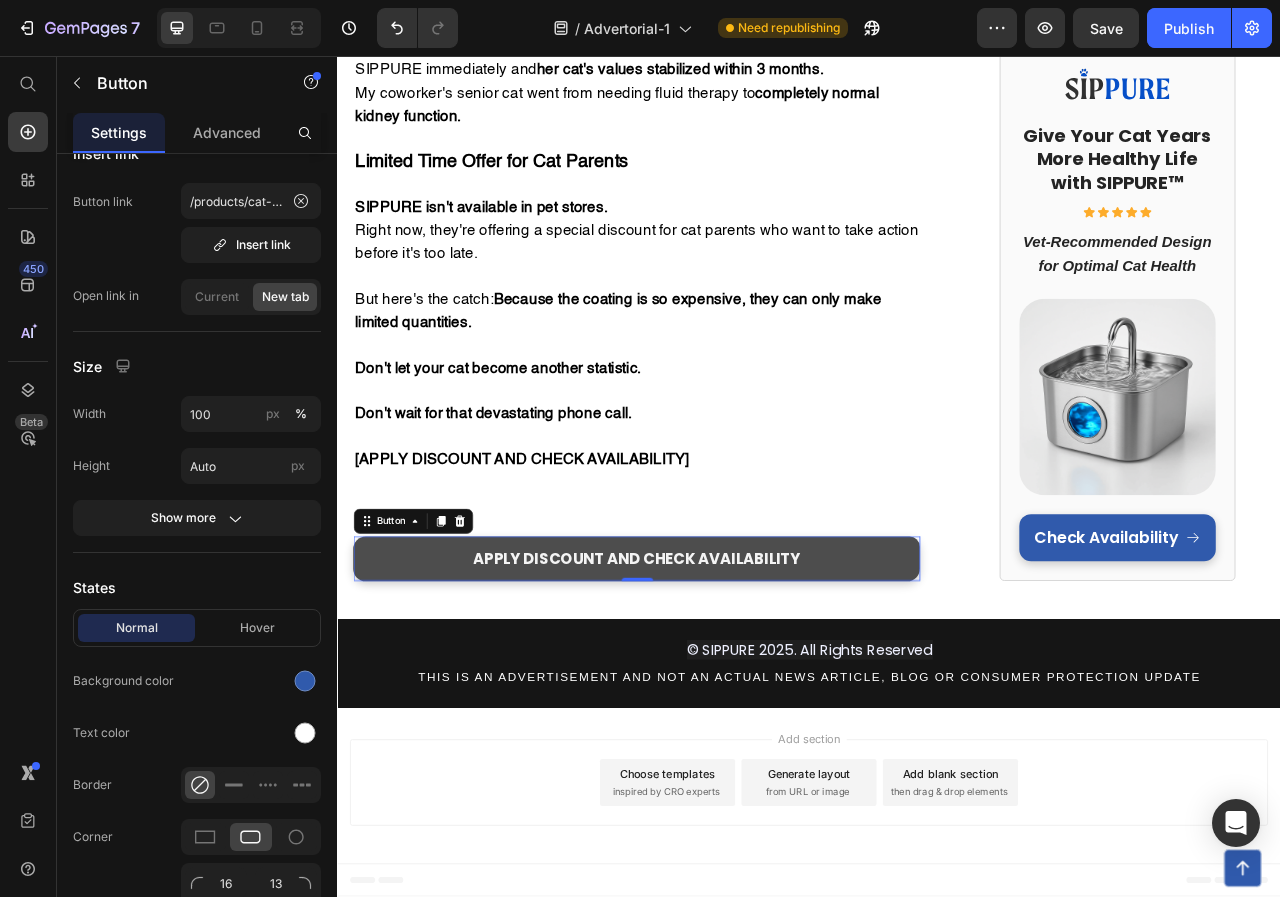 click on "APPLY DISCOUNT AND CHECK AVAILABILITY" at bounding box center [717, 696] 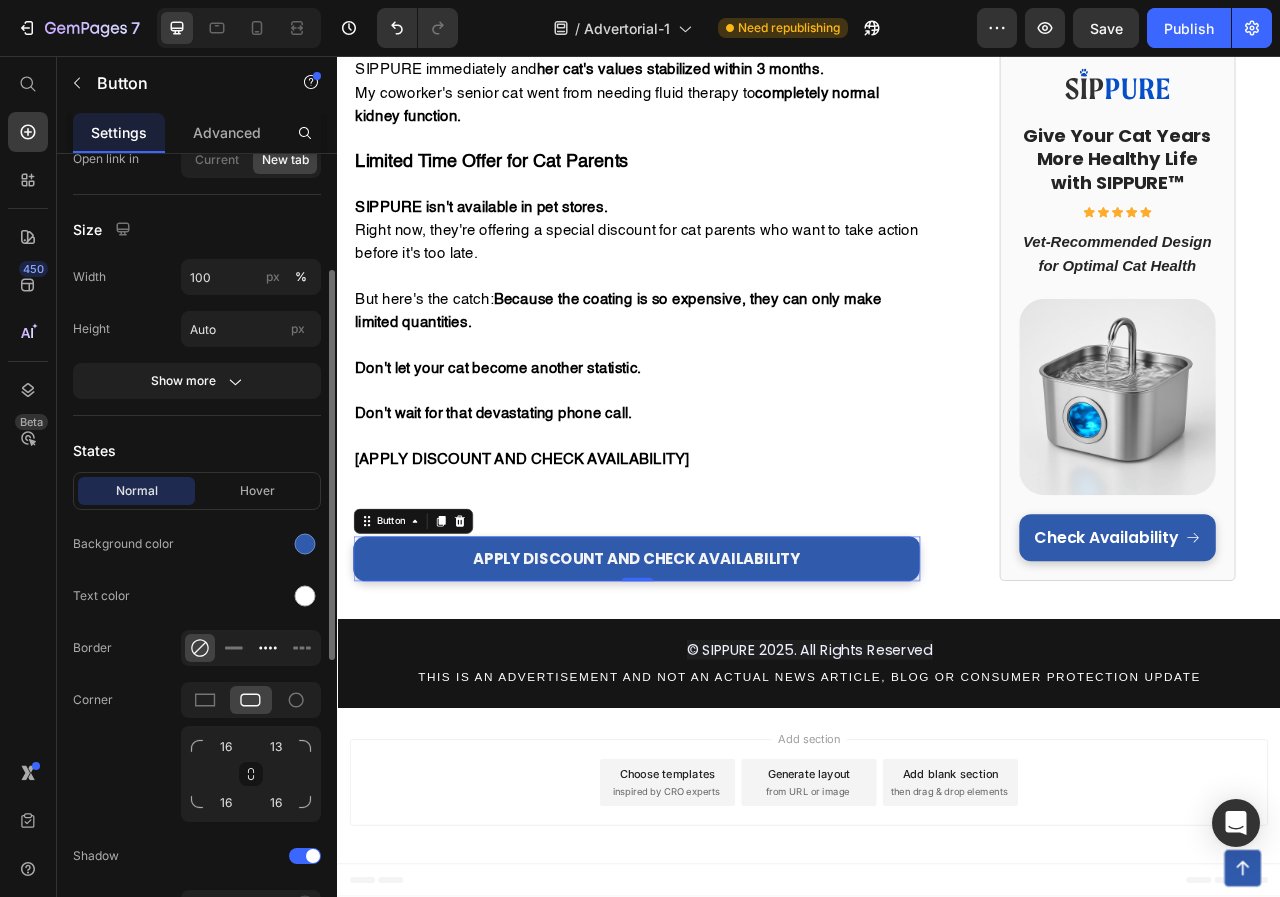 scroll, scrollTop: 37, scrollLeft: 0, axis: vertical 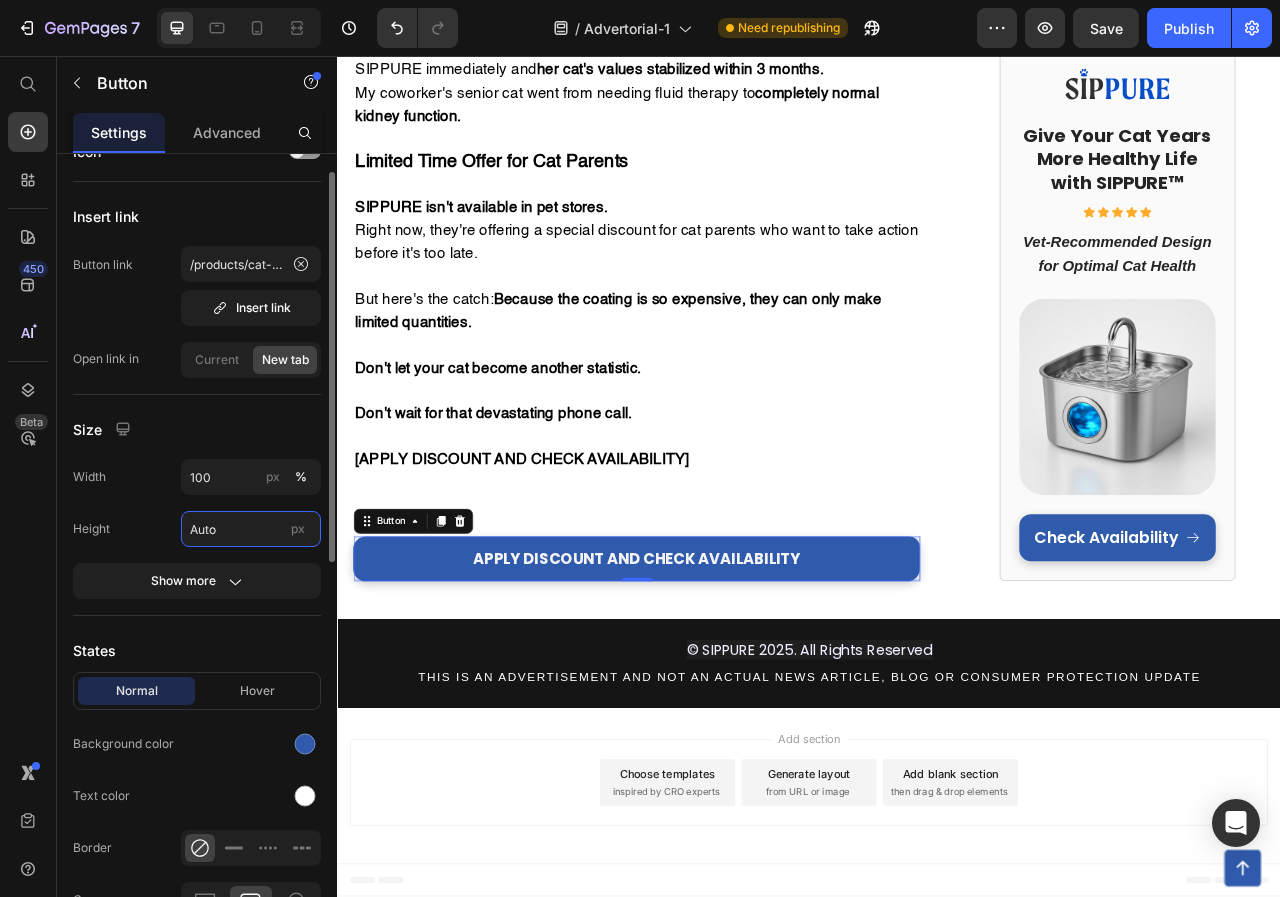 click on "Auto" at bounding box center [251, 529] 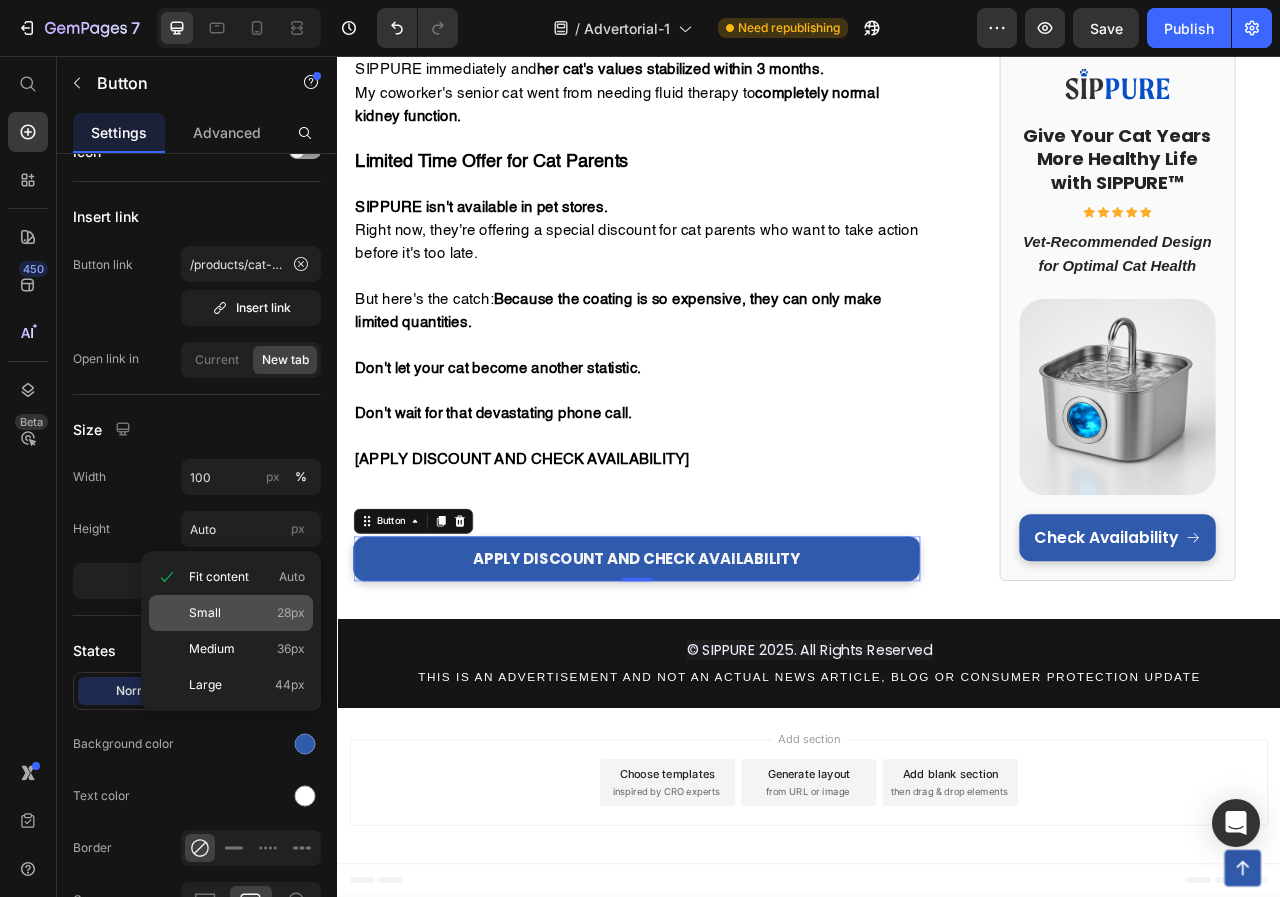 click on "Small 28px" at bounding box center [247, 613] 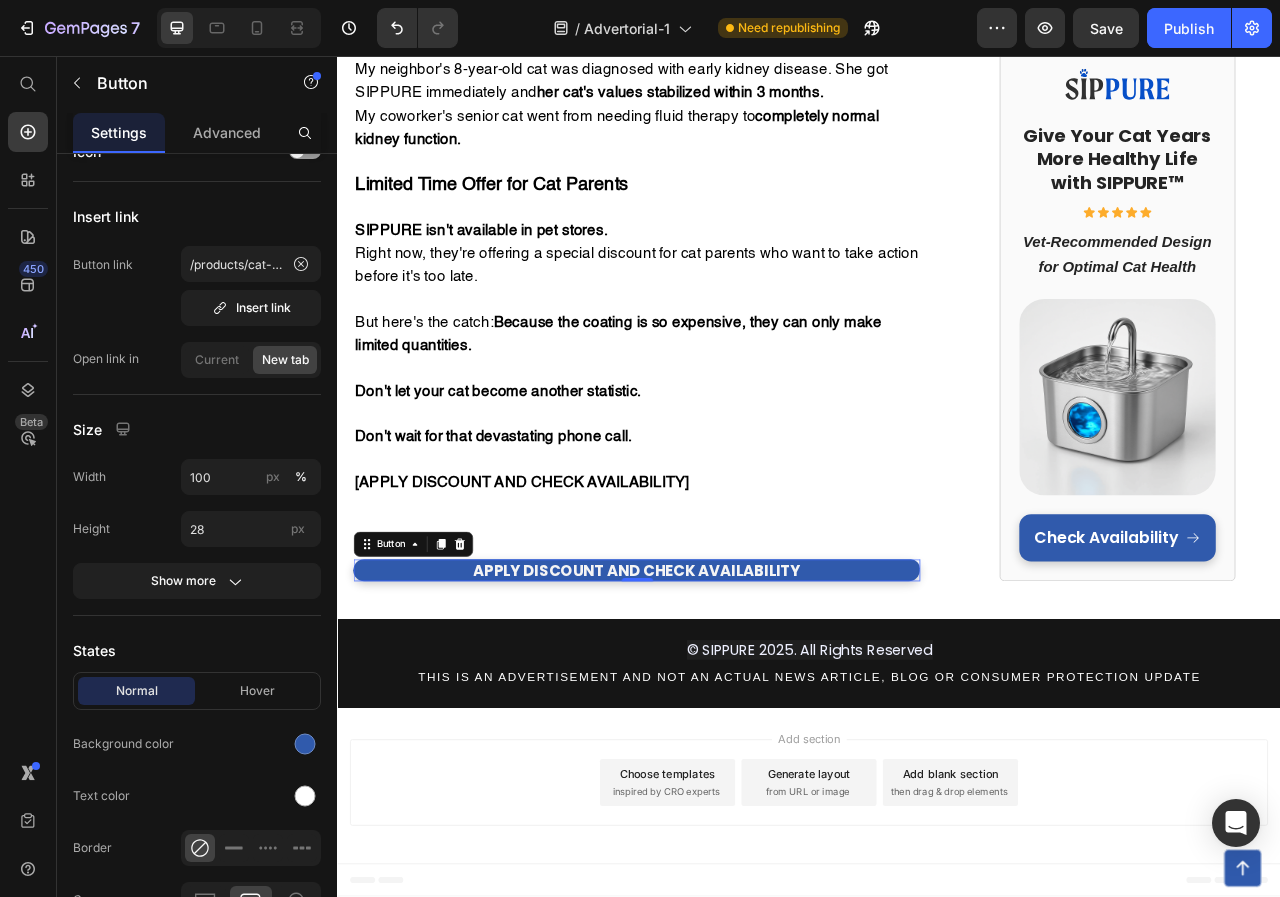 scroll, scrollTop: 7209, scrollLeft: 0, axis: vertical 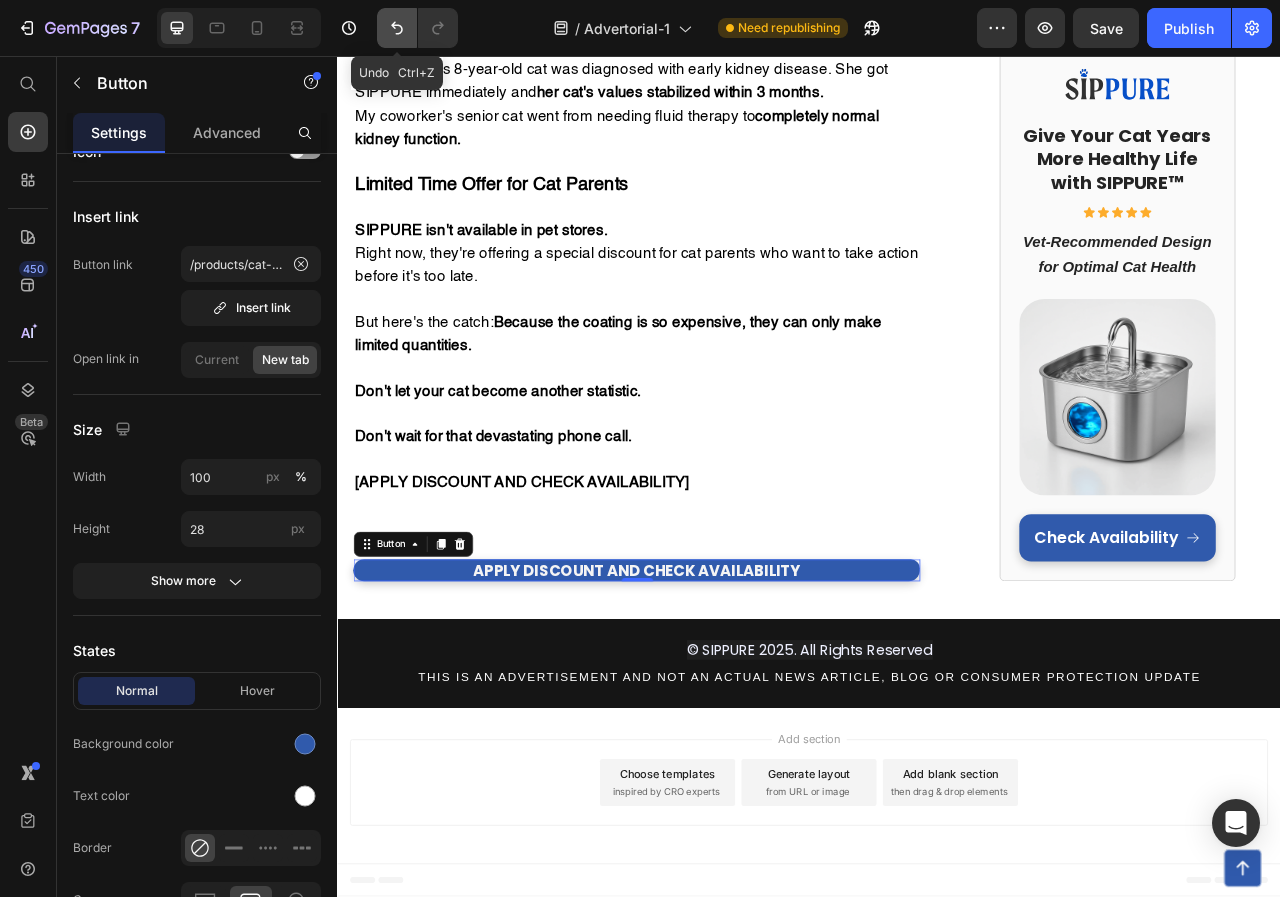 click 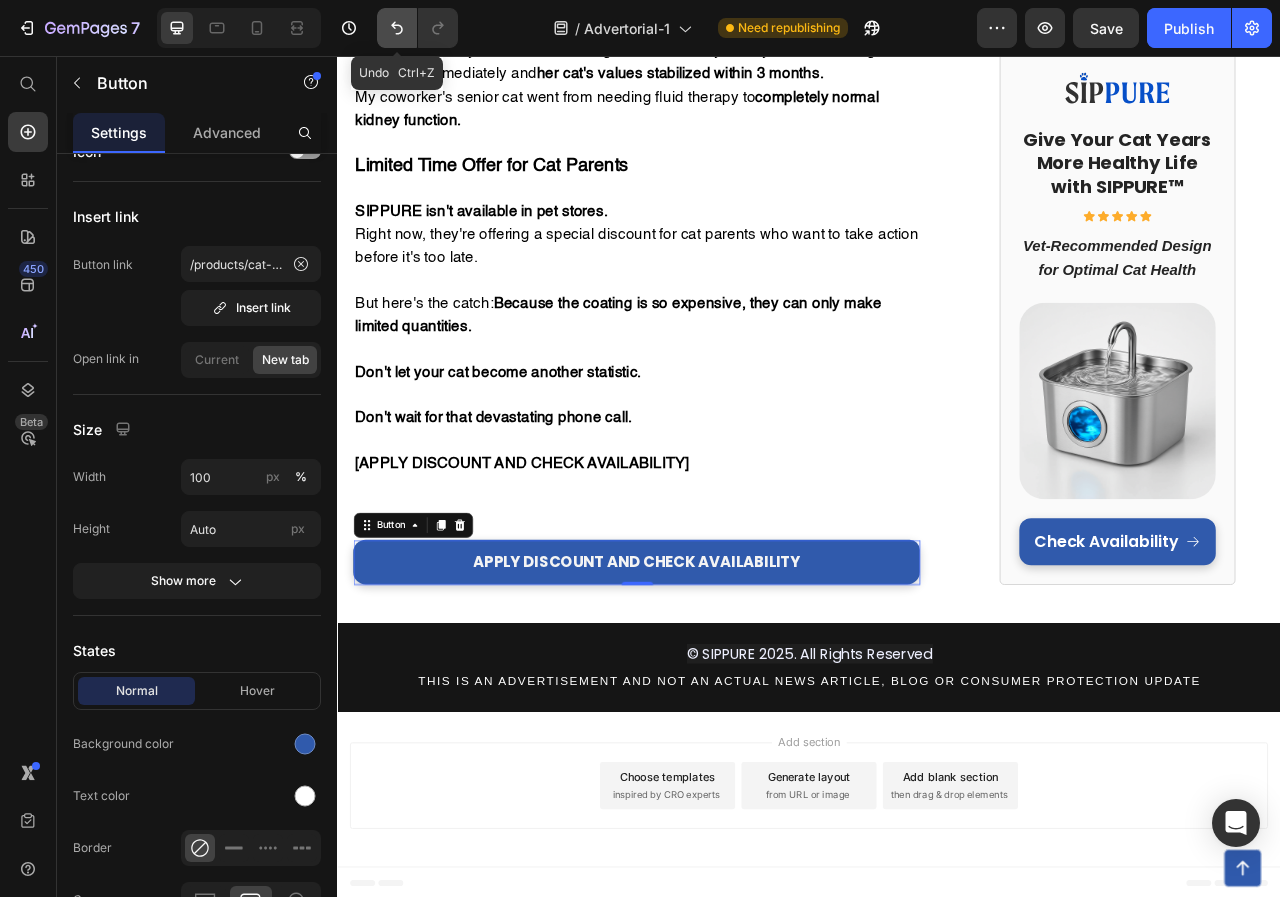scroll, scrollTop: 7238, scrollLeft: 0, axis: vertical 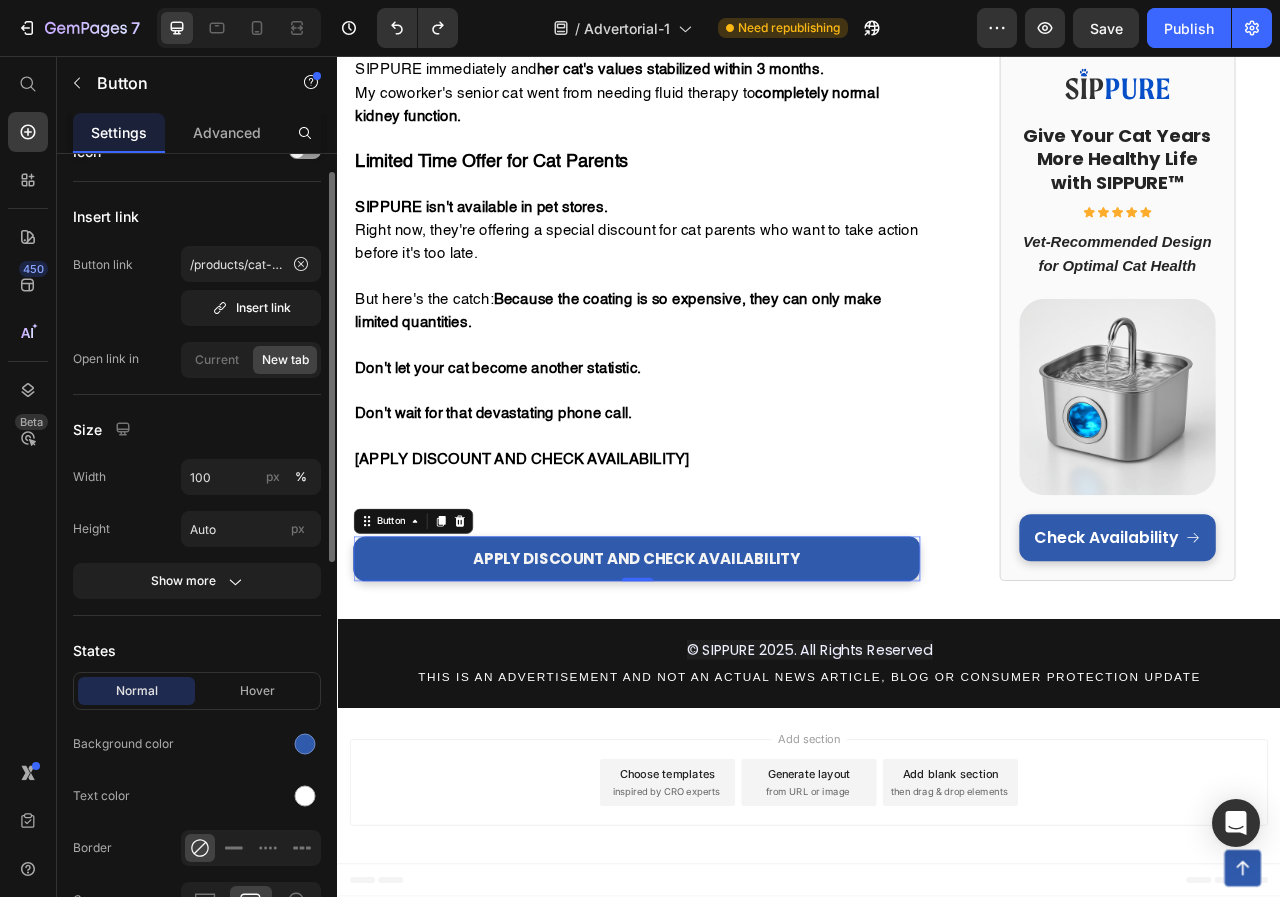 click on "Width 100 px % Height Auto px Show more" at bounding box center [197, 529] 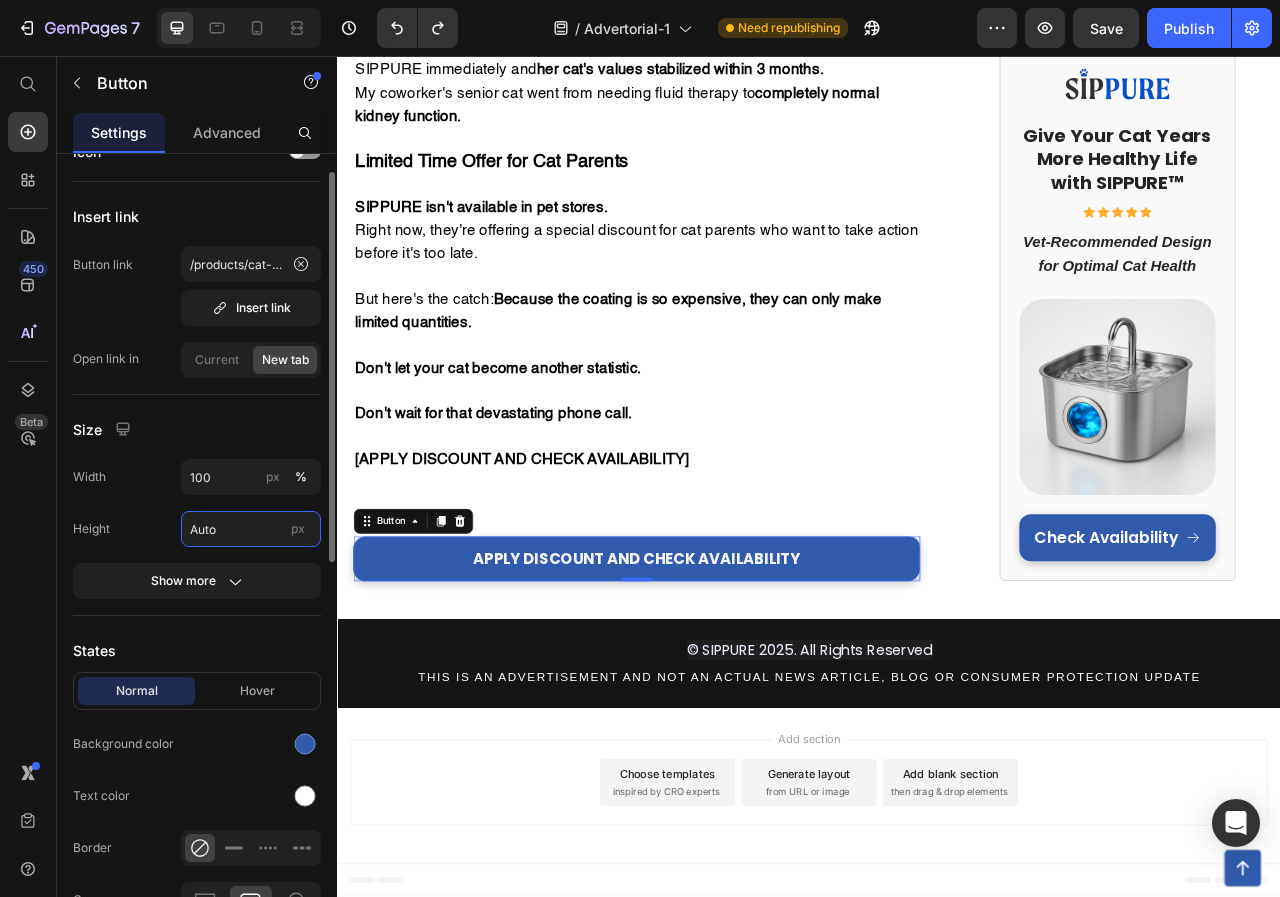 click on "Auto" at bounding box center [251, 529] 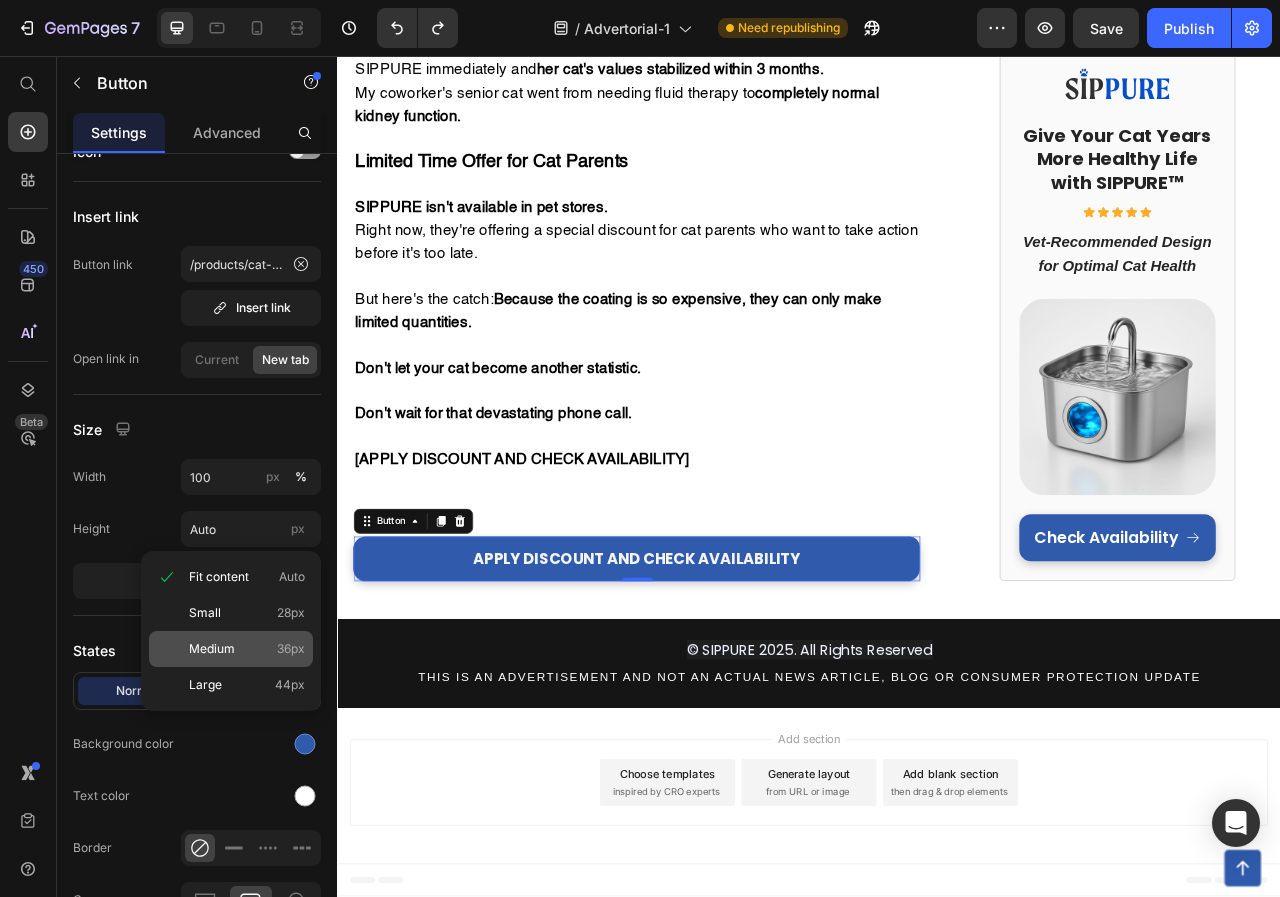 click on "Medium" at bounding box center [212, 649] 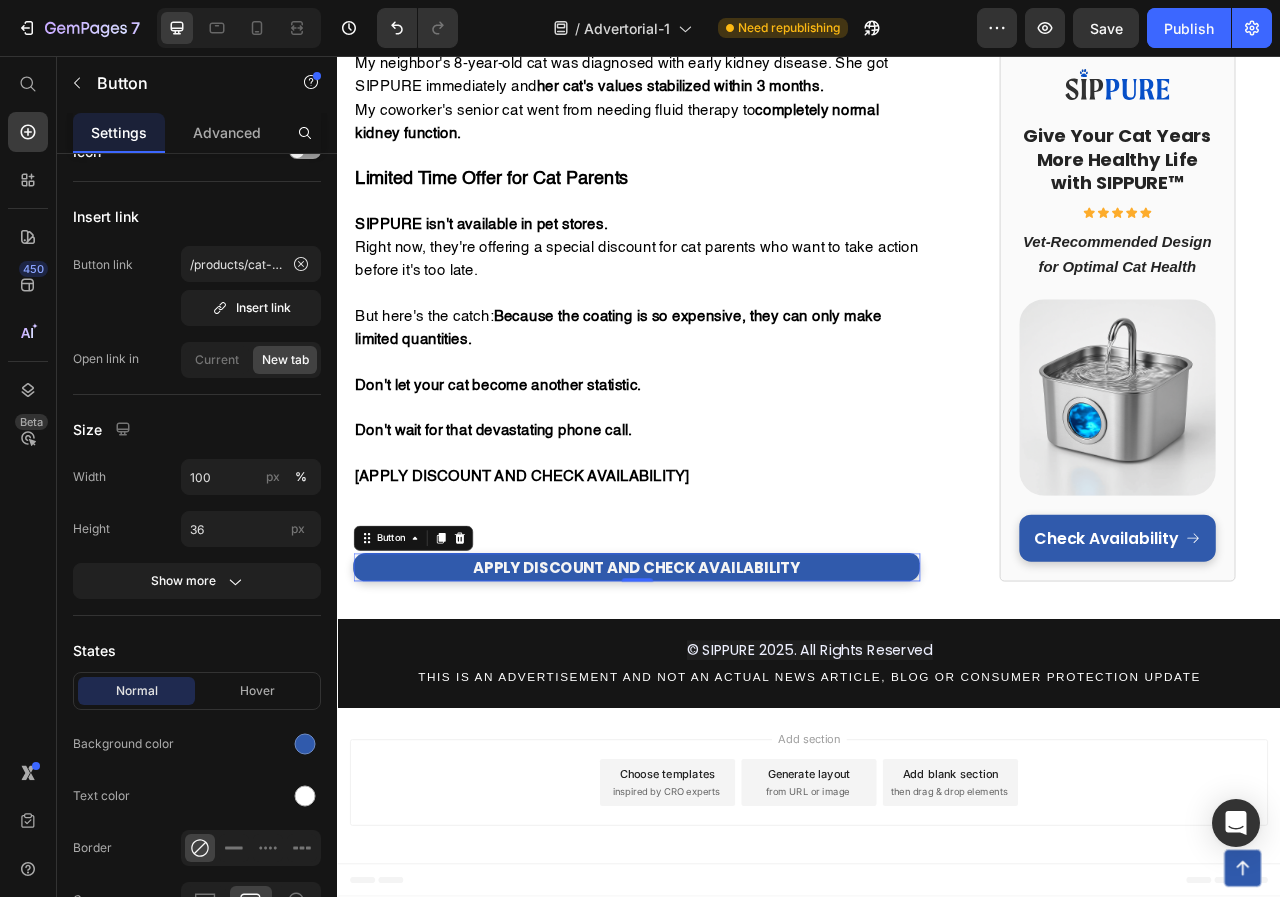 scroll, scrollTop: 7217, scrollLeft: 0, axis: vertical 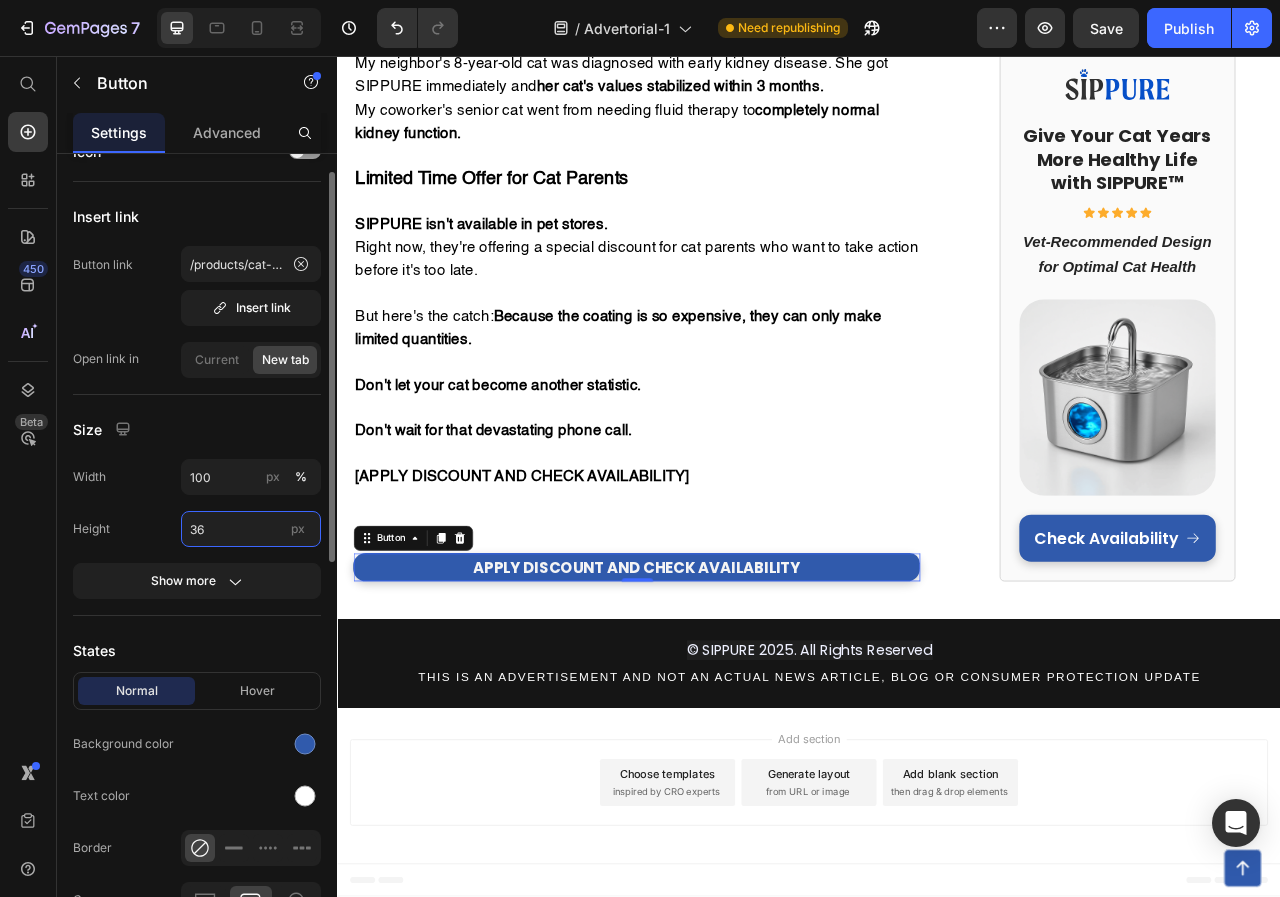click on "36" at bounding box center [251, 529] 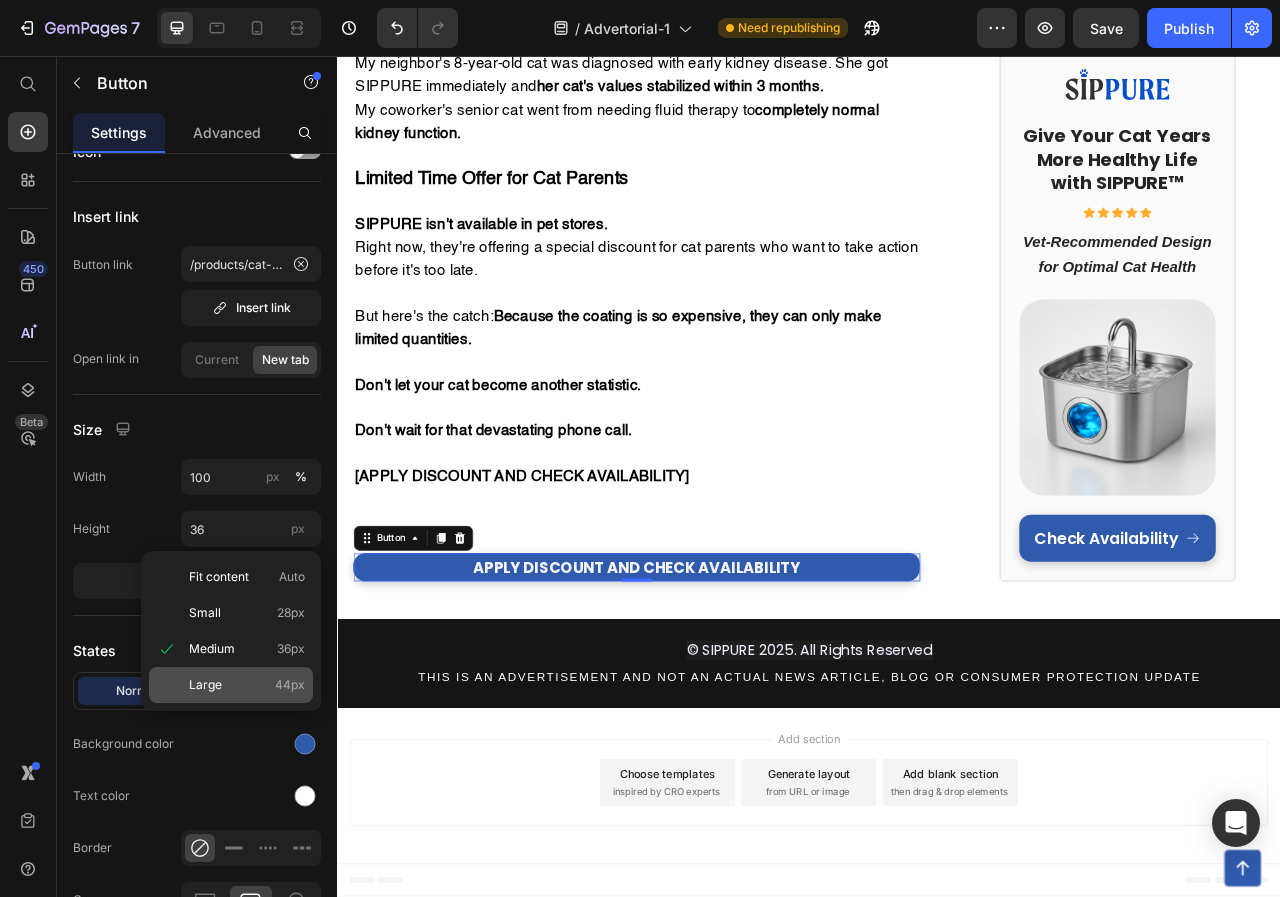 click on "Large 44px" at bounding box center [247, 685] 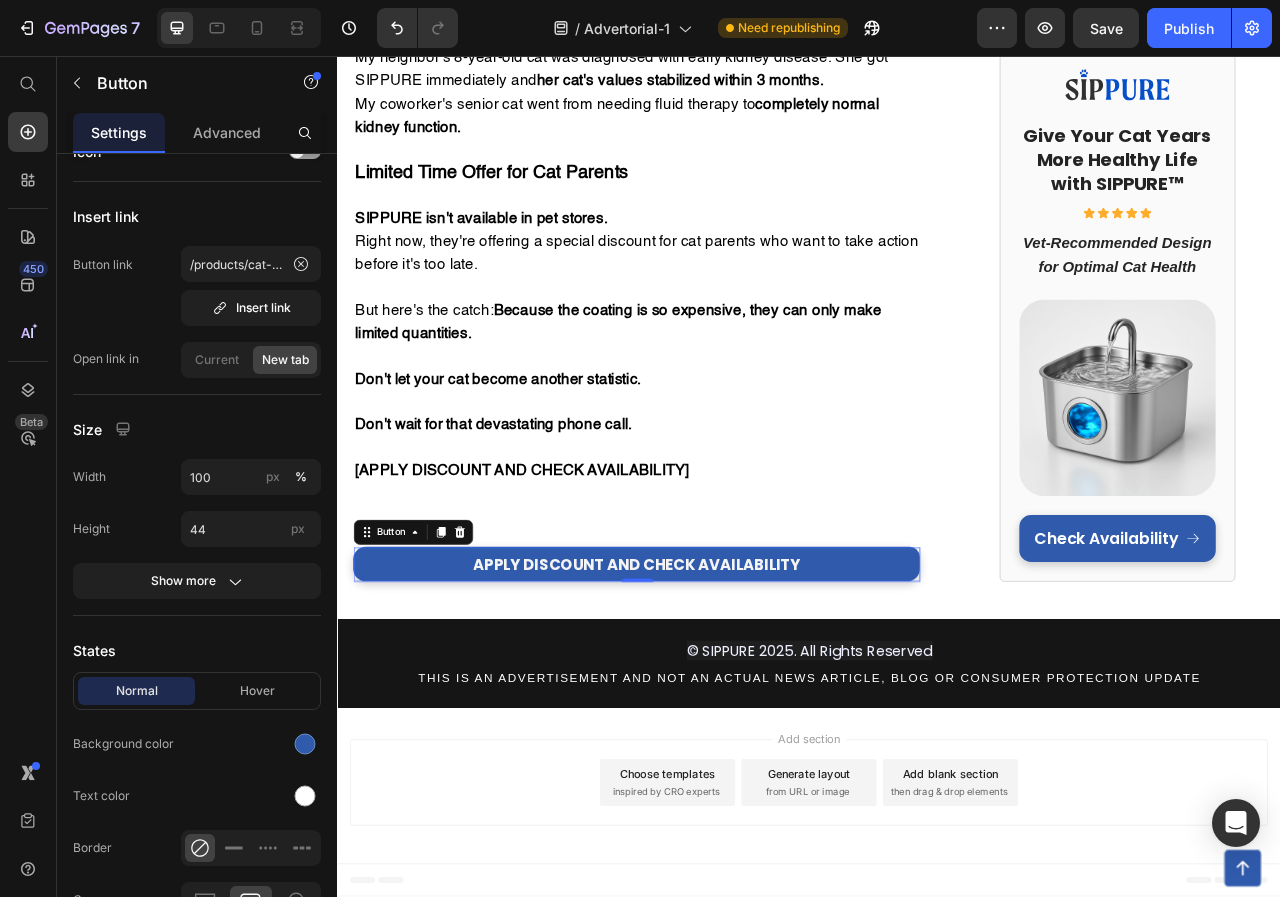 scroll, scrollTop: 7225, scrollLeft: 0, axis: vertical 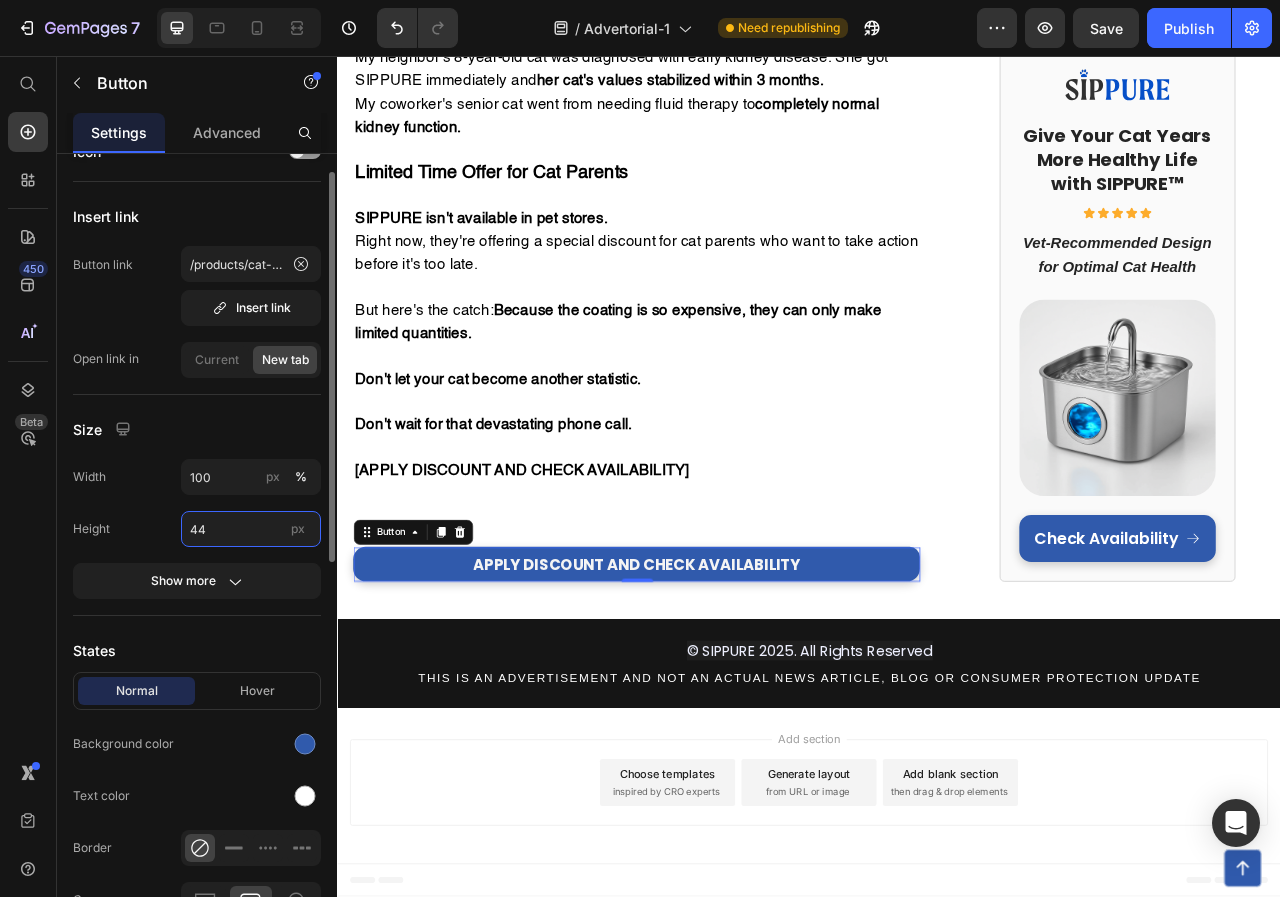 click on "44" at bounding box center (251, 529) 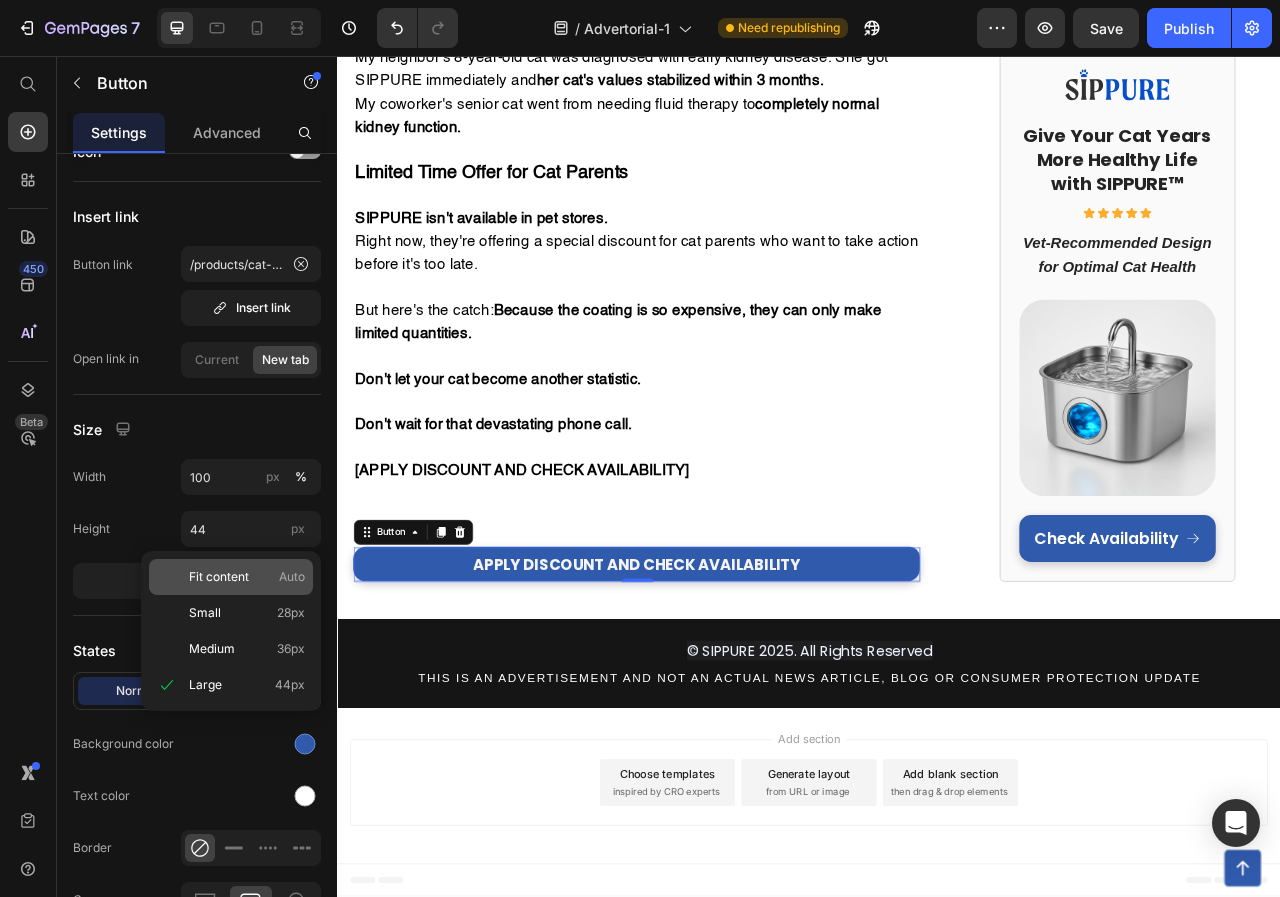 click on "Fit content Auto" at bounding box center [247, 577] 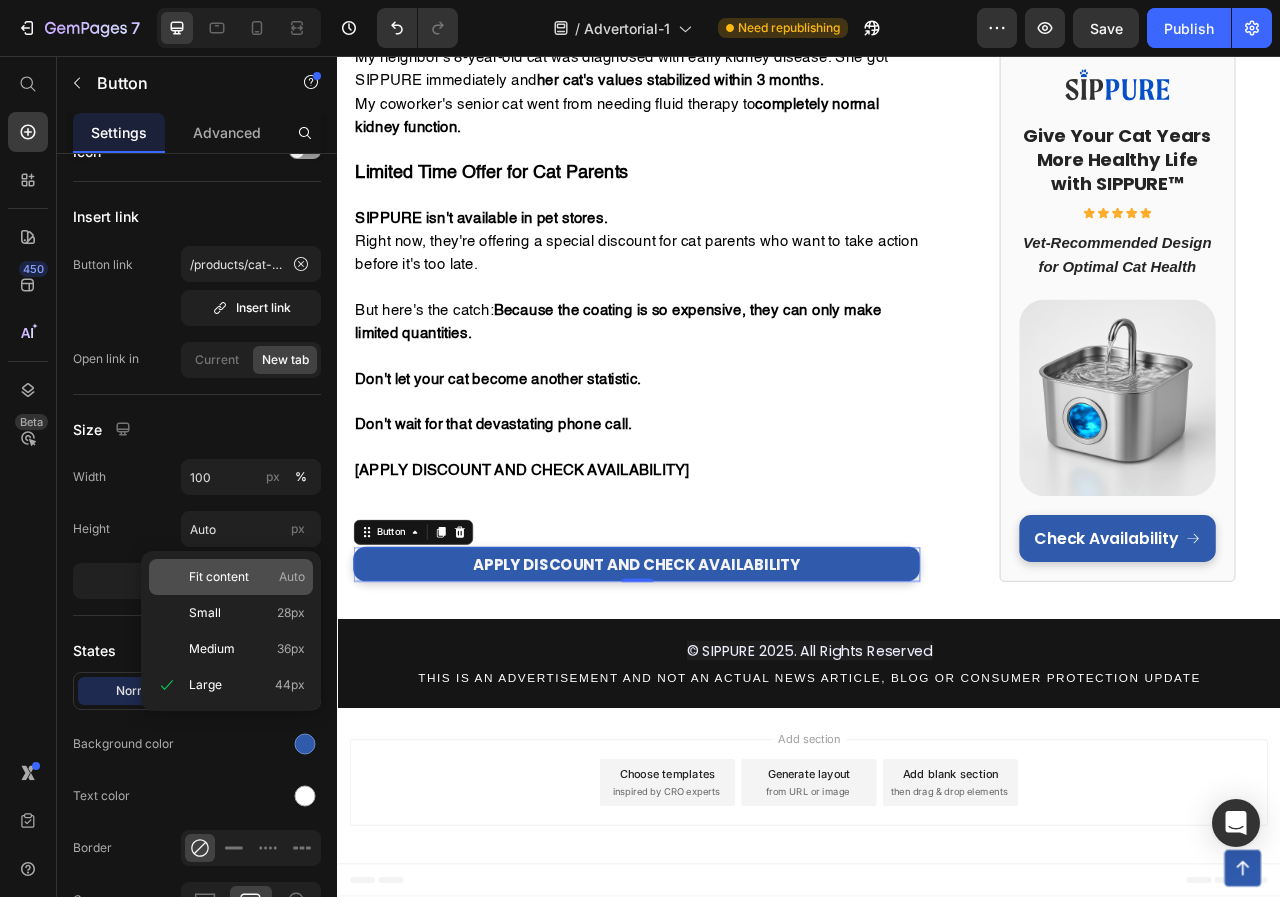 scroll, scrollTop: 7238, scrollLeft: 0, axis: vertical 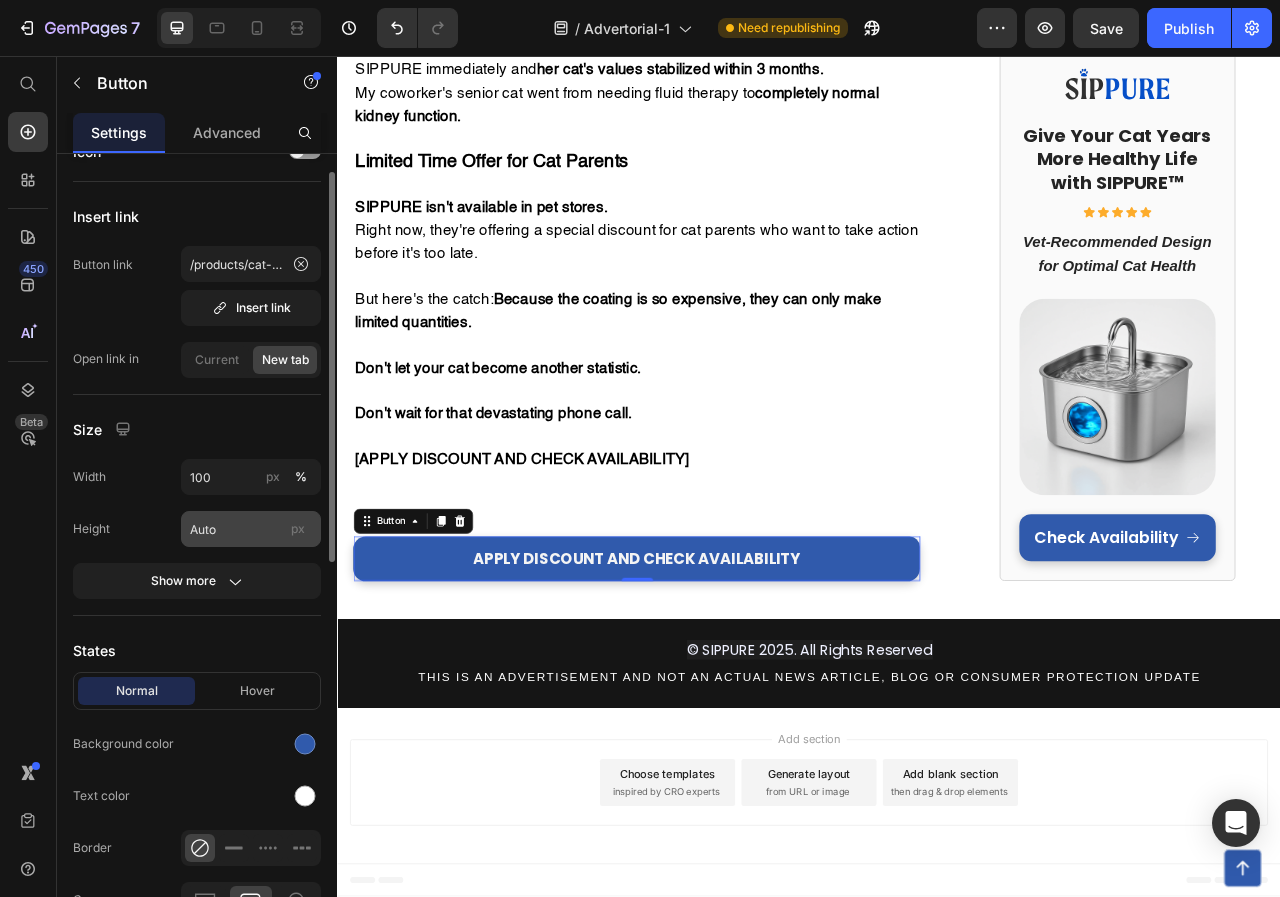 click on "px" at bounding box center (298, 528) 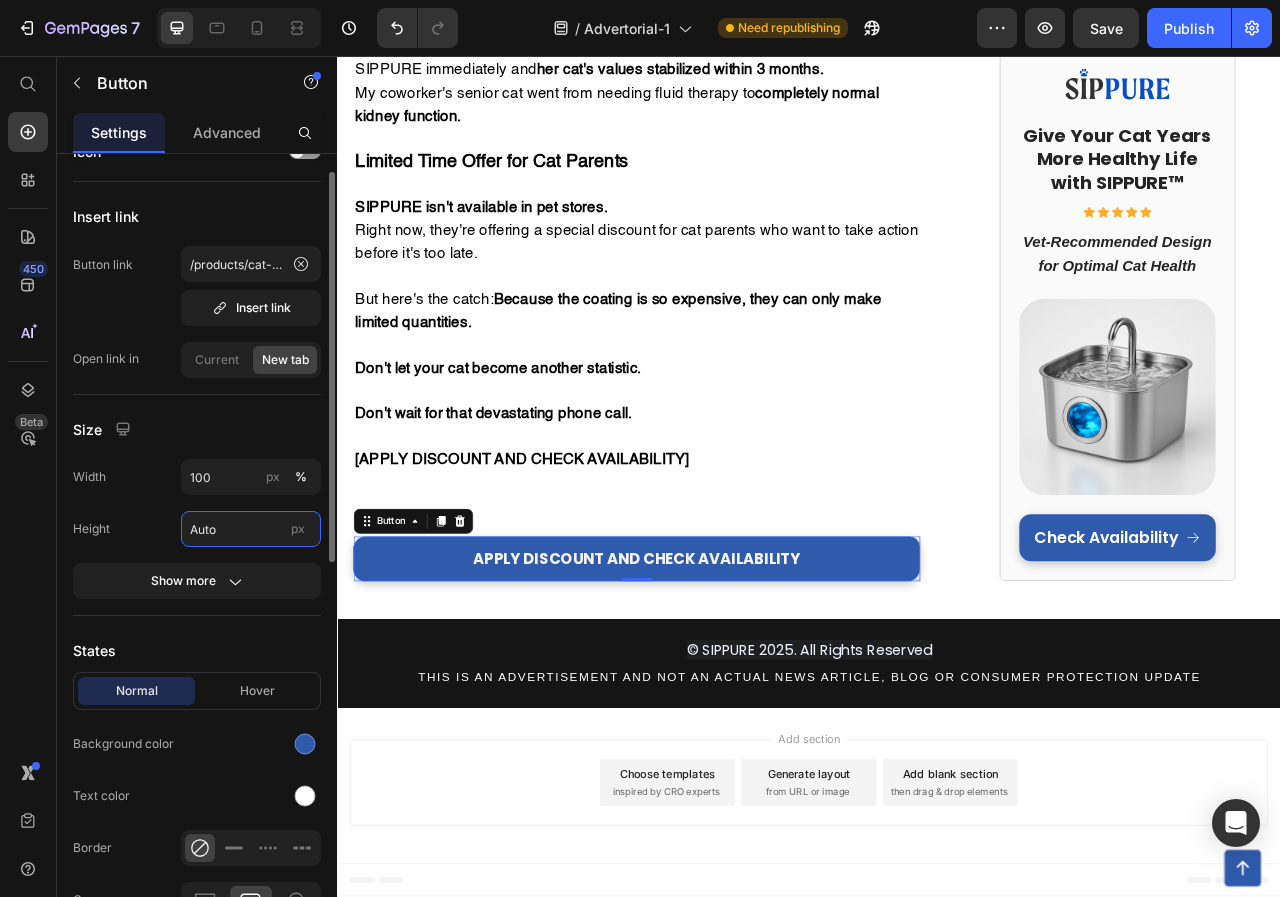 click on "Auto" at bounding box center [251, 529] 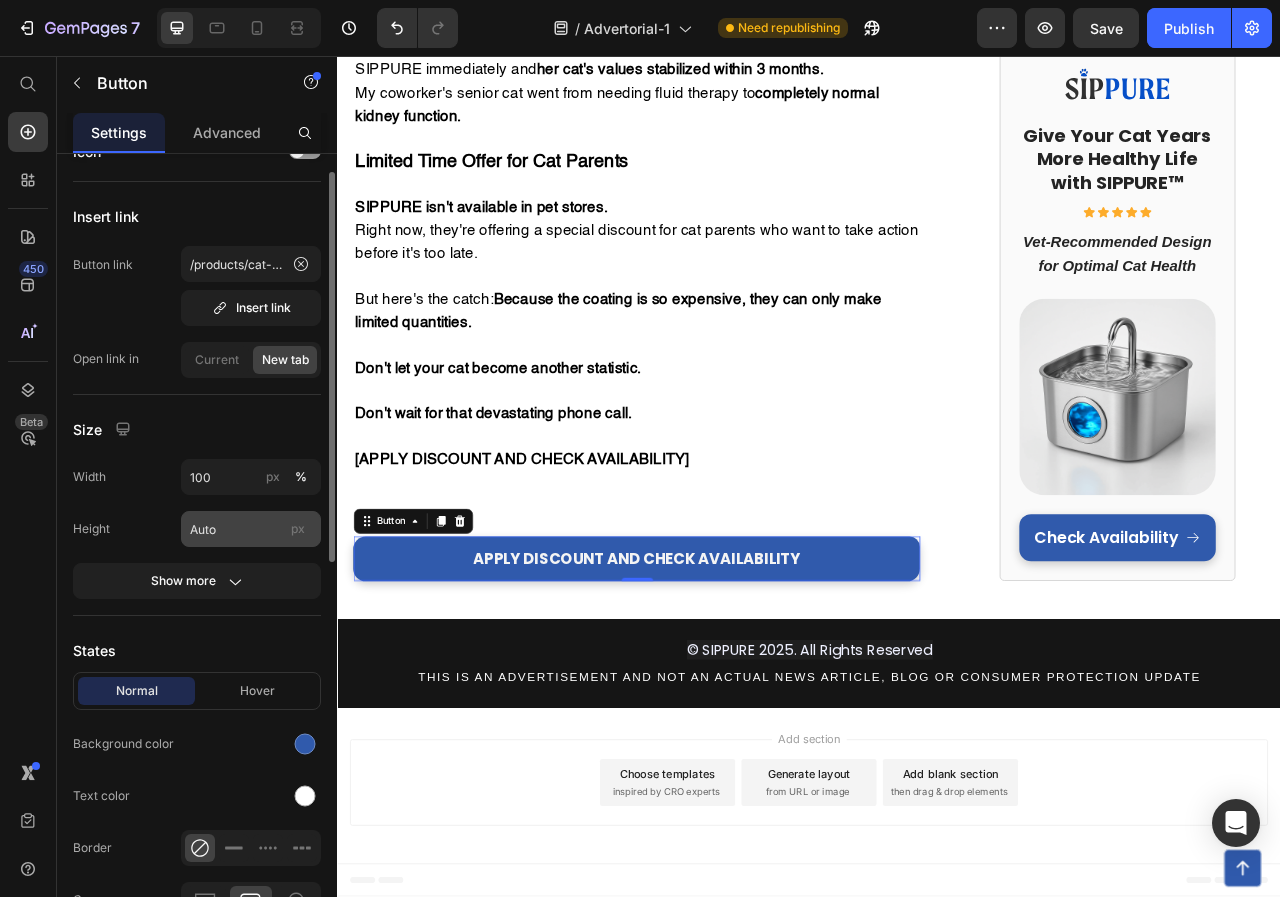 click on "px" at bounding box center [298, 528] 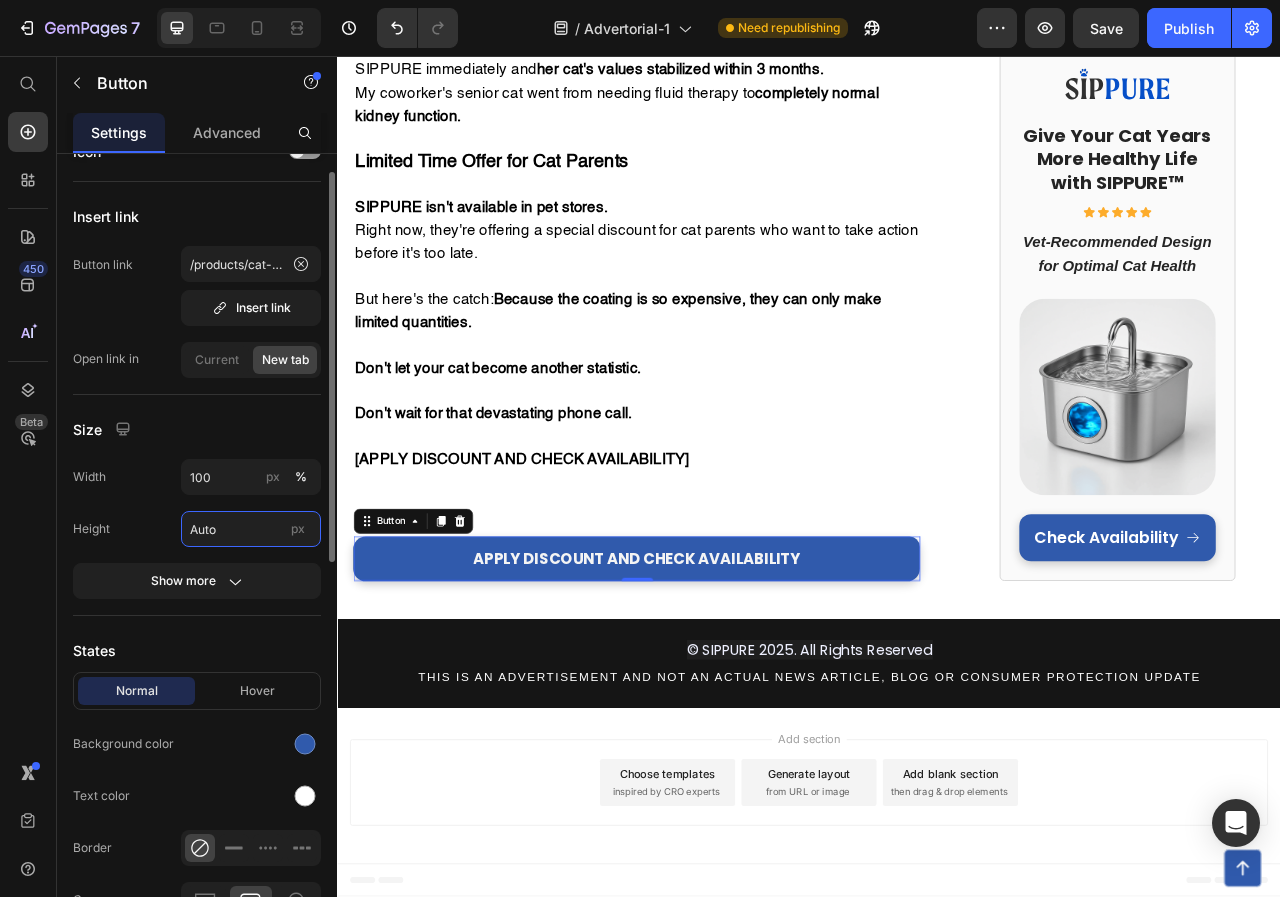 click on "Auto" at bounding box center (251, 529) 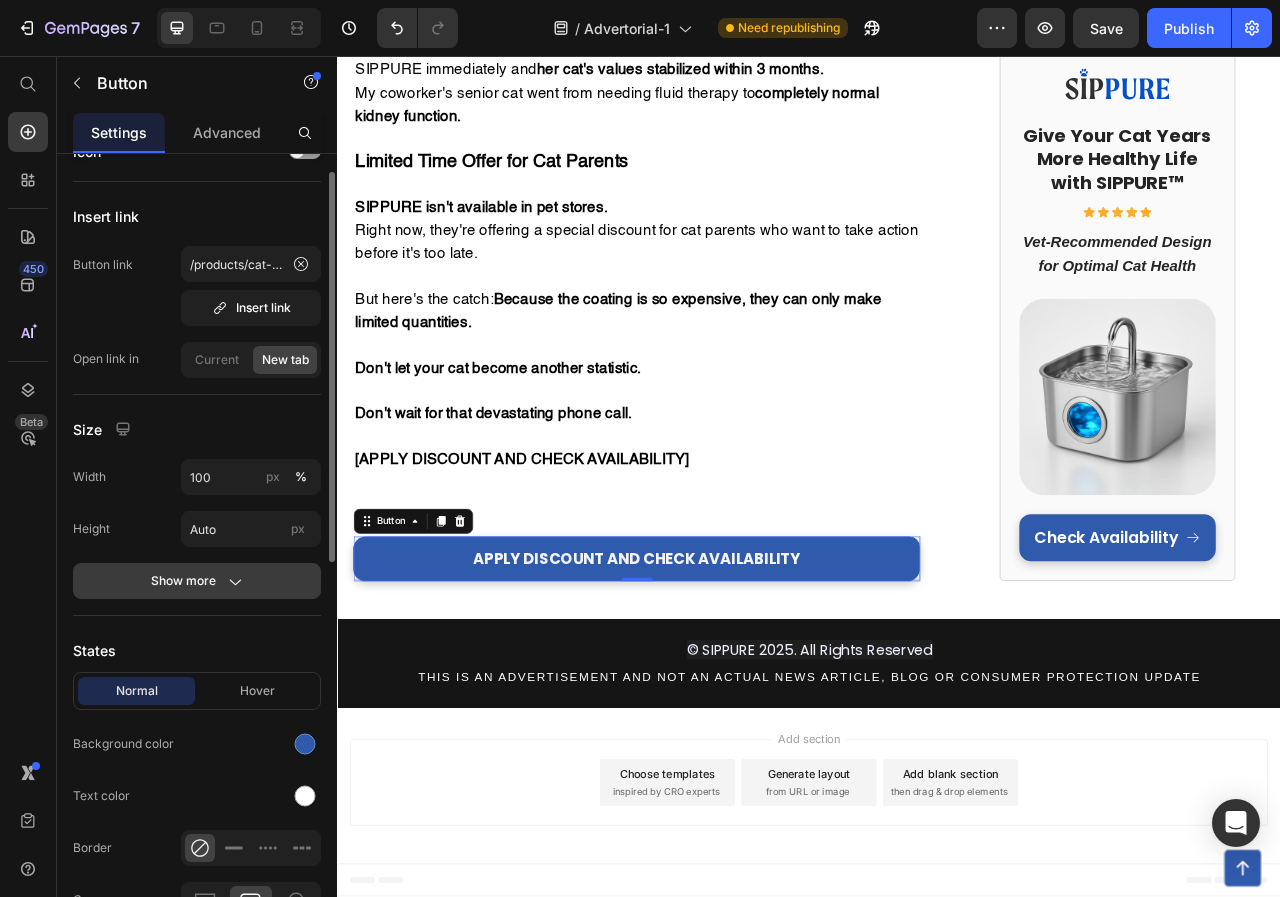 click on "Show more" 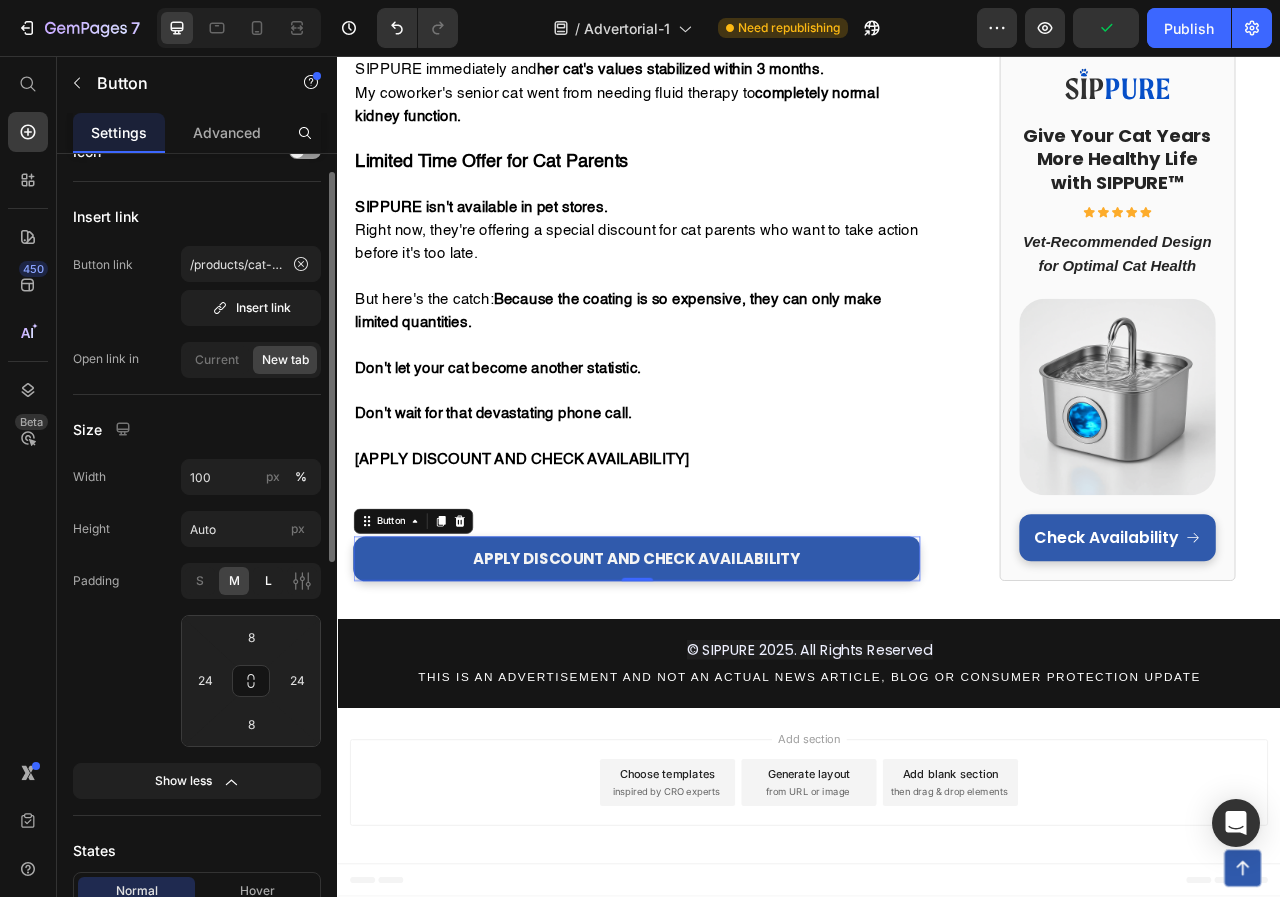 click on "L" 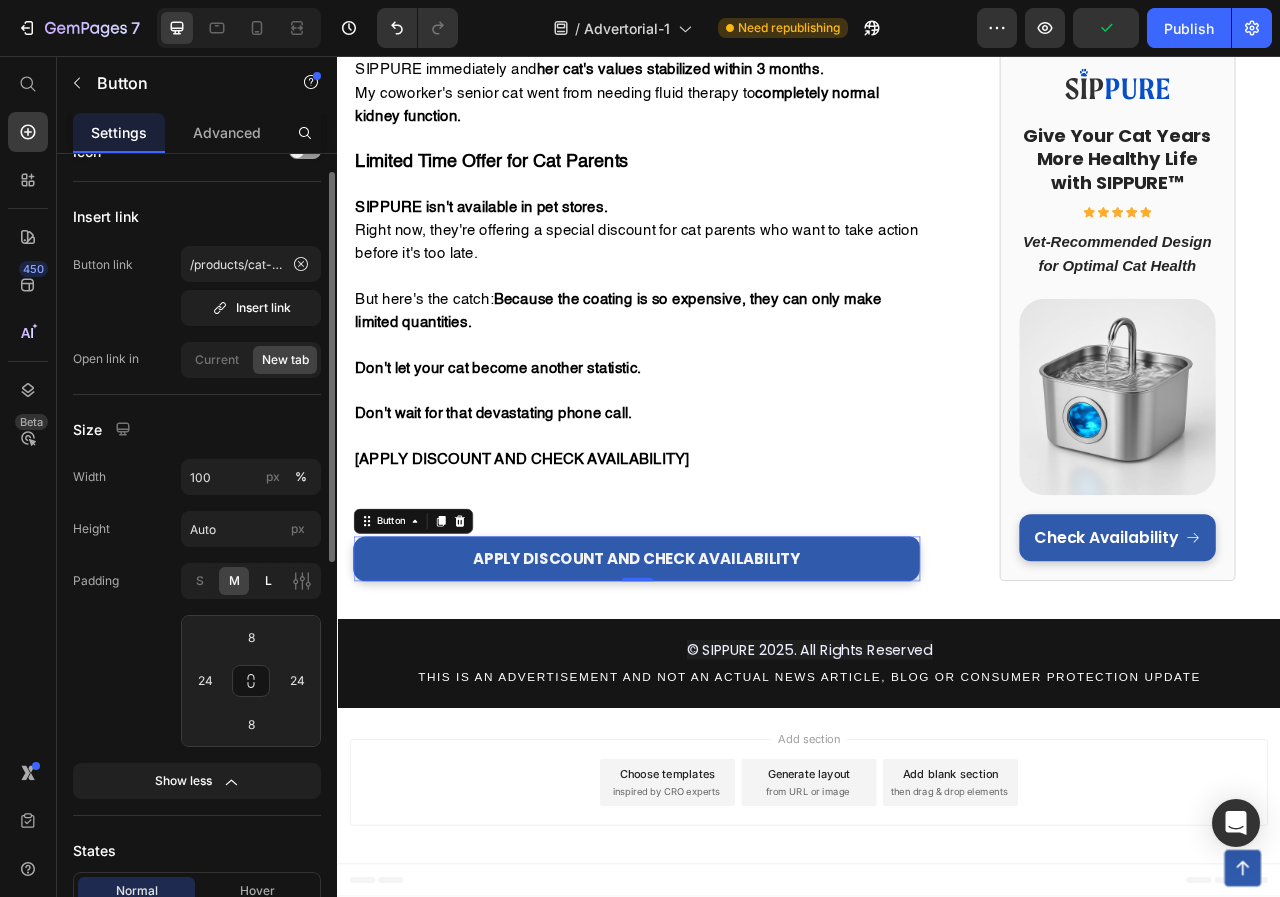 type on "12" 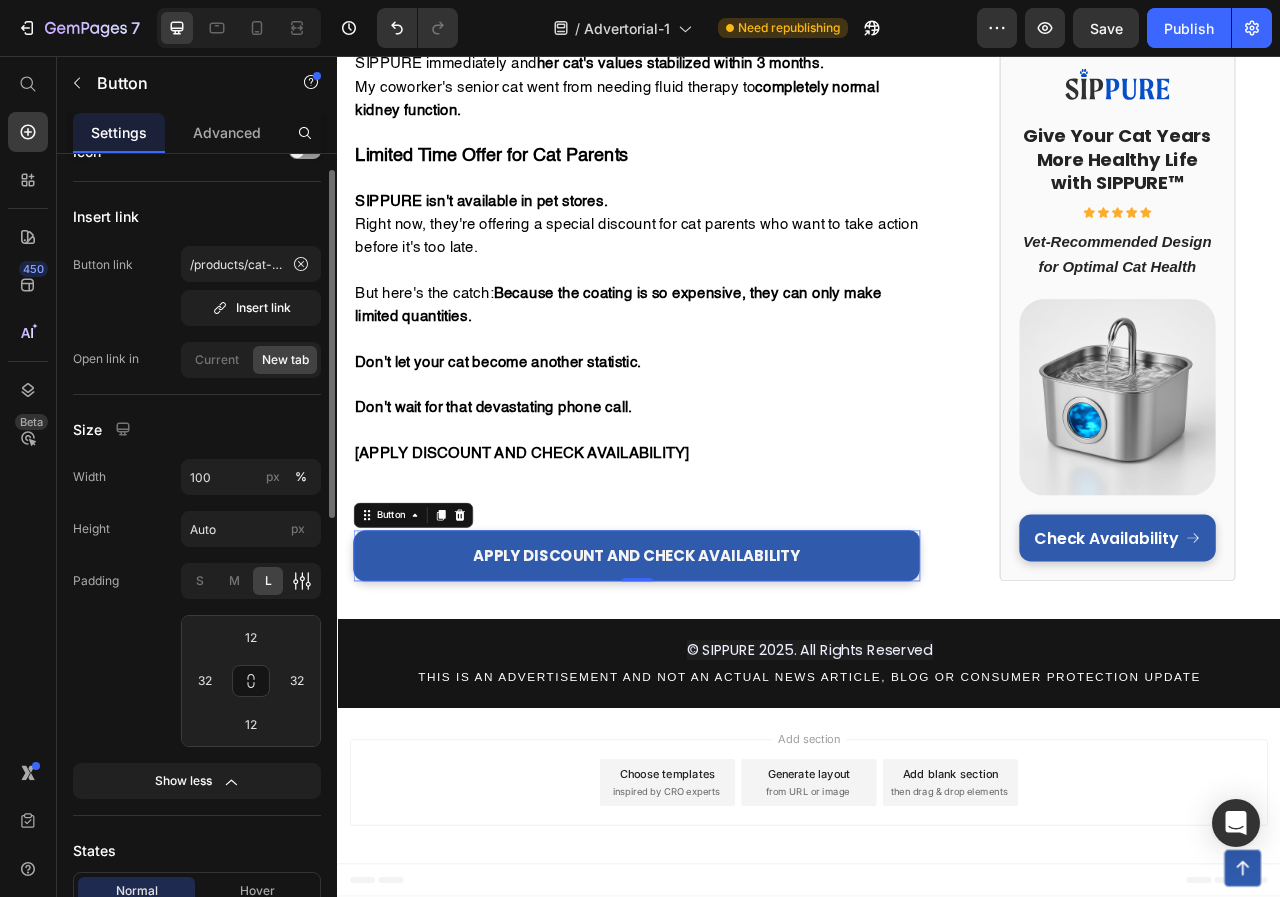 click 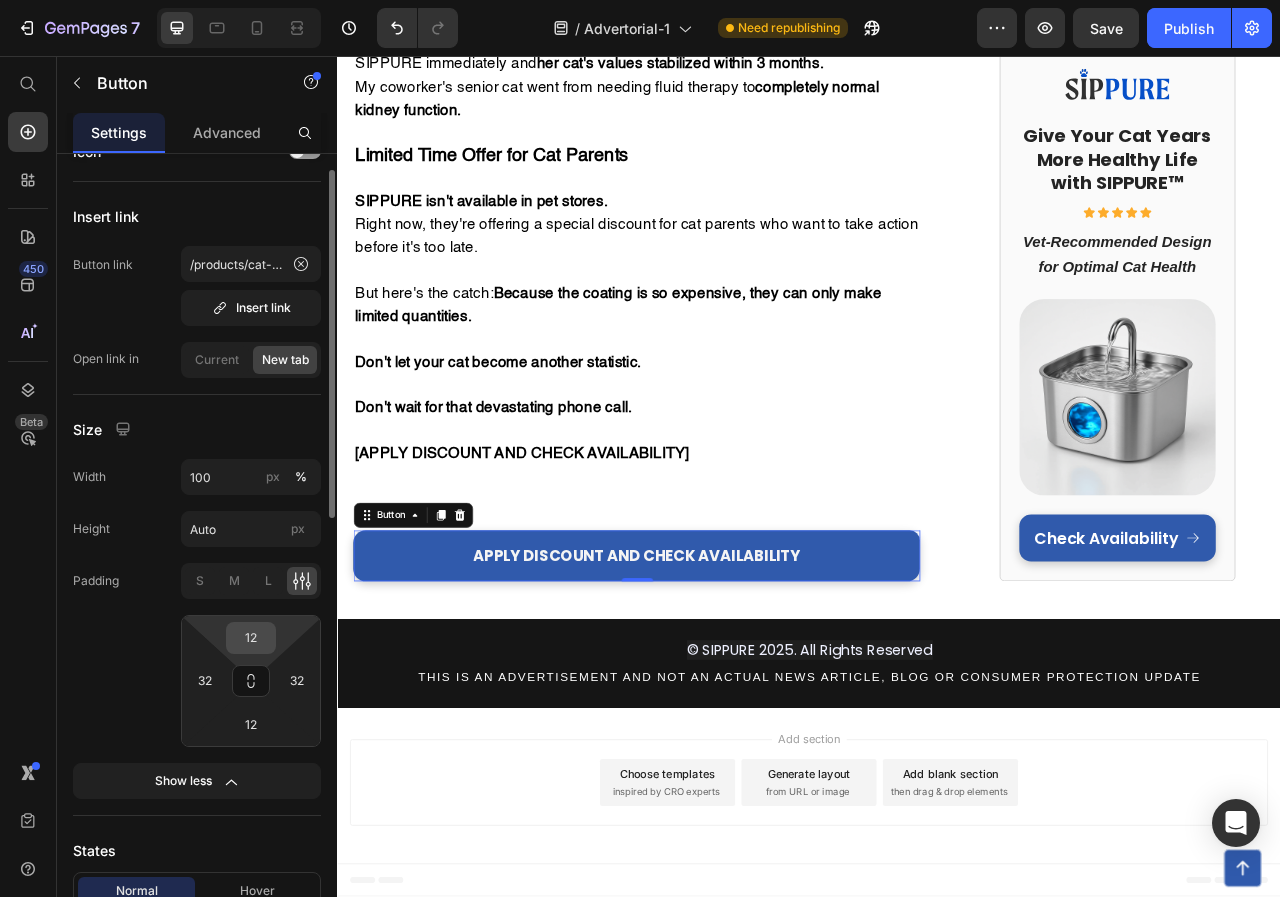 click on "12" at bounding box center (251, 638) 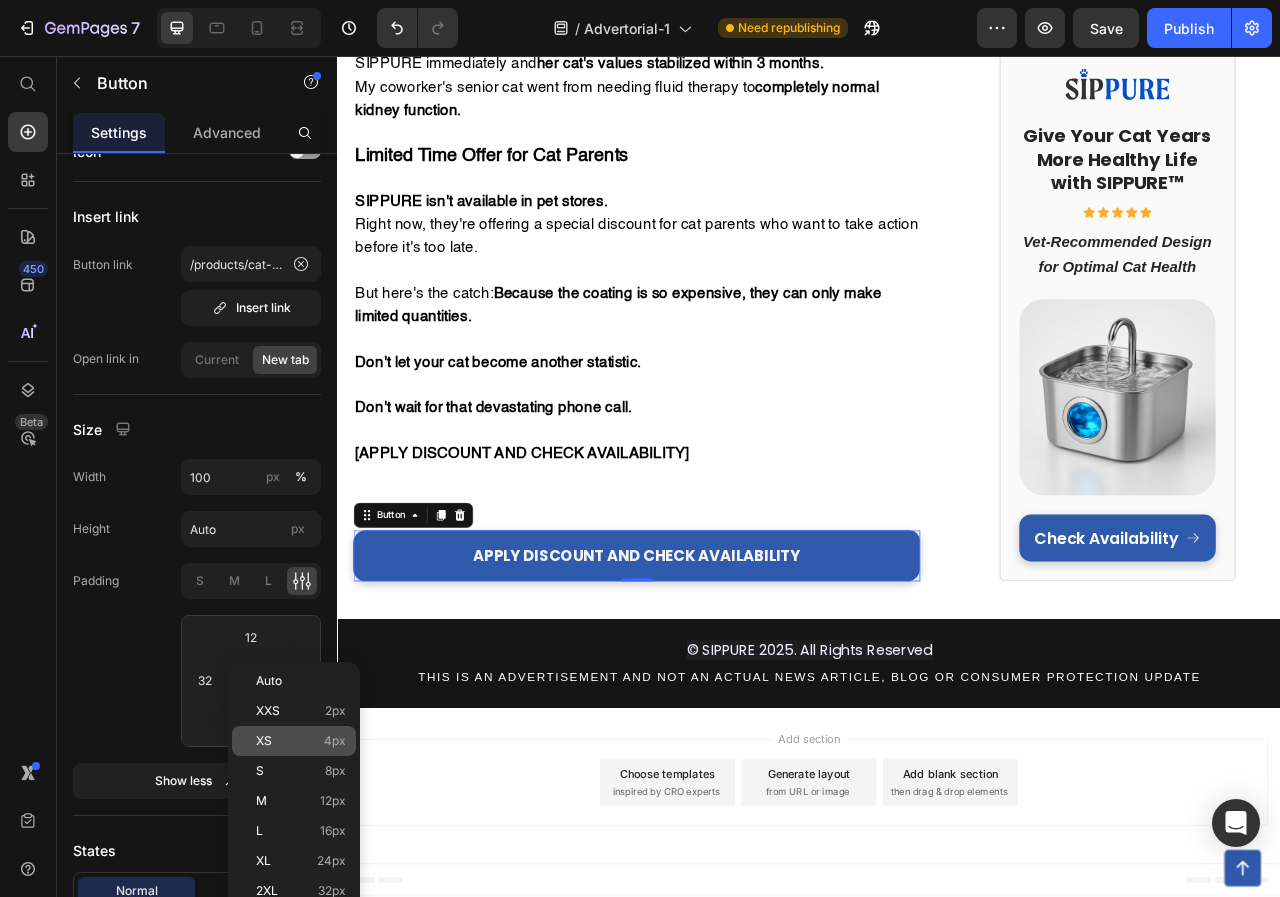 click on "XS 4px" at bounding box center (301, 741) 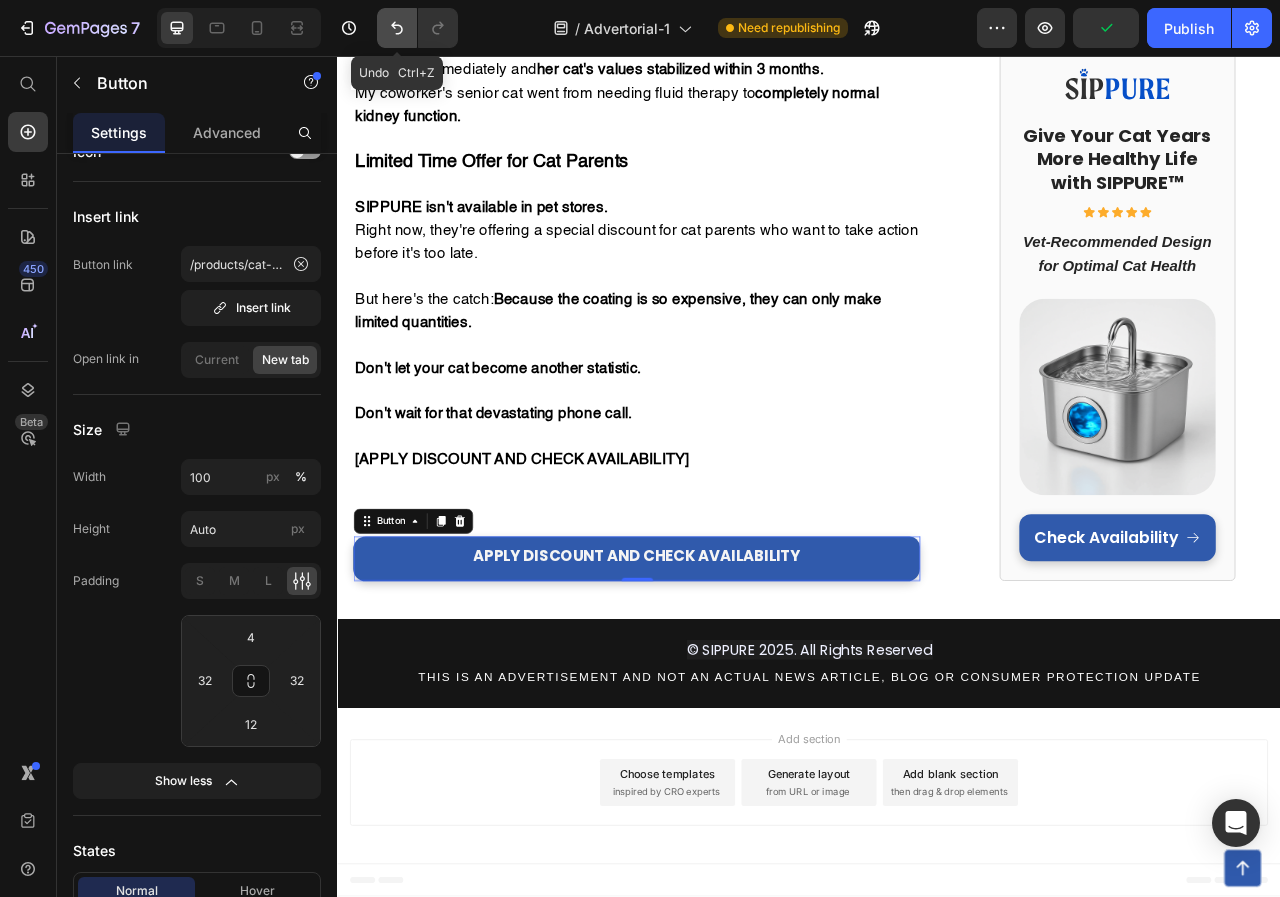 click 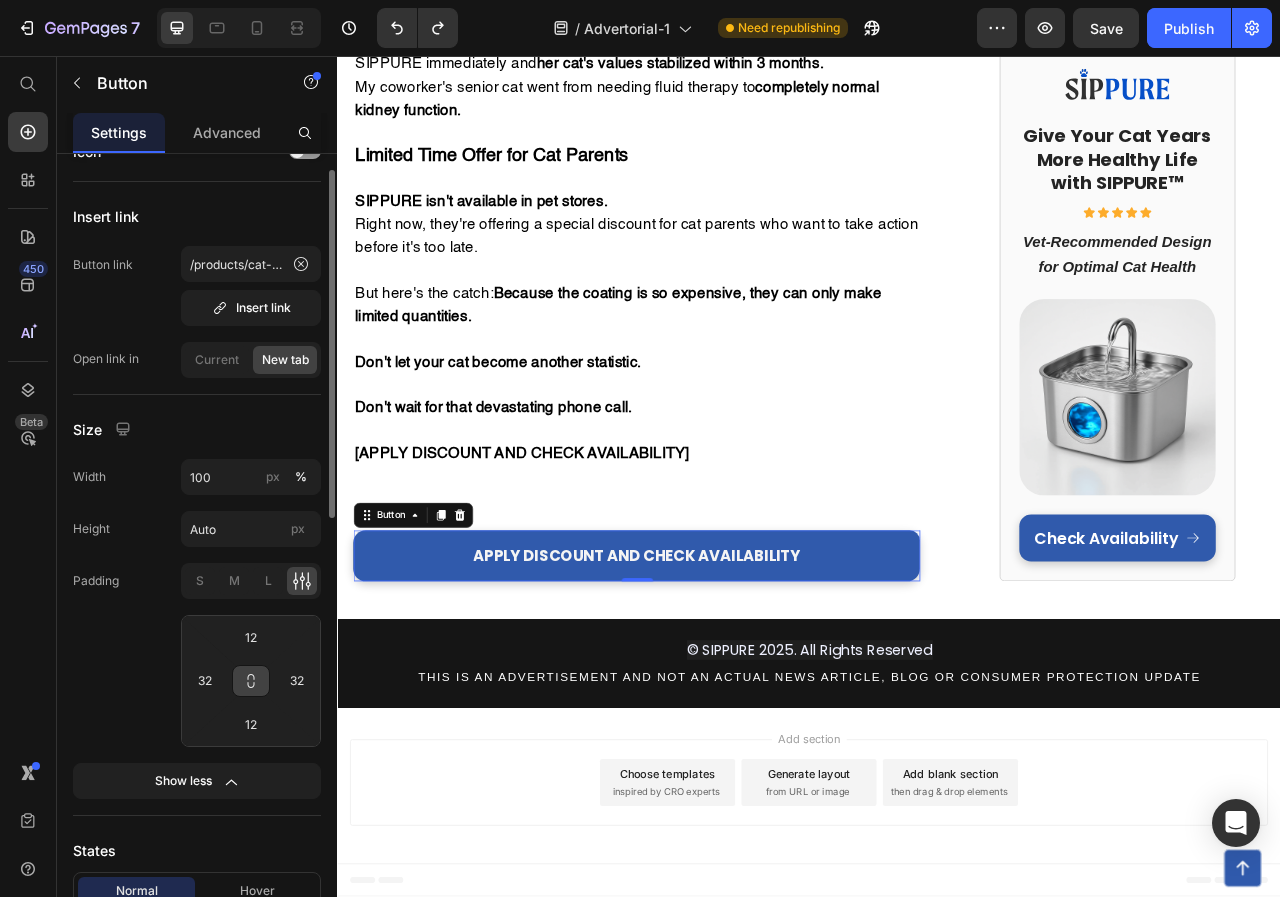 click 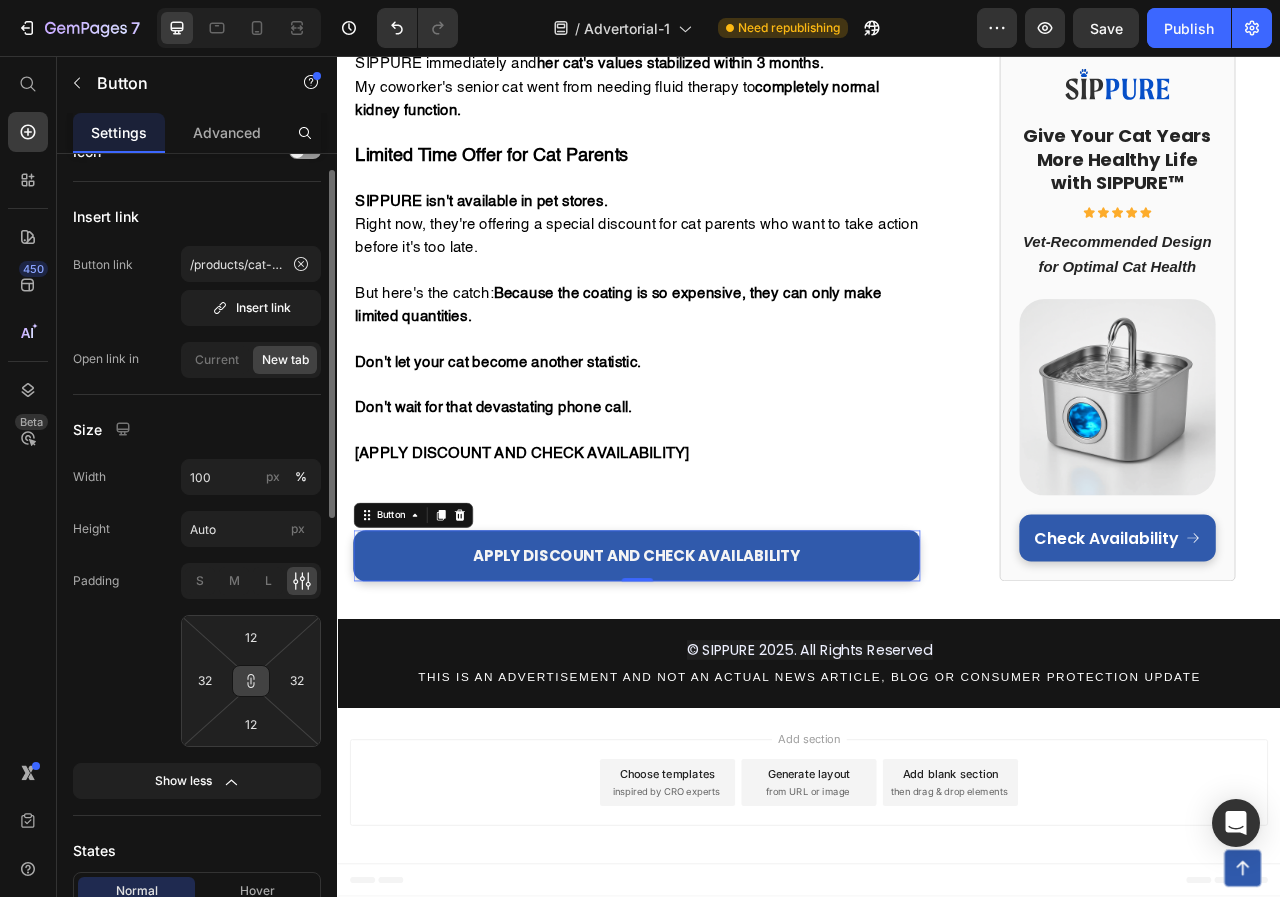 click 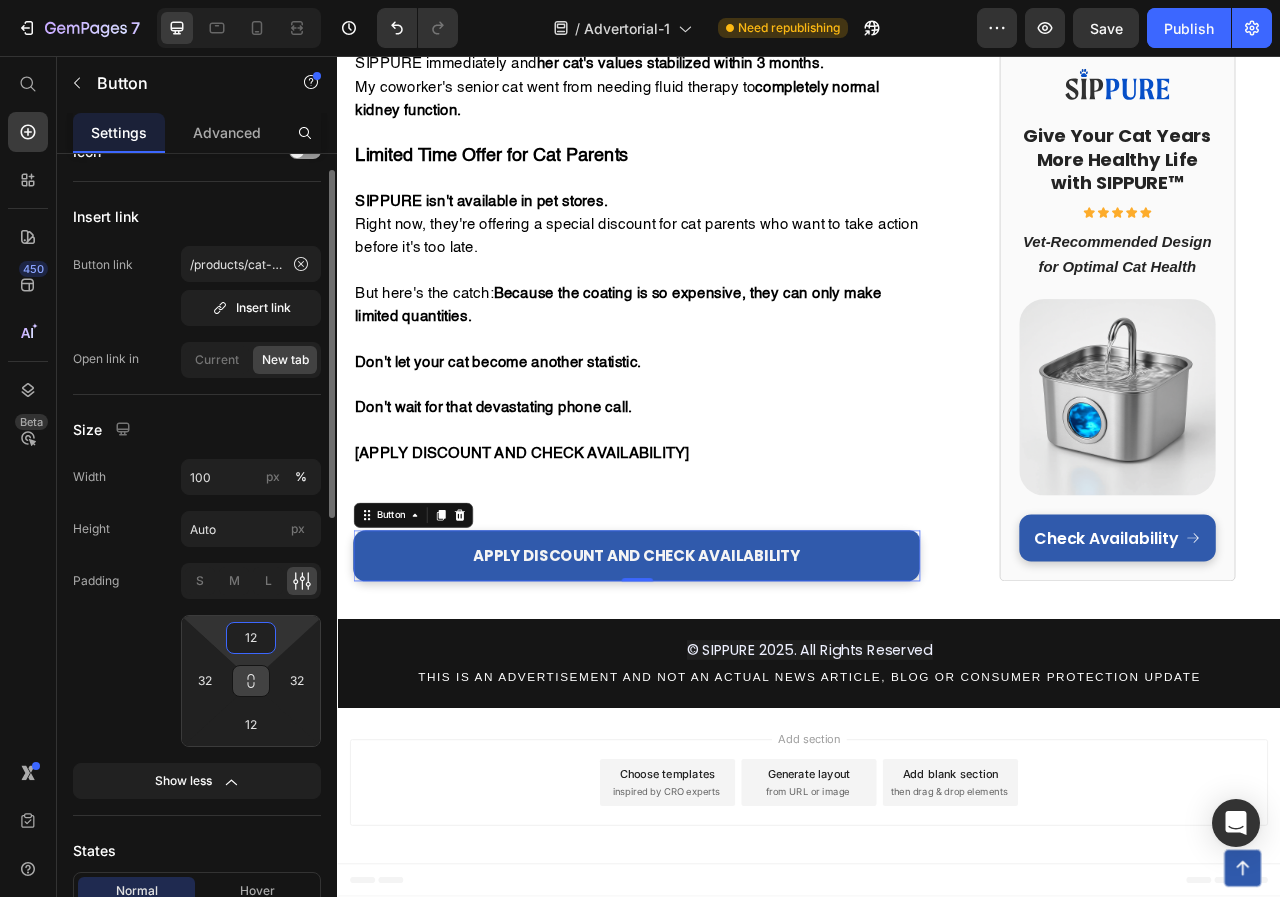 click on "12" at bounding box center (251, 638) 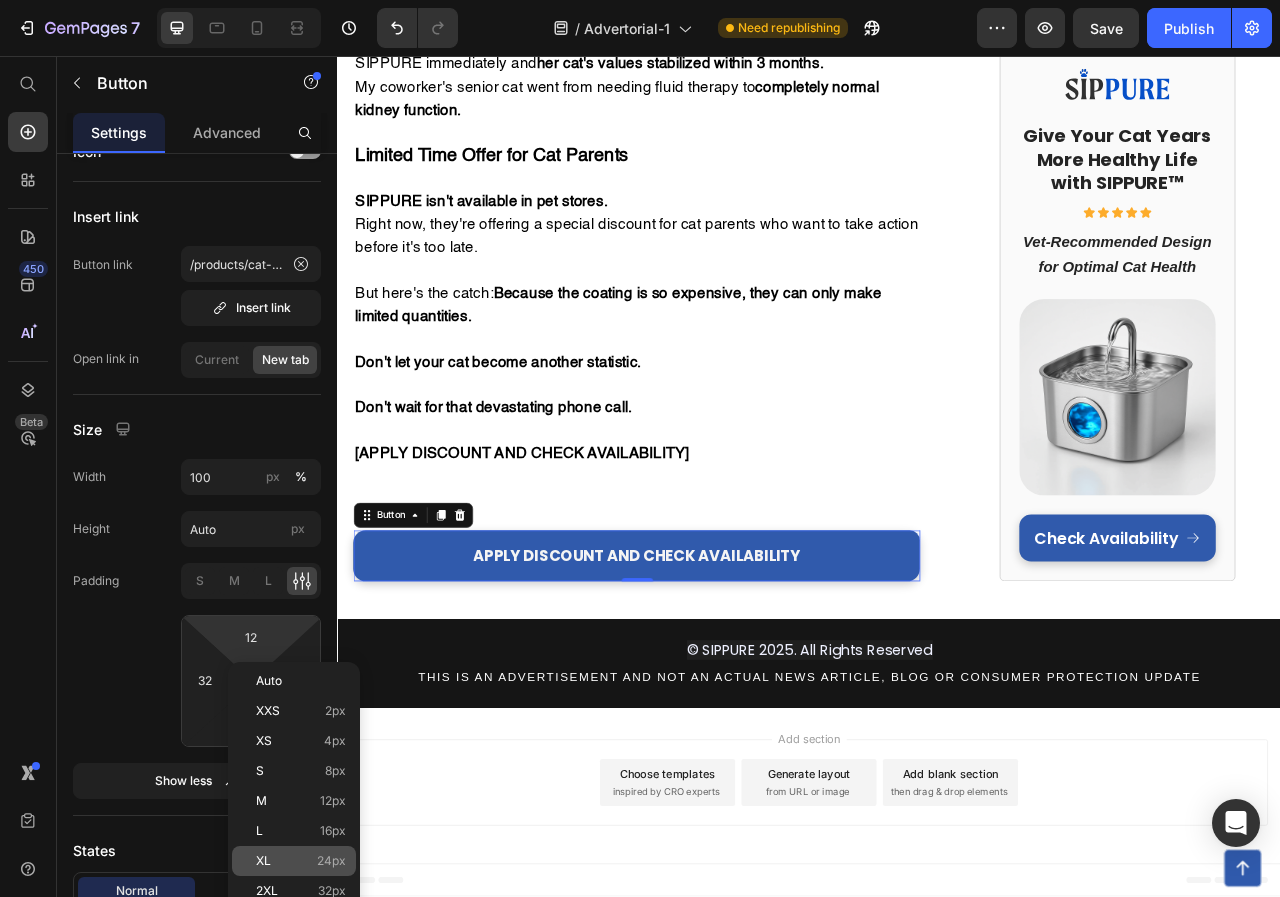 click on "24px" at bounding box center [331, 861] 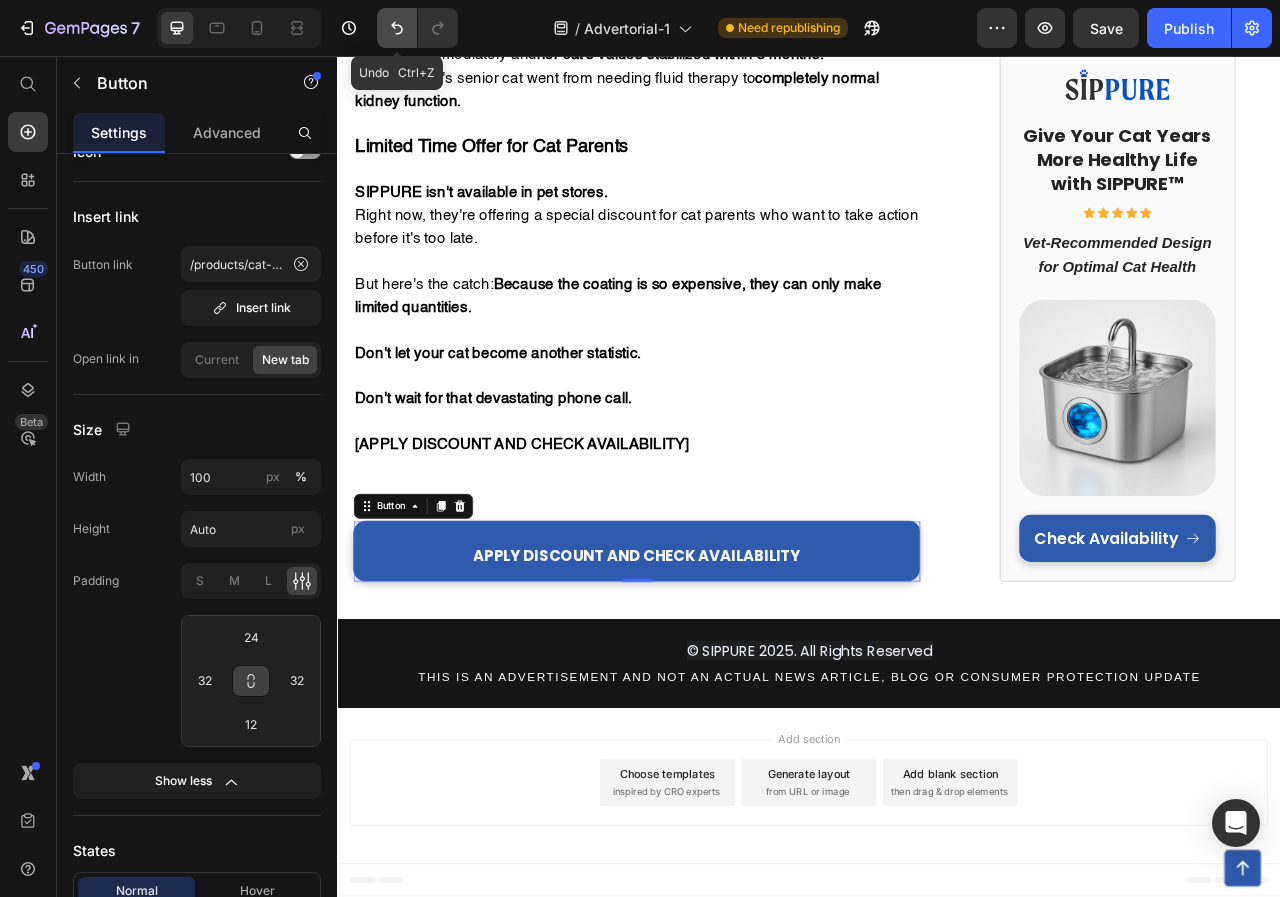 click 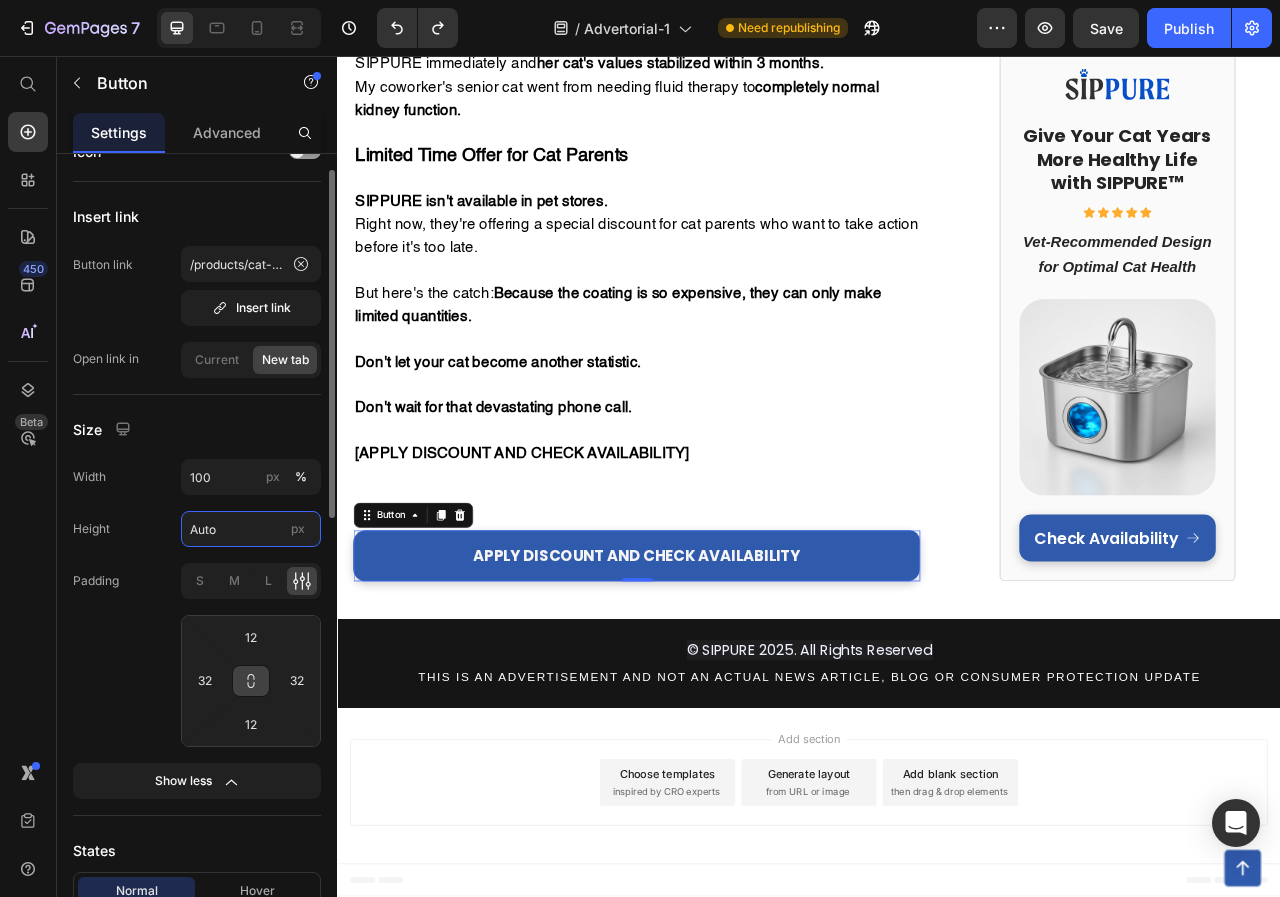 click on "Auto" at bounding box center [251, 529] 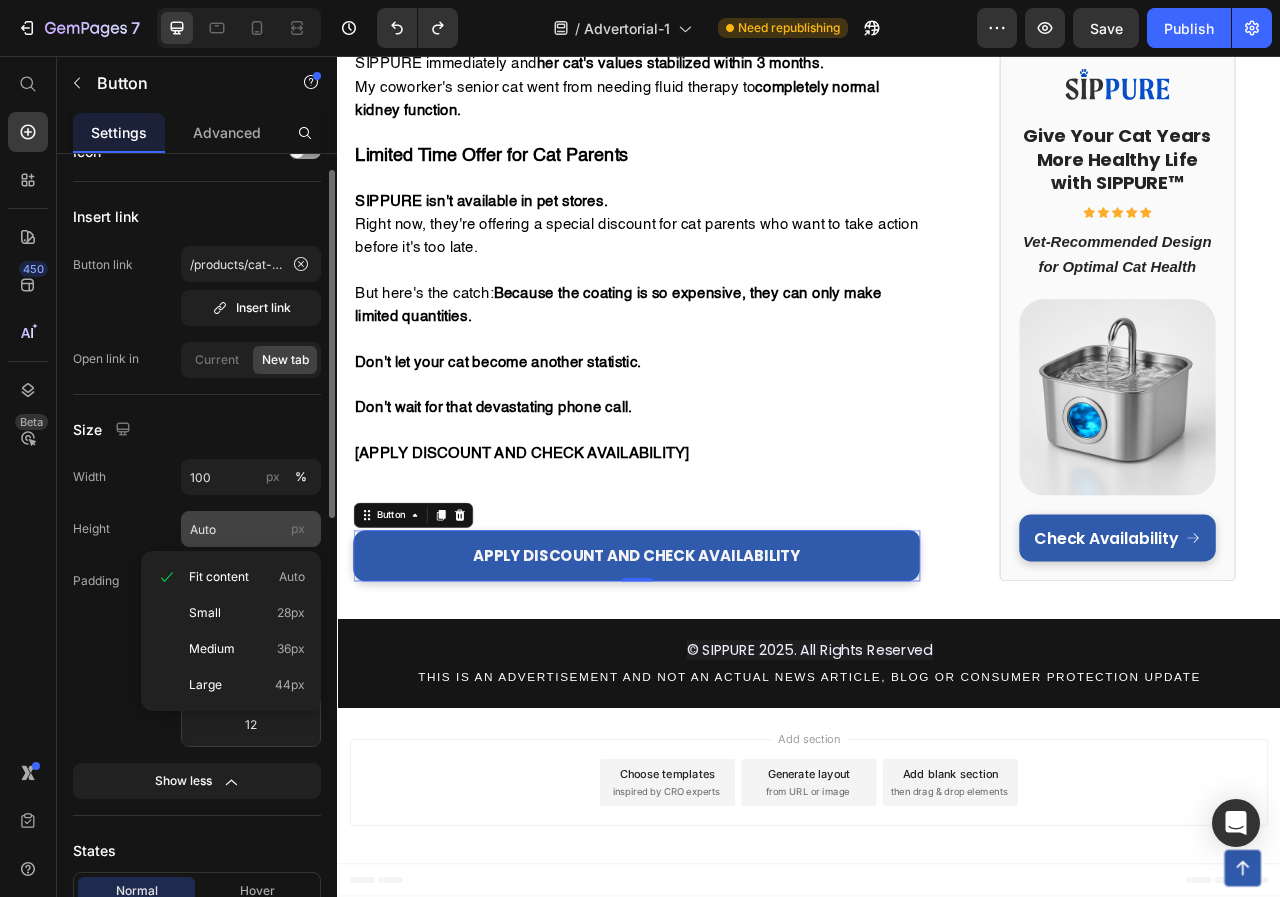 click on "px" at bounding box center (298, 528) 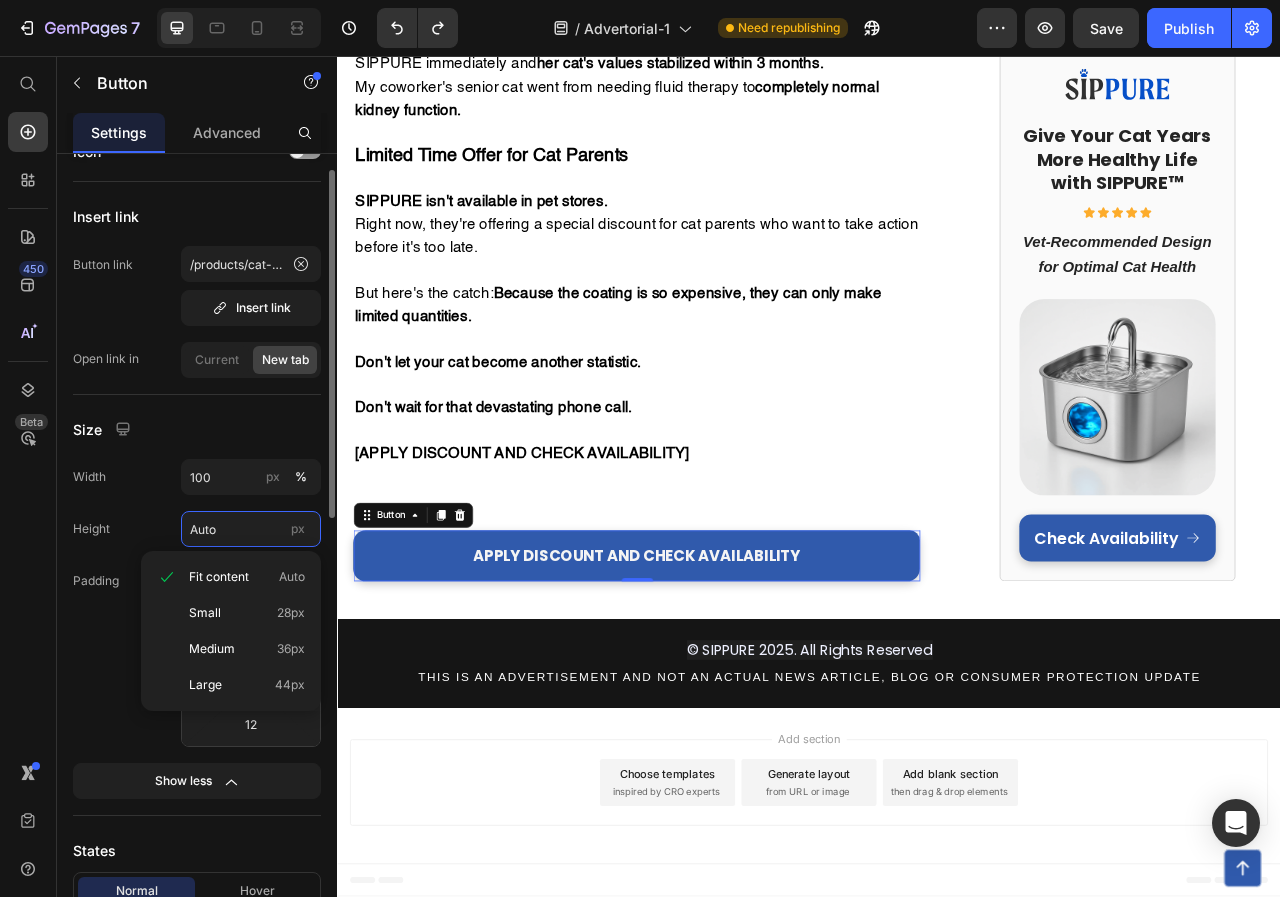 click on "Auto" at bounding box center (251, 529) 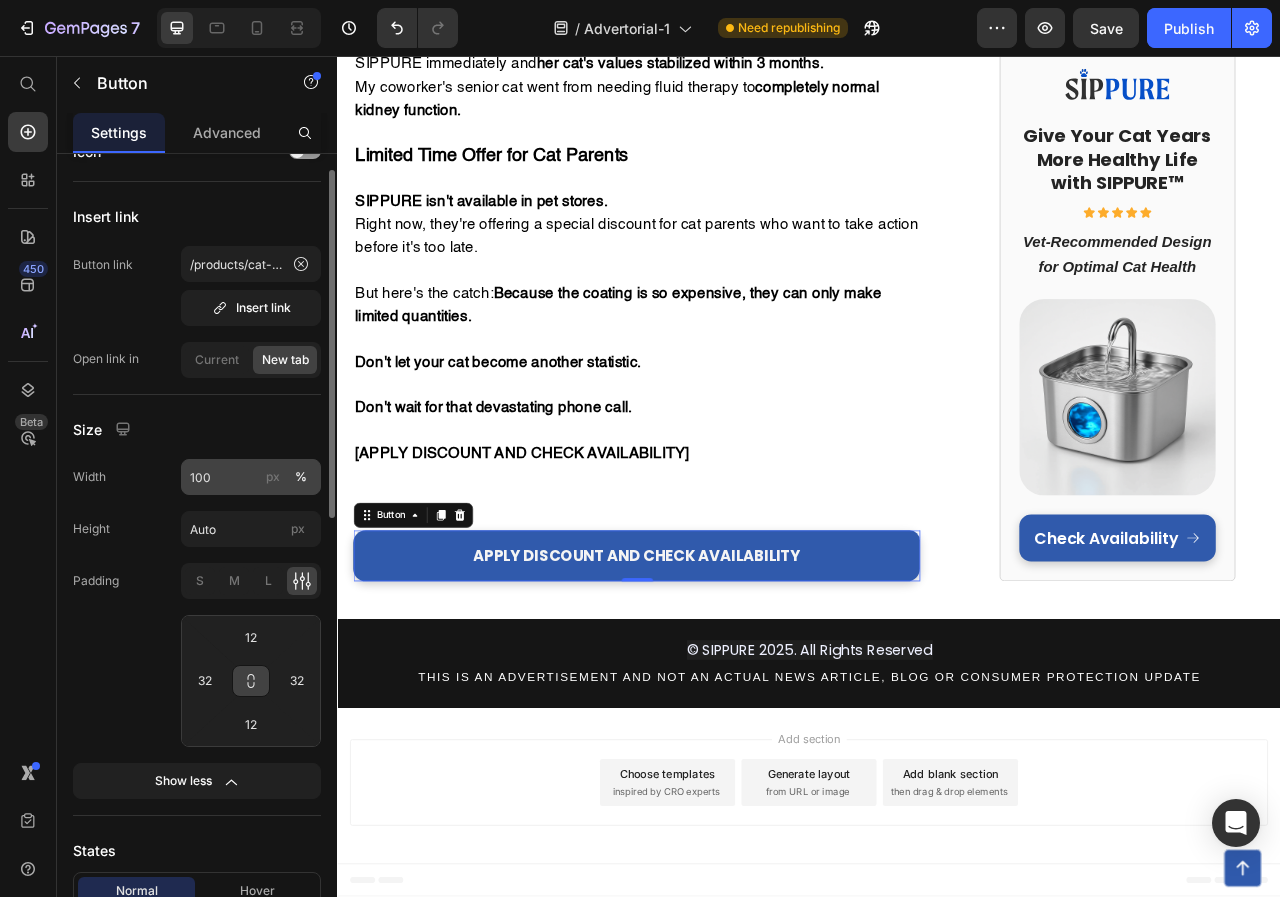 click on "px" at bounding box center [273, 477] 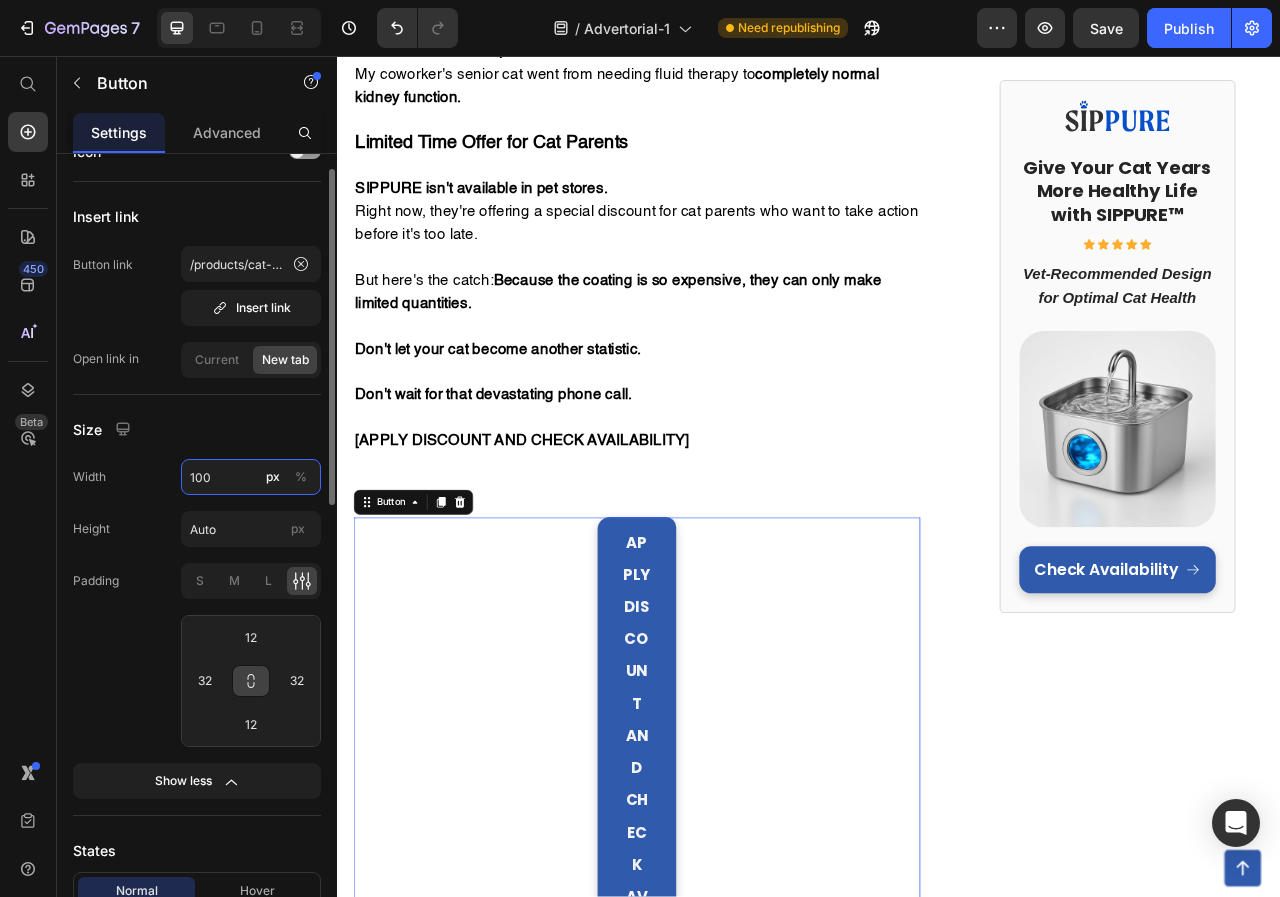 click on "100" at bounding box center [251, 477] 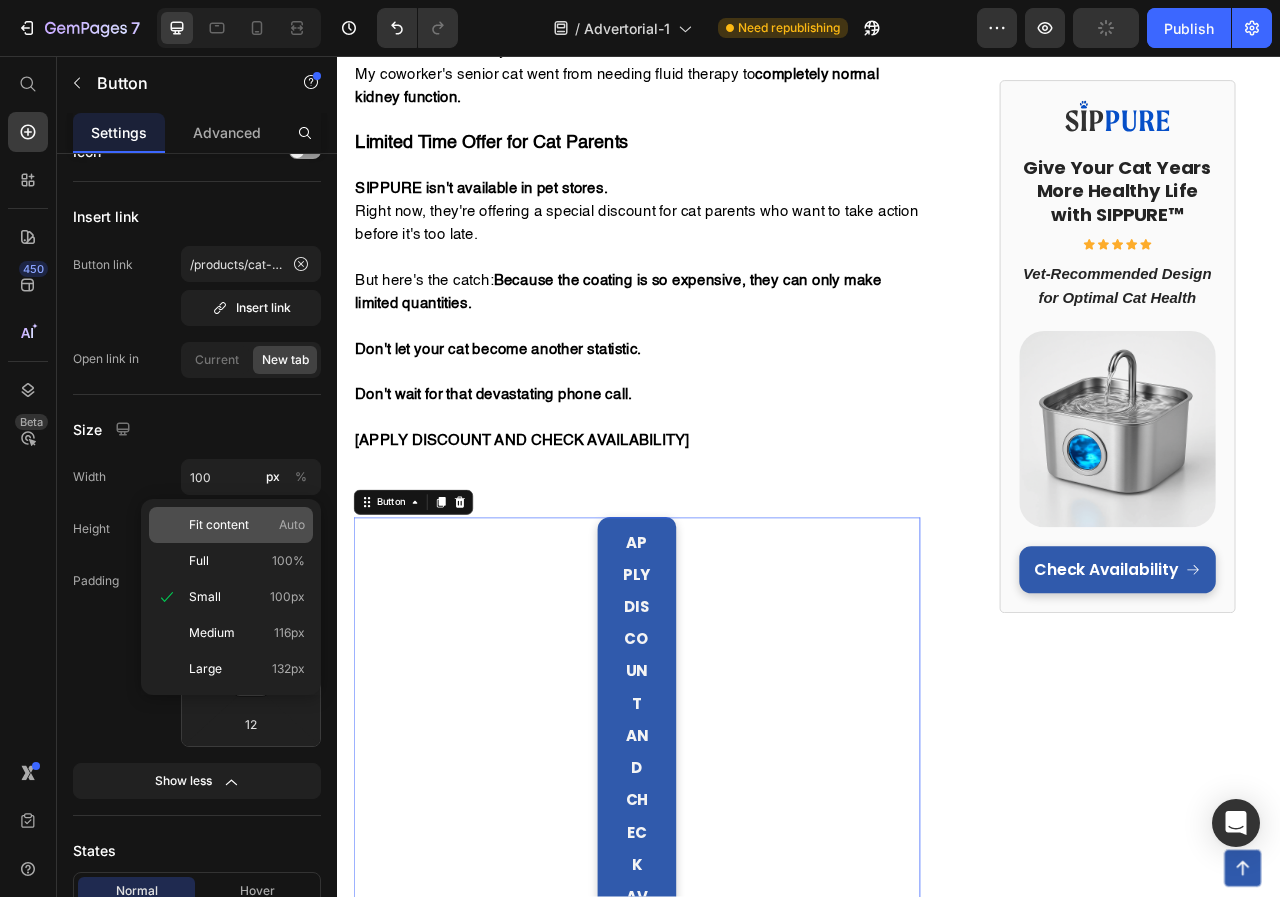 click on "Auto" at bounding box center [292, 525] 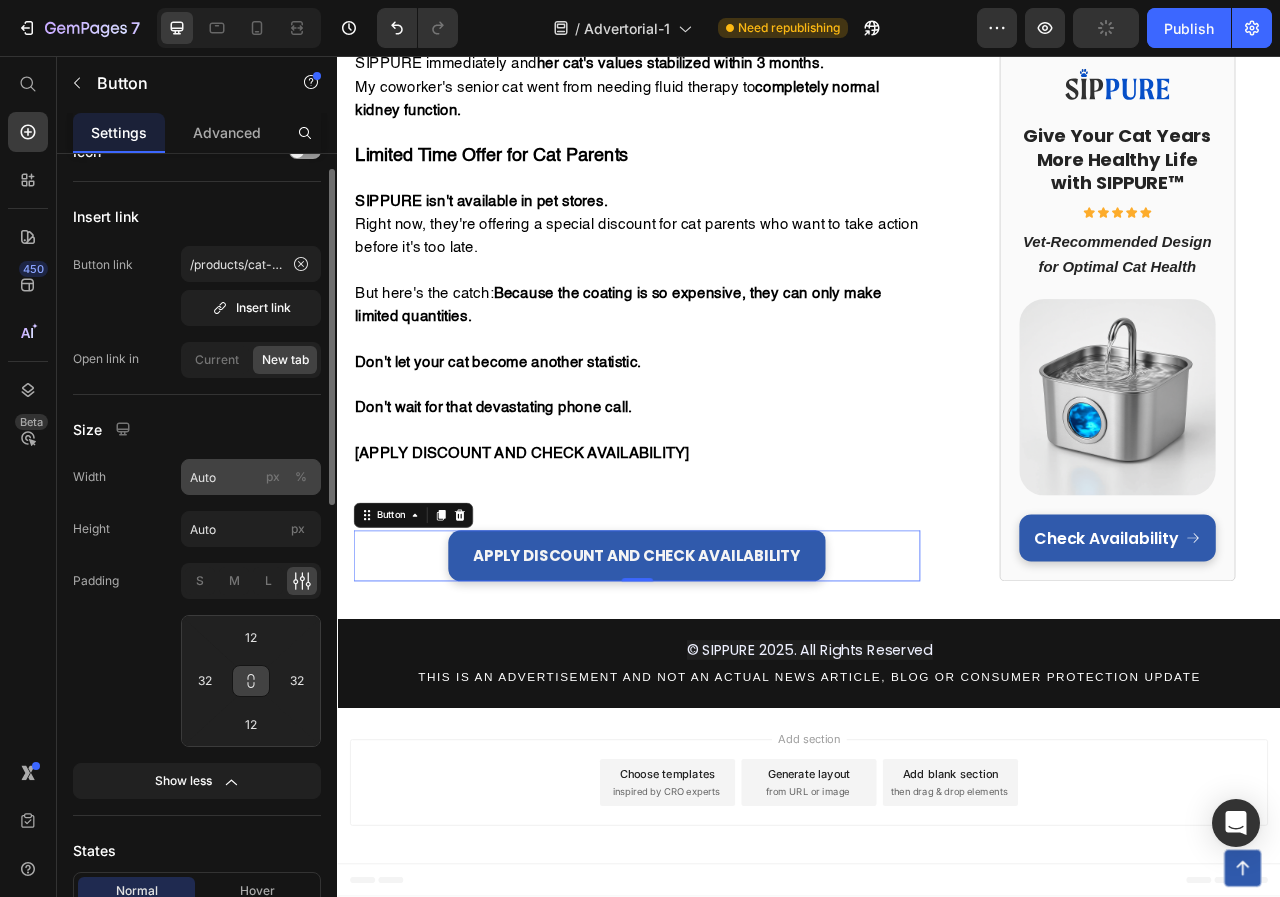 click on "px" at bounding box center [273, 477] 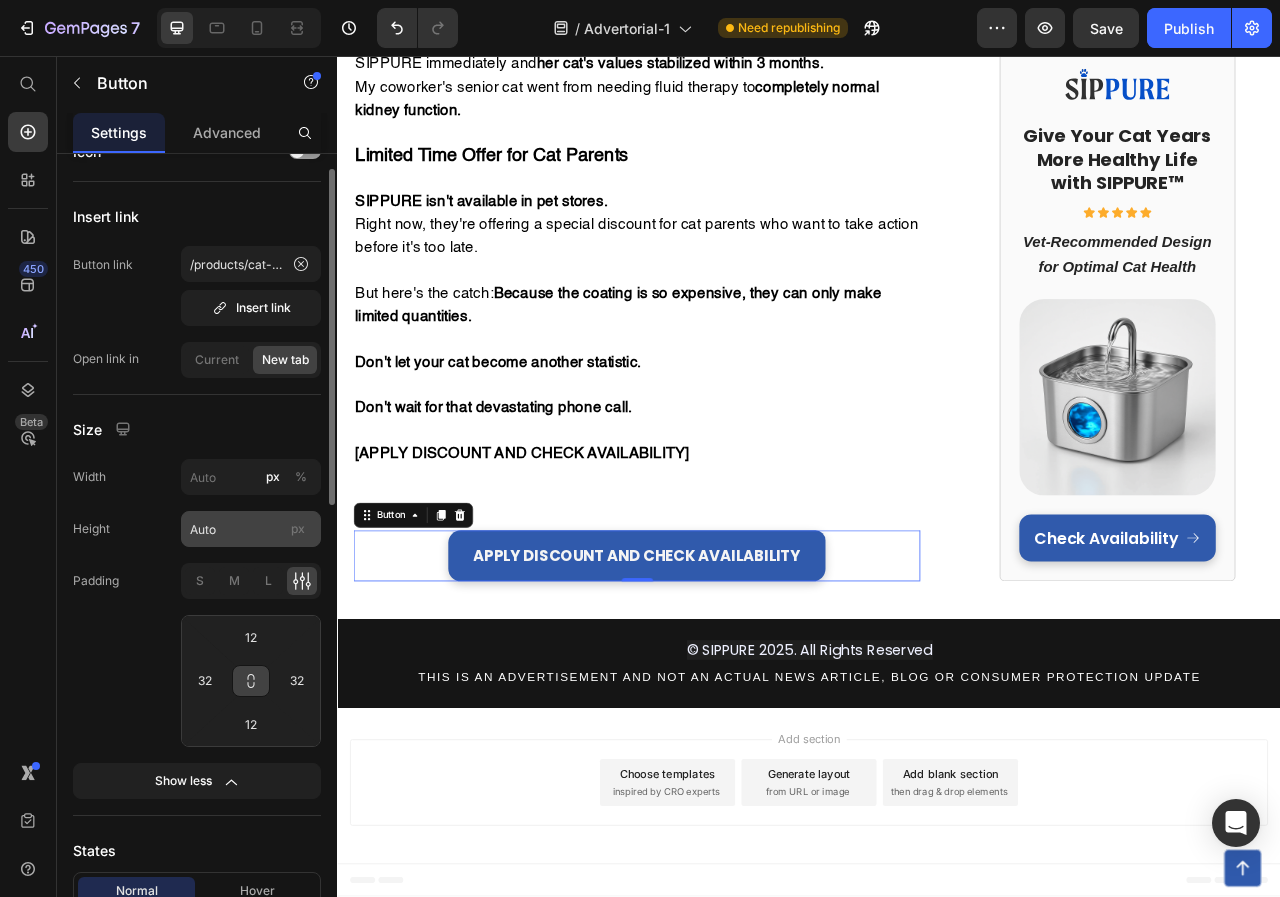 click on "px" at bounding box center (298, 528) 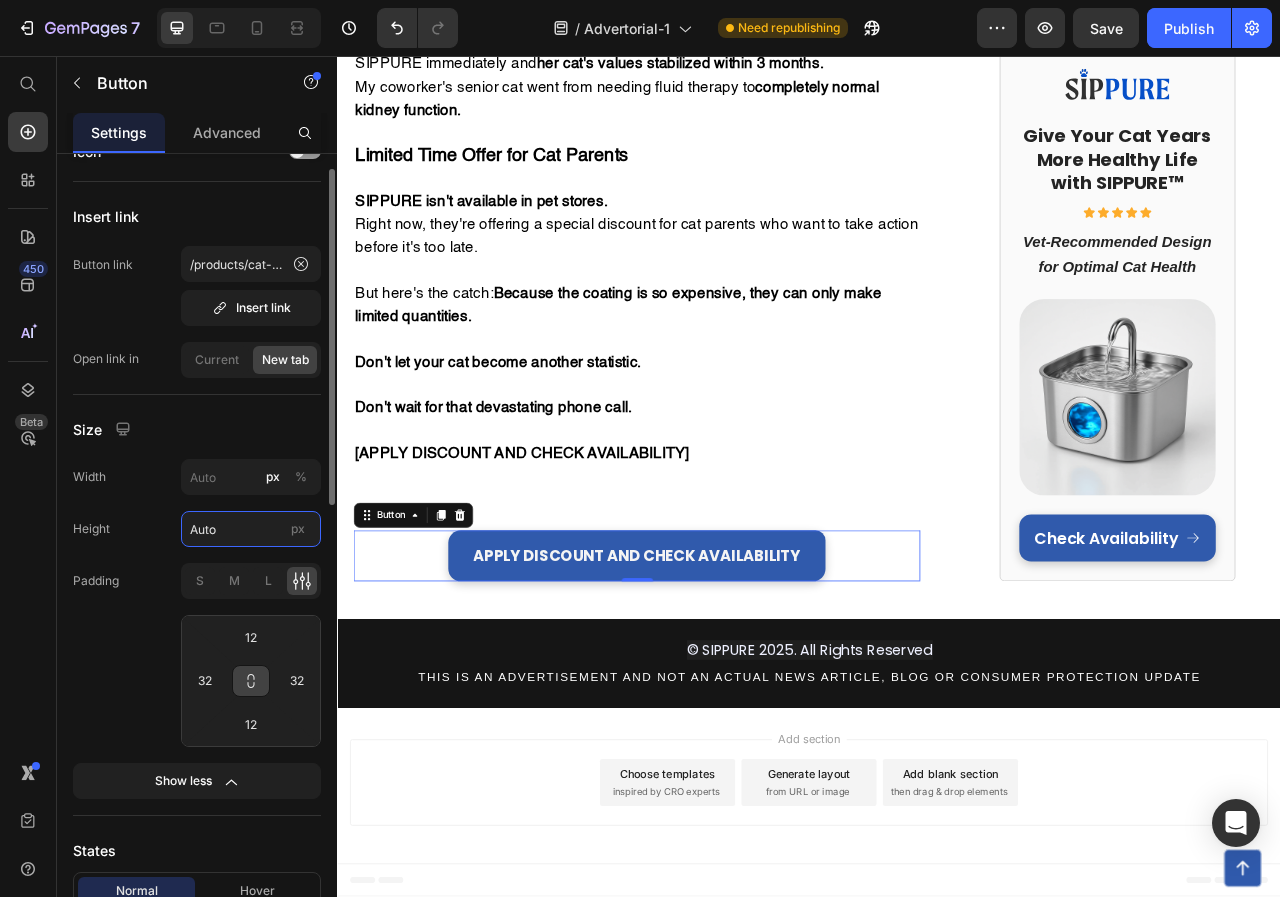 click on "Auto" at bounding box center (251, 529) 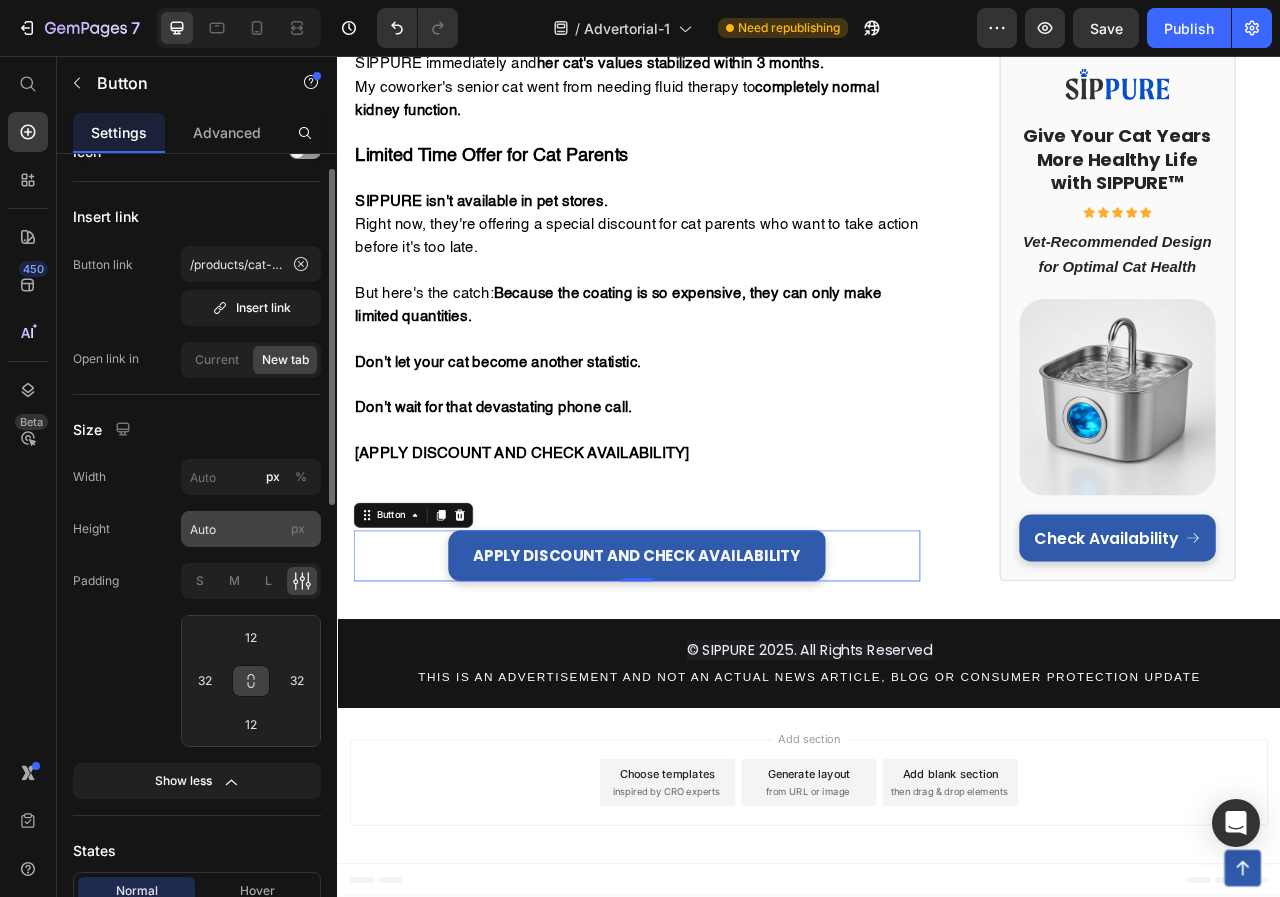 click on "px" at bounding box center (298, 528) 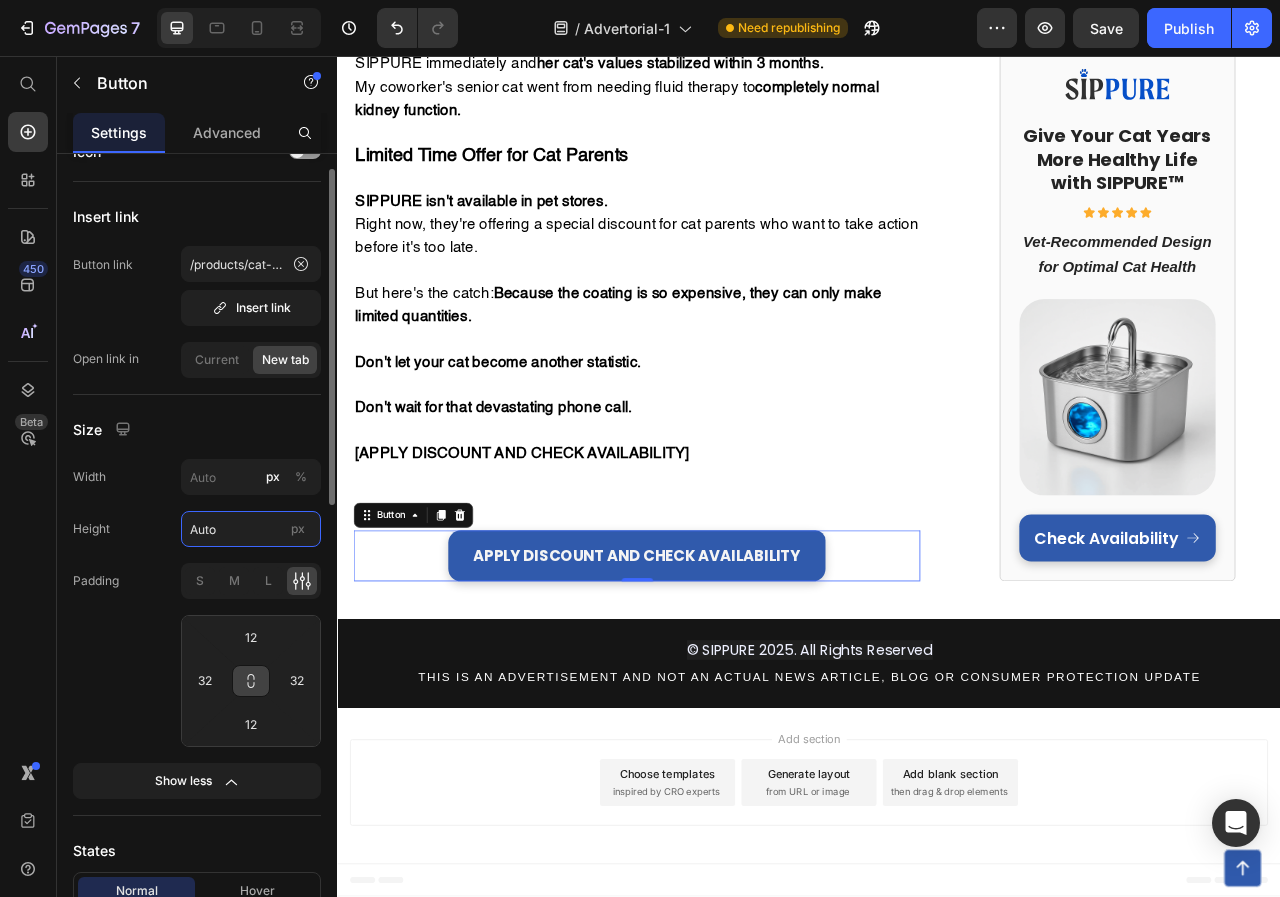 click on "Auto" at bounding box center [251, 529] 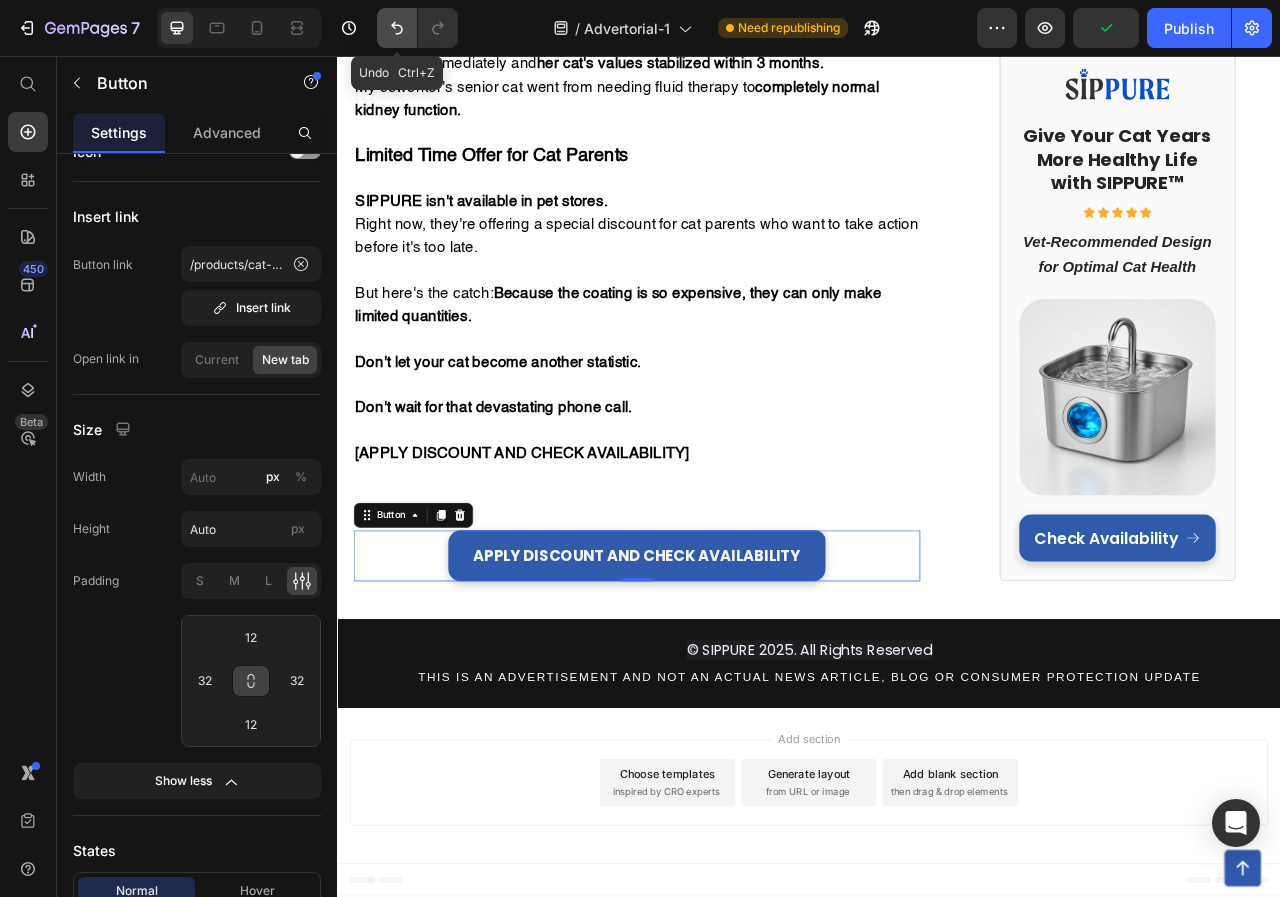 click 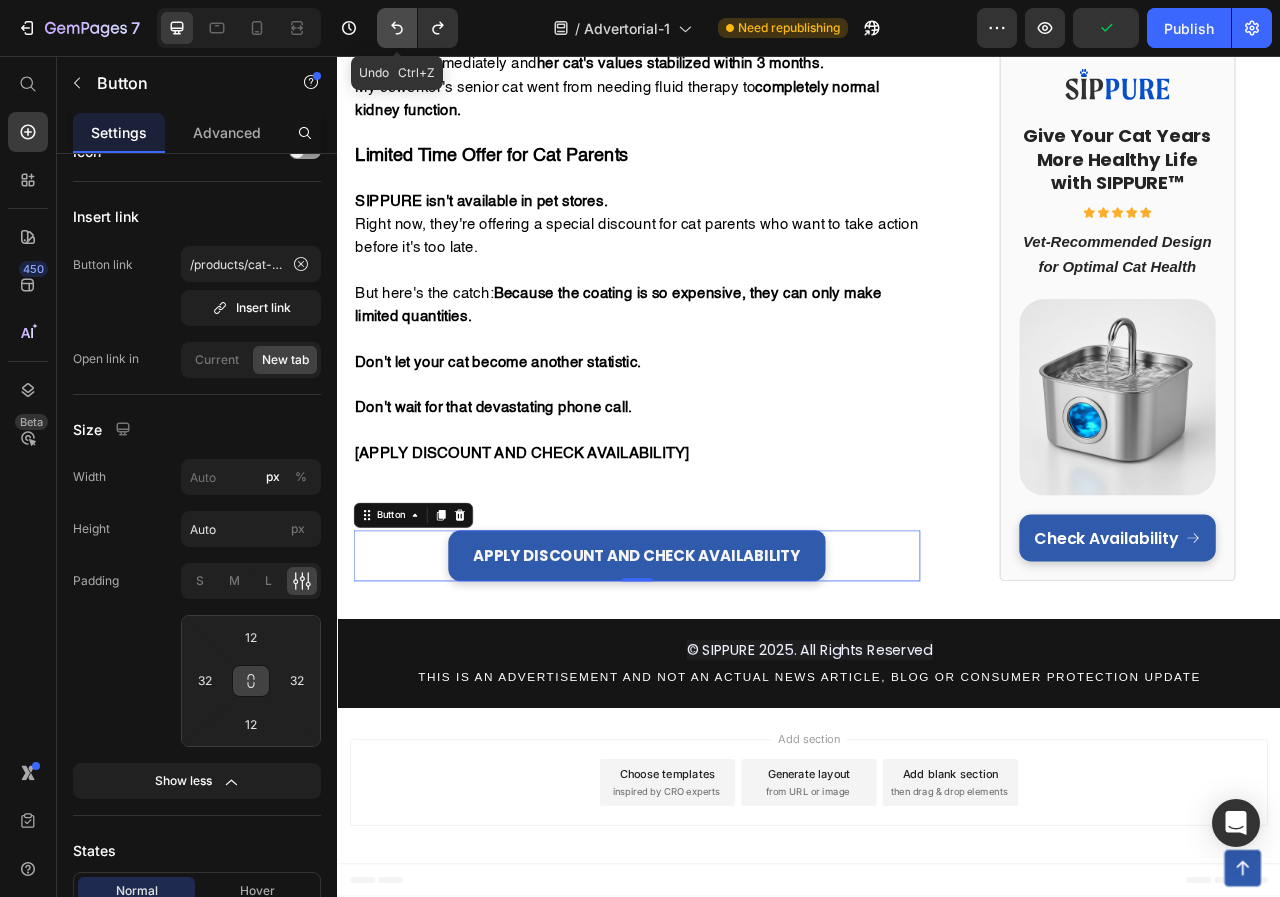 click 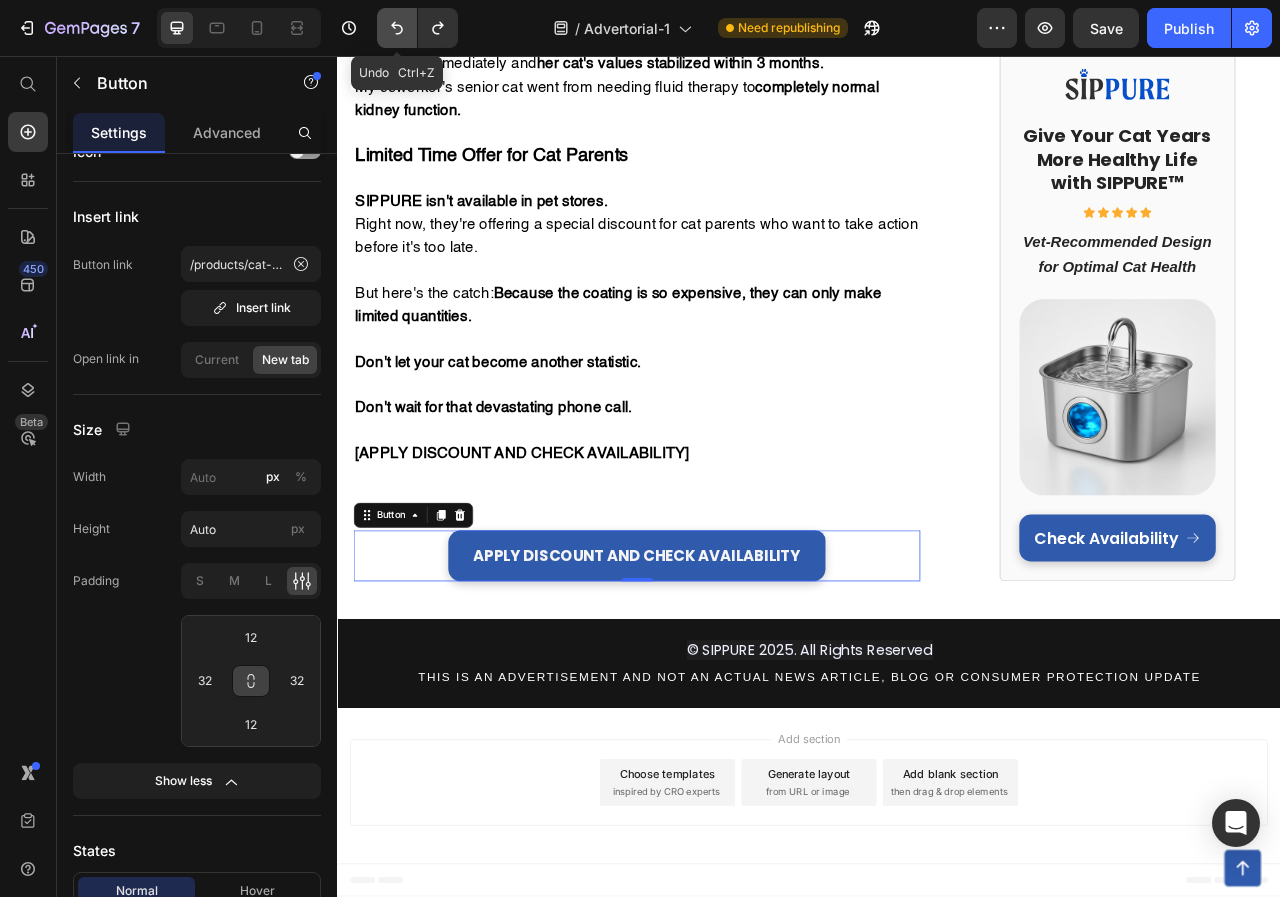 click 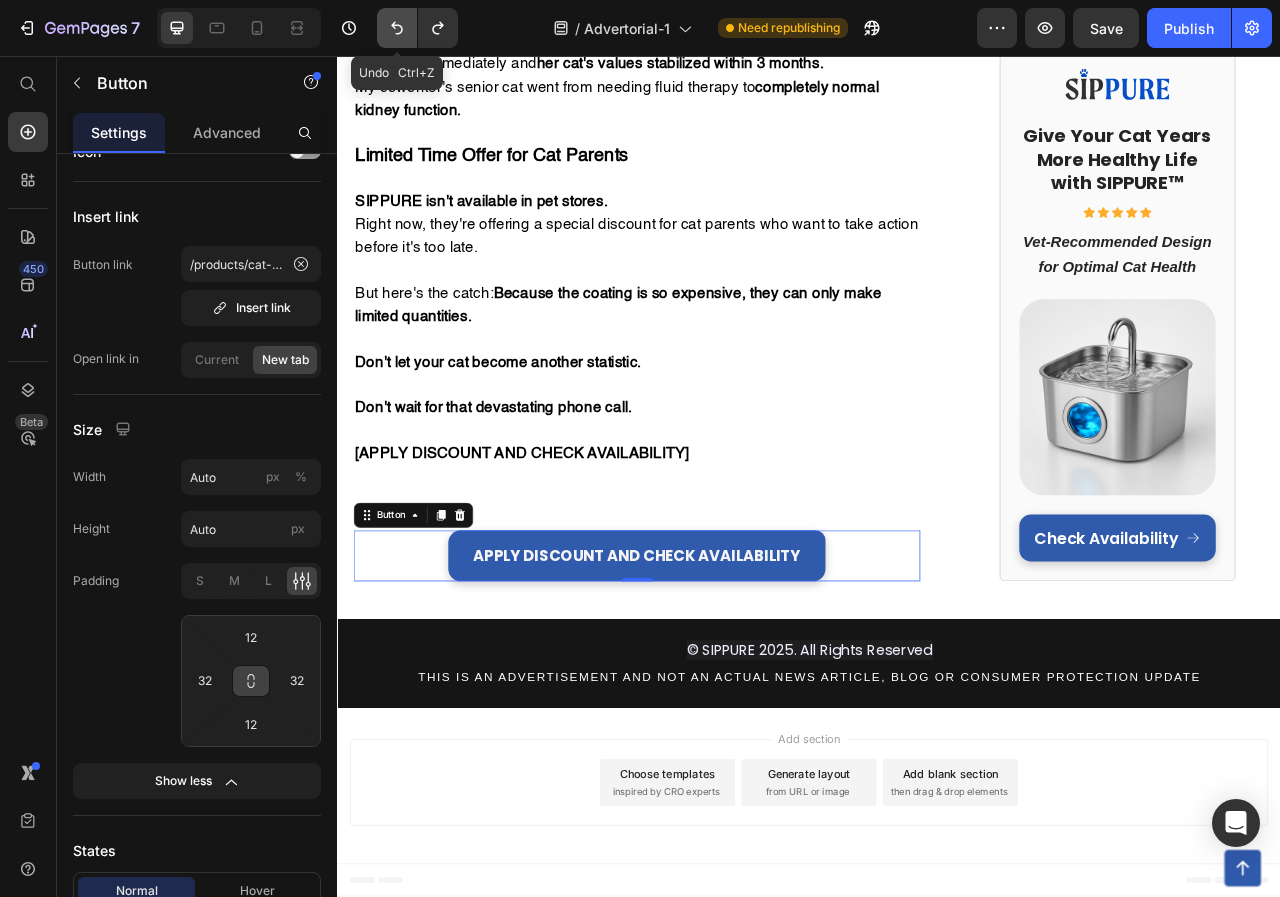 click 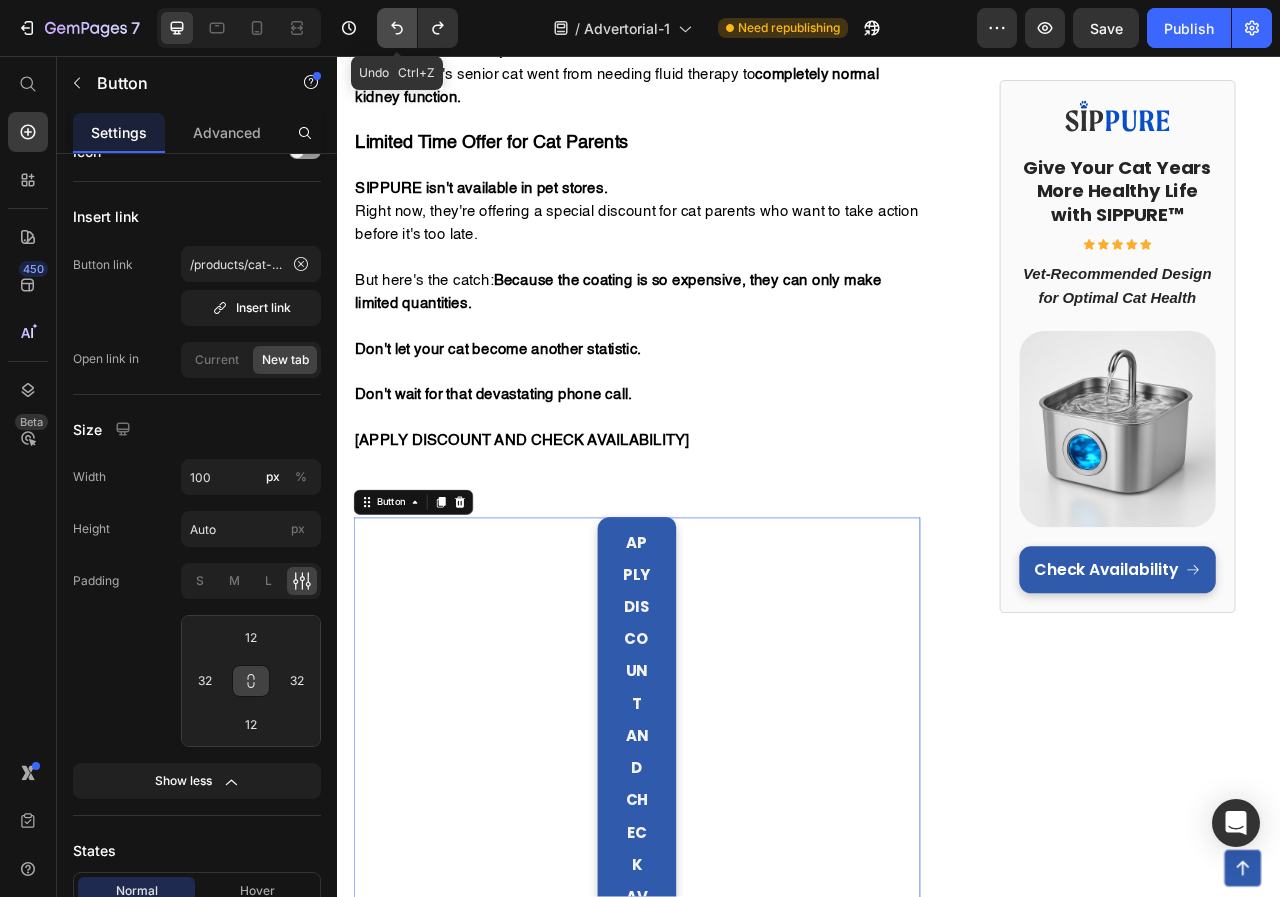 click 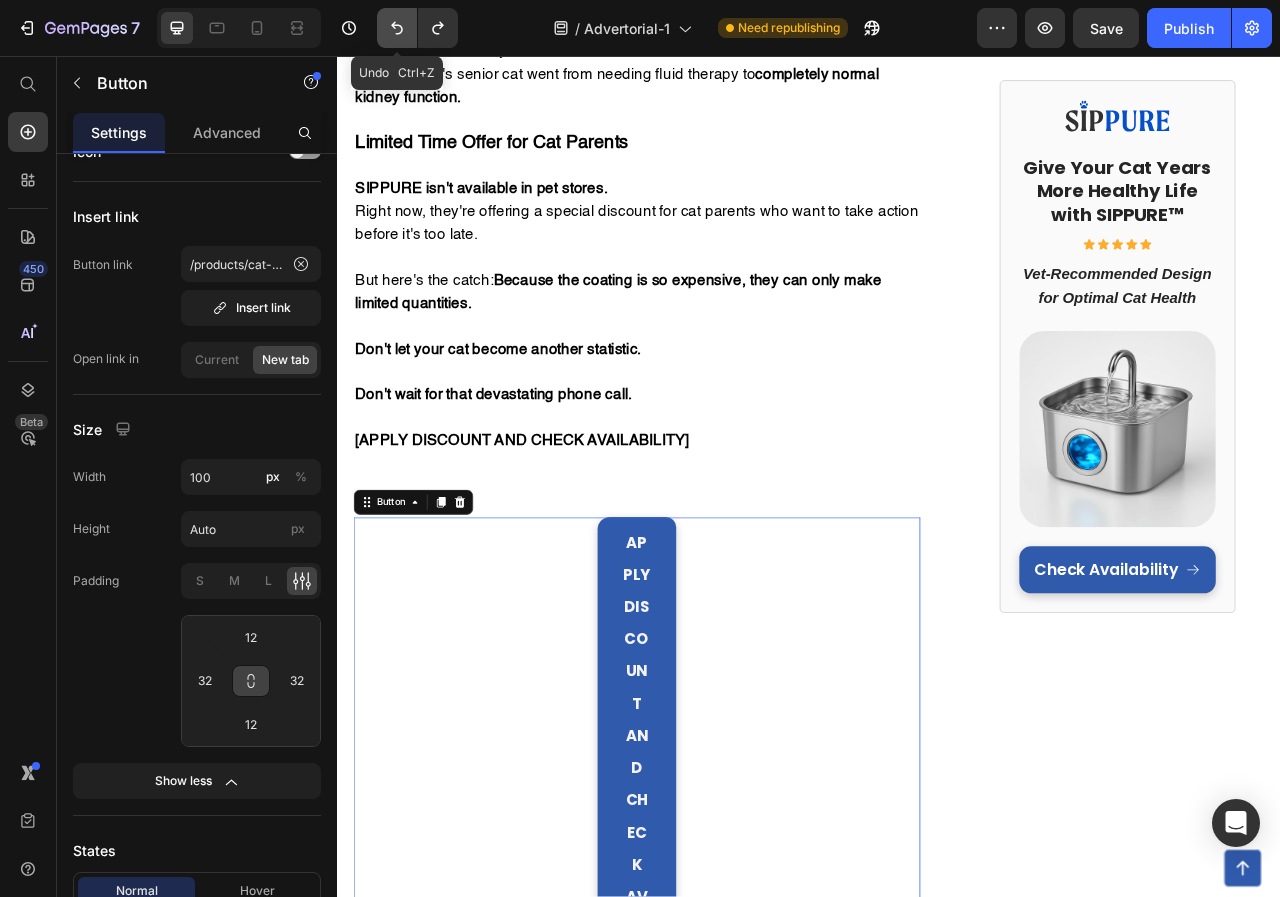 click 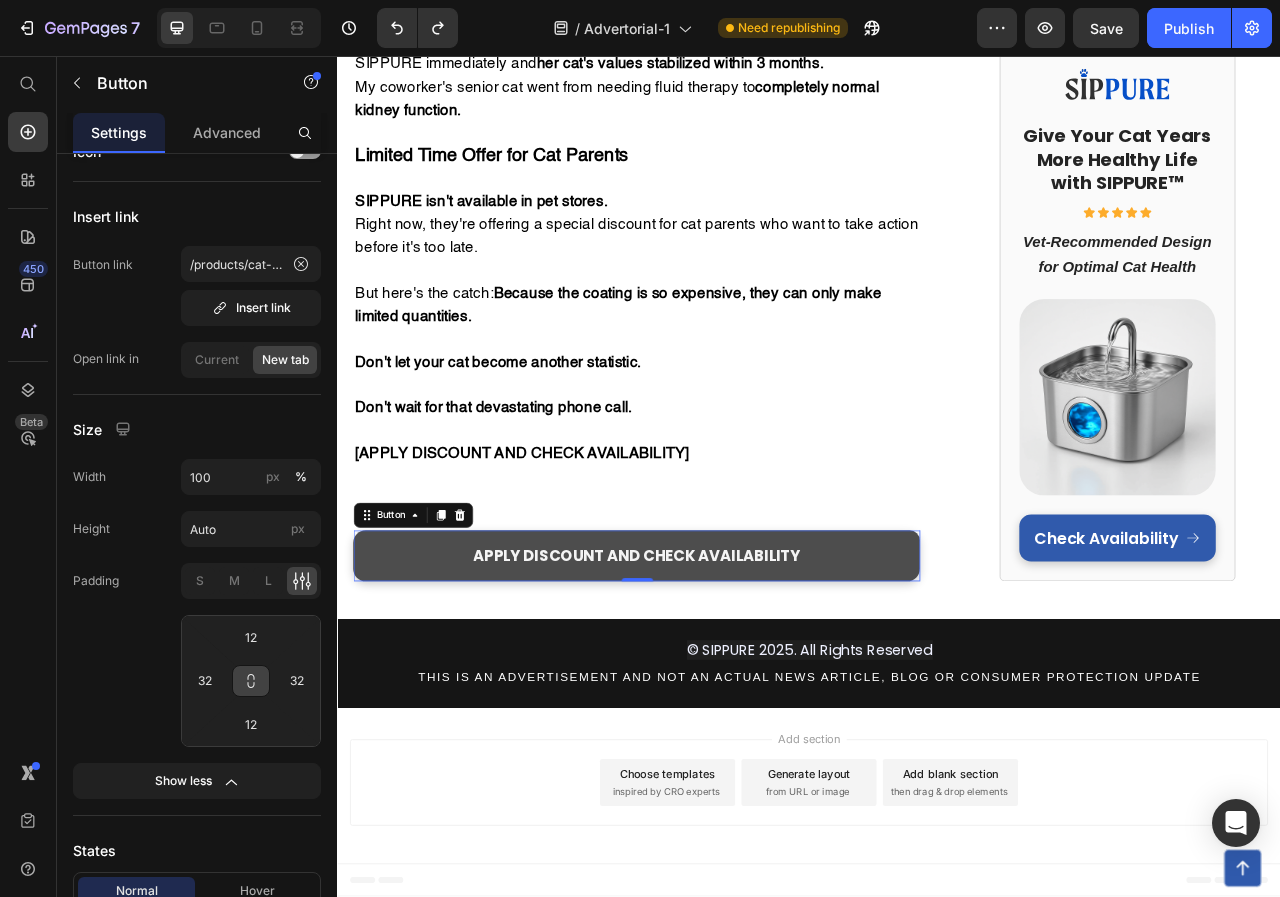 click on "APPLY DISCOUNT AND CHECK AVAILABILITY" at bounding box center [717, 692] 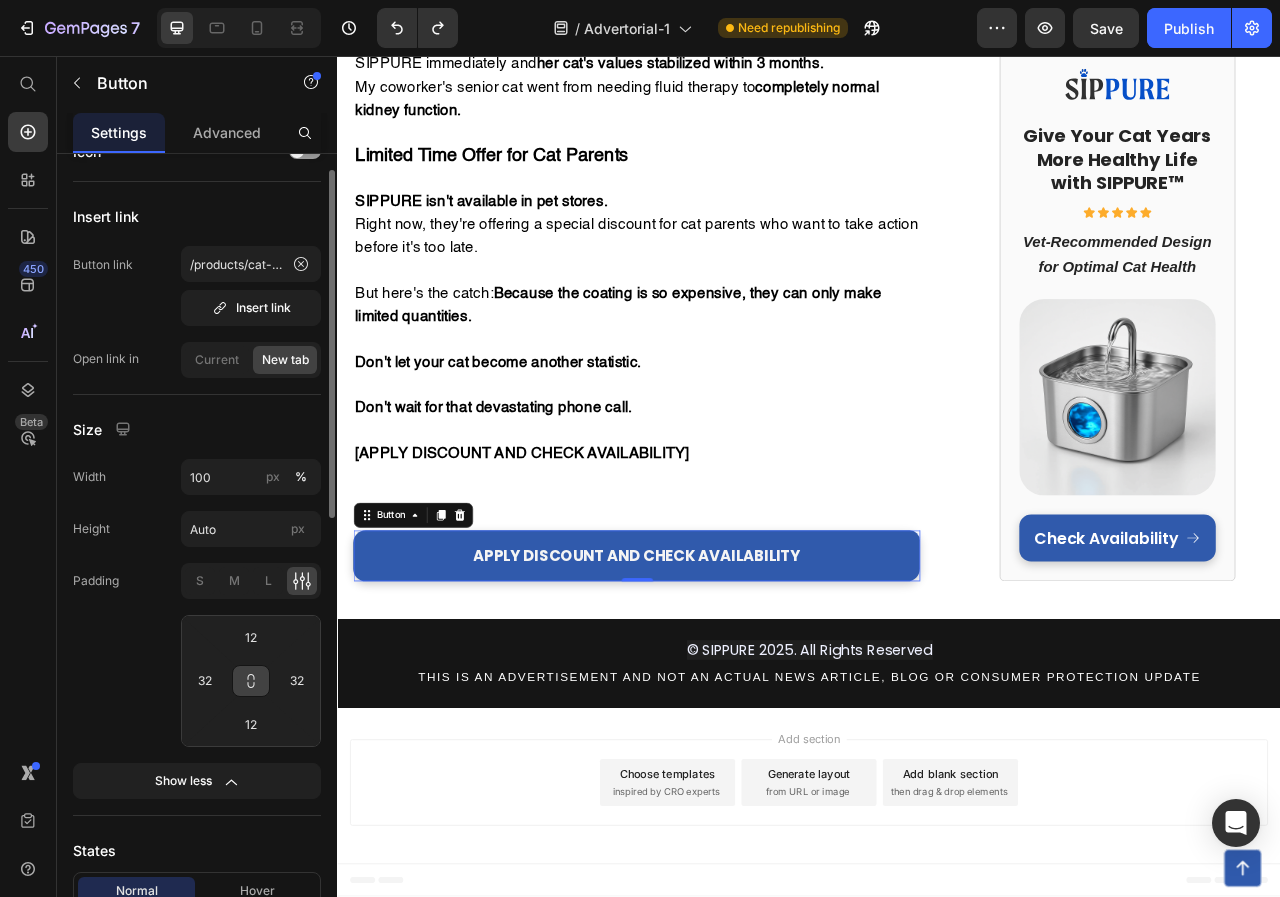 scroll, scrollTop: 137, scrollLeft: 0, axis: vertical 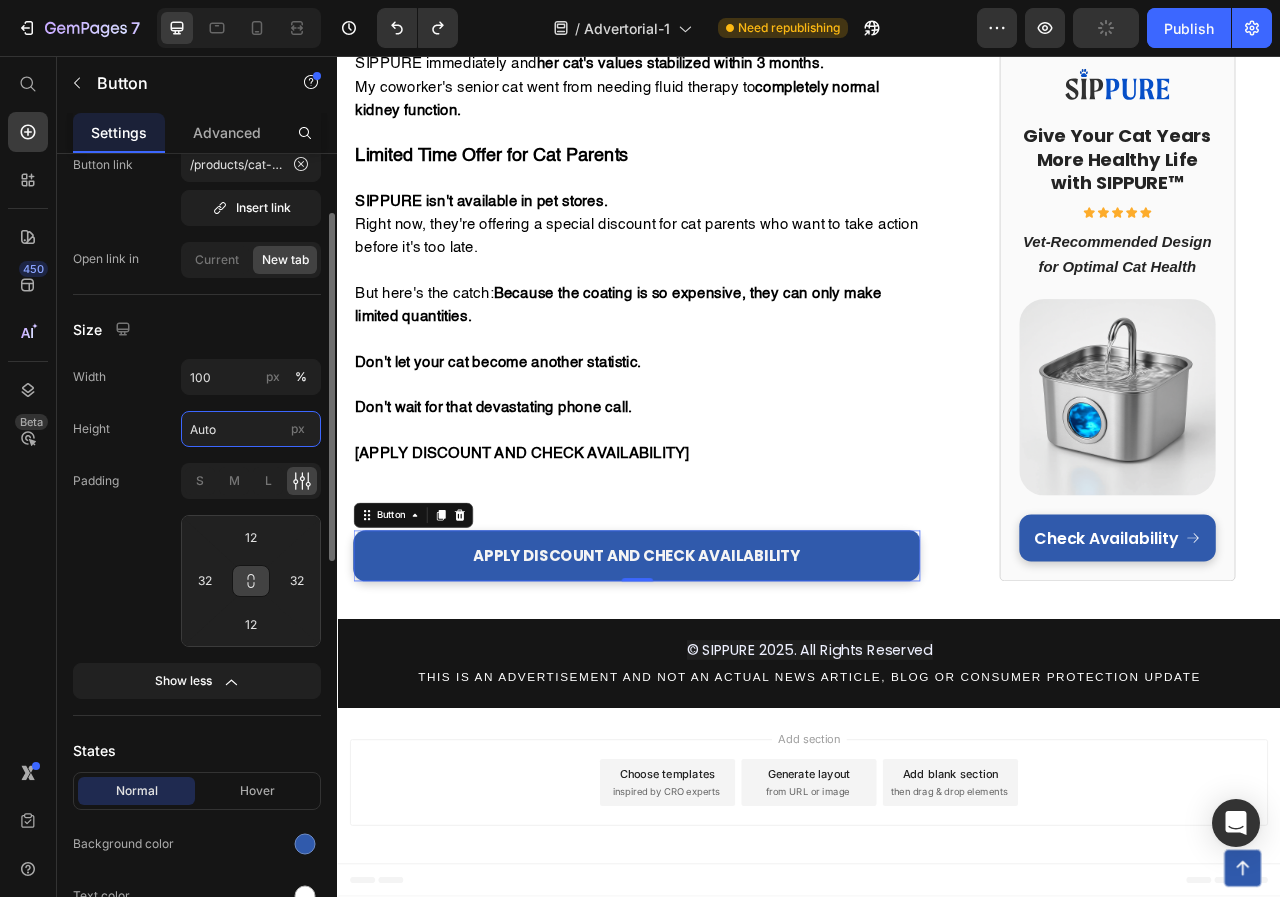click on "Auto" at bounding box center [251, 429] 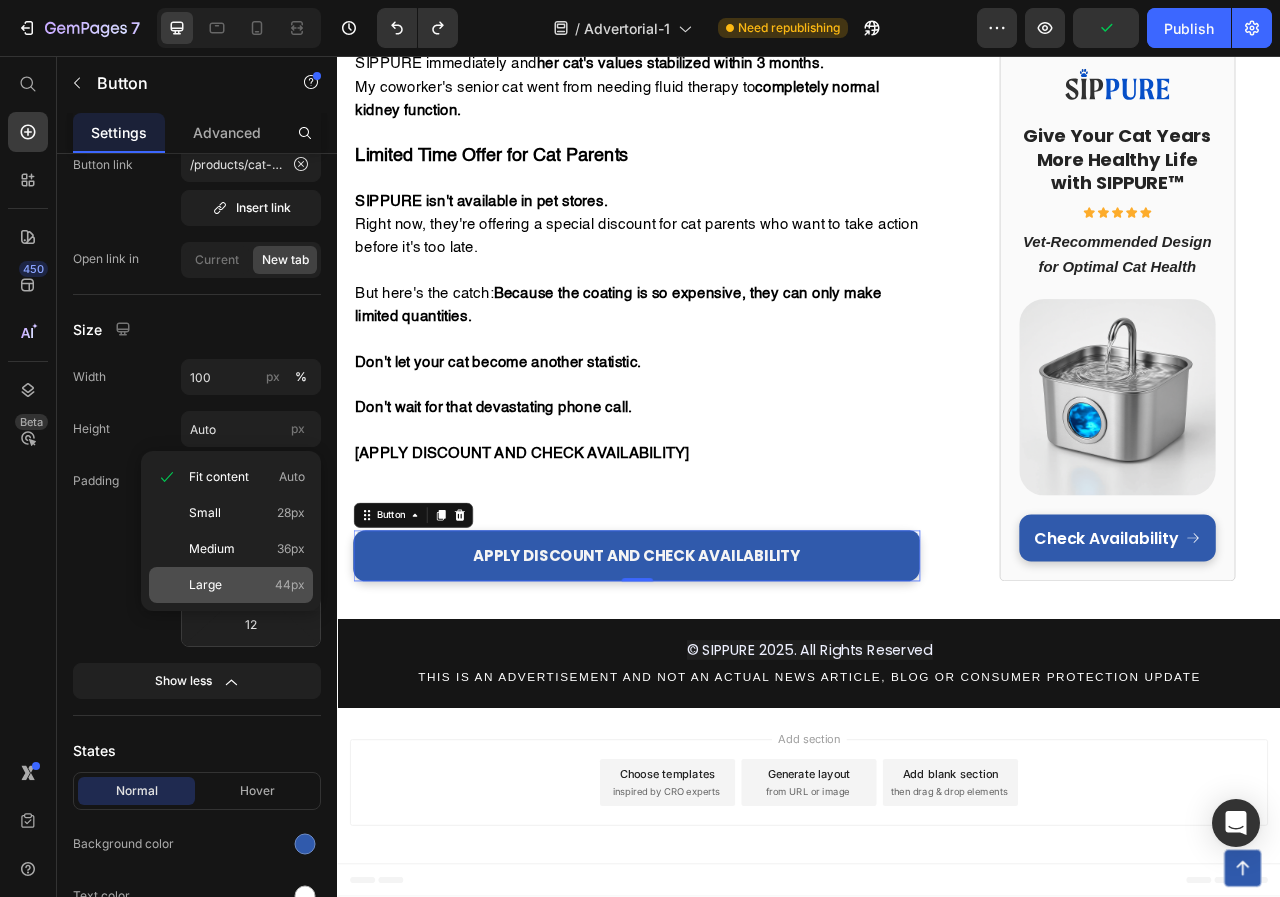 click on "Large 44px" 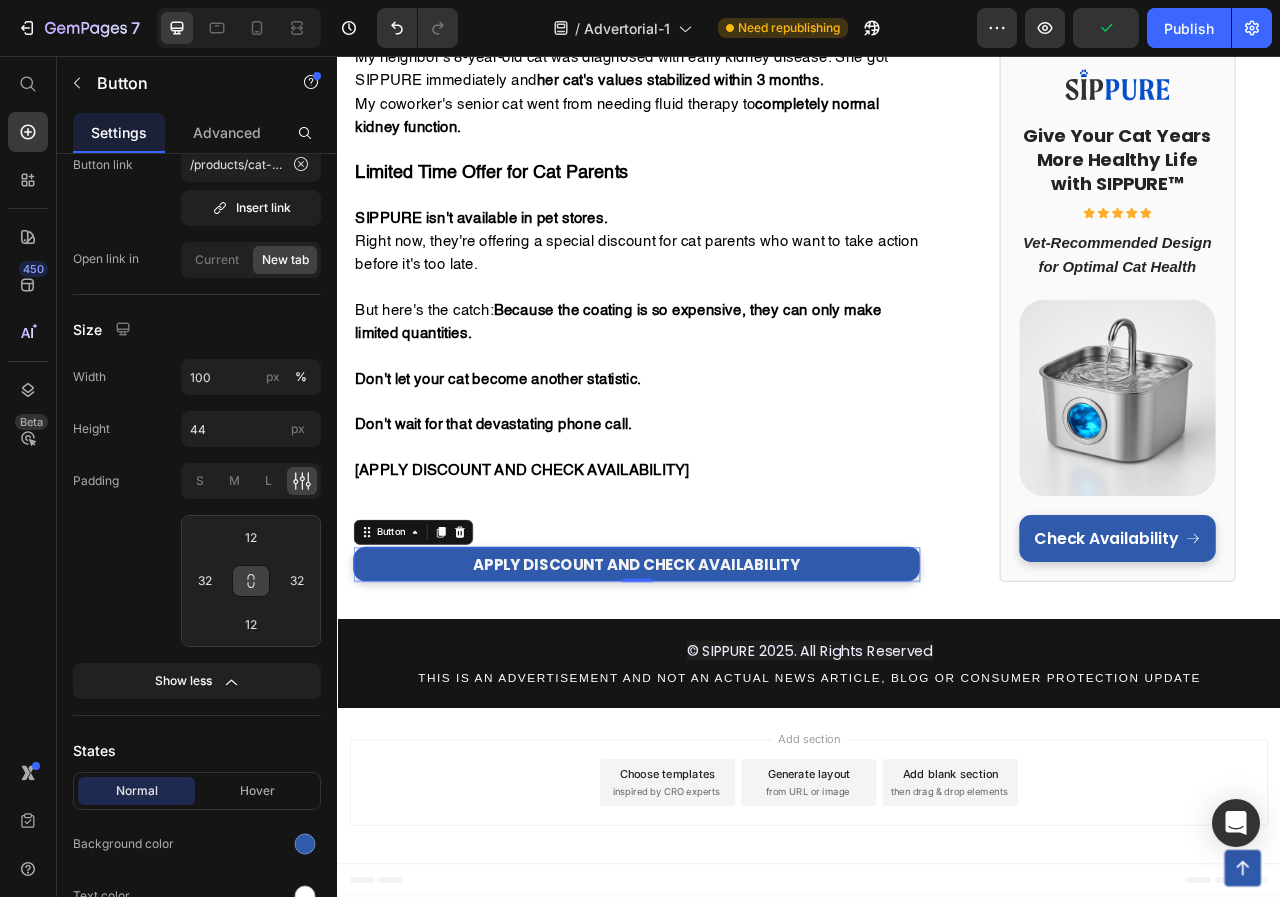 scroll, scrollTop: 7225, scrollLeft: 0, axis: vertical 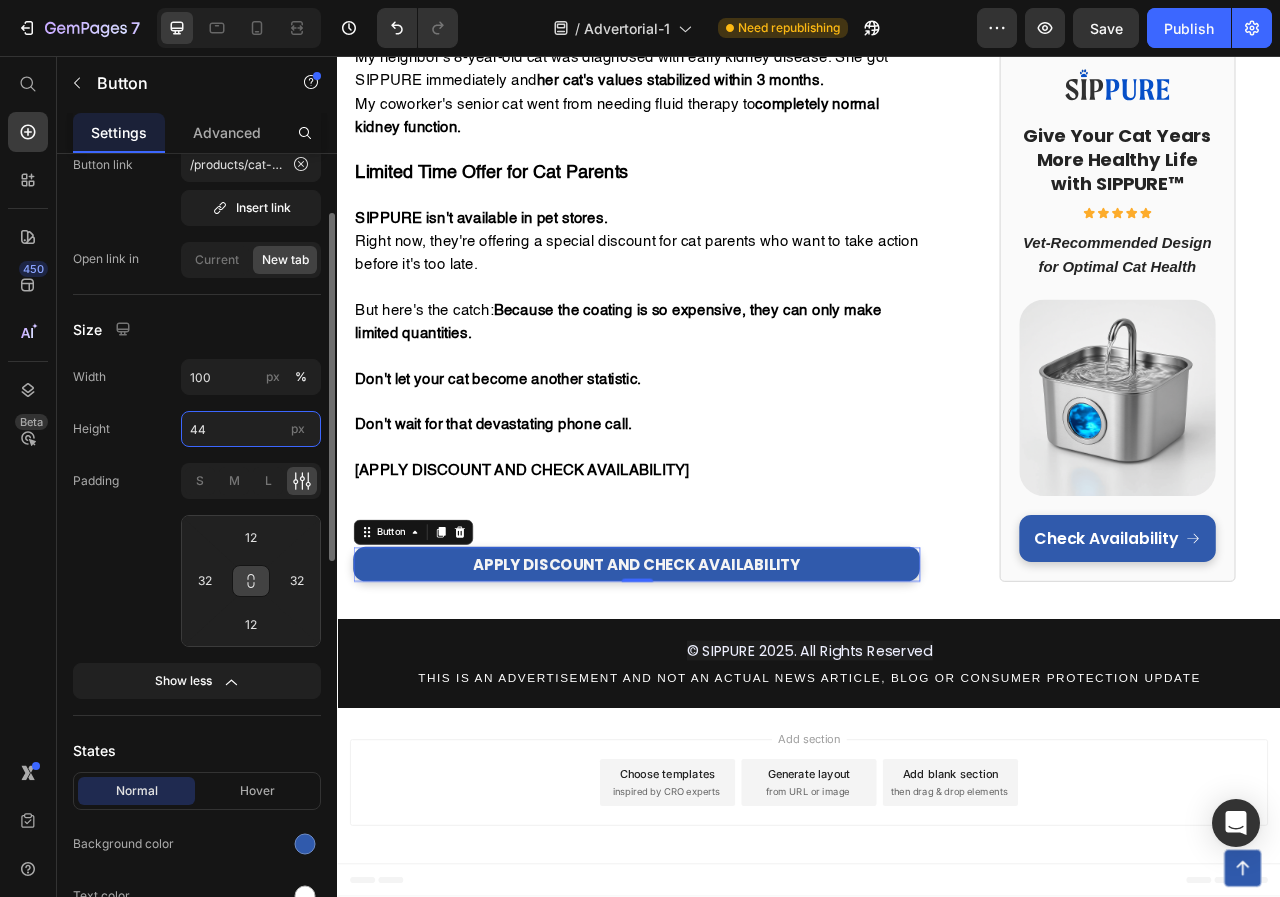 click on "44" at bounding box center (251, 429) 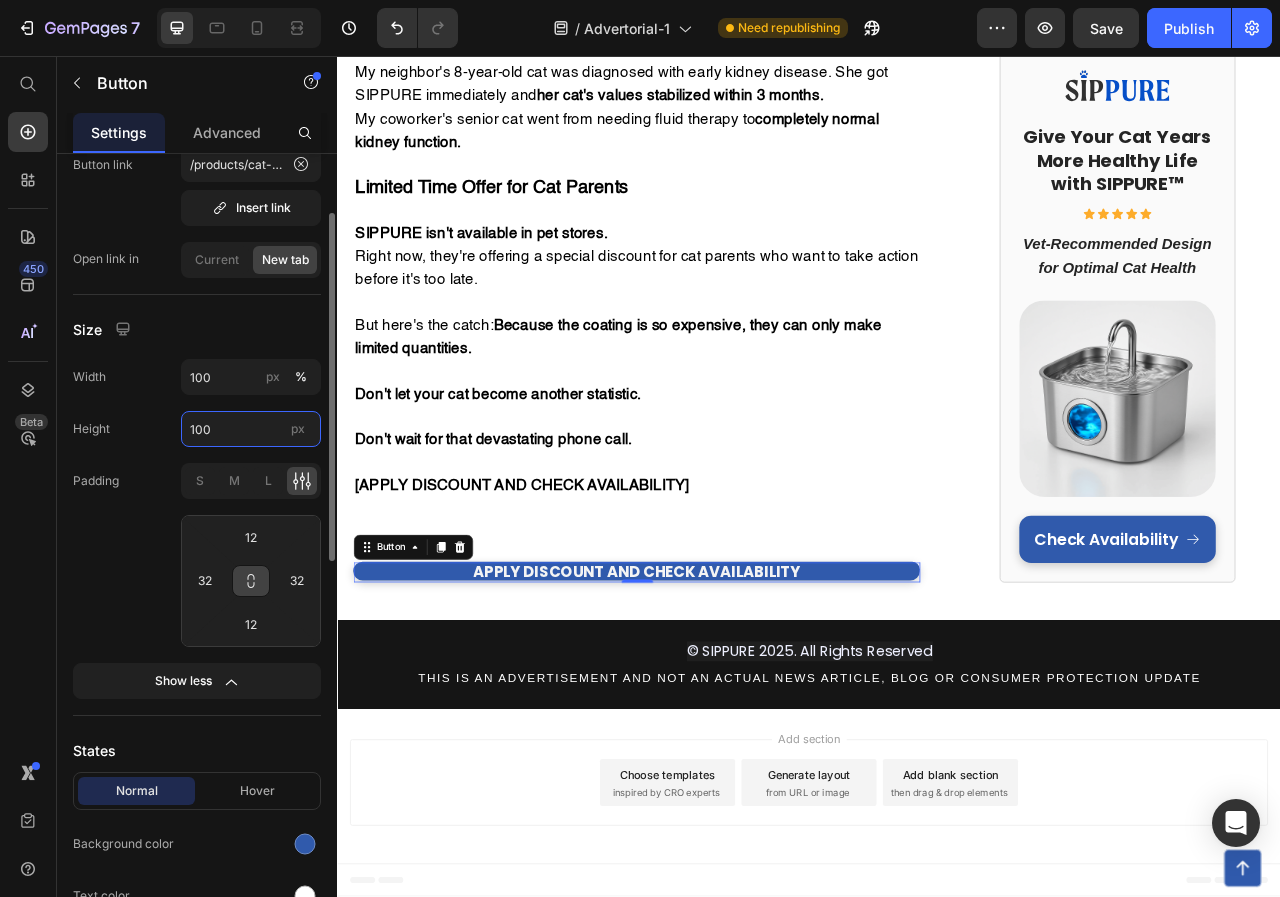 scroll, scrollTop: 7238, scrollLeft: 0, axis: vertical 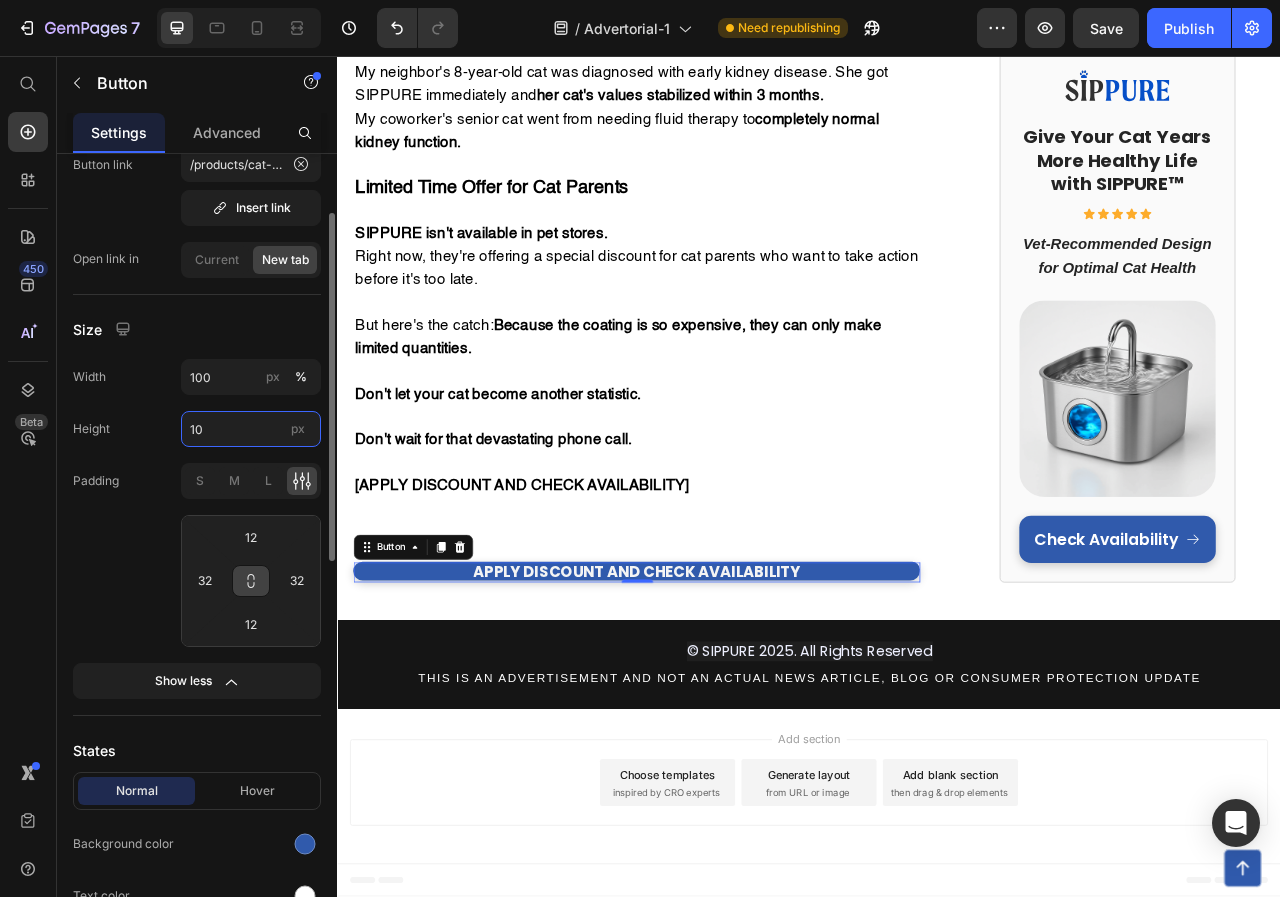 type on "1" 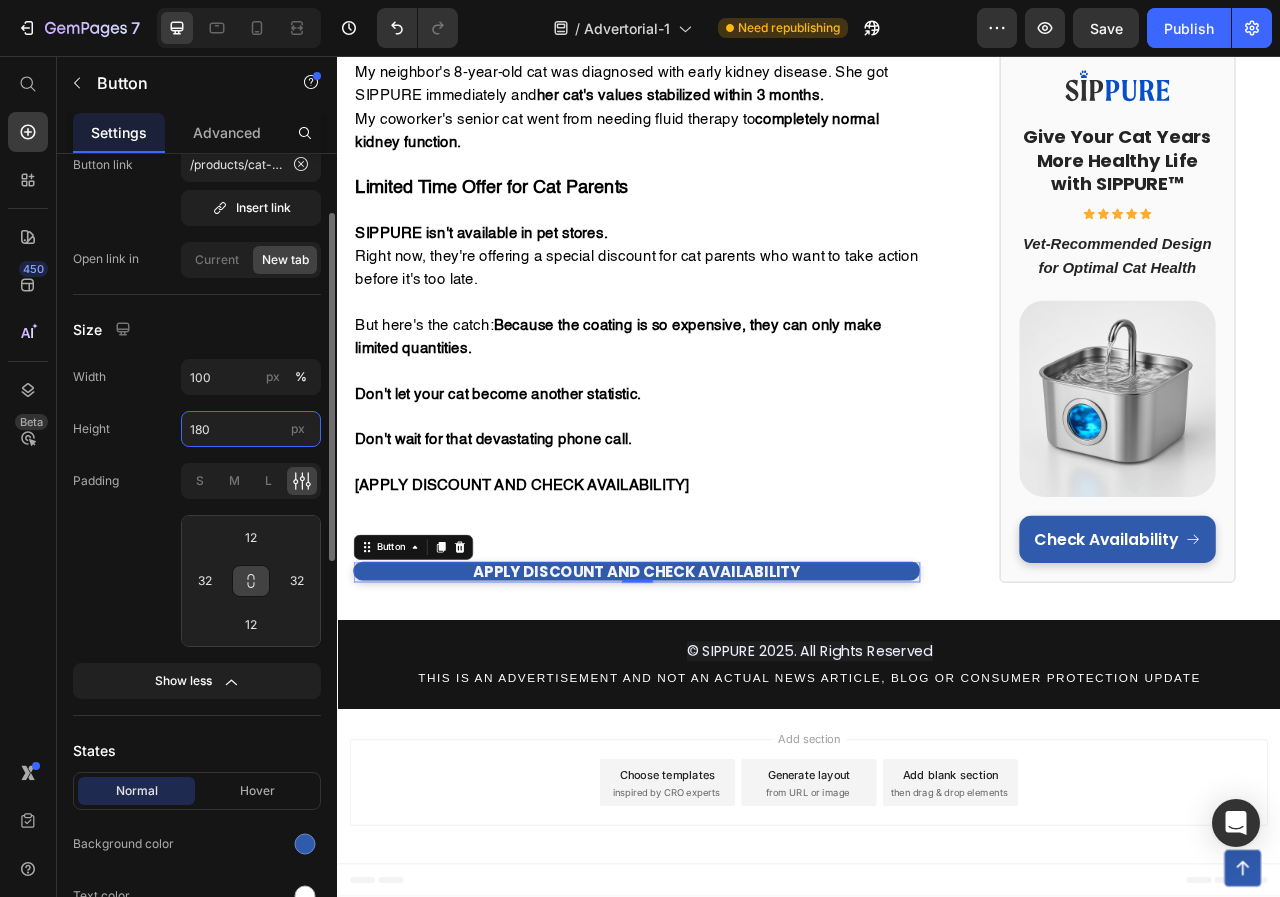 scroll, scrollTop: 7238, scrollLeft: 0, axis: vertical 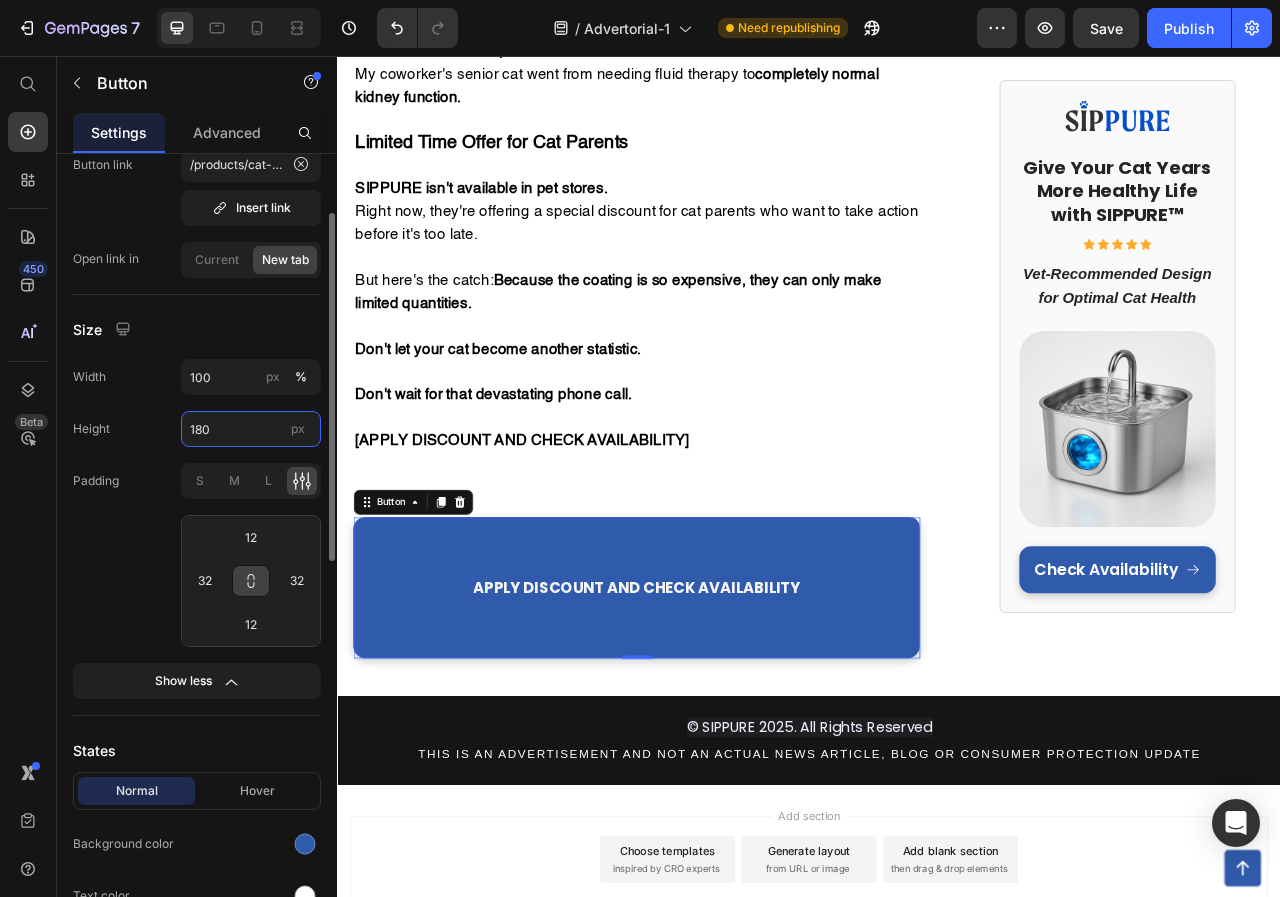 type on "80" 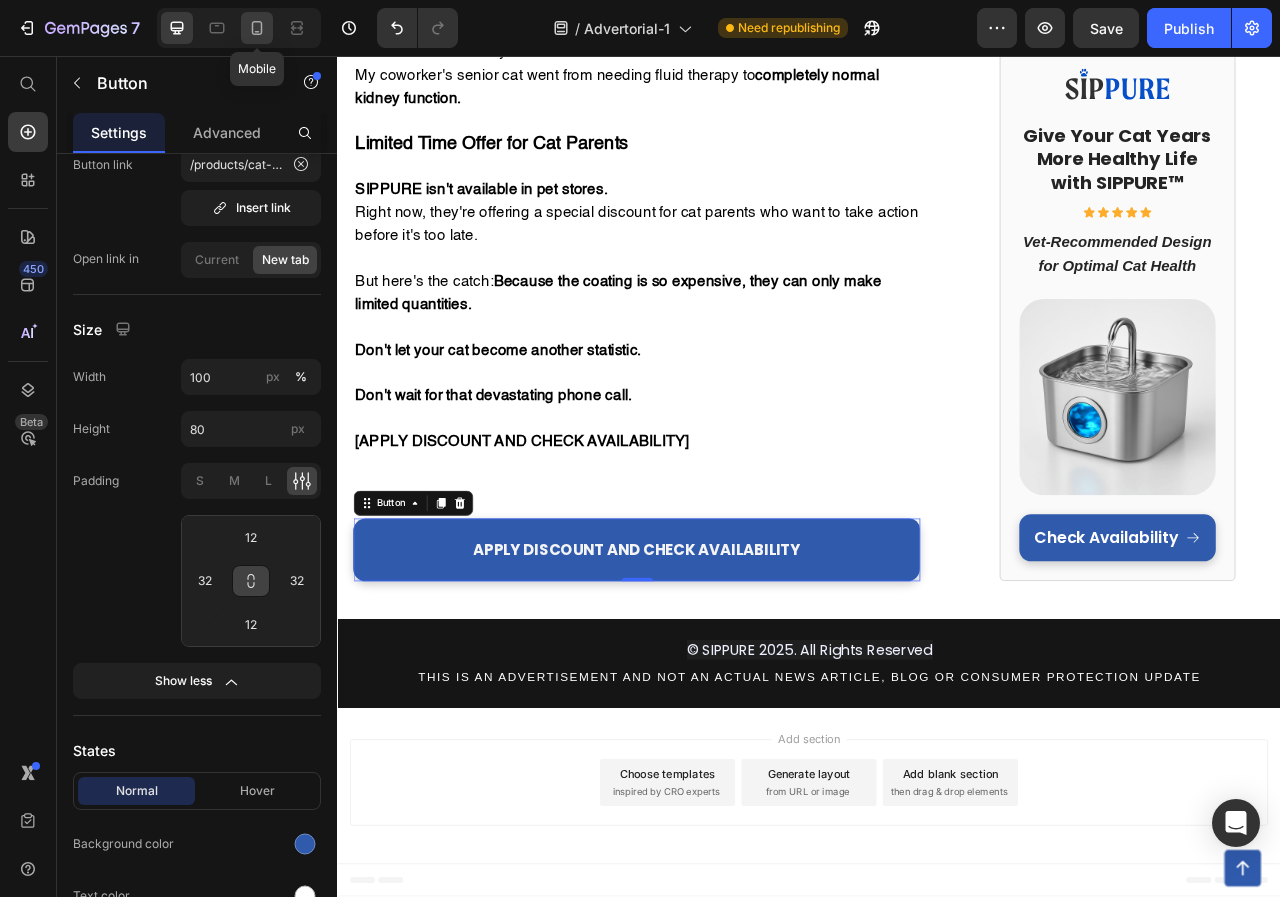 click 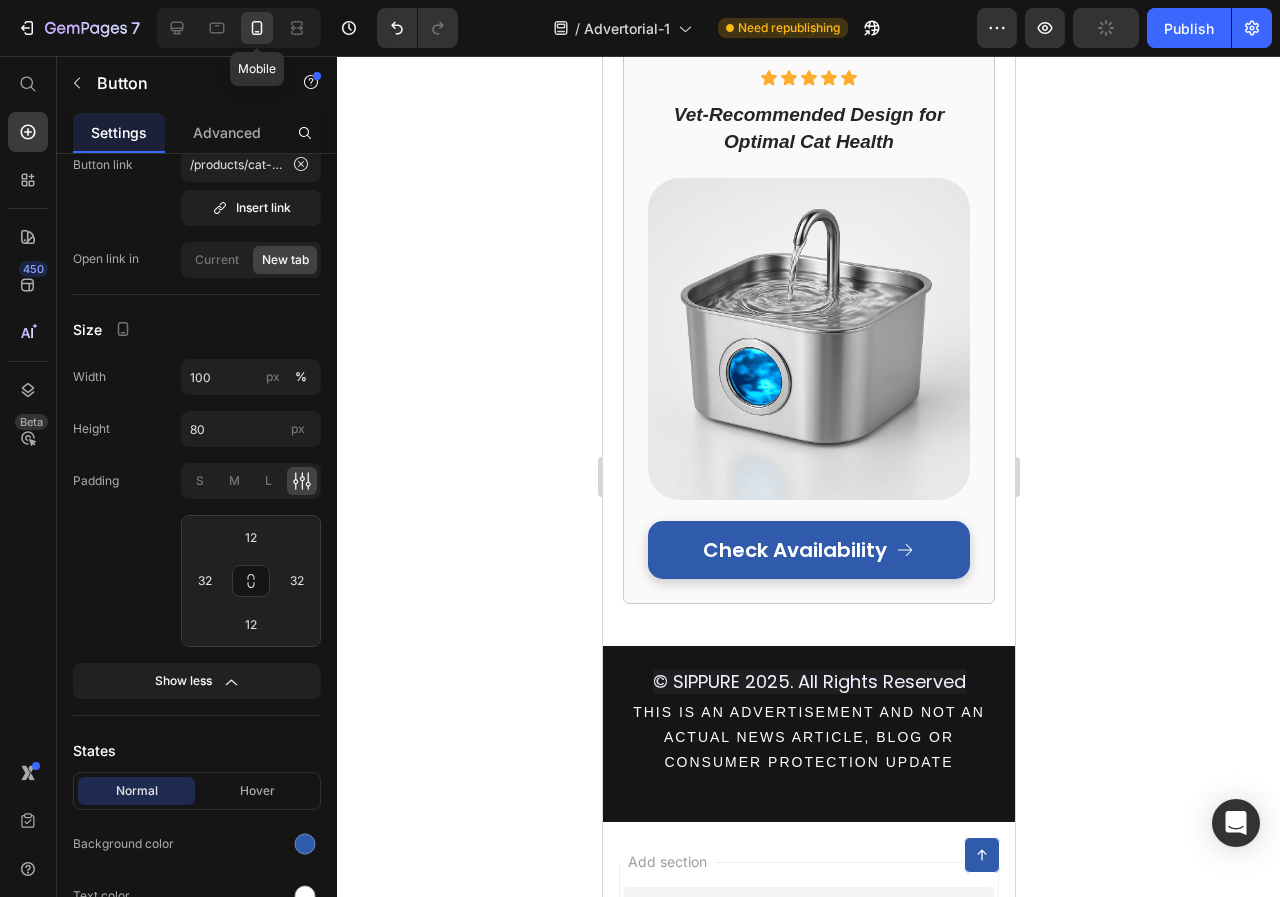 scroll, scrollTop: 8876, scrollLeft: 0, axis: vertical 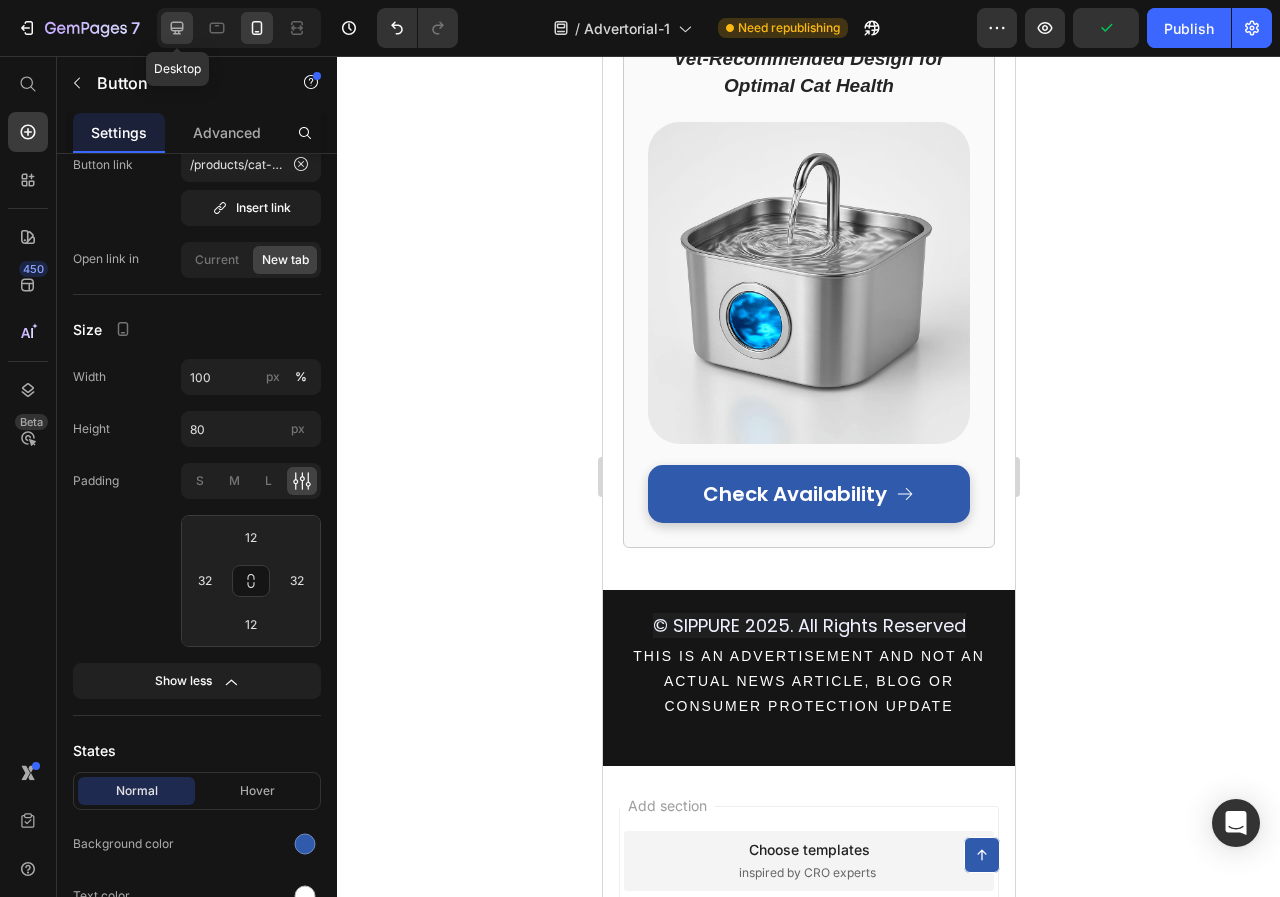 click 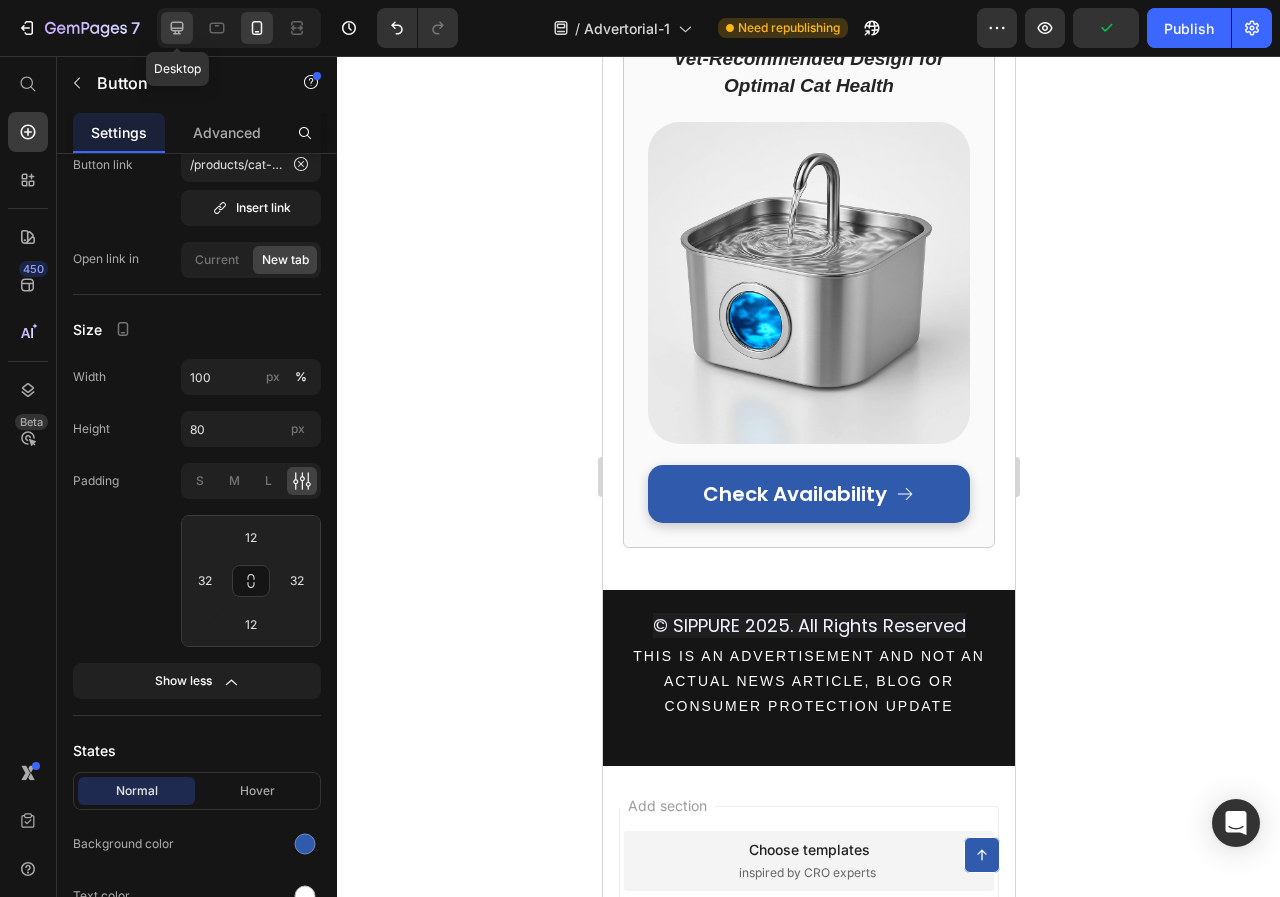 type on "20" 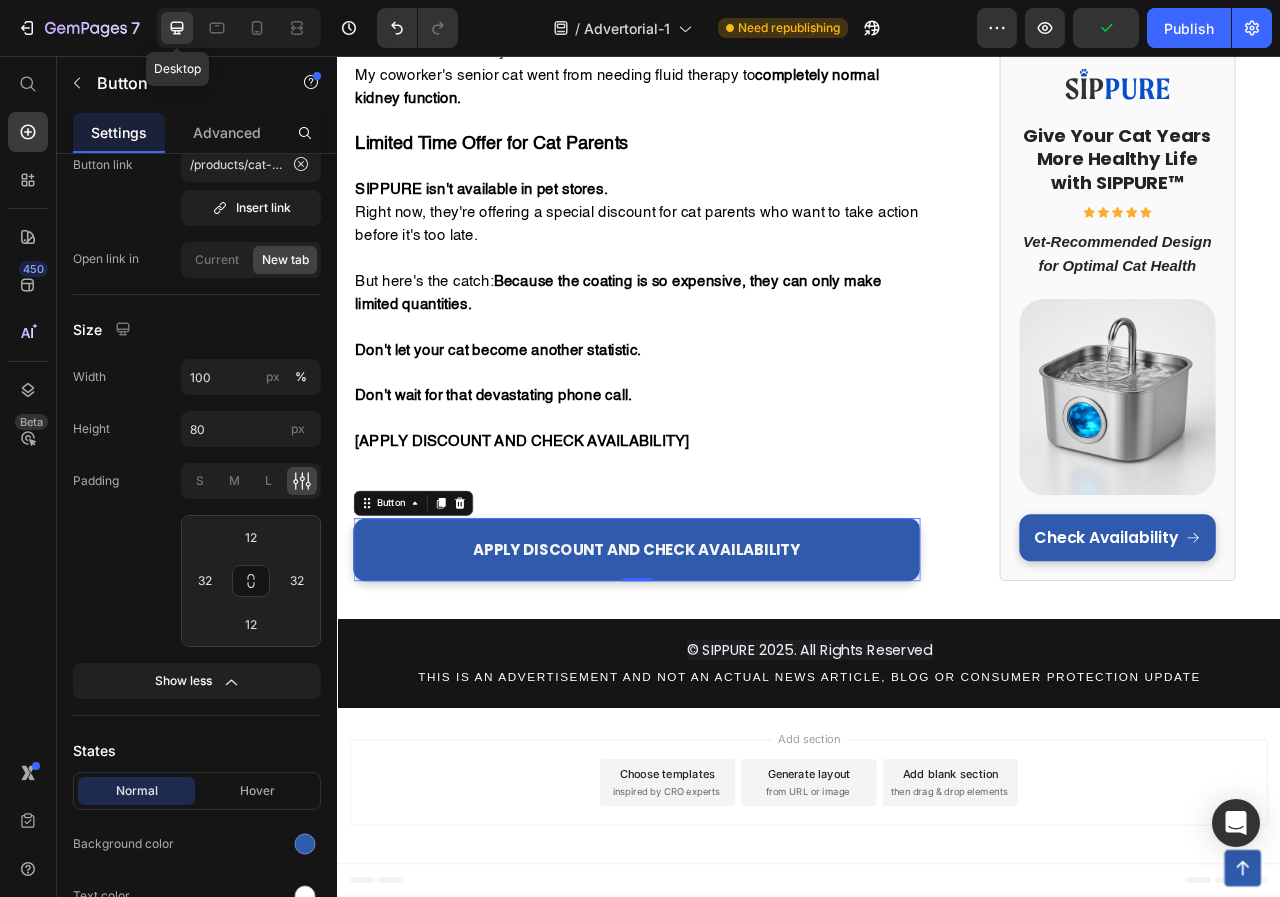 scroll, scrollTop: 7261, scrollLeft: 0, axis: vertical 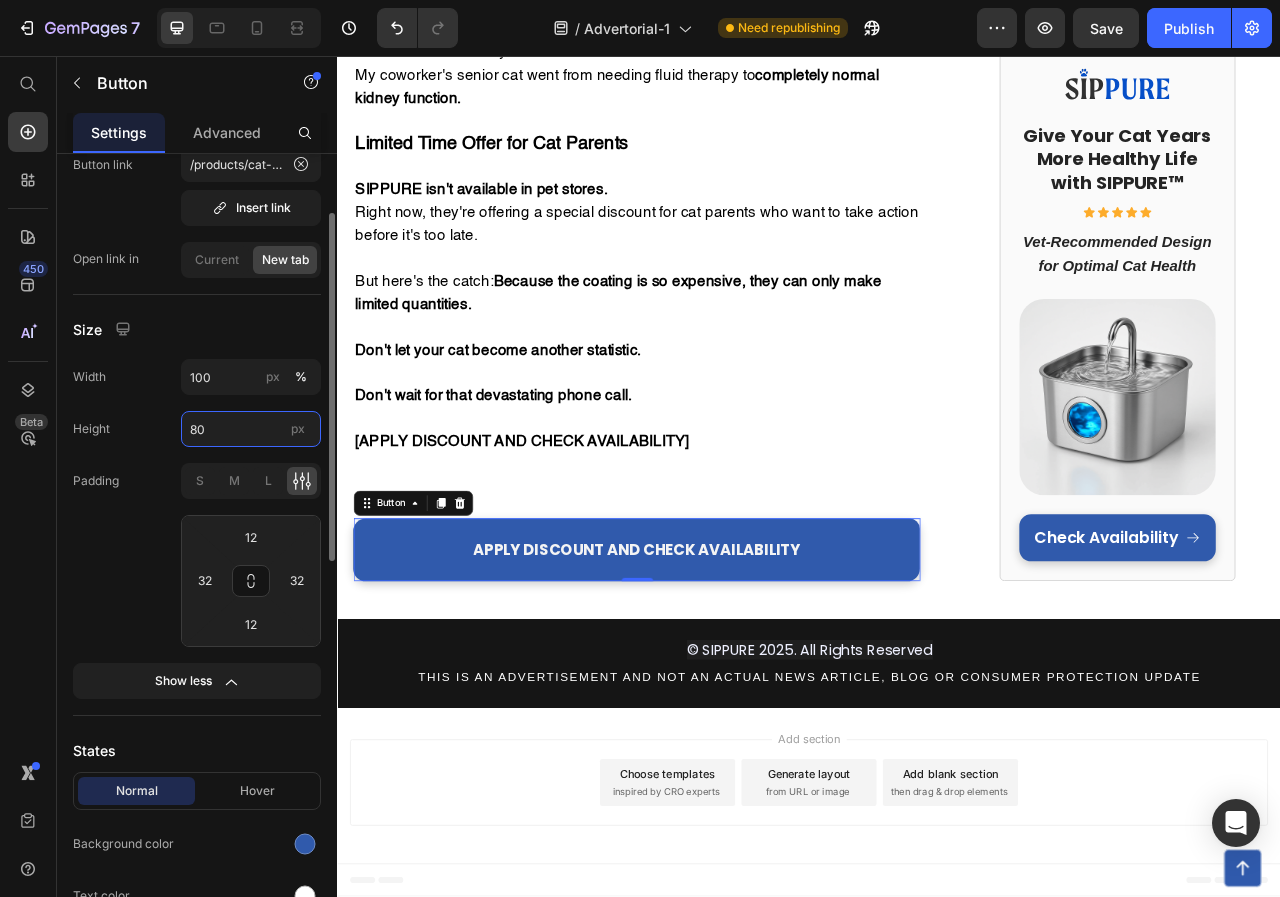 click on "80" at bounding box center [251, 429] 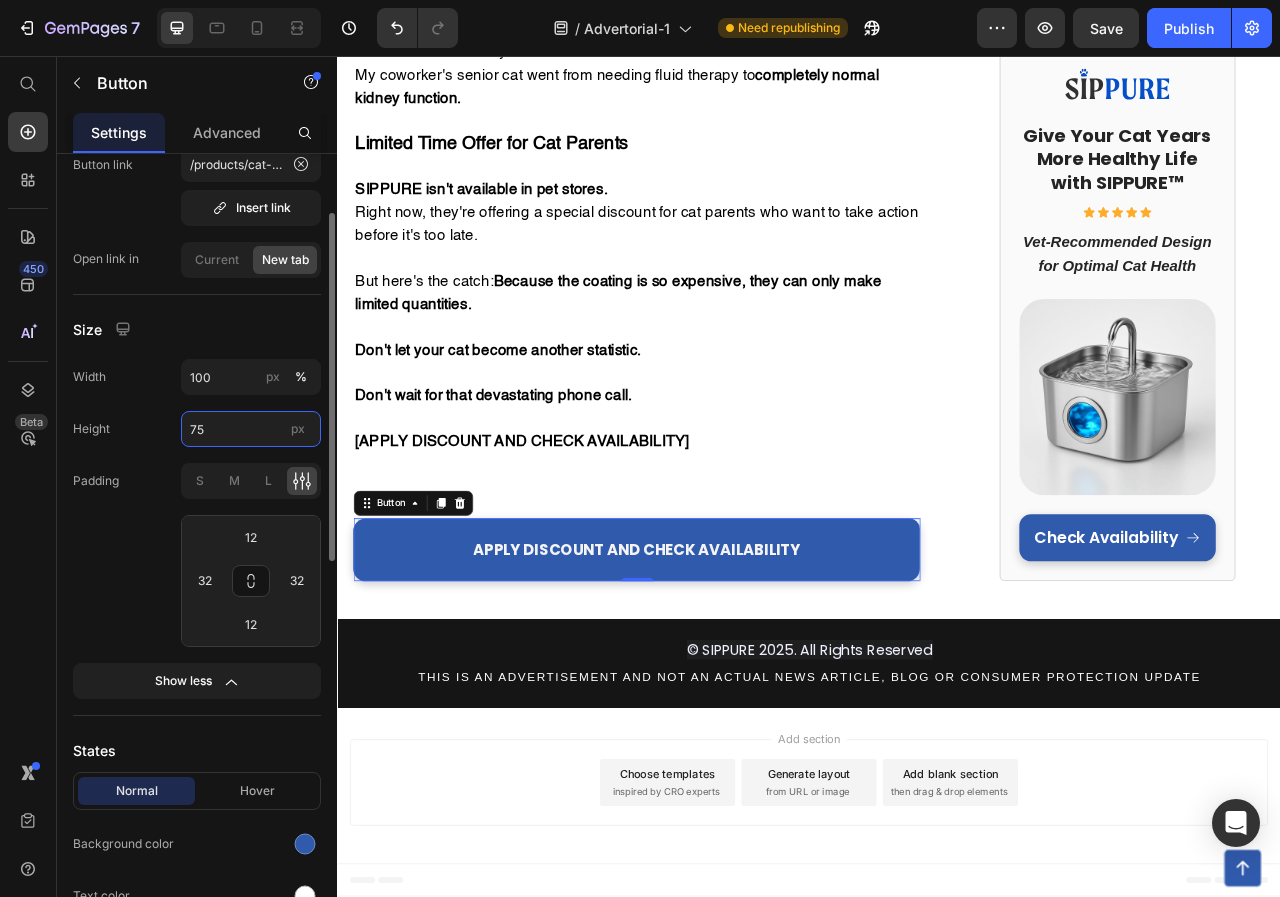 scroll, scrollTop: 7256, scrollLeft: 0, axis: vertical 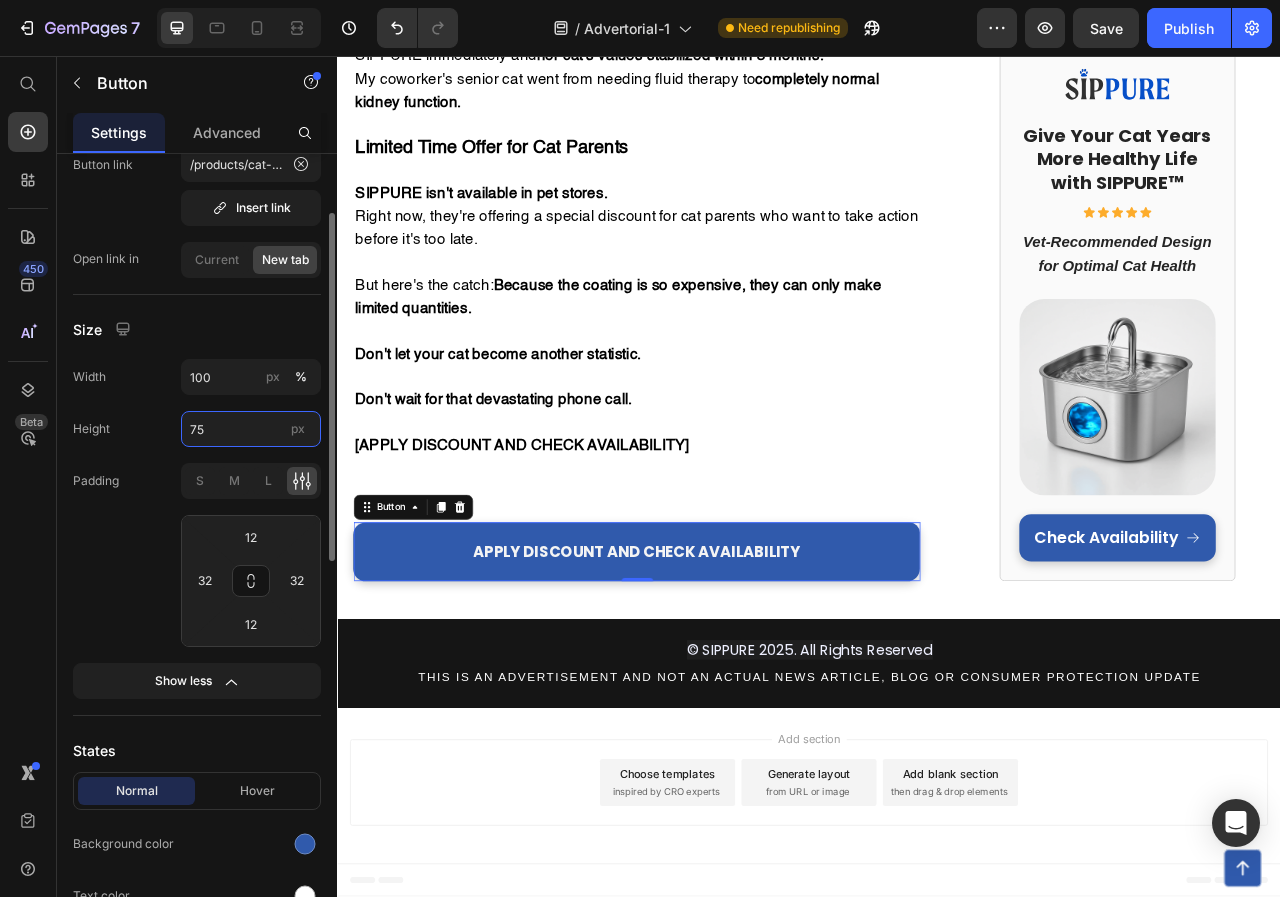 click on "75" at bounding box center [251, 429] 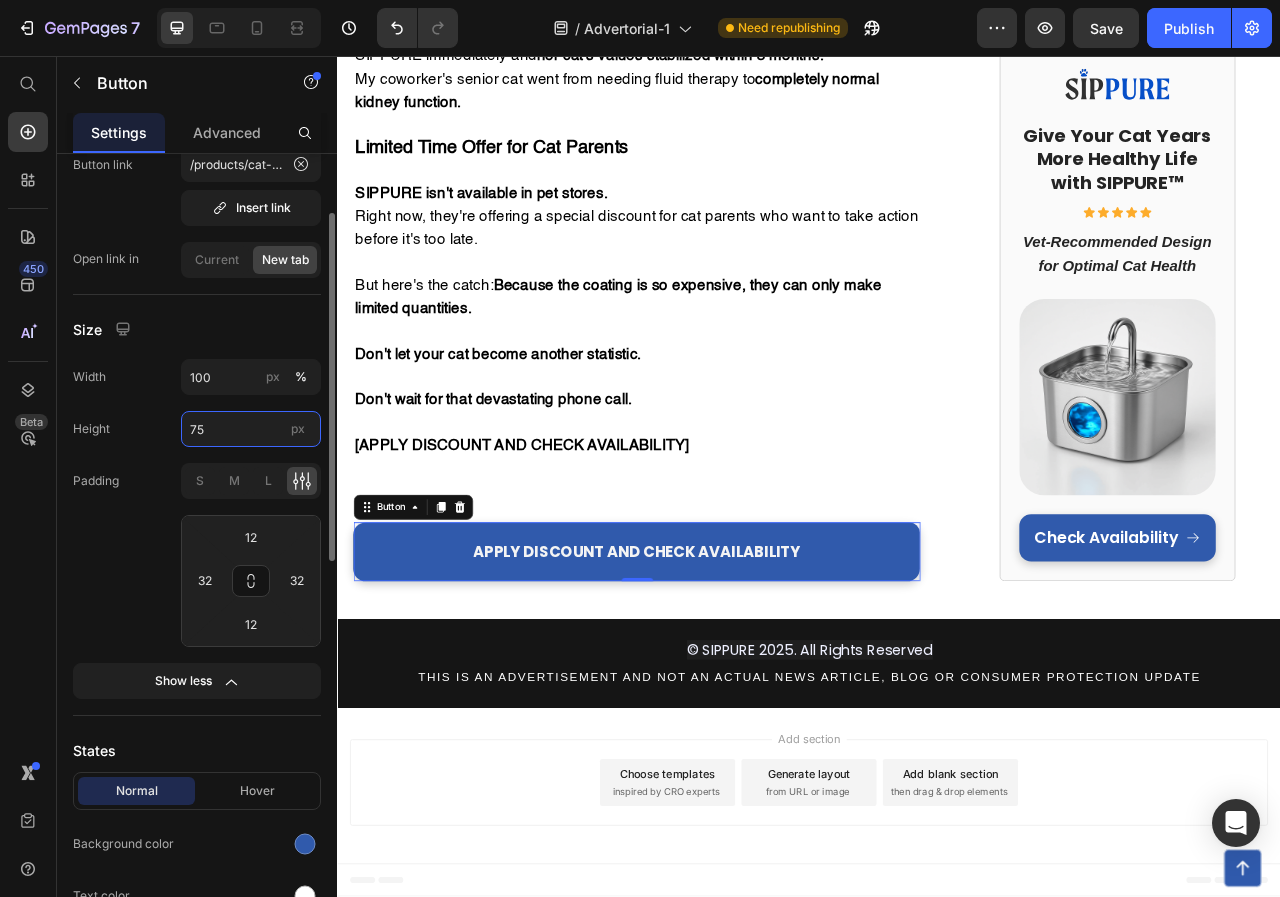 click on "75" at bounding box center [251, 429] 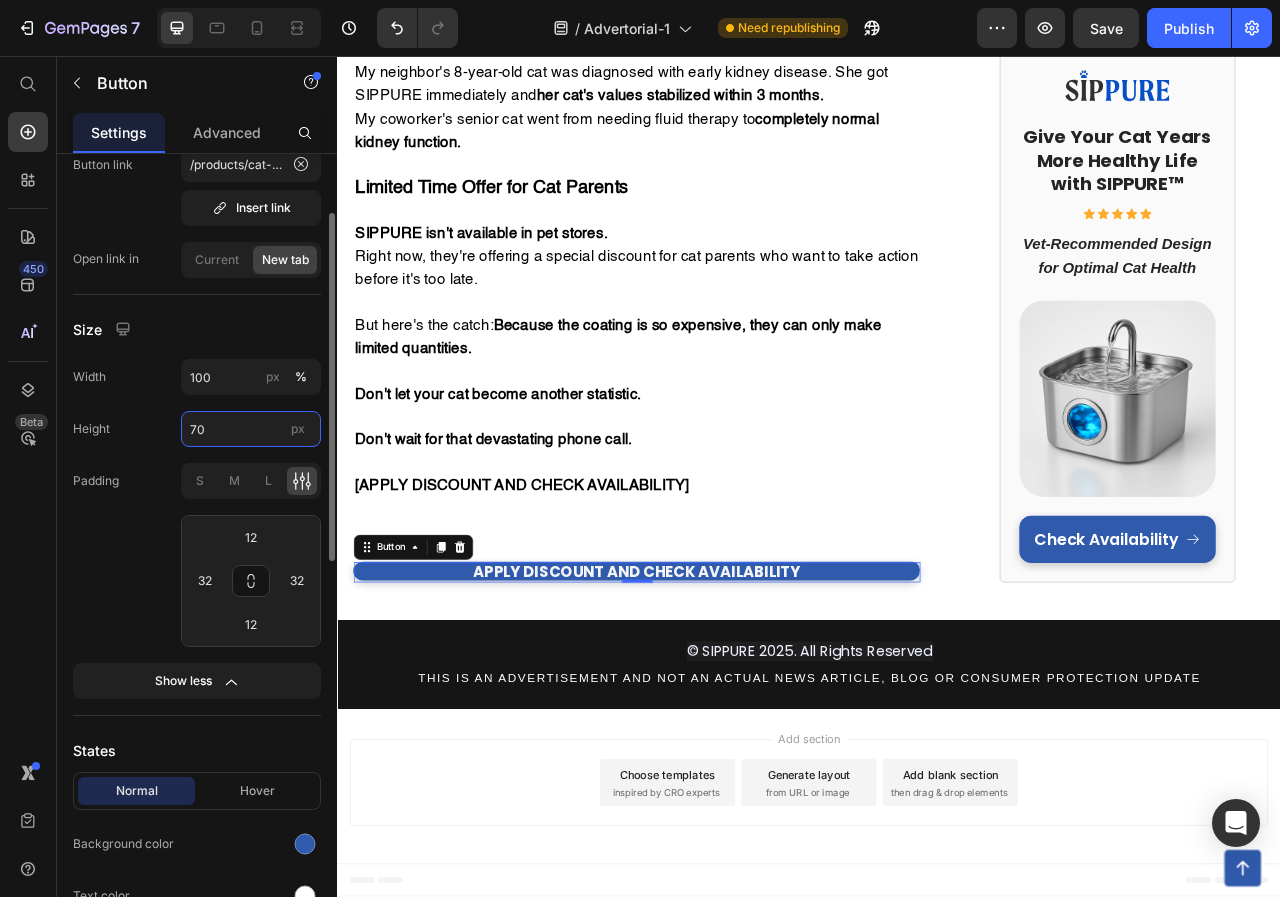 scroll, scrollTop: 7251, scrollLeft: 0, axis: vertical 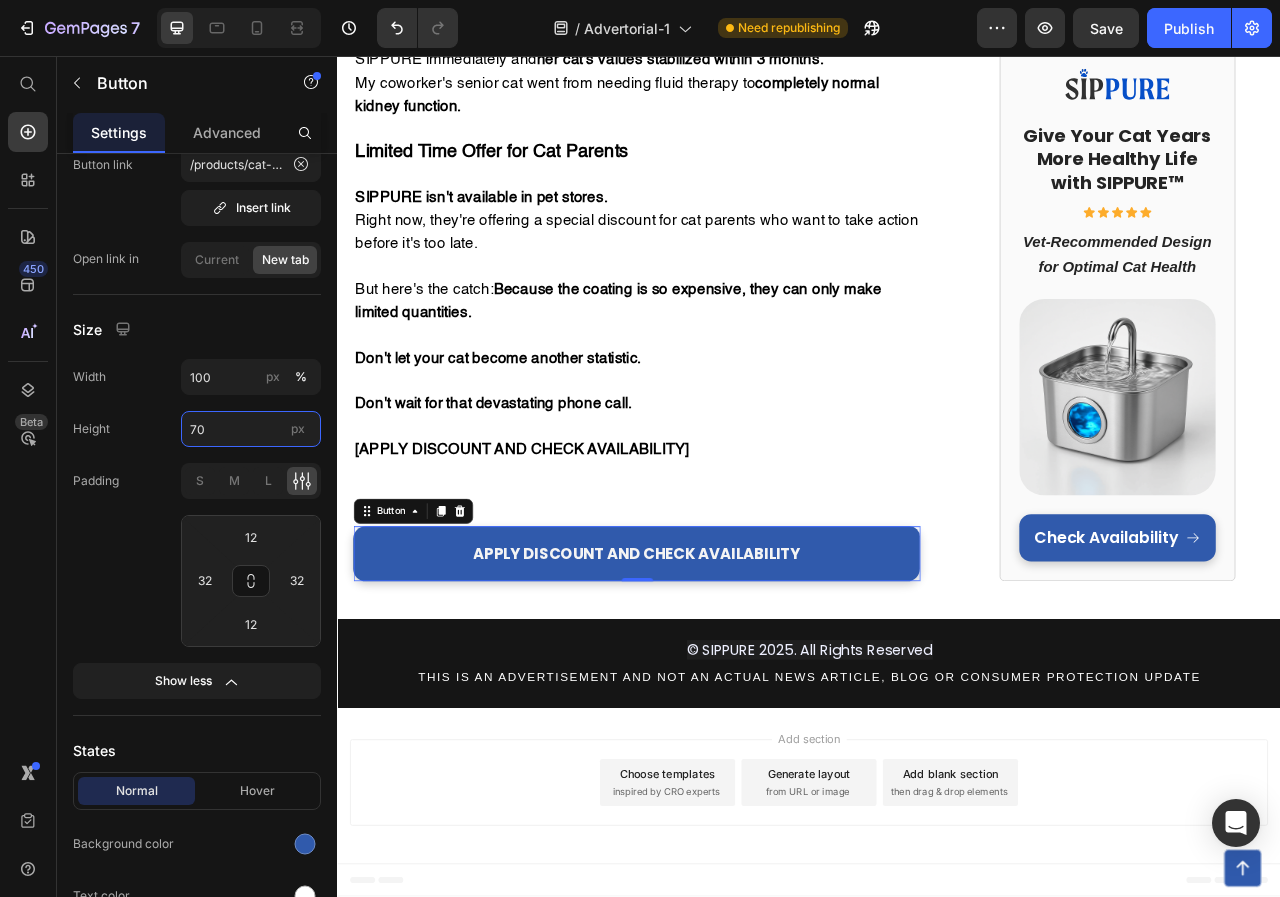 type on "70" 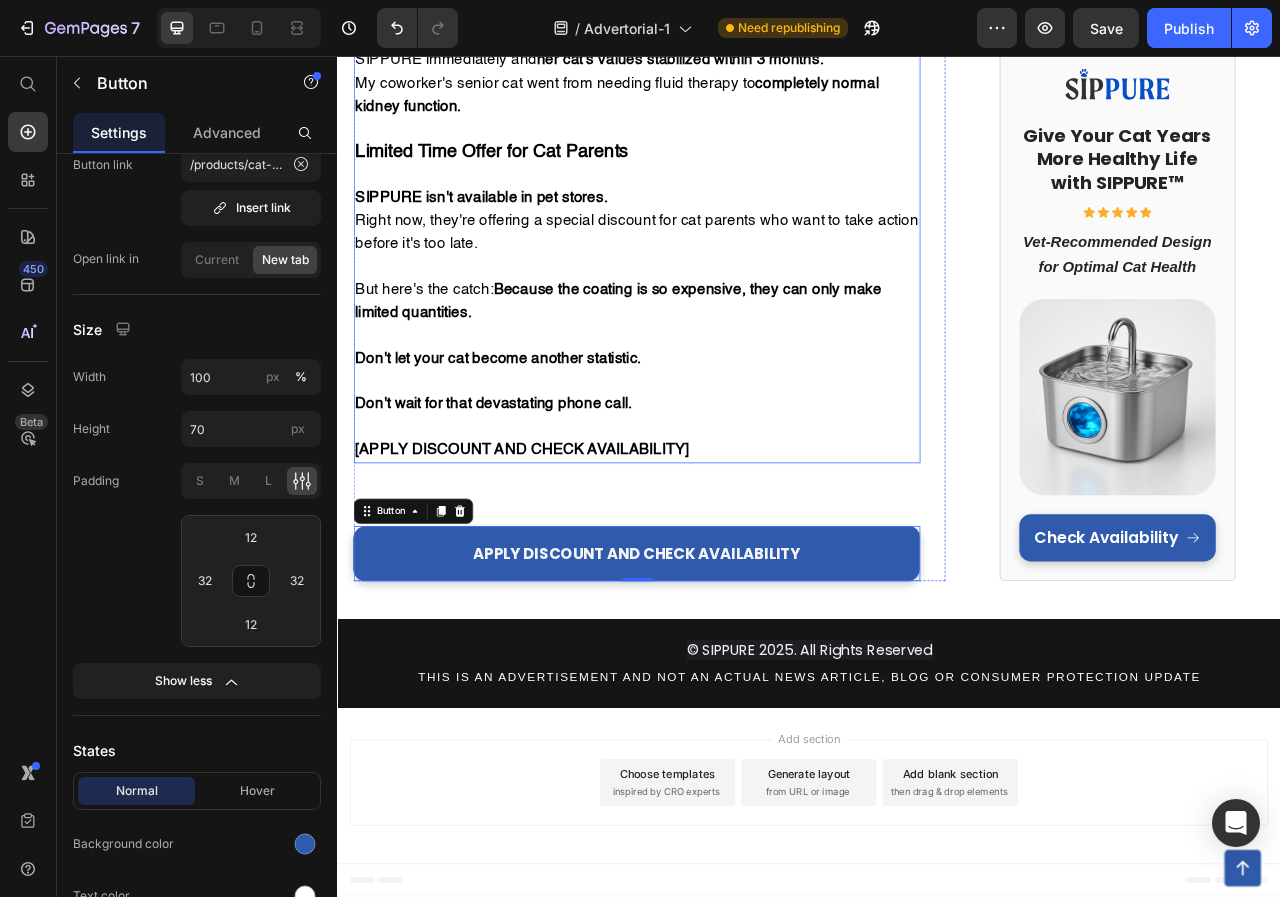 click on "[APPLY DISCOUNT AND CHECK AVAILABILITY]" at bounding box center (571, 557) 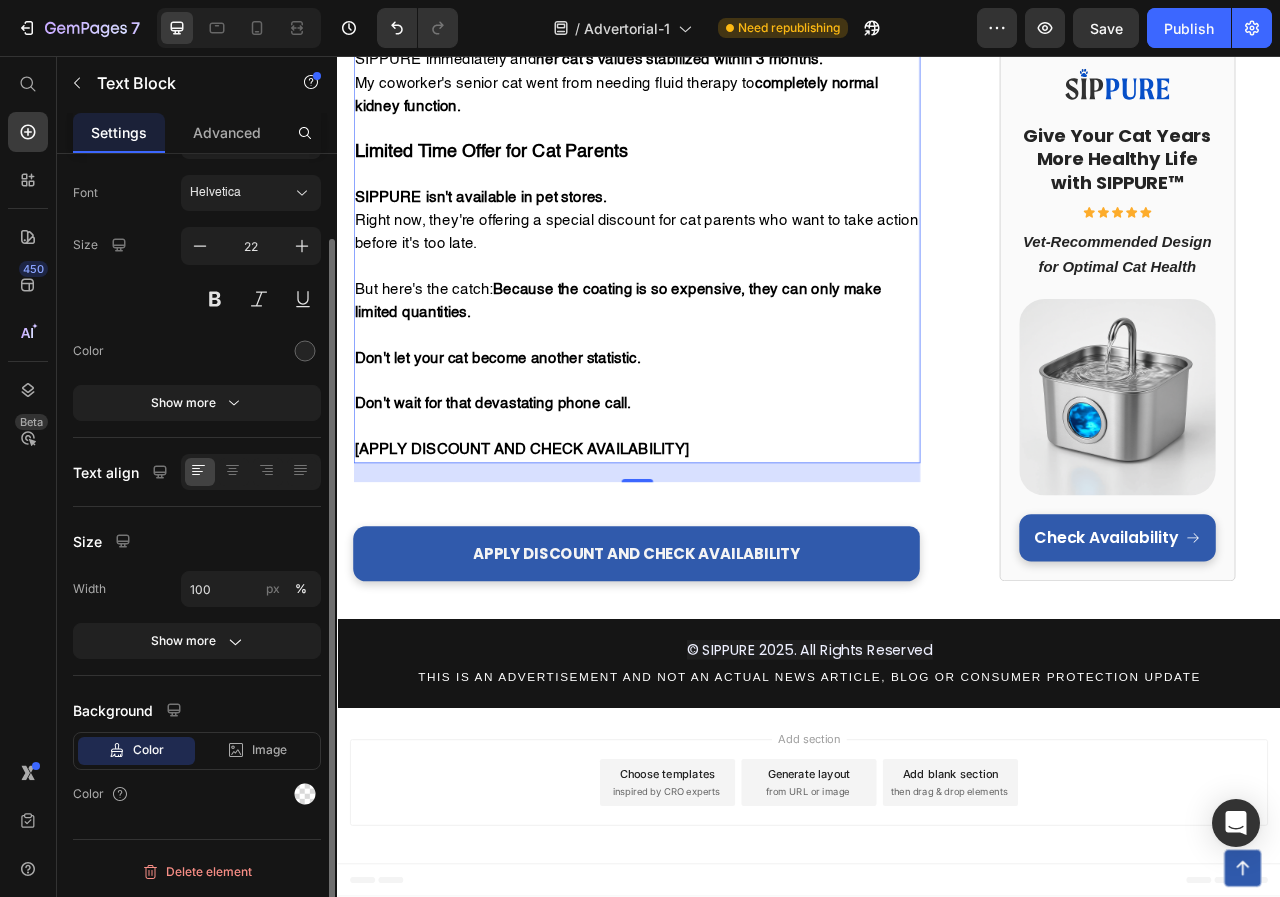 scroll, scrollTop: 0, scrollLeft: 0, axis: both 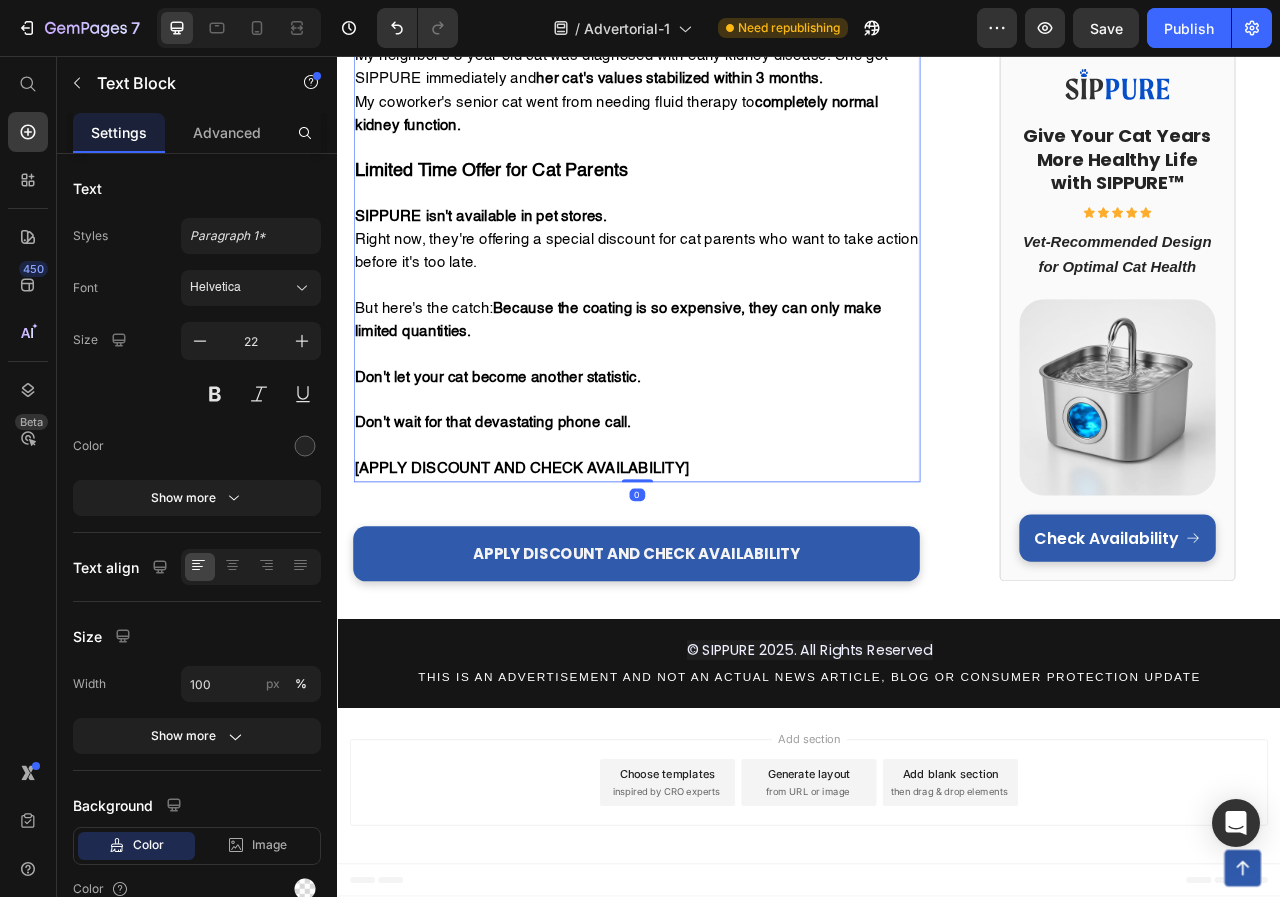 drag, startPoint x: 726, startPoint y: 595, endPoint x: 727, endPoint y: 557, distance: 38.013157 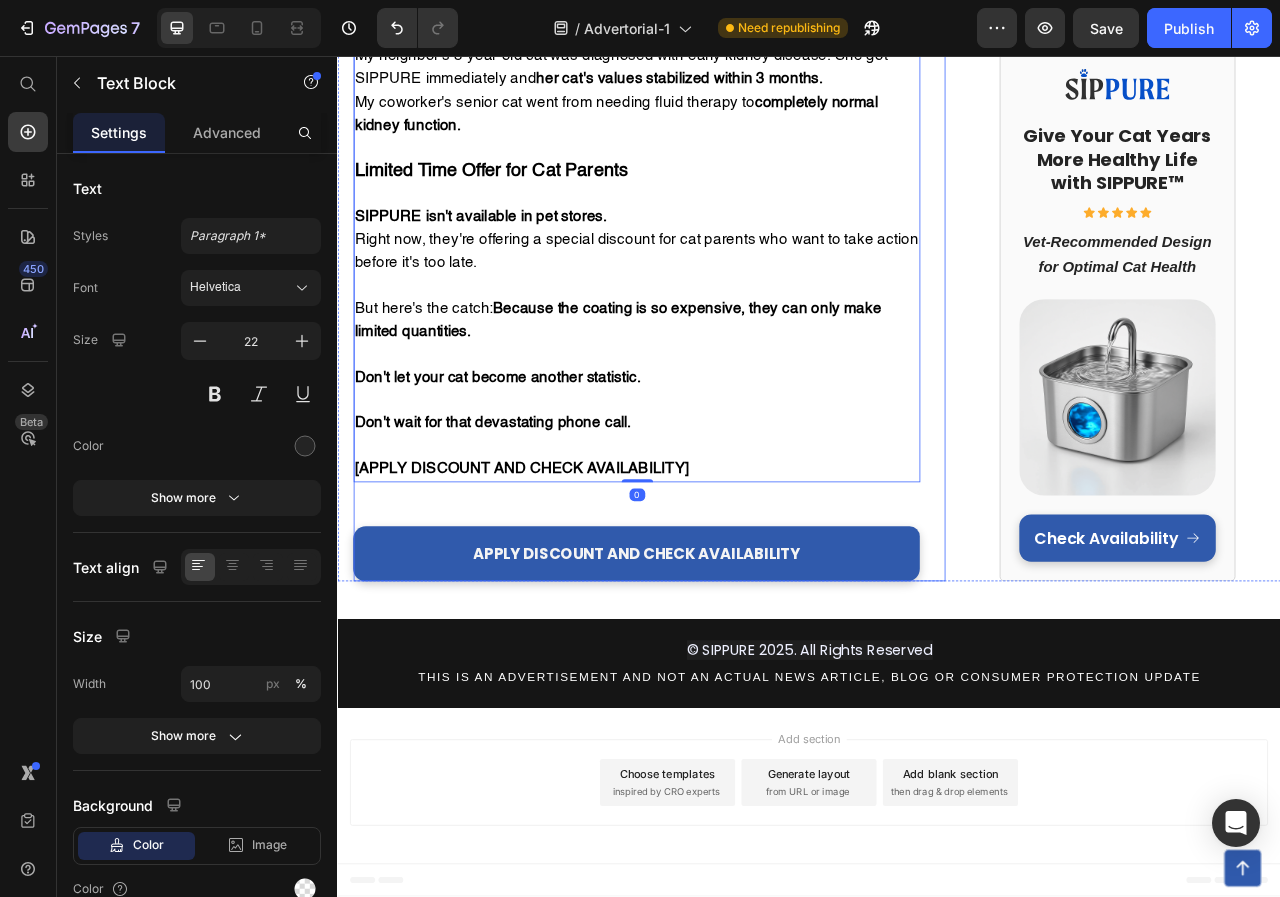 click at bounding box center [717, 629] 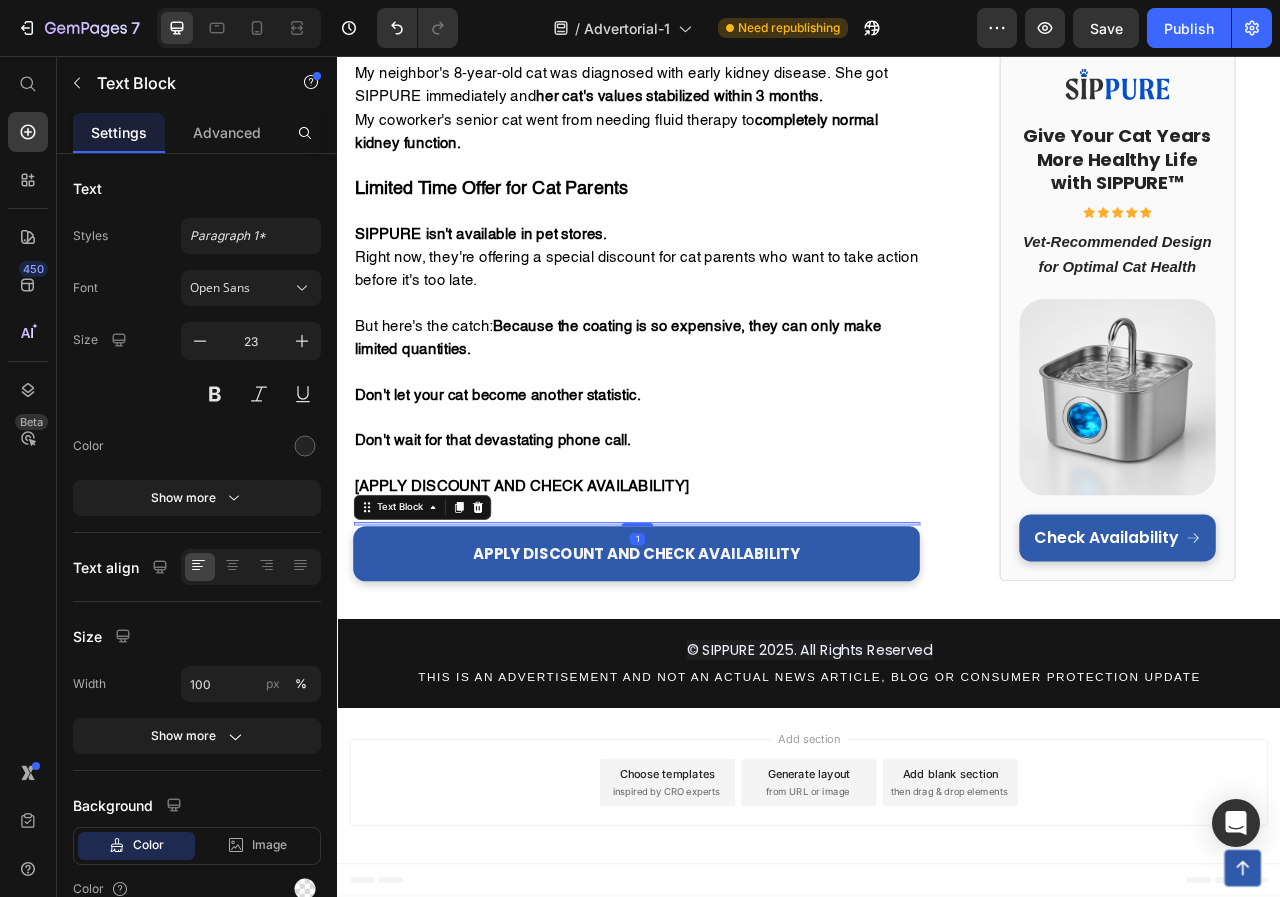 scroll, scrollTop: 7203, scrollLeft: 0, axis: vertical 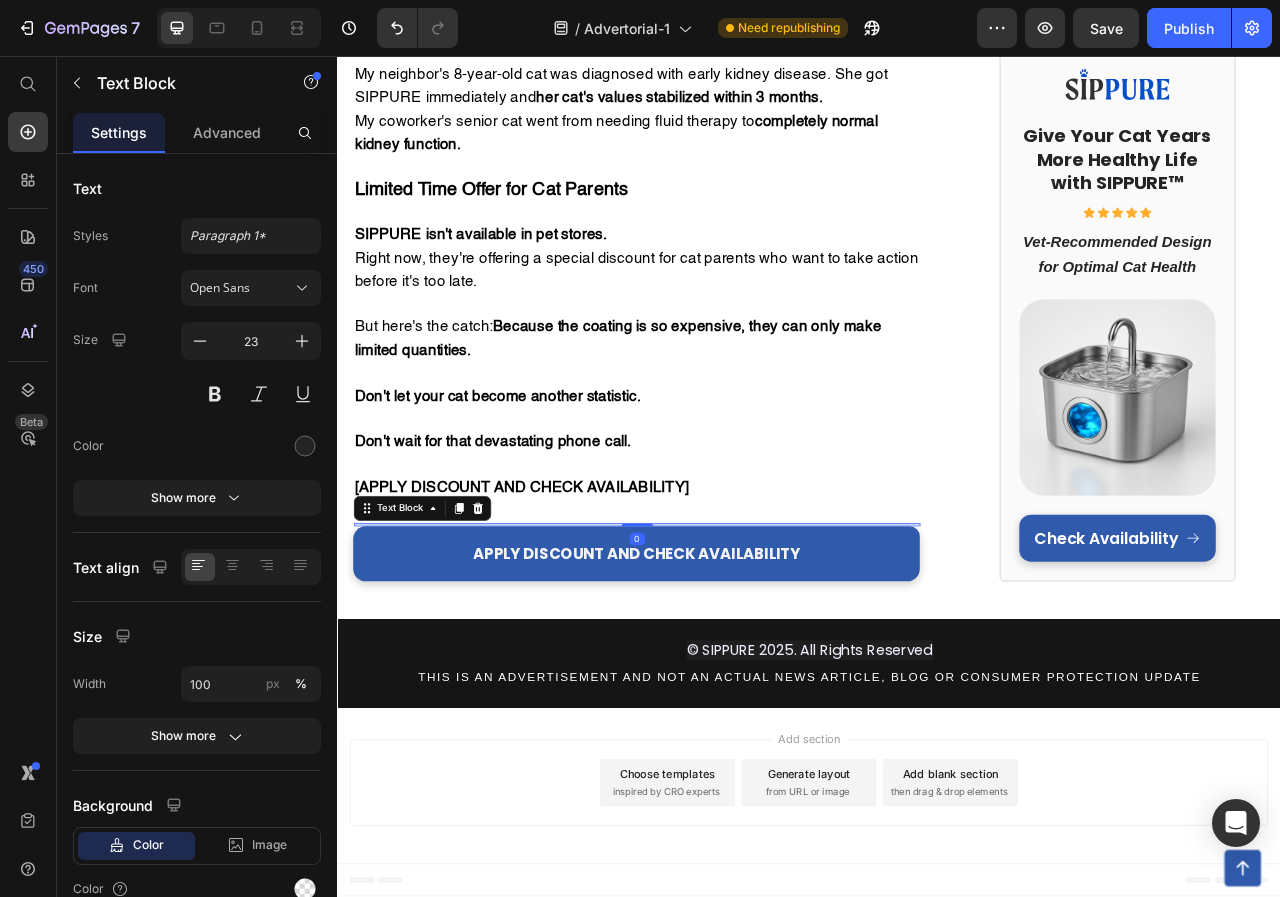 drag, startPoint x: 708, startPoint y: 654, endPoint x: 711, endPoint y: 605, distance: 49.09175 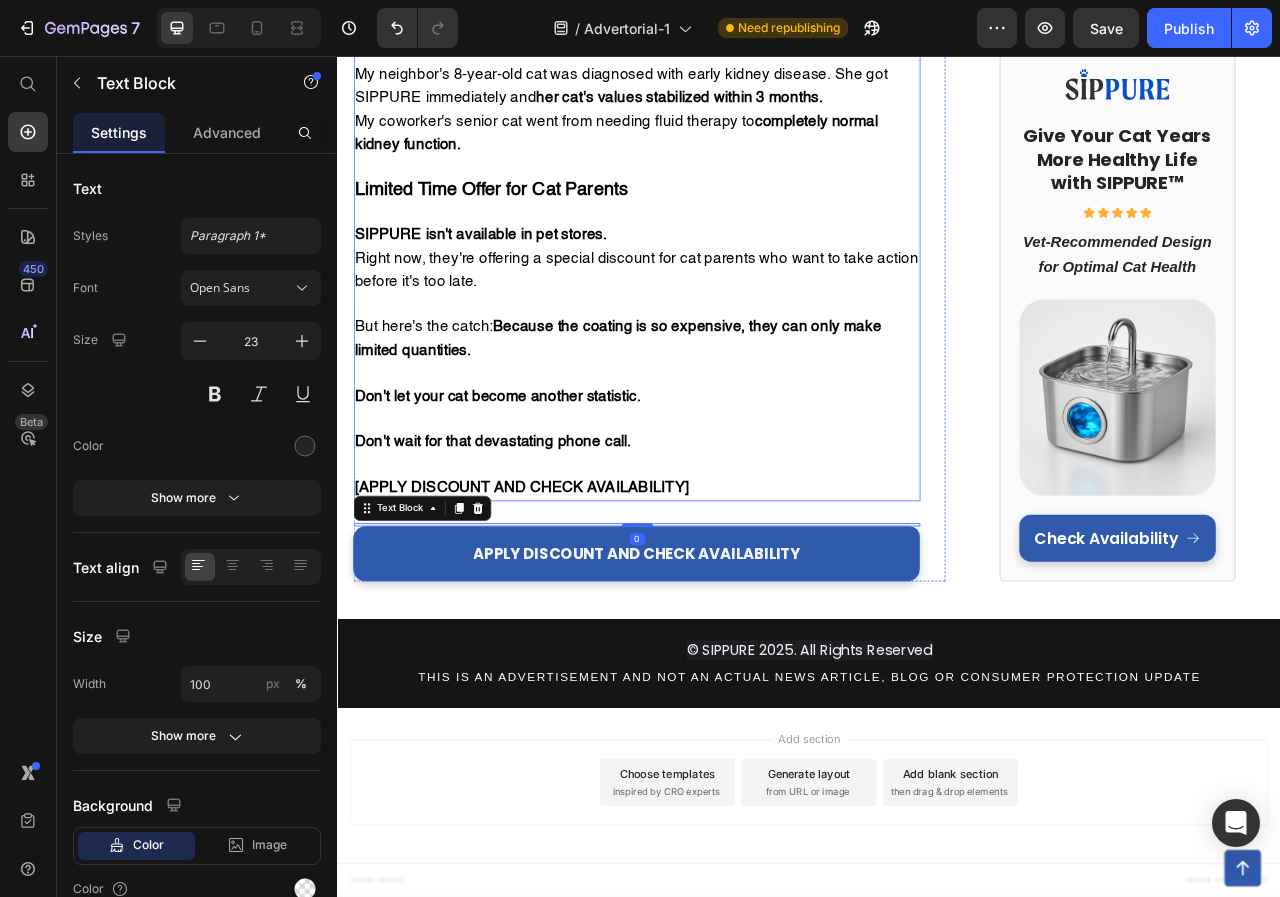 click on "[APPLY DISCOUNT AND CHECK AVAILABILITY]" at bounding box center (571, 605) 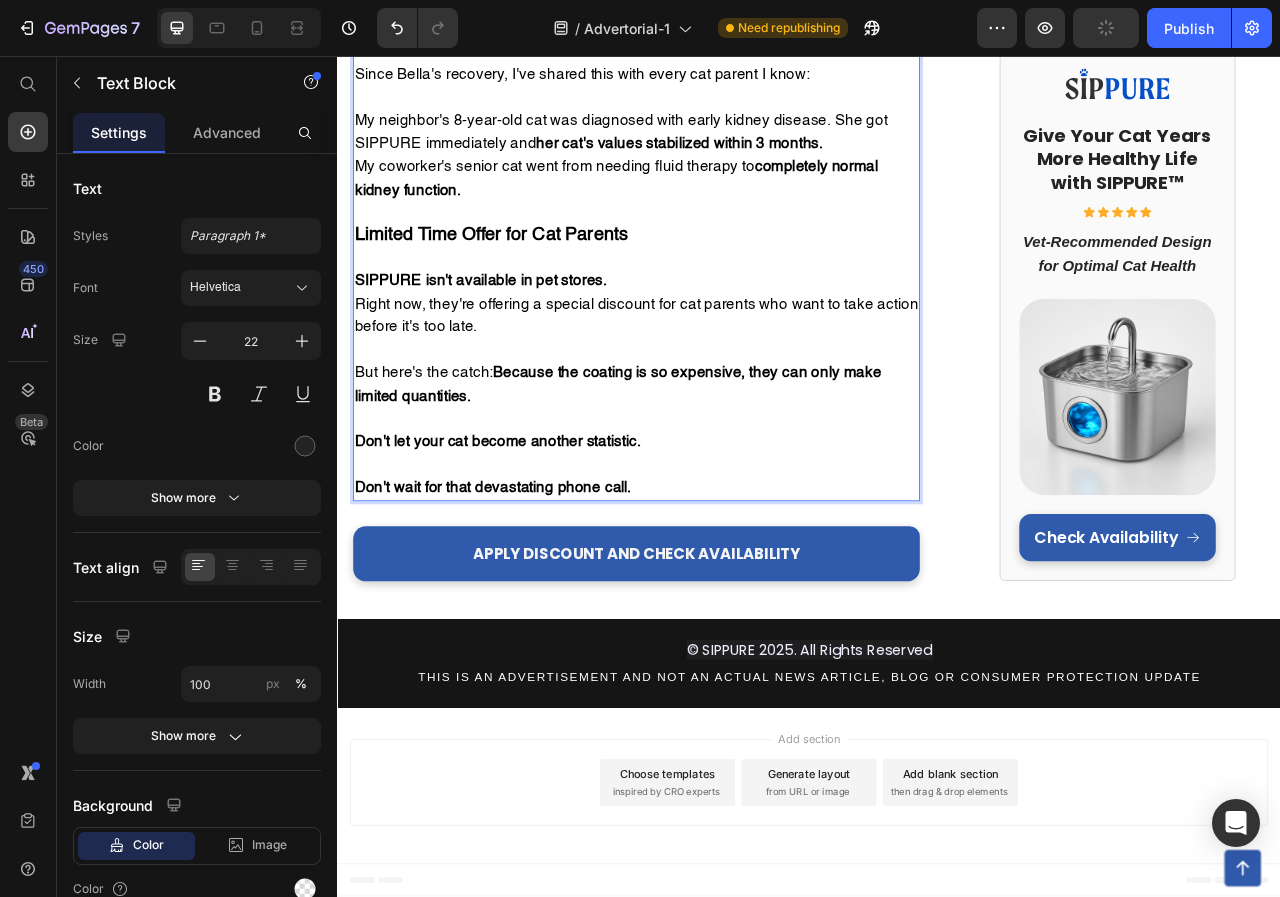 scroll, scrollTop: 7145, scrollLeft: 0, axis: vertical 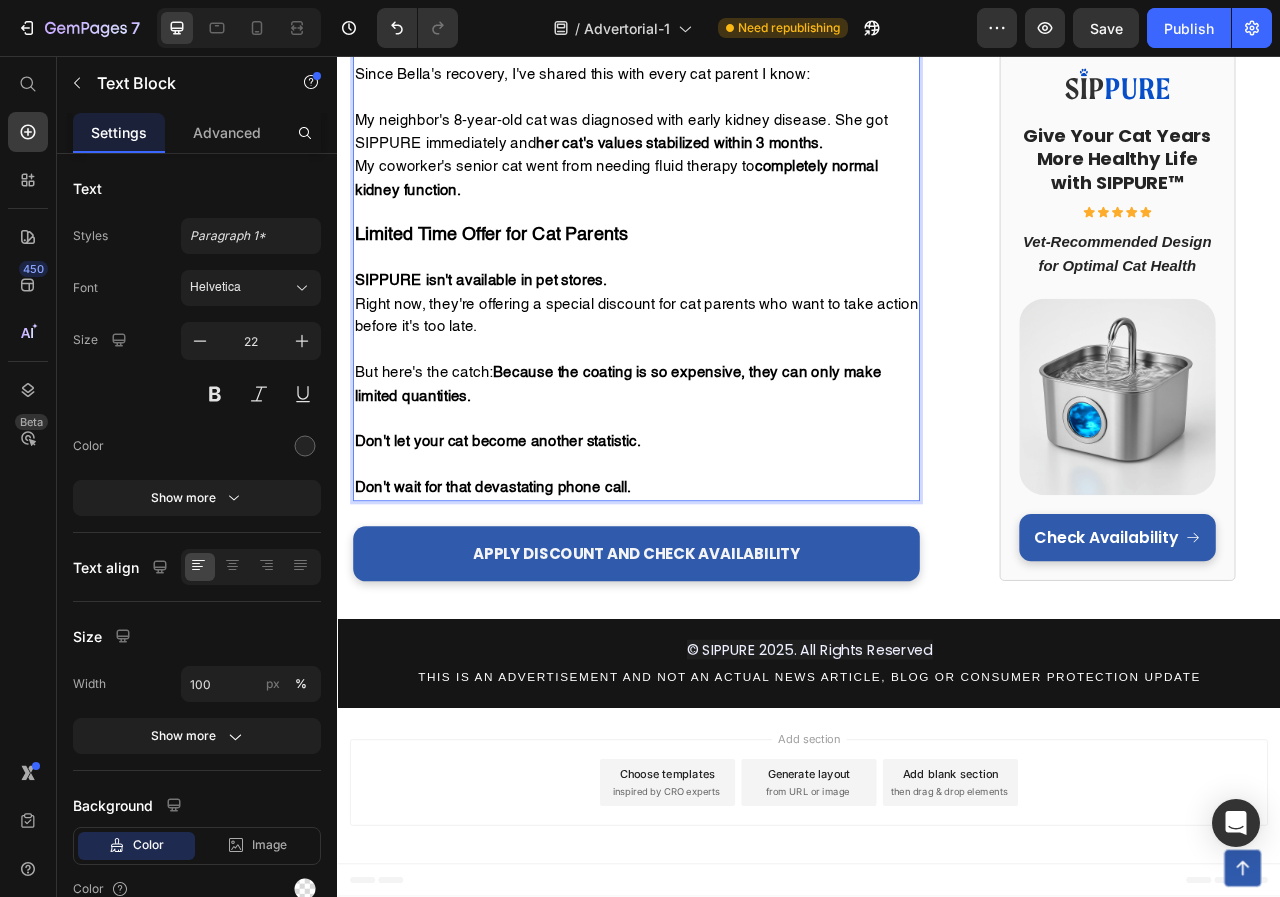click on "Don't wait for that devastating phone call." at bounding box center [717, 606] 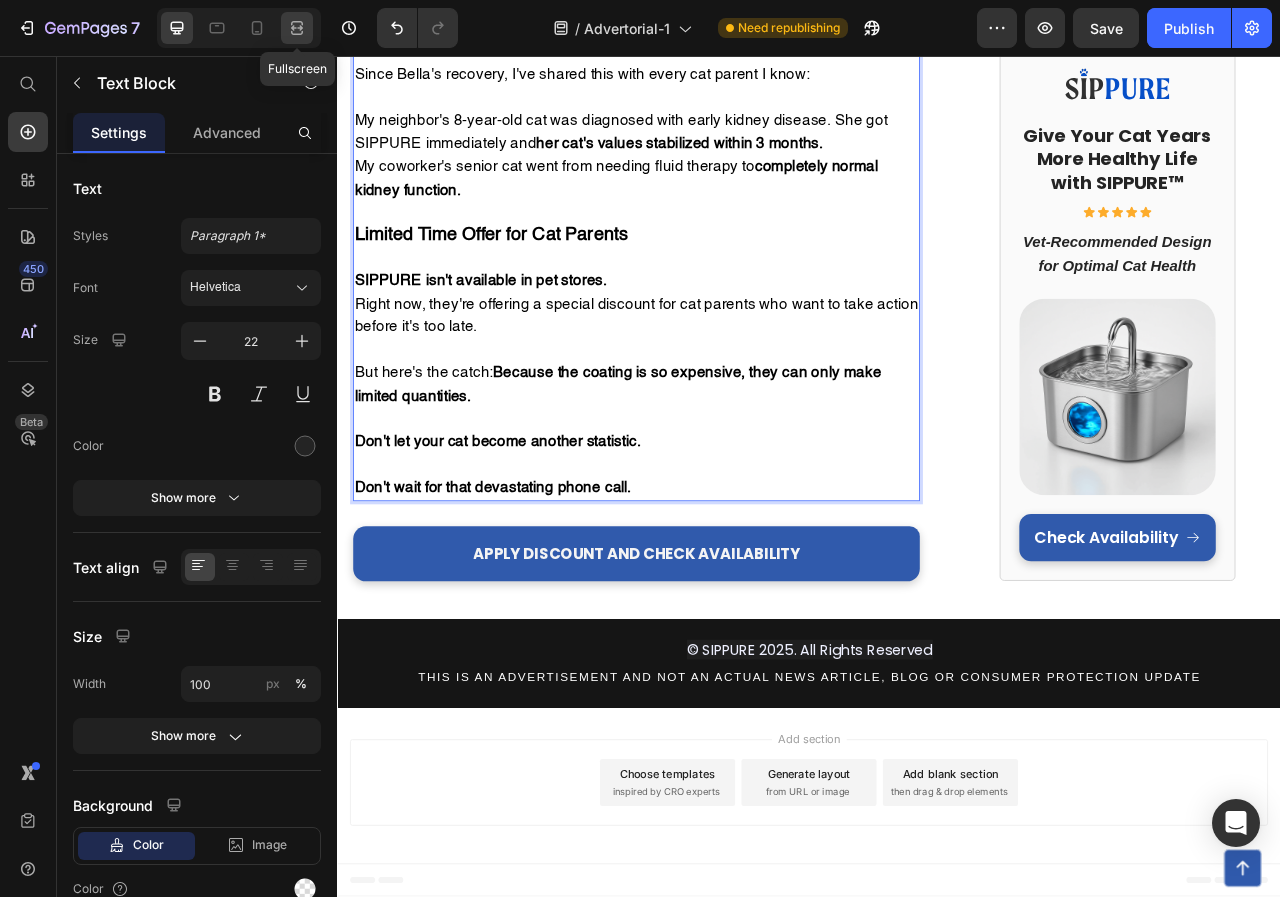 click 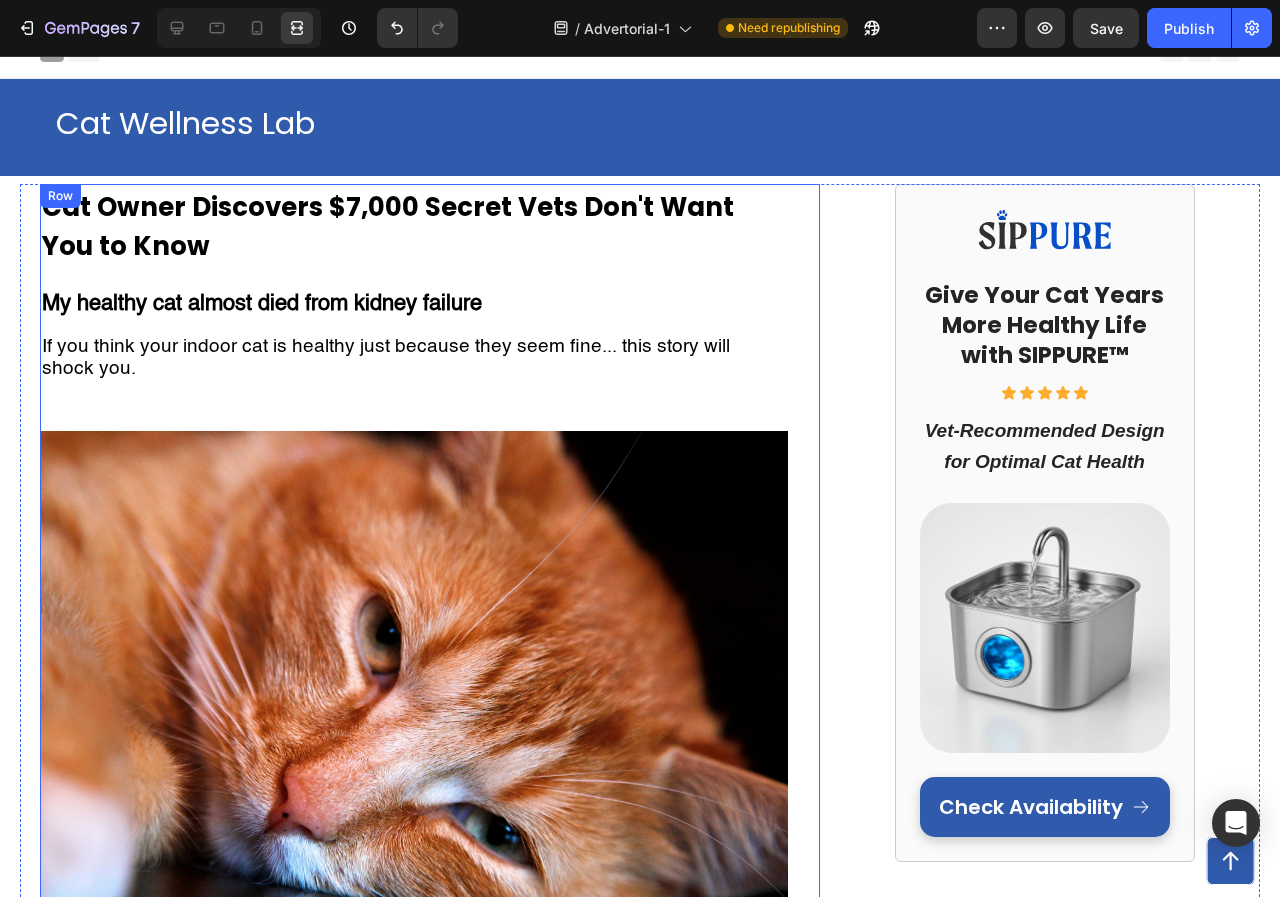 scroll, scrollTop: 0, scrollLeft: 0, axis: both 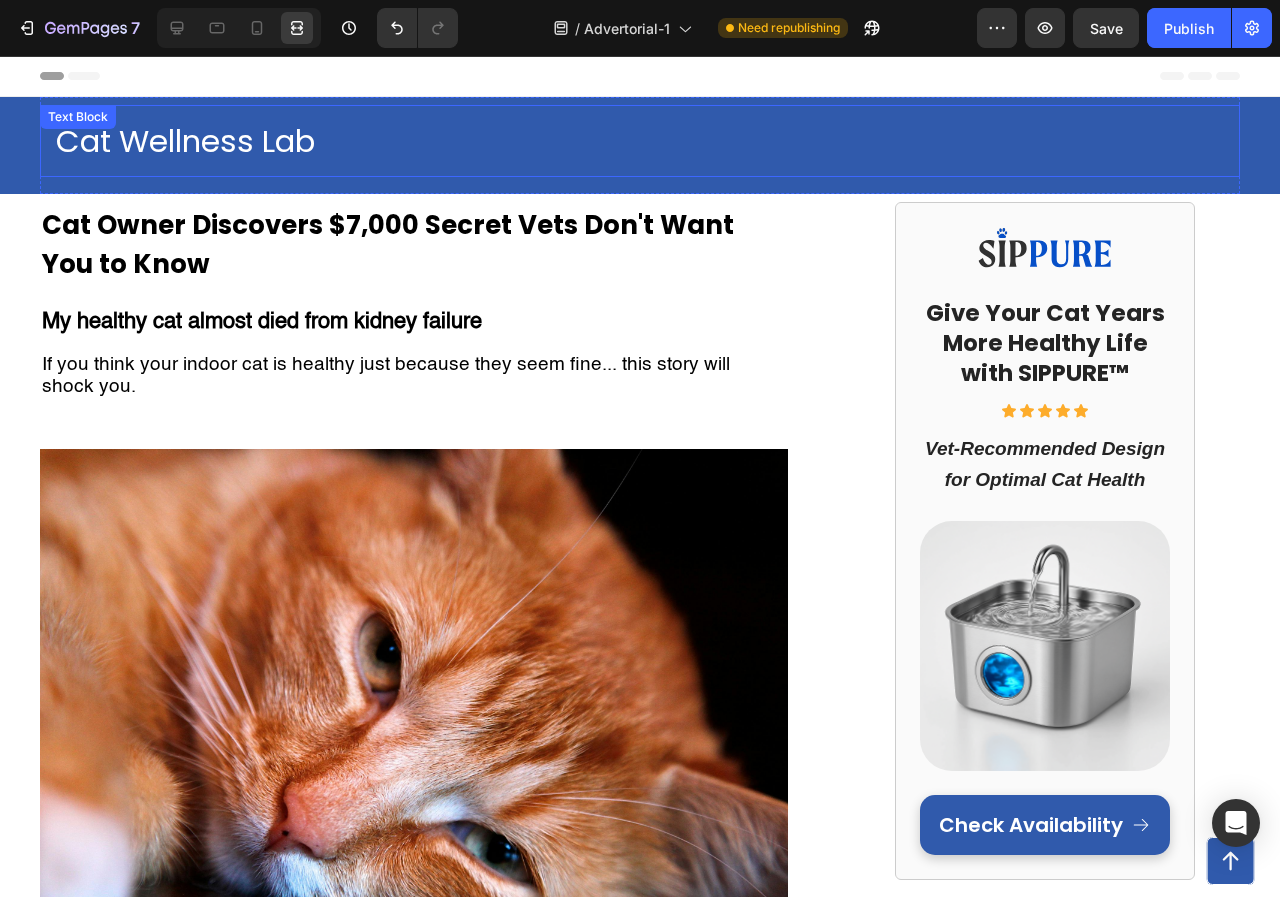 click on "Cat Wellness Lab" at bounding box center [640, 141] 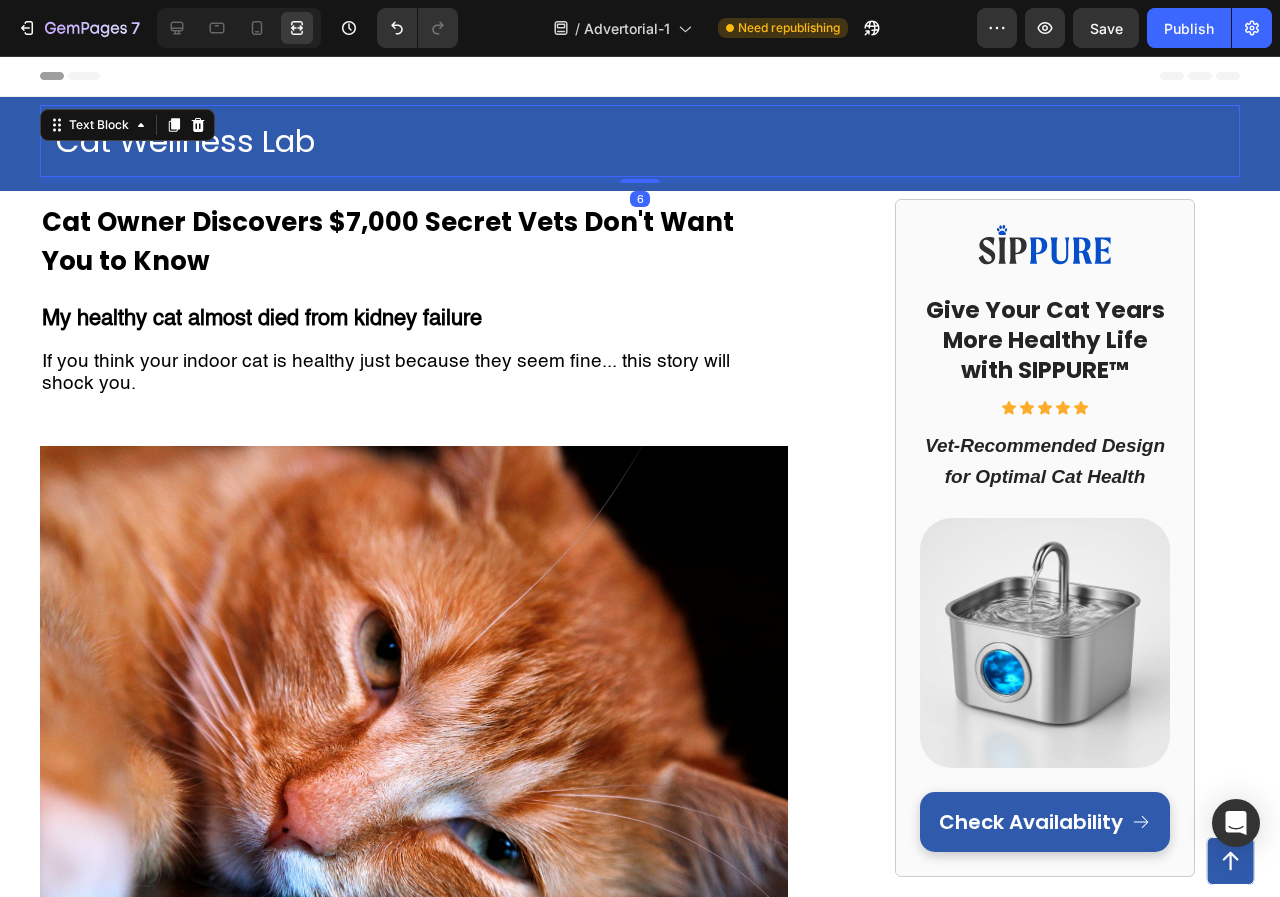 drag, startPoint x: 636, startPoint y: 186, endPoint x: 646, endPoint y: 183, distance: 10.440307 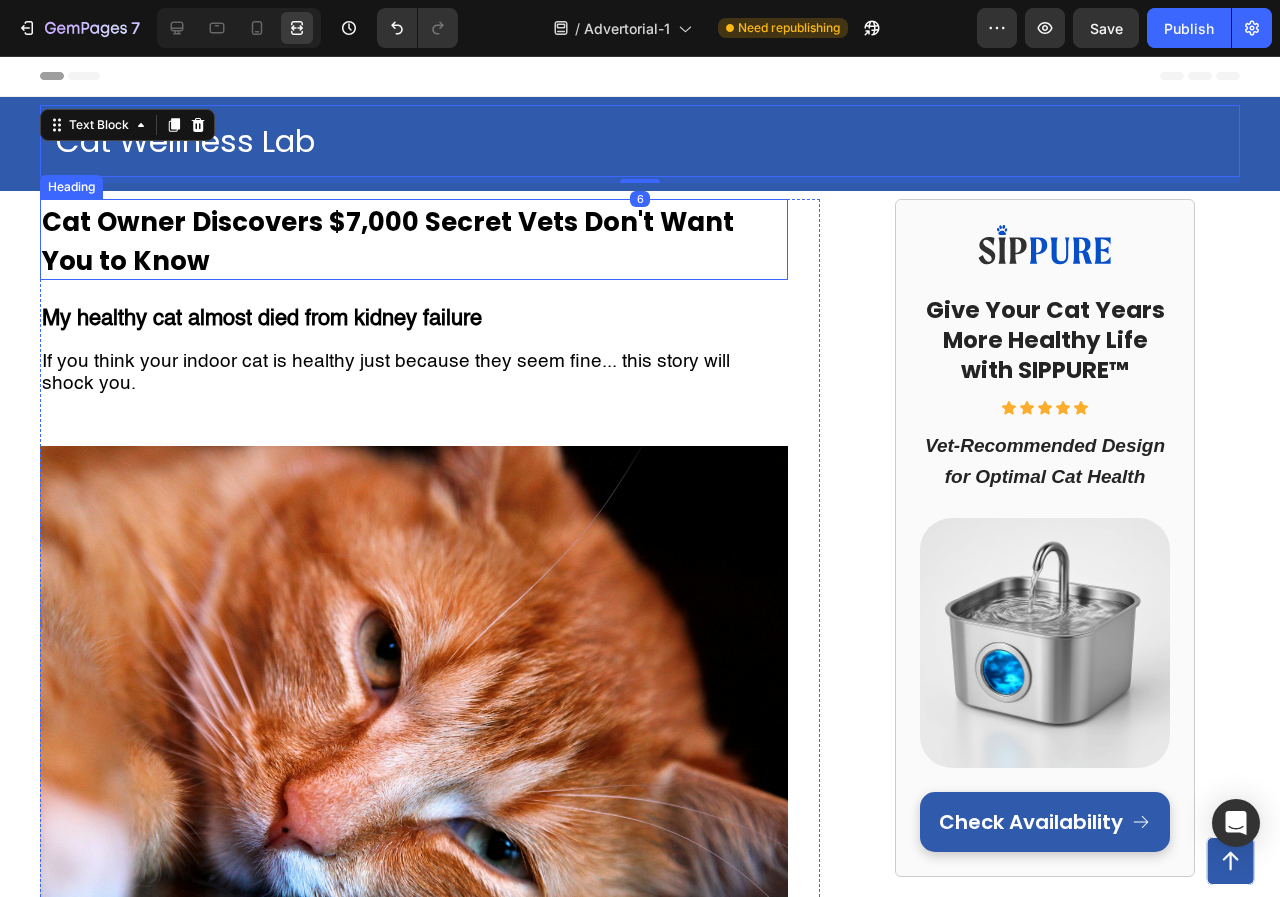 click on "Cat Owner Discovers $7,000 Secret Vets Don't Want You to Know" at bounding box center [388, 241] 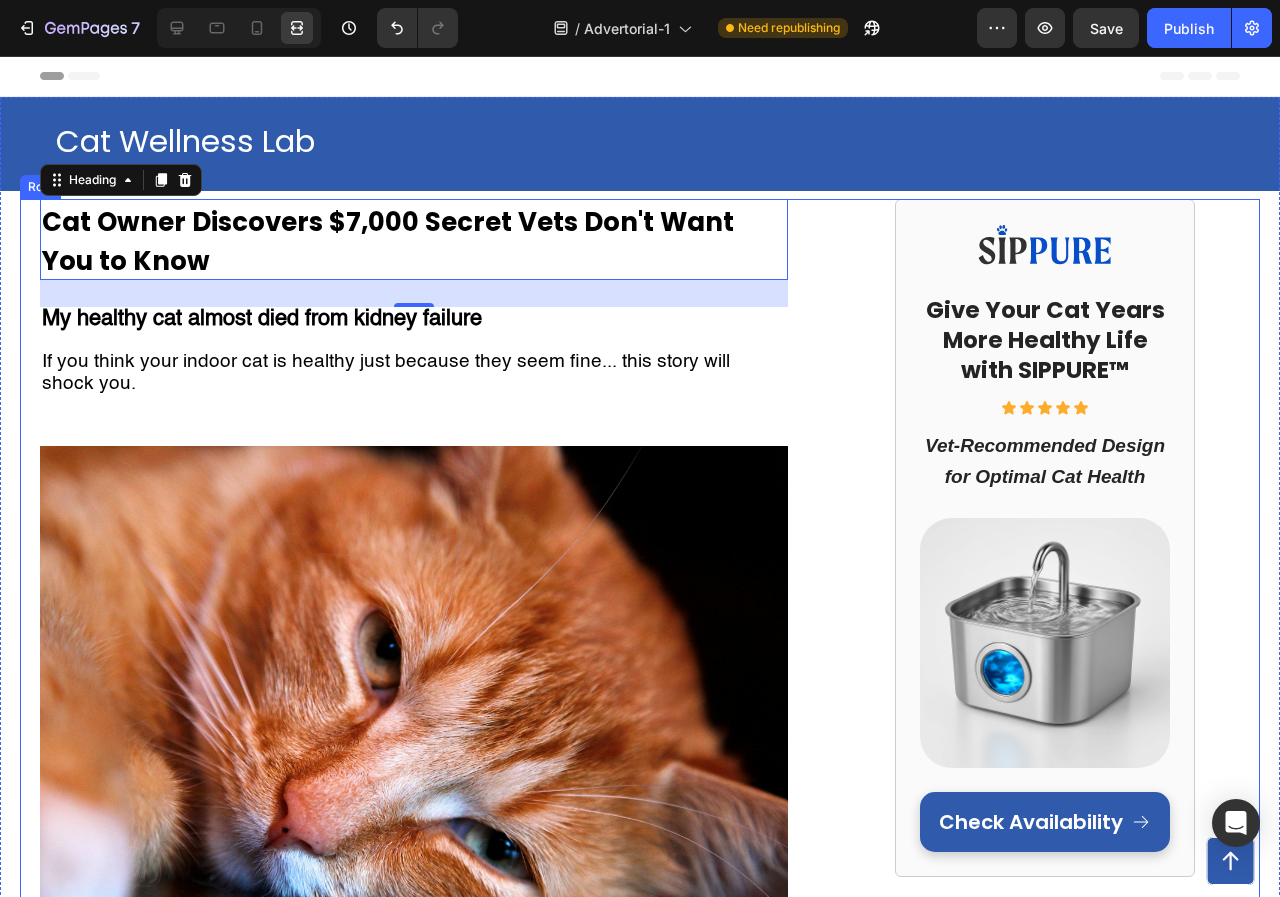 click on "Cat Owner Discovers $7,000 Secret Vets Don't Want You to Know Heading   27 My healthy cat almost died from kidney failure If you think your indoor cat is healthy just because they seem fine... this story will shock you. Text Block Row Image My name is Jennifer, and  75% of my cat's kidneys were already destroyed  before I had any clue something was wrong.    If your cat drinks from a regular water bowl... If you've noticed your cat seems tired but blamed it on "getting older"... If you want to avoid a  $7,000+ kidney disease nightmare ... Then what I'm about to share could save your cat's life. There's a hidden epidemic killing indoor cats right now. 2 out of 3 cats are slowly dying from something vets call "silent kidney destruction." And the thing you think is keeping your cat healthy might actually be the cause. How A Routine Check-Up Became My Worst Nightmare Three months ago, I thought I was the perfect cat mom. I was so proud of how well I was taking care of her. "Jennifer, I have difficult news.  " "" at bounding box center [640, 4015] 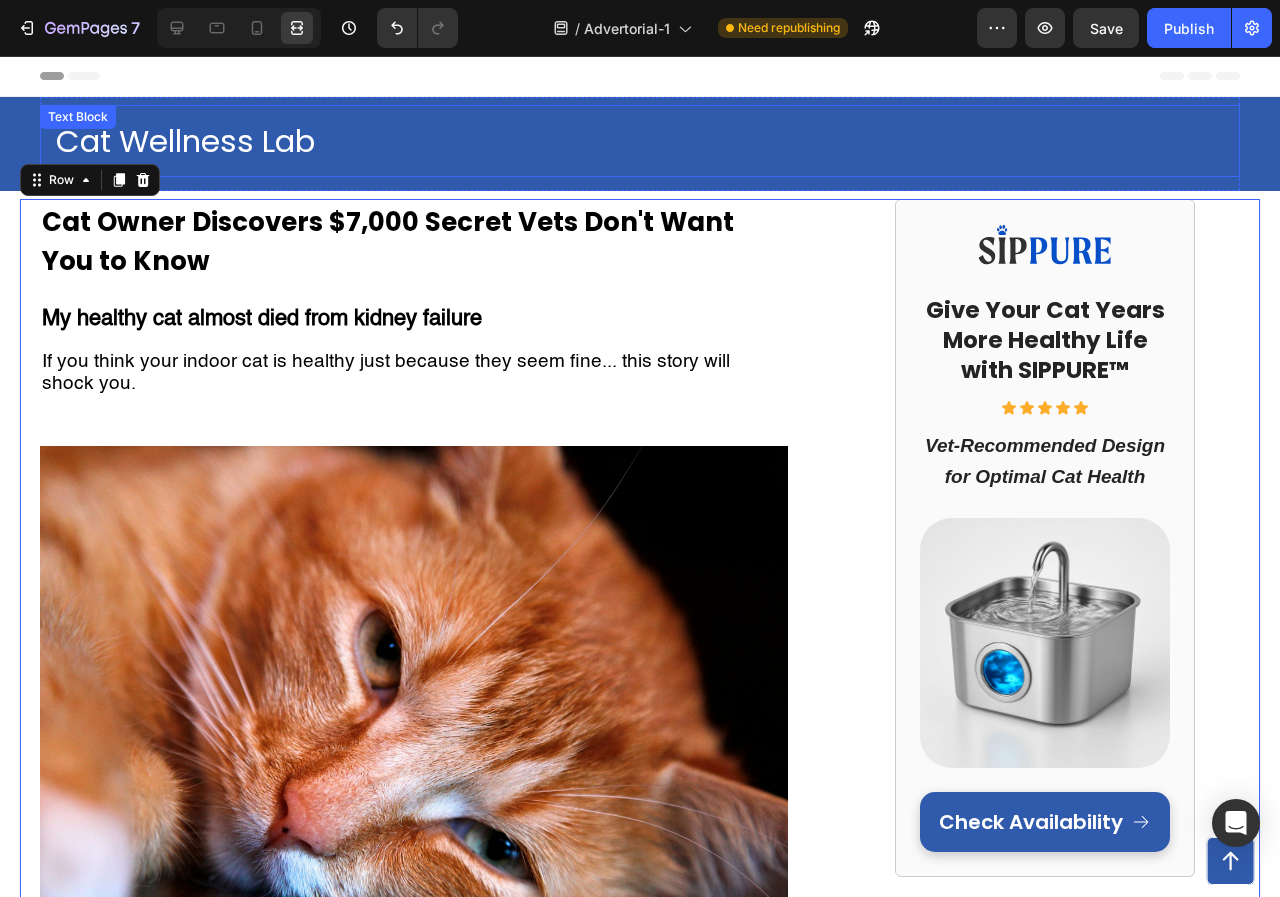 click on "Cat Wellness Lab" at bounding box center (640, 141) 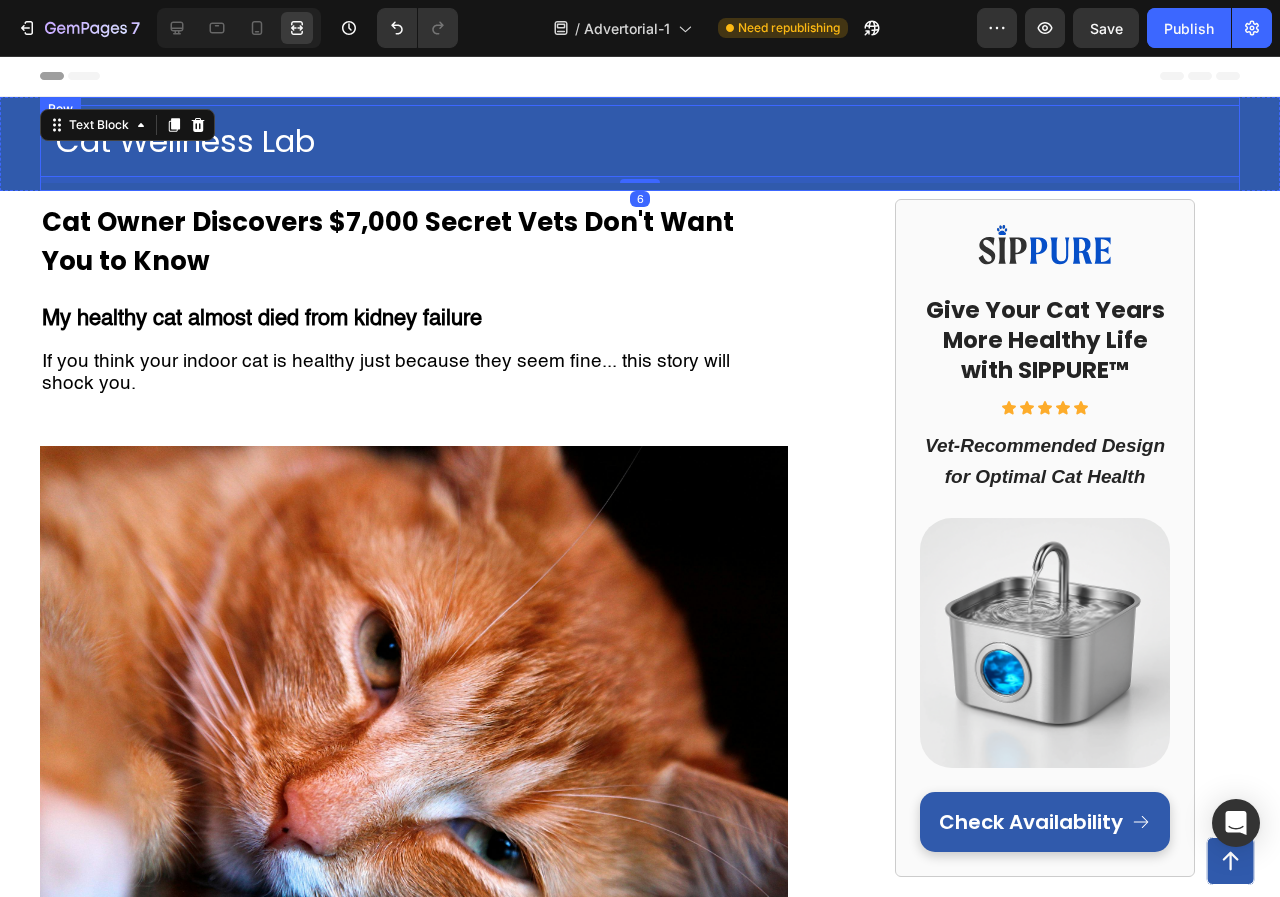 click on "Cat Wellness Lab Text Block   6 Row" at bounding box center [640, 144] 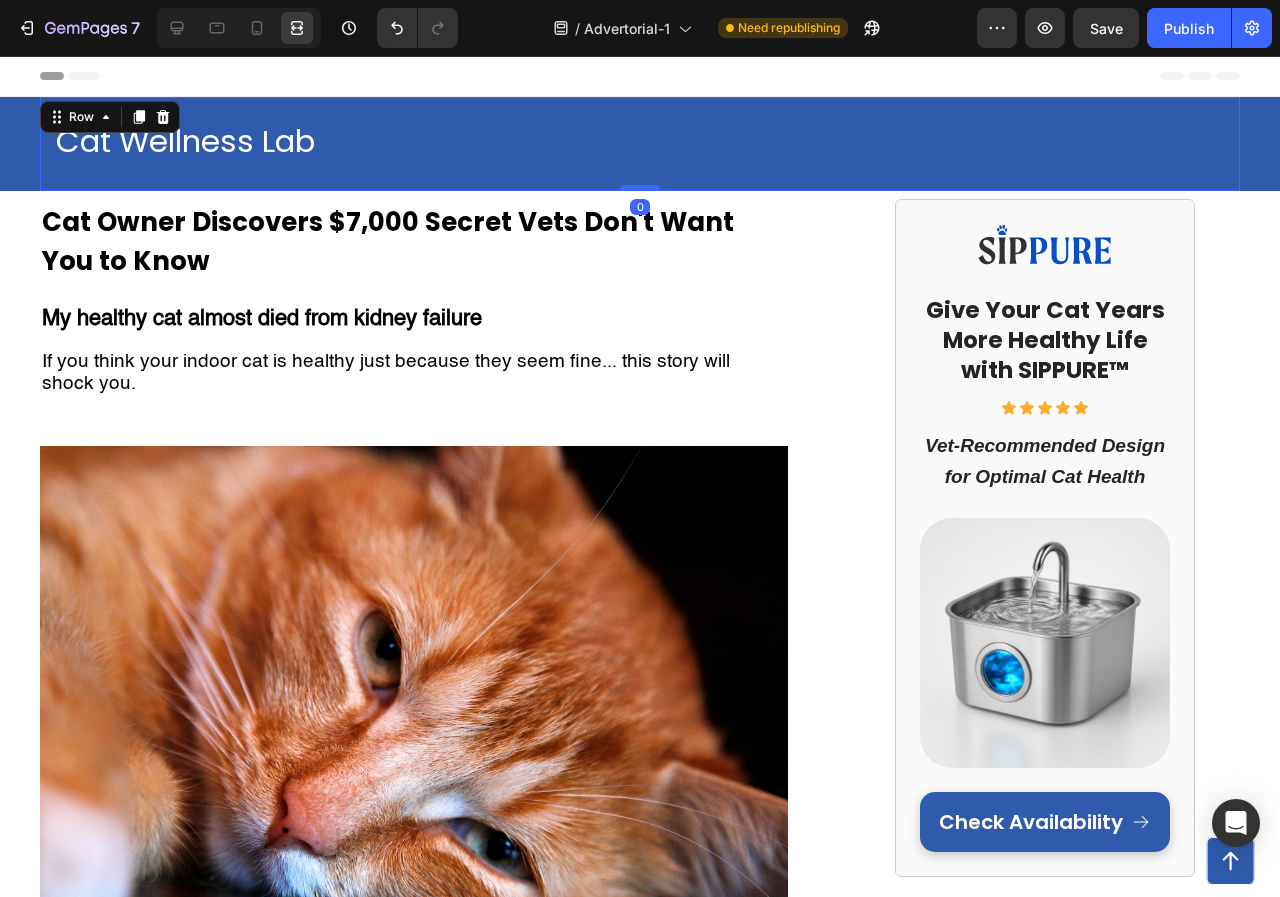 drag, startPoint x: 626, startPoint y: 188, endPoint x: 638, endPoint y: 186, distance: 12.165525 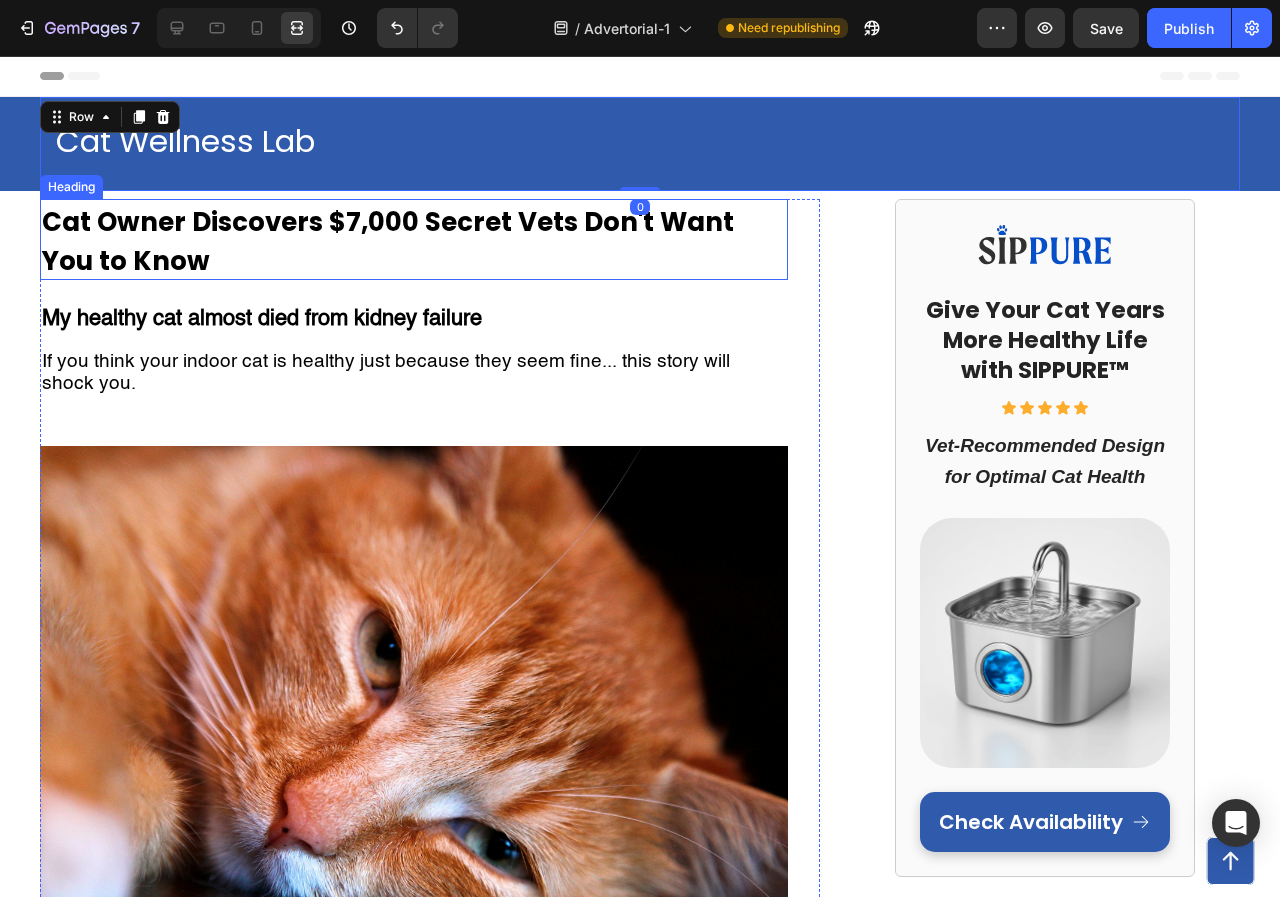 click on "Cat Owner Discovers $7,000 Secret Vets Don't Want You to Know" at bounding box center [414, 239] 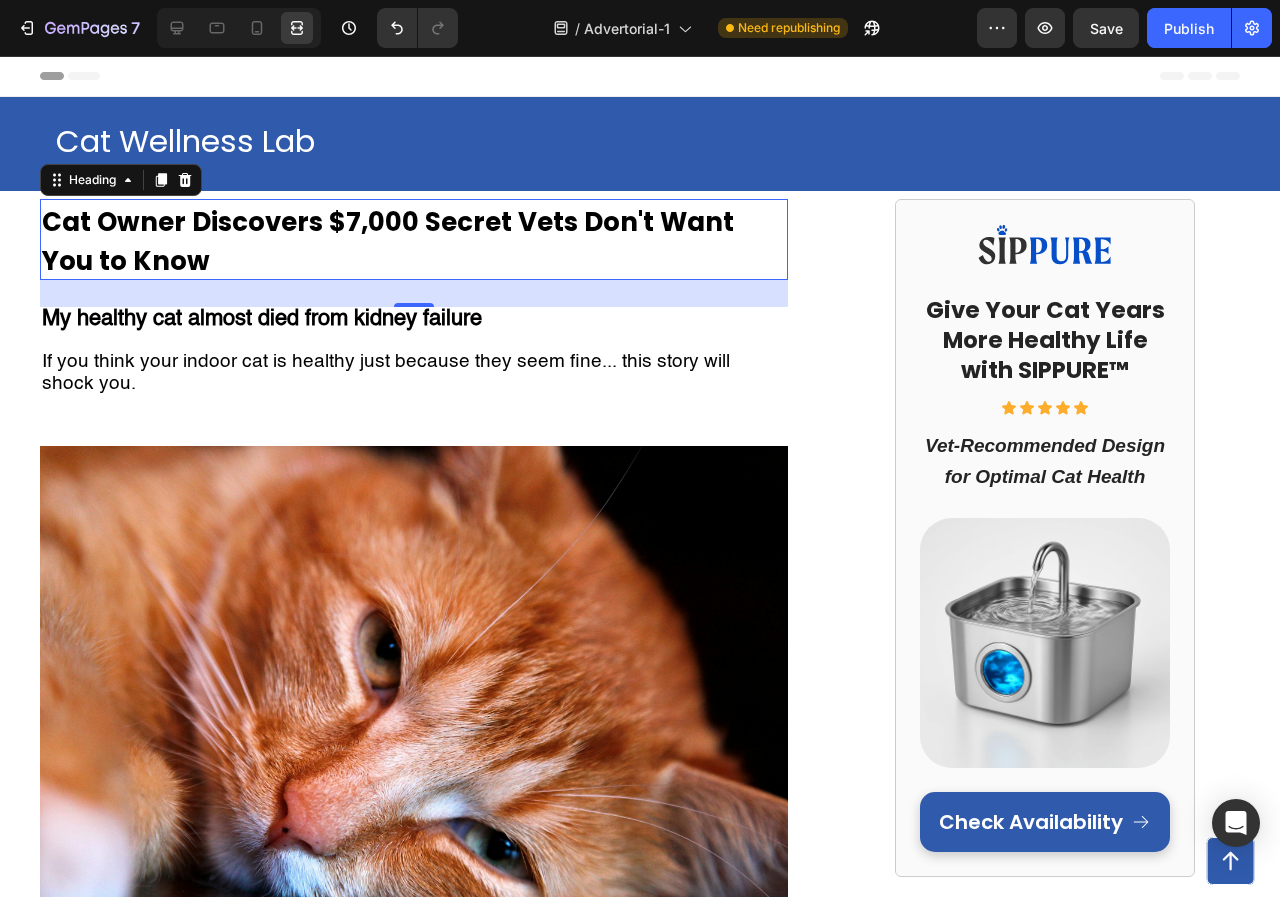 click on "Cat Owner Discovers $7,000 Secret Vets Don't Want You to Know" at bounding box center (414, 239) 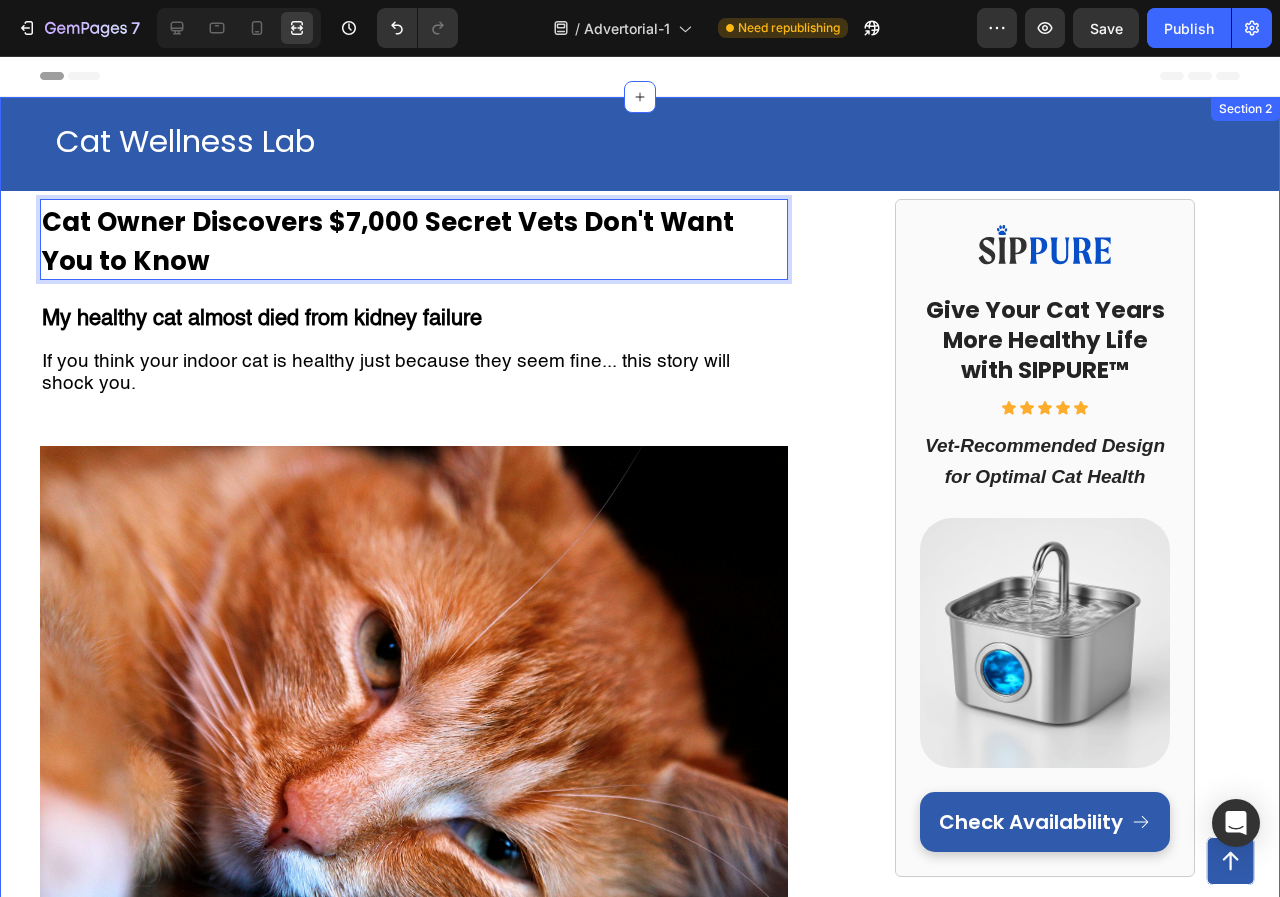 click on "Cat Wellness Lab Text Block Row Row Cat Owner Discovers $7,000 Secret Vets Don't Want You to Know Heading   27 My healthy cat almost died from kidney failure If you think your indoor cat is healthy just because they seem fine... this story will shock you. Text Block Row Image My name is Jennifer, and  75% of my cat's kidneys were already destroyed  before I had any clue something was wrong.    If your cat drinks from a regular water bowl... If you've noticed your cat seems tired but blamed it on "getting older"... If you want to avoid a  $7,000+ kidney disease nightmare ... Then what I'm about to share could save your cat's life. There's a hidden epidemic killing indoor cats right now. 2 out of 3 cats are slowly dying from something vets call "silent kidney destruction." And the thing you think is keeping your cat healthy might actually be the cause. How A Routine Check-Up Became My Worst Nightmare Three months ago, I thought I was the perfect cat mom. I was so proud of how well I was taking care of her. "" at bounding box center (640, 3964) 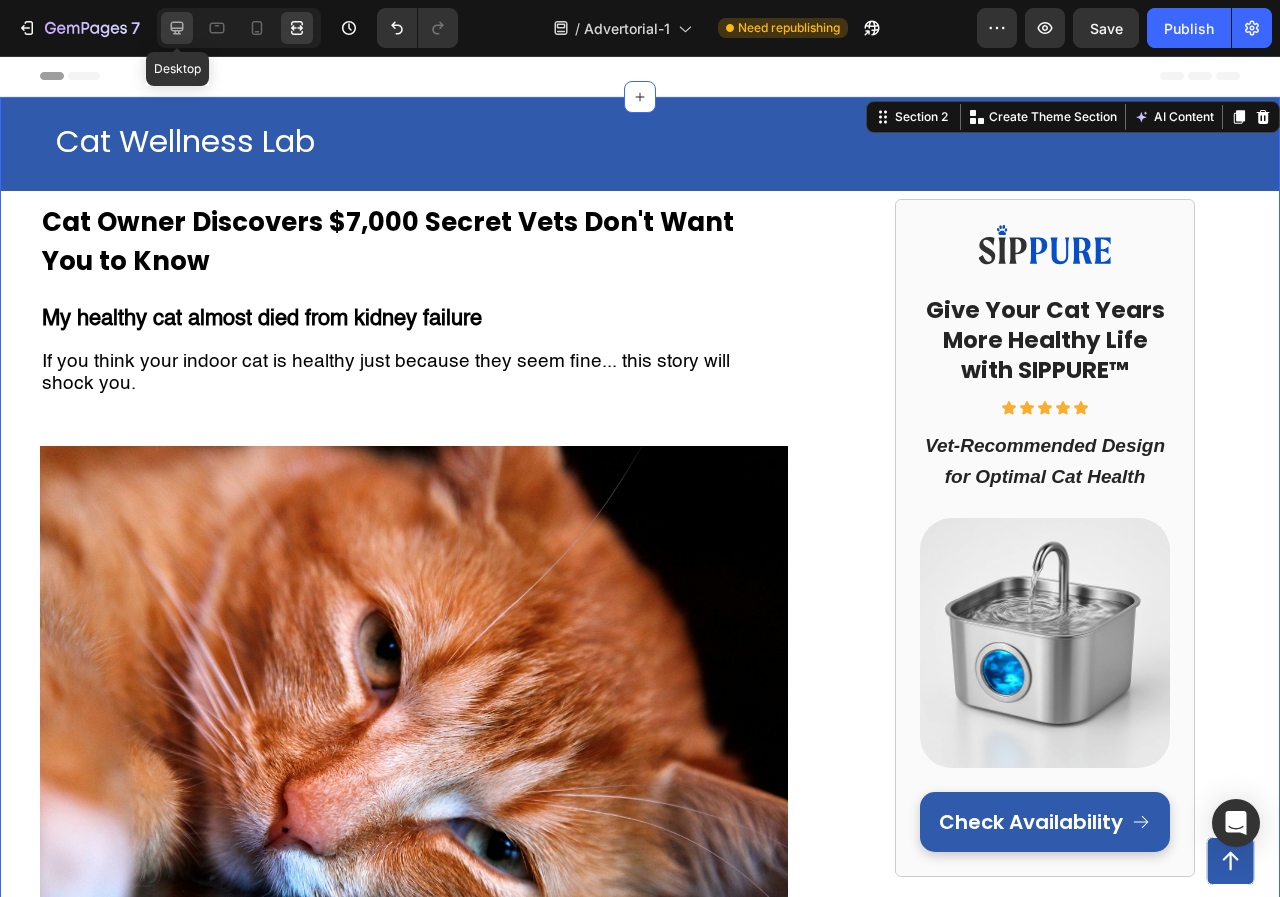 click 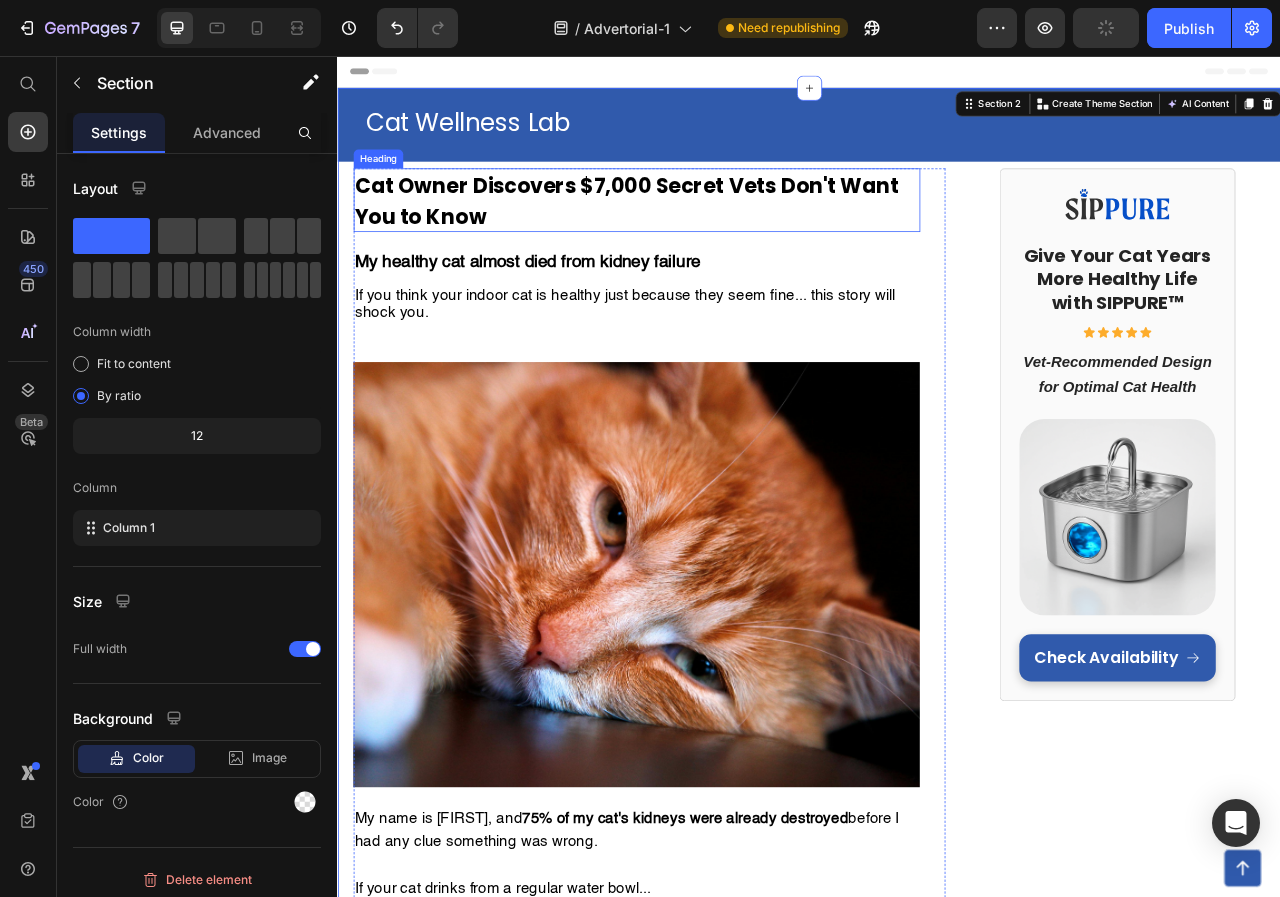 click on "⁠⁠⁠⁠⁠⁠⁠ Cat Owner Discovers $7,000 Secret Vets Don't Want You to Know" at bounding box center (717, 239) 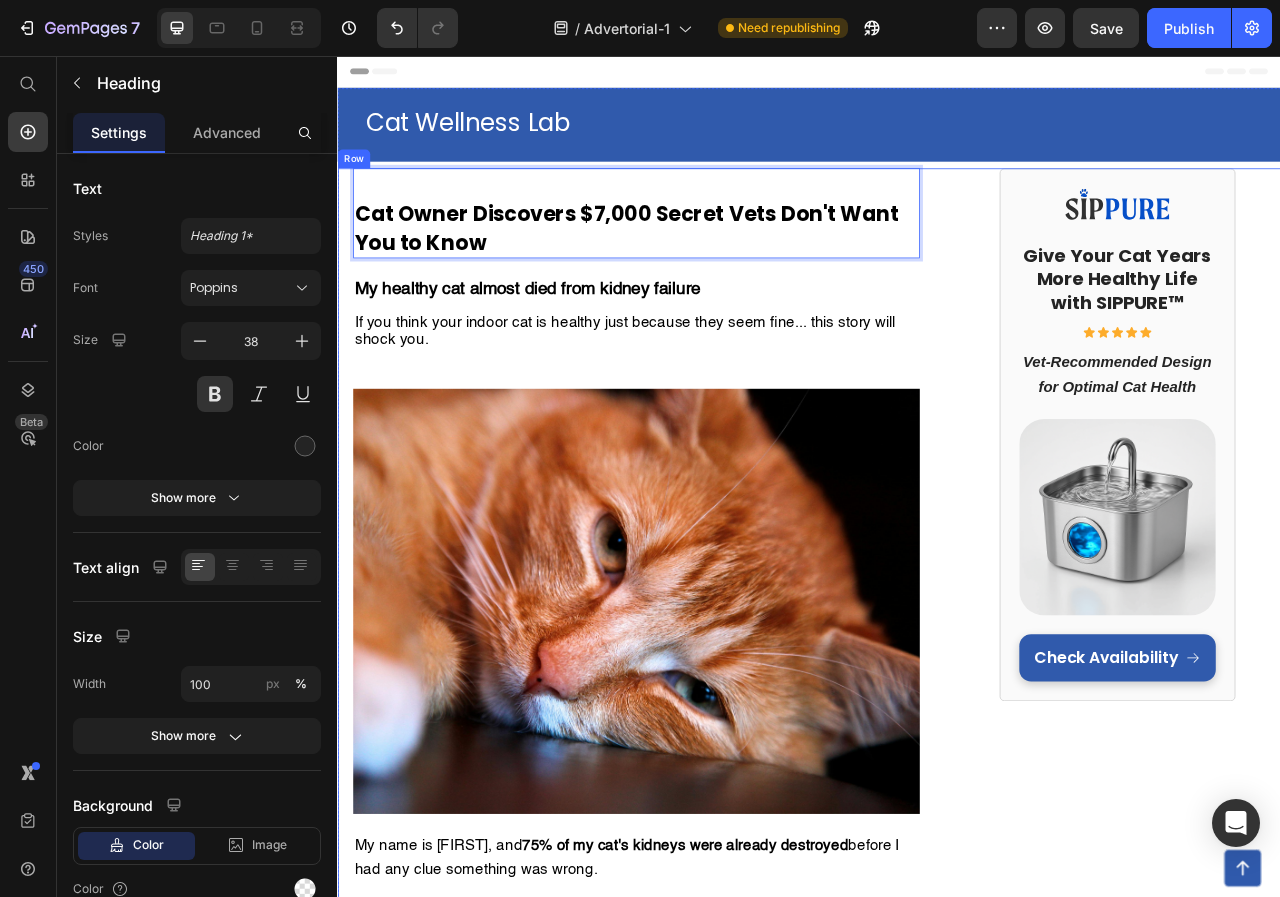 click on "Image Give Your Cat Years More Healthy Life with SIPPURE™ Heading Icon Icon Icon Icon Icon Icon List Vet-Recommended Design for Optimal Cat Health Heading Image
Check Availability Button Row" at bounding box center (1328, 4037) 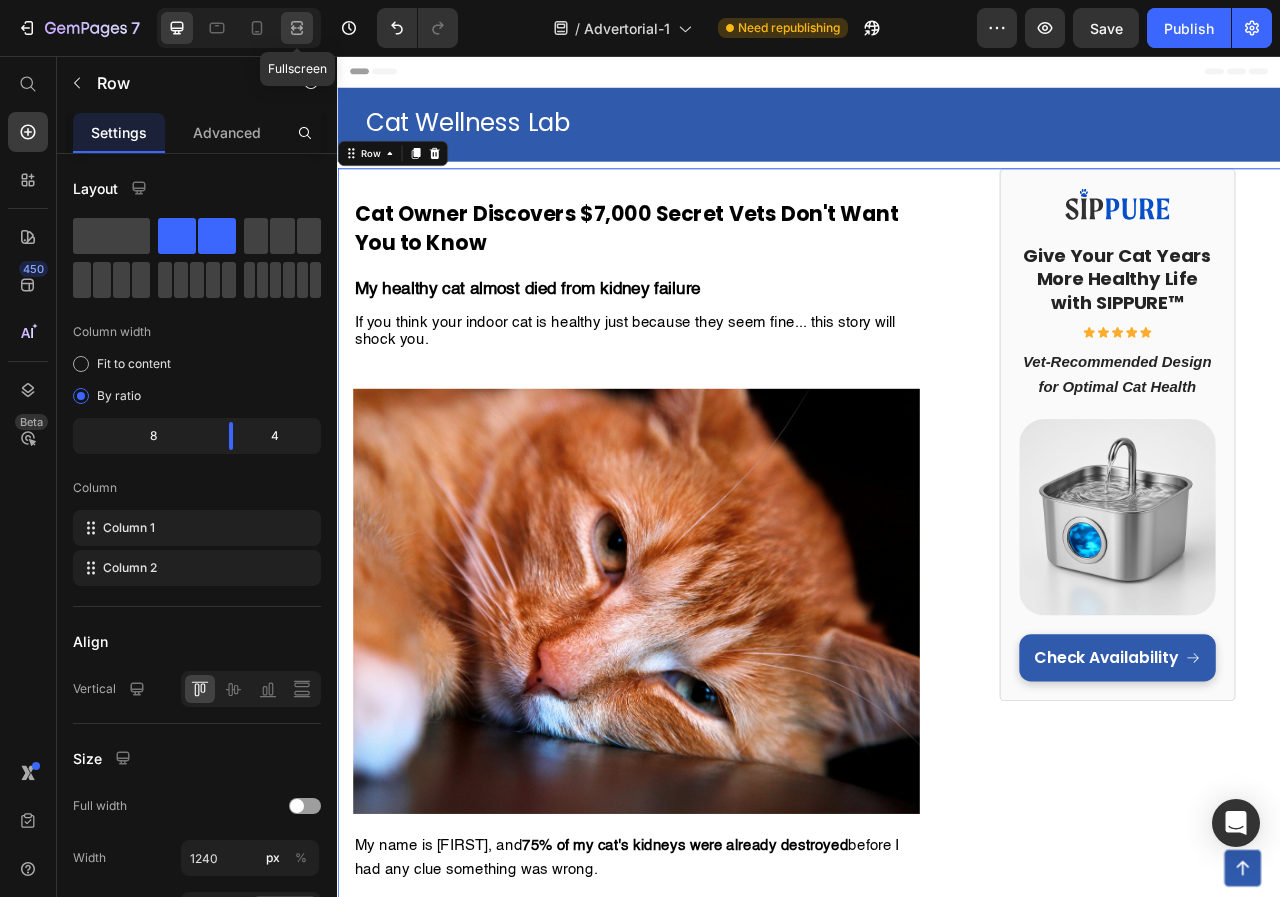 click 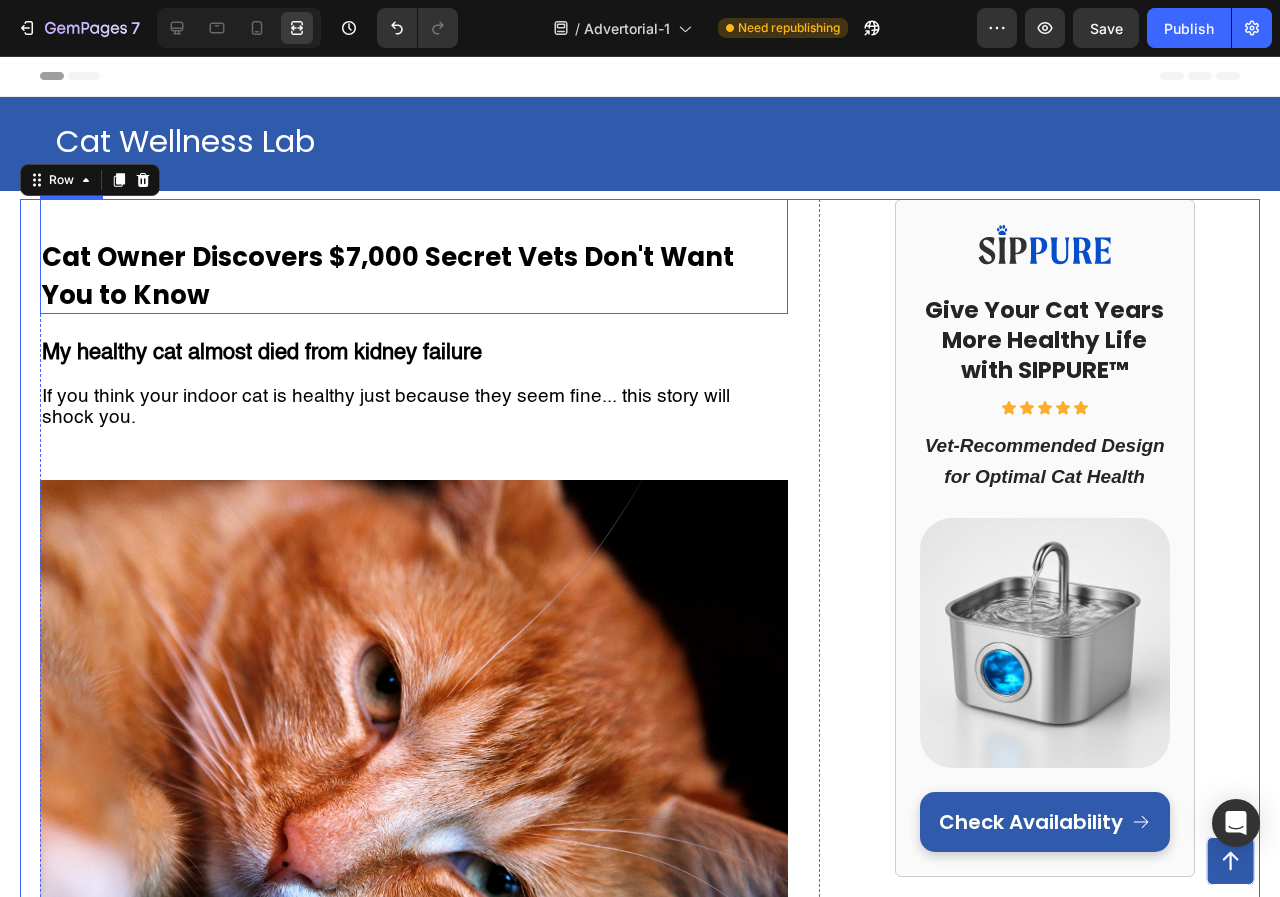 click on "Cat Owner Discovers $7,000 Secret Vets Don't Want You to Know" at bounding box center (388, 276) 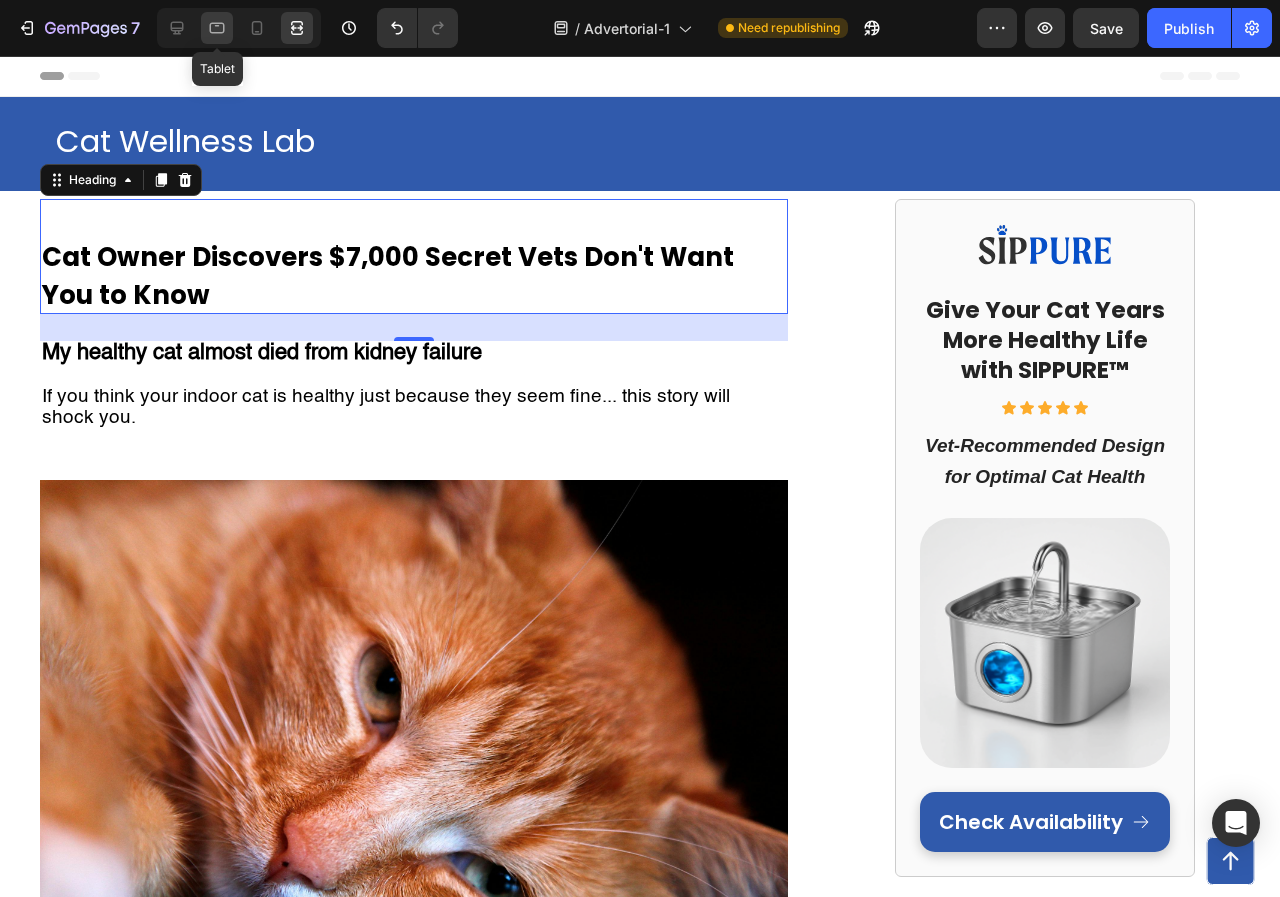 click 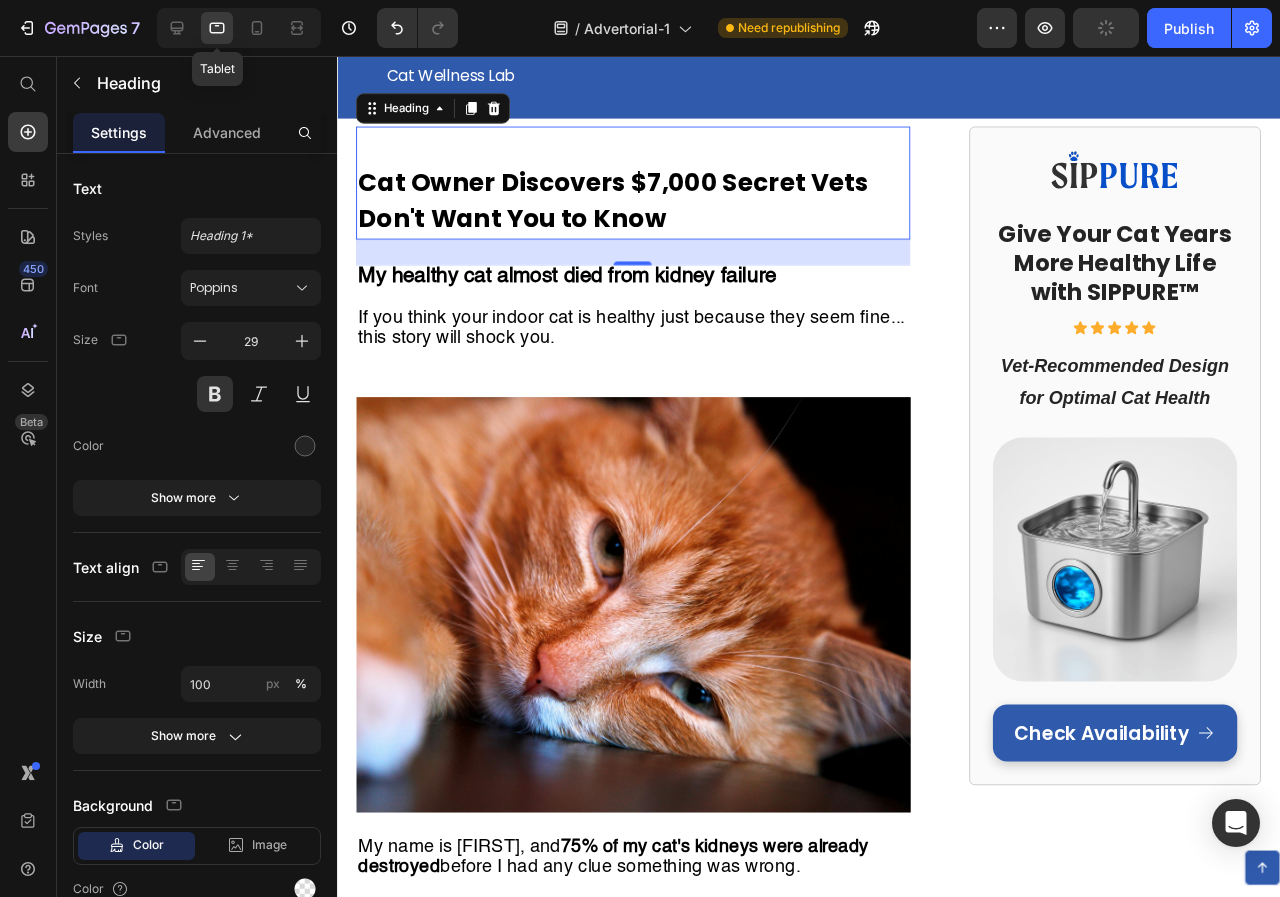 scroll, scrollTop: 62, scrollLeft: 0, axis: vertical 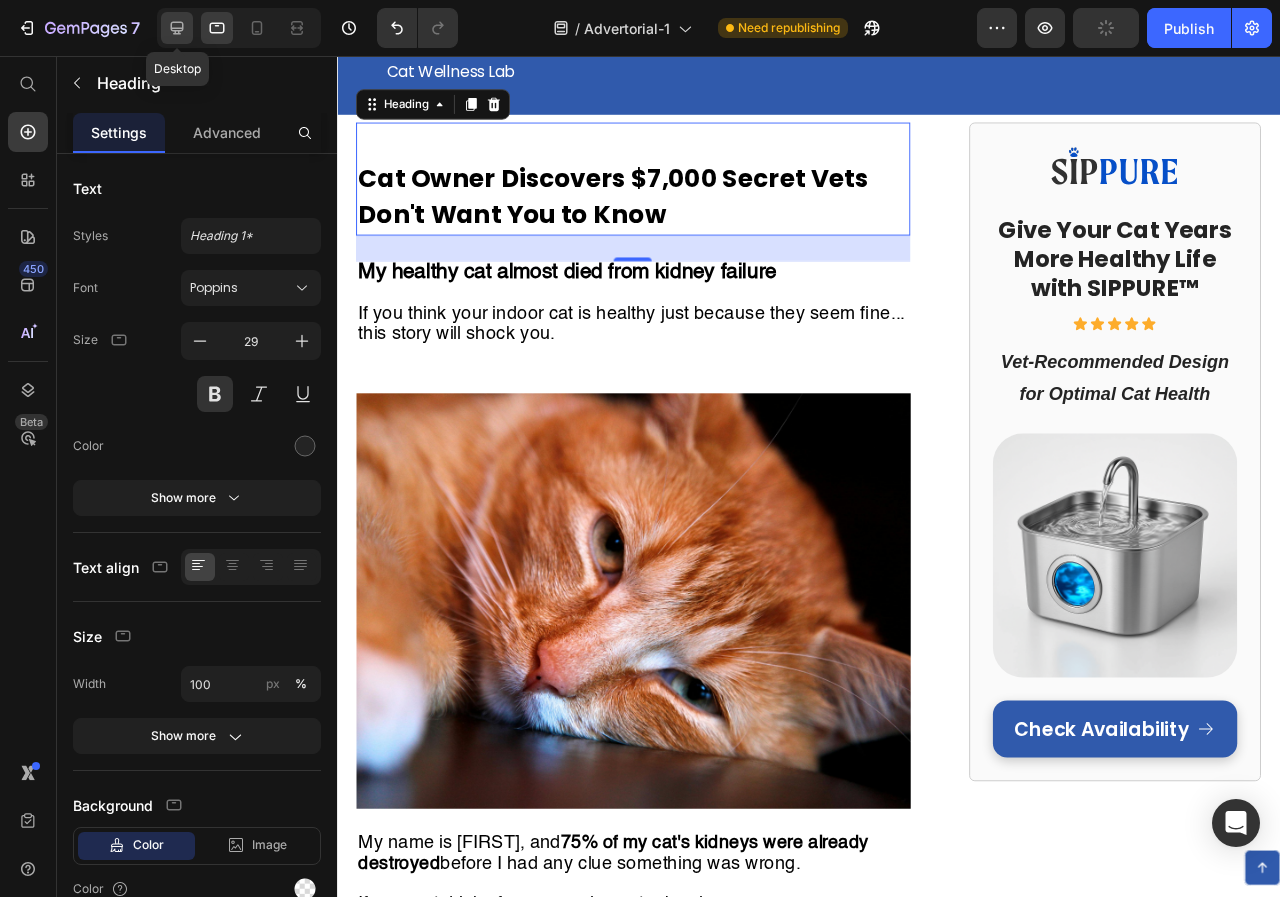 click 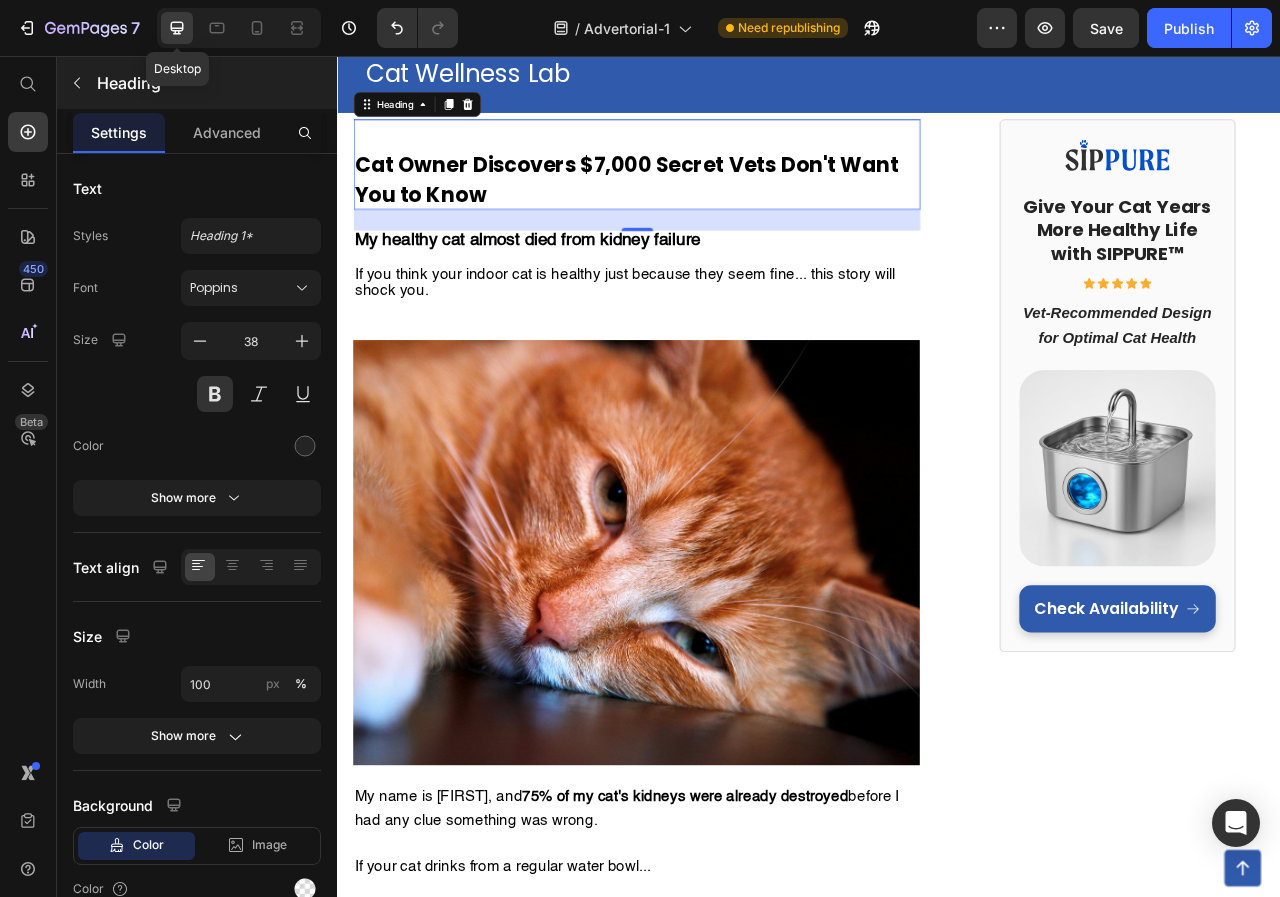 scroll, scrollTop: 73, scrollLeft: 0, axis: vertical 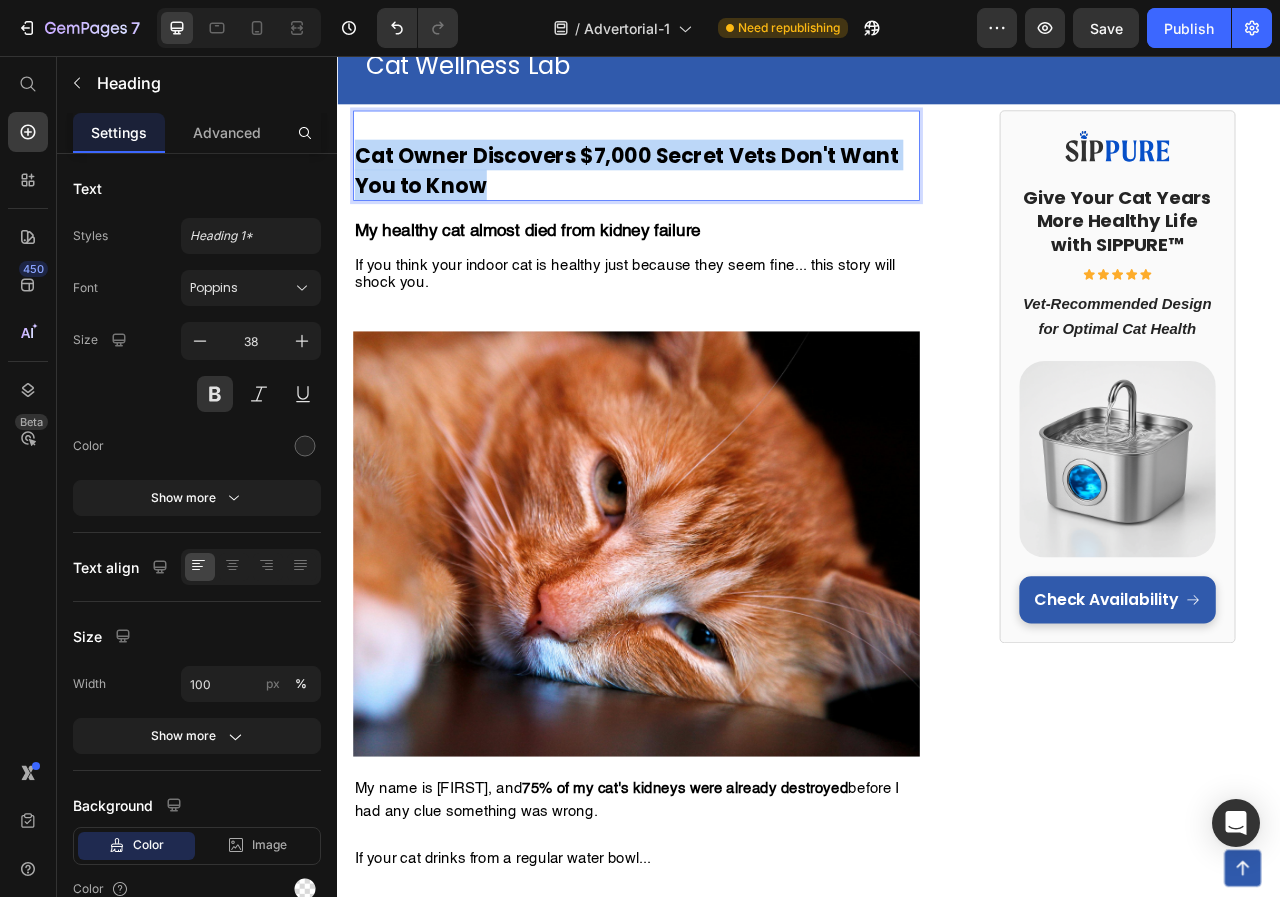 drag, startPoint x: 555, startPoint y: 207, endPoint x: 364, endPoint y: 173, distance: 194.00258 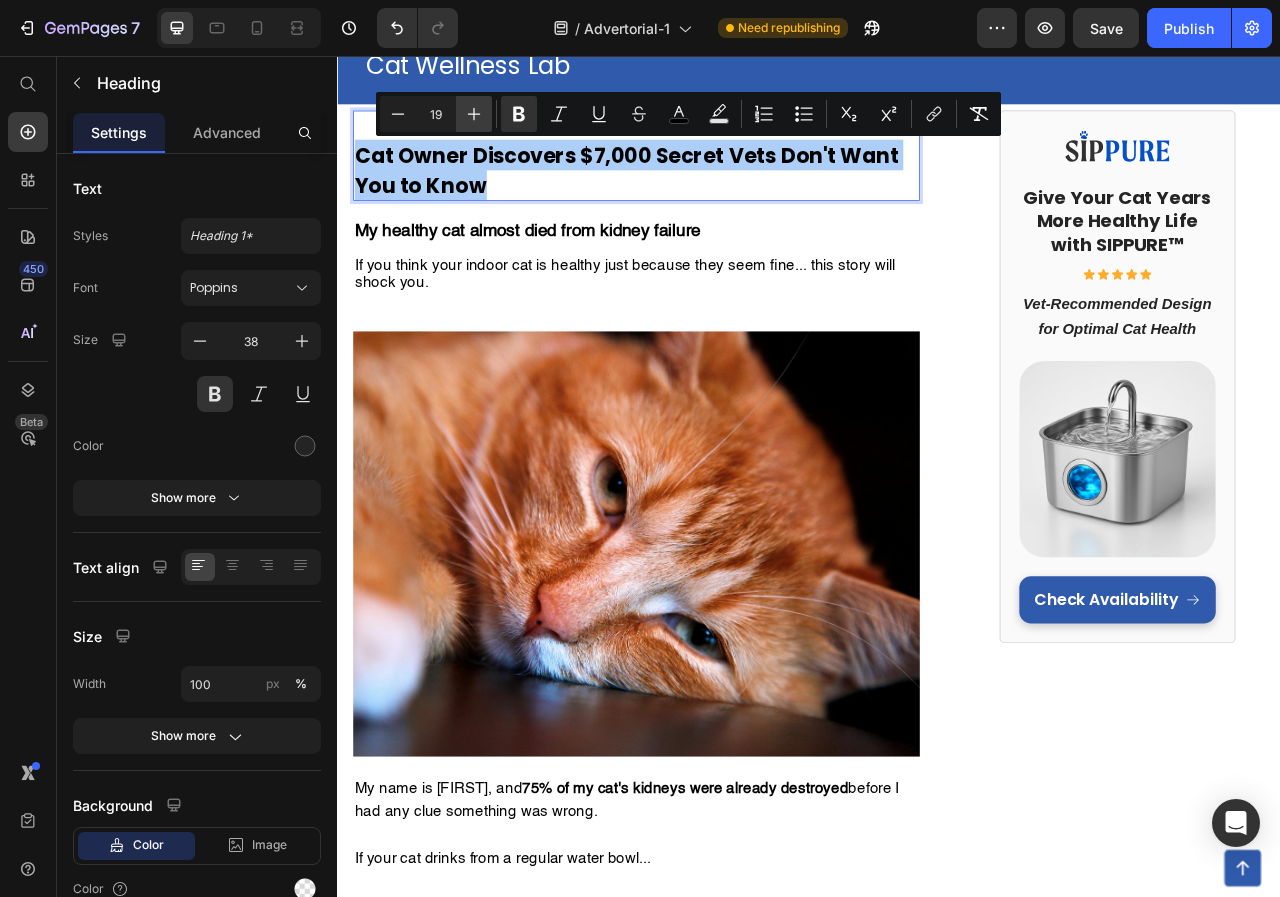 click 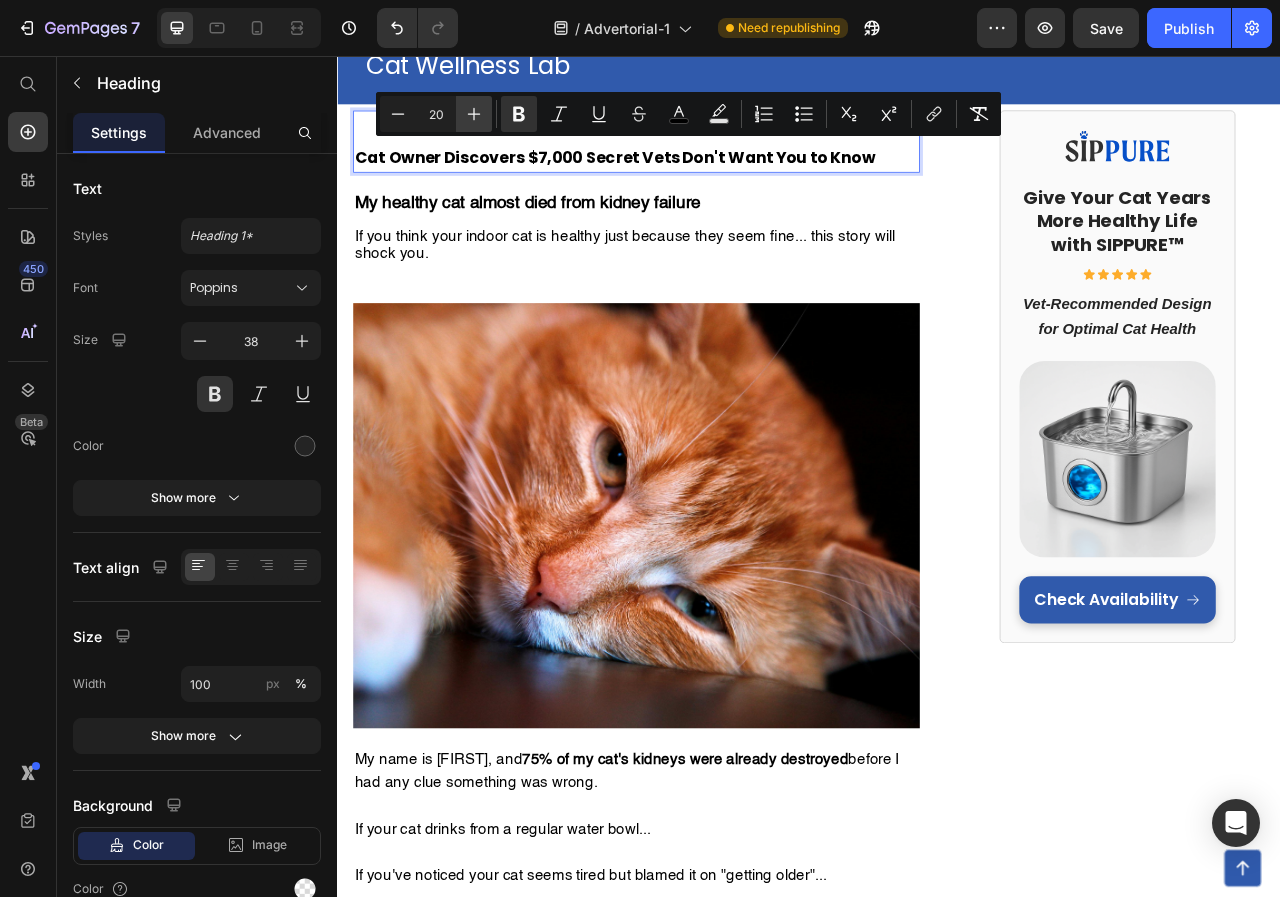 click 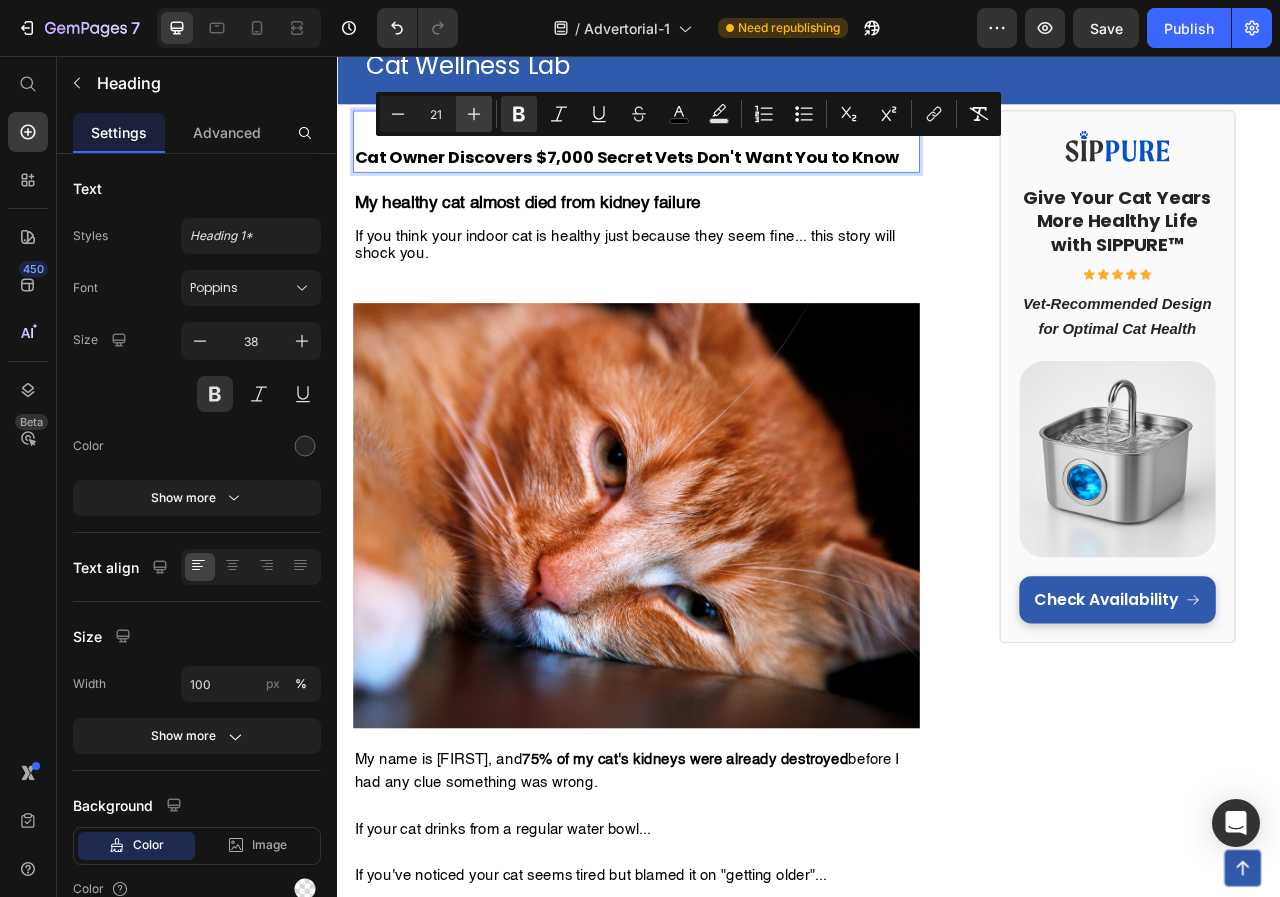 click 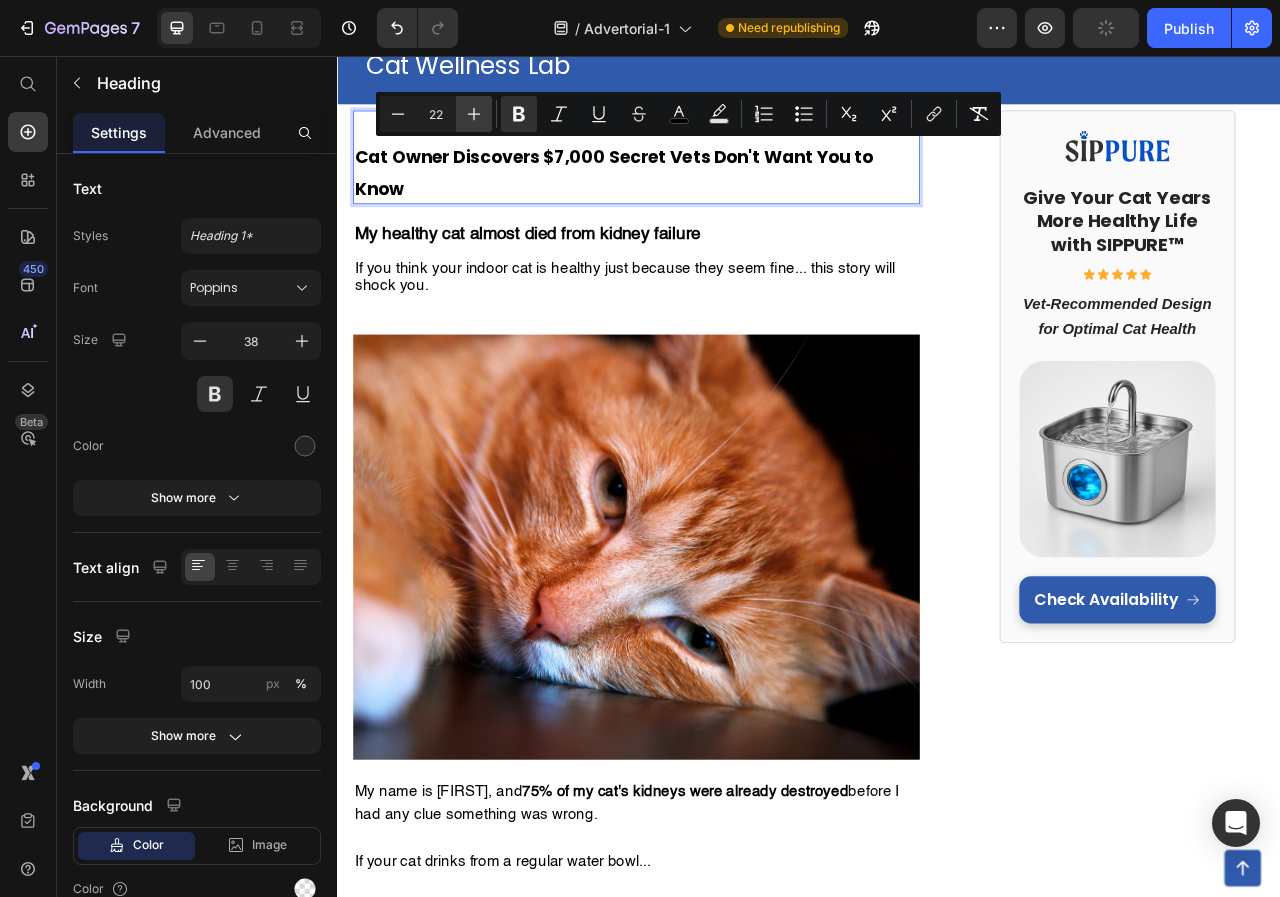 click 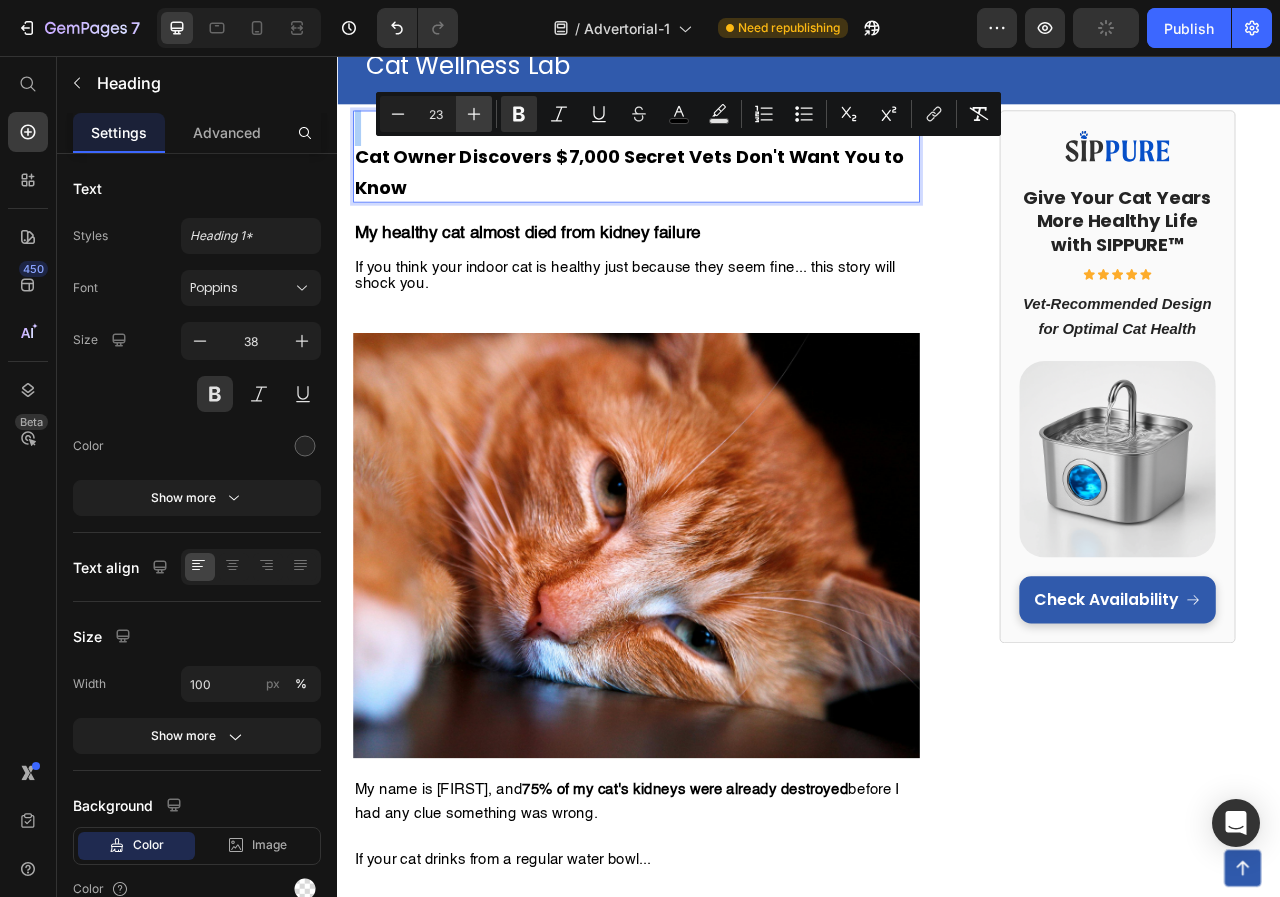 click 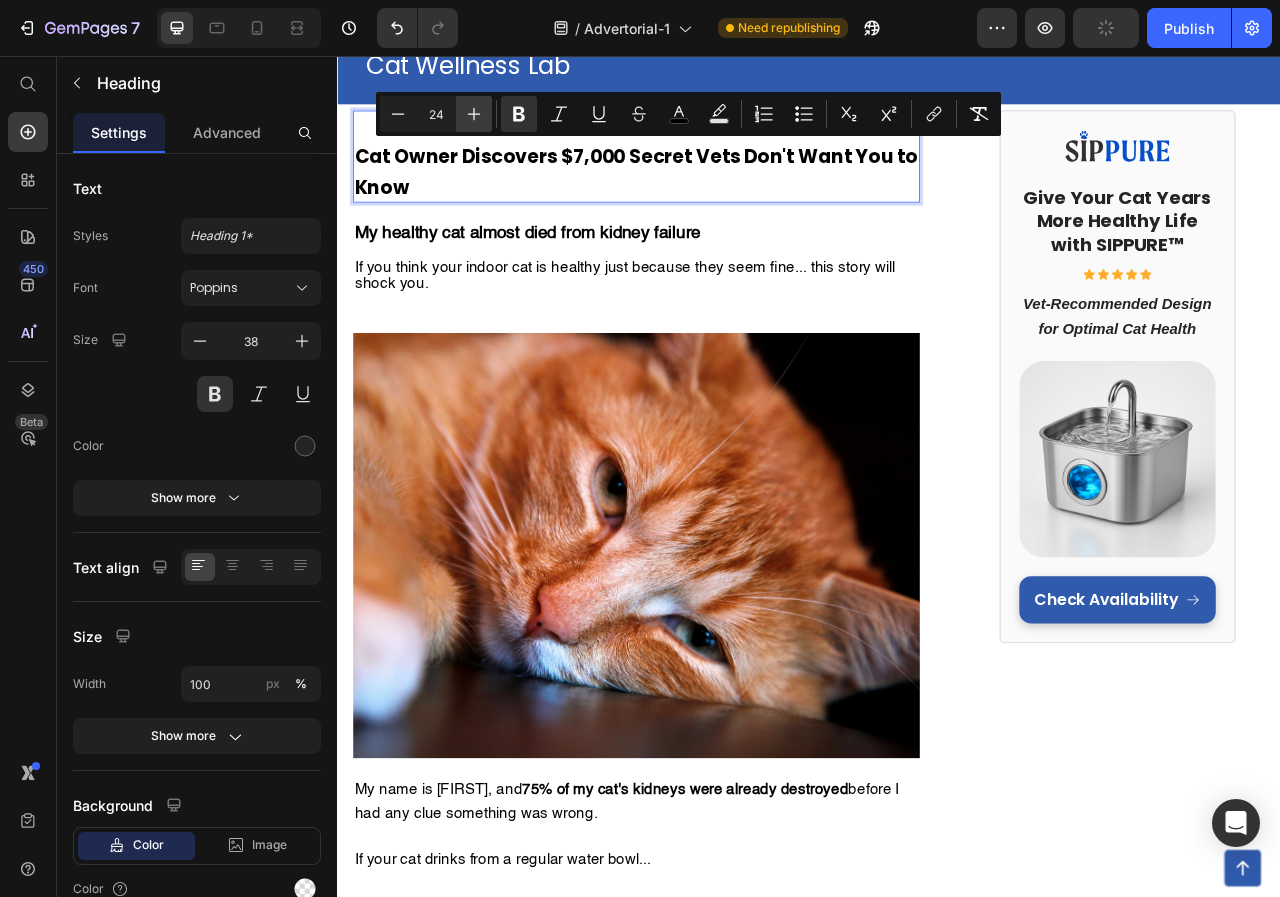click 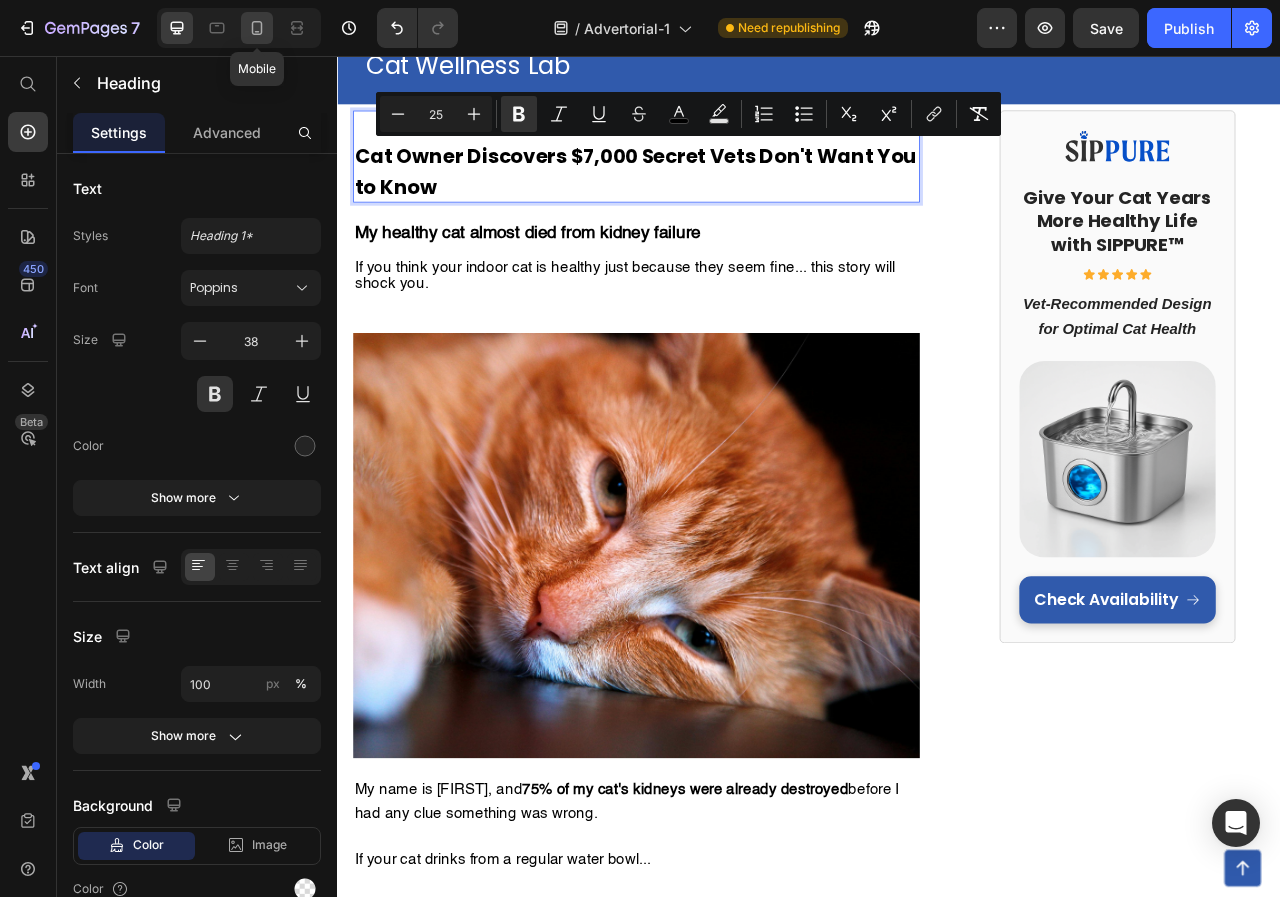 click 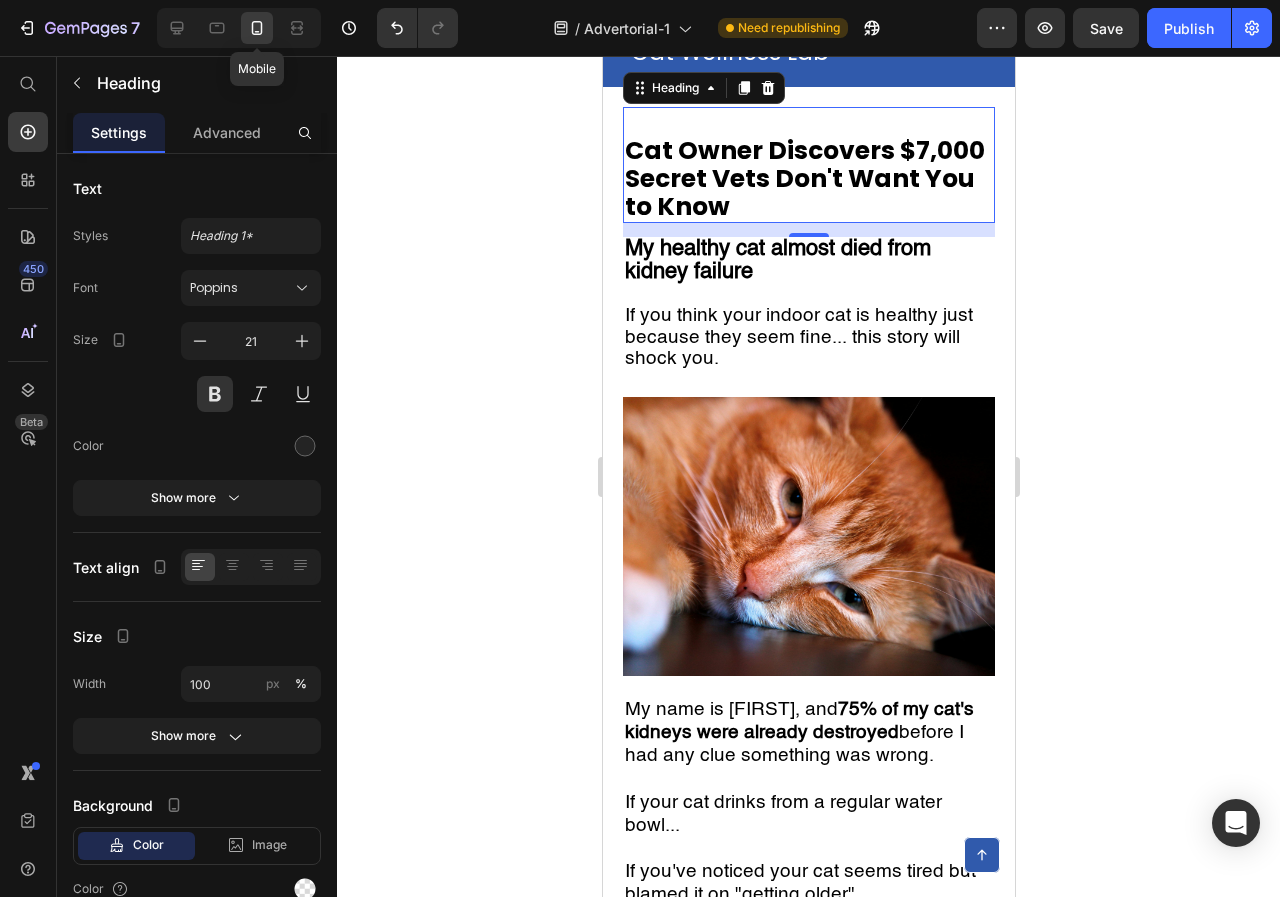 scroll, scrollTop: 54, scrollLeft: 0, axis: vertical 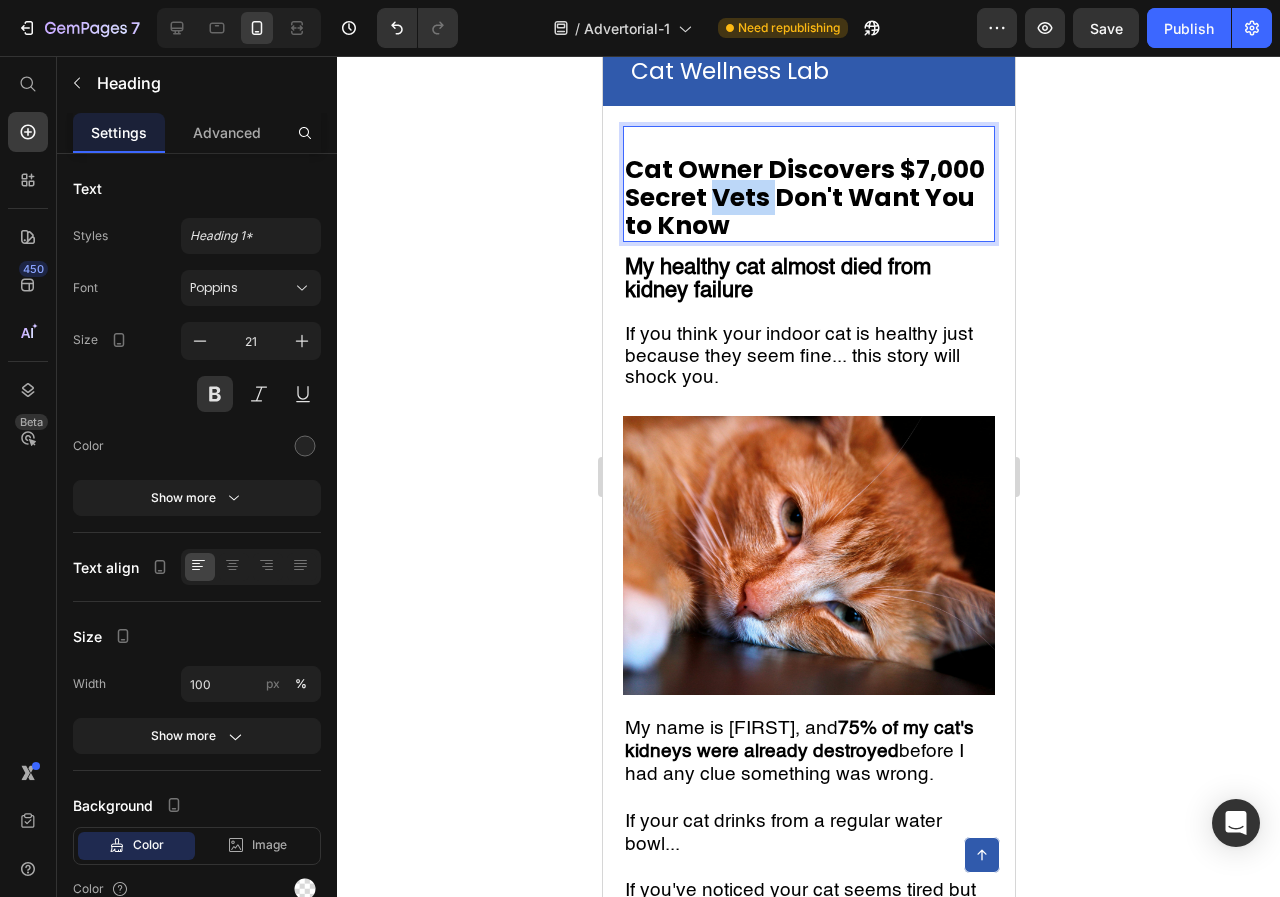 click on "Cat Owner Discovers $7,000 Secret Vets Don't Want You to Know" at bounding box center [804, 198] 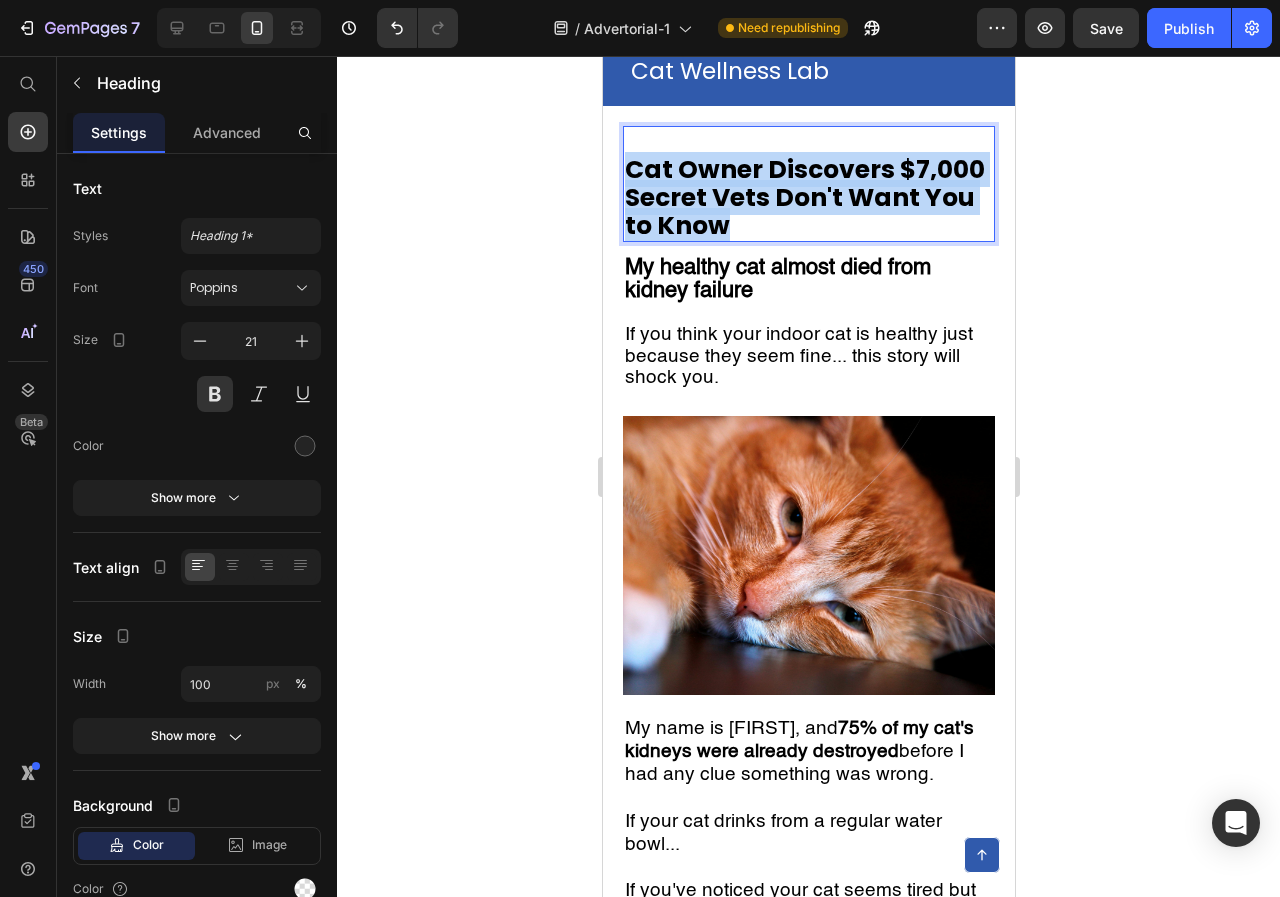 click on "Cat Owner Discovers $7,000 Secret Vets Don't Want You to Know" at bounding box center (804, 198) 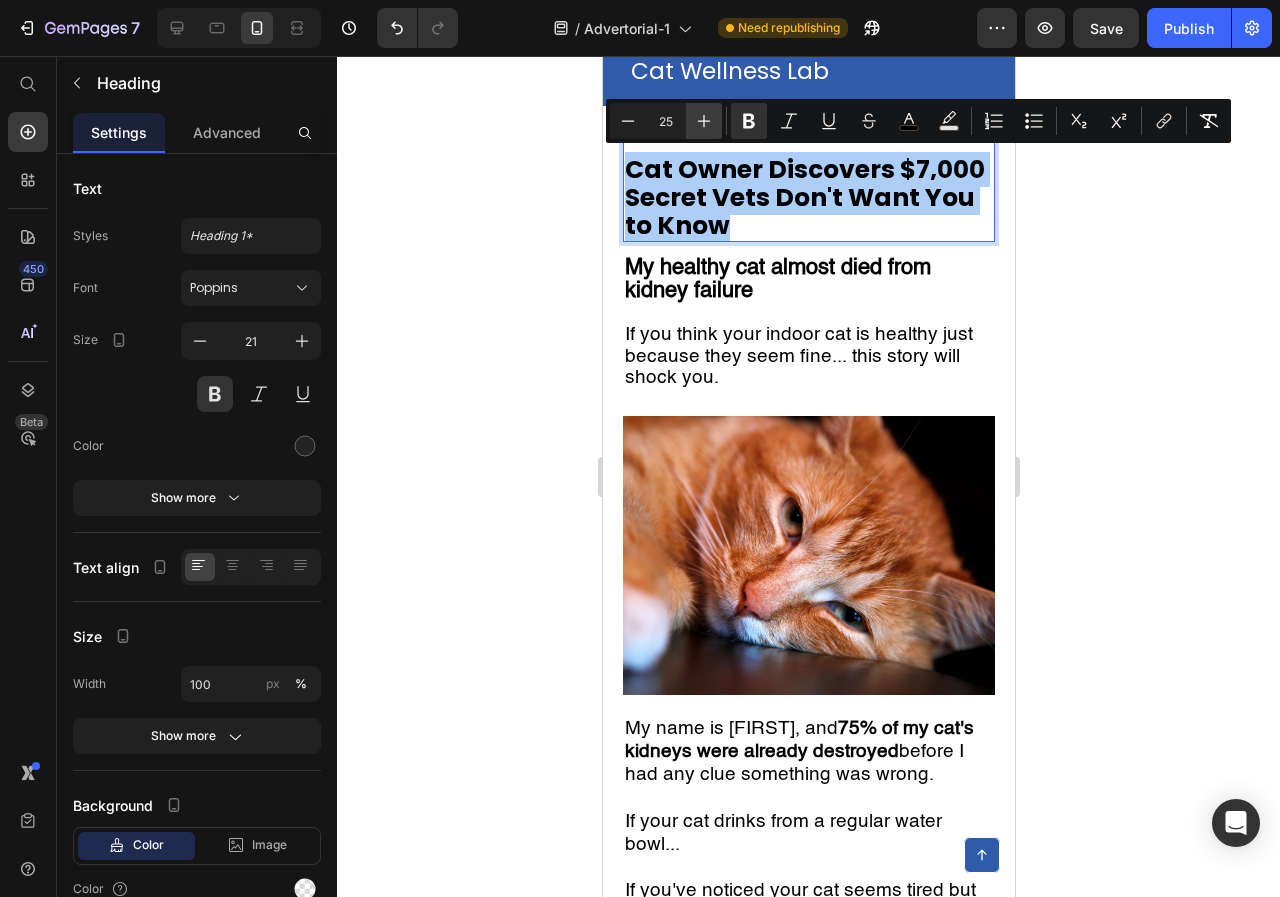 click 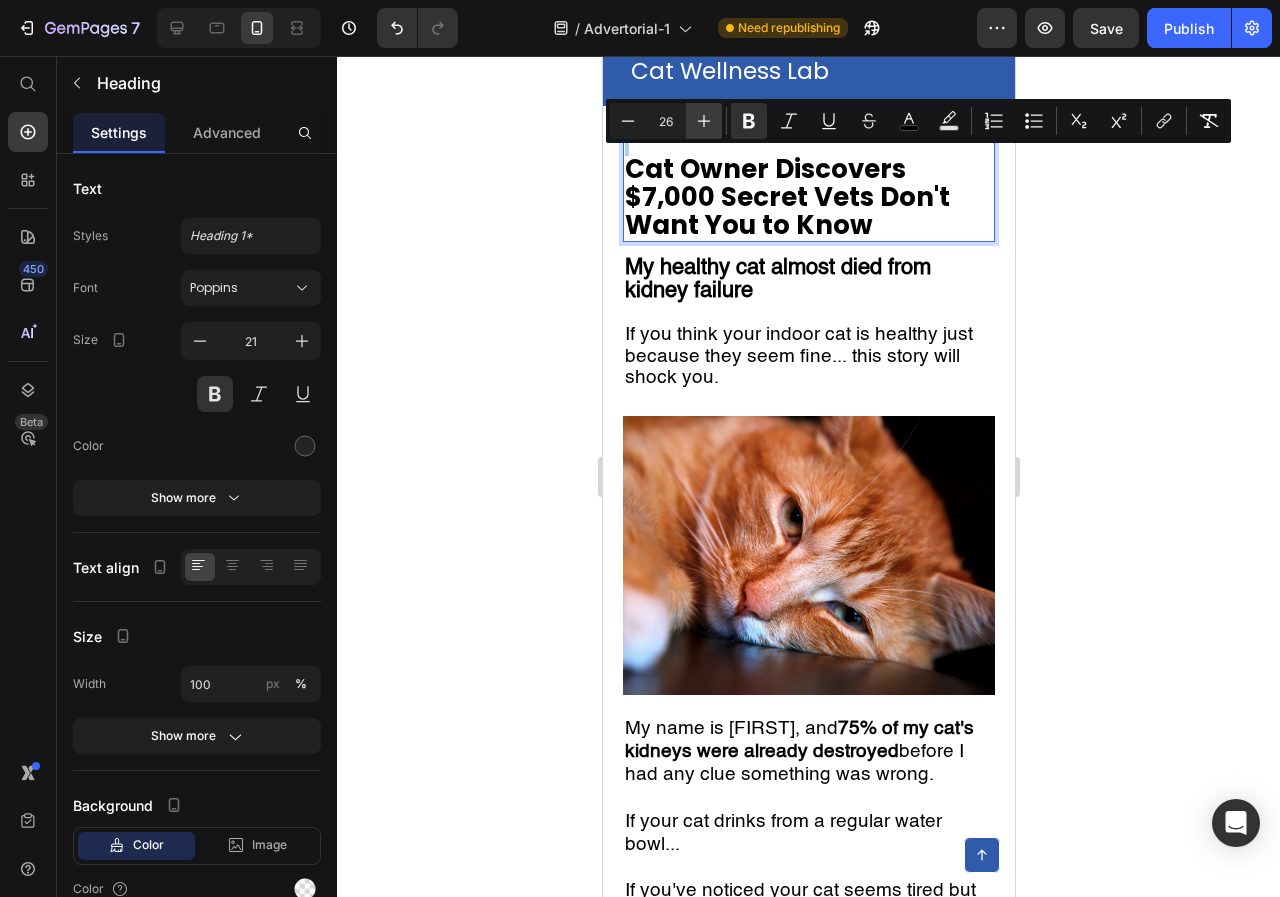 click 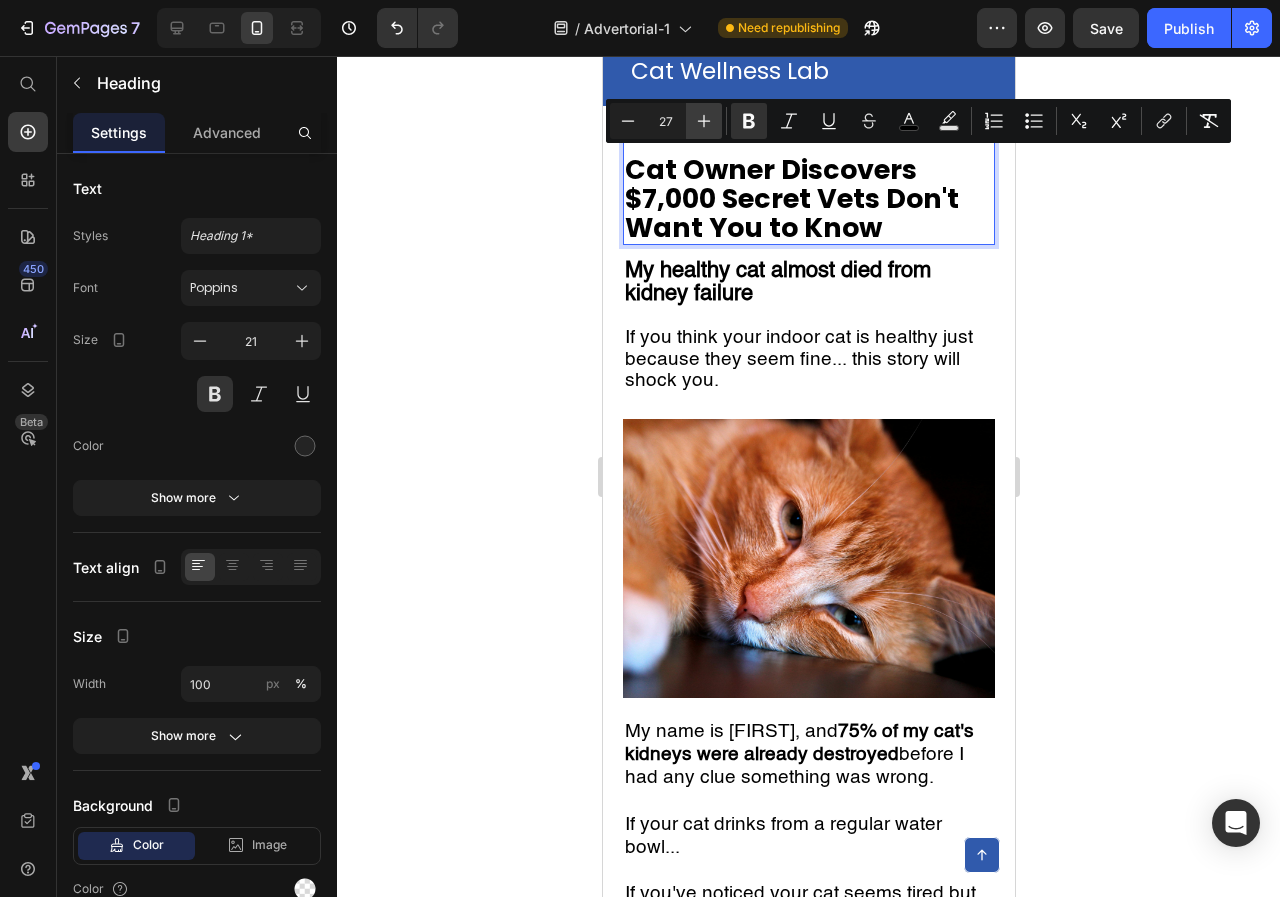 click 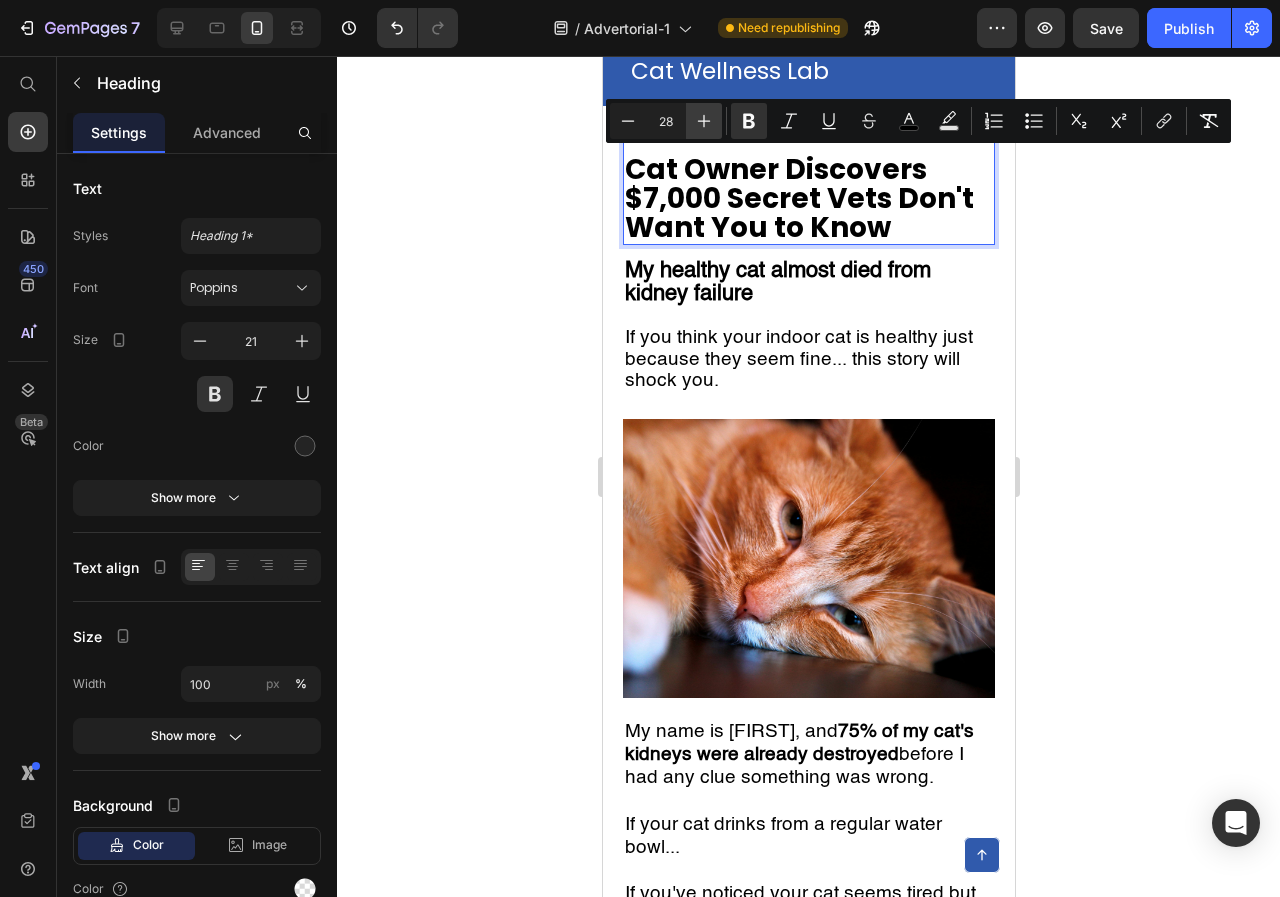 click 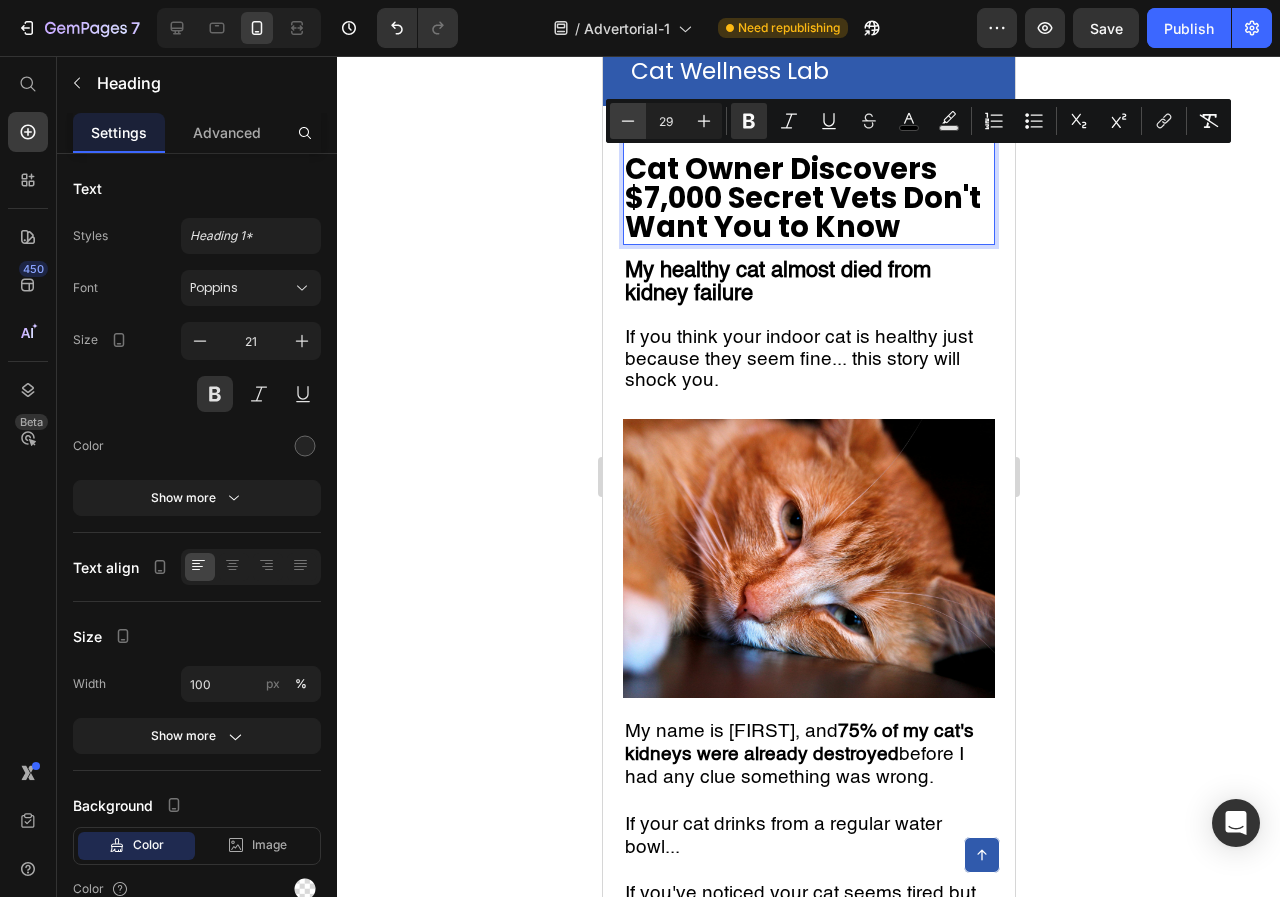 click 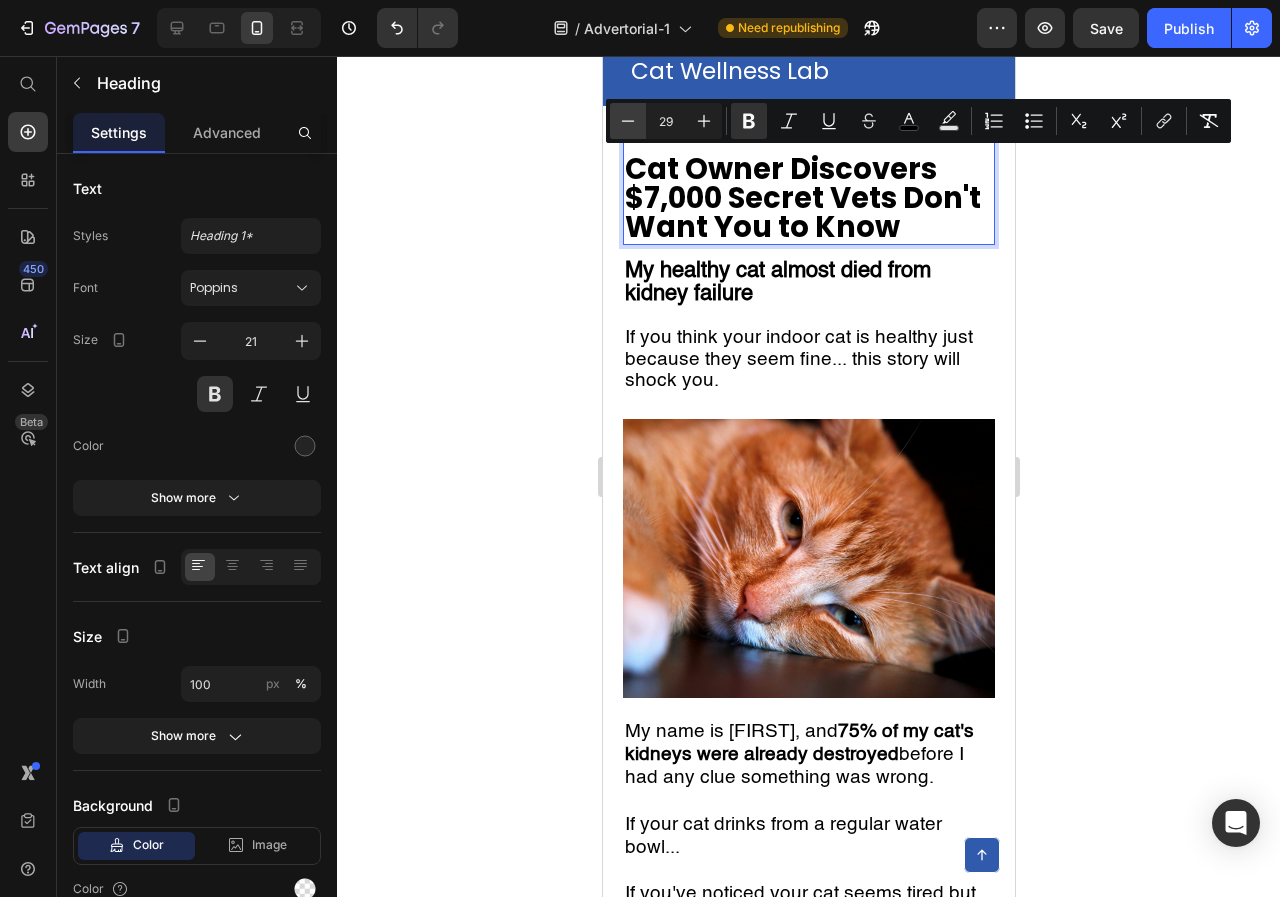 type on "28" 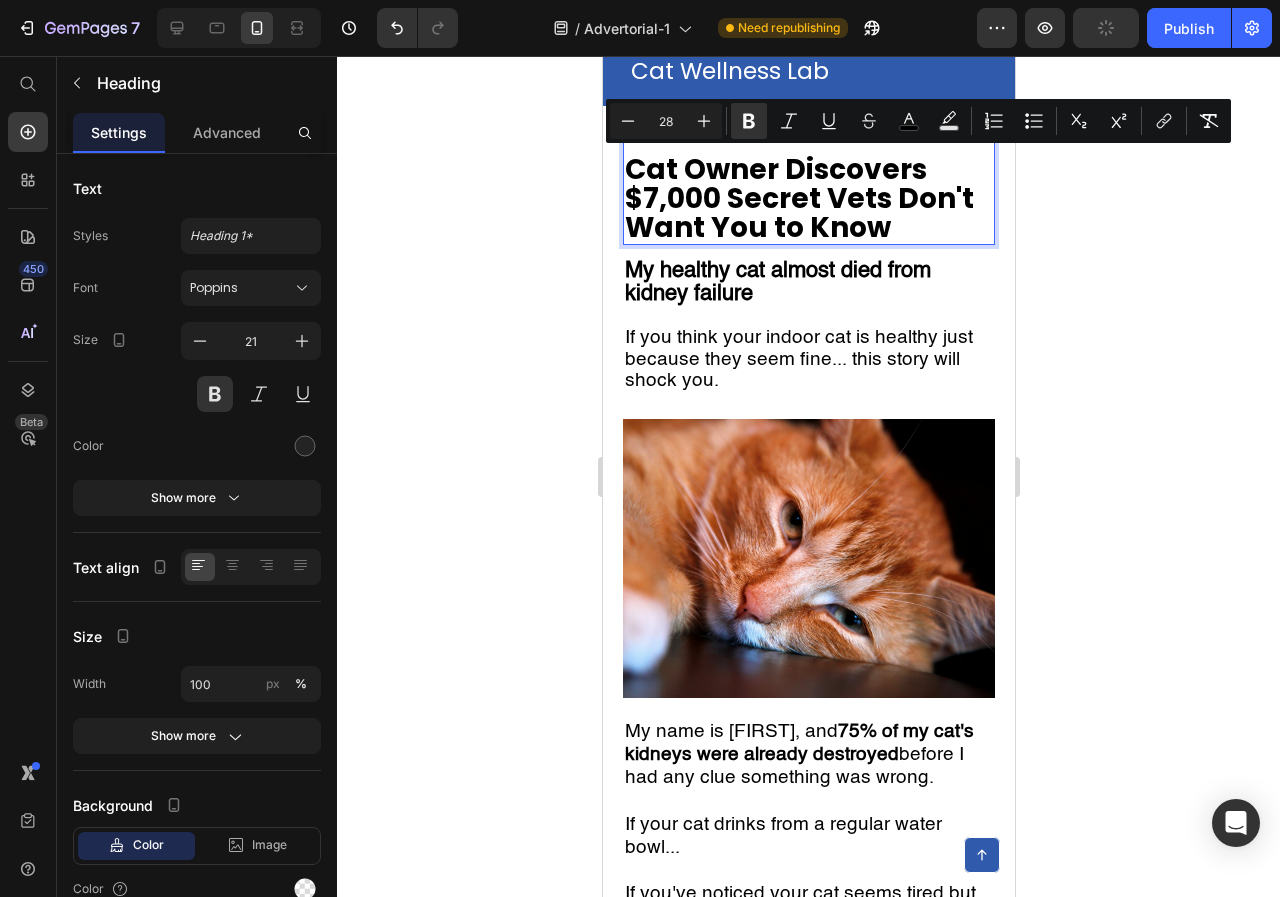 click 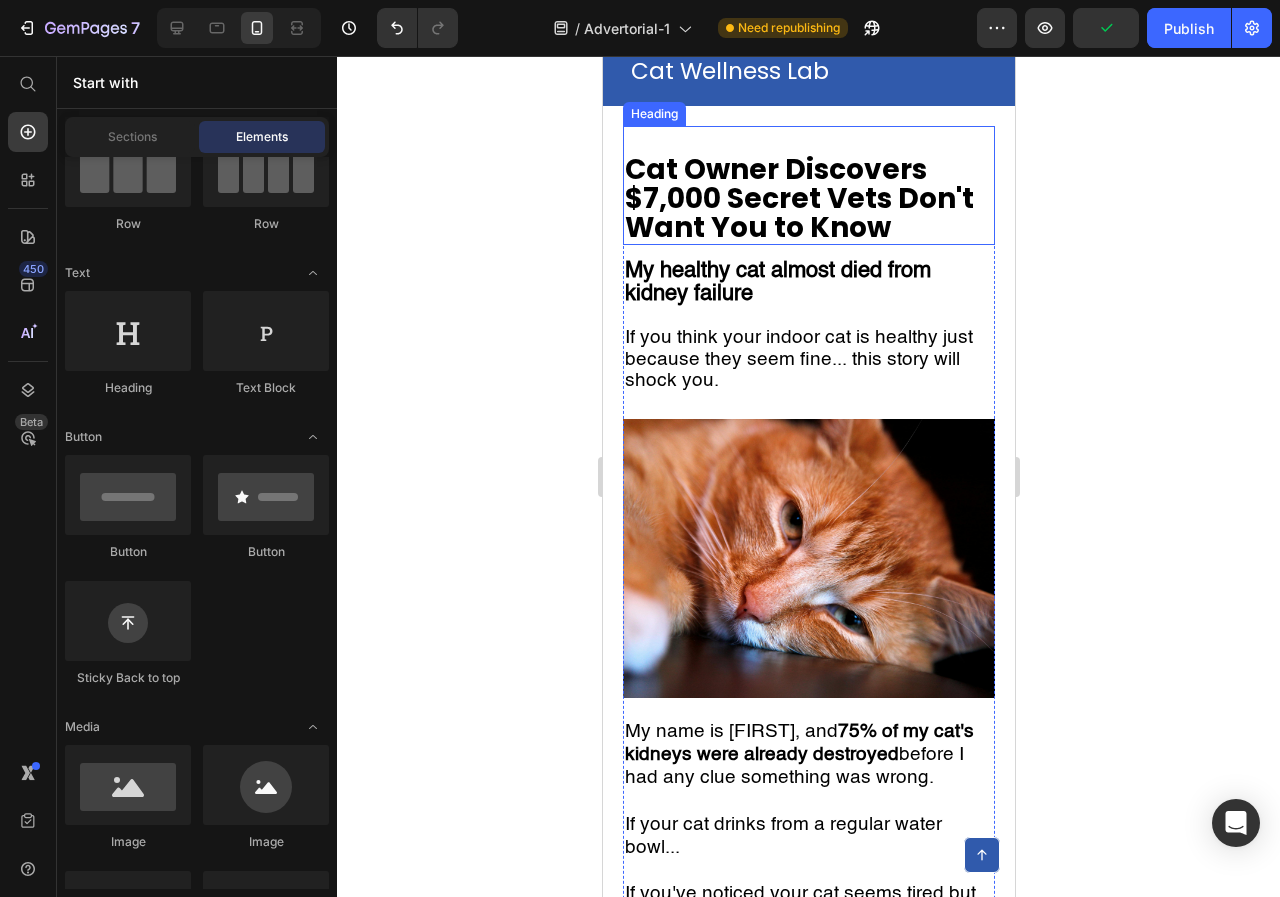 click on "⁠⁠⁠⁠⁠⁠⁠ Cat Owner Discovers $7,000 Secret Vets Don't Want You to Know" at bounding box center [808, 185] 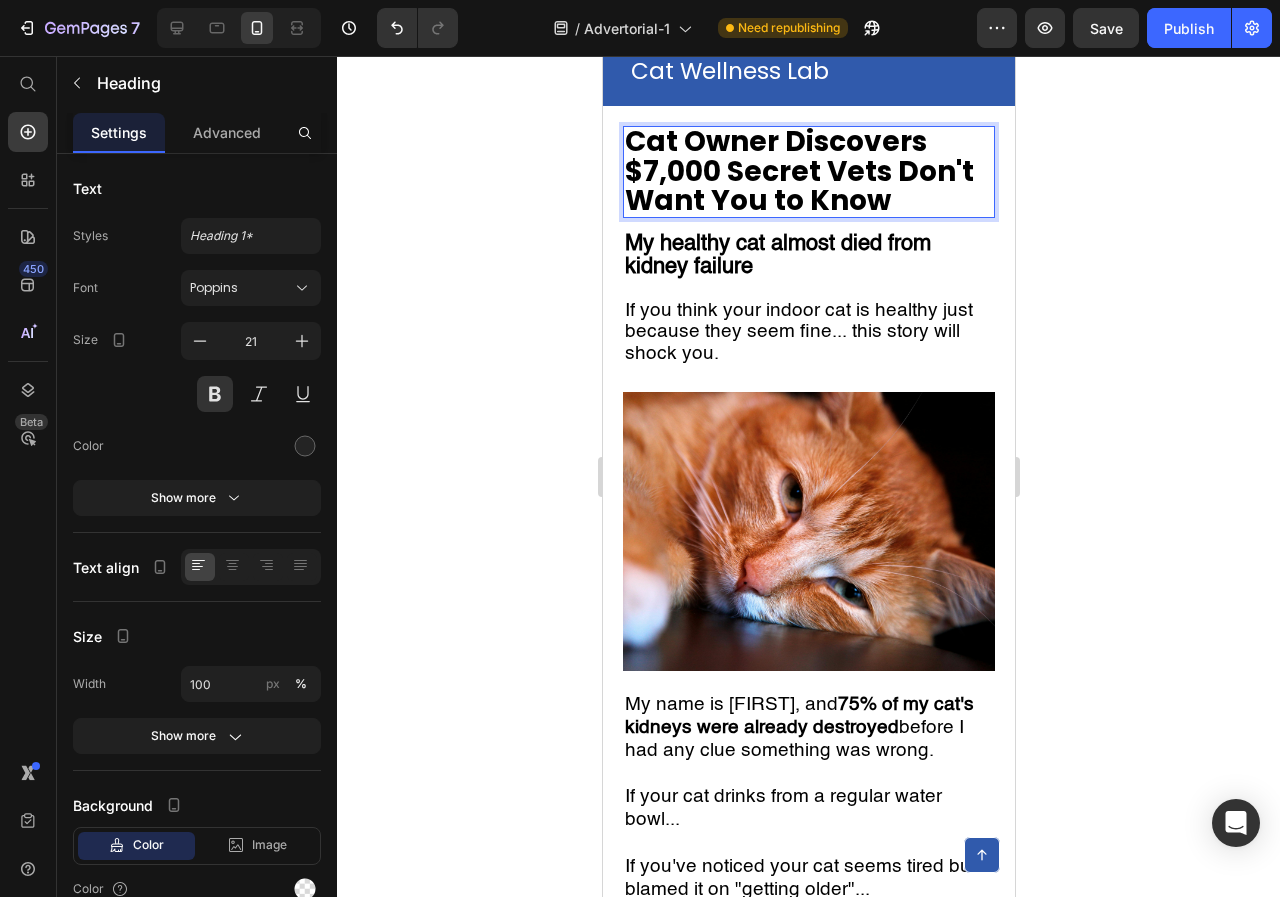 click 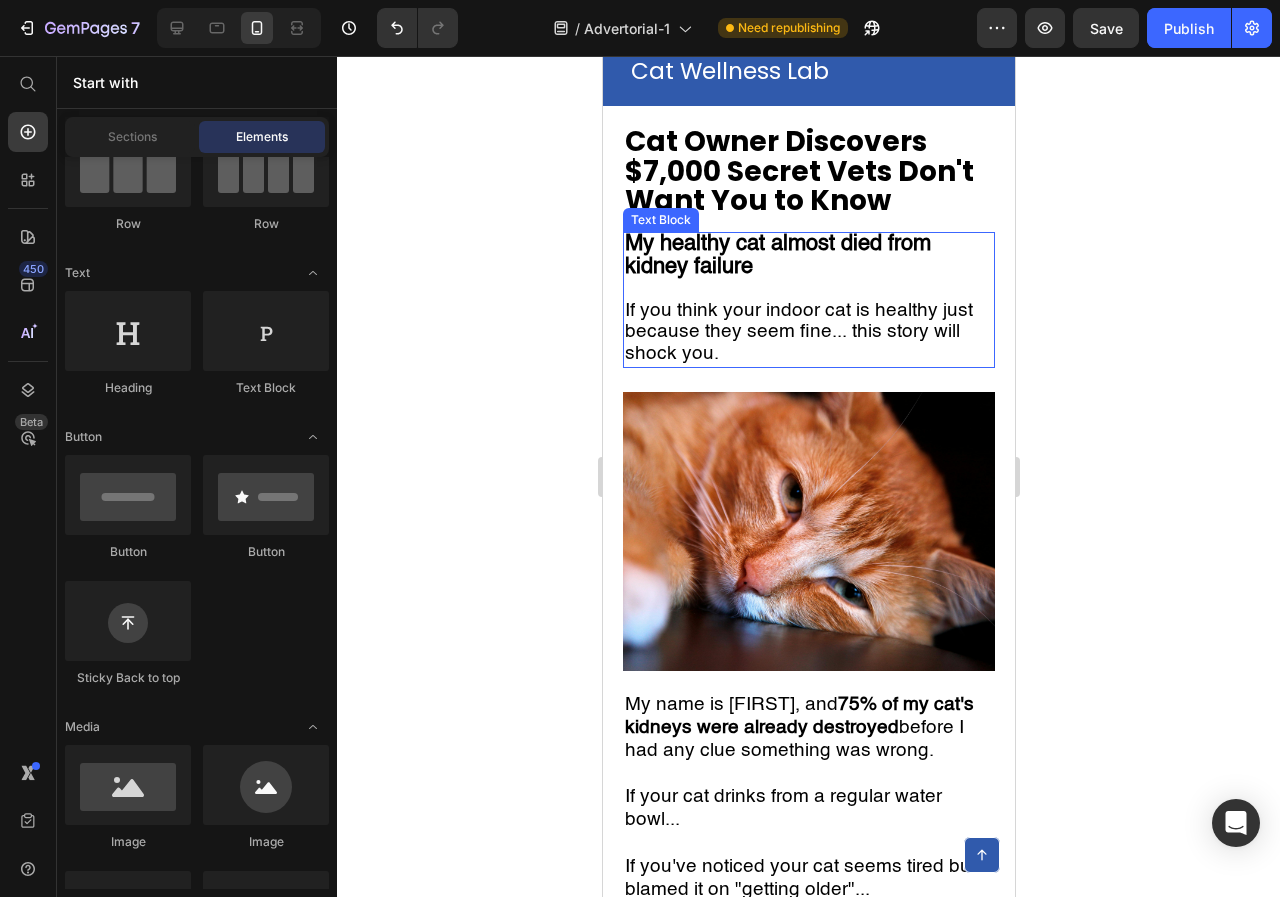 click on "Cat Wellness Lab Text Block Row Row ⁠⁠⁠⁠⁠⁠⁠ Cat Owner Discovers $7,000 Secret Vets Don't Want You to Know Heading   14 My healthy cat almost died from kidney failure If you think your indoor cat is healthy just because they seem fine... this story will shock you. Text Block Row Image My name is Jennifer, and  75% of my cat's kidneys were already destroyed  before I had any clue something was wrong.    If your cat drinks from a regular water bowl... If you've noticed your cat seems tired but blamed it on "getting older"... If you want to avoid a  $7,000+ kidney disease nightmare ... Then what I'm about to share could save your cat's life. There's a hidden epidemic killing indoor cats right now. 2 out of 3 cats are slowly dying from something vets call "silent kidney destruction." And the thing you think is keeping your cat healthy might actually be the cause. How A Routine Check-Up Became My Worst Nightmare Three months ago, I thought I was the perfect cat mom. " " " "I did everything right." "" at bounding box center [808, 4667] 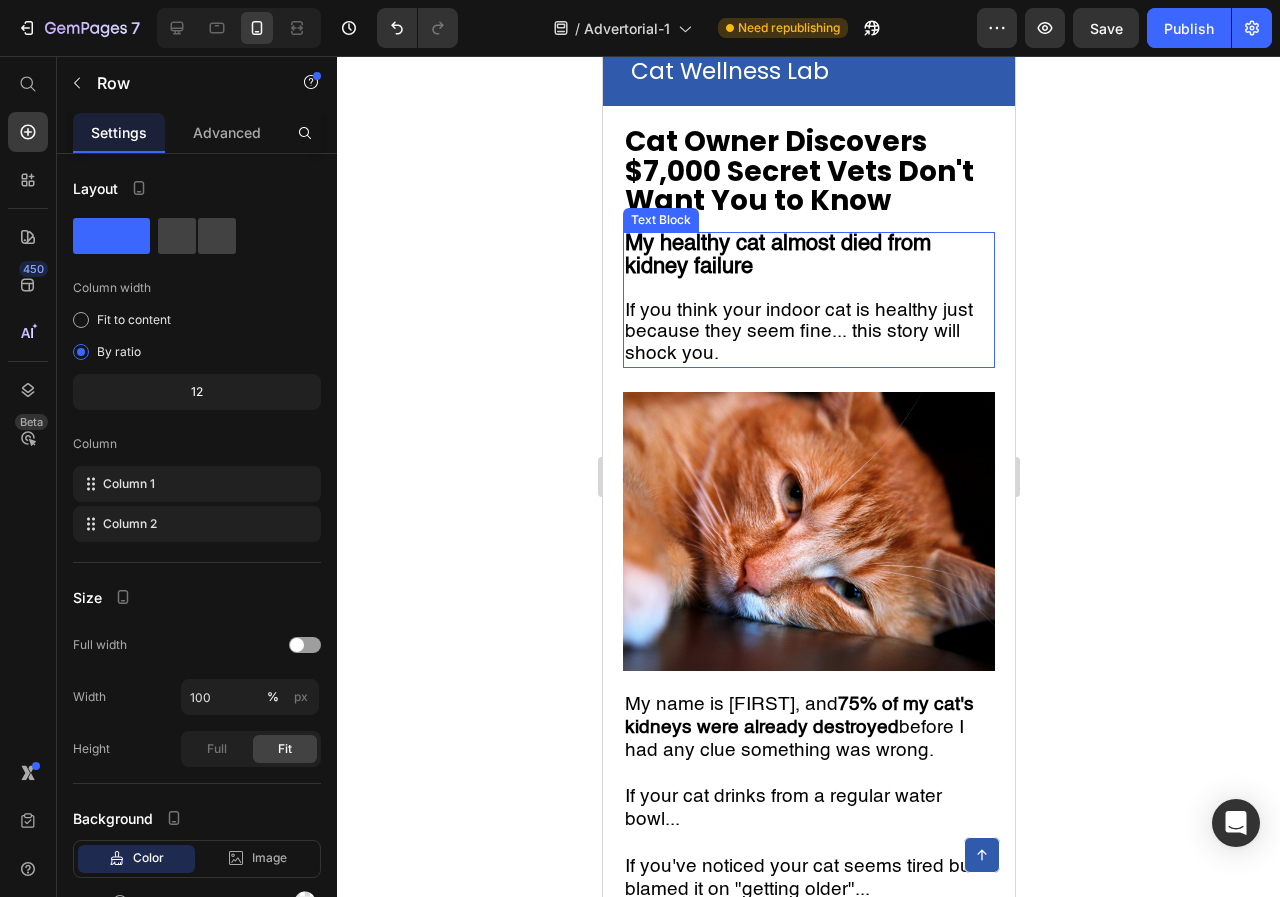 click on "⁠⁠⁠⁠⁠⁠⁠ Cat Owner Discovers $7,000 Secret Vets Don't Want You to Know Heading   14 My healthy cat almost died from kidney failure If you think your indoor cat is healthy just because they seem fine... this story will shock you. Text Block Row Image My name is Jennifer, and  75% of my cat's kidneys were already destroyed  before I had any clue something was wrong.    If your cat drinks from a regular water bowl... If you've noticed your cat seems tired but blamed it on "getting older"... If you want to avoid a  $7,000+ kidney disease nightmare ... Then what I'm about to share could save your cat's life. There's a hidden epidemic killing indoor cats right now. 2 out of 3 cats are slowly dying from something vets call "silent kidney destruction." And the thing you think is keeping your cat healthy might actually be the cause. How A Routine Check-Up Became My Worst Nightmare Three months ago, I thought I was the perfect cat mom. I was so proud of how well I was taking care of her. " " " " " " . "" at bounding box center (808, 4708) 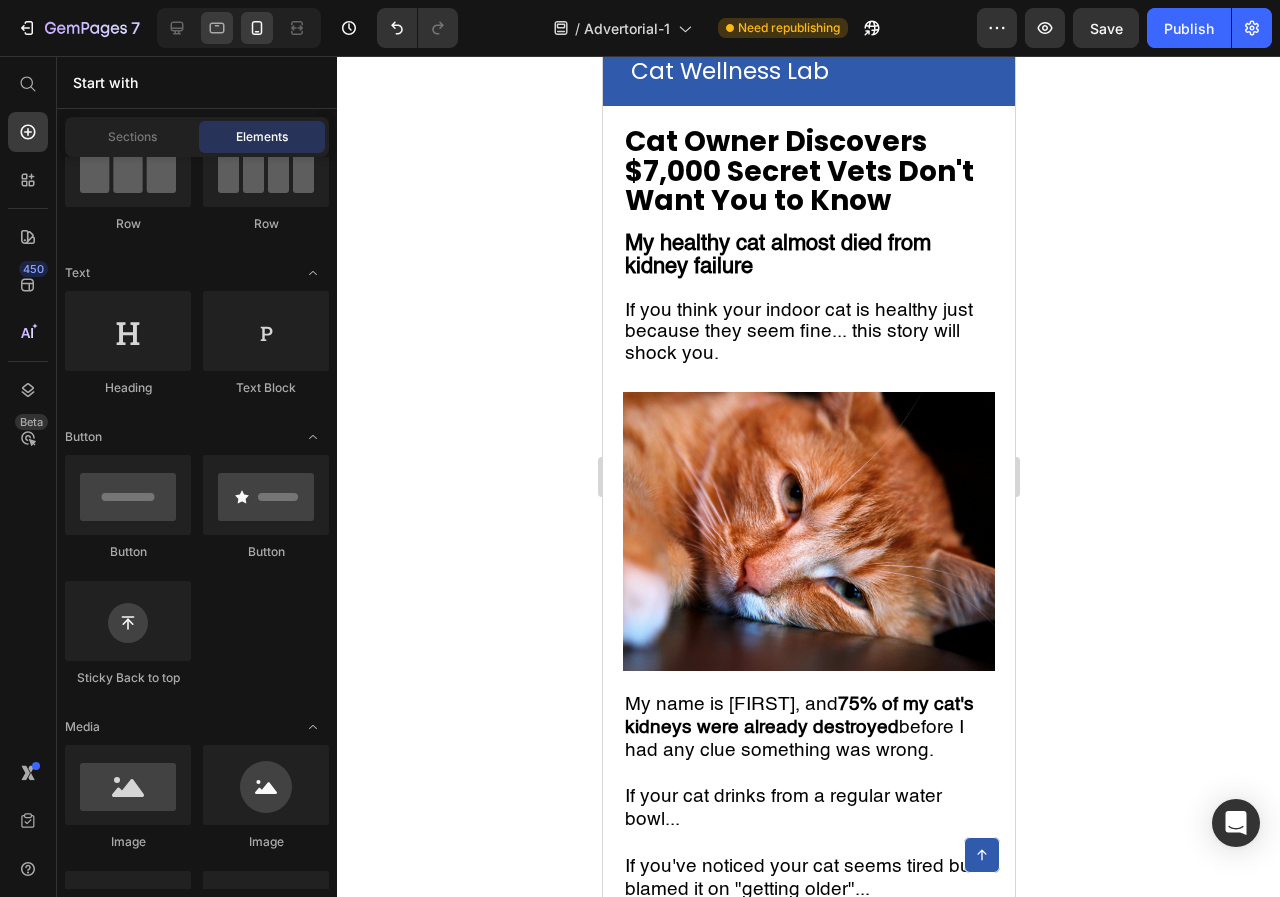 scroll, scrollTop: 0, scrollLeft: 0, axis: both 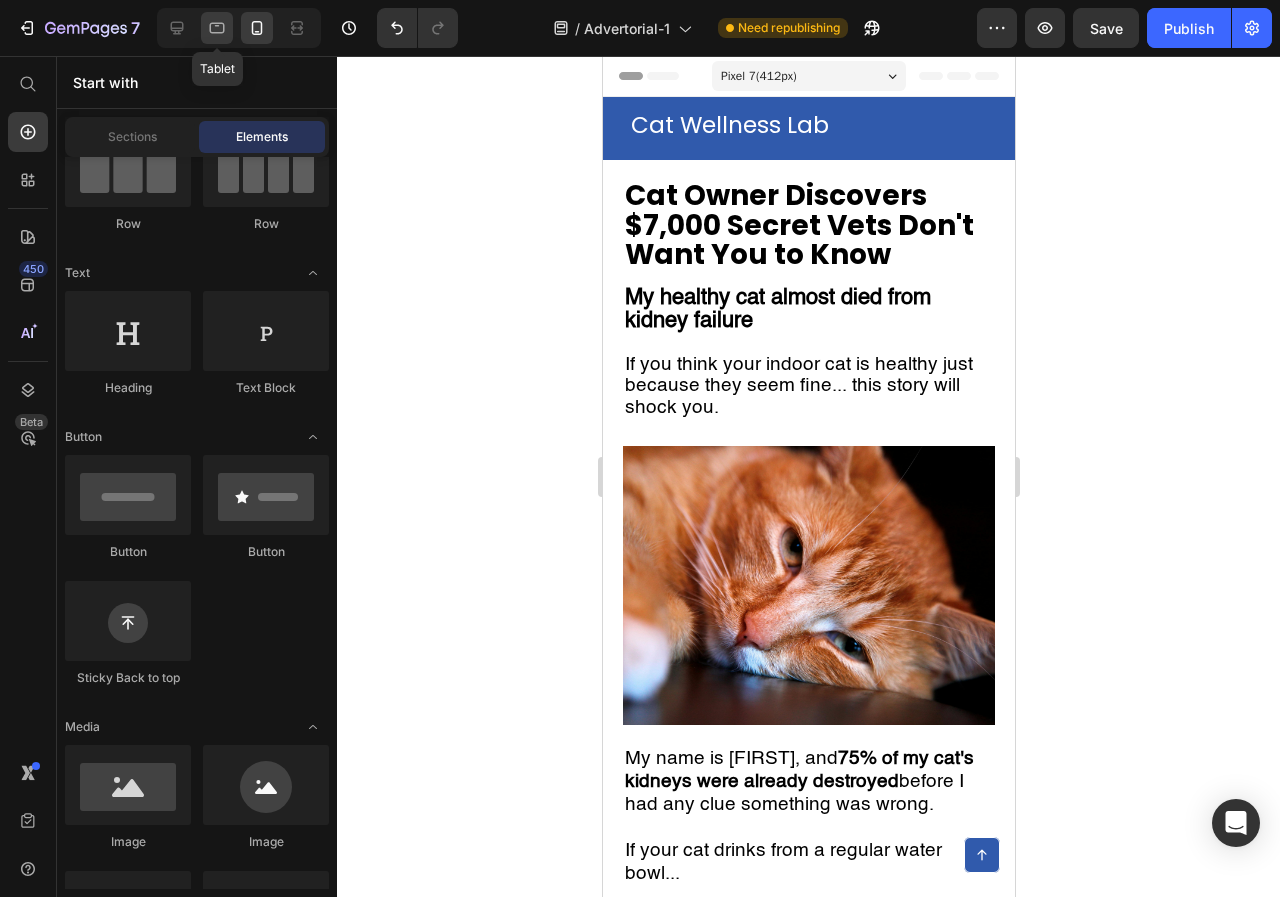 click 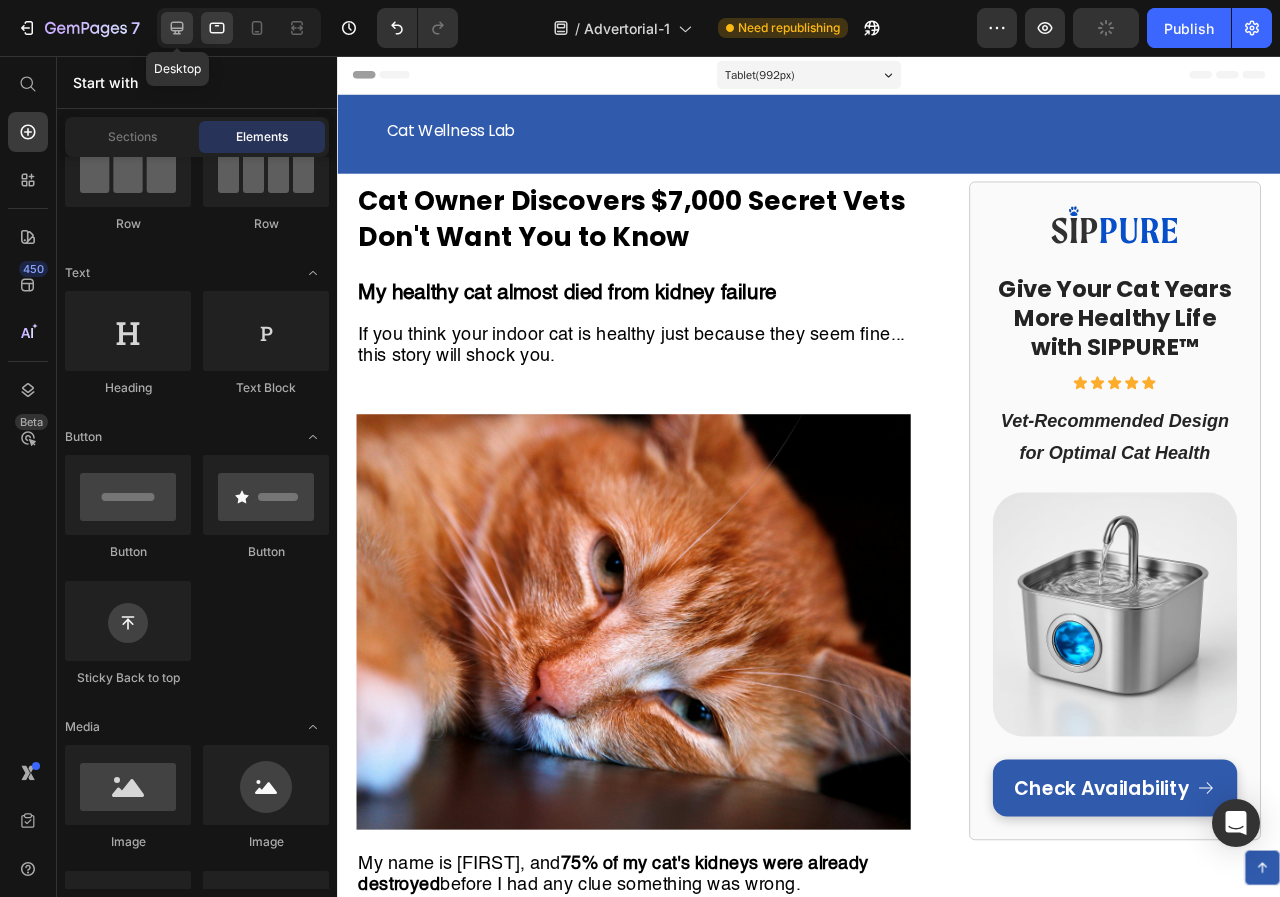 click 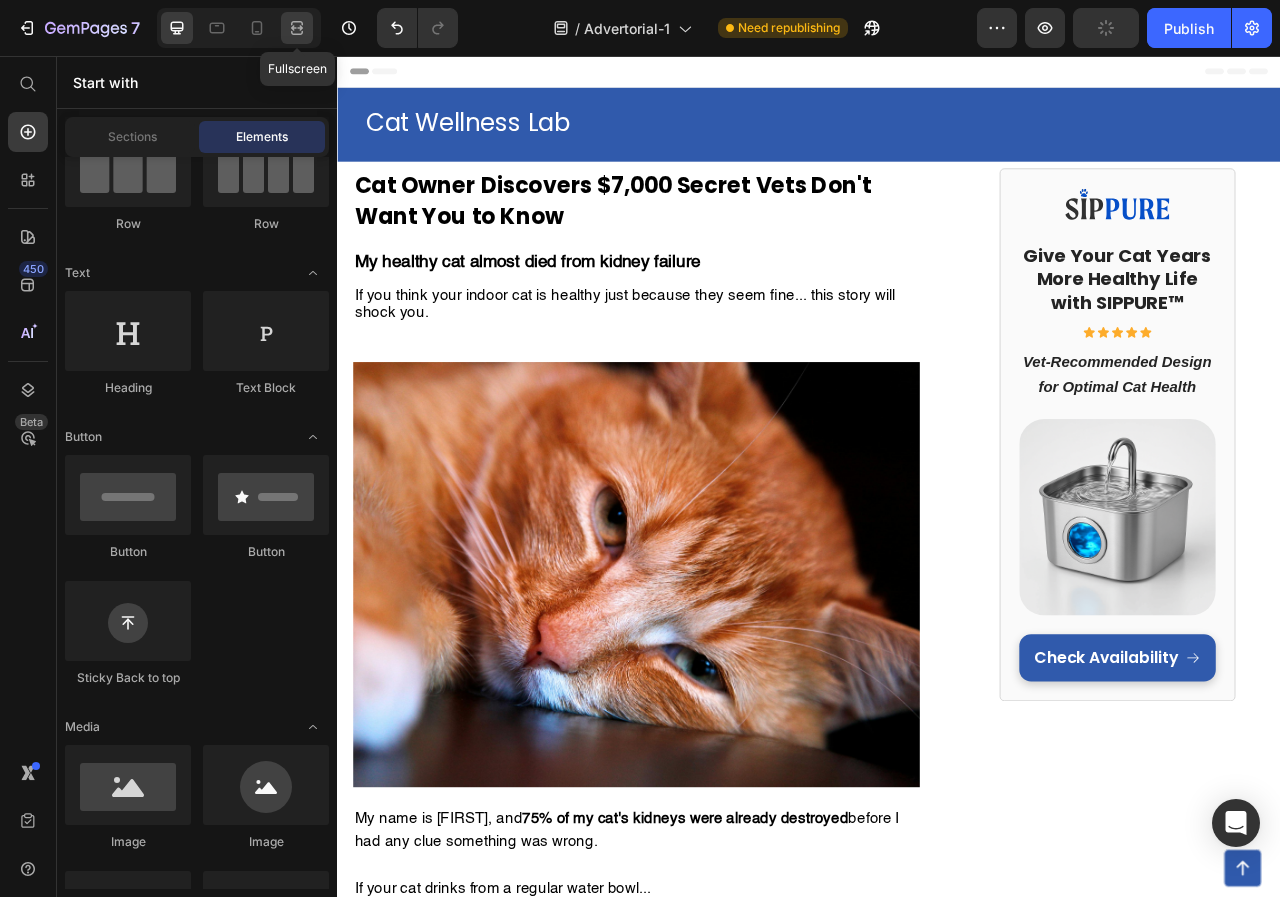 click 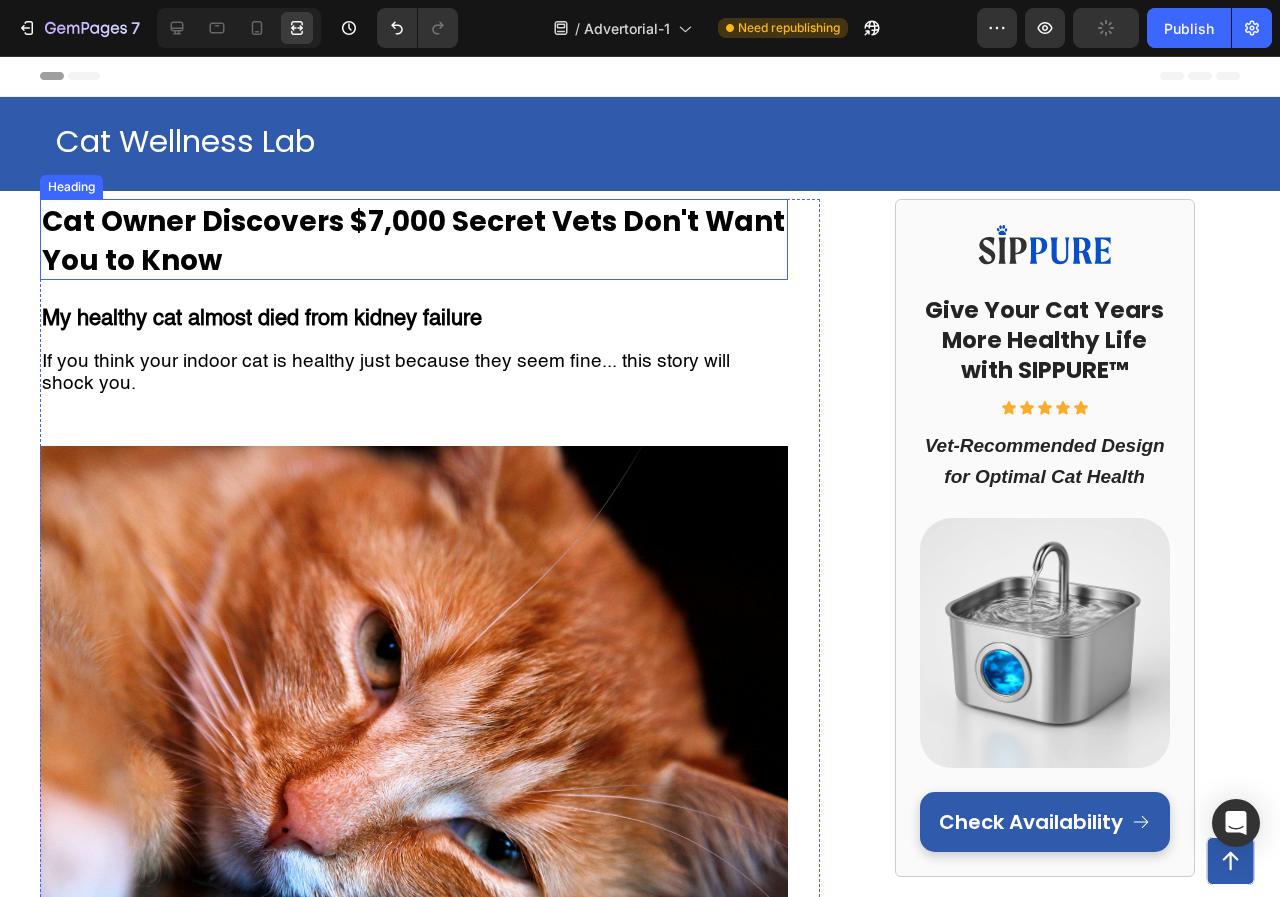 click on "Cat Owner Discovers $7,000 Secret Vets Don't Want You to Know" at bounding box center (413, 240) 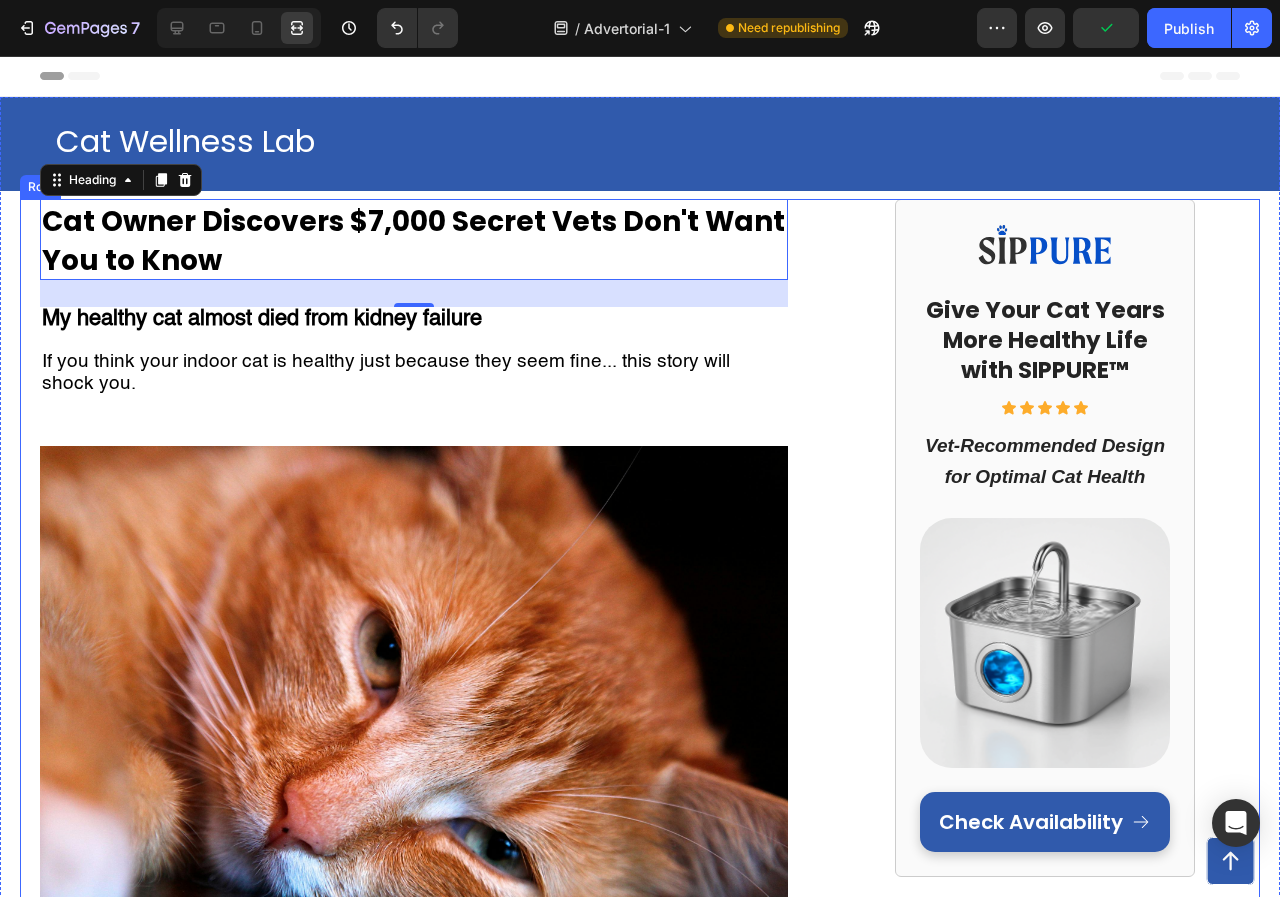 click on "Image Give Your Cat Years More Healthy Life with SIPPURE™ Heading Icon Icon Icon Icon Icon Icon List Vet-Recommended Design for Optimal Cat Health Heading Image
Check Availability Button Row" at bounding box center [1045, 4015] 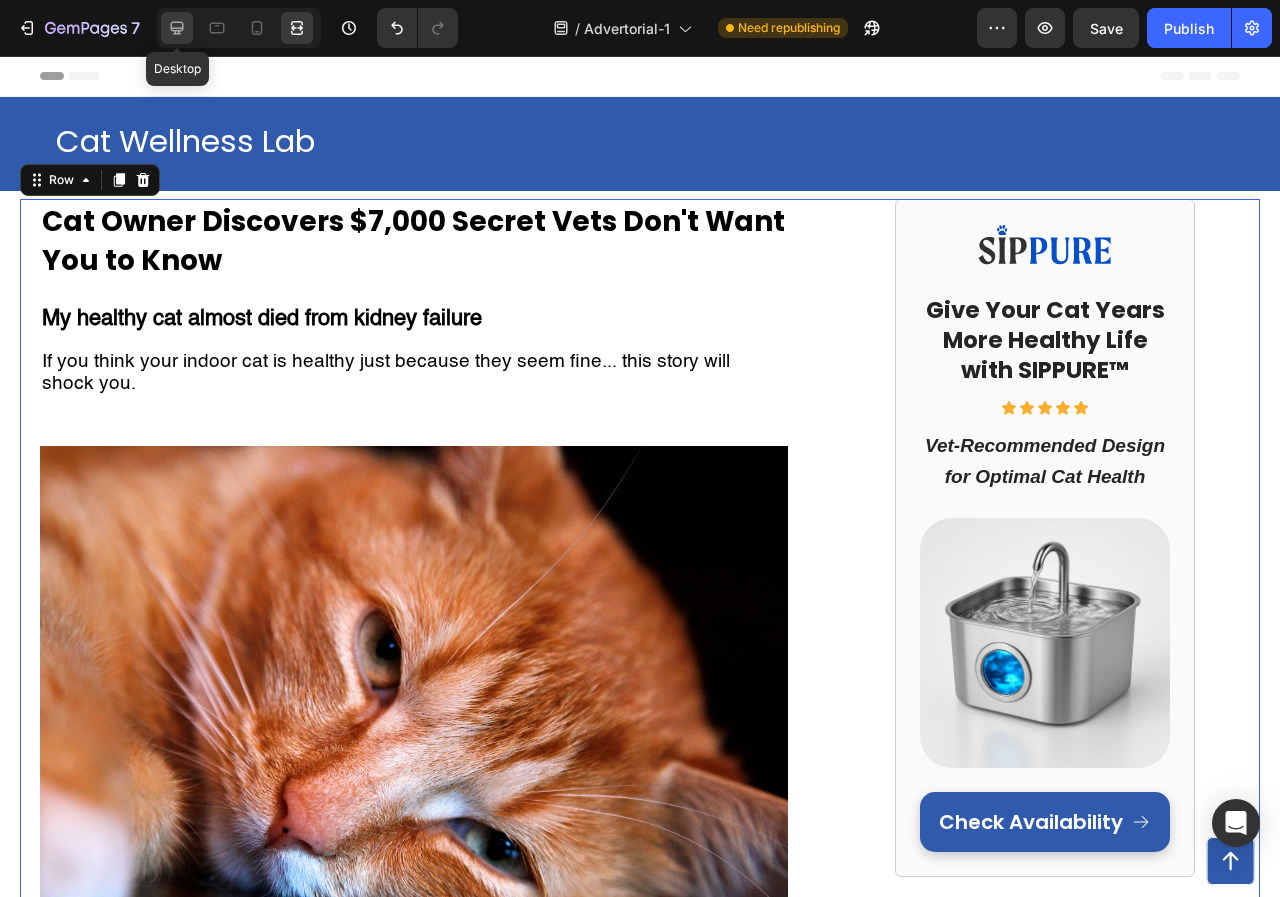click 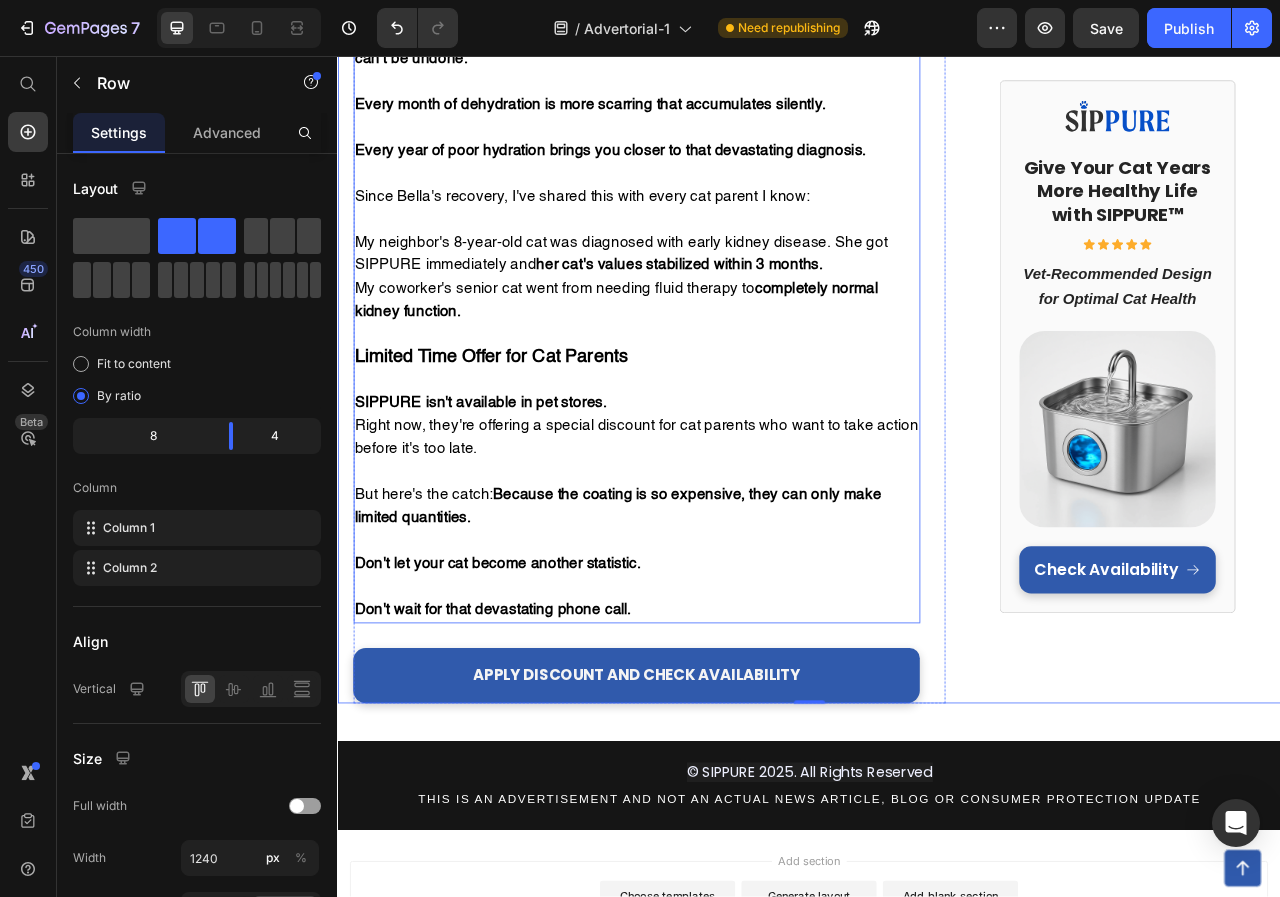 scroll, scrollTop: 7142, scrollLeft: 0, axis: vertical 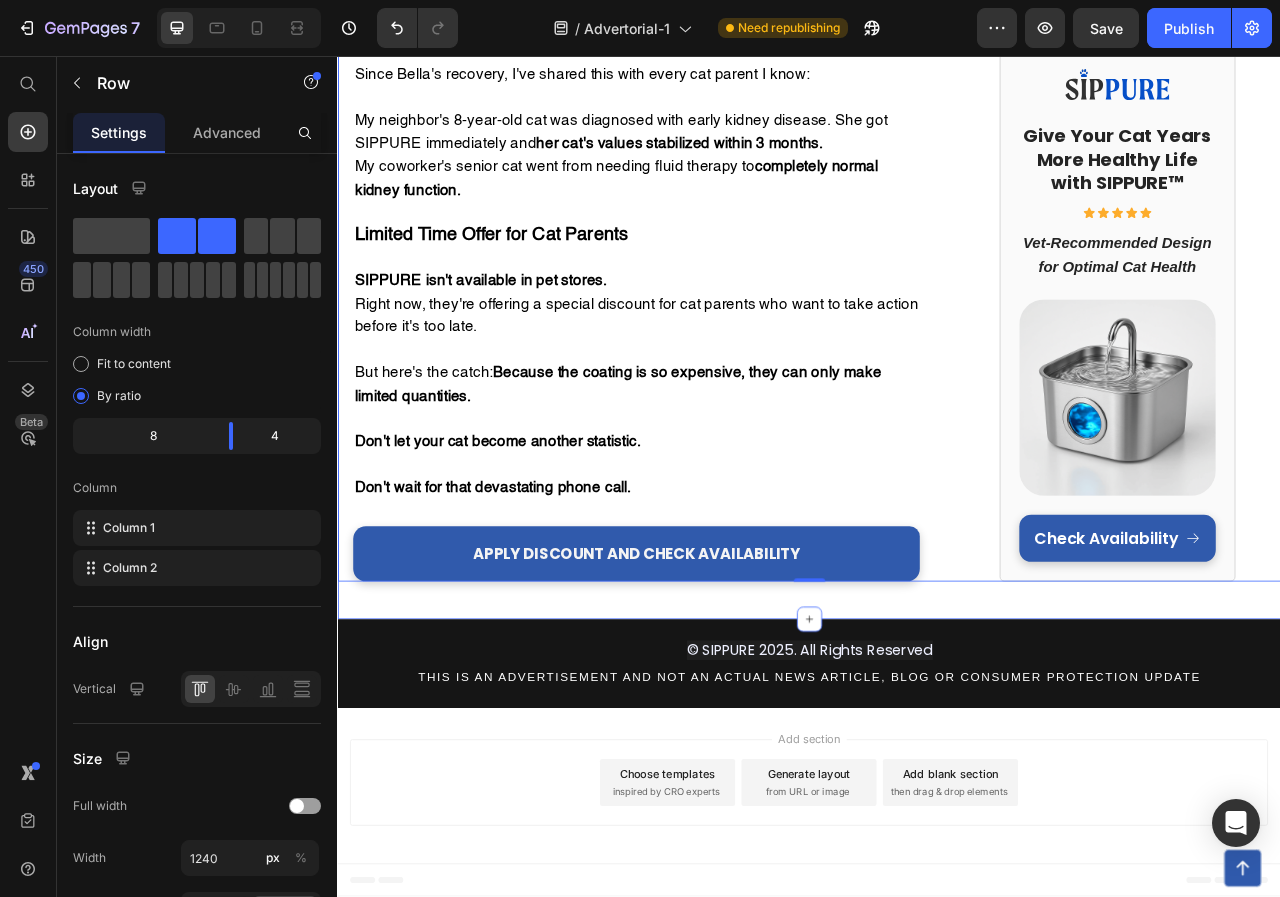 click on "Cat Wellness Lab Text Block Row Row ⁠⁠⁠⁠⁠⁠⁠ Cat Owner Discovers $7,000 Secret Vets Don't Want You to Know Heading My healthy cat almost died from kidney failure If you think your indoor cat is healthy just because they seem fine... this story will shock you. Text Block Row Image My name is Jennifer, and  75% of my cat's kidneys were already destroyed  before I had any clue something was wrong.    If your cat drinks from a regular water bowl... If you've noticed your cat seems tired but blamed it on "getting older"... If you want to avoid a  $7,000+ kidney disease nightmare ... Then what I'm about to share could save your cat's life. There's a hidden epidemic killing indoor cats right now. 2 out of 3 cats are slowly dying from something vets call "silent kidney destruction." And the thing you think is keeping your cat healthy might actually be the cause. How A Routine Check-Up Became My Worst Nightmare Three months ago, I thought I was the perfect cat mom. "Jennifer, I have difficult news.  " "" at bounding box center (937, -3124) 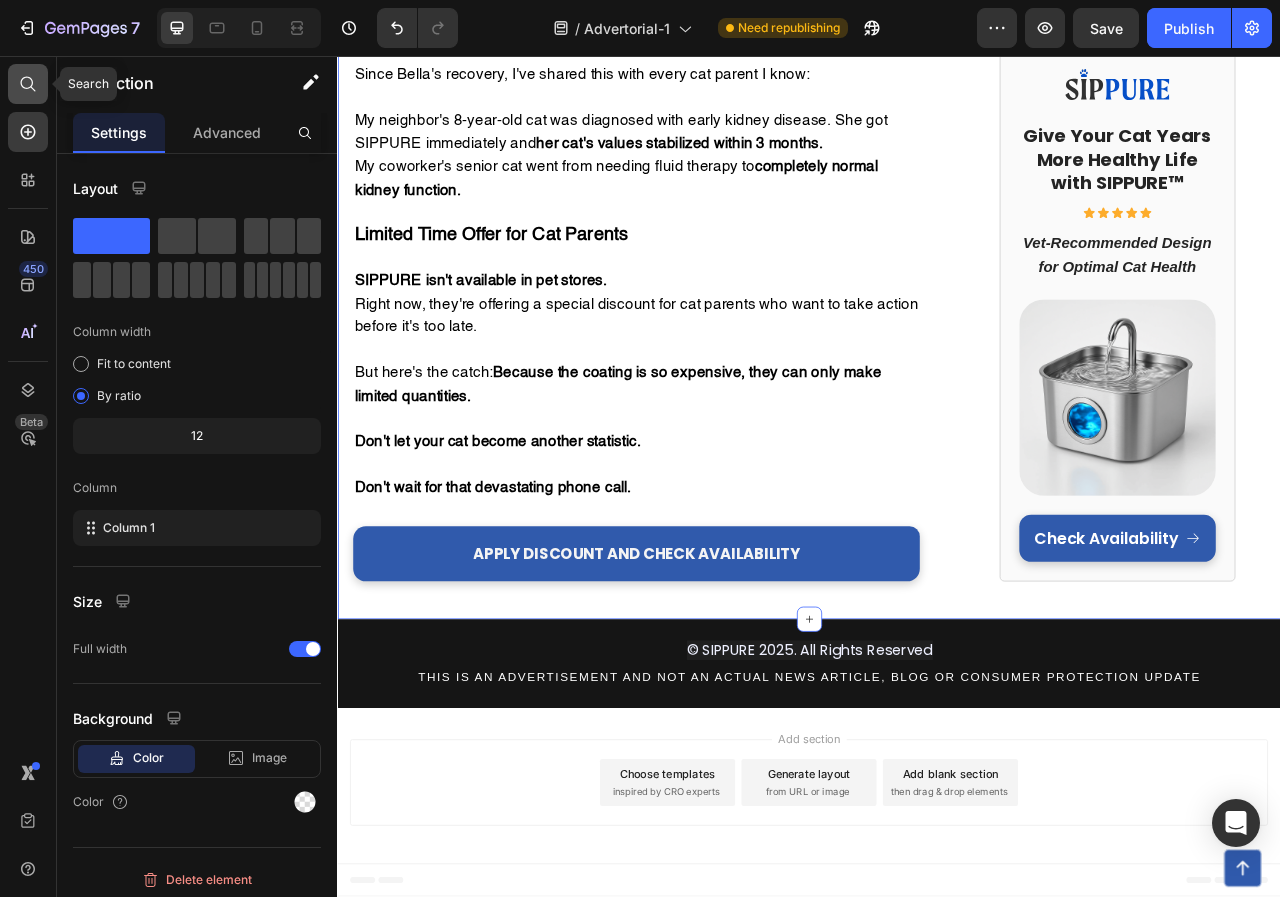 click 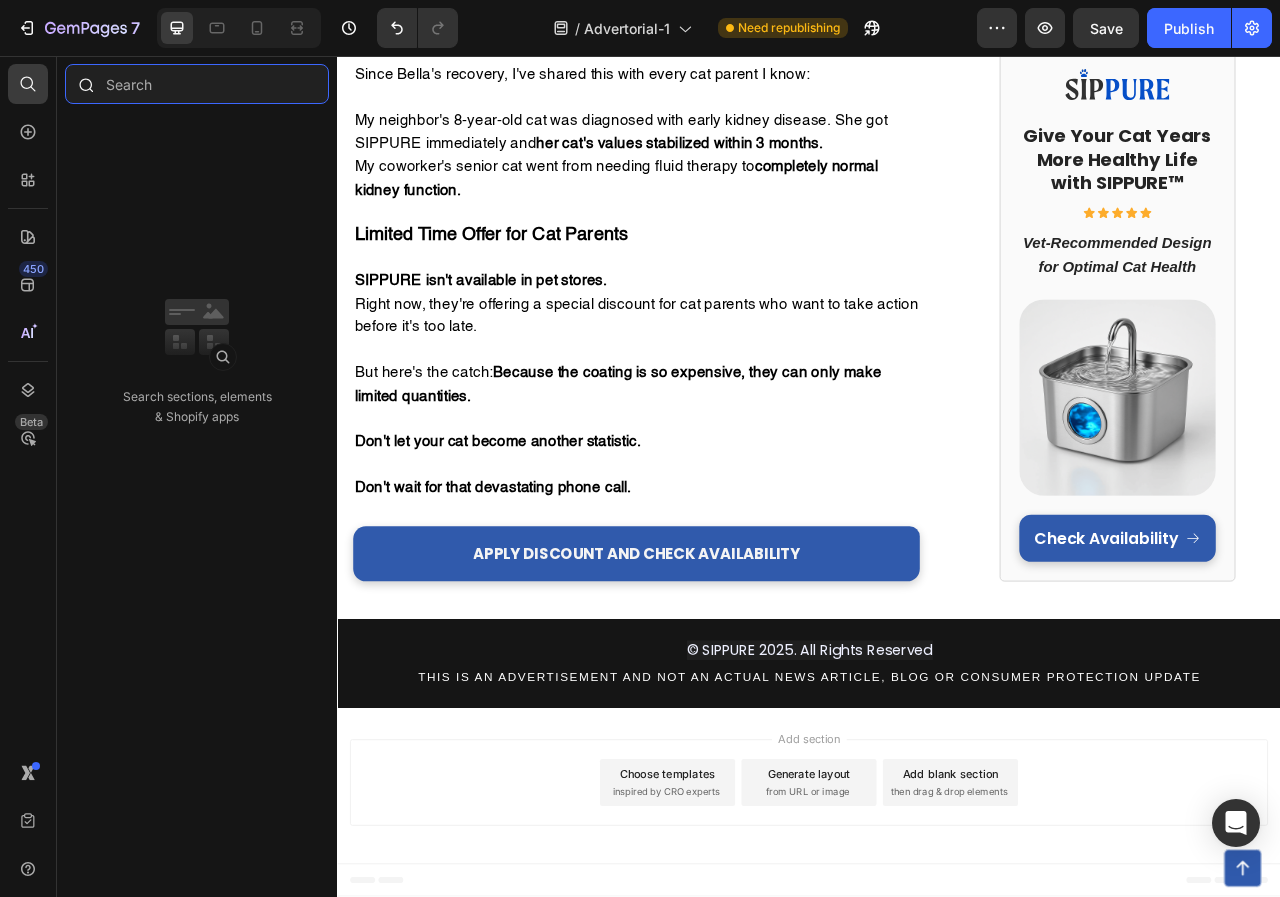 click at bounding box center [197, 84] 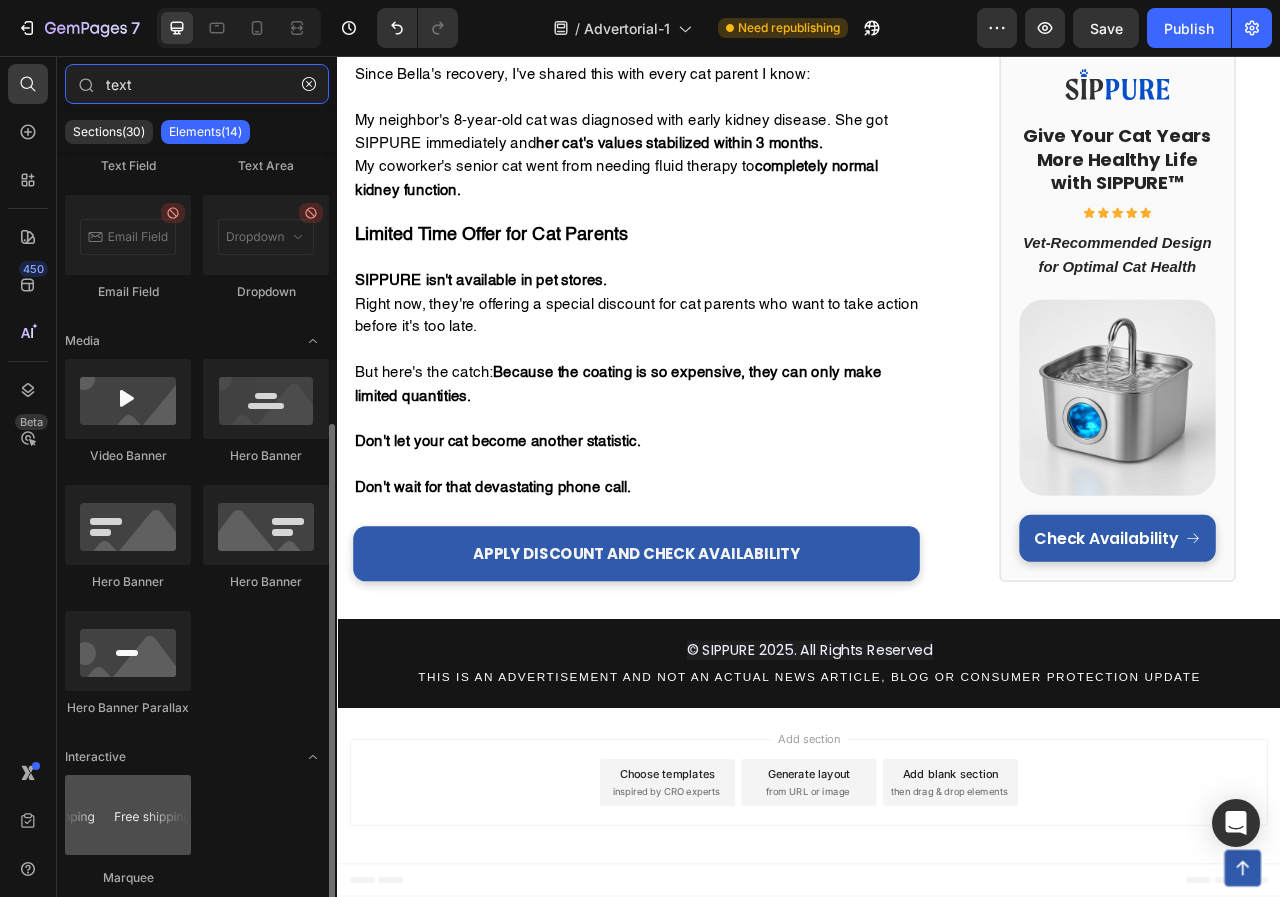 scroll, scrollTop: 0, scrollLeft: 0, axis: both 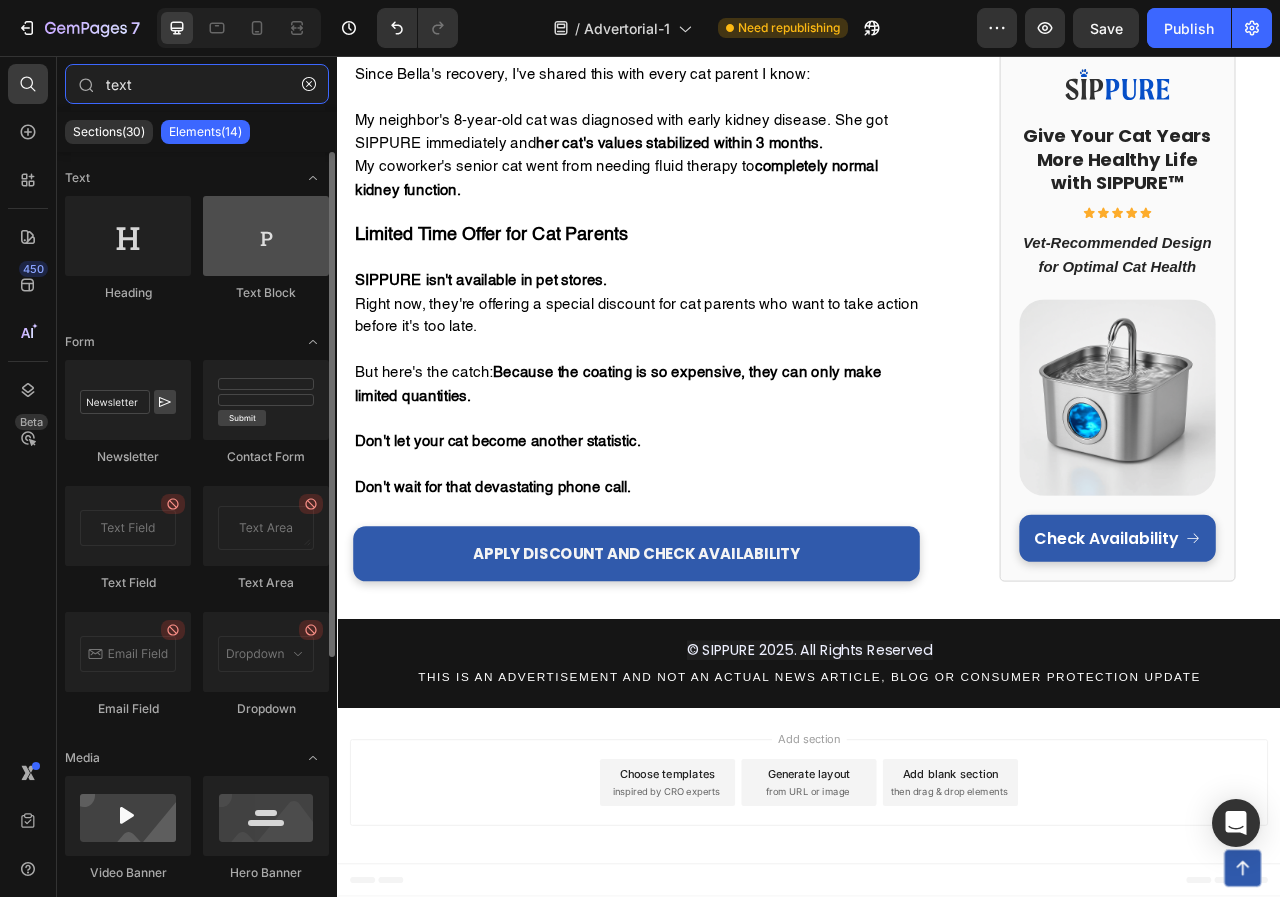 type on "text" 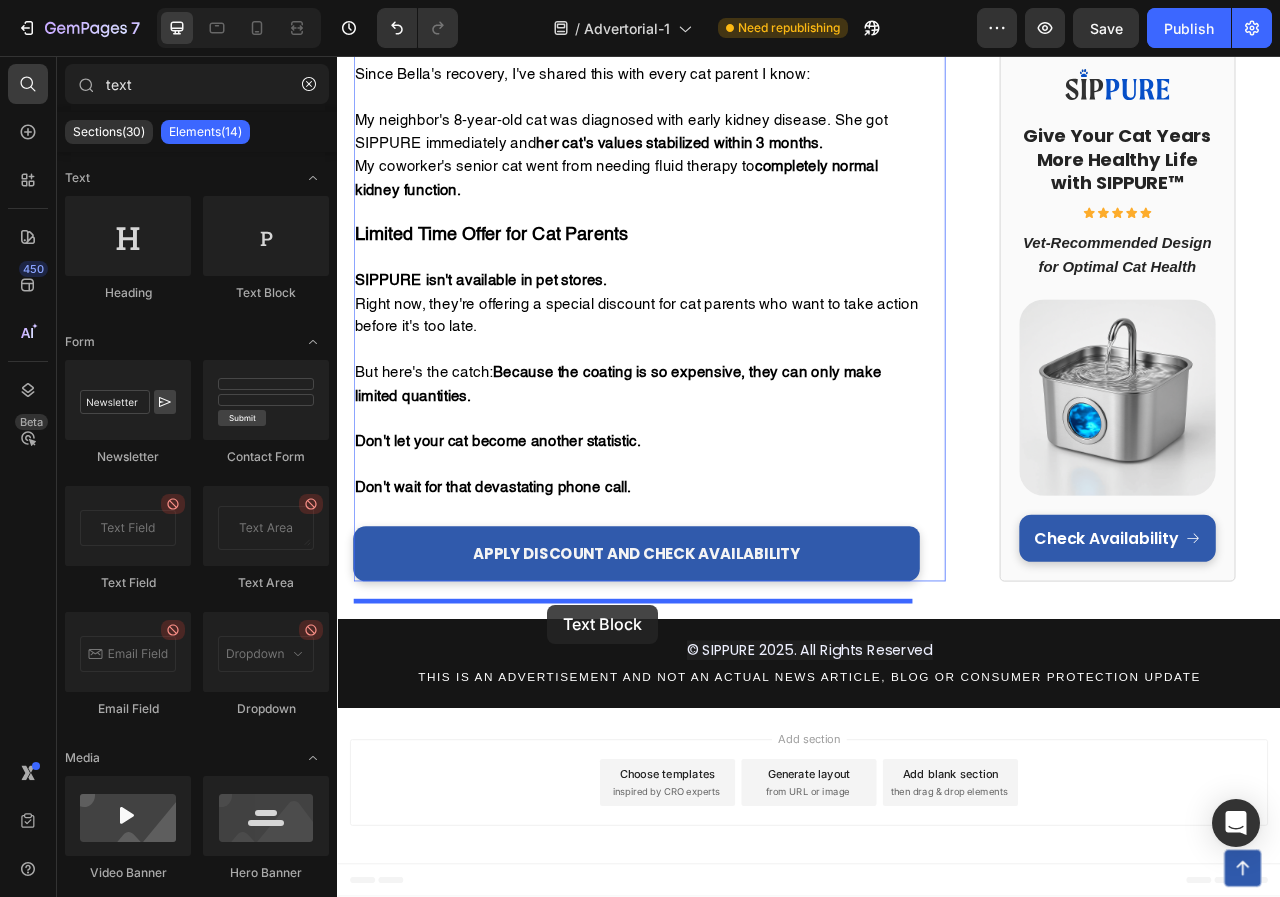 drag, startPoint x: 587, startPoint y: 306, endPoint x: 604, endPoint y: 754, distance: 448.32242 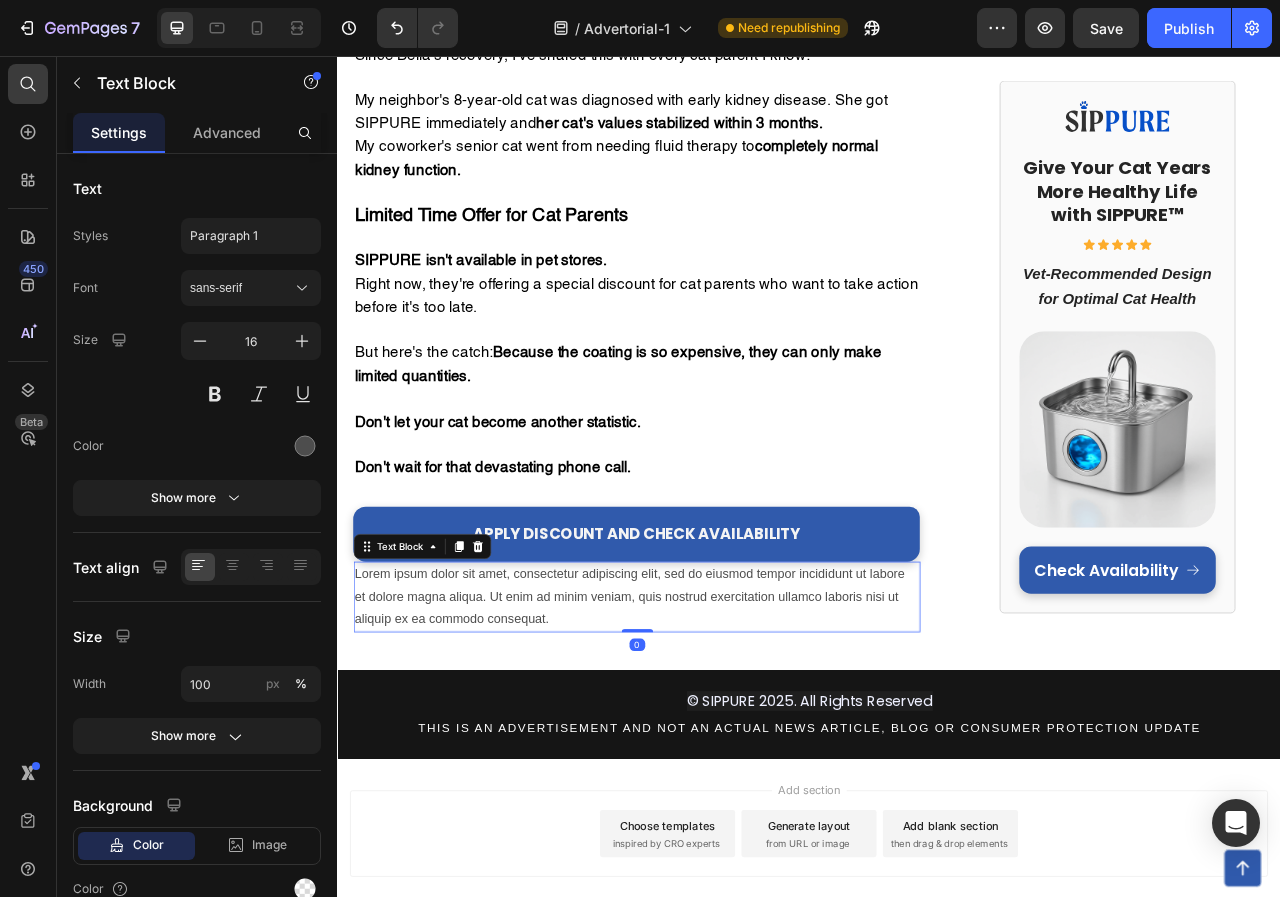 click on "Lorem ipsum dolor sit amet, consectetur adipiscing elit, sed do eiusmod tempor incididunt ut labore et dolore magna aliqua. Ut enim ad minim veniam, quis nostrud exercitation ullamco laboris nisi ut aliquip ex ea commodo consequat." at bounding box center (717, 745) 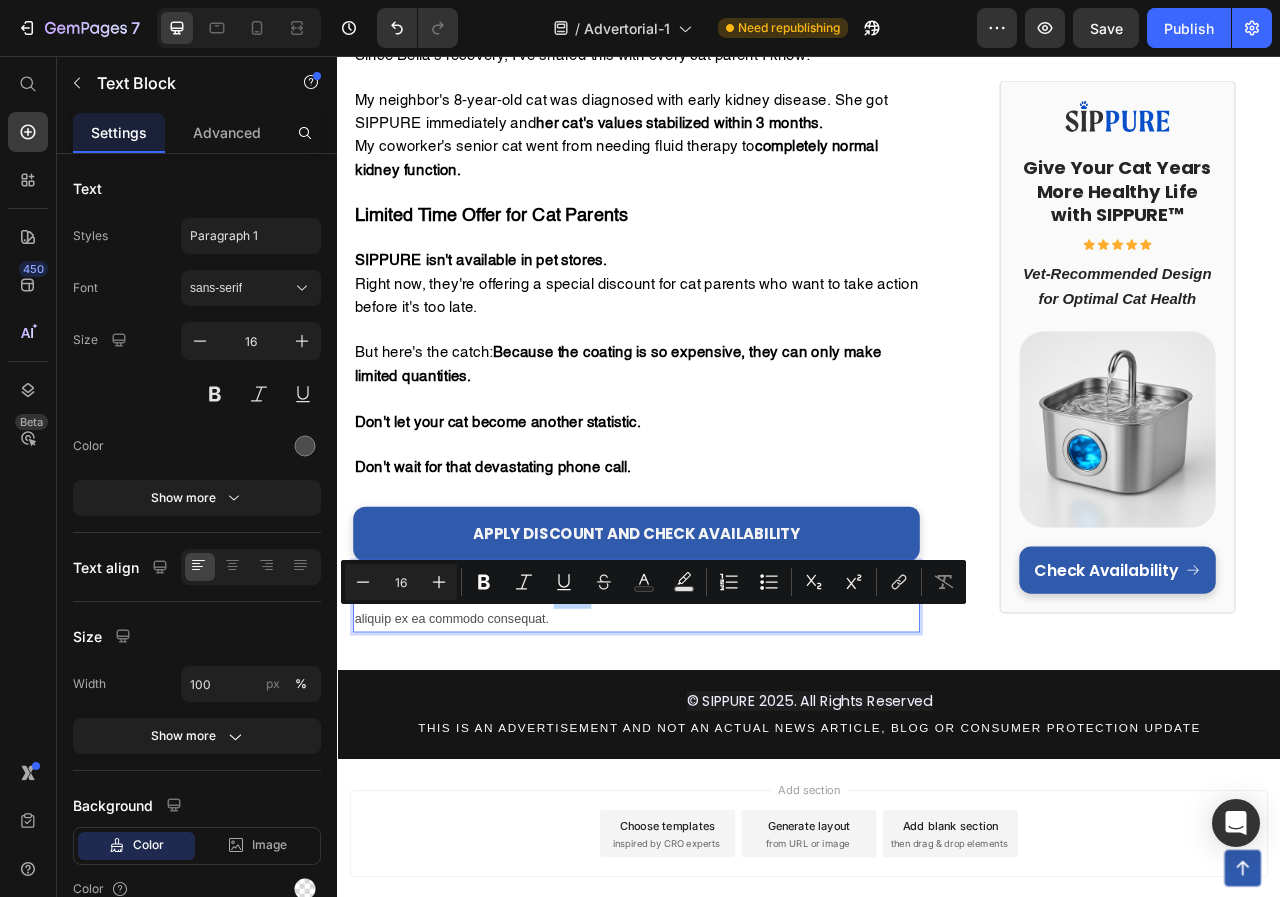 click on "Lorem ipsum dolor sit amet, consectetur adipiscing elit, sed do eiusmod tempor incididunt ut labore et dolore magna aliqua. Ut enim ad minim veniam, quis nostrud exercitation ullamco laboris nisi ut aliquip ex ea commodo consequat." at bounding box center [717, 745] 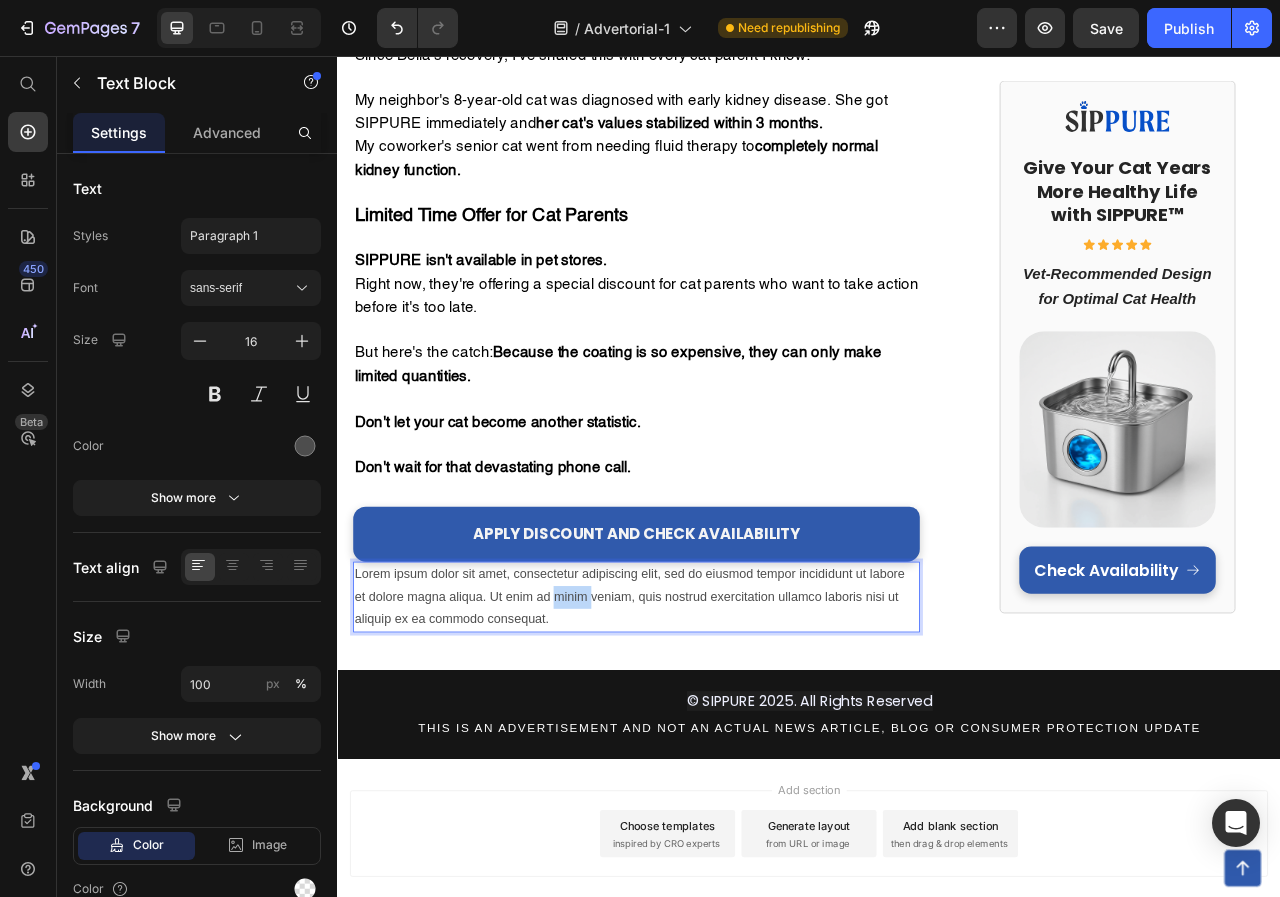 click on "Lorem ipsum dolor sit amet, consectetur adipiscing elit, sed do eiusmod tempor incididunt ut labore et dolore magna aliqua. Ut enim ad minim veniam, quis nostrud exercitation ullamco laboris nisi ut aliquip ex ea commodo consequat." at bounding box center (717, 745) 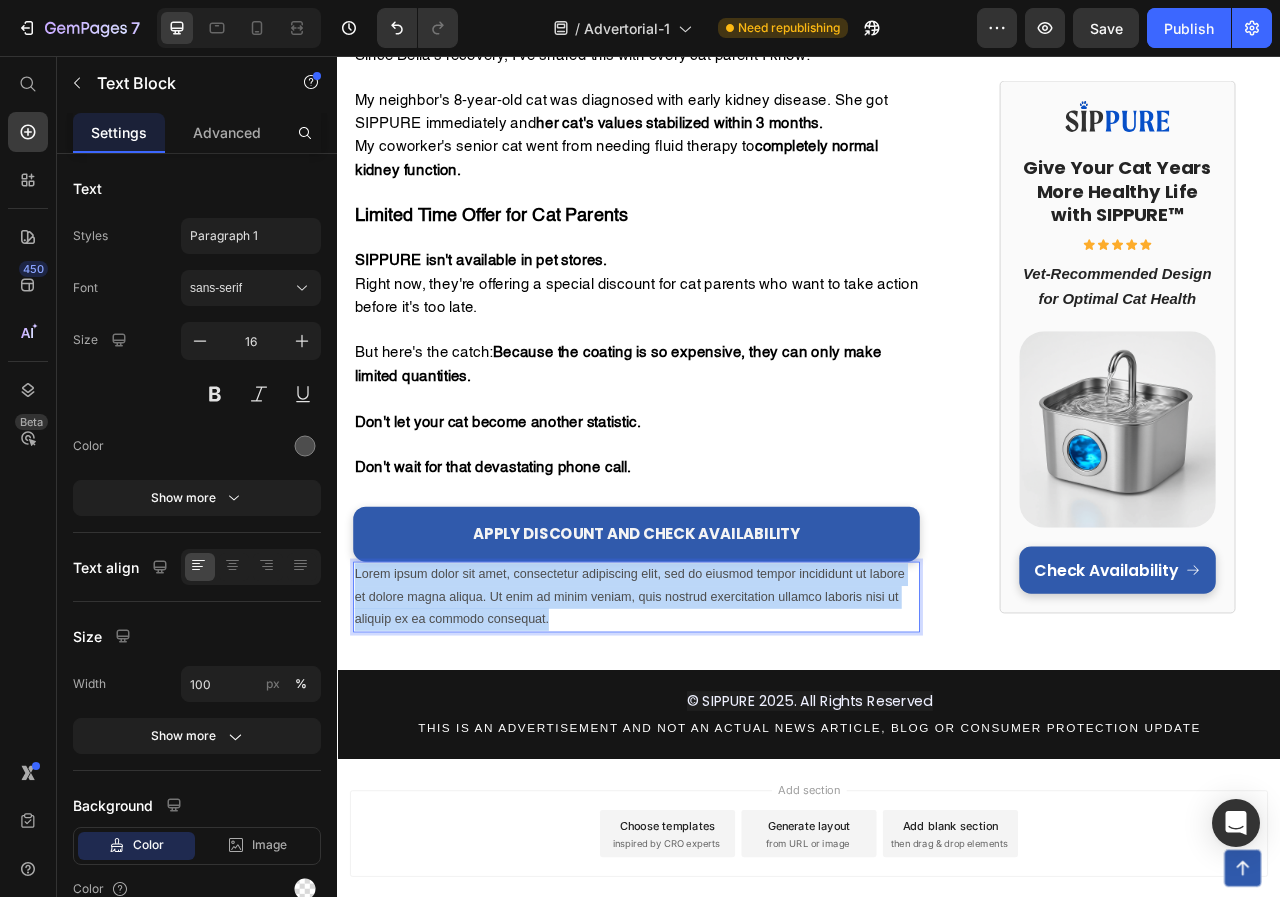 click on "Lorem ipsum dolor sit amet, consectetur adipiscing elit, sed do eiusmod tempor incididunt ut labore et dolore magna aliqua. Ut enim ad minim veniam, quis nostrud exercitation ullamco laboris nisi ut aliquip ex ea commodo consequat." at bounding box center [717, 745] 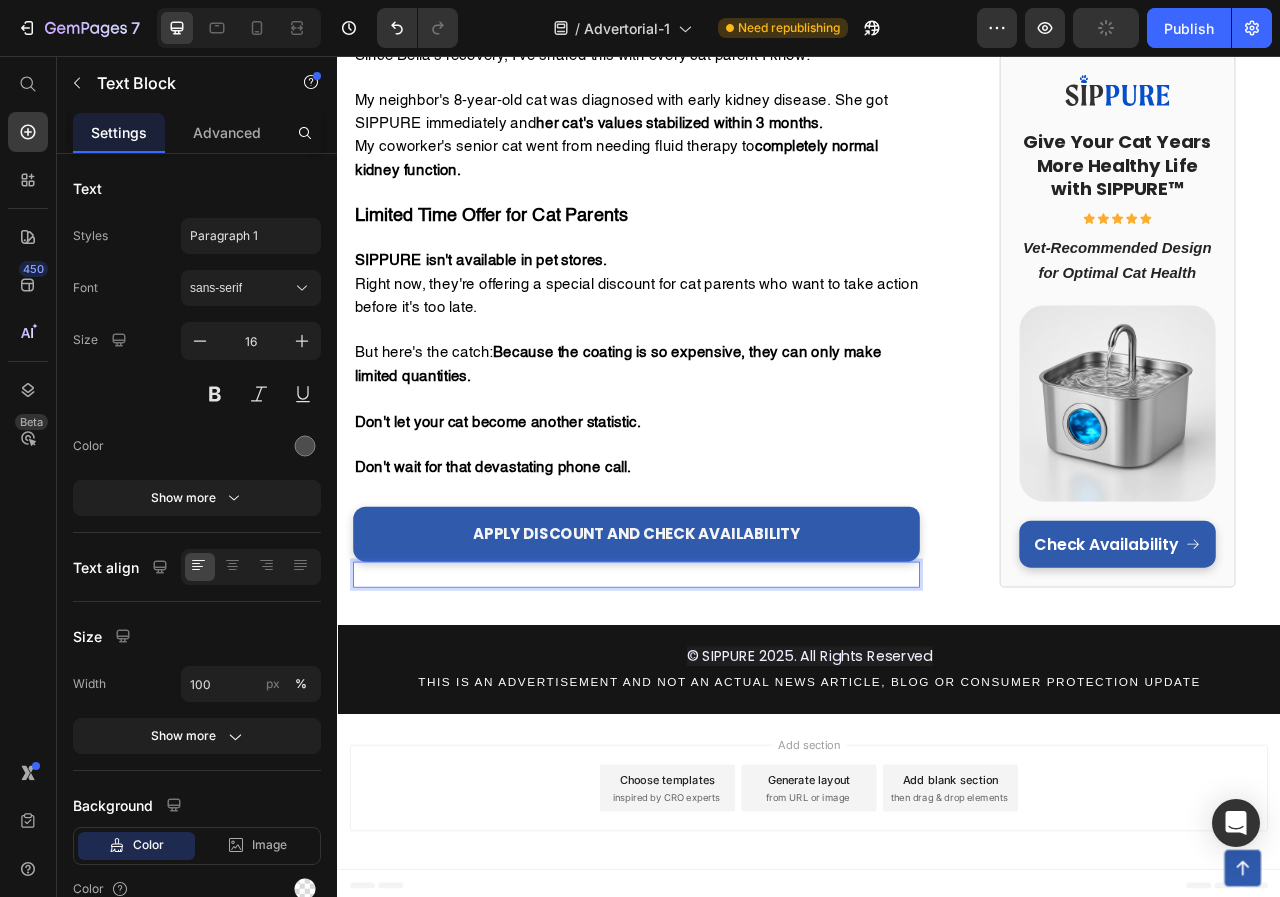 click at bounding box center [717, 716] 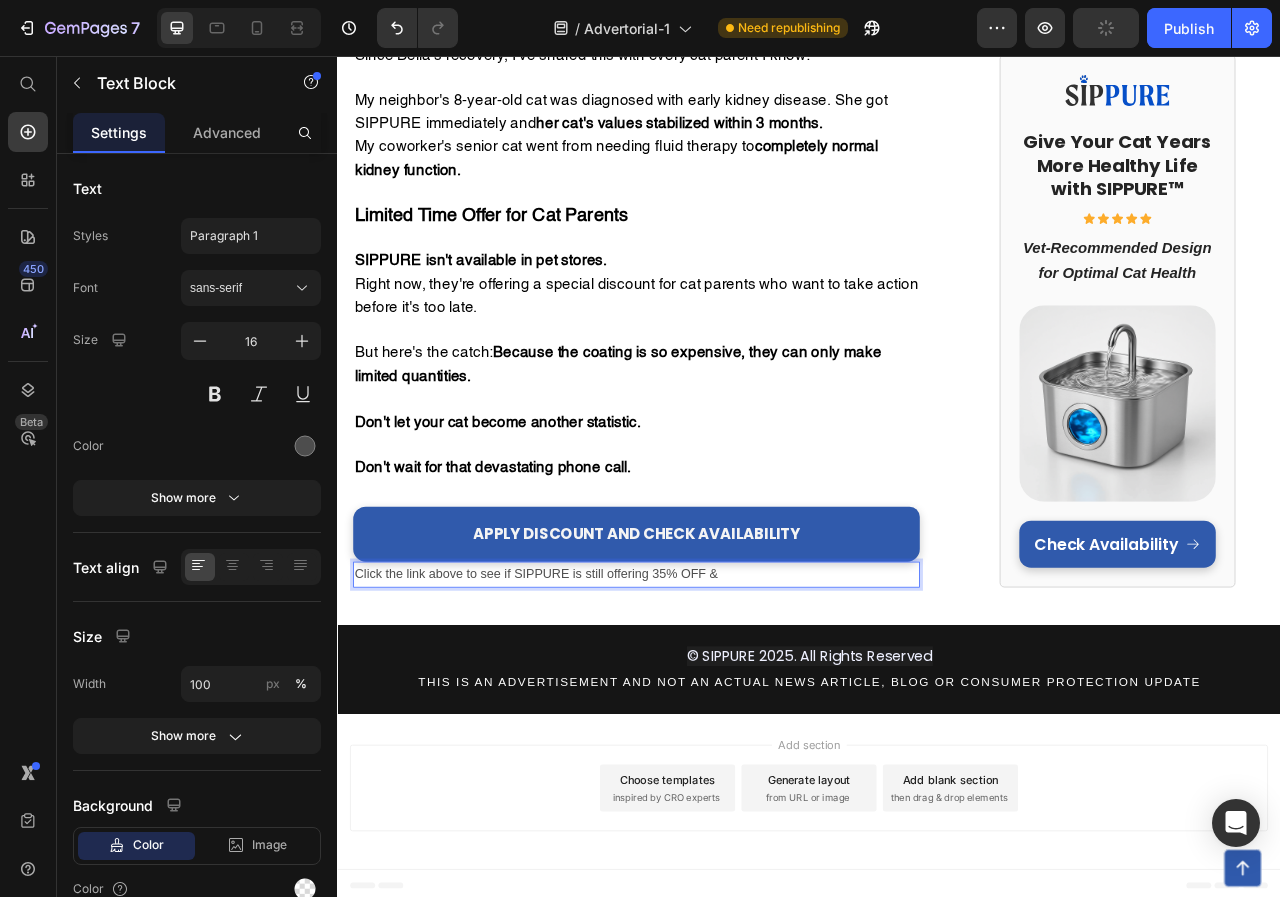 click on "Click the link above to see if SIPPURE is still offering 35% OFF &" at bounding box center [717, 716] 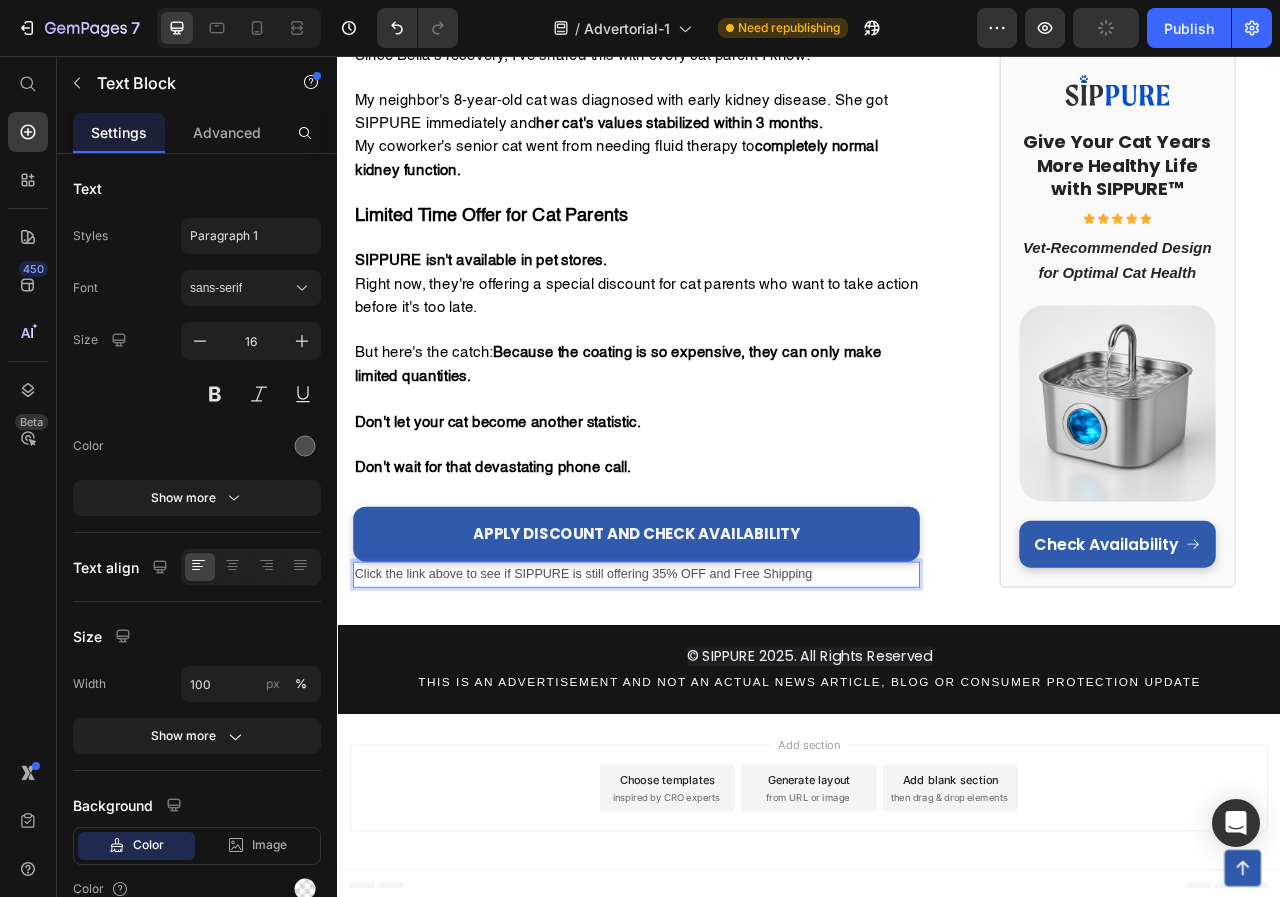 click on "Click the link above to see if SIPPURE is still offering 35% OFF and Free Shipping" at bounding box center (717, 716) 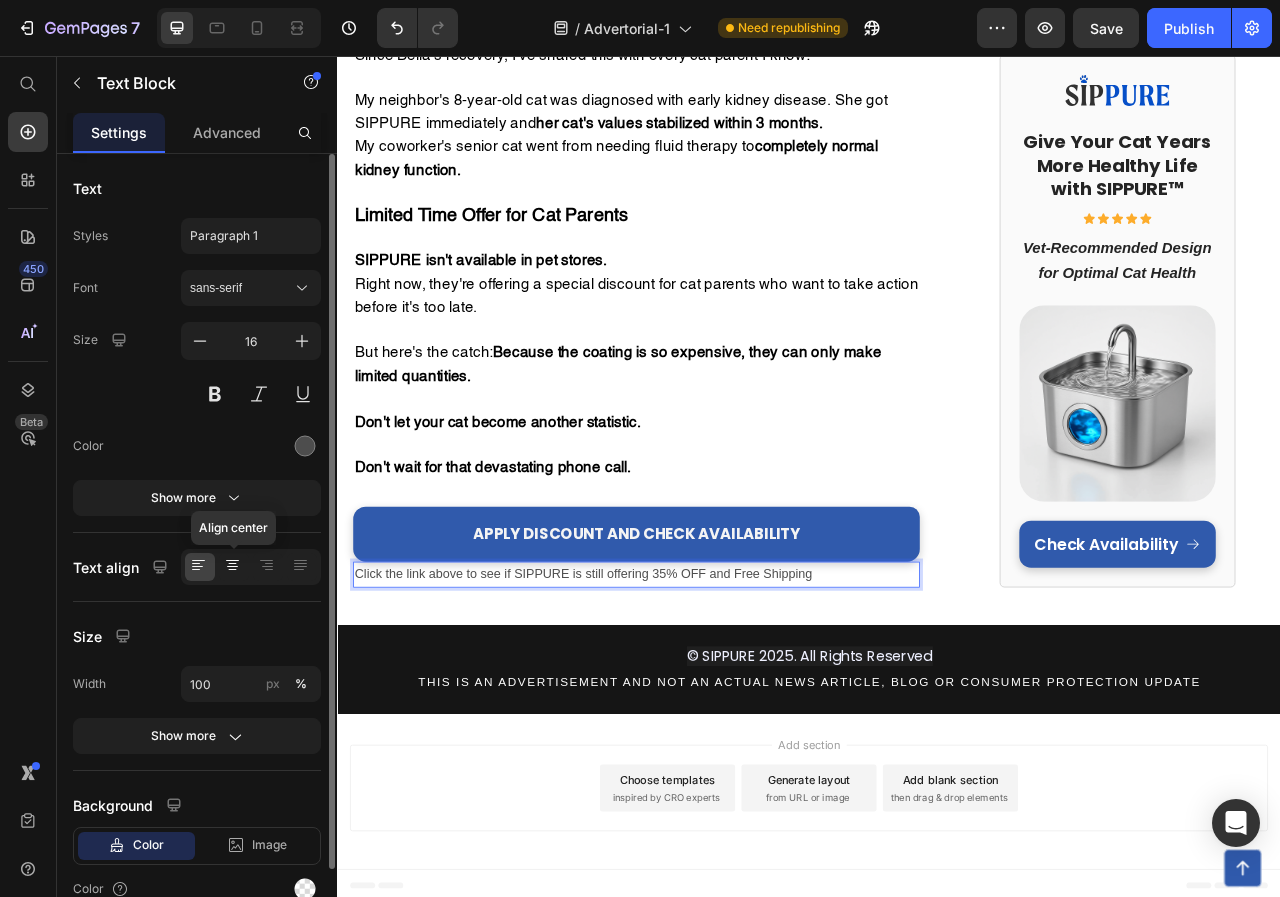 click 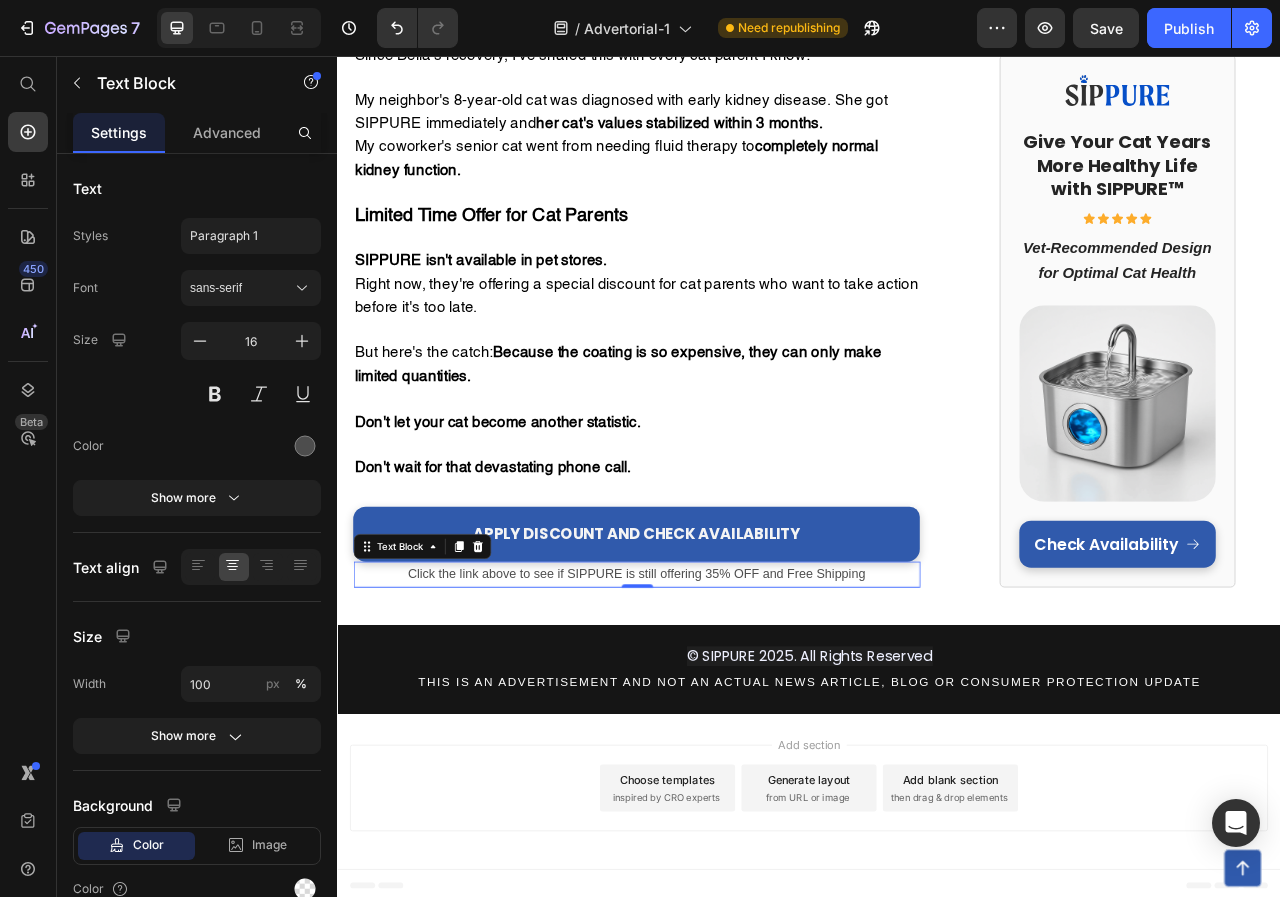 click on "Click the link above to see if SIPPURE is still offering 35% OFF and Free Shipping" at bounding box center (717, 716) 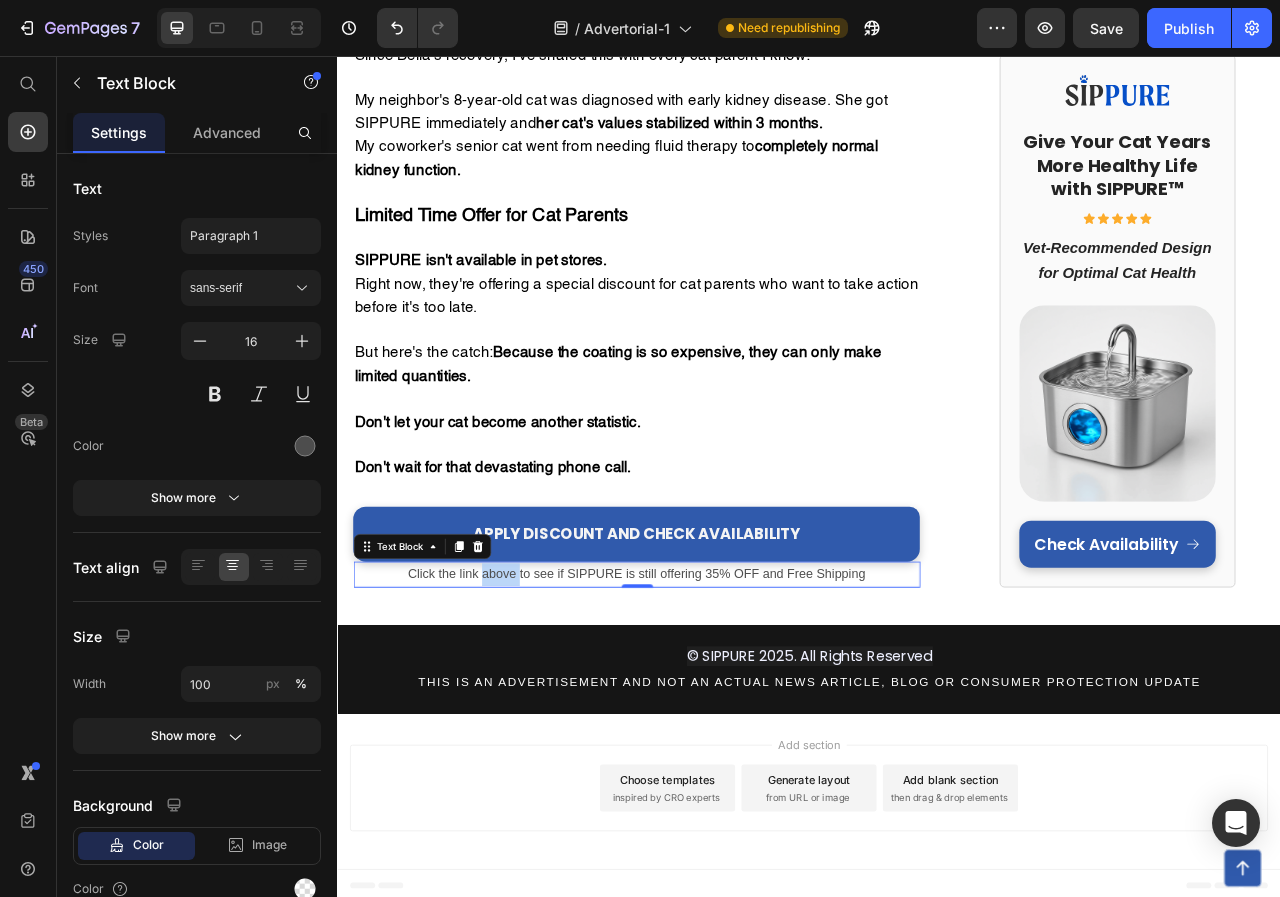 click on "Click the link above to see if SIPPURE is still offering 35% OFF and Free Shipping" at bounding box center [717, 716] 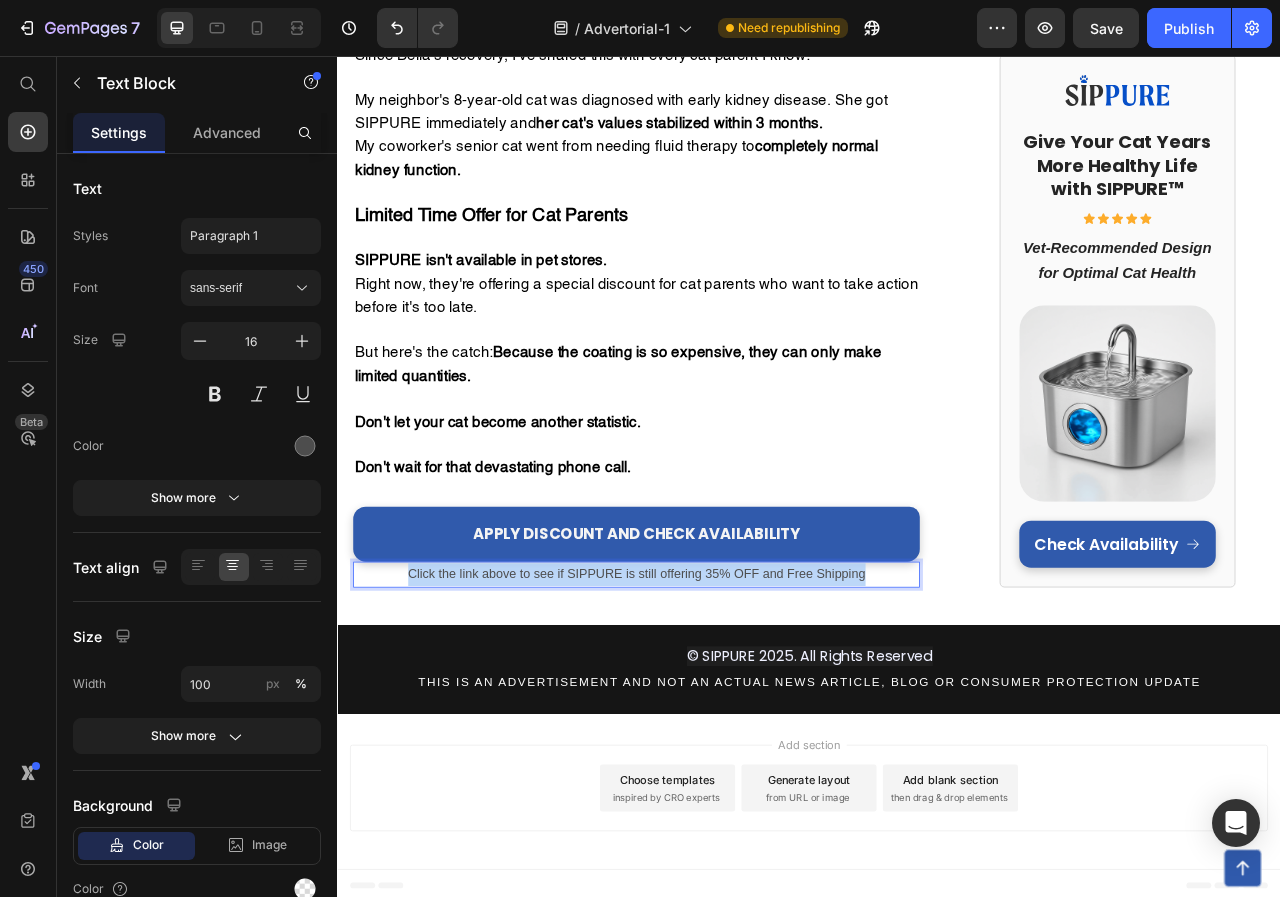 click on "Click the link above to see if SIPPURE is still offering 35% OFF and Free Shipping" at bounding box center [717, 716] 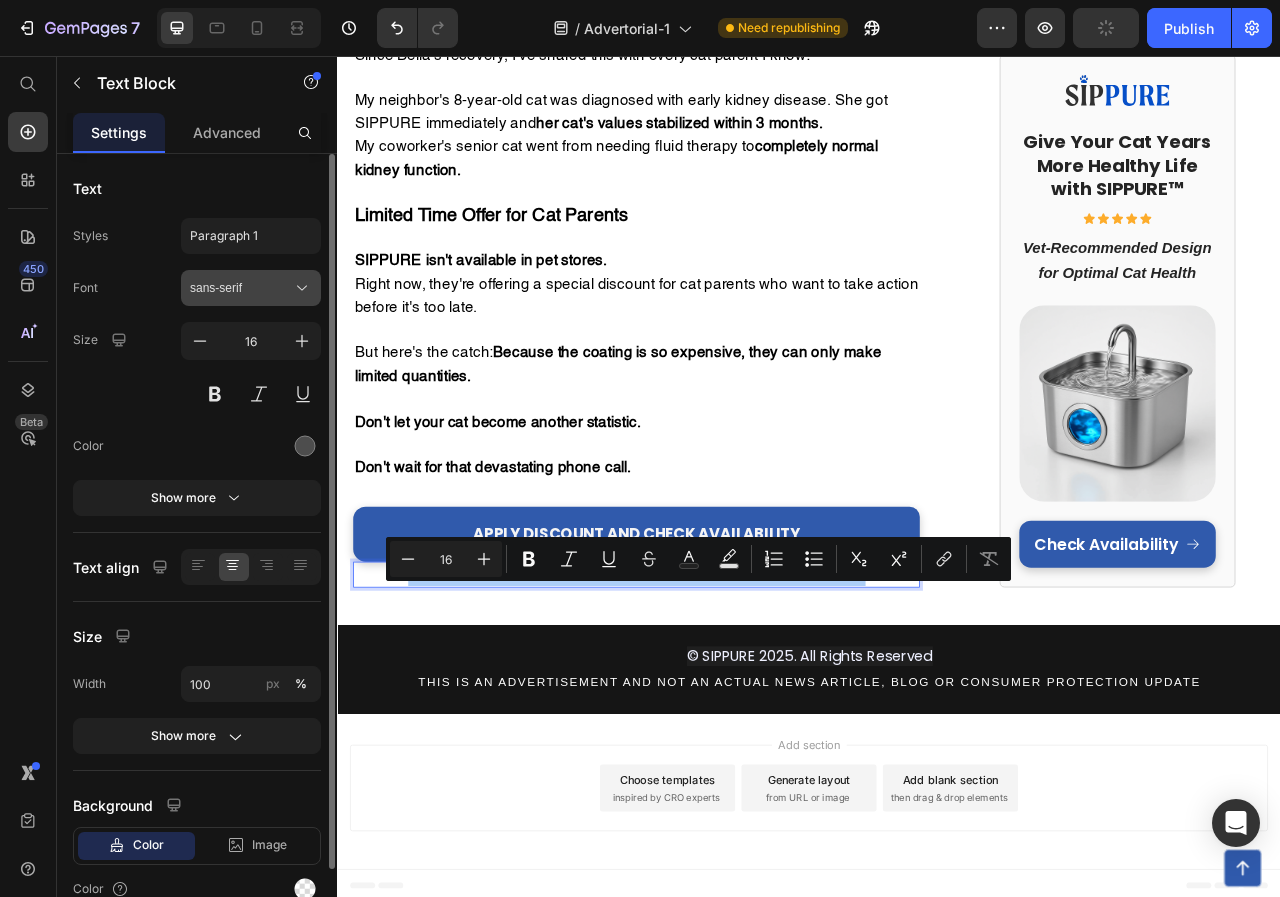 click 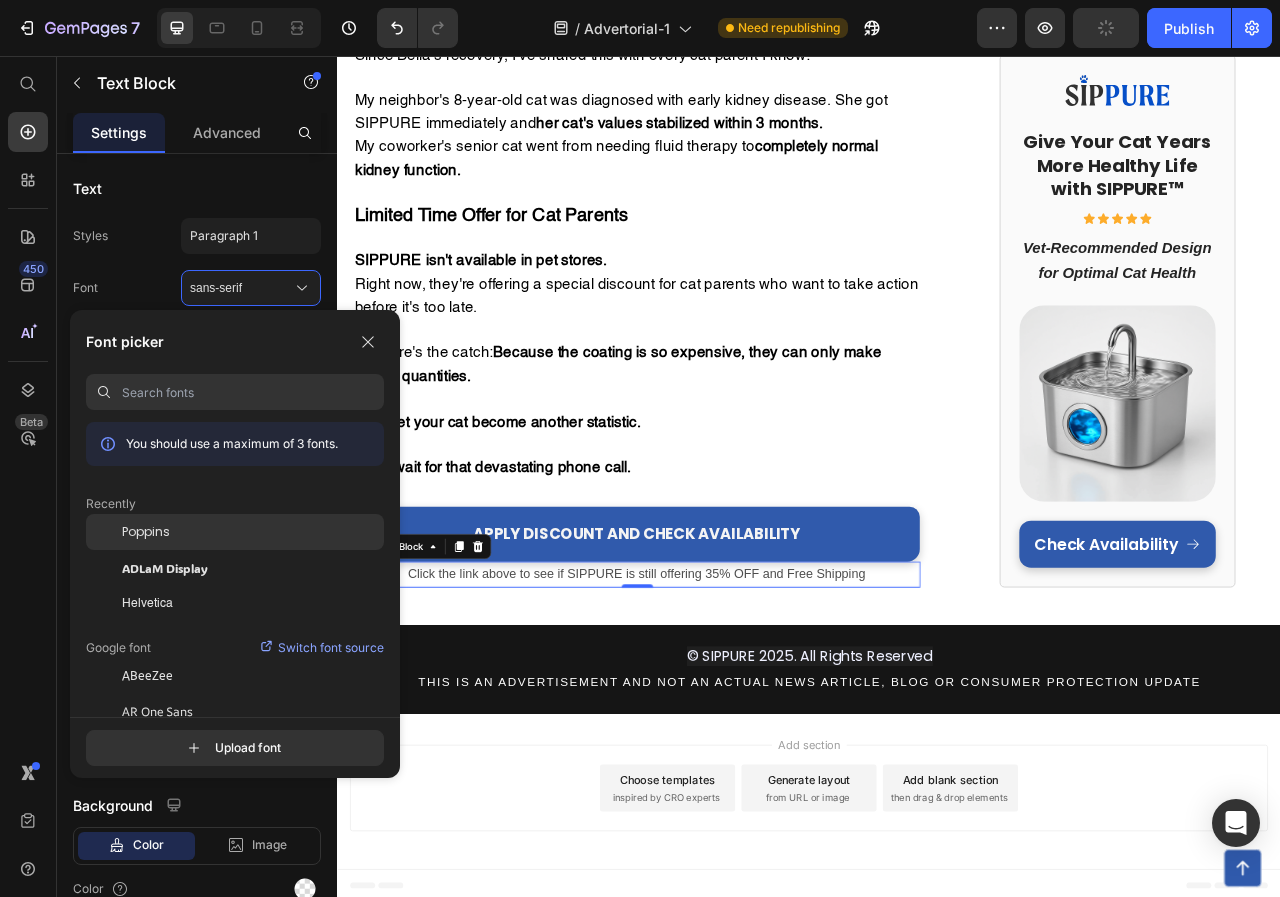 click on "Poppins" 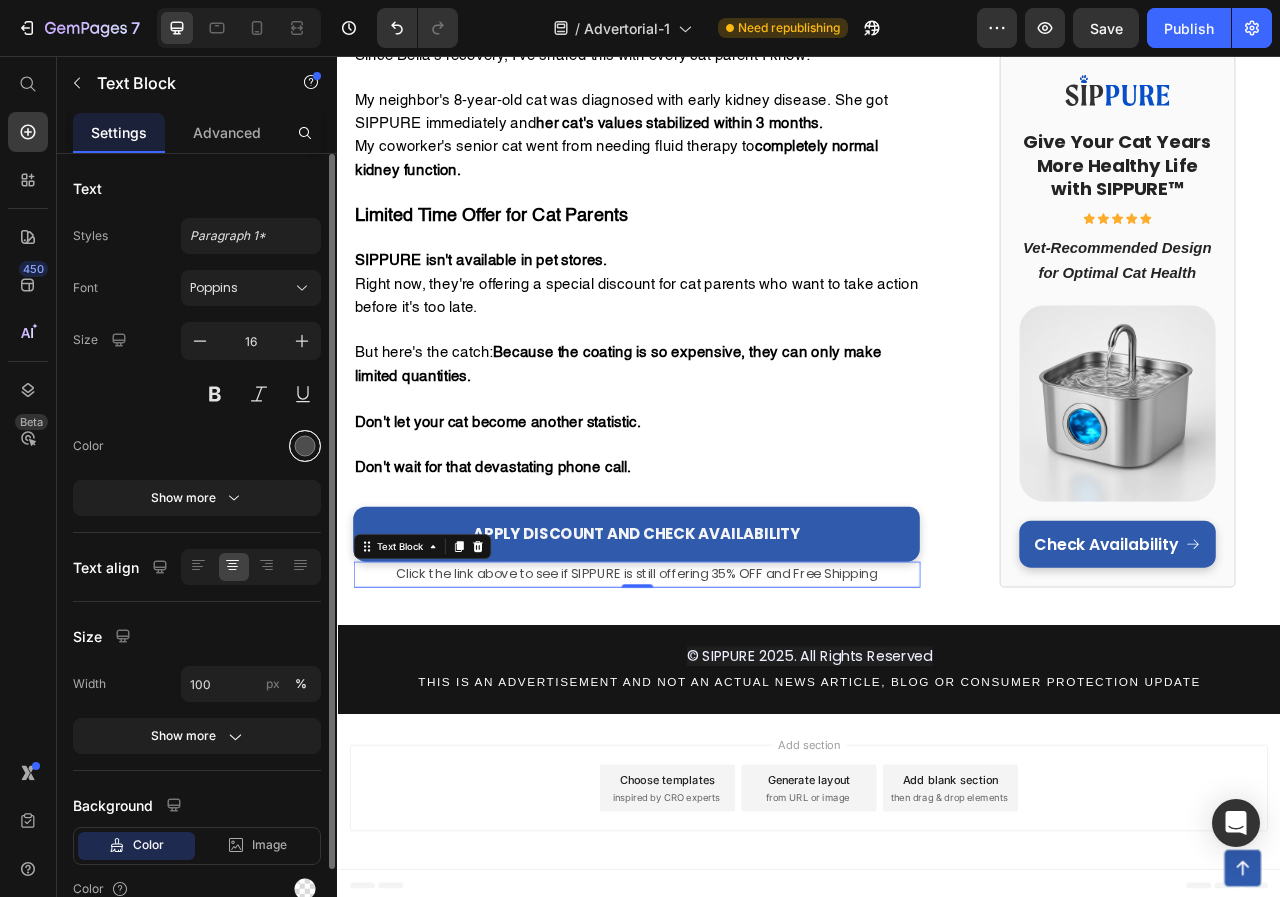 click at bounding box center [305, 446] 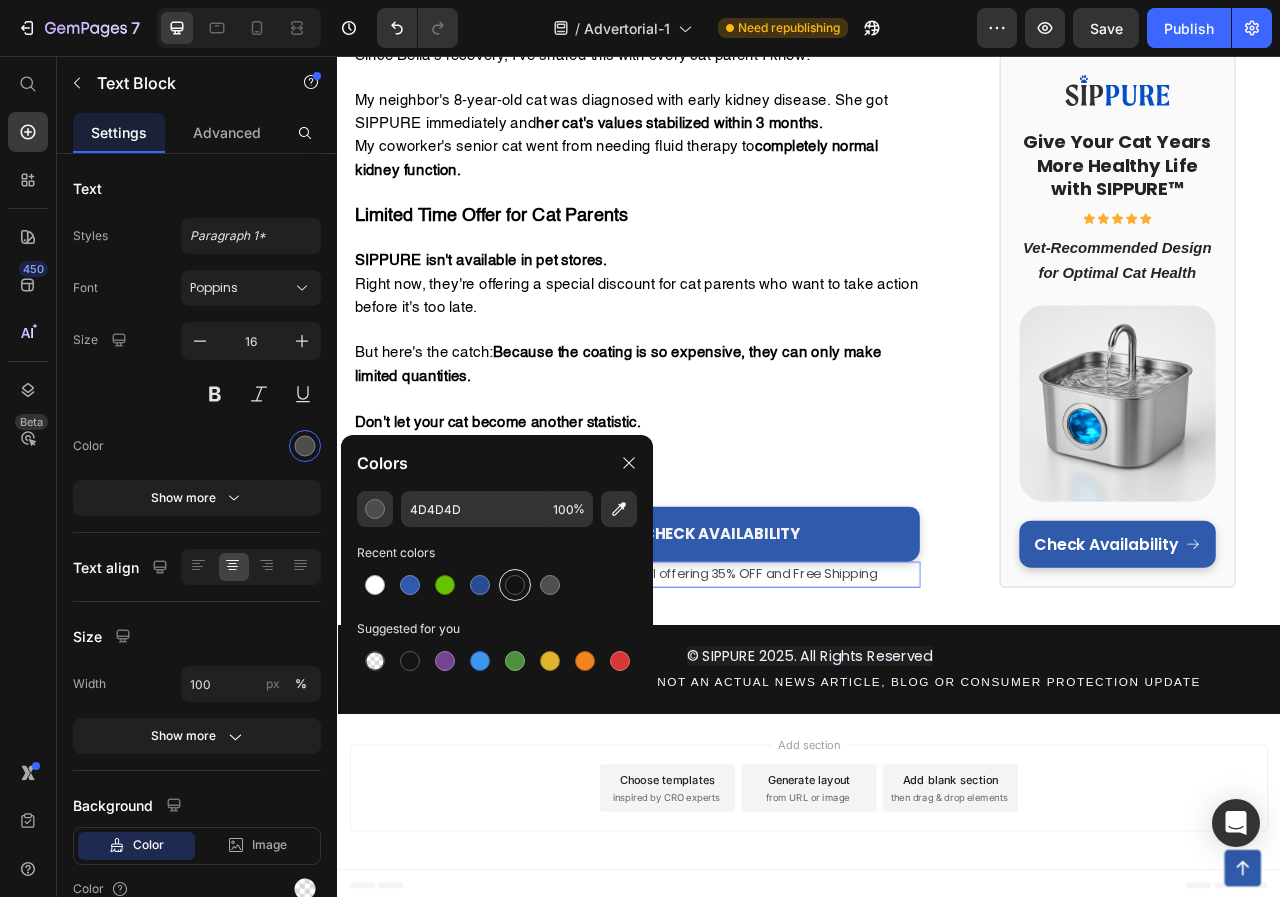 click at bounding box center [515, 585] 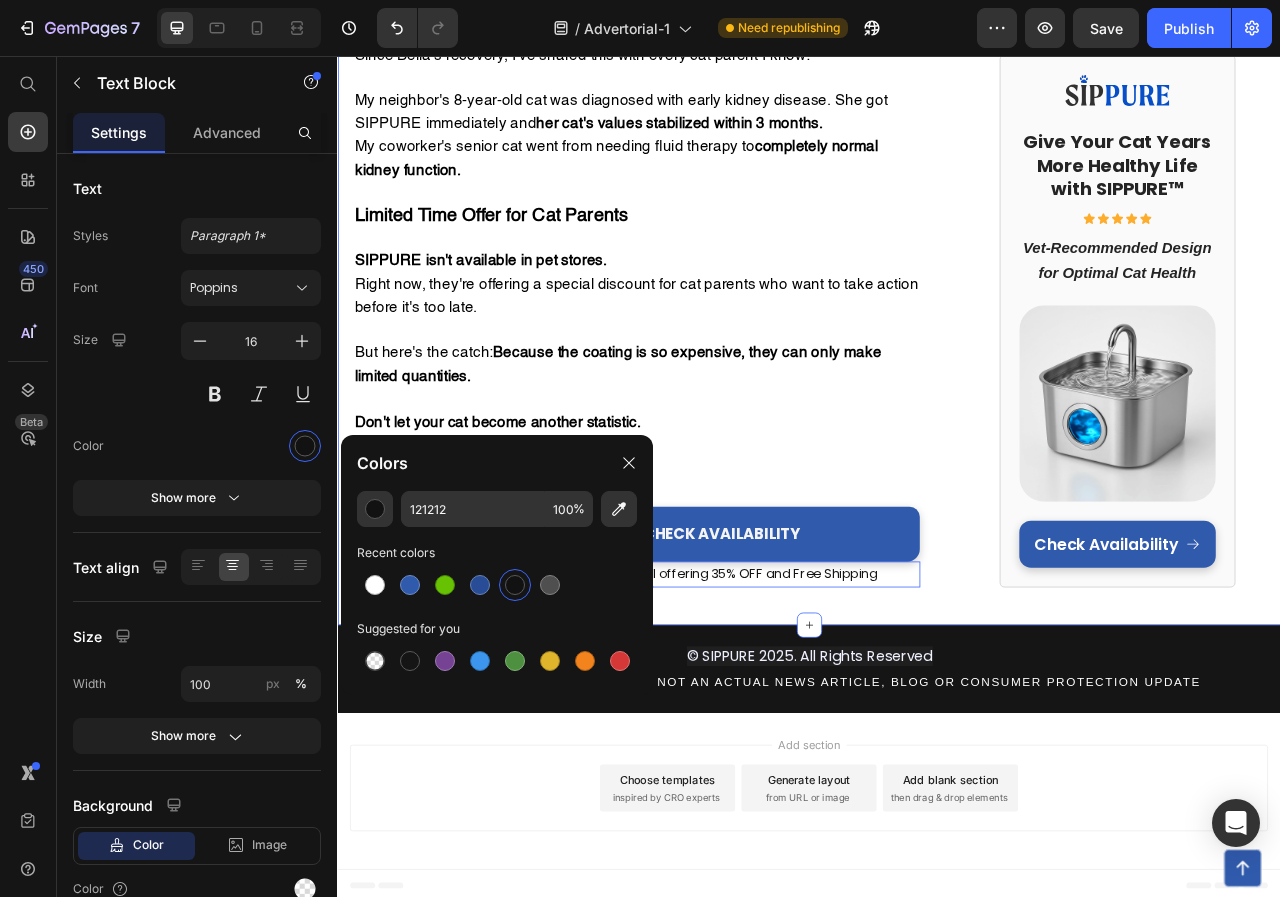 click on "Cat Wellness Lab Text Block Row Row ⁠⁠⁠⁠⁠⁠⁠ Cat Owner Discovers $7,000 Secret Vets Don't Want You to Know Heading My healthy cat almost died from kidney failure If you think your indoor cat is healthy just because they seem fine... this story will shock you. Text Block Row Image My name is Jennifer, and  75% of my cat's kidneys were already destroyed  before I had any clue something was wrong.    If your cat drinks from a regular water bowl... If you've noticed your cat seems tired but blamed it on "getting older"... If you want to avoid a  $7,000+ kidney disease nightmare ... Then what I'm about to share could save your cat's life. There's a hidden epidemic killing indoor cats right now. 2 out of 3 cats are slowly dying from something vets call "silent kidney destruction." And the thing you think is keeping your cat healthy might actually be the cause. How A Routine Check-Up Became My Worst Nightmare Three months ago, I thought I was the perfect cat mom. "Jennifer, I have difficult news.  " "" at bounding box center (937, -3132) 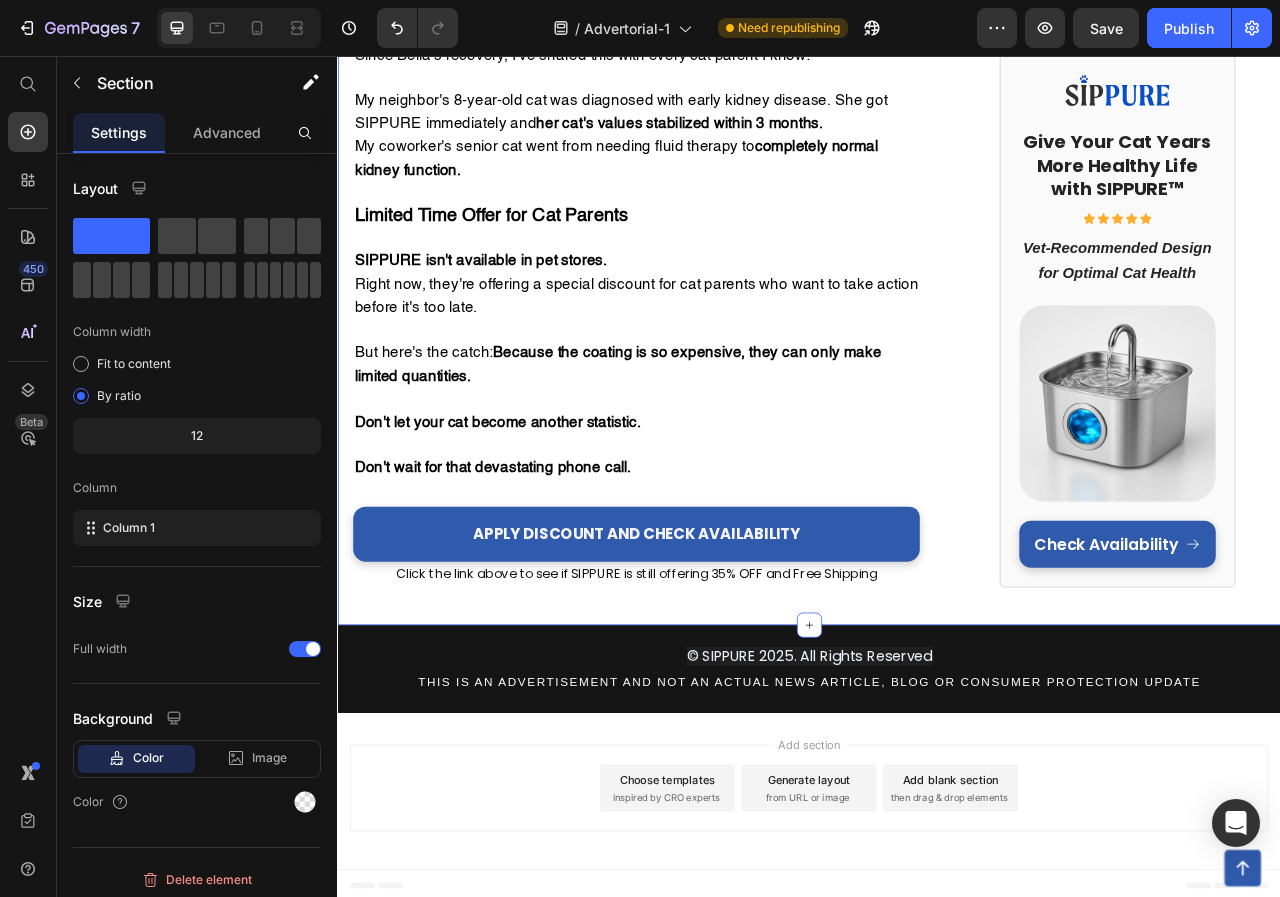 click on "Click the link above to see if SIPPURE is still offering 35% OFF and Free Shipping" at bounding box center (717, 716) 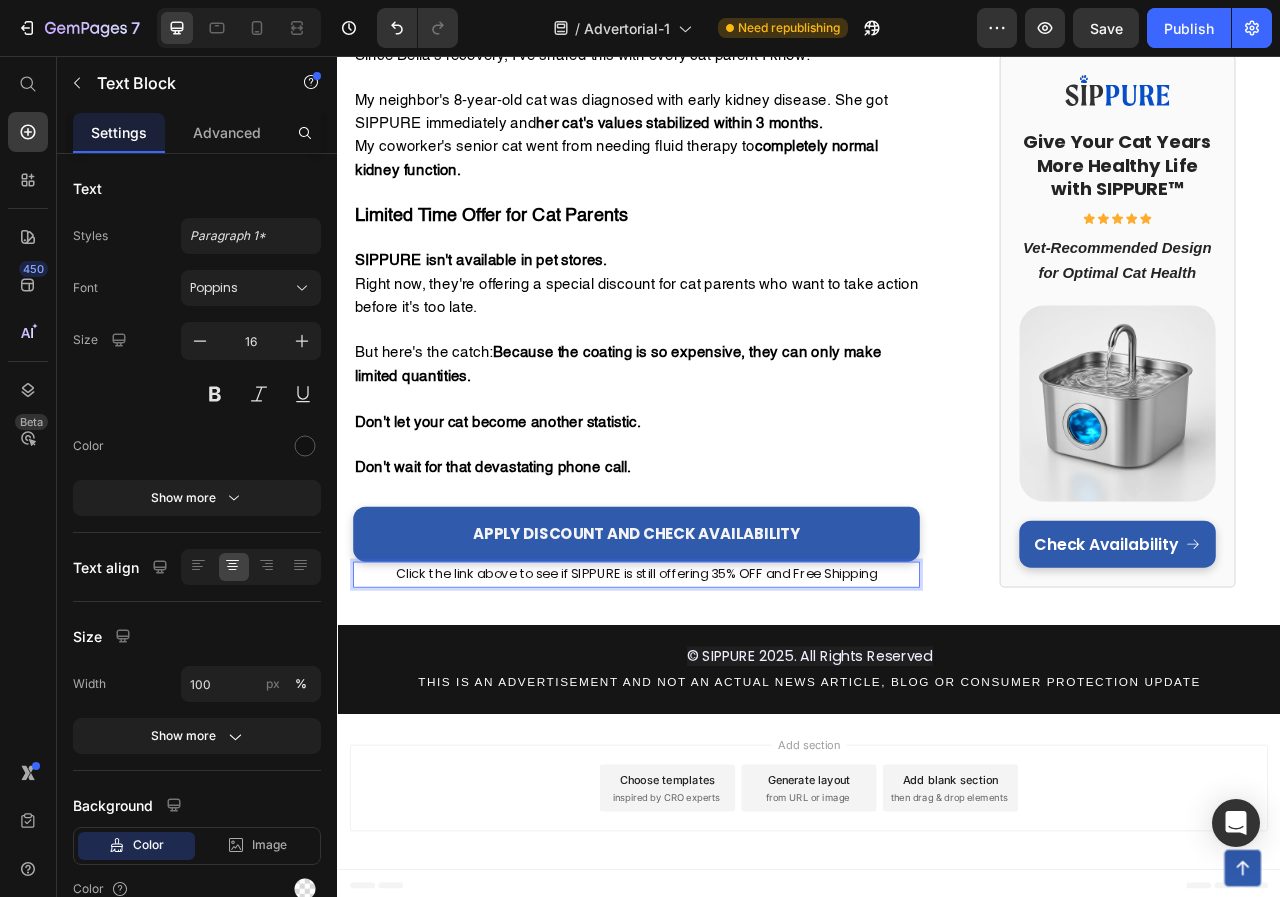click on "Click the link above to see if SIPPURE is still offering 35% OFF and Free Shipping" at bounding box center (717, 716) 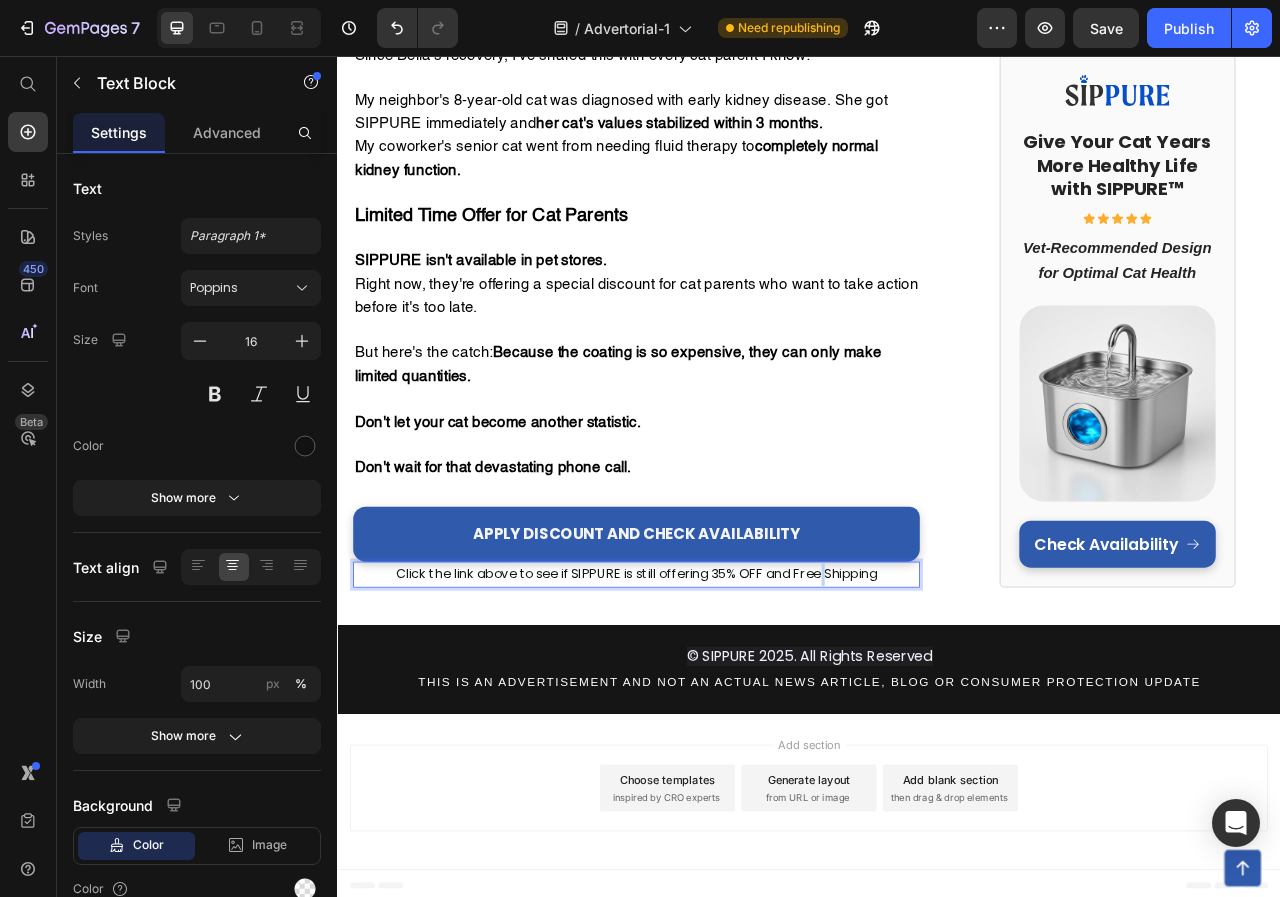click on "Click the link above to see if SIPPURE is still offering 35% OFF and Free Shipping" at bounding box center (717, 716) 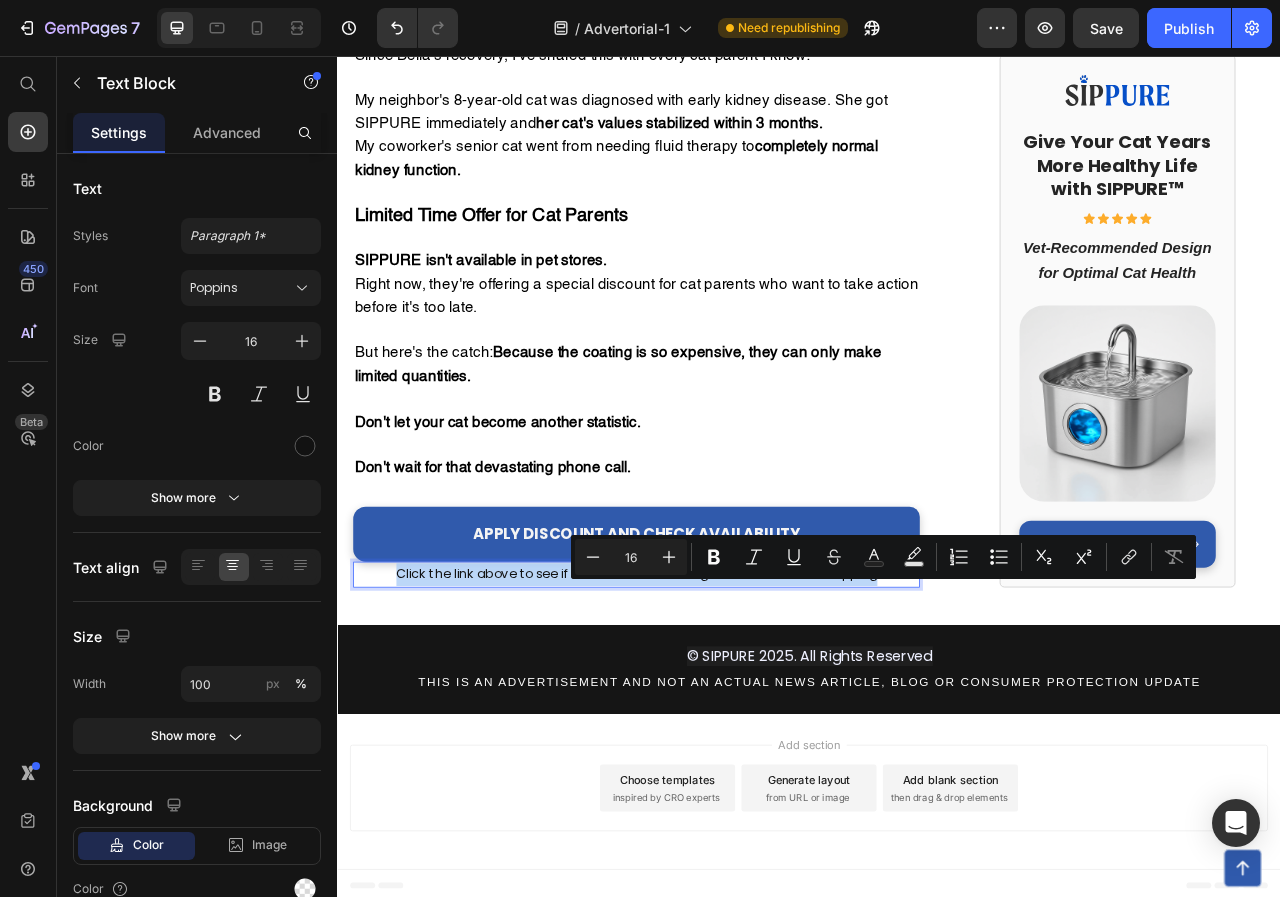 click on "Click the link above to see if SIPPURE is still offering 35% OFF and Free Shipping" at bounding box center [717, 716] 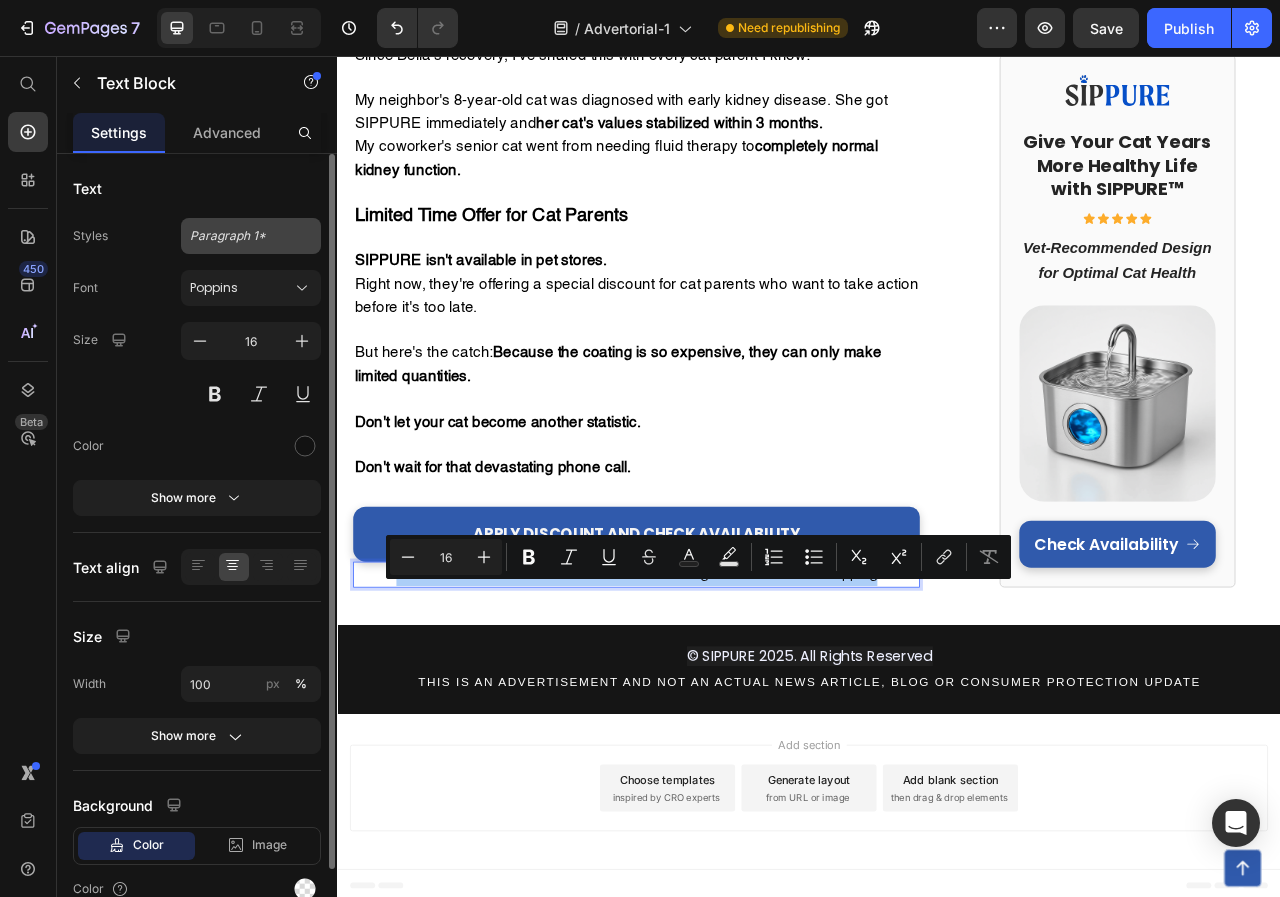 click on "Paragraph 1*" at bounding box center (239, 236) 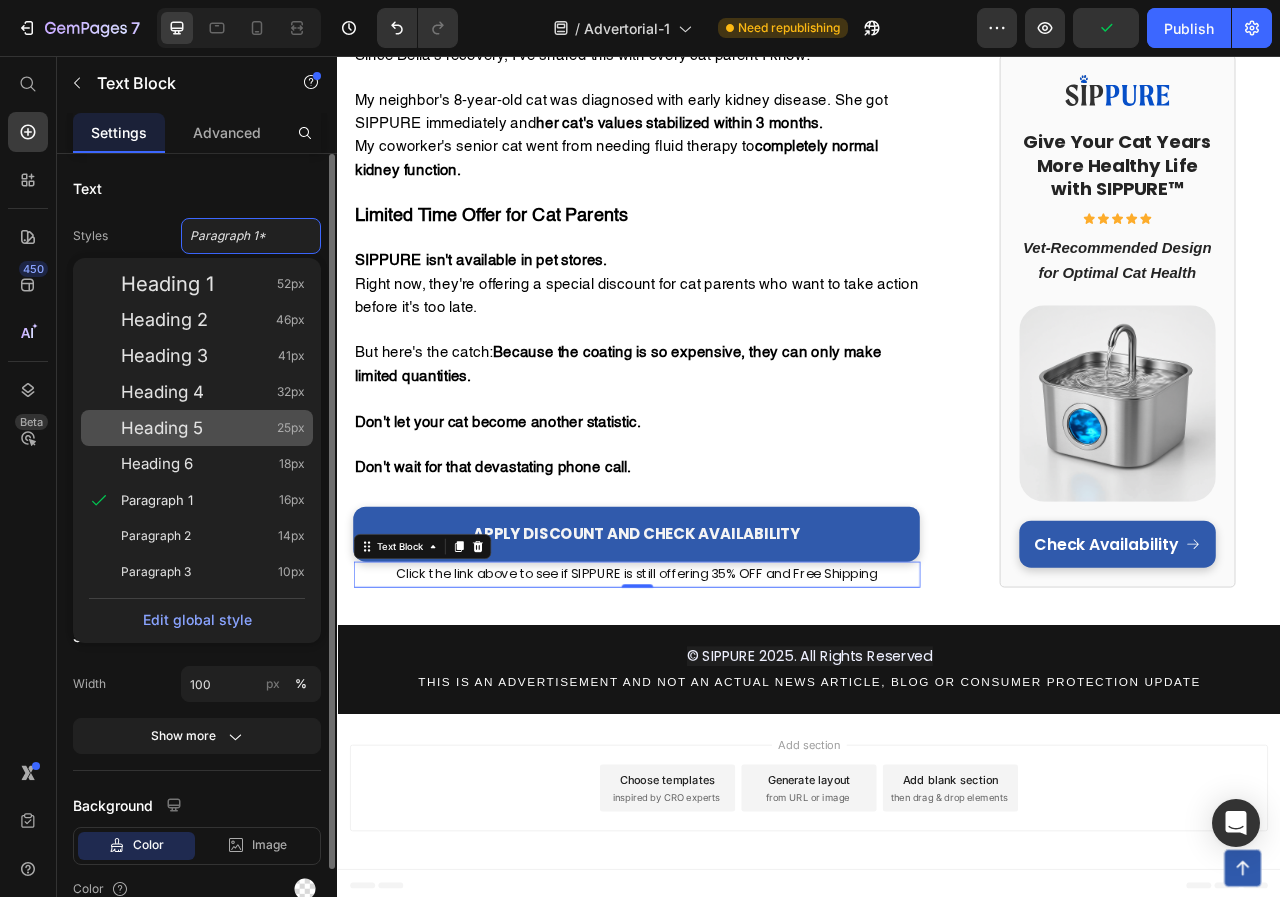 click on "Heading 5 25px" at bounding box center (213, 428) 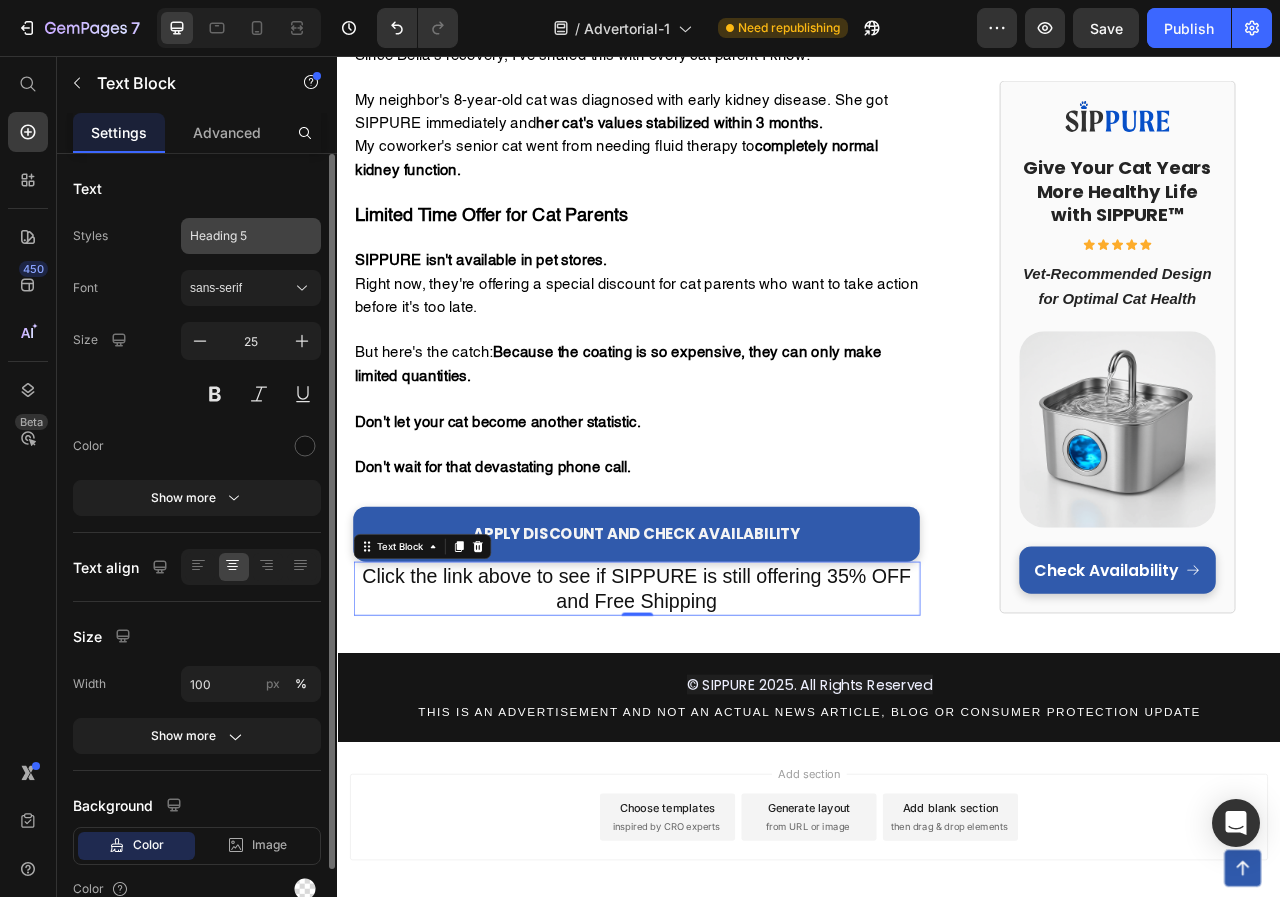click on "Heading 5" at bounding box center (251, 236) 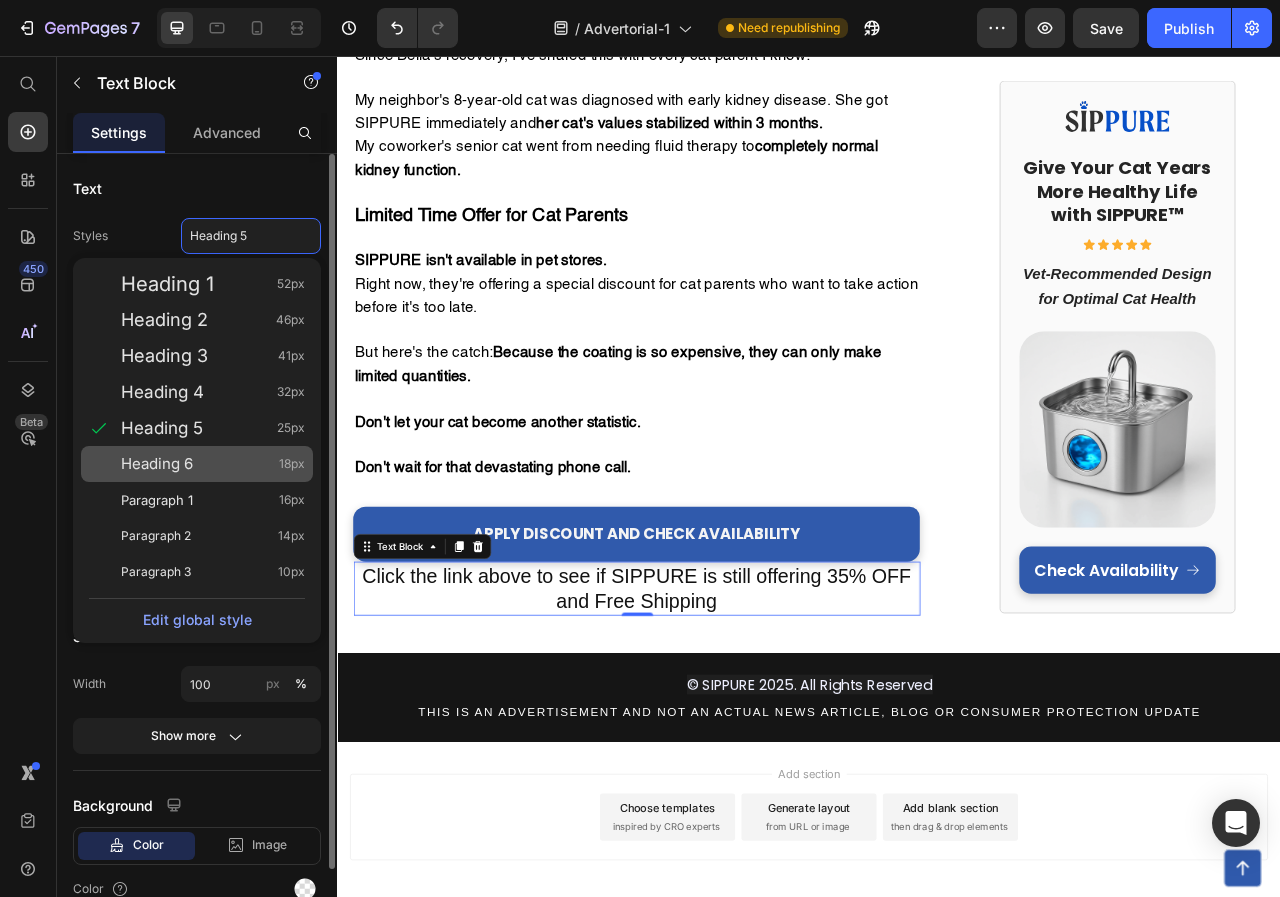 click on "Heading 6 18px" 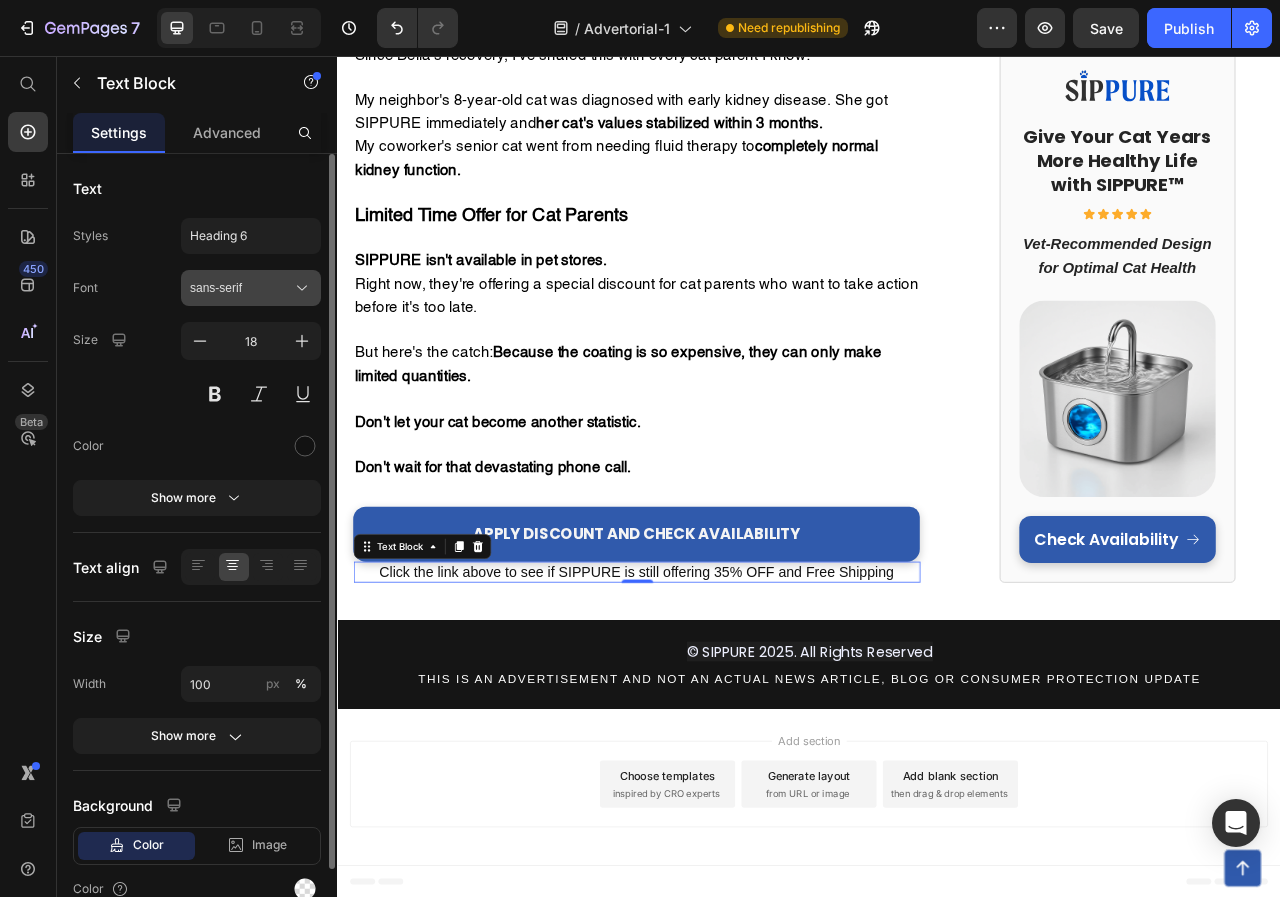 click 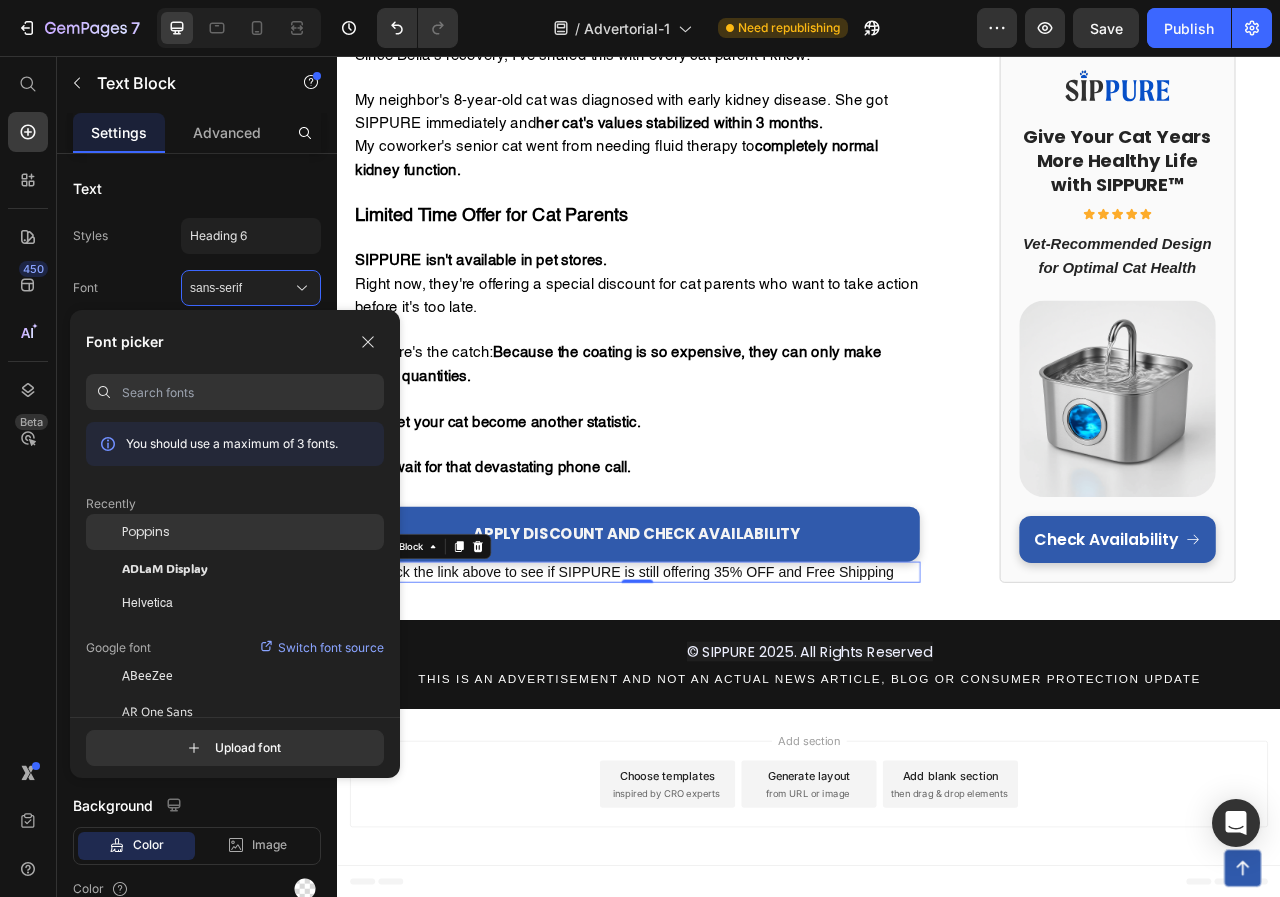 click on "Poppins" 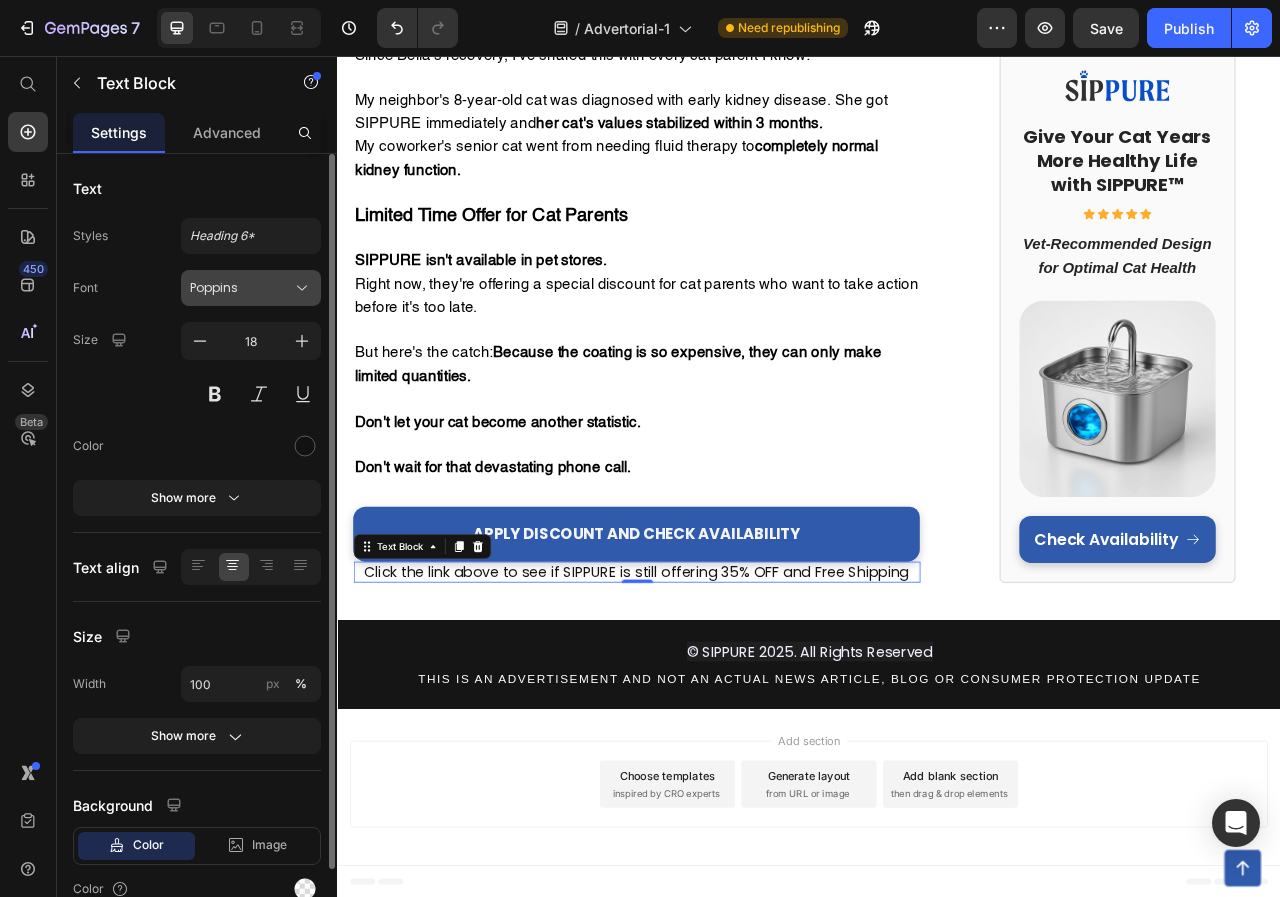 click on "Poppins" at bounding box center [251, 288] 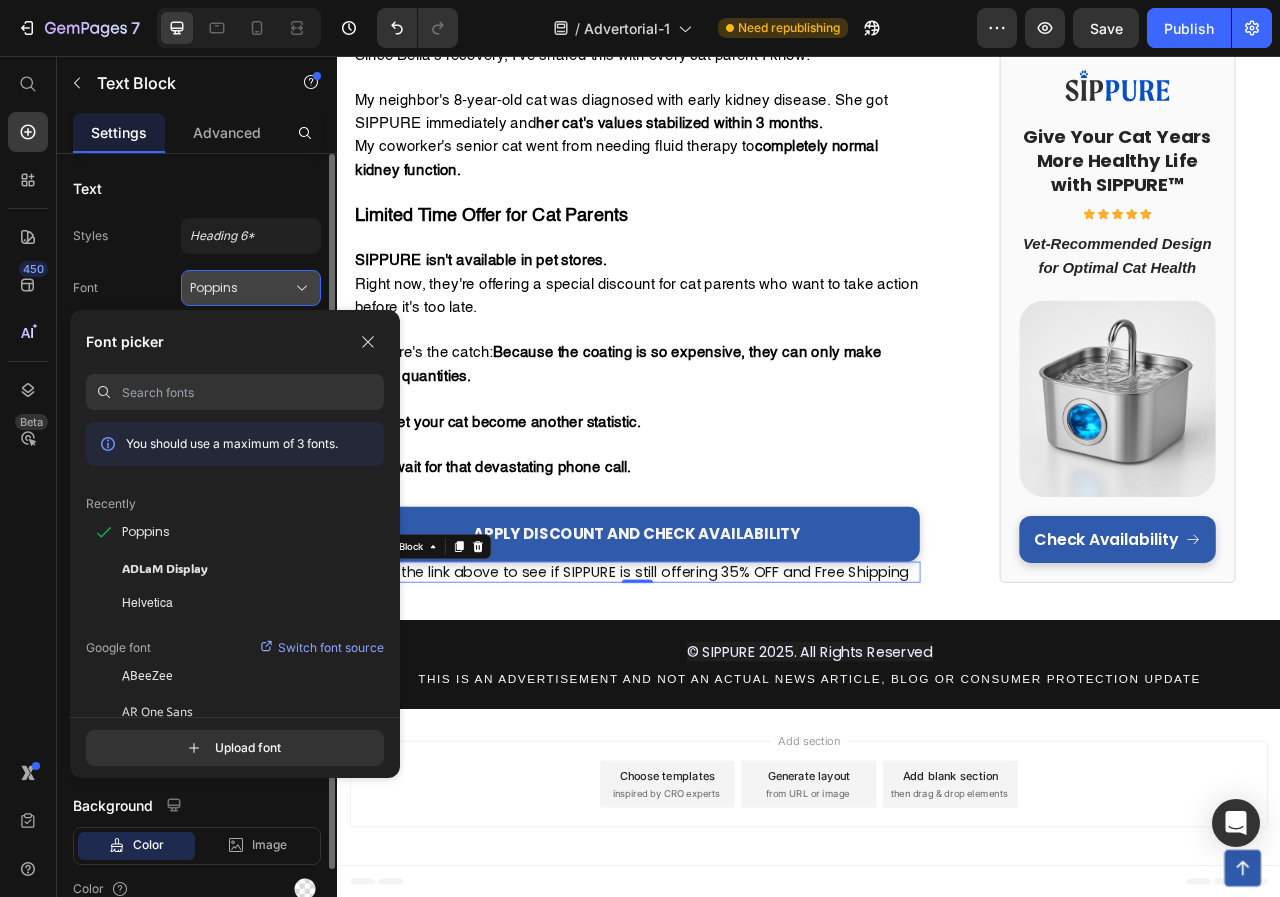 click 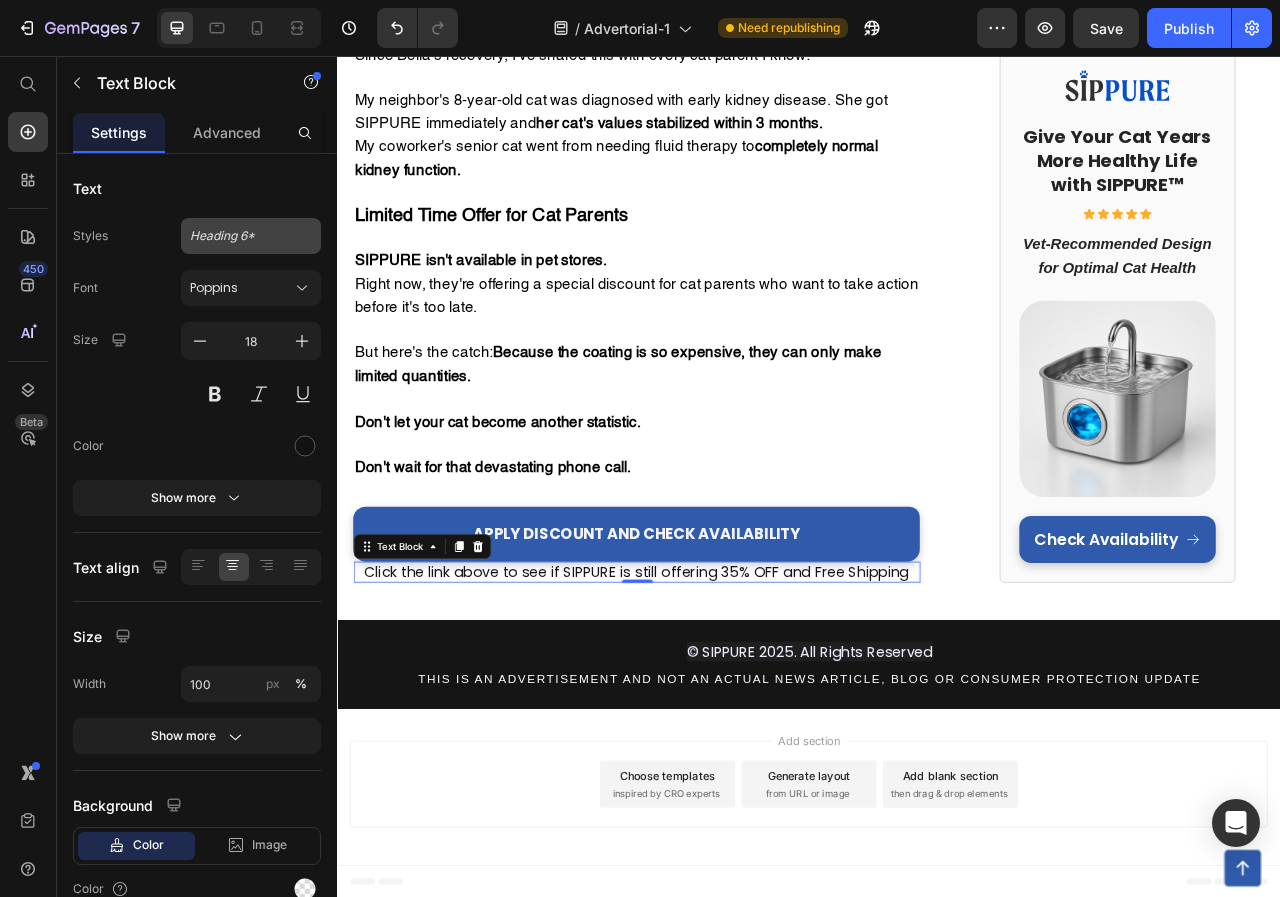 click on "Heading 6*" at bounding box center (251, 236) 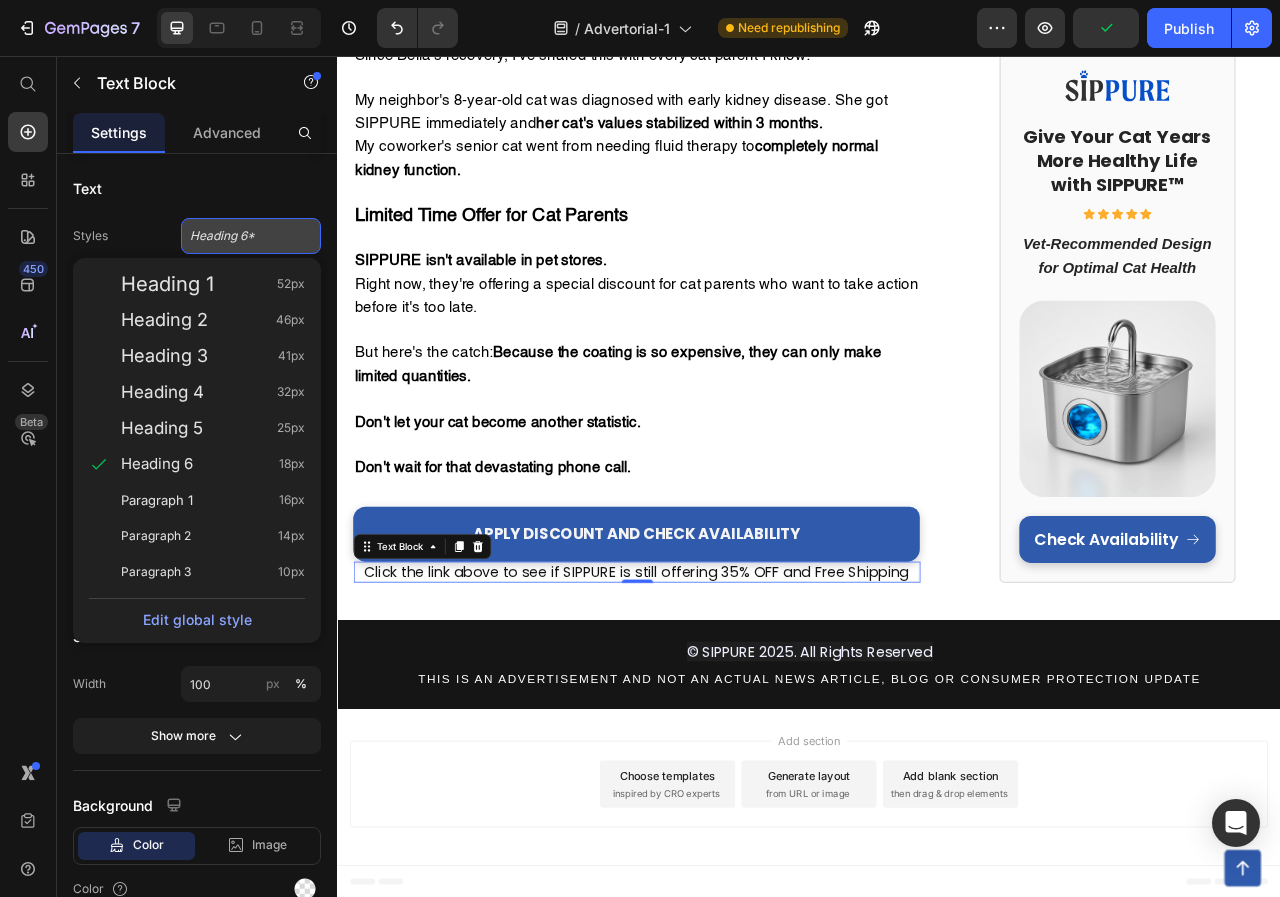 drag, startPoint x: 262, startPoint y: 229, endPoint x: 160, endPoint y: 445, distance: 238.87234 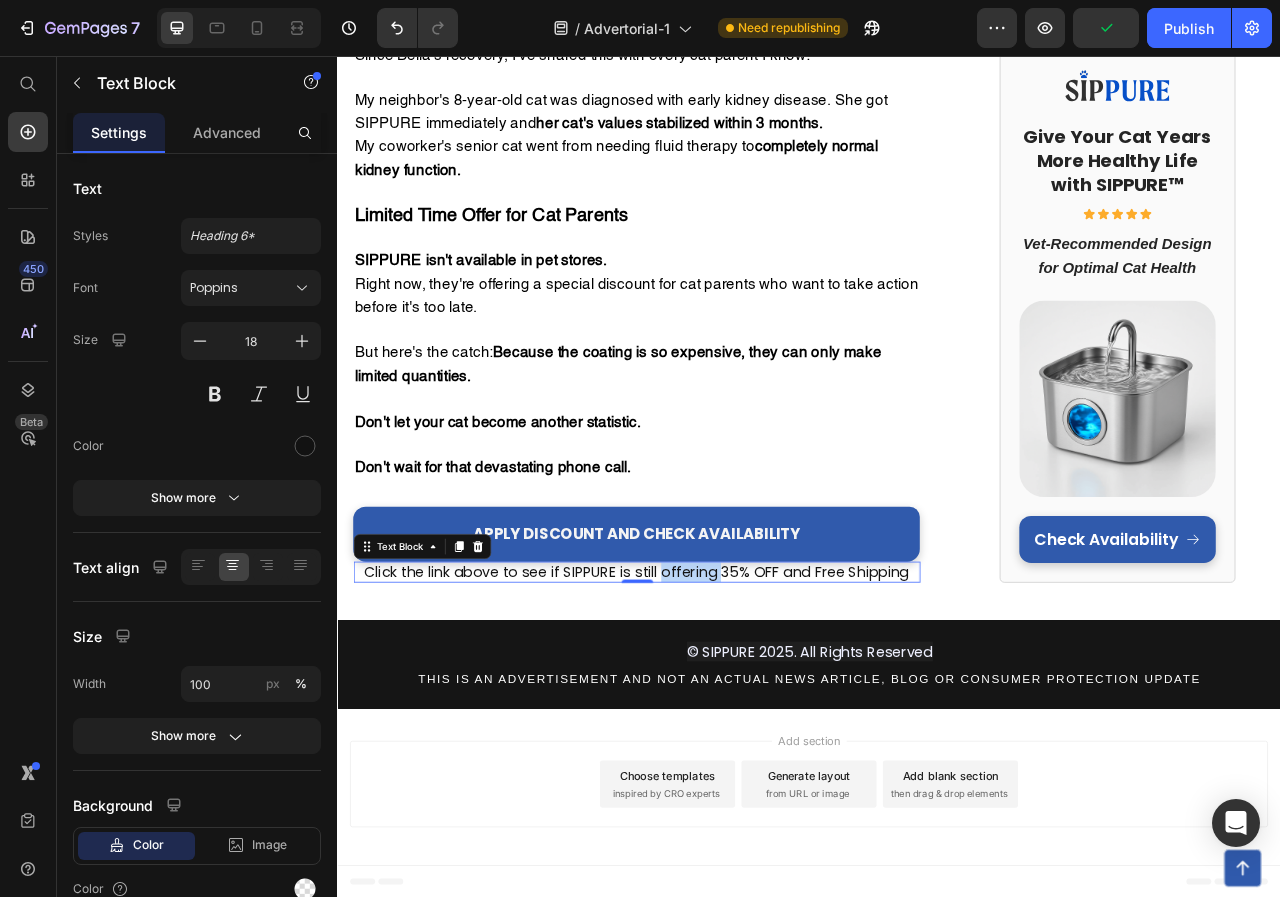 click on "Click the link above to see if SIPPURE is still offering 35% OFF and Free Shipping" at bounding box center (717, 713) 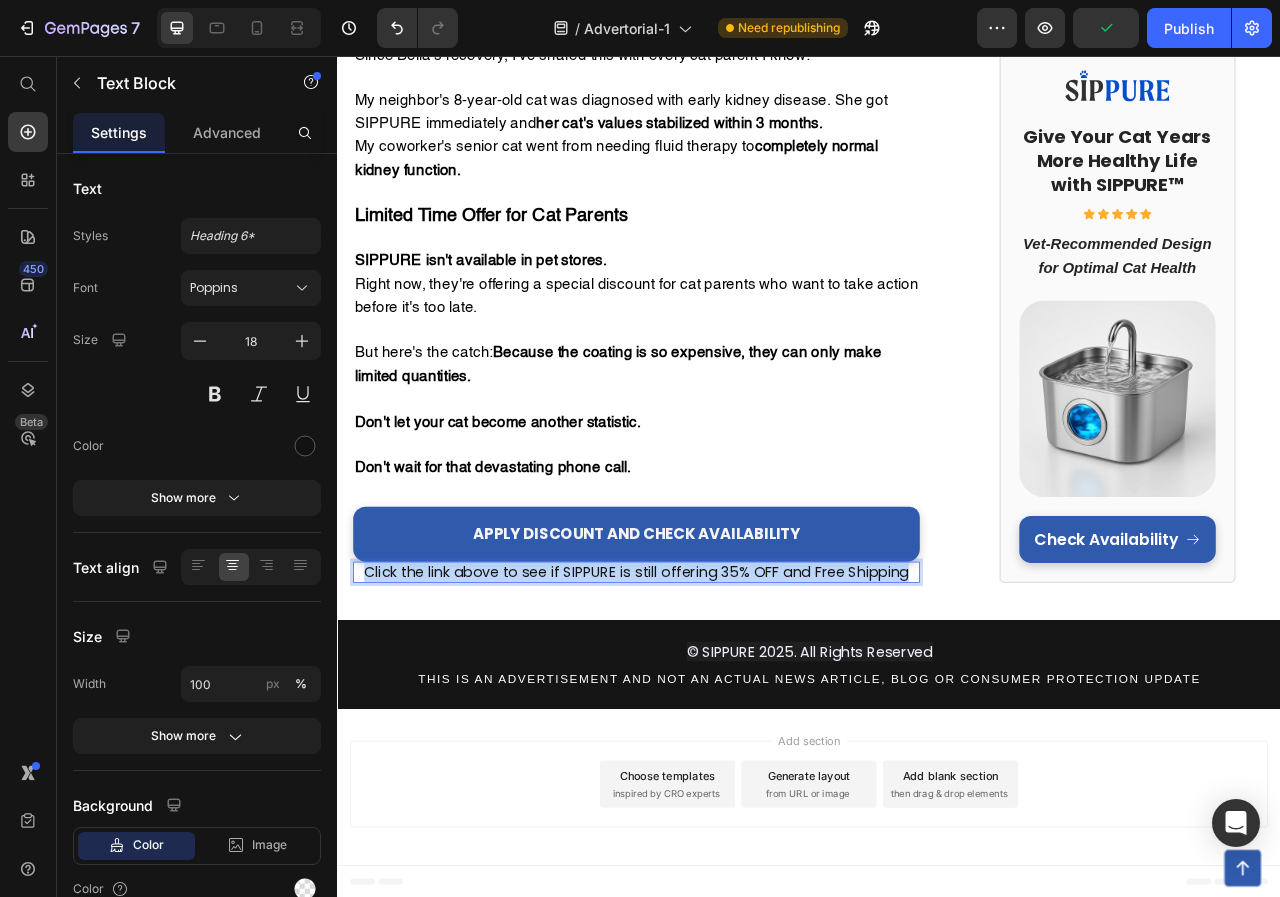 click on "Click the link above to see if SIPPURE is still offering 35% OFF and Free Shipping" at bounding box center (717, 713) 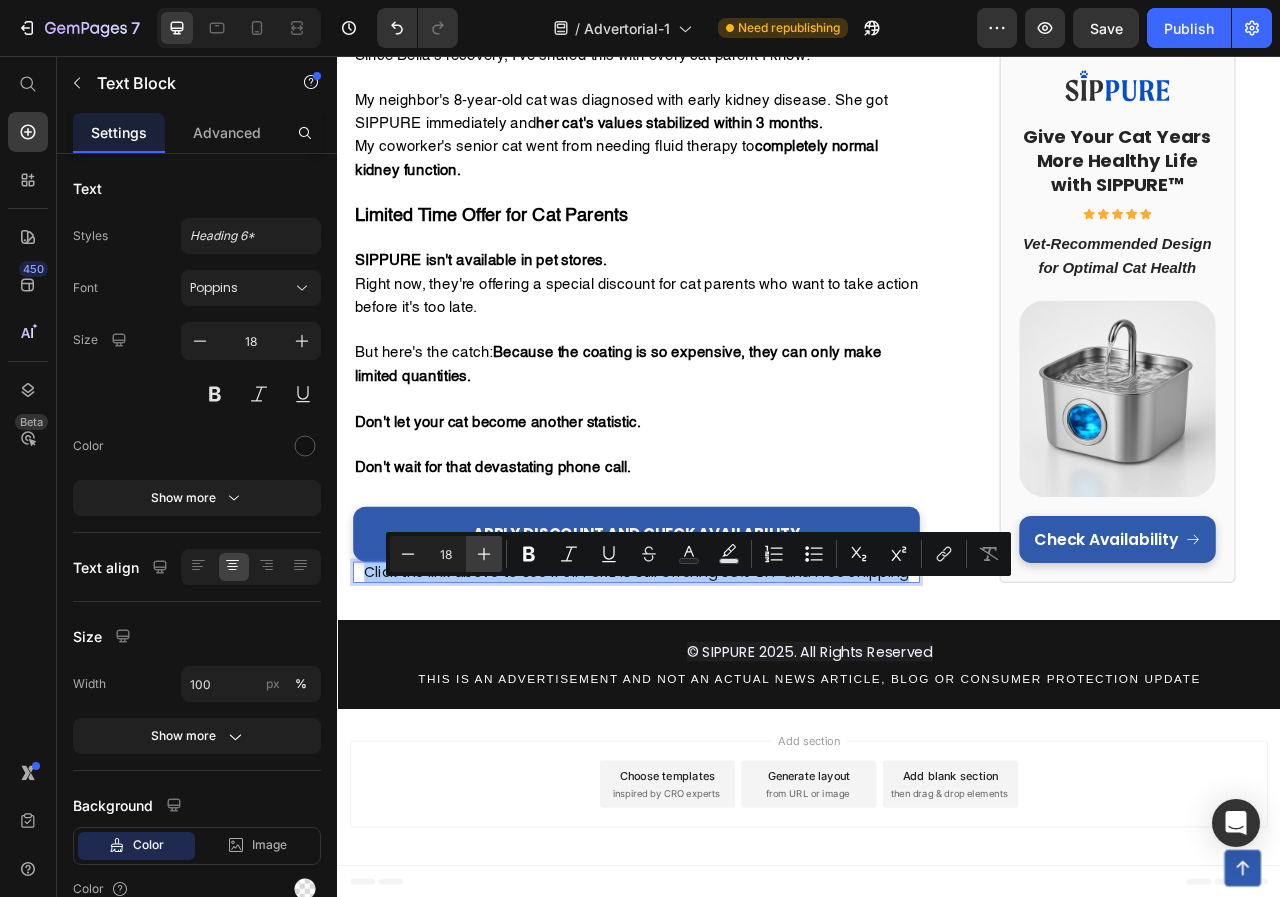 click 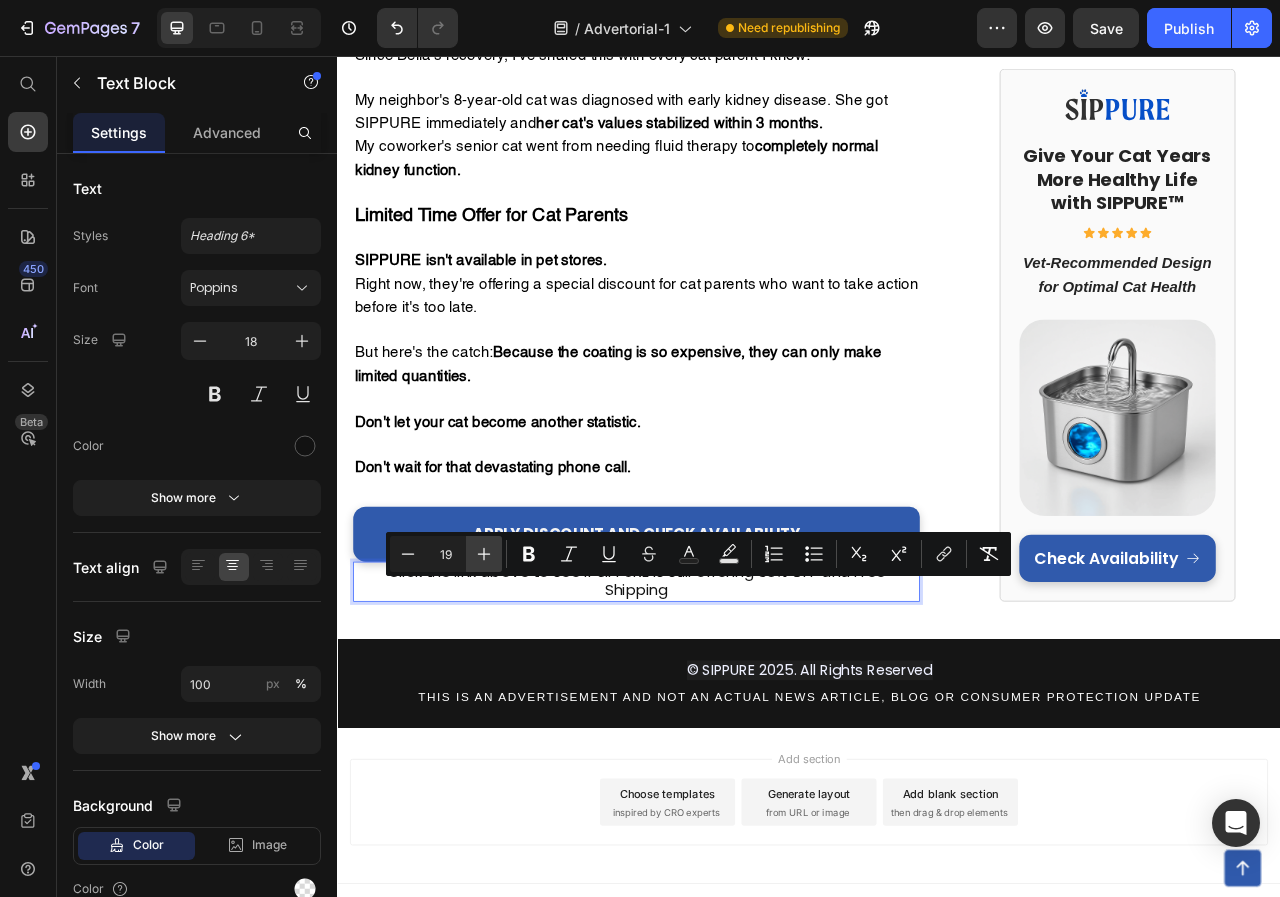 click 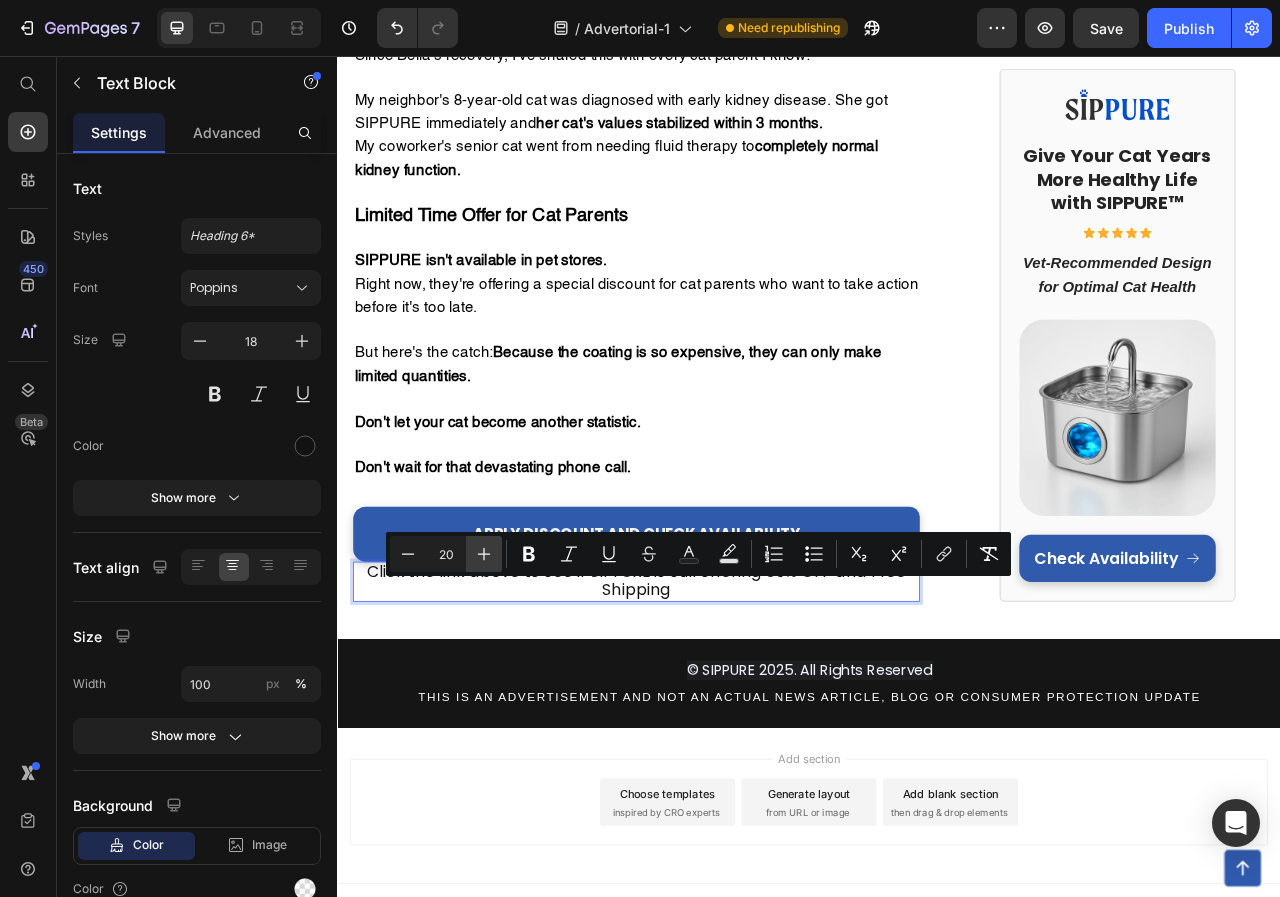 click 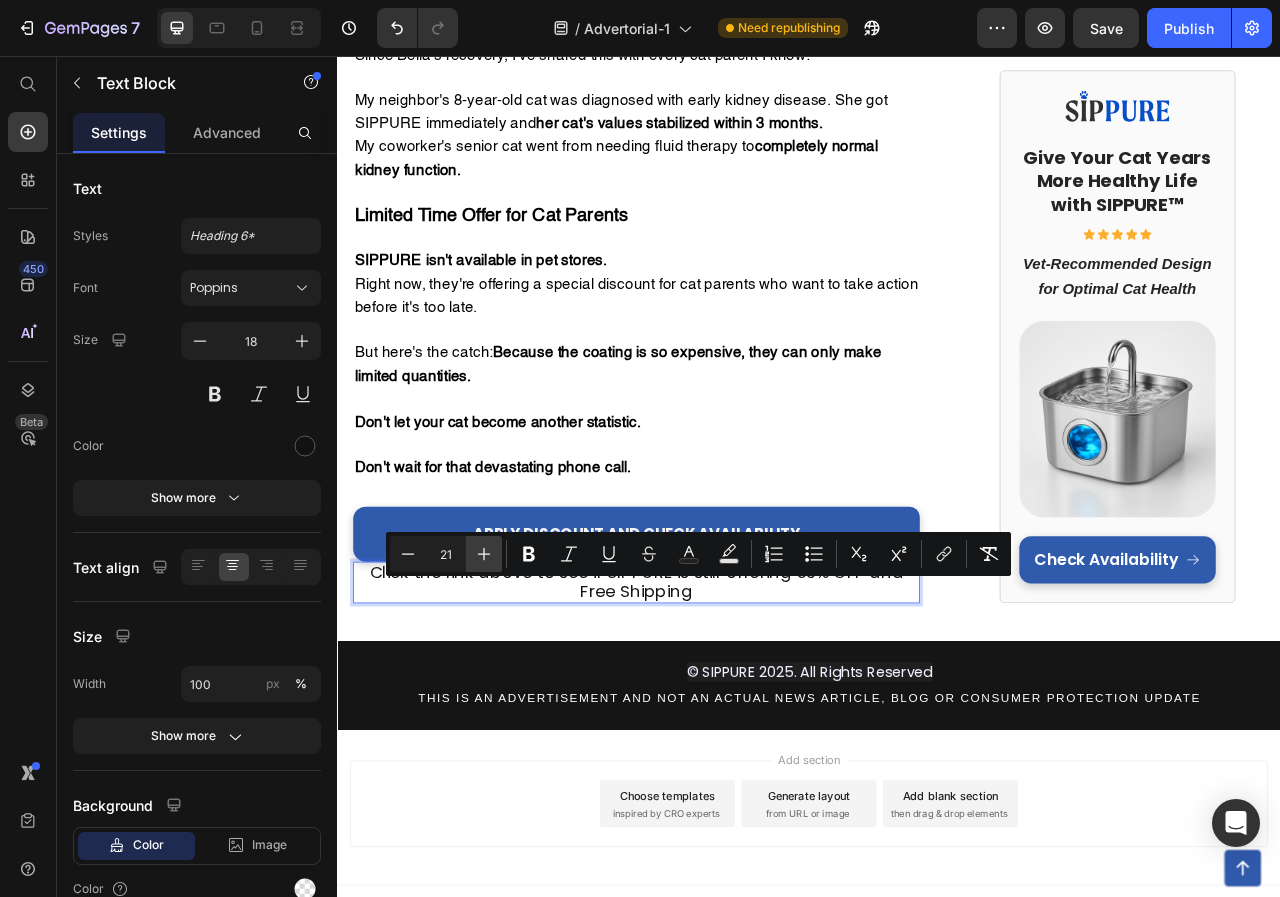 click 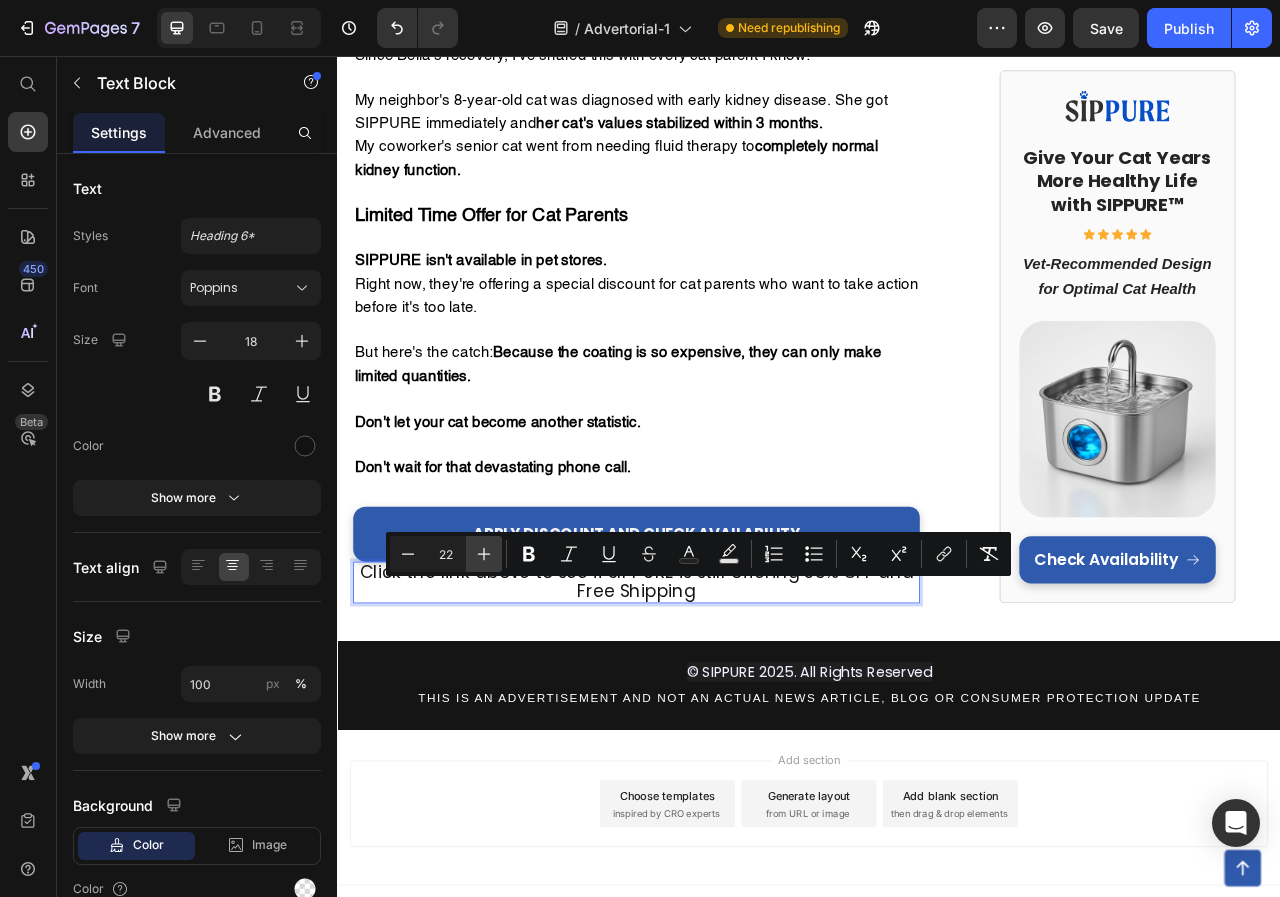 click 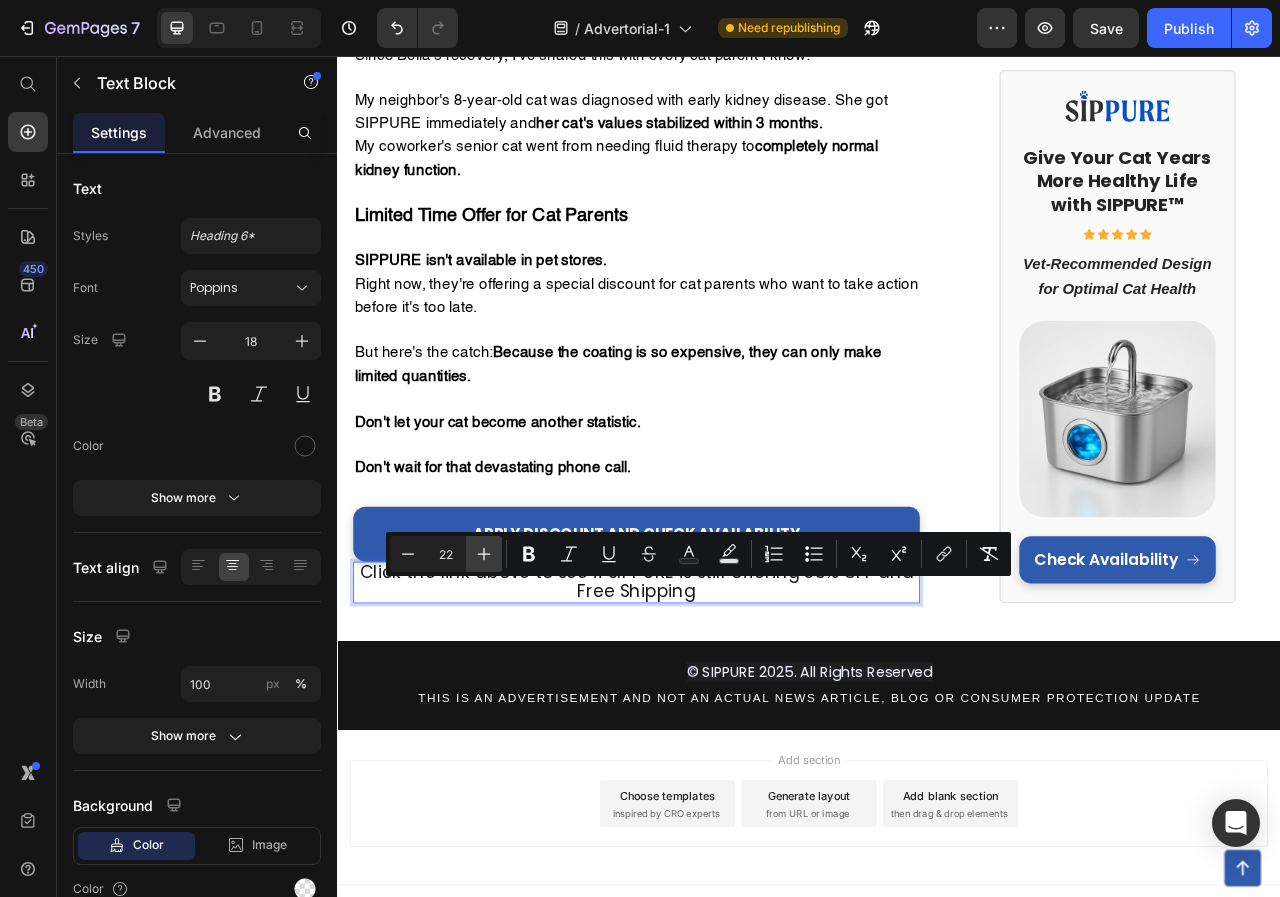 type on "23" 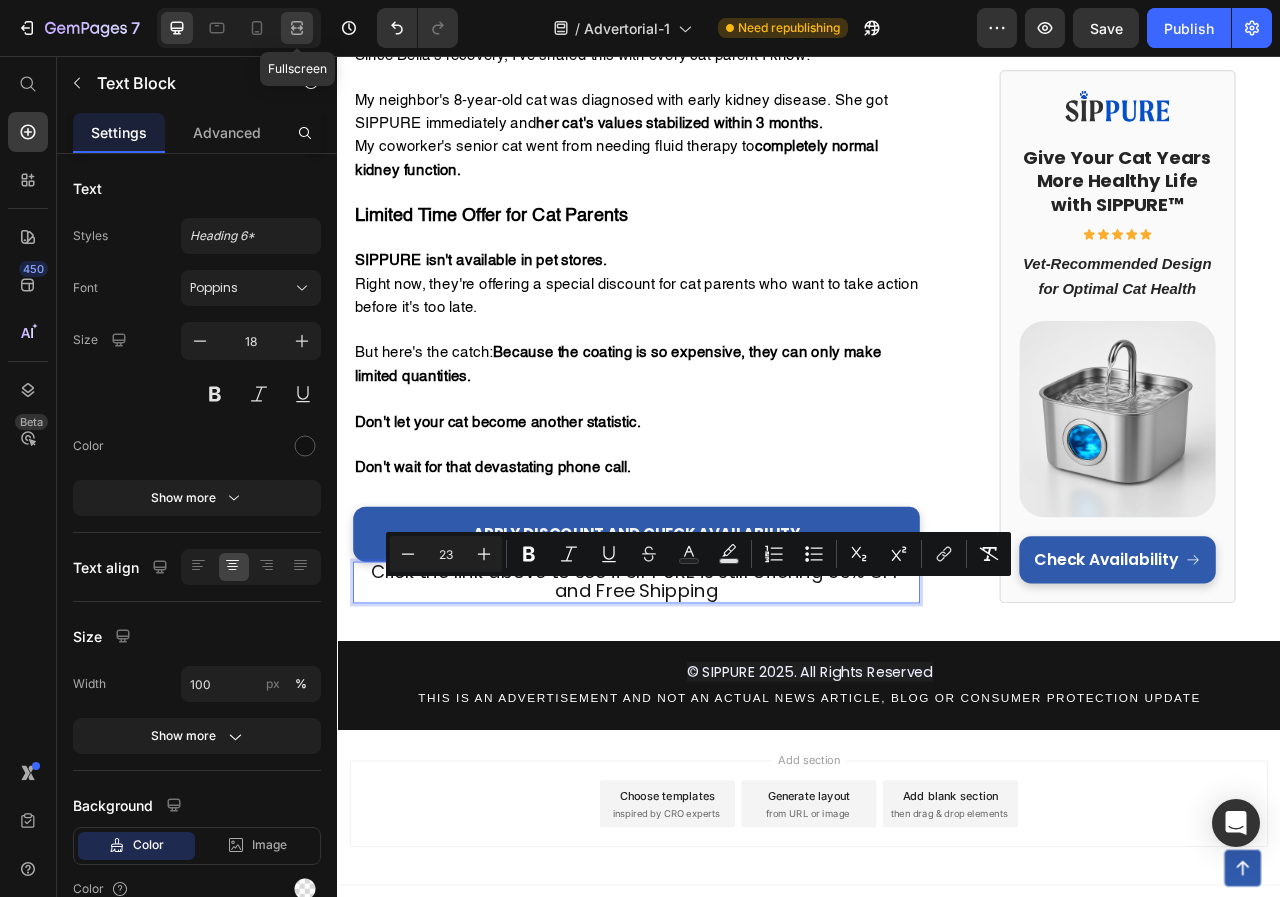 click 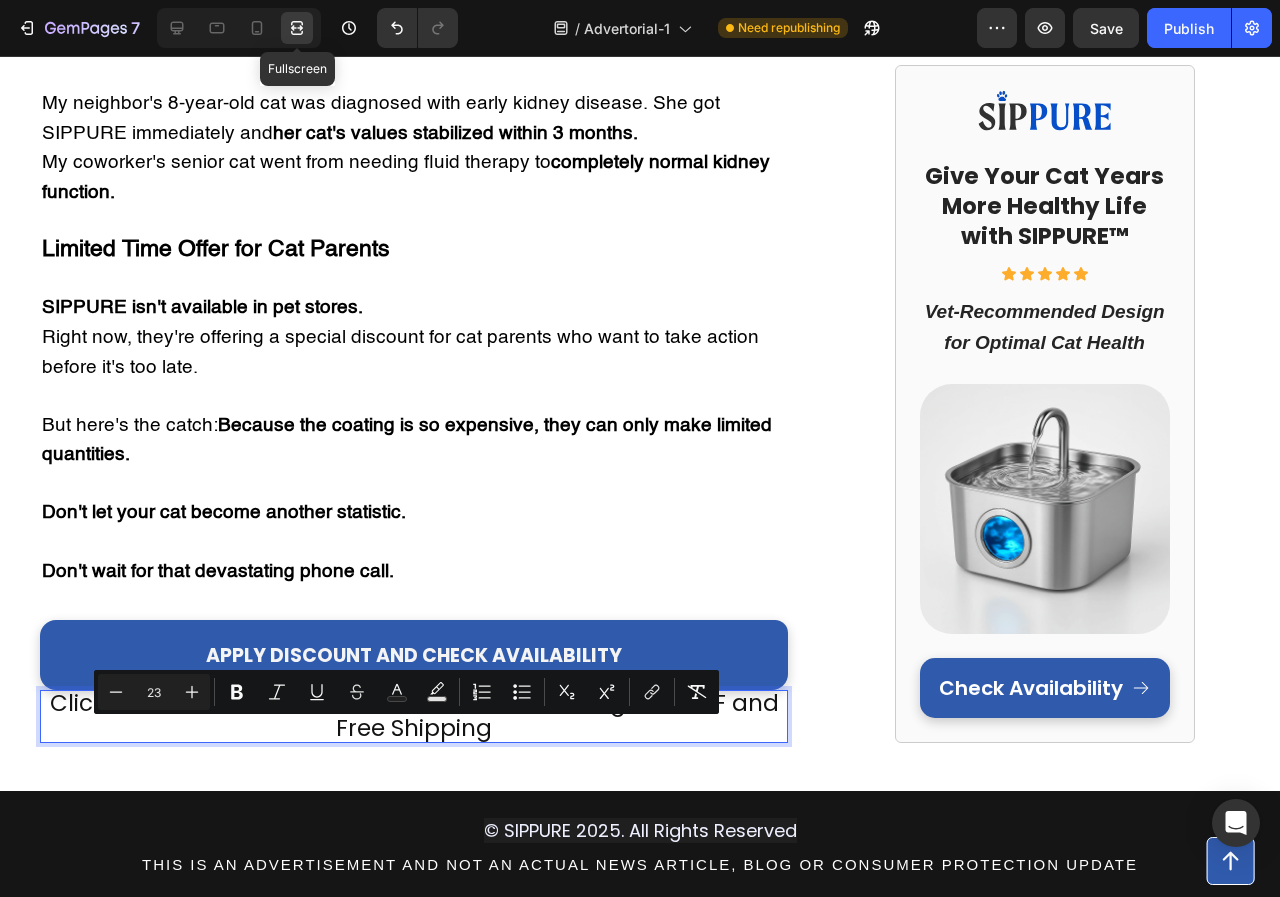 scroll, scrollTop: 7051, scrollLeft: 0, axis: vertical 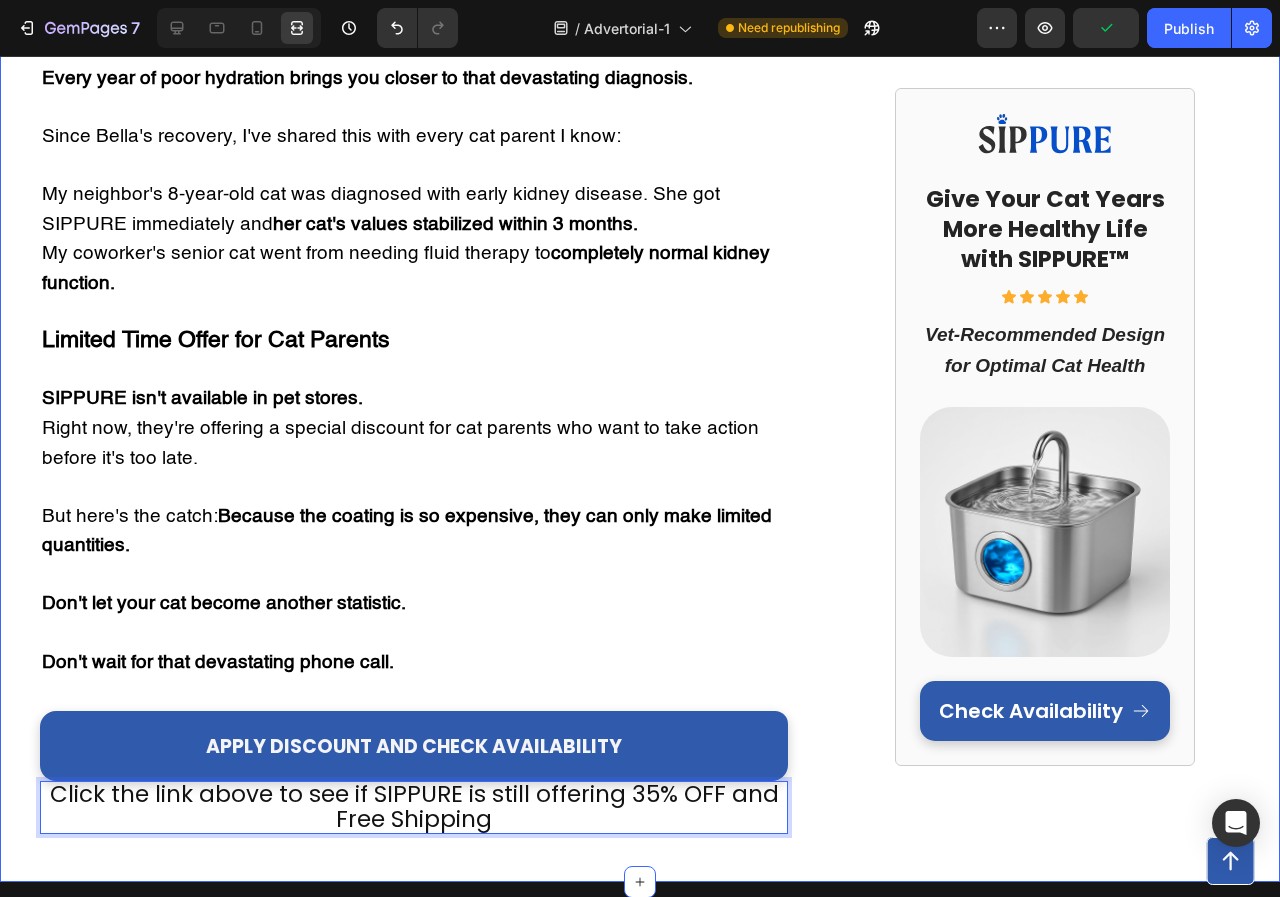 click on "Cat Wellness Lab Text Block Row Row ⁠⁠⁠⁠⁠⁠⁠ Cat Owner Discovers $7,000 Secret Vets Don't Want You to Know Heading My healthy cat almost died from kidney failure If you think your indoor cat is healthy just because they seem fine... this story will shock you. Text Block Row Image My name is Jennifer, and  75% of my cat's kidneys were already destroyed  before I had any clue something was wrong.    If your cat drinks from a regular water bowl... If you've noticed your cat seems tired but blamed it on "getting older"... If you want to avoid a  $7,000+ kidney disease nightmare ... Then what I'm about to share could save your cat's life. There's a hidden epidemic killing indoor cats right now. 2 out of 3 cats are slowly dying from something vets call "silent kidney destruction." And the thing you think is keeping your cat healthy might actually be the cause. How A Routine Check-Up Became My Worst Nightmare Three months ago, I thought I was the perfect cat mom. "Jennifer, I have difficult news.  " "" at bounding box center [640, -3060] 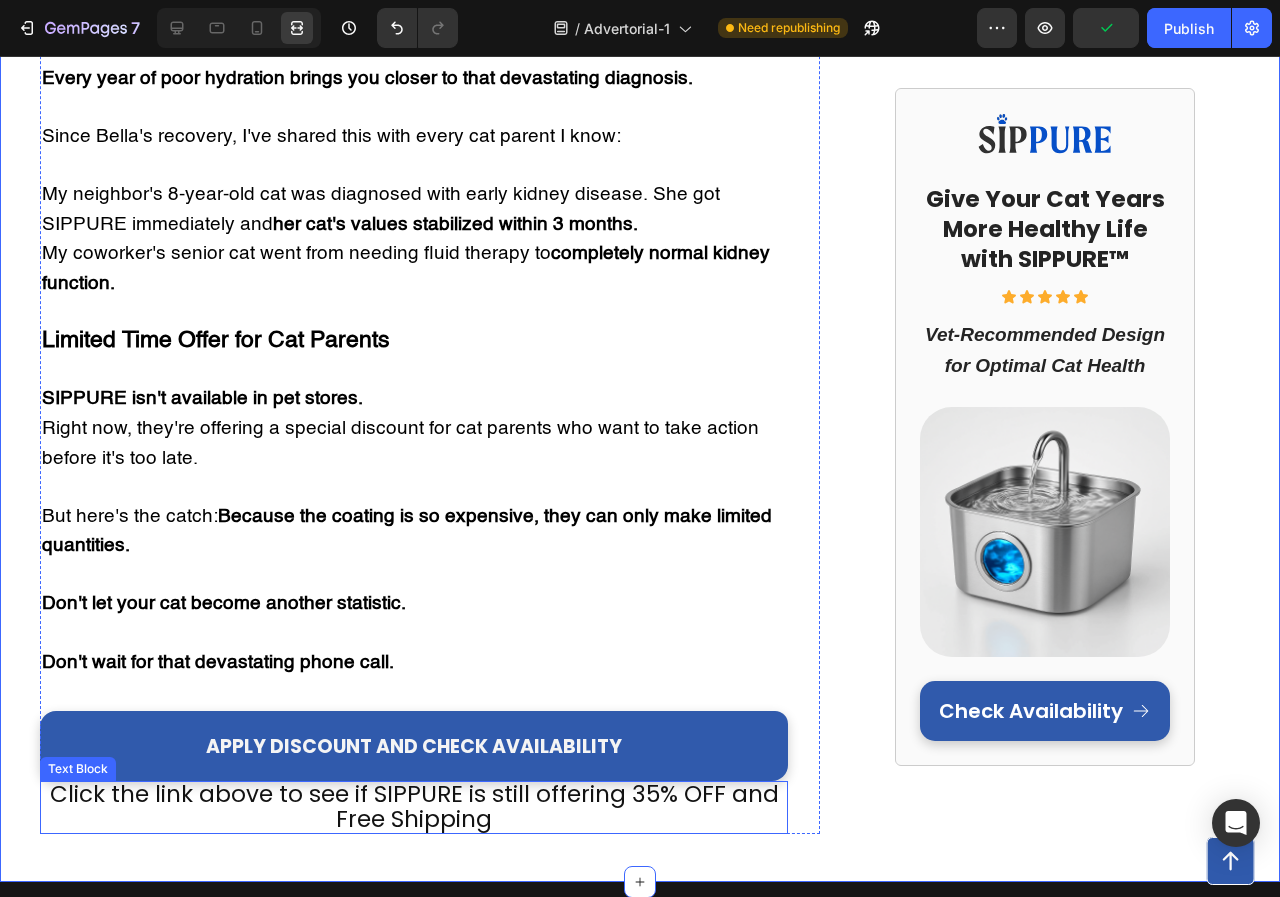 click on "Click the link above to see if SIPPURE is still offering 35% OFF and Free Shipping" at bounding box center [414, 806] 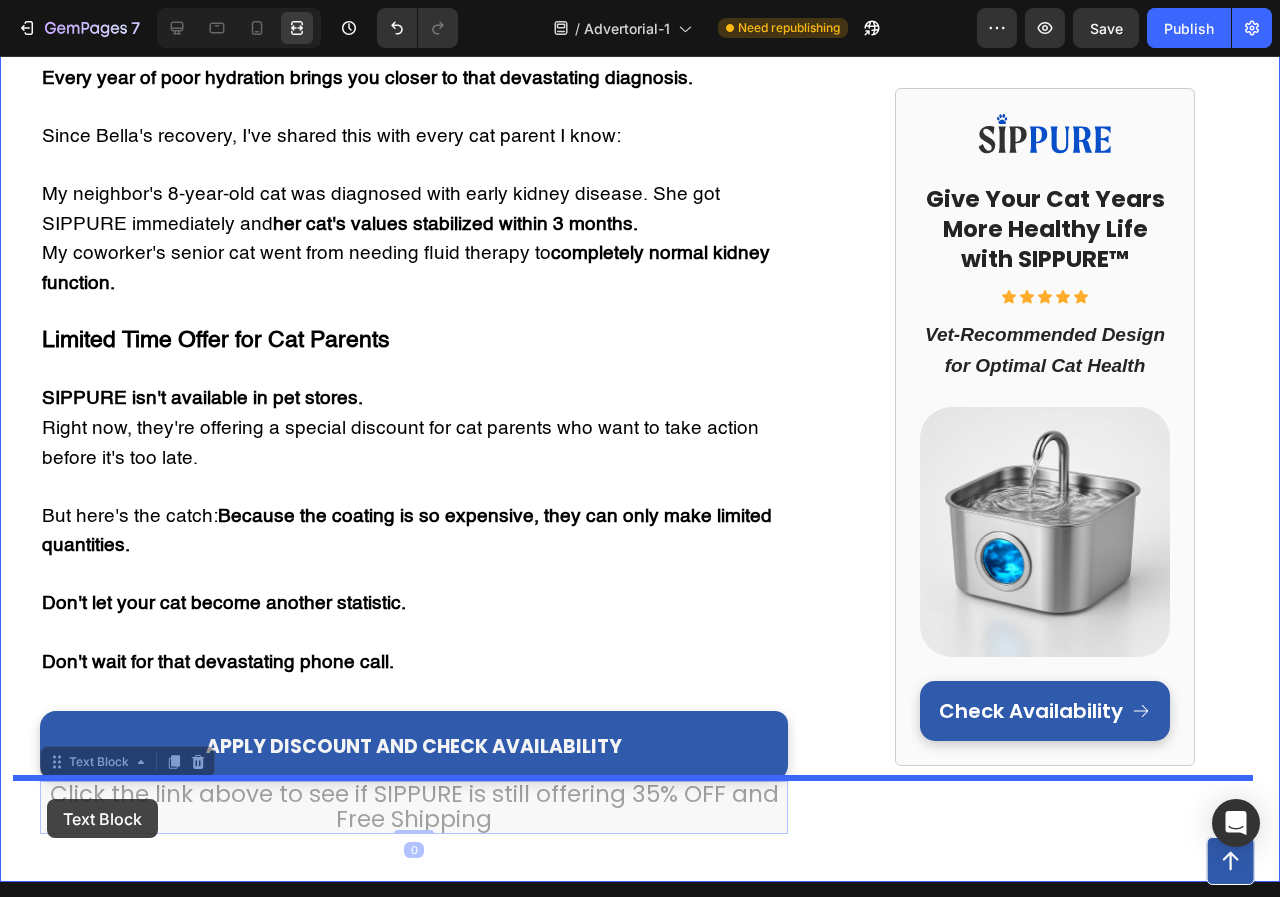 drag, startPoint x: 44, startPoint y: 709, endPoint x: 47, endPoint y: 799, distance: 90.04999 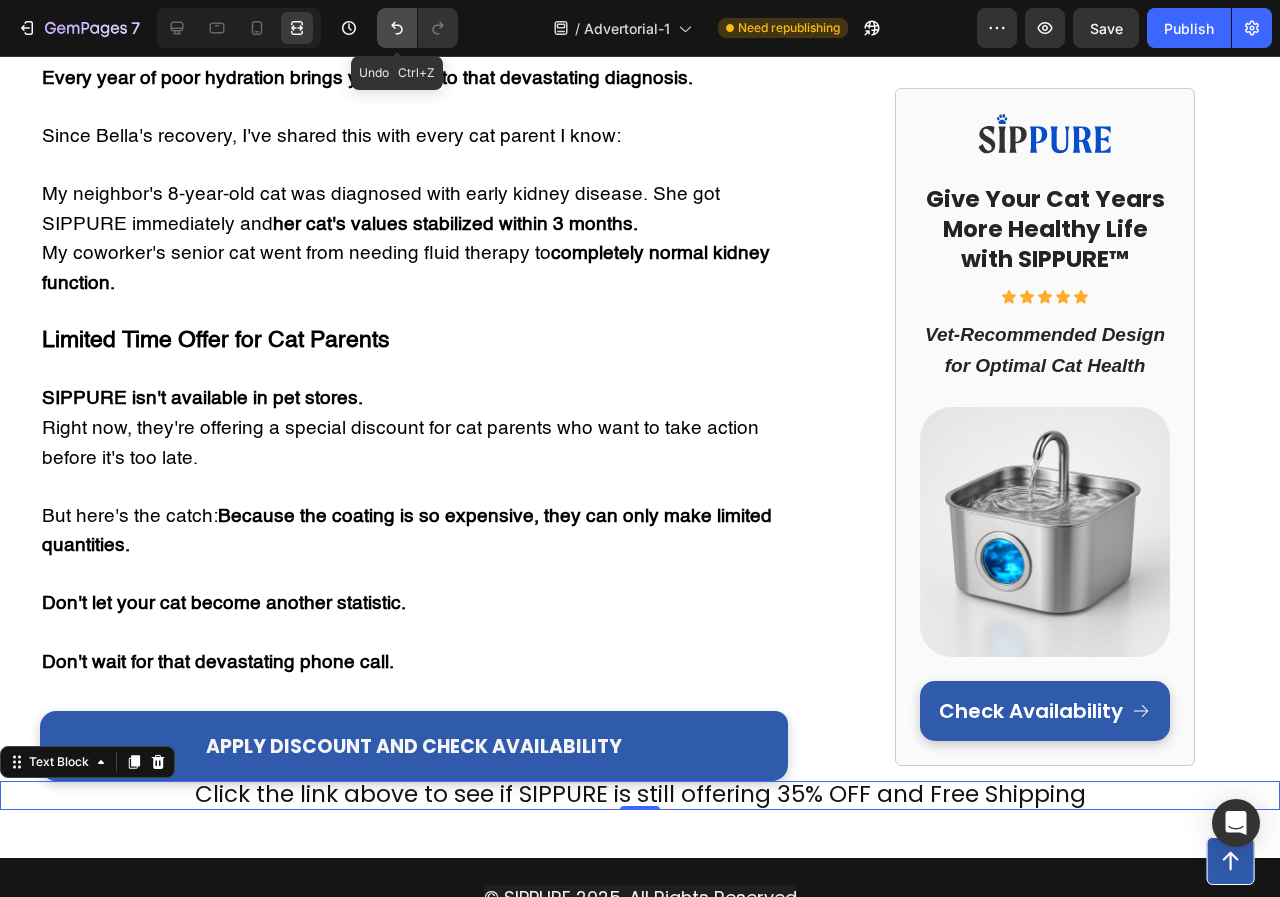 click 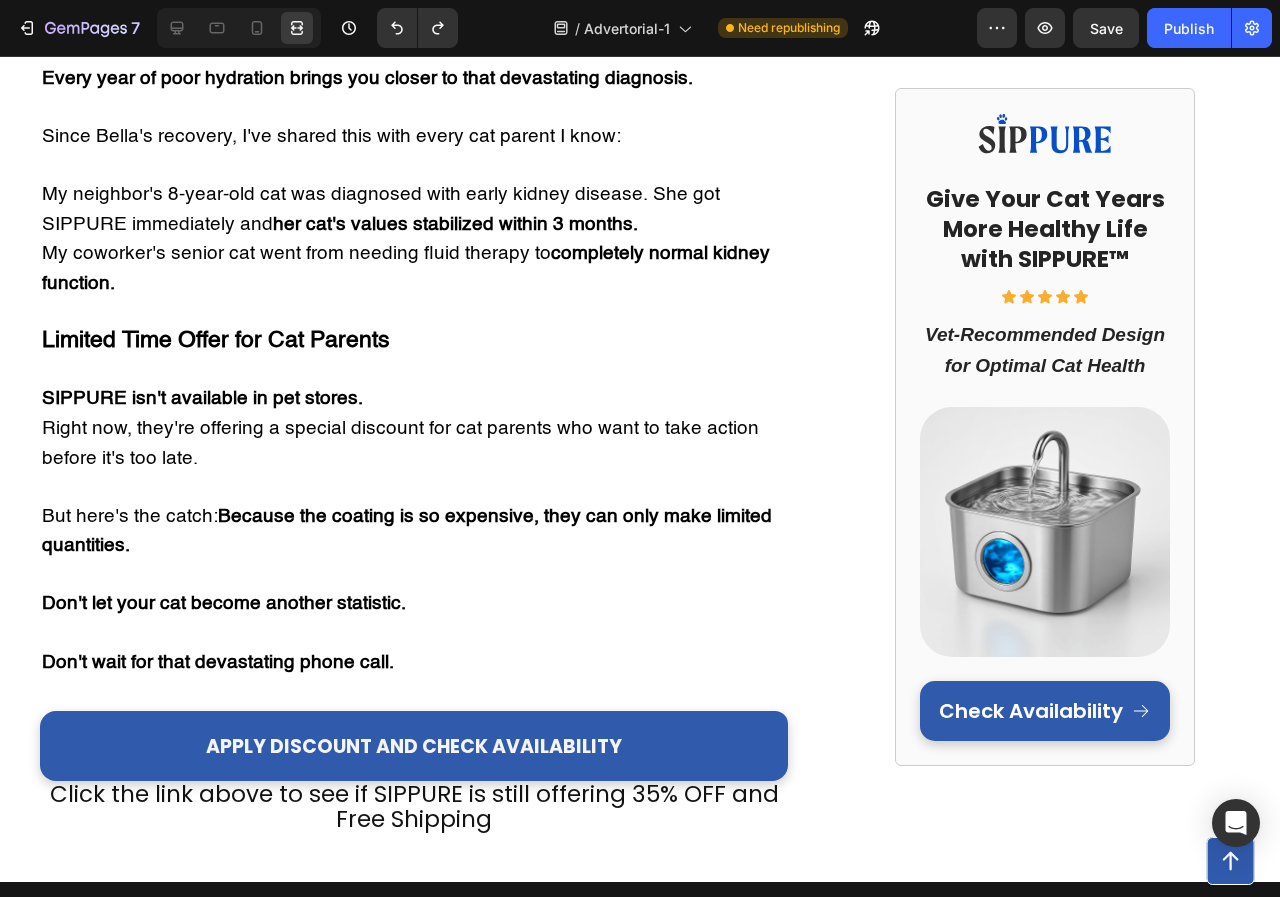 click on "Click the link above to see if SIPPURE is still offering 35% OFF and Free Shipping" at bounding box center (414, 806) 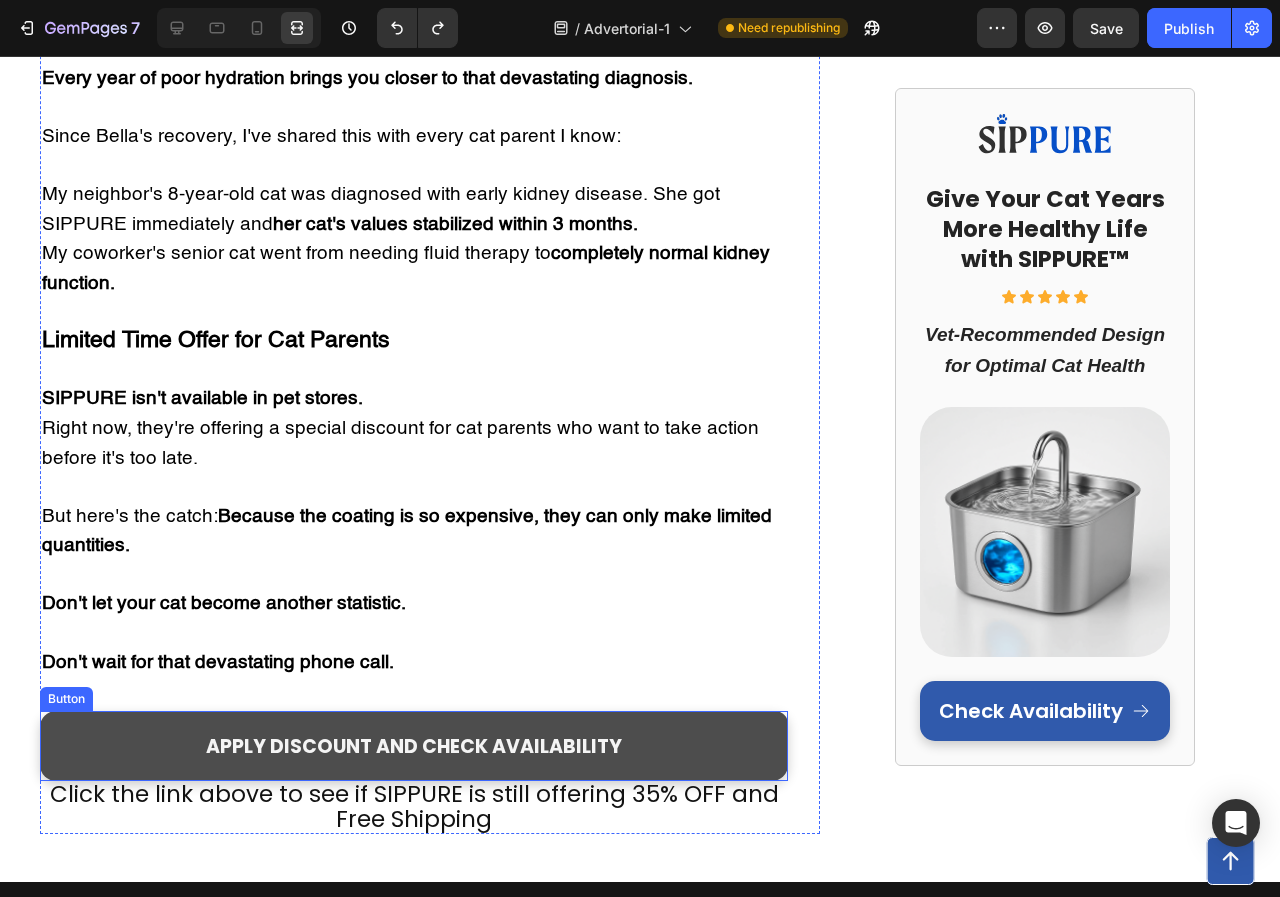 click on "APPLY DISCOUNT AND CHECK AVAILABILITY" at bounding box center [414, 746] 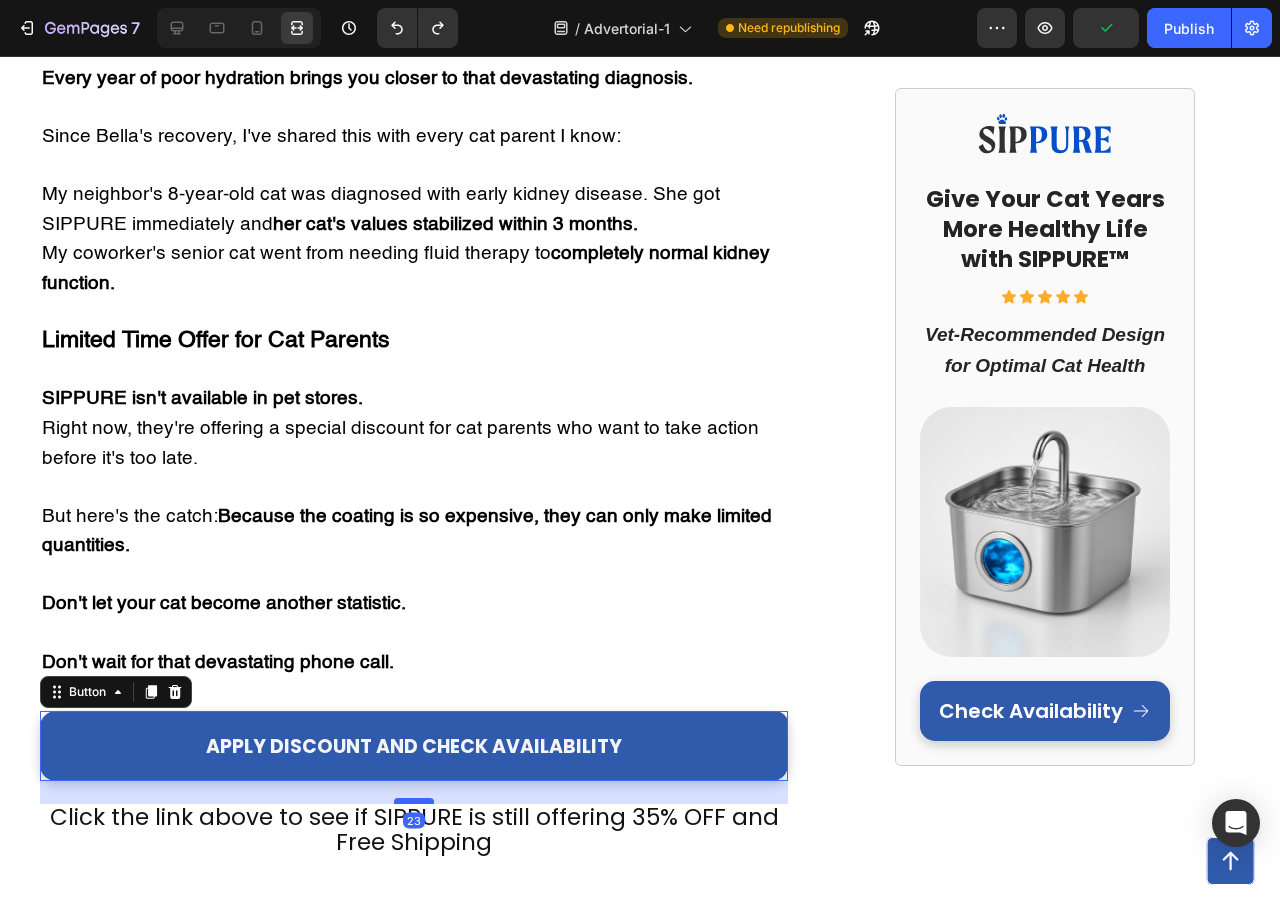 drag, startPoint x: 413, startPoint y: 723, endPoint x: 407, endPoint y: 746, distance: 23.769728 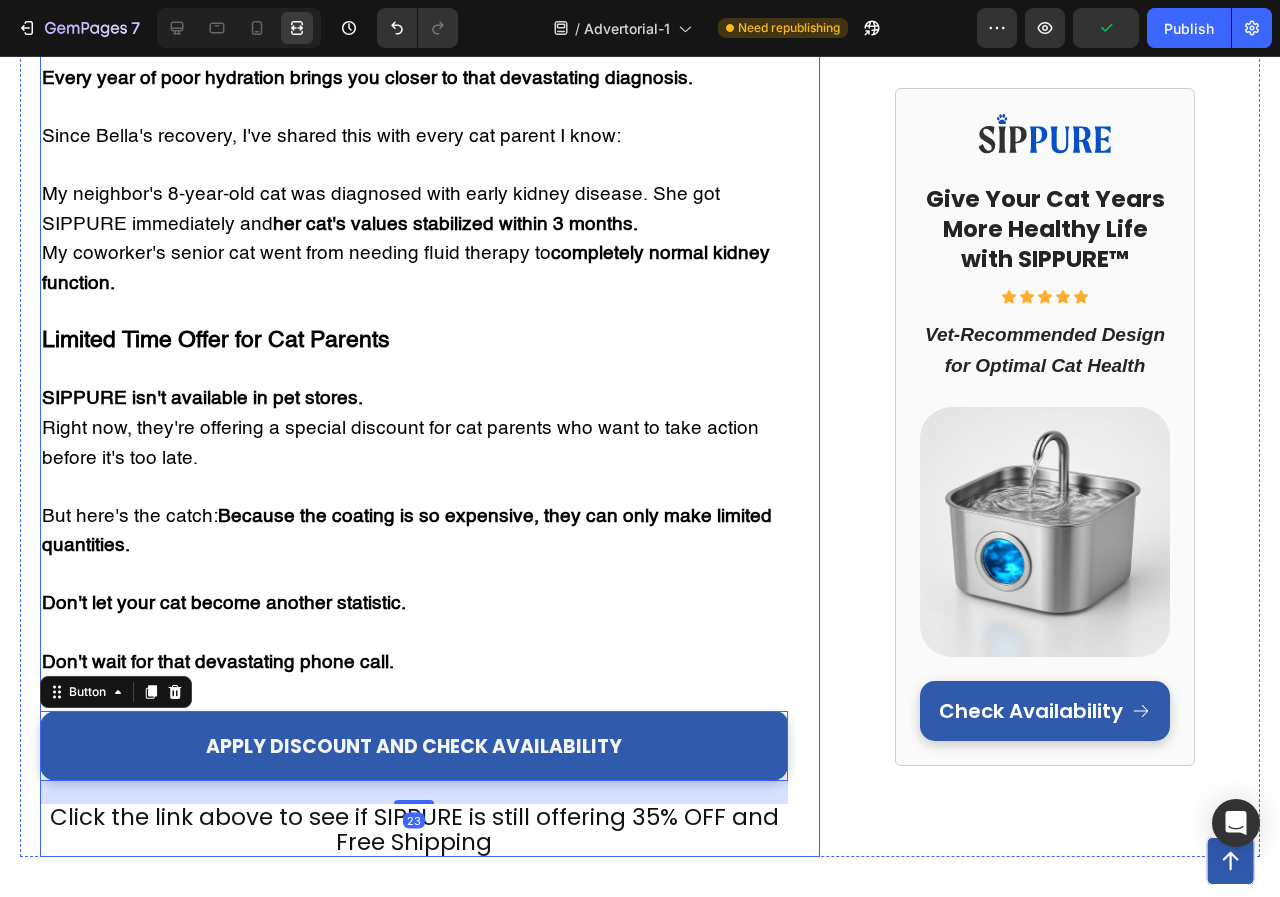 click on "⁠⁠⁠⁠⁠⁠⁠ Cat Owner Discovers $7,000 Secret Vets Don't Want You to Know Heading My healthy cat almost died from kidney failure If you think your indoor cat is healthy just because they seem fine... this story will shock you. Text Block Row Image My name is Jennifer, and  75% of my cat's kidneys were already destroyed  before I had any clue something was wrong.    If your cat drinks from a regular water bowl... If you've noticed your cat seems tired but blamed it on "getting older"... If you want to avoid a  $7,000+ kidney disease nightmare ... Then what I'm about to share could save your cat's life. There's a hidden epidemic killing indoor cats right now. 2 out of 3 cats are slowly dying from something vets call "silent kidney destruction." And the thing you think is keeping your cat healthy might actually be the cause. How A Routine Check-Up Became My Worst Nightmare Three months ago, I thought I was the perfect cat mom. I was so proud of how well I was taking care of her. " " " " " " . " " " "" at bounding box center (640, -2998) 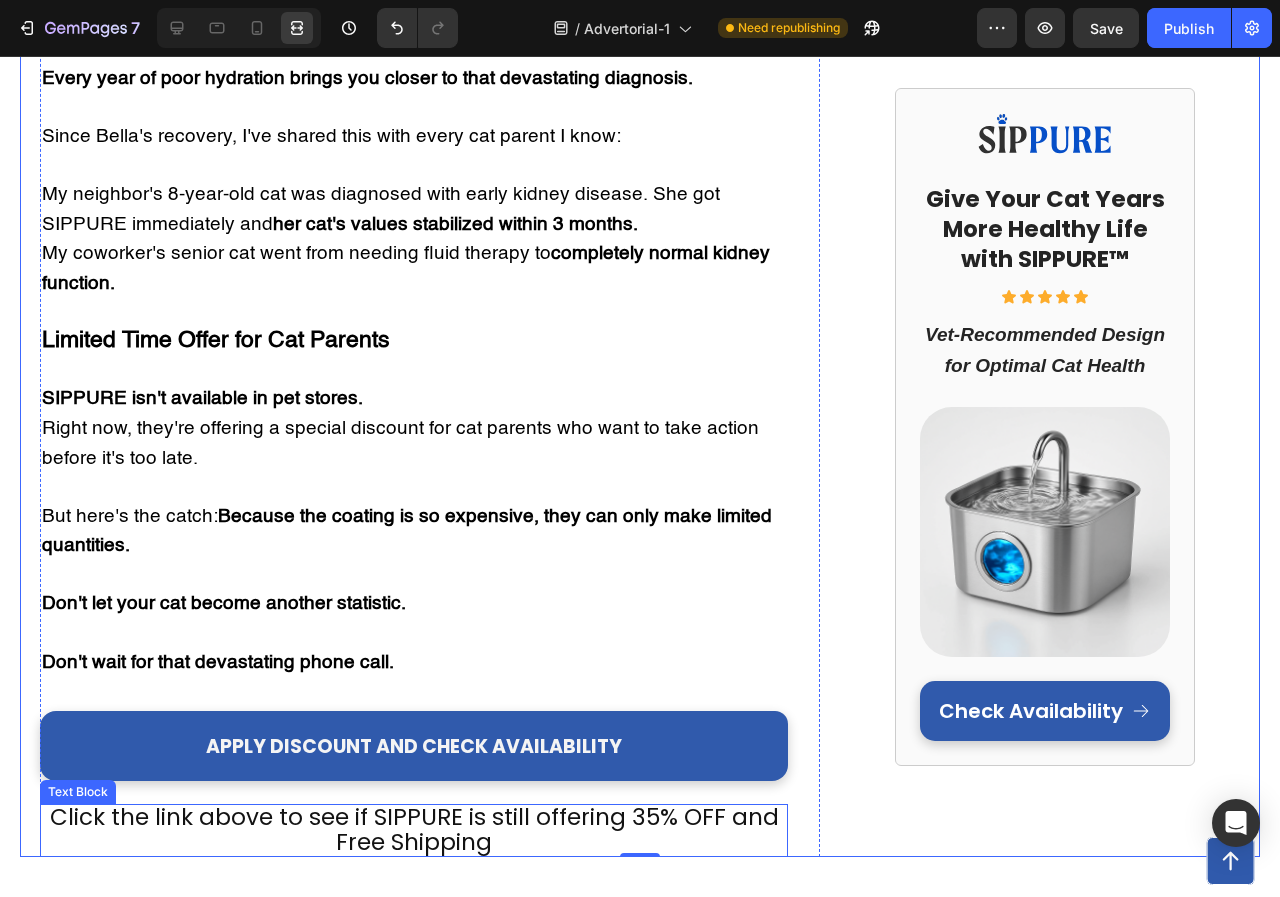click on "Click the link above to see if SIPPURE is still offering 35% OFF and Free Shipping" at bounding box center (414, 829) 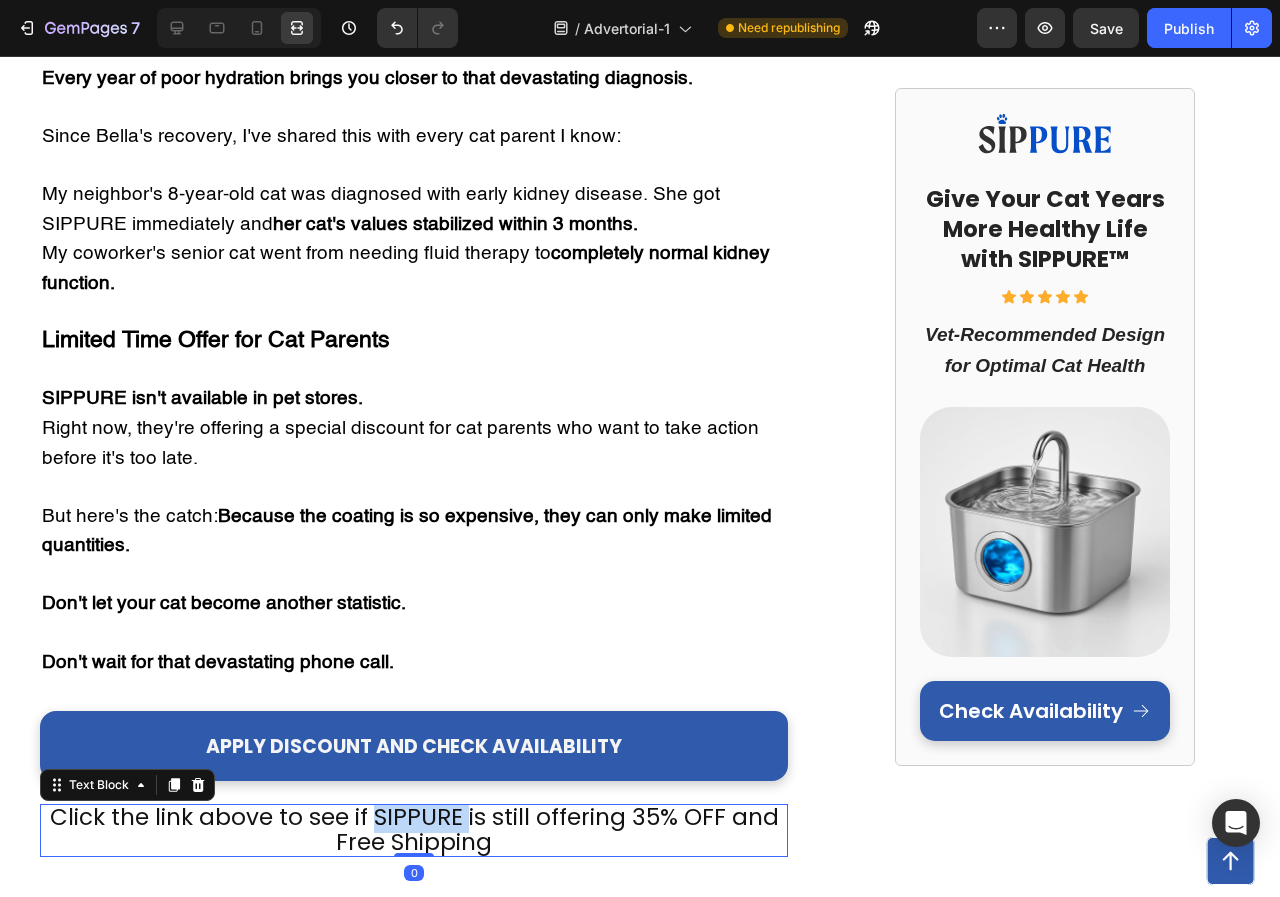 click on "Click the link above to see if SIPPURE is still offering 35% OFF and Free Shipping" at bounding box center [414, 829] 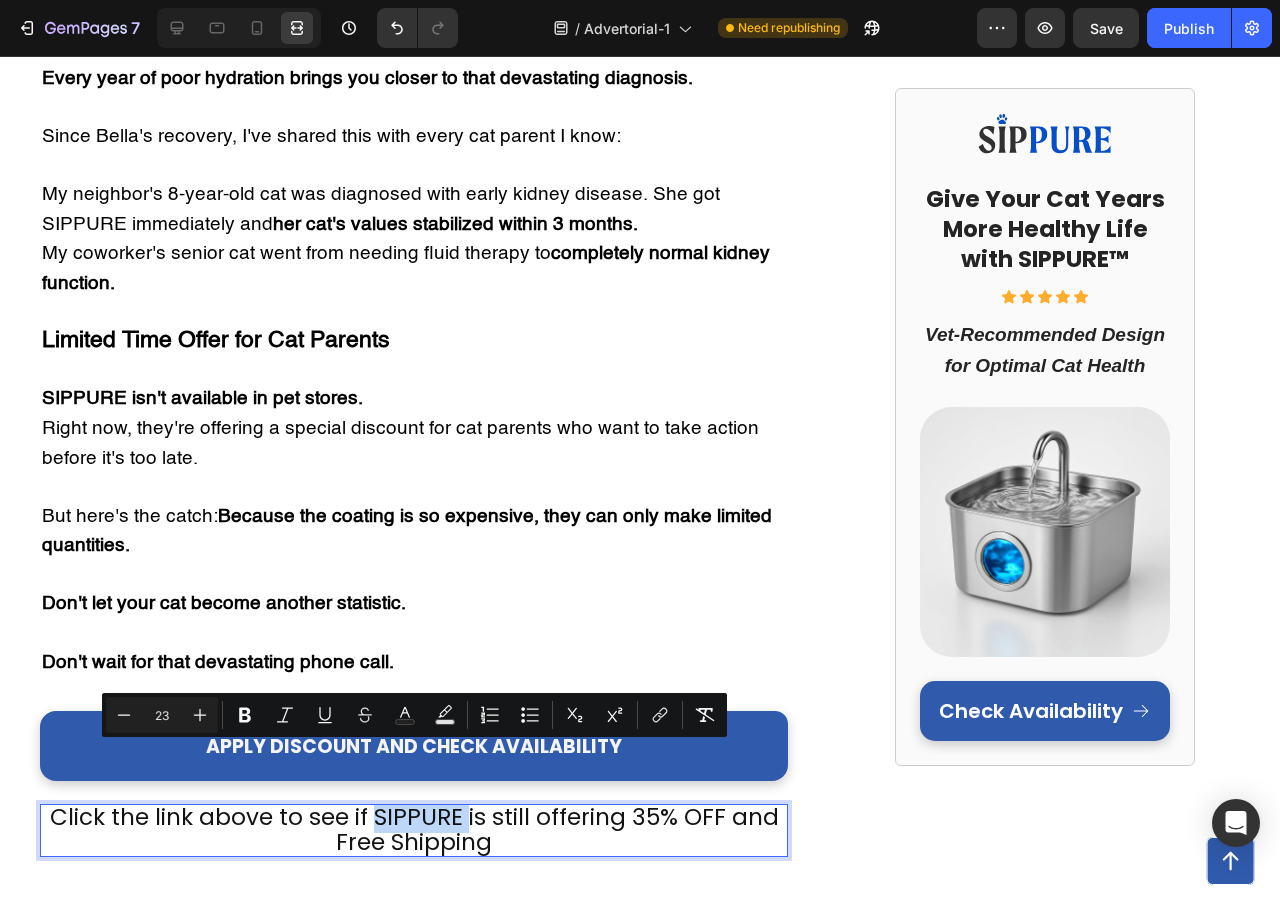 click on "Click the link above to see if SIPPURE is still offering 35% OFF and Free Shipping" at bounding box center (414, 829) 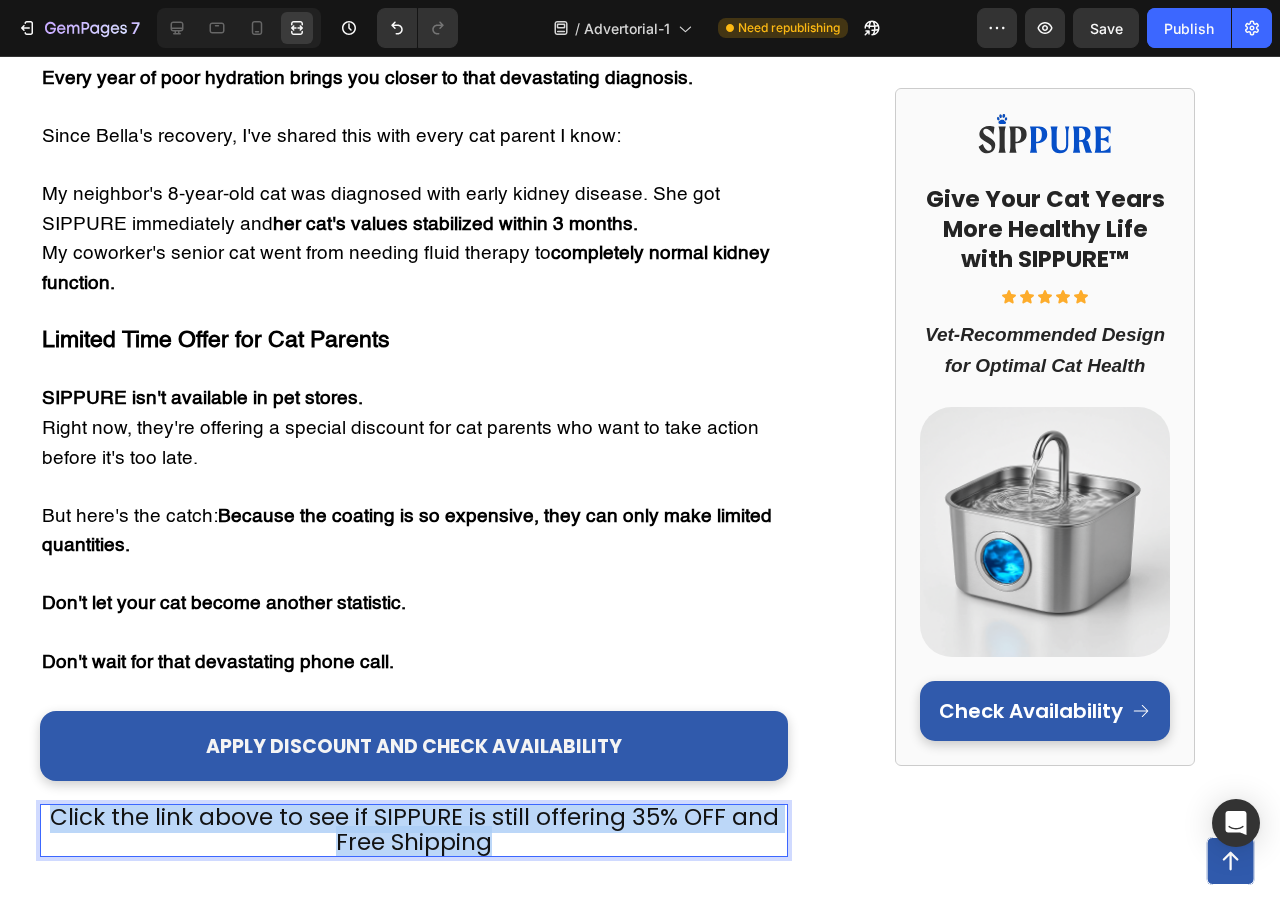 click on "Click the link above to see if SIPPURE is still offering 35% OFF and Free Shipping" at bounding box center [414, 829] 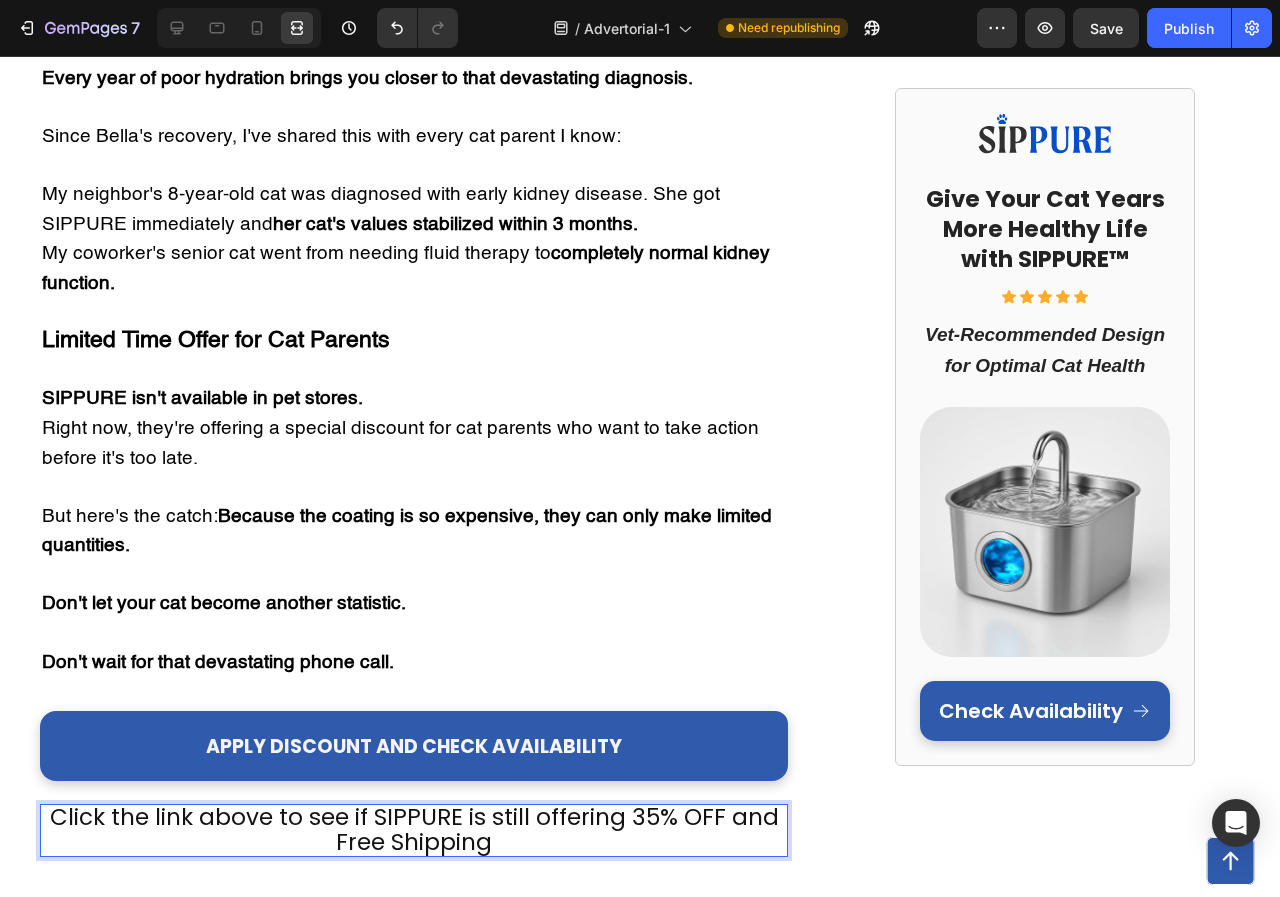 click on "Click the link above to see if SIPPURE is still offering 35% OFF and Free Shipping" at bounding box center (414, 829) 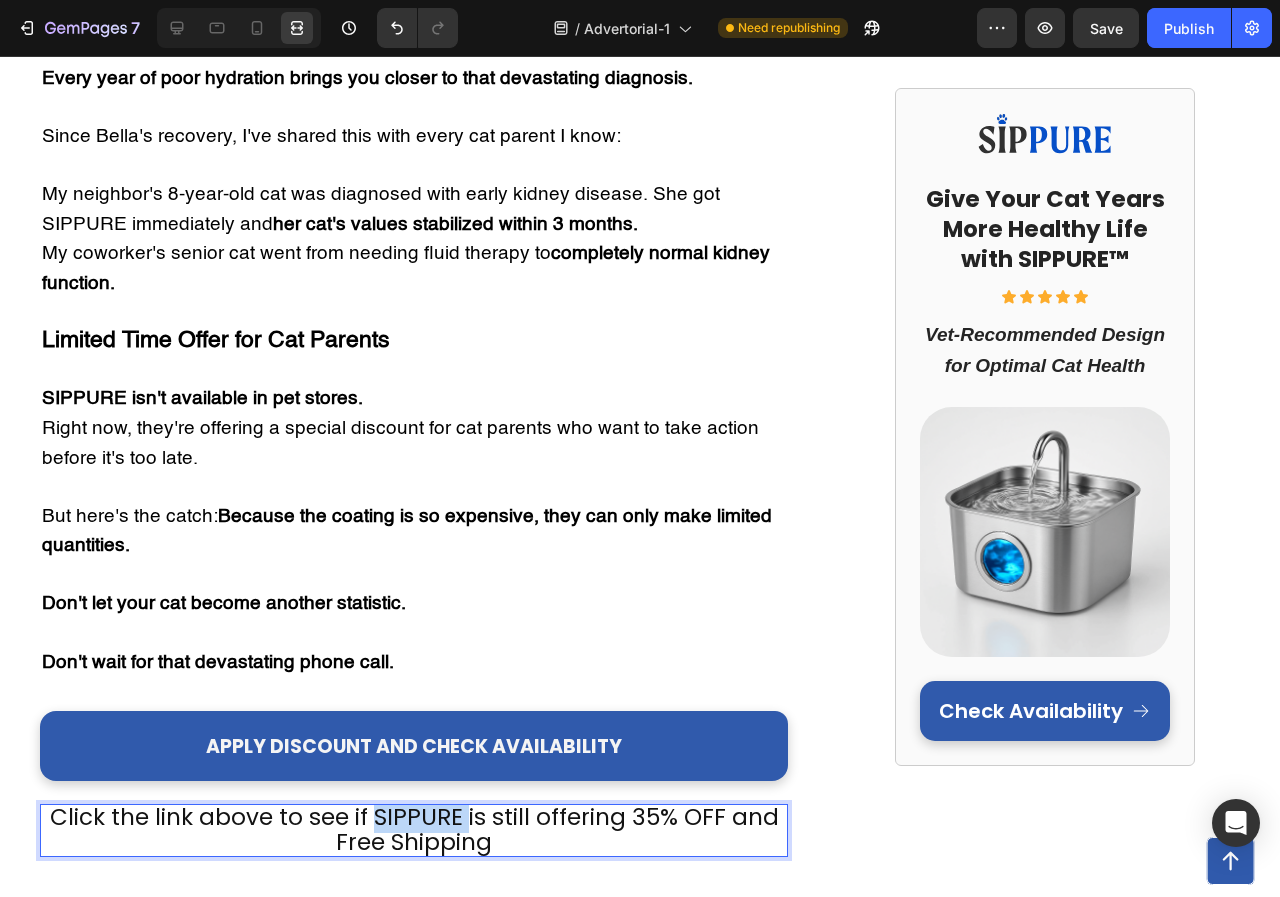 click on "Click the link above to see if SIPPURE is still offering 35% OFF and Free Shipping" at bounding box center [414, 829] 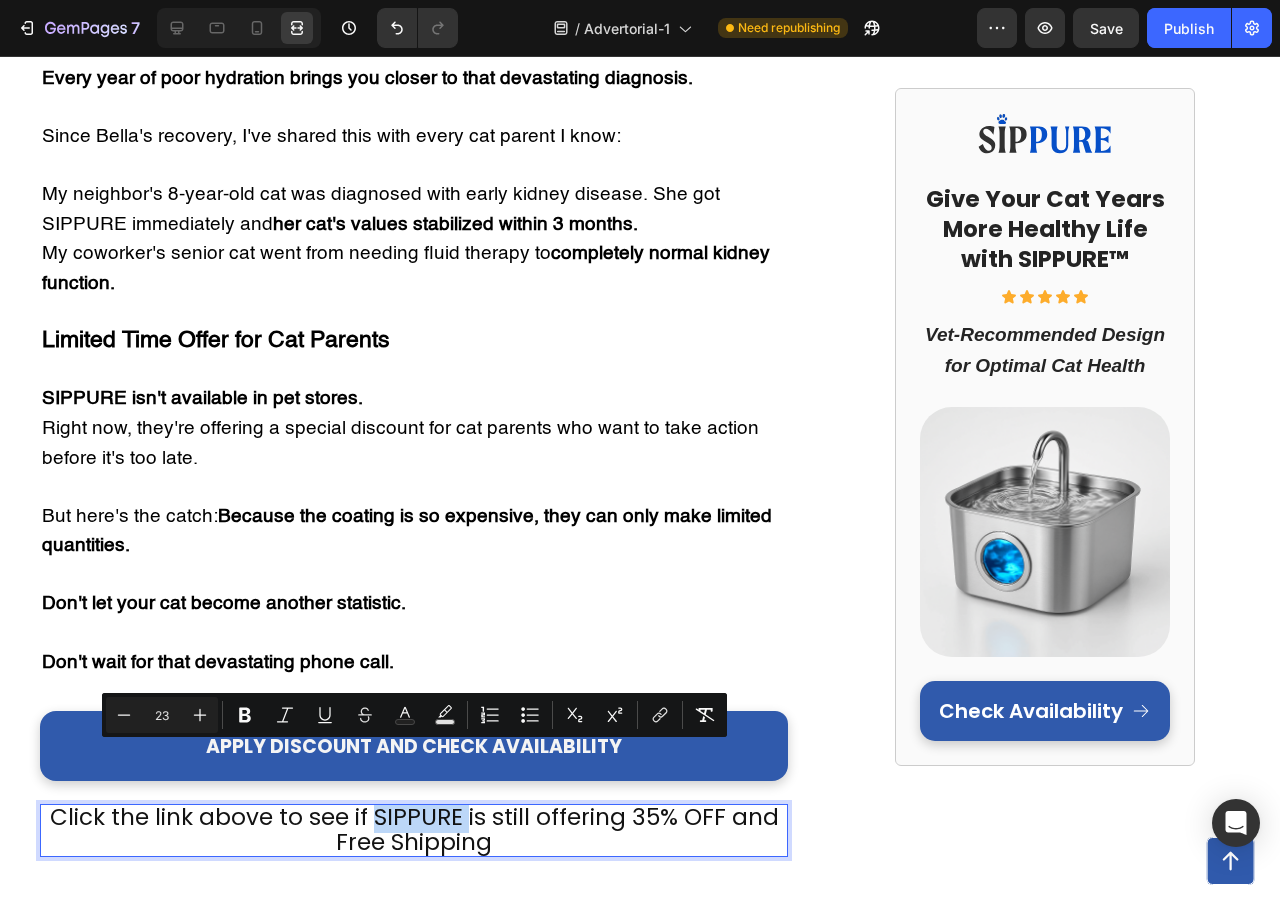 click on "Click the link above to see if SIPPURE is still offering 35% OFF and Free Shipping" at bounding box center [414, 829] 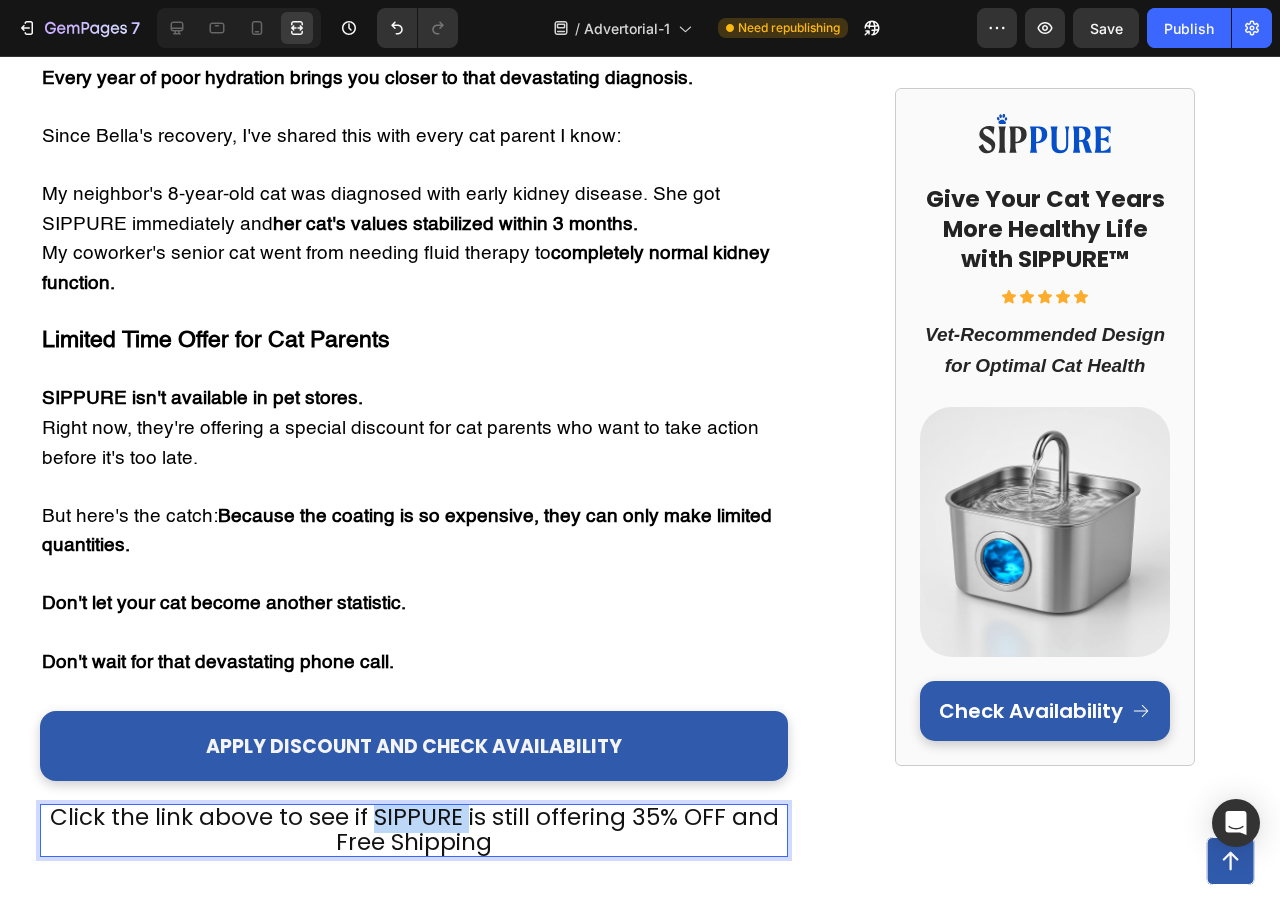 click on "Click the link above to see if SIPPURE is still offering 35% OFF and Free Shipping" at bounding box center (414, 829) 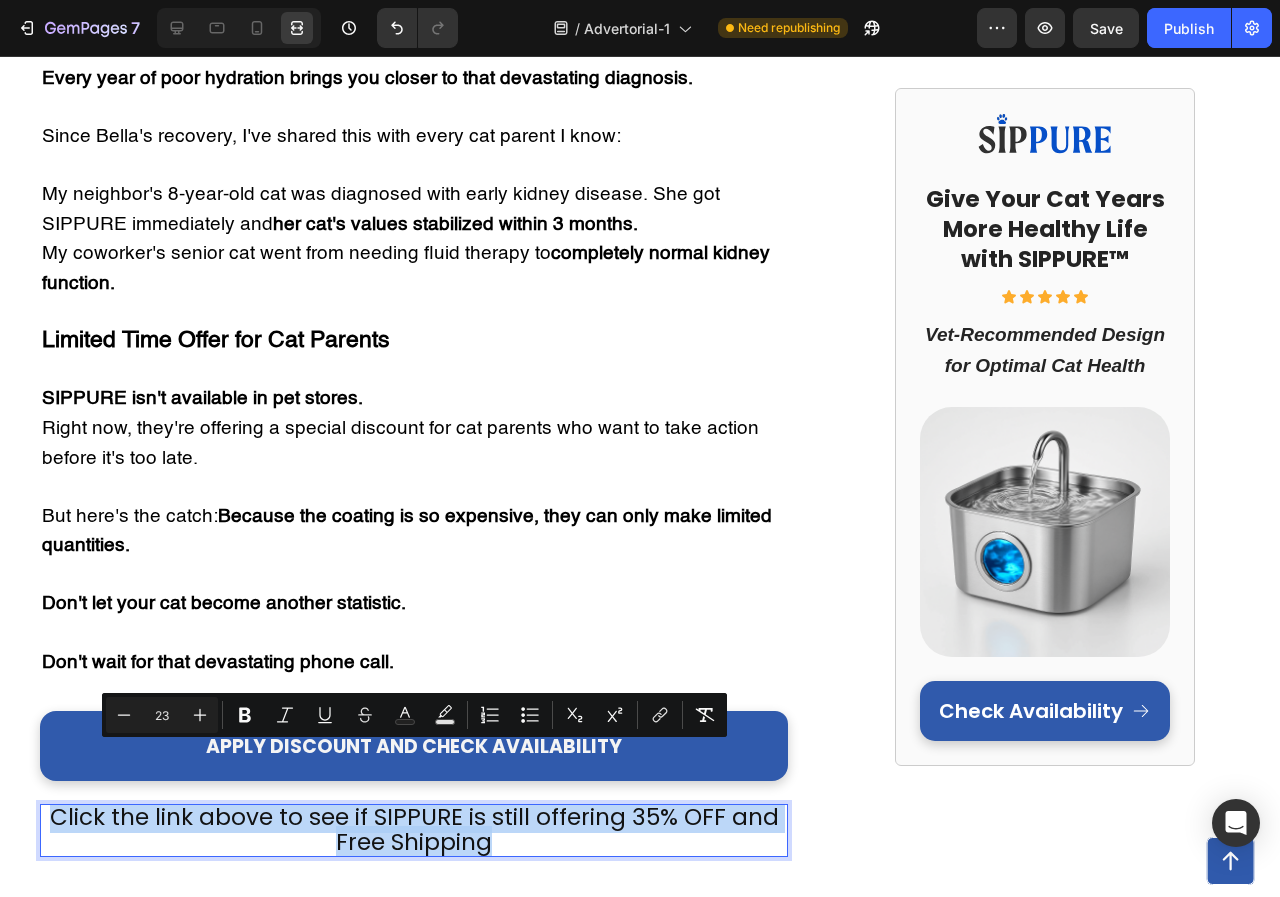 click on "Click the link above to see if SIPPURE is still offering 35% OFF and Free Shipping" at bounding box center (414, 829) 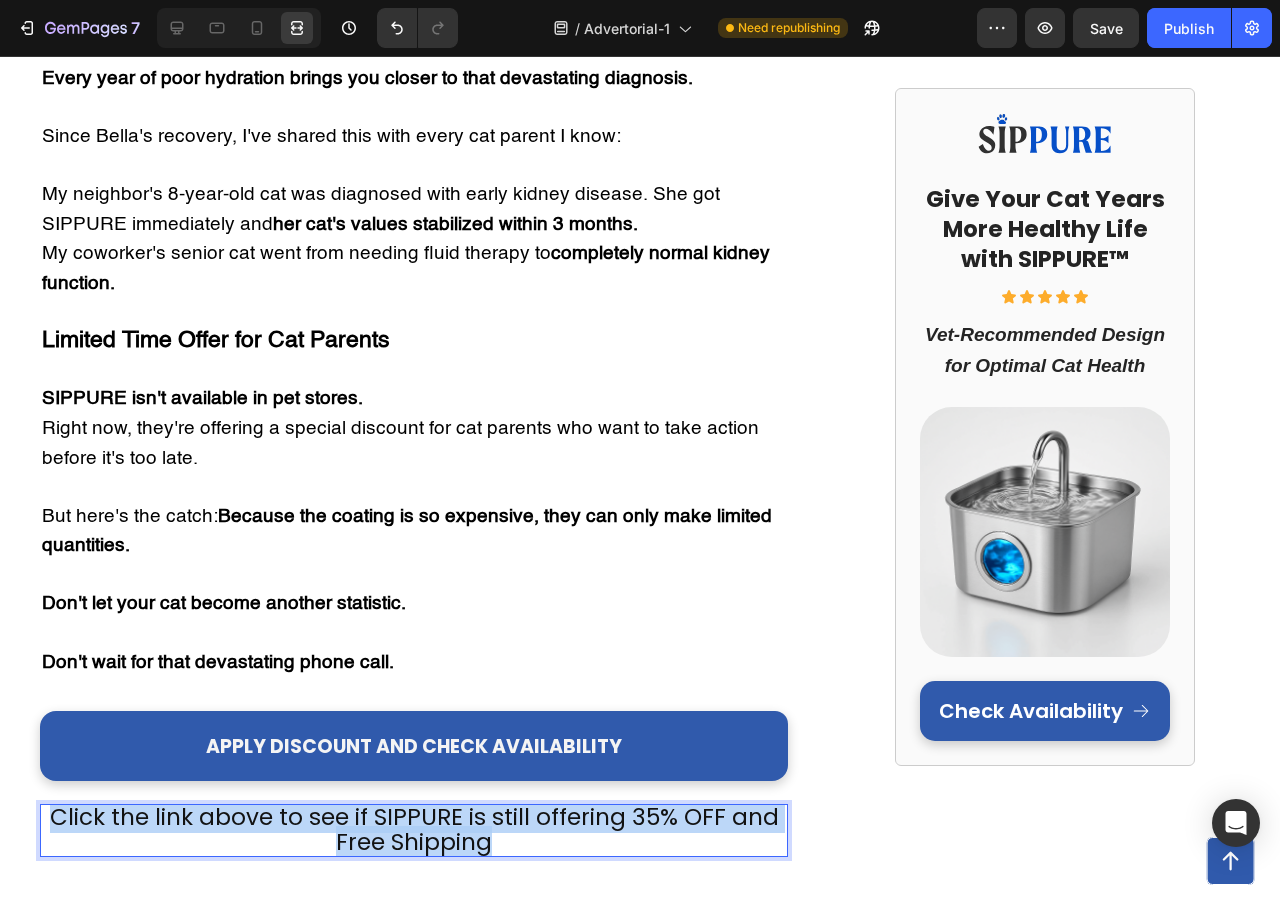 click on "Click the link above to see if SIPPURE is still offering 35% OFF and Free Shipping" at bounding box center (414, 829) 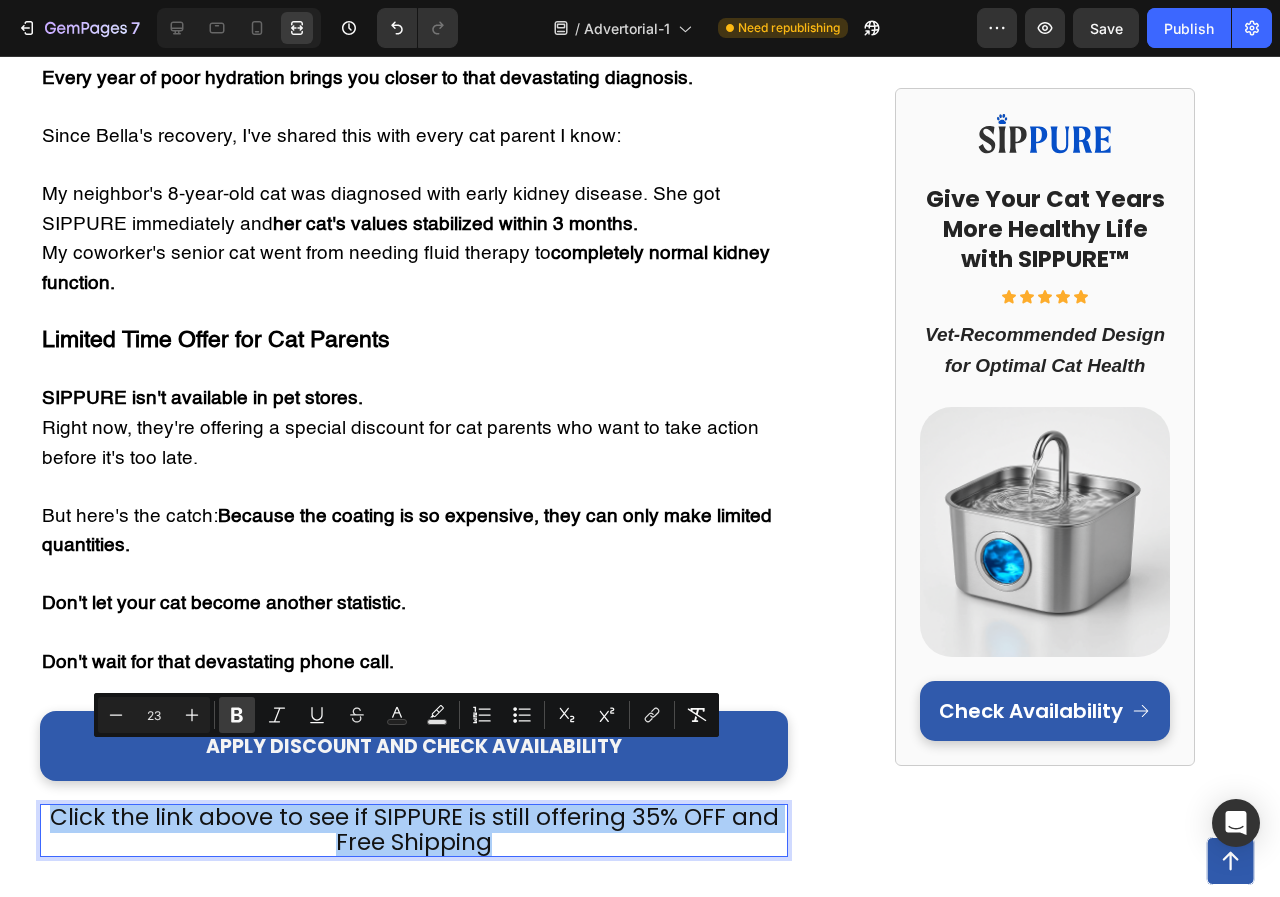 click on "Bold" at bounding box center [237, 715] 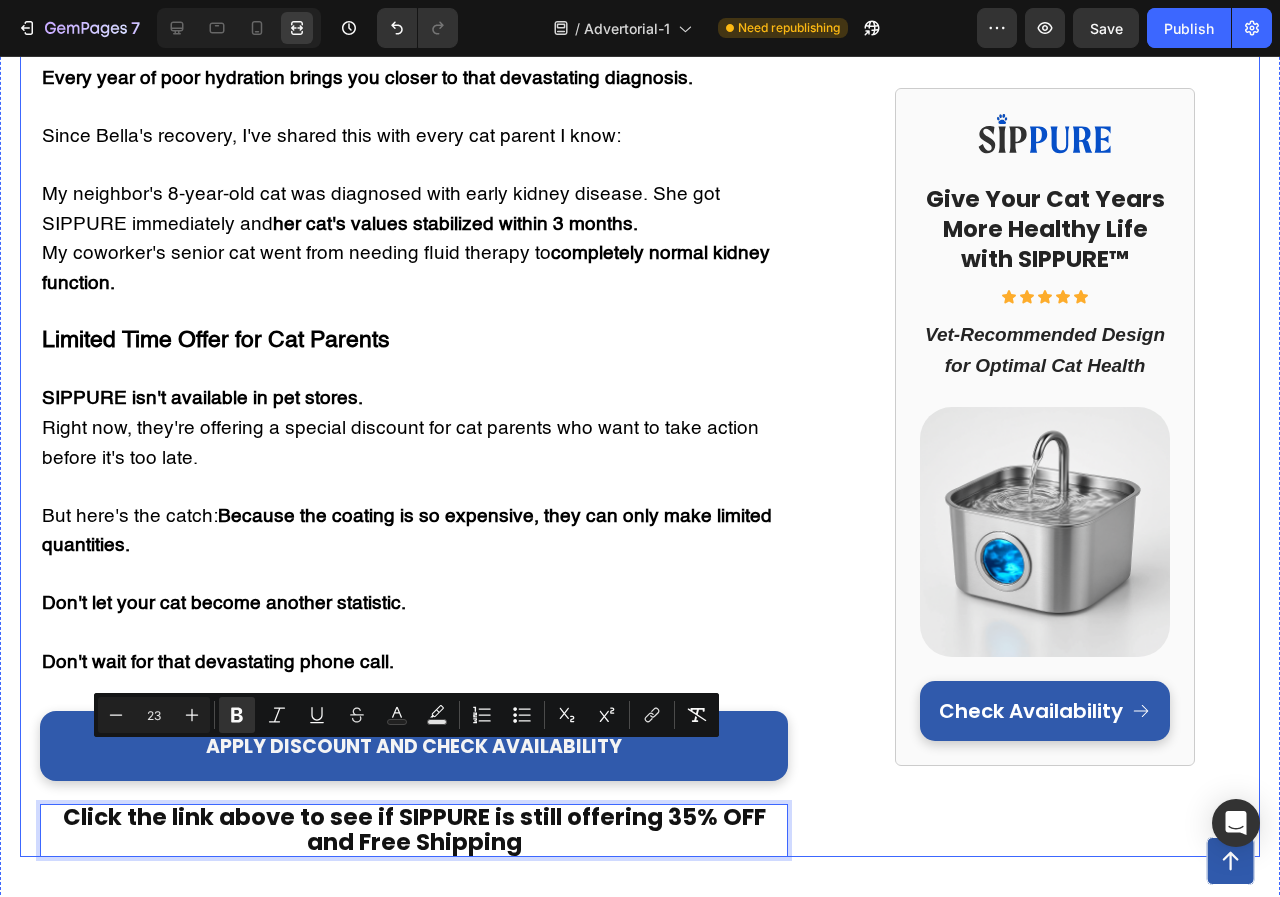 click on "Image Give Your Cat Years More Healthy Life with SIPPURE™ Heading Icon Icon Icon Icon Icon Icon List Vet-Recommended Design for Optimal Cat Health Heading Image
Check Availability Button Row" at bounding box center (1045, -2998) 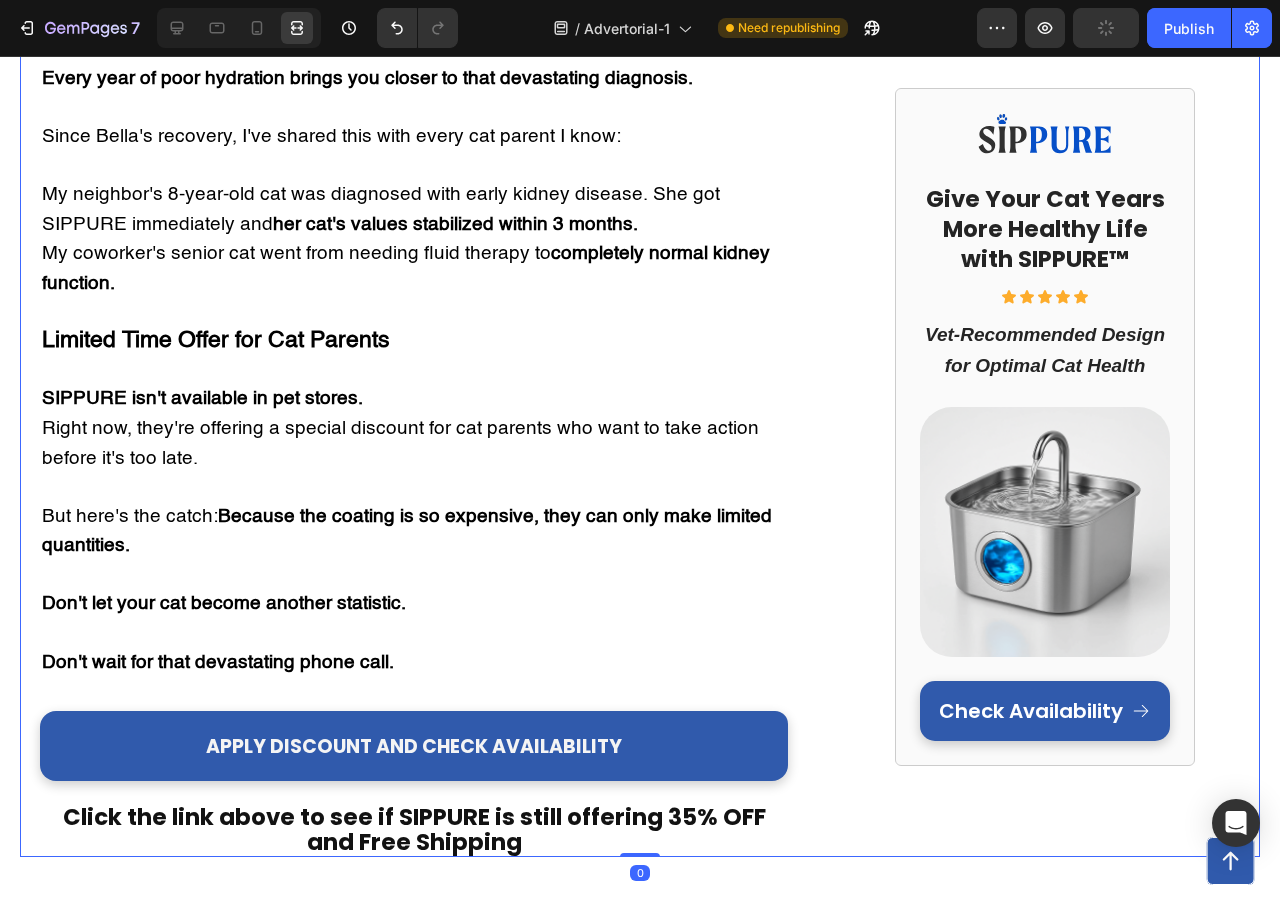 scroll, scrollTop: 7151, scrollLeft: 0, axis: vertical 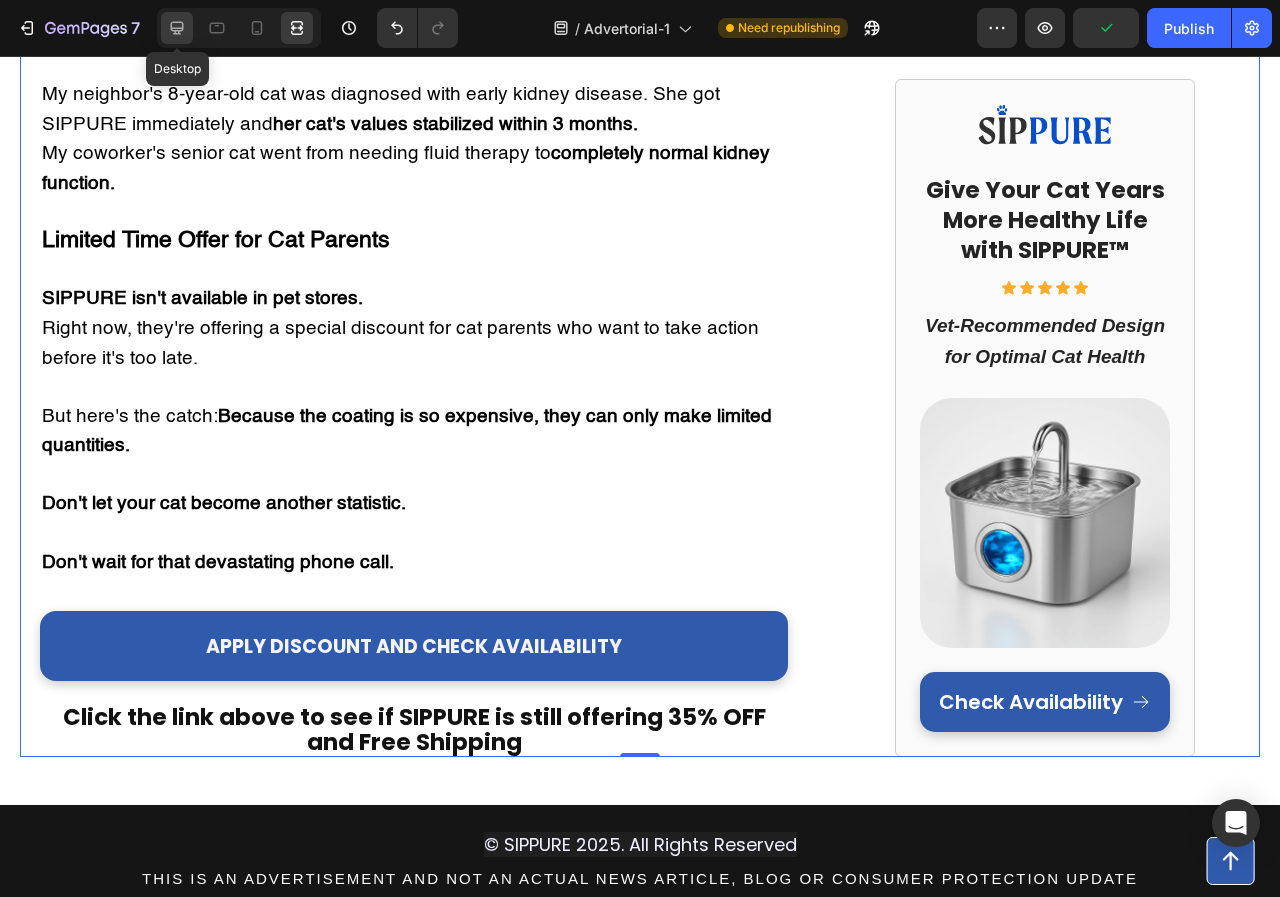 click 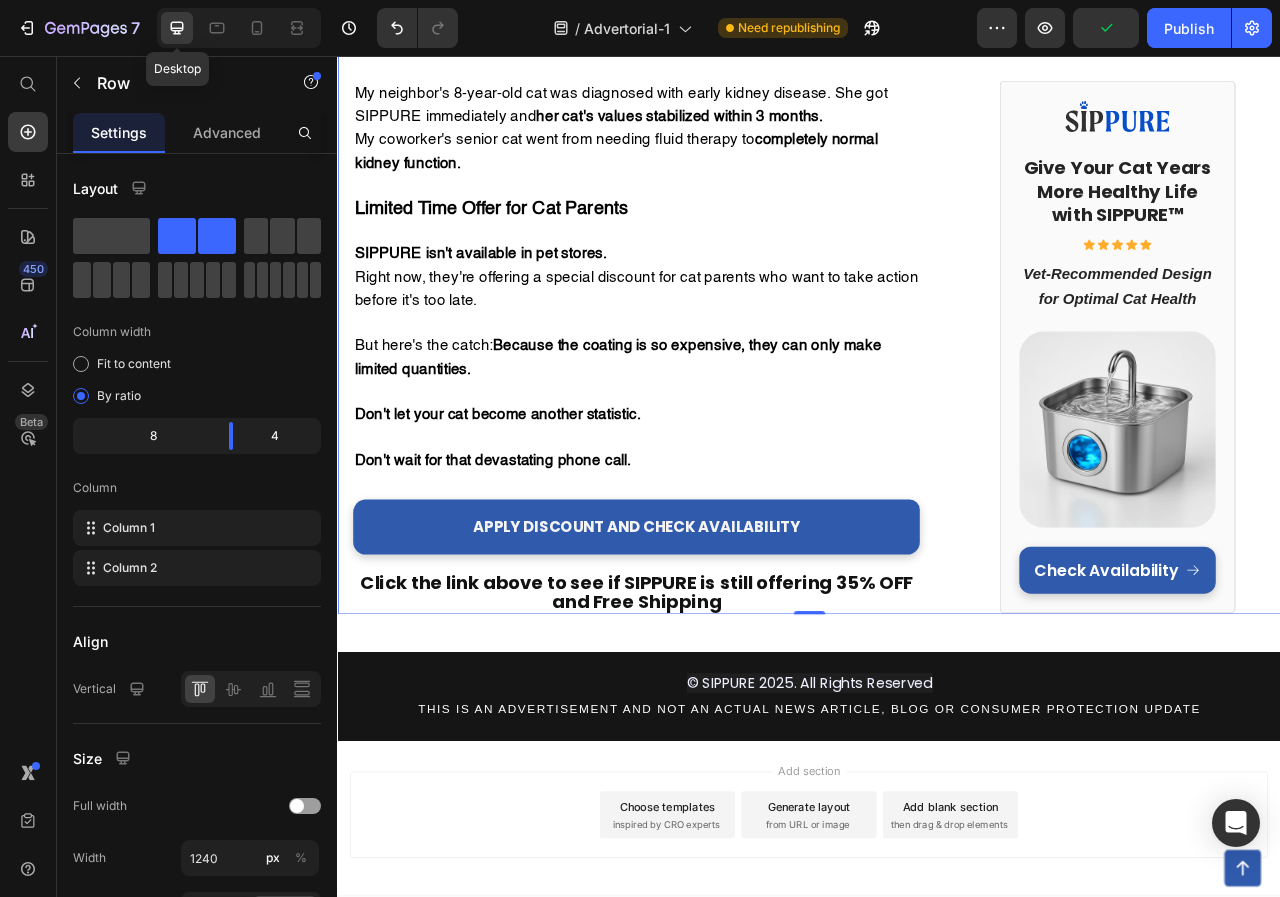 scroll, scrollTop: 7218, scrollLeft: 0, axis: vertical 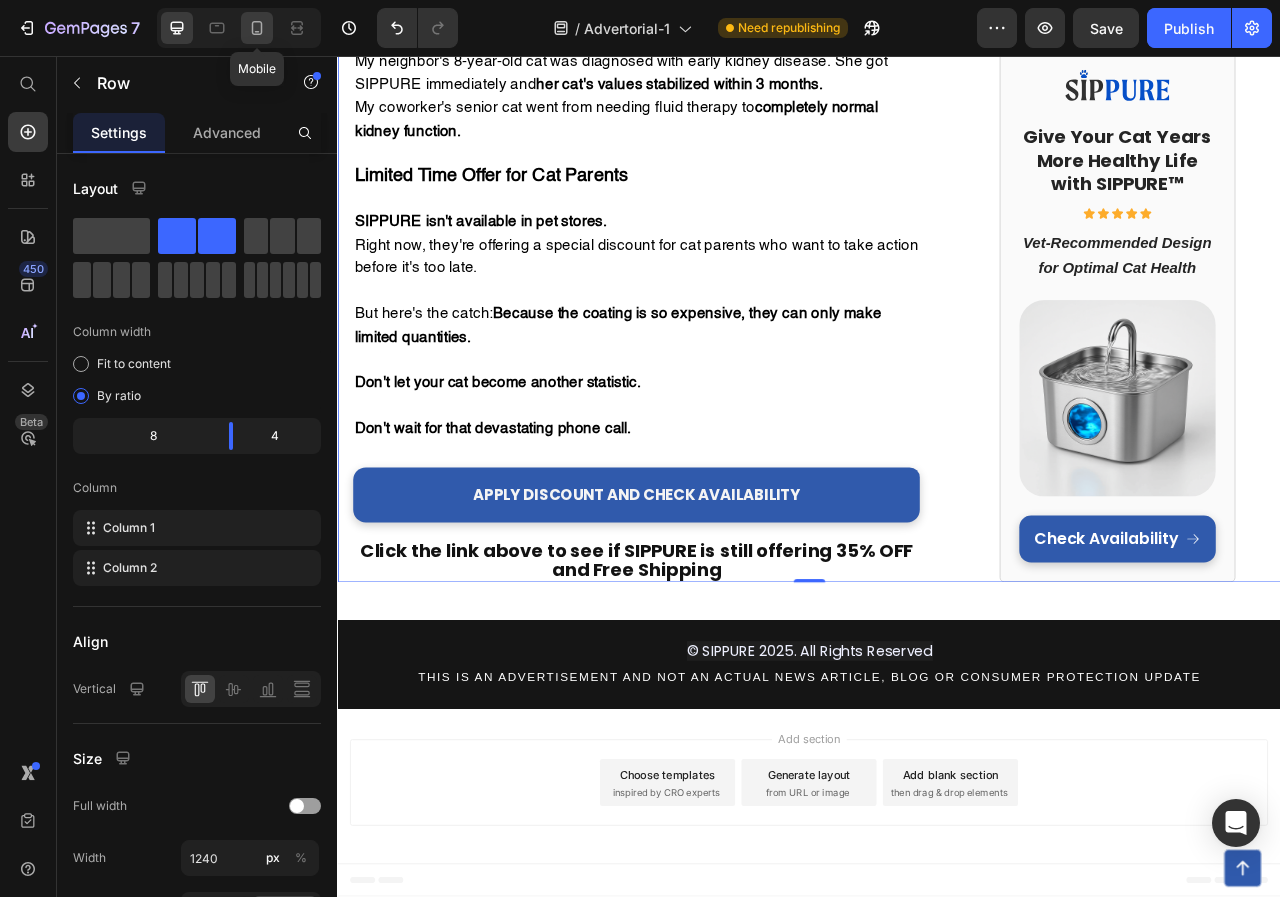 click 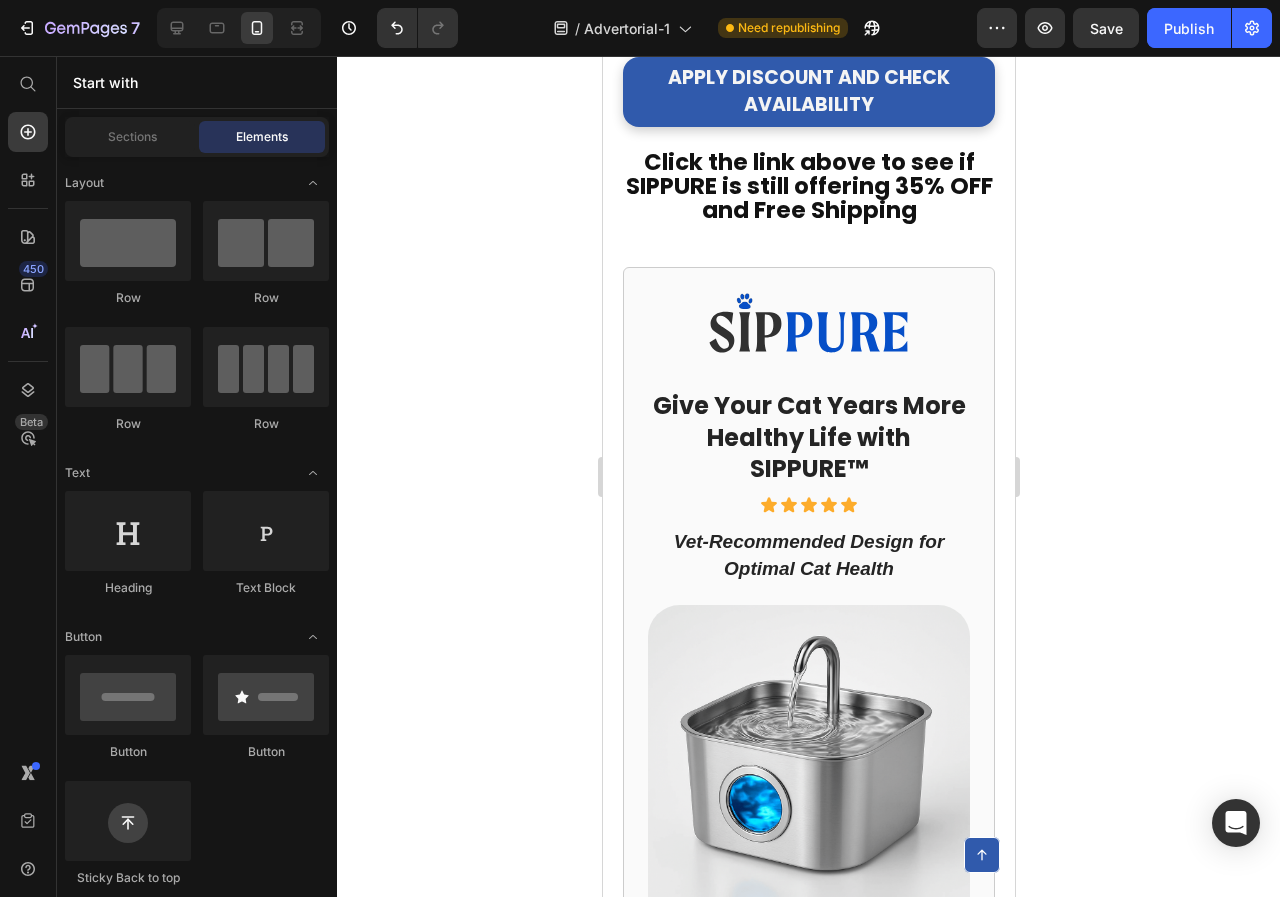 scroll, scrollTop: 8464, scrollLeft: 0, axis: vertical 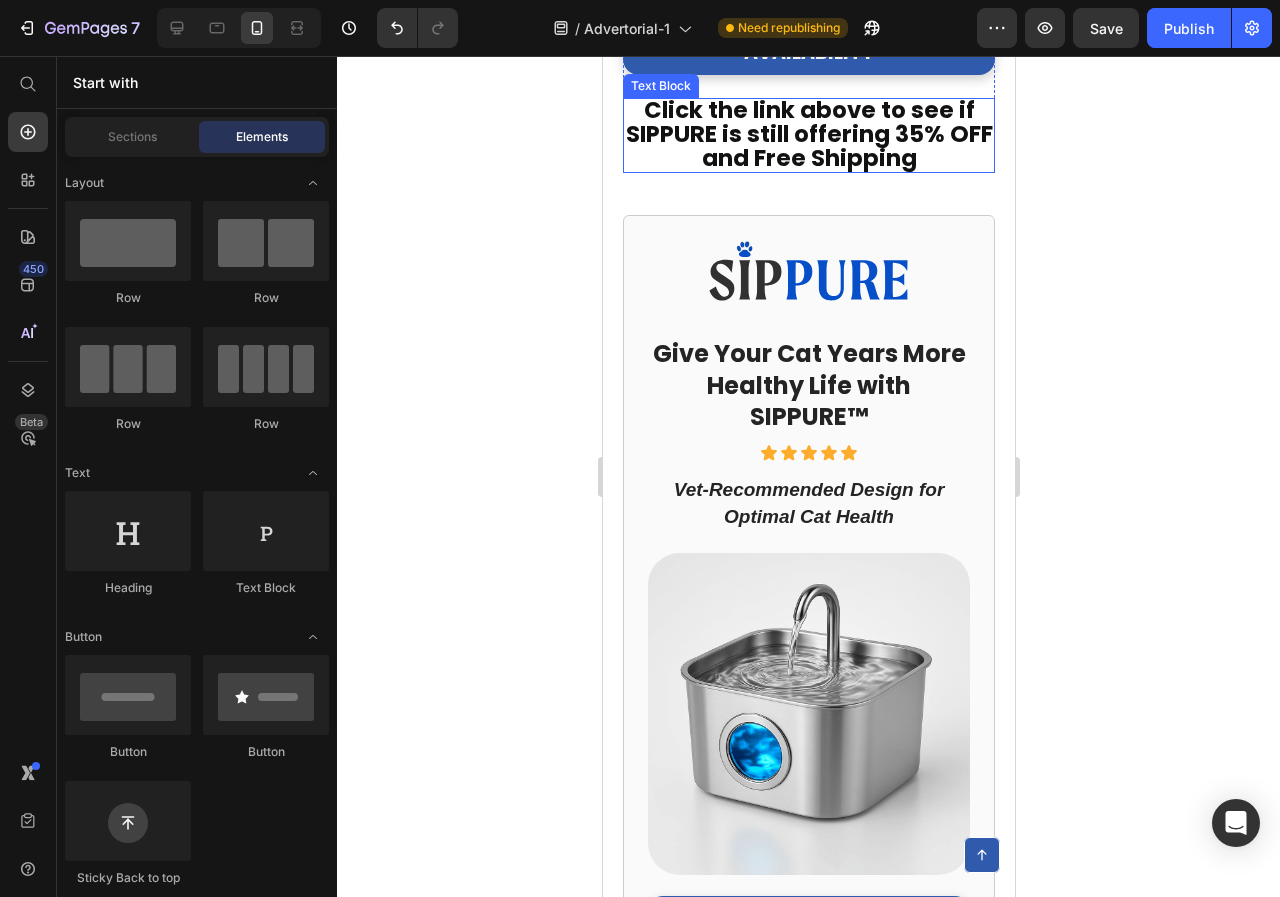 click on "Click the link above to see if SIPPURE is still offering 35% OFF and Free Shipping" at bounding box center [808, 134] 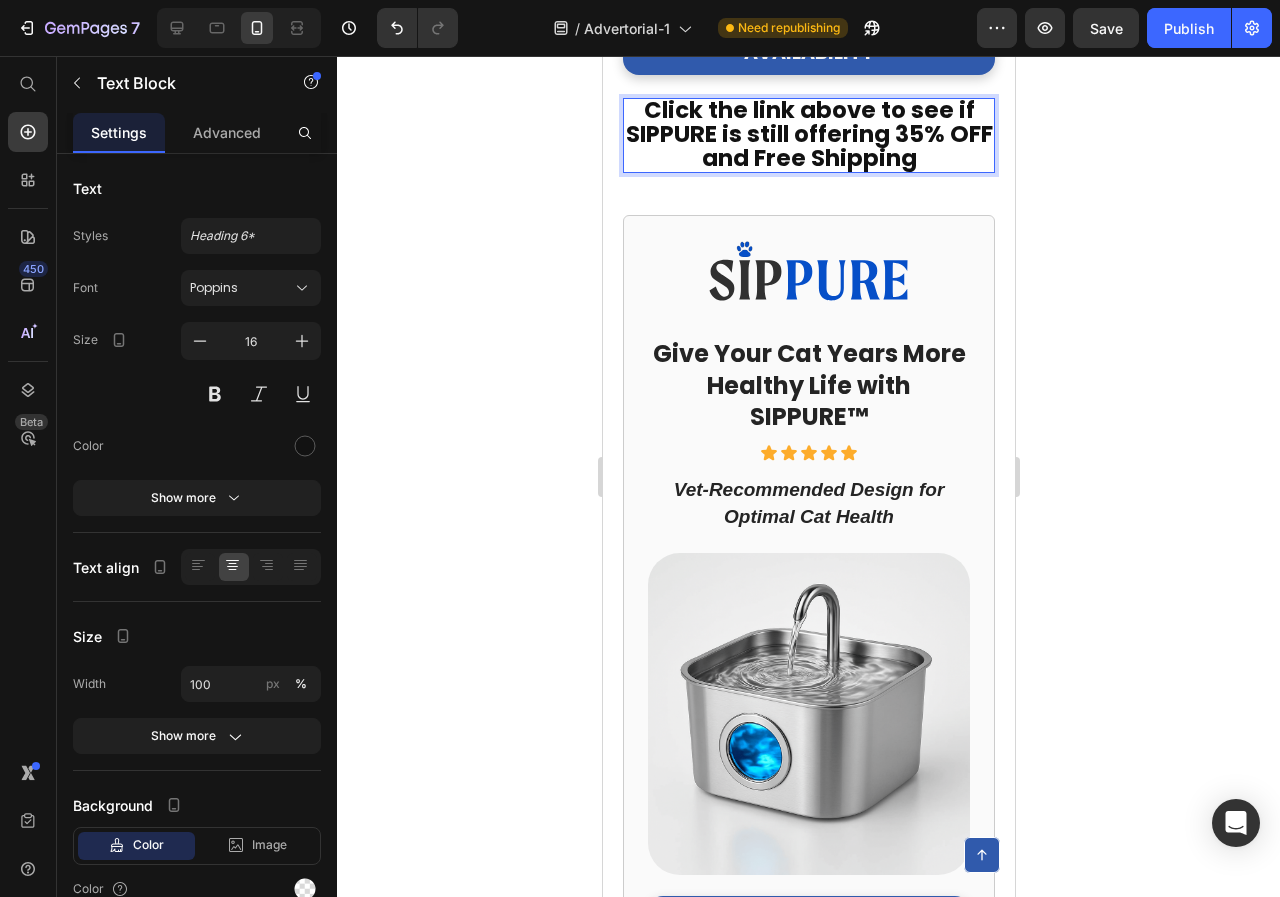 click on "Click the link above to see if SIPPURE is still offering 35% OFF and Free Shipping" at bounding box center [808, 134] 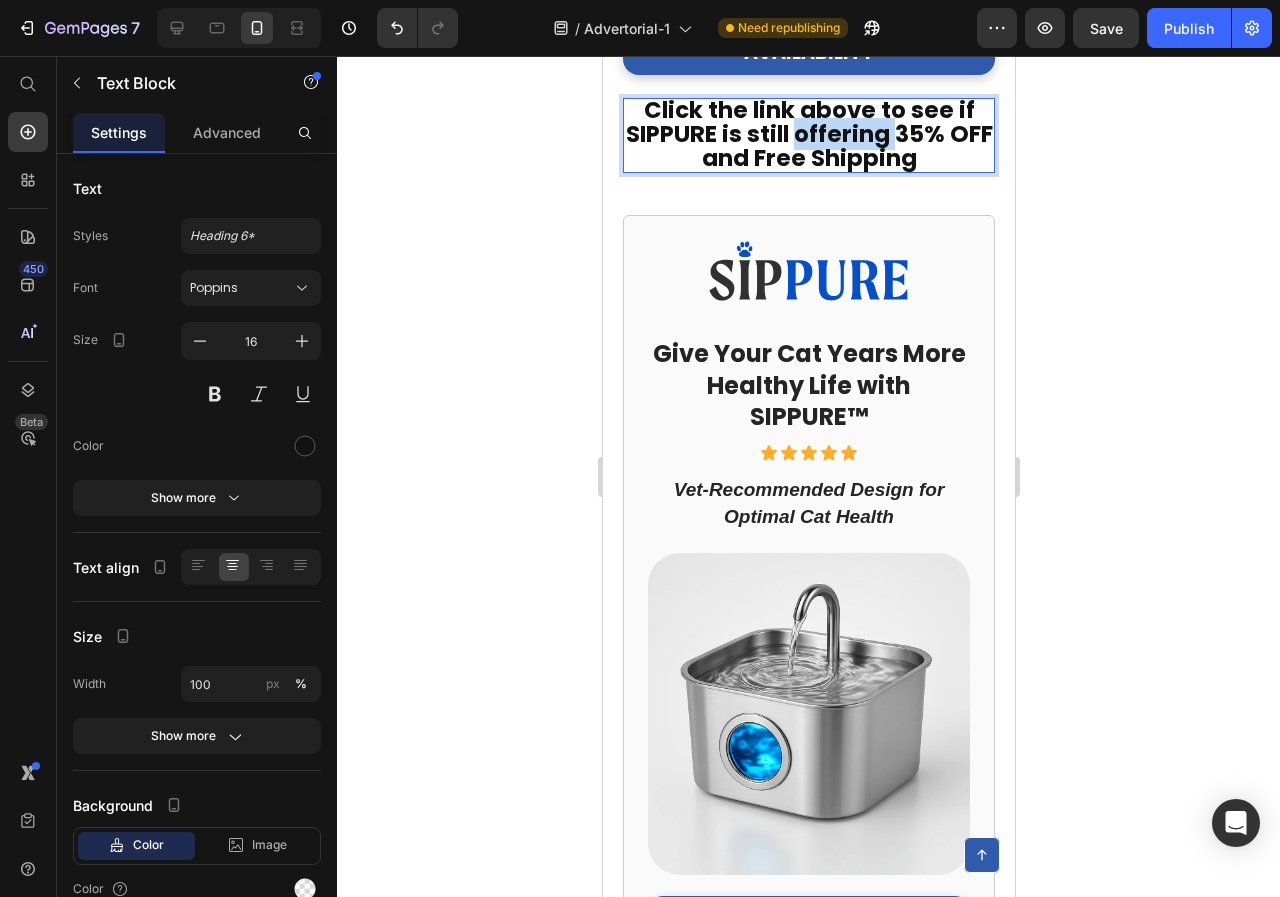 click on "Click the link above to see if SIPPURE is still offering 35% OFF and Free Shipping" at bounding box center (808, 134) 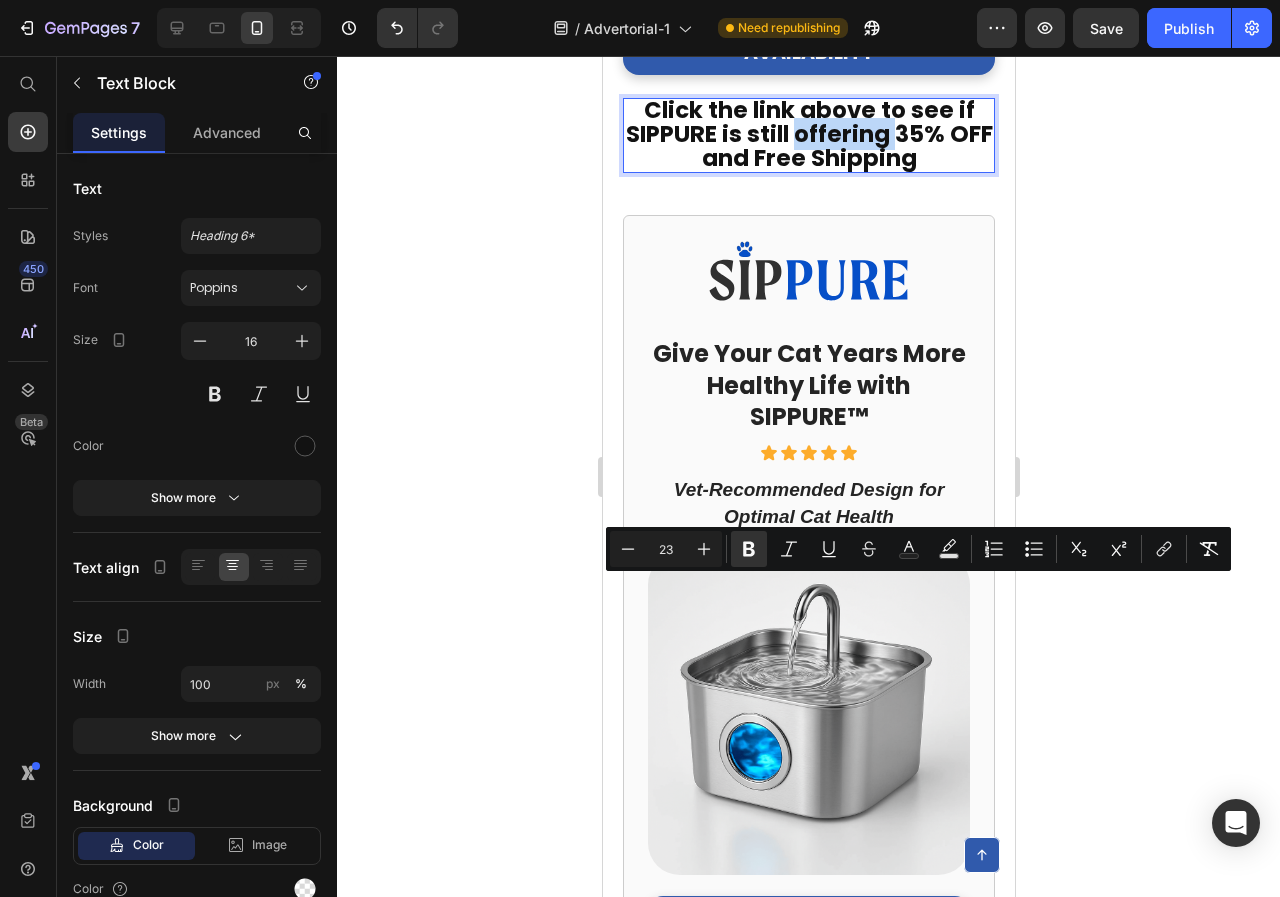 click on "Click the link above to see if SIPPURE is still offering 35% OFF and Free Shipping" at bounding box center (808, 134) 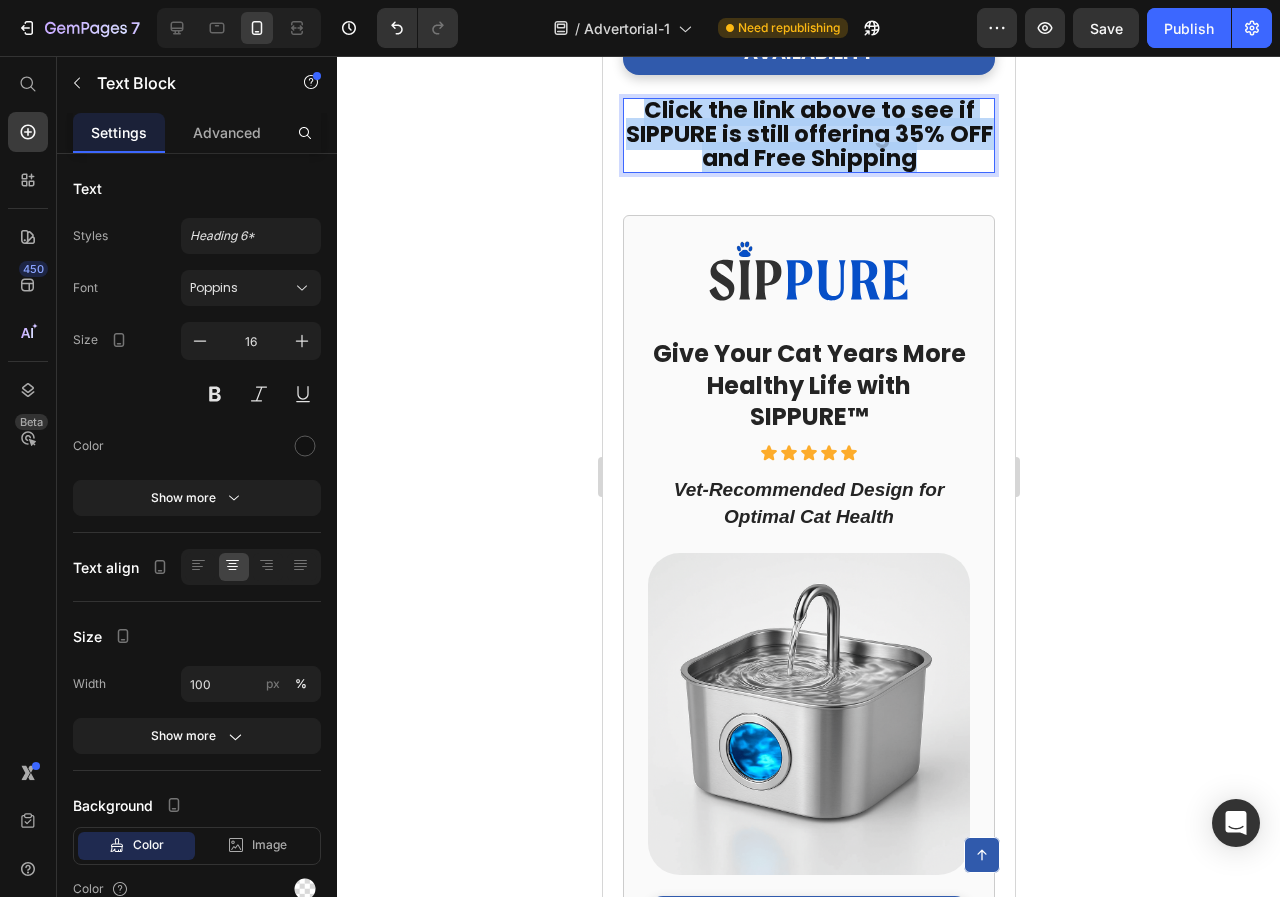 click on "Click the link above to see if SIPPURE is still offering 35% OFF and Free Shipping" at bounding box center (808, 134) 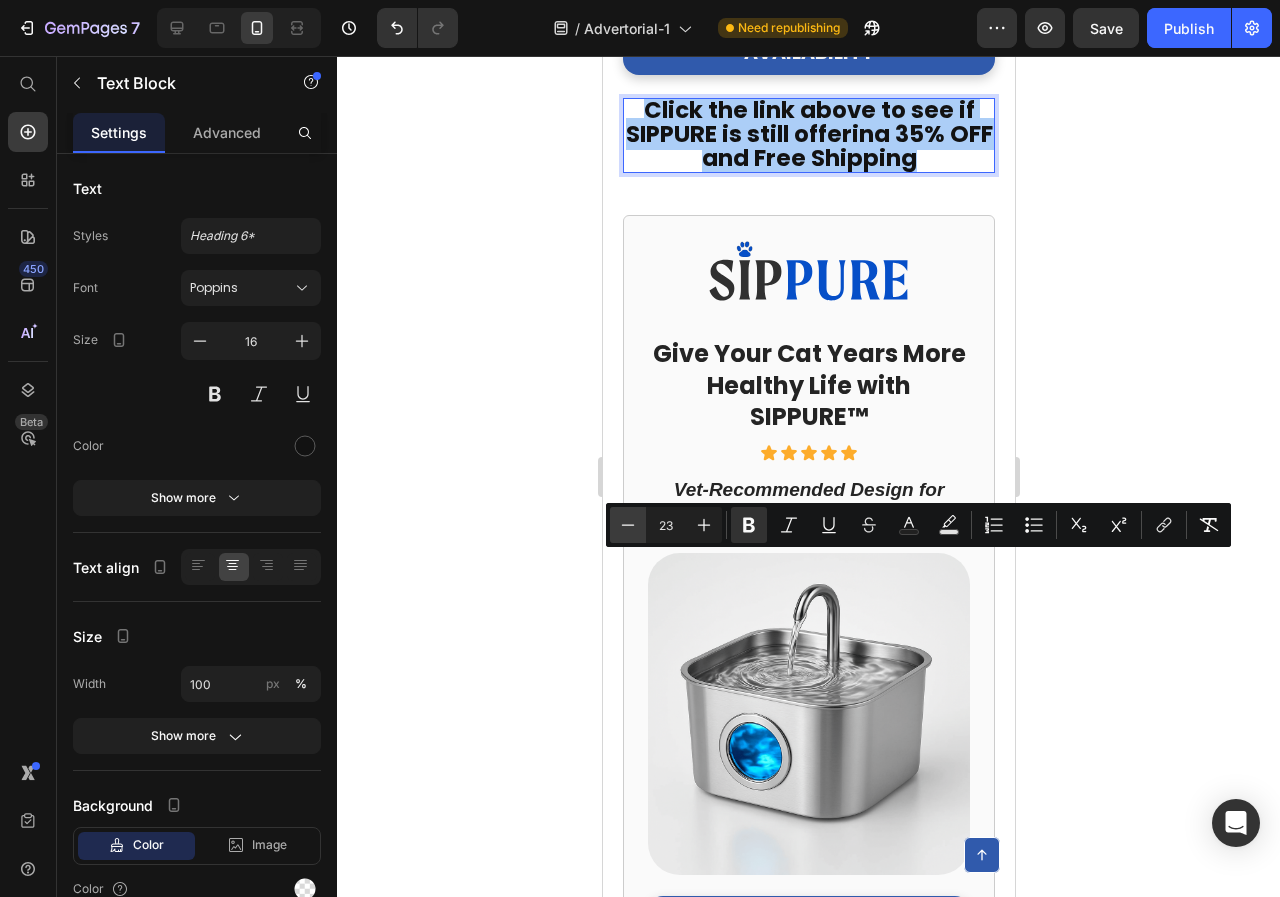 click 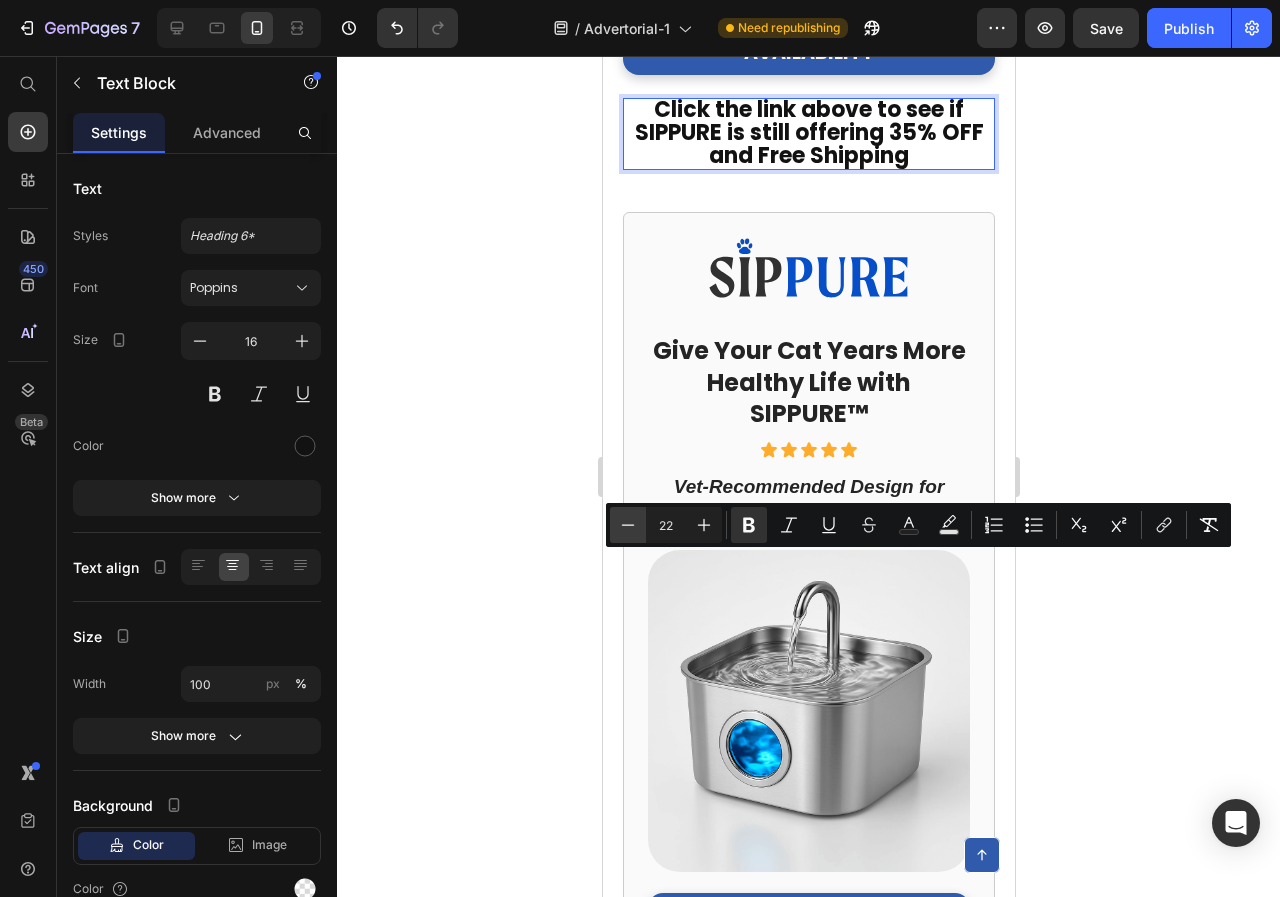 click 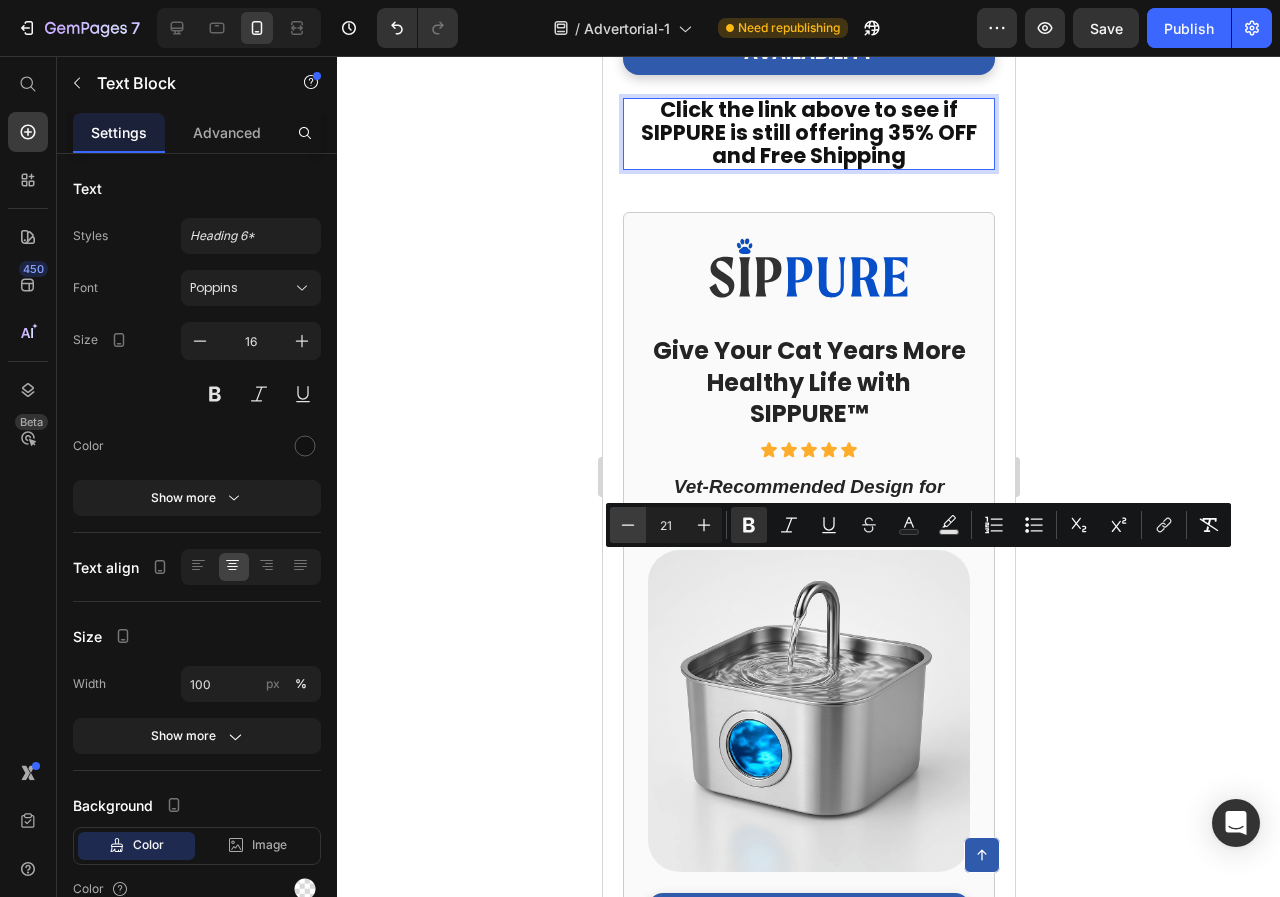 click 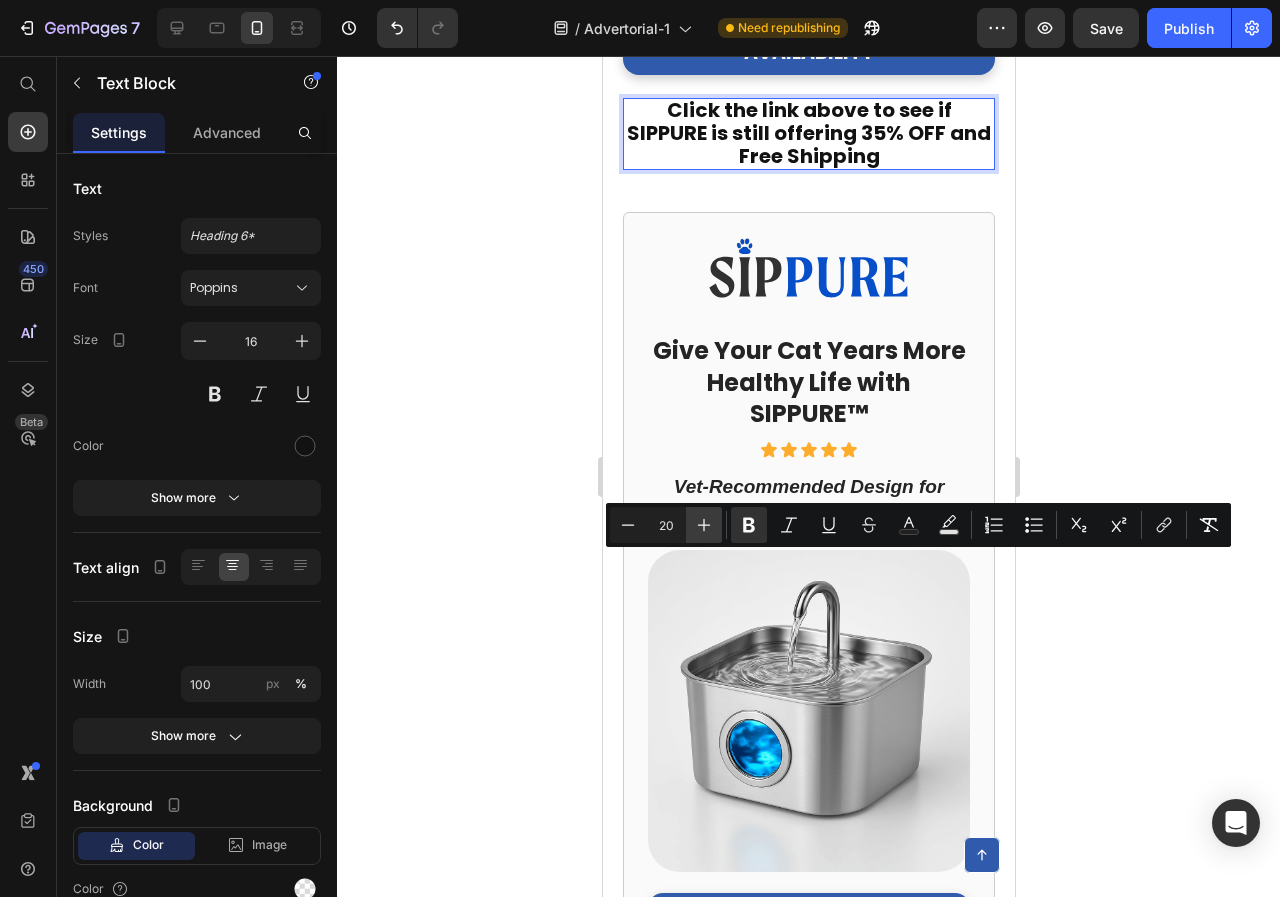click 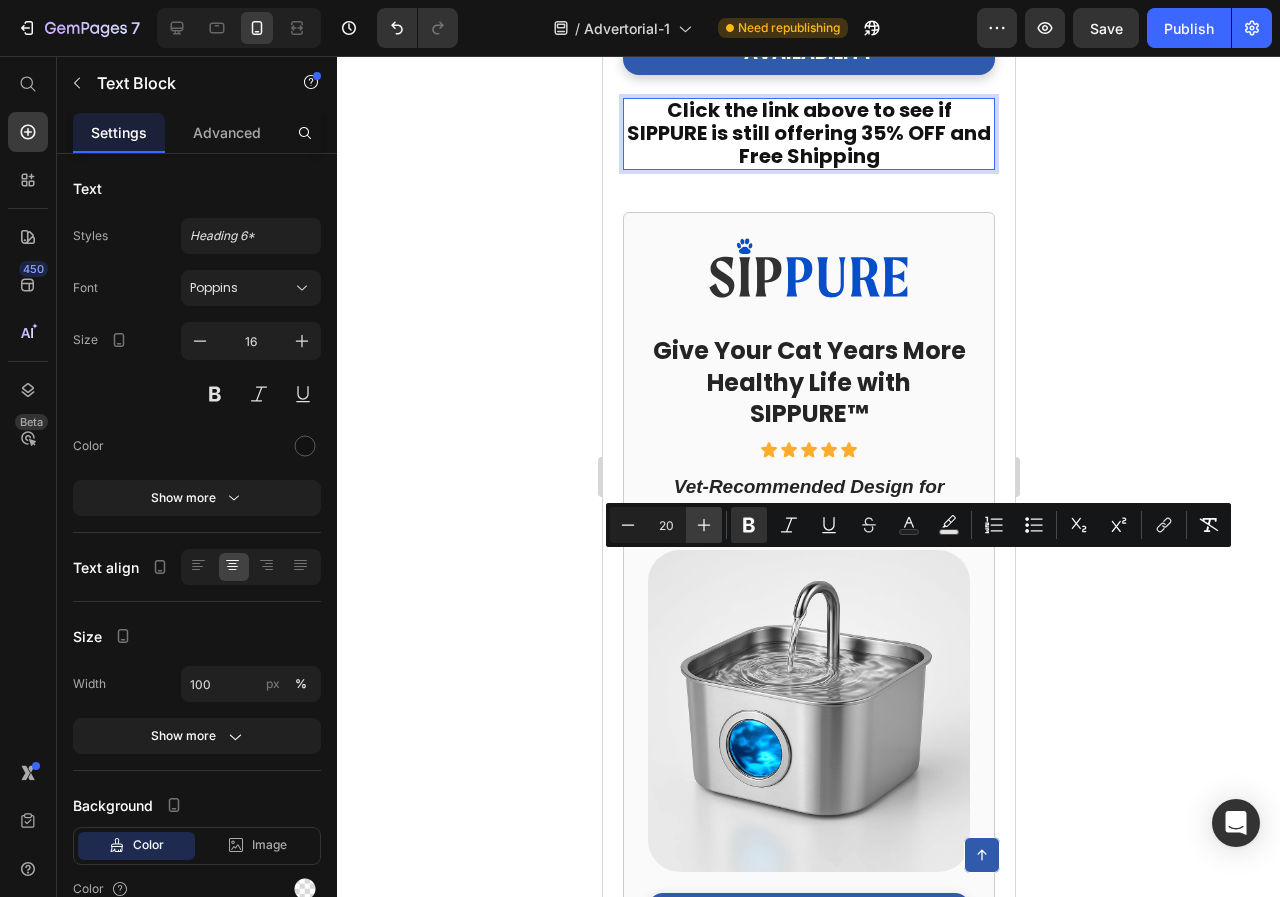 type on "21" 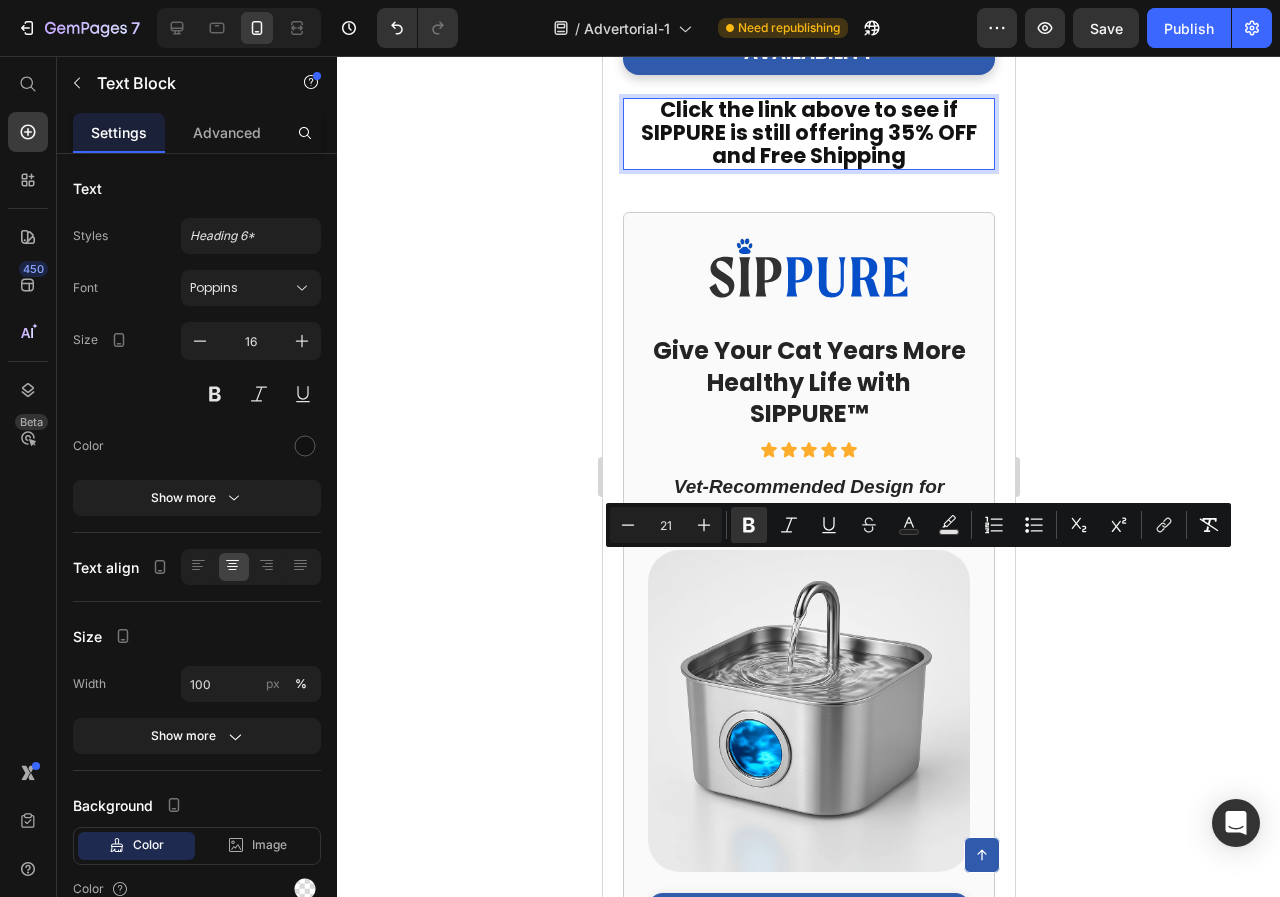 click 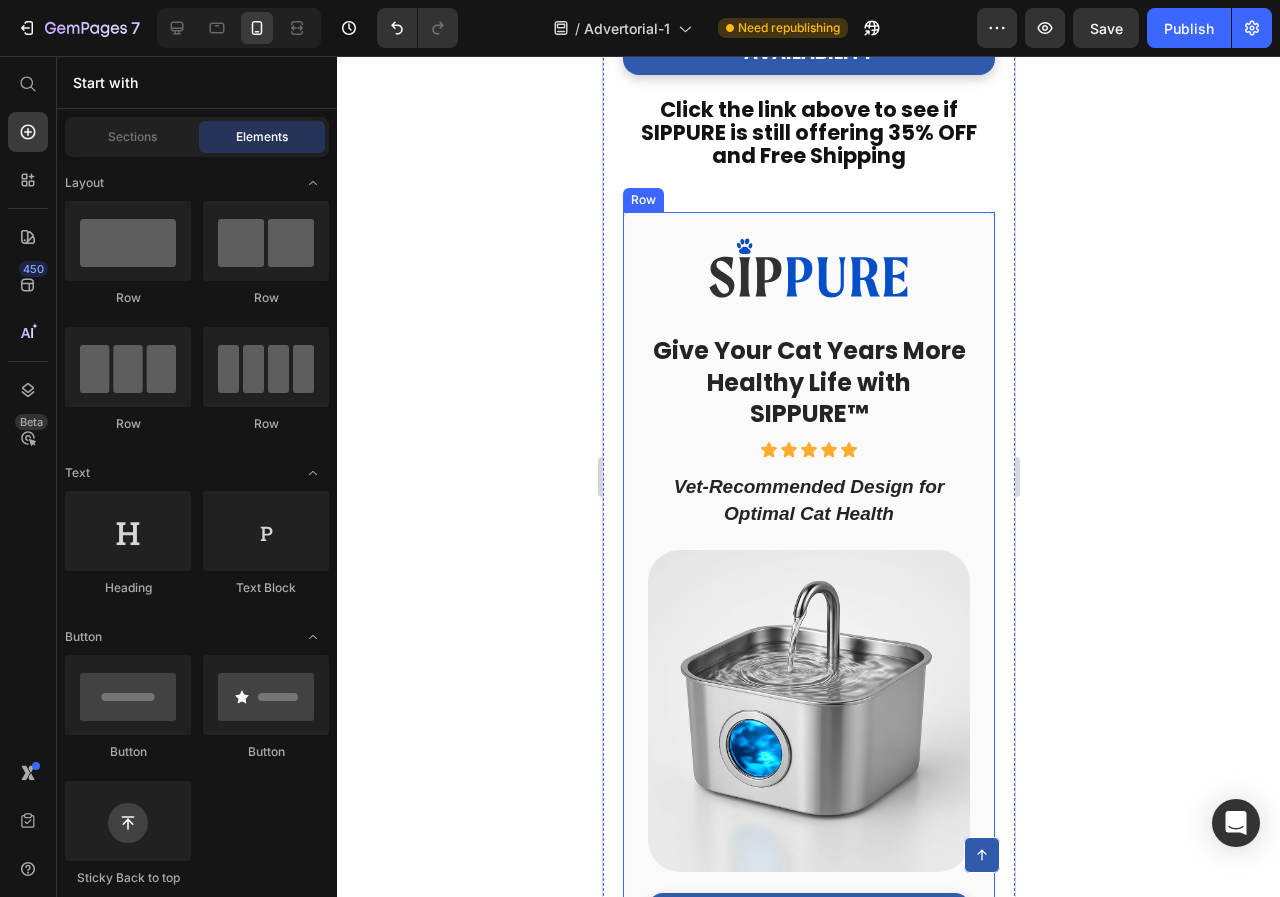 click on "Image Give Your Cat Years More Healthy Life with SIPPURE™ Heading Icon Icon Icon Icon Icon Icon List Vet-Recommended Design for Optimal Cat Health Heading Image
Check Availability Button Row" at bounding box center [808, 594] 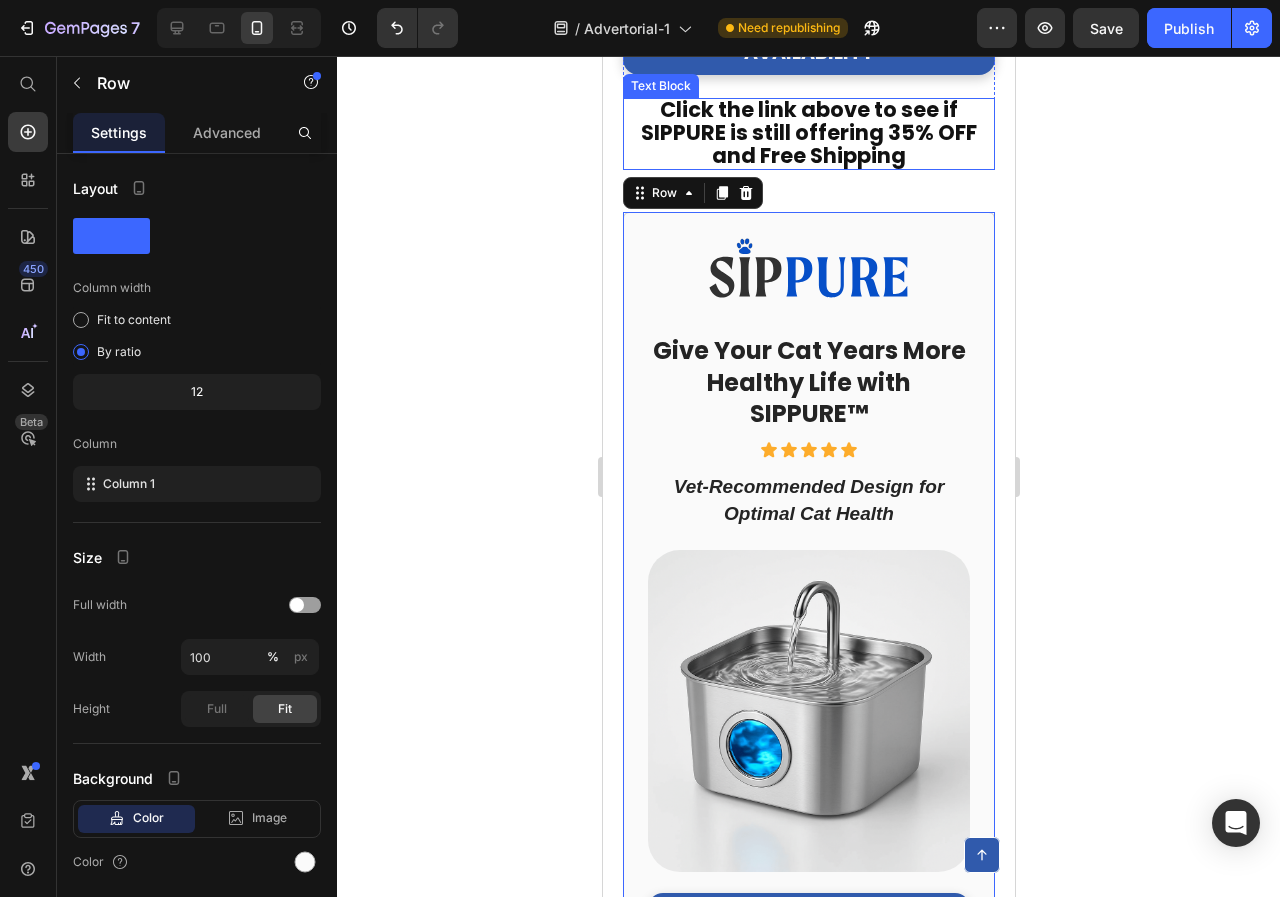 click on "Click the link above to see if SIPPURE is still offering 35% OFF and Free Shipping" at bounding box center [808, 132] 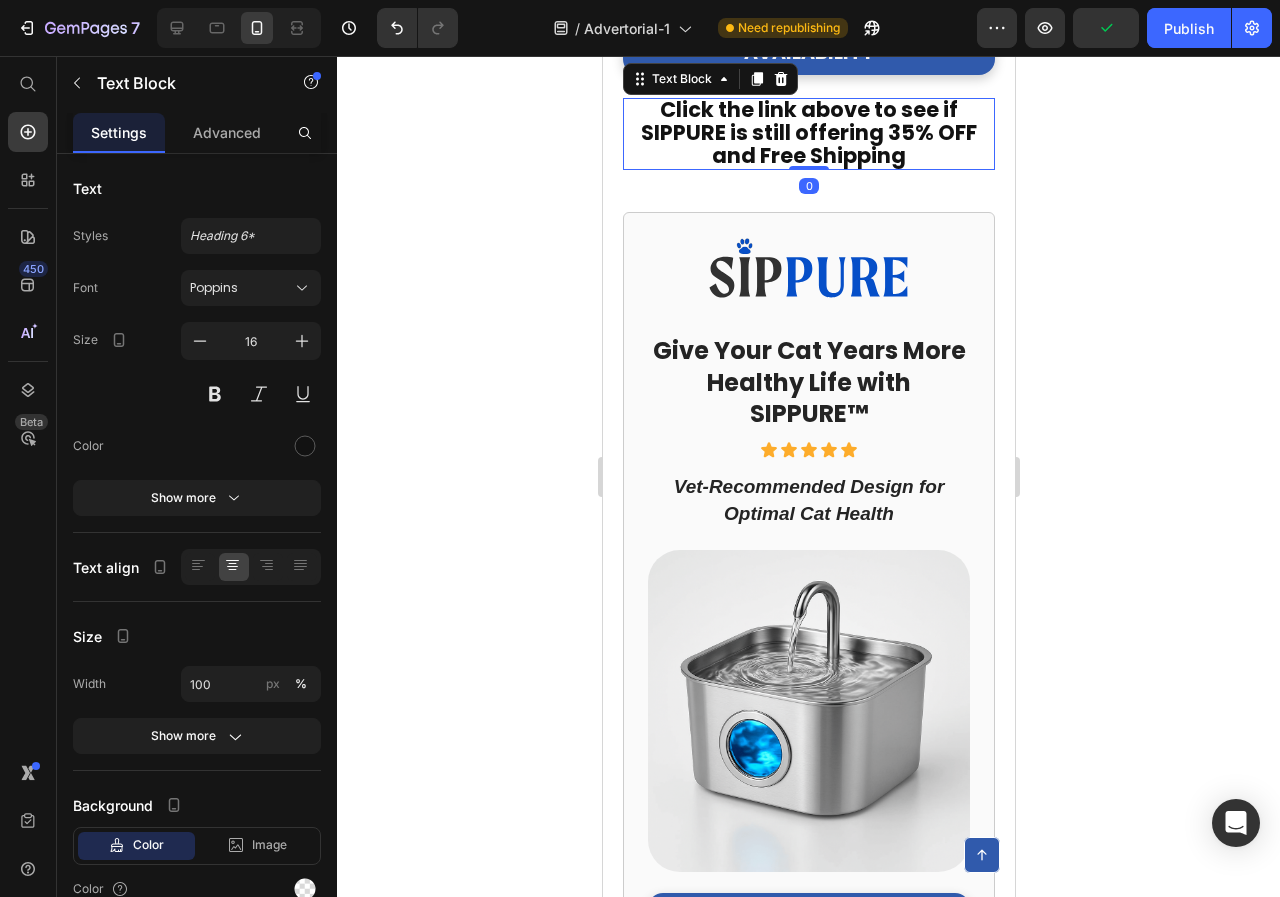 click on "Click the link above to see if SIPPURE is still offering 35% OFF and Free Shipping Text Block   0" at bounding box center [808, 134] 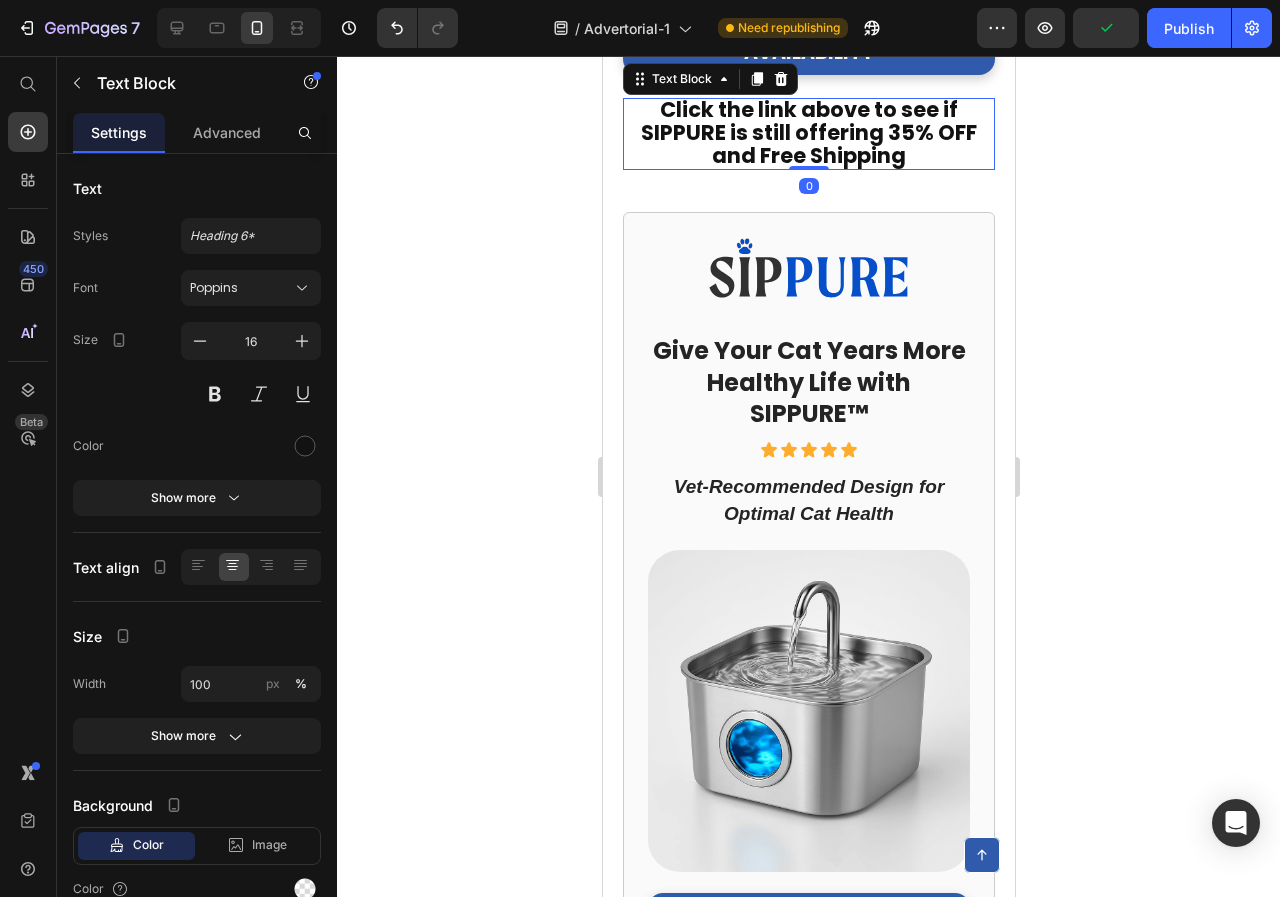 click 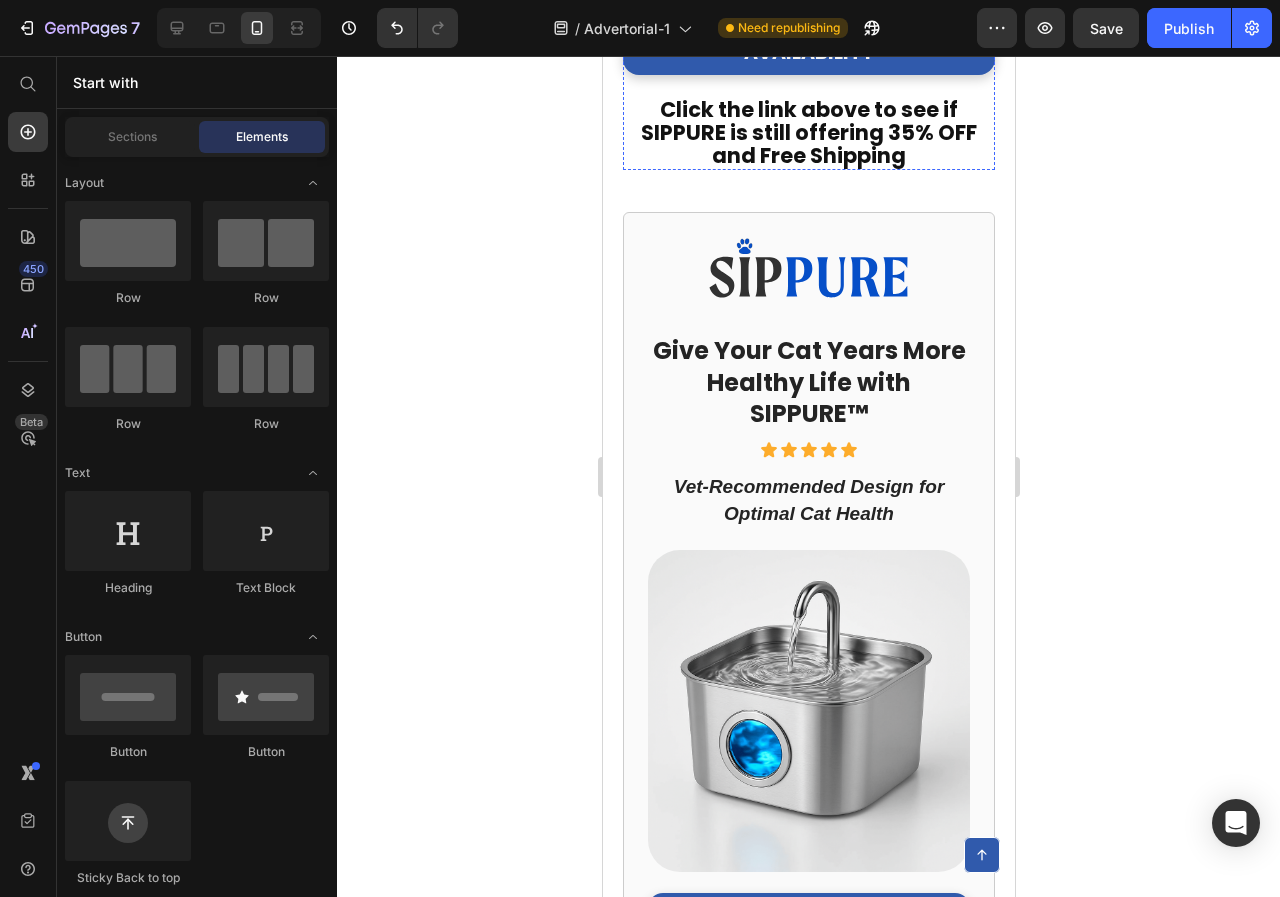 click at bounding box center (808, -11) 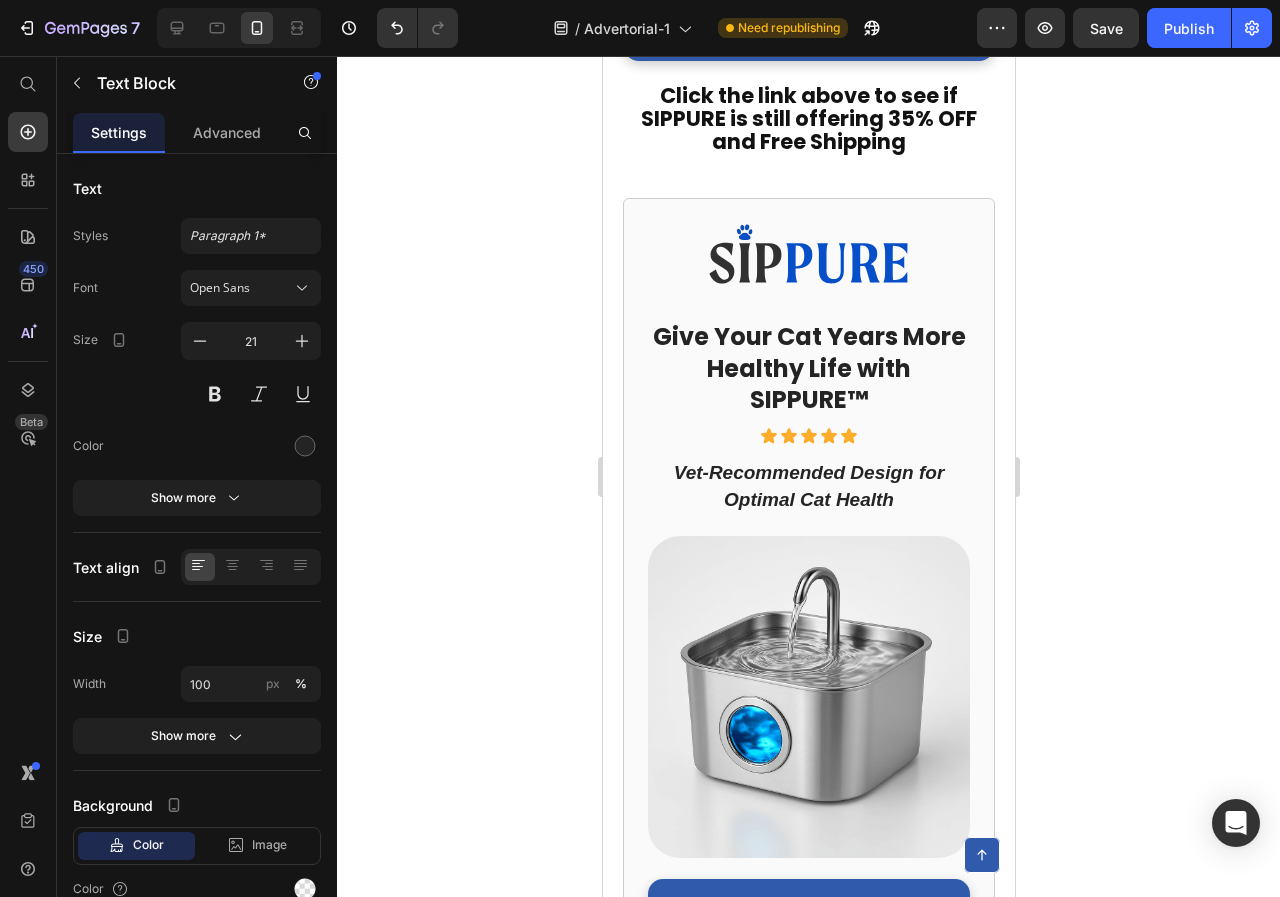 drag, startPoint x: 805, startPoint y: 463, endPoint x: 806, endPoint y: 447, distance: 16.03122 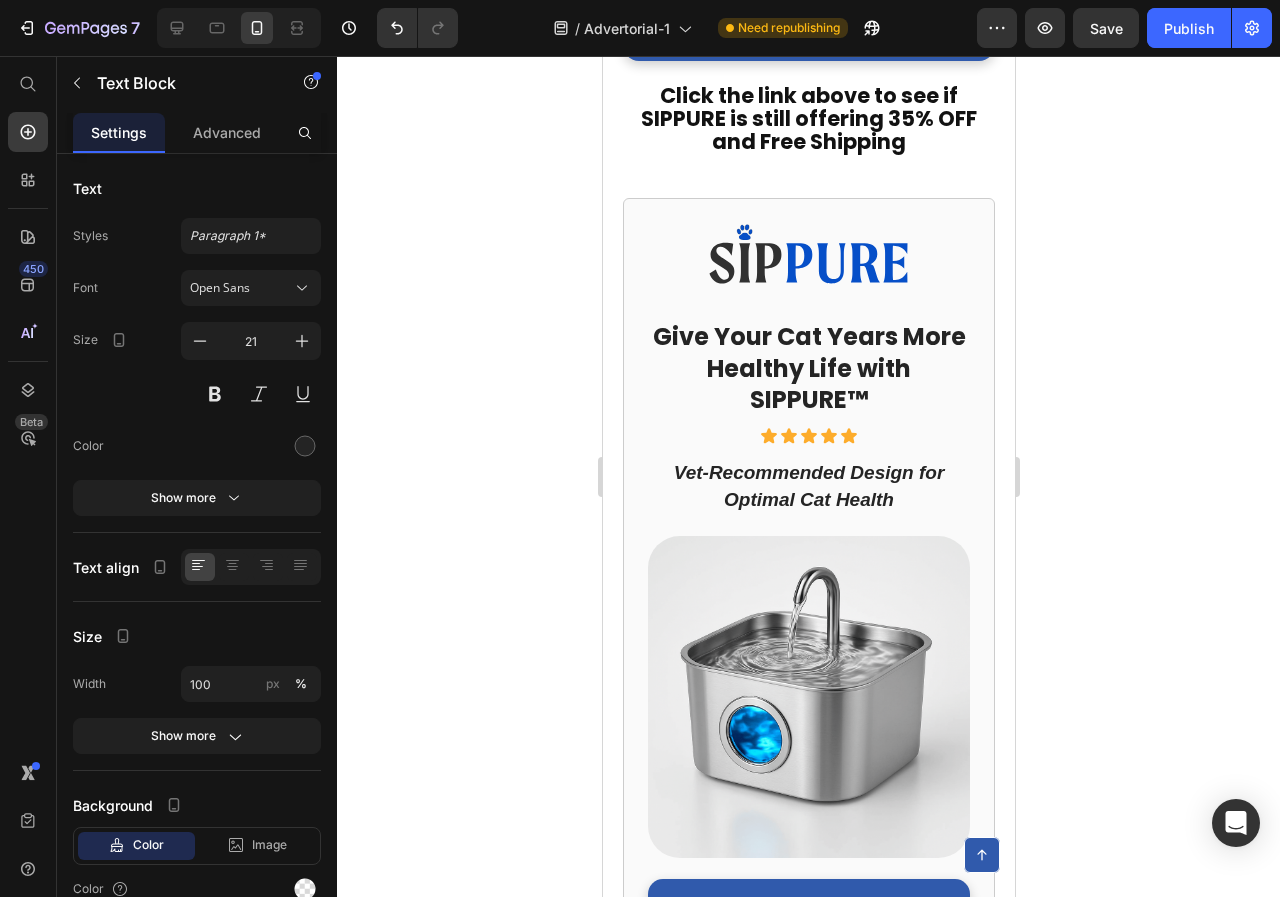 click 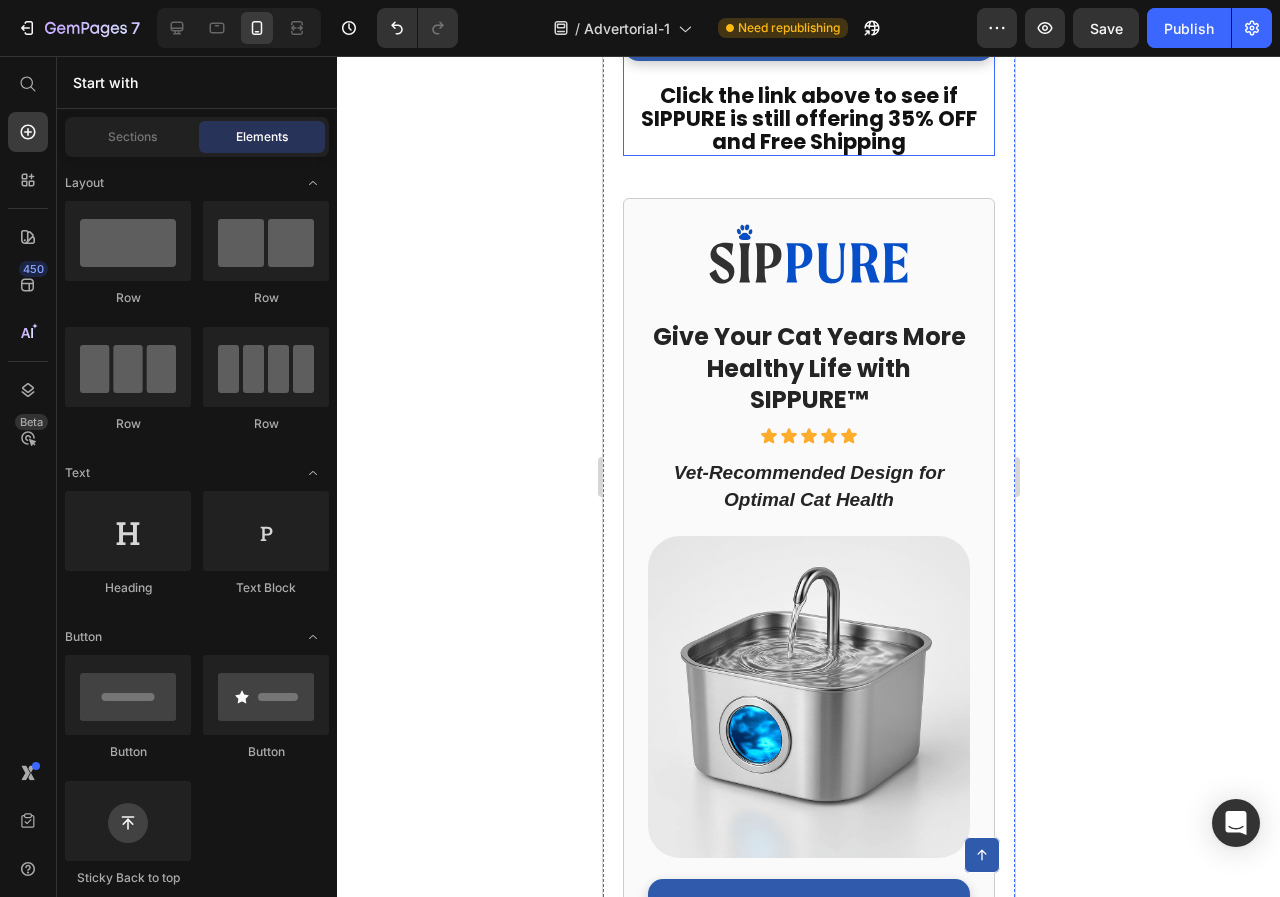 click on "⁠⁠⁠⁠⁠⁠⁠ Cat Owner Discovers $7,000 Secret Vets Don't Want You to Know Heading My healthy cat almost died from kidney failure If you think your indoor cat is healthy just because they seem fine... this story will shock you. Text Block Row Image My name is Jennifer, and  75% of my cat's kidneys were already destroyed  before I had any clue something was wrong.    If your cat drinks from a regular water bowl... If you've noticed your cat seems tired but blamed it on "getting older"... If you want to avoid a  $7,000+ kidney disease nightmare ... Then what I'm about to share could save your cat's life. There's a hidden epidemic killing indoor cats right now. 2 out of 3 cats are slowly dying from something vets call "silent kidney destruction." And the thing you think is keeping your cat healthy might actually be the cause. How A Routine Check-Up Became My Worst Nightmare Three months ago, I thought I was the perfect cat mom. I was so proud of how well I was taking care of her. " " " " " " . " " " "" at bounding box center (808, -4064) 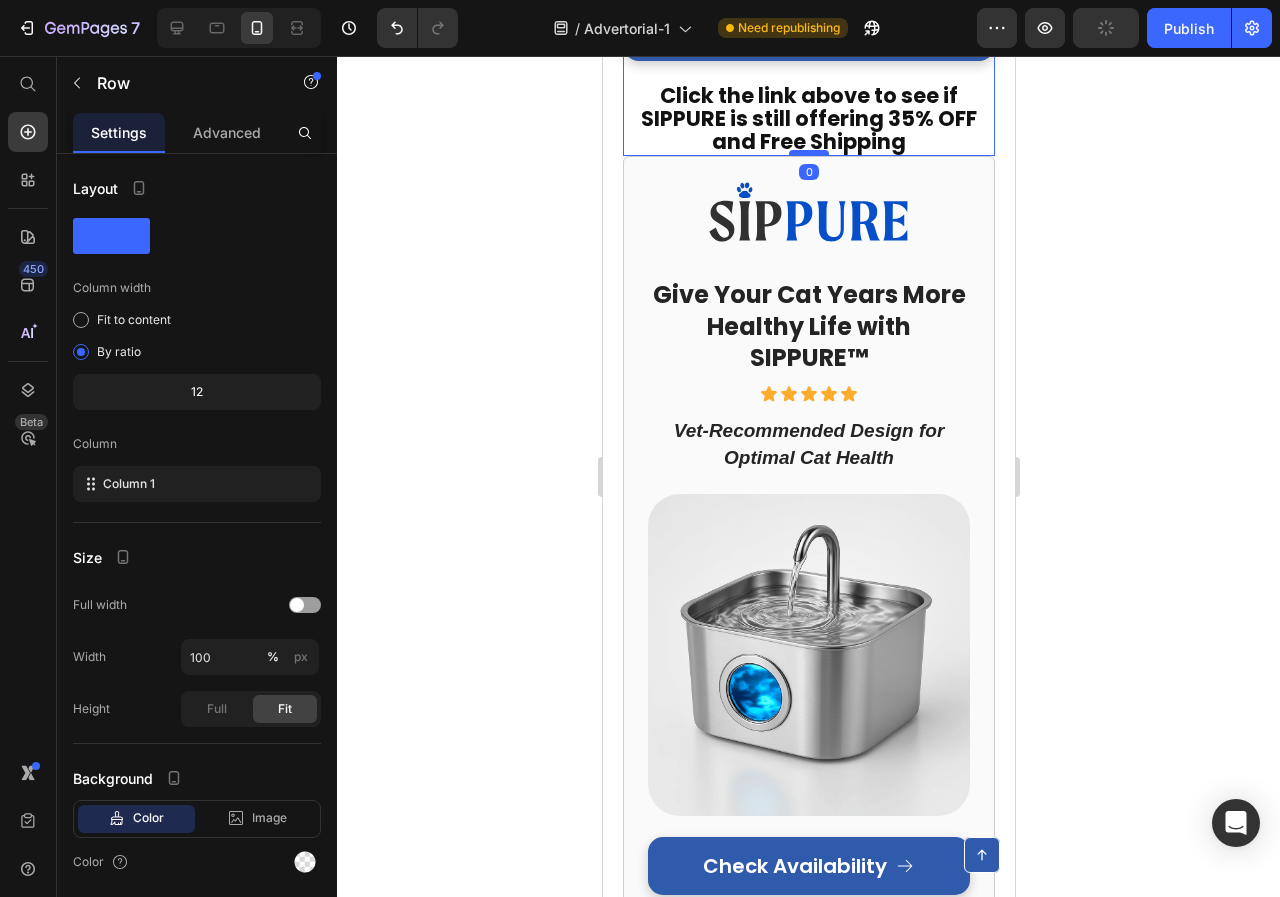 drag, startPoint x: 809, startPoint y: 656, endPoint x: 818, endPoint y: 613, distance: 43.931767 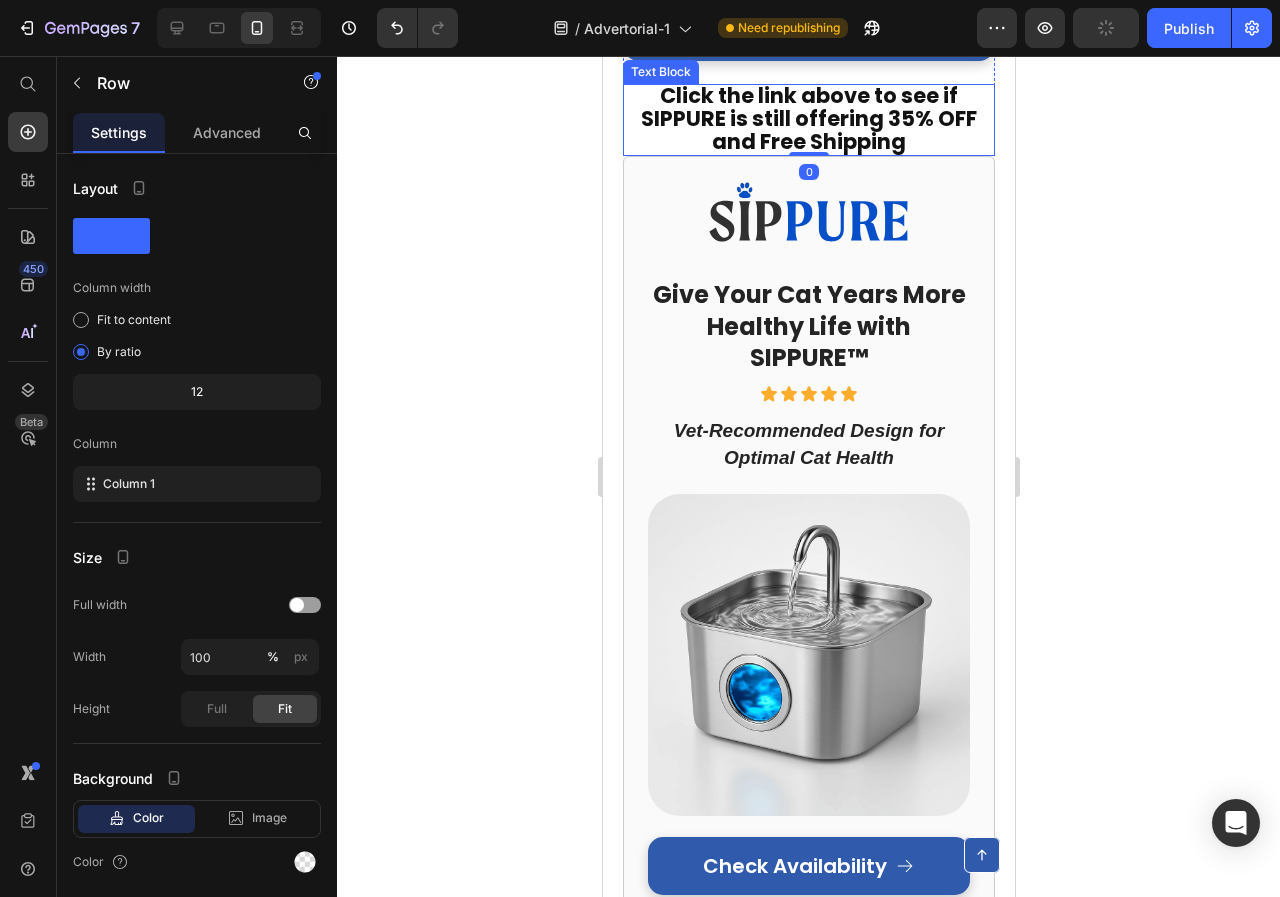 click on "Click the link above to see if SIPPURE is still offering 35% OFF and Free Shipping" at bounding box center [808, 118] 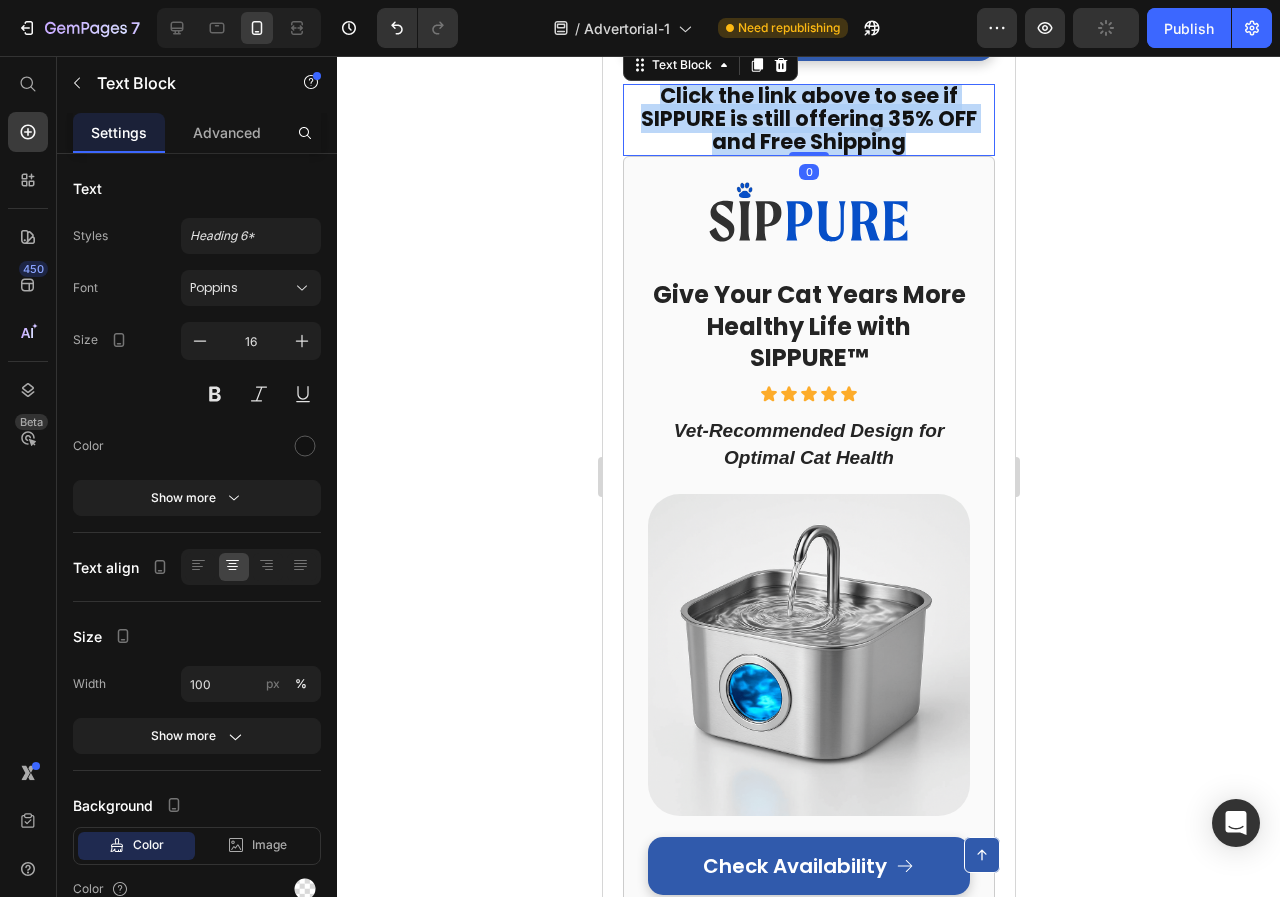 click on "Click the link above to see if SIPPURE is still offering 35% OFF and Free Shipping" at bounding box center (808, 118) 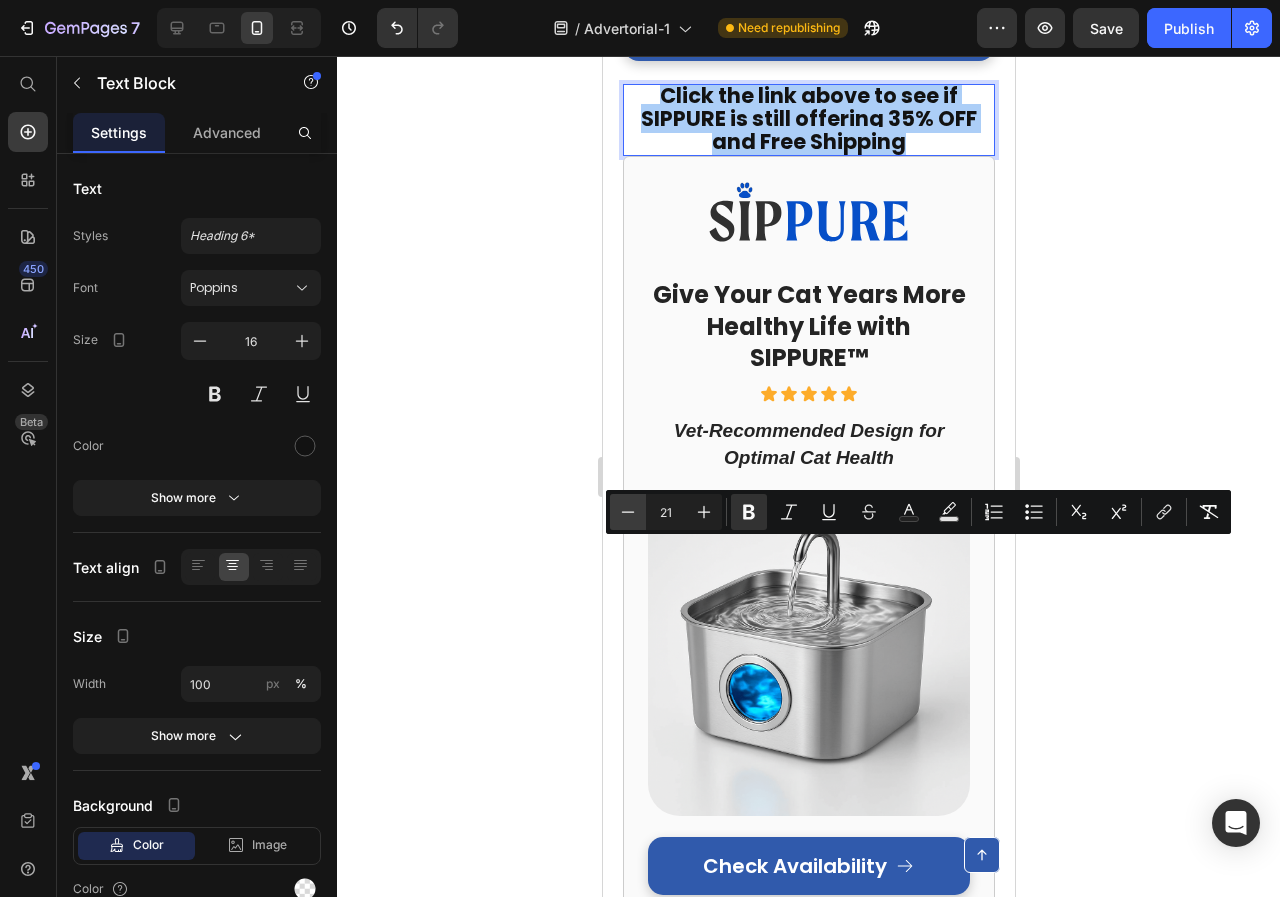 click 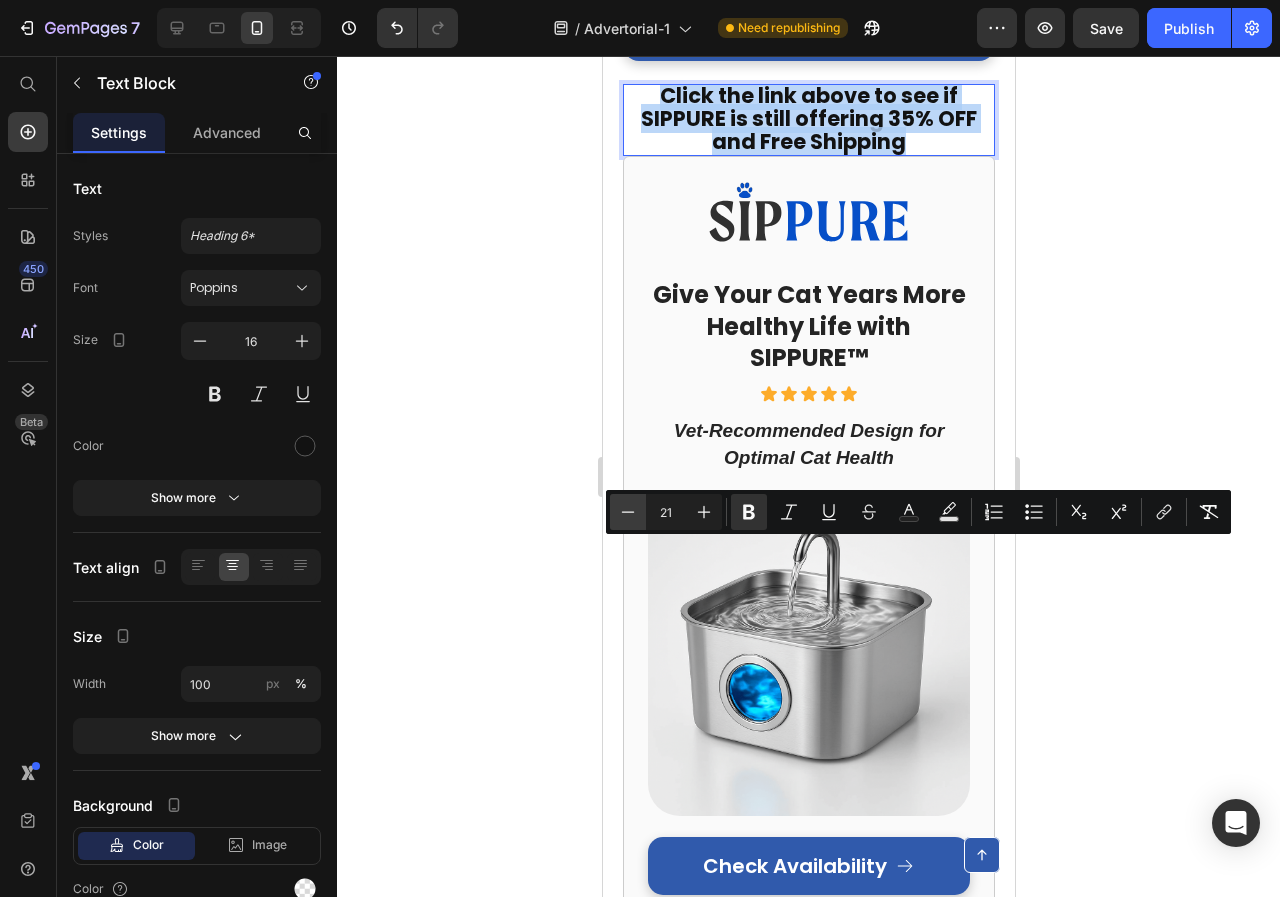 type on "20" 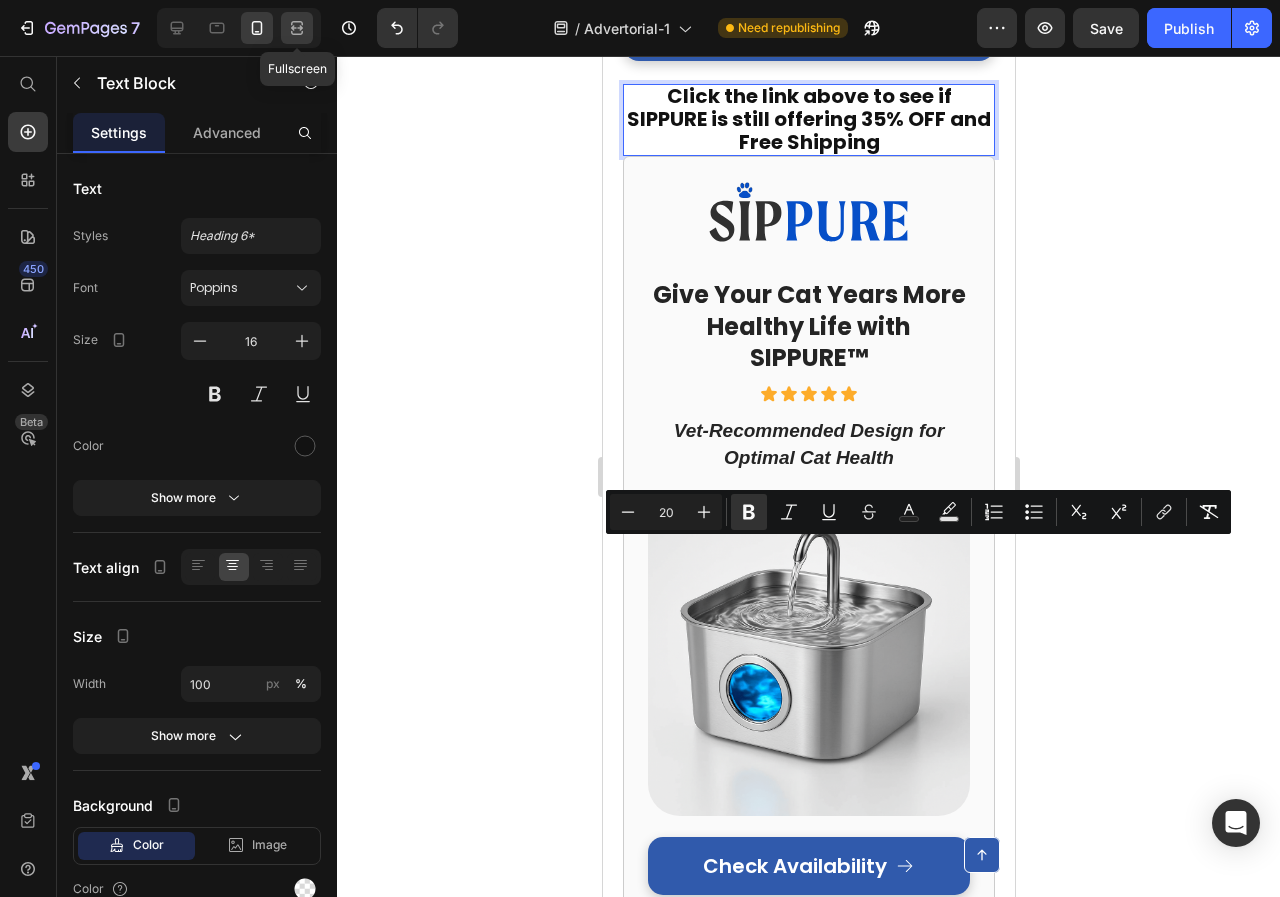 click 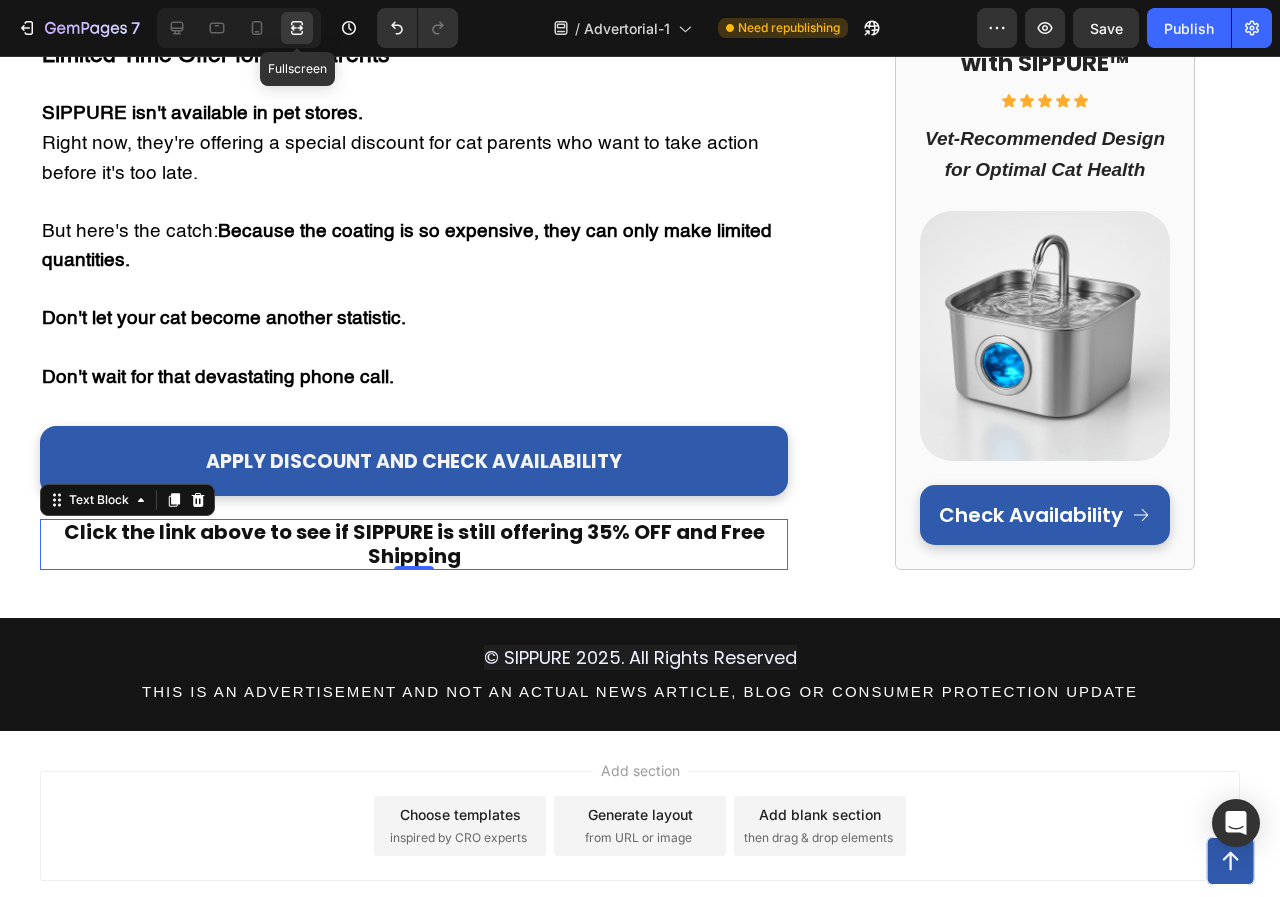 scroll, scrollTop: 7354, scrollLeft: 0, axis: vertical 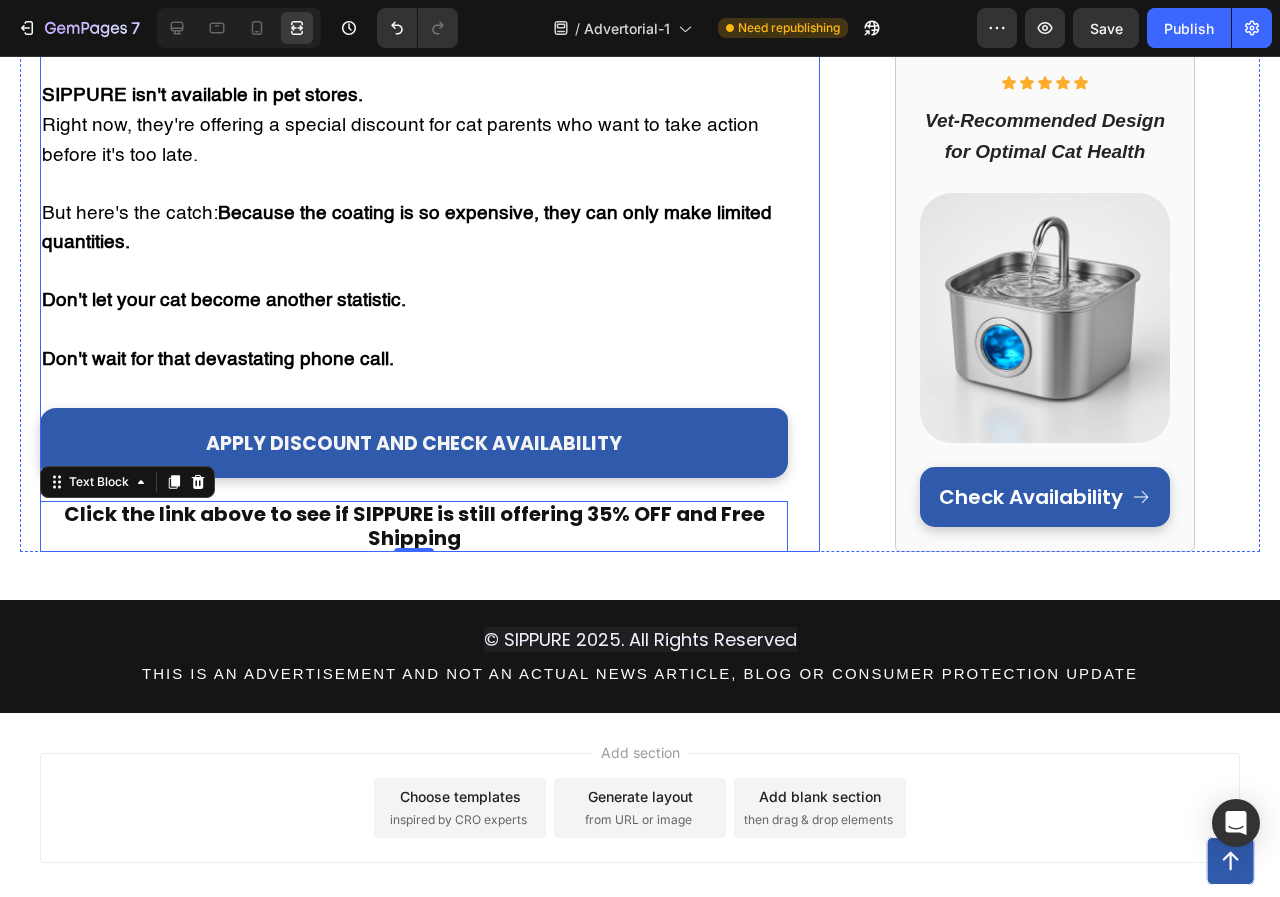 click on "⁠⁠⁠⁠⁠⁠⁠ Cat Owner Discovers $7,000 Secret Vets Don't Want You to Know Heading My healthy cat almost died from kidney failure If you think your indoor cat is healthy just because they seem fine... this story will shock you. Text Block Row Image My name is Jennifer, and  75% of my cat's kidneys were already destroyed  before I had any clue something was wrong.    If your cat drinks from a regular water bowl... If you've noticed your cat seems tired but blamed it on "getting older"... If you want to avoid a  $7,000+ kidney disease nightmare ... Then what I'm about to share could save your cat's life. There's a hidden epidemic killing indoor cats right now. 2 out of 3 cats are slowly dying from something vets call "silent kidney destruction." And the thing you think is keeping your cat healthy might actually be the cause. How A Routine Check-Up Became My Worst Nightmare Three months ago, I thought I was the perfect cat mom. I was so proud of how well I was taking care of her. " " " " " " . " " " "" at bounding box center [430, -3302] 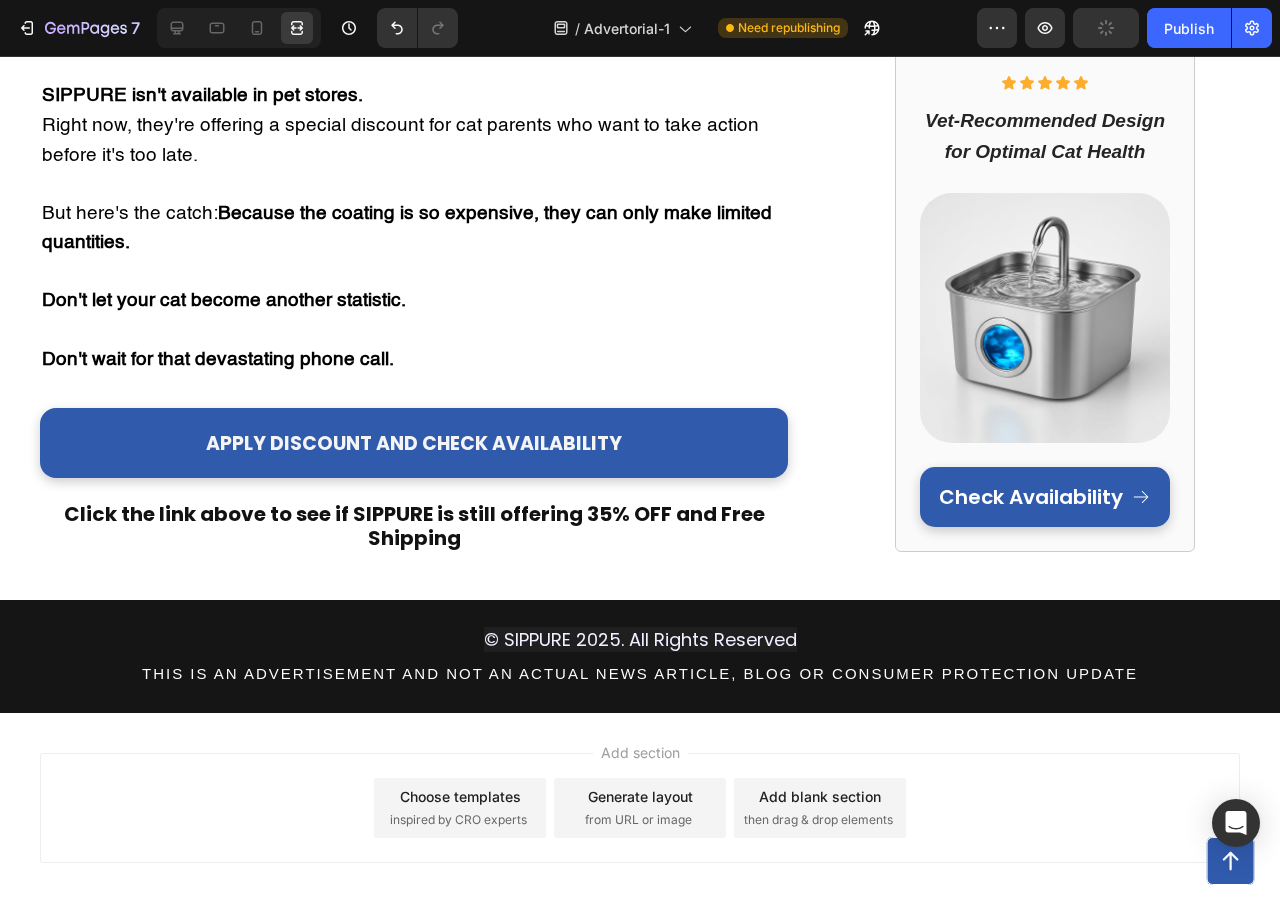 click on "Add section Choose templates inspired by CRO experts Generate layout from URL or image Add blank section then drag & drop elements" at bounding box center (640, 808) 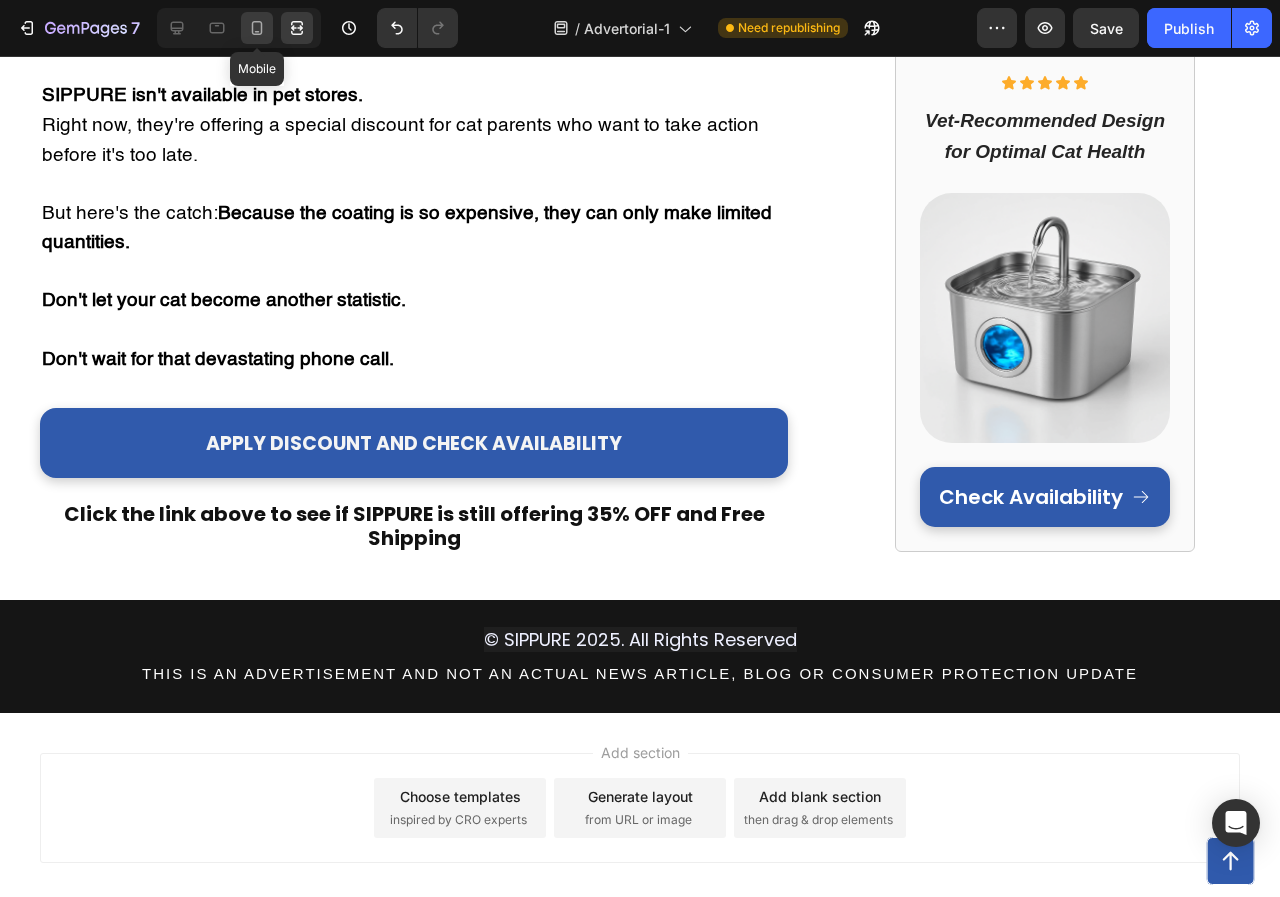 click 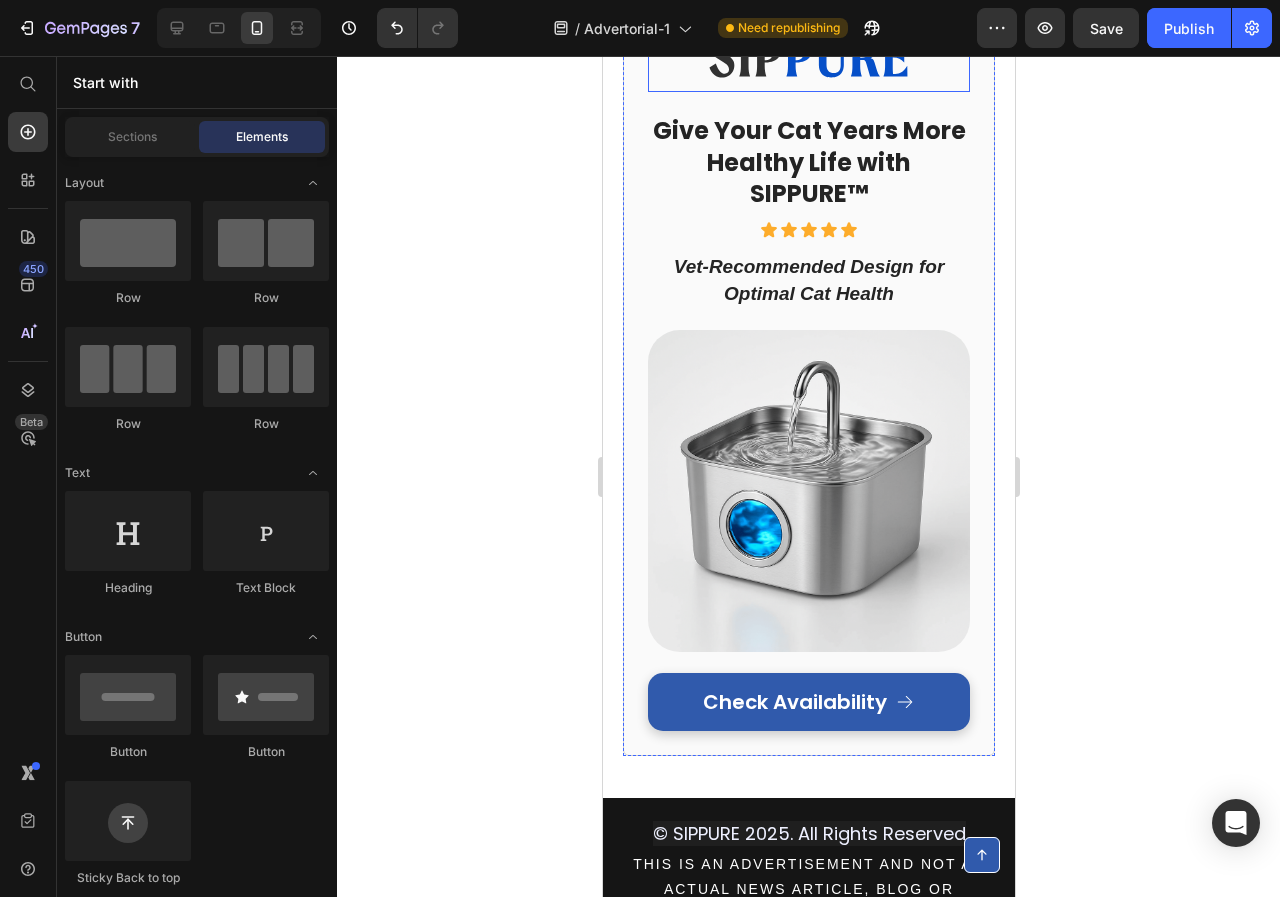 scroll, scrollTop: 8719, scrollLeft: 0, axis: vertical 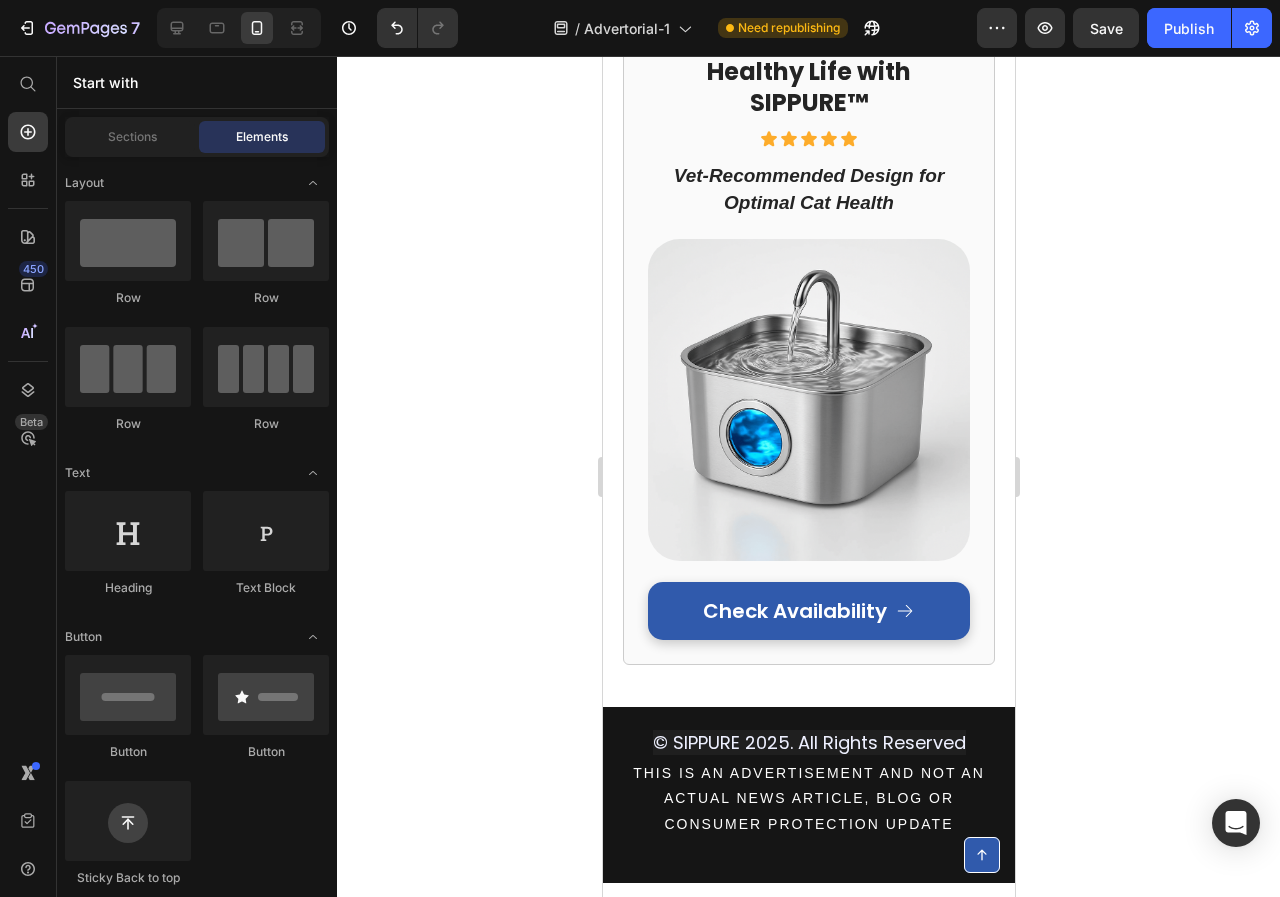 click on "Click the link above to see if SIPPURE is still offering 35% OFF and Free Shipping" at bounding box center [808, -135] 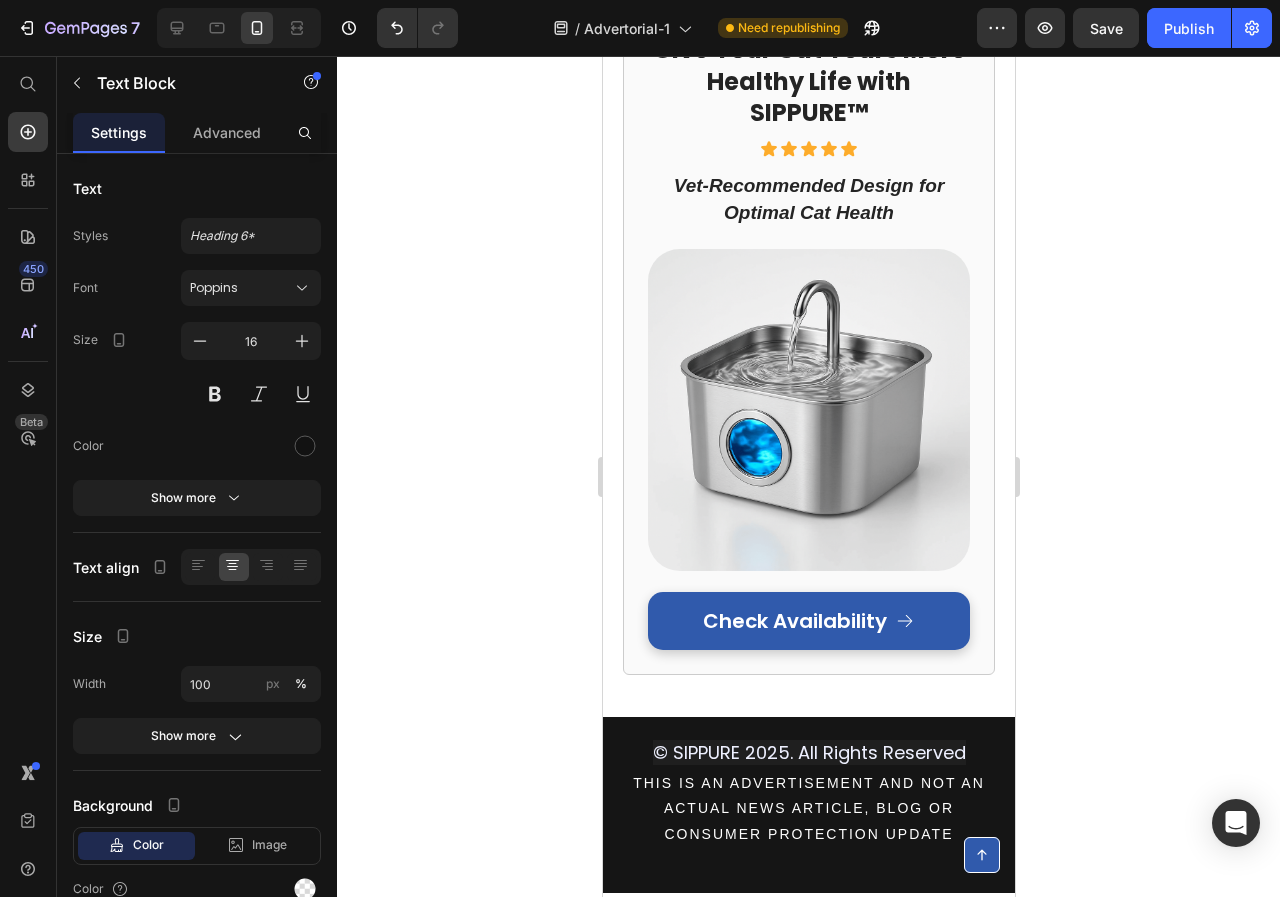 drag, startPoint x: 798, startPoint y: 360, endPoint x: 795, endPoint y: 370, distance: 10.440307 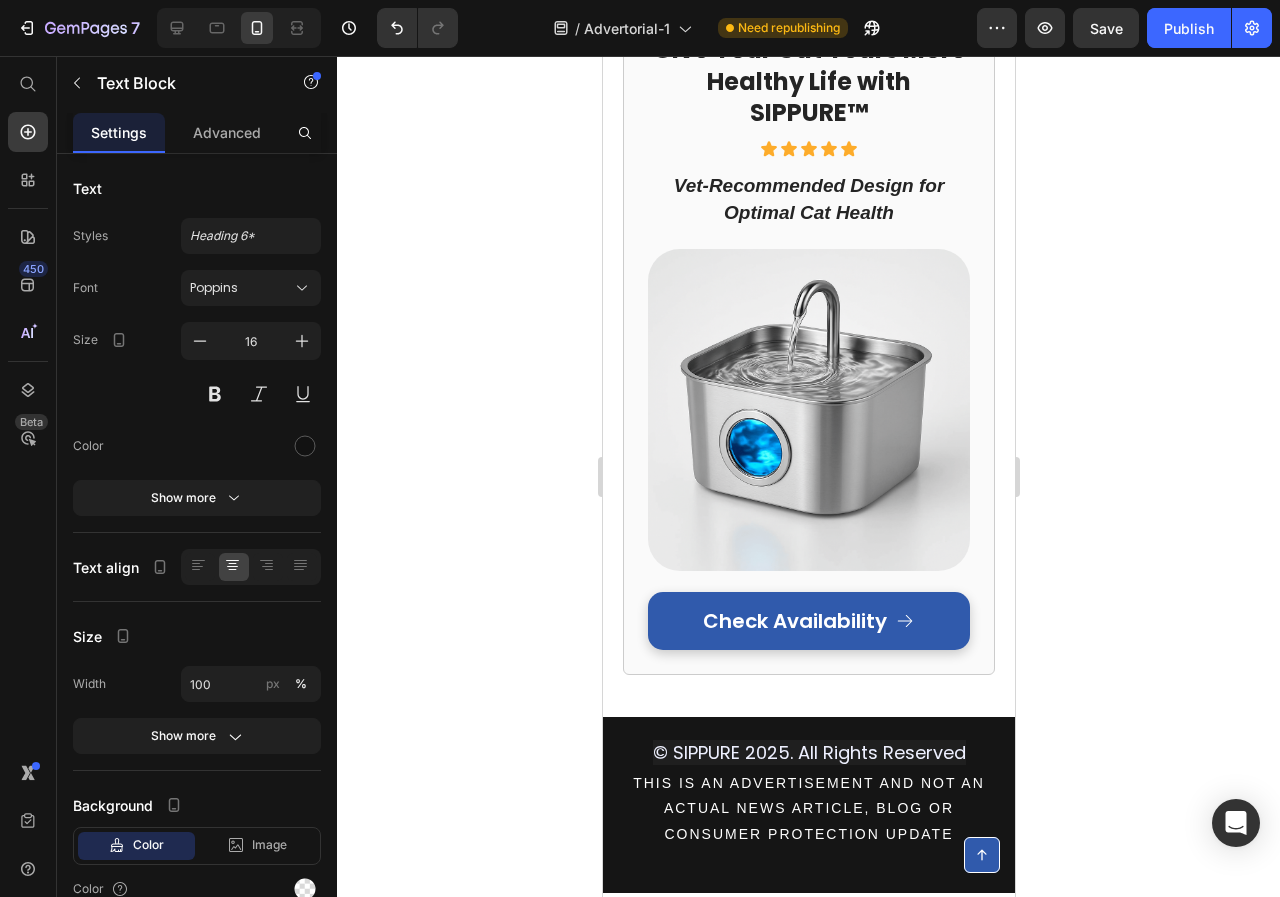 click 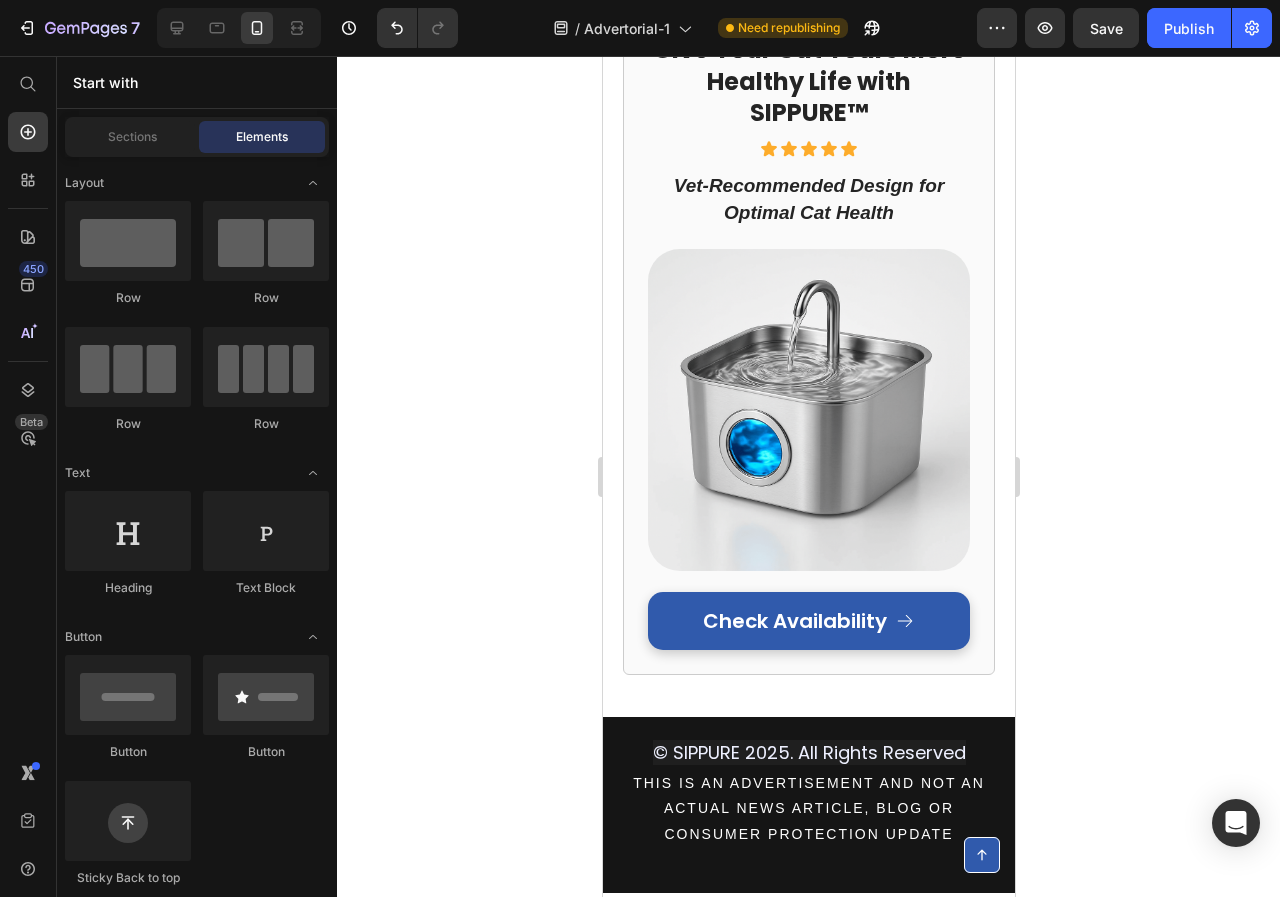 click on "Click the link above to see if SIPPURE is still offering 35% OFF and Free Shipping" at bounding box center (808, -136) 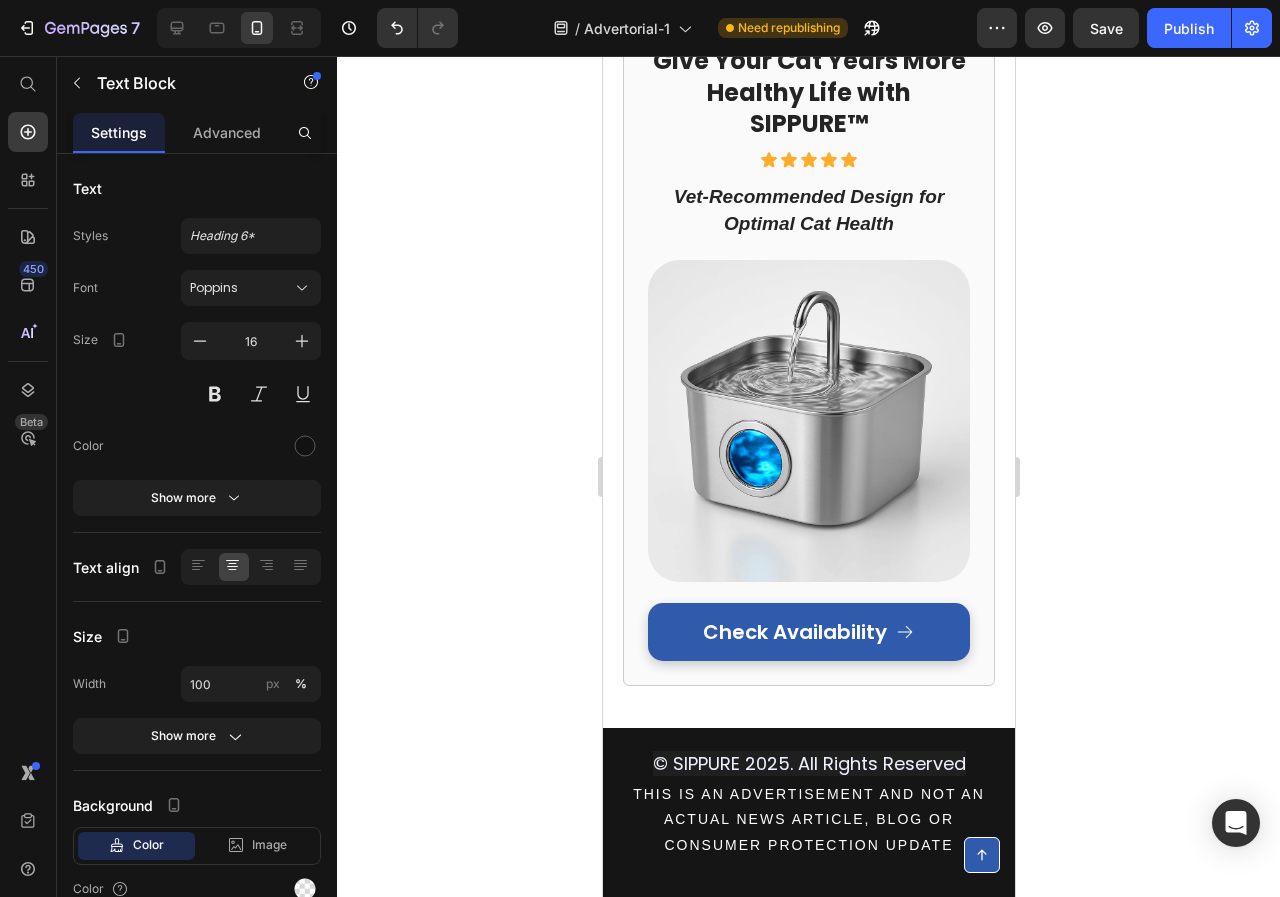 drag, startPoint x: 806, startPoint y: 369, endPoint x: 806, endPoint y: 380, distance: 11 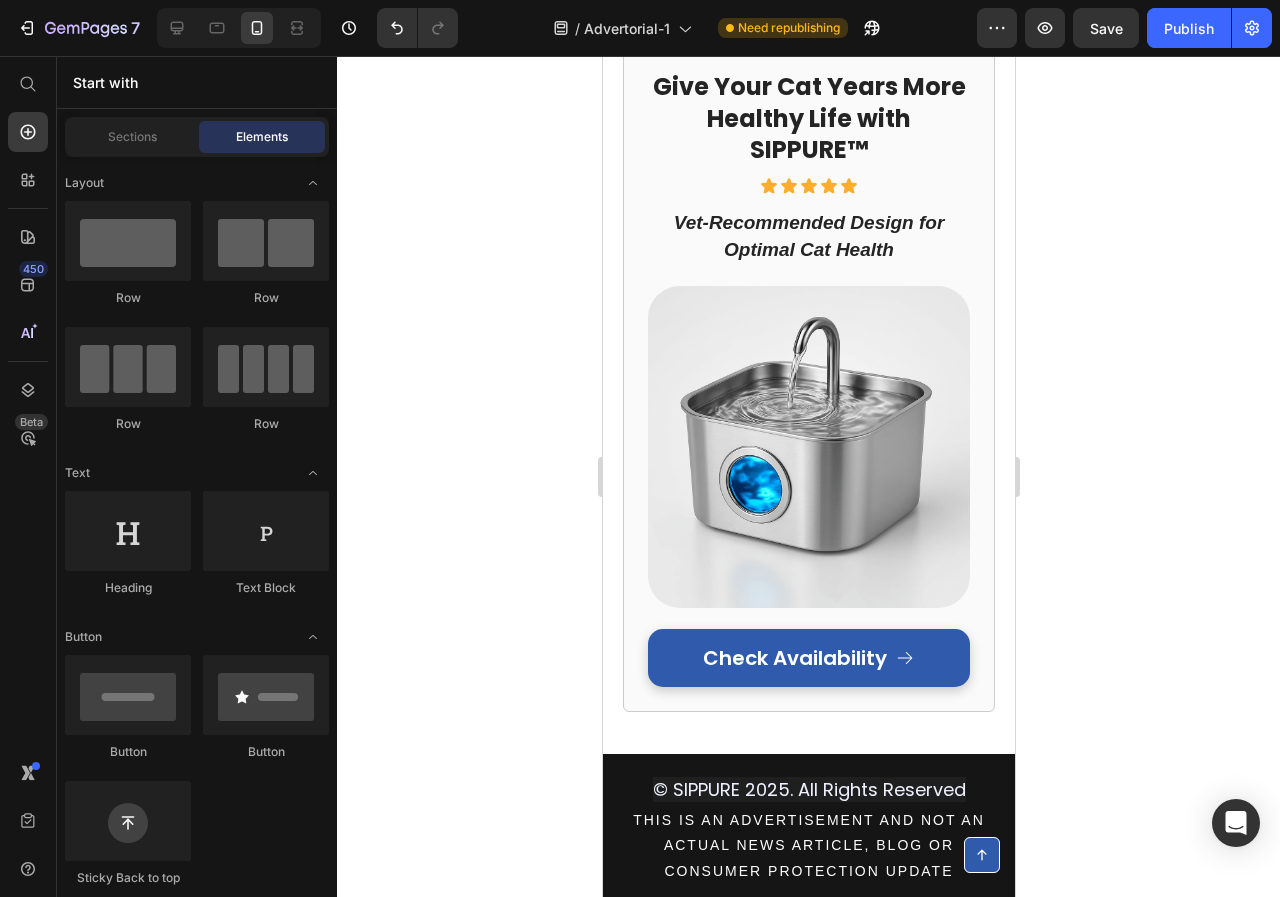 scroll, scrollTop: 9548, scrollLeft: 0, axis: vertical 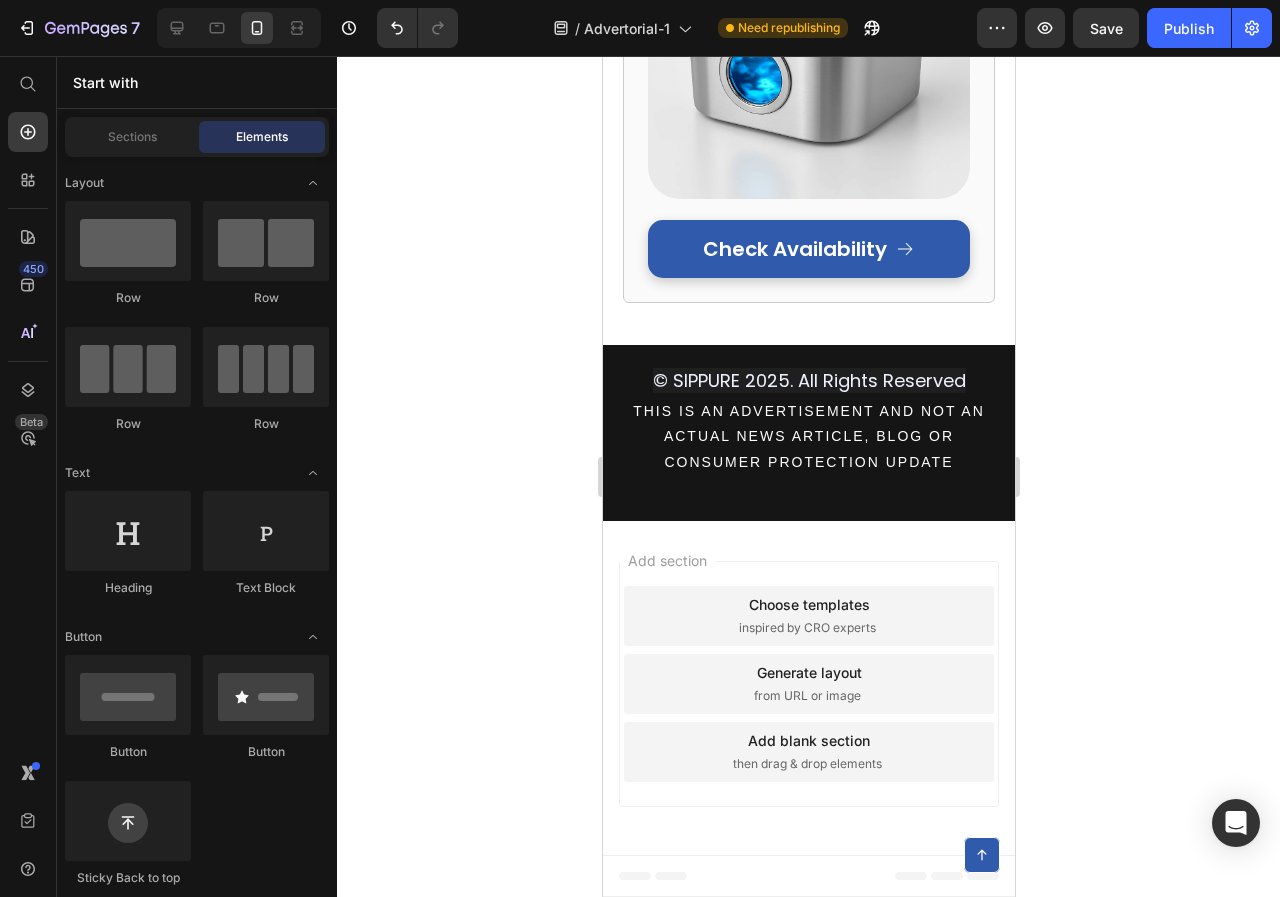 drag, startPoint x: 1005, startPoint y: 737, endPoint x: 1656, endPoint y: 736, distance: 651.0008 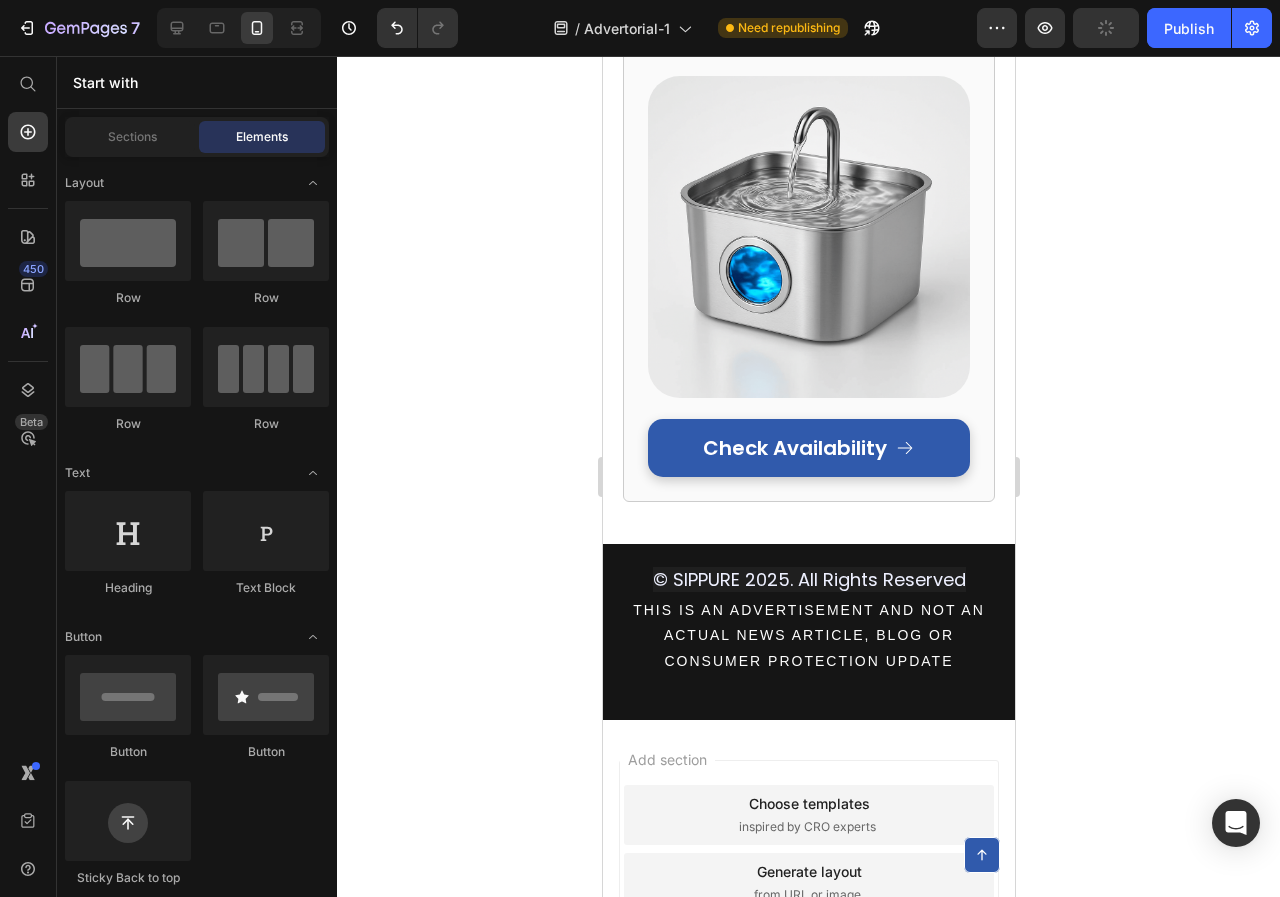 scroll, scrollTop: 8877, scrollLeft: 0, axis: vertical 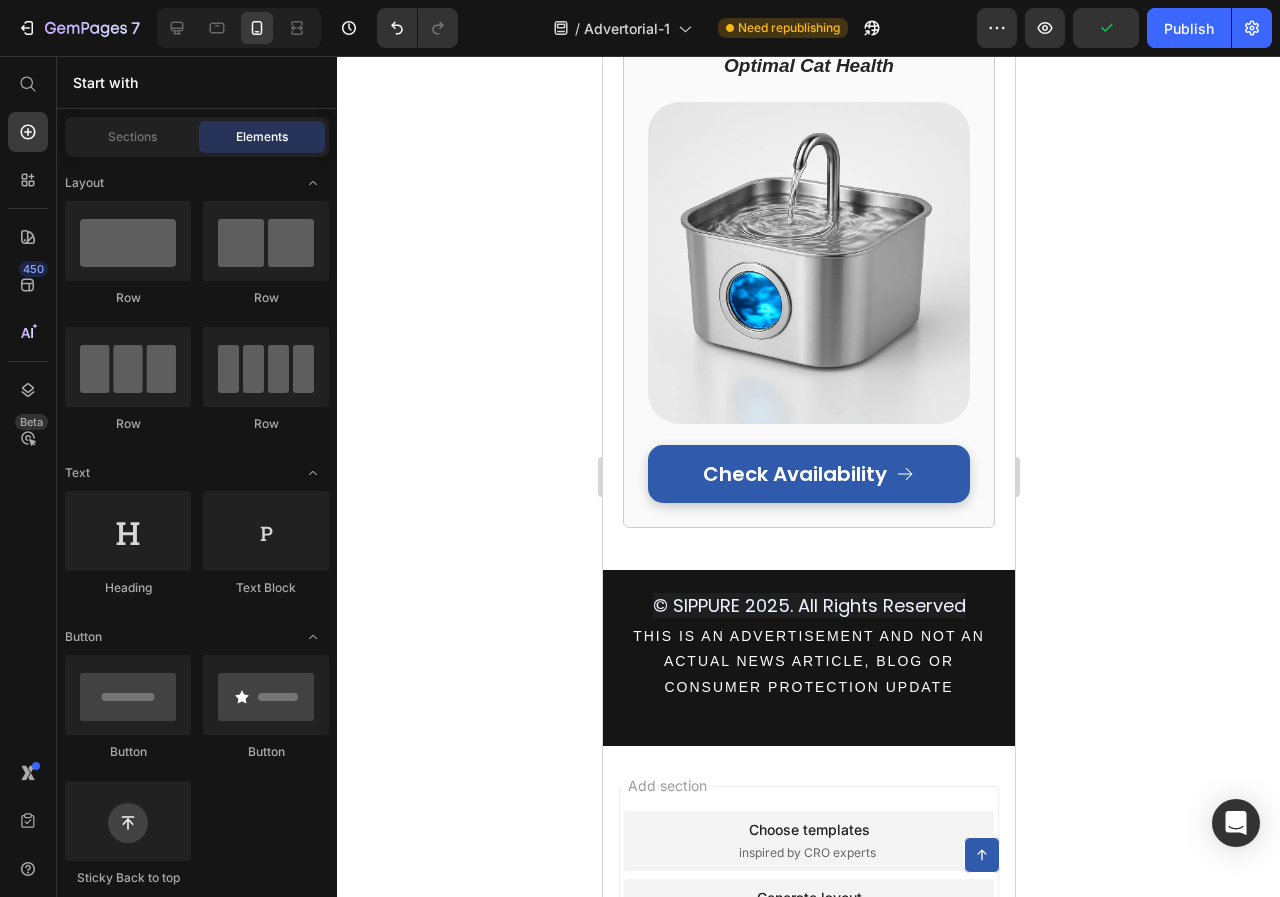 drag, startPoint x: 1004, startPoint y: 836, endPoint x: 1631, endPoint y: 838, distance: 627.0032 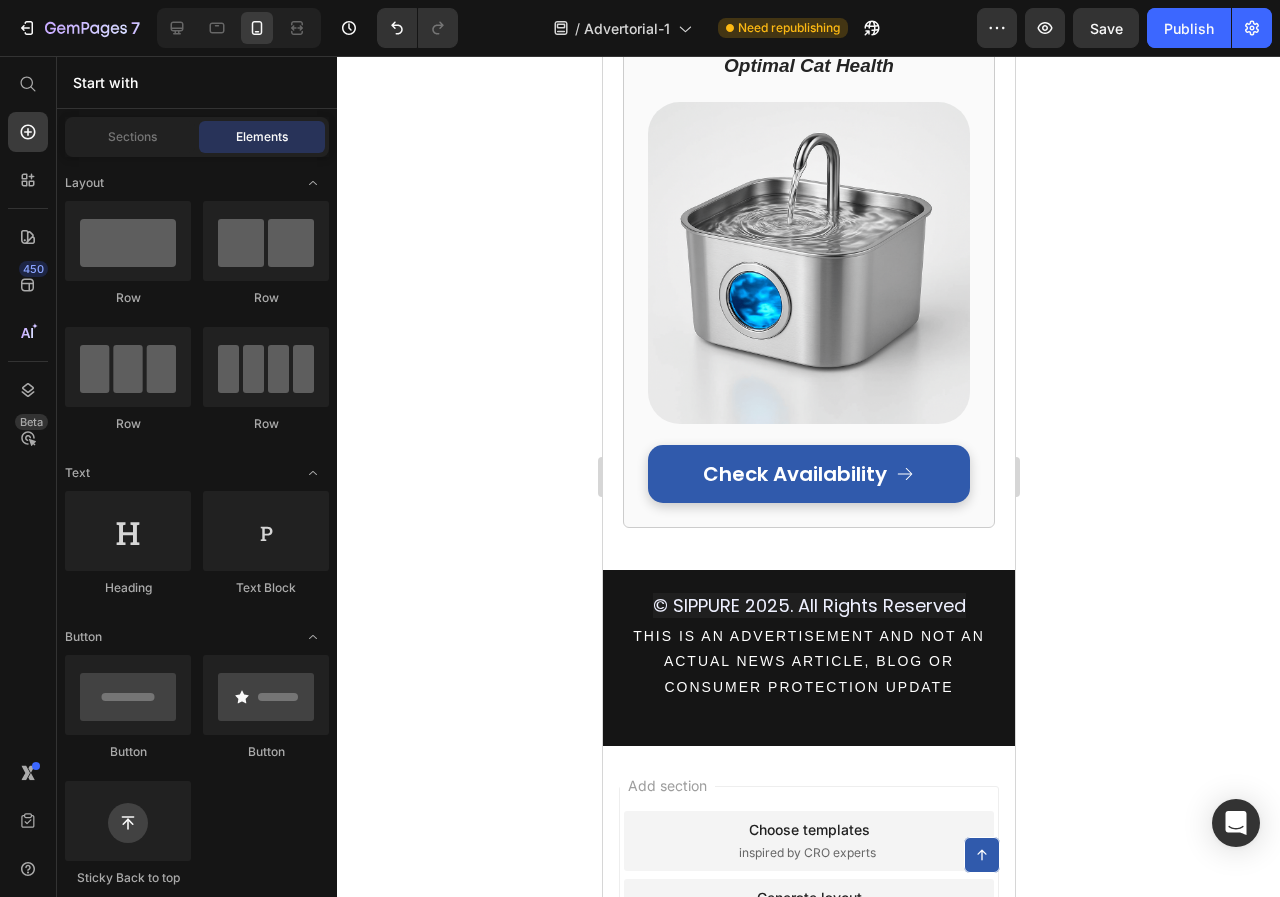 click on "APPLY DISCOUNT AND CHECK AVAILABILITY" at bounding box center [808, -387] 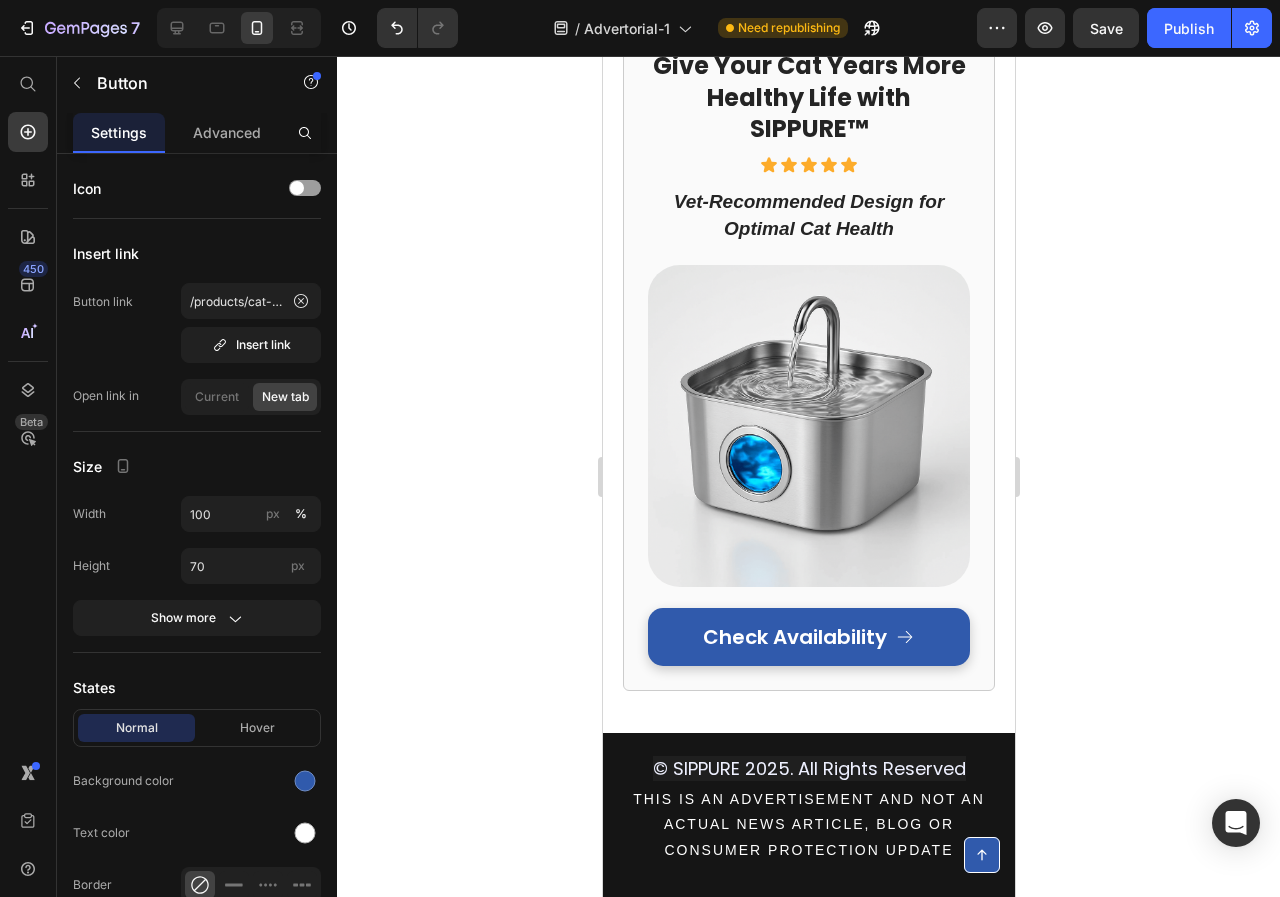 scroll, scrollTop: 8677, scrollLeft: 0, axis: vertical 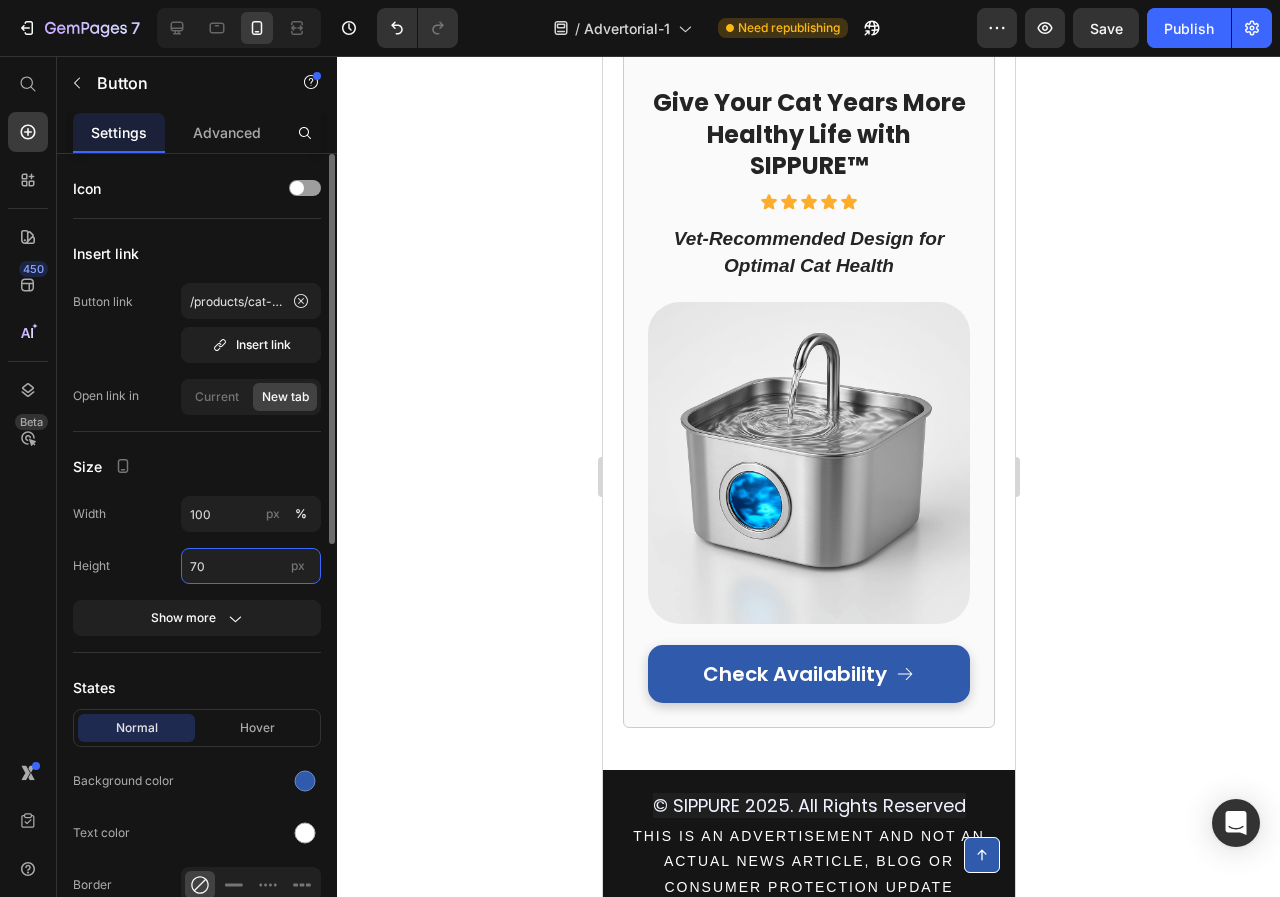 click on "70" at bounding box center [251, 566] 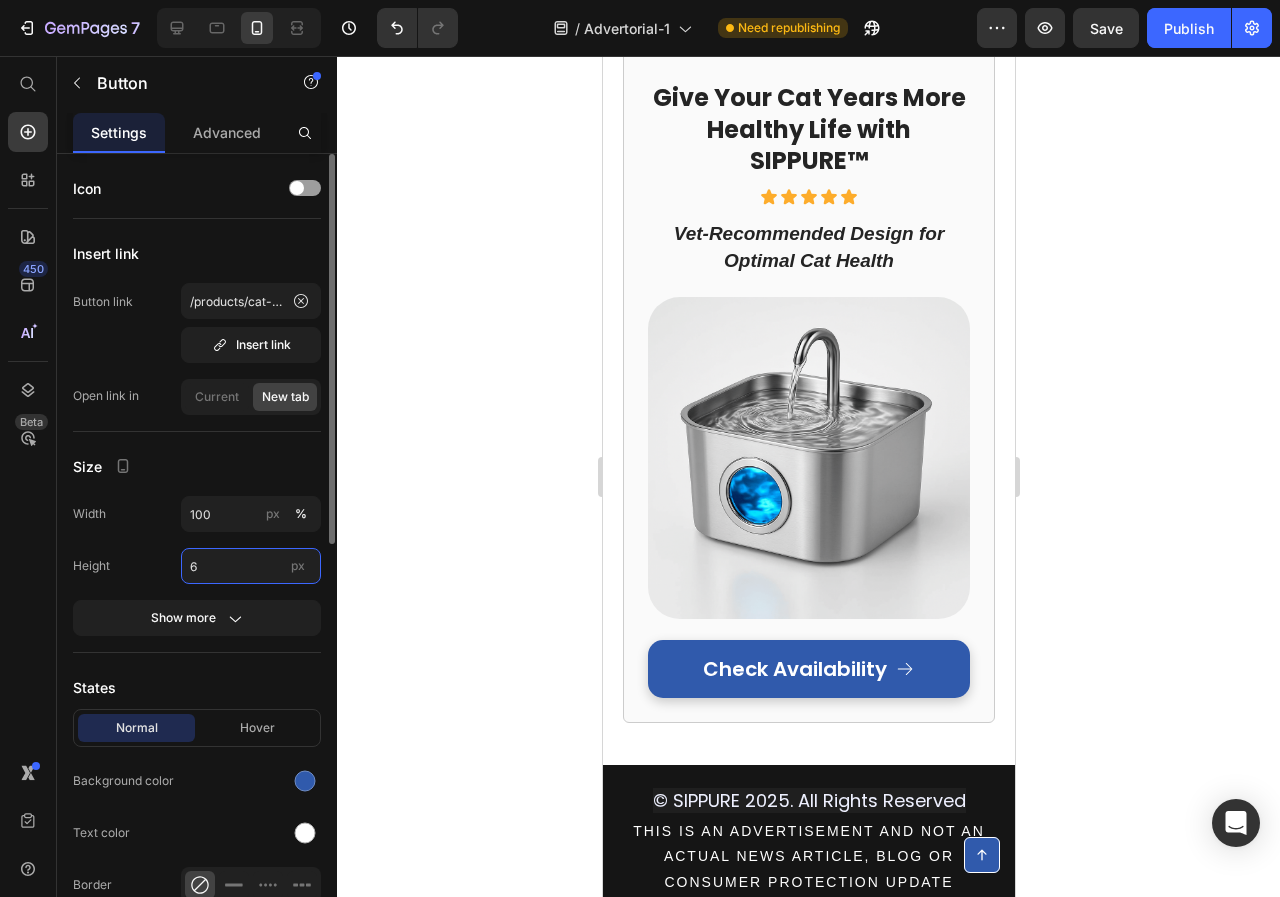 type on "68" 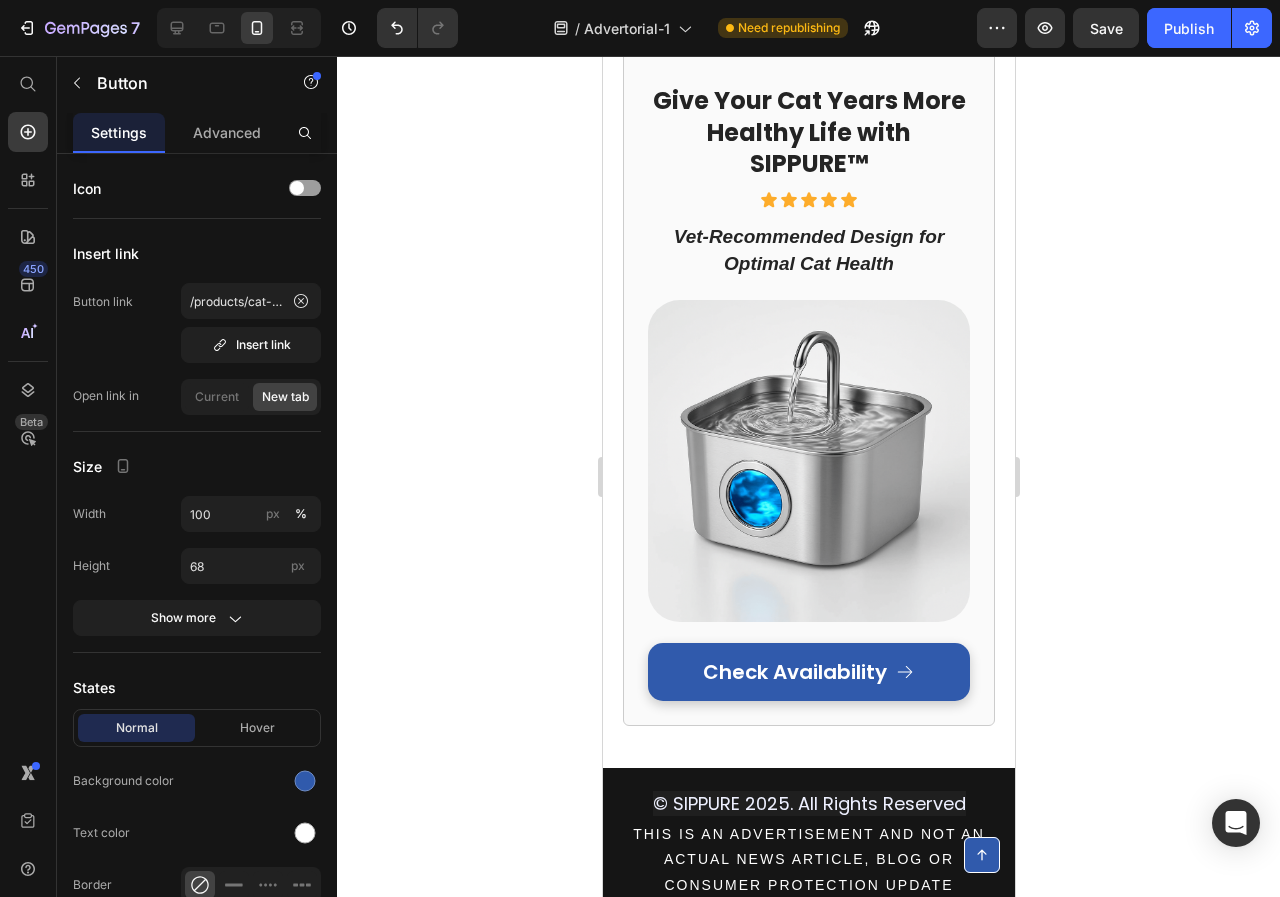 click 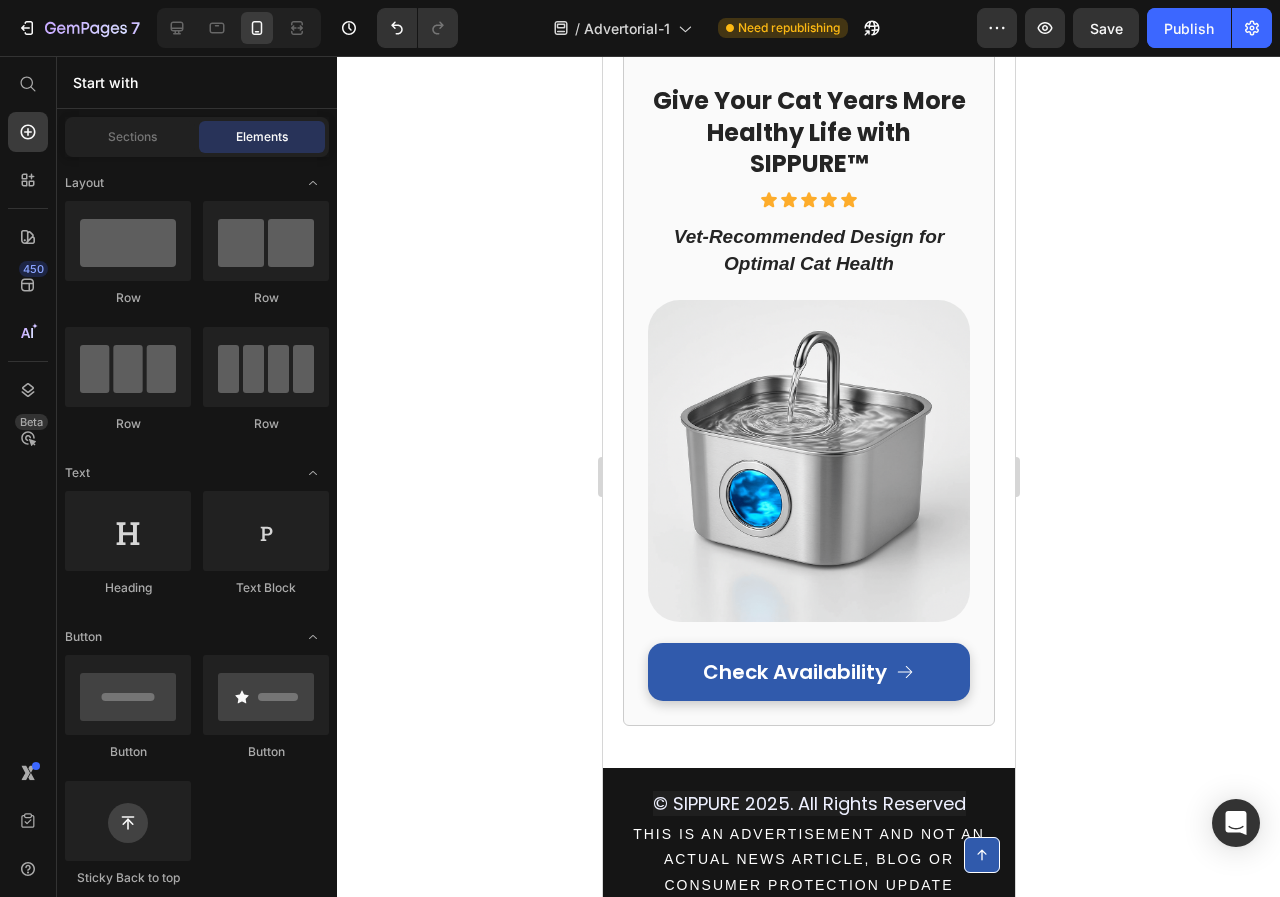 click on "Click the link above to see if SIPPURE is still offering 35% OFF and Free Shipping" at bounding box center [808, -96] 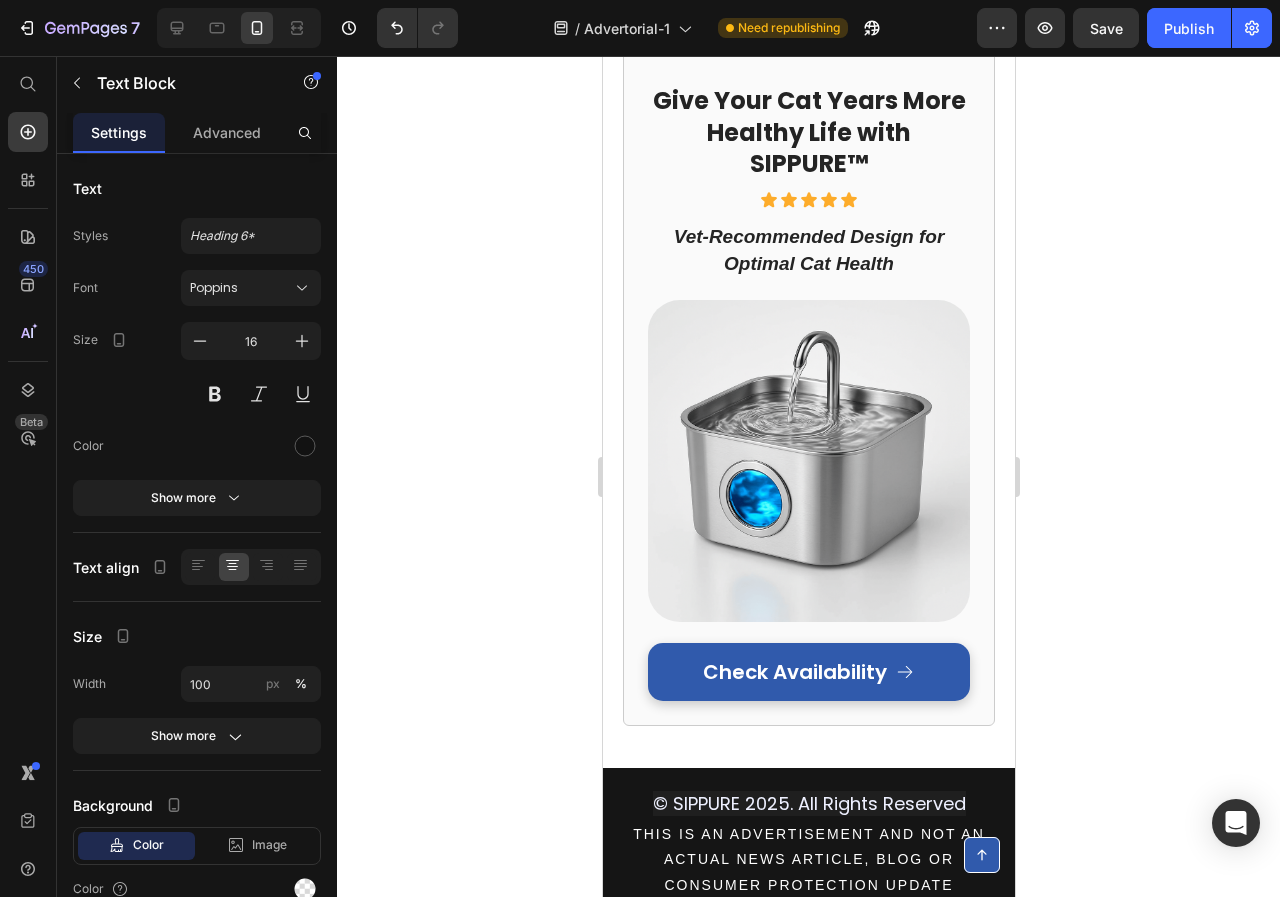 drag, startPoint x: 832, startPoint y: 292, endPoint x: 848, endPoint y: 321, distance: 33.12099 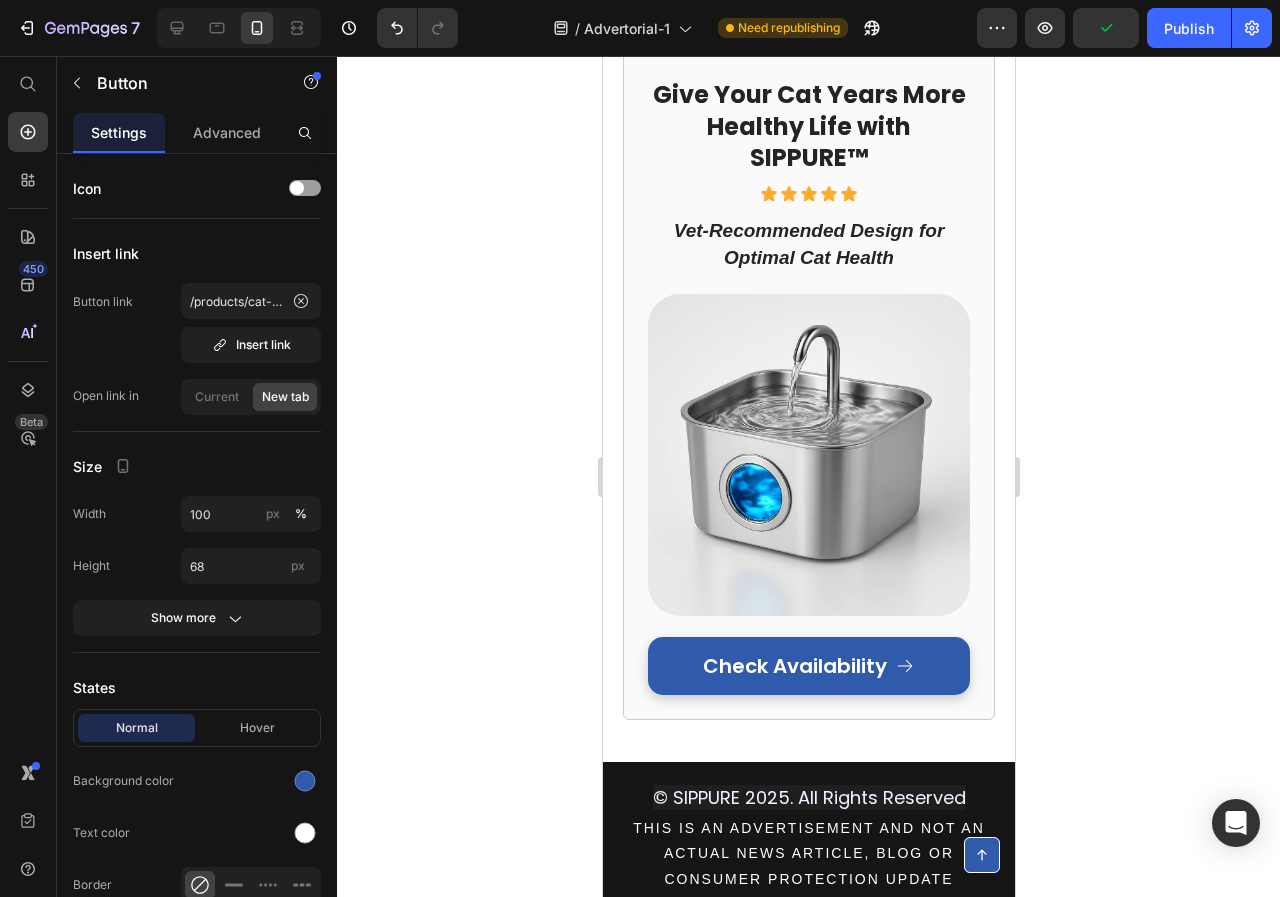 click at bounding box center [808, -140] 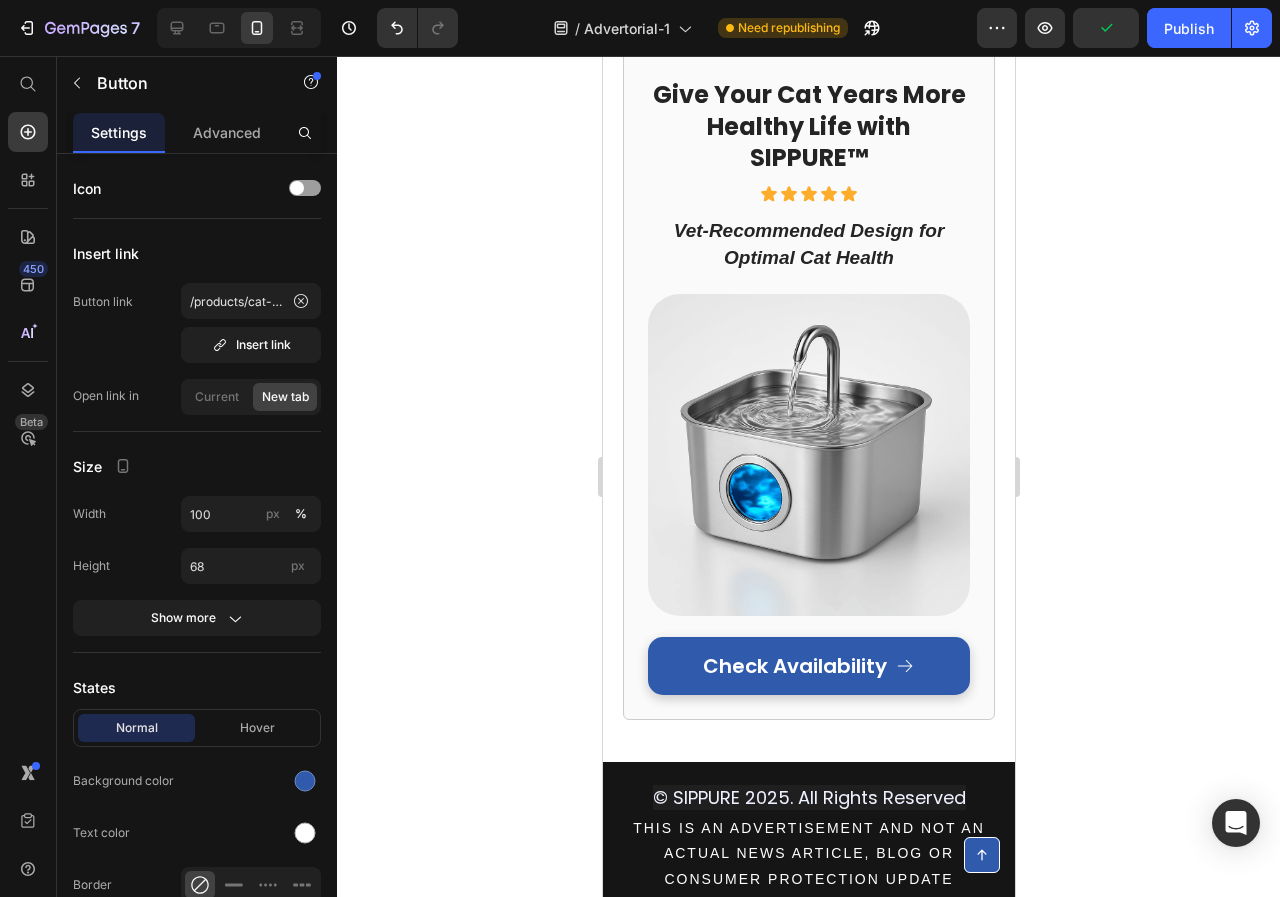 click 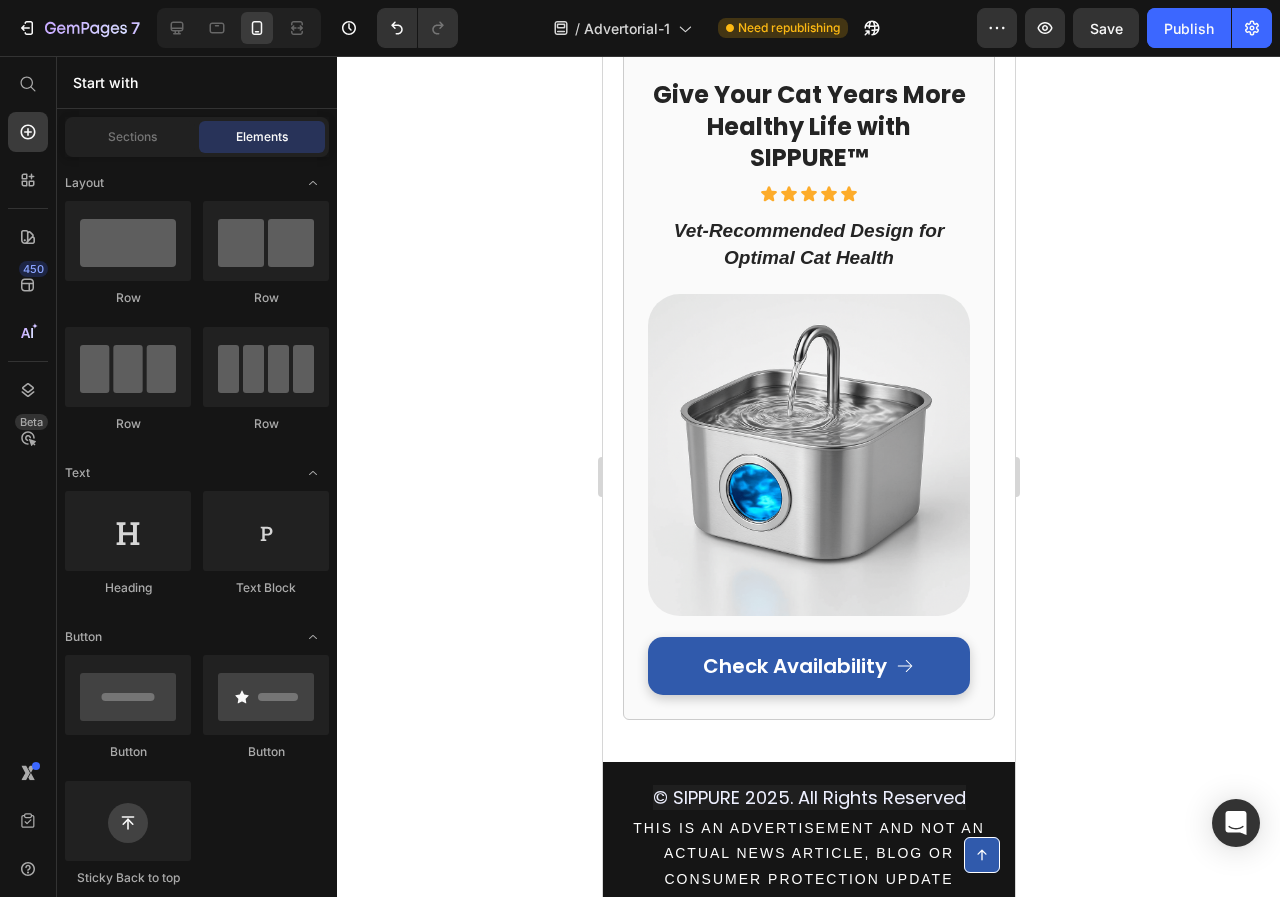 click on "APPLY DISCOUNT AND CHECK AVAILABILITY" at bounding box center (808, -188) 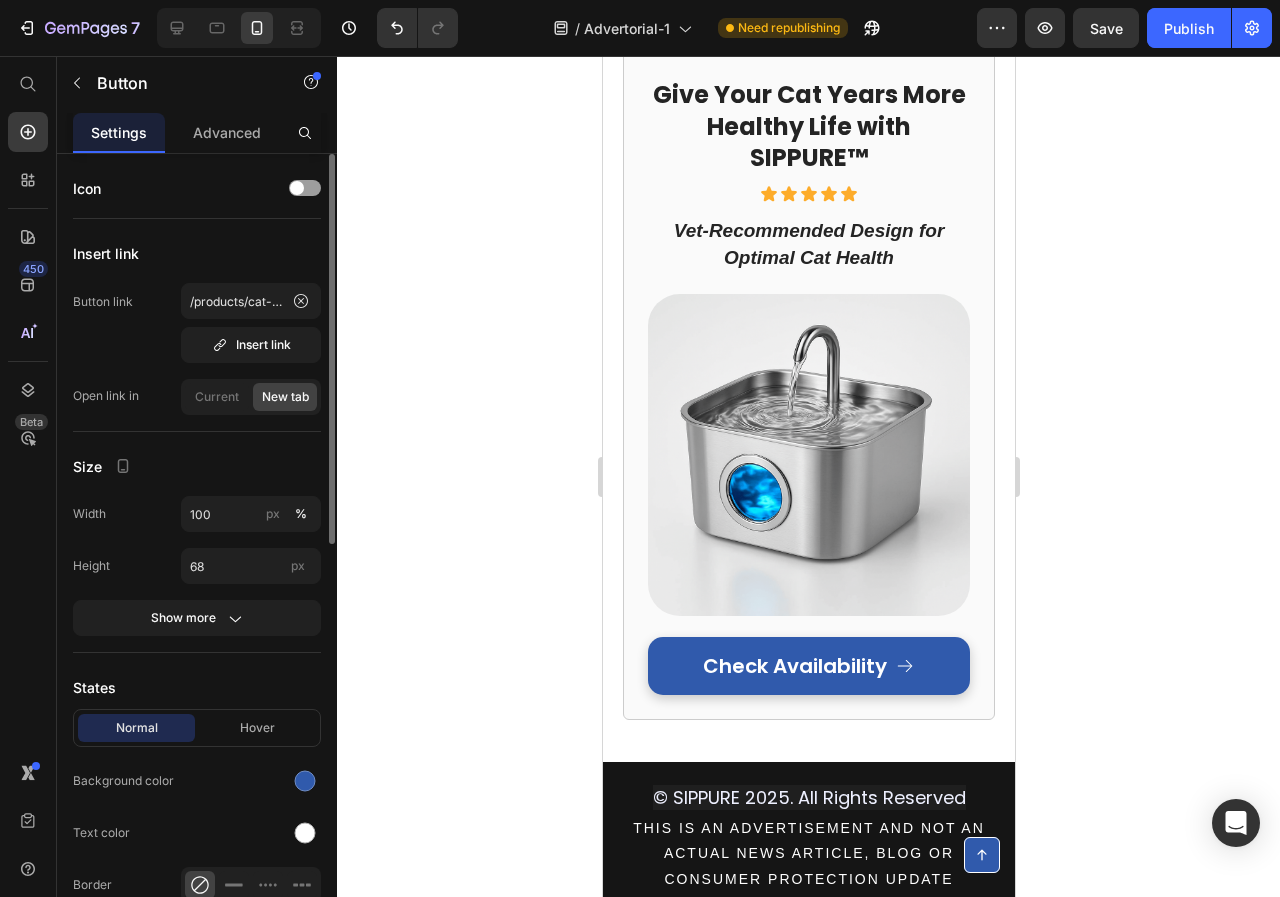 scroll, scrollTop: 100, scrollLeft: 0, axis: vertical 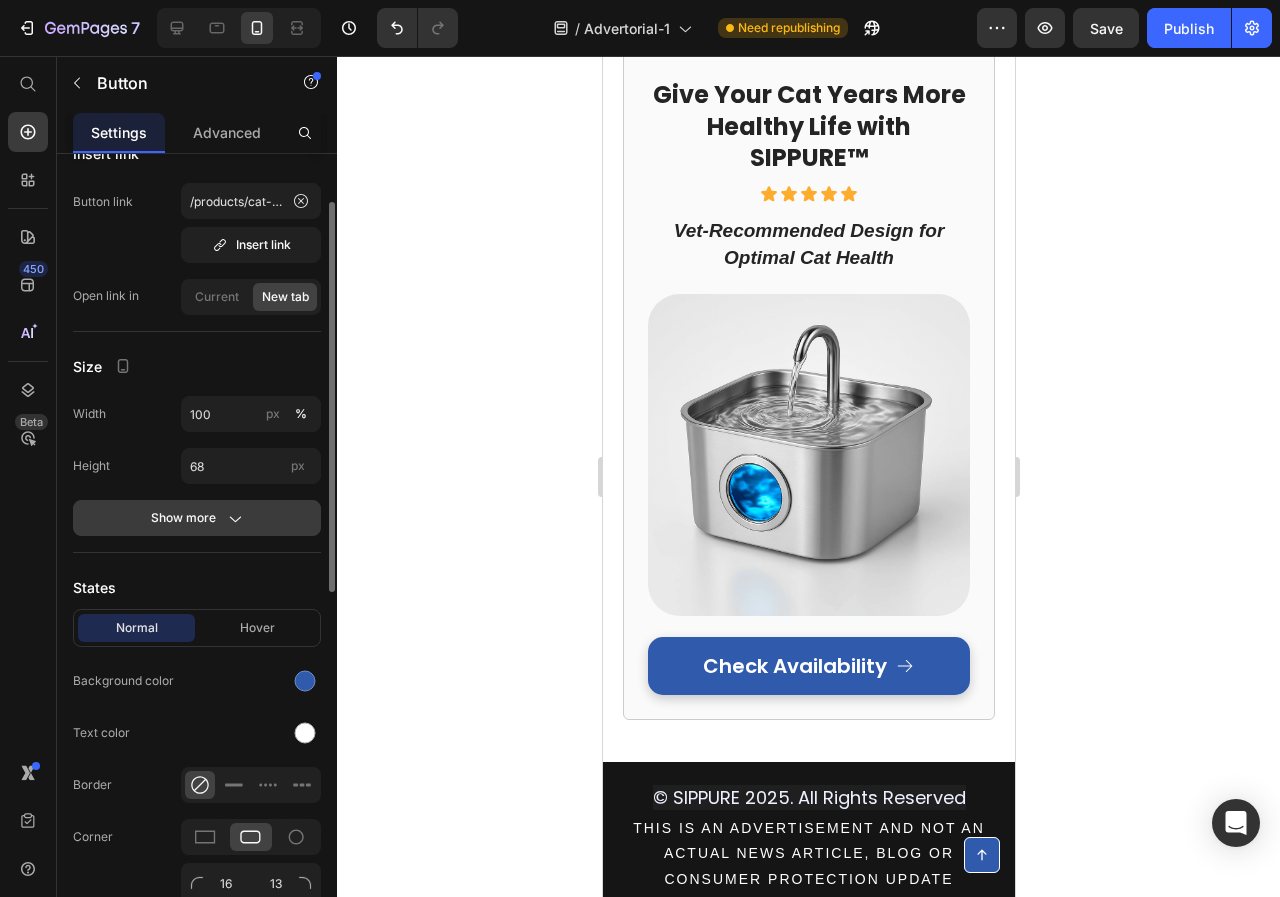 click on "Show more" 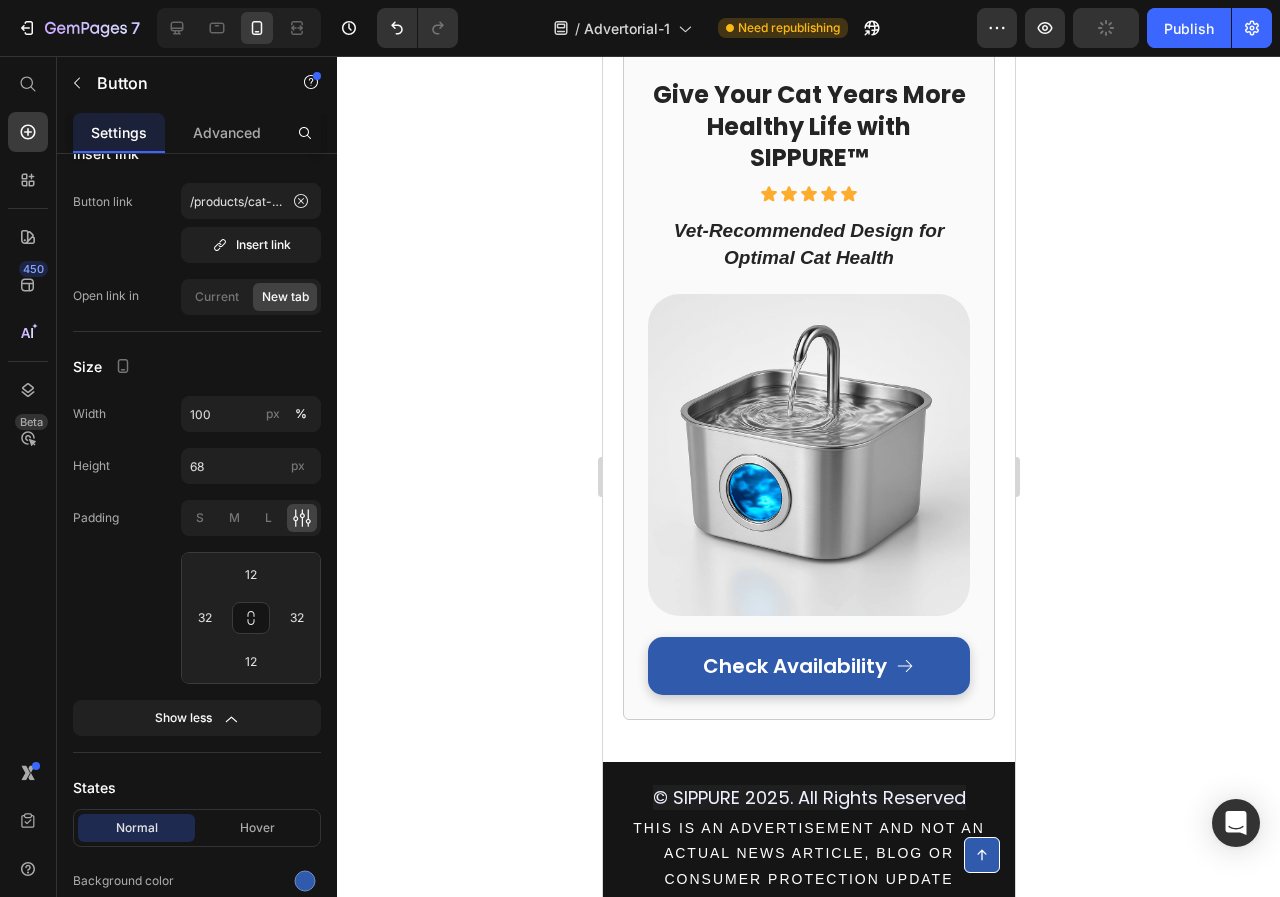 click on "Click the link above to see if SIPPURE is still offering 35% OFF and Free Shipping" at bounding box center [808, -102] 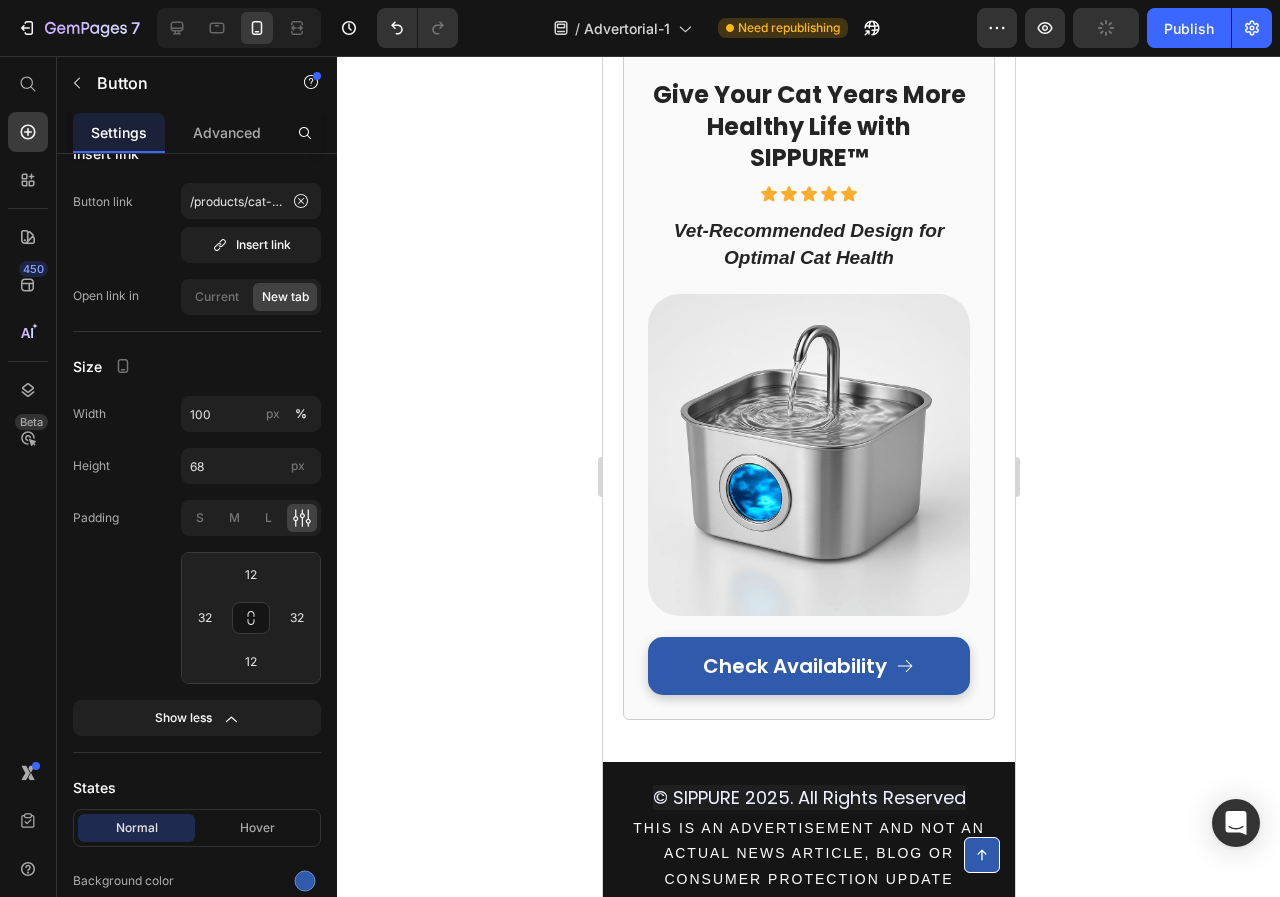 click on "Click the link above to see if SIPPURE is still offering 35% OFF and Free Shipping" at bounding box center (808, -102) 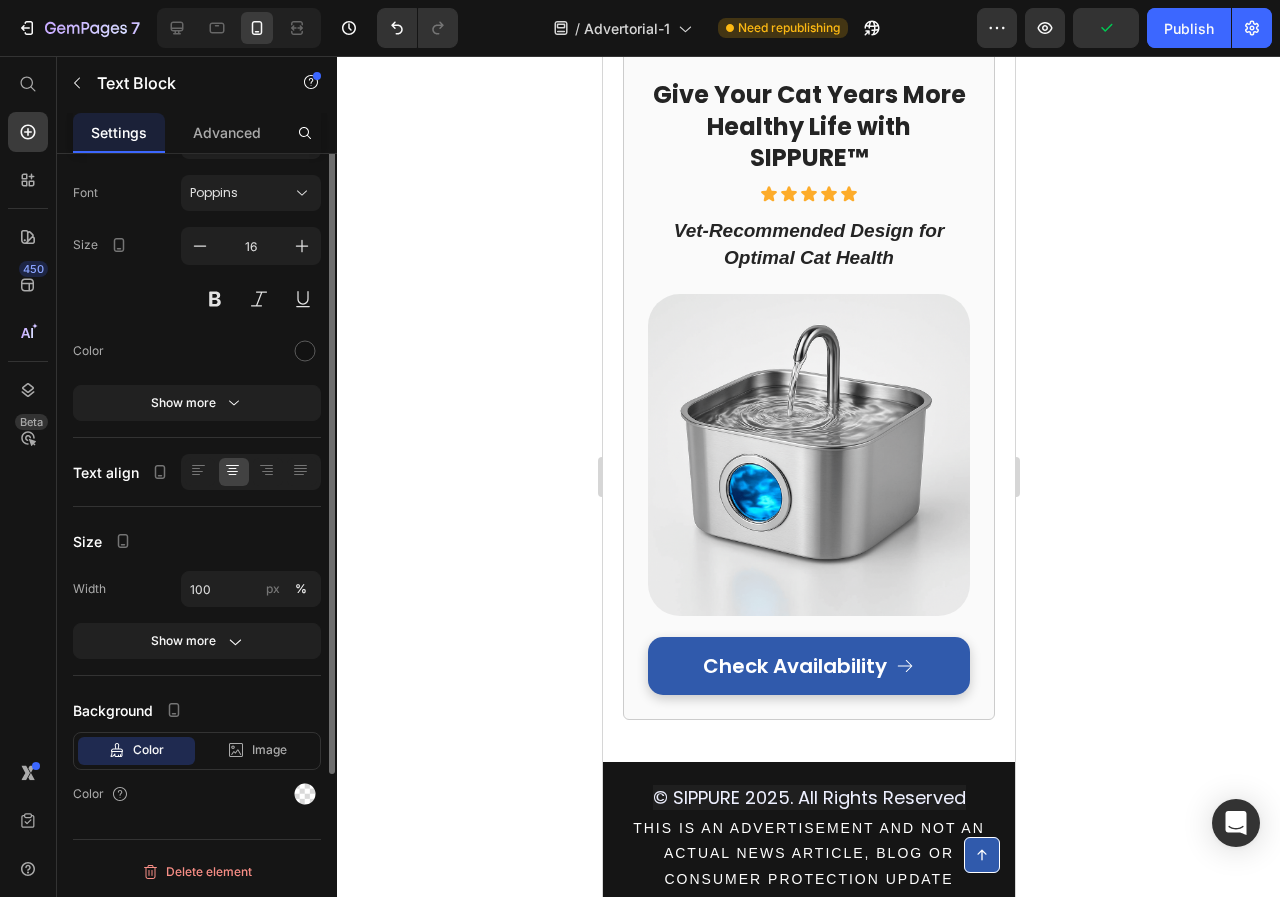 scroll, scrollTop: 0, scrollLeft: 0, axis: both 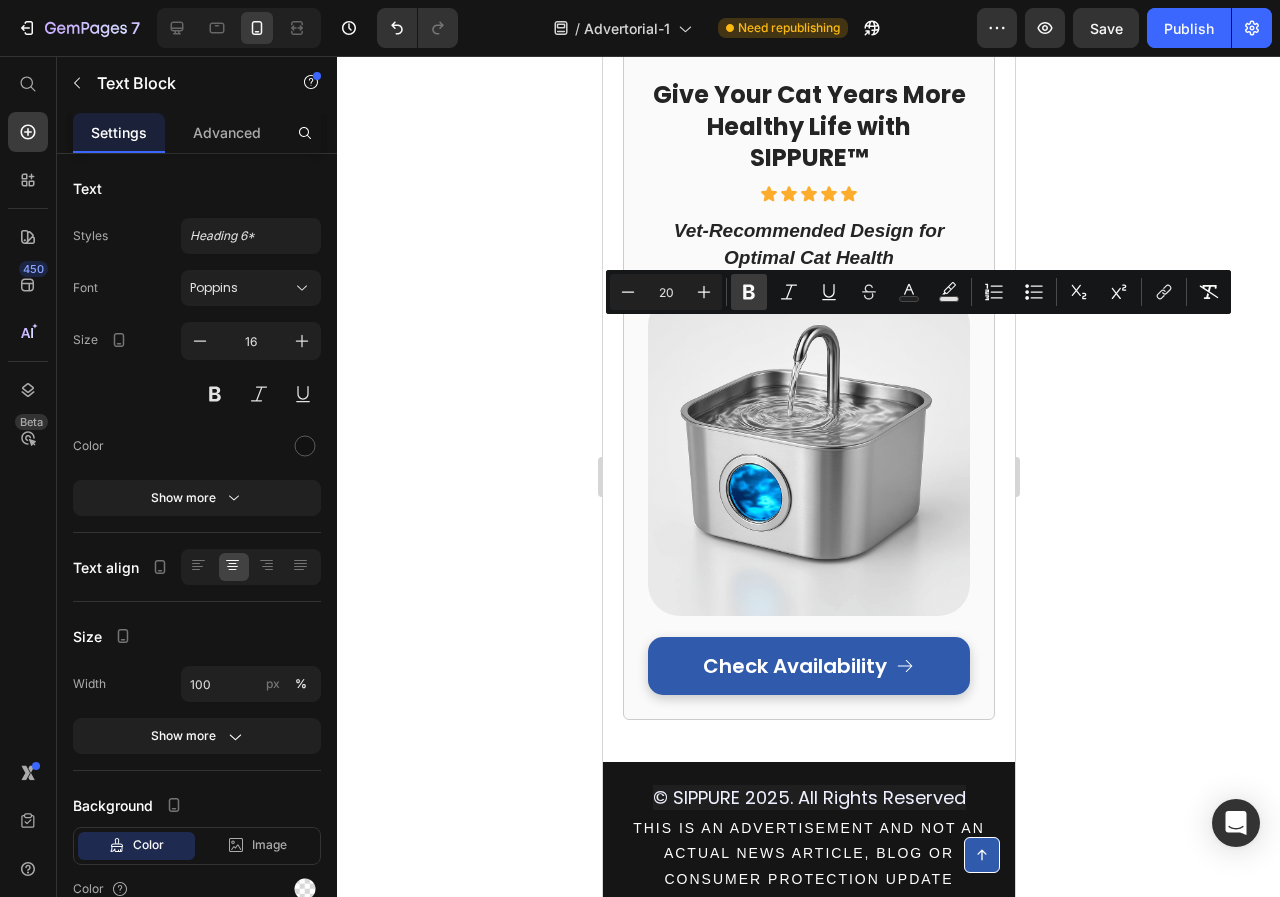 click 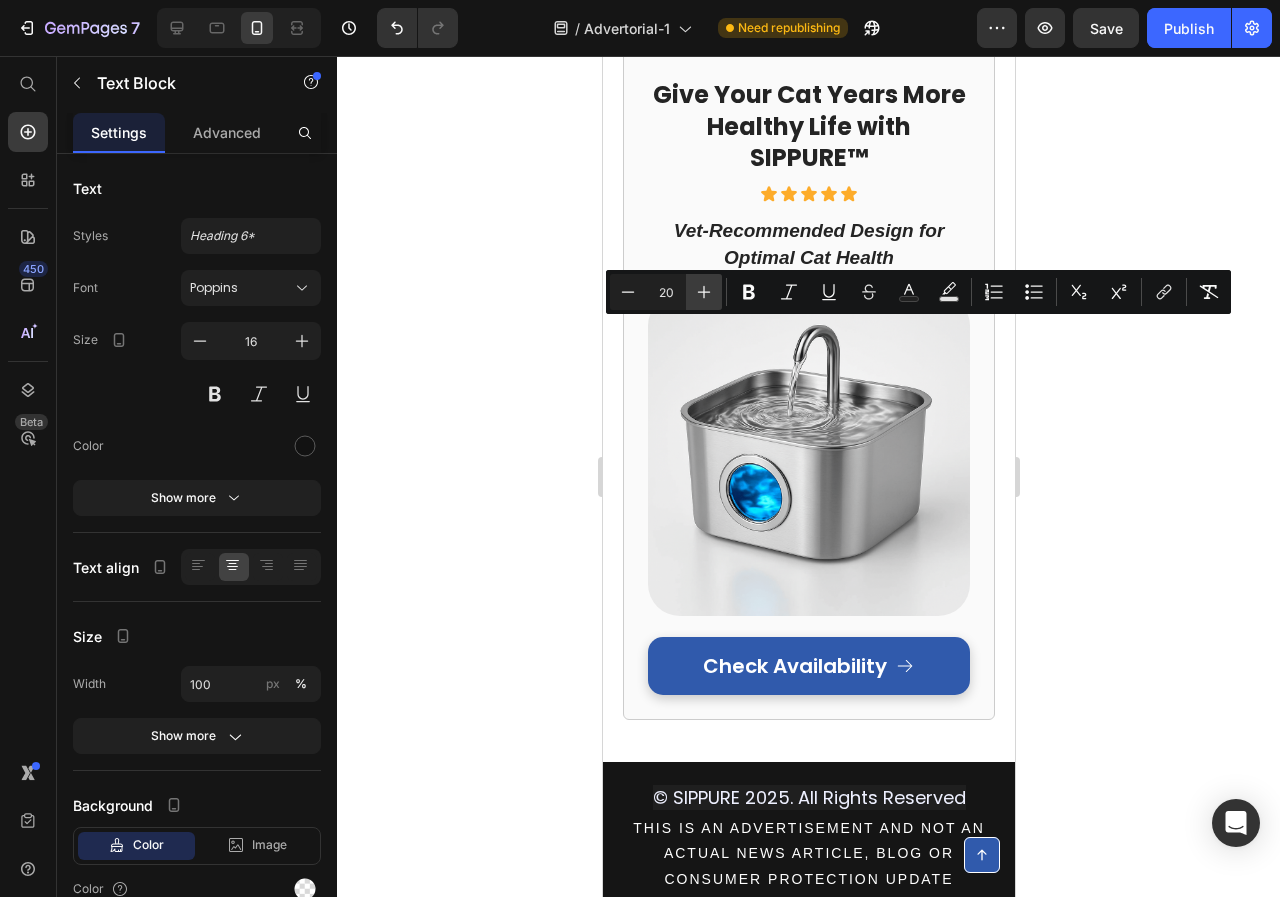click 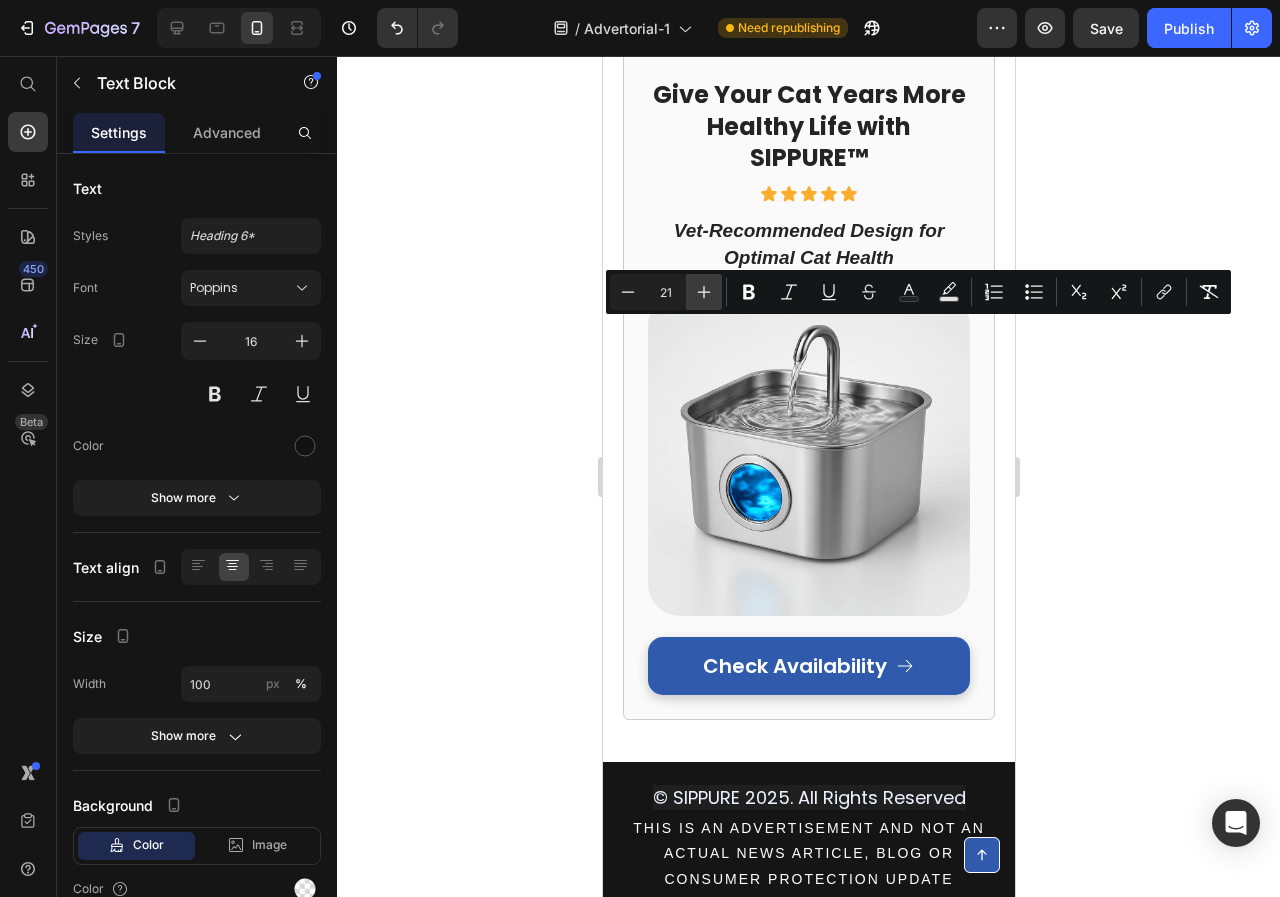 click 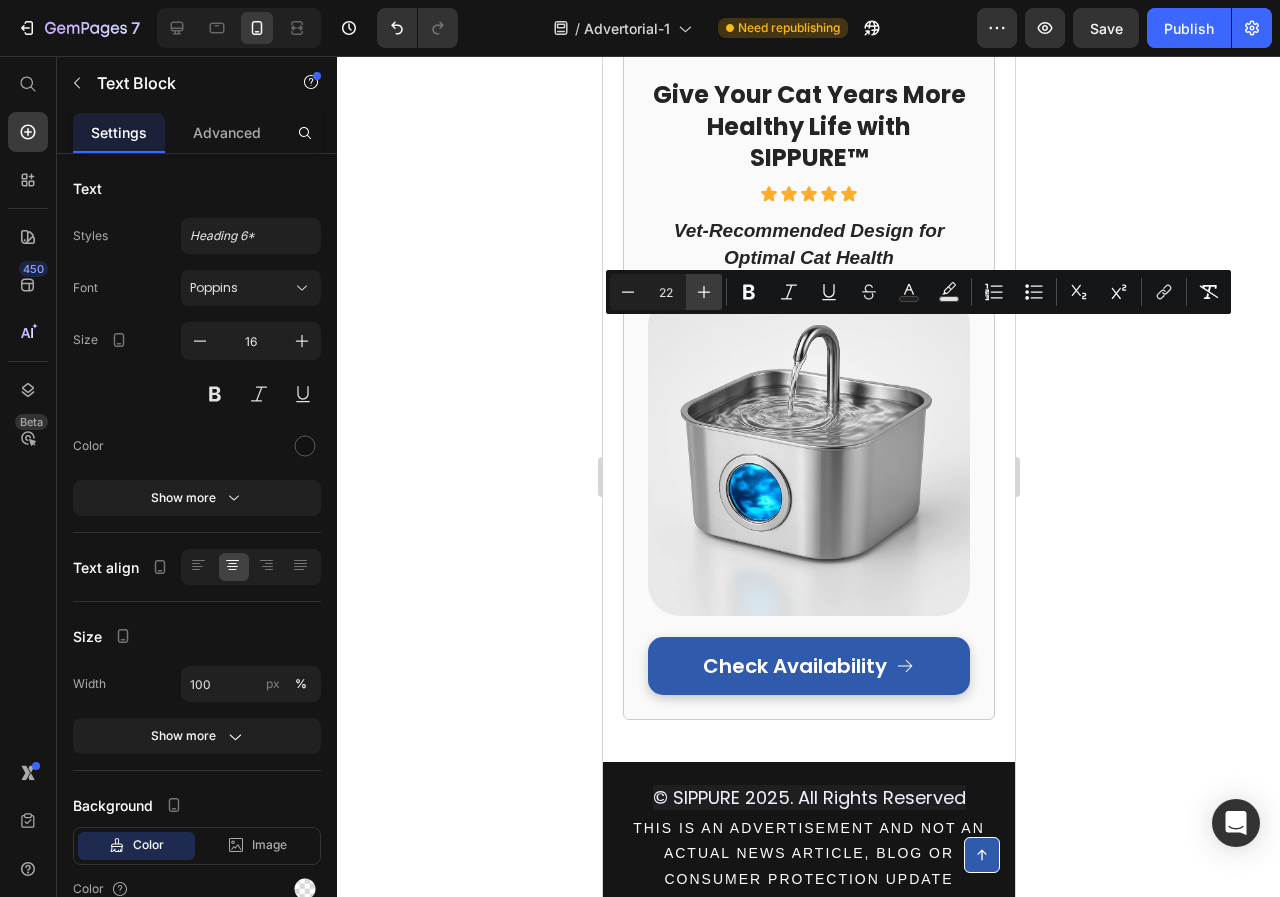 click 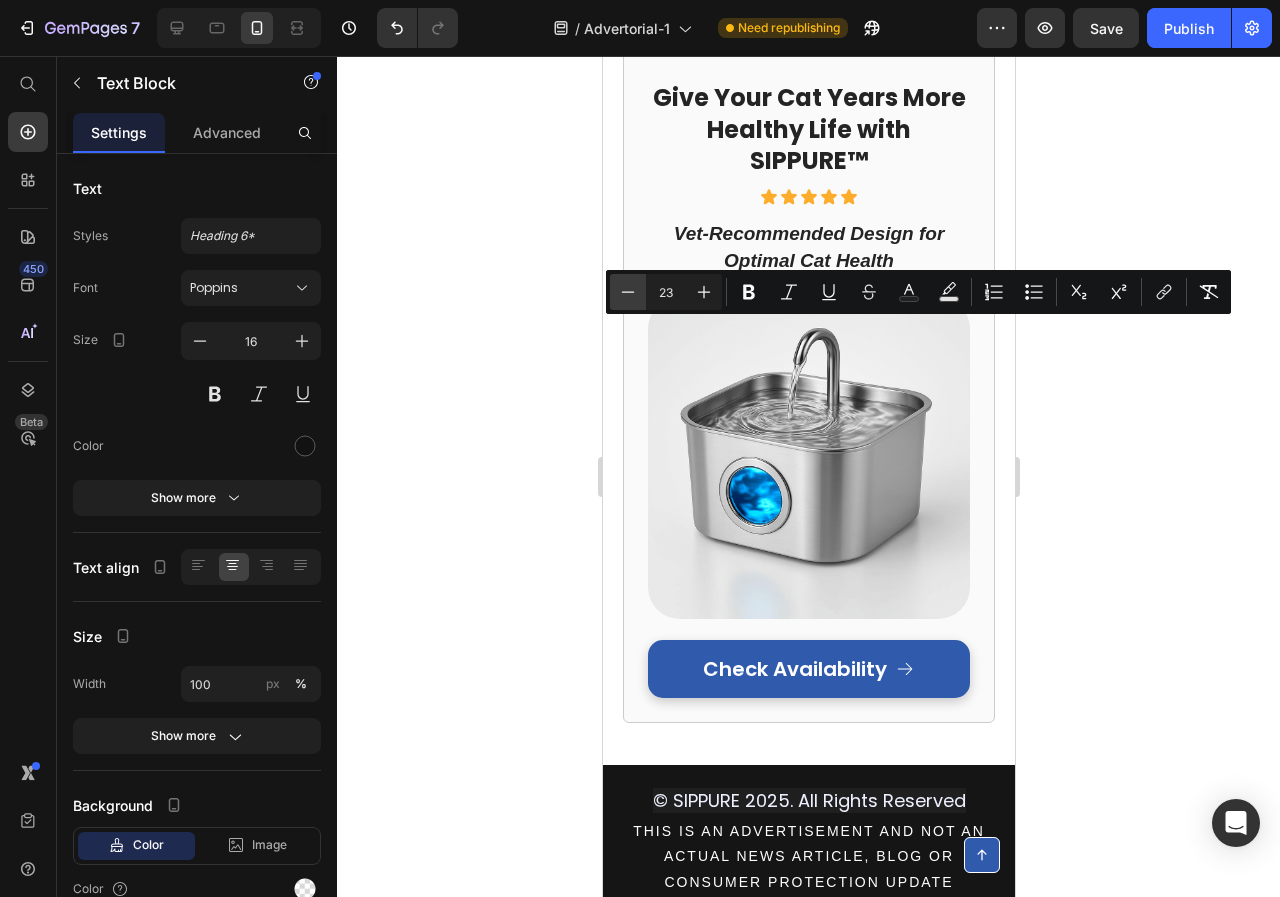 click 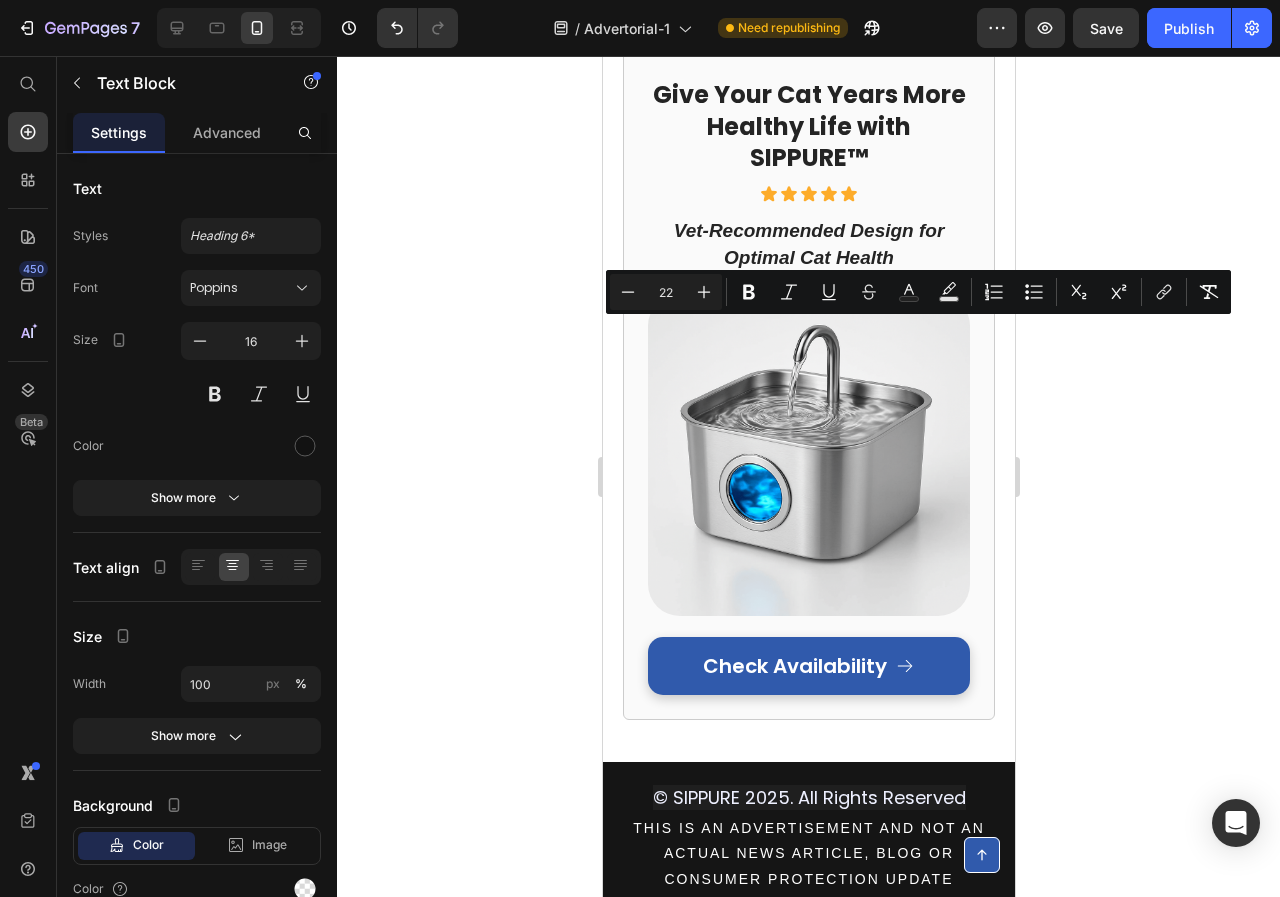 click 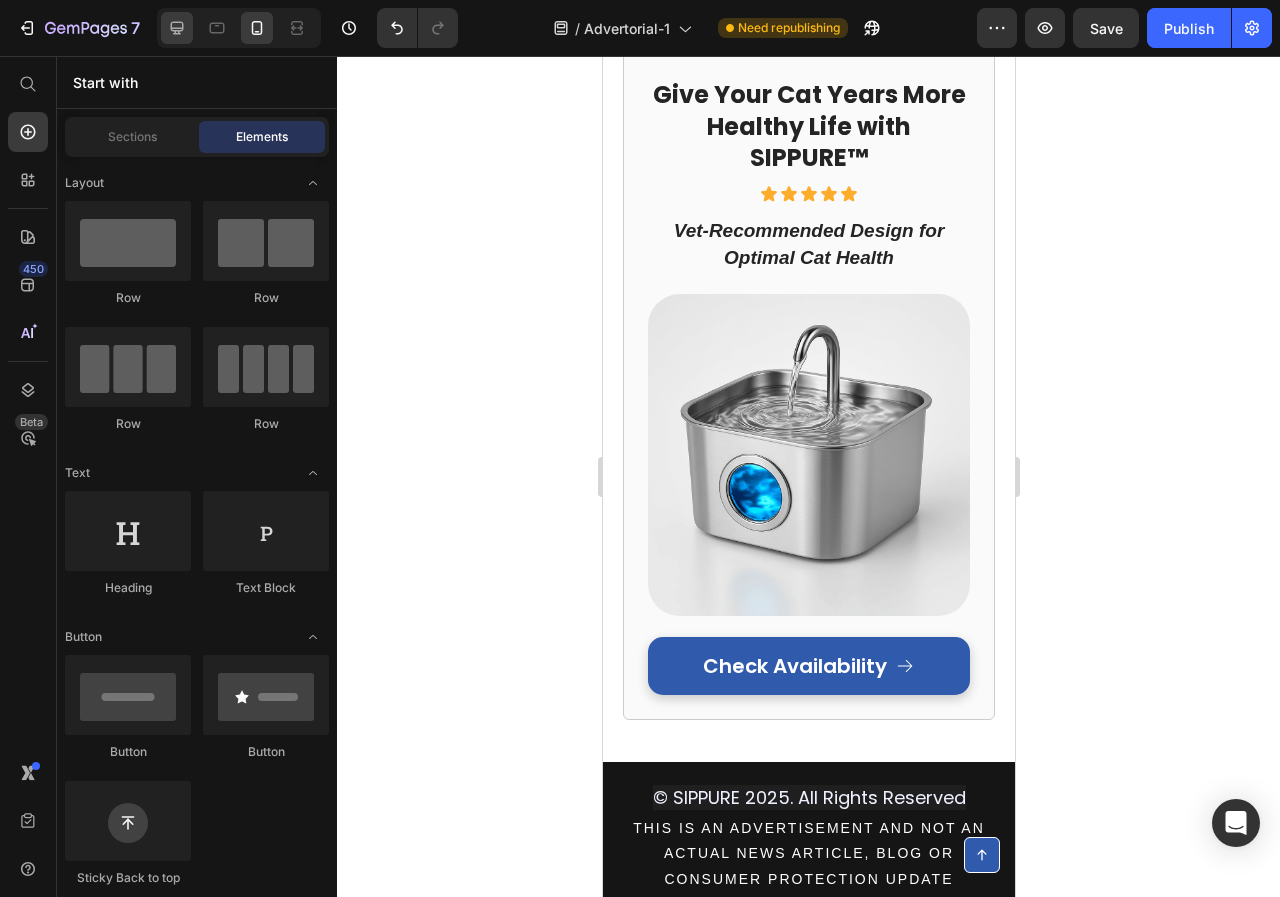 click 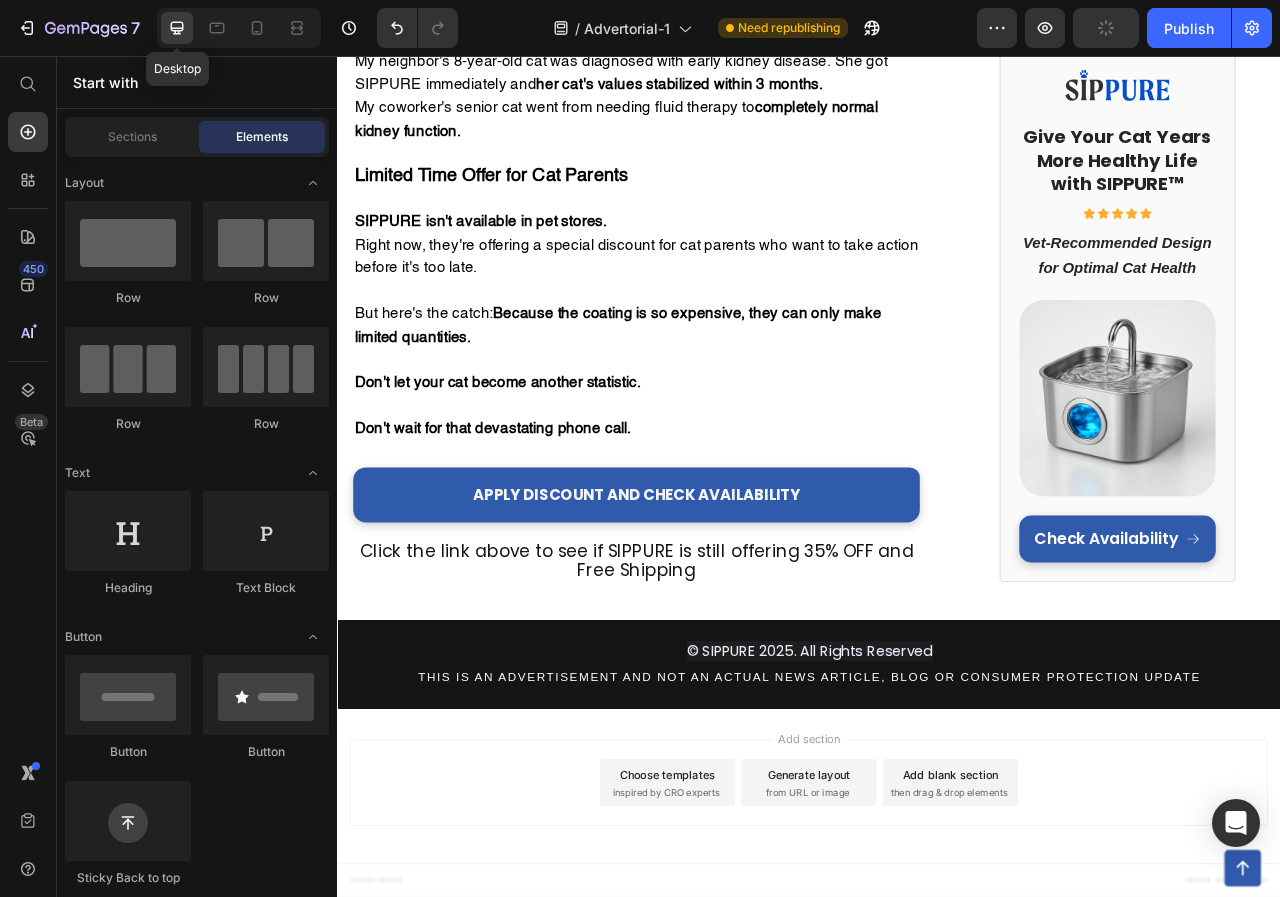 scroll, scrollTop: 6956, scrollLeft: 0, axis: vertical 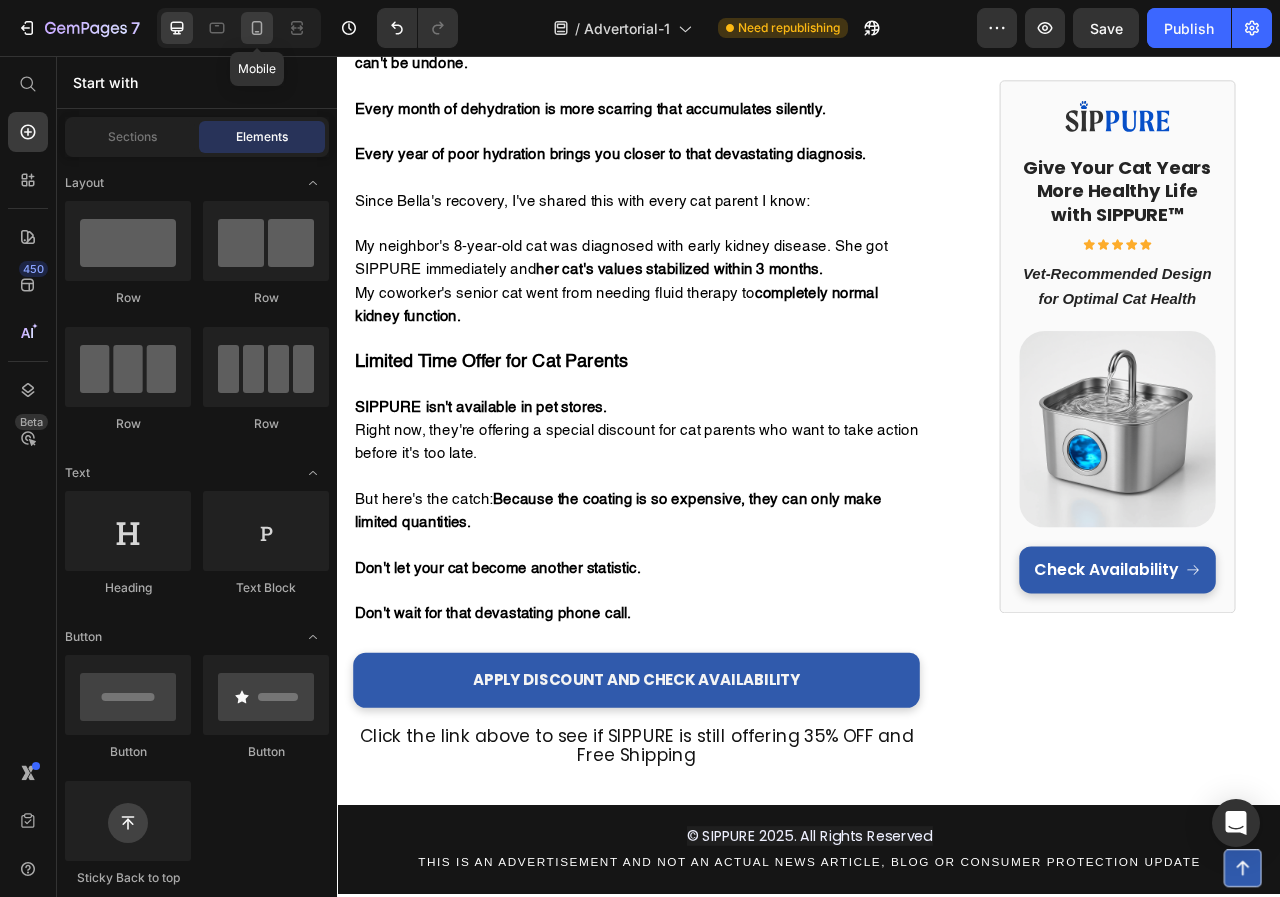 click 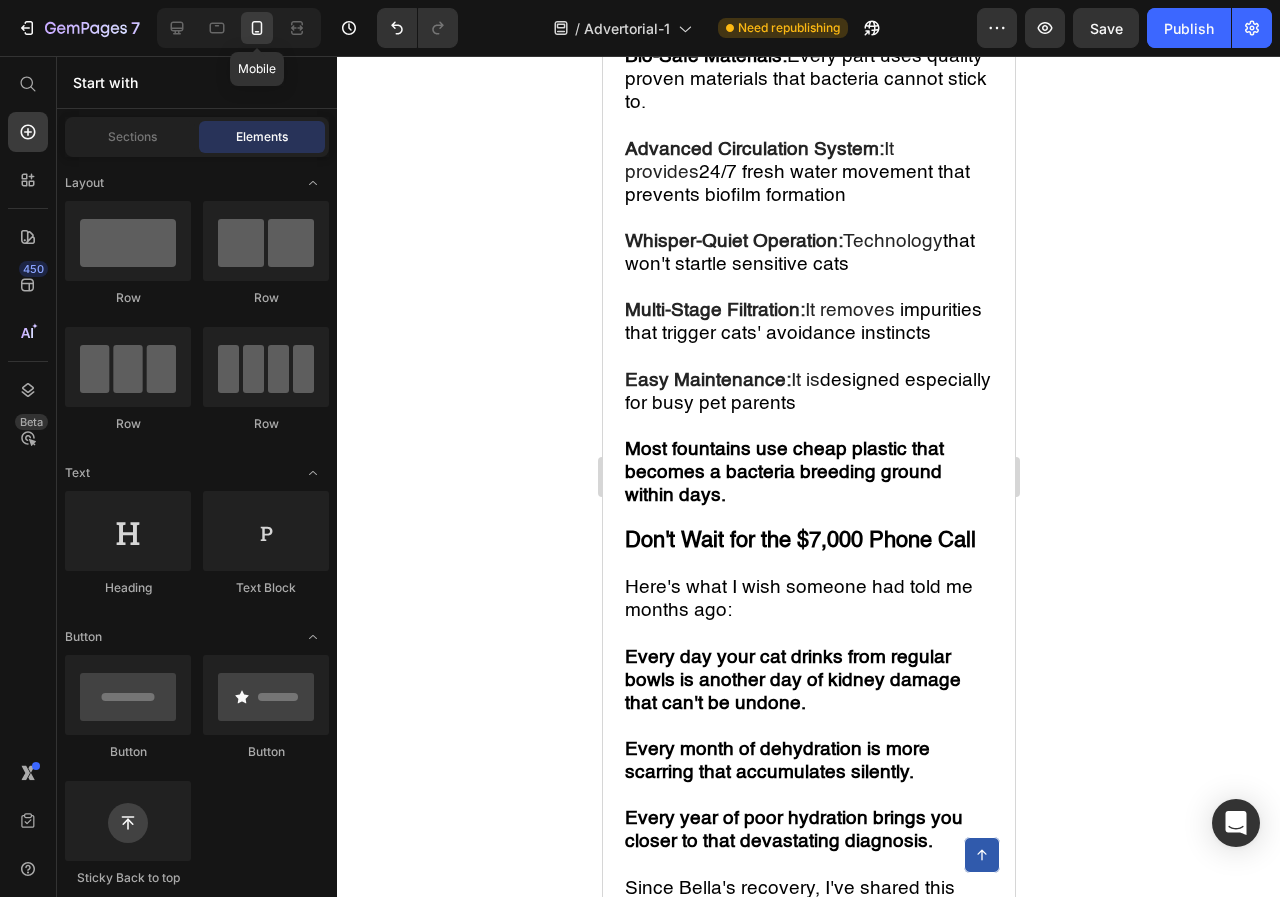 scroll, scrollTop: 7015, scrollLeft: 0, axis: vertical 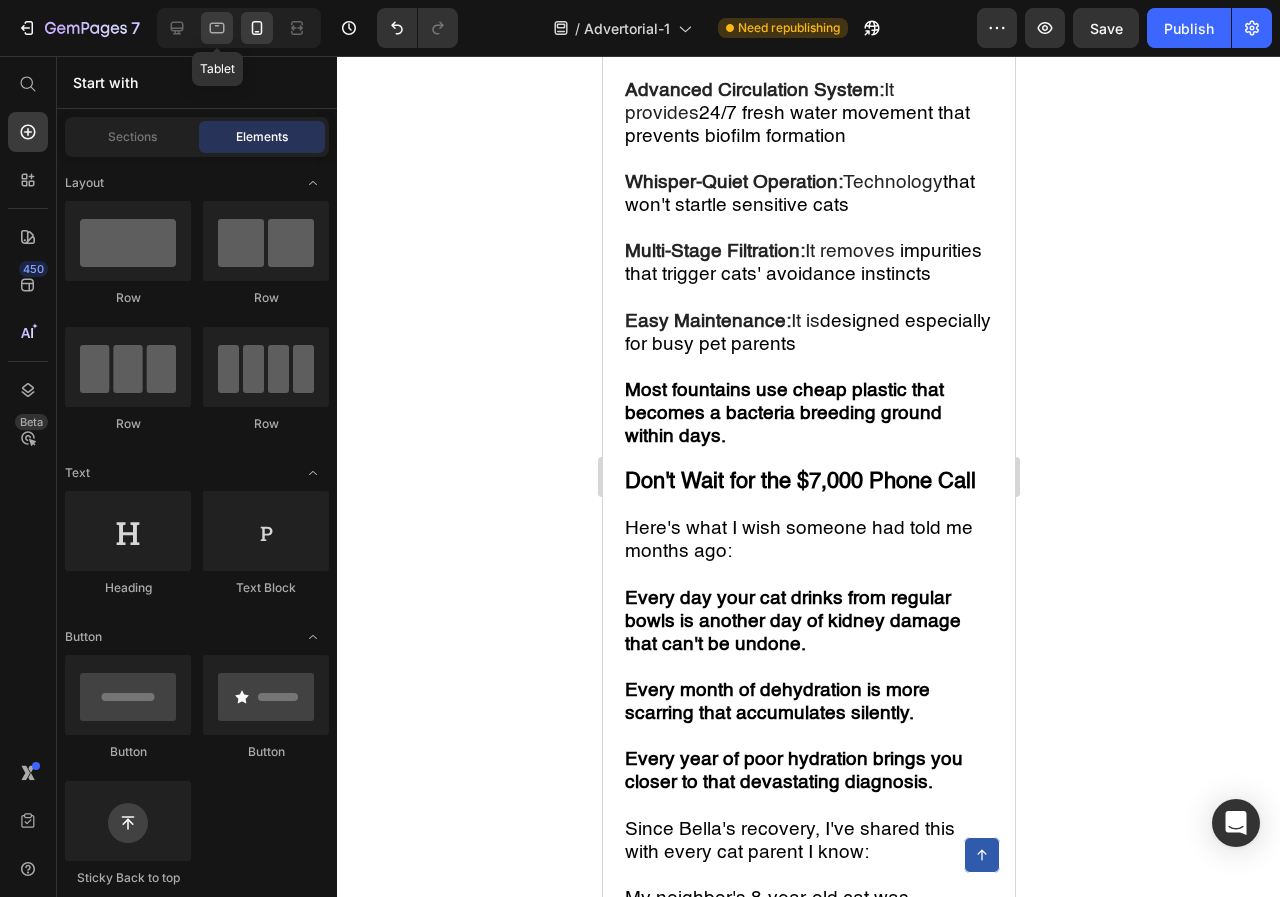 click 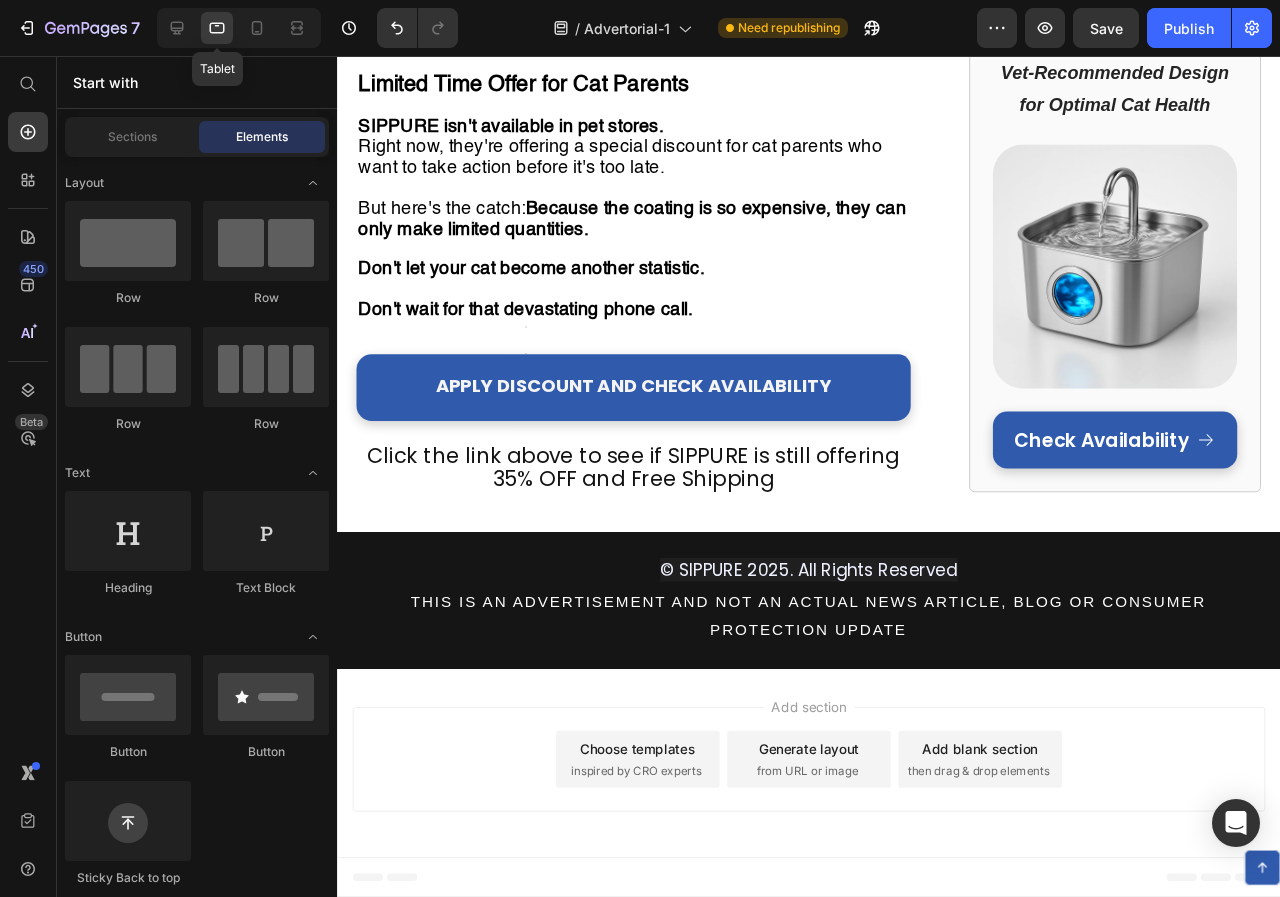 scroll, scrollTop: 6260, scrollLeft: 0, axis: vertical 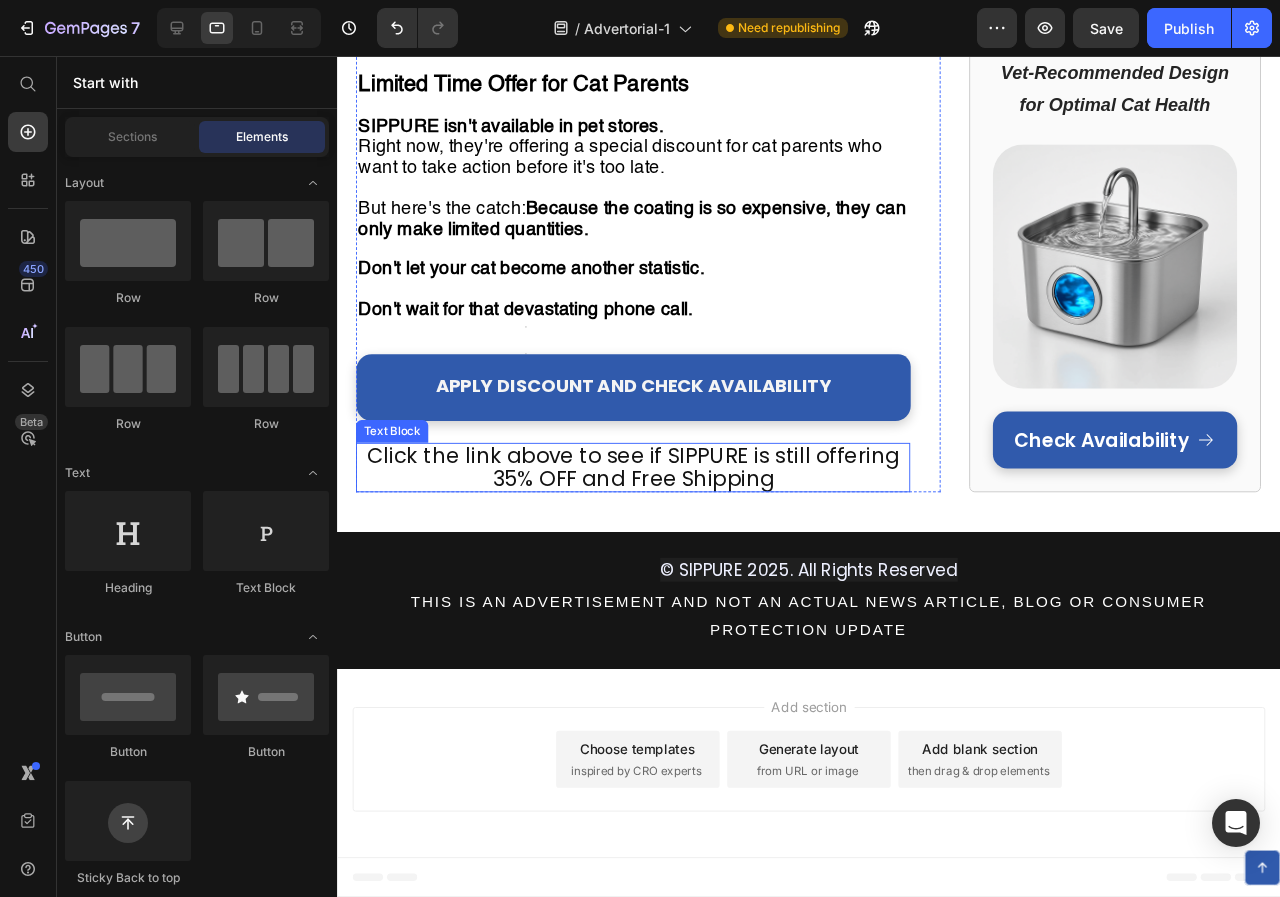 click on "Click the link above to see if SIPPURE is still offering 35% OFF and Free Shipping" at bounding box center (648, 488) 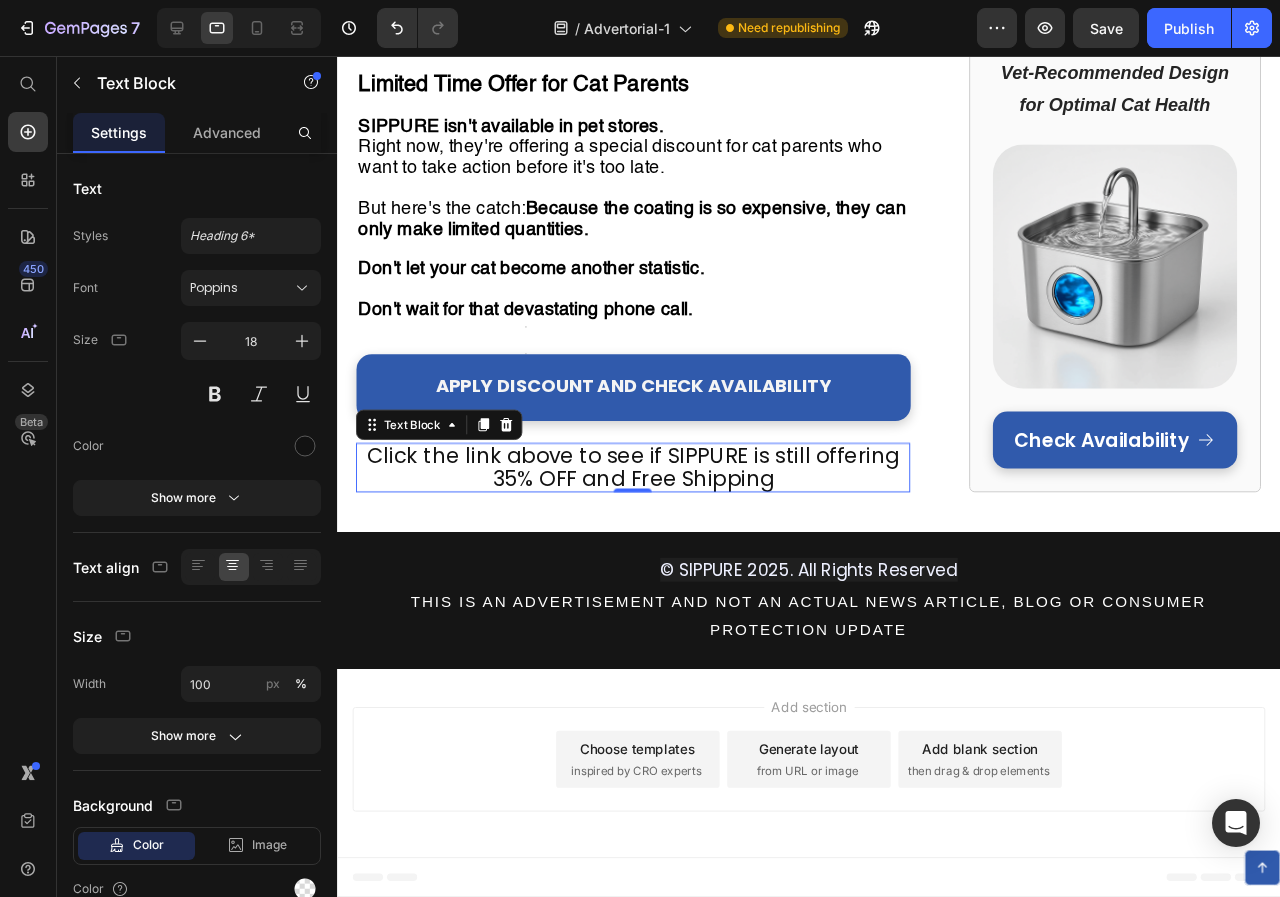 click on "Click the link above to see if SIPPURE is still offering 35% OFF and Free Shipping" at bounding box center (648, 488) 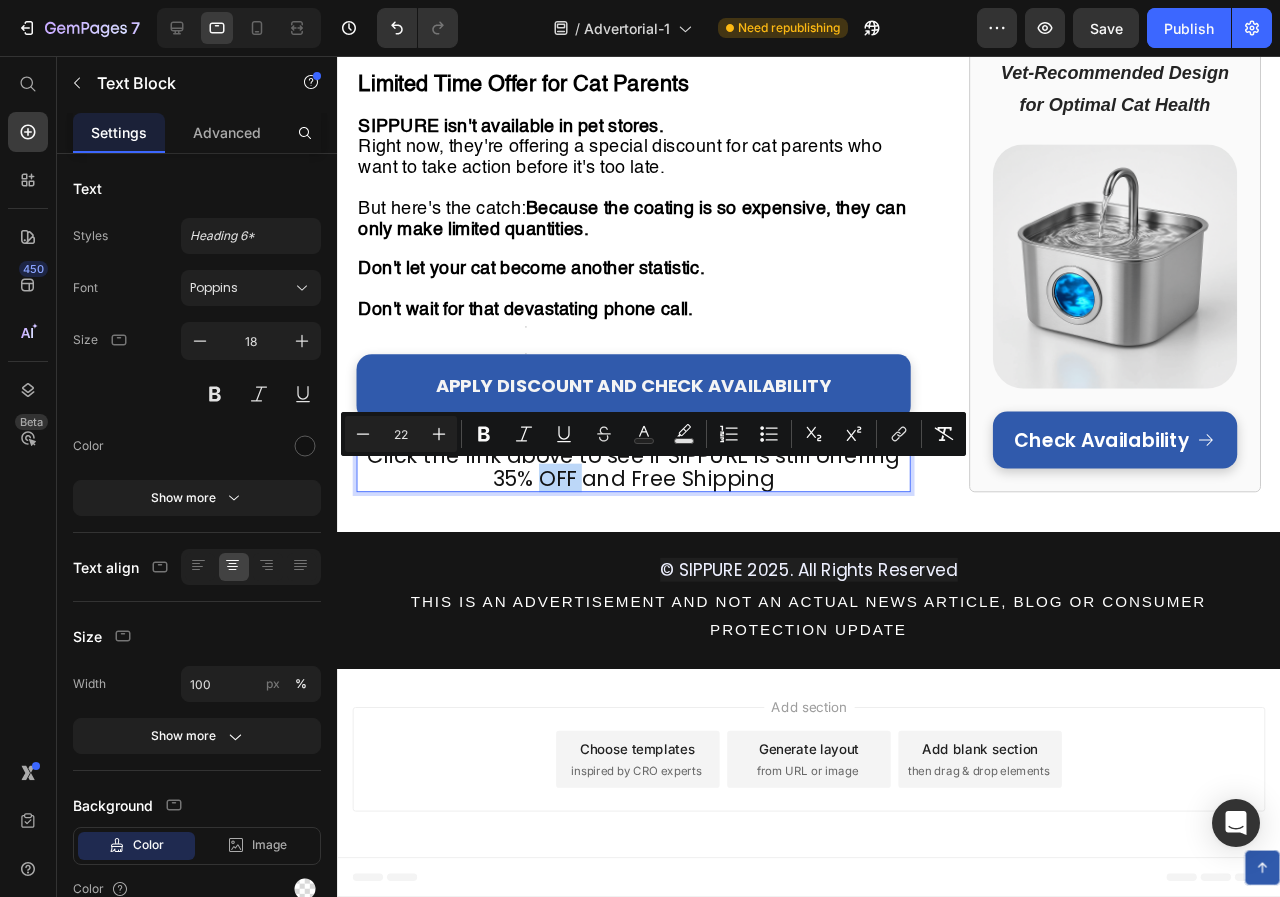 click on "Click the link above to see if SIPPURE is still offering 35% OFF and Free Shipping" at bounding box center (648, 488) 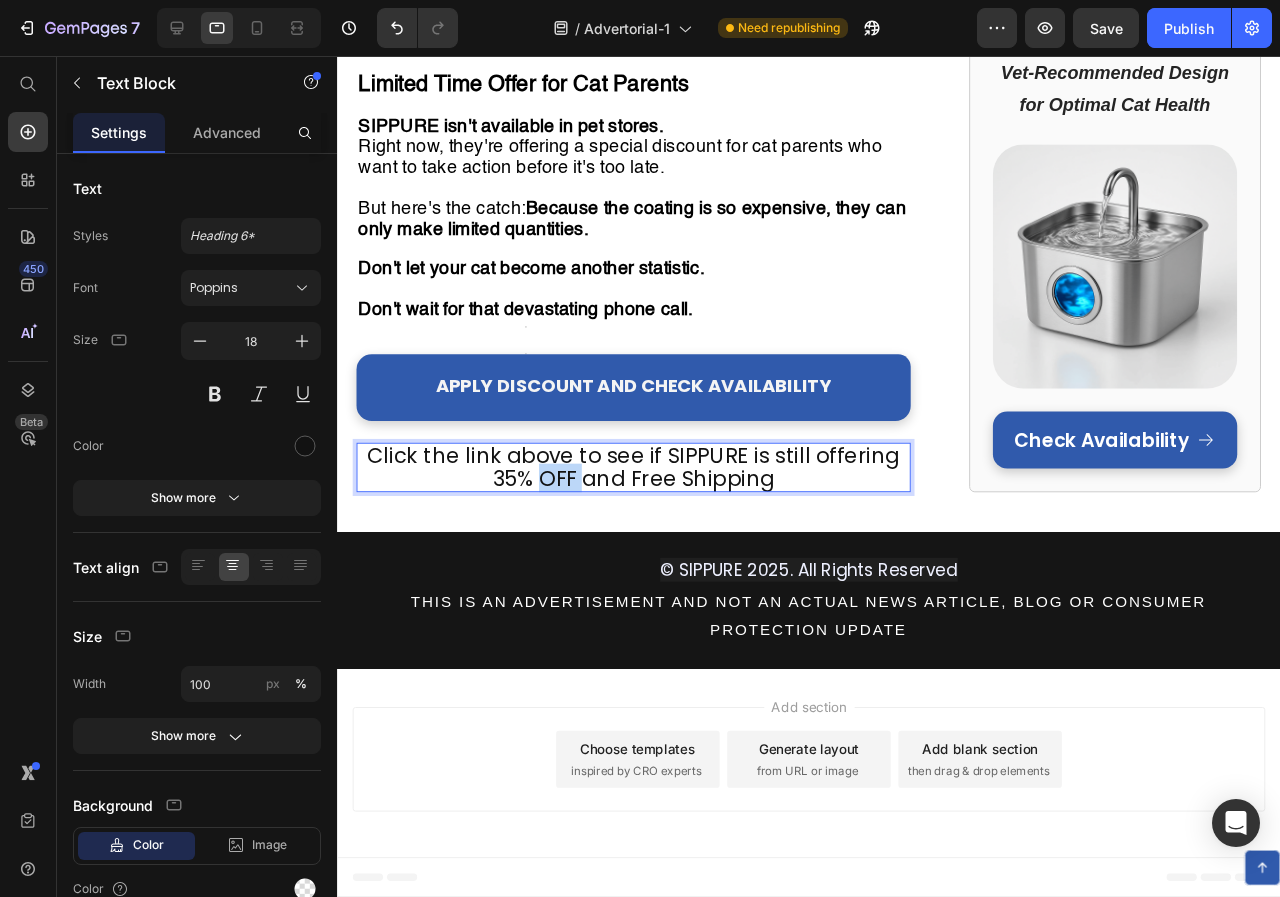 click on "Click the link above to see if SIPPURE is still offering 35% OFF and Free Shipping" at bounding box center (648, 488) 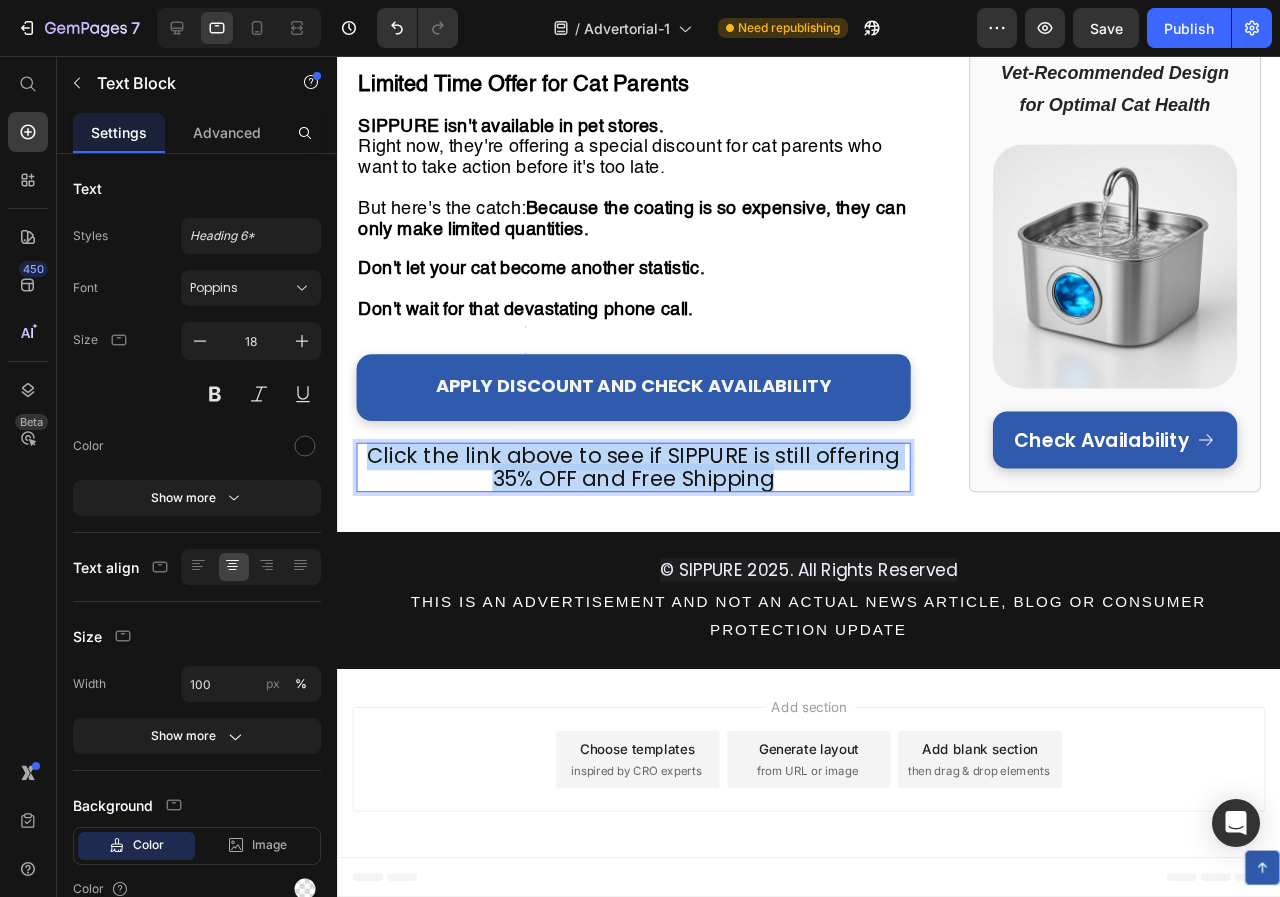 click on "Click the link above to see if SIPPURE is still offering 35% OFF and Free Shipping" at bounding box center (648, 488) 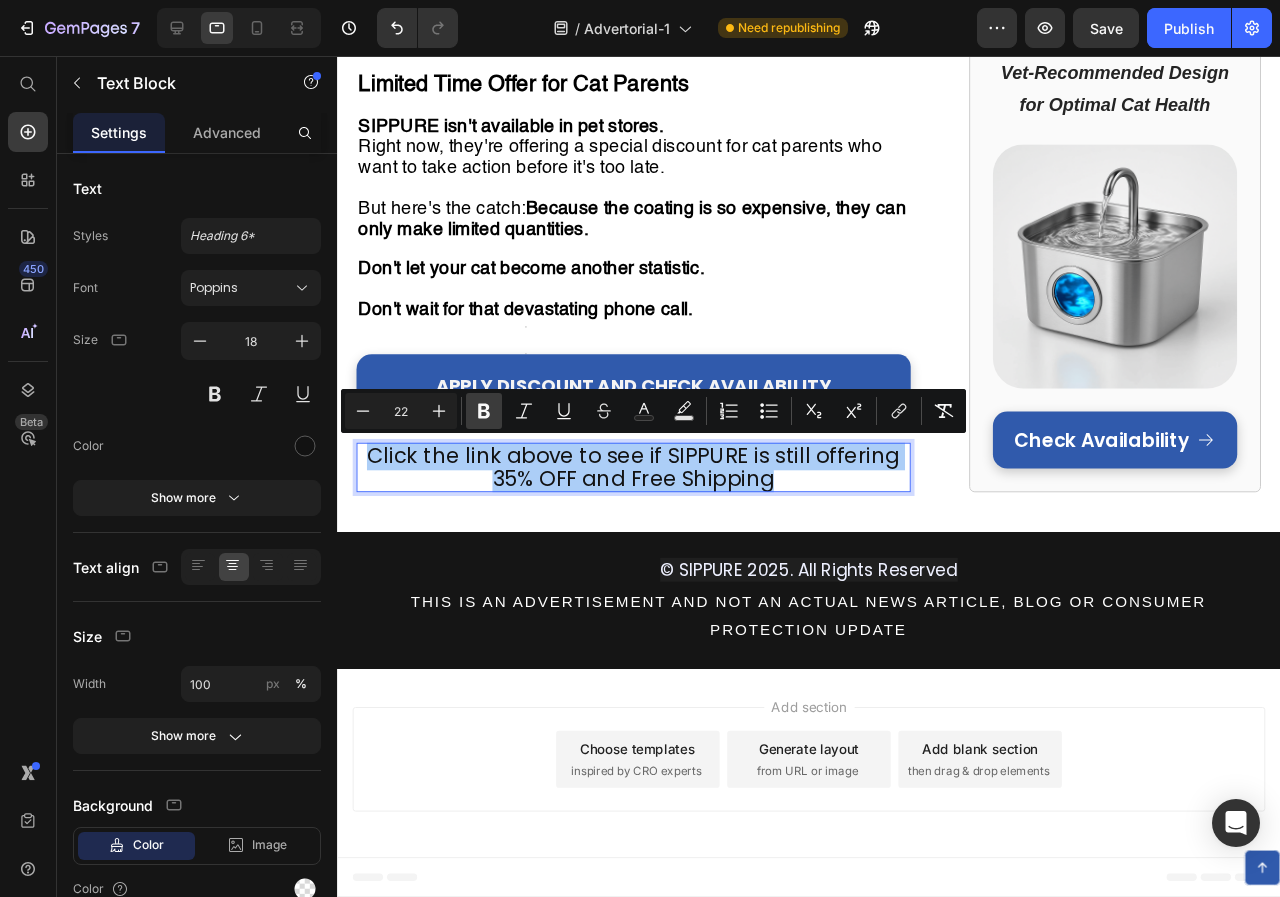 click 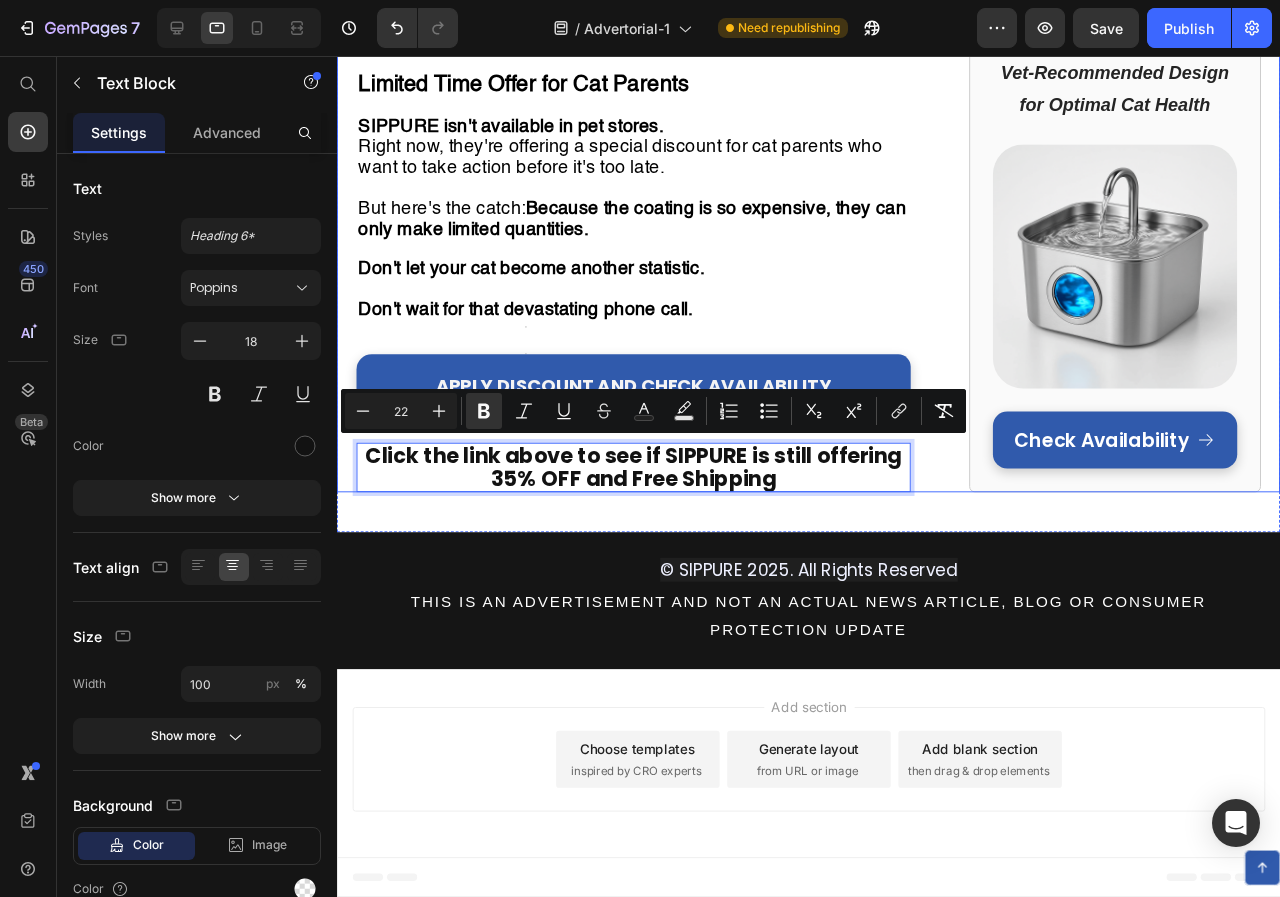 click on "⁠⁠⁠⁠⁠⁠⁠ Cat Owner Discovers $7,000 Secret Vets Don't Want You to Know Heading My healthy cat almost died from kidney failure If you think your indoor cat is healthy just because they seem fine... this story will shock you. Text Block Row Image My name is Jennifer, and  75% of my cat's kidneys were already destroyed  before I had any clue something was wrong.    If your cat drinks from a regular water bowl... If you've noticed your cat seems tired but blamed it on "getting older"... If you want to avoid a  $7,000+ kidney disease nightmare ... Then what I'm about to share could save your cat's life. There's a hidden epidemic killing indoor cats right now. 2 out of 3 cats are slowly dying from something vets call "silent kidney destruction." And the thing you think is keeping your cat healthy might actually be the cause. How A Routine Check-Up Became My Worst Nightmare Three months ago, I thought I was the perfect cat mom. I was so proud of how well I was taking care of her. " " " " " " . " " " "" at bounding box center [833, -2685] 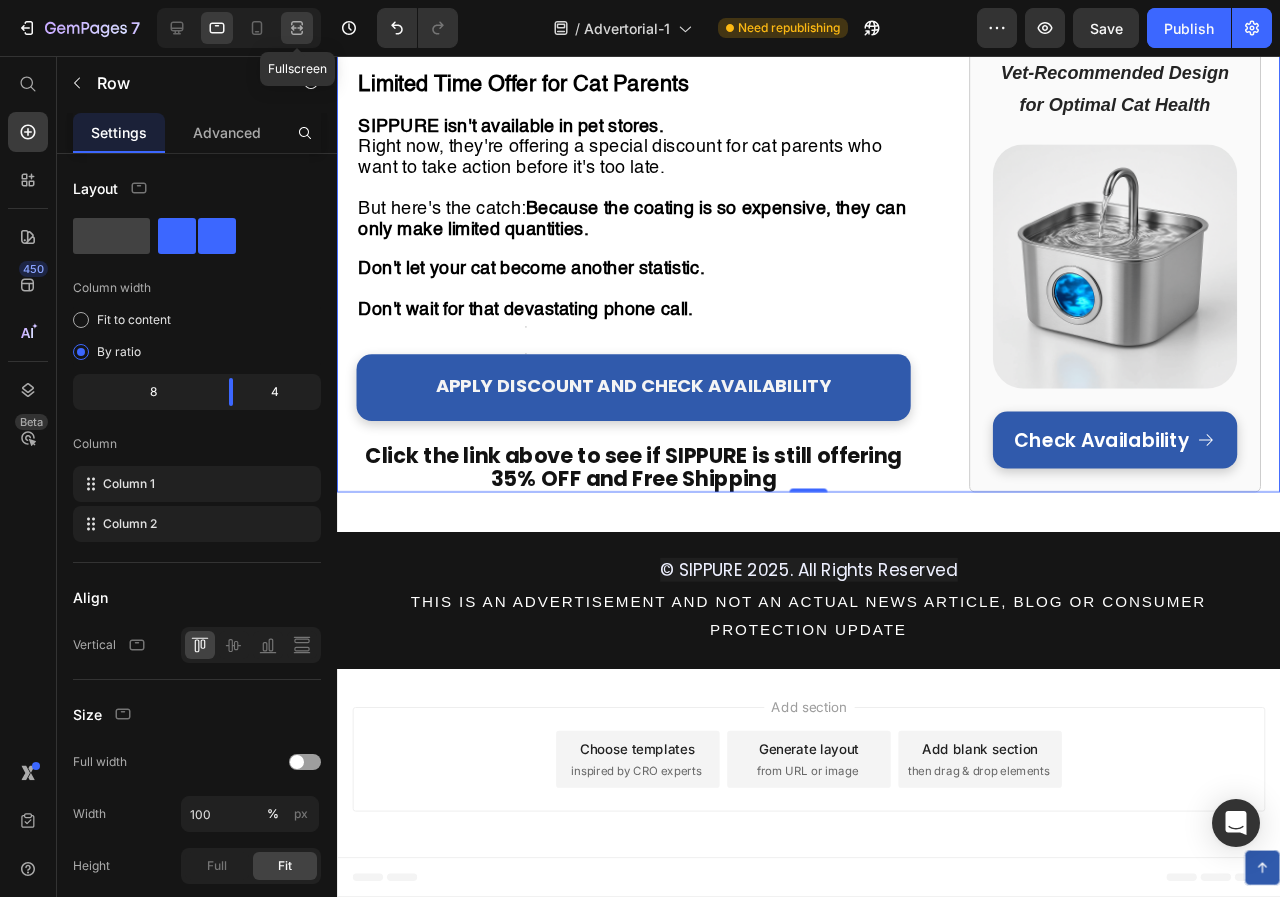 click 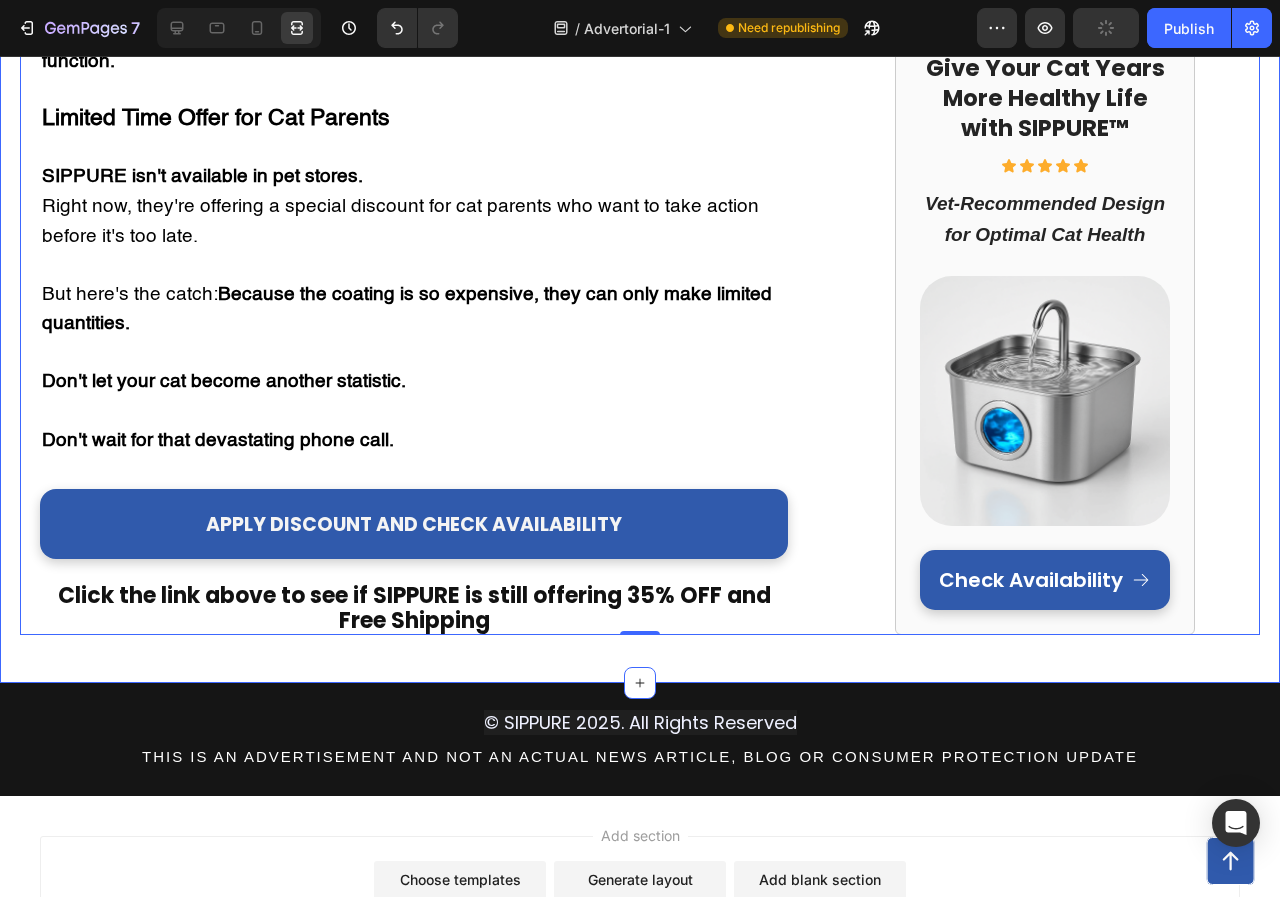 scroll, scrollTop: 7356, scrollLeft: 0, axis: vertical 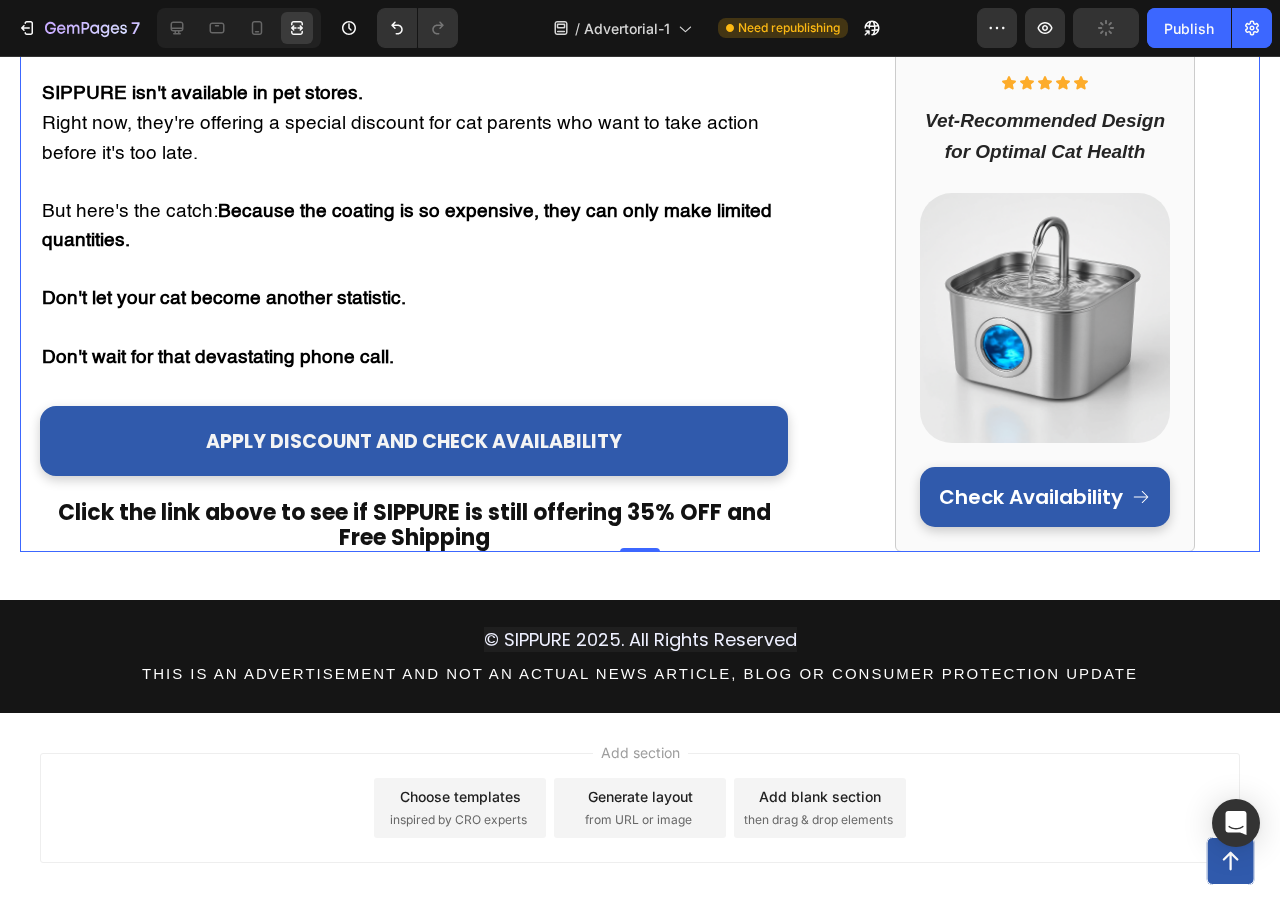 click on "Image Give Your Cat Years More Healthy Life with SIPPURE™ Heading Icon Icon Icon Icon Icon Icon List Vet-Recommended Design for Optimal Cat Health Heading Image
Check Availability Button Row" at bounding box center (1045, -3303) 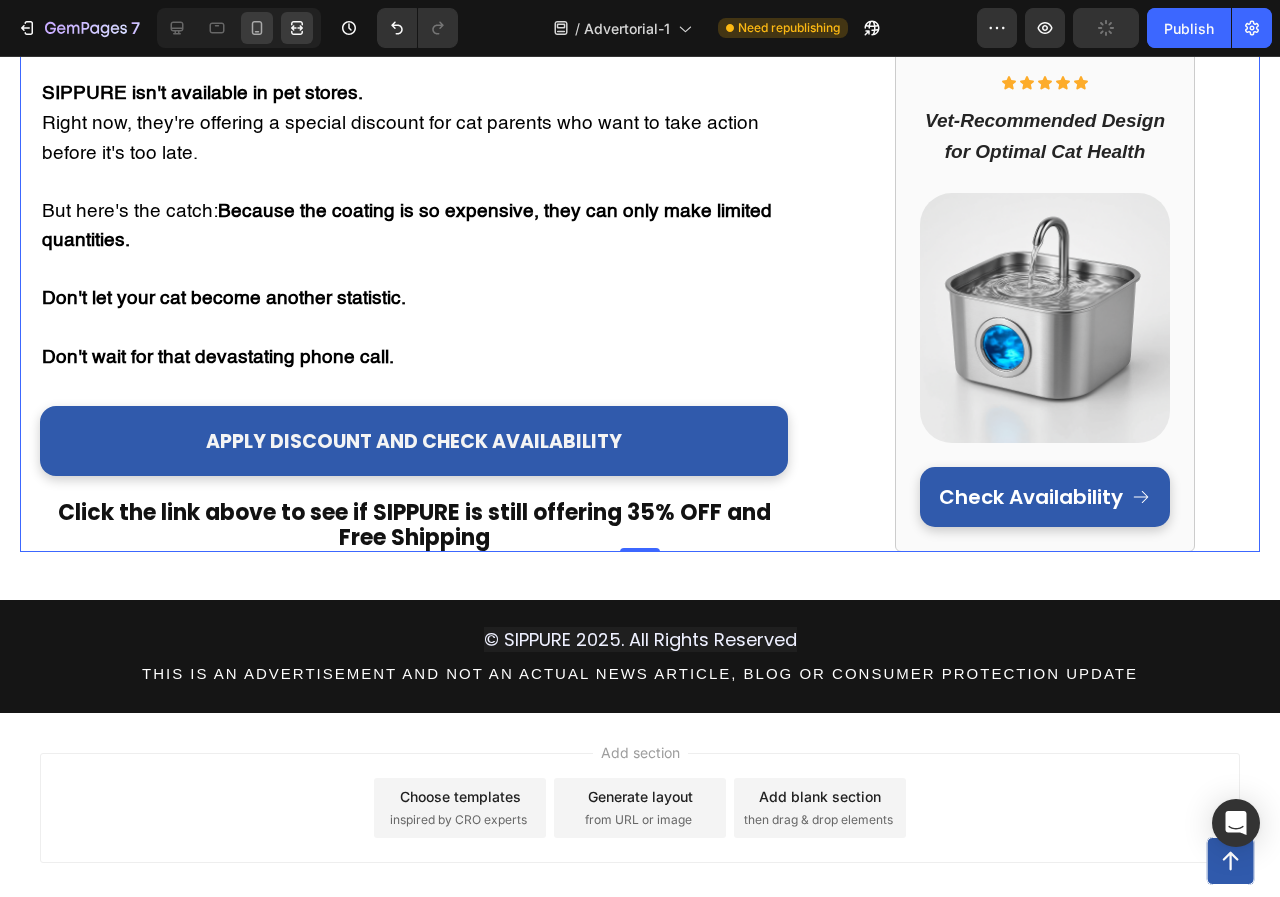 click 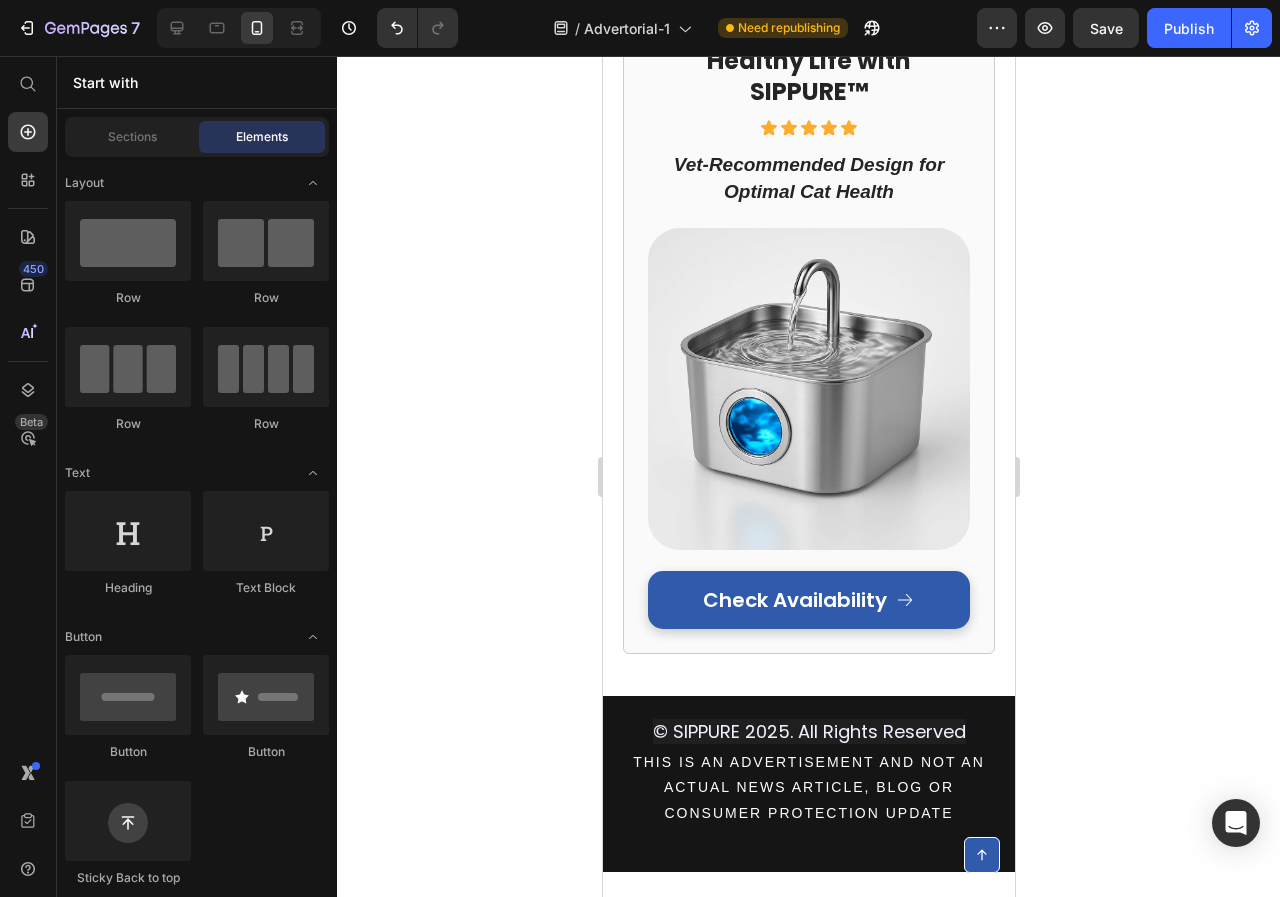 scroll, scrollTop: 8679, scrollLeft: 0, axis: vertical 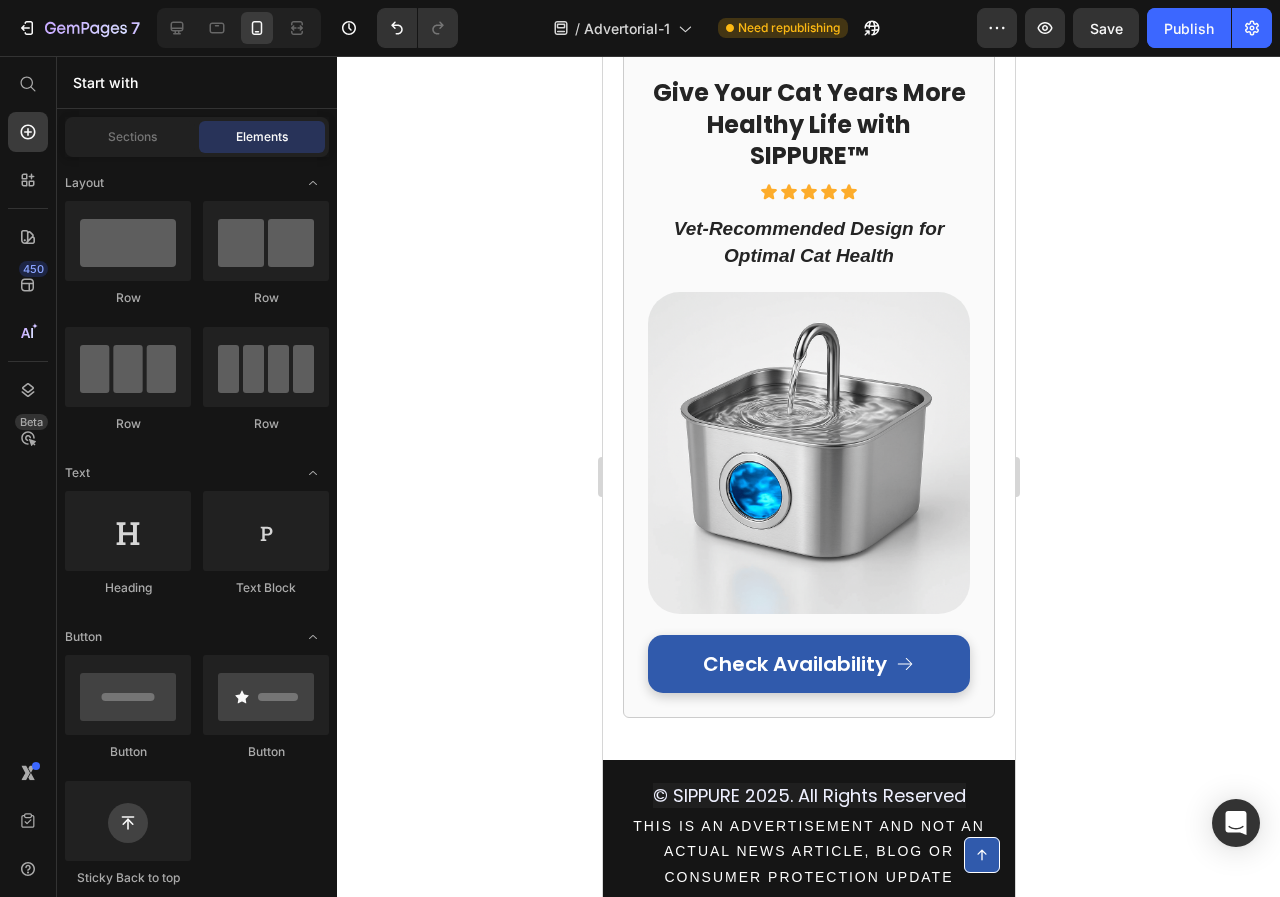 drag, startPoint x: 1006, startPoint y: 113, endPoint x: 1616, endPoint y: 751, distance: 882.69135 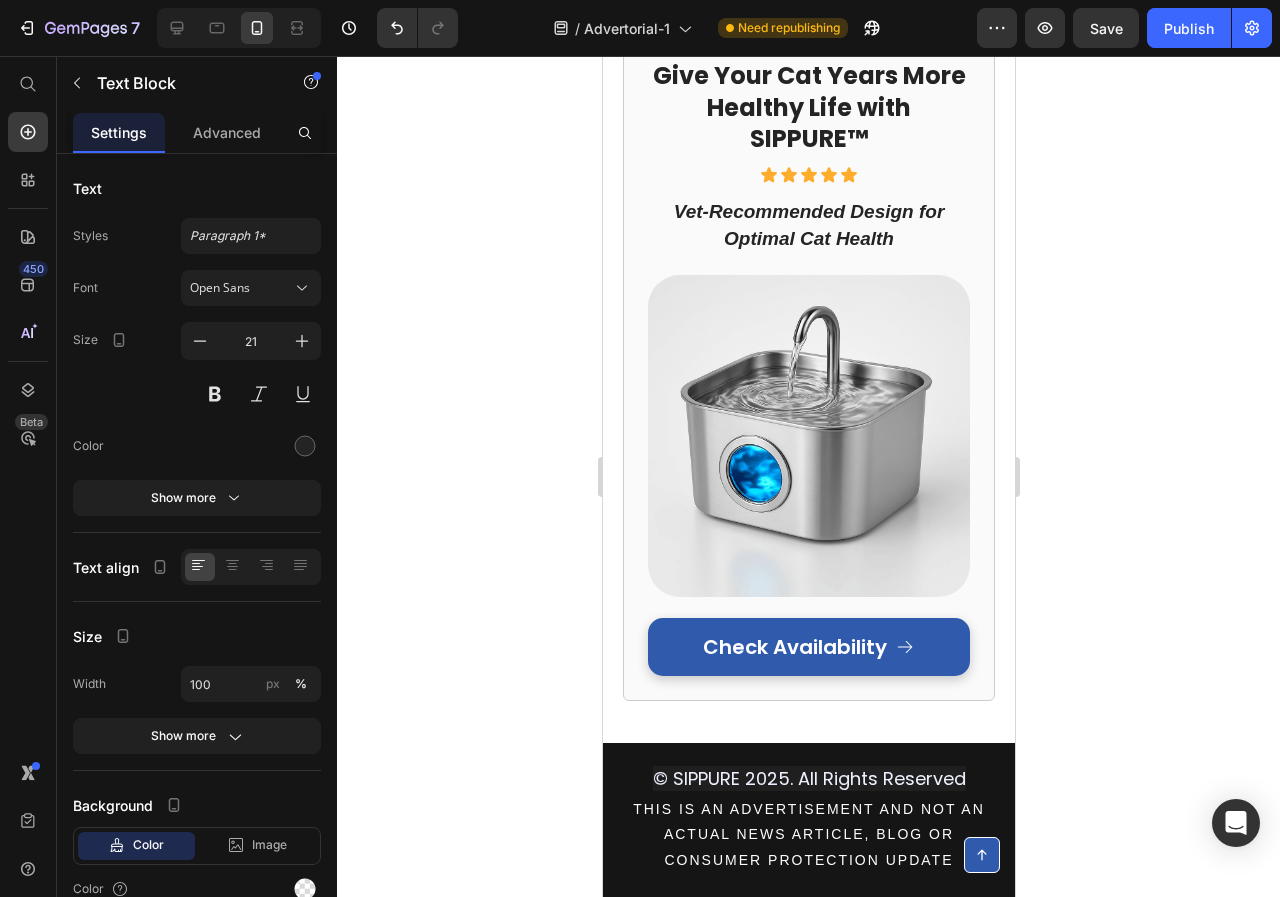 drag, startPoint x: 804, startPoint y: 232, endPoint x: 808, endPoint y: 212, distance: 20.396078 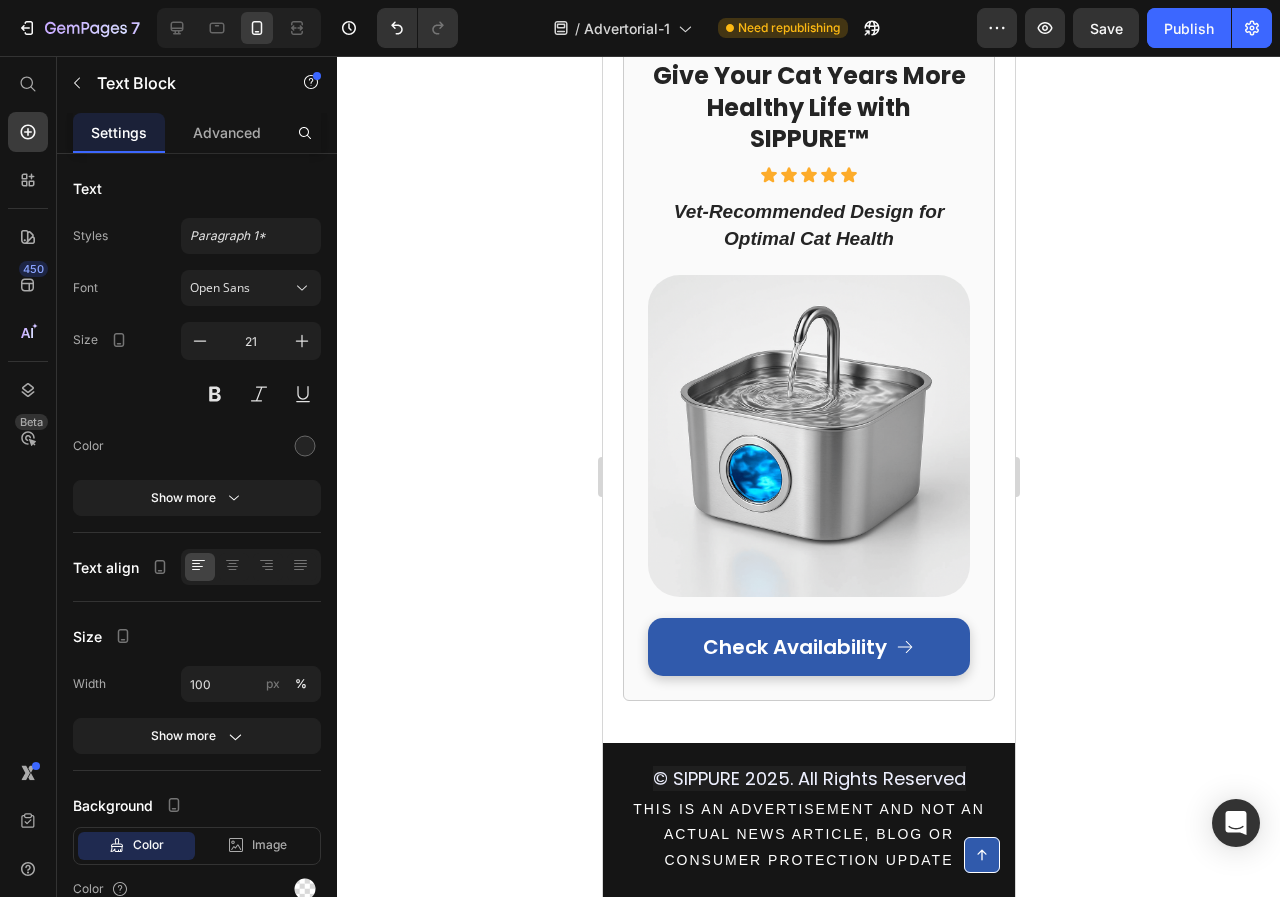 click 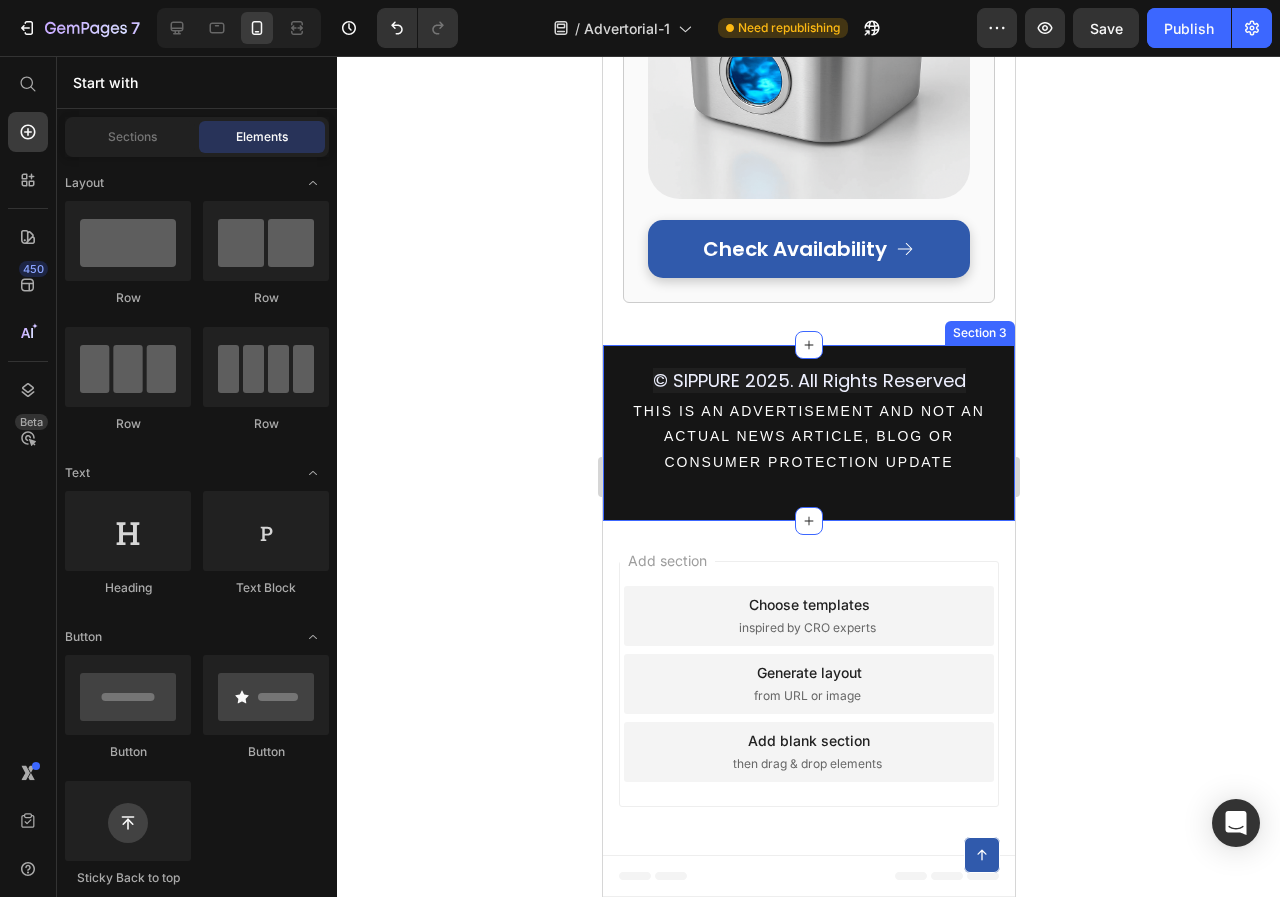 scroll, scrollTop: 9279, scrollLeft: 0, axis: vertical 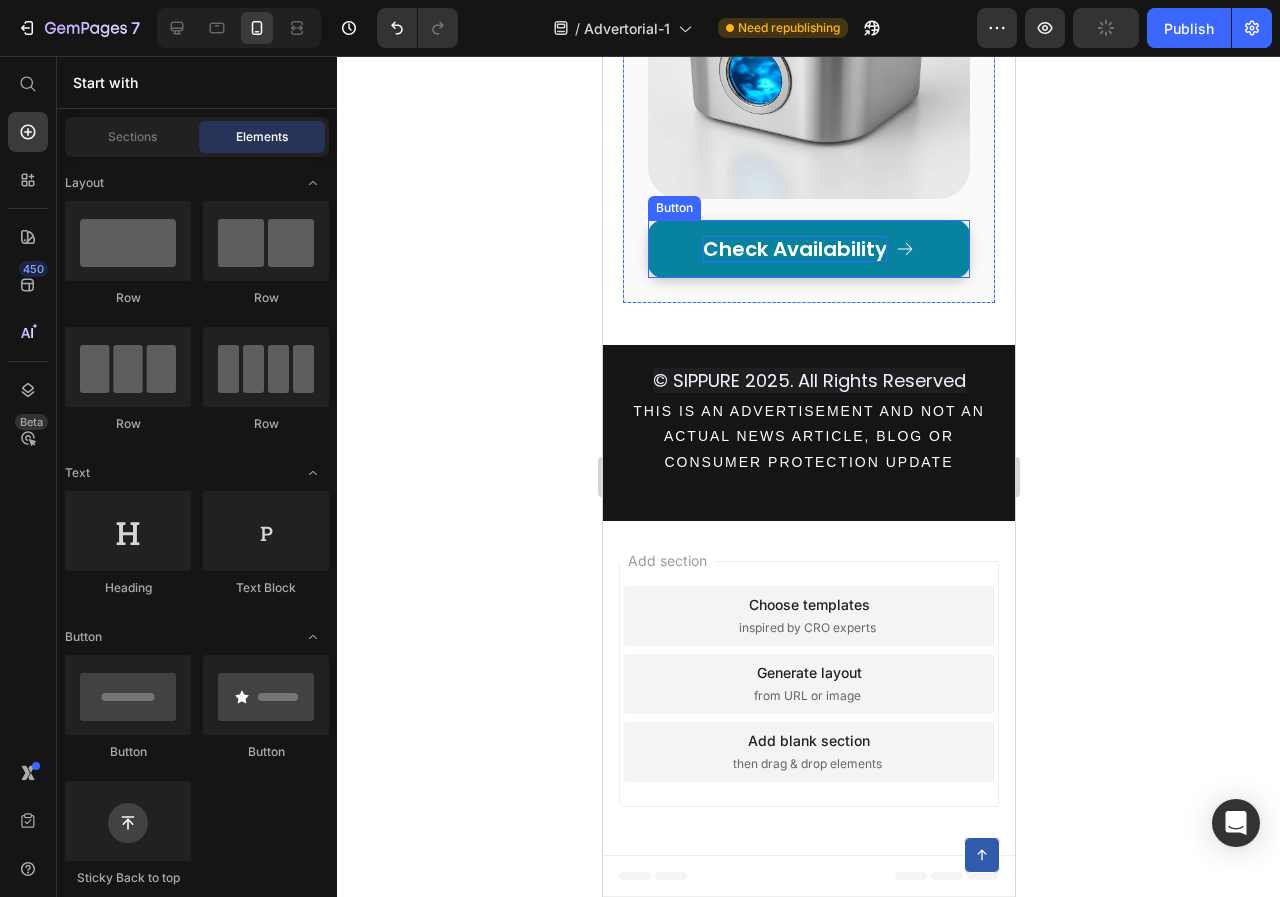 click on "Check Availability" at bounding box center (794, 249) 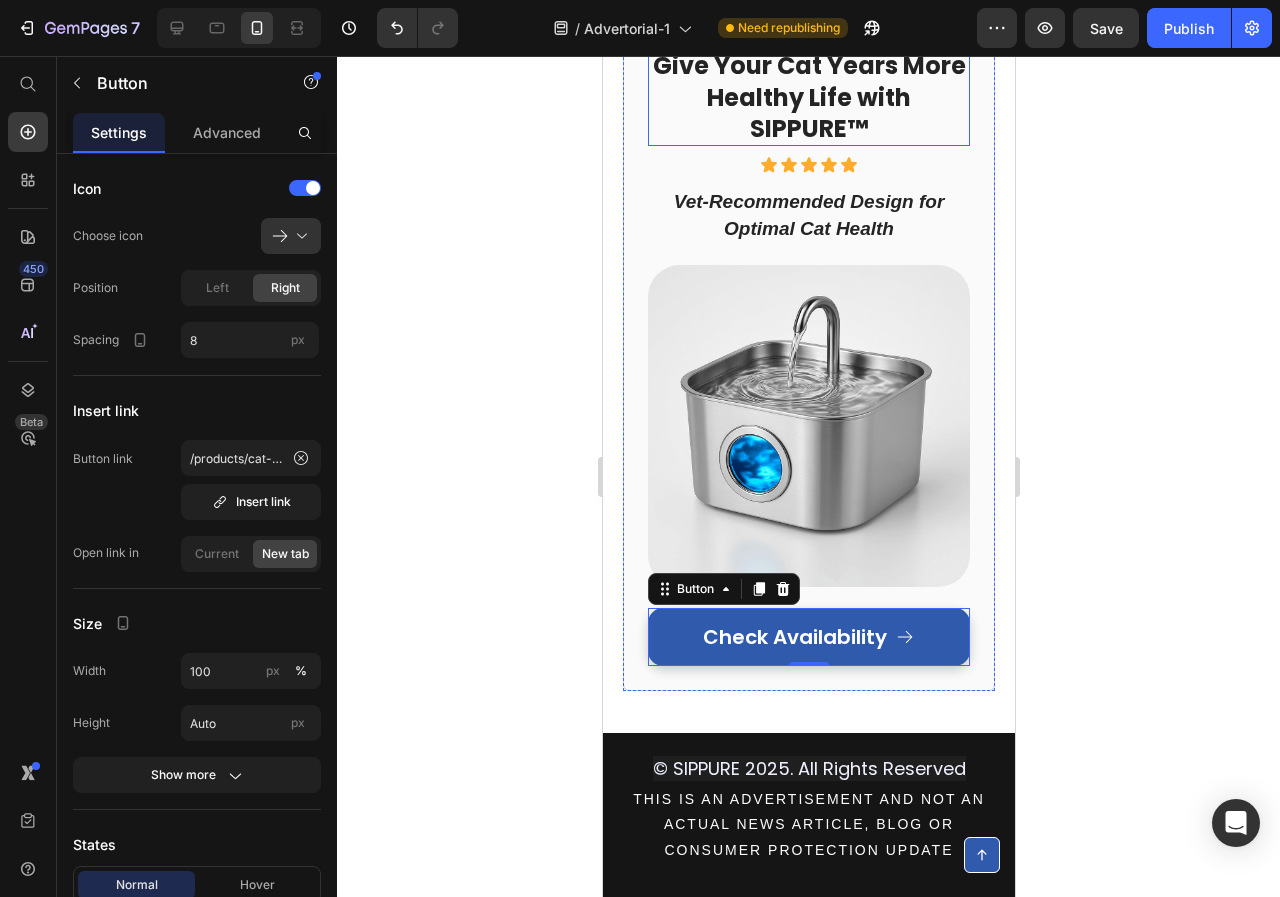 scroll, scrollTop: 8679, scrollLeft: 0, axis: vertical 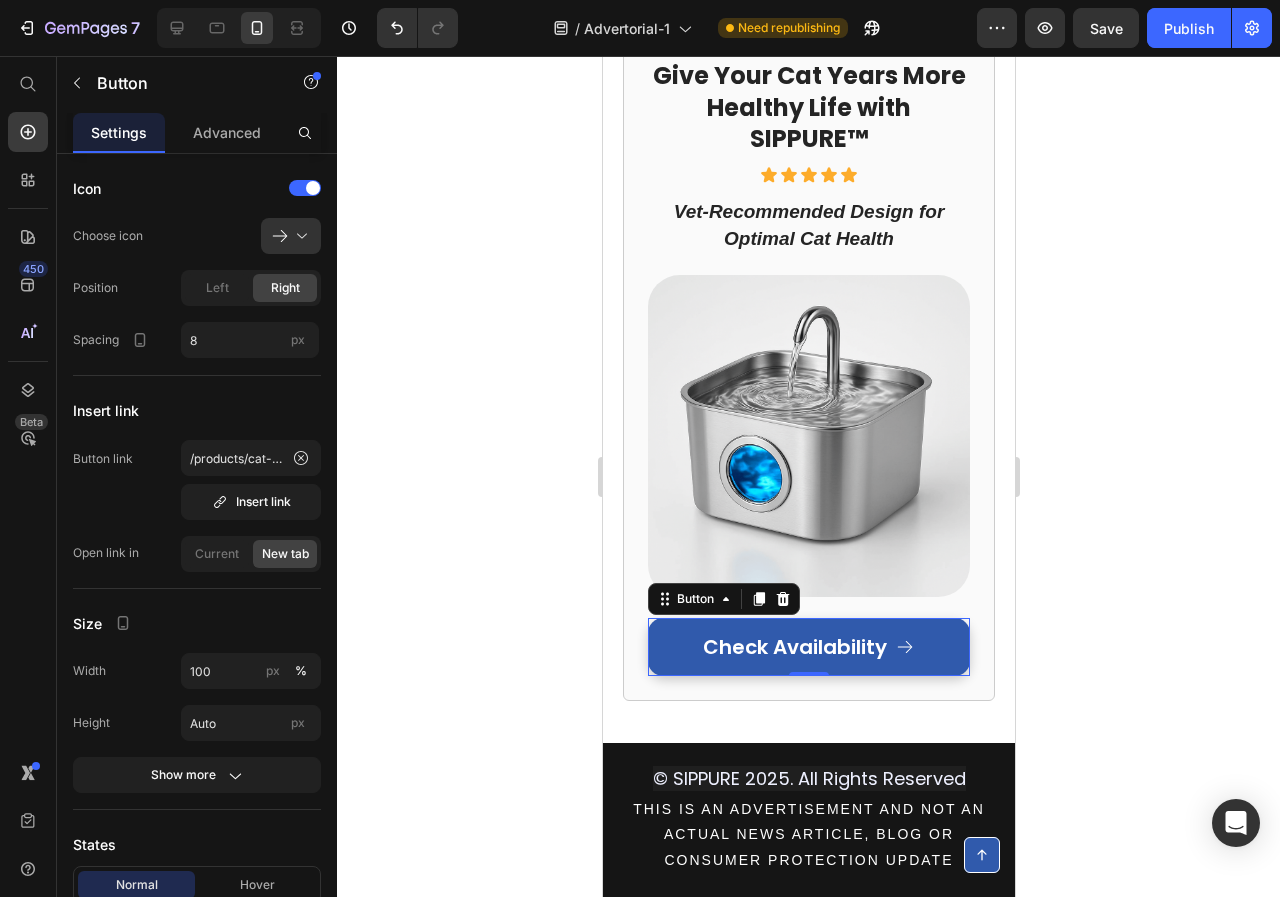 click on "APPLY DISCOUNT AND CHECK AVAILABILITY" at bounding box center [808, -207] 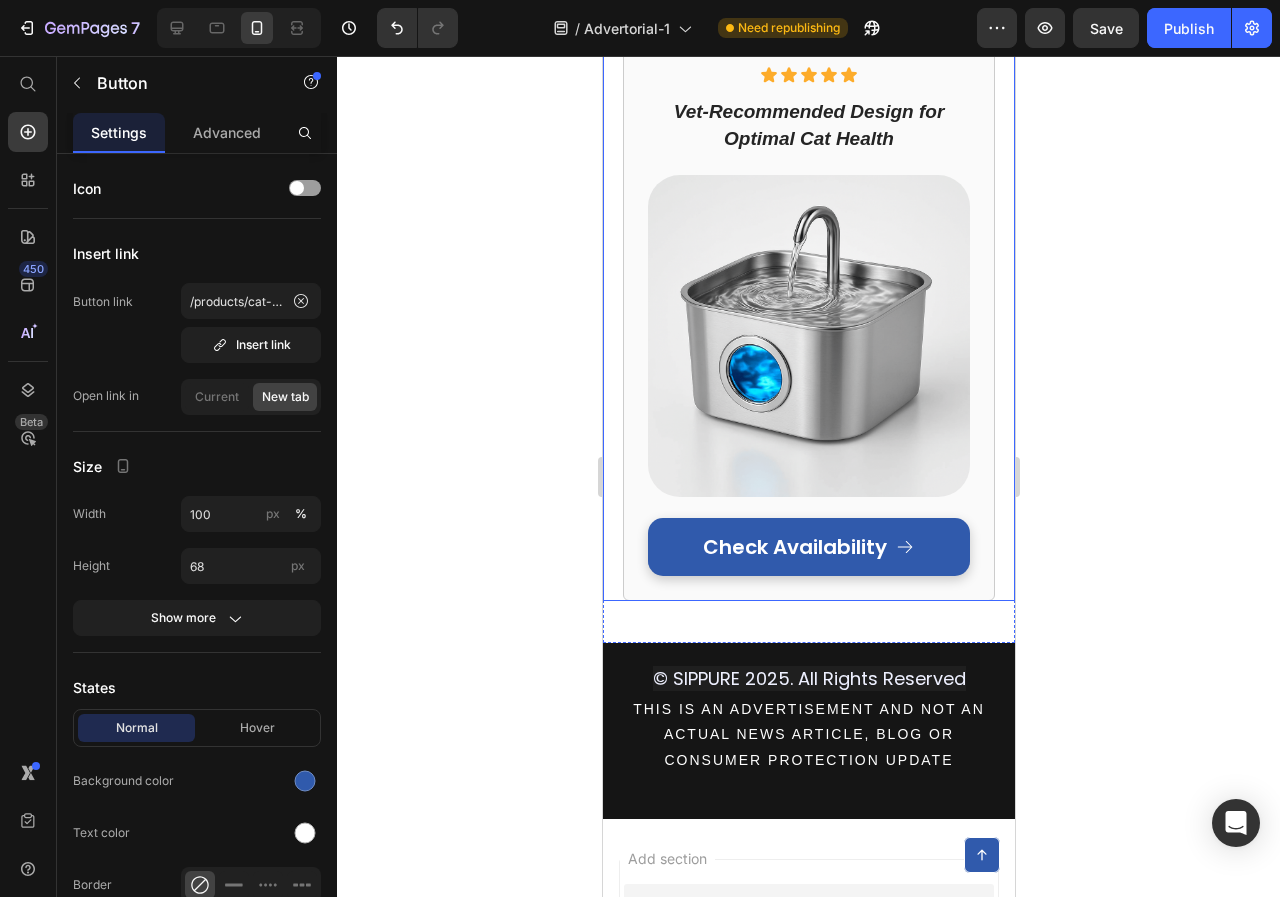 scroll, scrollTop: 8679, scrollLeft: 0, axis: vertical 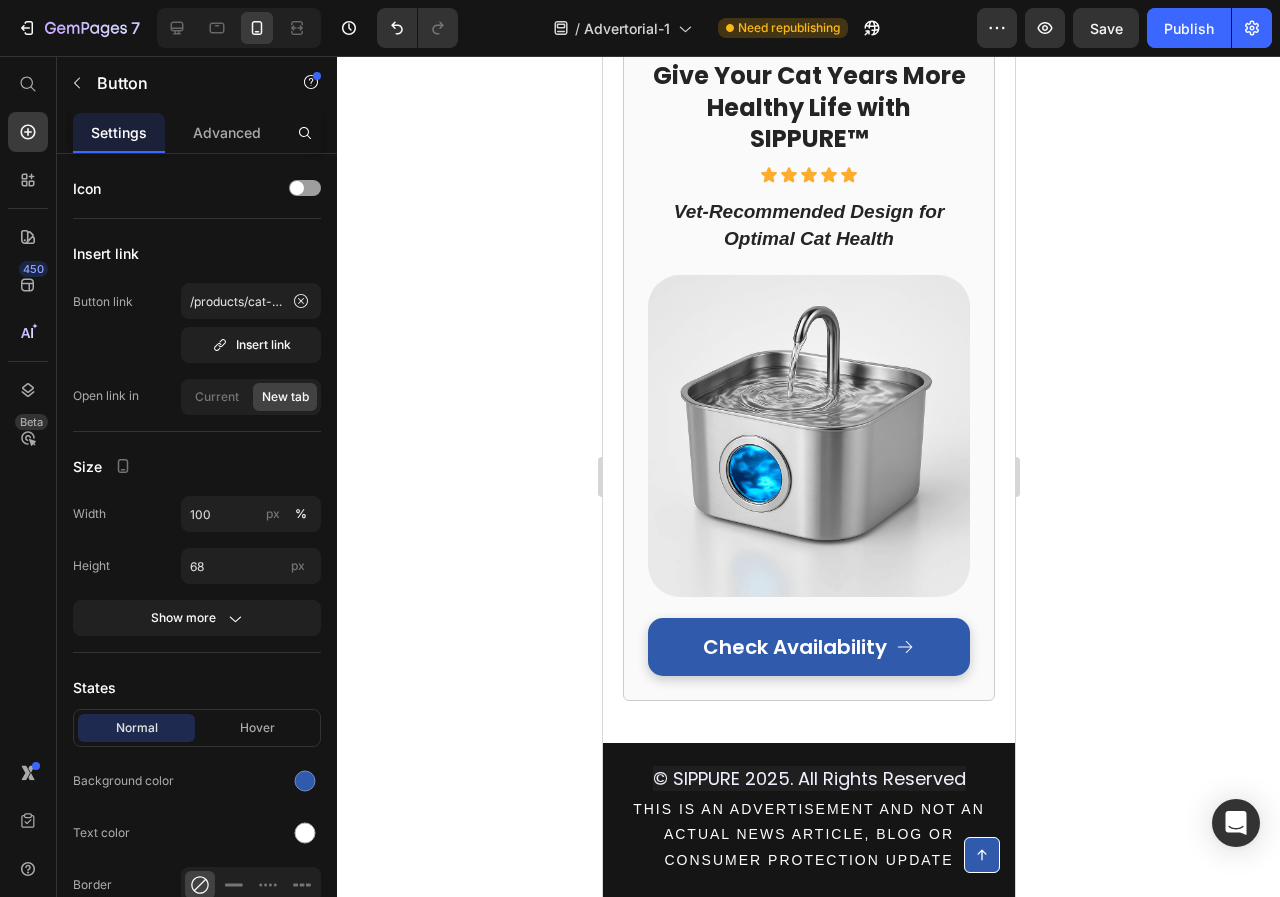 click 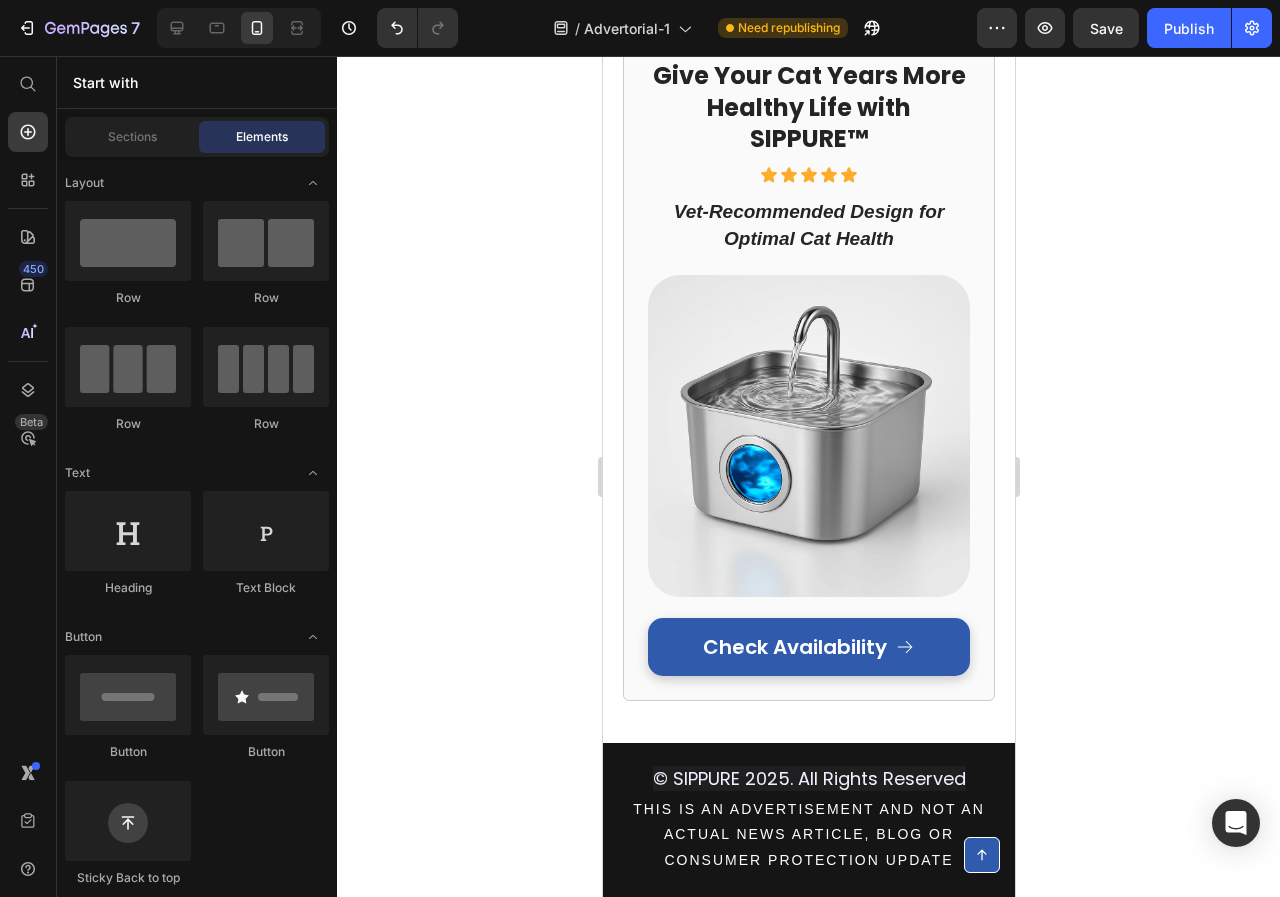 click on "Click the link above to see if SIPPURE is still offering 35% OFF and Free Shipping" at bounding box center [808, -122] 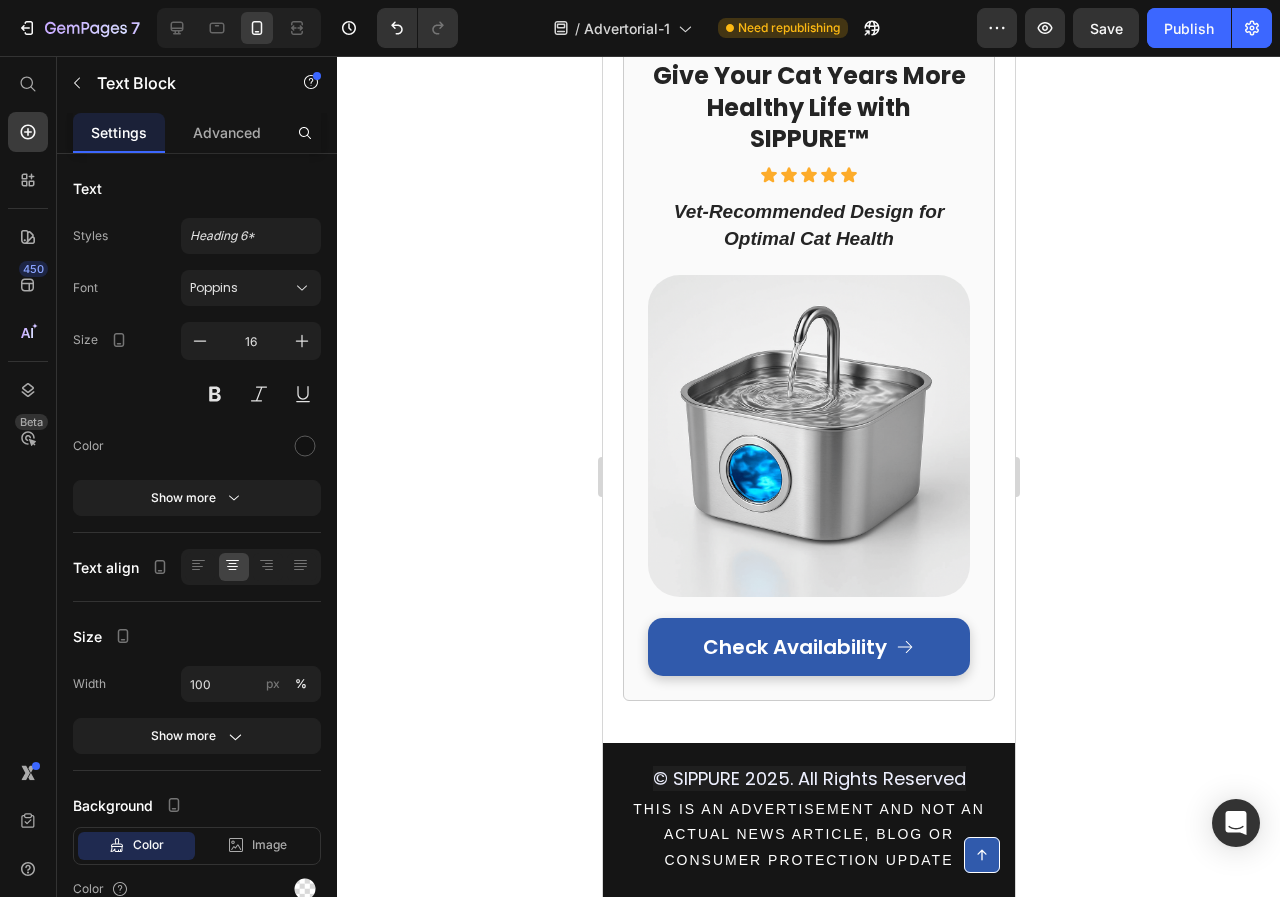 click on "Click the link above to see if SIPPURE is still offering 35% OFF and Free Shipping" at bounding box center (808, -122) 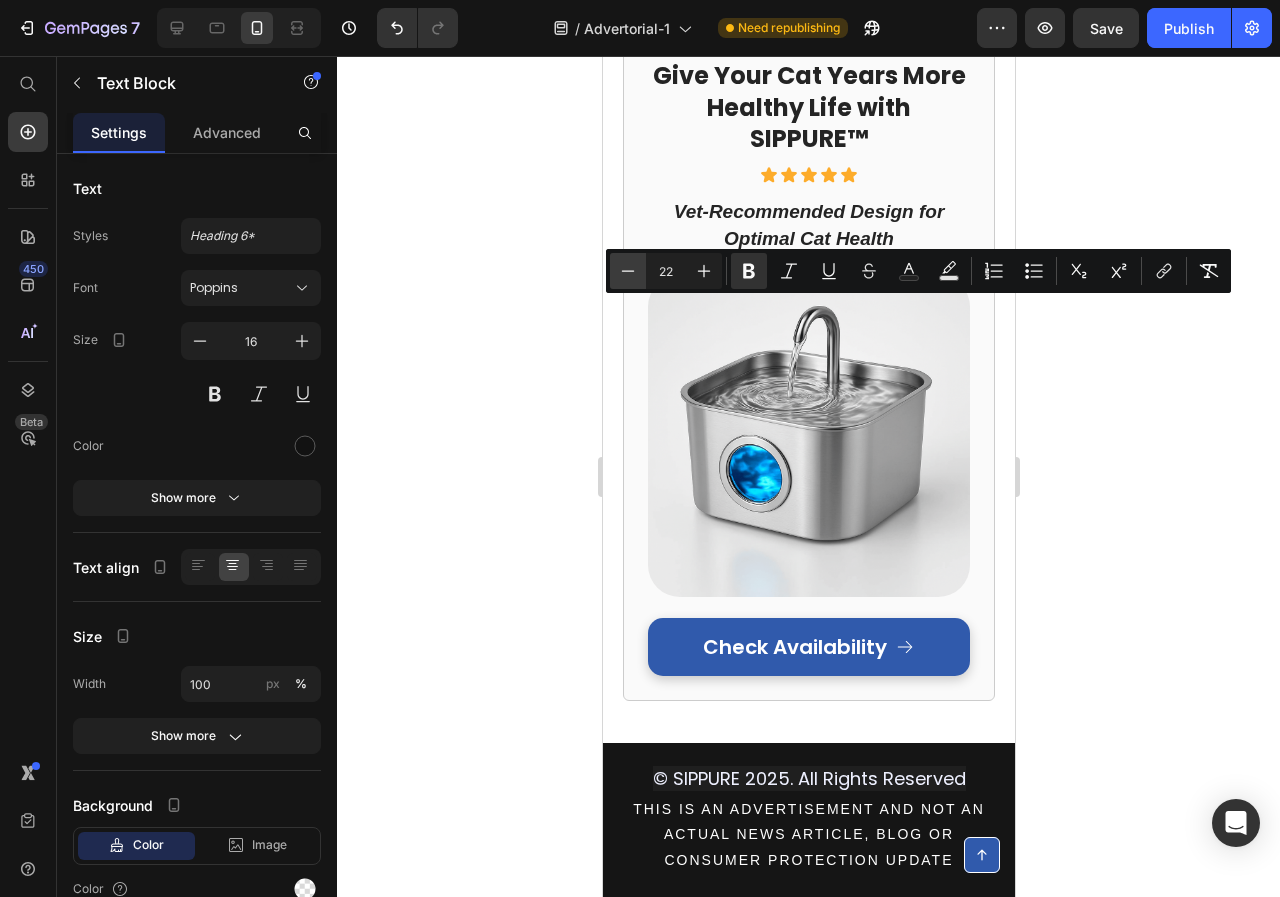 click 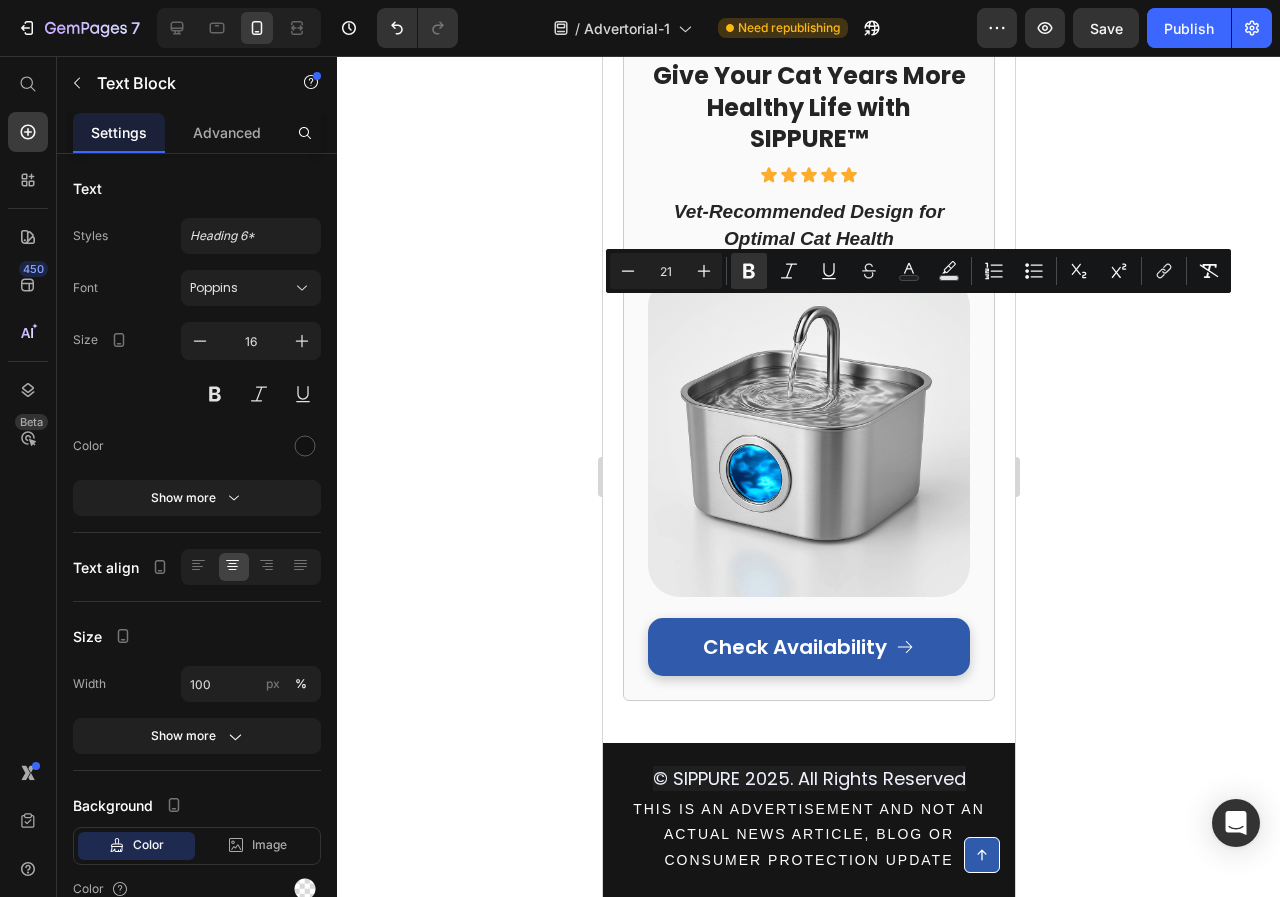 click 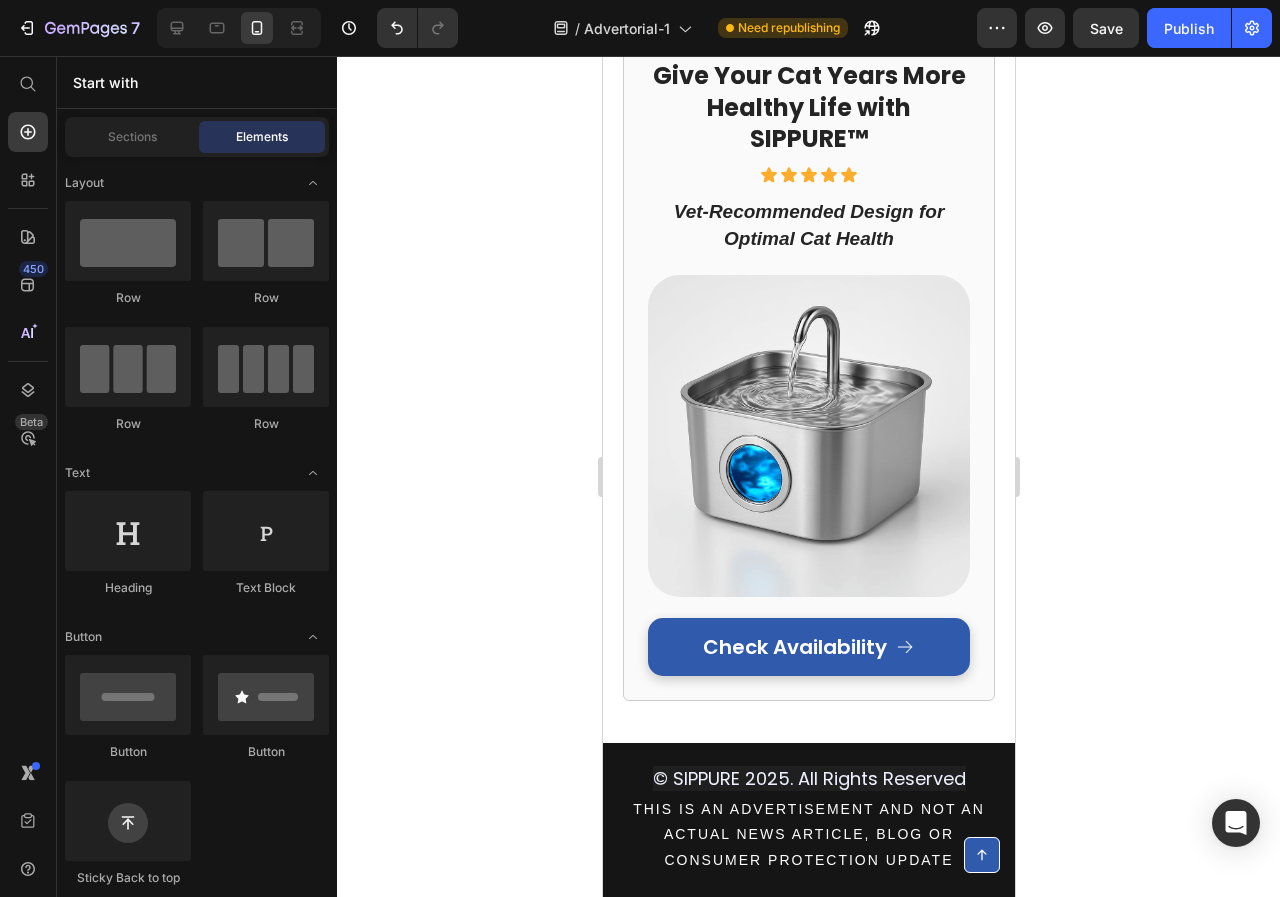 click on "Click the link above to see if SIPPURE is still offering 35% OFF and Free Shipping" at bounding box center (808, -122) 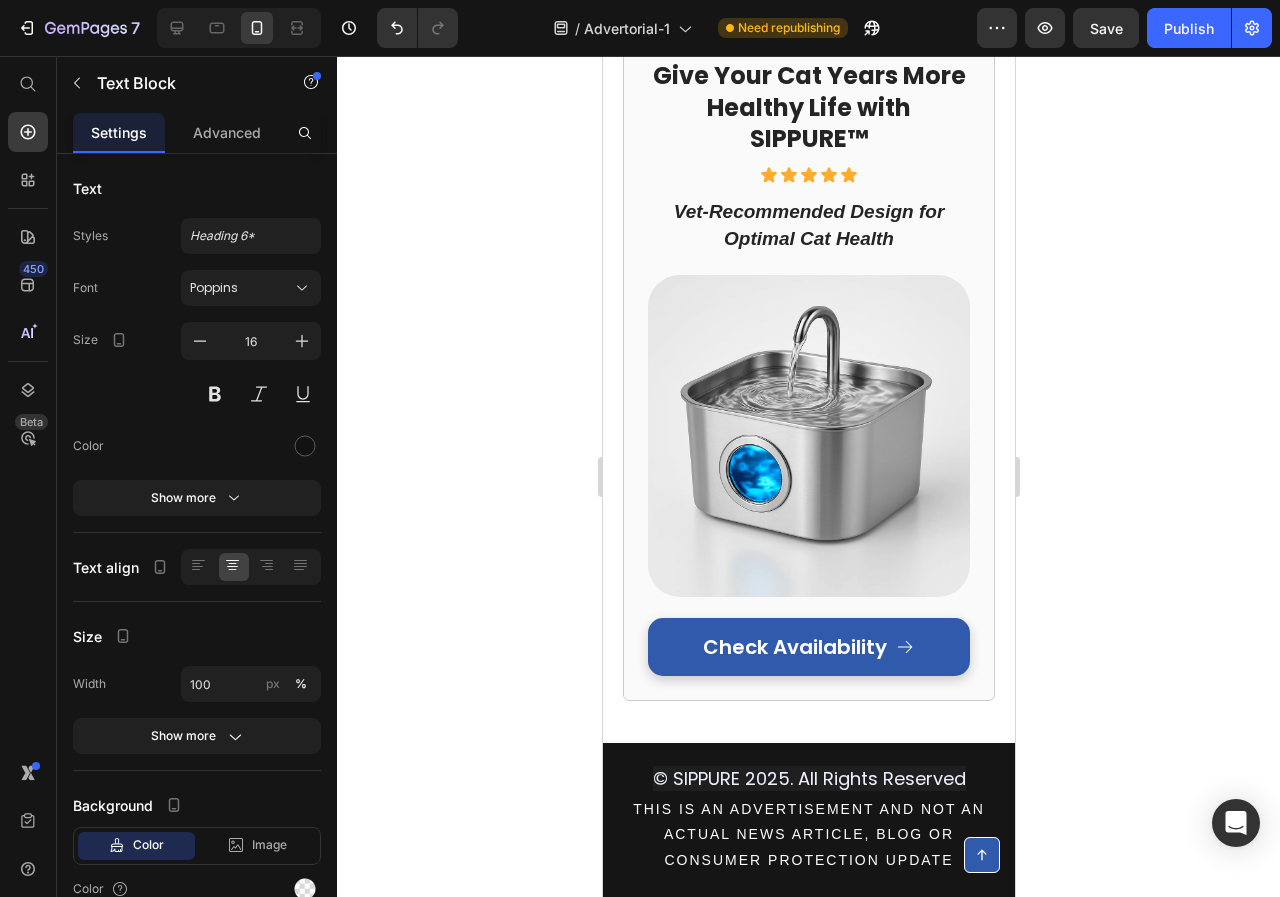 click on "Click the link above to see if SIPPURE is still offering 35% OFF and Free Shipping" at bounding box center [808, -122] 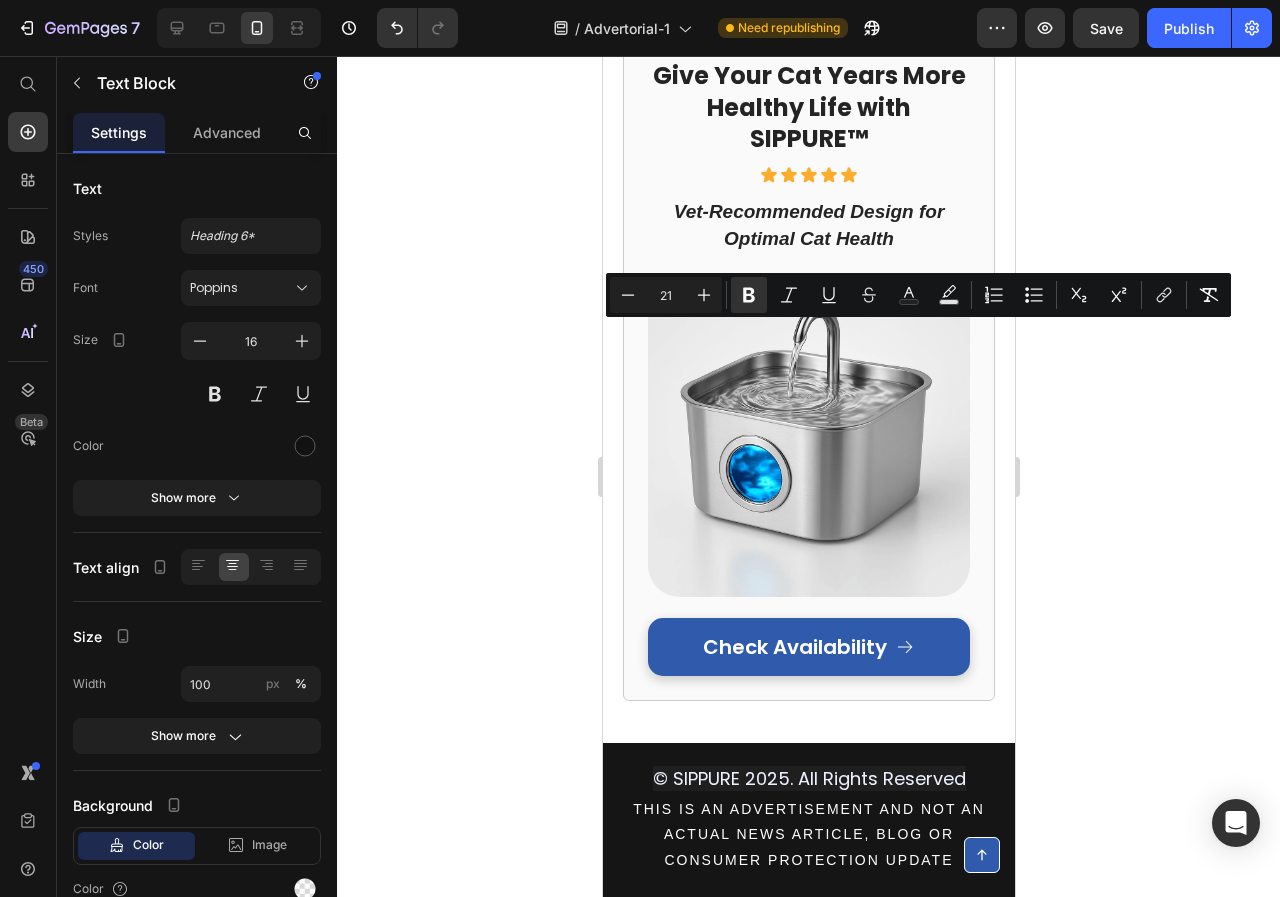 click on "Click the link above to see if SIPPURE is still offering 35% OFF and Free Shipping" at bounding box center [808, -122] 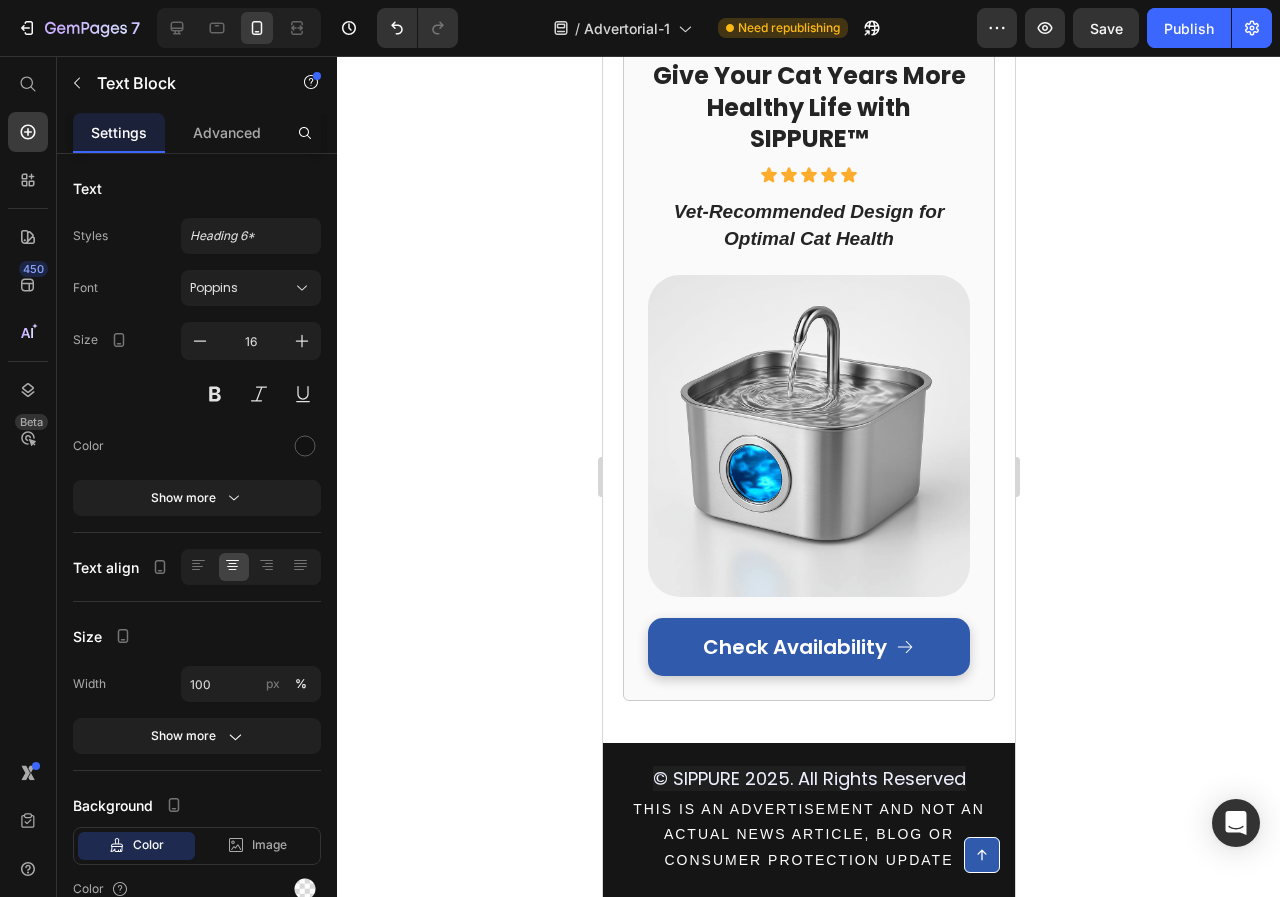 click on "Click the link above to see if SIPPURE is still offering 35% OFF and Free Shipping" at bounding box center [808, -122] 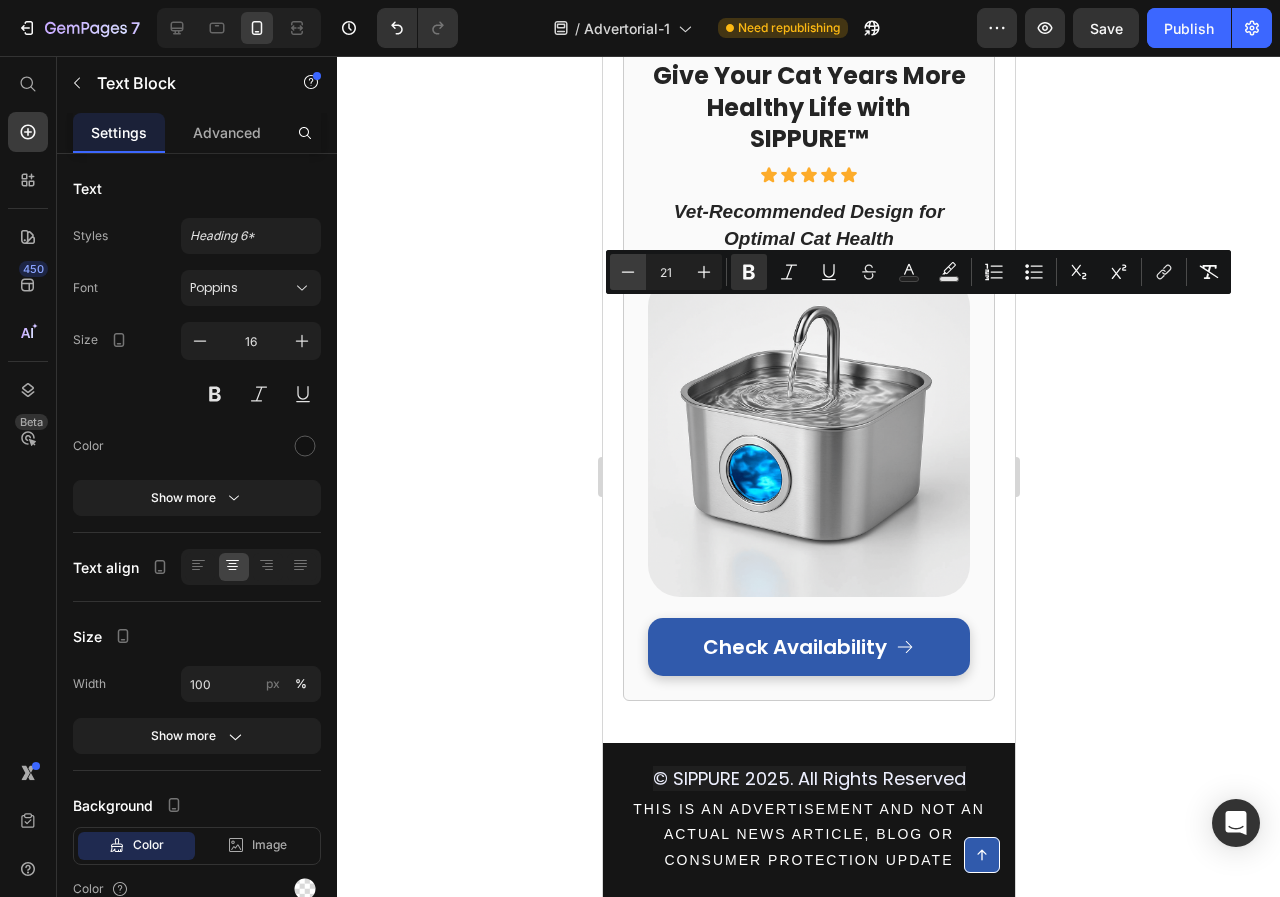 click 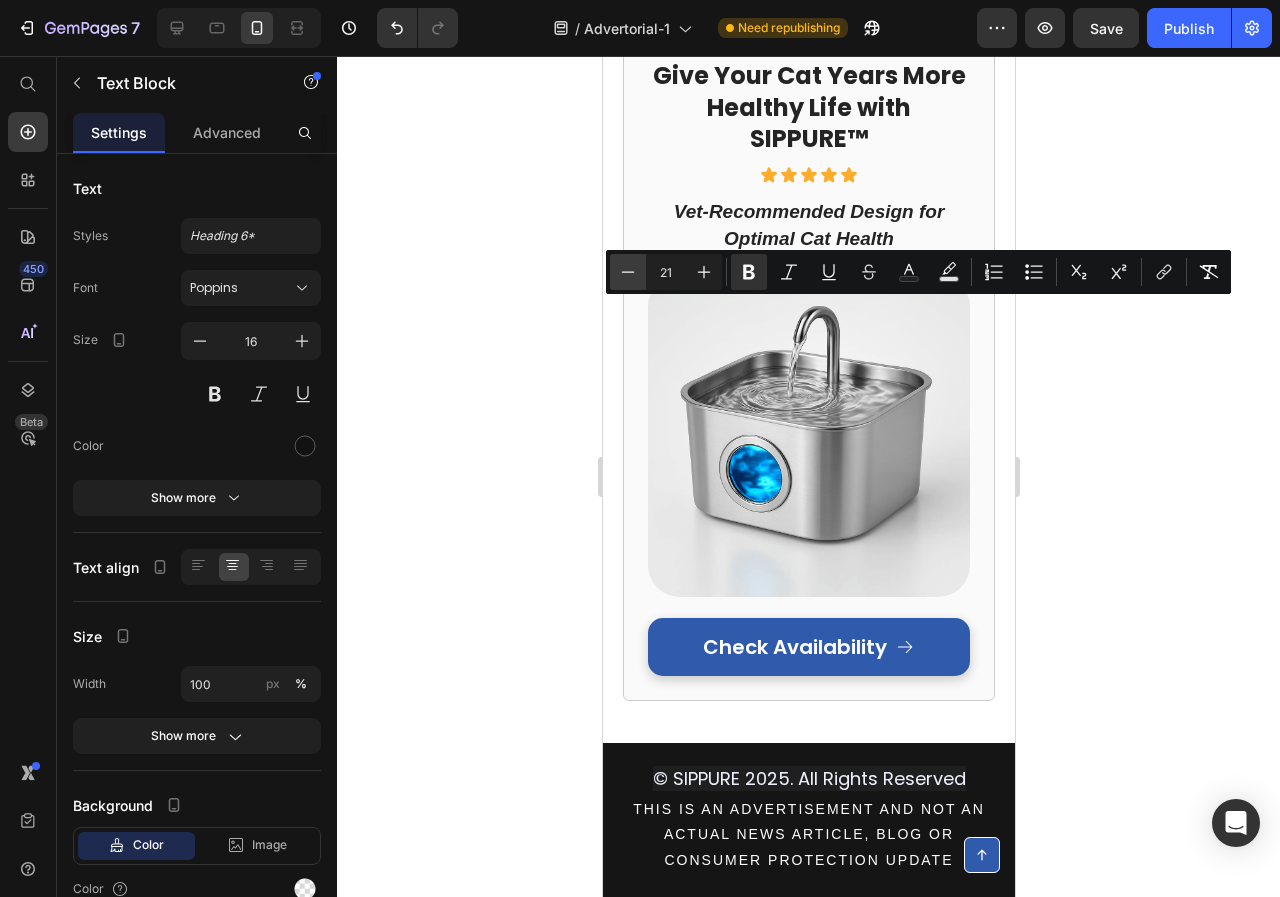type on "20" 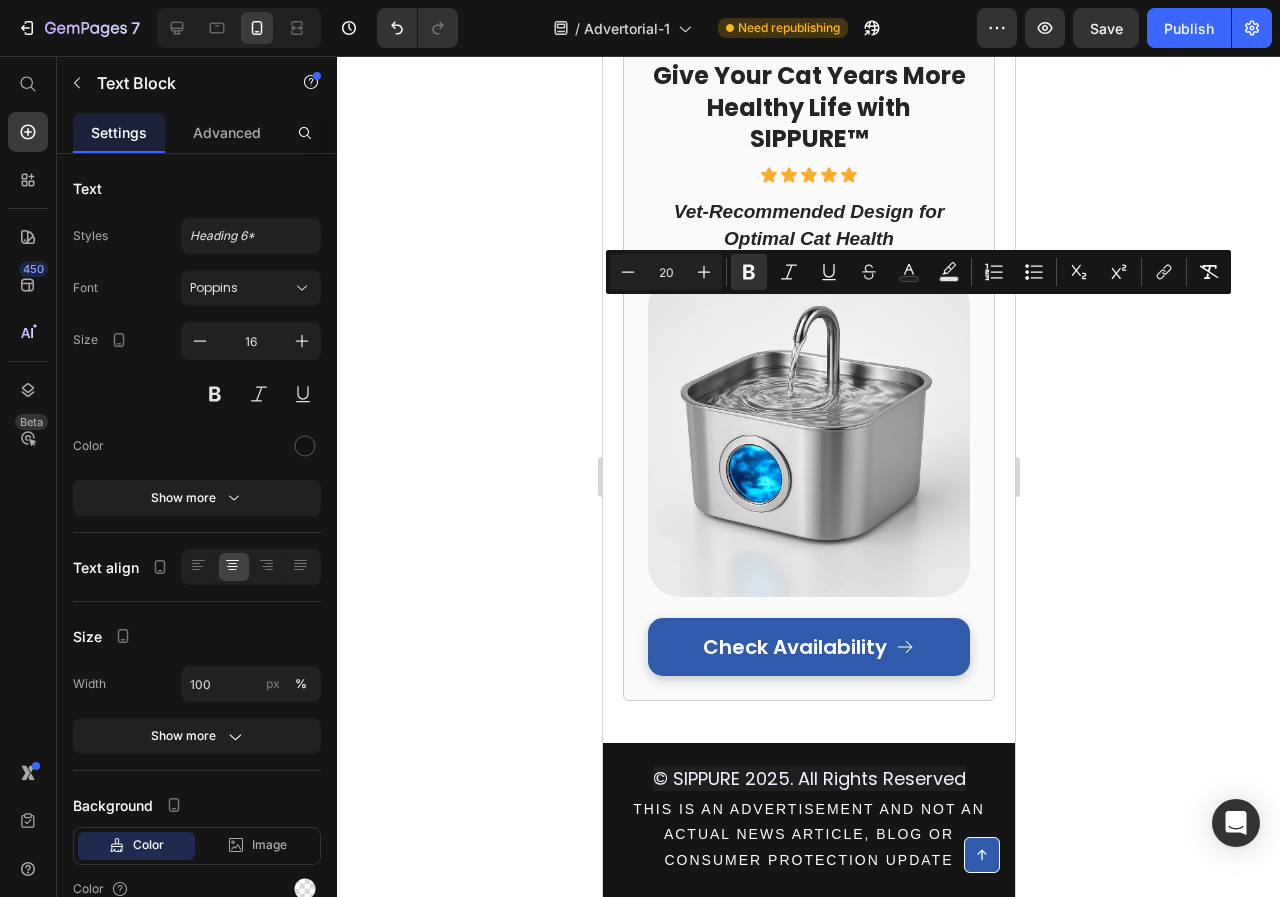 click 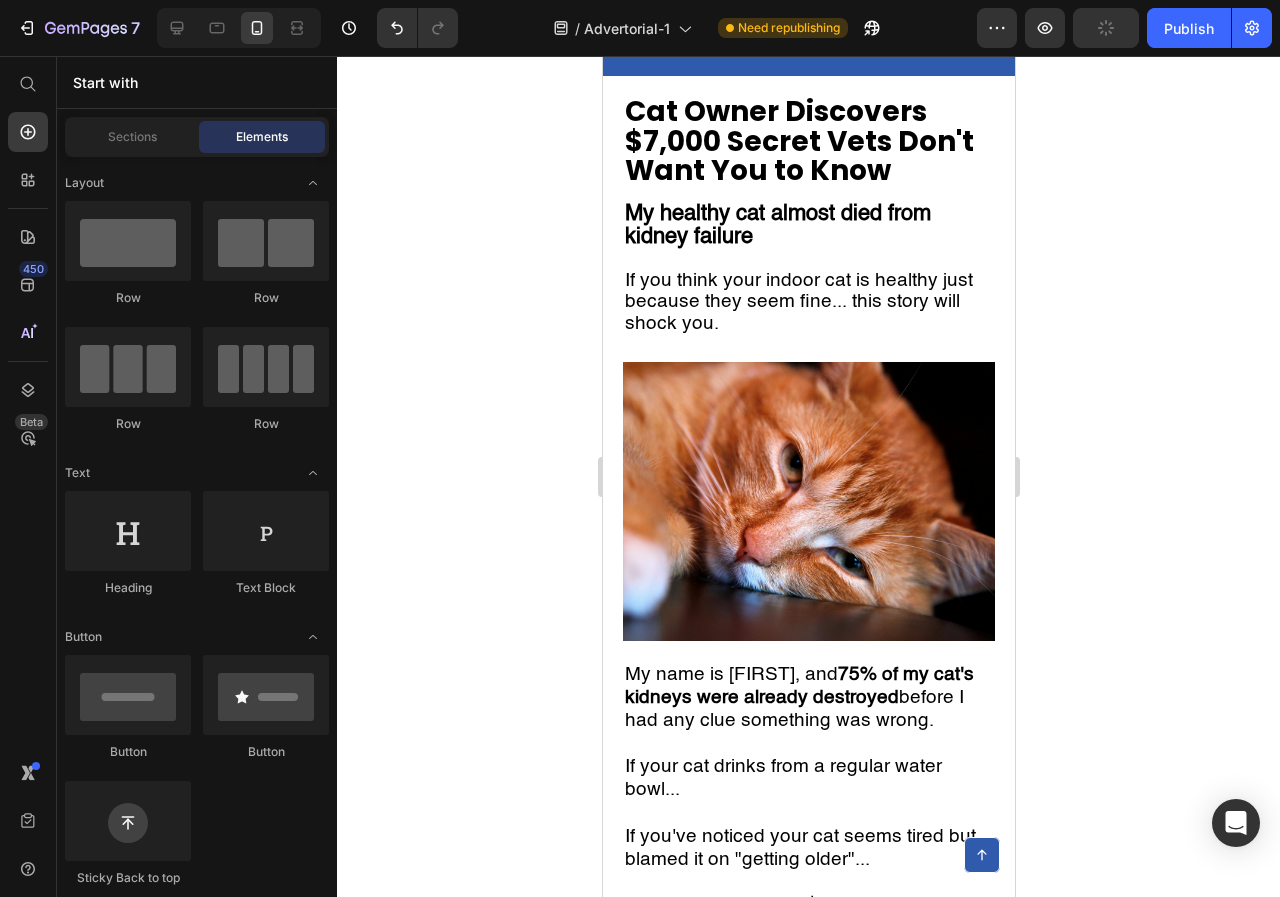 scroll, scrollTop: 0, scrollLeft: 0, axis: both 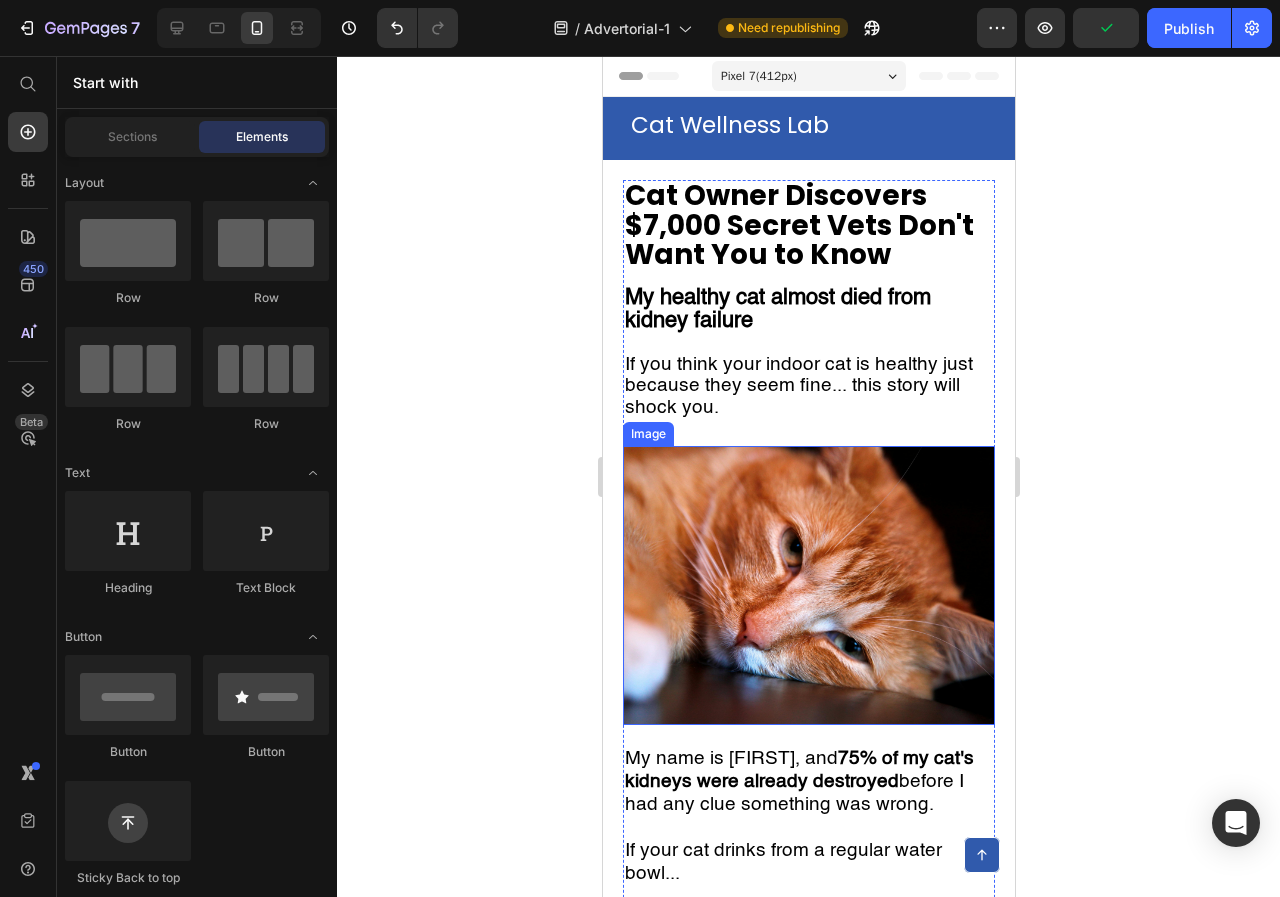 click at bounding box center [808, 585] 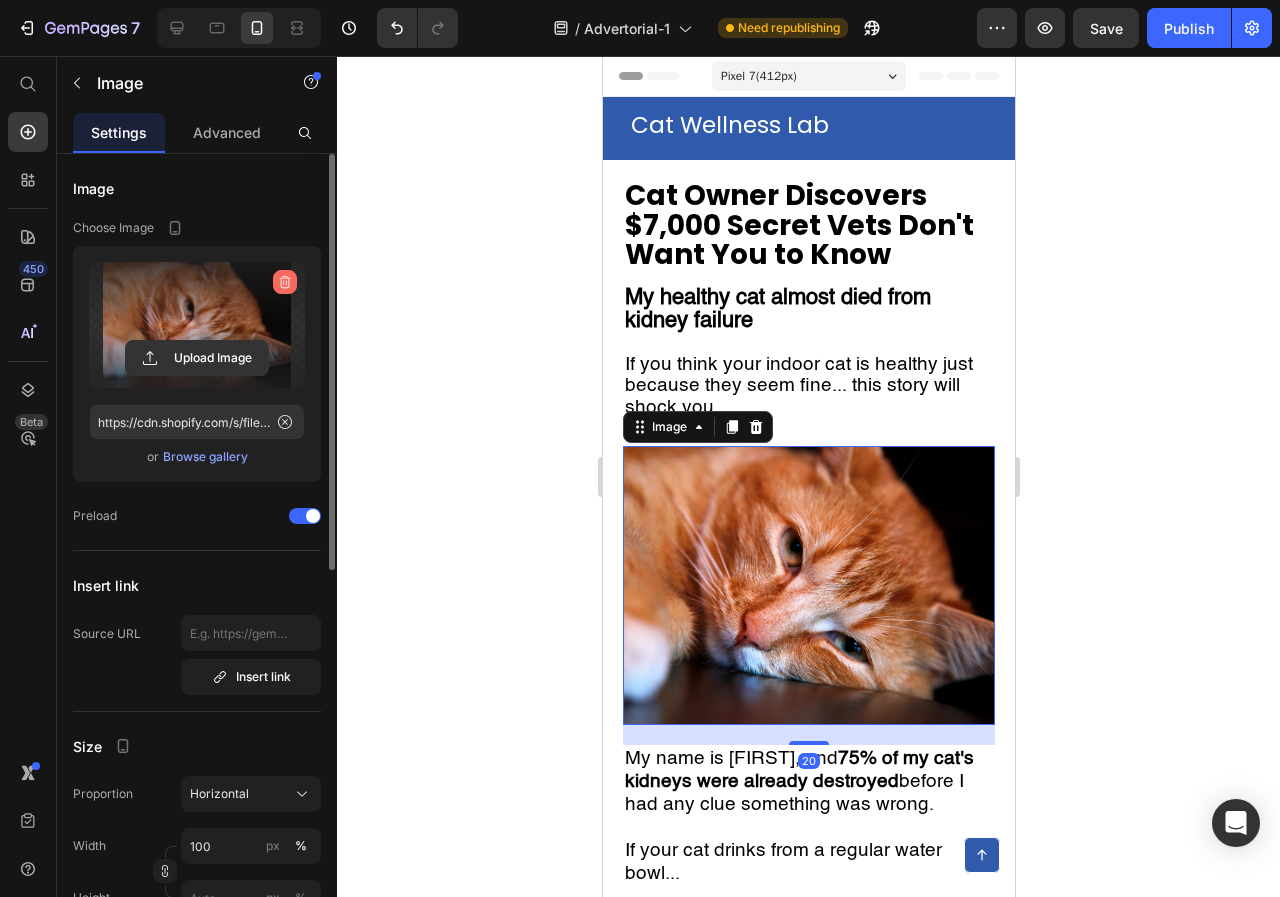 click 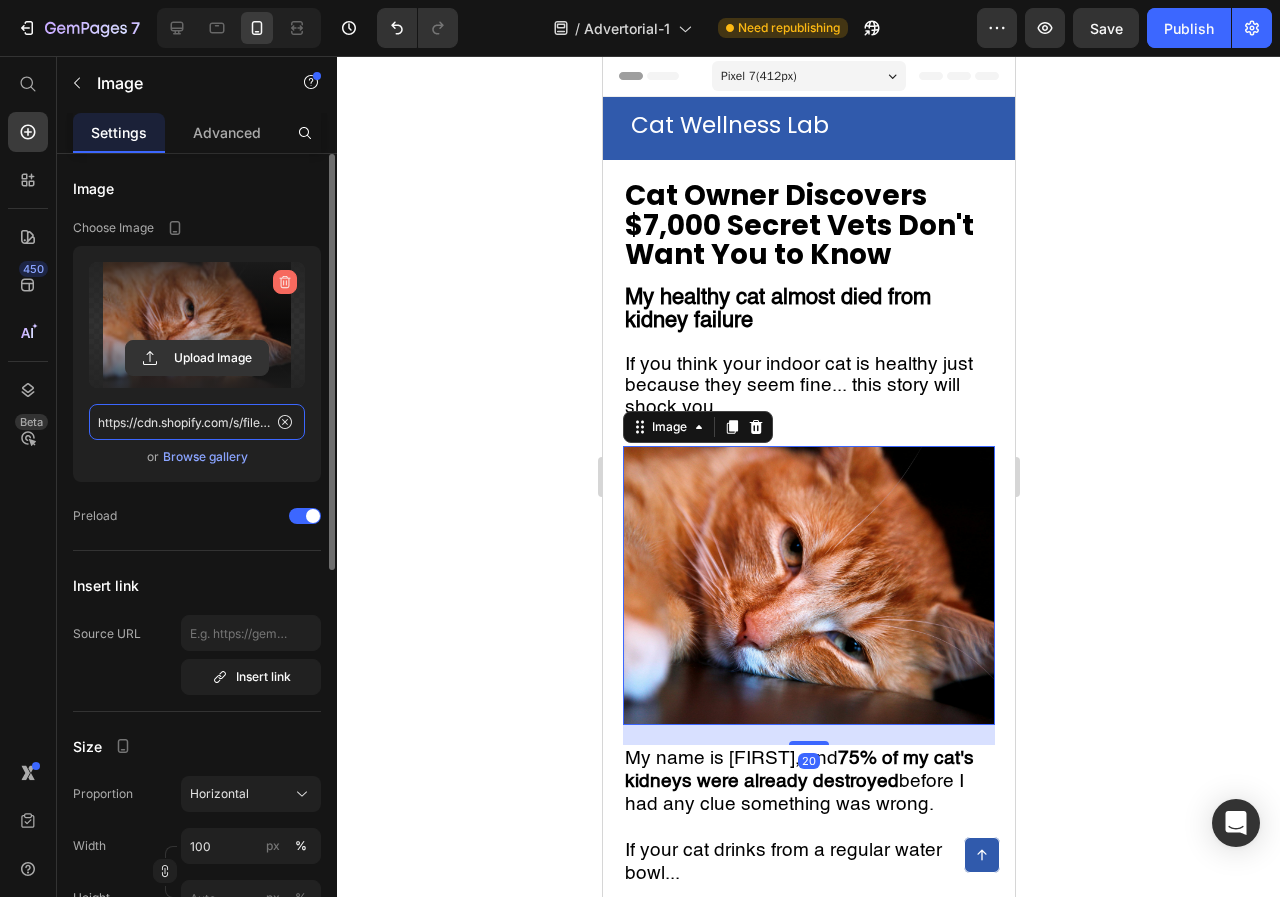 type 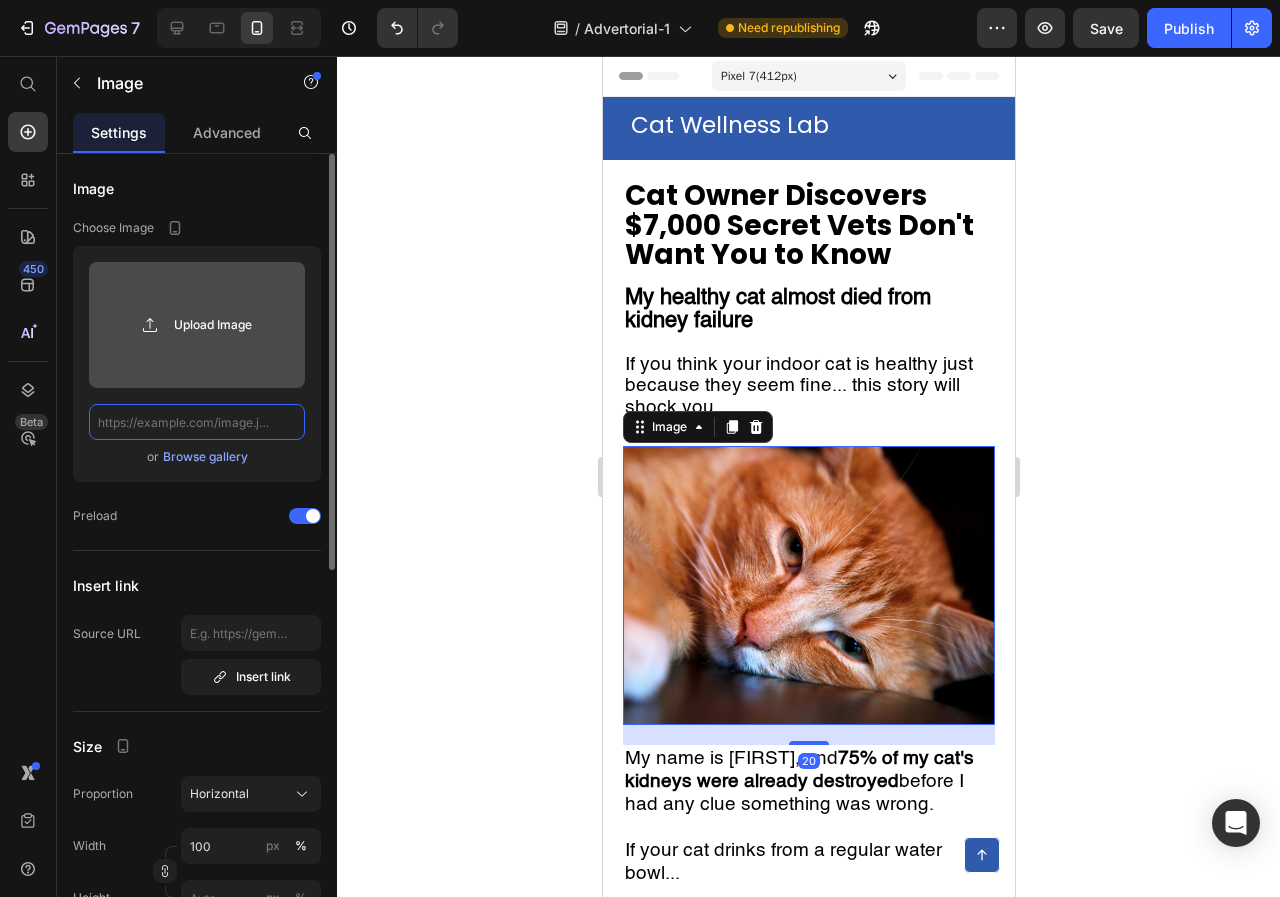scroll, scrollTop: 0, scrollLeft: 0, axis: both 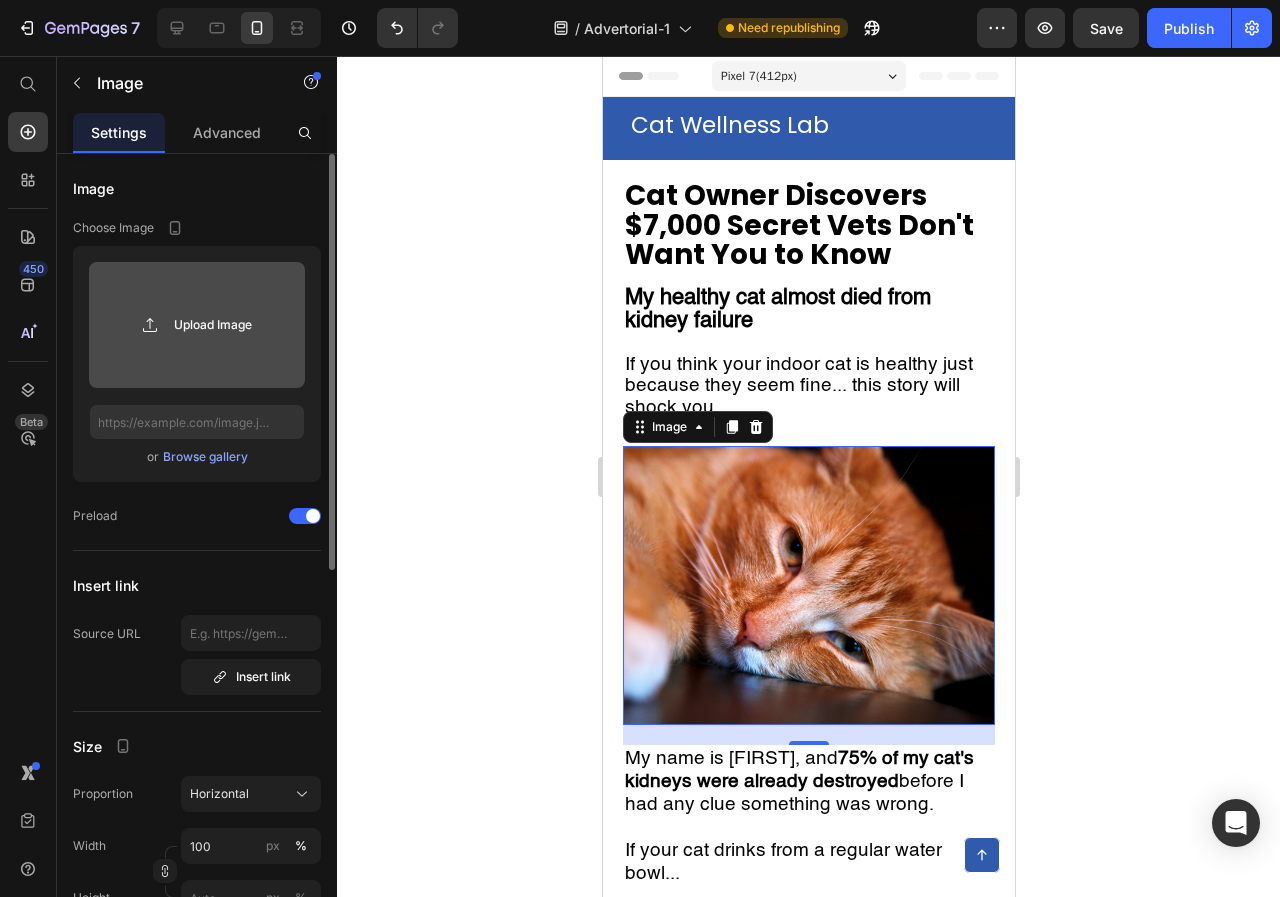 click 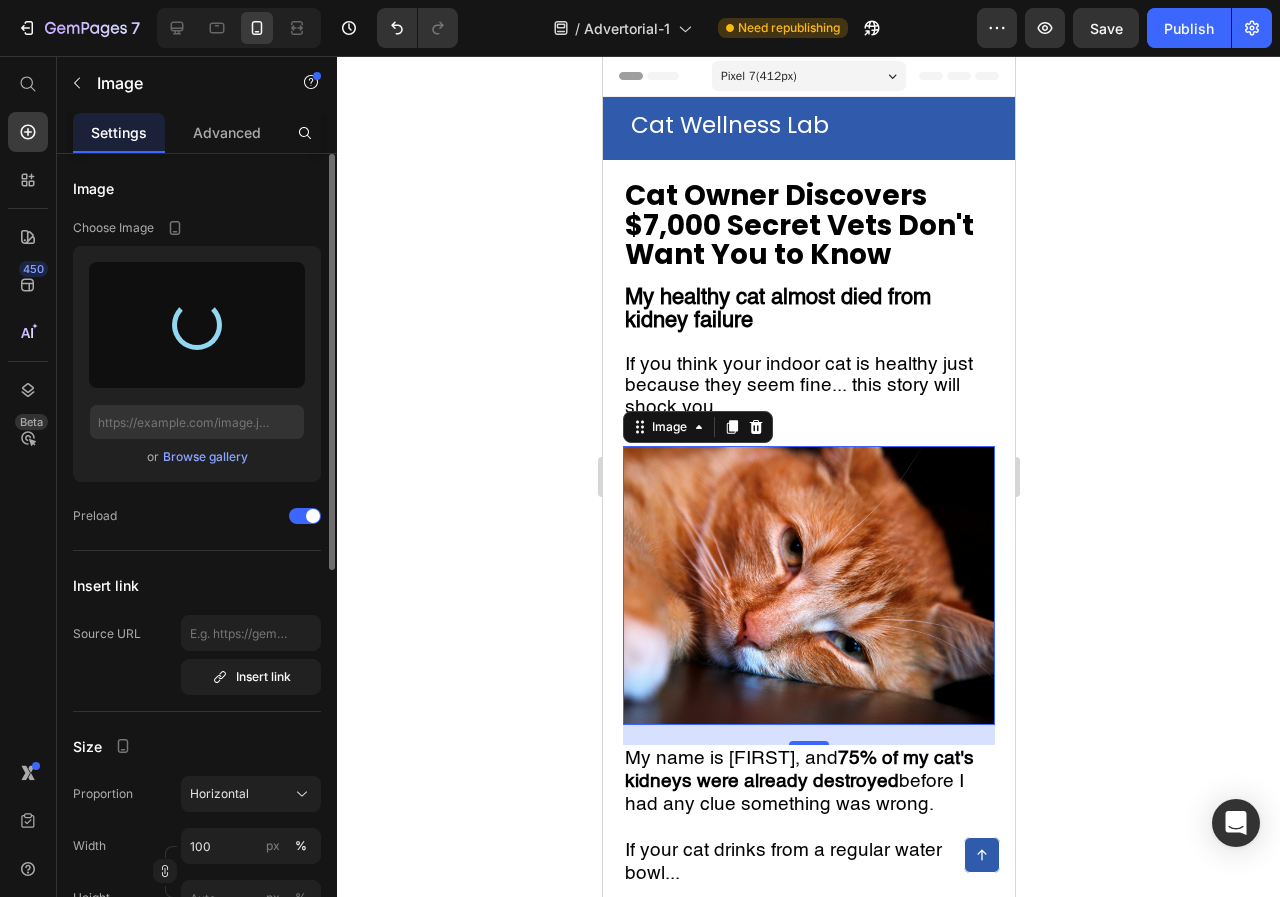 click on "Pixel 7  ( 412 px)" at bounding box center [808, 76] 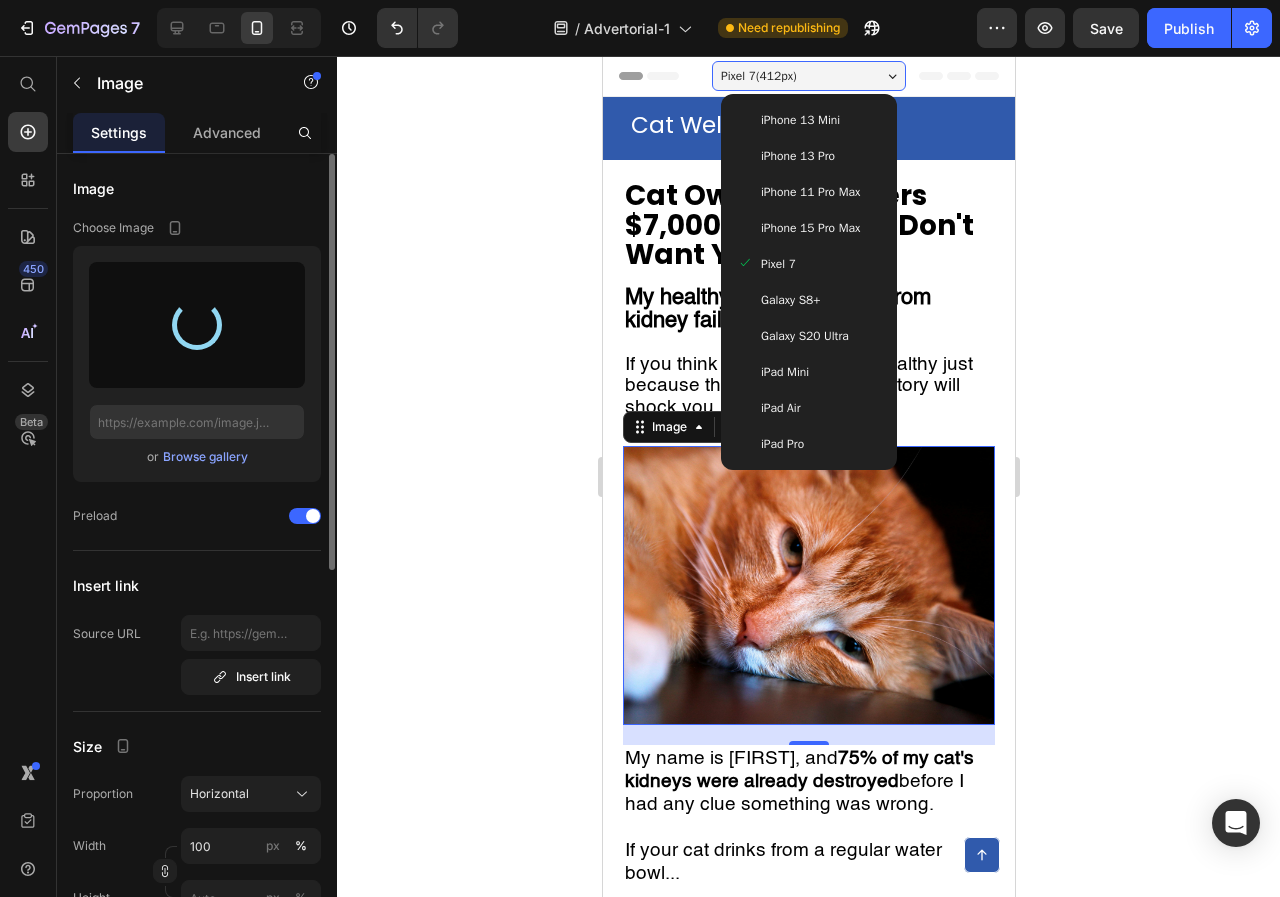 click on "iPhone 13 Pro" at bounding box center (808, 156) 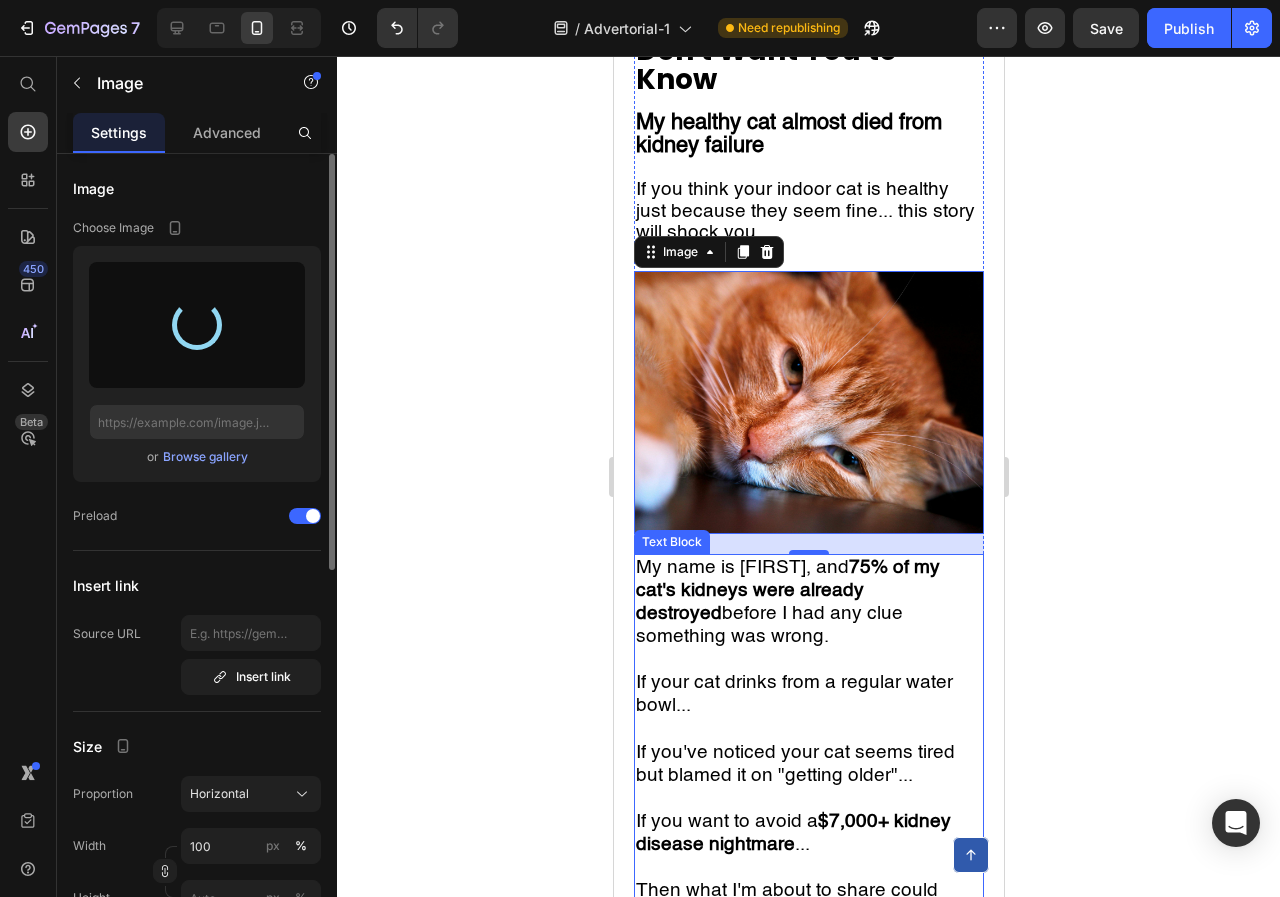scroll, scrollTop: 200, scrollLeft: 0, axis: vertical 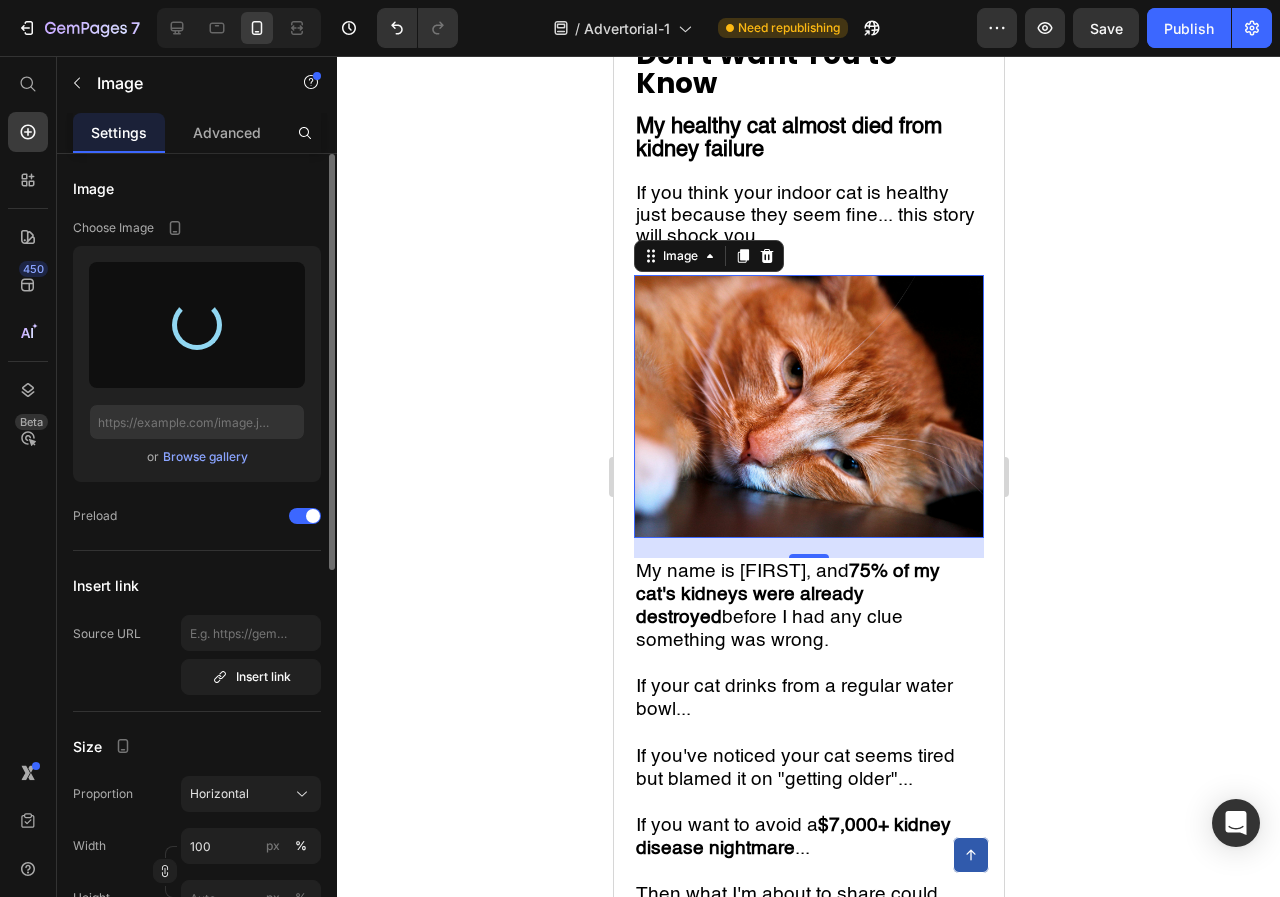 click 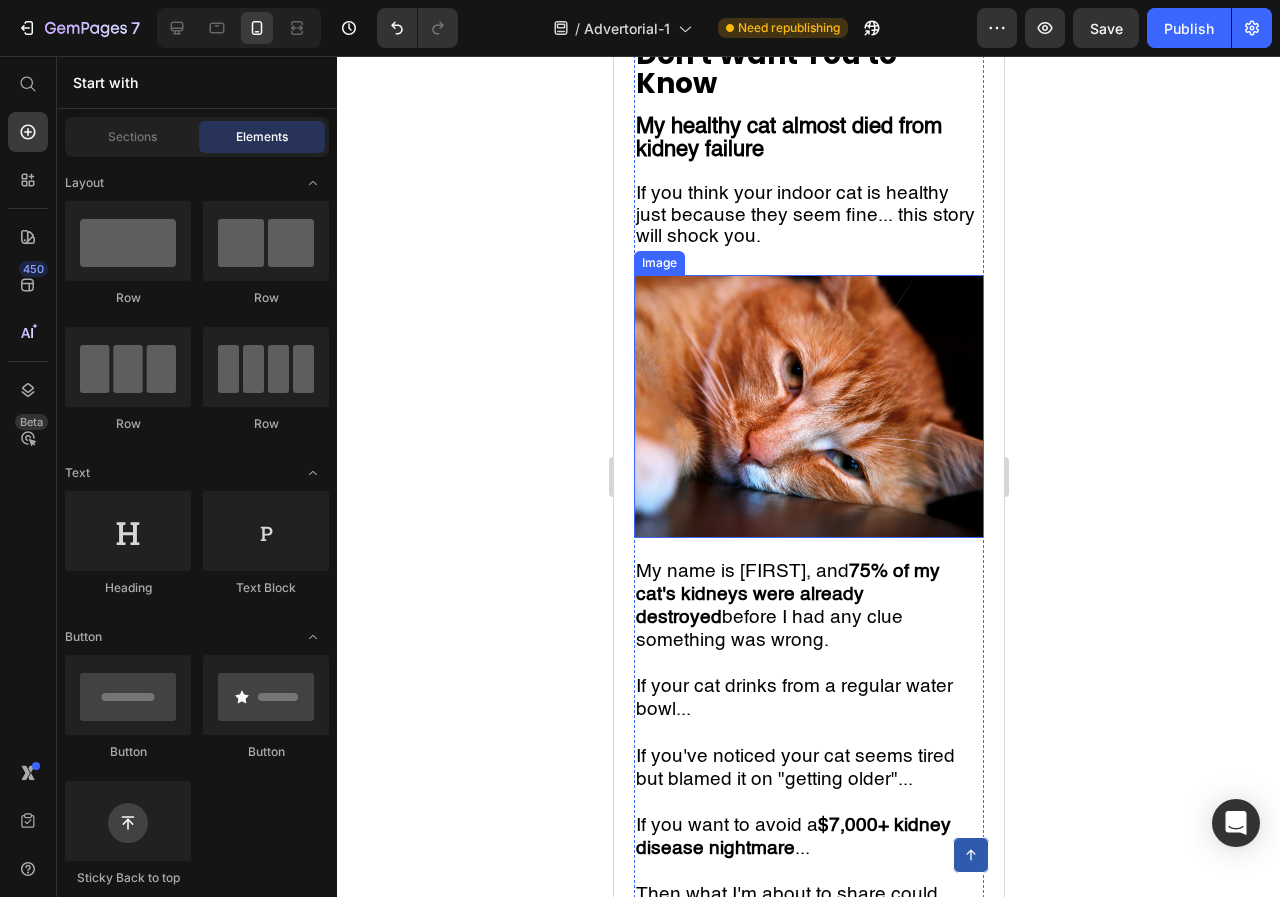 click at bounding box center (808, 406) 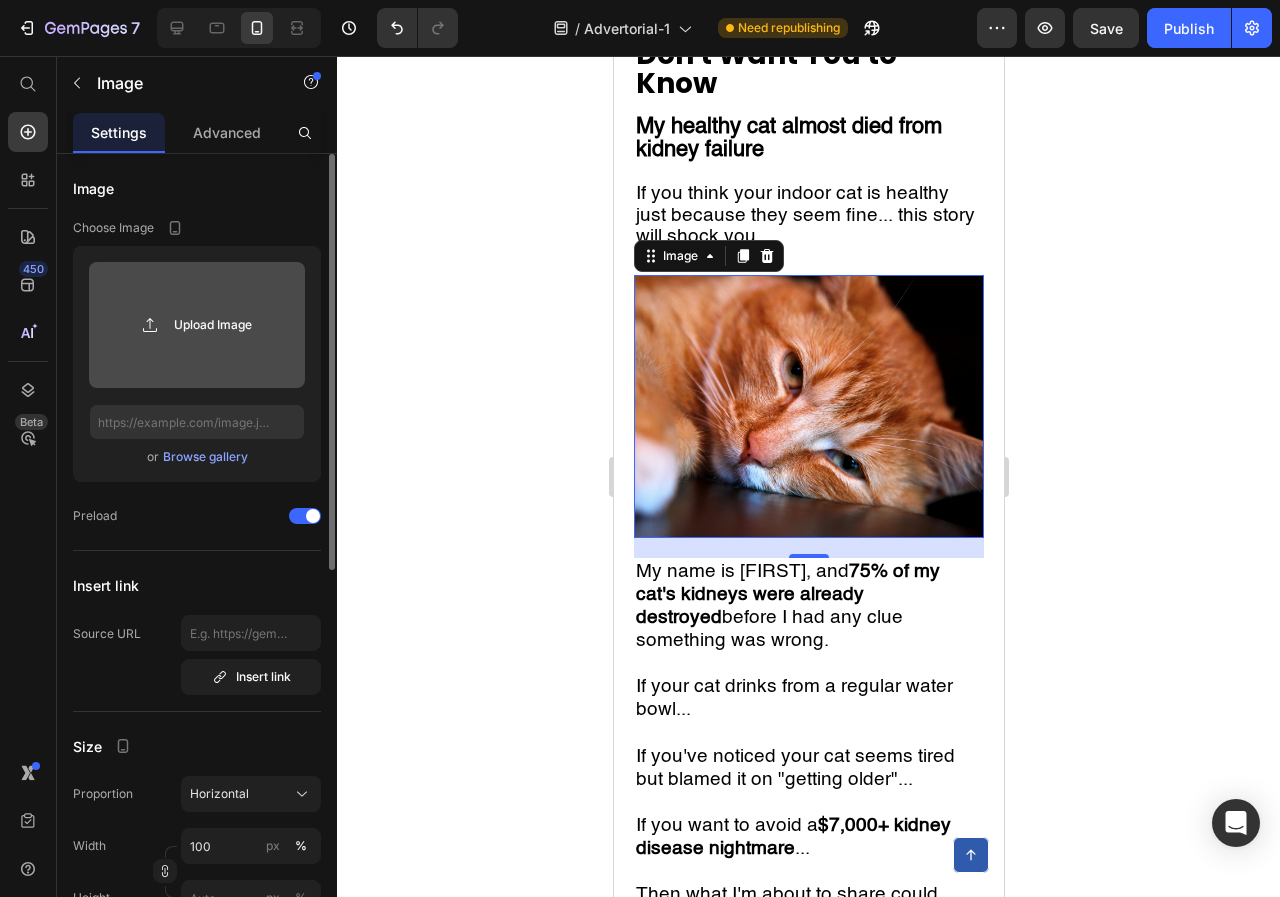 click 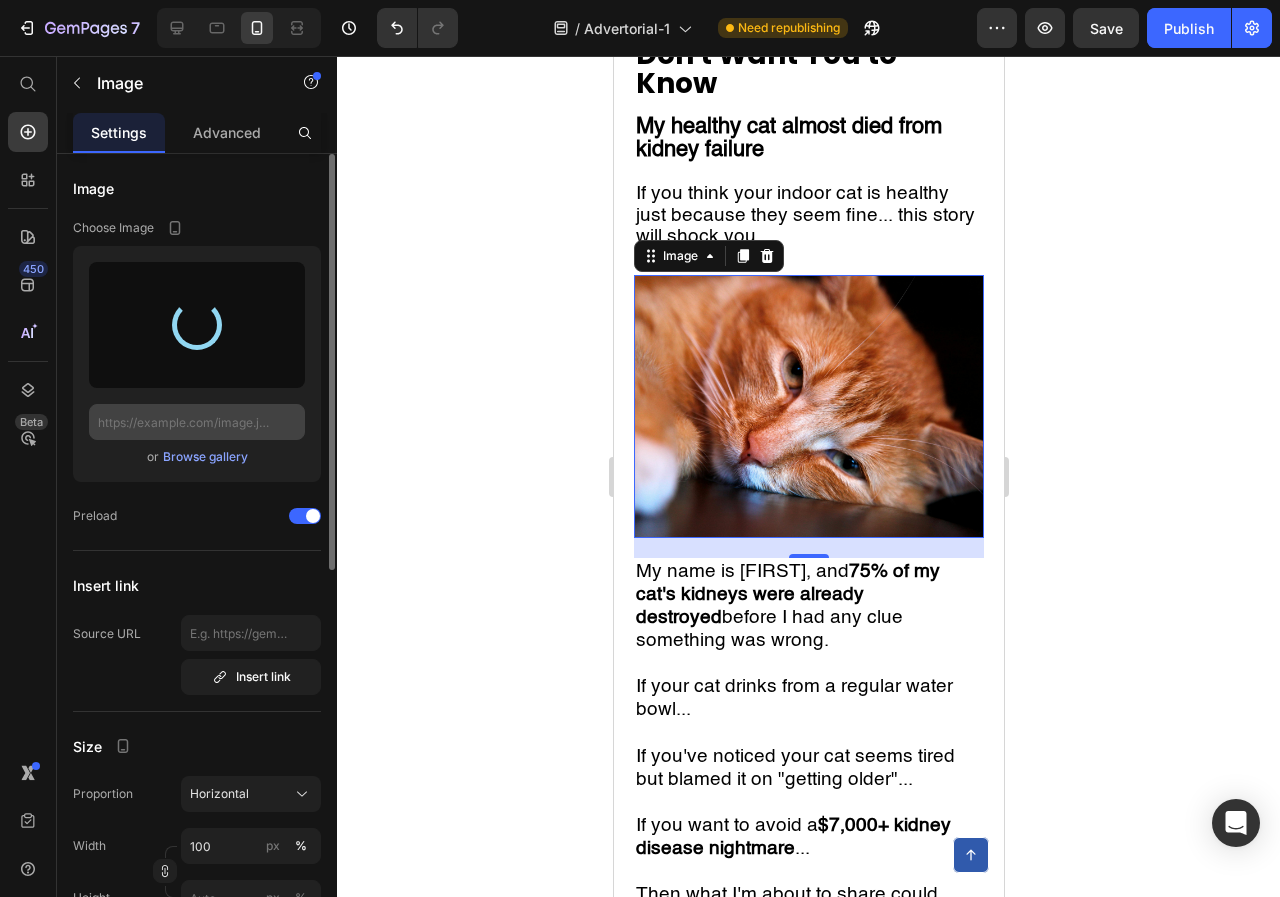 type on "https://cdn.shopify.com/s/files/1/0750/9298/4062/files/gempages_575008548631610480-eb7d1bf1-3a33-4f34-87bc-0928e05325c2.jpg" 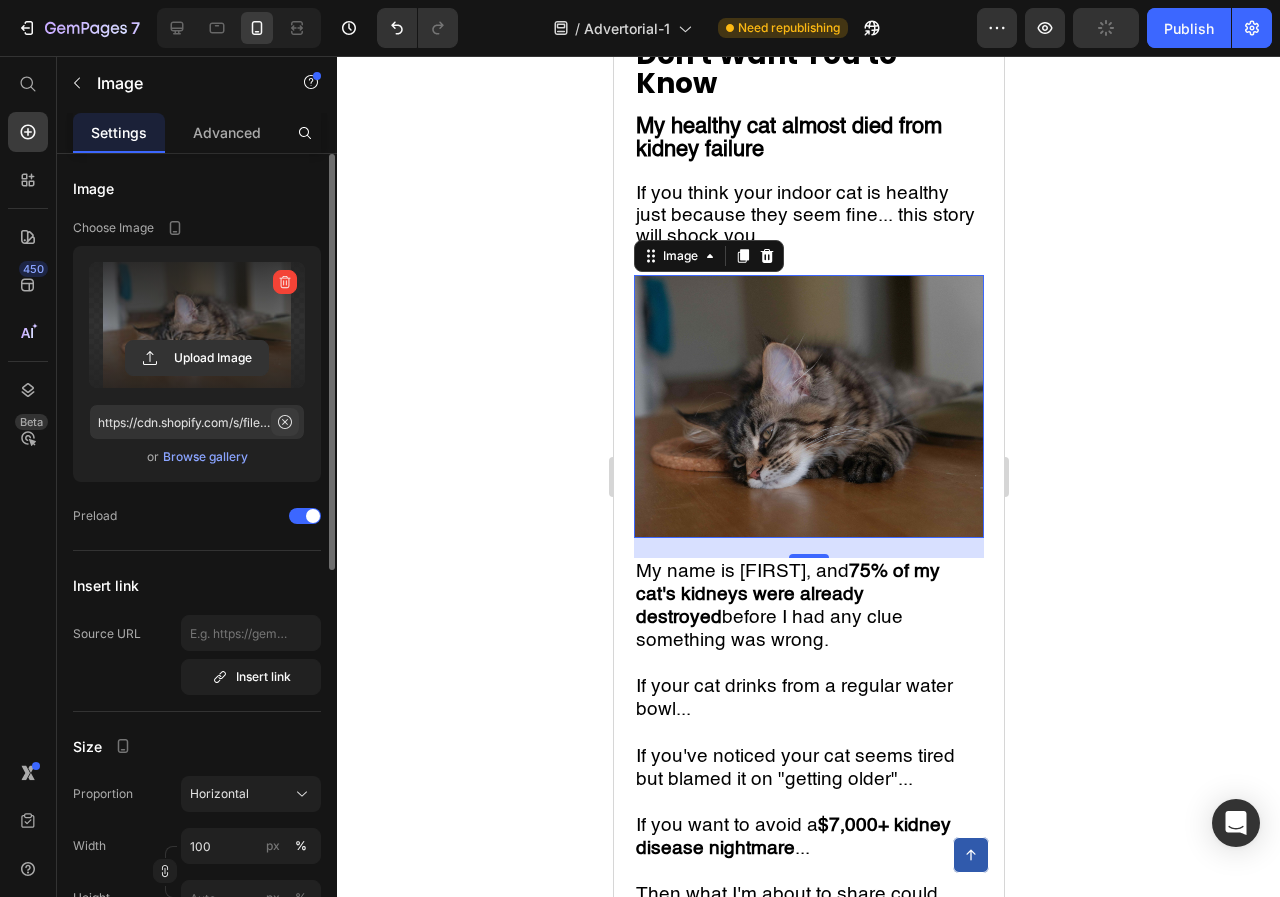 click 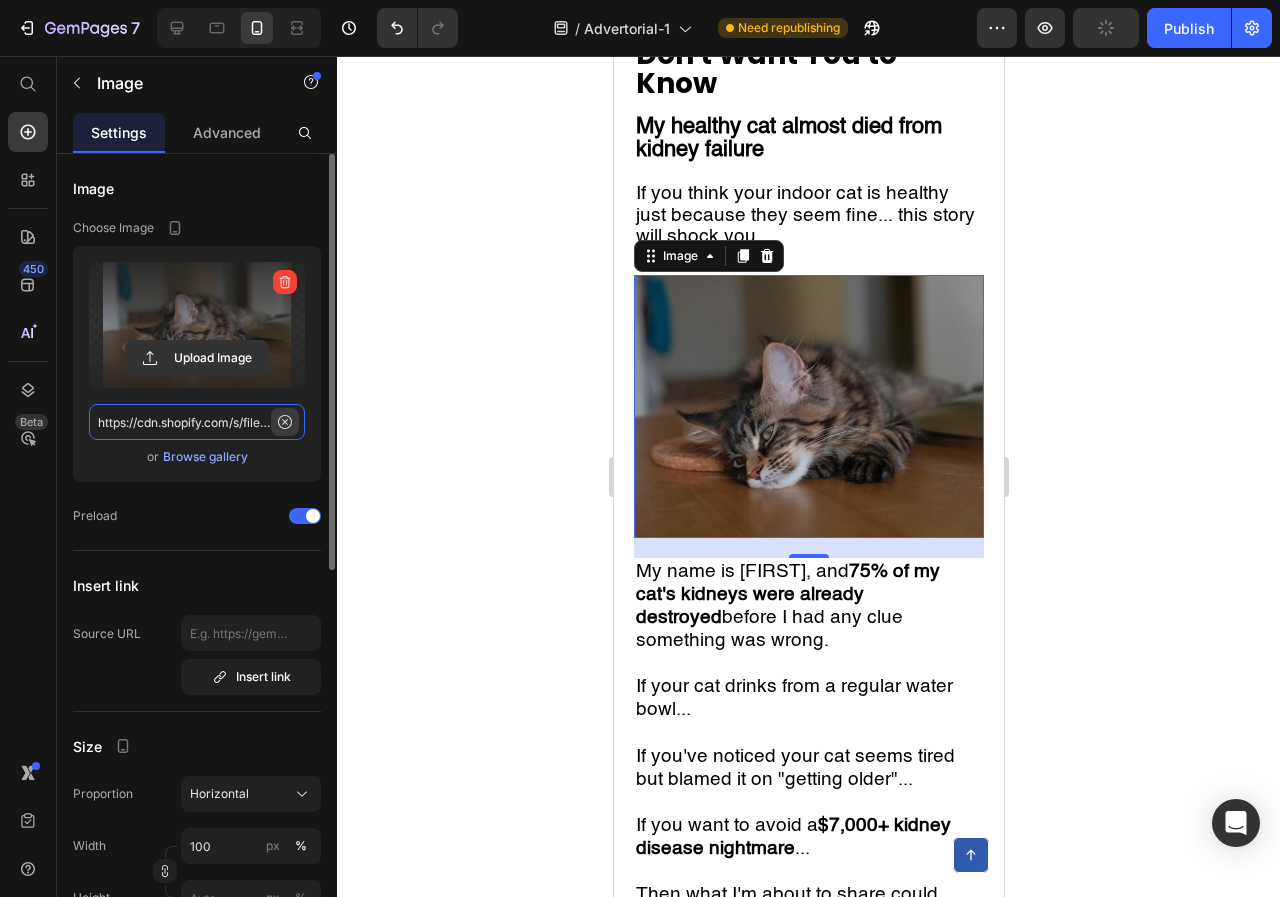 type 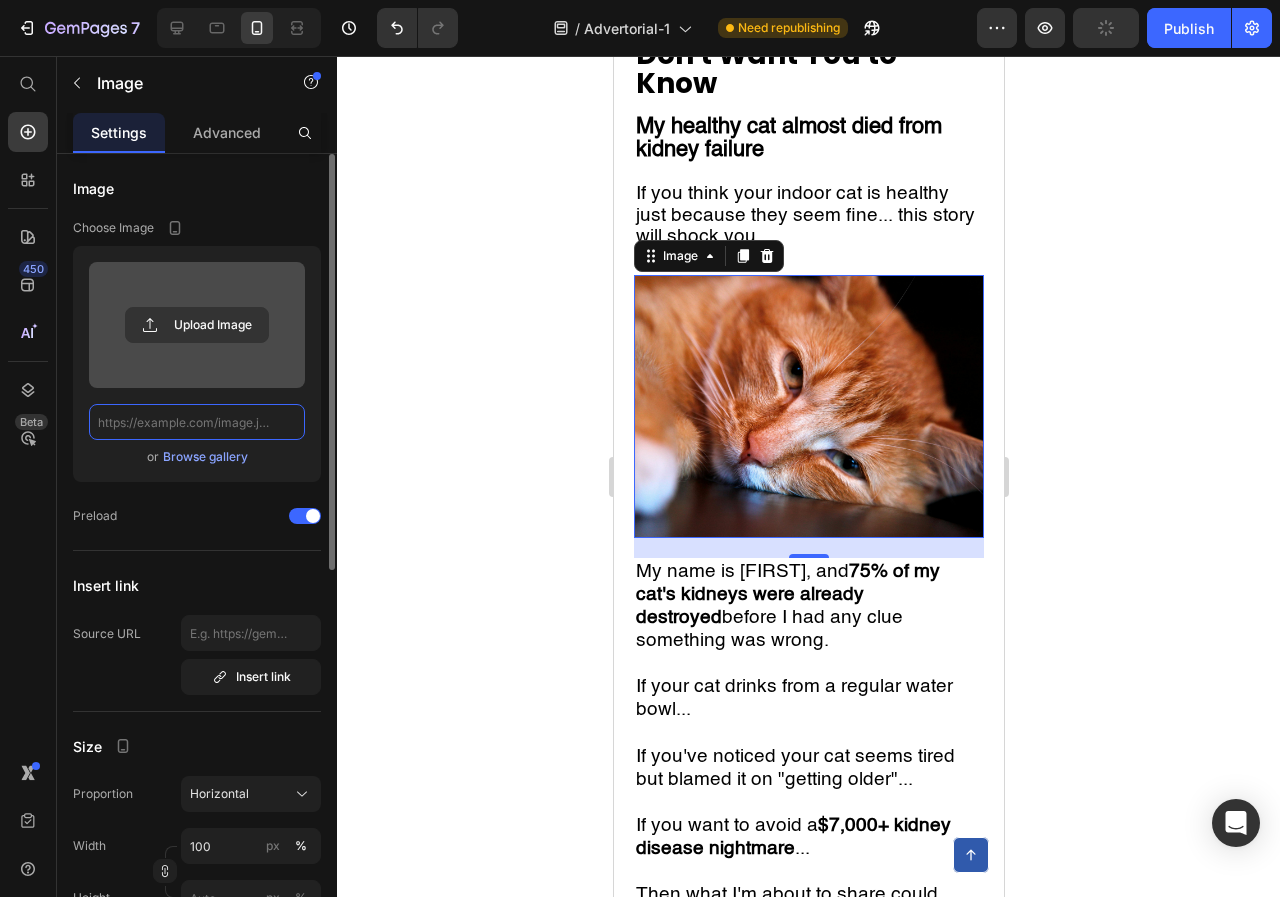 scroll, scrollTop: 0, scrollLeft: 0, axis: both 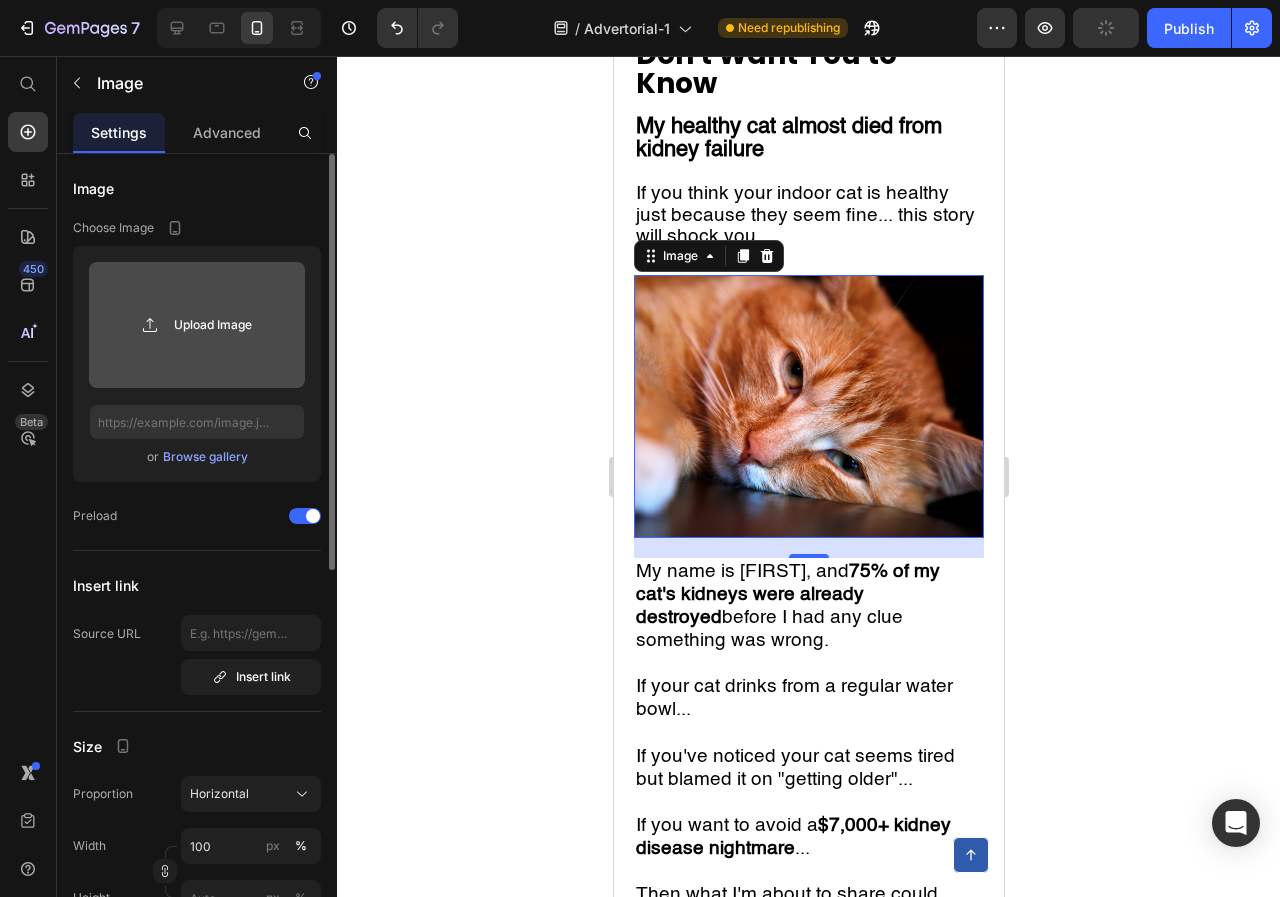 click 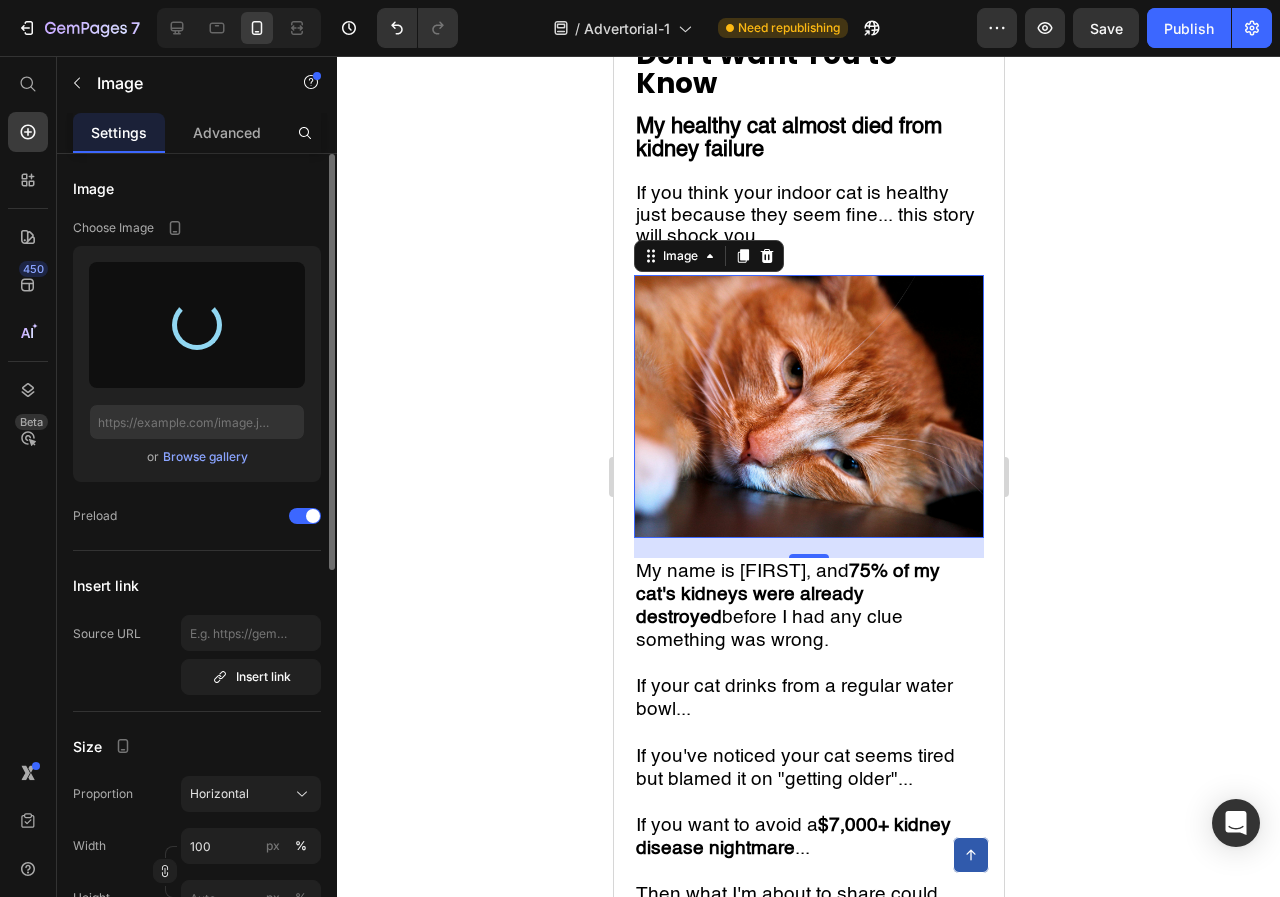 click at bounding box center [197, 325] 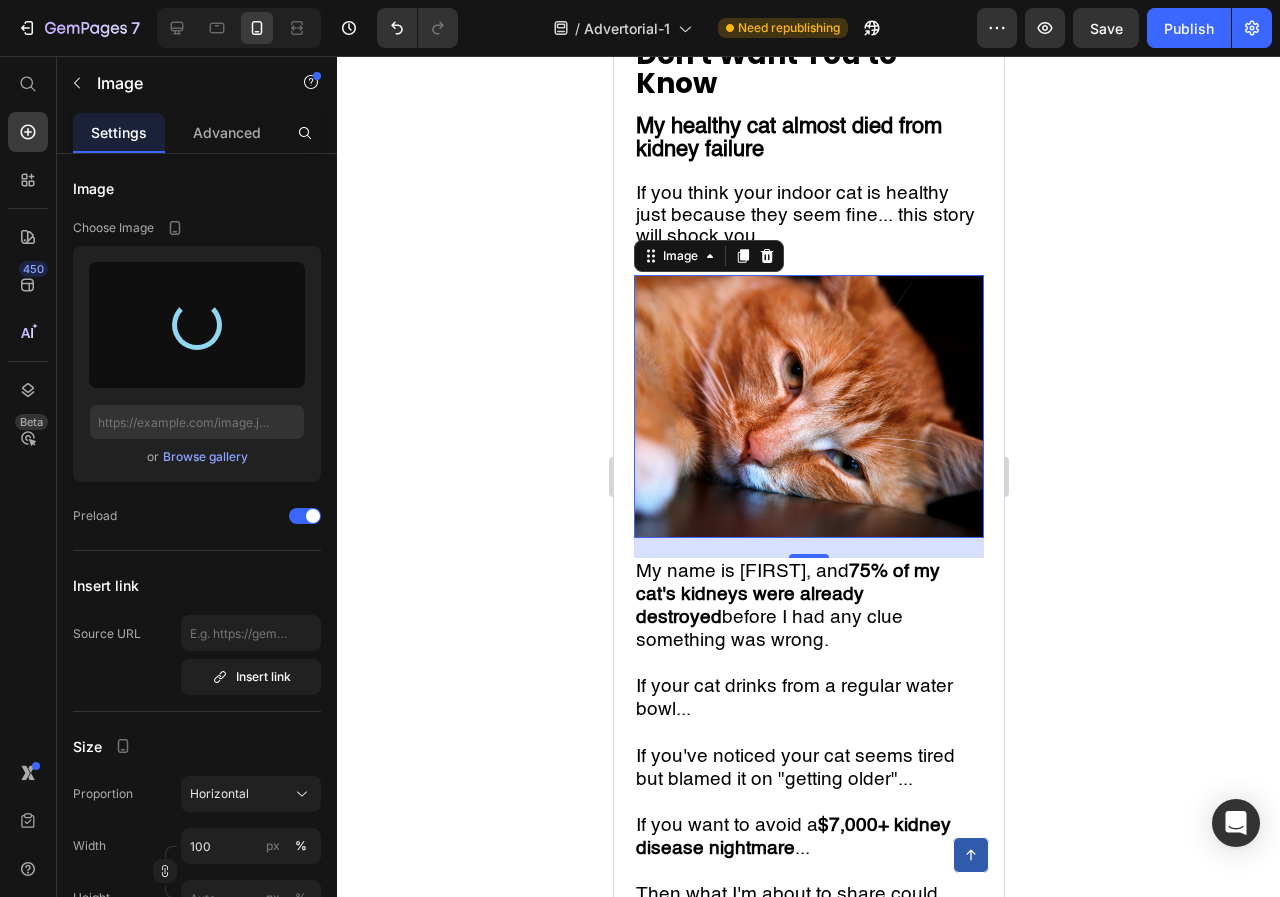 click 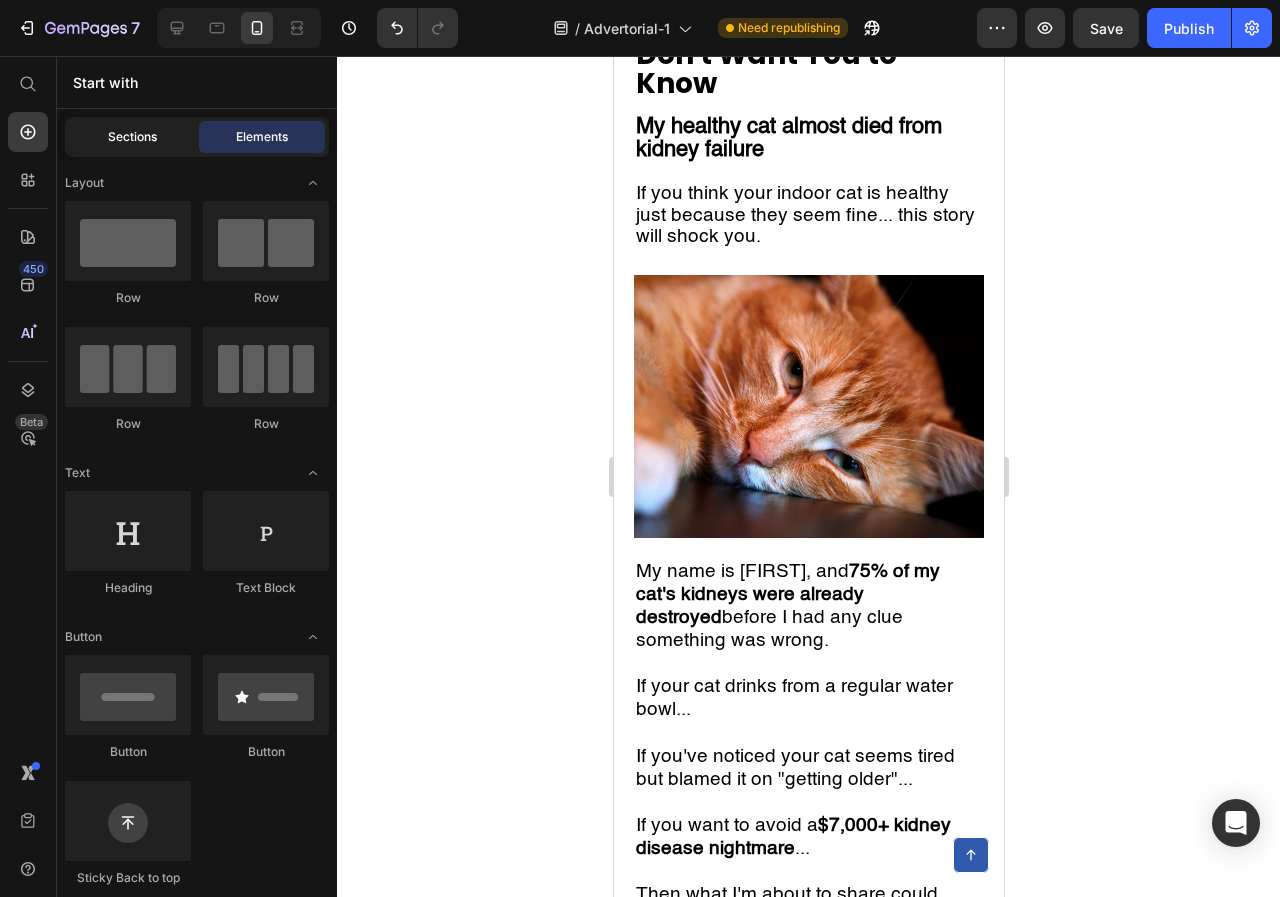 click on "Sections" 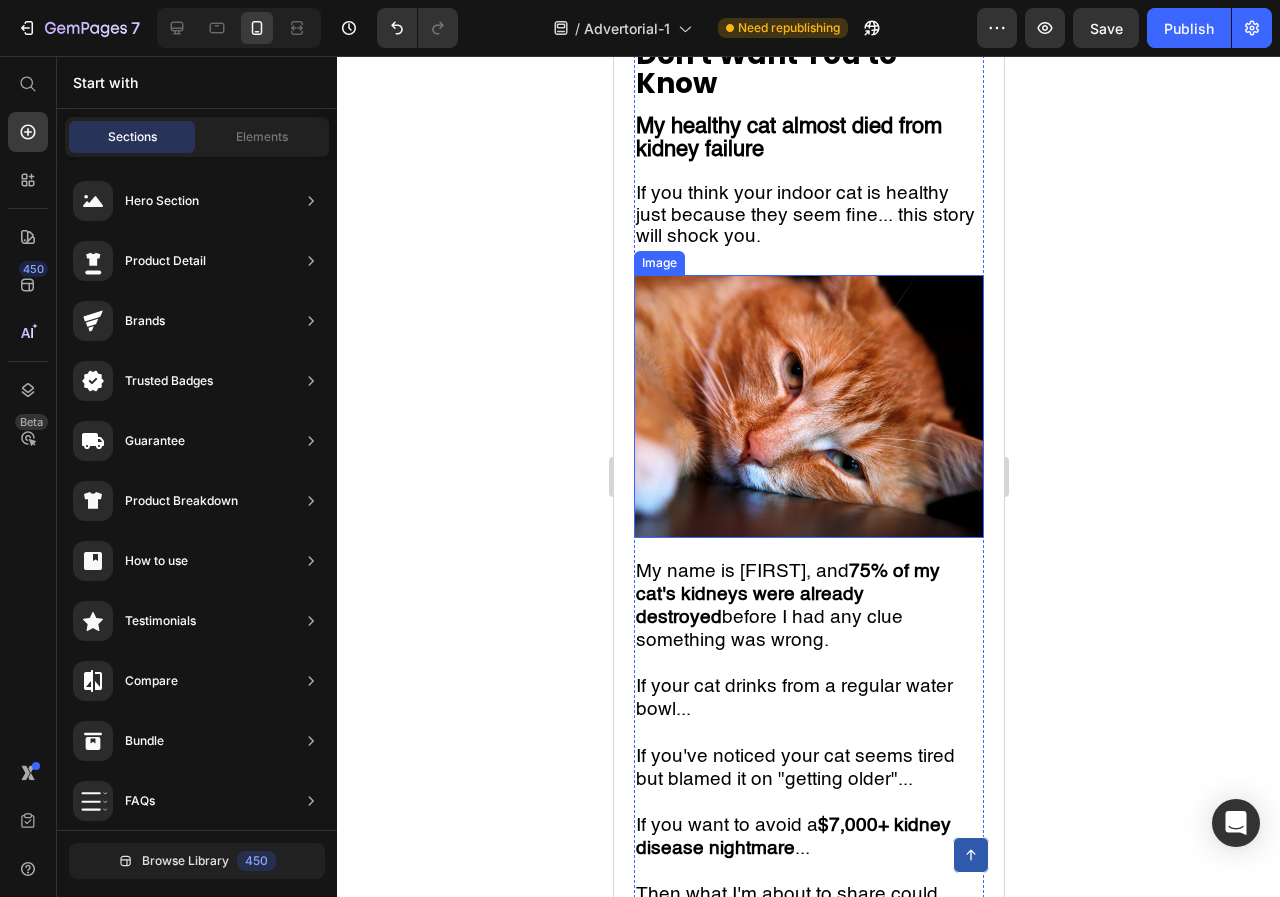 click at bounding box center [808, 406] 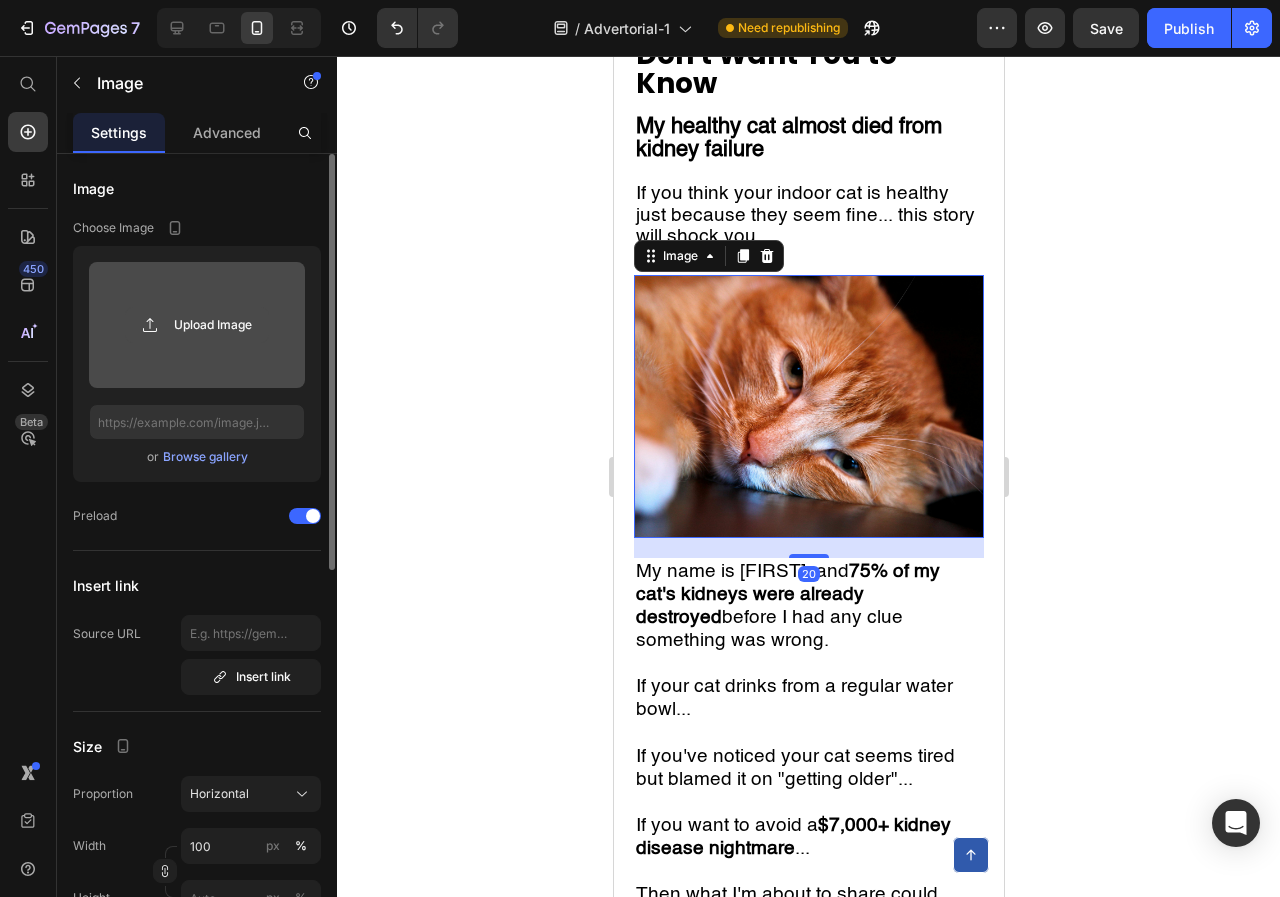 click 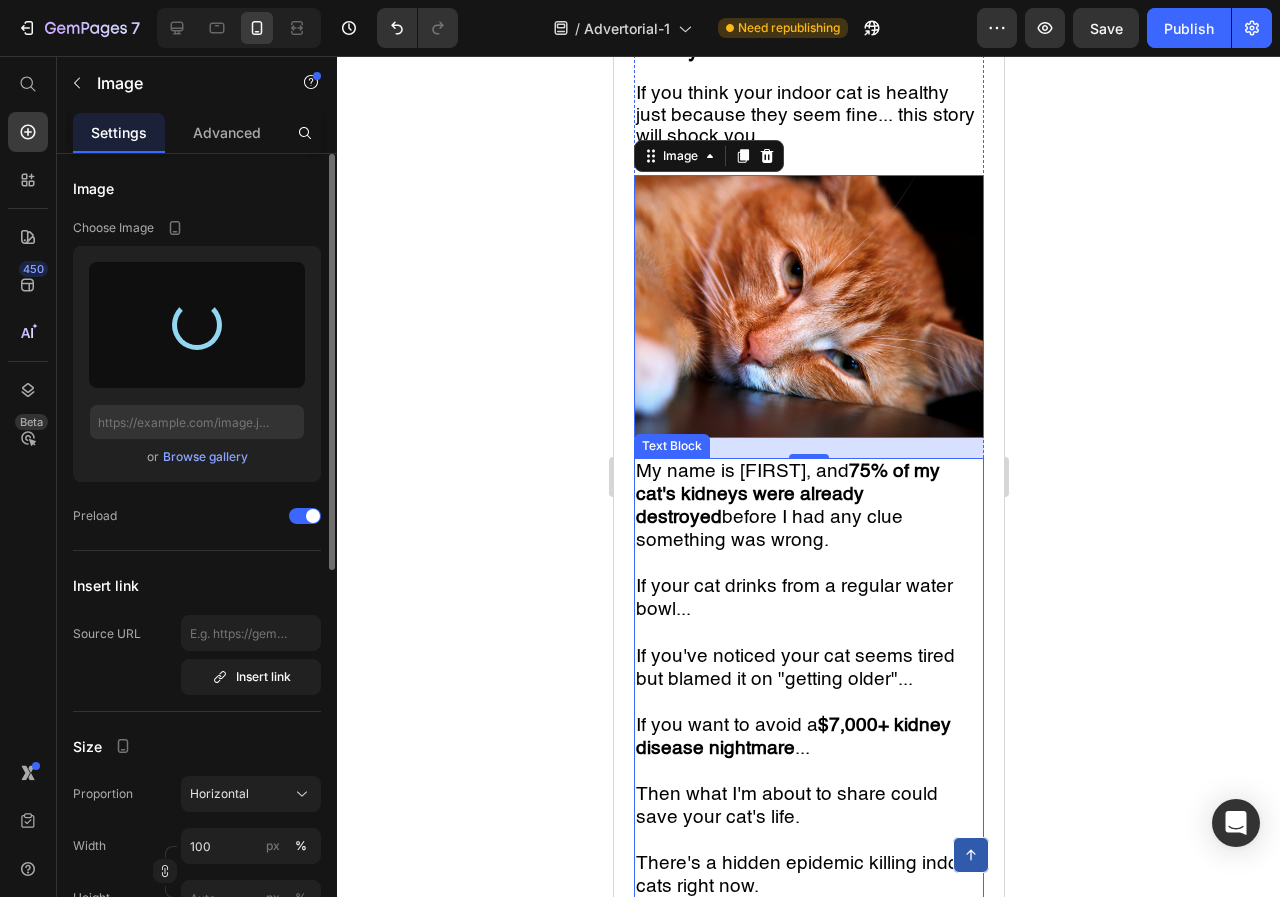 scroll, scrollTop: 500, scrollLeft: 0, axis: vertical 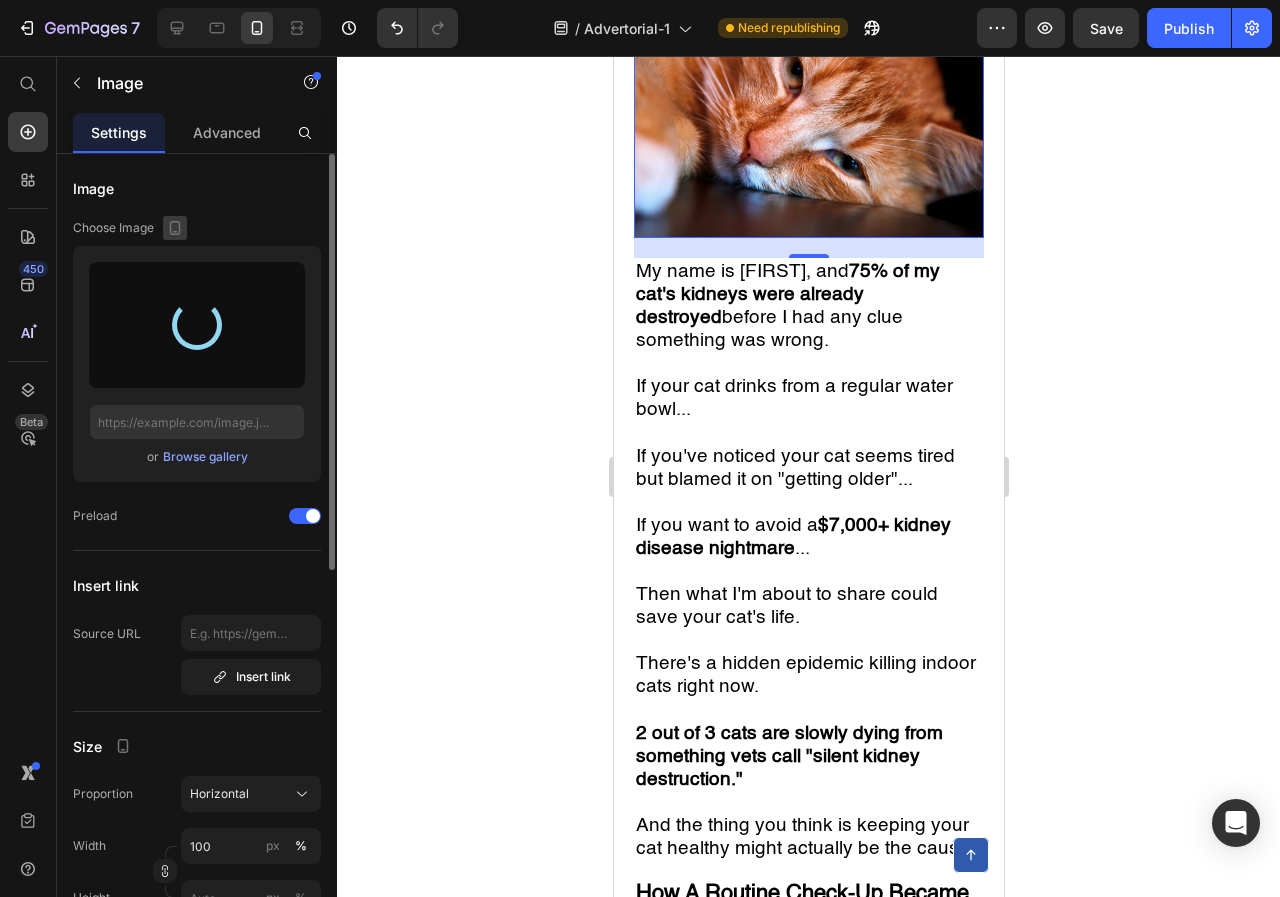 type on "https://cdn.shopify.com/s/files/1/0750/9298/4062/files/gempages_575008548631610480-098dc1e4-7a69-4945-ad6d-9b078edac851.jpg" 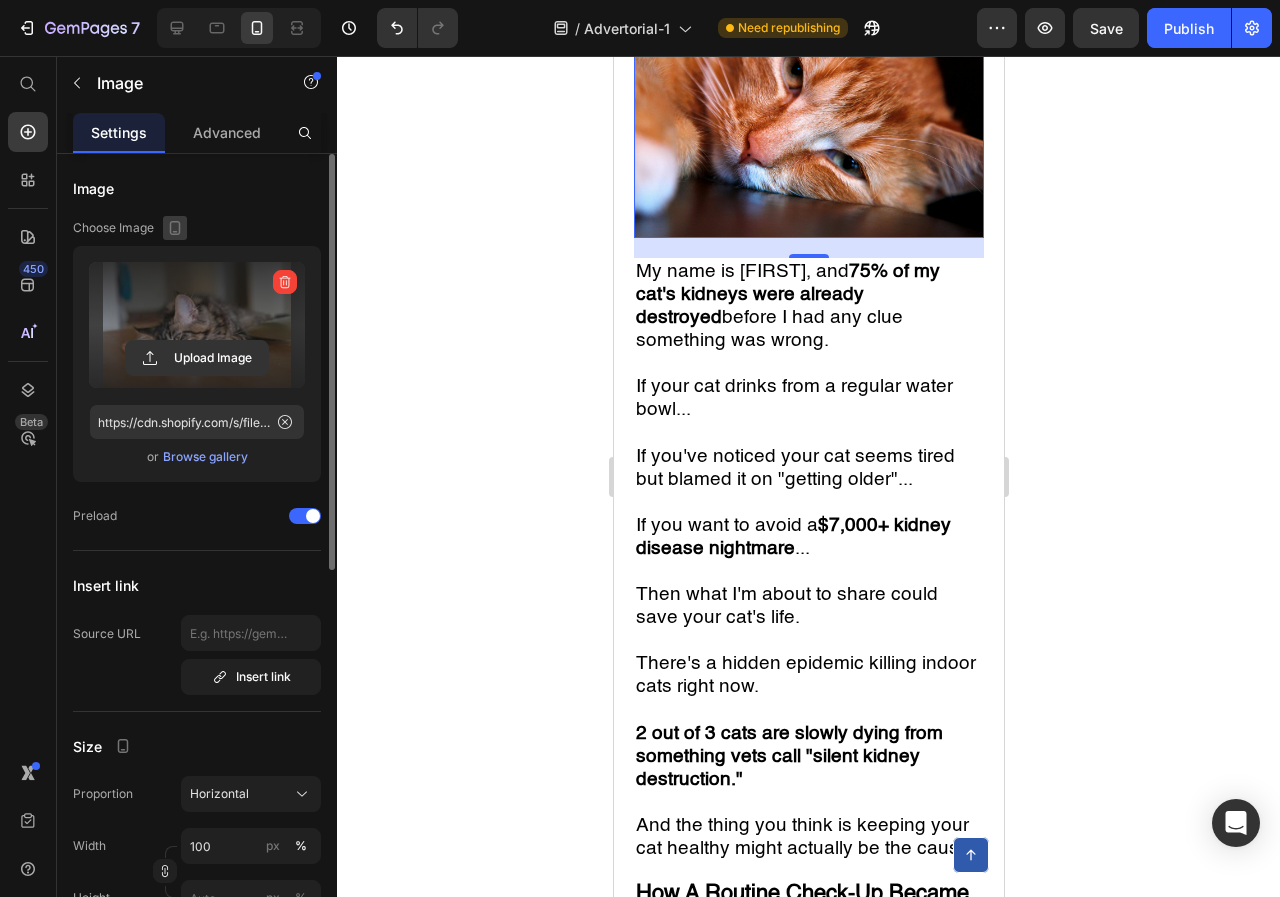 click 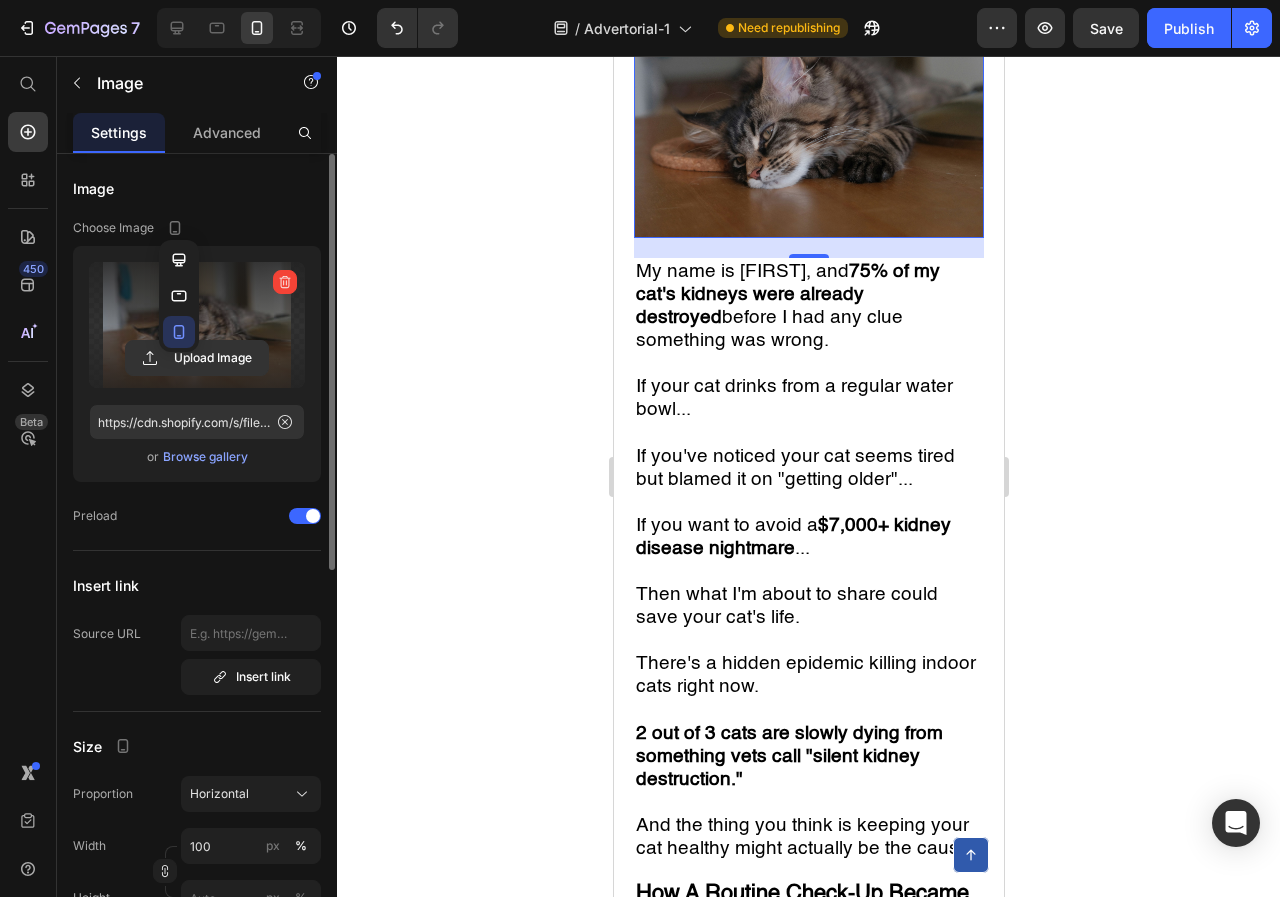 click on "Choose Image" at bounding box center (197, 228) 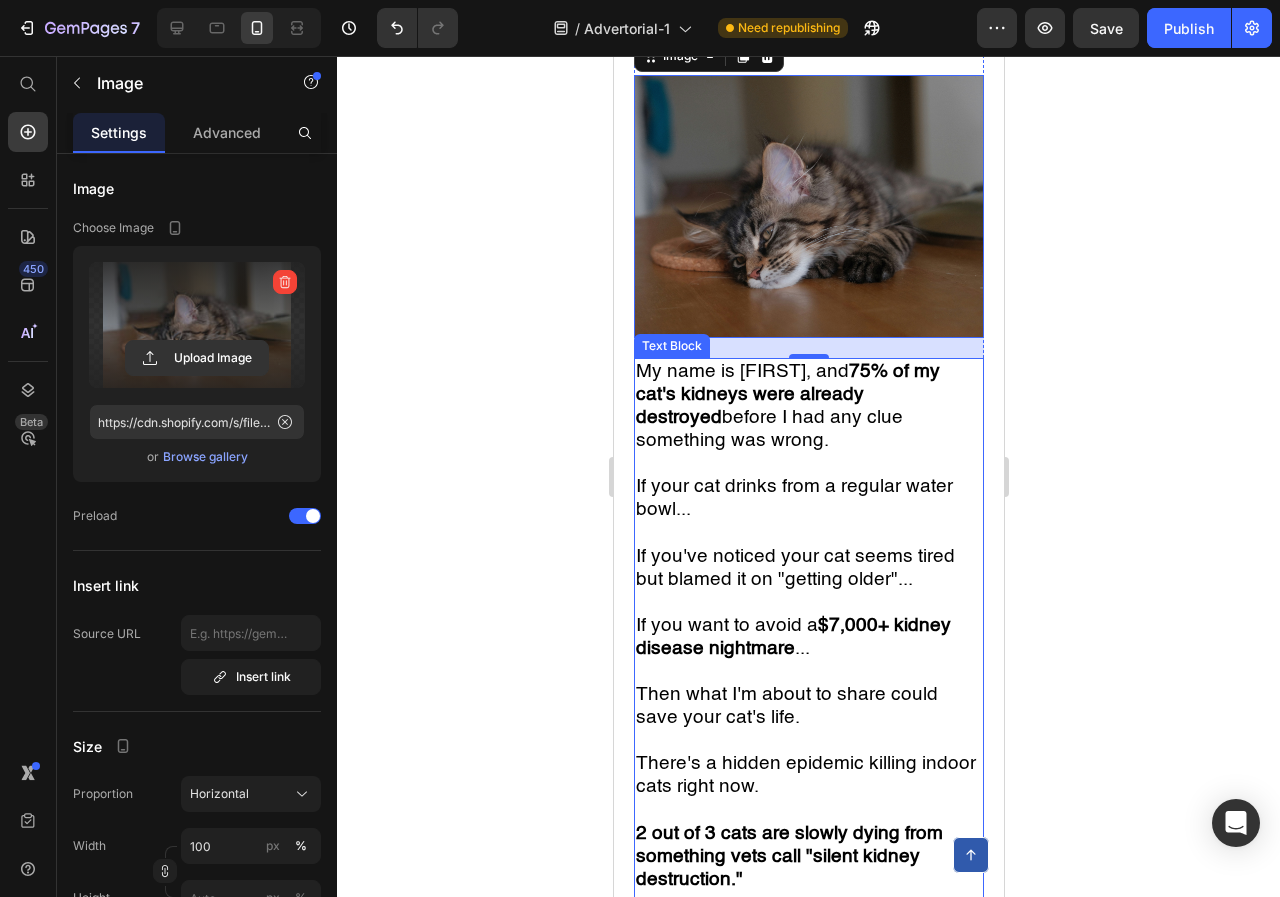 scroll, scrollTop: 300, scrollLeft: 0, axis: vertical 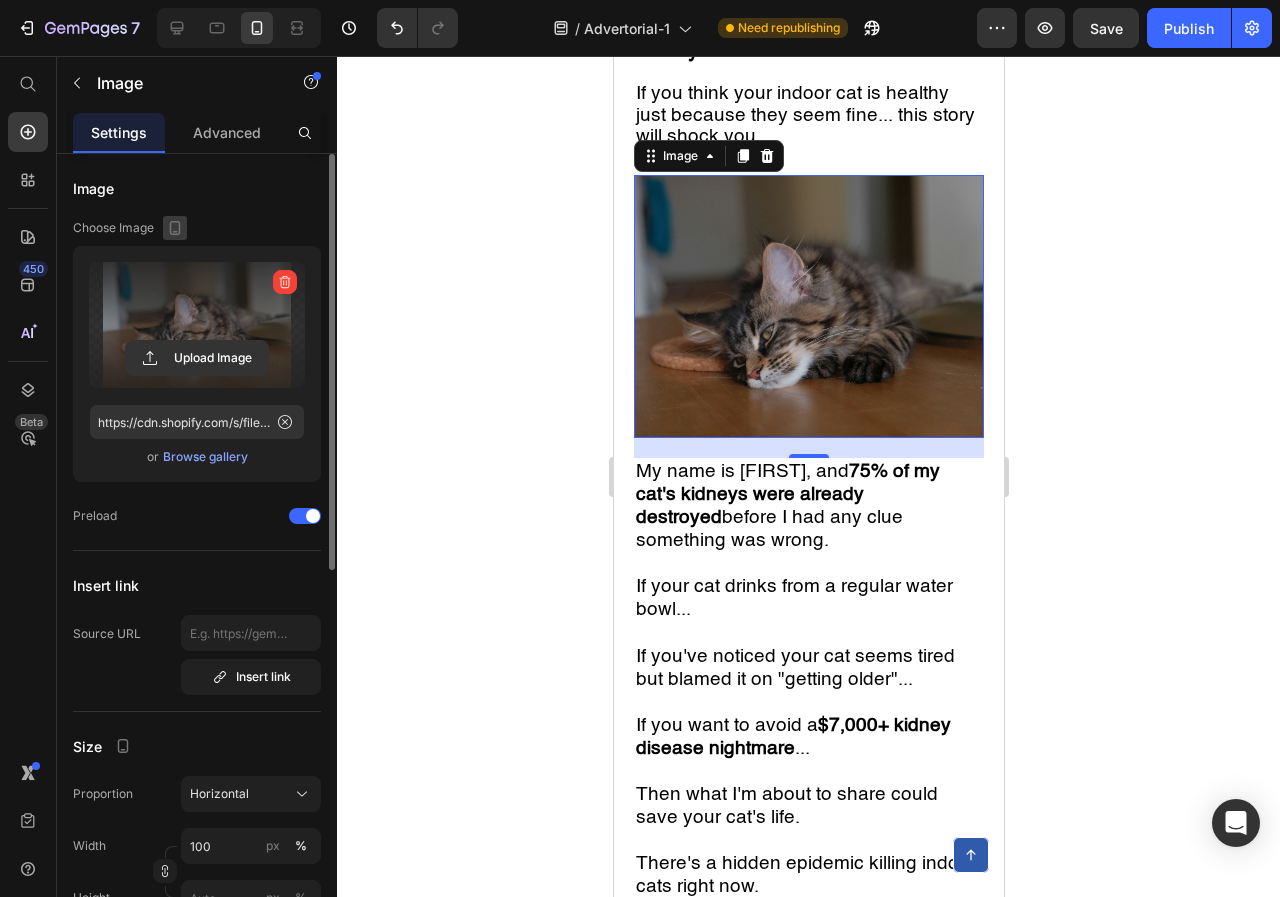 click 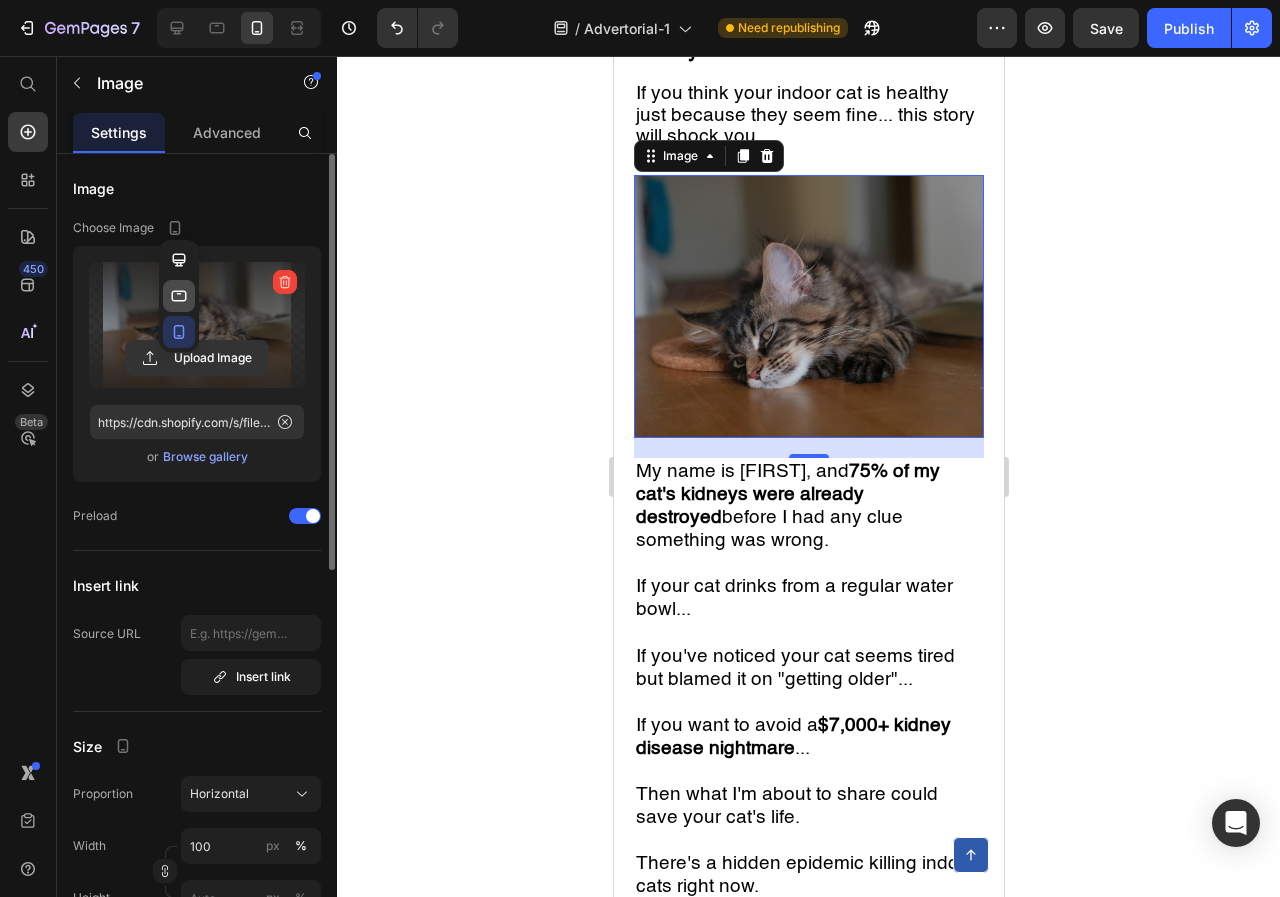 click 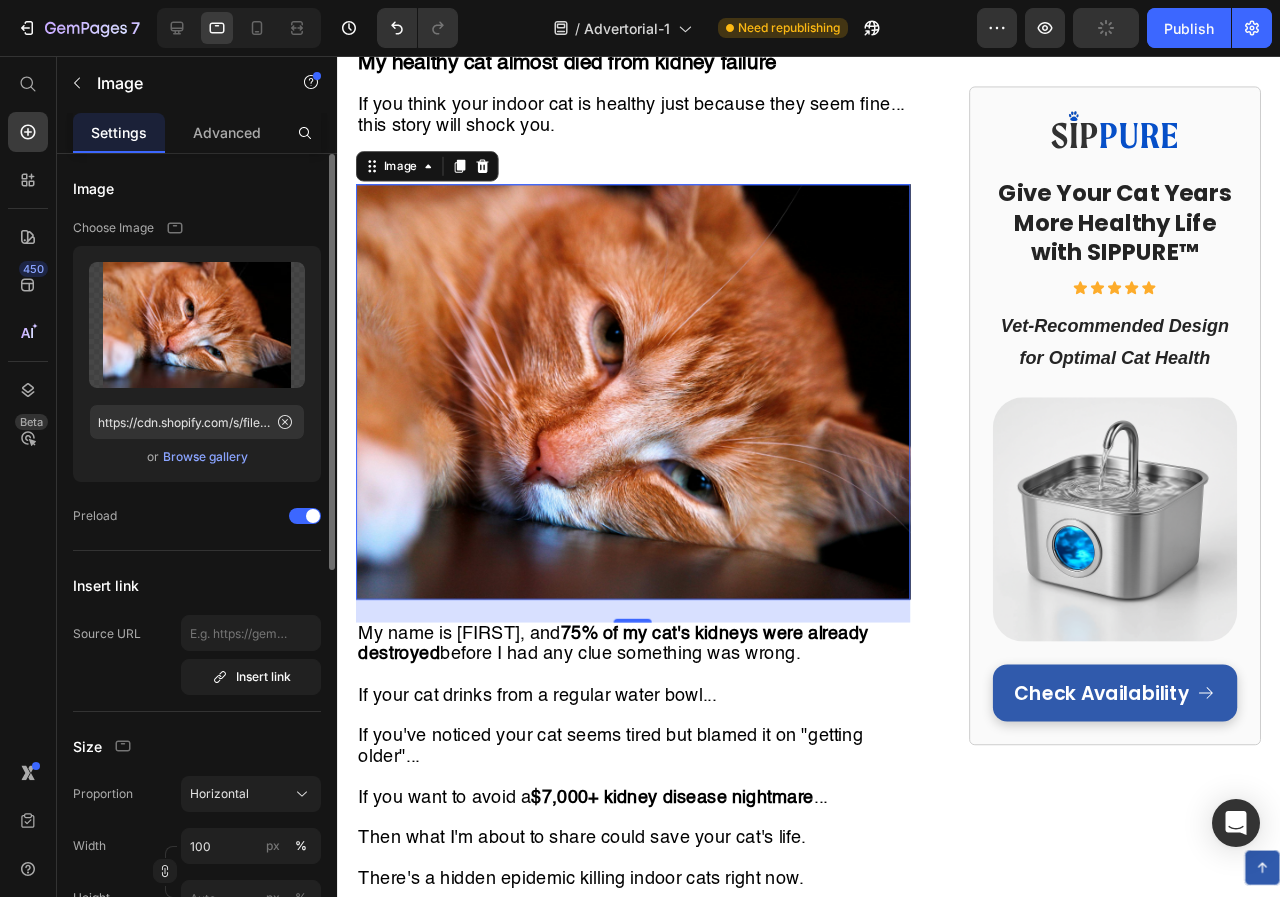 scroll, scrollTop: 310, scrollLeft: 0, axis: vertical 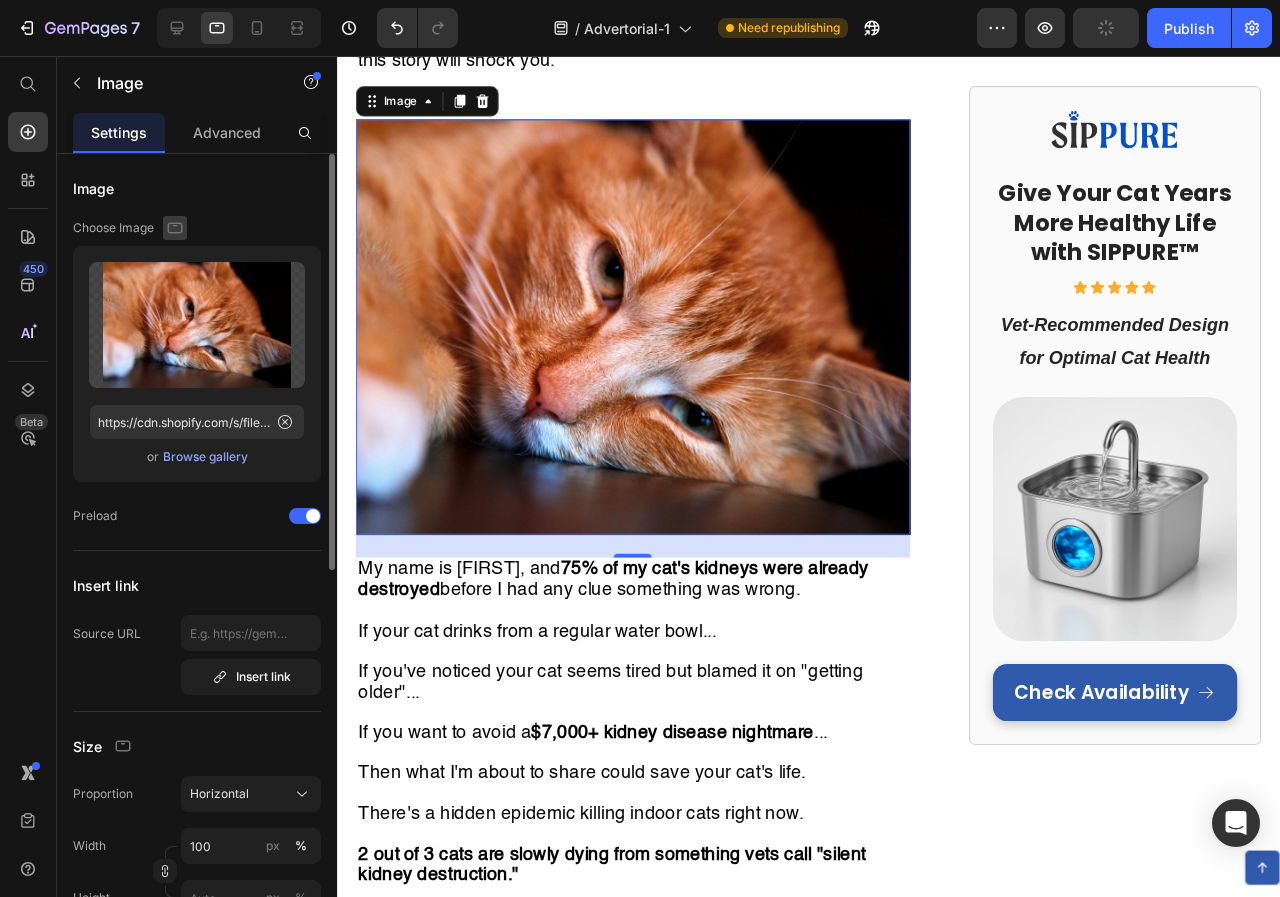click 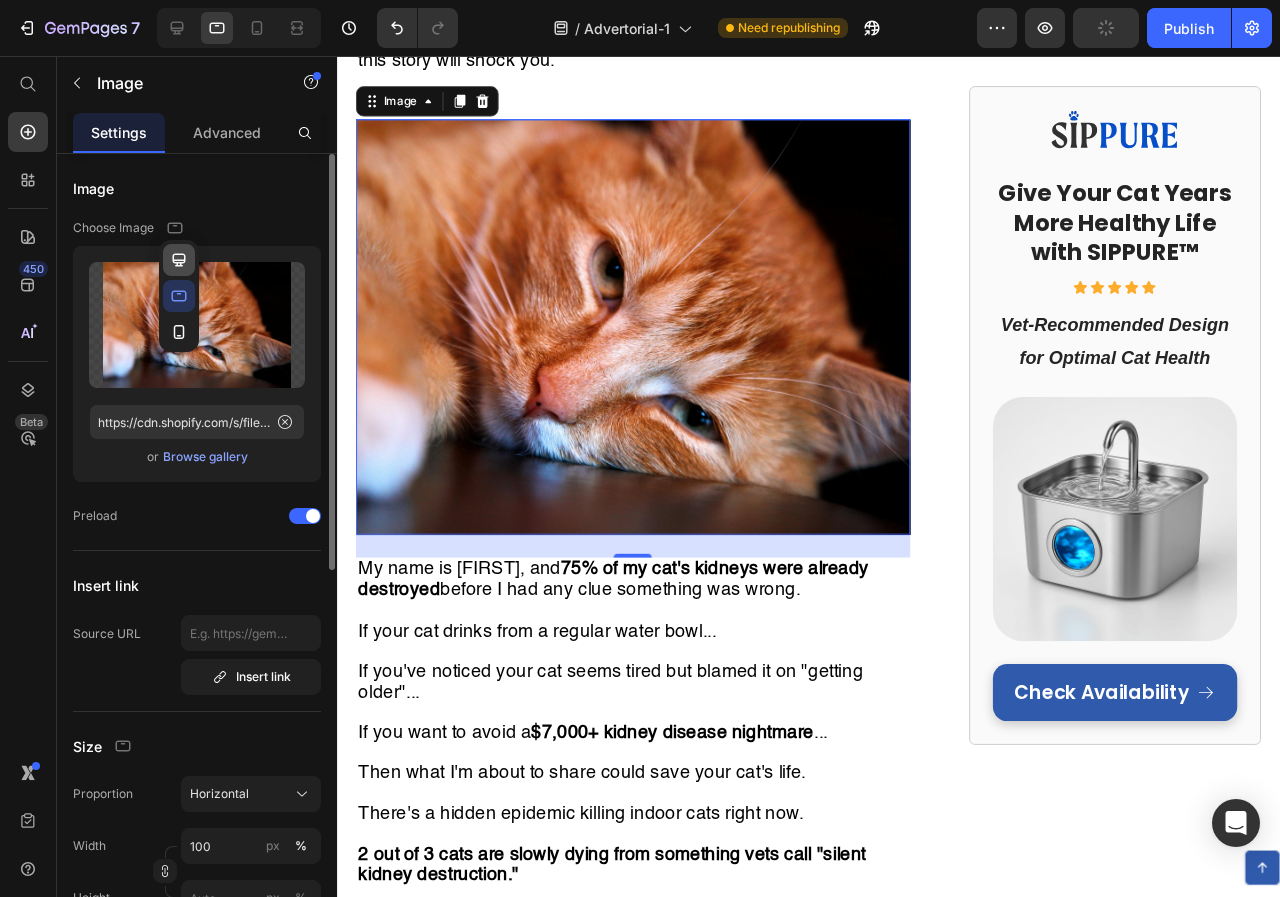 click 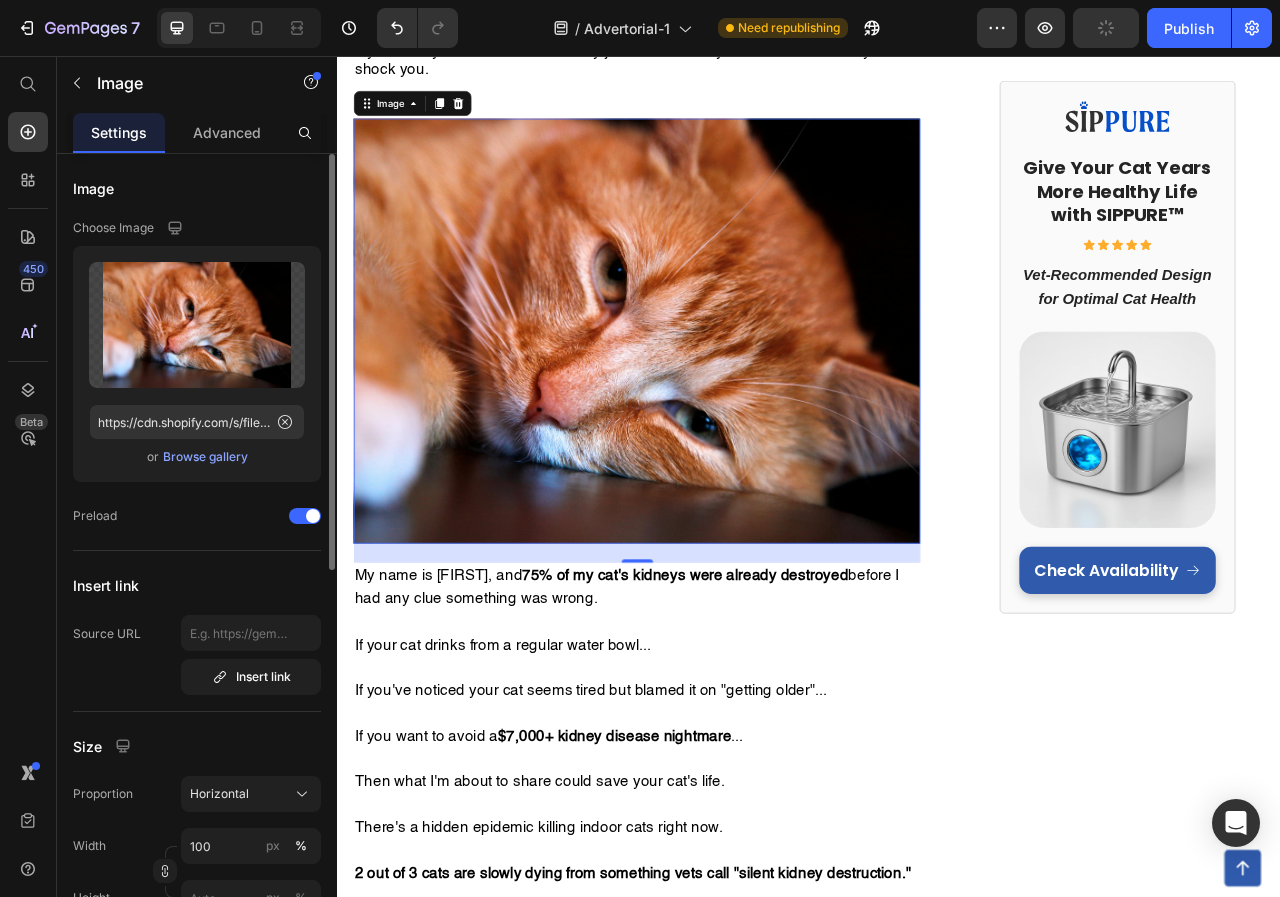 scroll, scrollTop: 323, scrollLeft: 0, axis: vertical 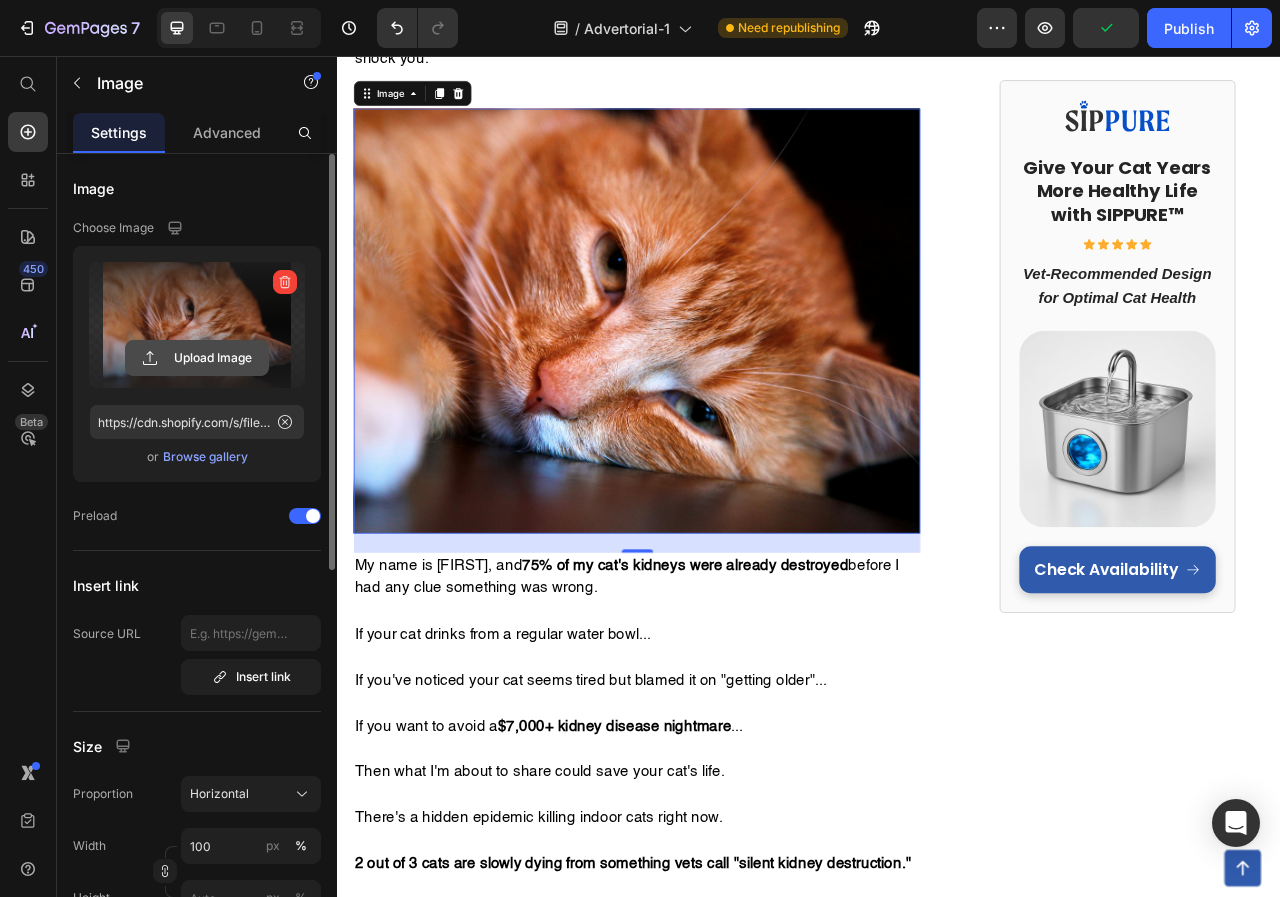 click 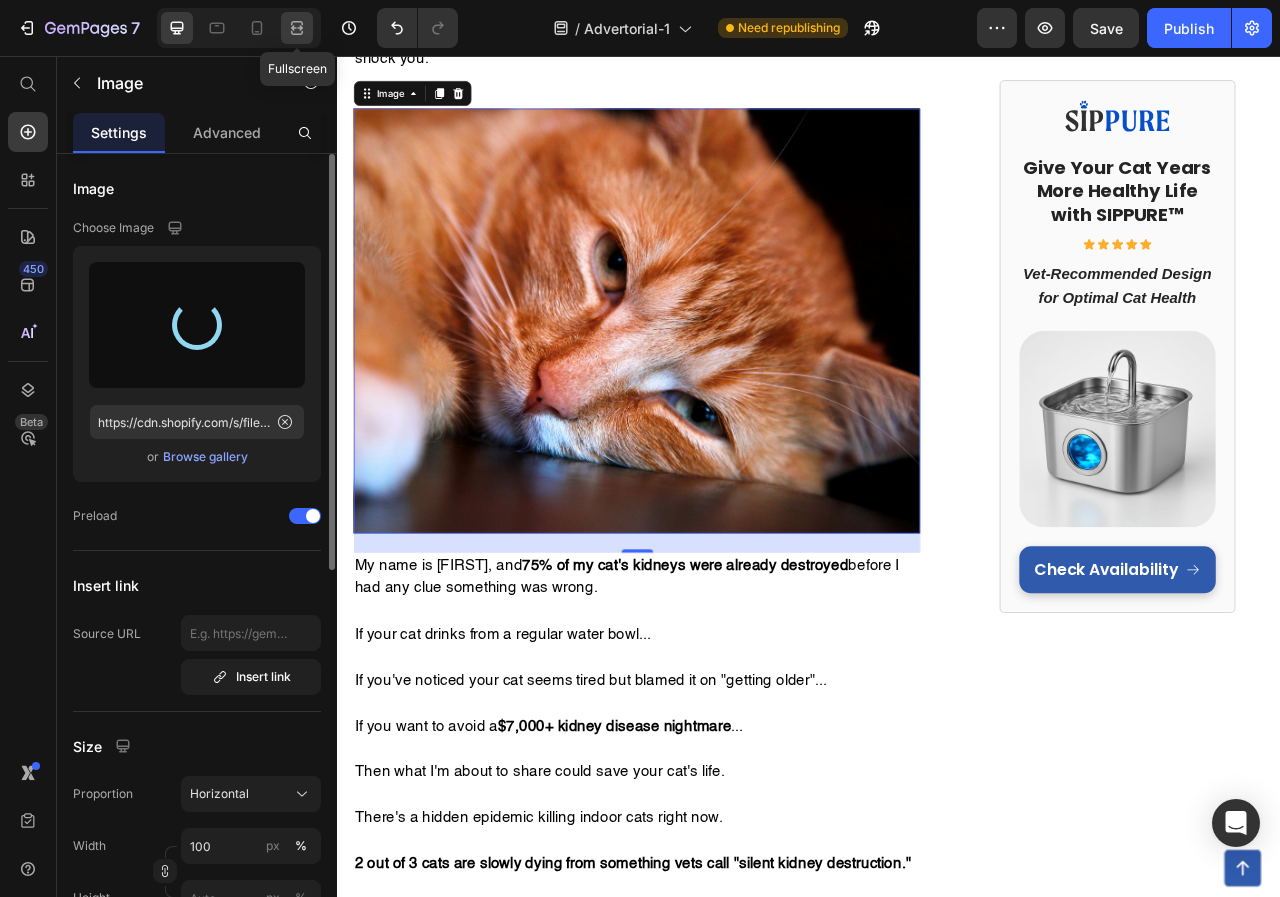 click 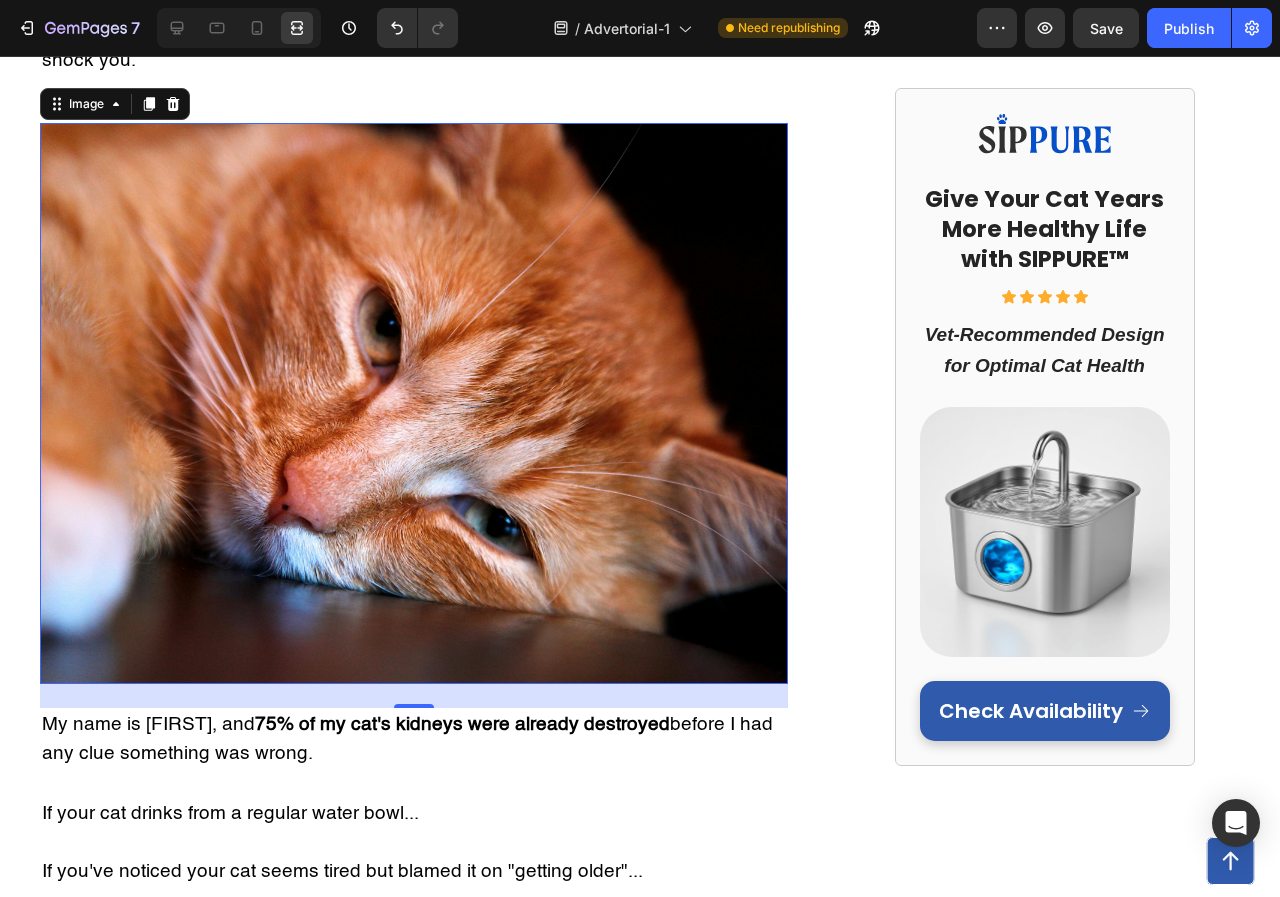 scroll, scrollTop: 423, scrollLeft: 0, axis: vertical 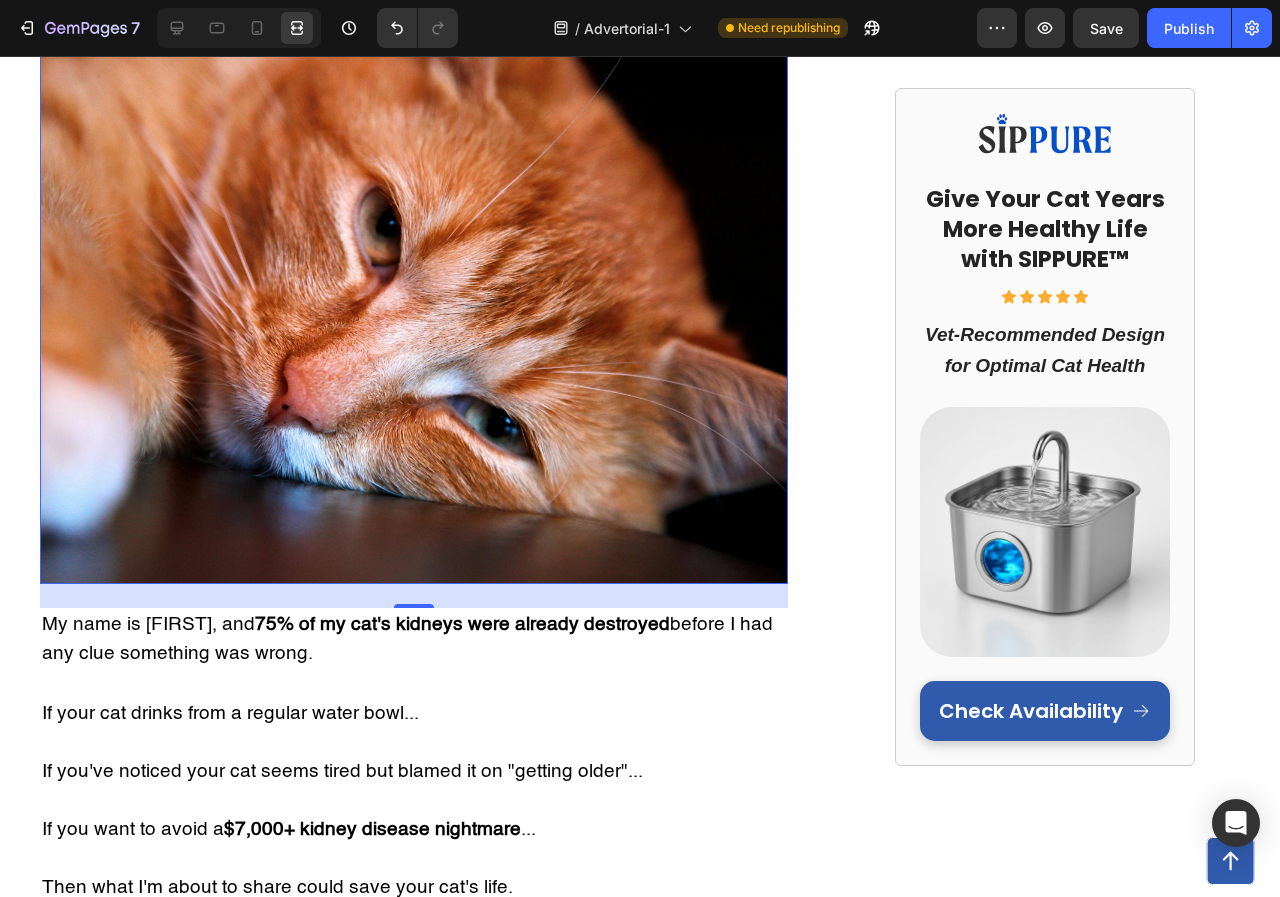 type on "https://cdn.shopify.com/s/files/1/0750/9298/4062/files/gempages_575008548631610480-098dc1e4-7a69-4945-ad6d-9b078edac851.jpg" 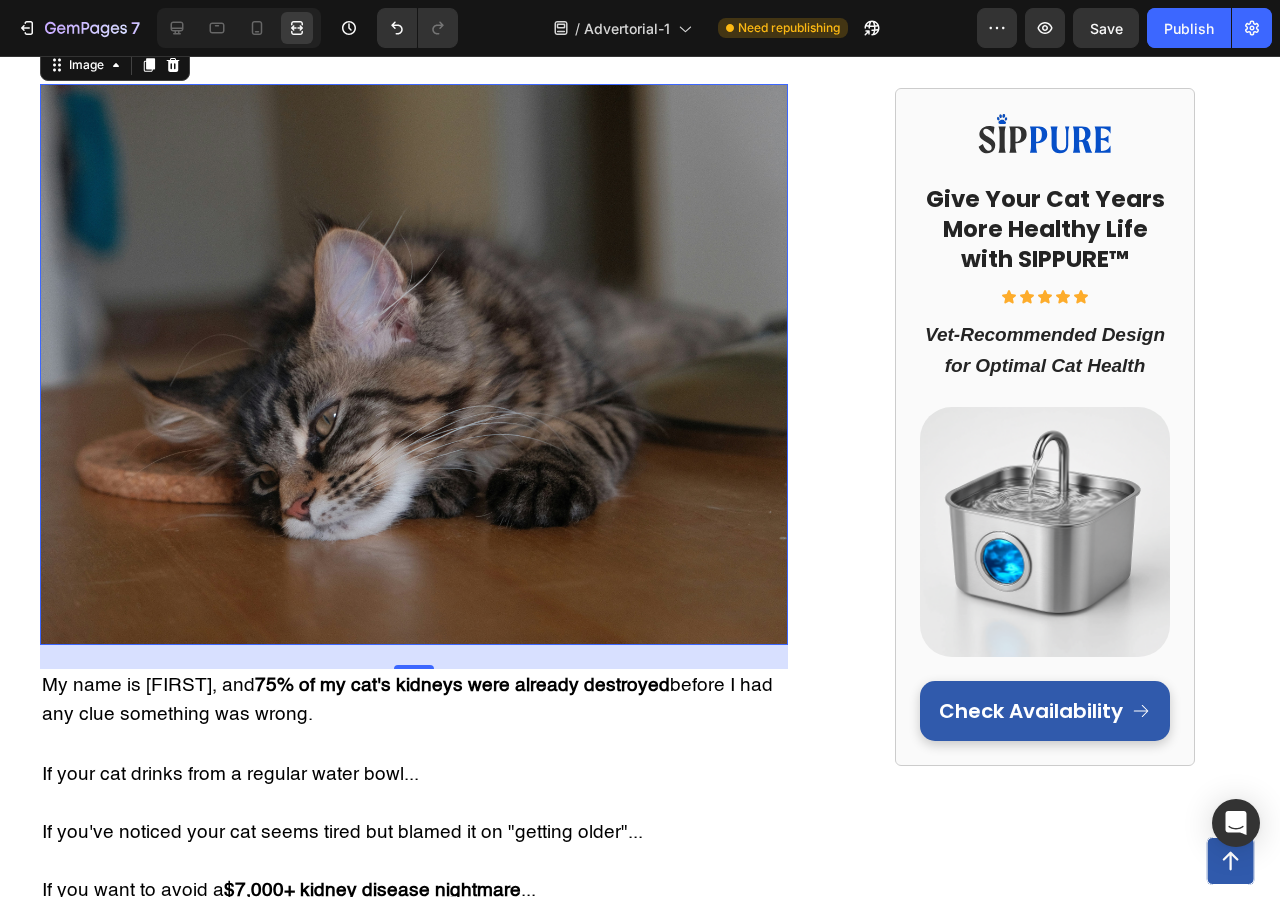 scroll, scrollTop: 323, scrollLeft: 0, axis: vertical 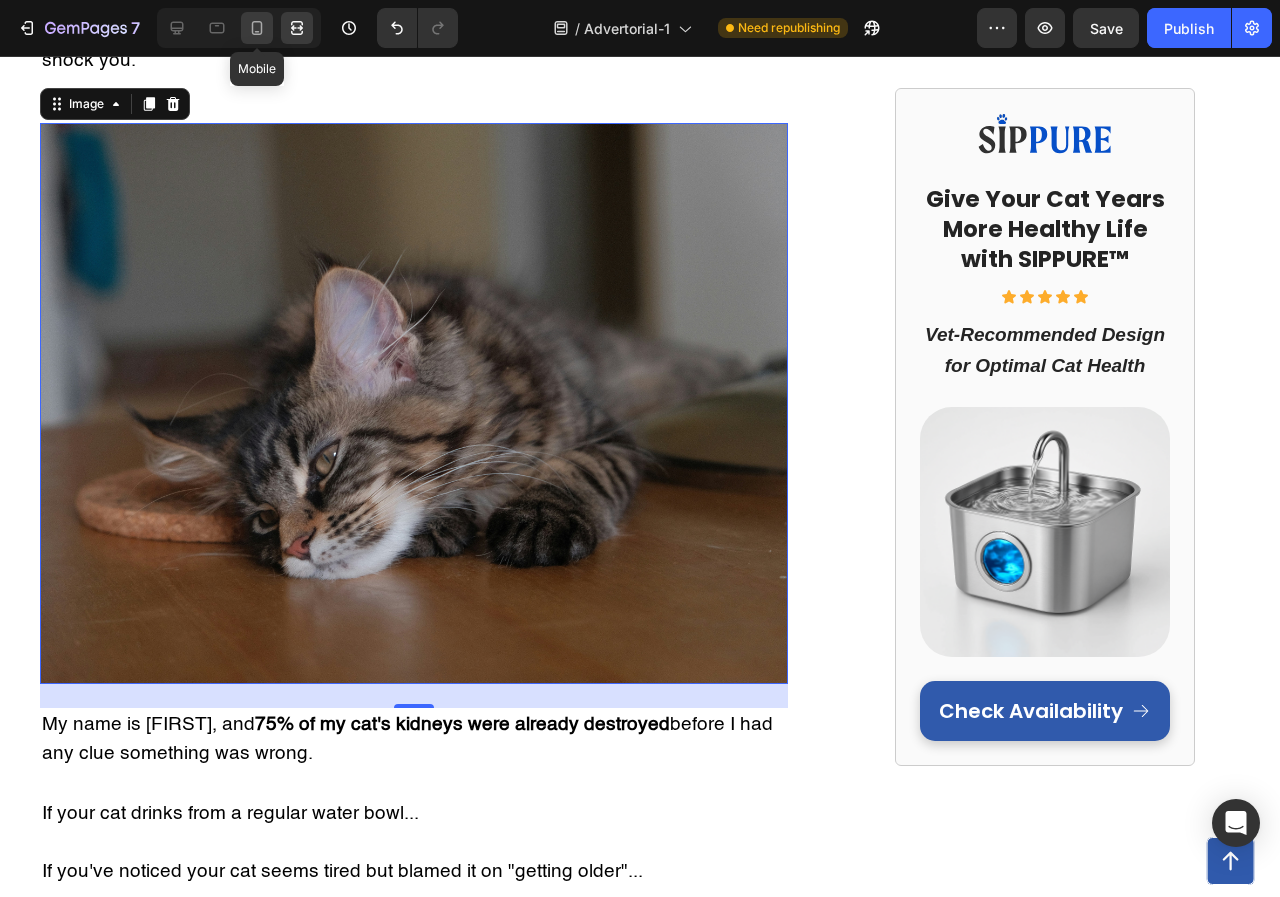click 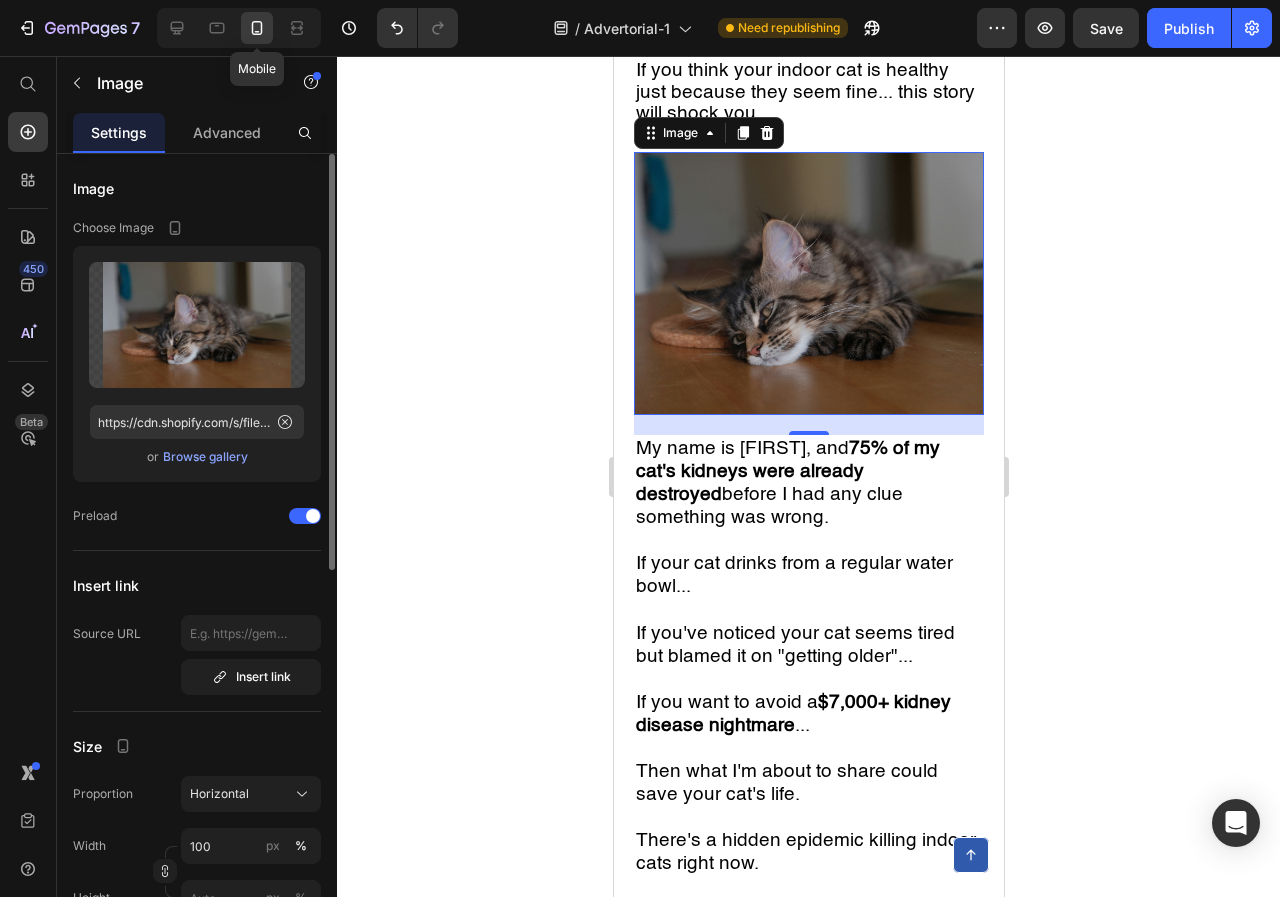 scroll, scrollTop: 354, scrollLeft: 0, axis: vertical 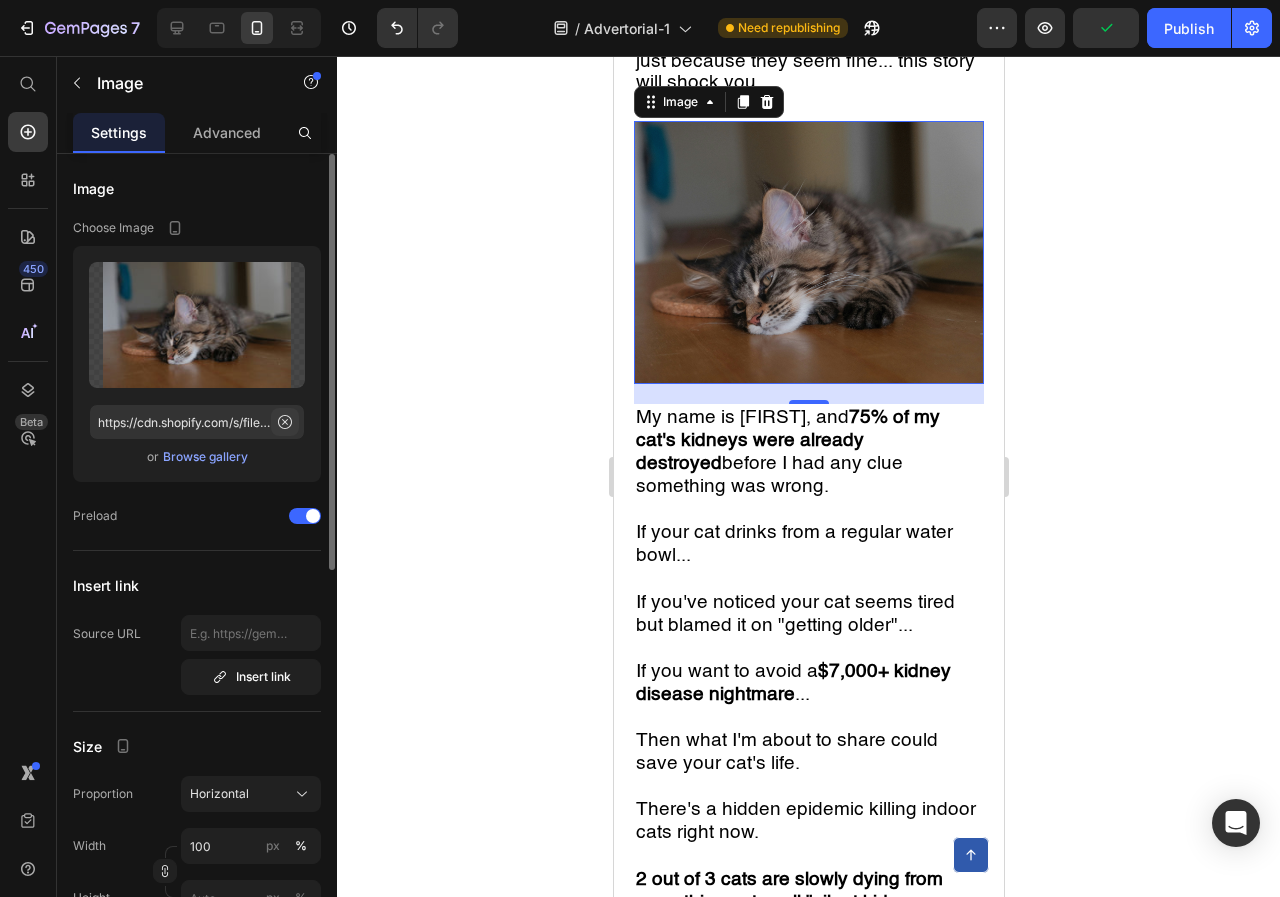 click 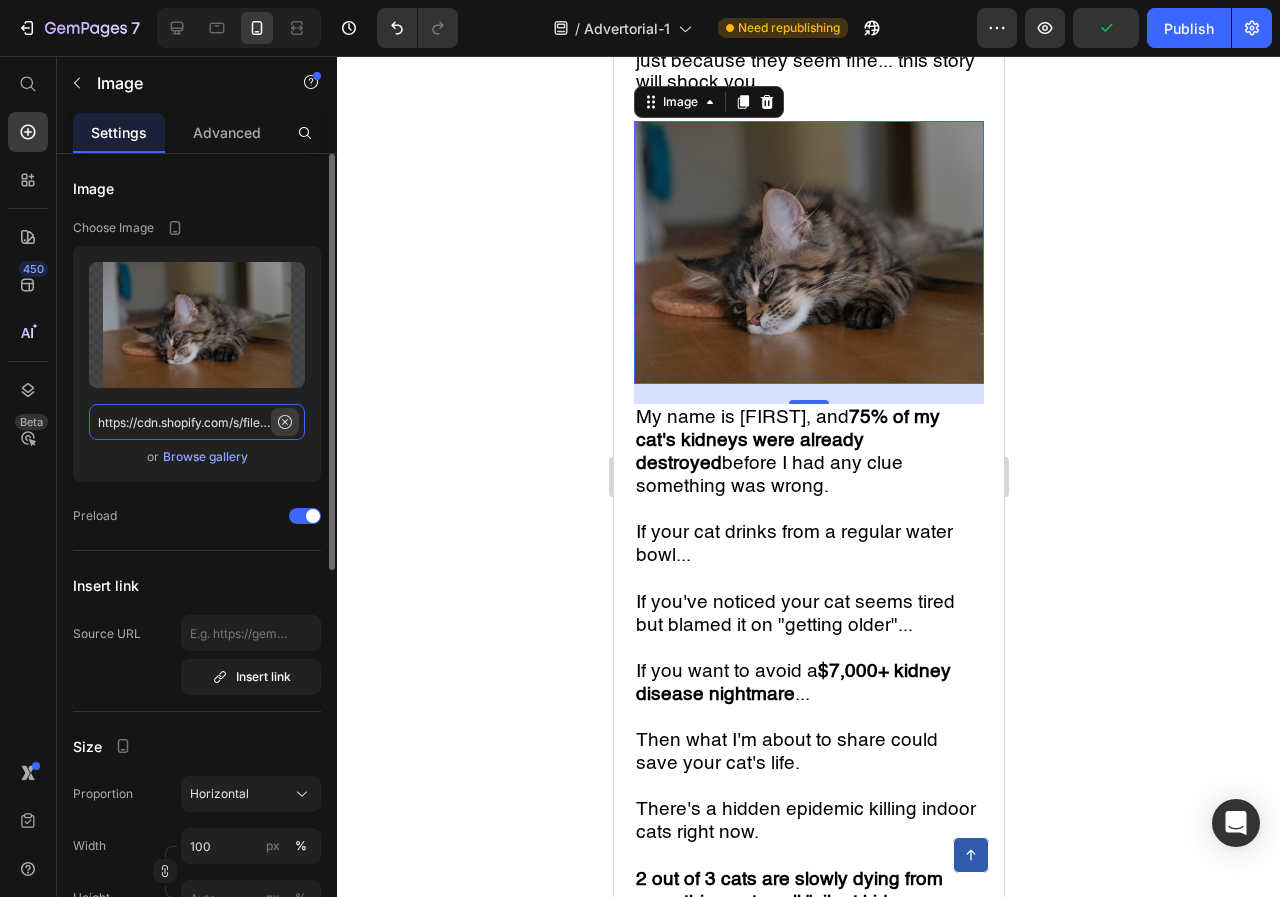 type 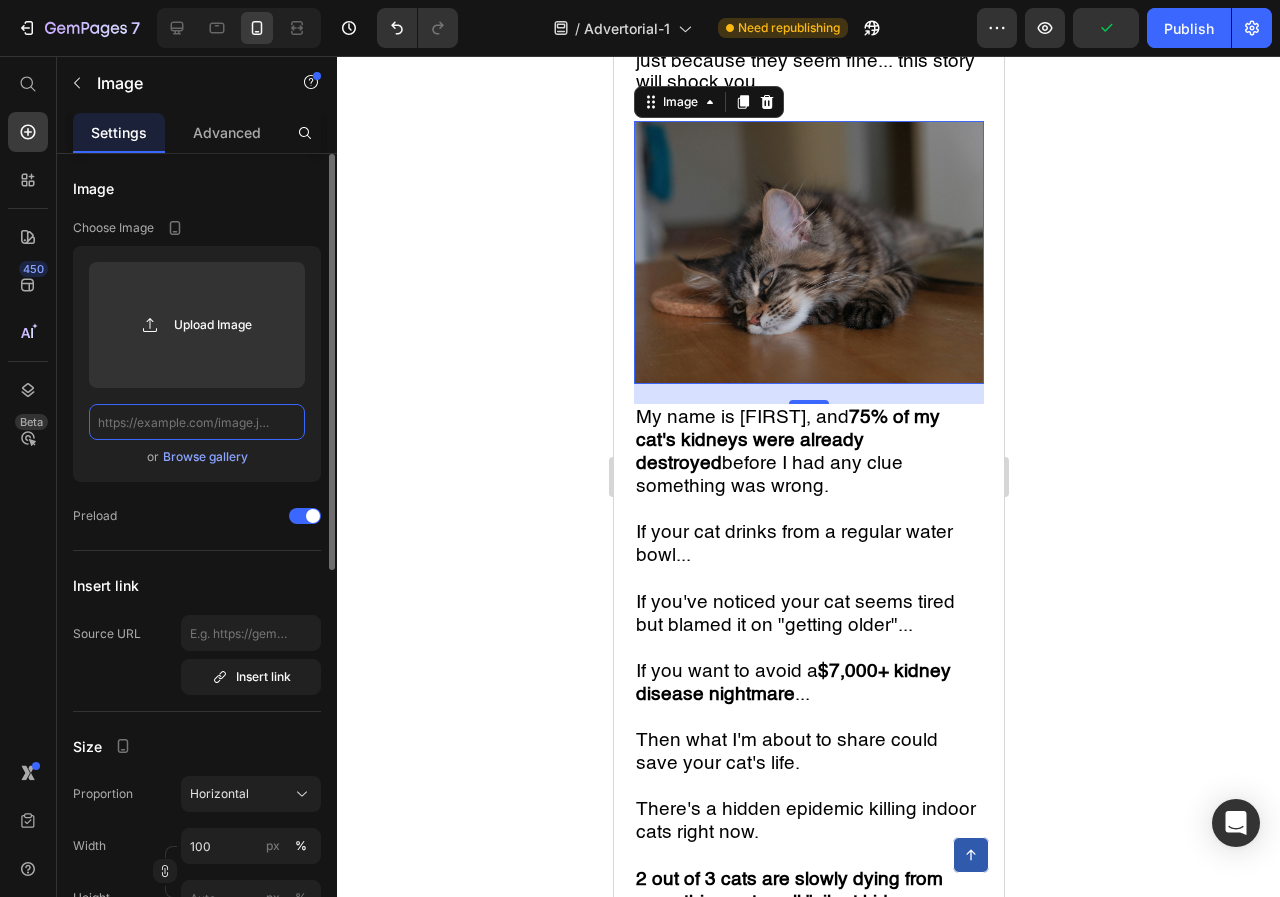 scroll, scrollTop: 0, scrollLeft: 0, axis: both 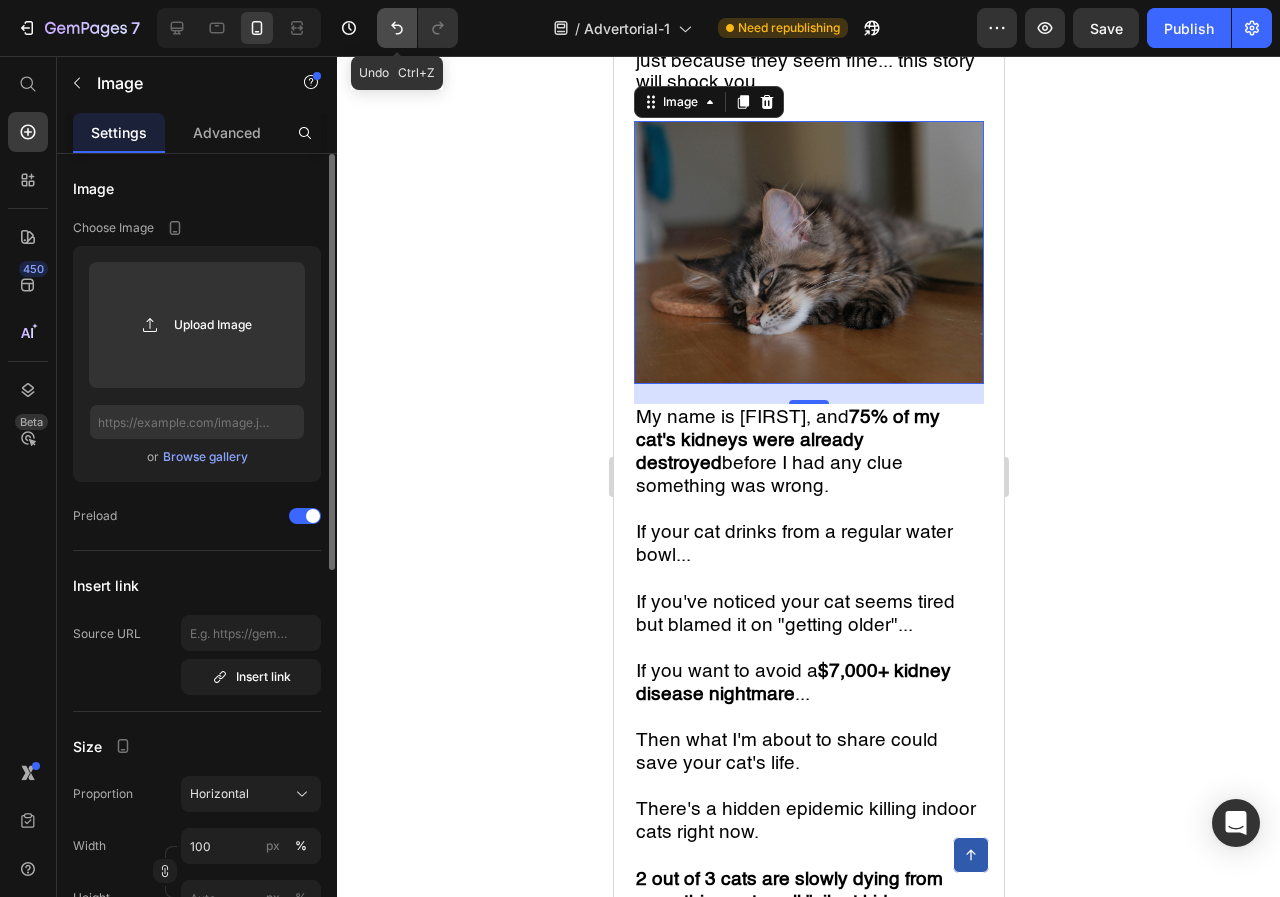 click 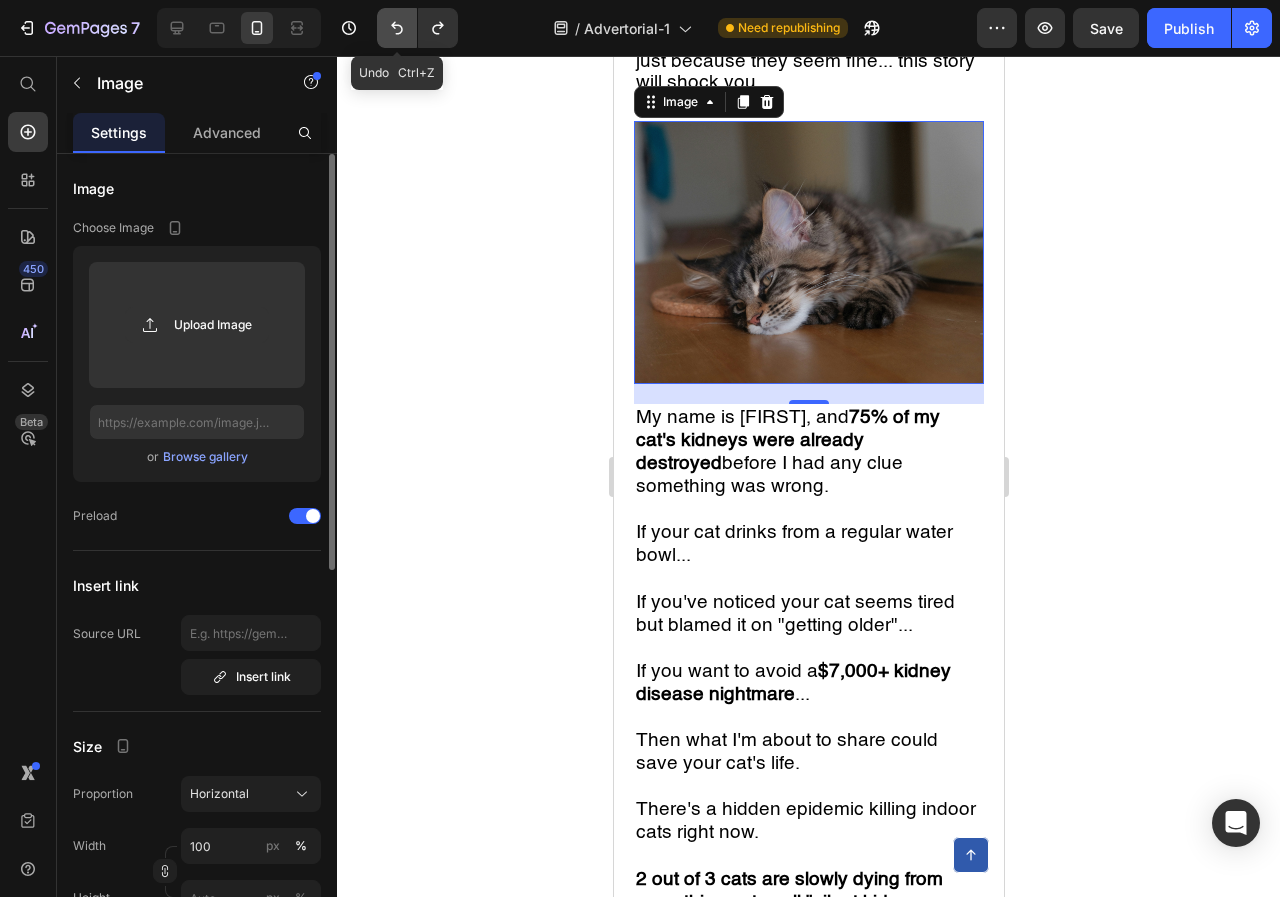 click 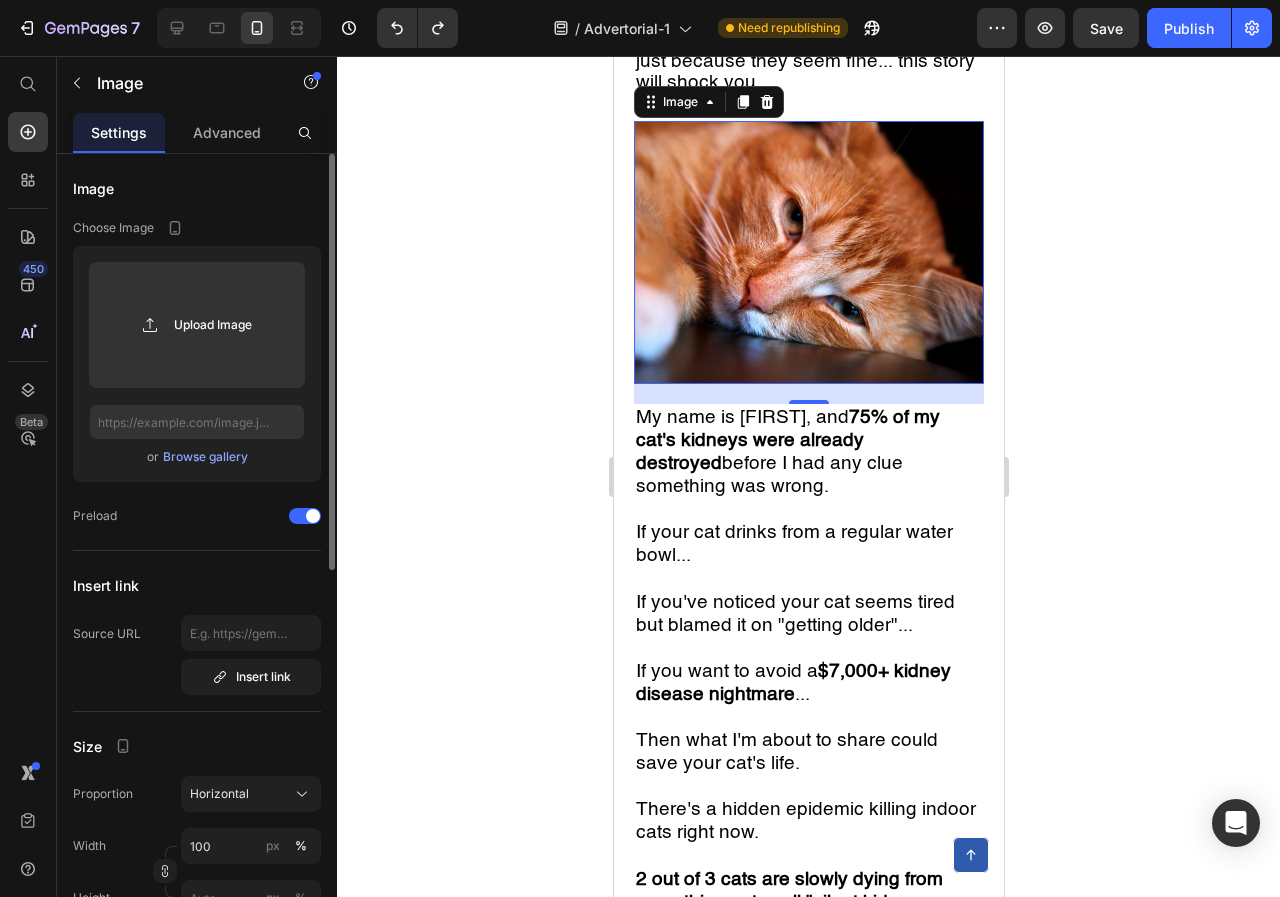 click 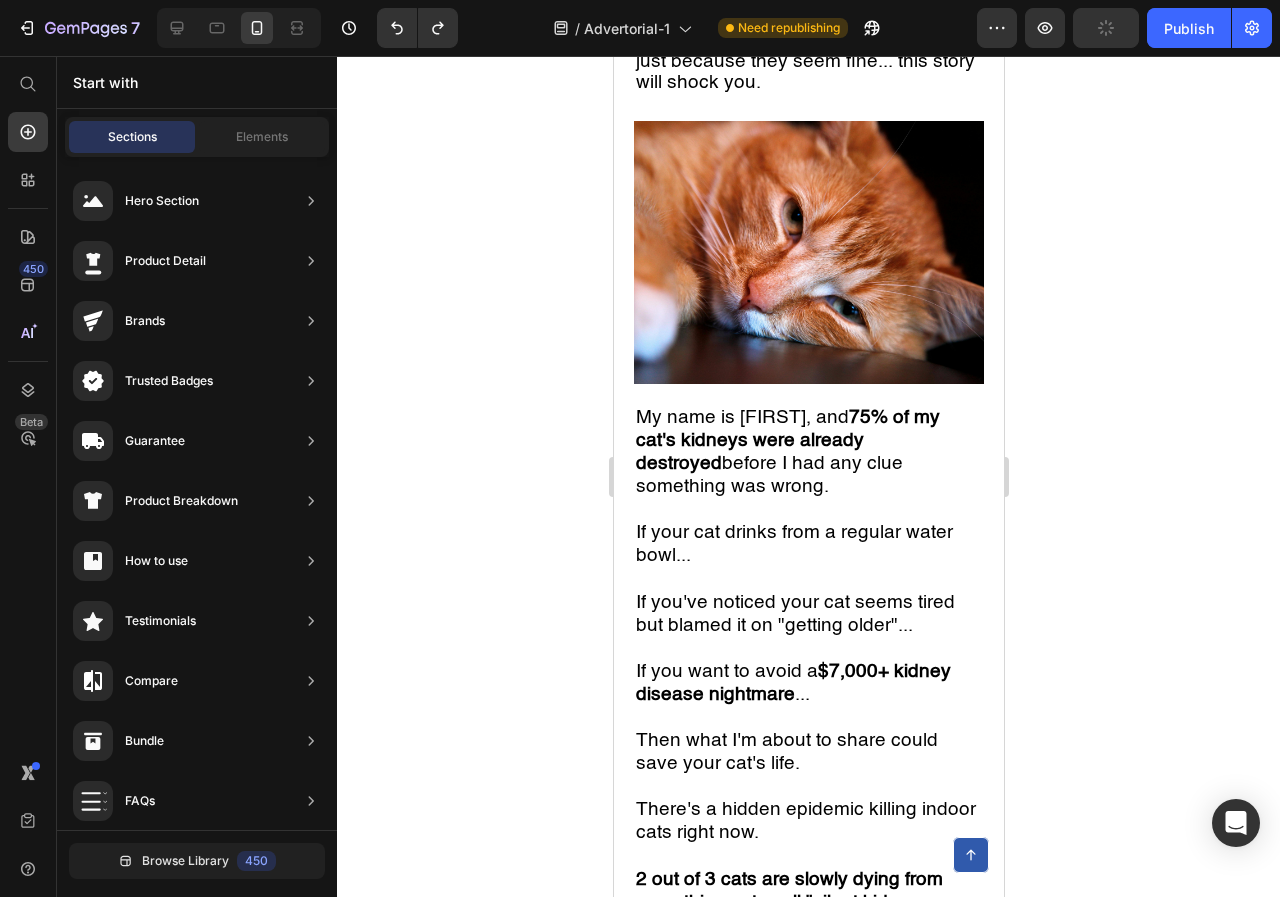 click 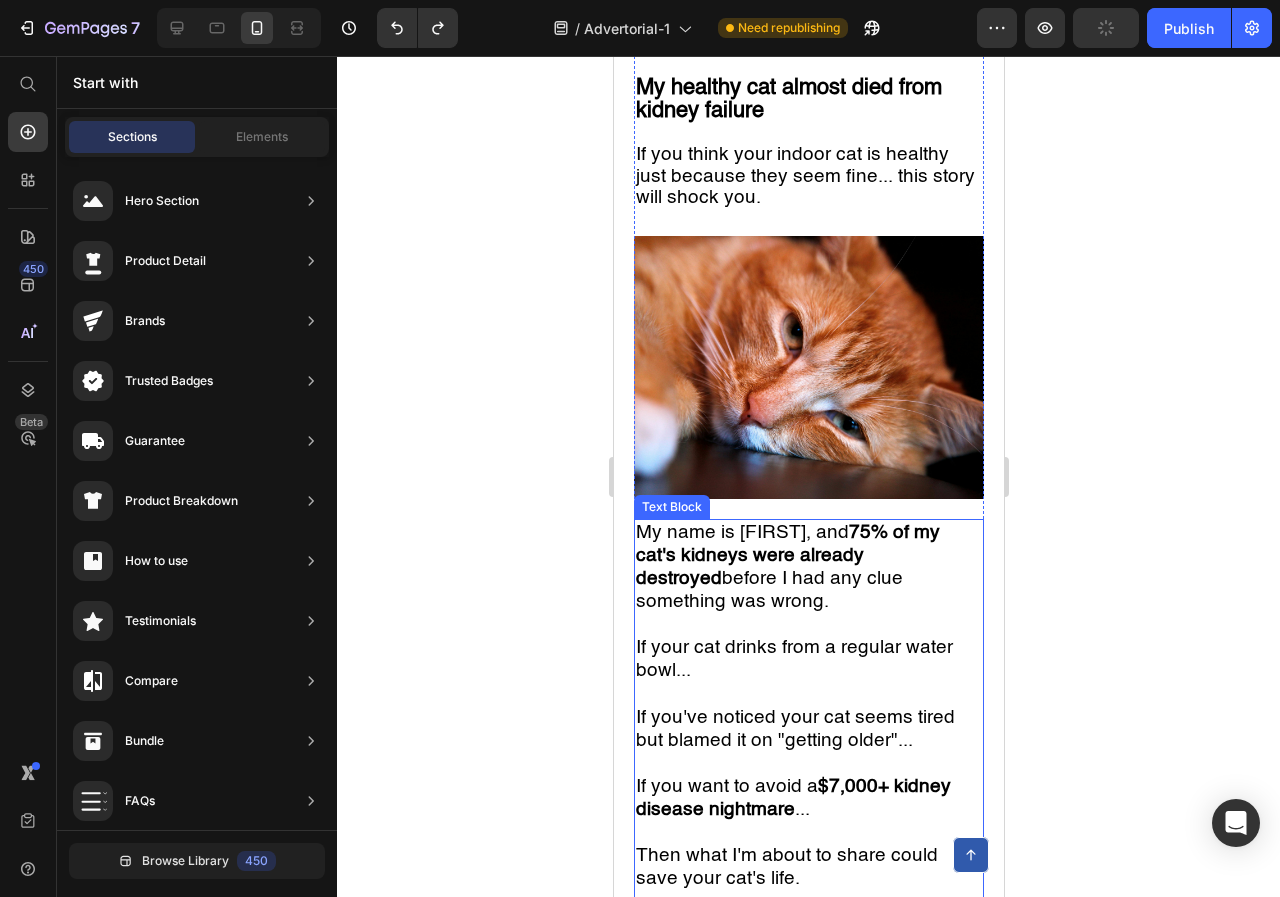 scroll, scrollTop: 154, scrollLeft: 0, axis: vertical 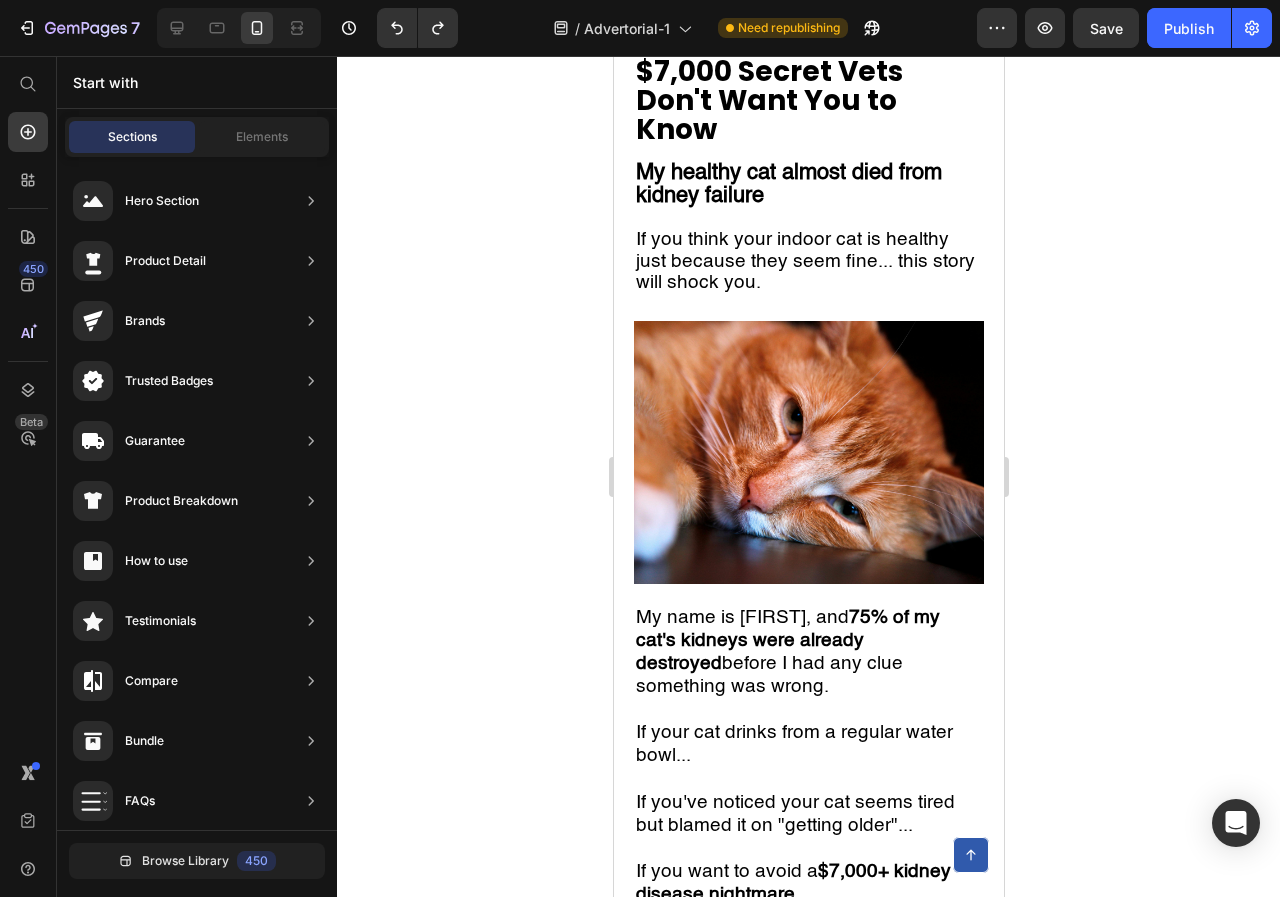 click 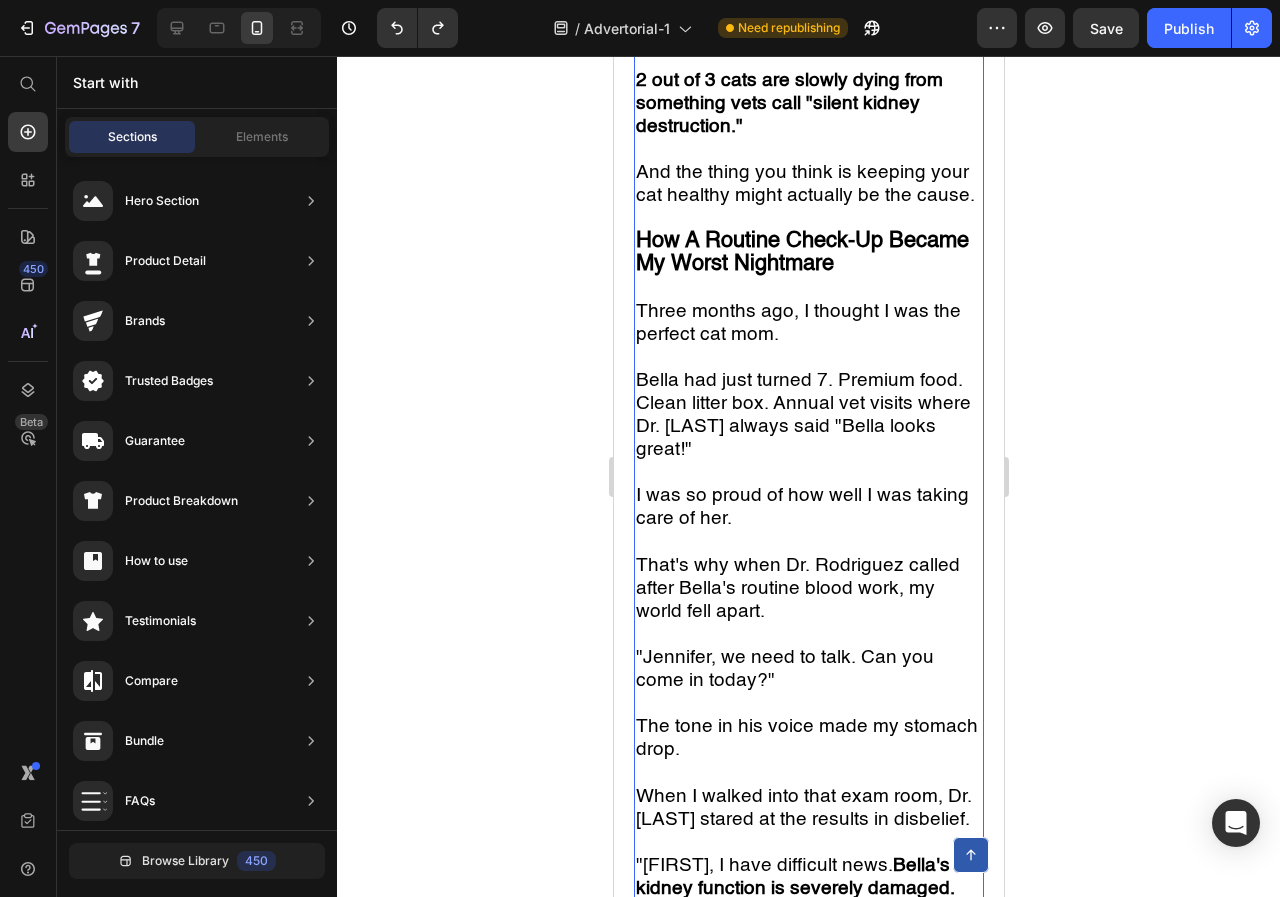 scroll, scrollTop: 1154, scrollLeft: 0, axis: vertical 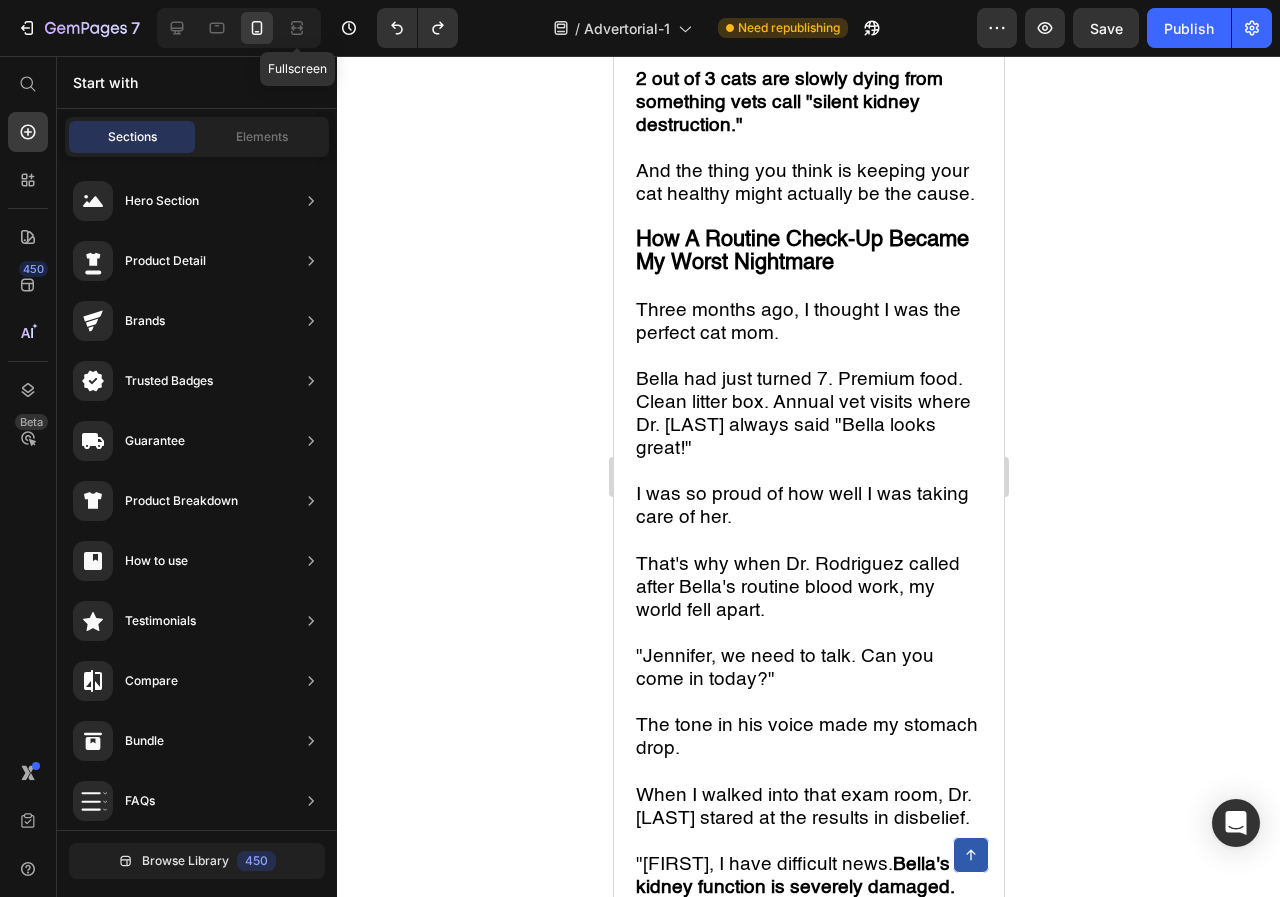 click on "Fullscreen" at bounding box center (239, 28) 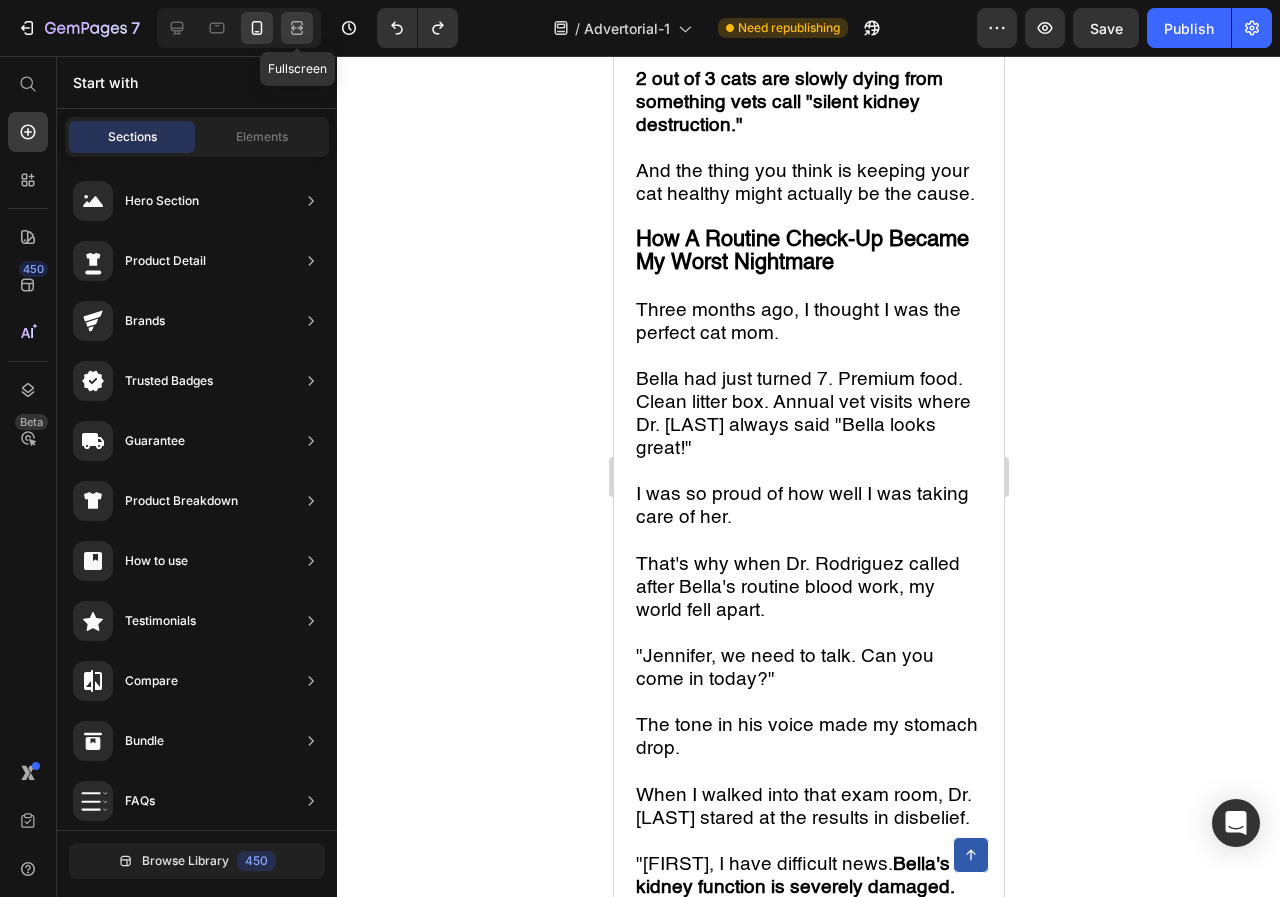click 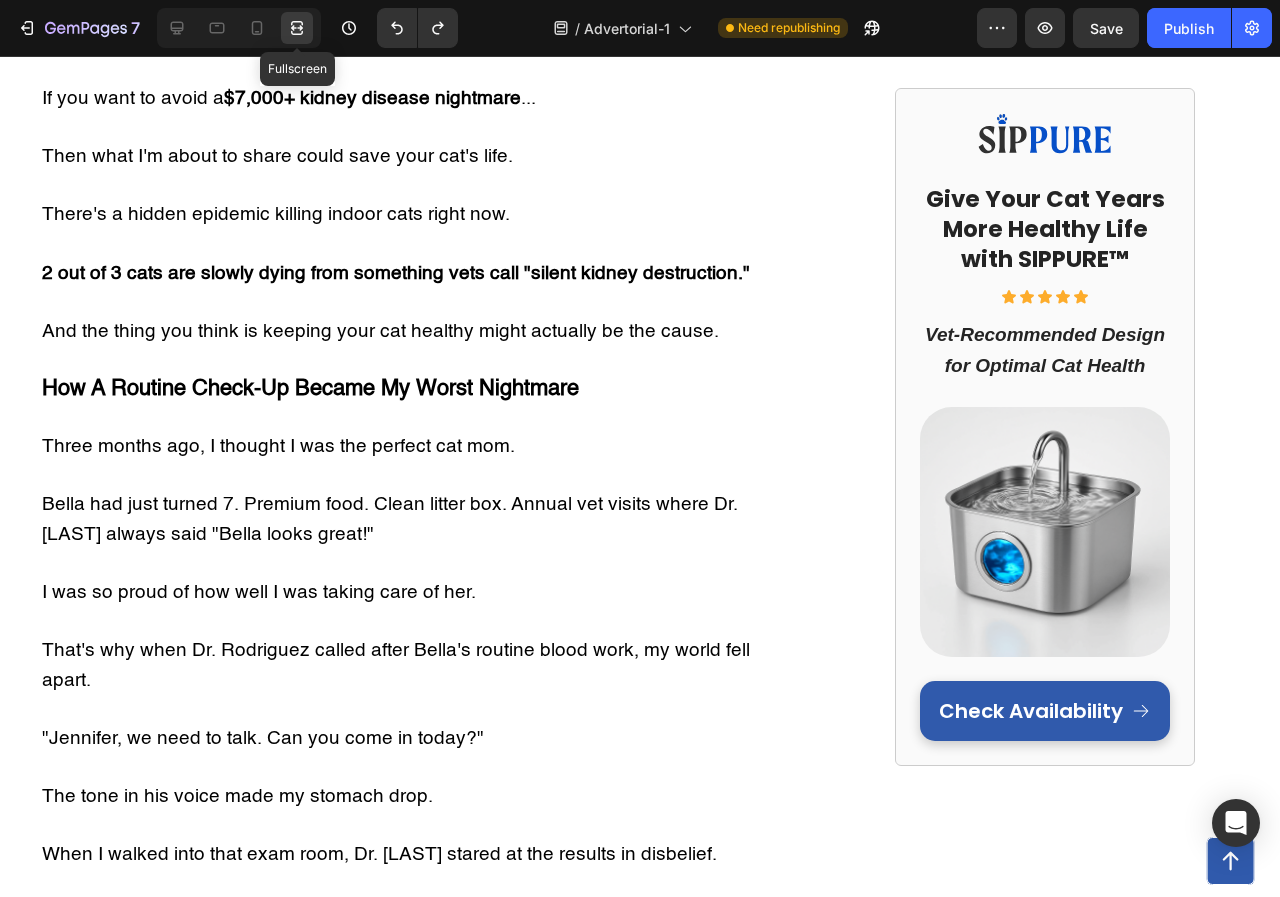 scroll, scrollTop: 1208, scrollLeft: 0, axis: vertical 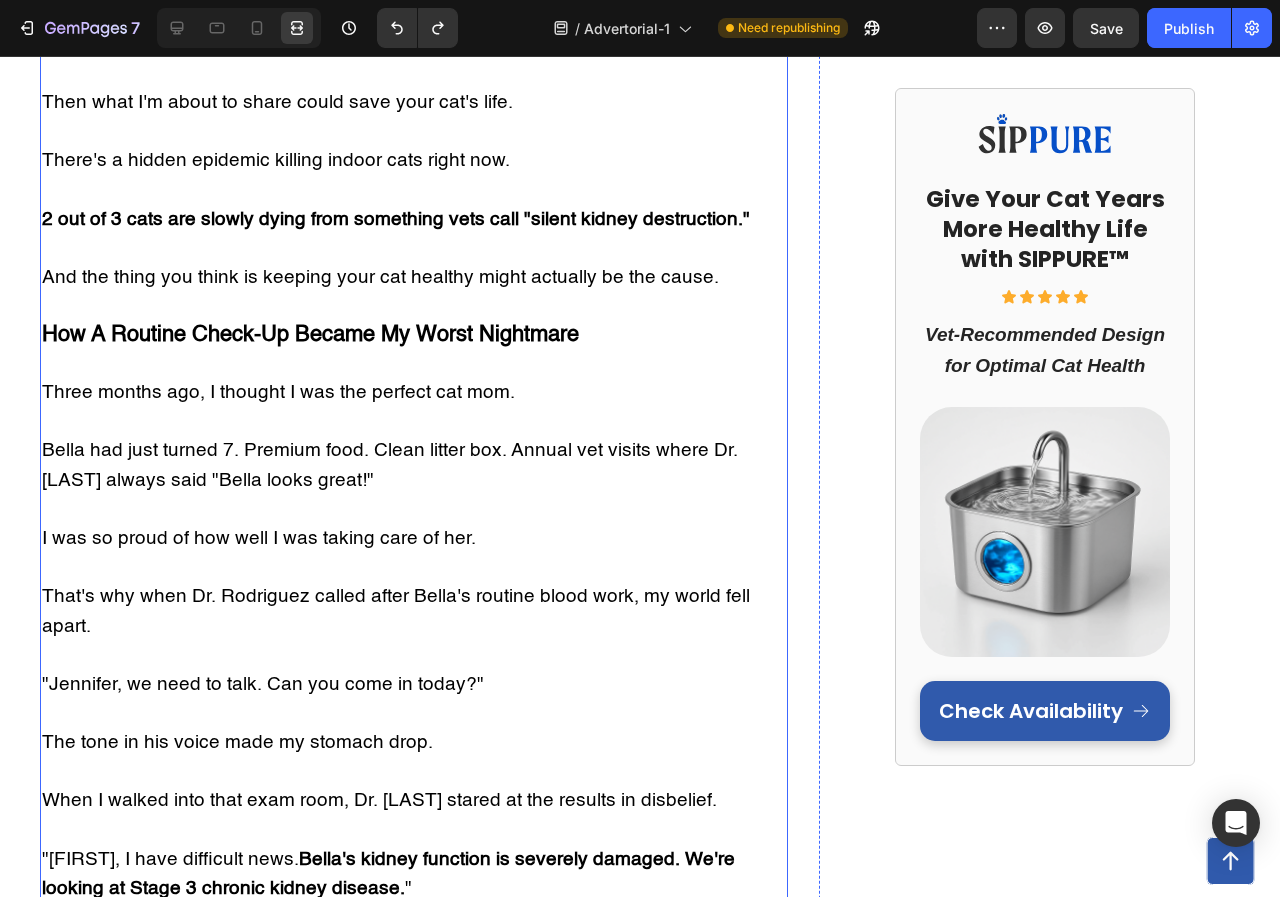 click at bounding box center (414, 190) 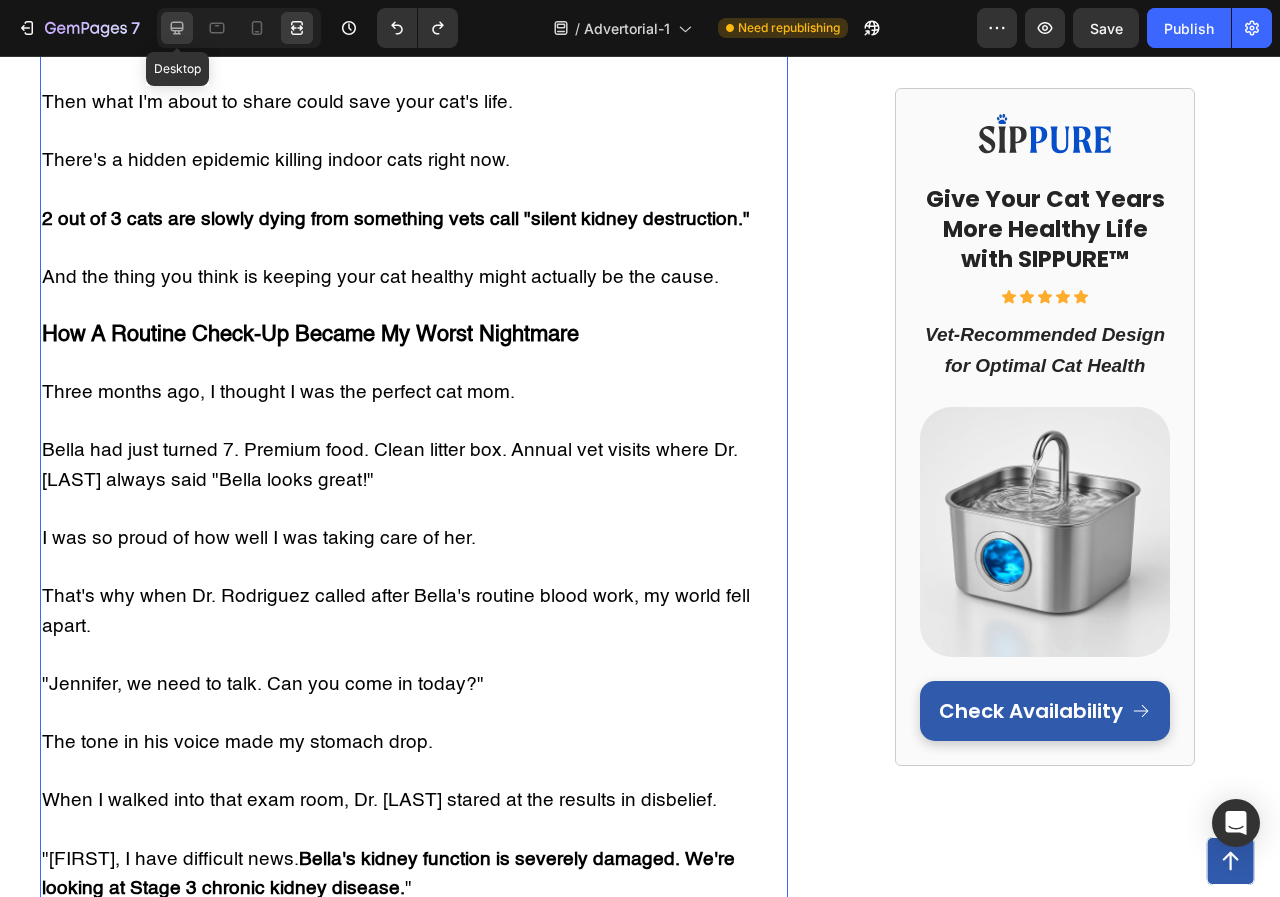 click 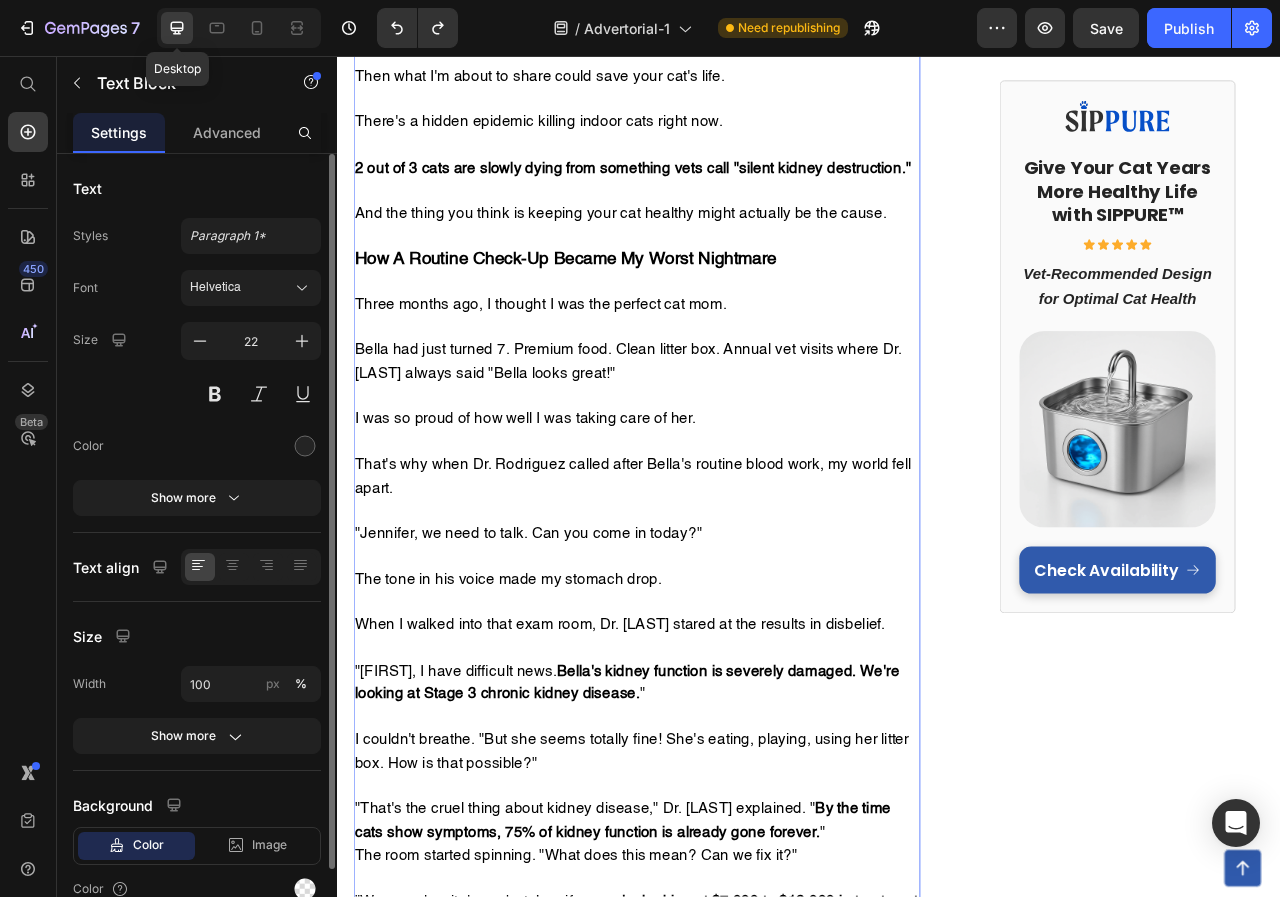 scroll, scrollTop: 1181, scrollLeft: 0, axis: vertical 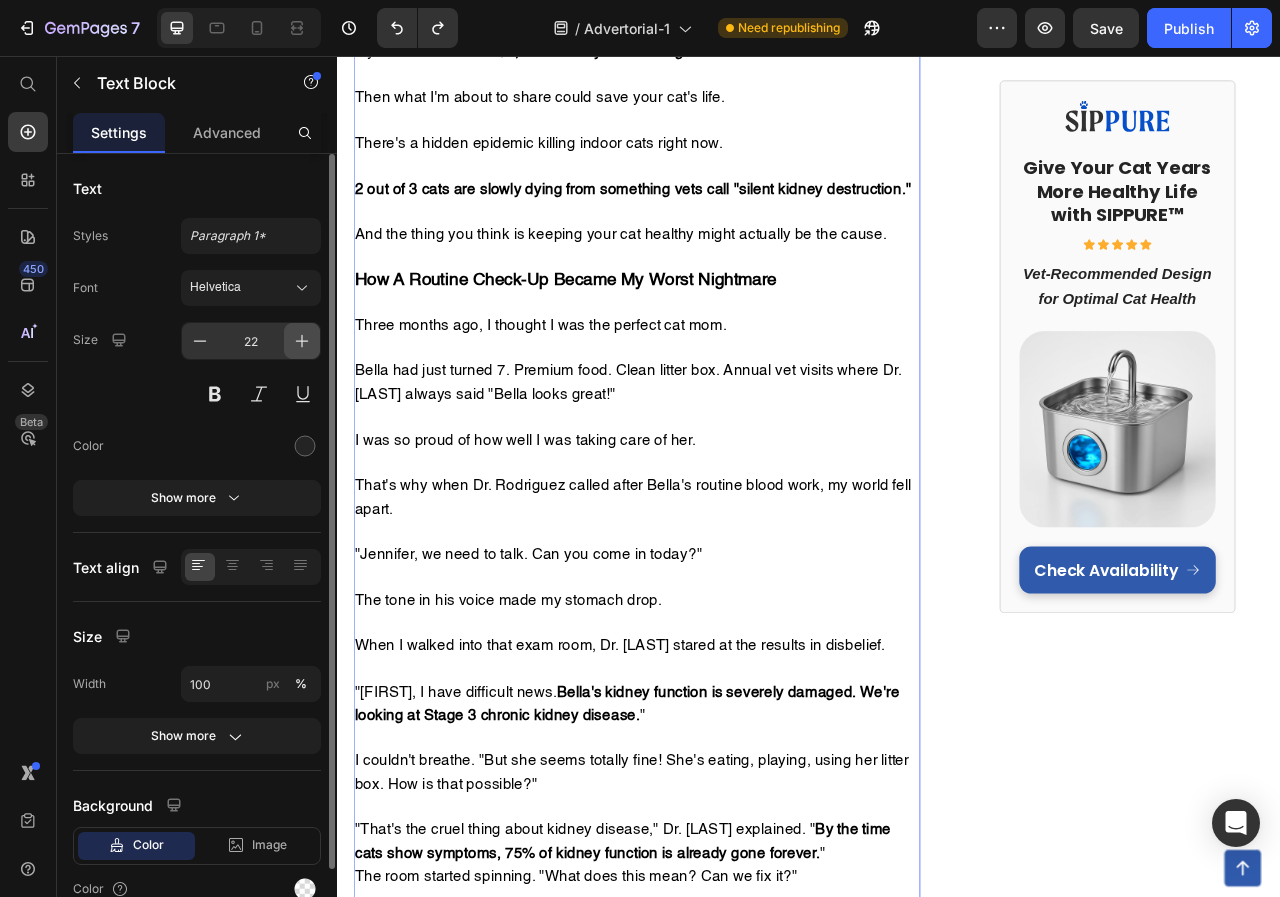 click 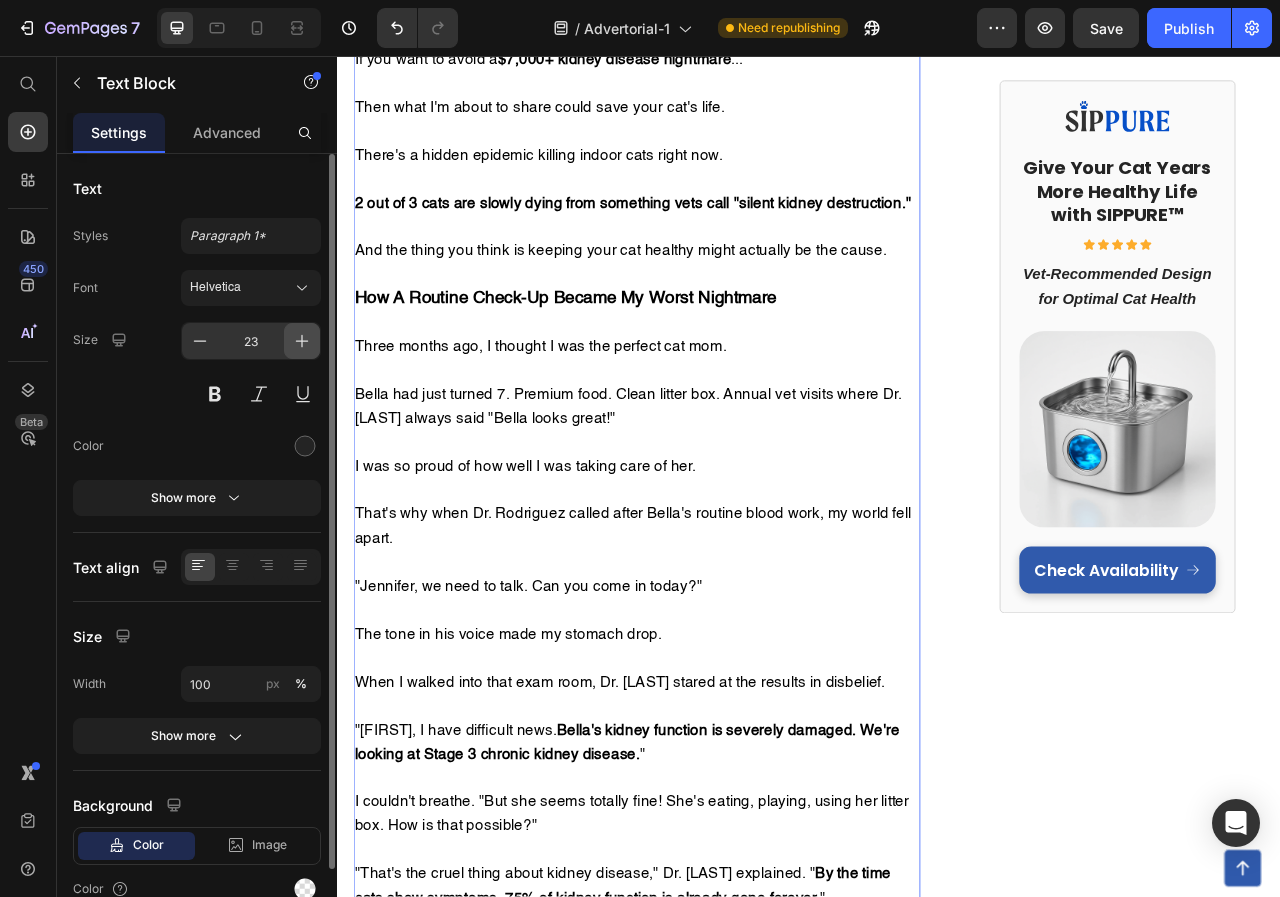 scroll, scrollTop: 1196, scrollLeft: 0, axis: vertical 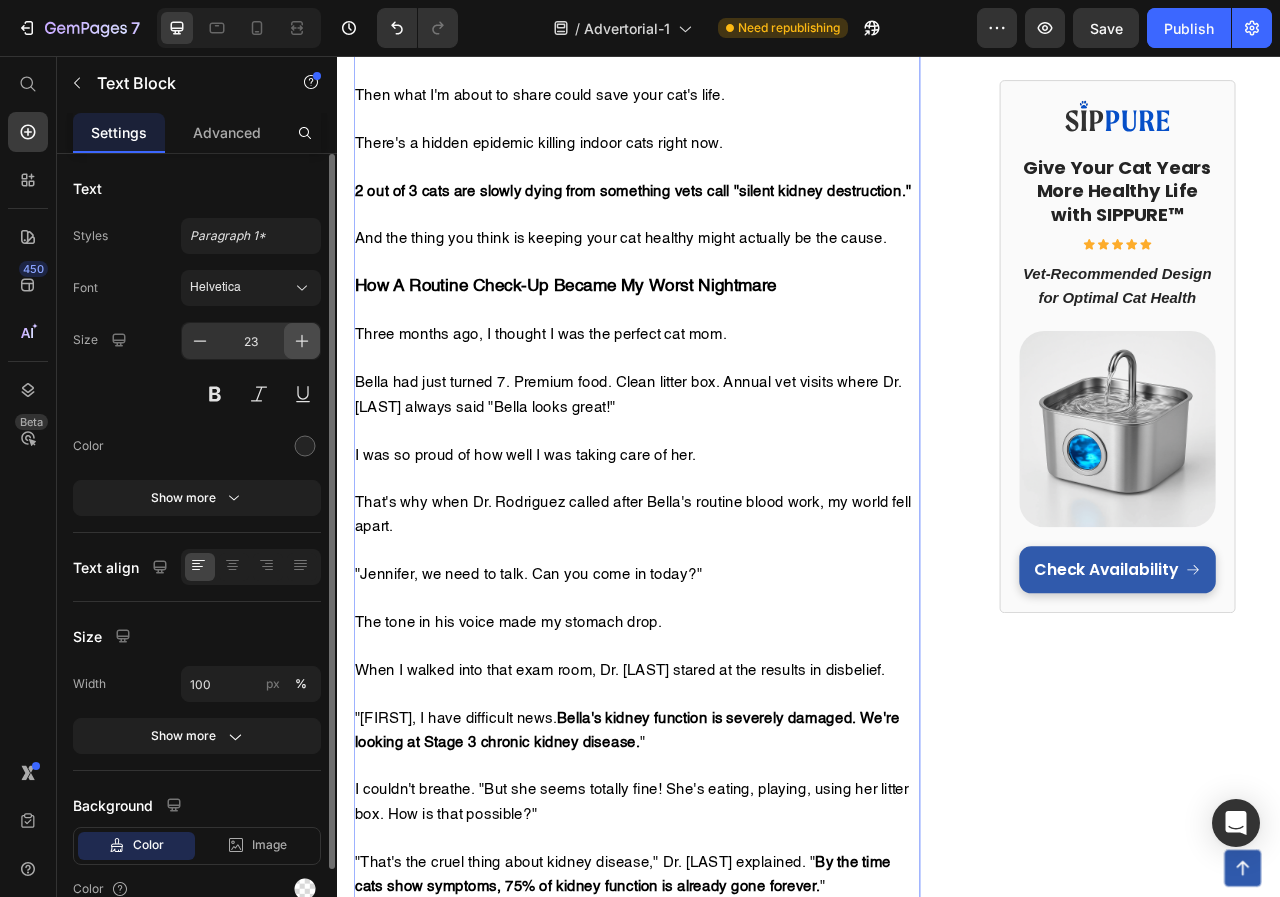 click 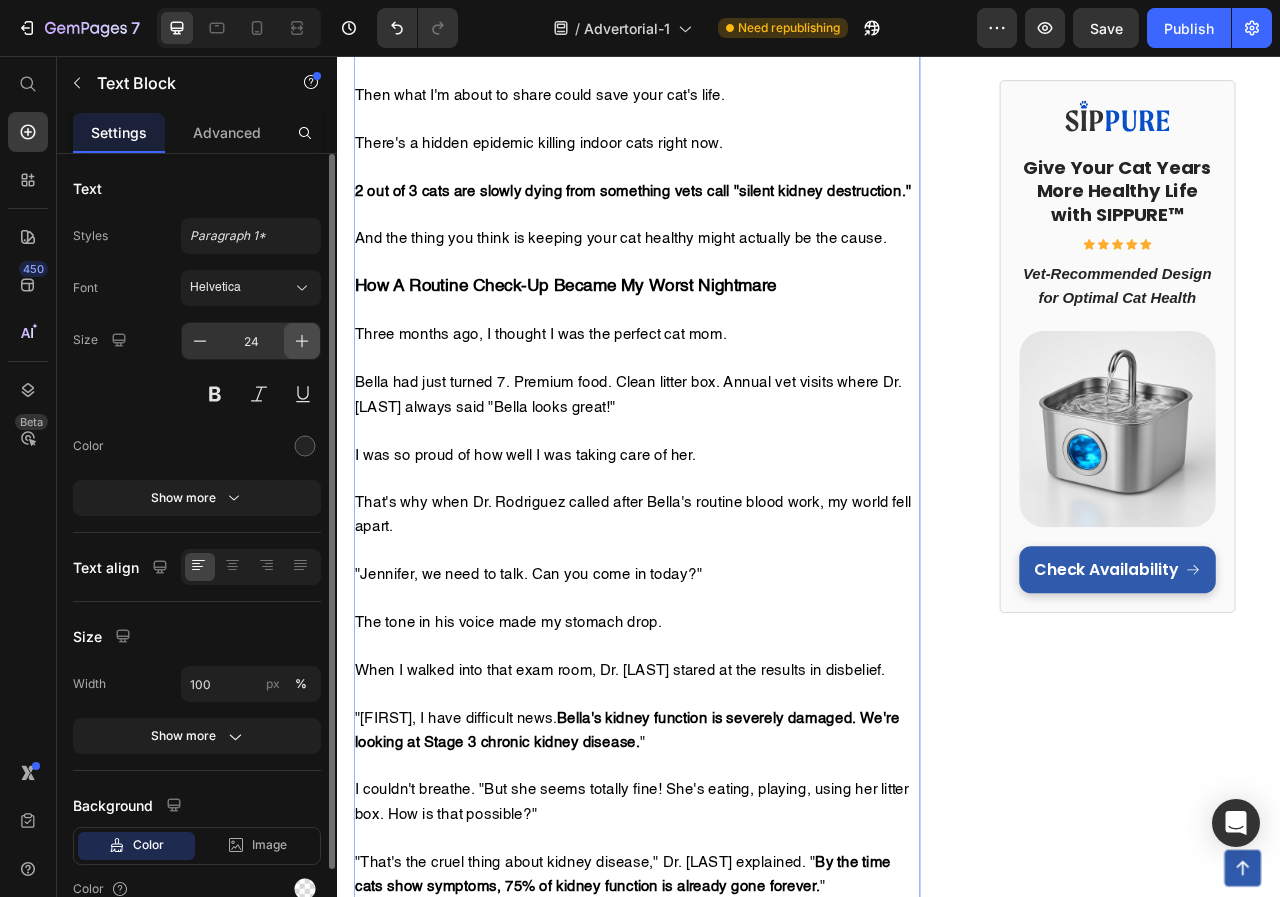 scroll, scrollTop: 1206, scrollLeft: 0, axis: vertical 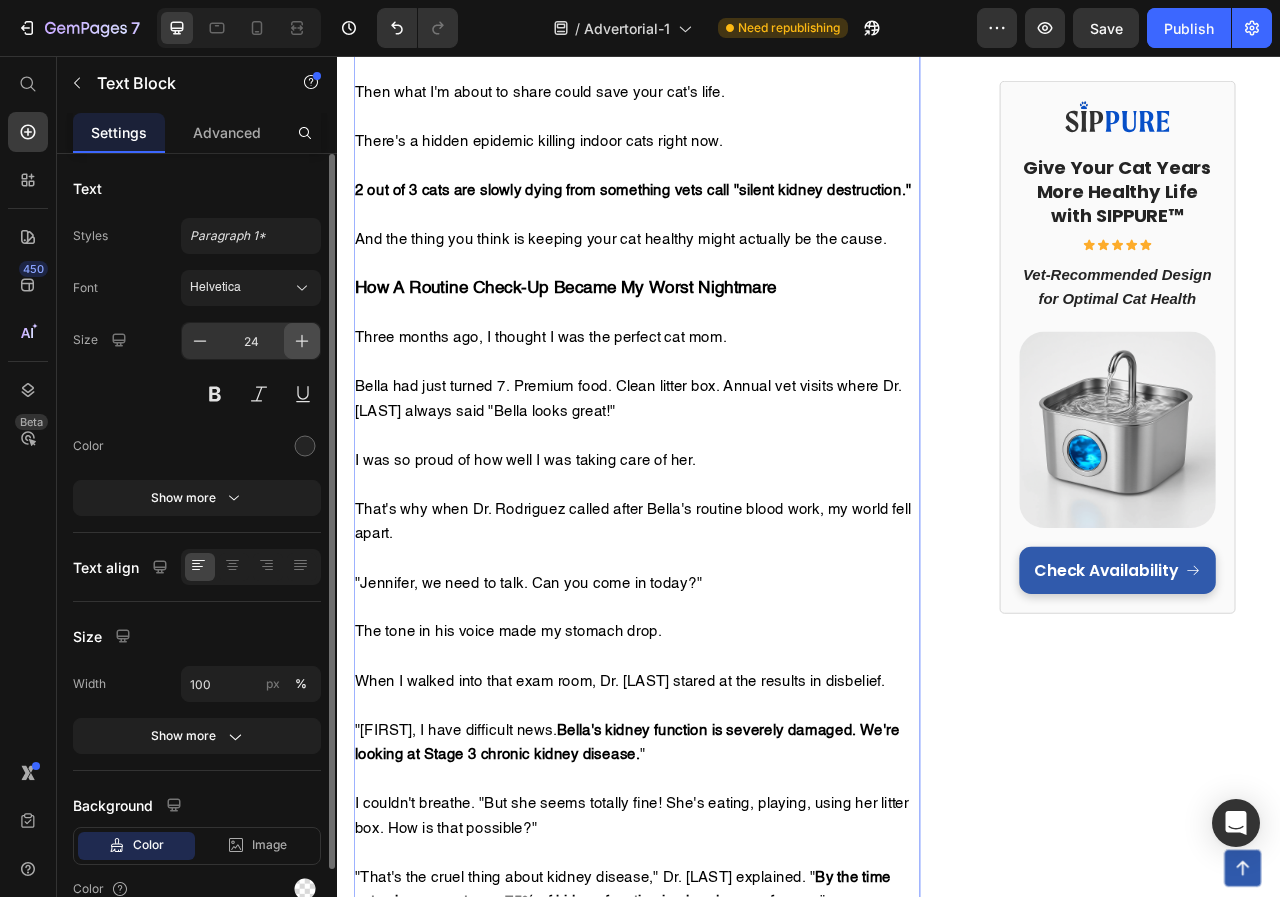 click 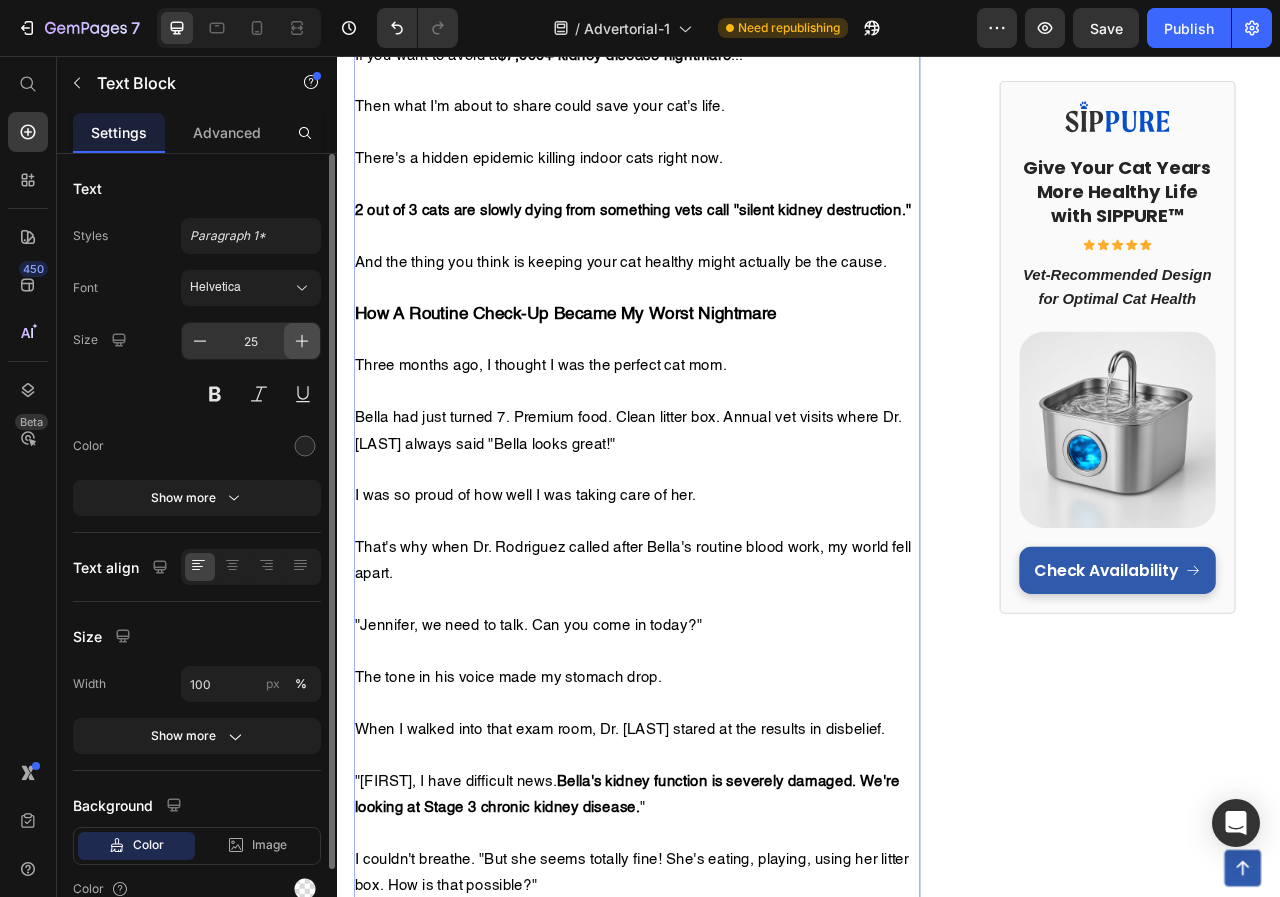 scroll, scrollTop: 1216, scrollLeft: 0, axis: vertical 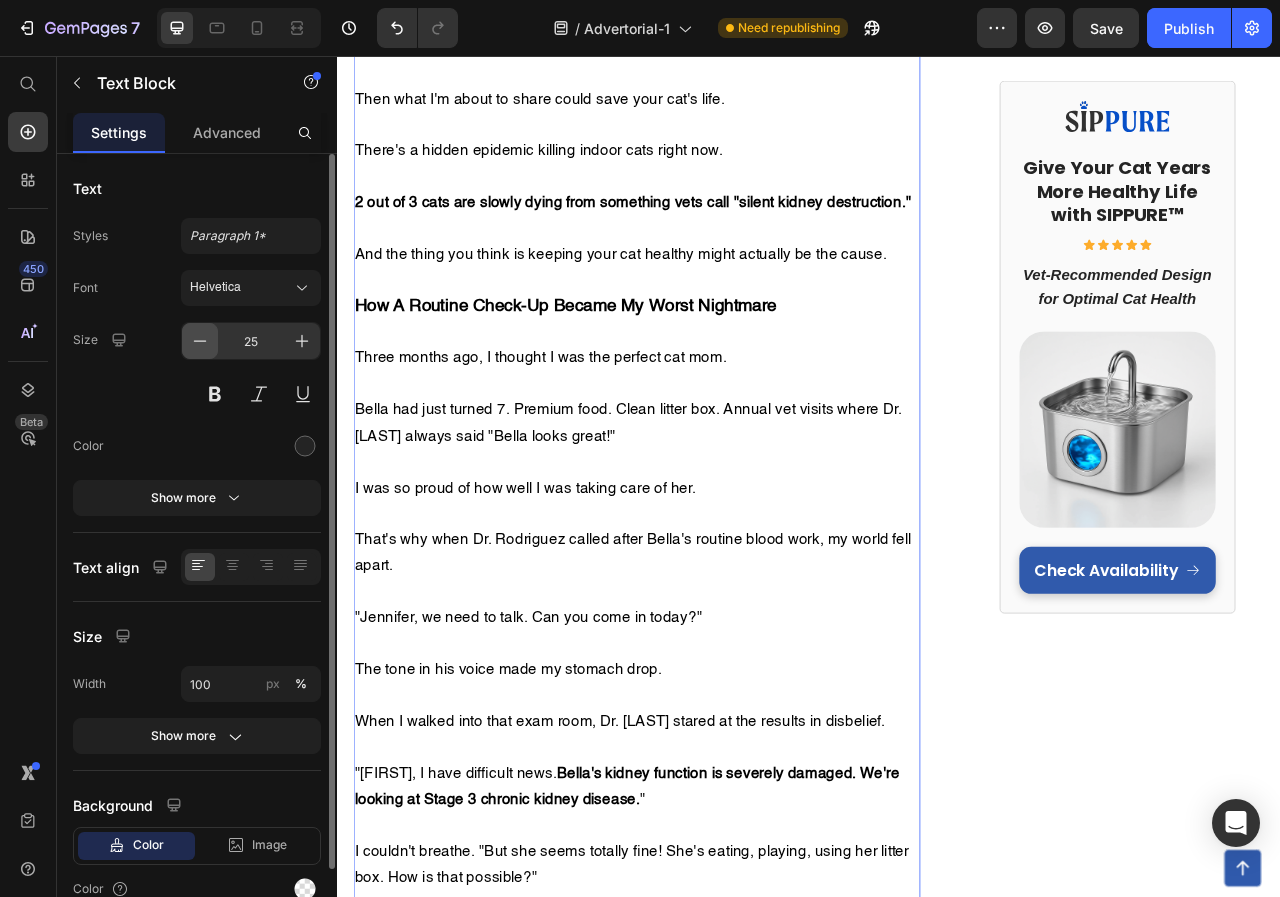 click 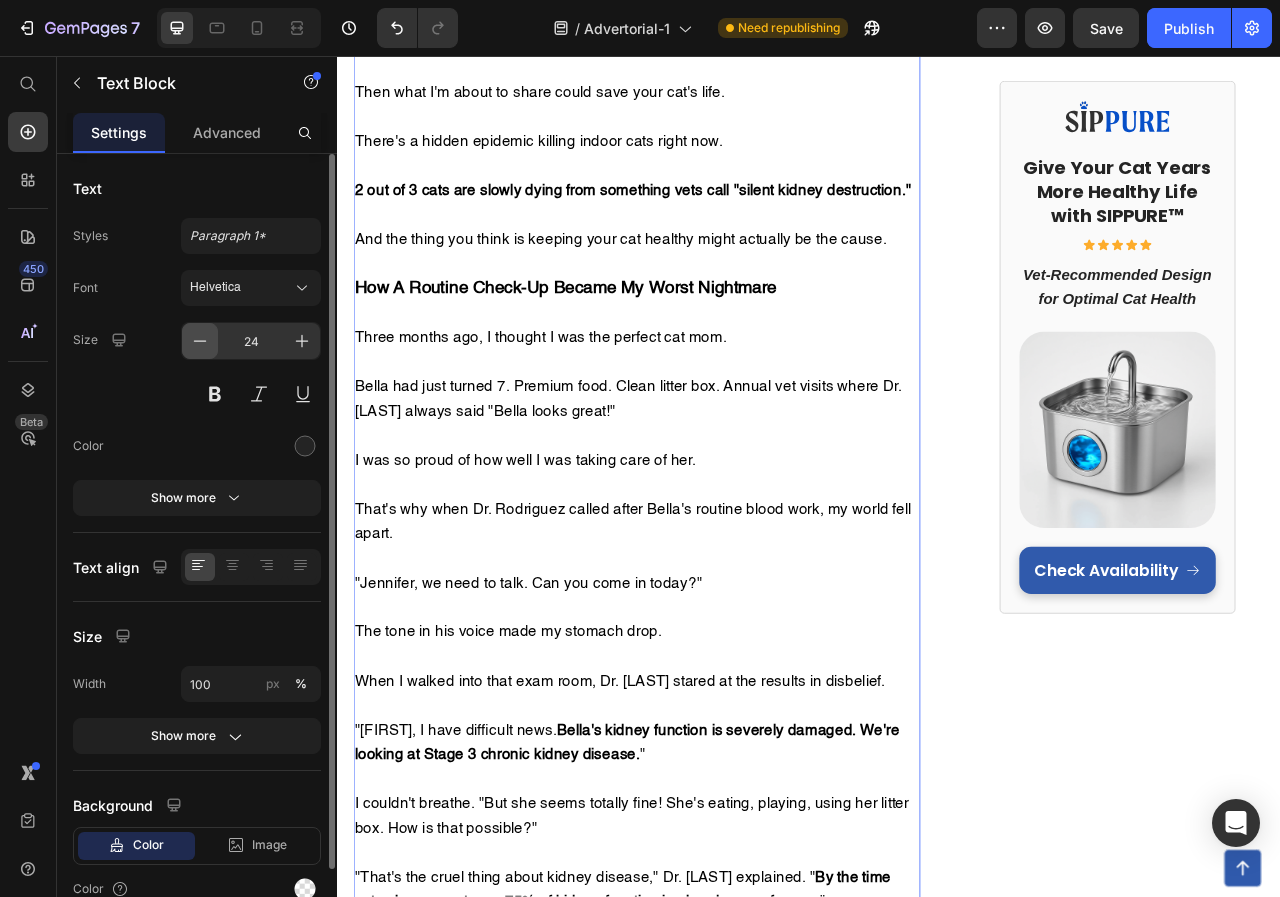 click 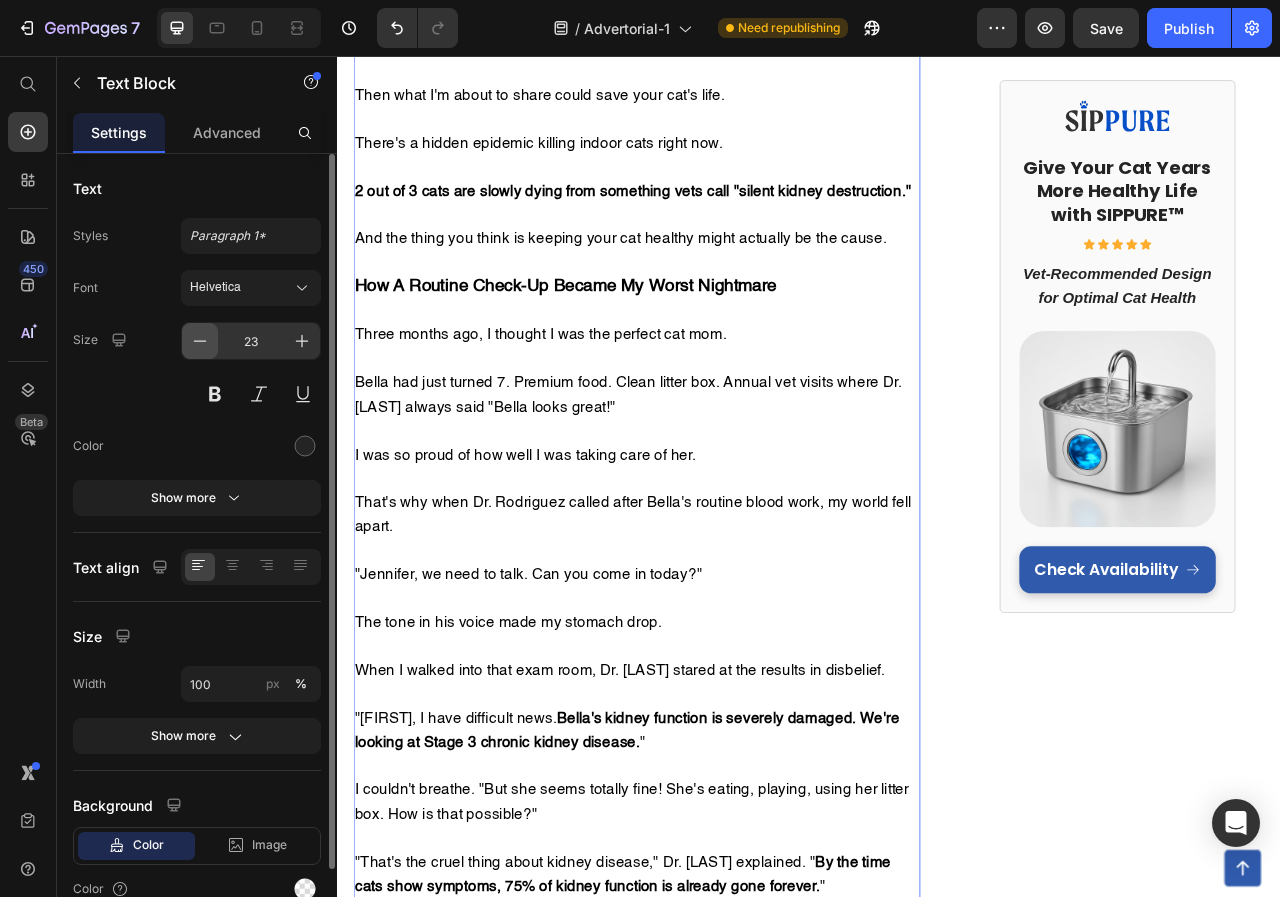 click 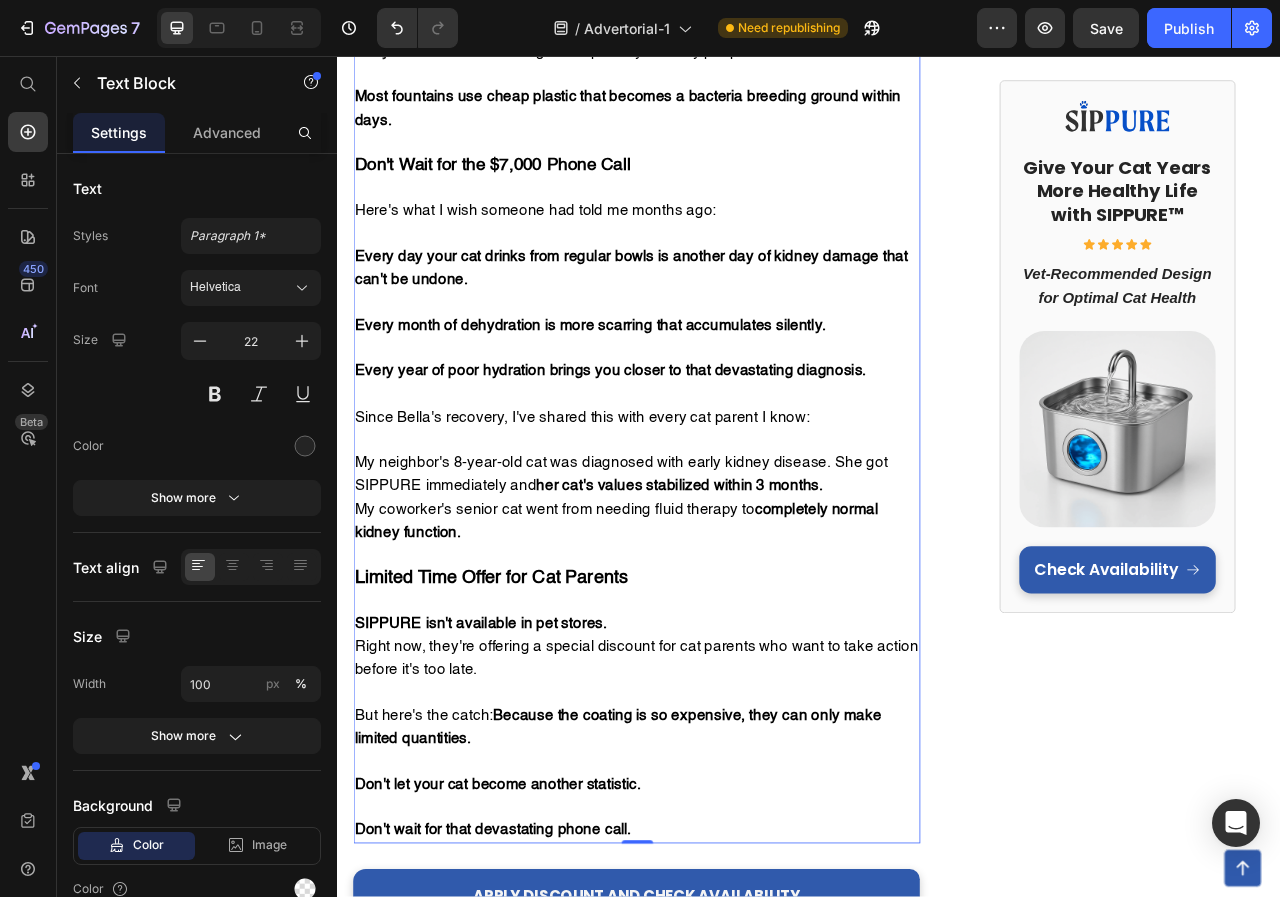 scroll, scrollTop: 7181, scrollLeft: 0, axis: vertical 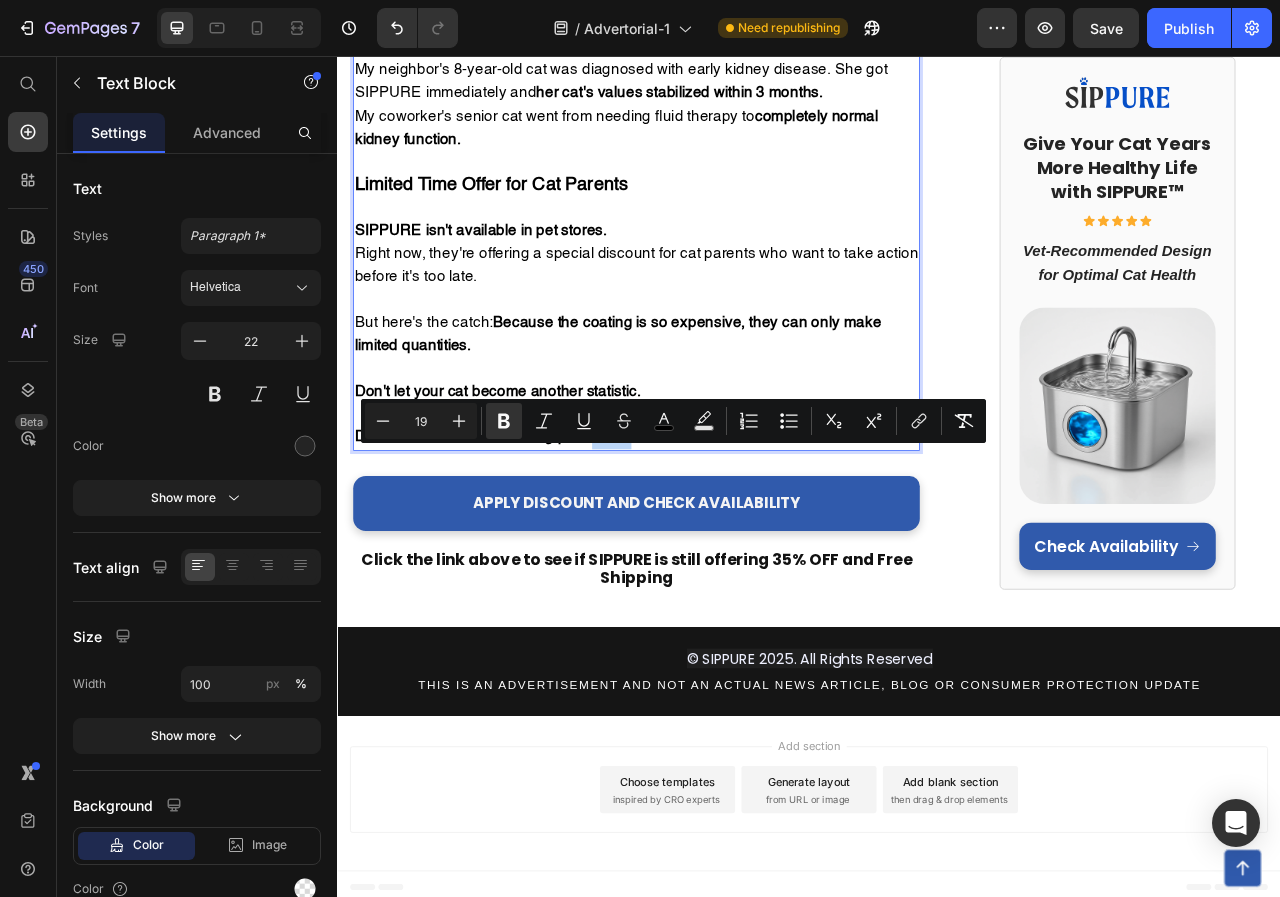 click on "Don't wait for that devastating phone call." at bounding box center (717, 542) 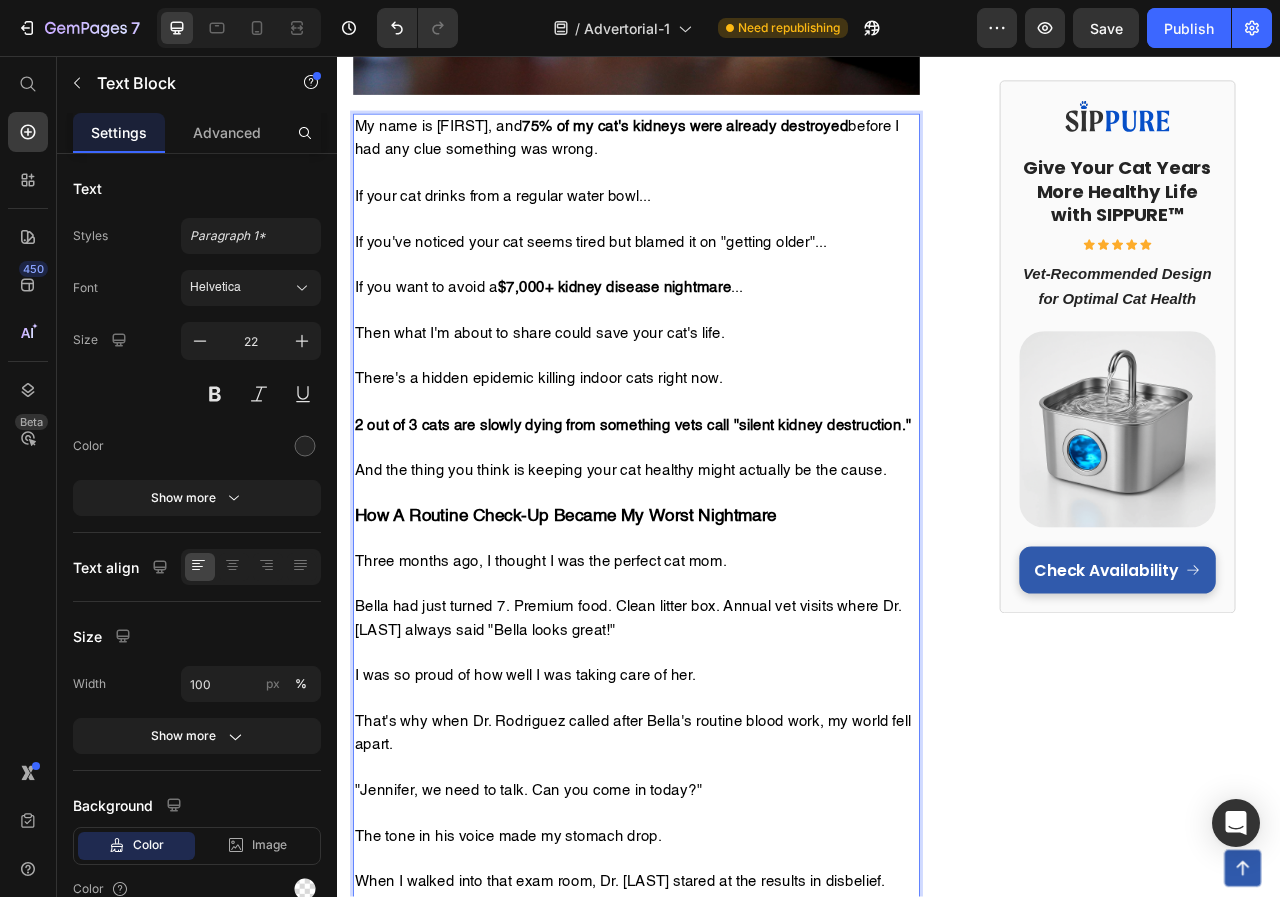 scroll, scrollTop: 381, scrollLeft: 0, axis: vertical 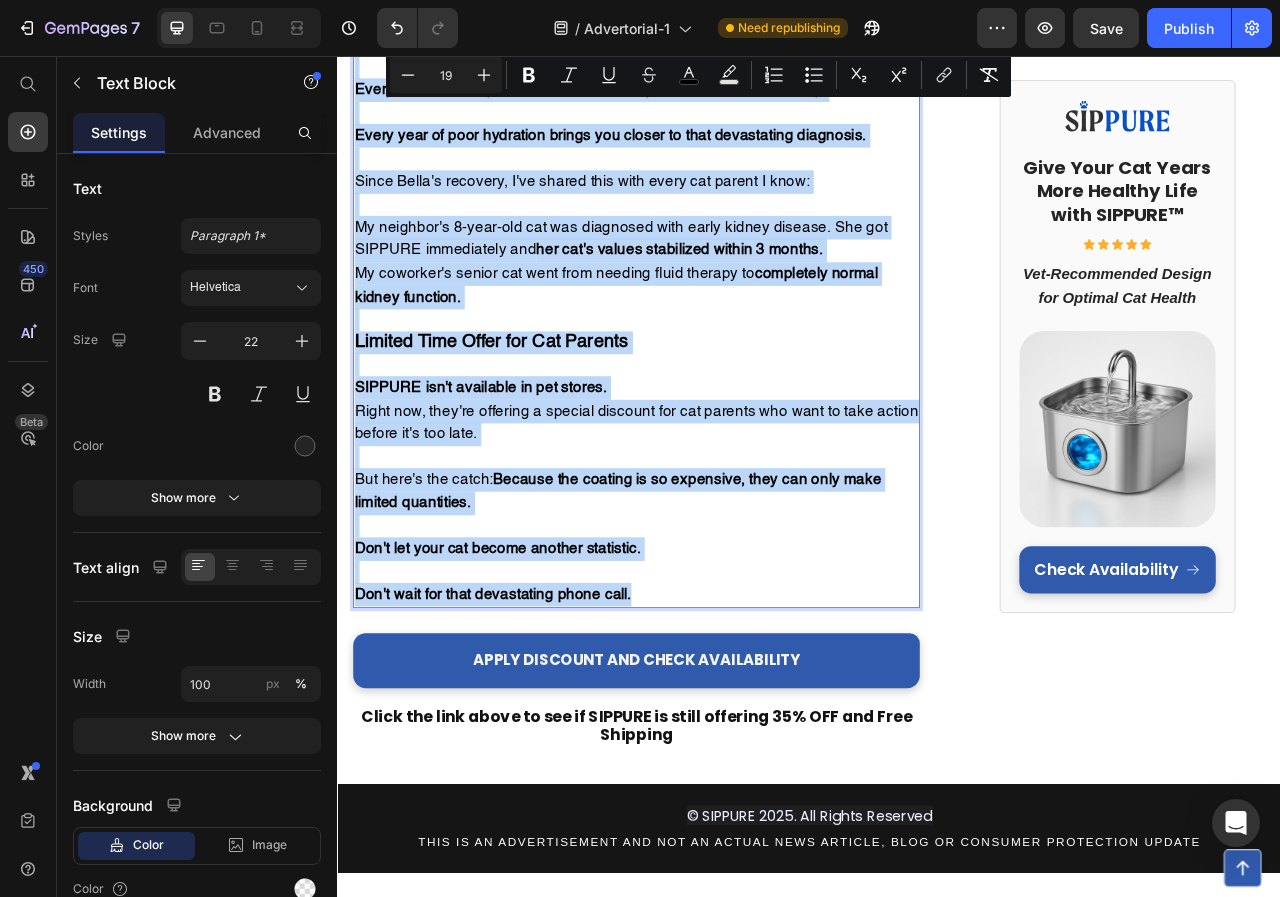 drag, startPoint x: 364, startPoint y: 634, endPoint x: 703, endPoint y: 773, distance: 366.3905 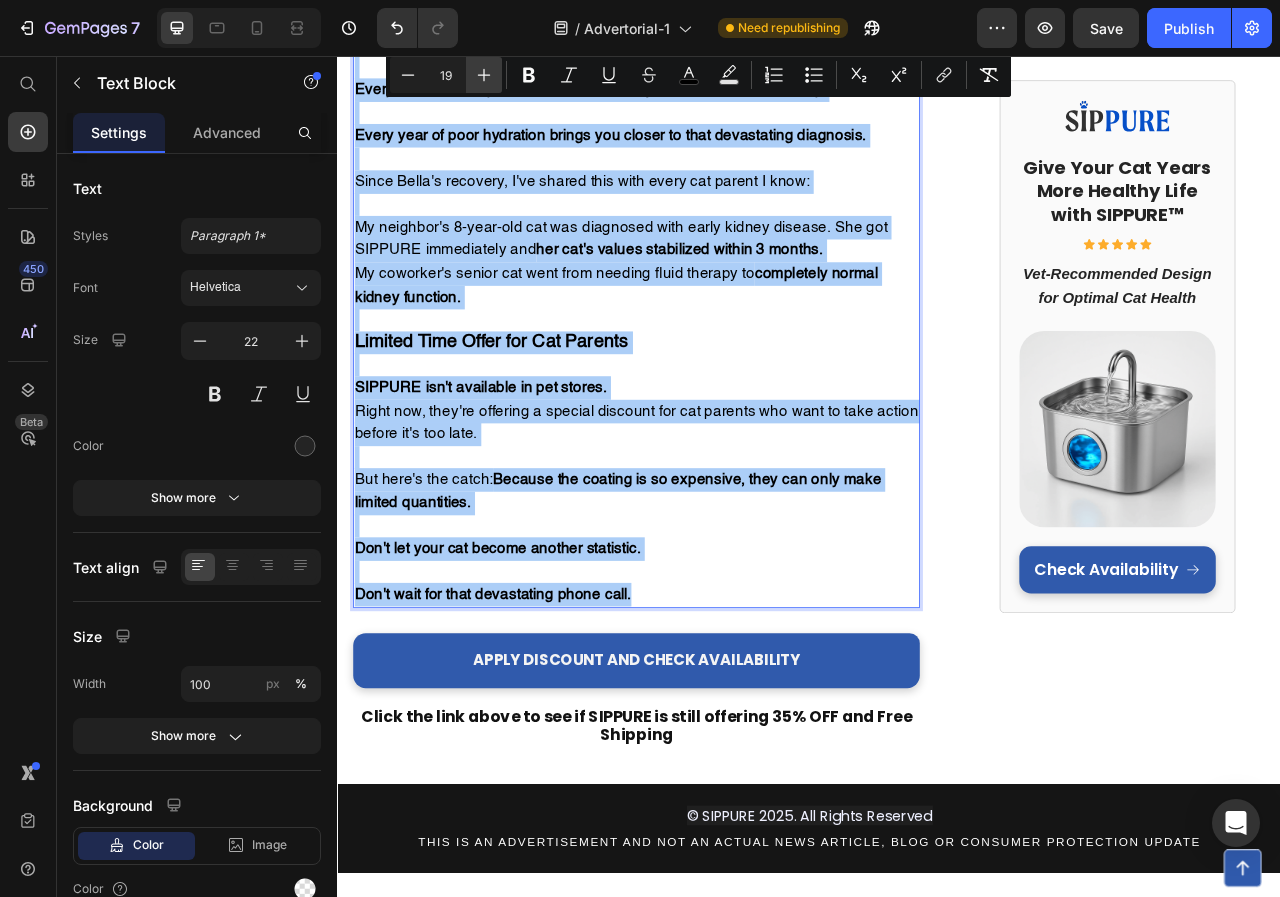 click 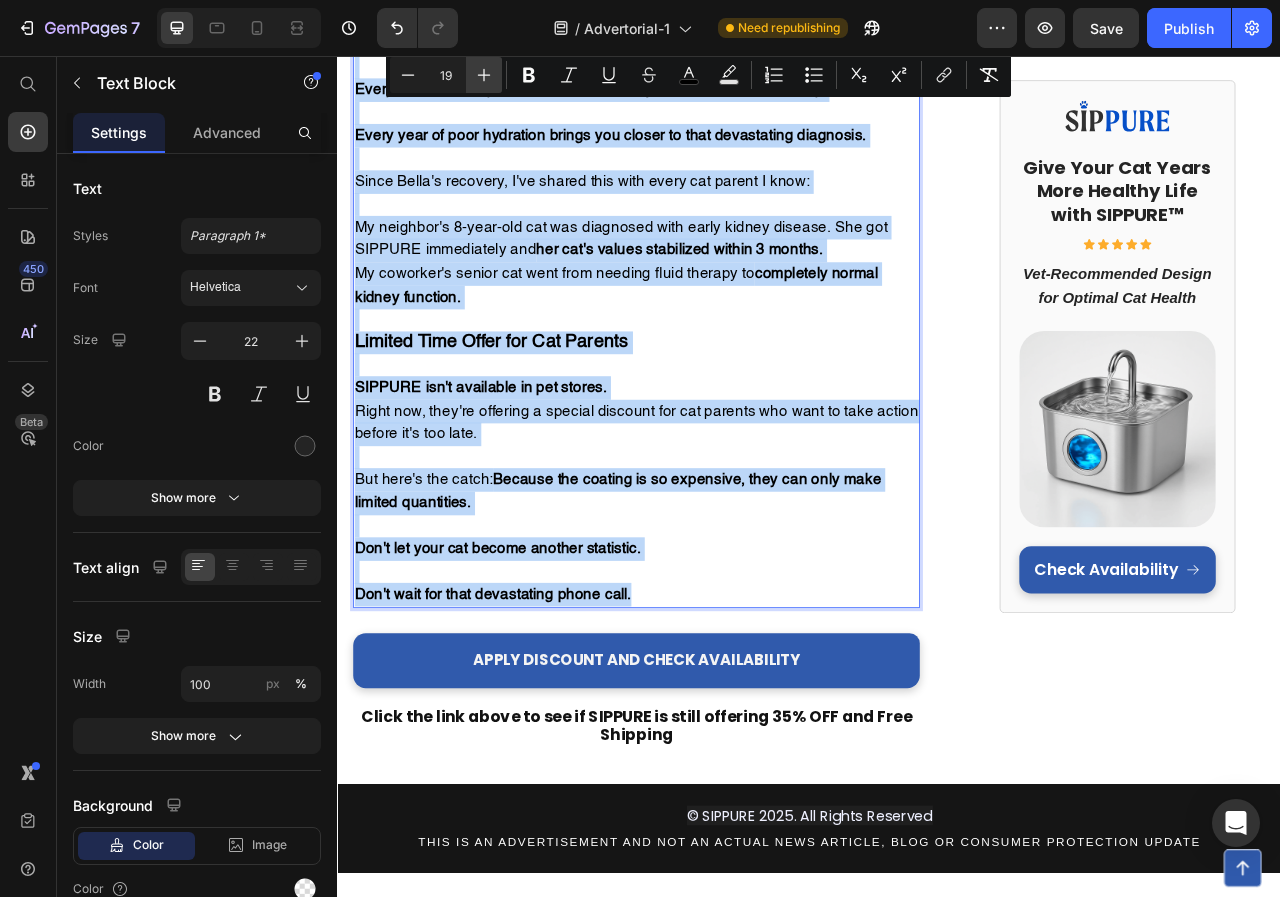 type on "20" 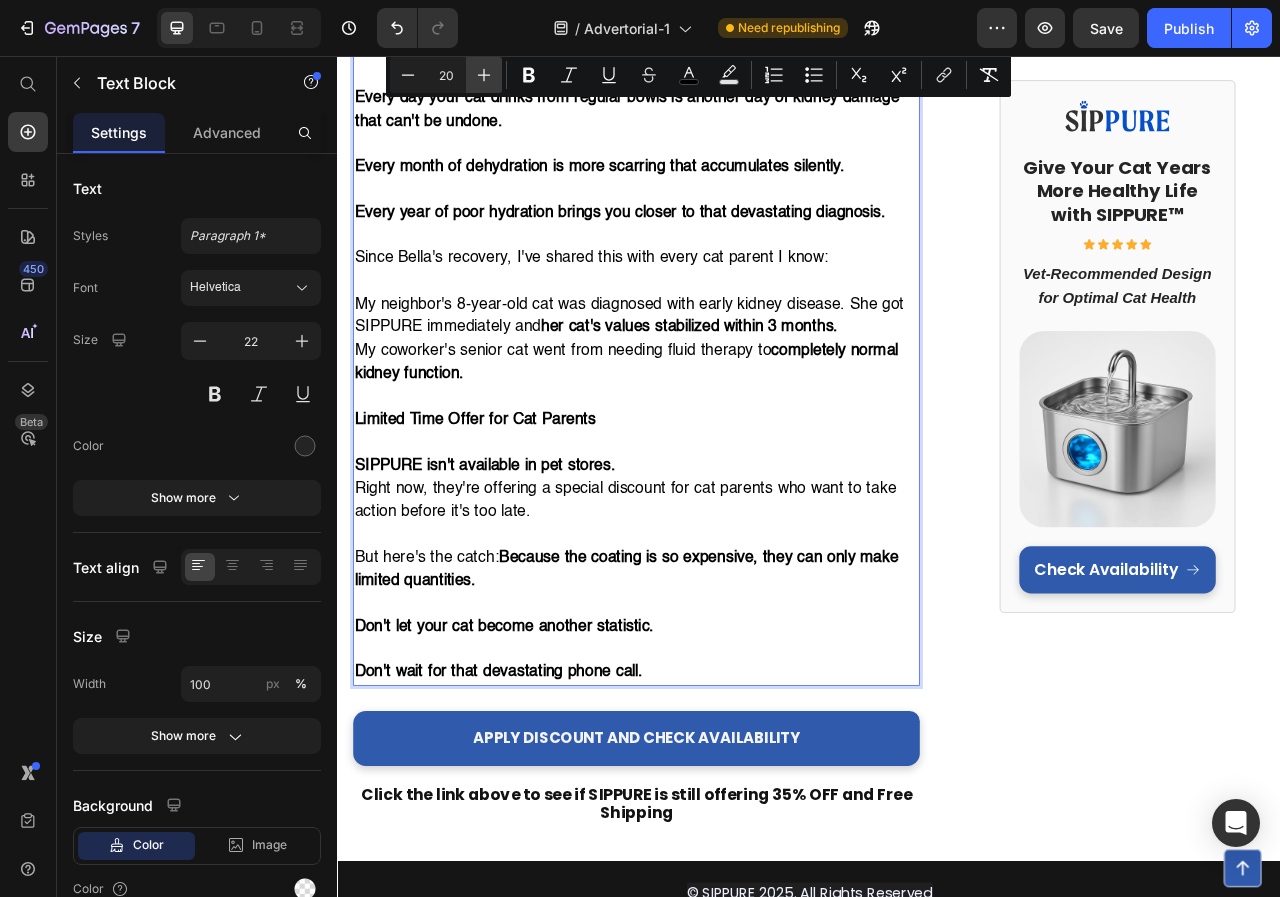 scroll, scrollTop: 7077, scrollLeft: 0, axis: vertical 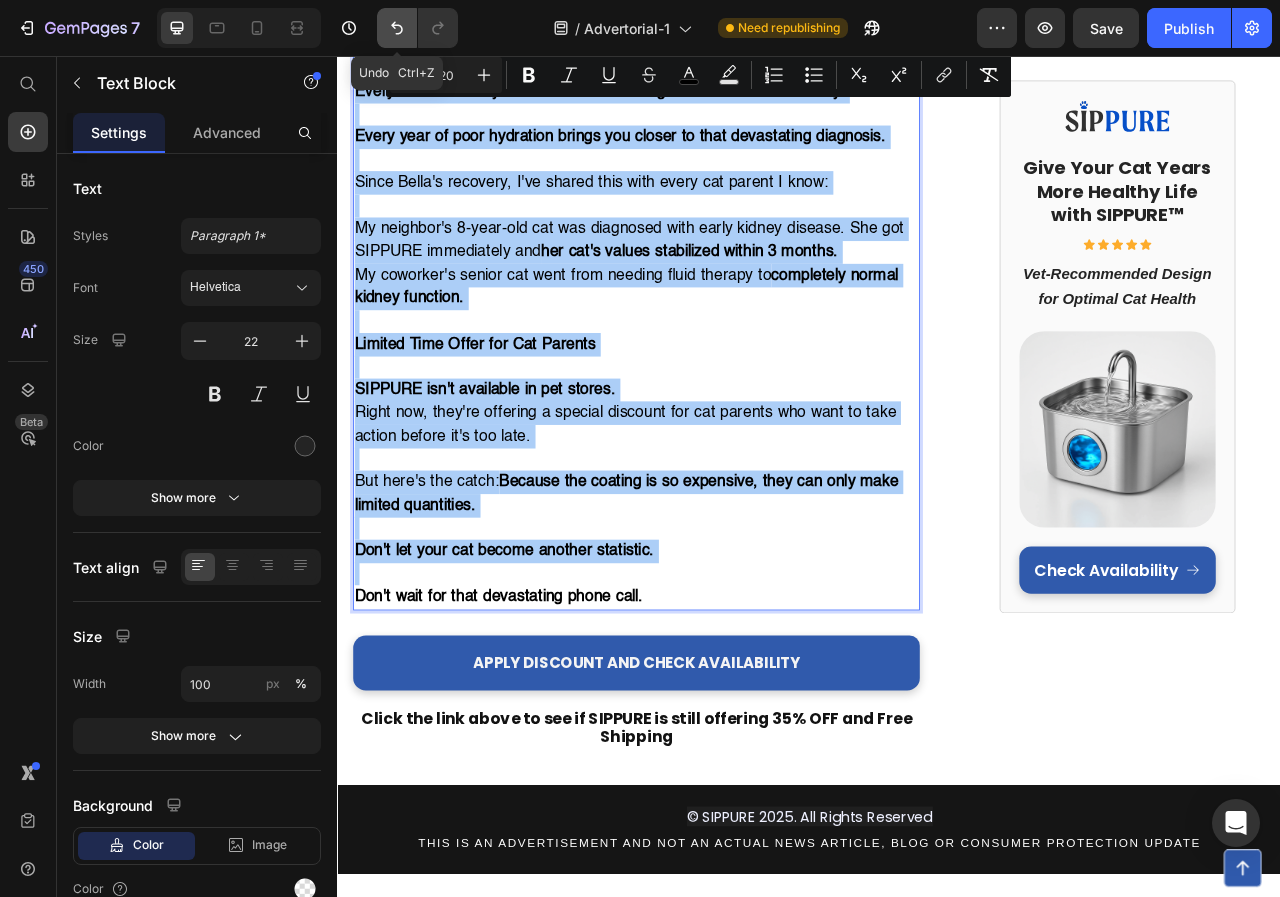 click 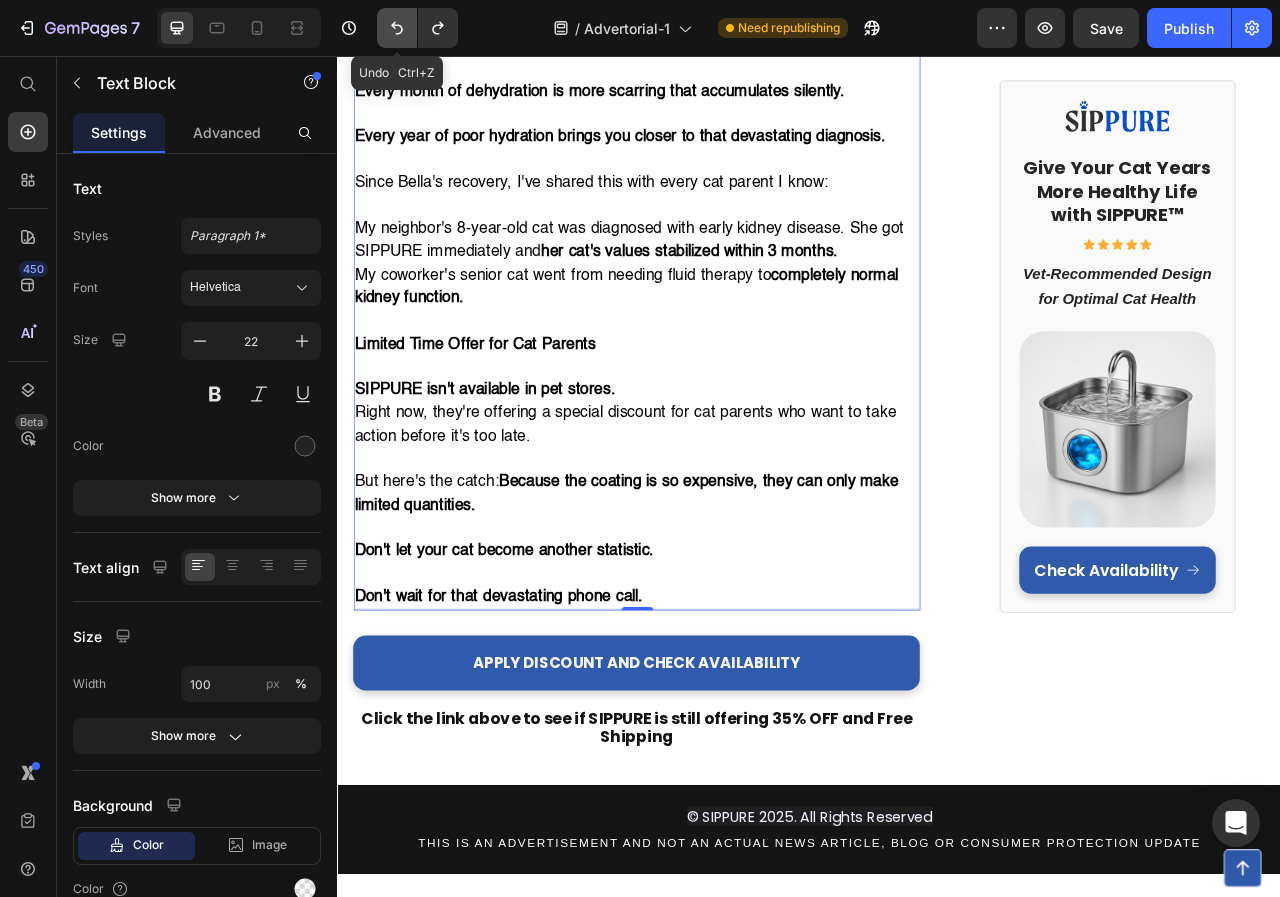 click 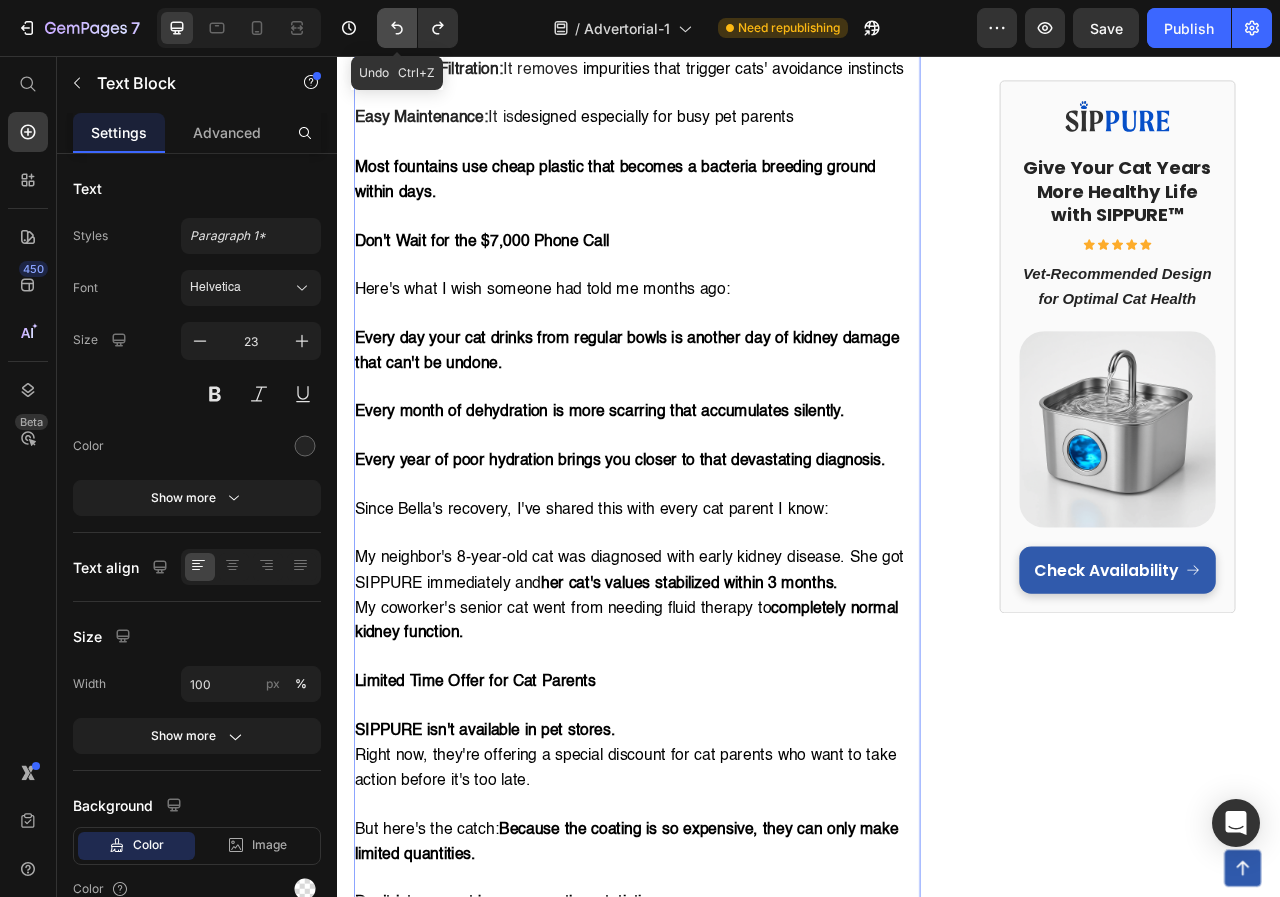 click 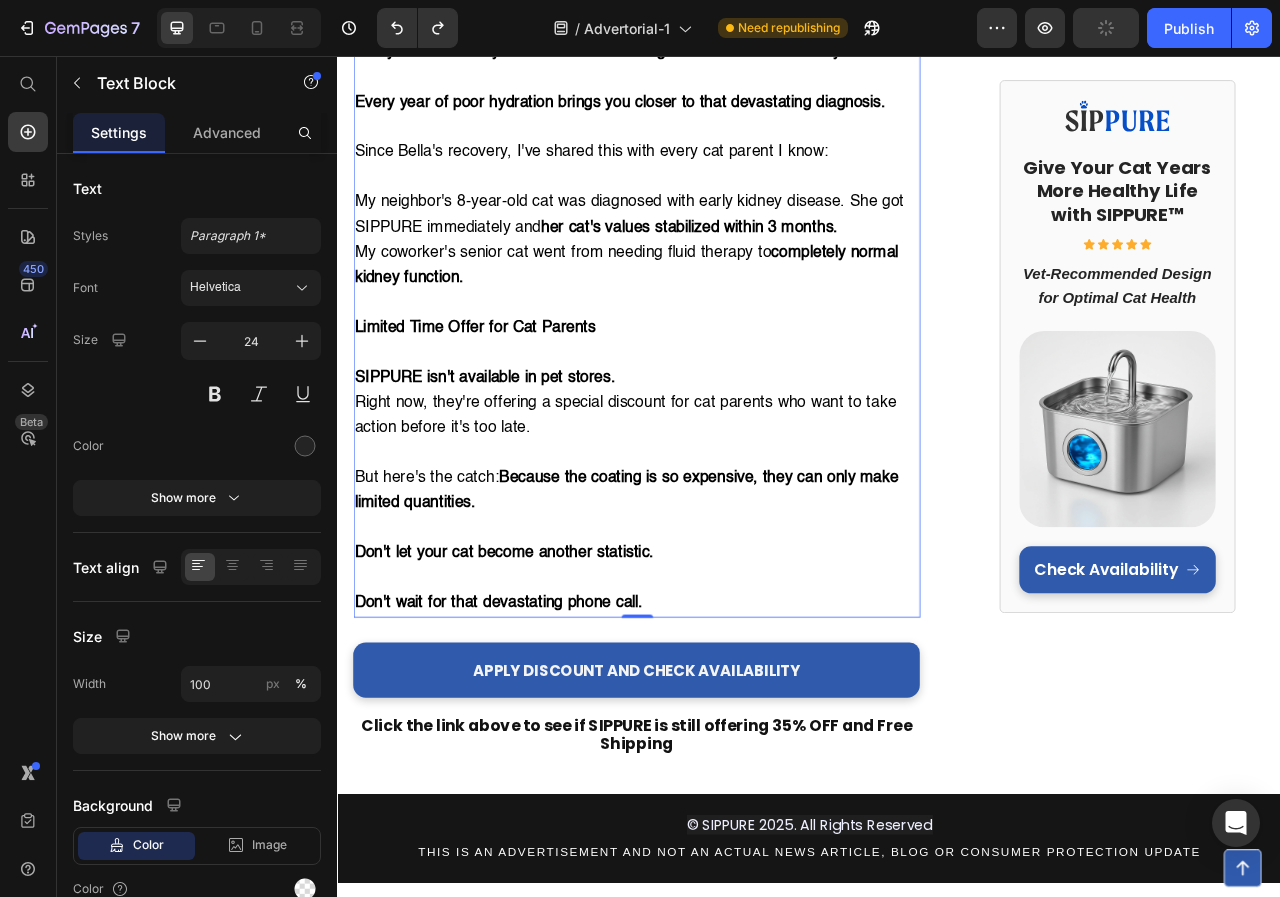 scroll, scrollTop: 7777, scrollLeft: 0, axis: vertical 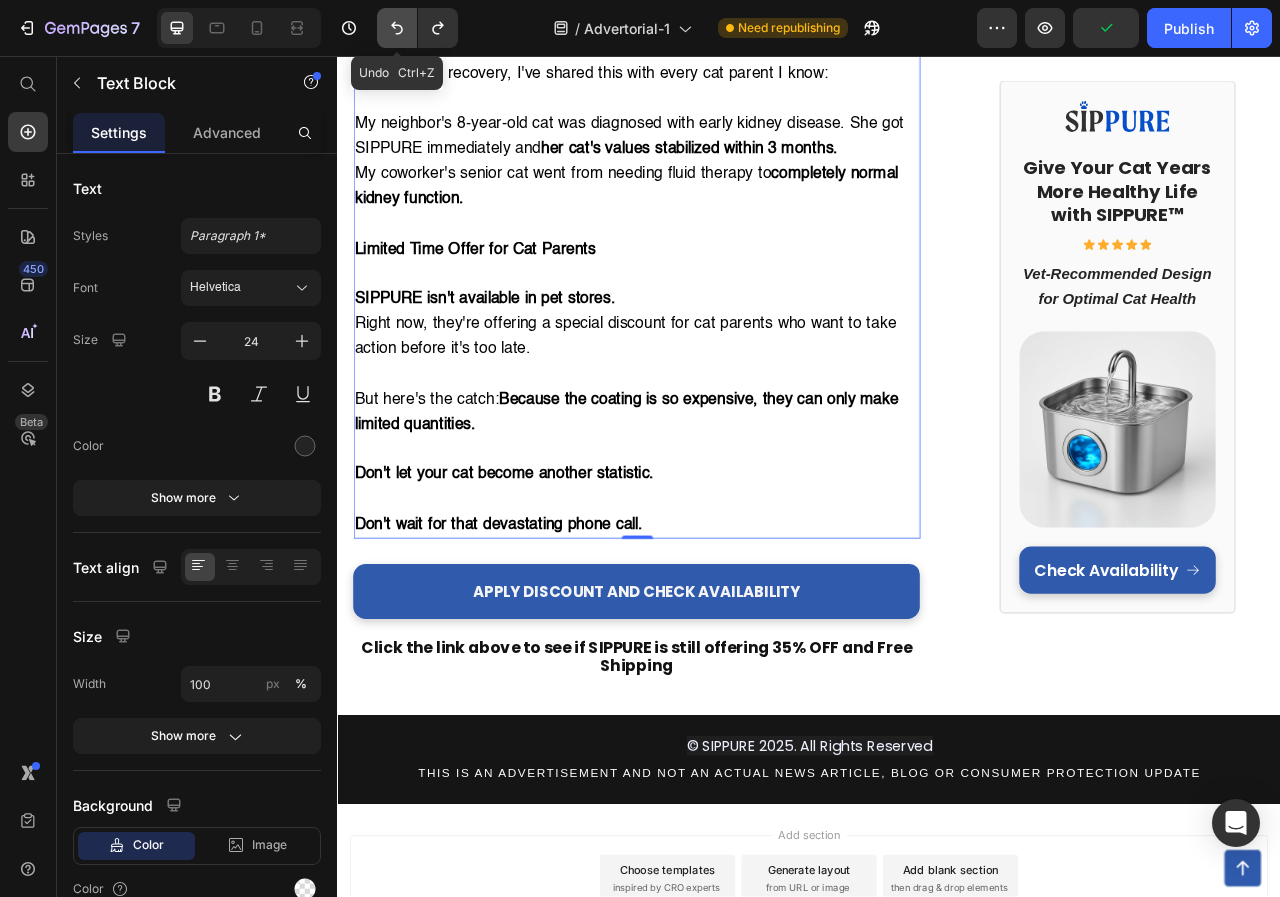 click 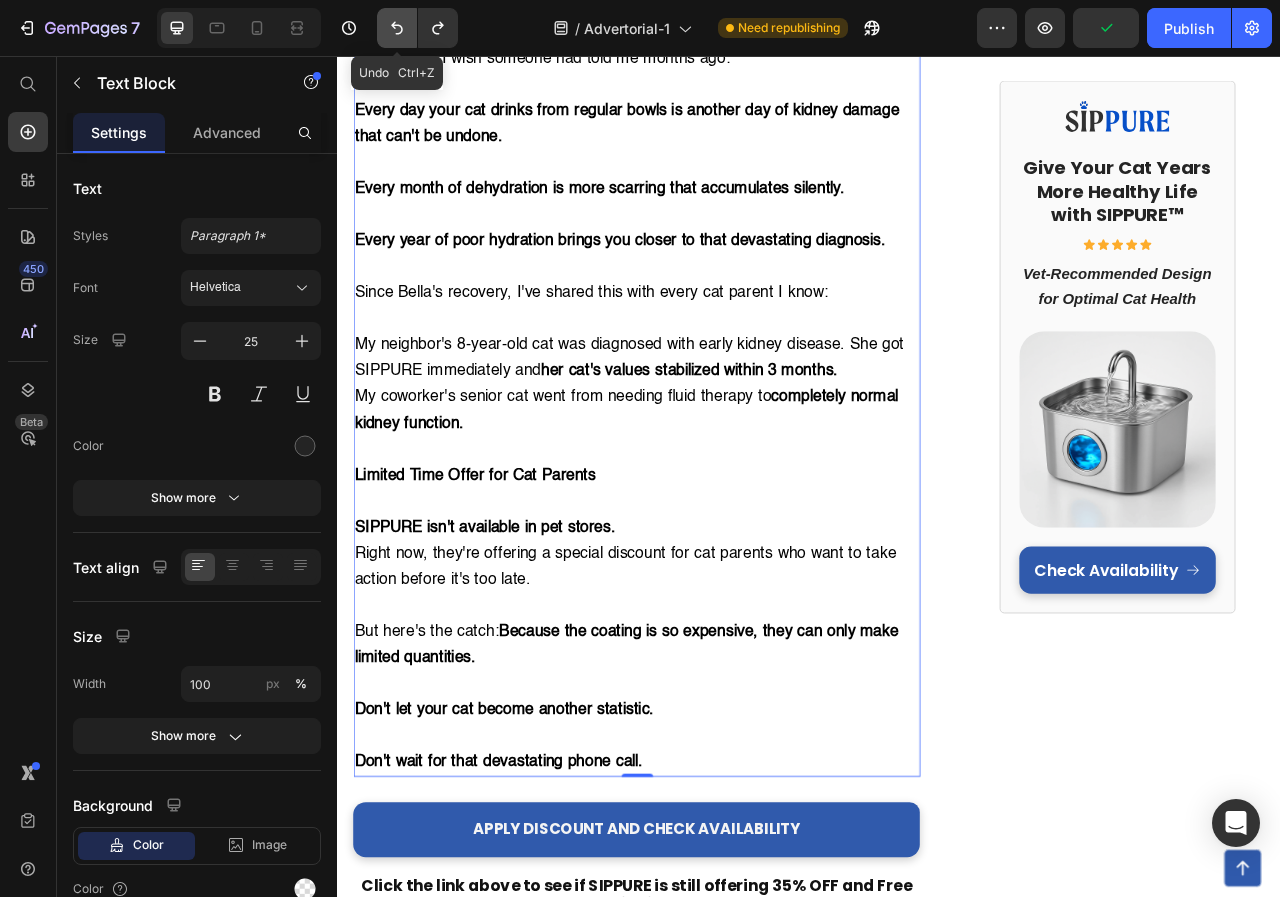 scroll, scrollTop: 8083, scrollLeft: 0, axis: vertical 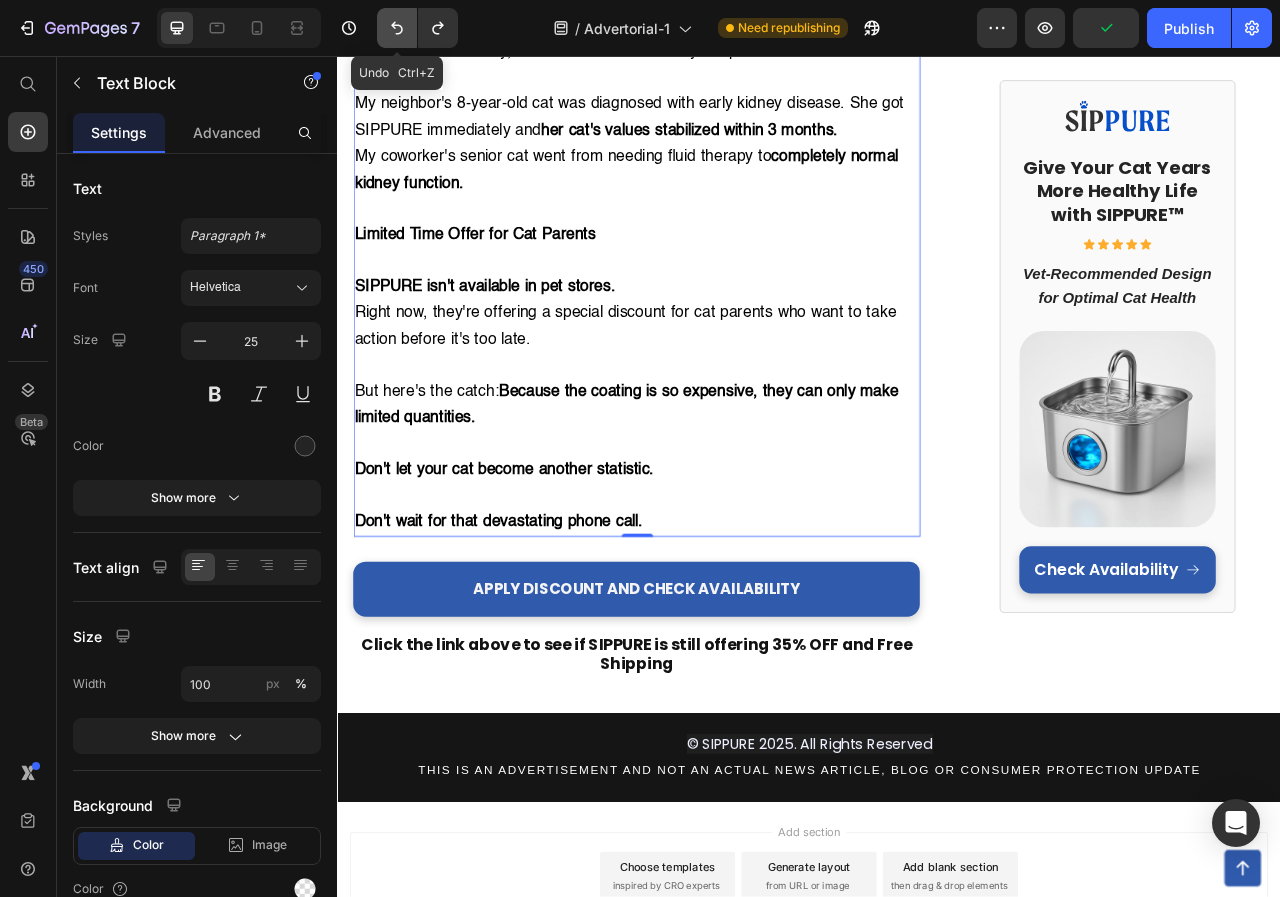 click 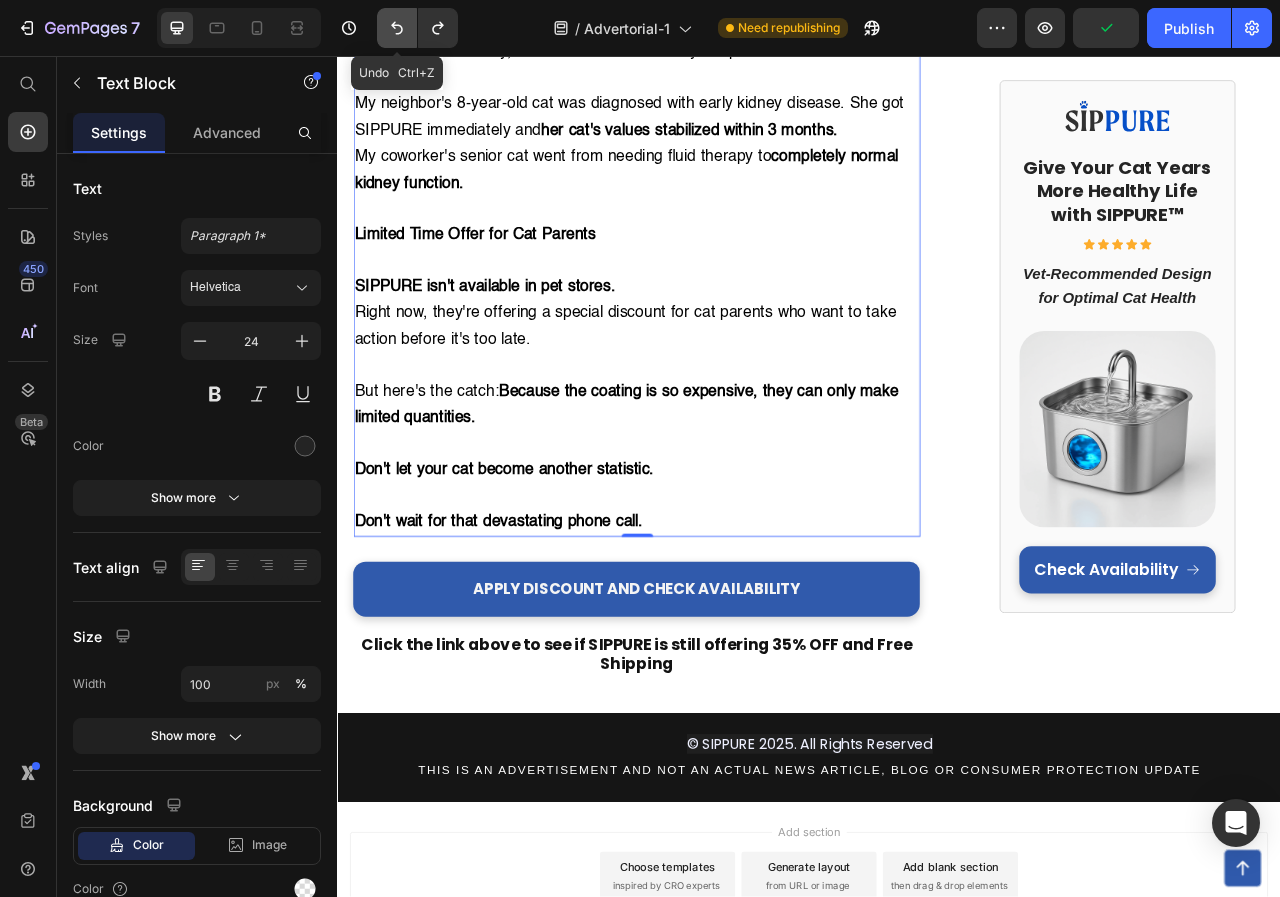scroll, scrollTop: 7777, scrollLeft: 0, axis: vertical 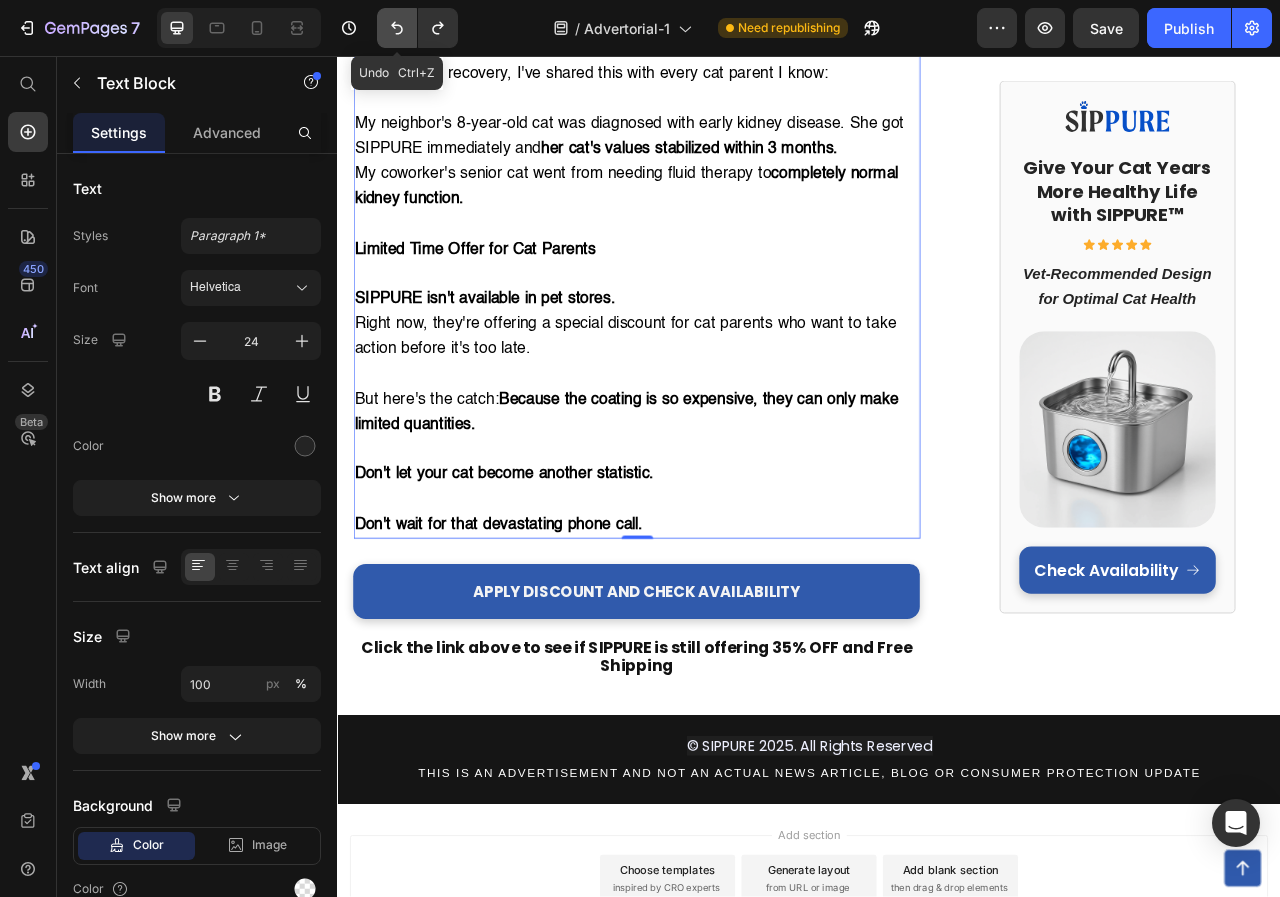 click 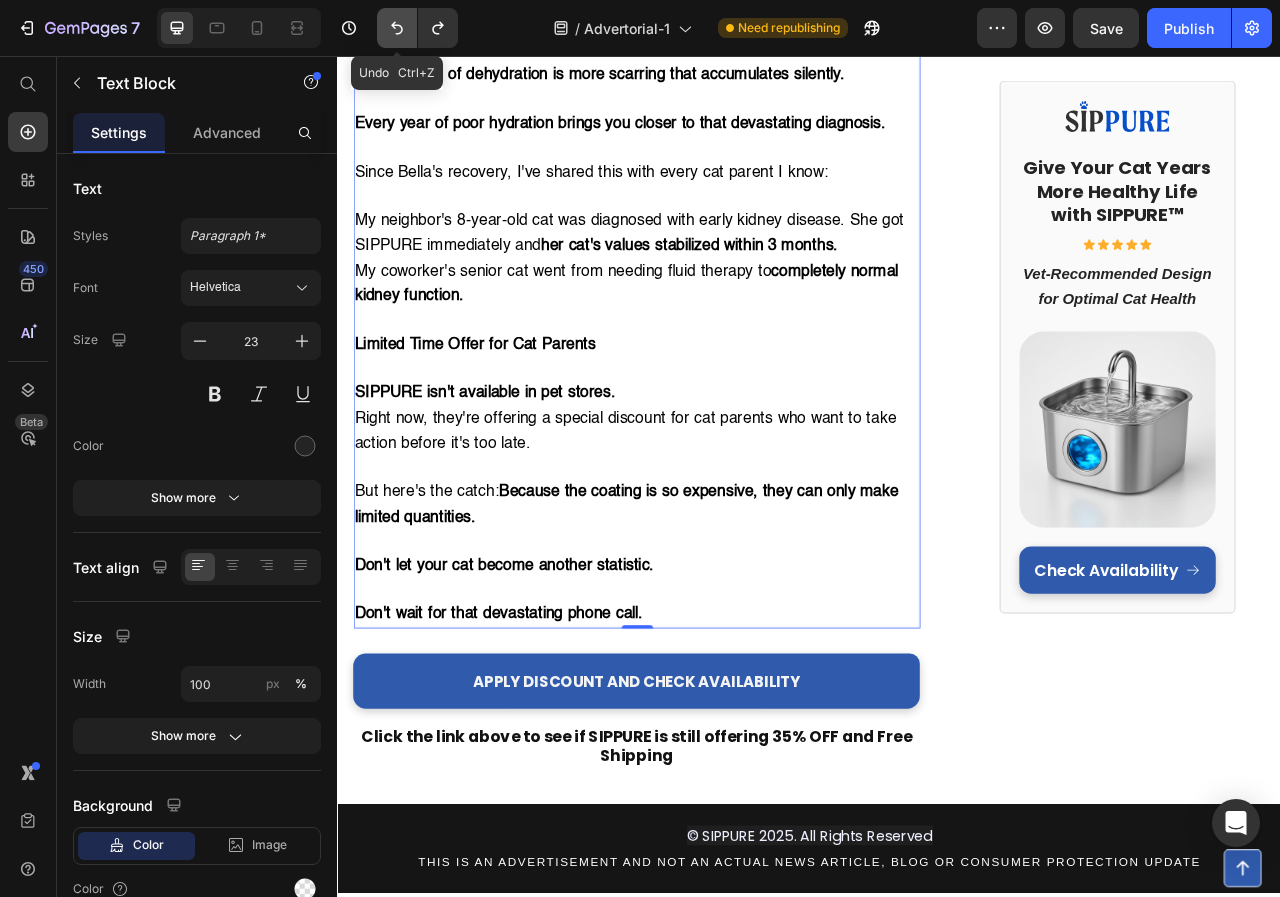 click 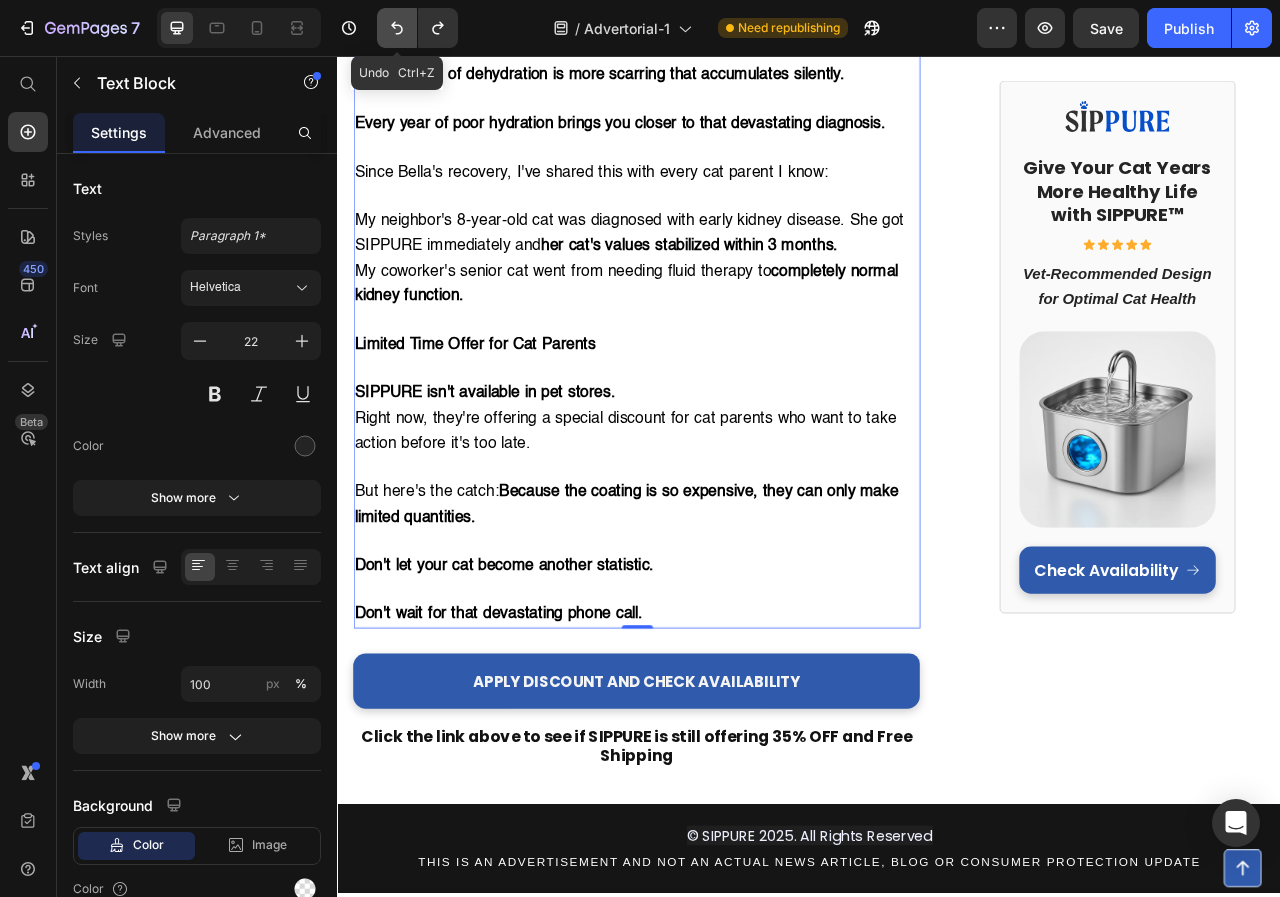 scroll, scrollTop: 7101, scrollLeft: 0, axis: vertical 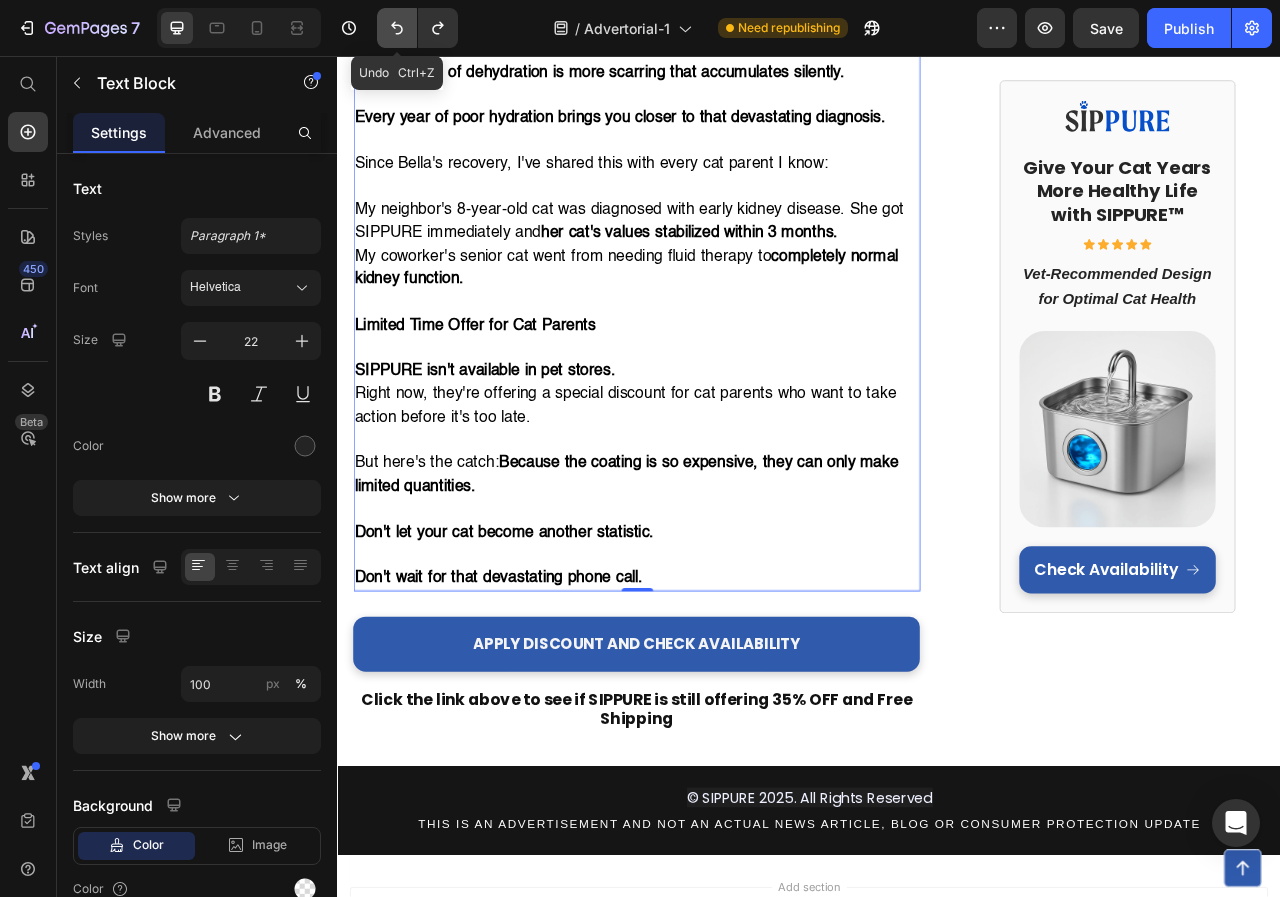 click 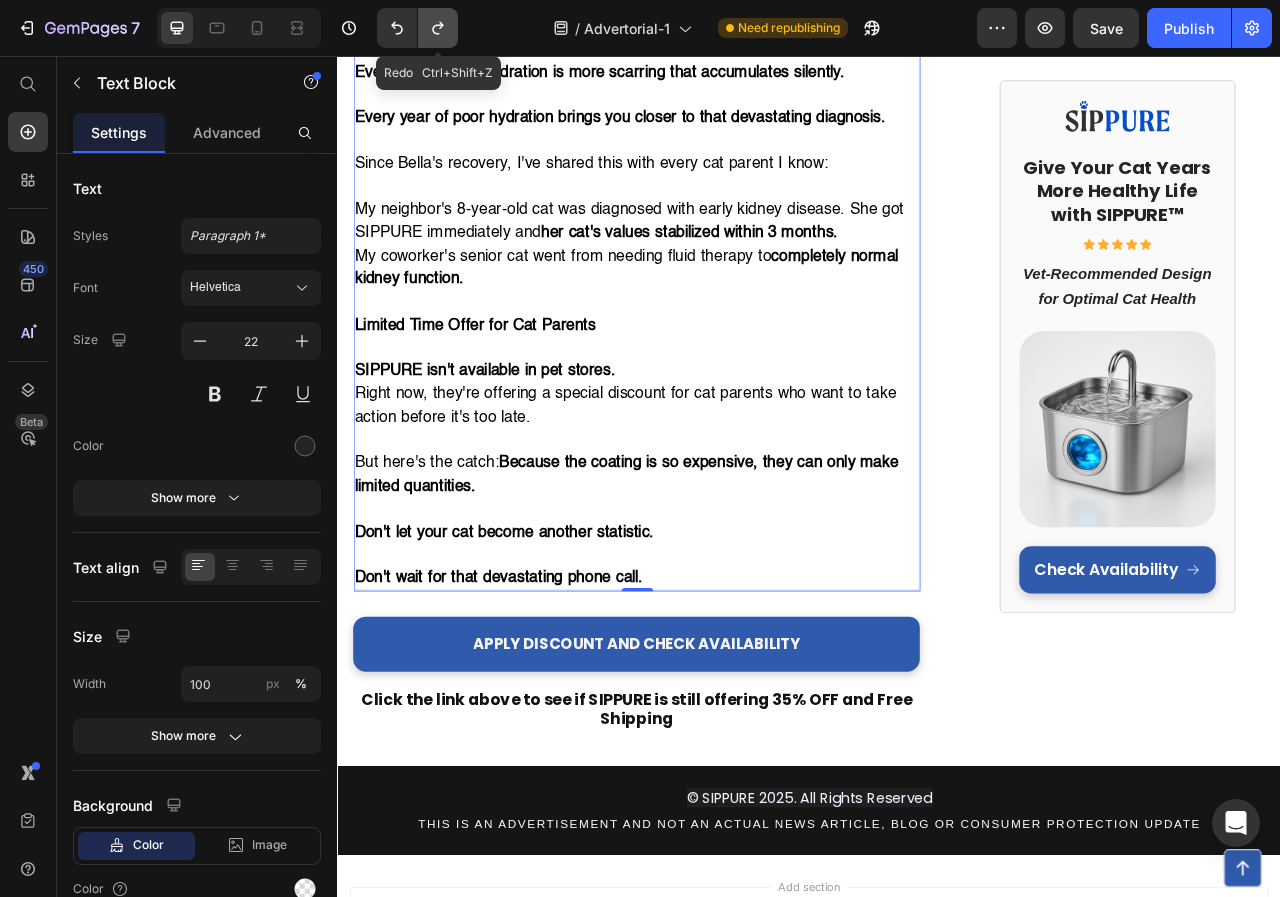 click 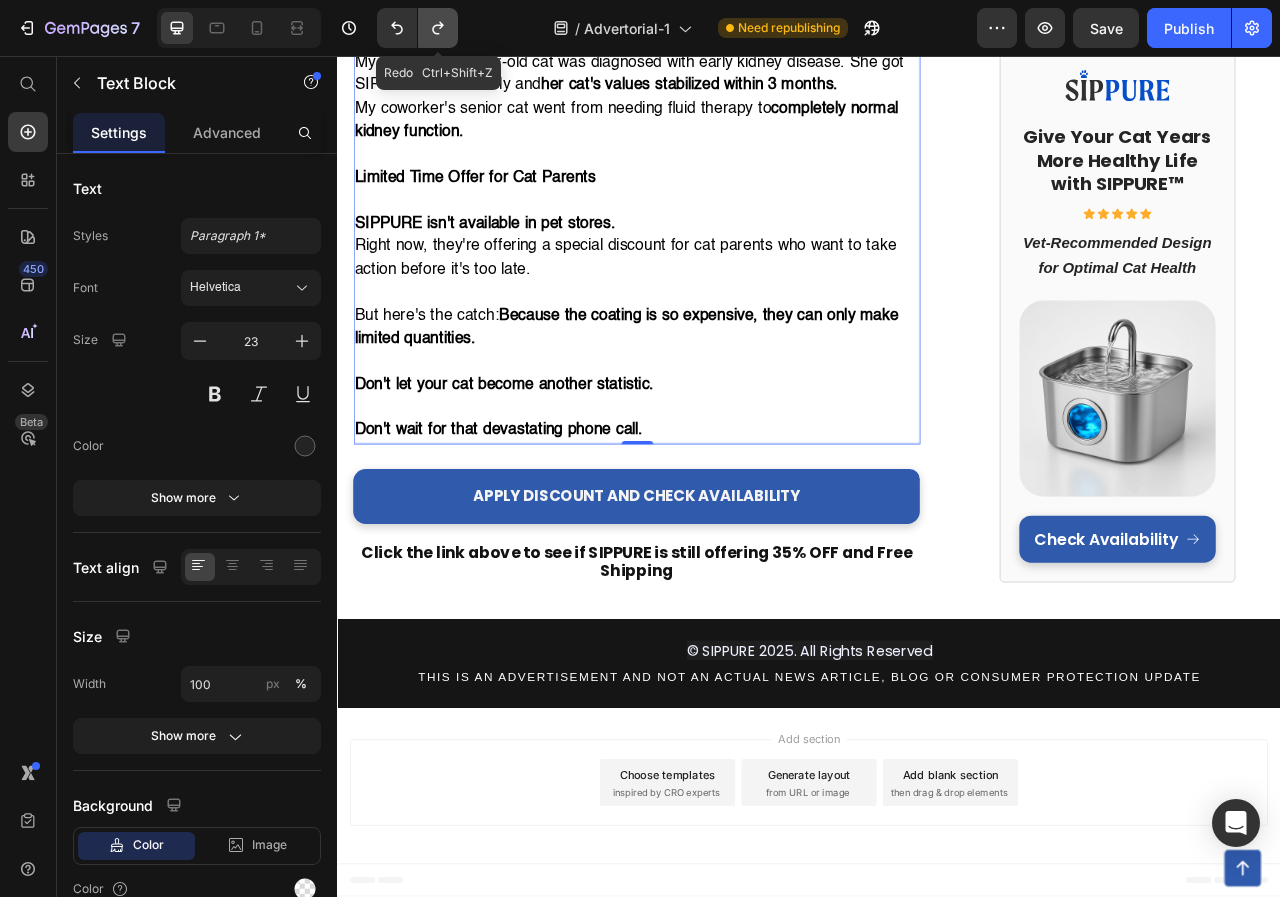 click 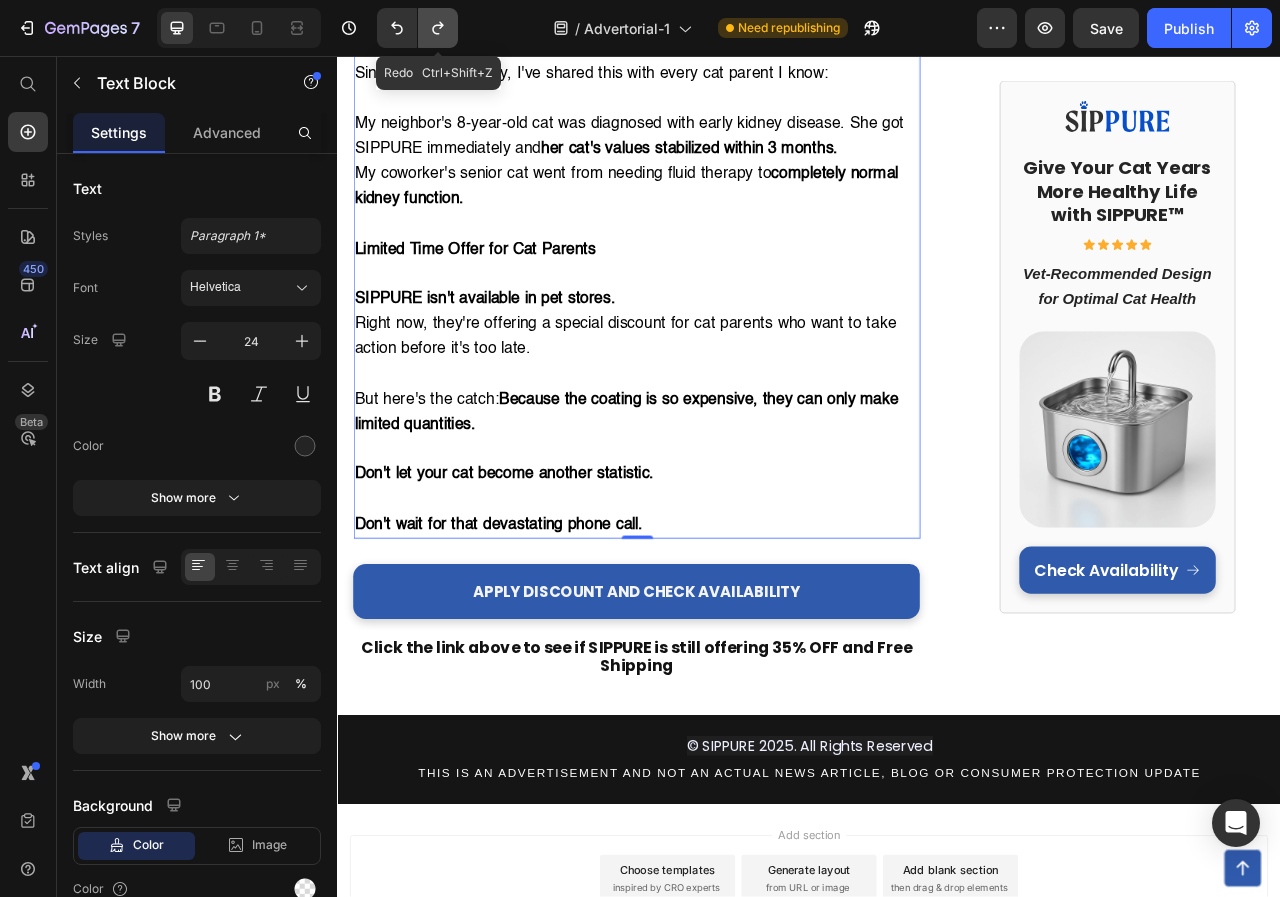 click 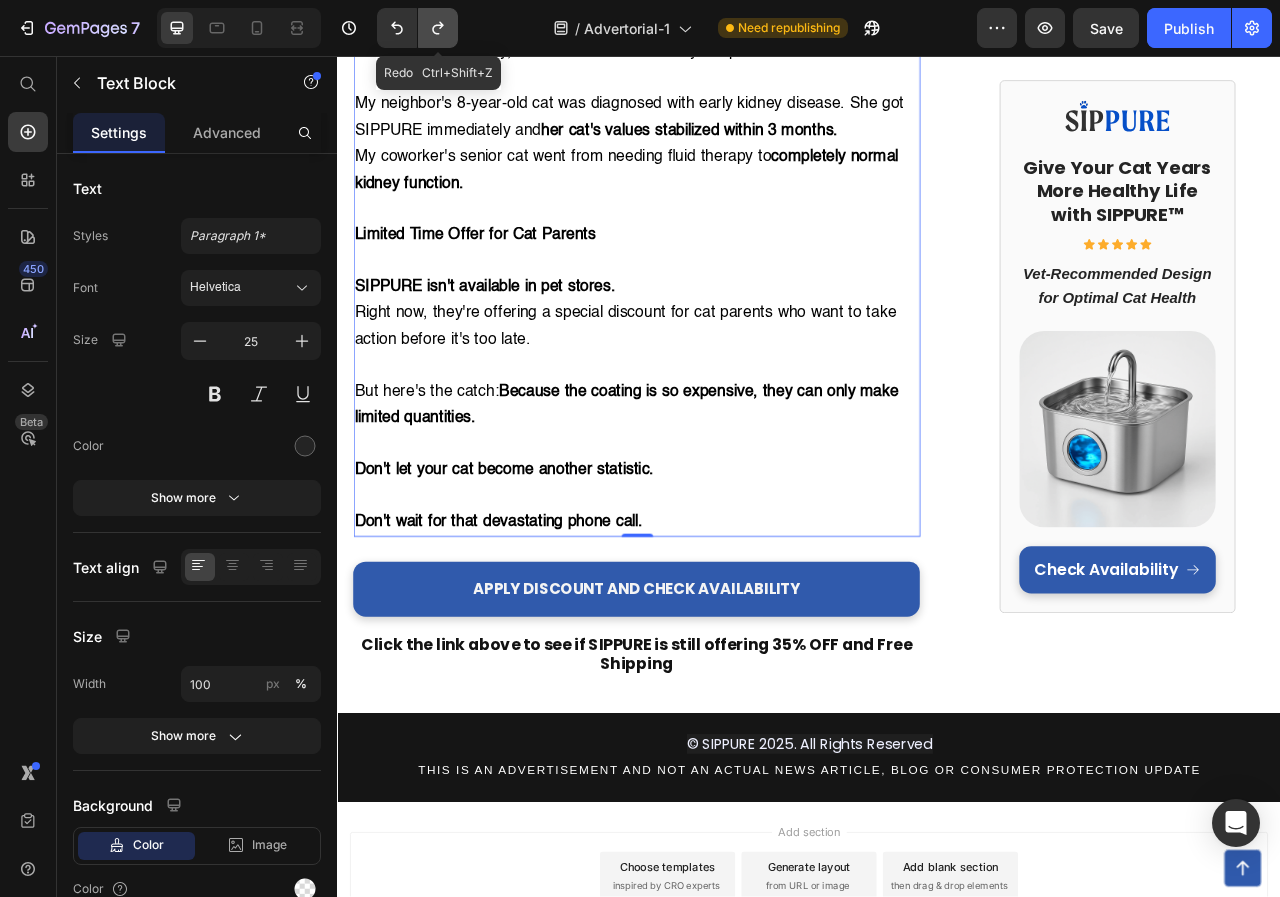 click 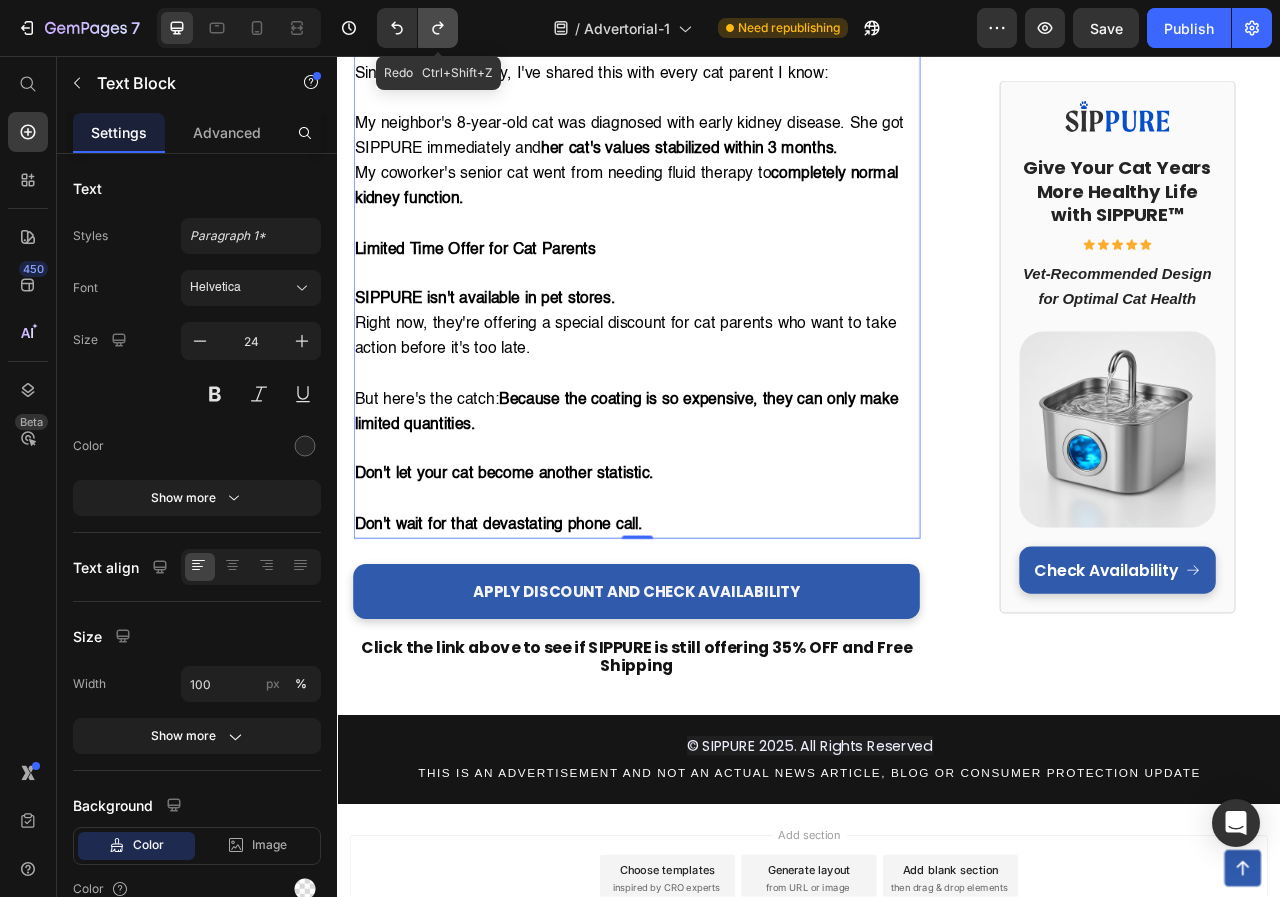 click 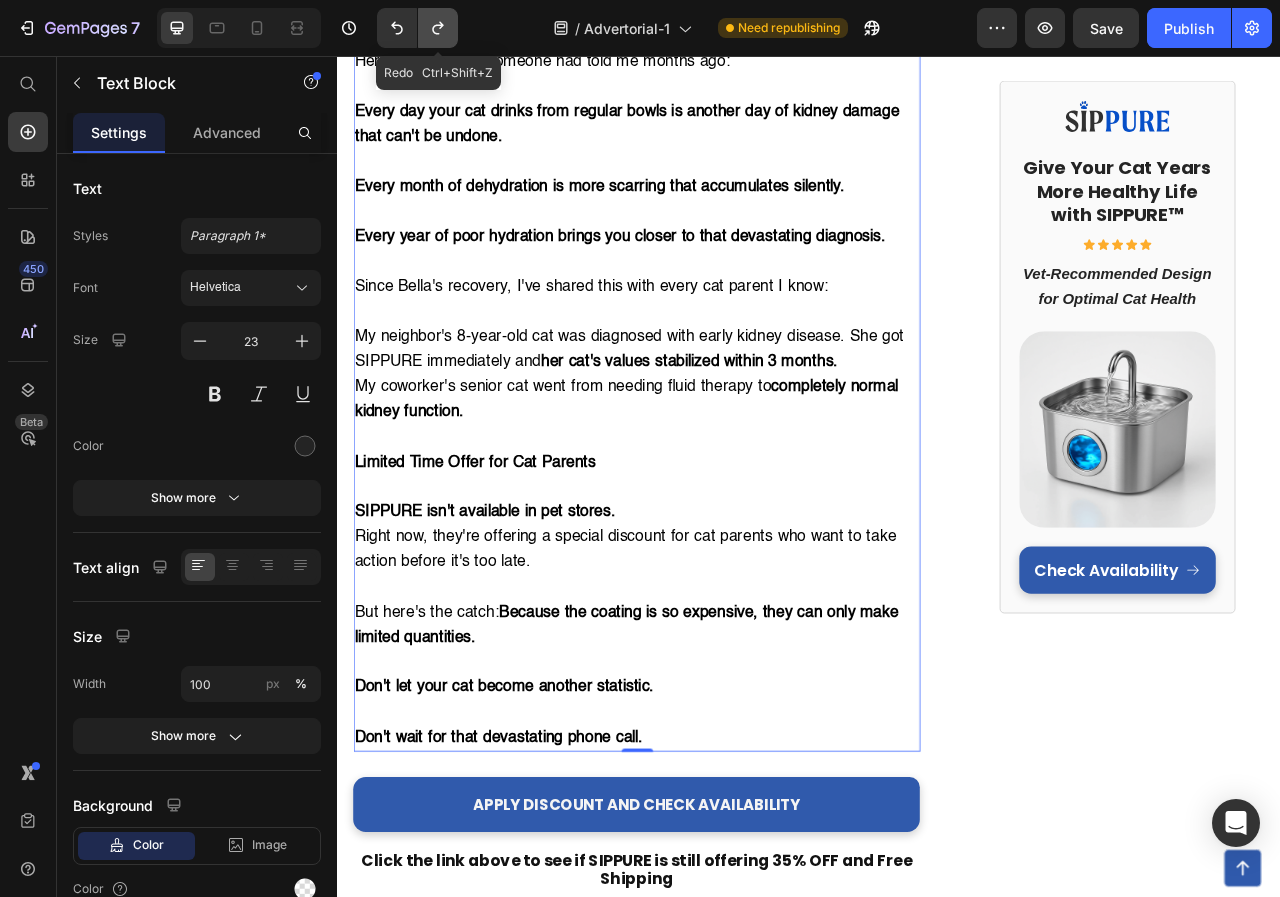 click 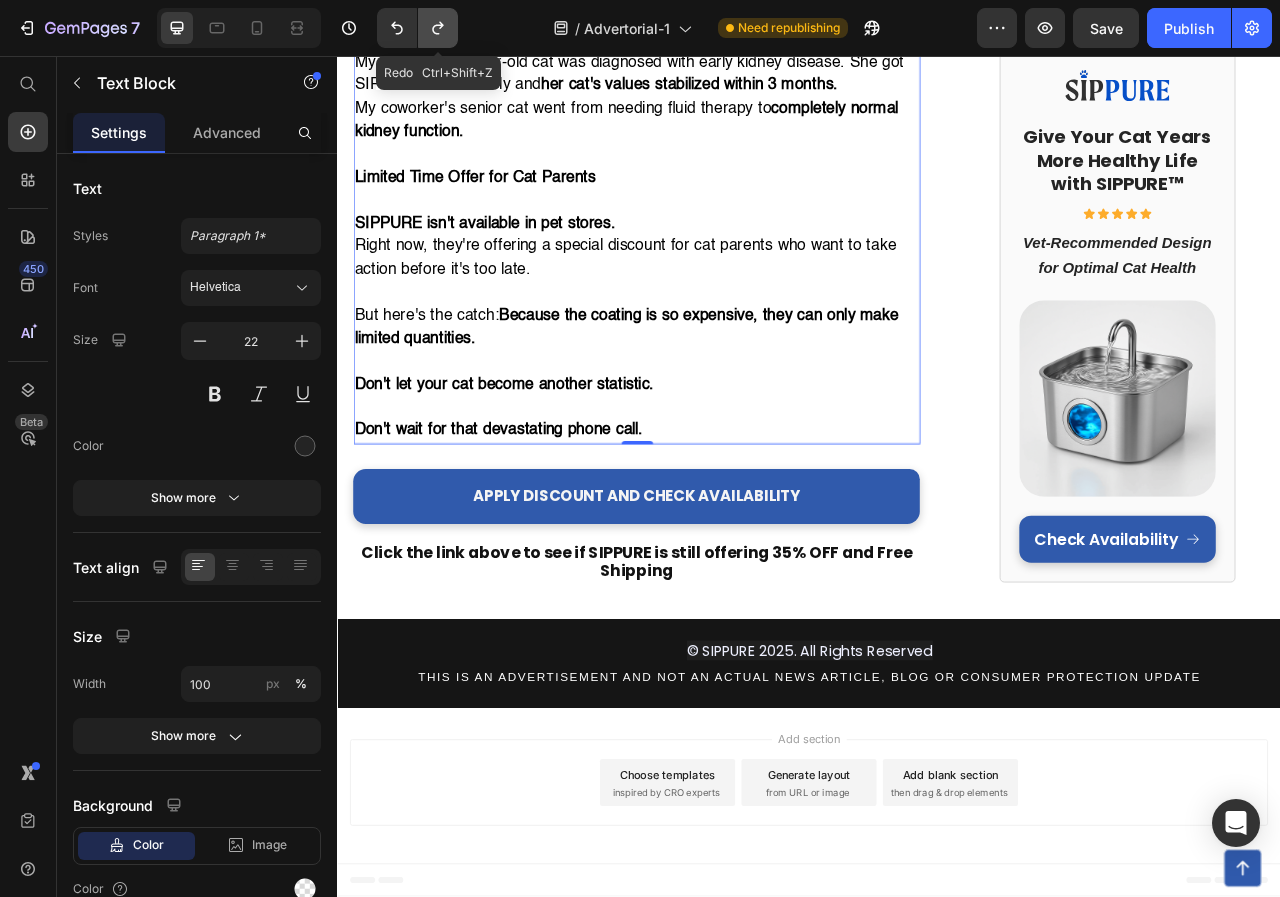 scroll, scrollTop: 7101, scrollLeft: 0, axis: vertical 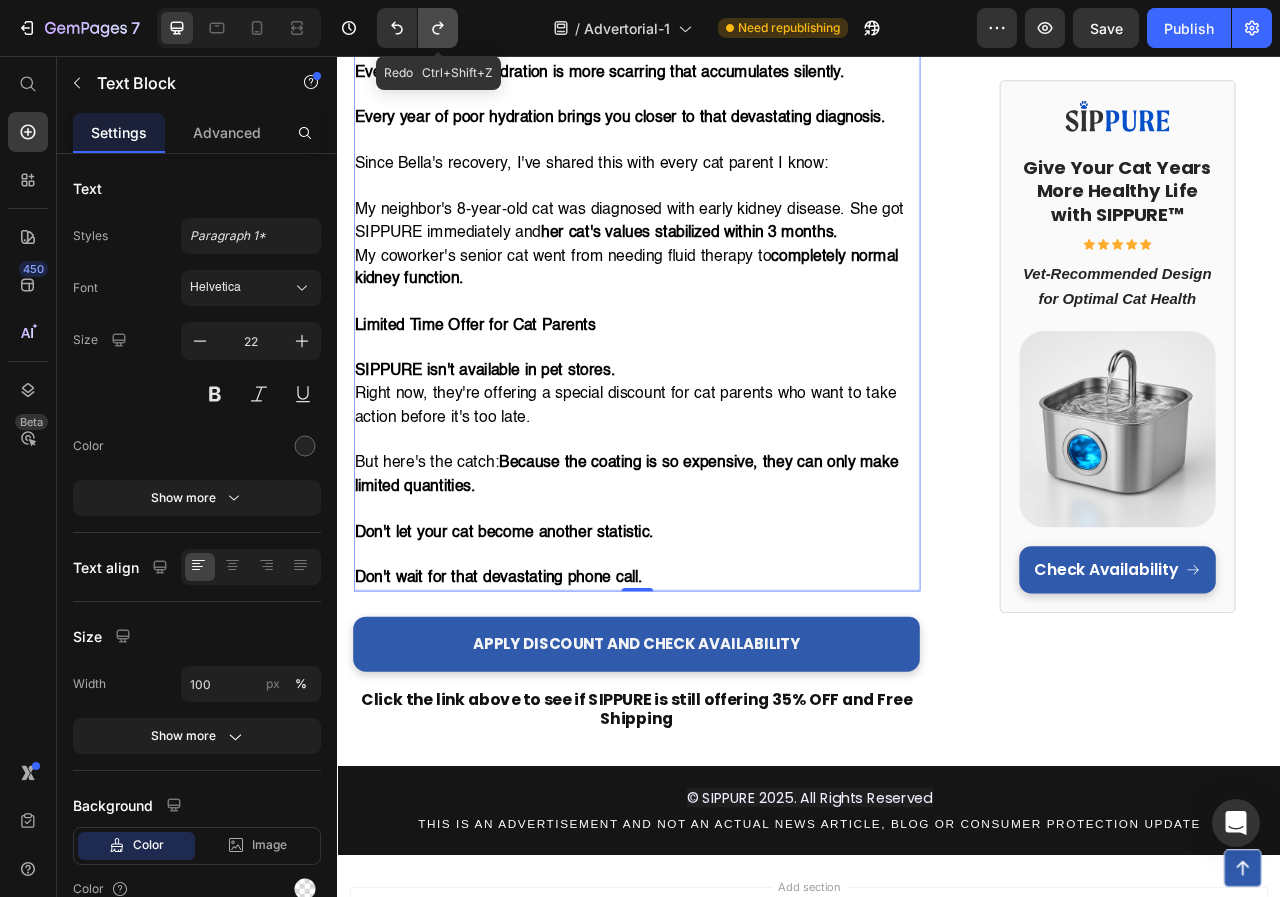 click 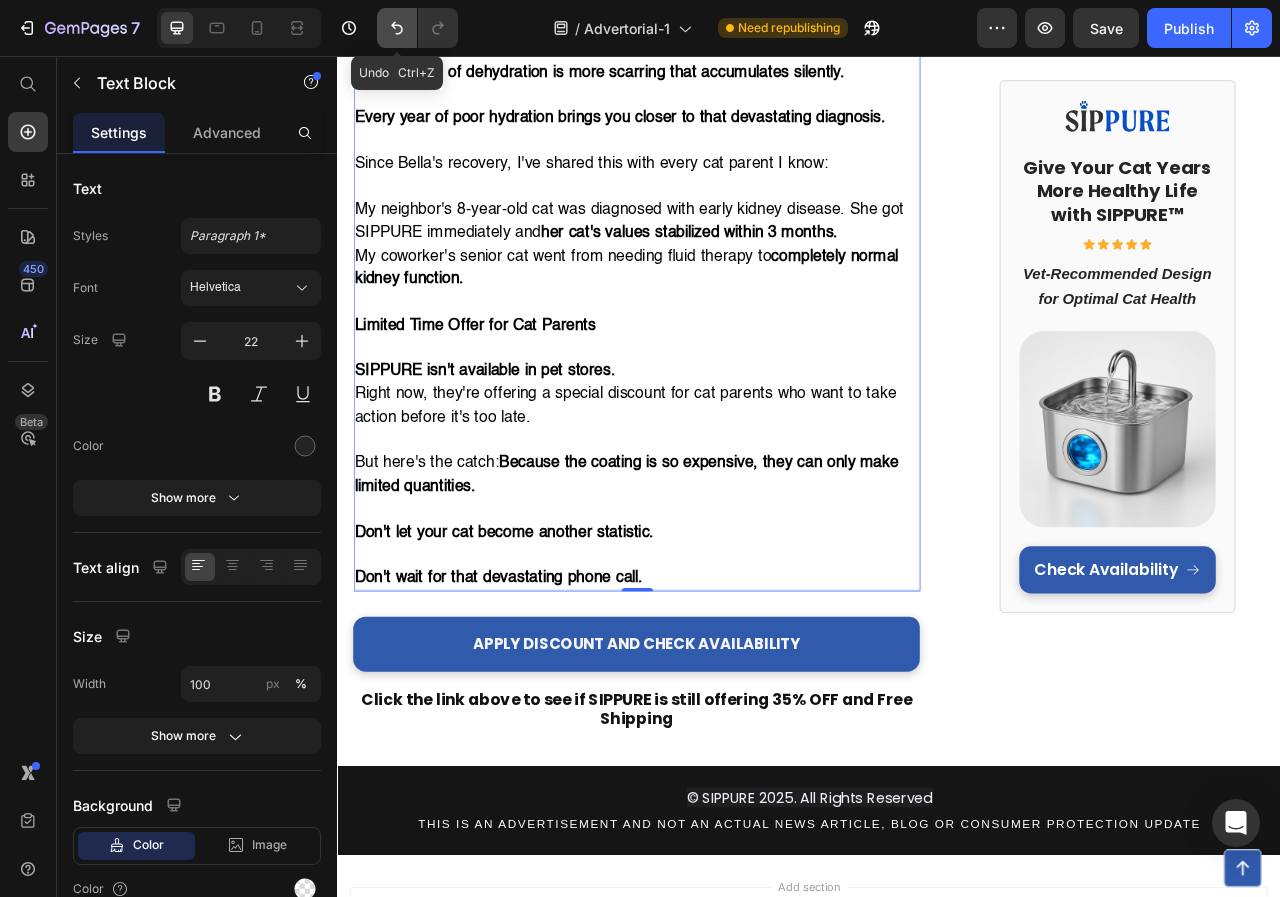 click 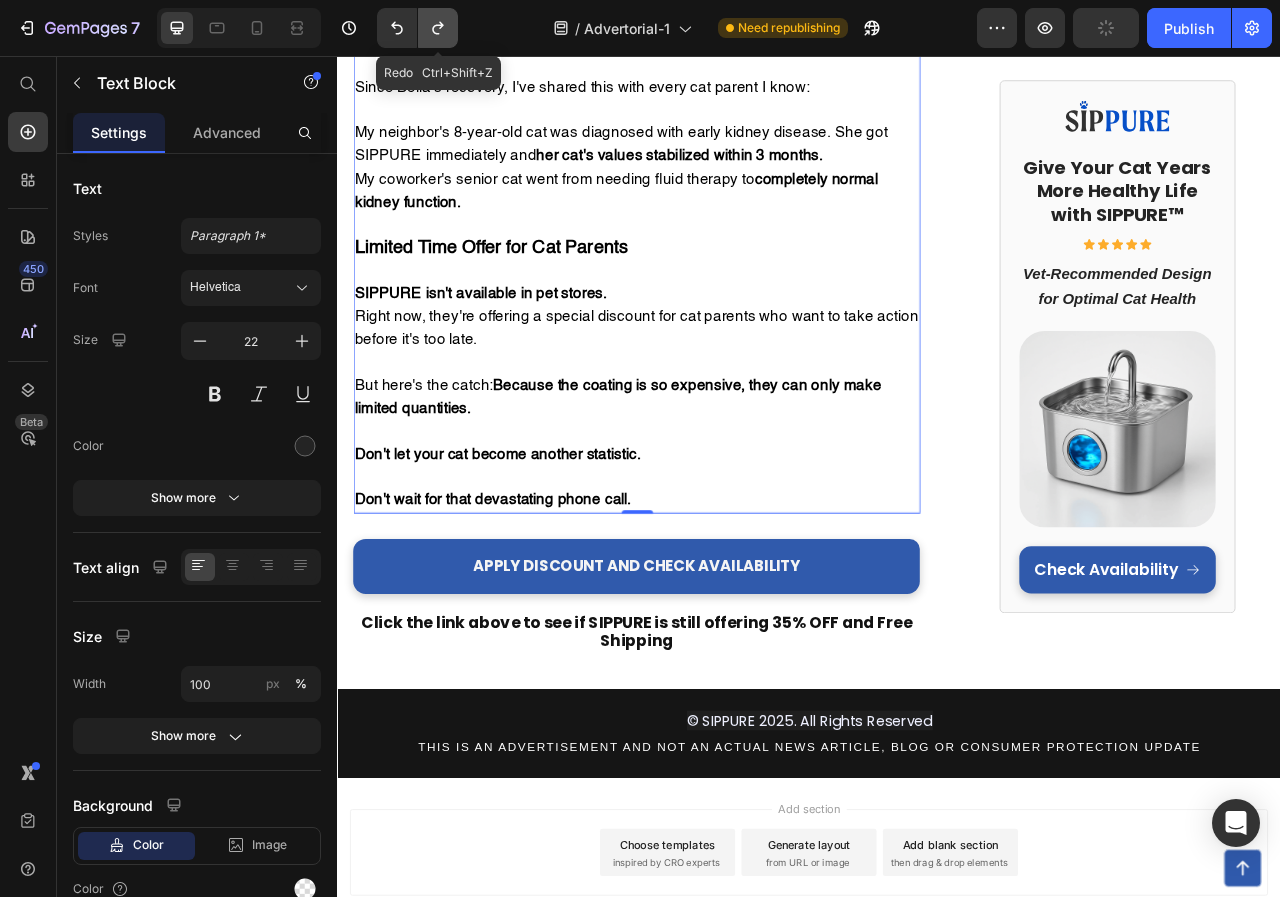 click 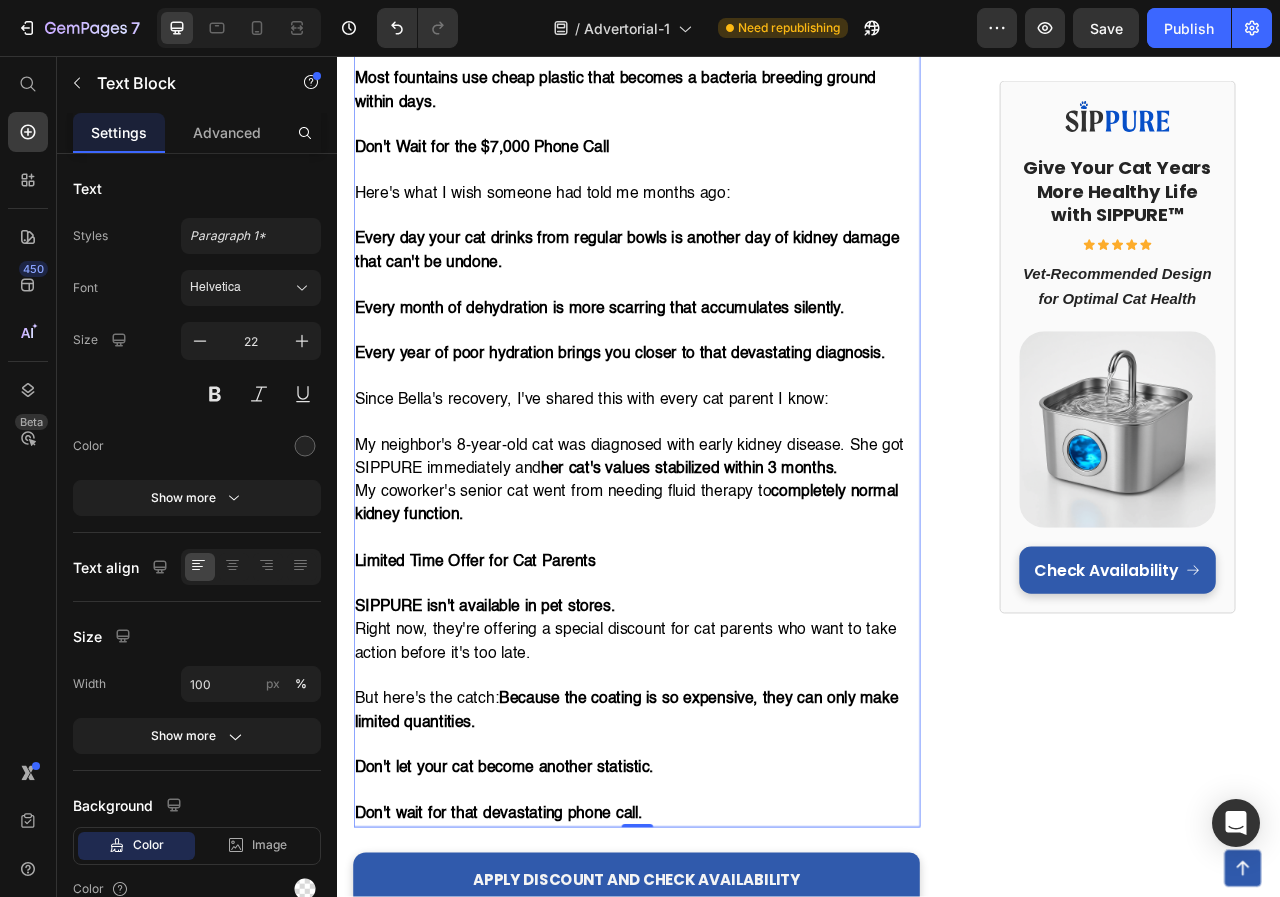 scroll, scrollTop: 7101, scrollLeft: 0, axis: vertical 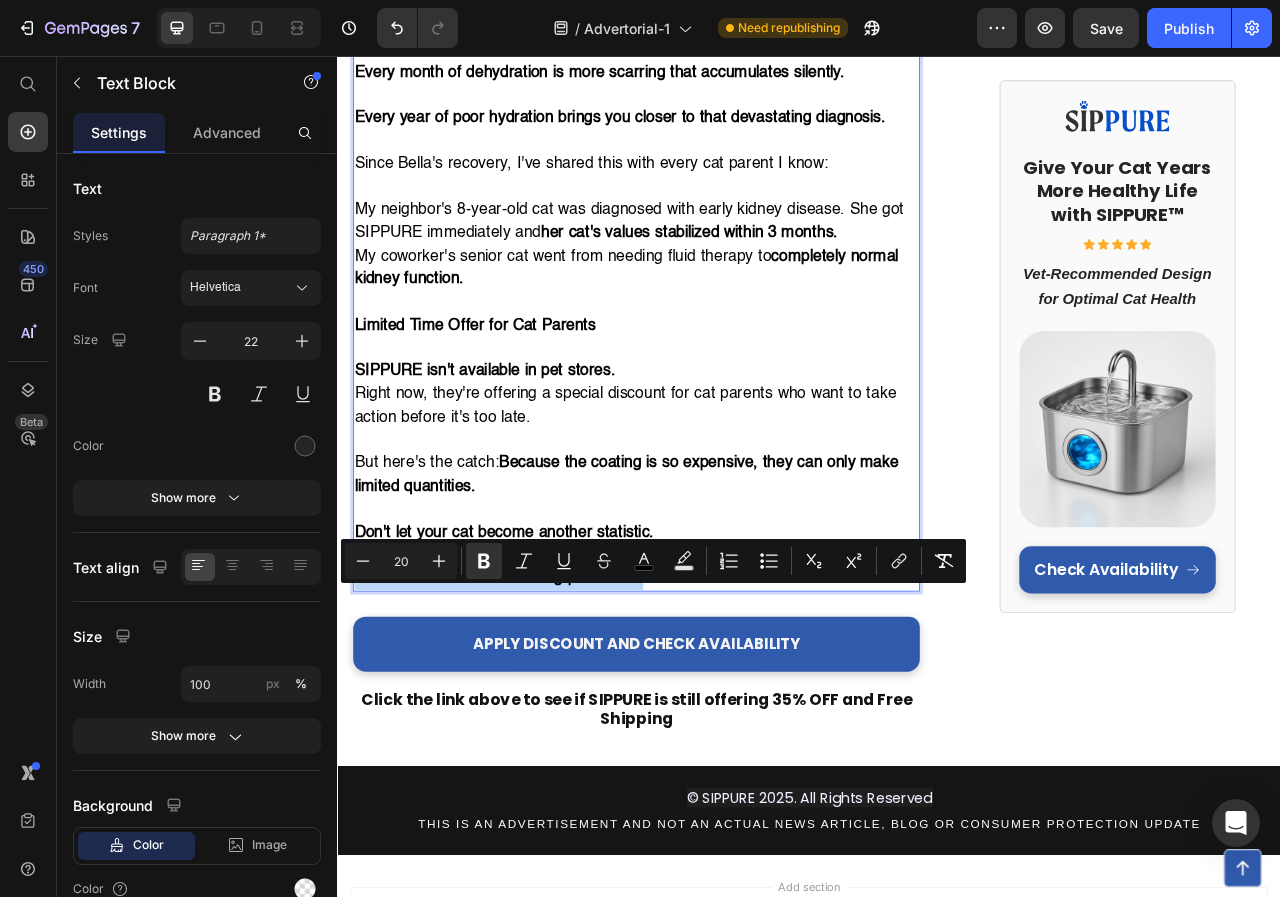 click on "Don't wait for that devastating phone call." at bounding box center [717, 721] 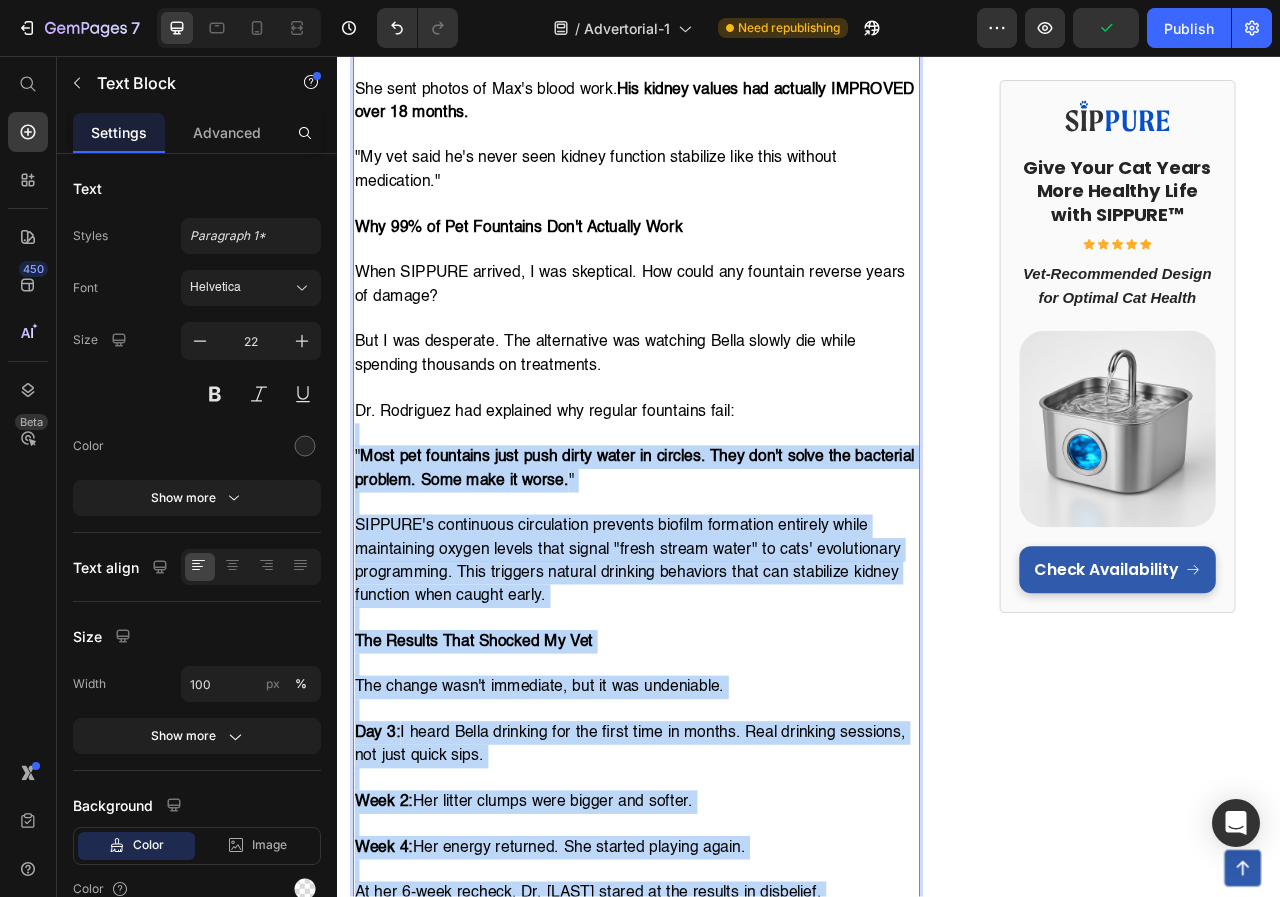 scroll, scrollTop: 4301, scrollLeft: 0, axis: vertical 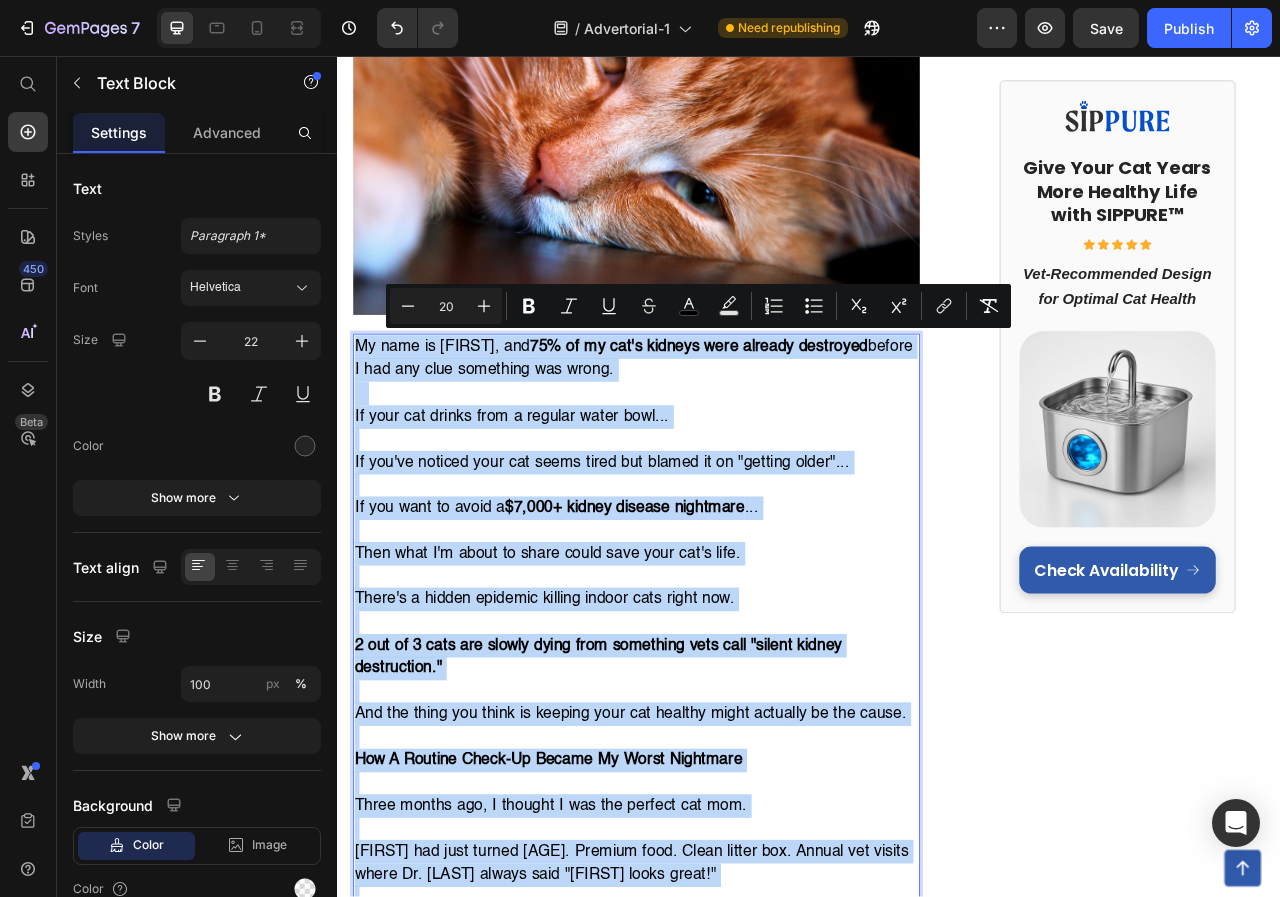 click on "My name is [NAME], and  75% of my cat's kidneys were already destroyed  before I had any clue something was wrong.    If your cat drinks from a regular water bowl... If you've noticed your cat seems tired but blamed it on "getting older"... If you want to avoid a  $7,000+ kidney disease nightmare ... Then what I'm about to share could save your cat's life. There's a hidden epidemic killing indoor cats right now. 2 out of 3 cats are slowly dying from something vets call "silent kidney destruction." And the thing you think is keeping your cat healthy might actually be the cause. How A Routine Check-Up Became My Worst Nightmare Three months ago, I thought I was the perfect cat mom. Bella had just turned 7. Premium food. Clean litter box. Annual vet visits where Dr. [LAST] always said "Bella looks great!" I was so proud of how well I was taking care of her. That's why when Dr. [LAST] called after Bella's routine blood work, my world fell apart. "[NAME], we need to talk. Can you come in today?" " " " "" at bounding box center (717, 3838) 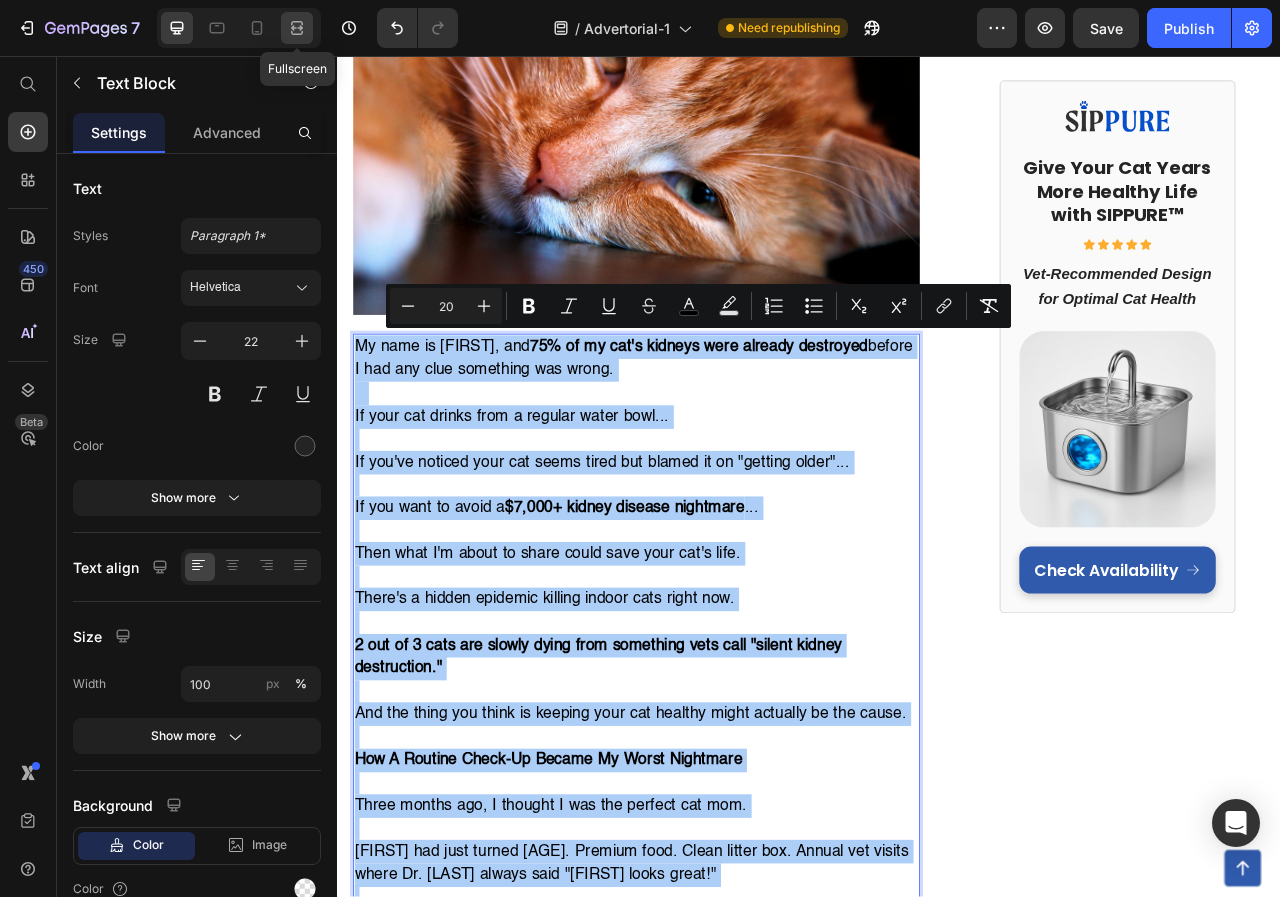 click 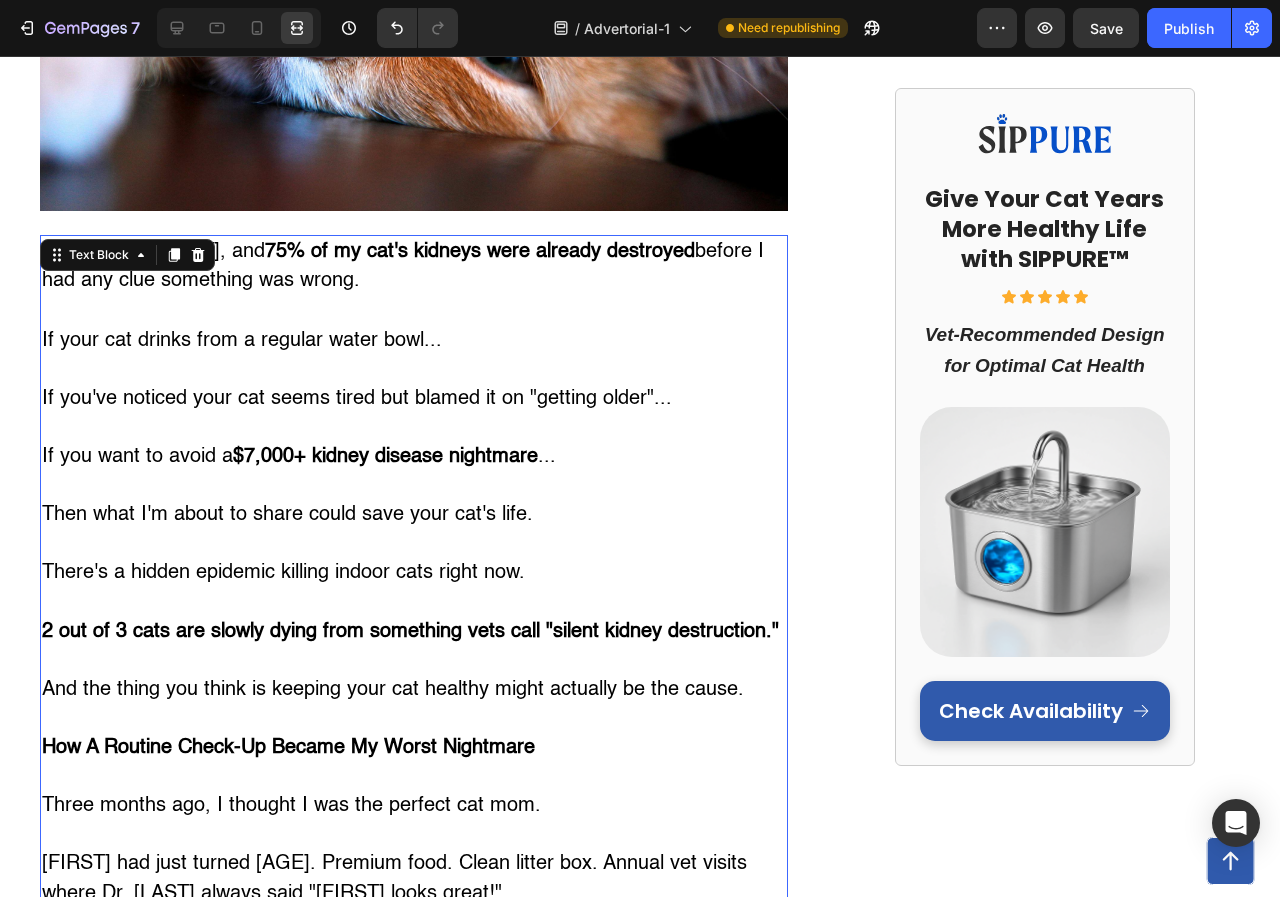 scroll, scrollTop: 801, scrollLeft: 0, axis: vertical 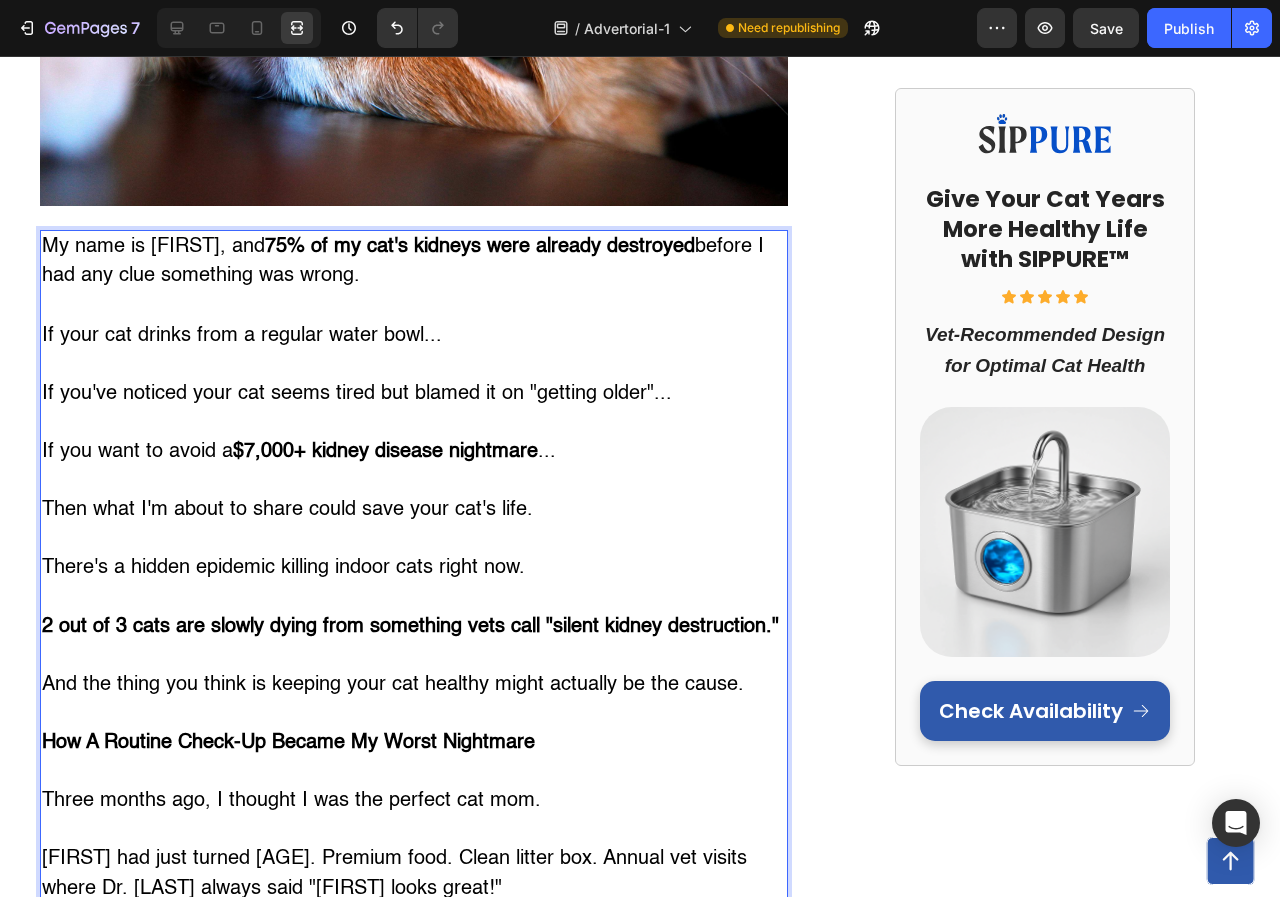 click at bounding box center (414, 306) 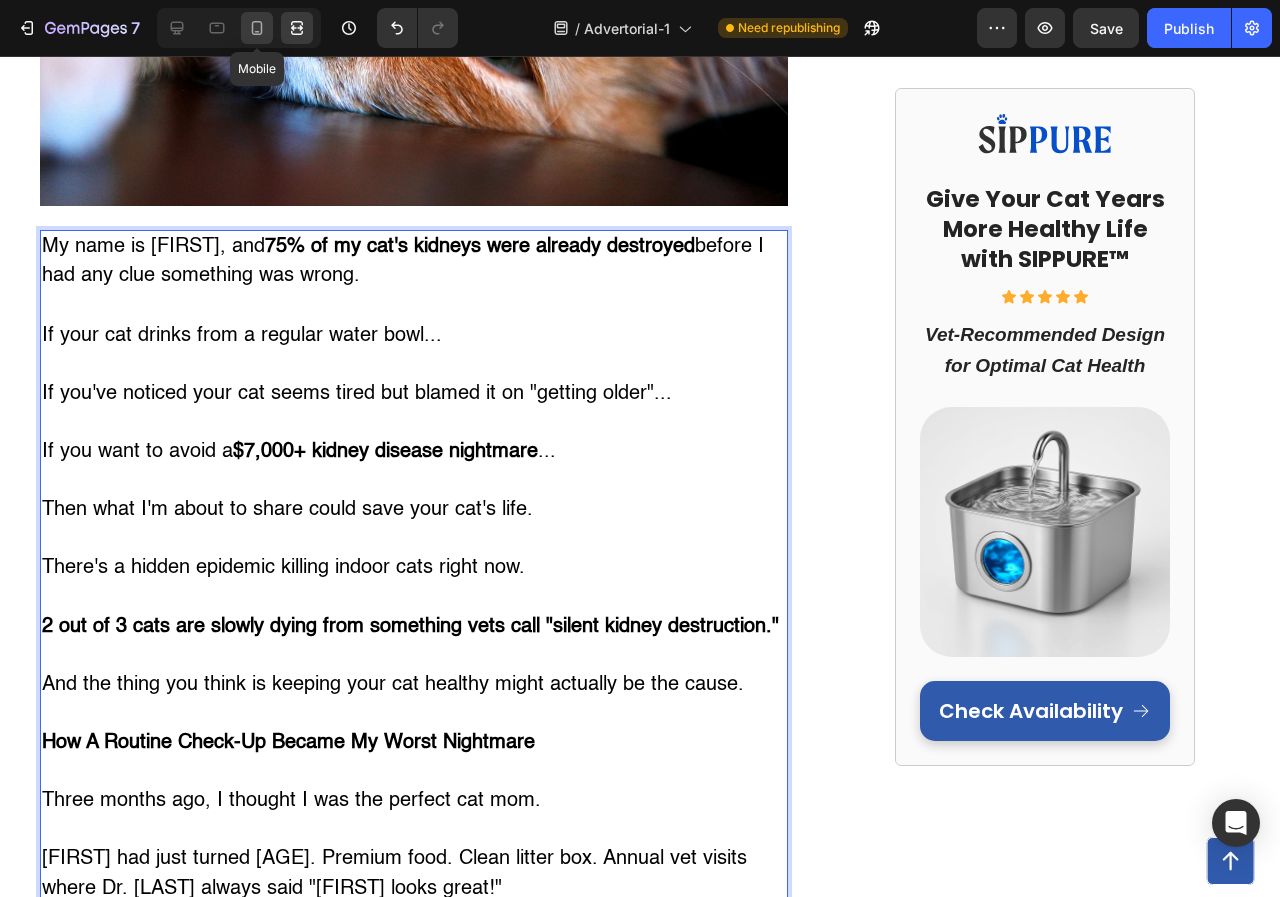 click 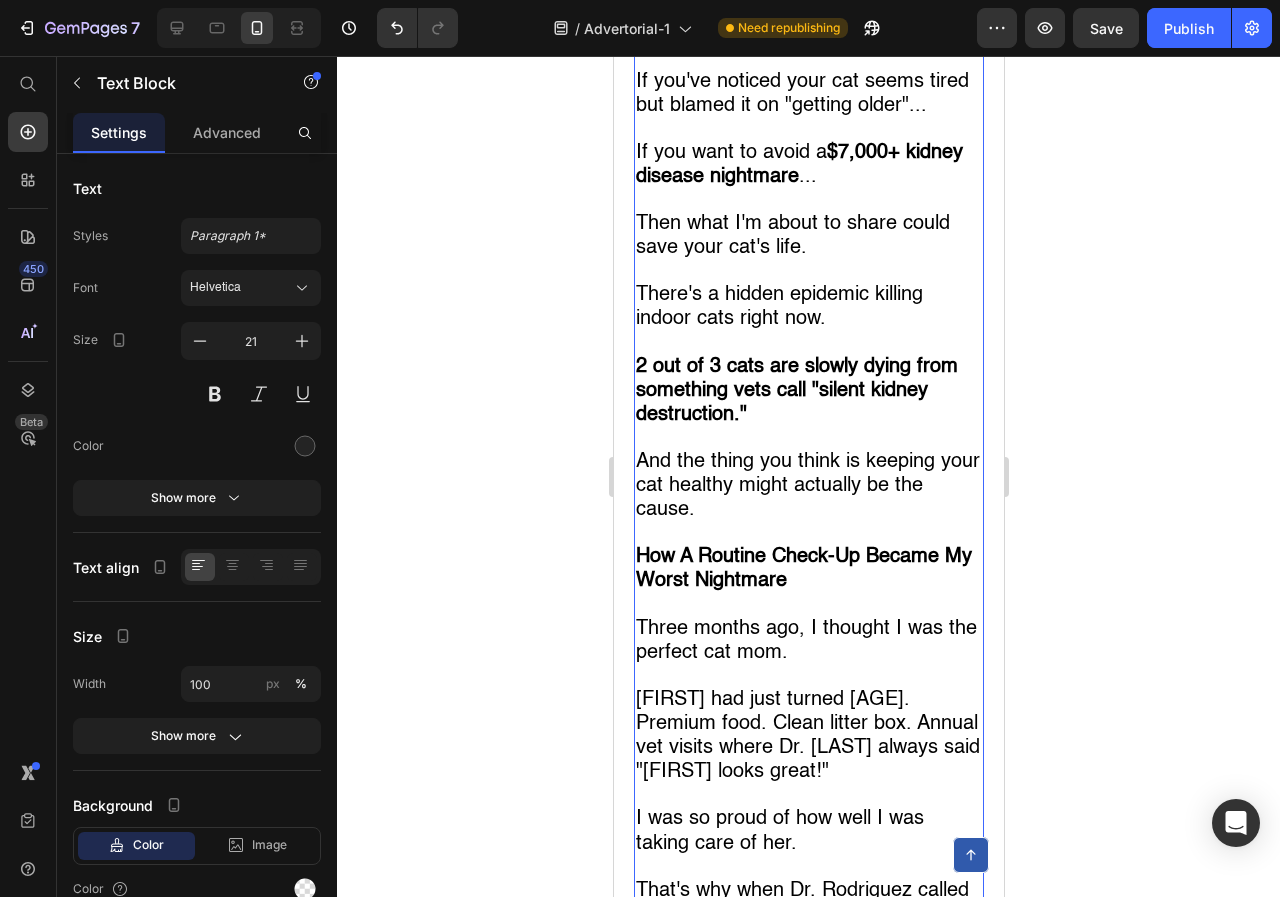 scroll, scrollTop: 926, scrollLeft: 0, axis: vertical 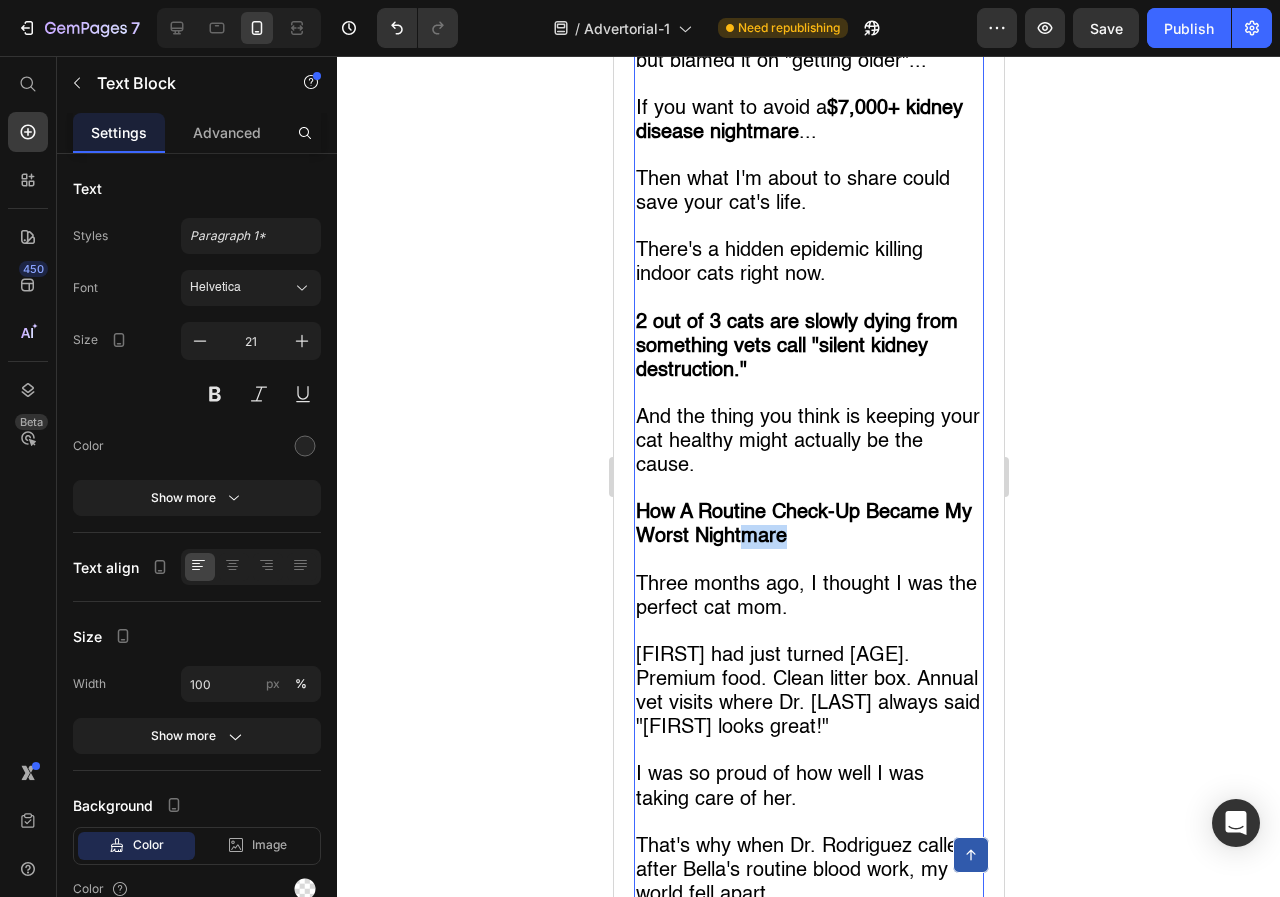 click on "How A Routine Check-Up Became My Worst Nightmare" at bounding box center [808, 525] 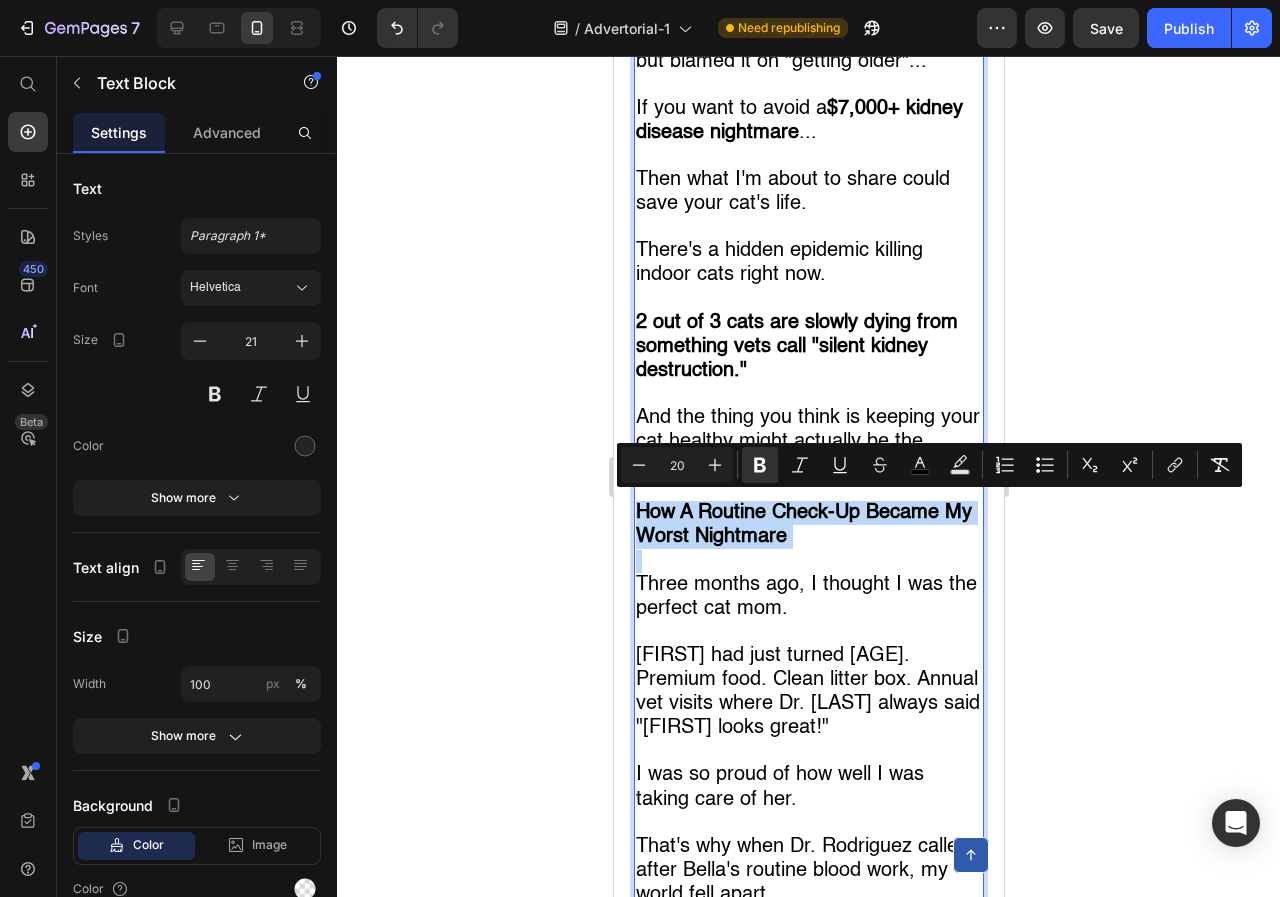 drag, startPoint x: 826, startPoint y: 537, endPoint x: 640, endPoint y: 502, distance: 189.26436 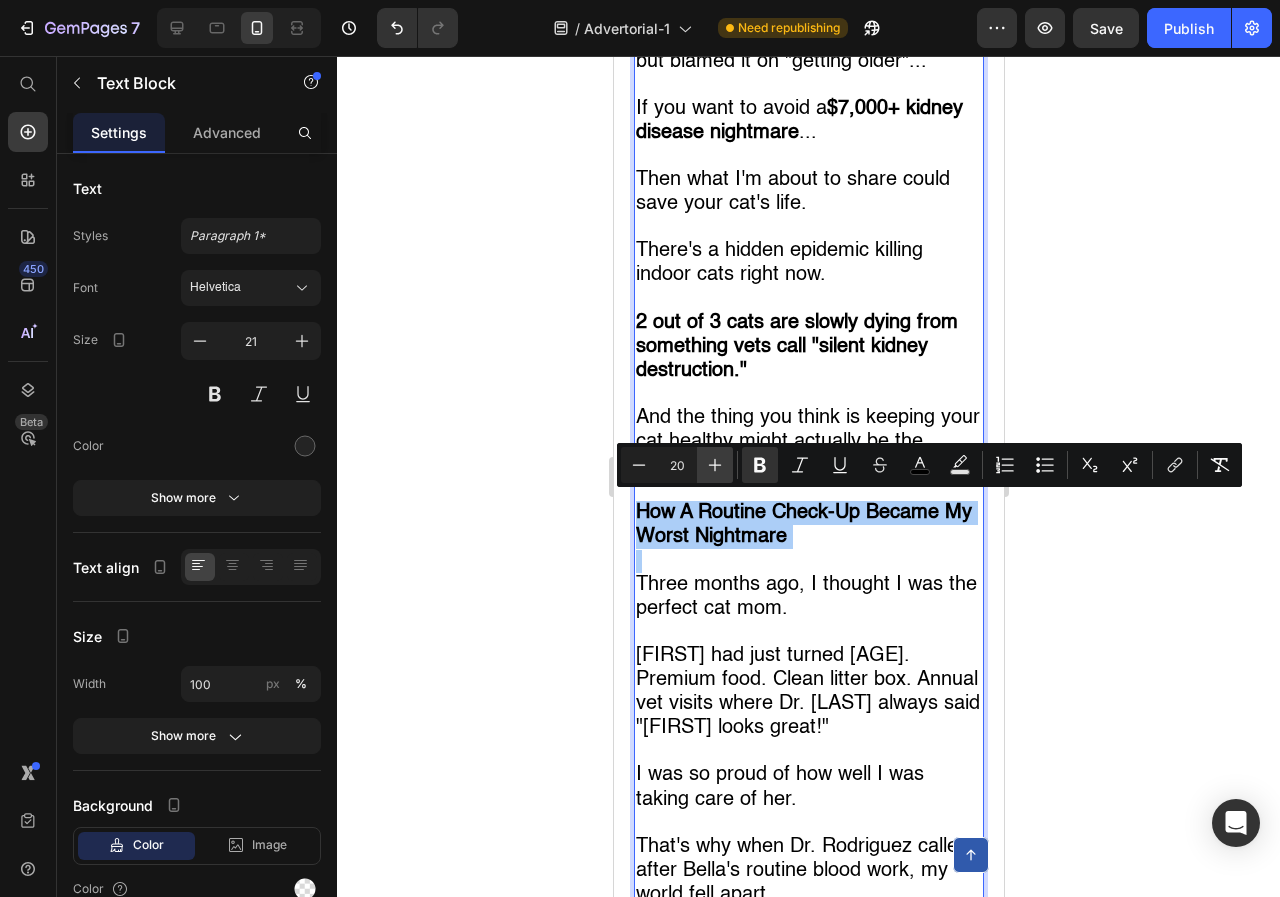 click 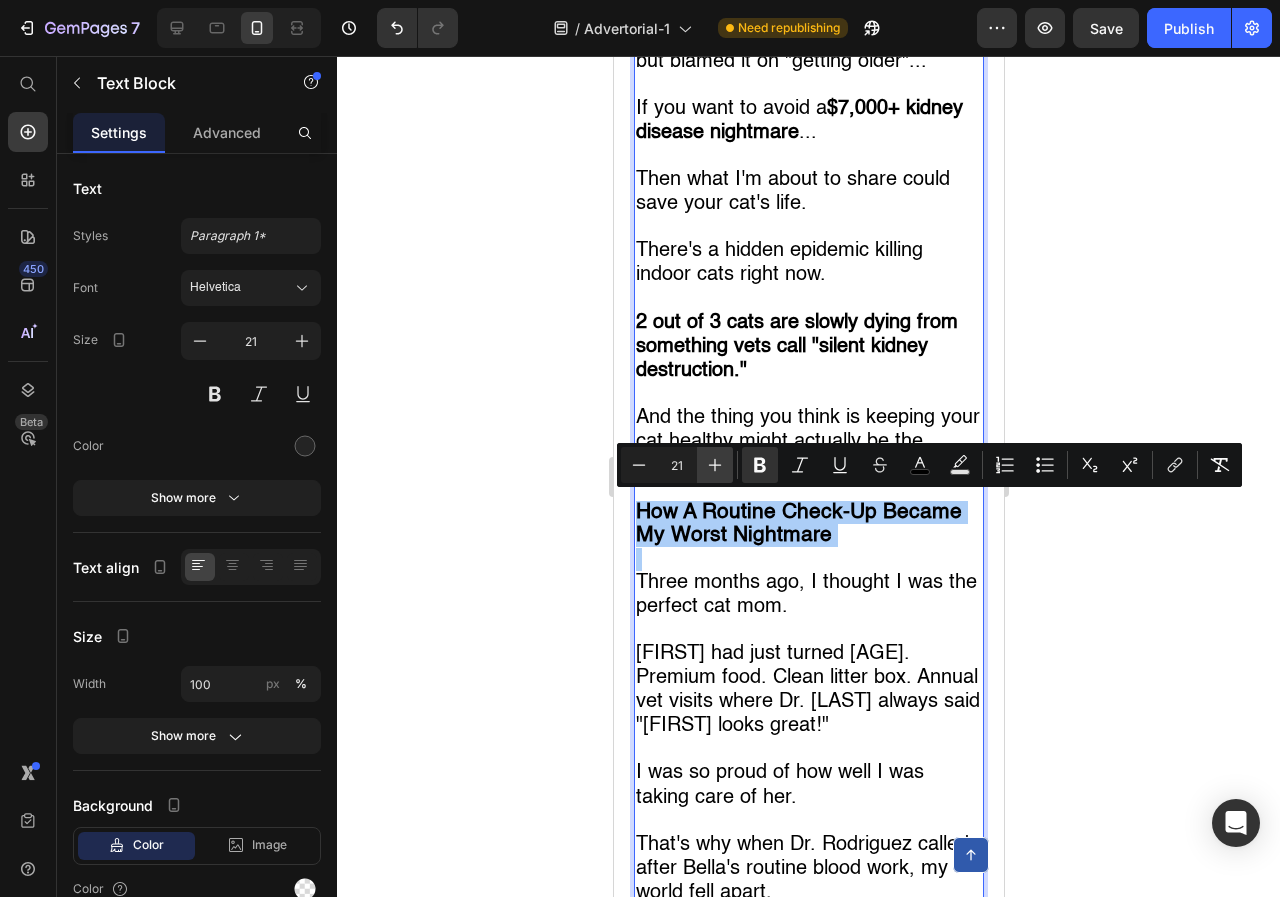 click 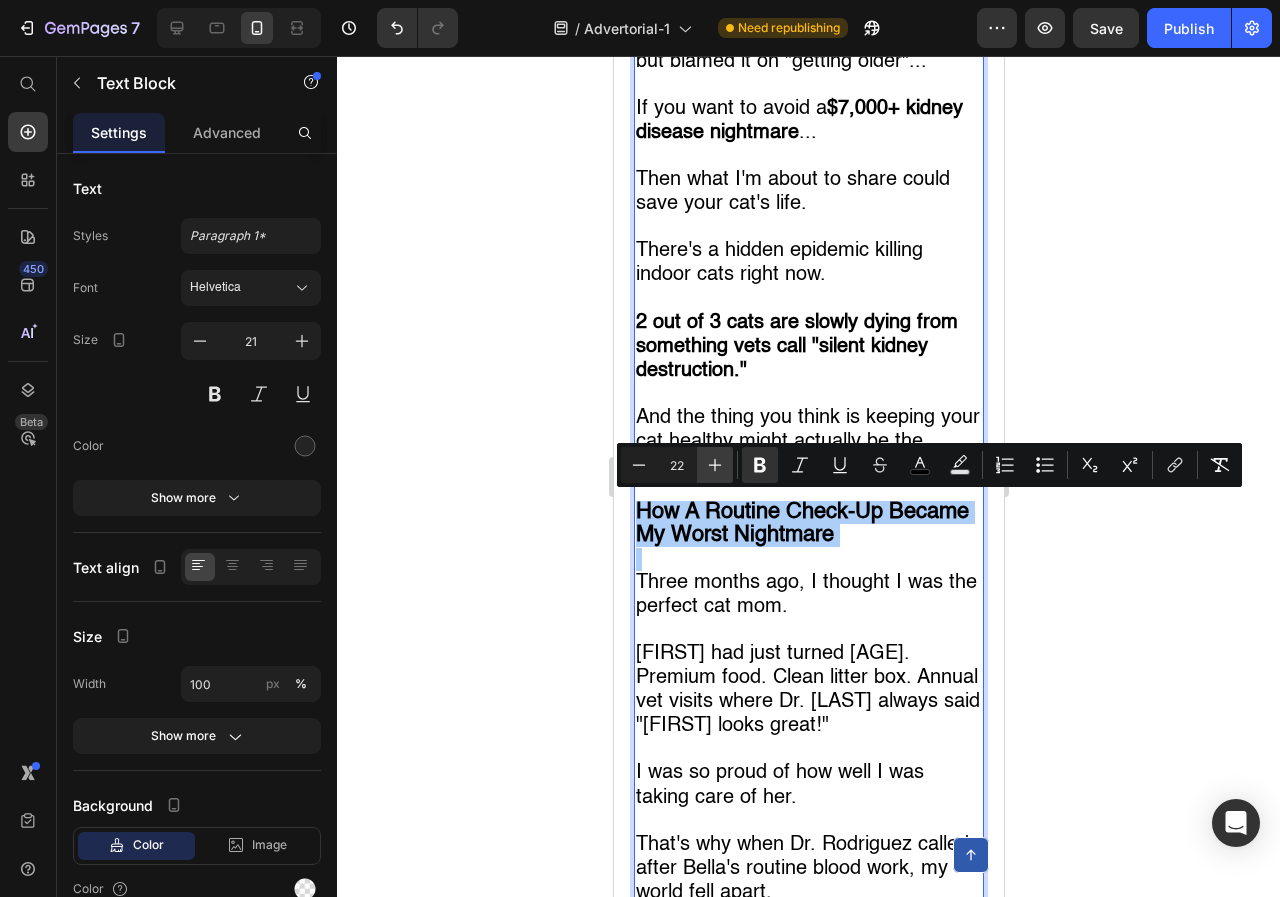 click 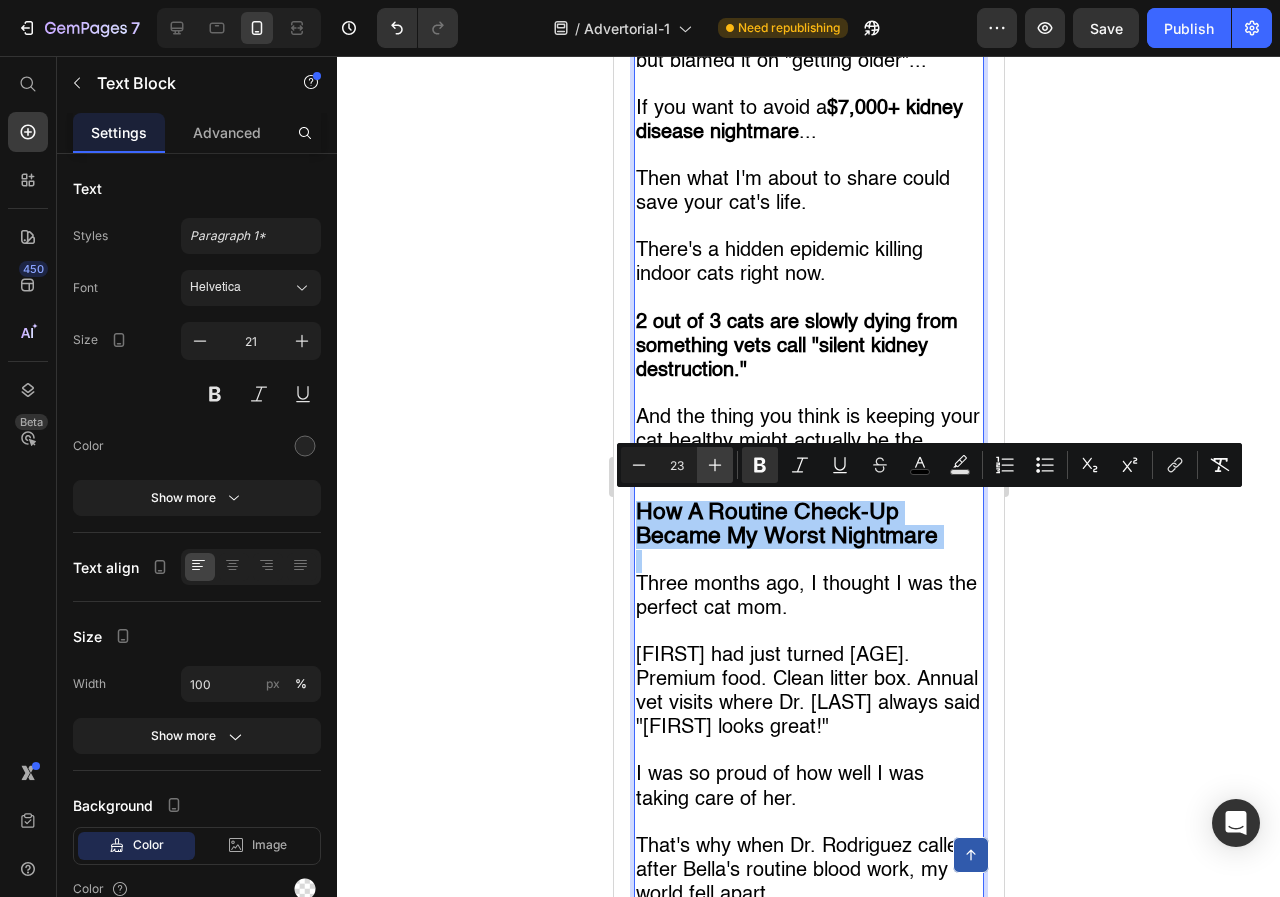 click 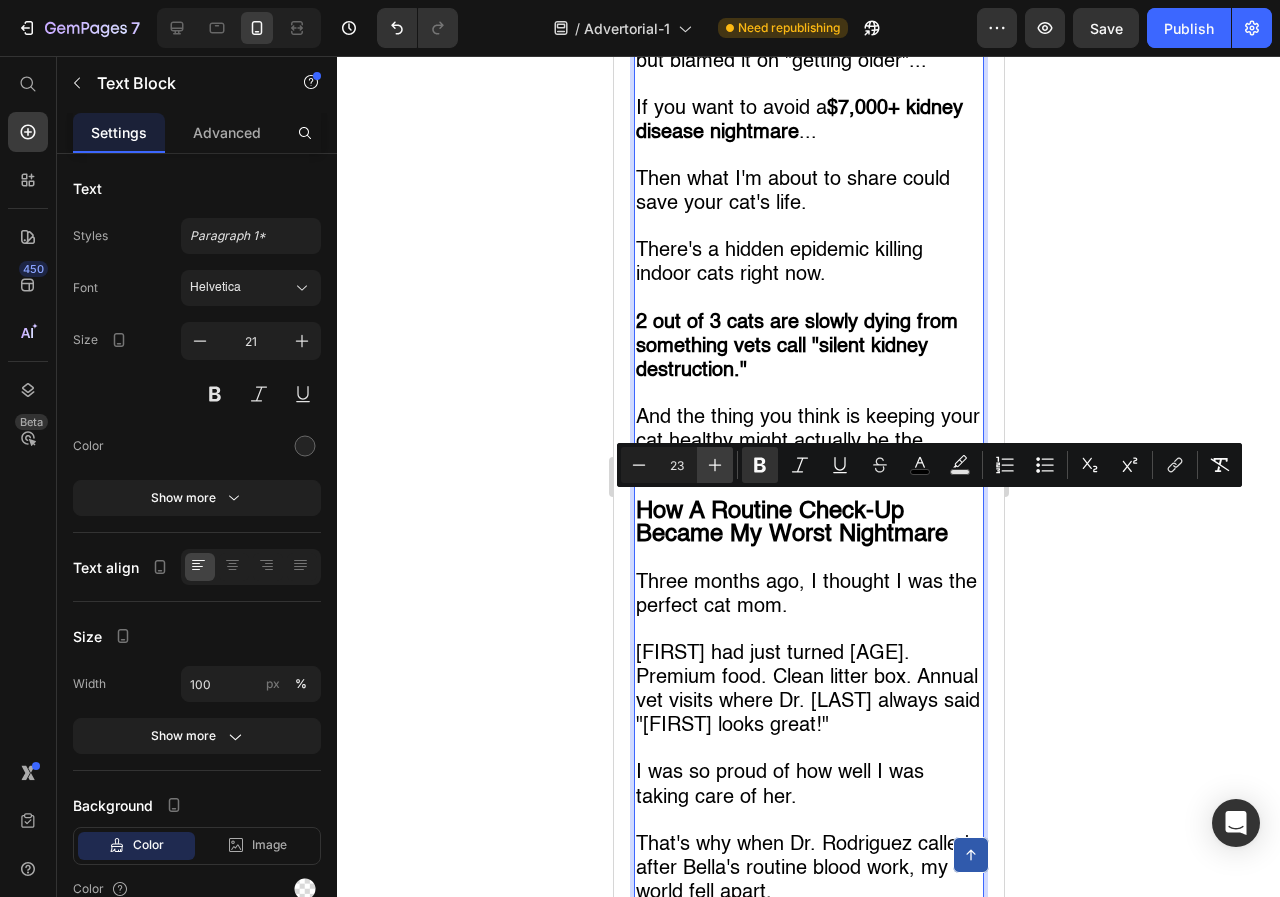 type on "24" 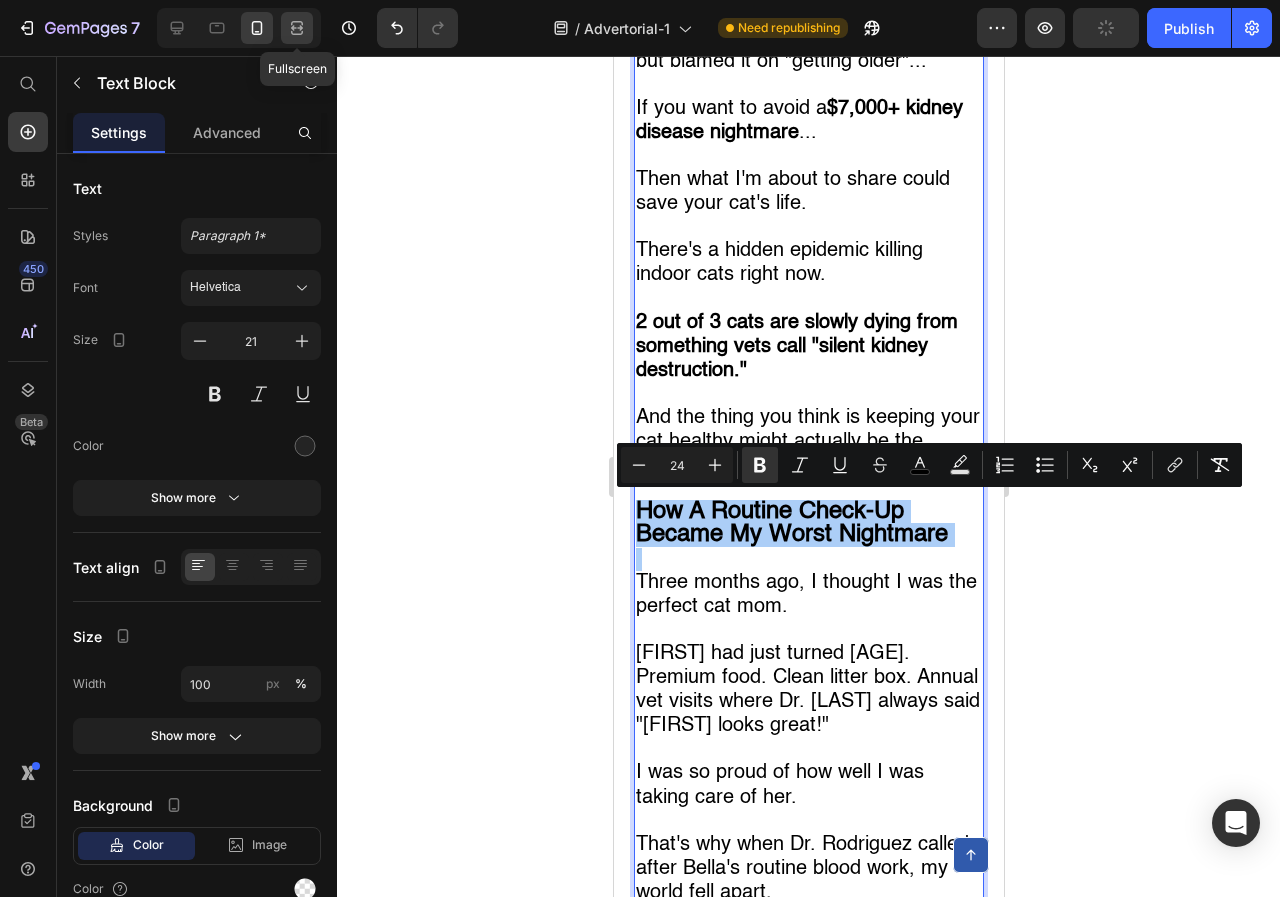 click 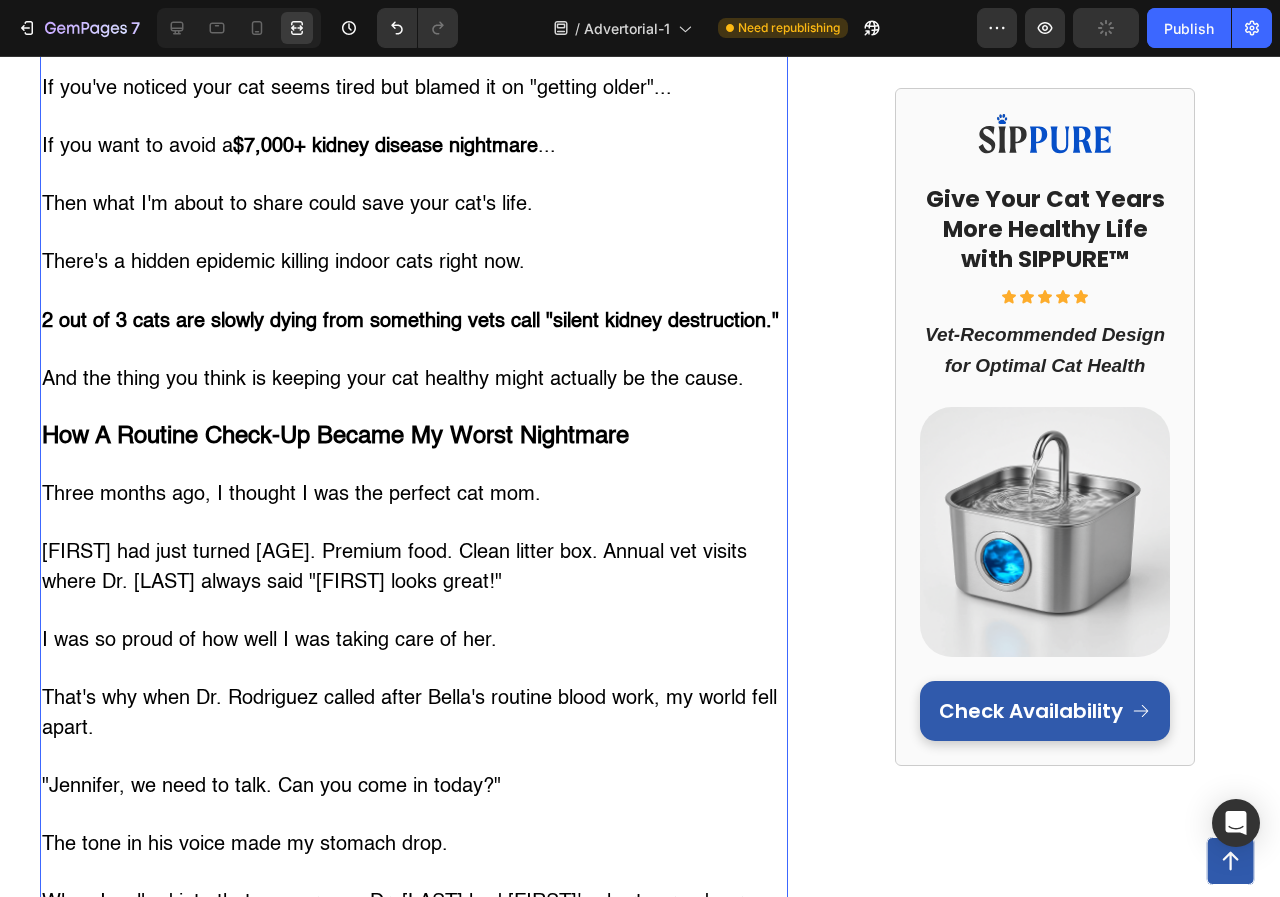 scroll, scrollTop: 1108, scrollLeft: 0, axis: vertical 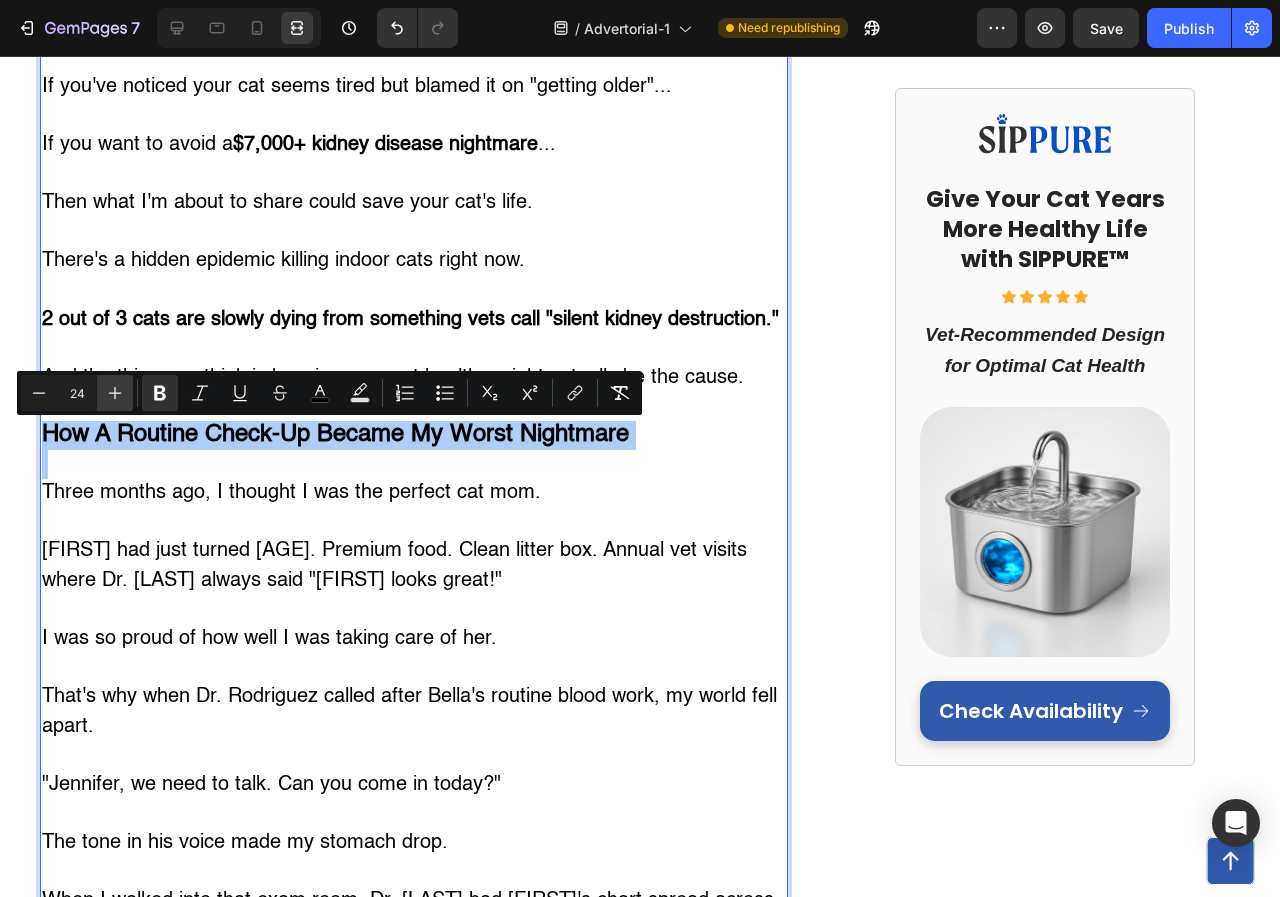 click 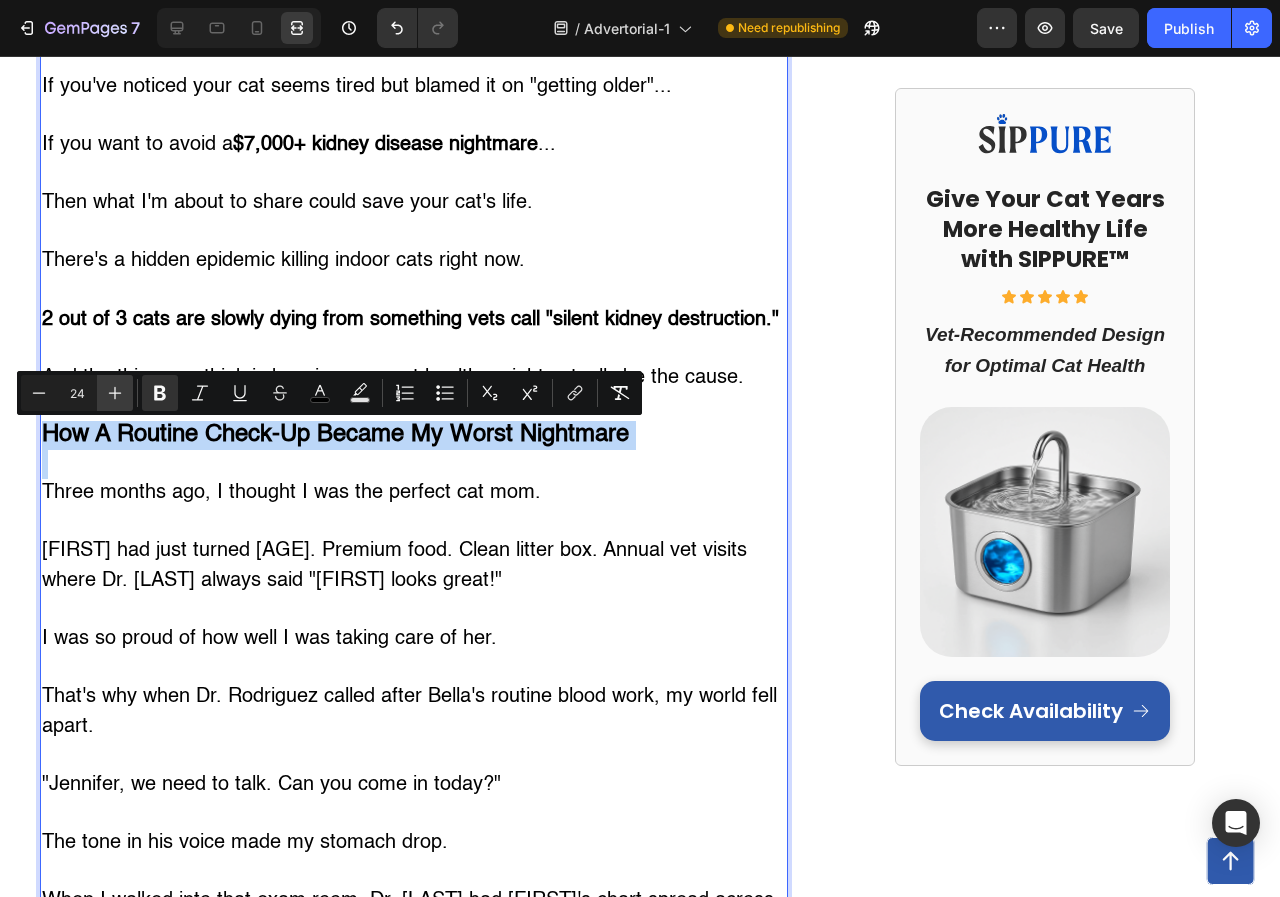 type on "25" 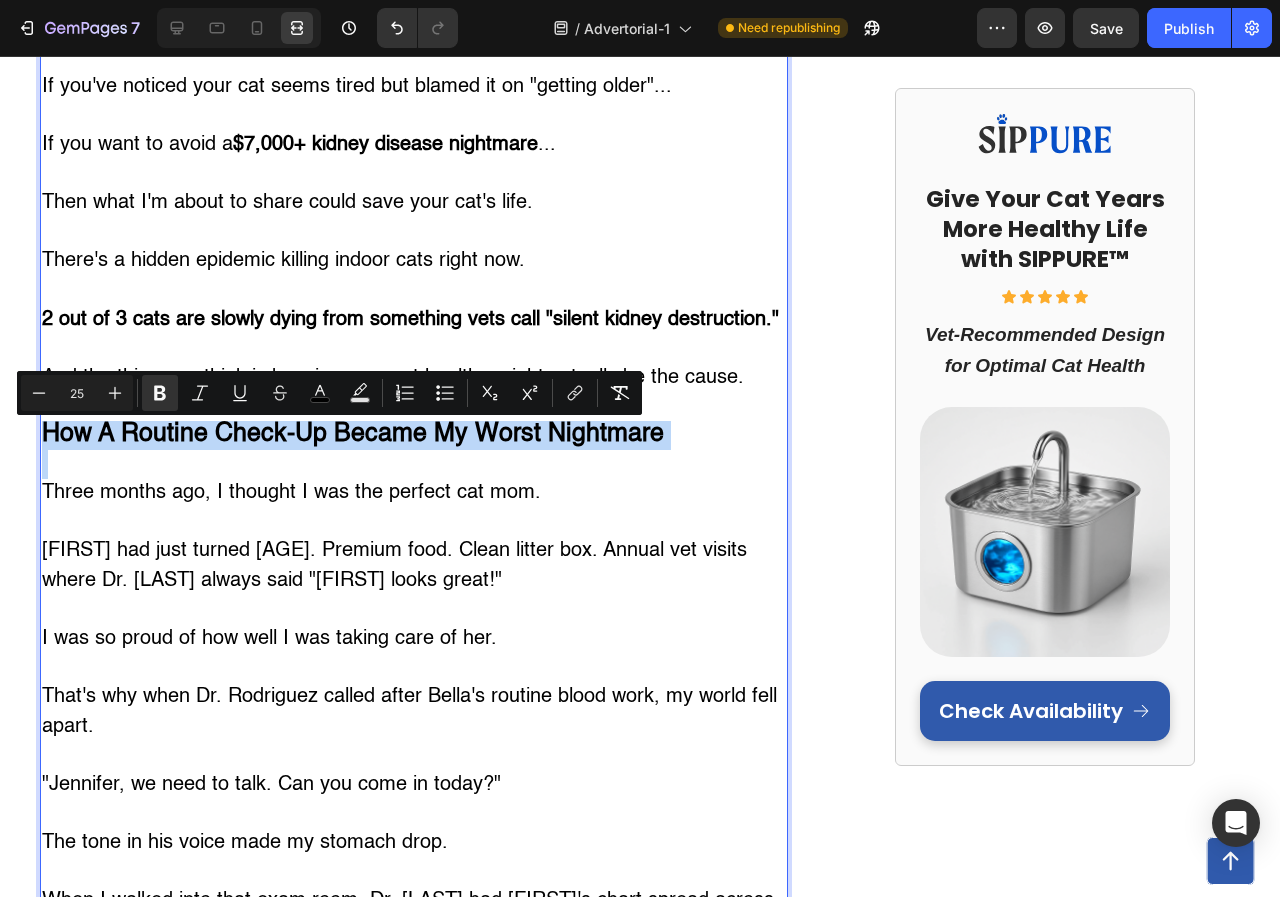 click on "⁠⁠⁠⁠⁠⁠⁠ Cat Owner Discovers $7,000 Secret Vets Don't Want You to Know Heading My healthy cat almost died from kidney failure If you think your indoor cat is healthy just because they seem fine... this story will shock you. Text Block Row Image My name is Jennifer, and  75% of my cat's kidneys were already destroyed  before I had any clue something was wrong.    If your cat drinks from a regular water bowl... If you've noticed your cat seems tired but blamed it on "getting older"... If you want to avoid a  $7,000+ kidney disease nightmare ... Then what I'm about to share could save your cat's life. There's a hidden epidemic killing indoor cats right now. 2 out of 3 cats are slowly dying from something vets call "silent kidney destruction." And the thing you think is keeping your cat healthy might actually be the cause. How A Routine Check-Up Became My Worst Nightmare Three months ago, I thought I was the perfect cat mom. I was so proud of how well I was taking care of her. " " " " " " " " " " ." at bounding box center [640, 2978] 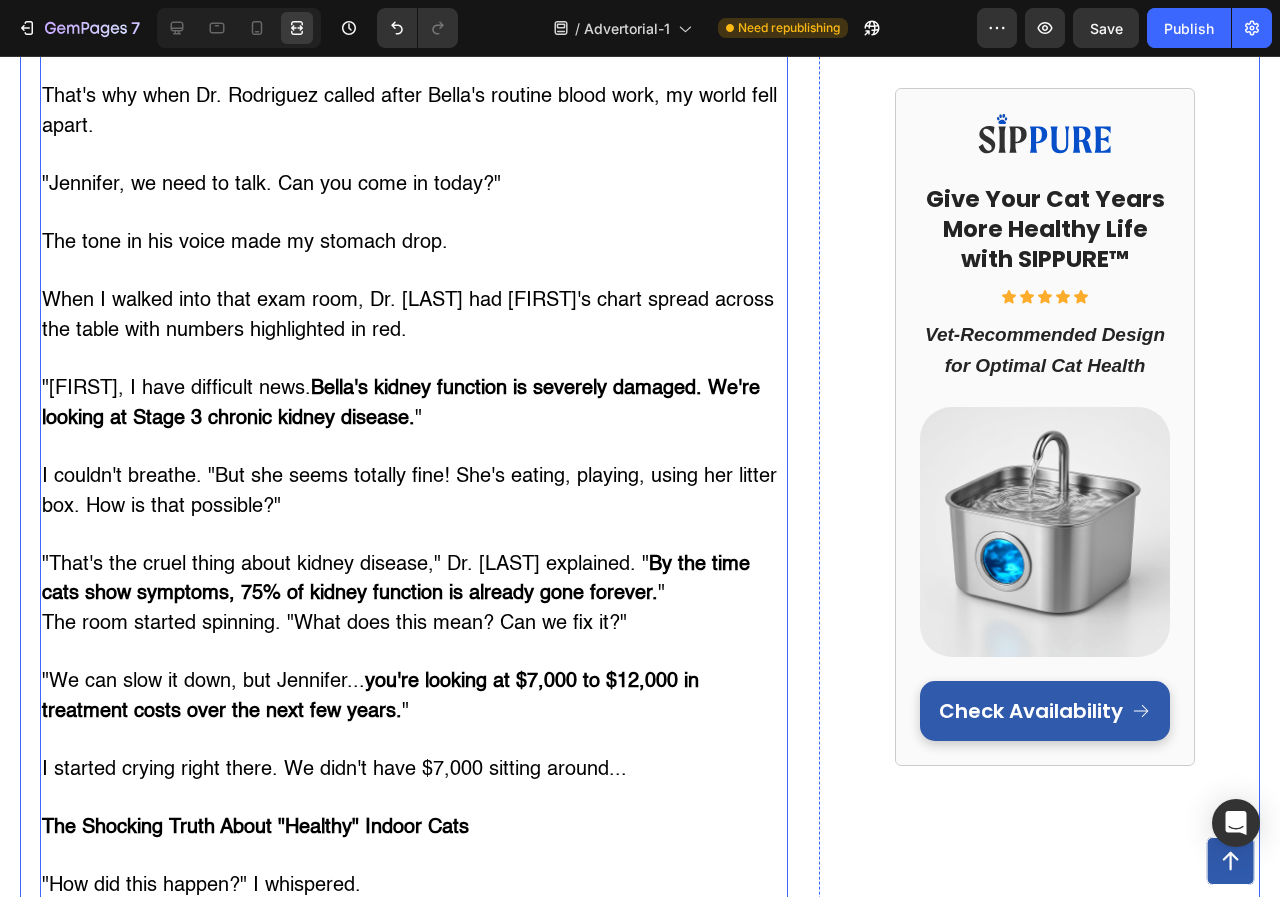 scroll, scrollTop: 1808, scrollLeft: 0, axis: vertical 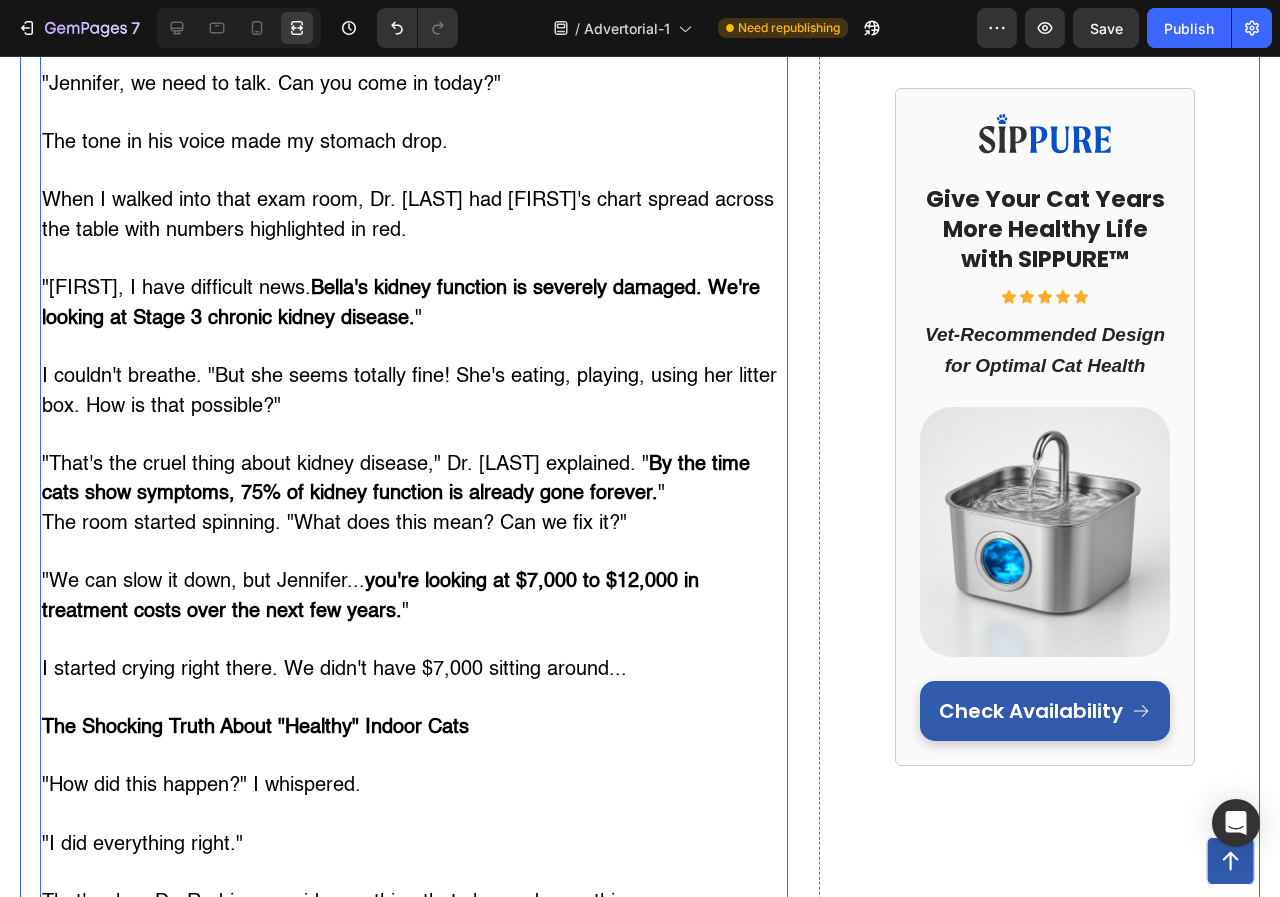 click on "The Shocking Truth About "Healthy" Indoor Cats" at bounding box center (255, 728) 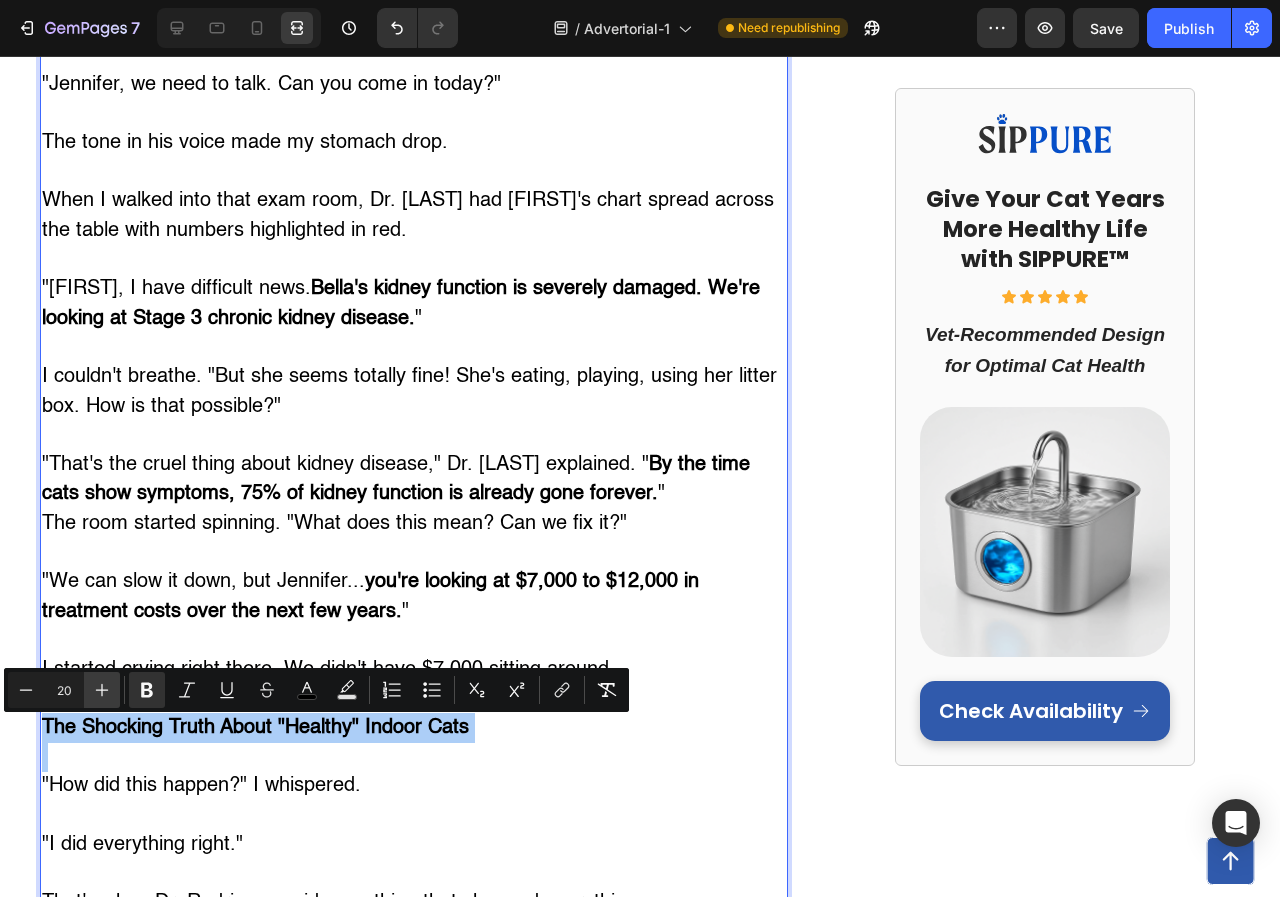 click on "Plus" at bounding box center [102, 690] 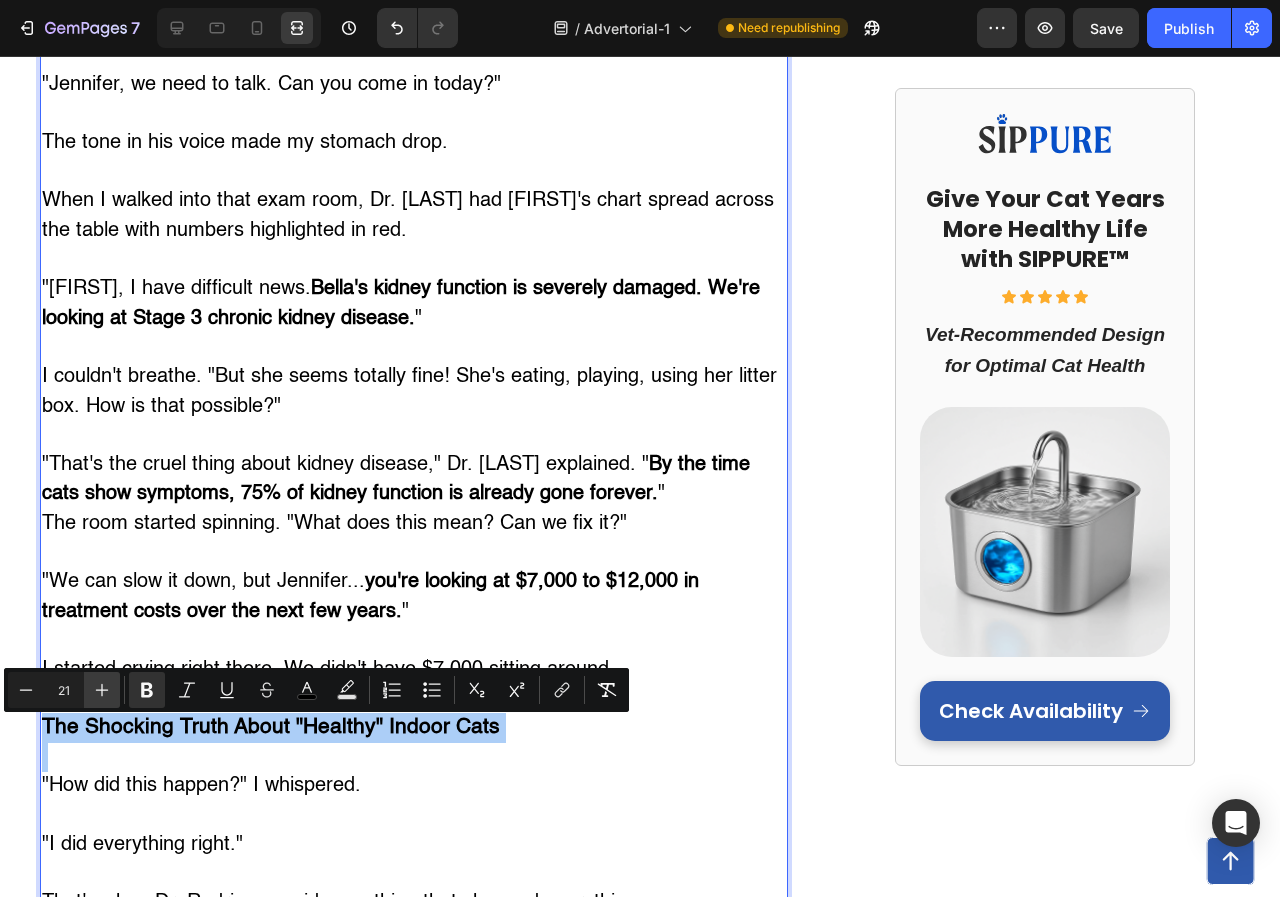 click on "Plus" at bounding box center (102, 690) 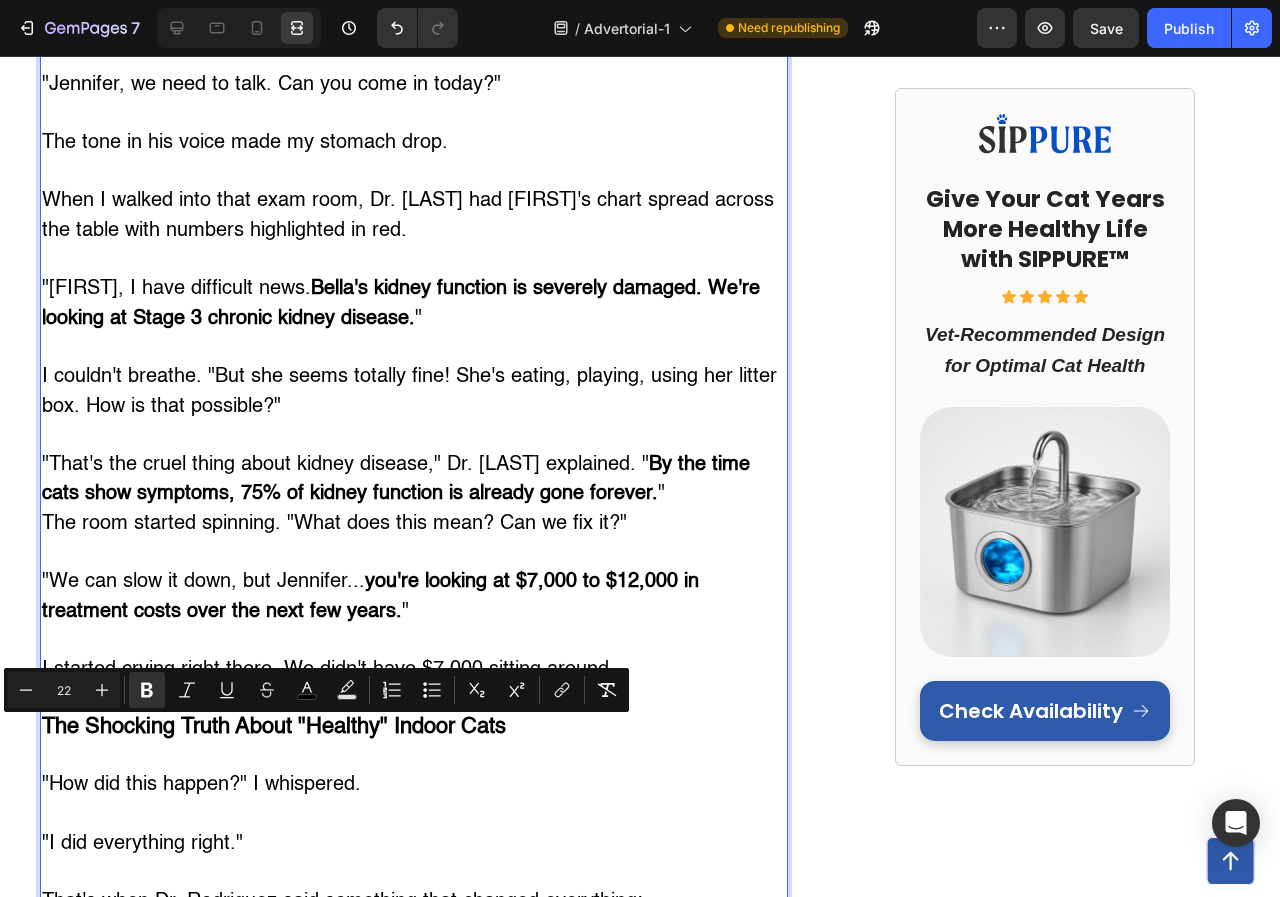 click on "22" at bounding box center [64, 690] 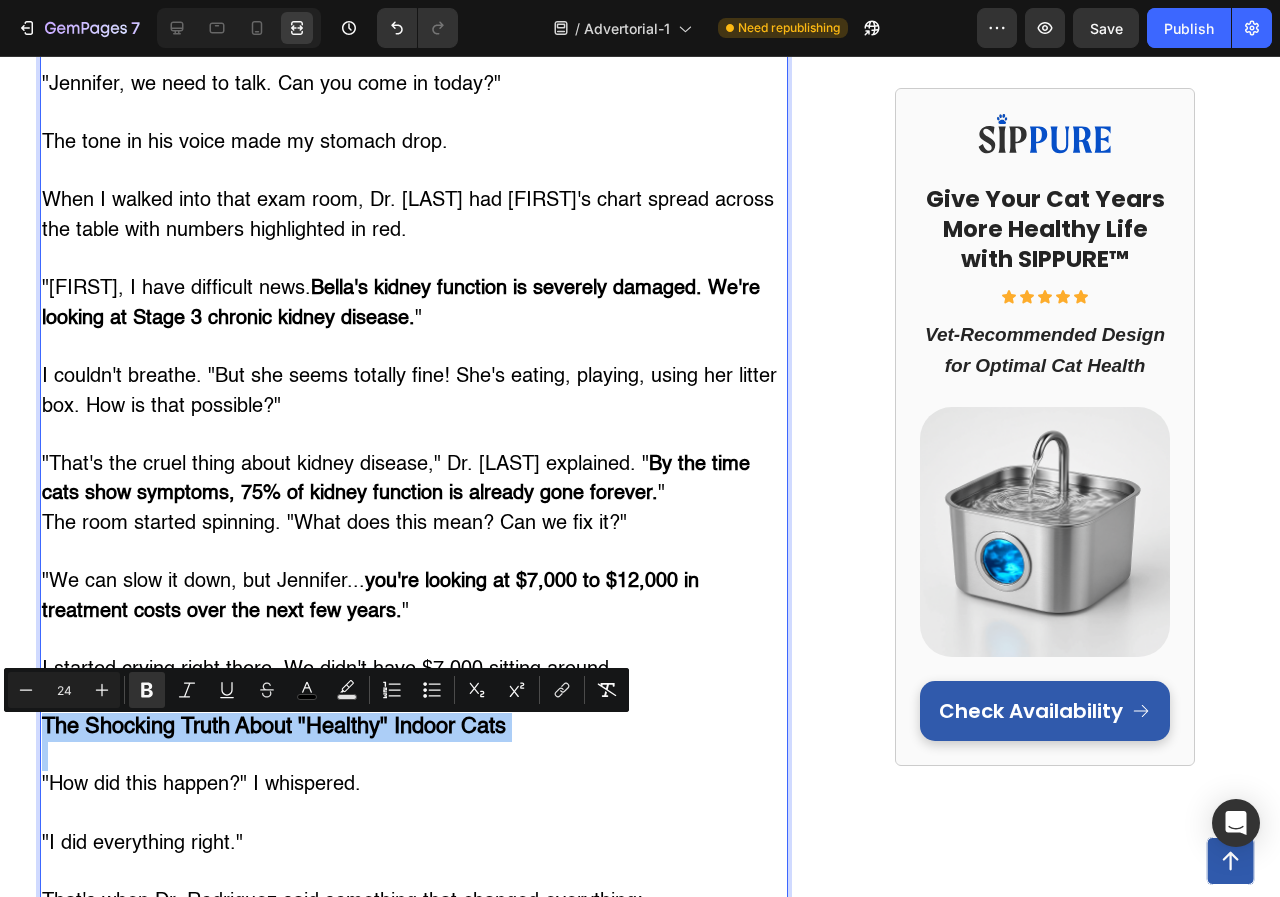 type on "24" 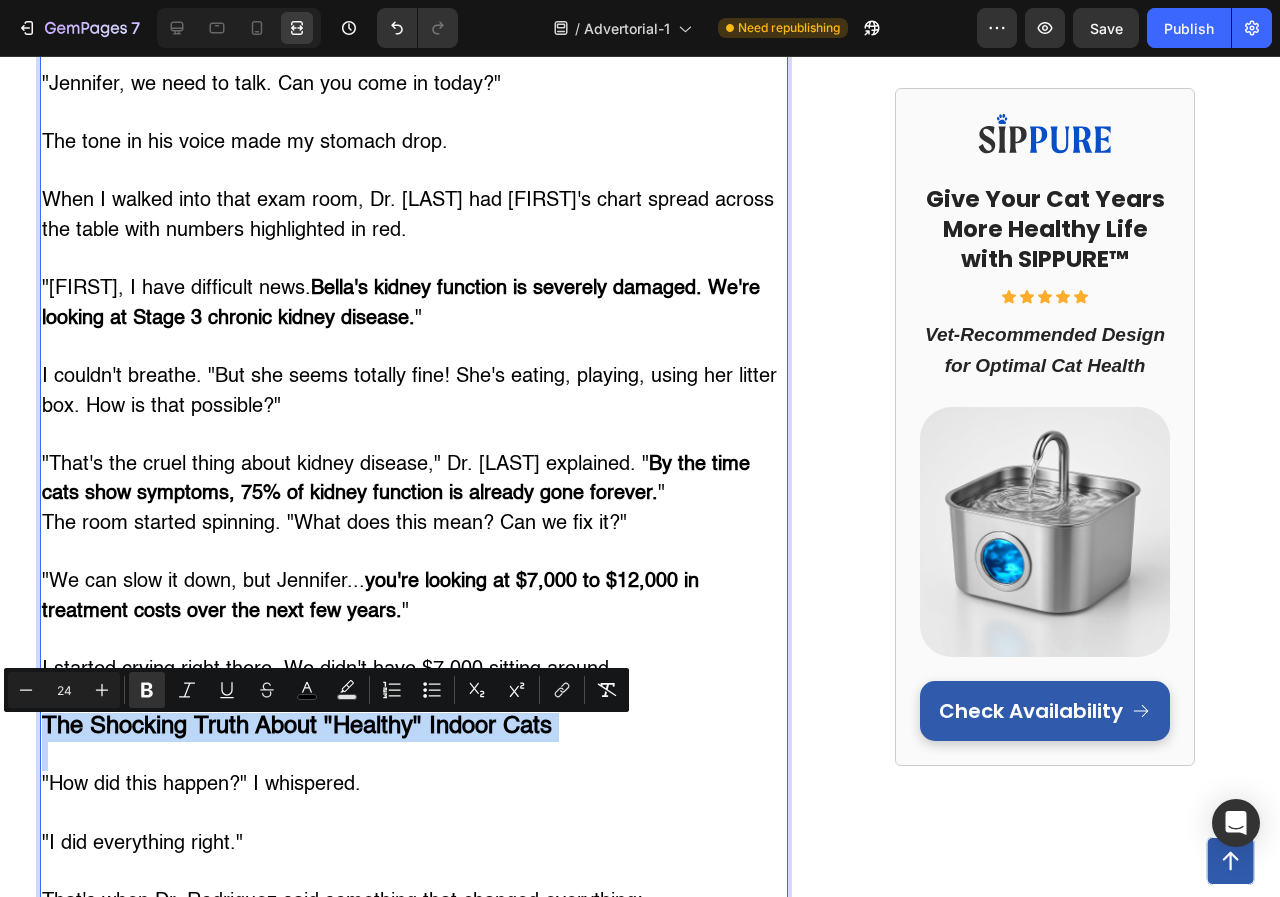 click on "⁠⁠⁠⁠⁠⁠⁠ Cat Owner Discovers $7,000 Secret Vets Don't Want You to Know Heading My healthy cat almost died from kidney failure If you think your indoor cat is healthy just because they seem fine... this story will shock you. Text Block Row Image My name is Jennifer, and  75% of my cat's kidneys were already destroyed  before I had any clue something was wrong.    If your cat drinks from a regular water bowl... If you've noticed your cat seems tired but blamed it on "getting older"... If you want to avoid a  $7,000+ kidney disease nightmare ... Then what I'm about to share could save your cat's life. There's a hidden epidemic killing indoor cats right now. 2 out of 3 cats are slowly dying from something vets call "silent kidney destruction." And the thing you think is keeping your cat healthy might actually be the cause. How A Routine Check-Up Became My Worst Nightmare Three months ago, I thought I was the perfect cat mom. I was so proud of how well I was taking care of her. " " " " " " " " " " ." at bounding box center [640, 2278] 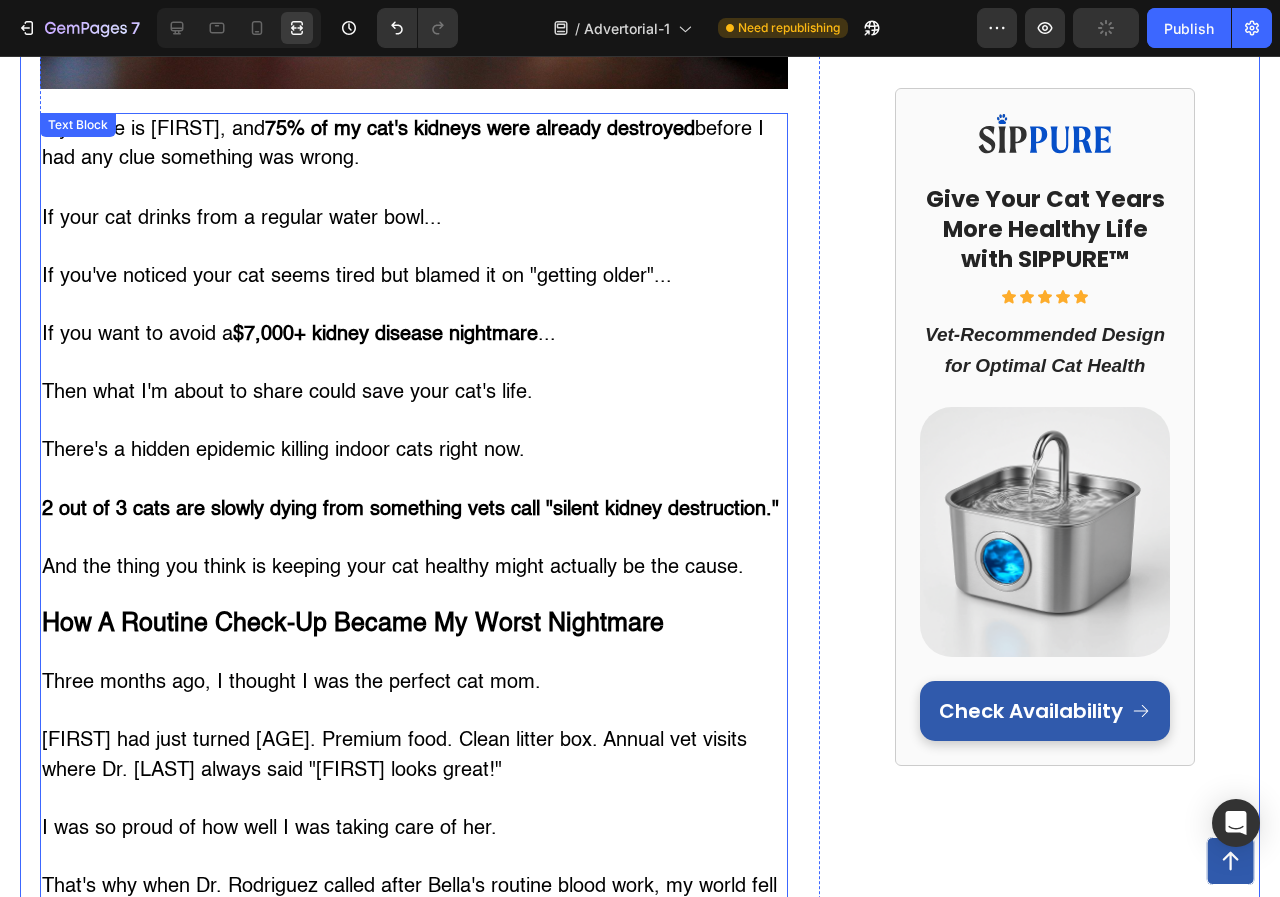 scroll, scrollTop: 908, scrollLeft: 0, axis: vertical 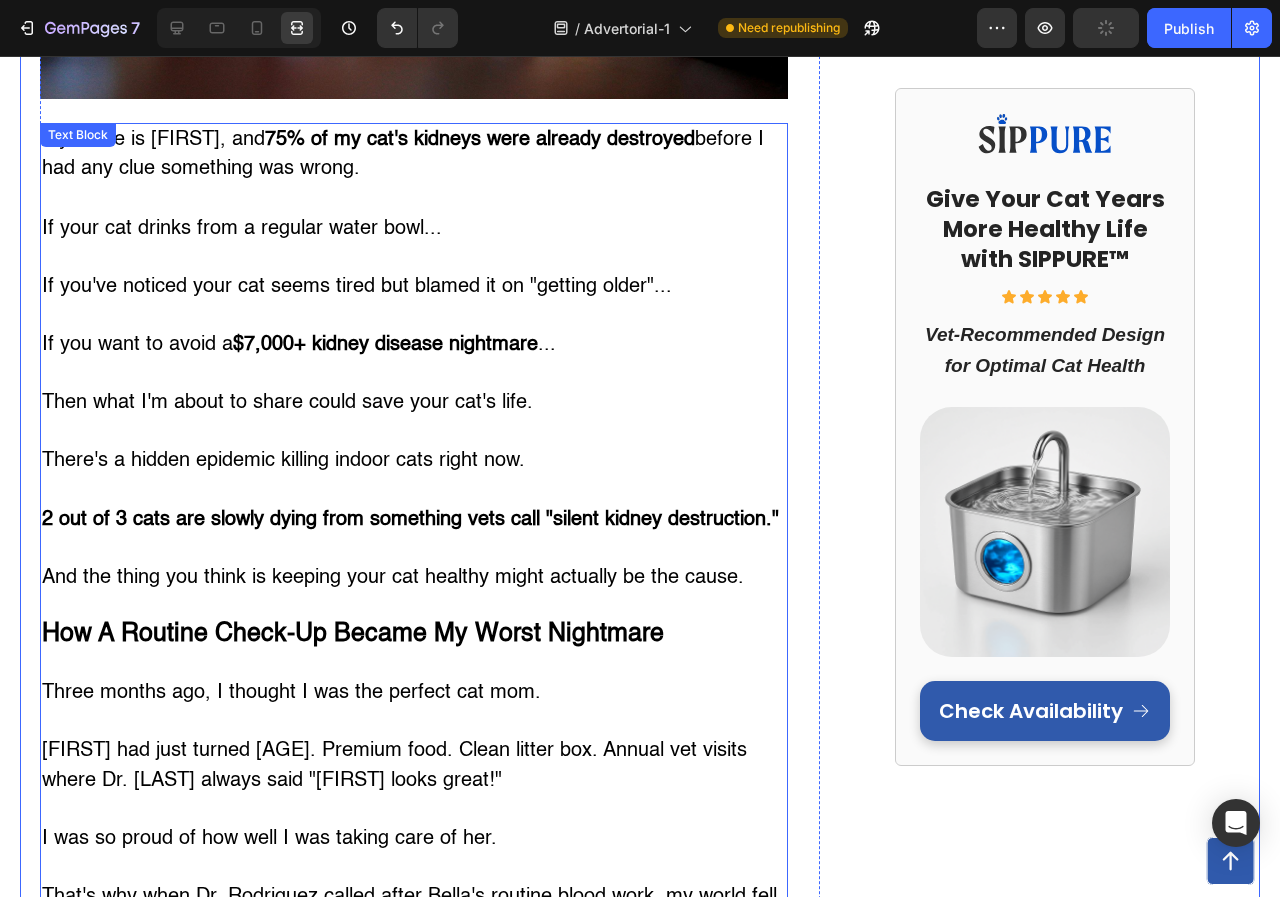 click on "How A Routine Check-Up Became My Worst Nightmare" at bounding box center (353, 634) 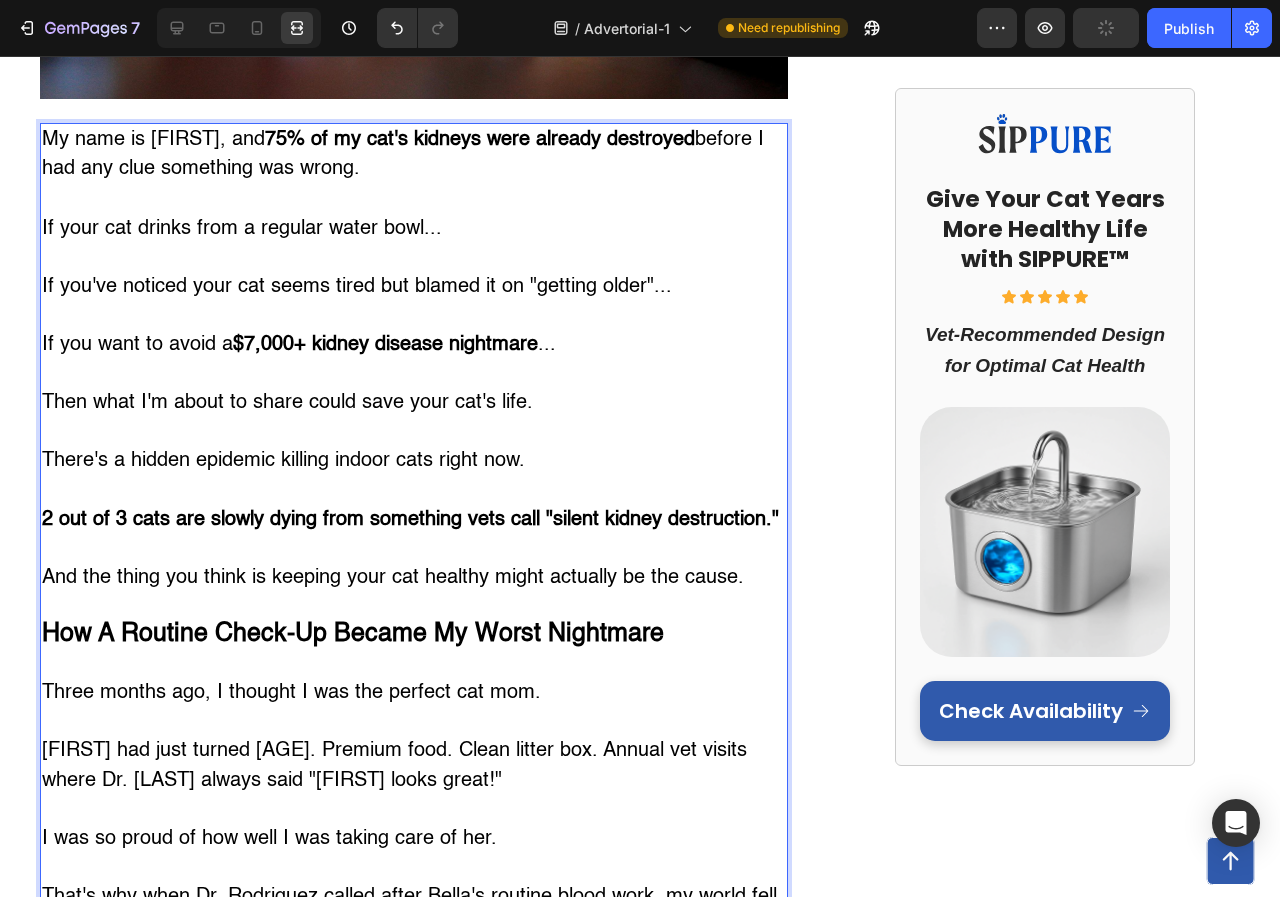 click on "How A Routine Check-Up Became My Worst Nightmare" at bounding box center [353, 634] 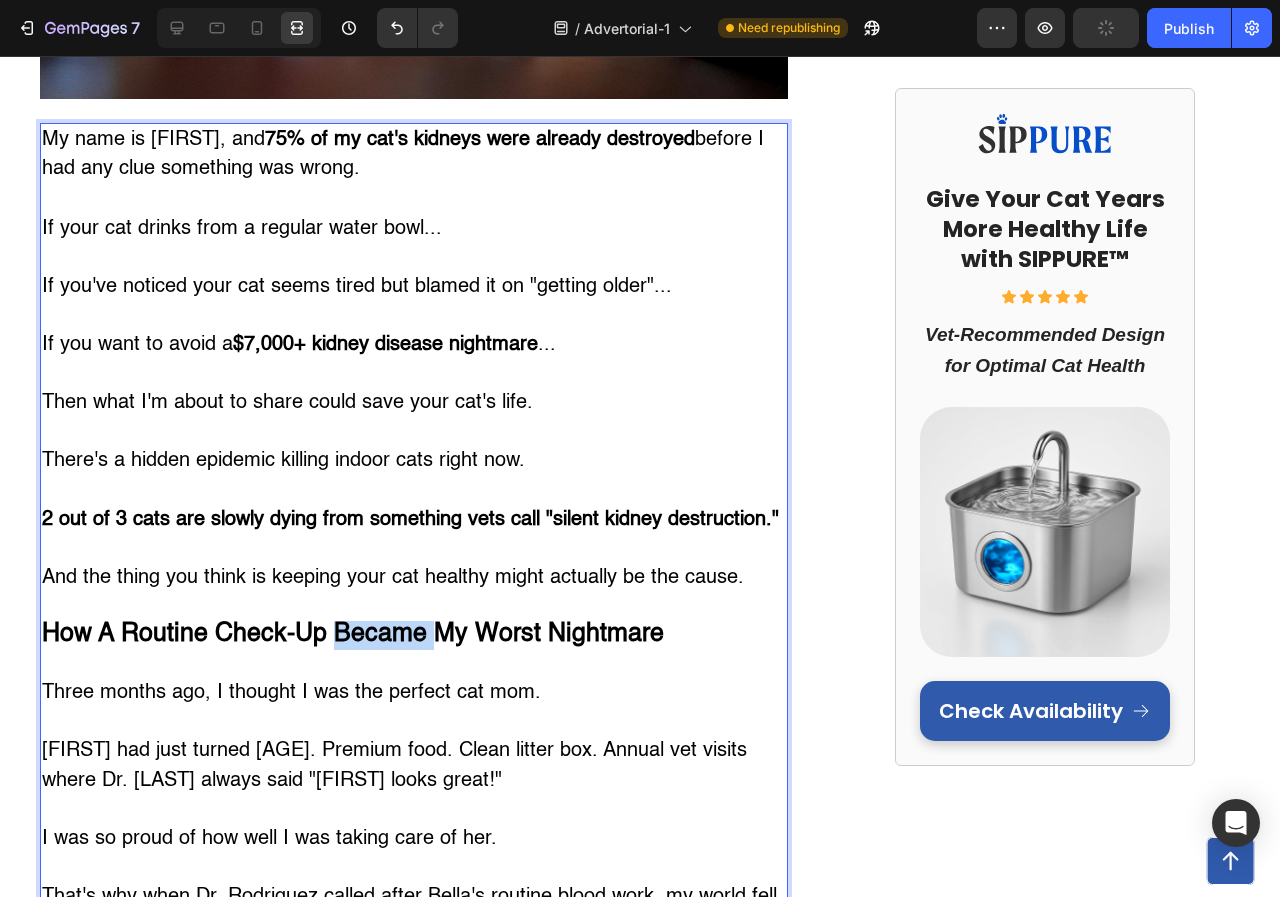 click on "How A Routine Check-Up Became My Worst Nightmare" at bounding box center (353, 634) 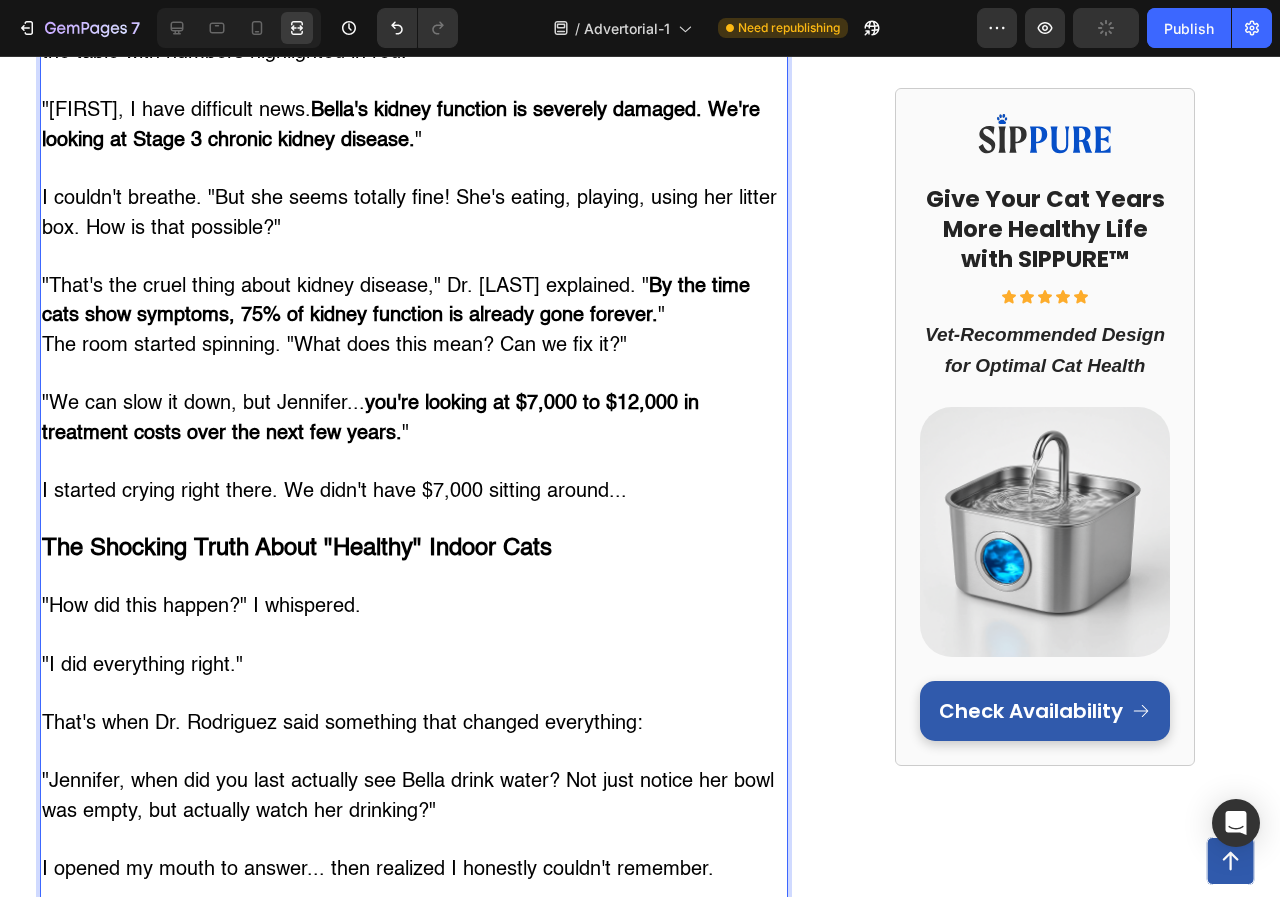 scroll, scrollTop: 2008, scrollLeft: 0, axis: vertical 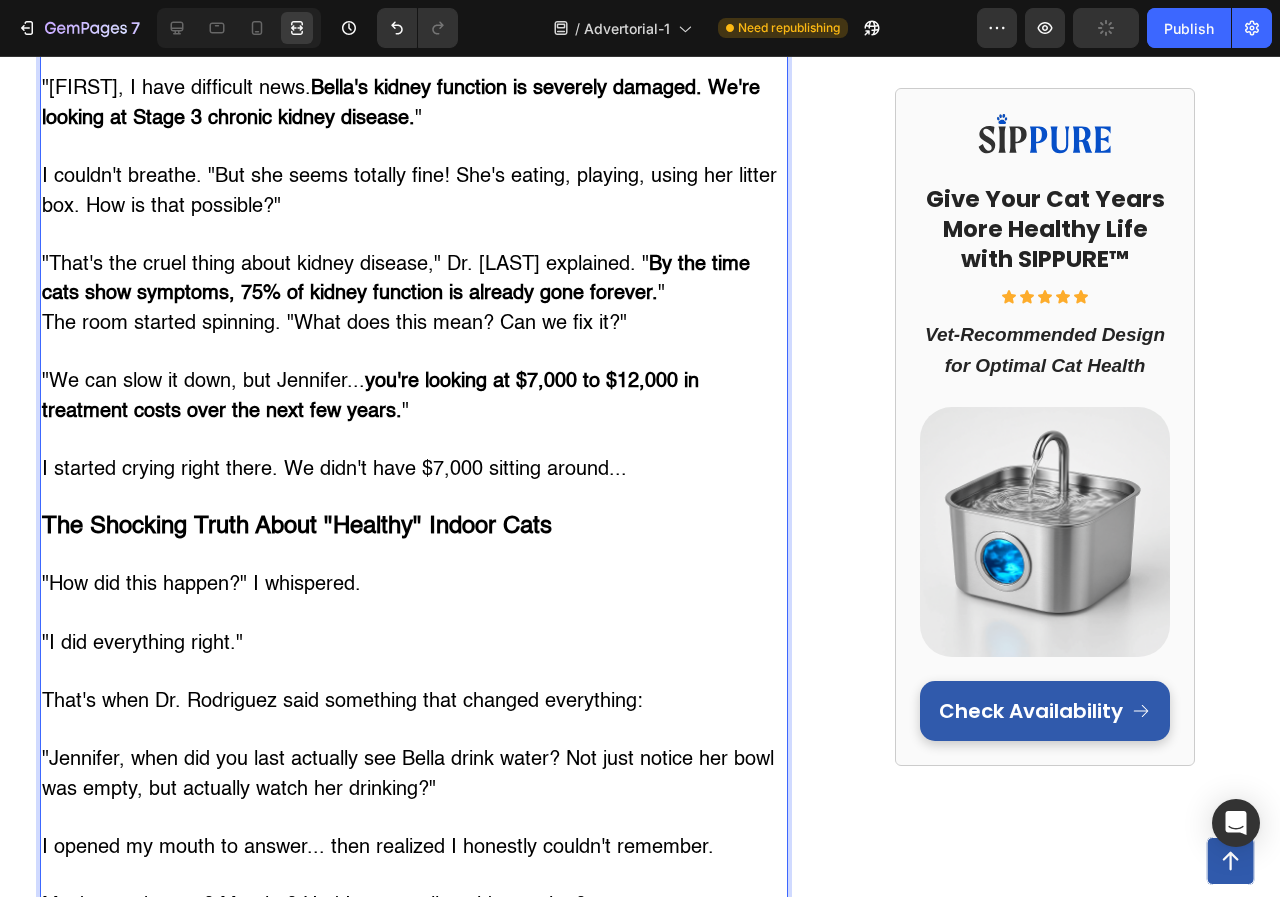 type on "24" 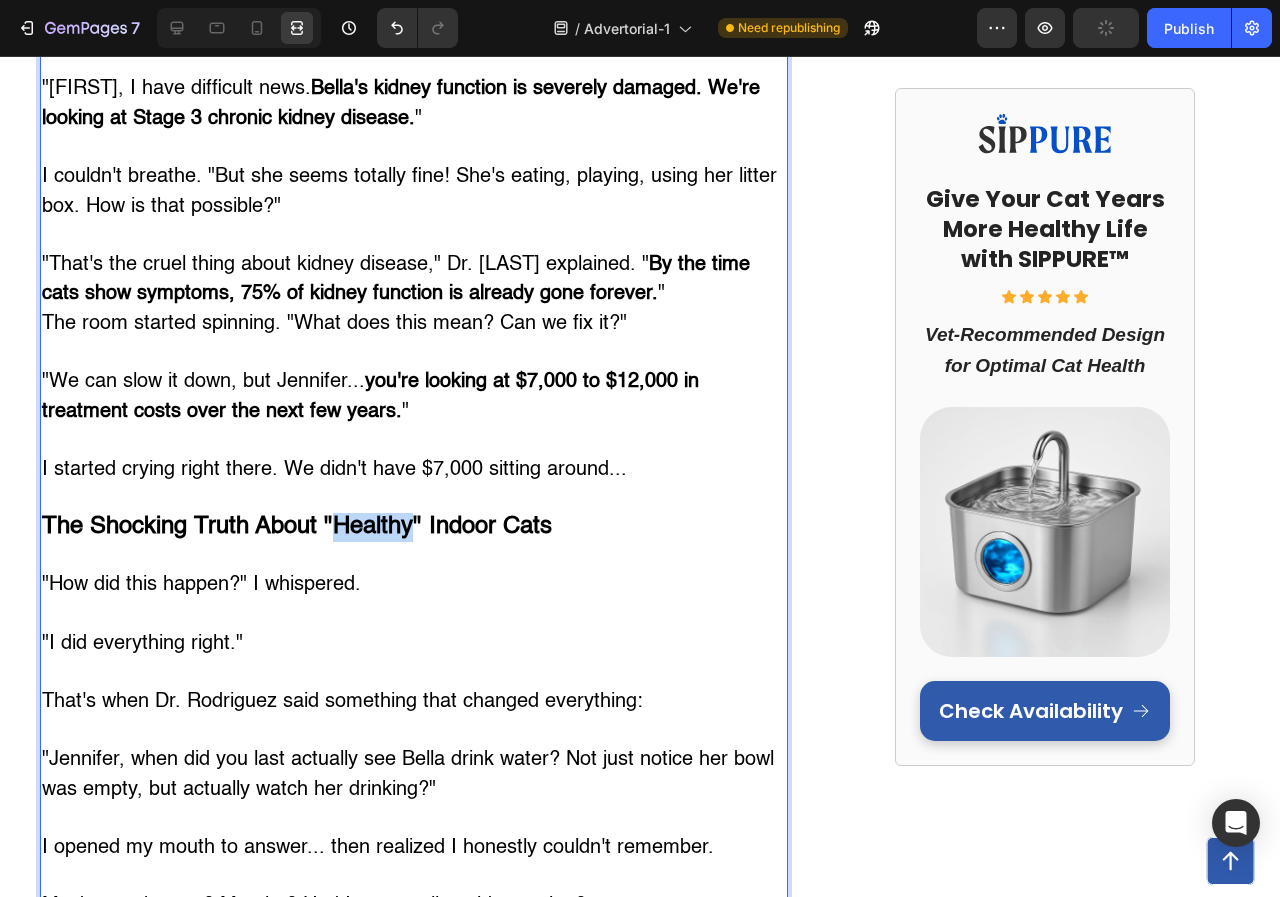 click on "The Shocking Truth About "Healthy" Indoor Cats" at bounding box center (297, 527) 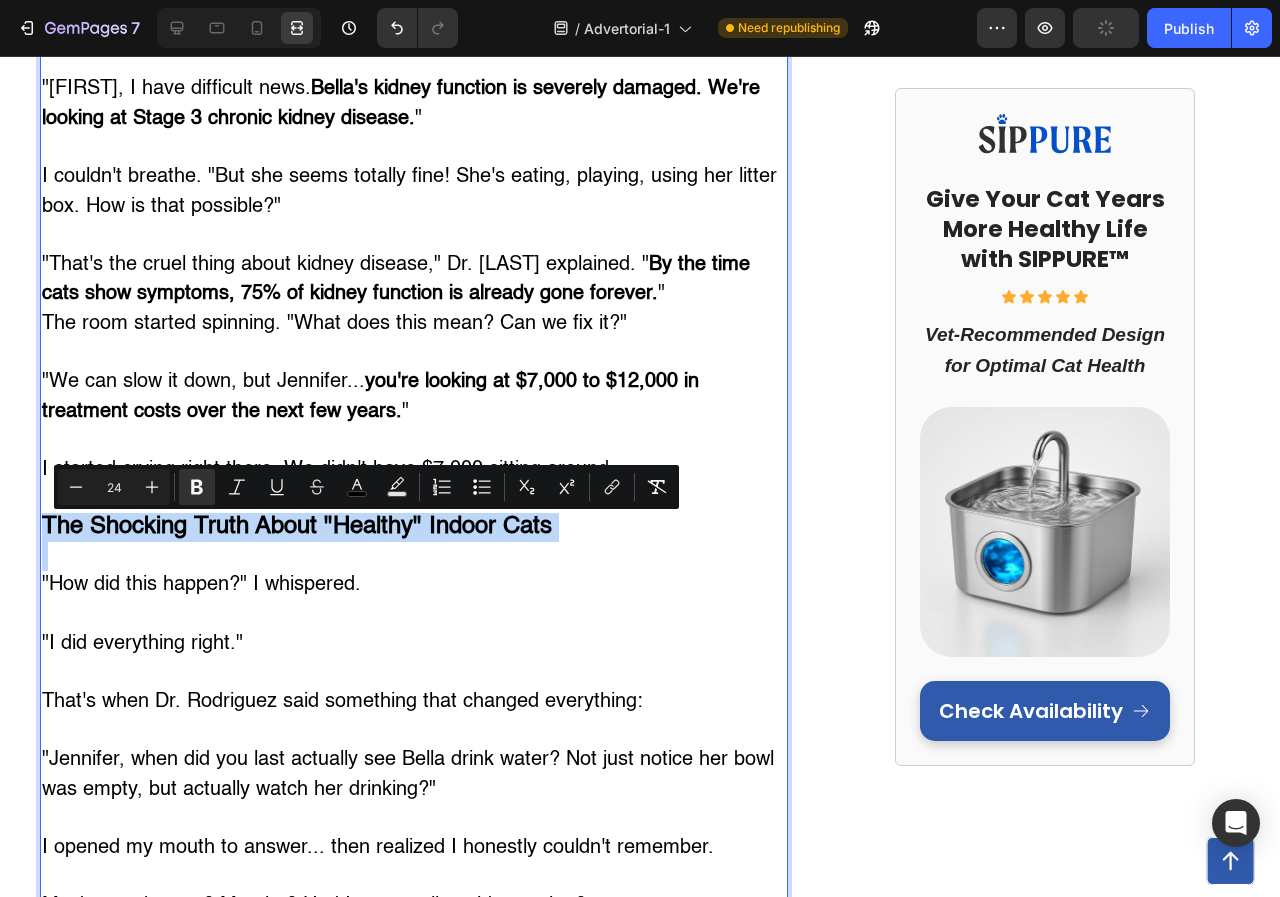 click on "The Shocking Truth About "Healthy" Indoor Cats" at bounding box center [297, 527] 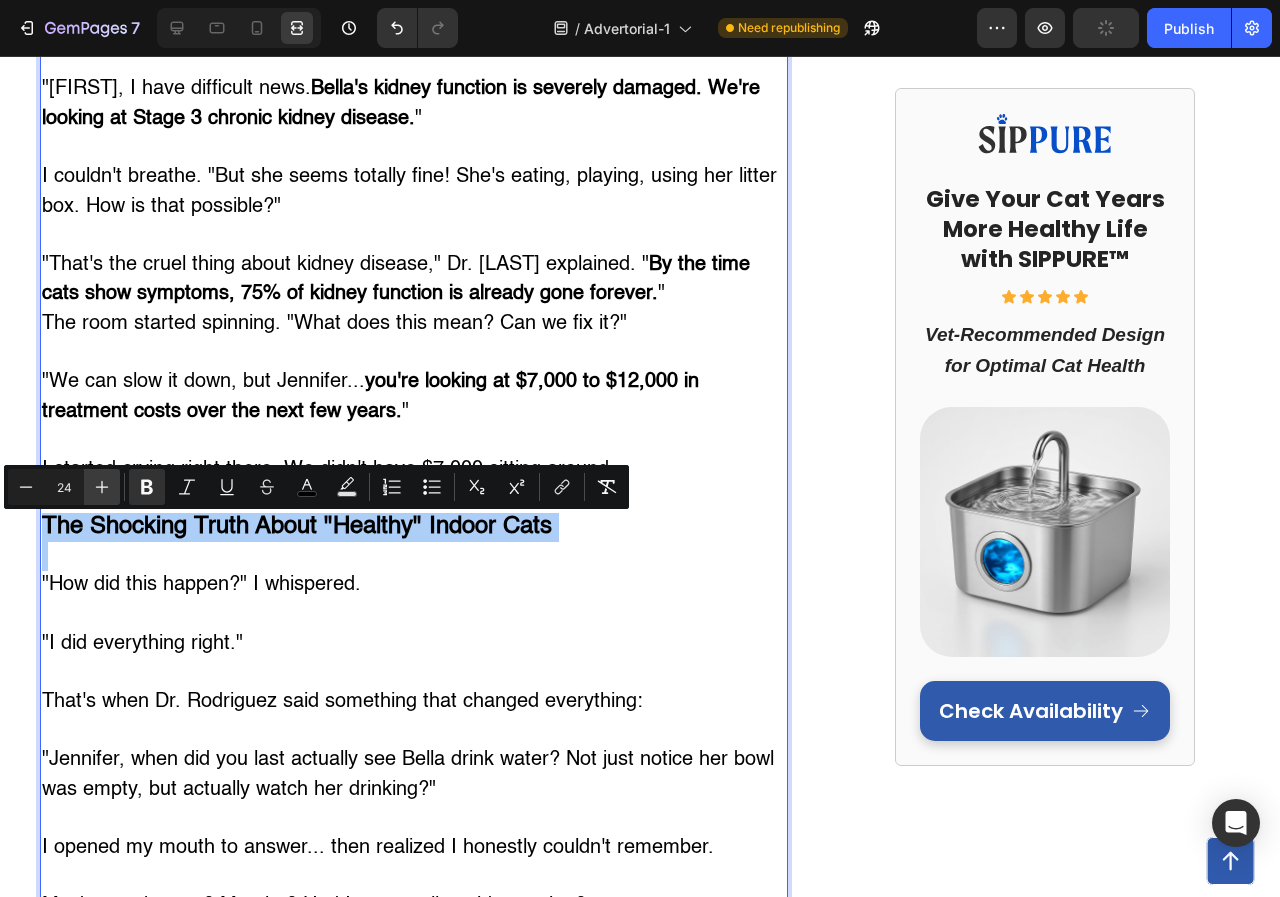 click 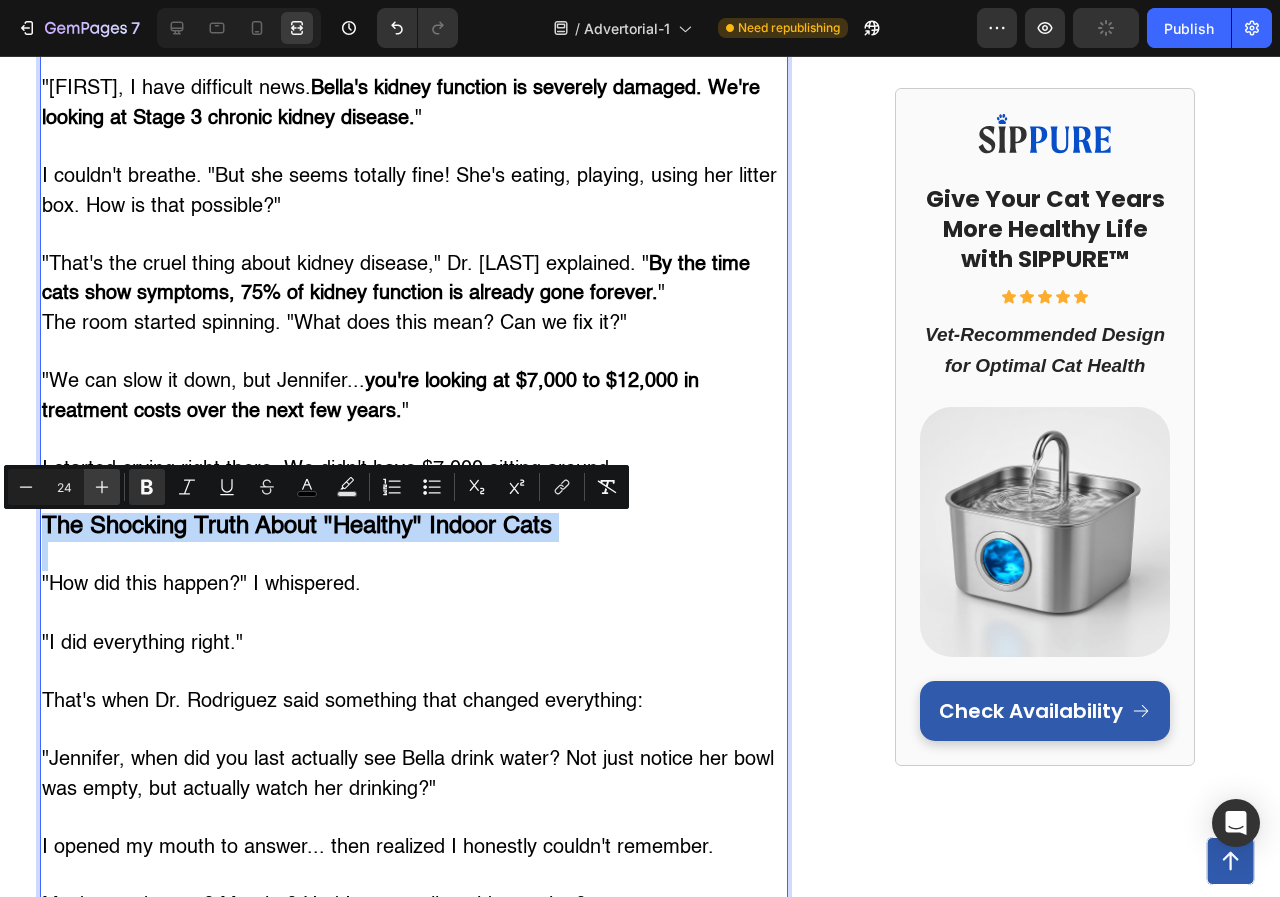 type on "25" 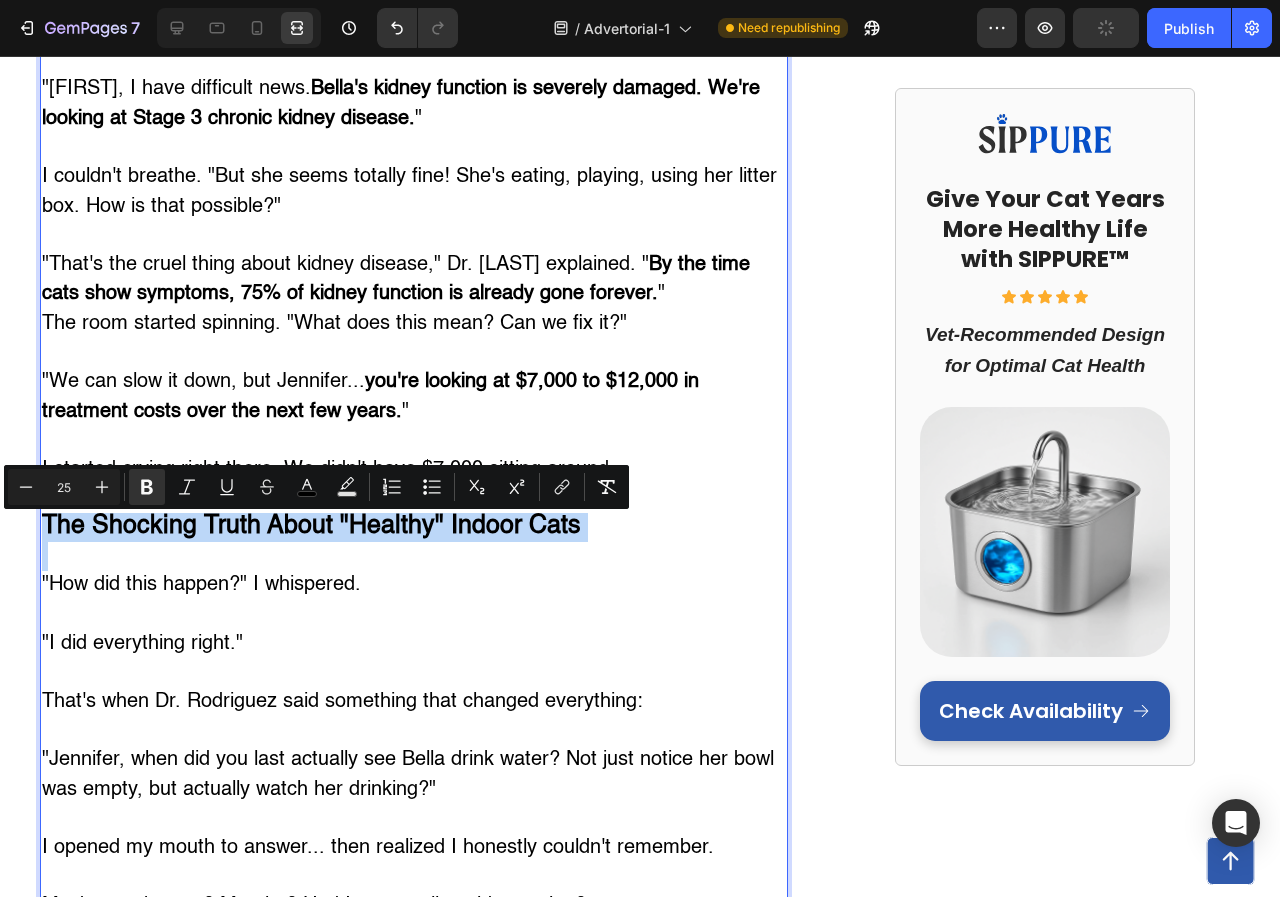 click on ""I did everything right."" at bounding box center [414, 644] 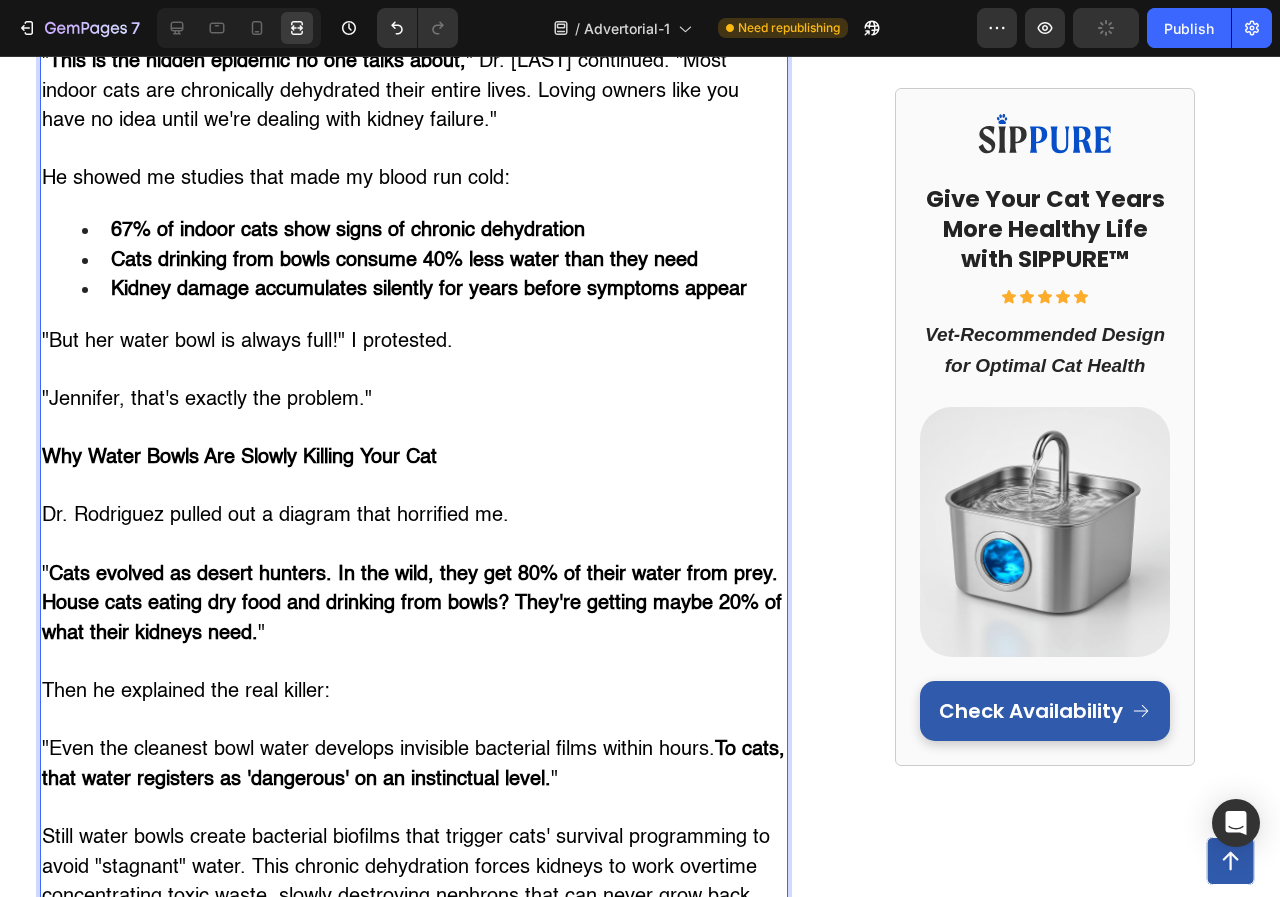 scroll, scrollTop: 2908, scrollLeft: 0, axis: vertical 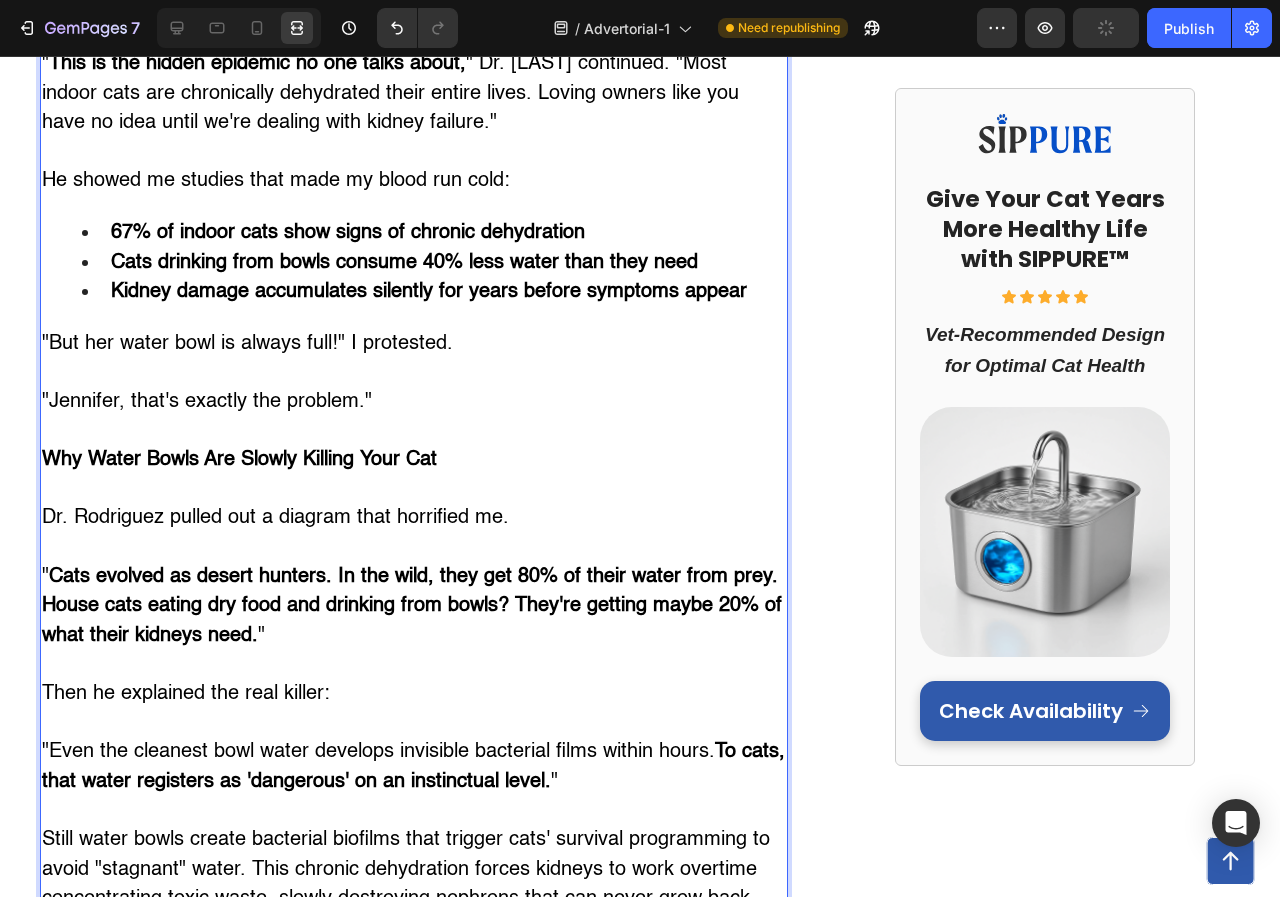 click on "Why Water Bowls Are Slowly Killing Your Cat" at bounding box center (239, 460) 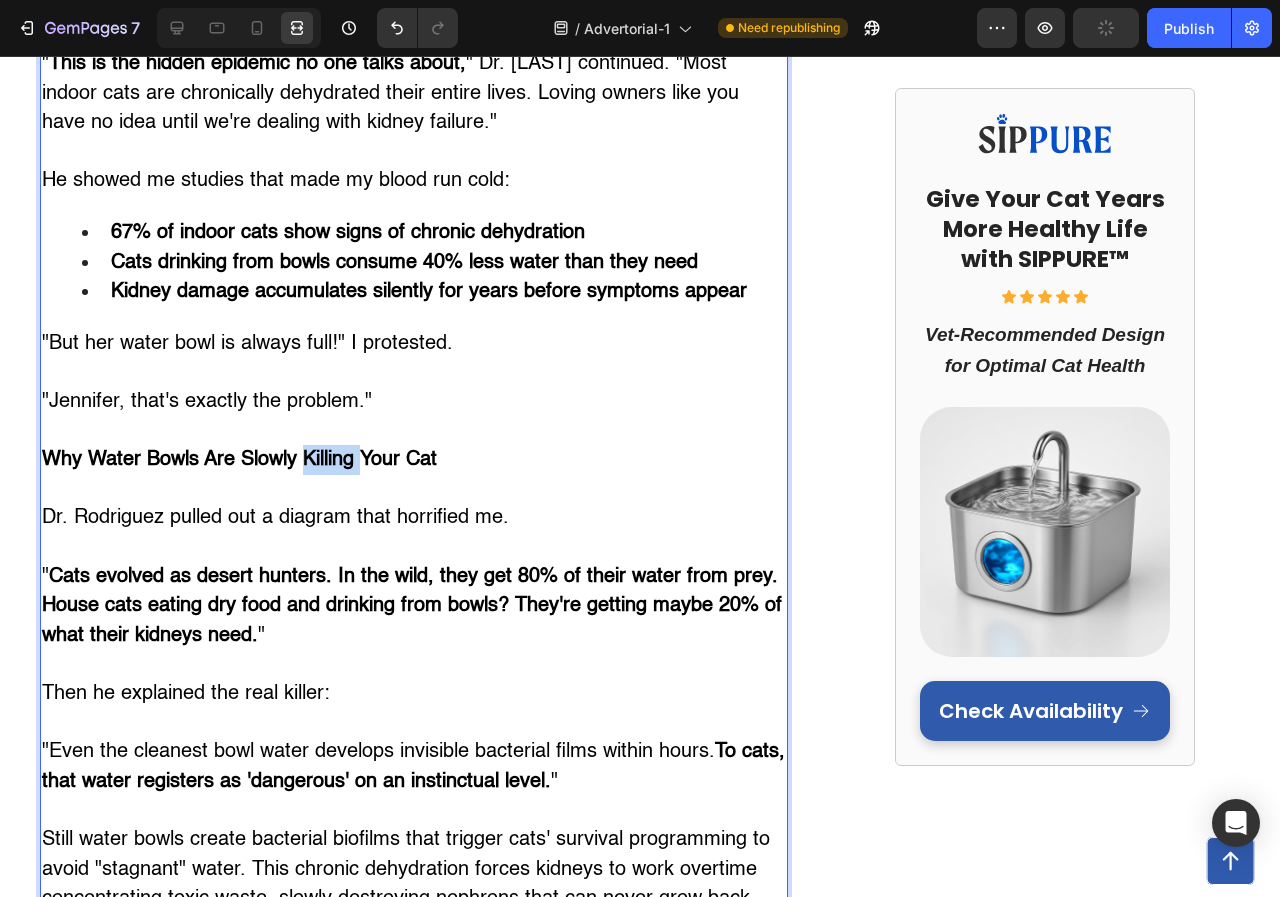 click on "Why Water Bowls Are Slowly Killing Your Cat" at bounding box center [239, 460] 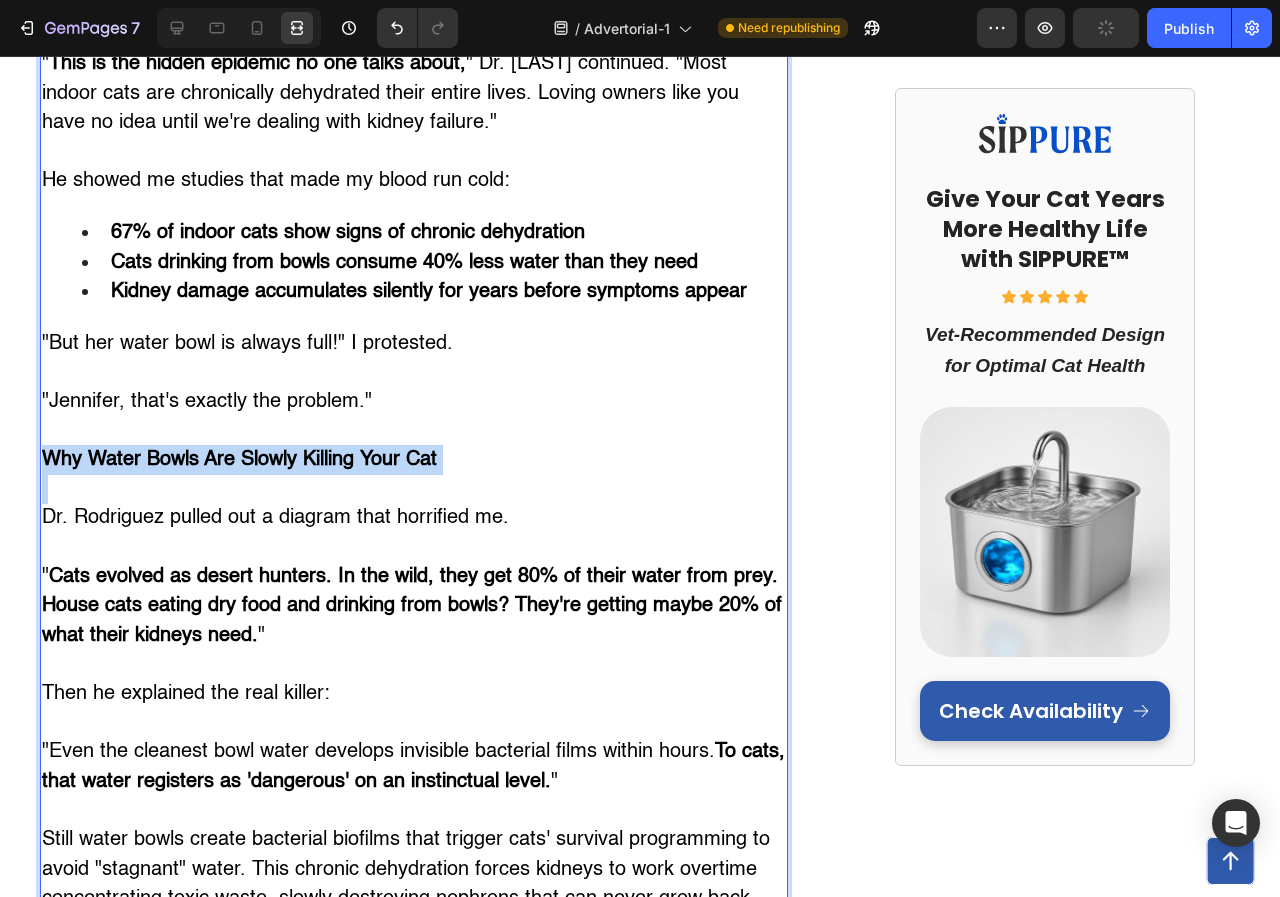 click on "Why Water Bowls Are Slowly Killing Your Cat" at bounding box center [239, 460] 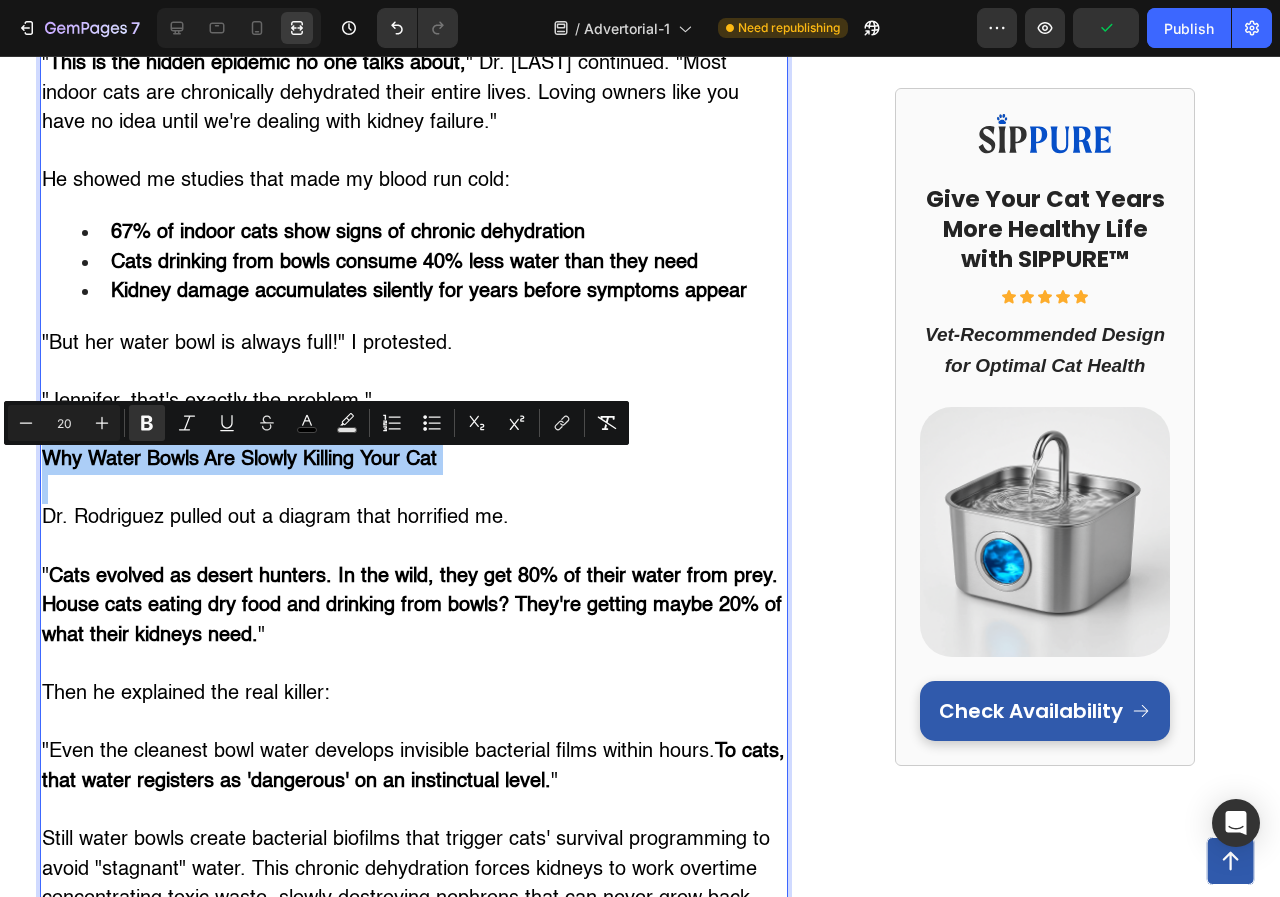 click on "20" at bounding box center [64, 423] 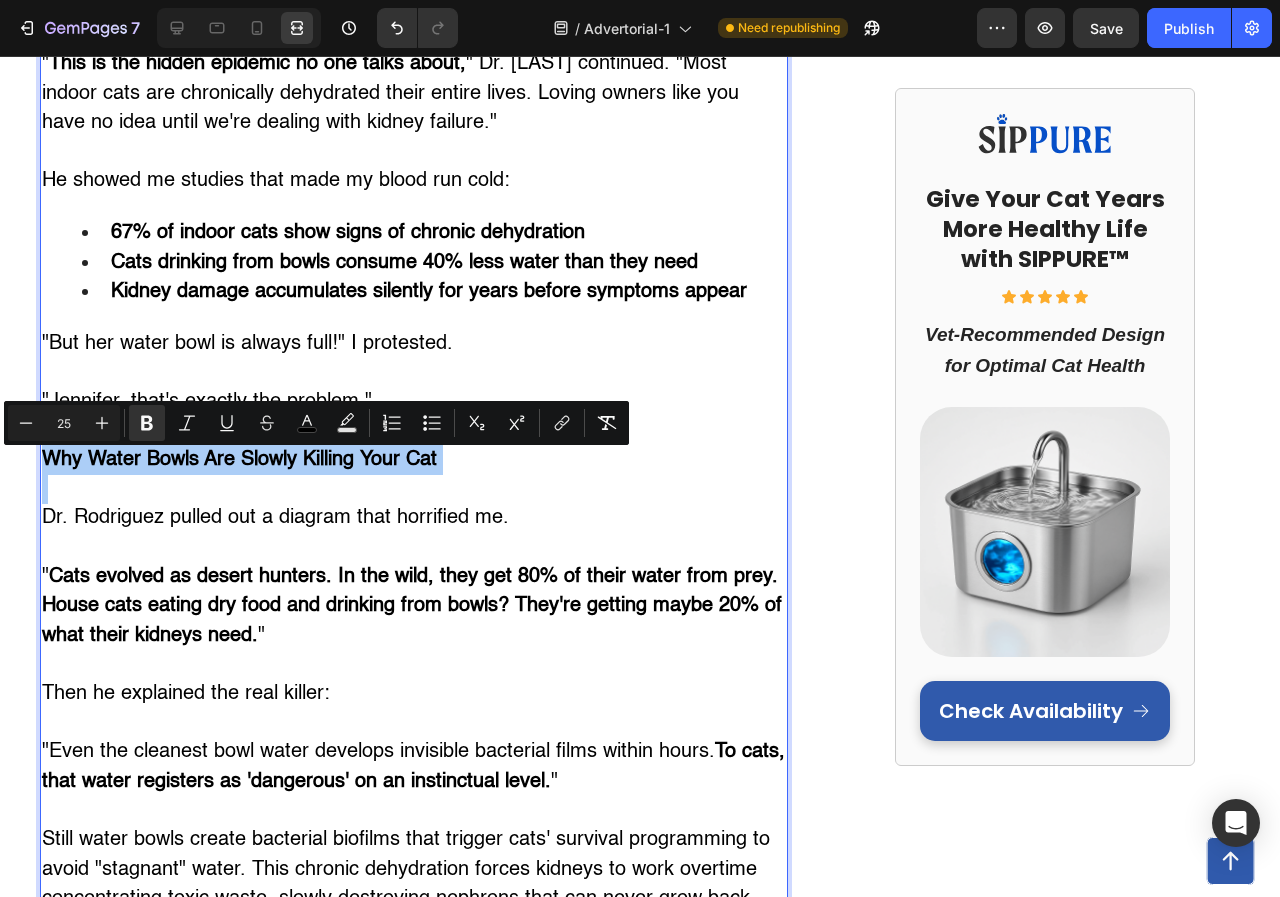 type on "25" 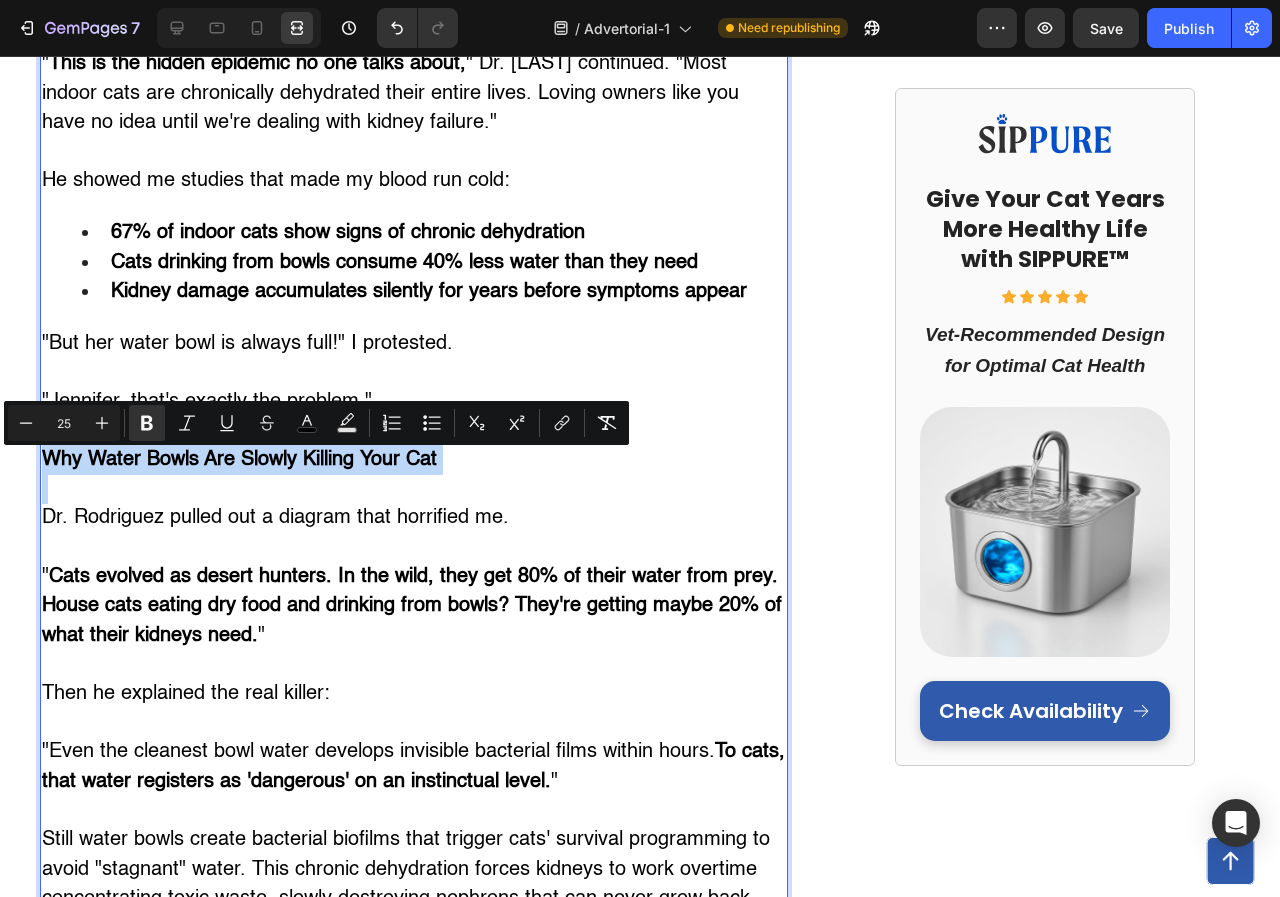 click on "Dr. Rodriguez pulled out a diagram that horrified me." at bounding box center (414, 518) 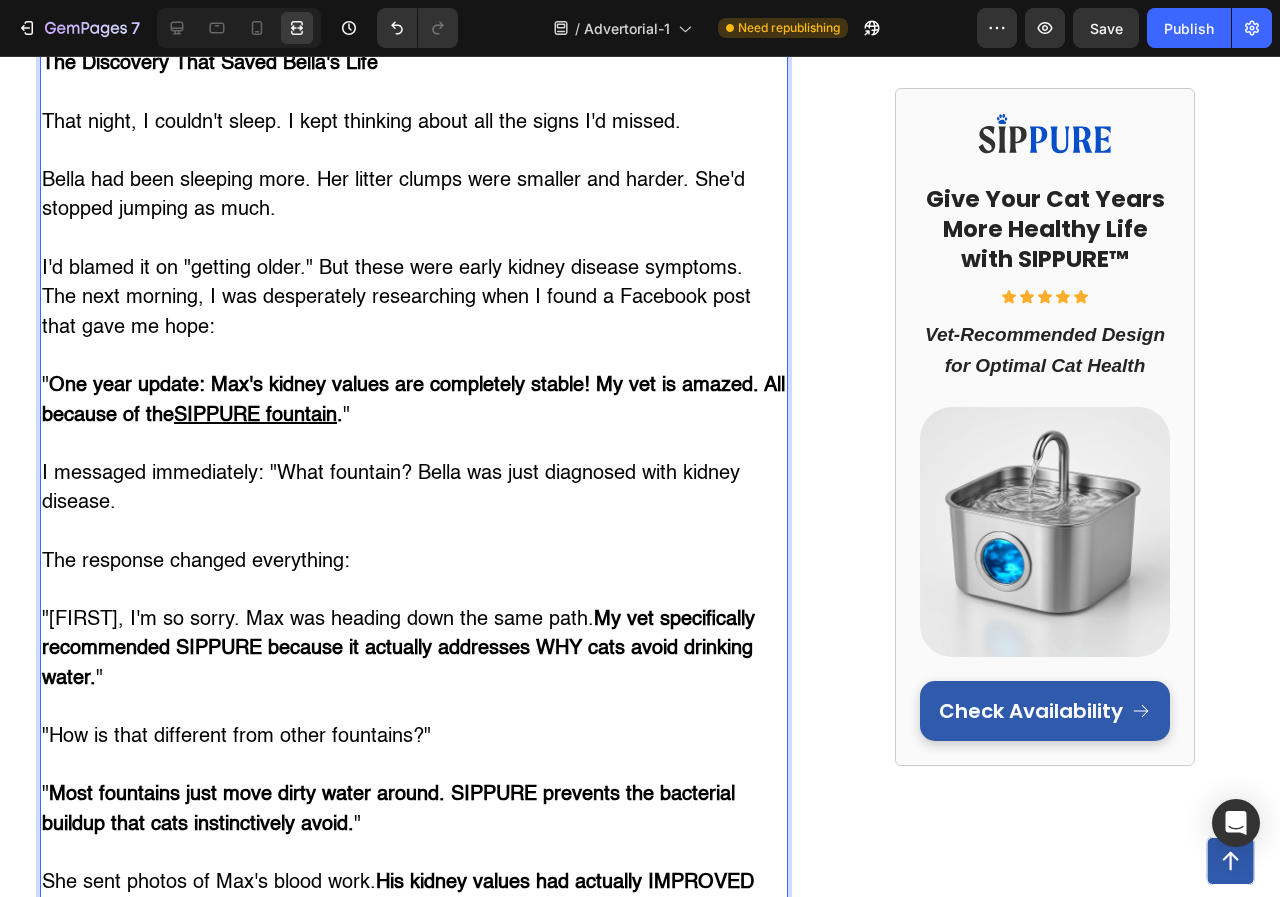 scroll, scrollTop: 4008, scrollLeft: 0, axis: vertical 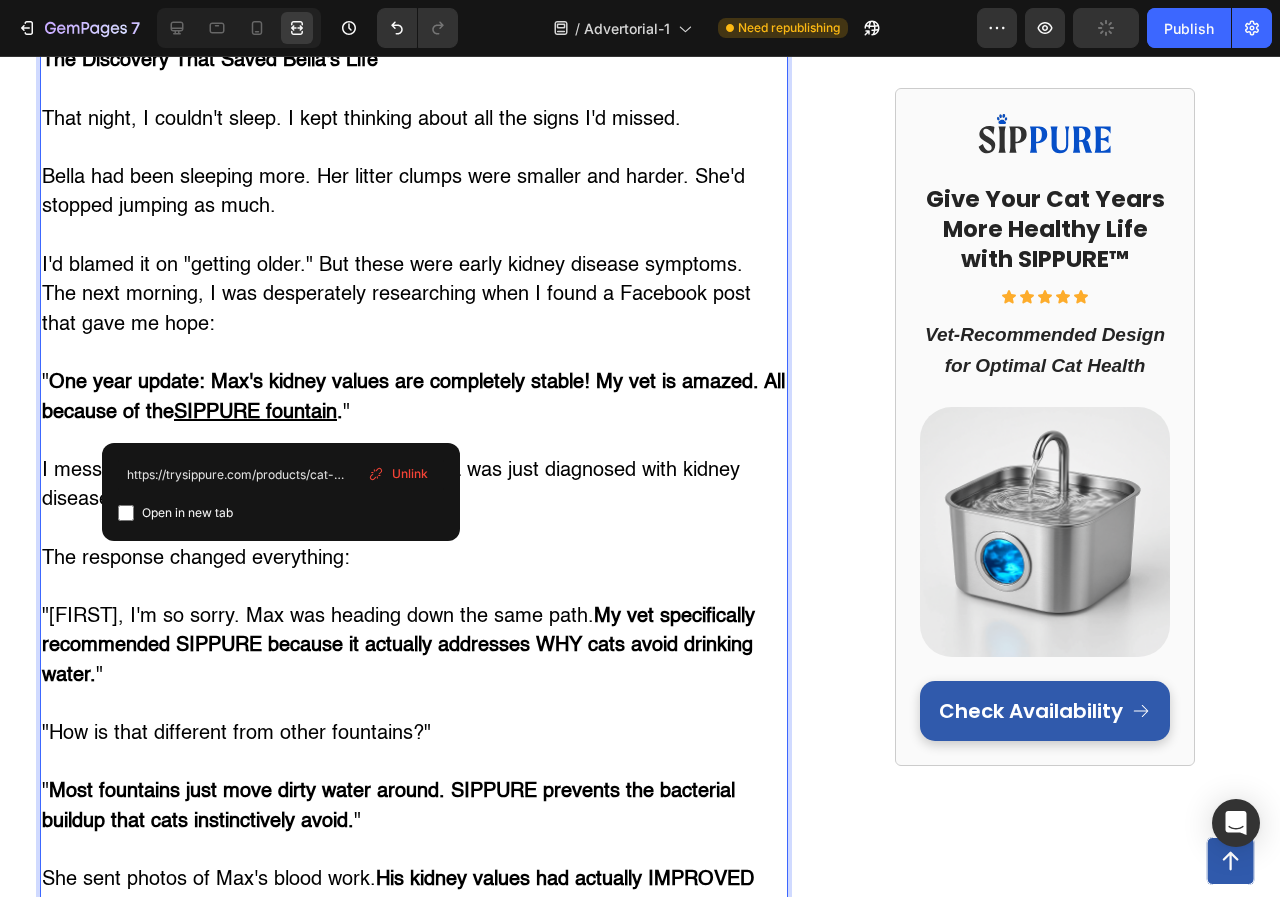 click on "SIPPURE fountain" at bounding box center (255, 413) 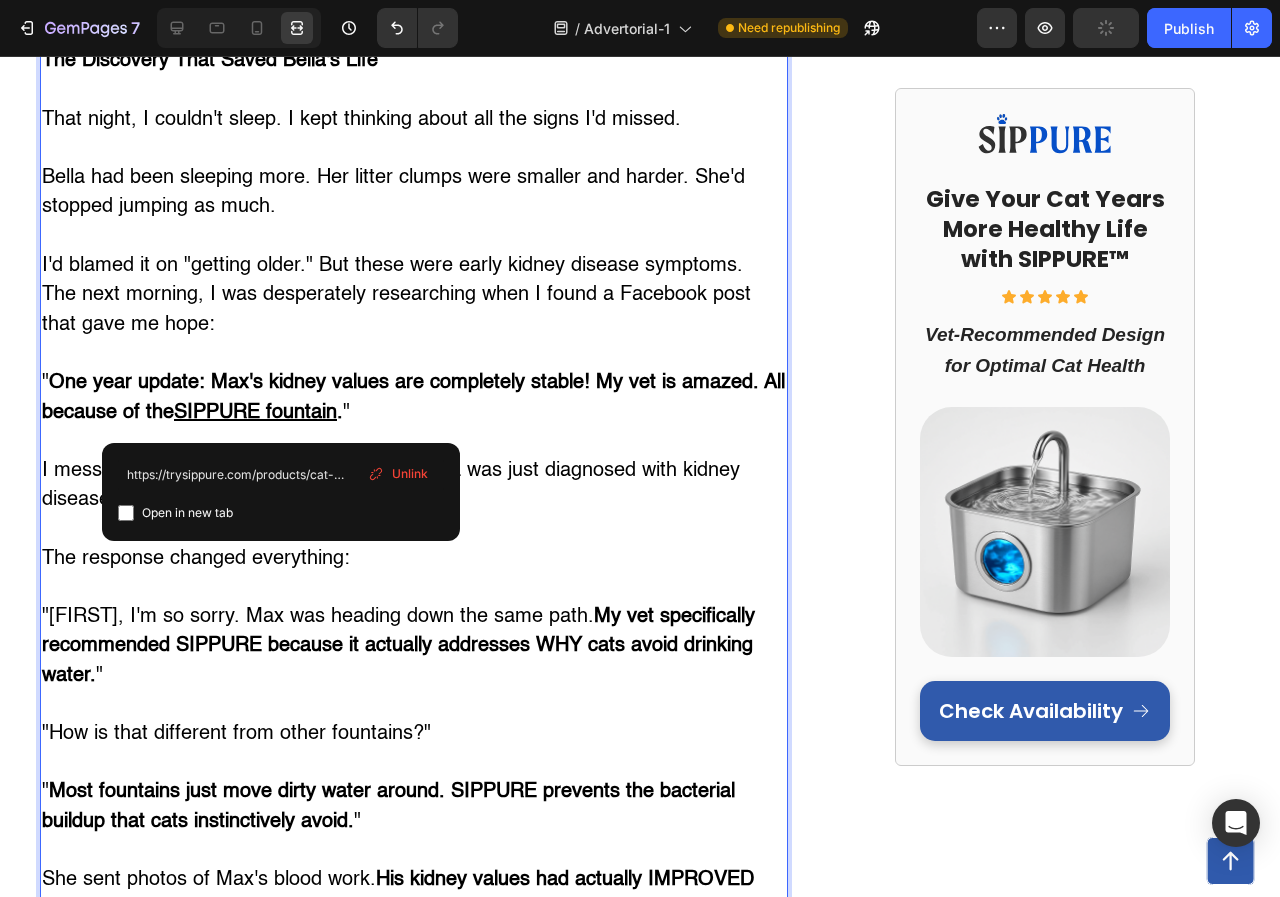 click at bounding box center (414, 441) 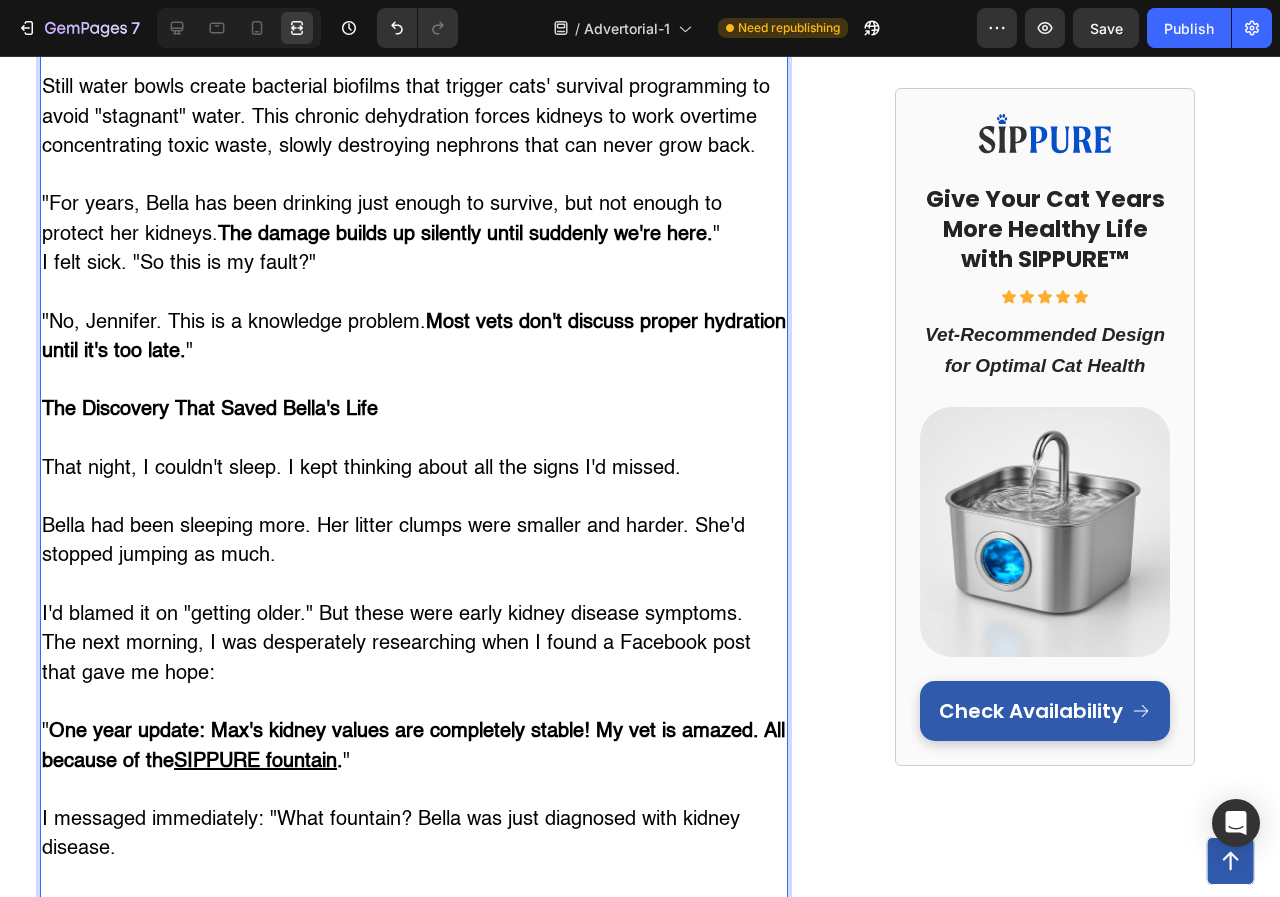 scroll, scrollTop: 3608, scrollLeft: 0, axis: vertical 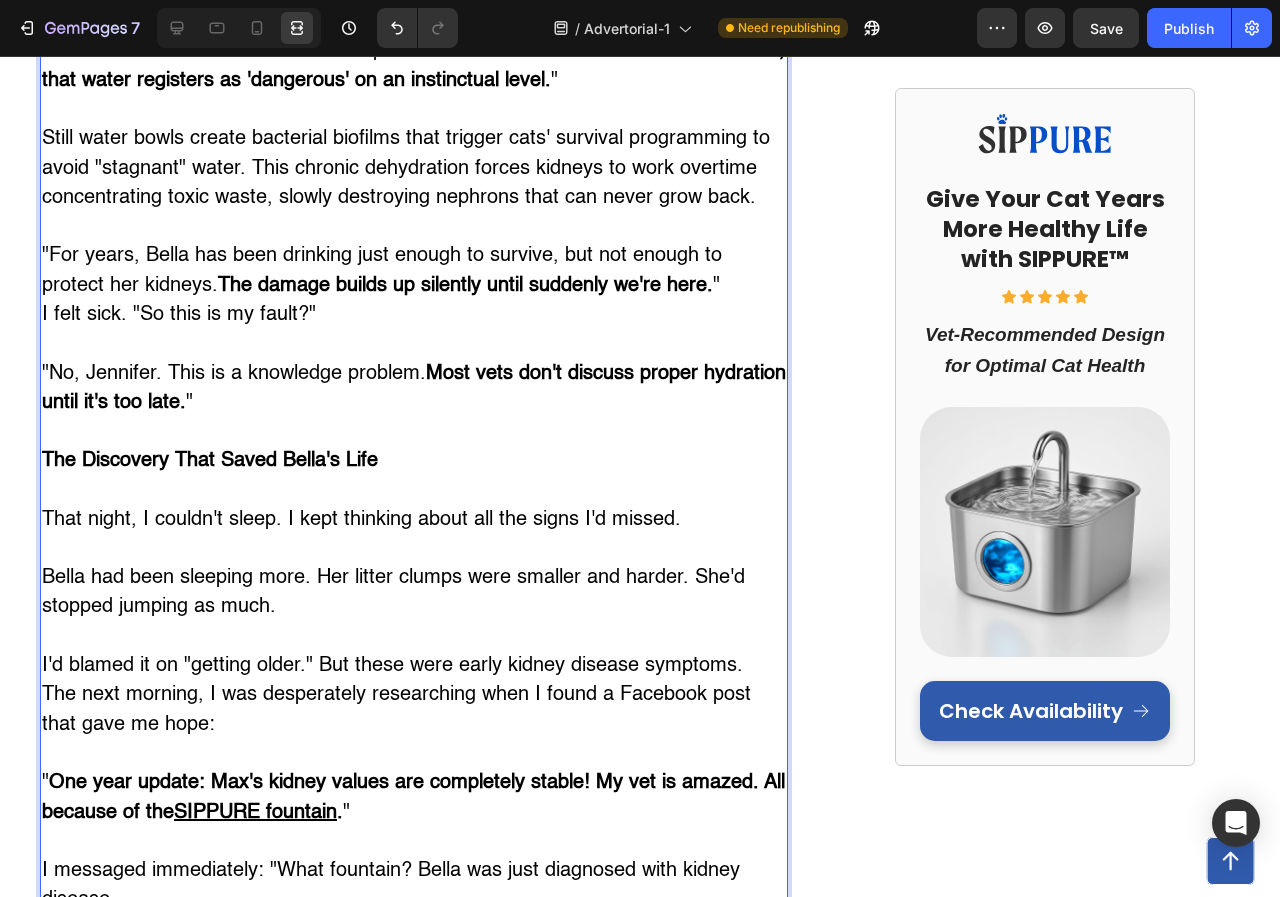 click on "The Discovery That Saved Bella's Life" at bounding box center [210, 461] 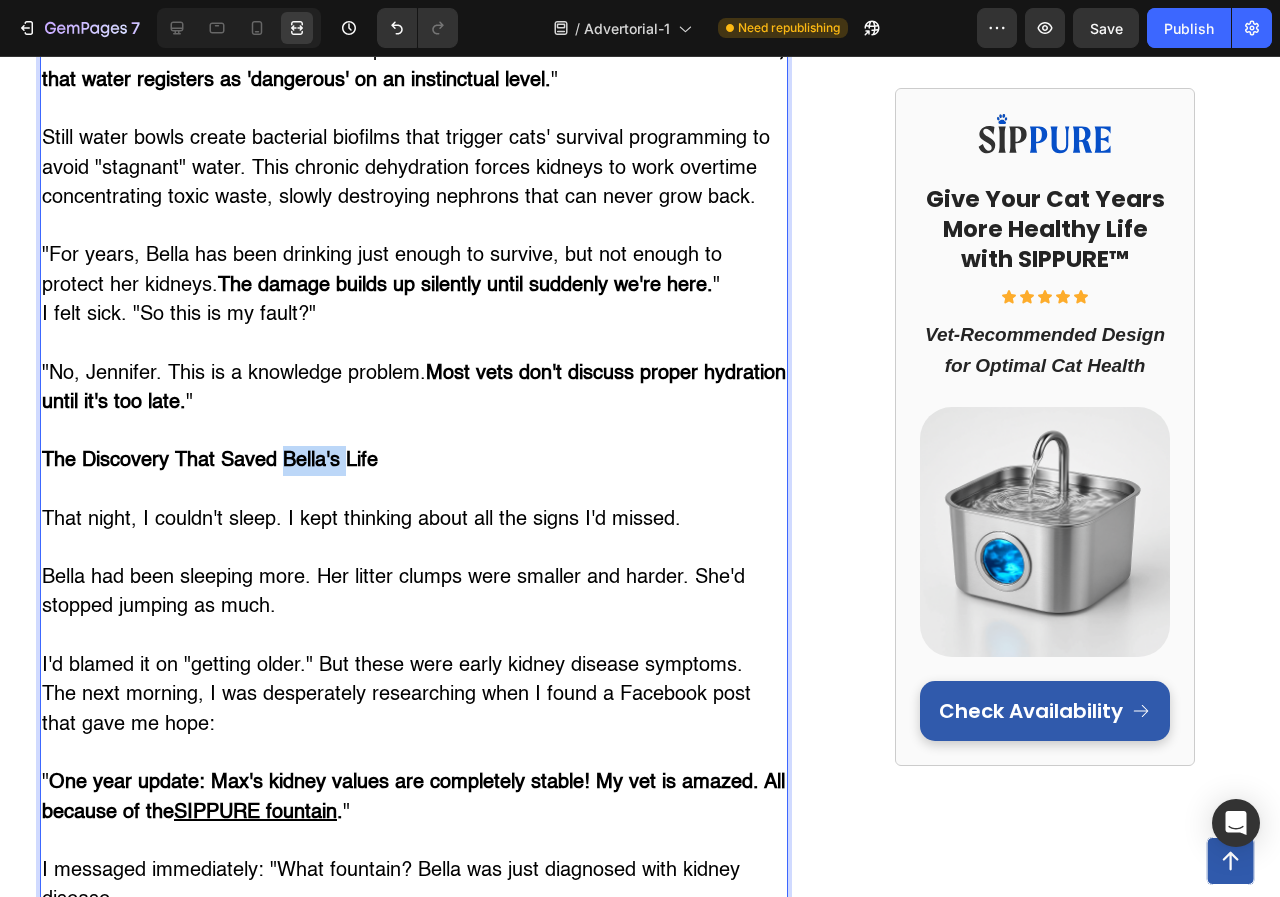 click on "The Discovery That Saved Bella's Life" at bounding box center (210, 461) 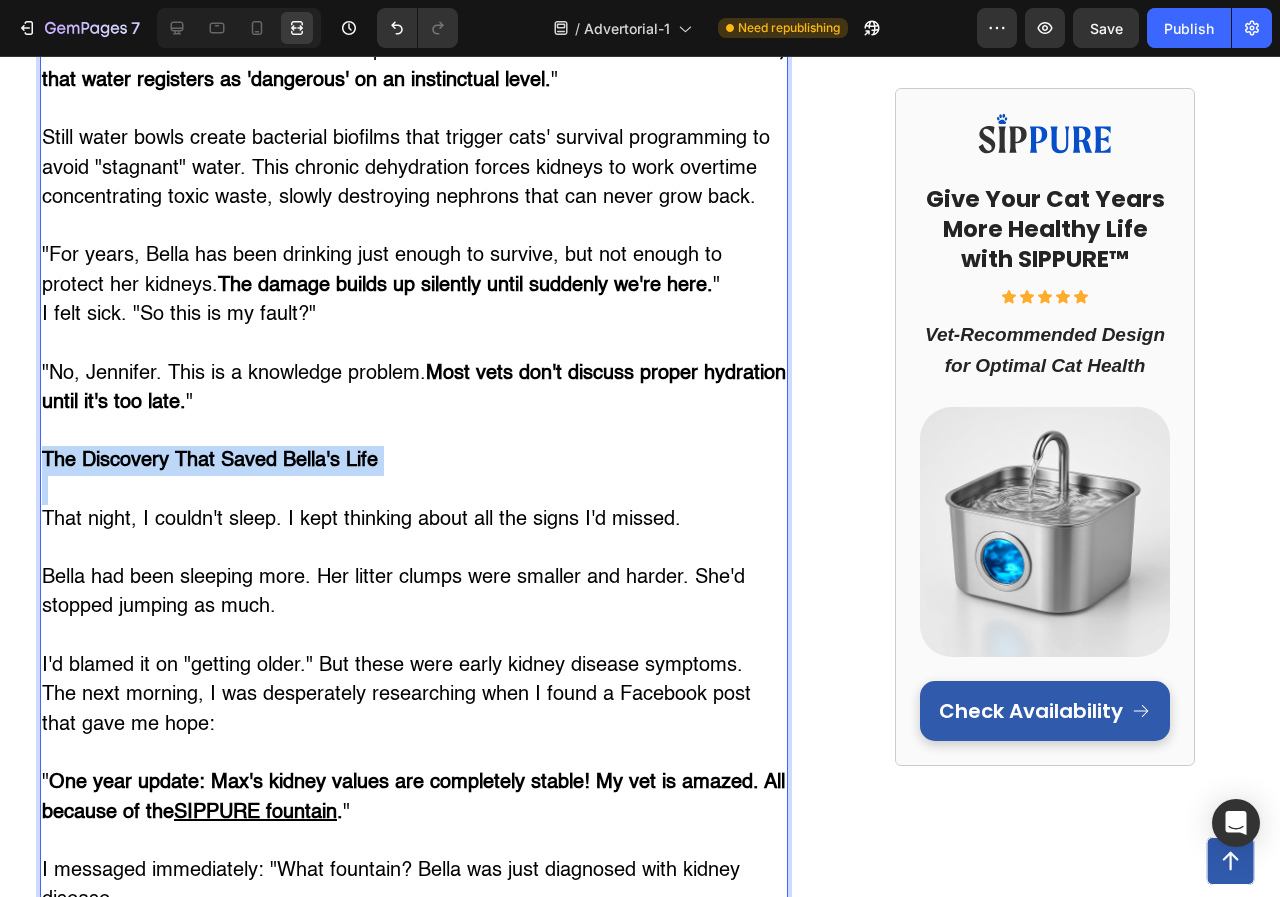 click on "The Discovery That Saved Bella's Life" at bounding box center (210, 461) 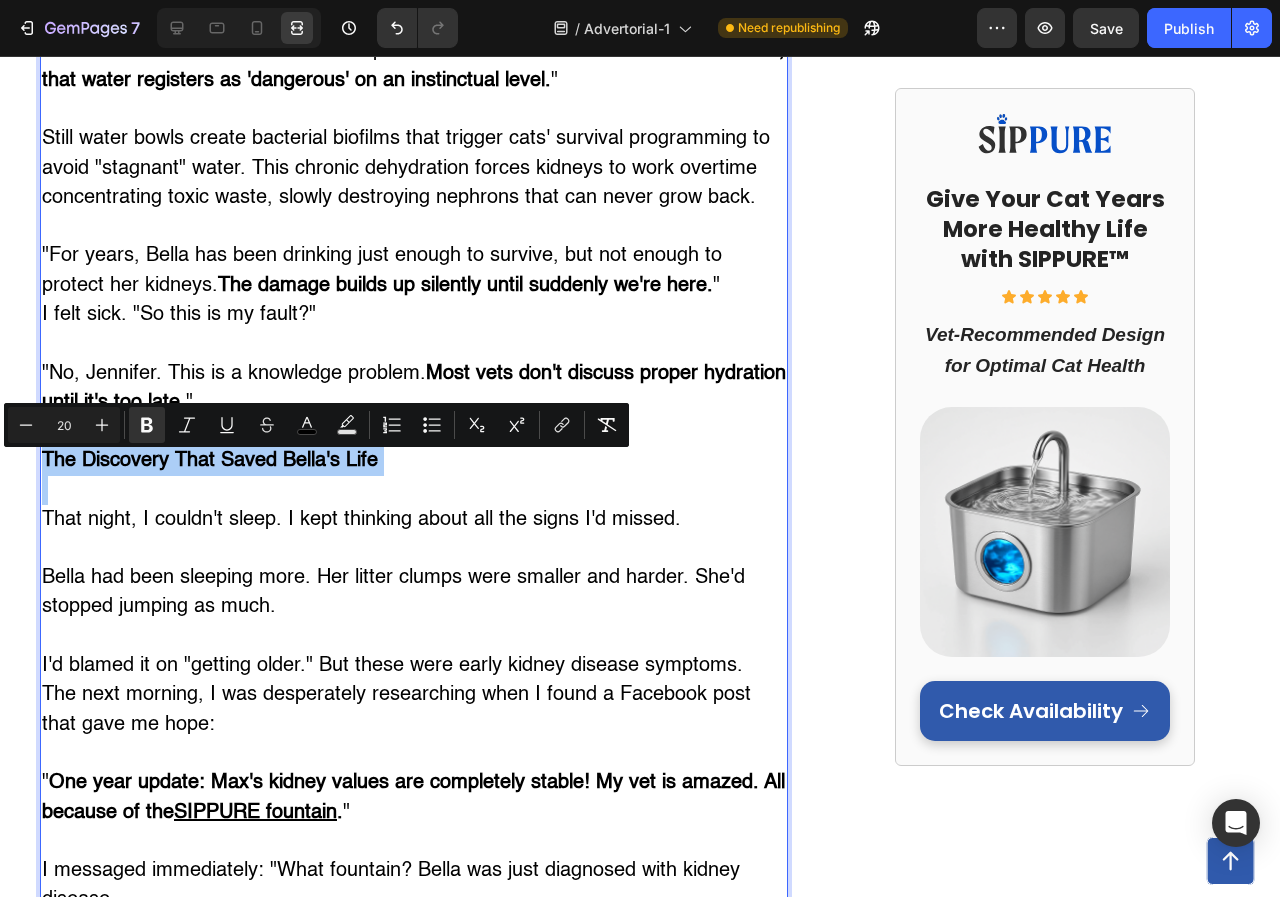click on "20" at bounding box center (64, 425) 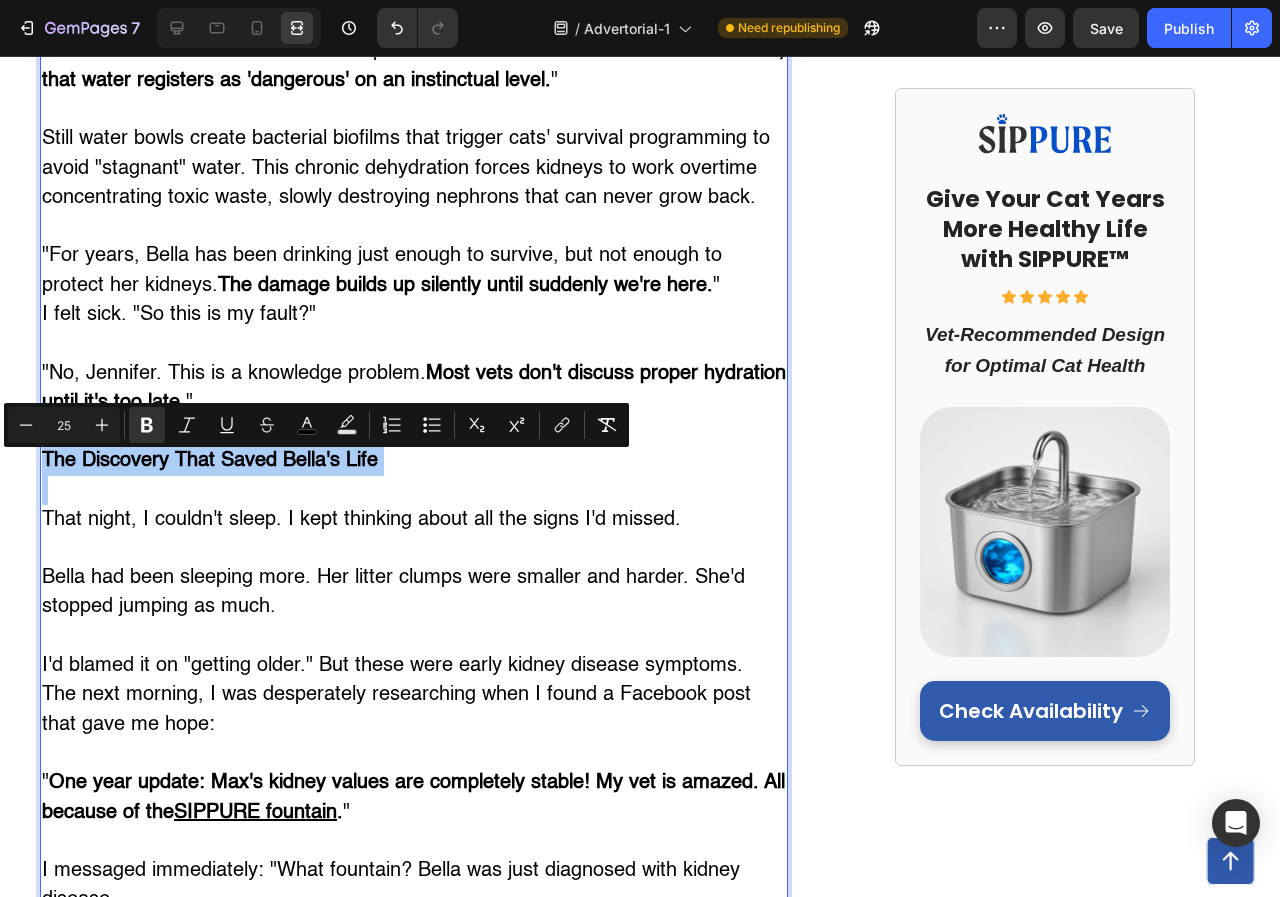type on "25" 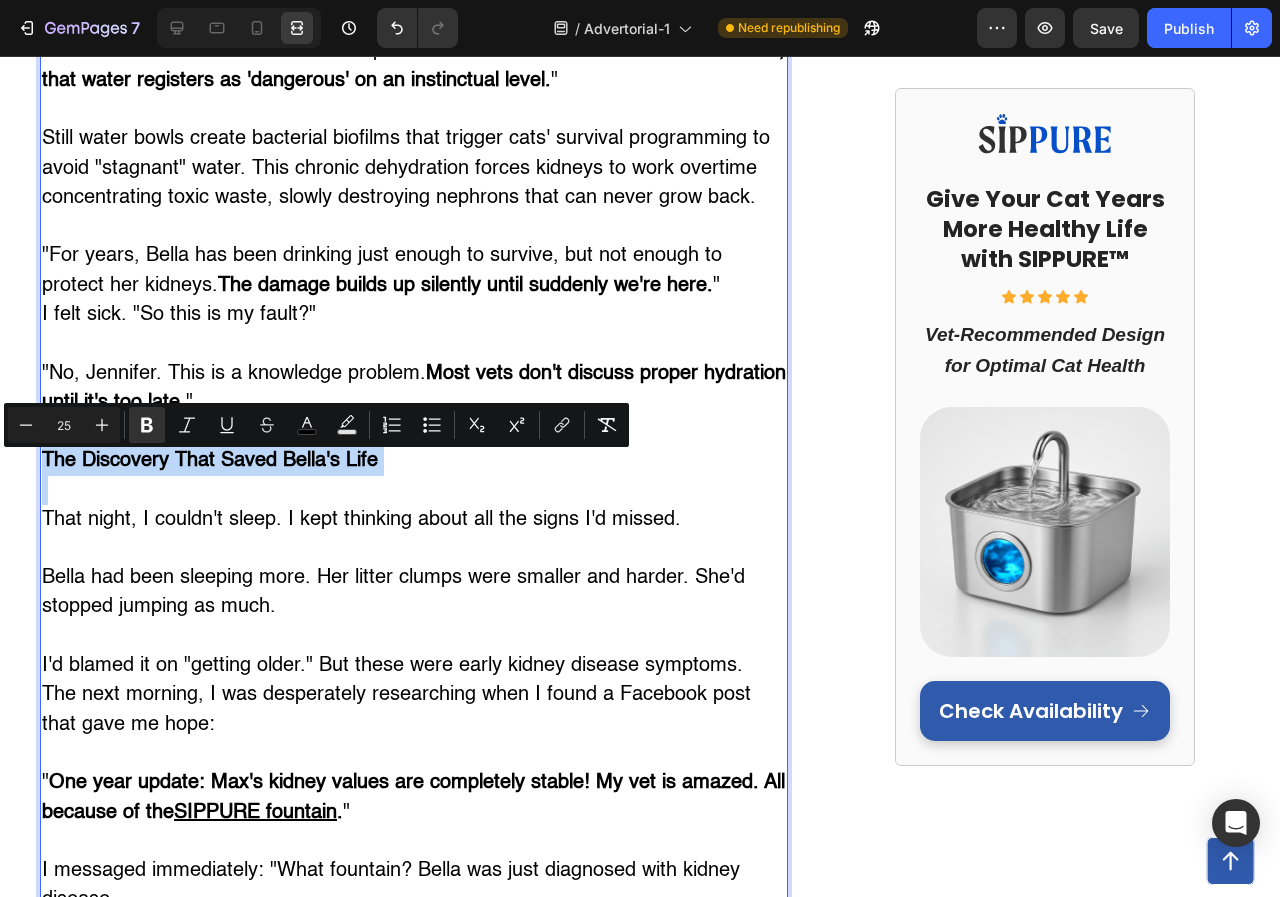 click on "The Discovery That Saved Bella's Life" at bounding box center [414, 461] 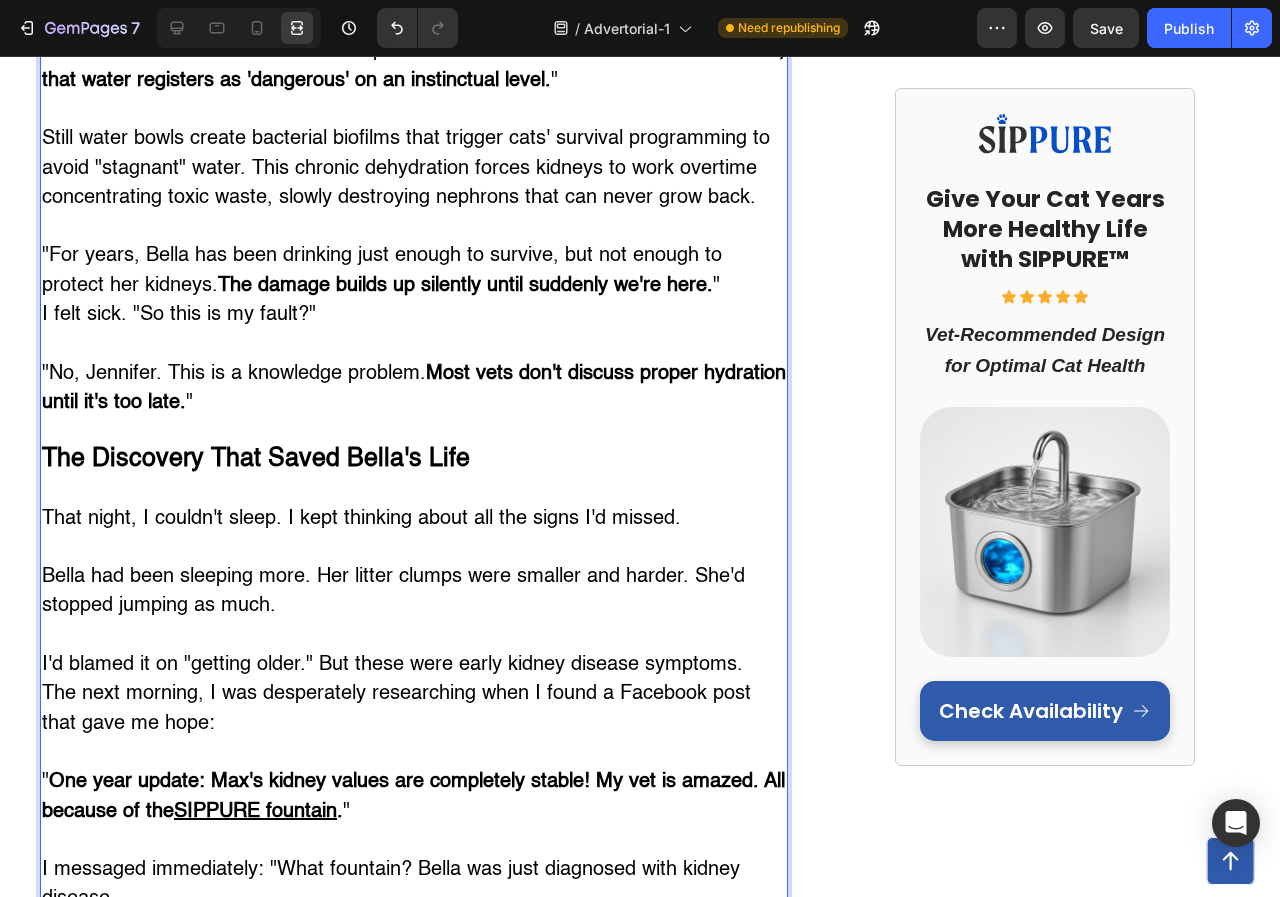 click at bounding box center (414, 489) 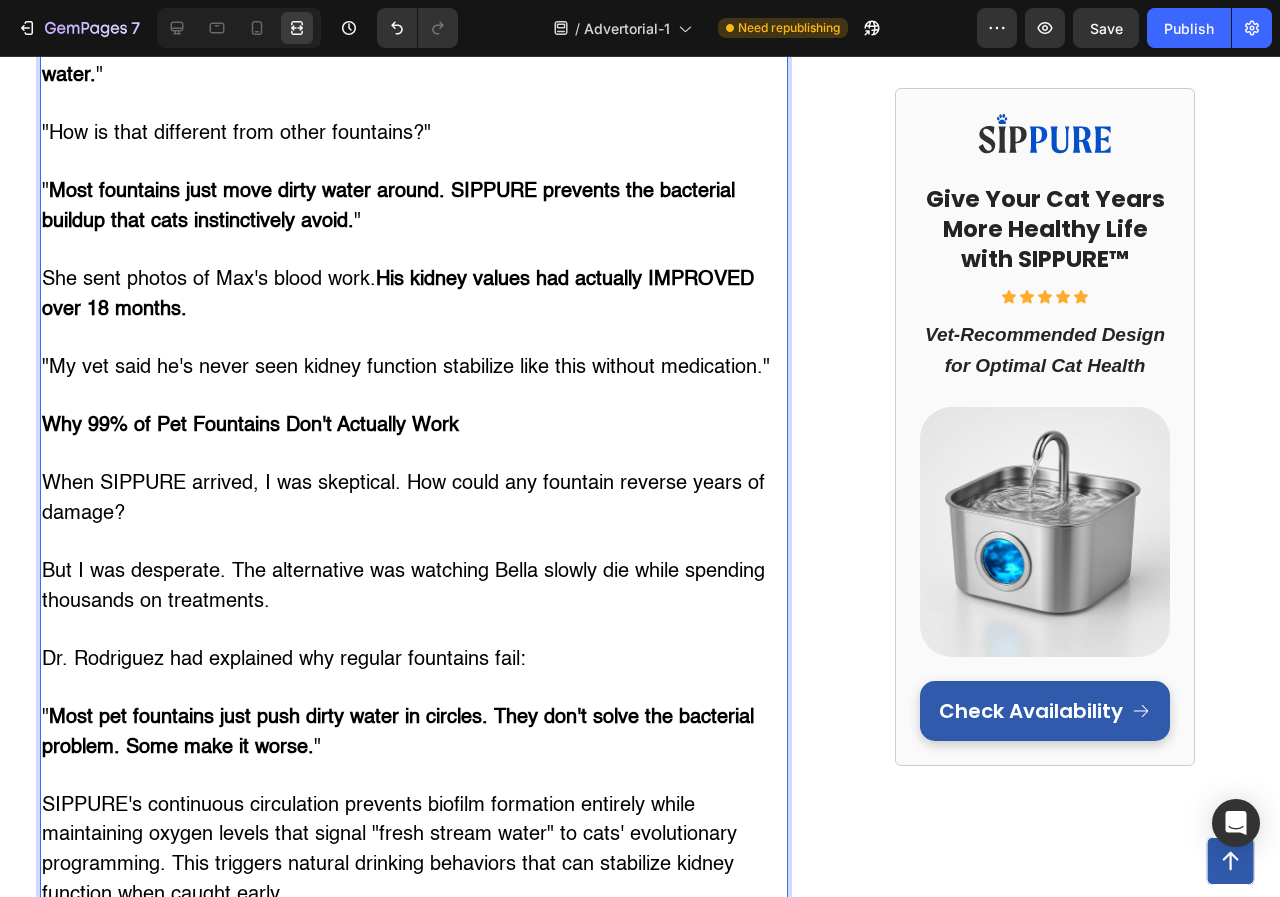 scroll, scrollTop: 4608, scrollLeft: 0, axis: vertical 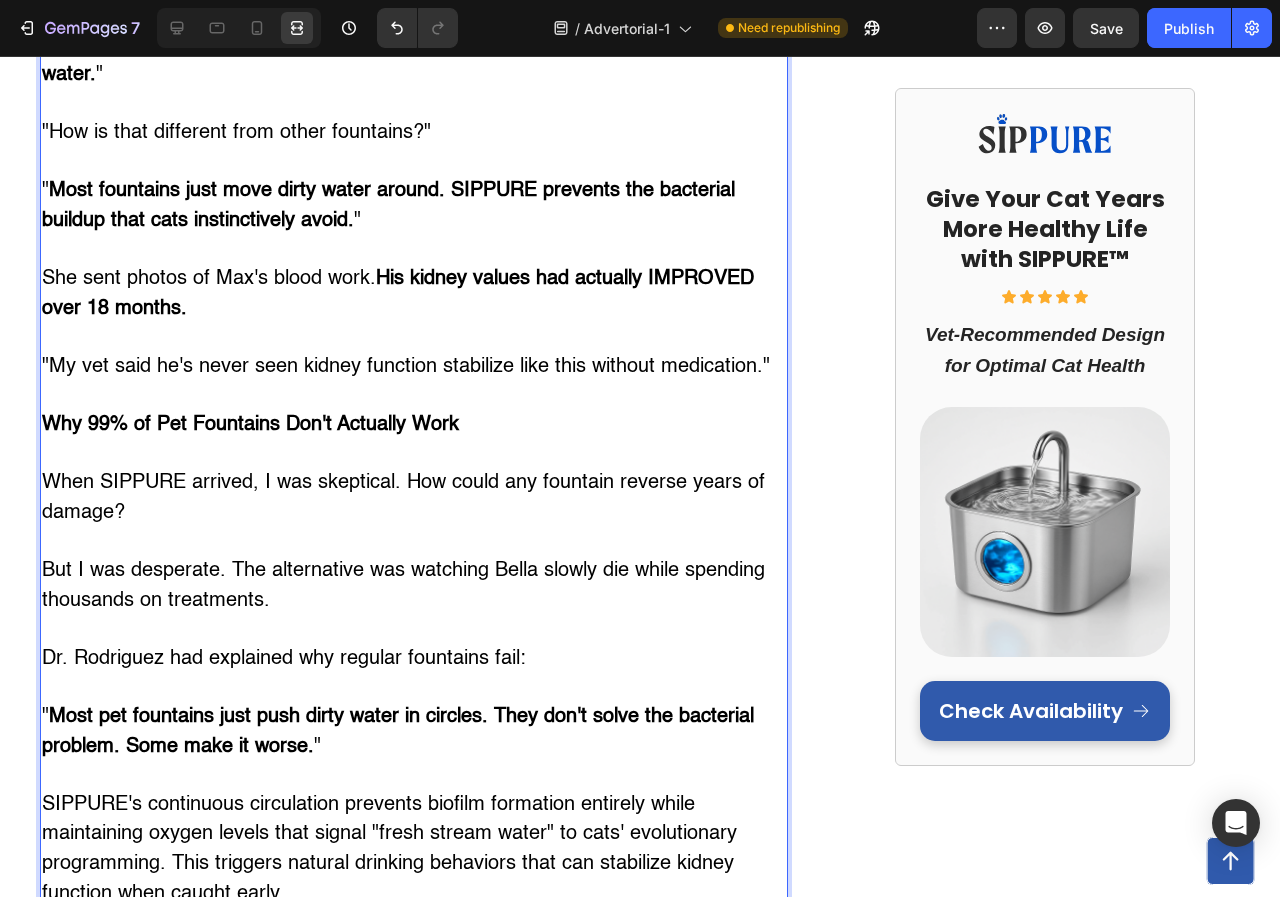 click on "Why 99% of Pet Fountains Don't Actually Work" at bounding box center (250, 425) 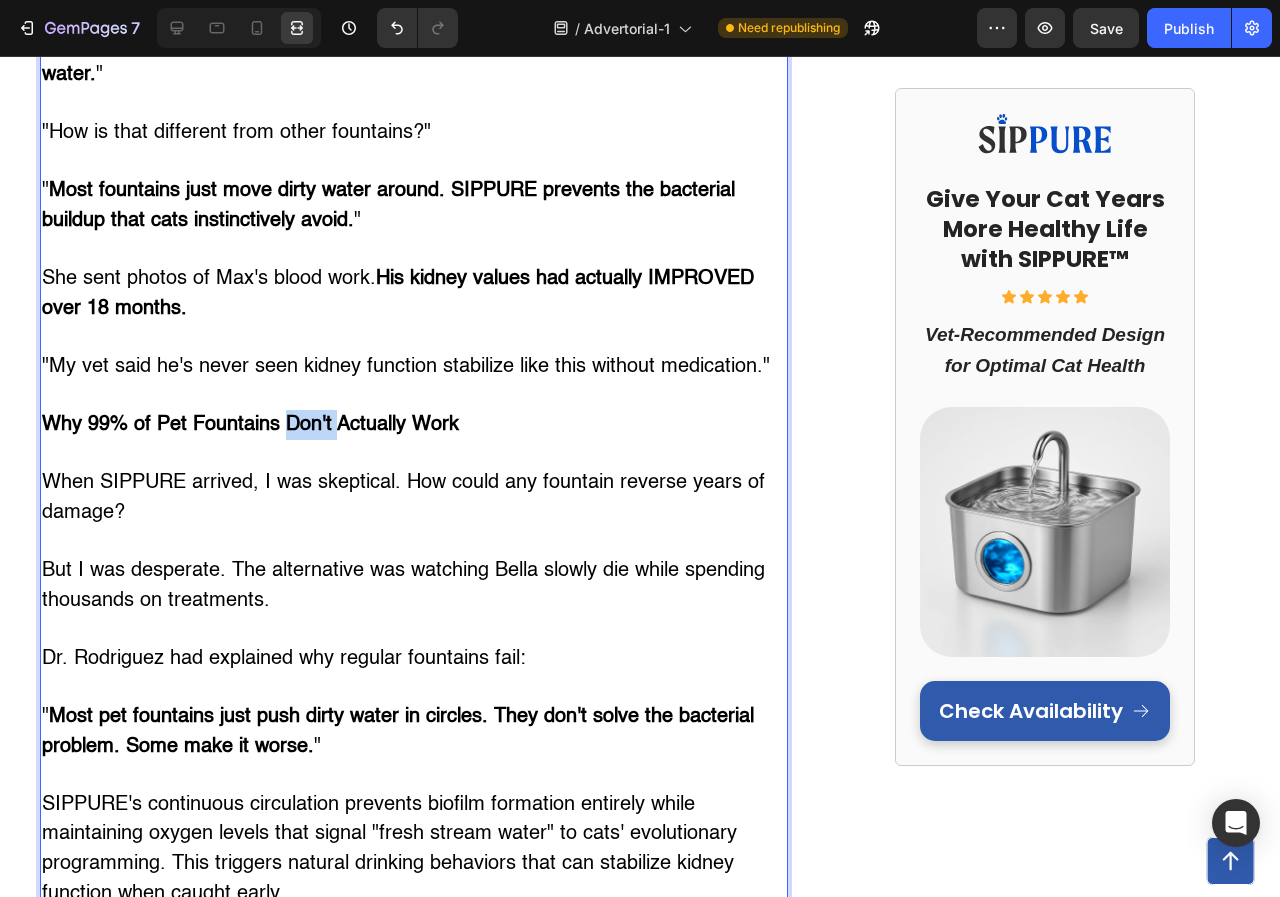 click on "Why 99% of Pet Fountains Don't Actually Work" at bounding box center [250, 425] 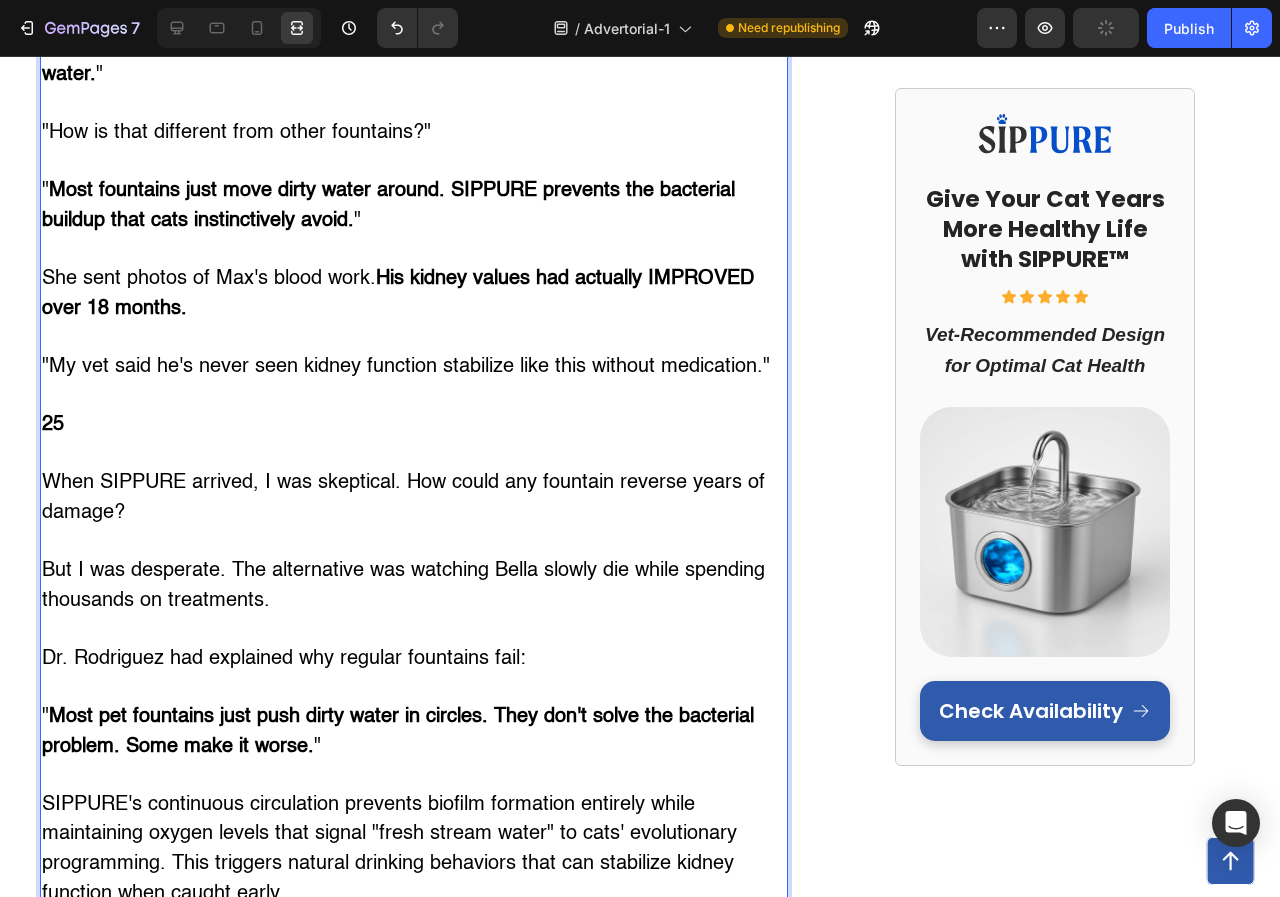 click 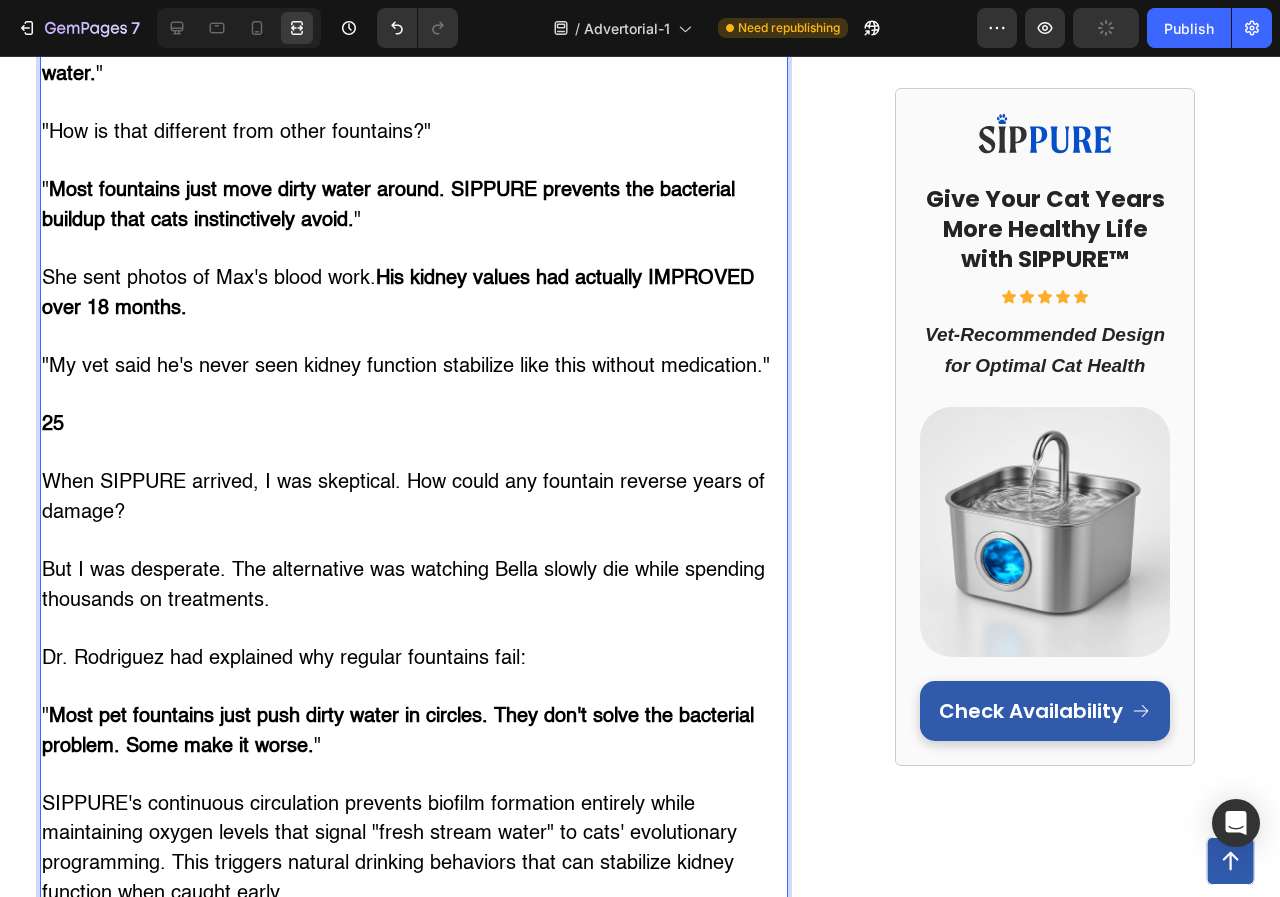 click 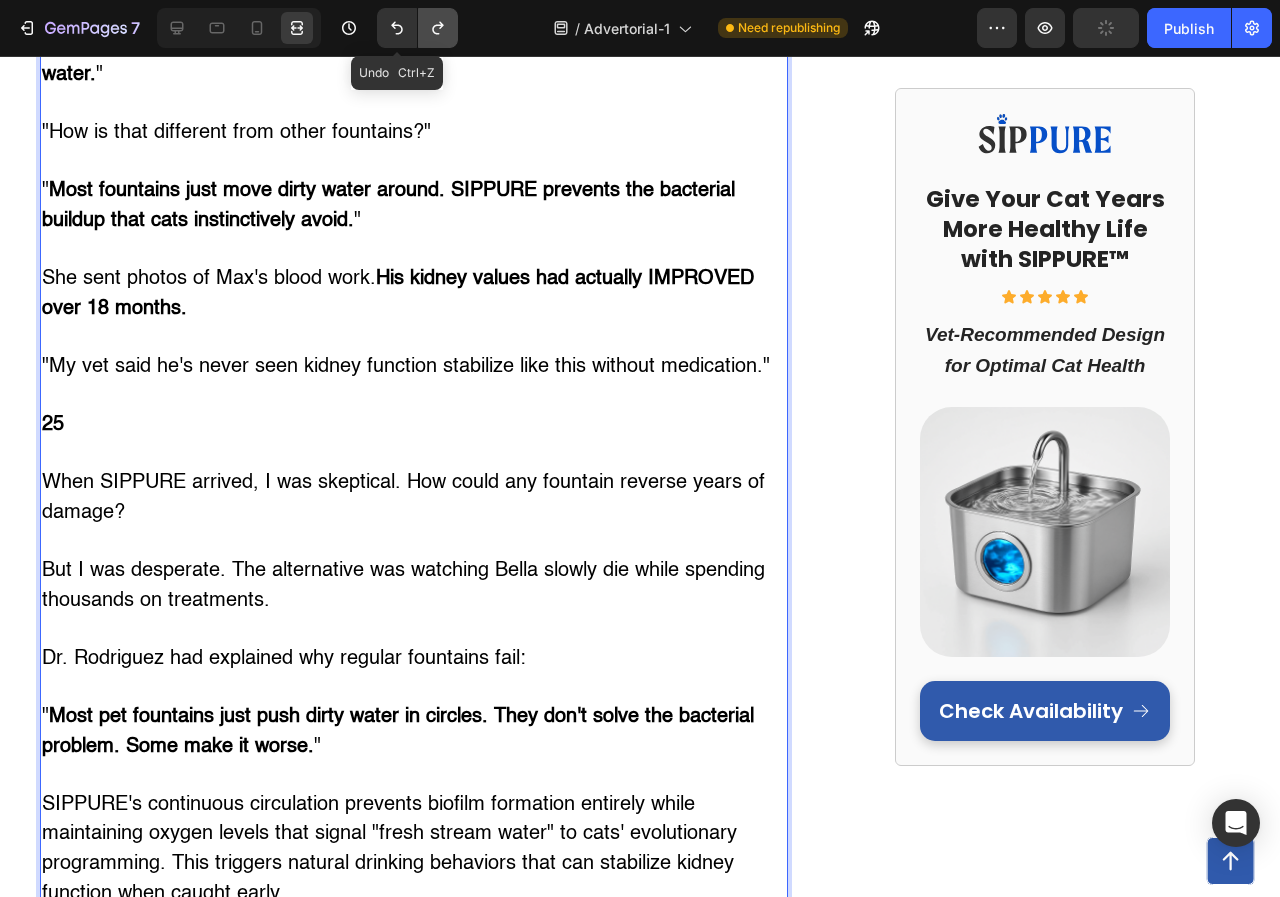 click 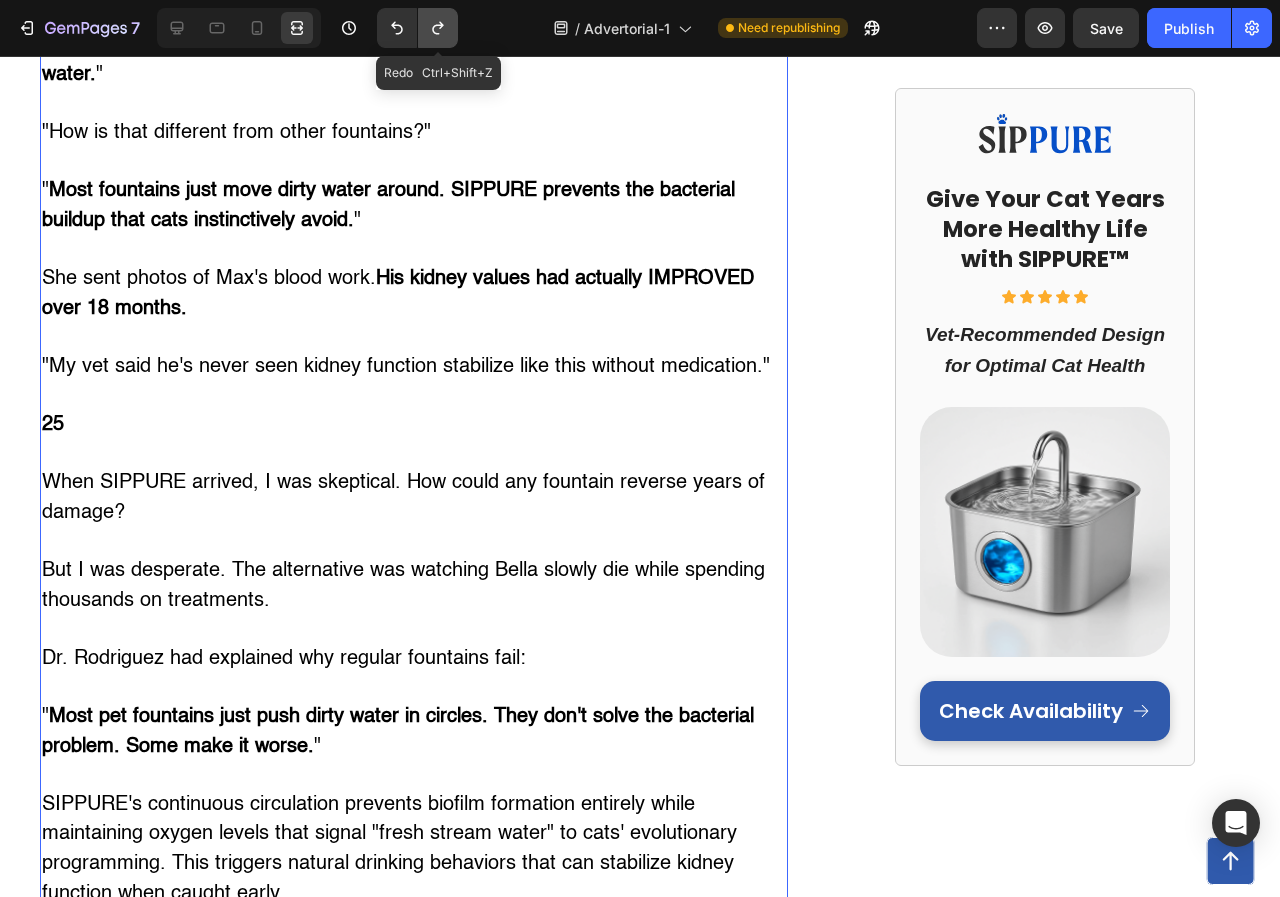 click 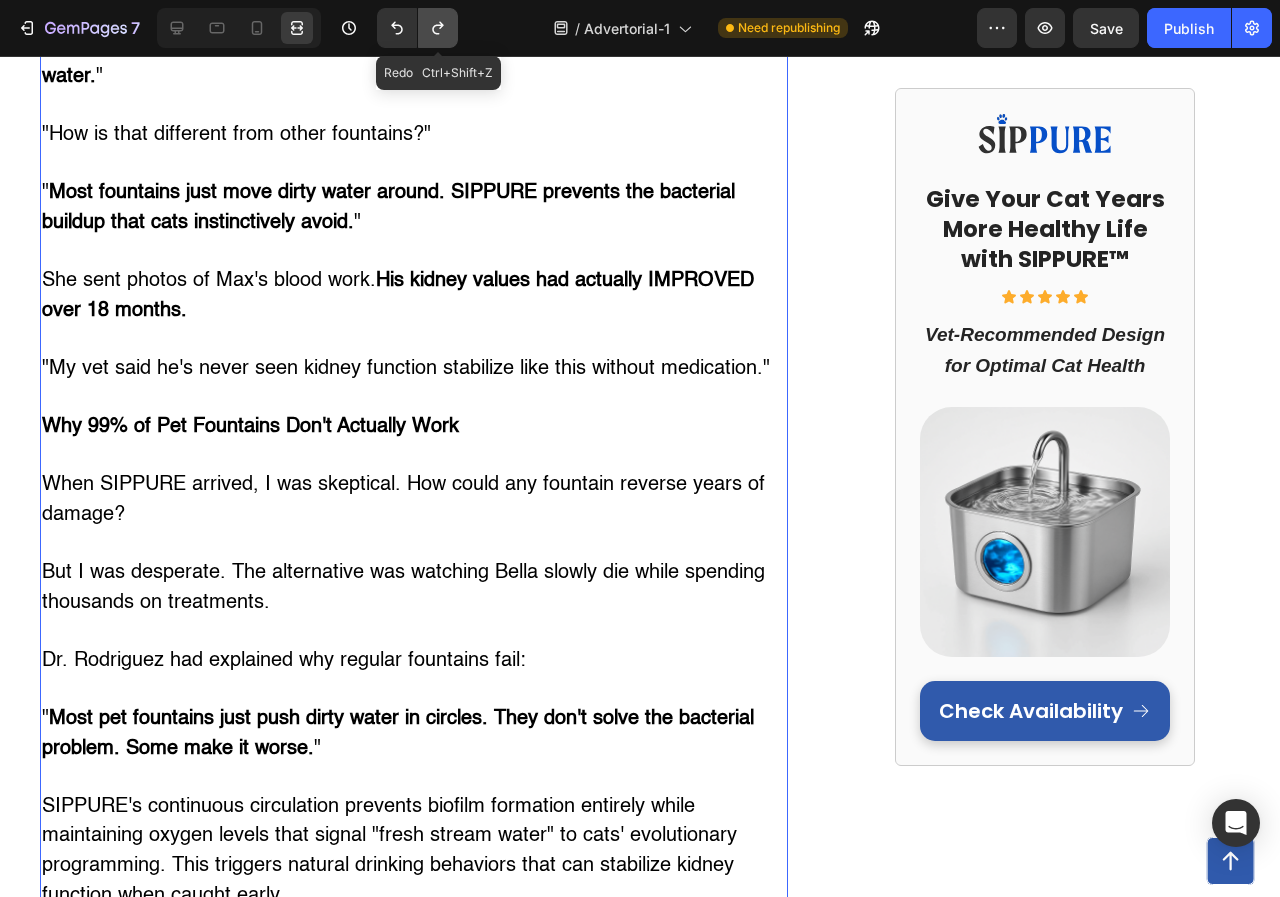 click 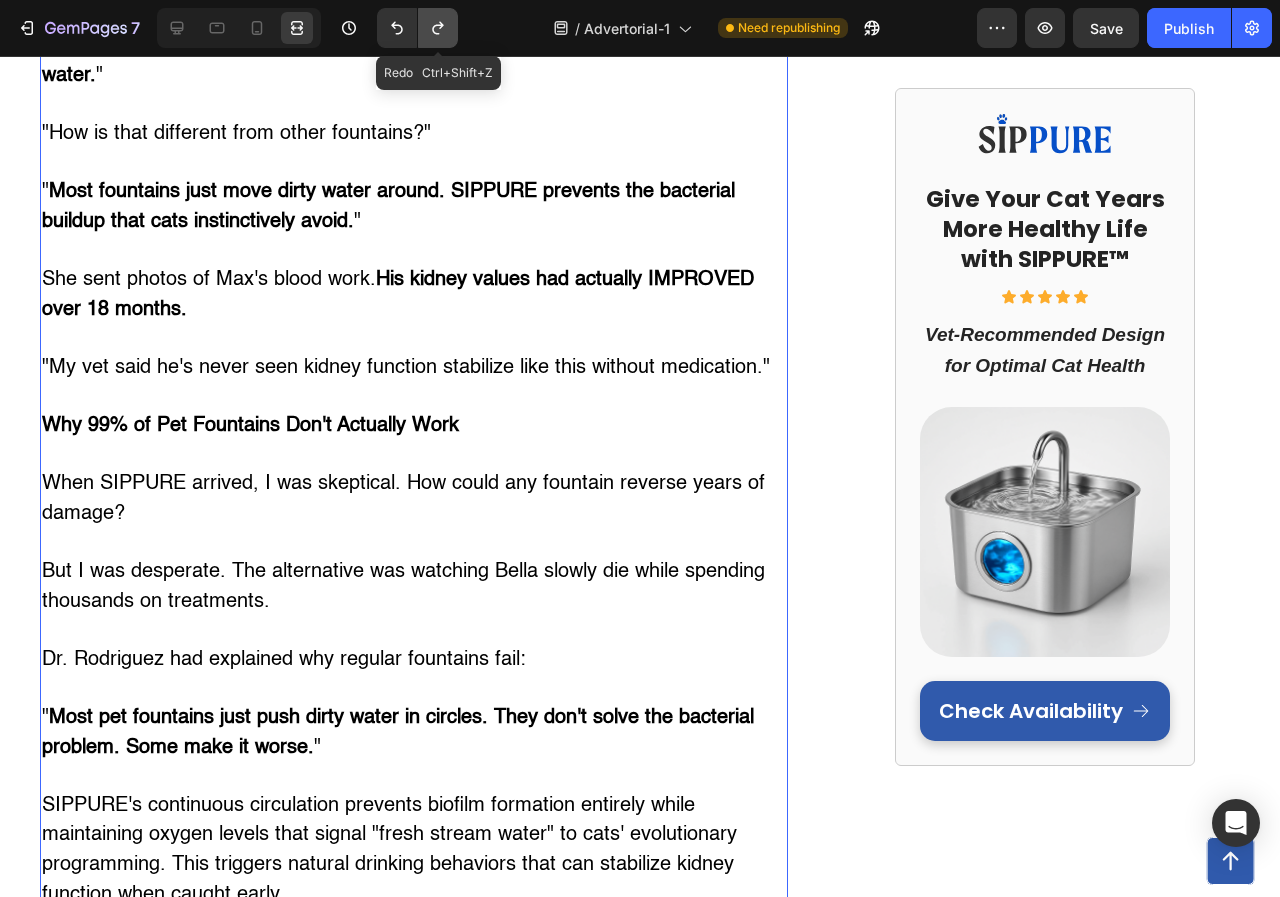 click 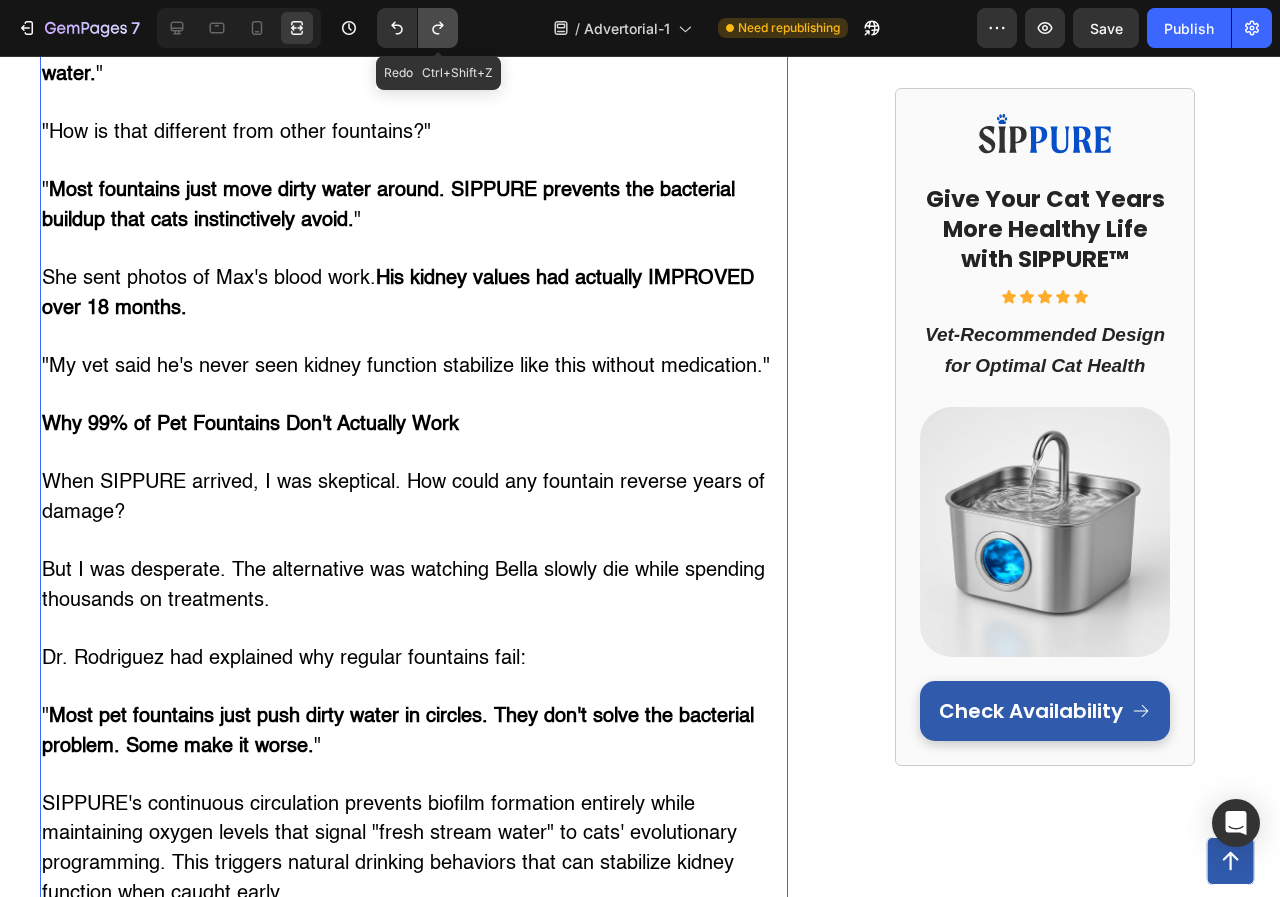click 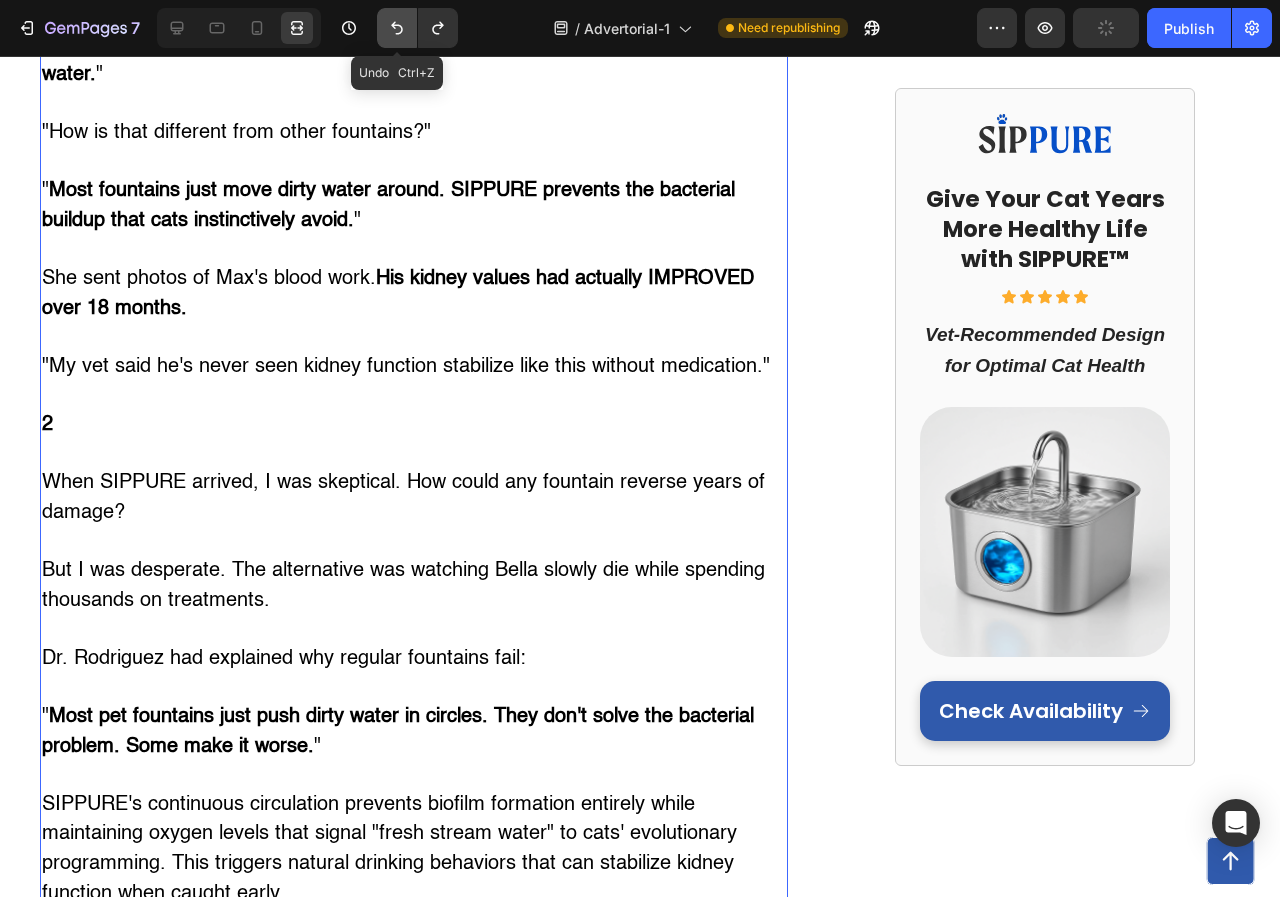 click 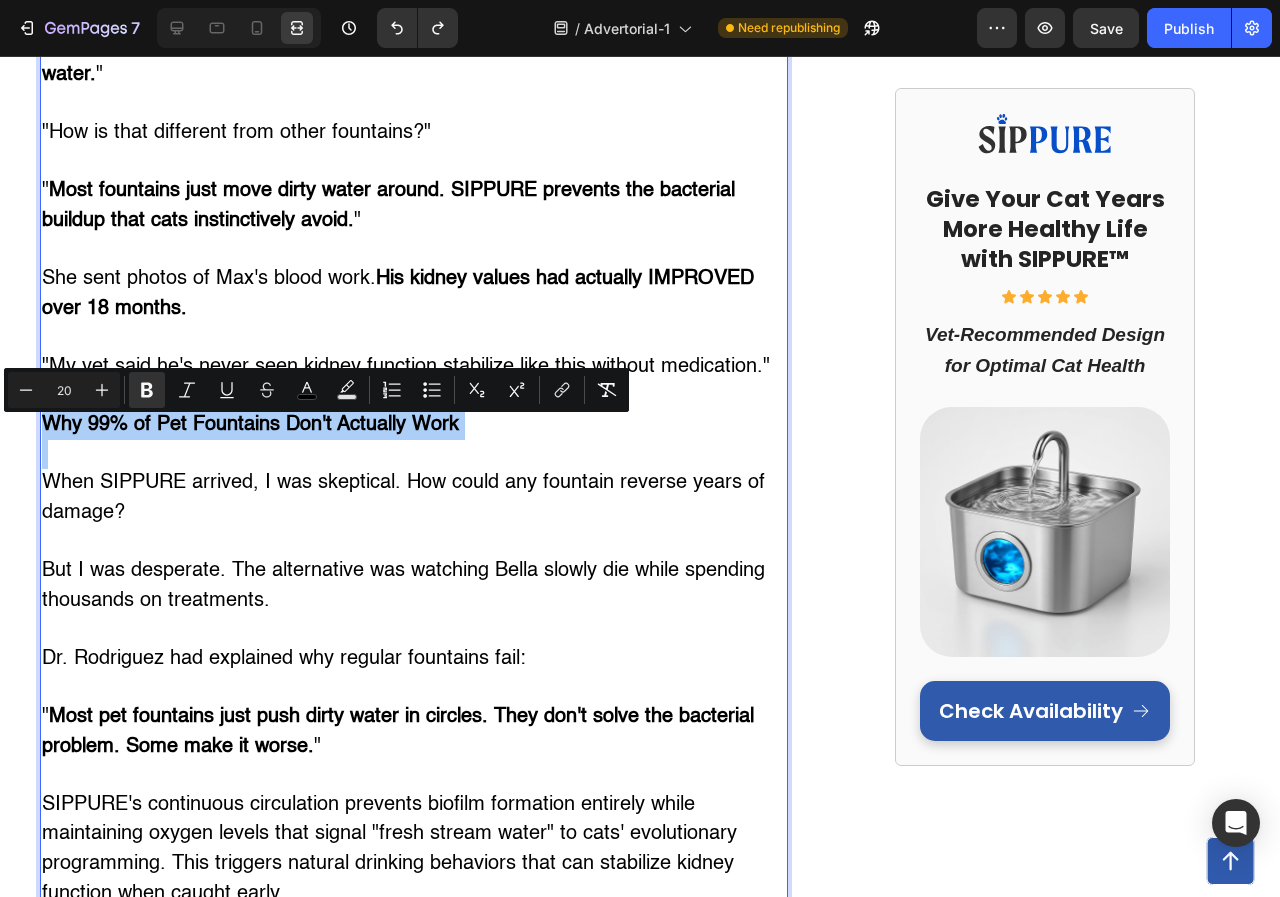 click on "20" at bounding box center (64, 390) 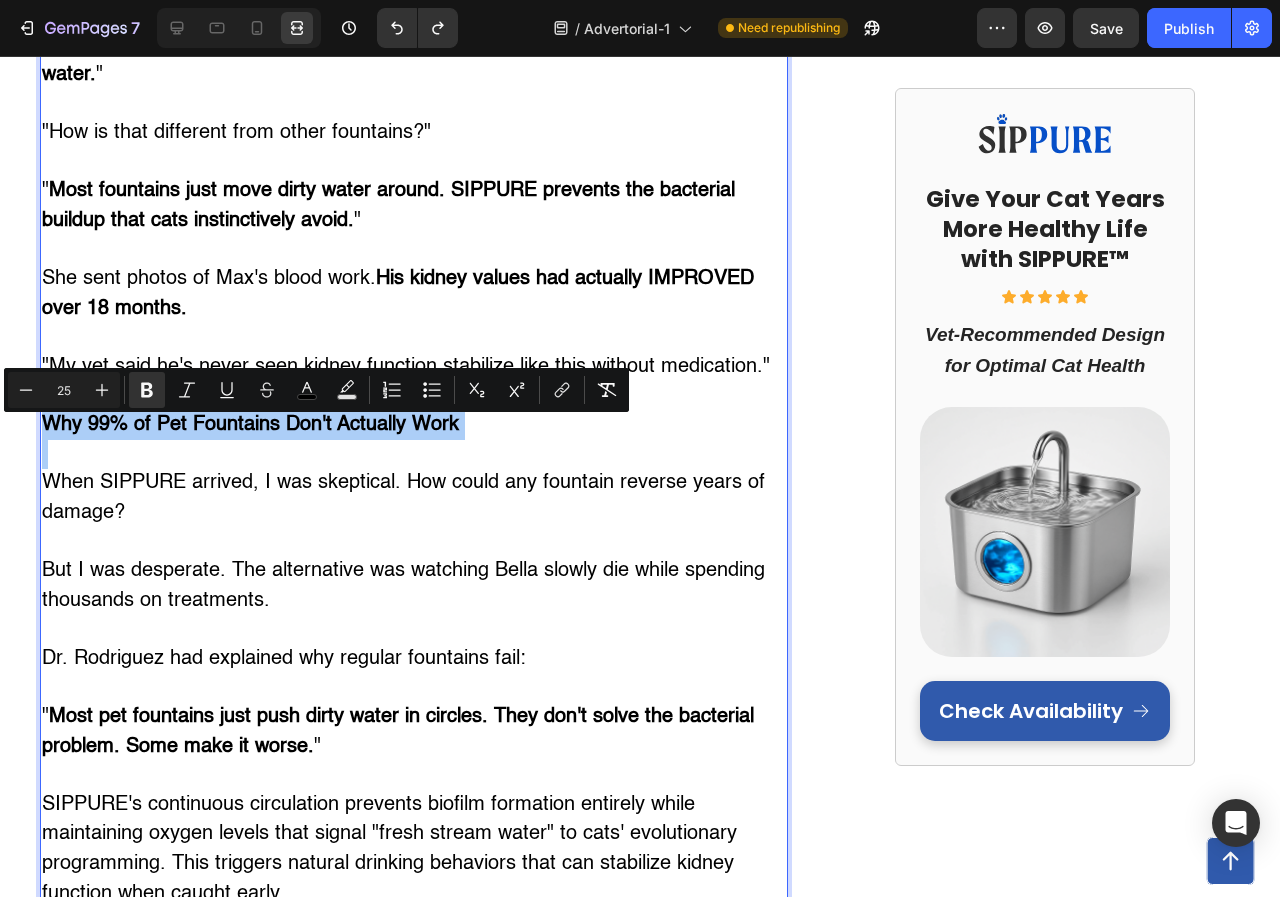 type on "25" 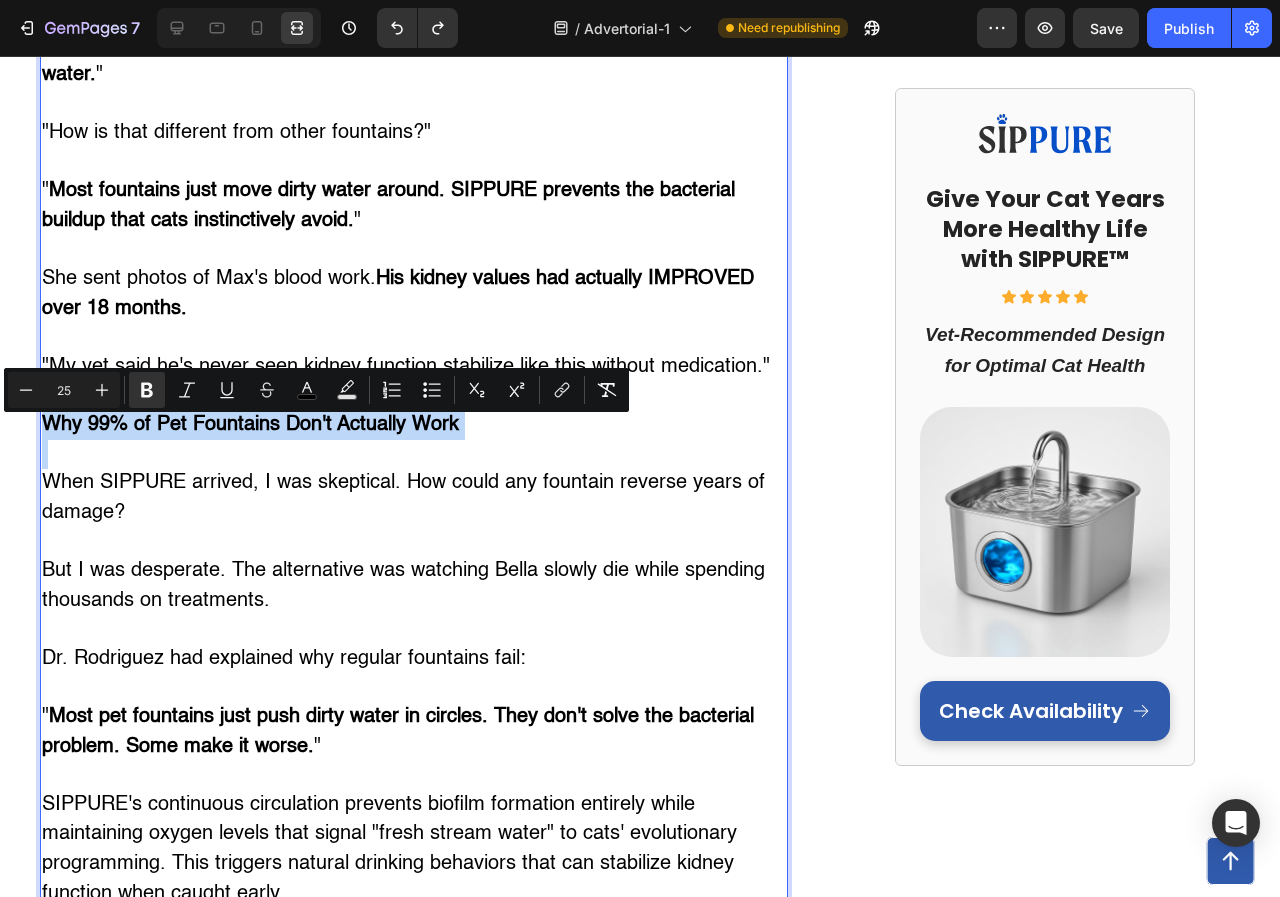 click on "Why 99% of Pet Fountains Don't Actually Work" at bounding box center (414, 425) 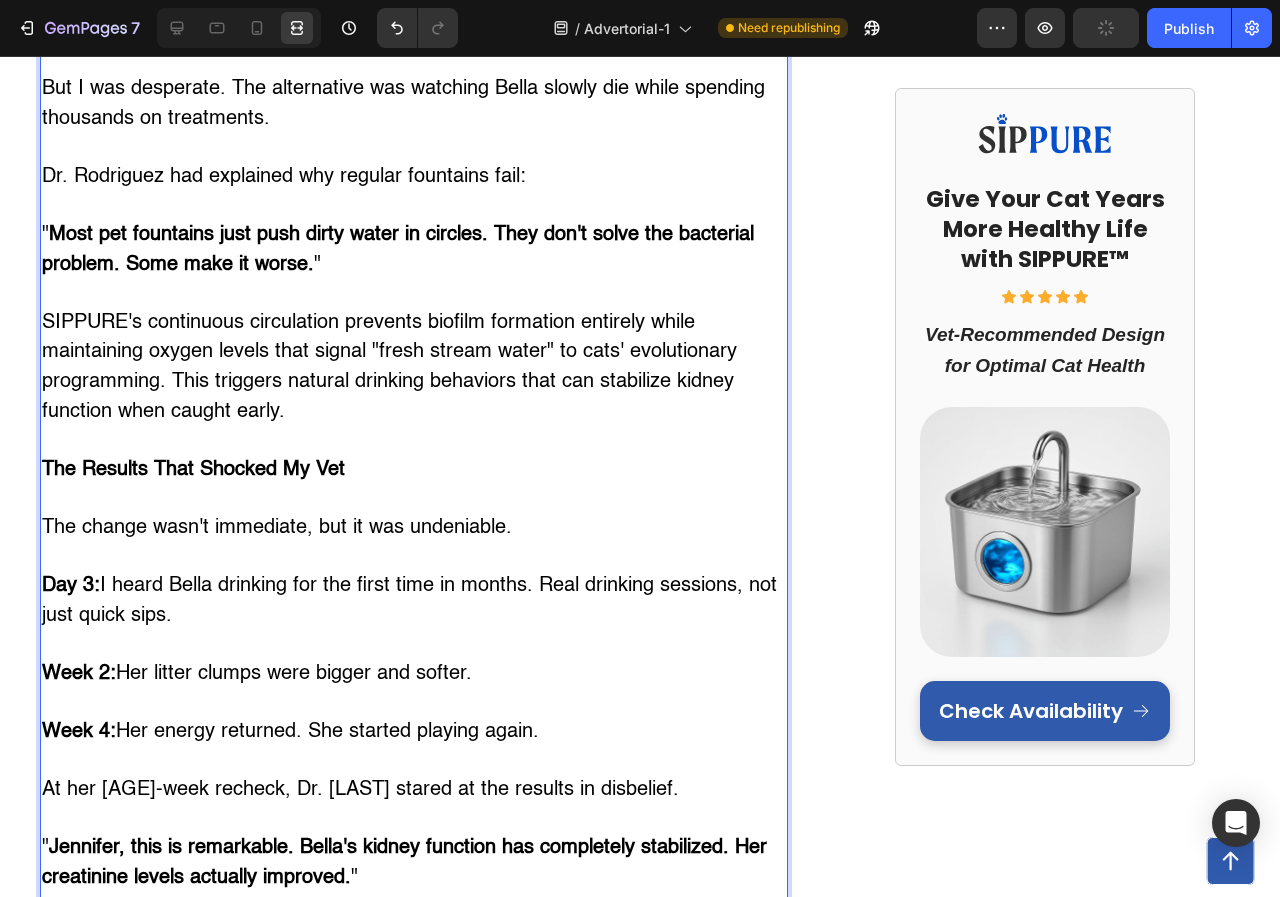 scroll, scrollTop: 5108, scrollLeft: 0, axis: vertical 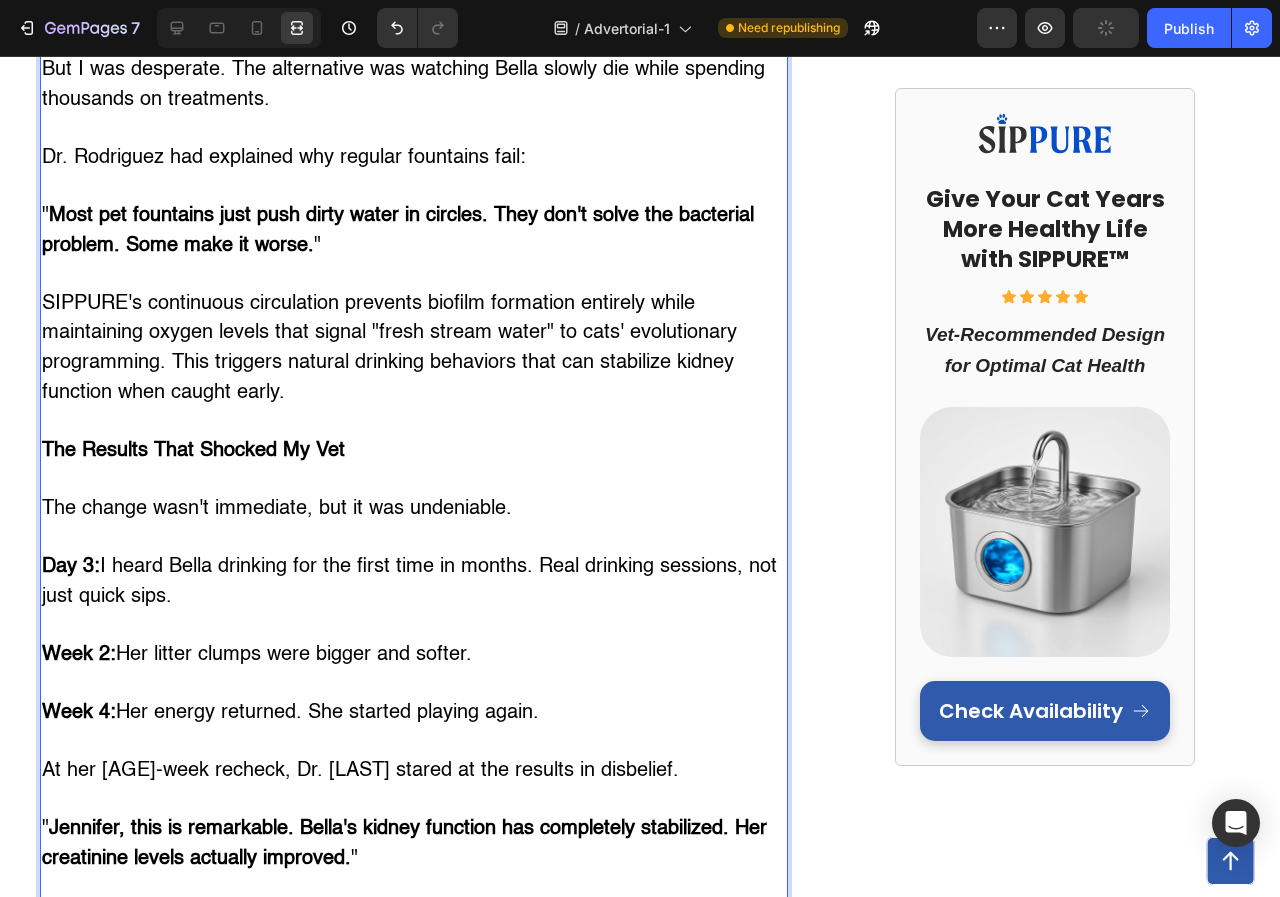 click on "The Results That Shocked My Vet" at bounding box center [193, 451] 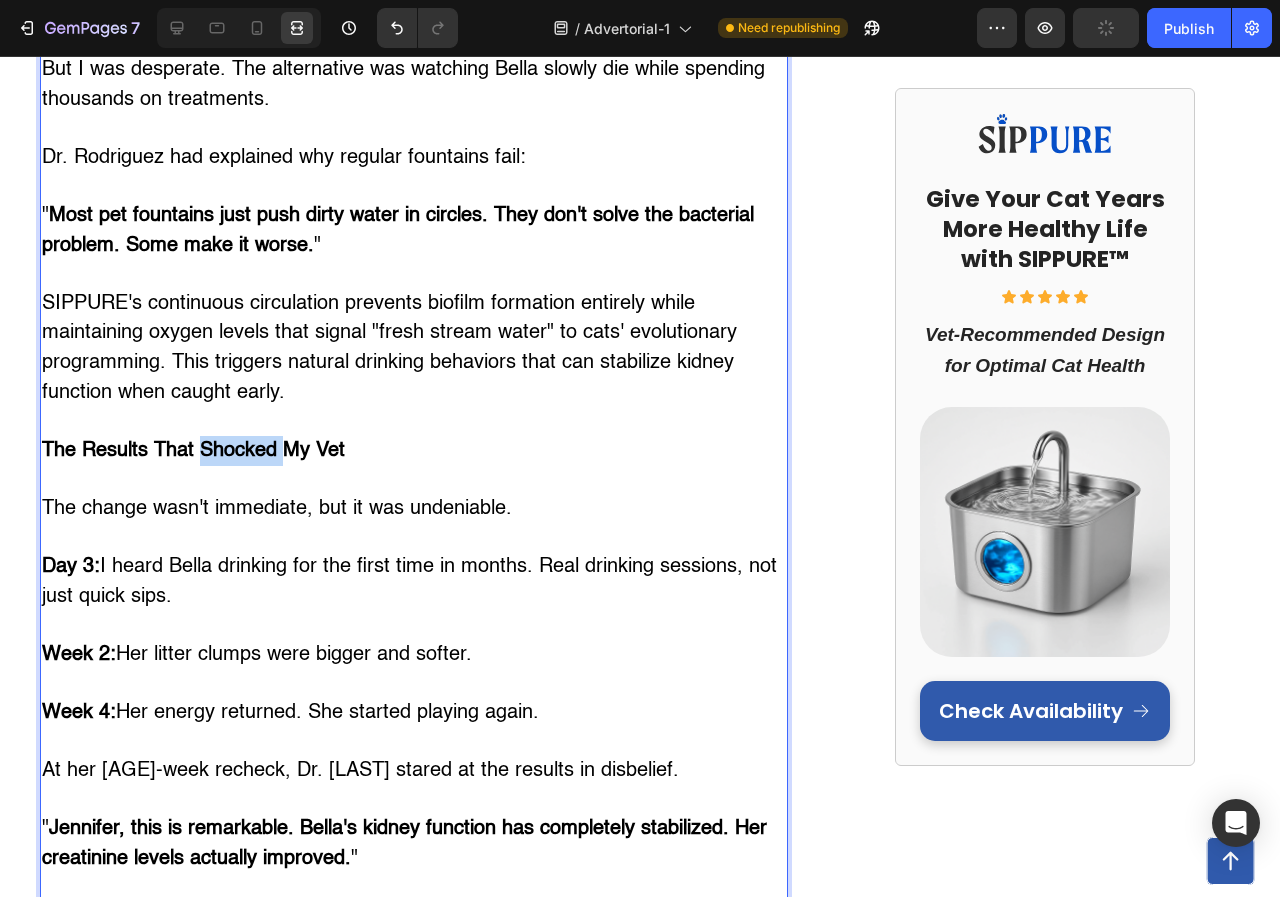 click on "The Results That Shocked My Vet" at bounding box center (193, 451) 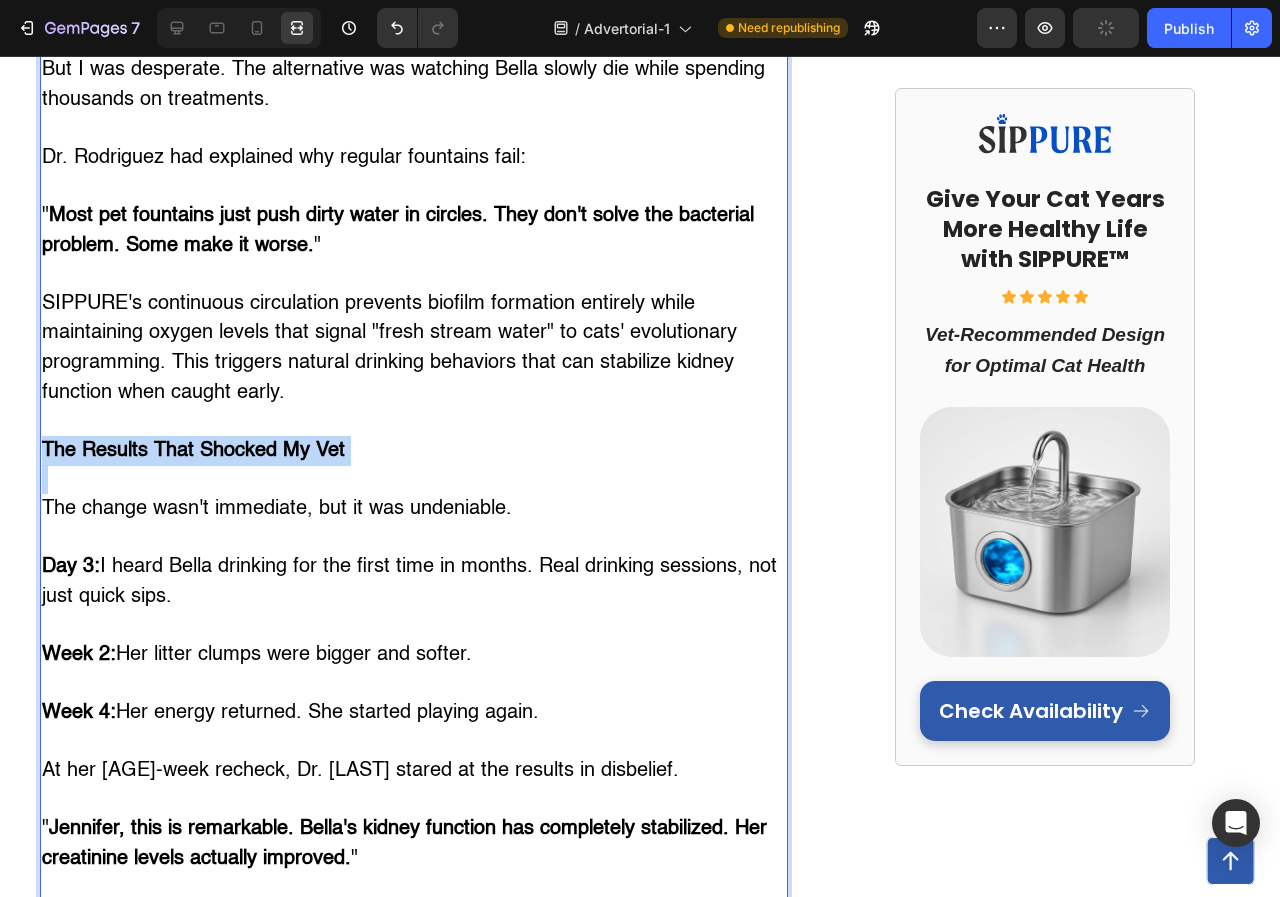 click on "The Results That Shocked My Vet" at bounding box center (193, 451) 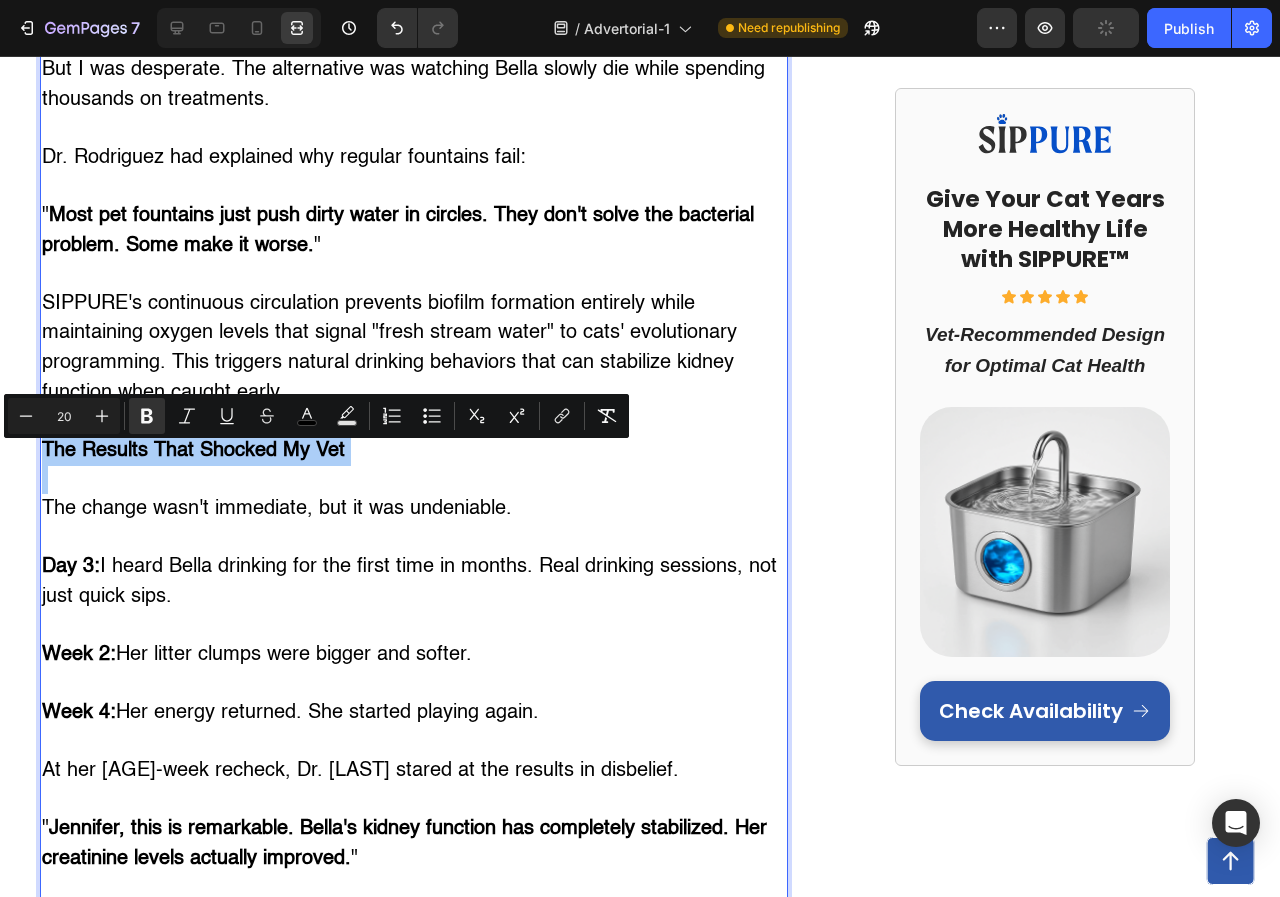 click on "20" at bounding box center (64, 416) 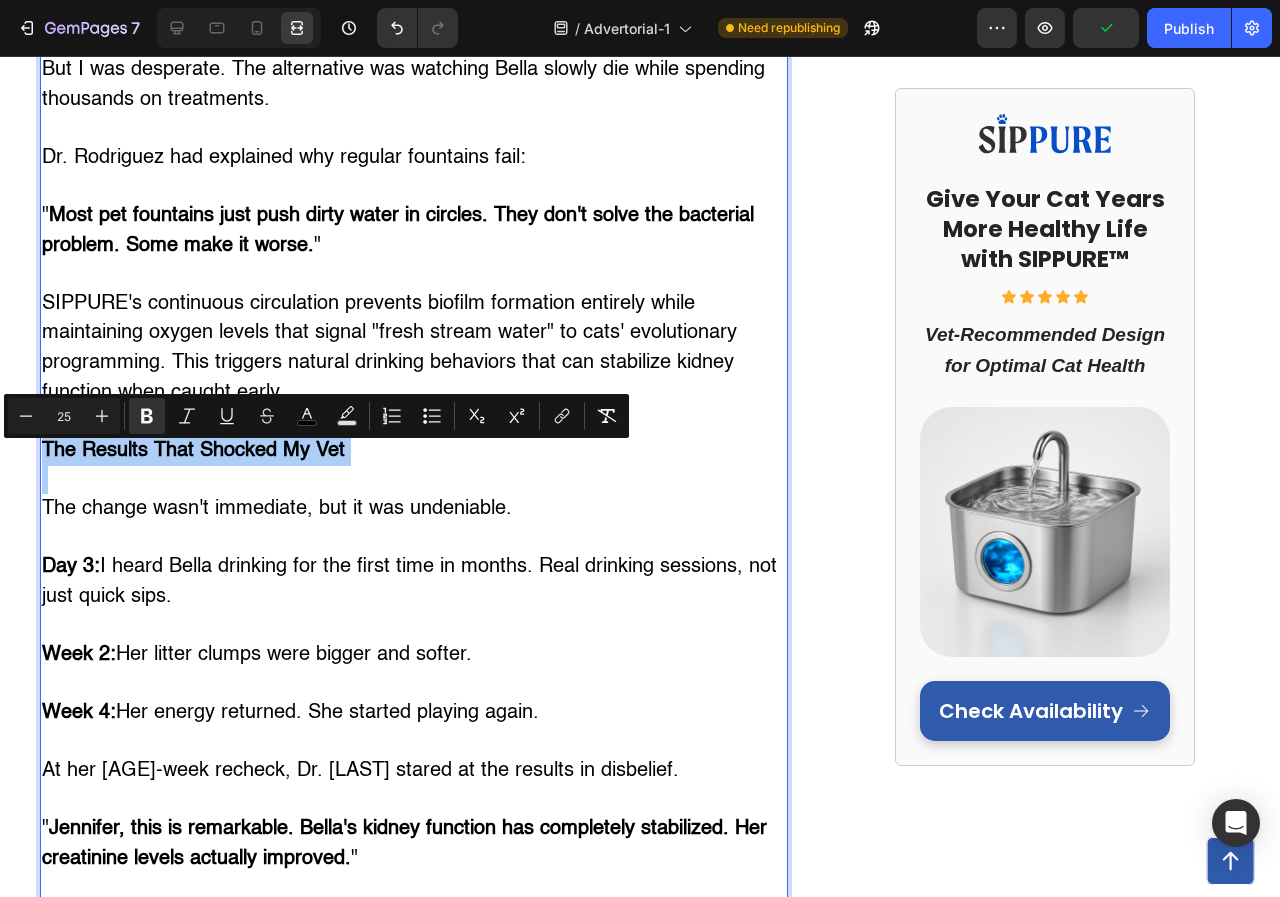 type on "25" 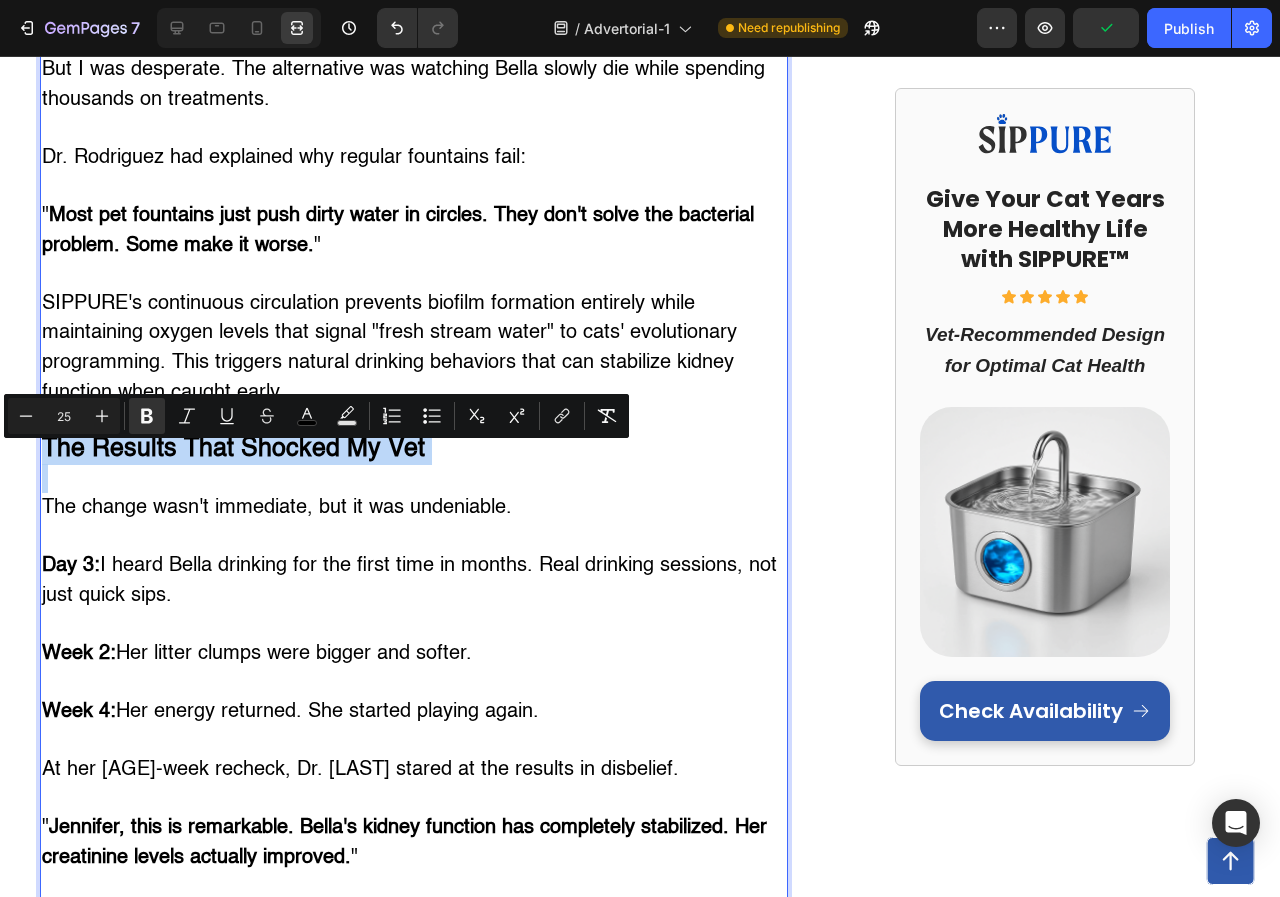 click at bounding box center (414, 478) 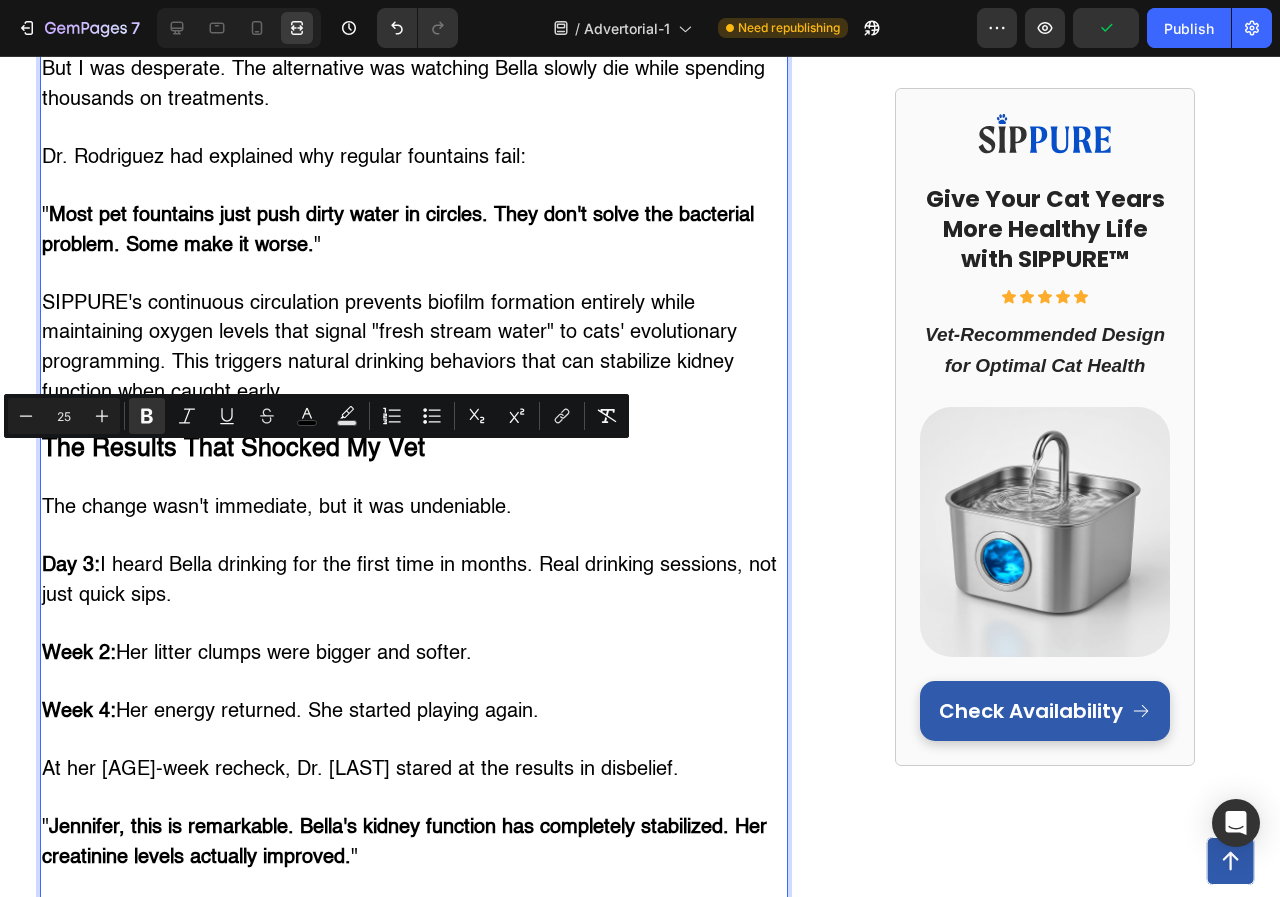click at bounding box center [414, 478] 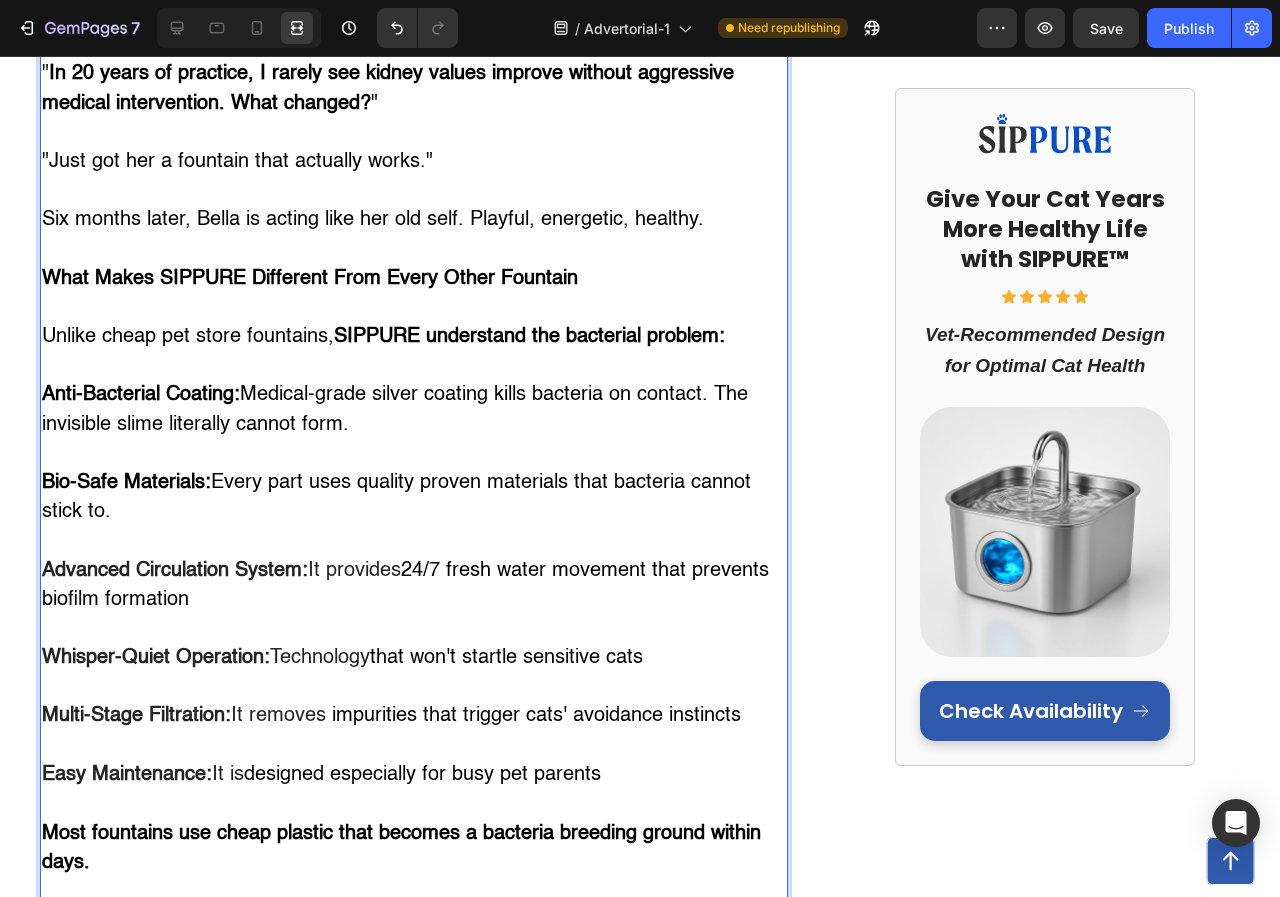 scroll, scrollTop: 5908, scrollLeft: 0, axis: vertical 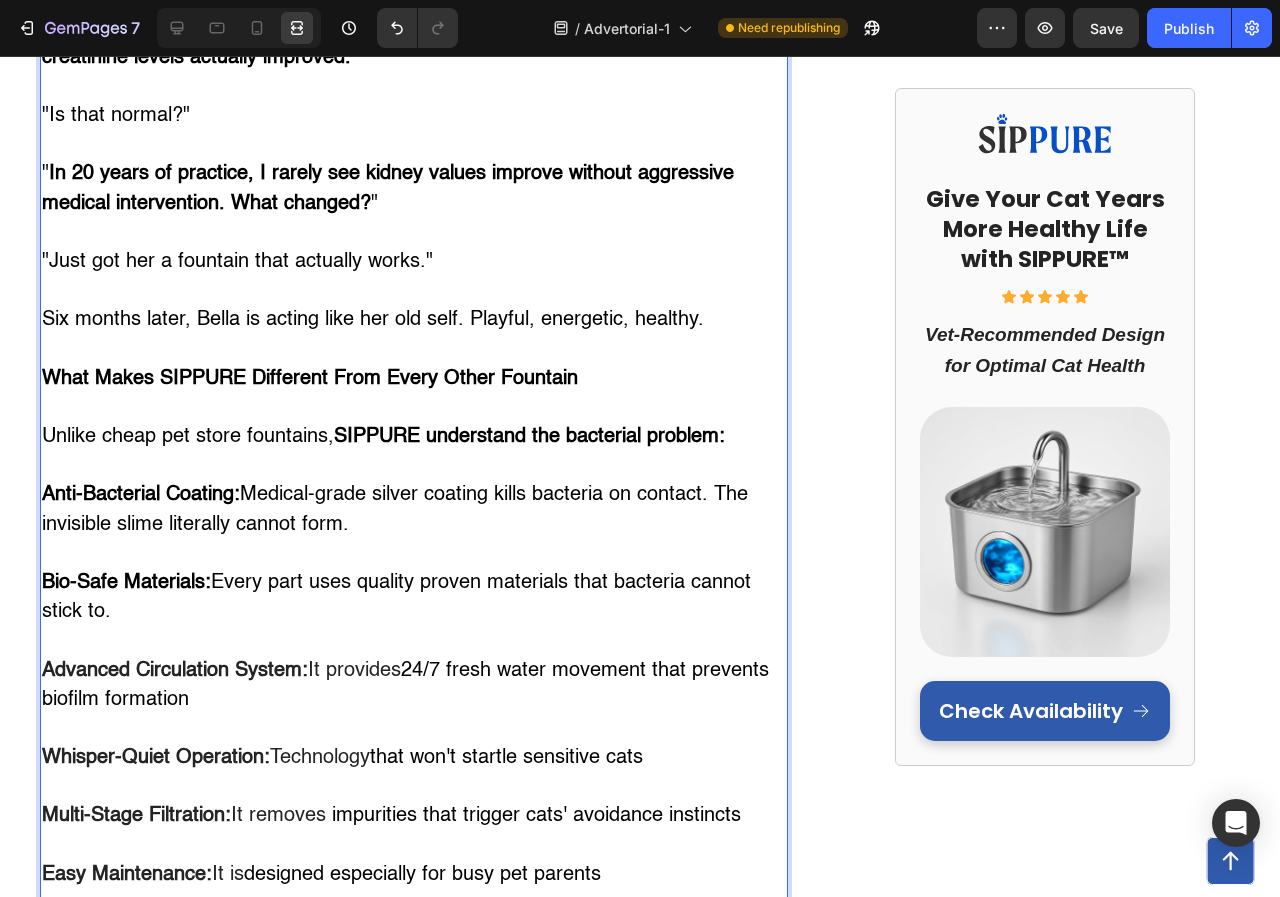 click on "What Makes SIPPURE Different From Every Other Fountain" at bounding box center [310, 379] 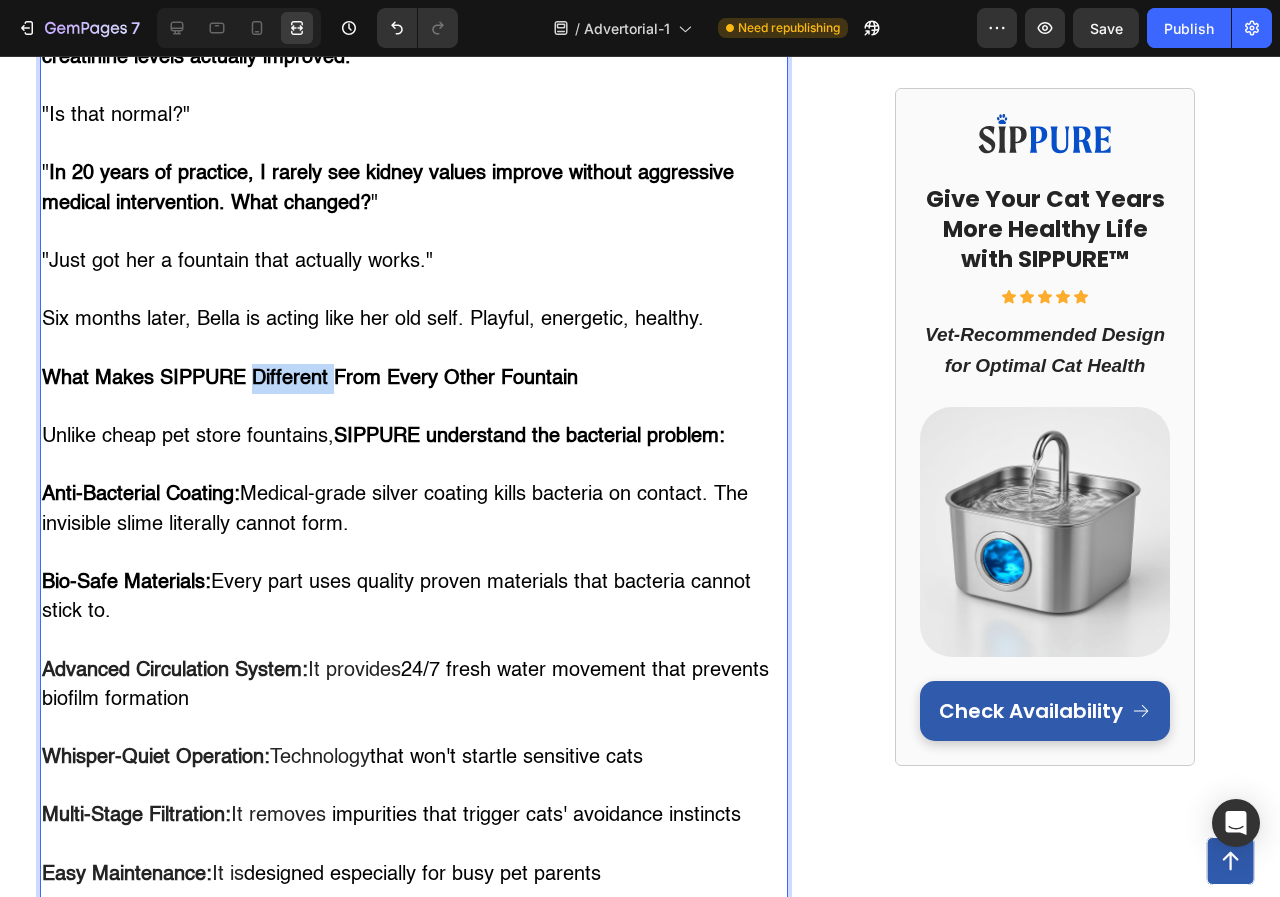 click on "What Makes SIPPURE Different From Every Other Fountain" at bounding box center (310, 379) 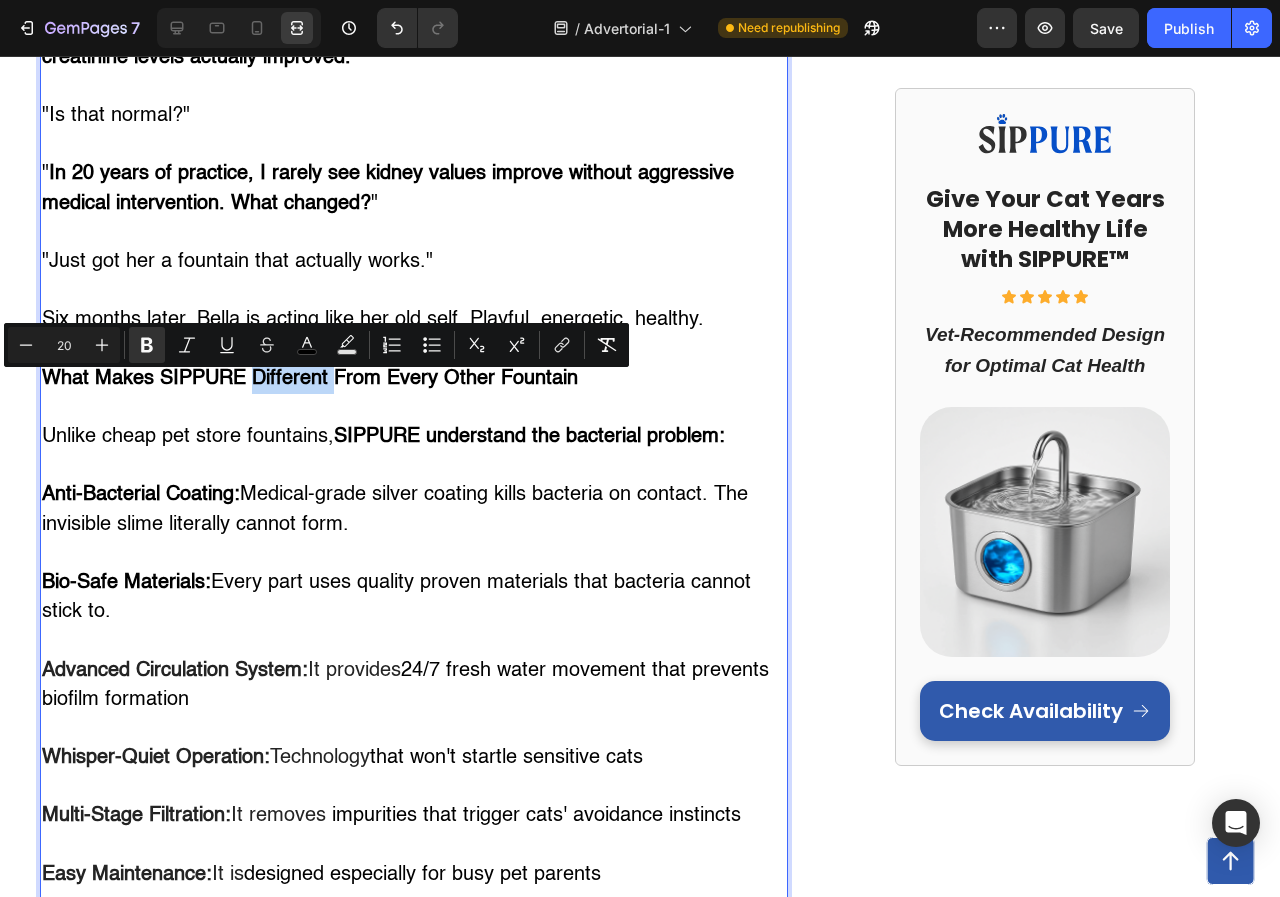 click on "What Makes SIPPURE Different From Every Other Fountain" at bounding box center (310, 379) 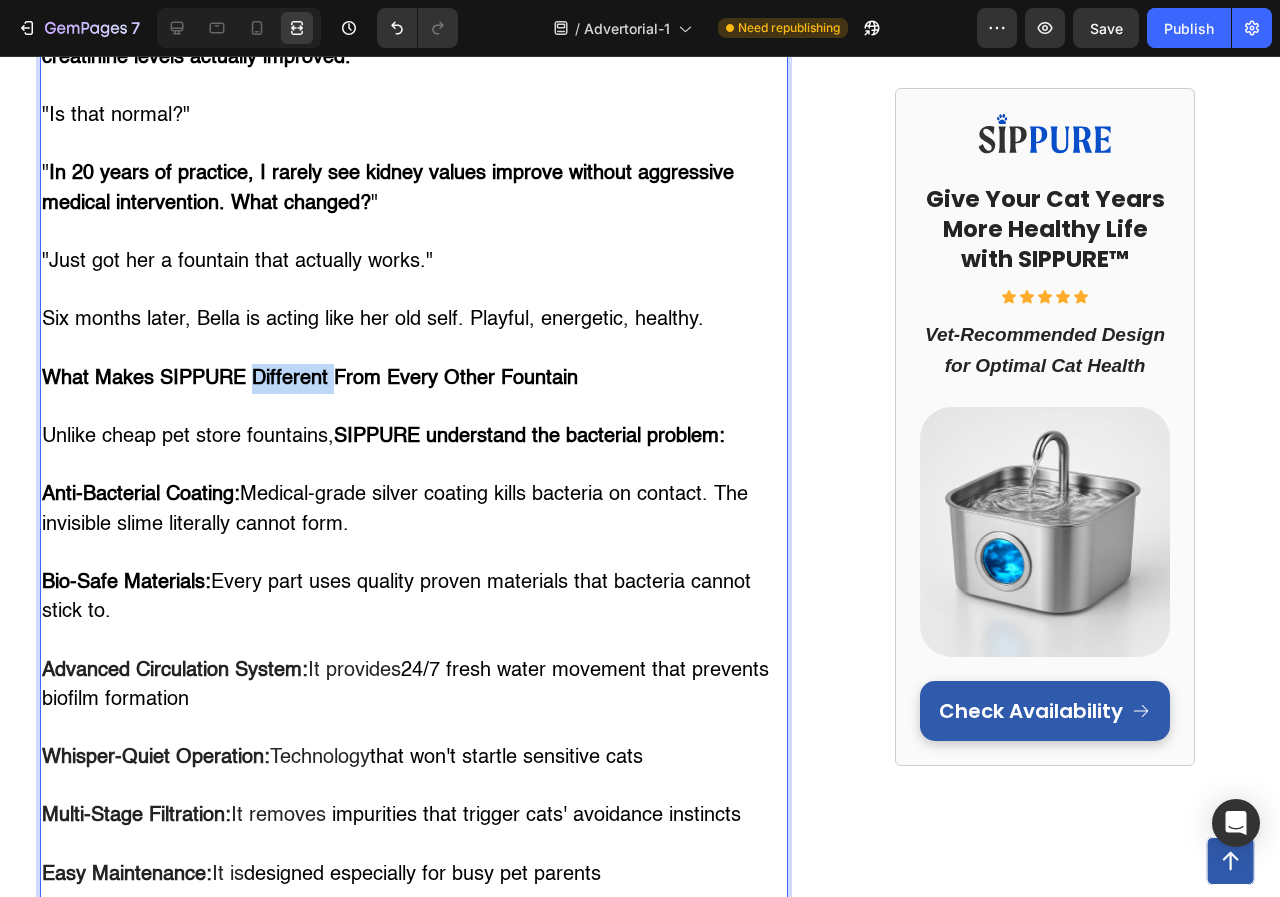 click on "What Makes SIPPURE Different From Every Other Fountain" at bounding box center [310, 379] 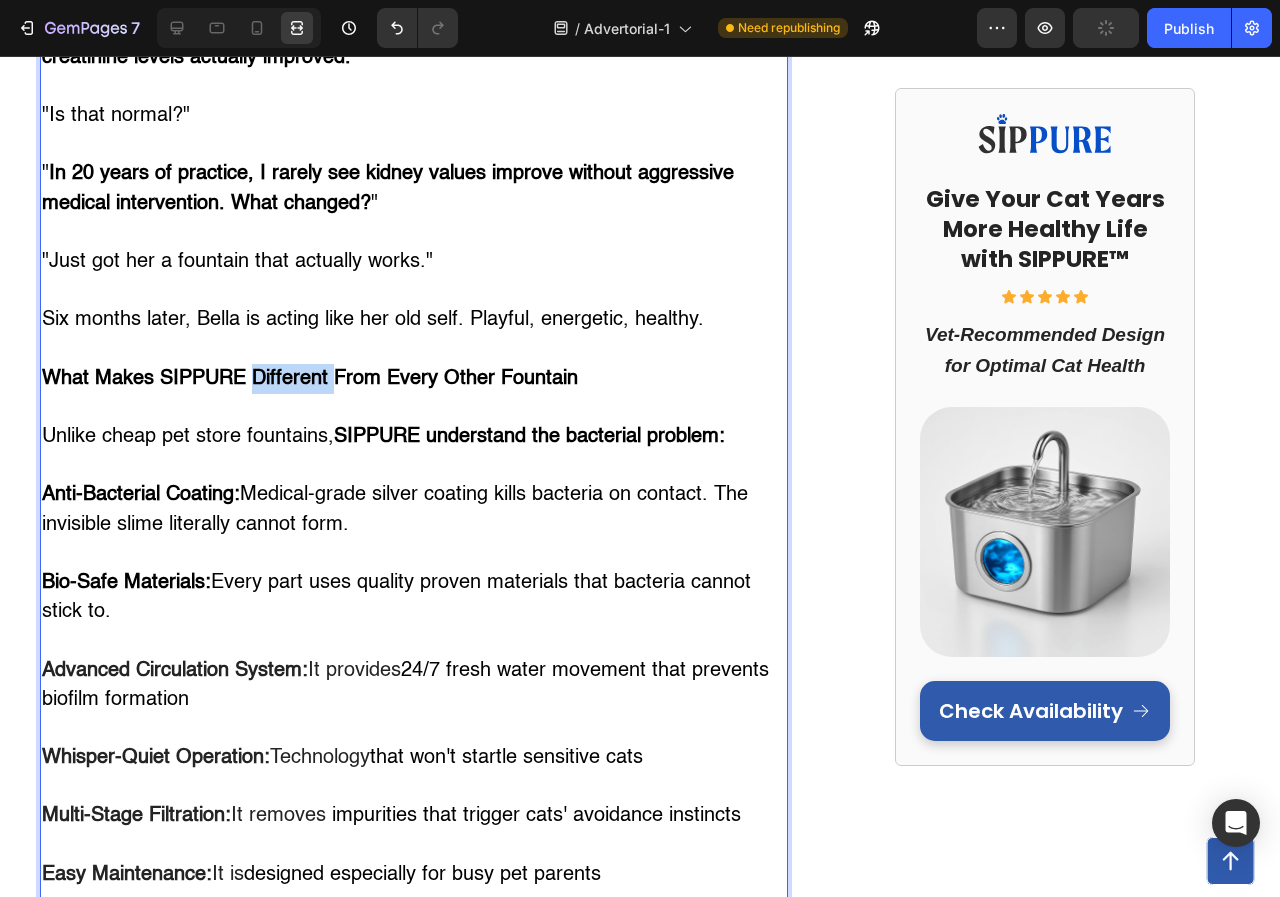 click on "What Makes SIPPURE Different From Every Other Fountain" at bounding box center (310, 379) 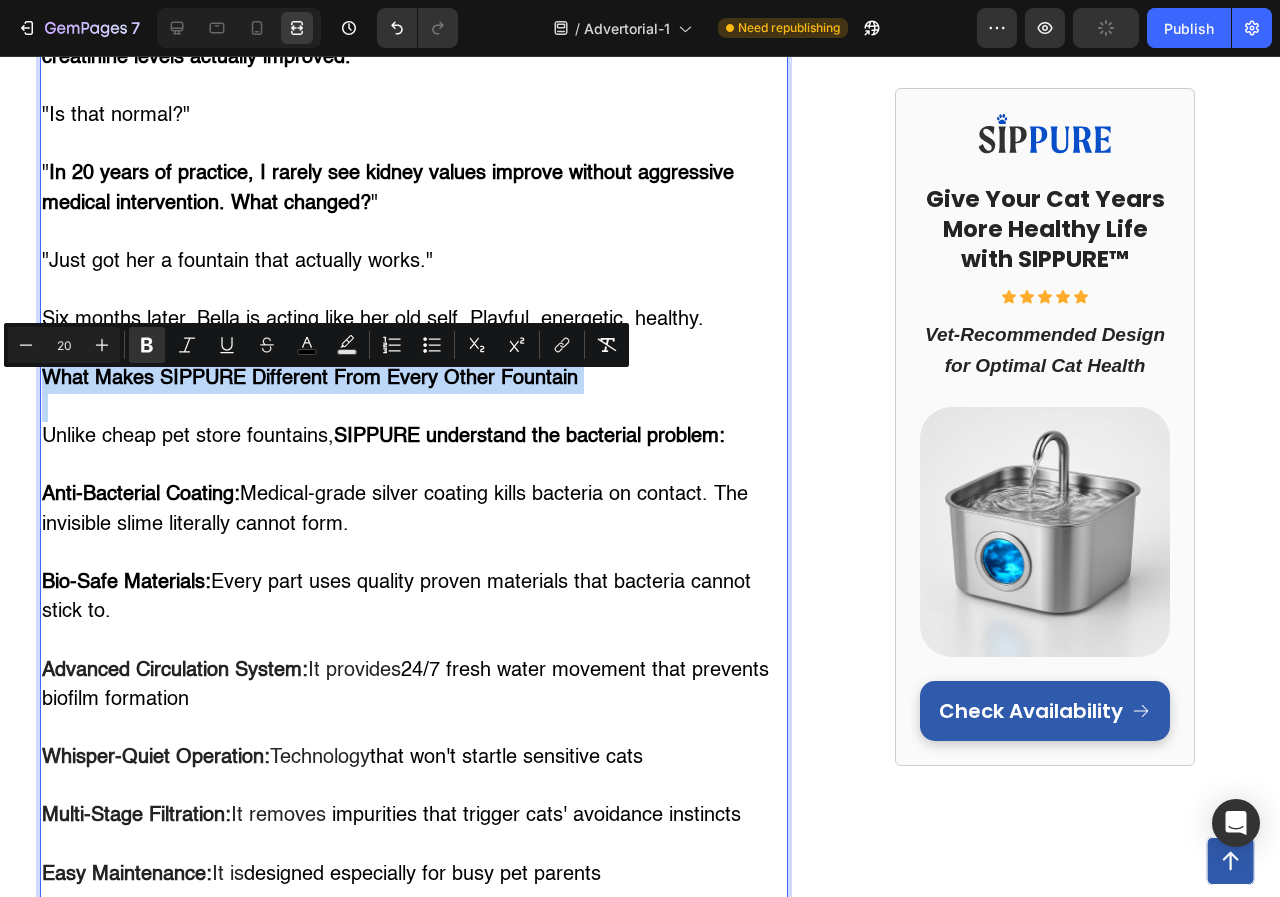 click on "What Makes SIPPURE Different From Every Other Fountain" at bounding box center [310, 379] 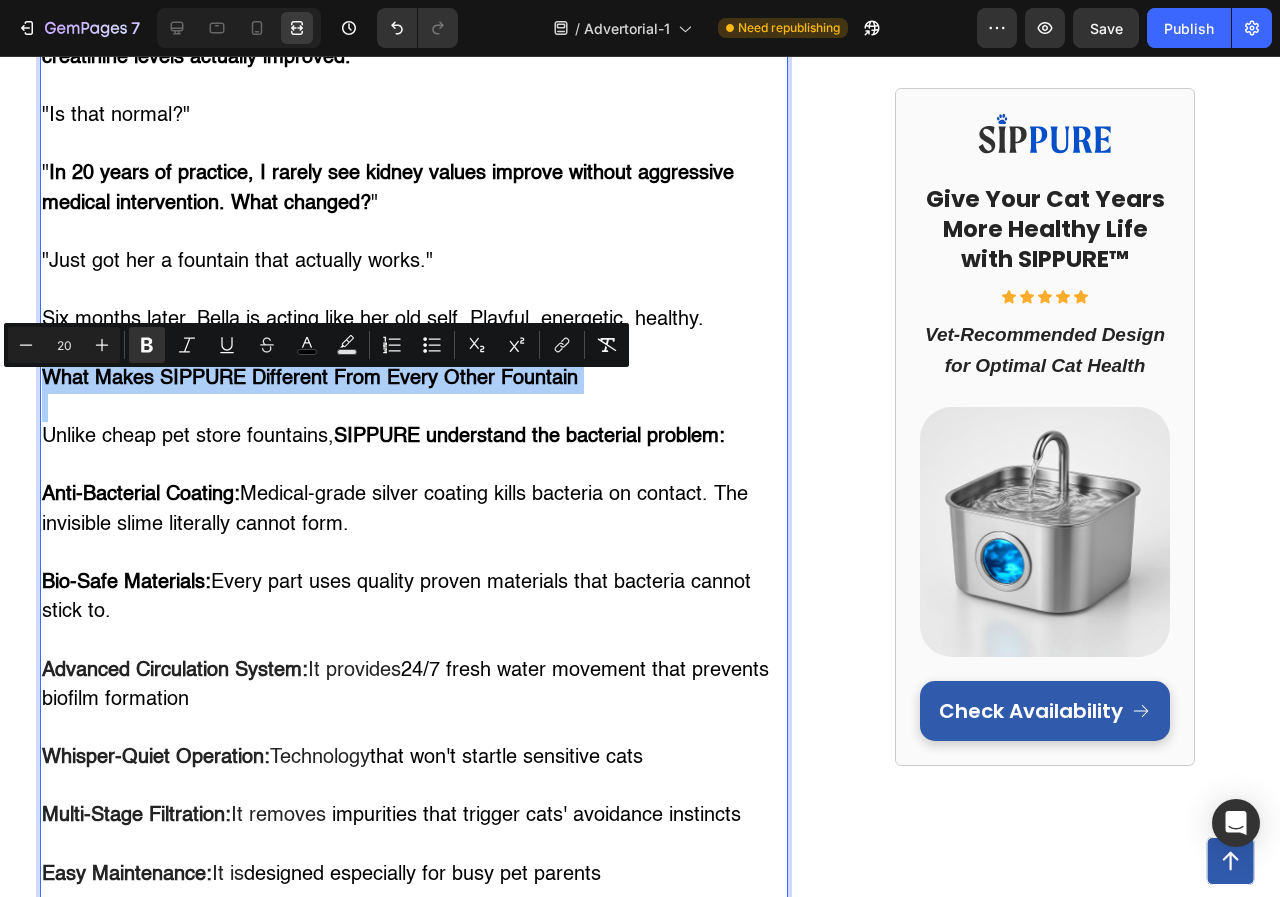 click on "20" at bounding box center [64, 345] 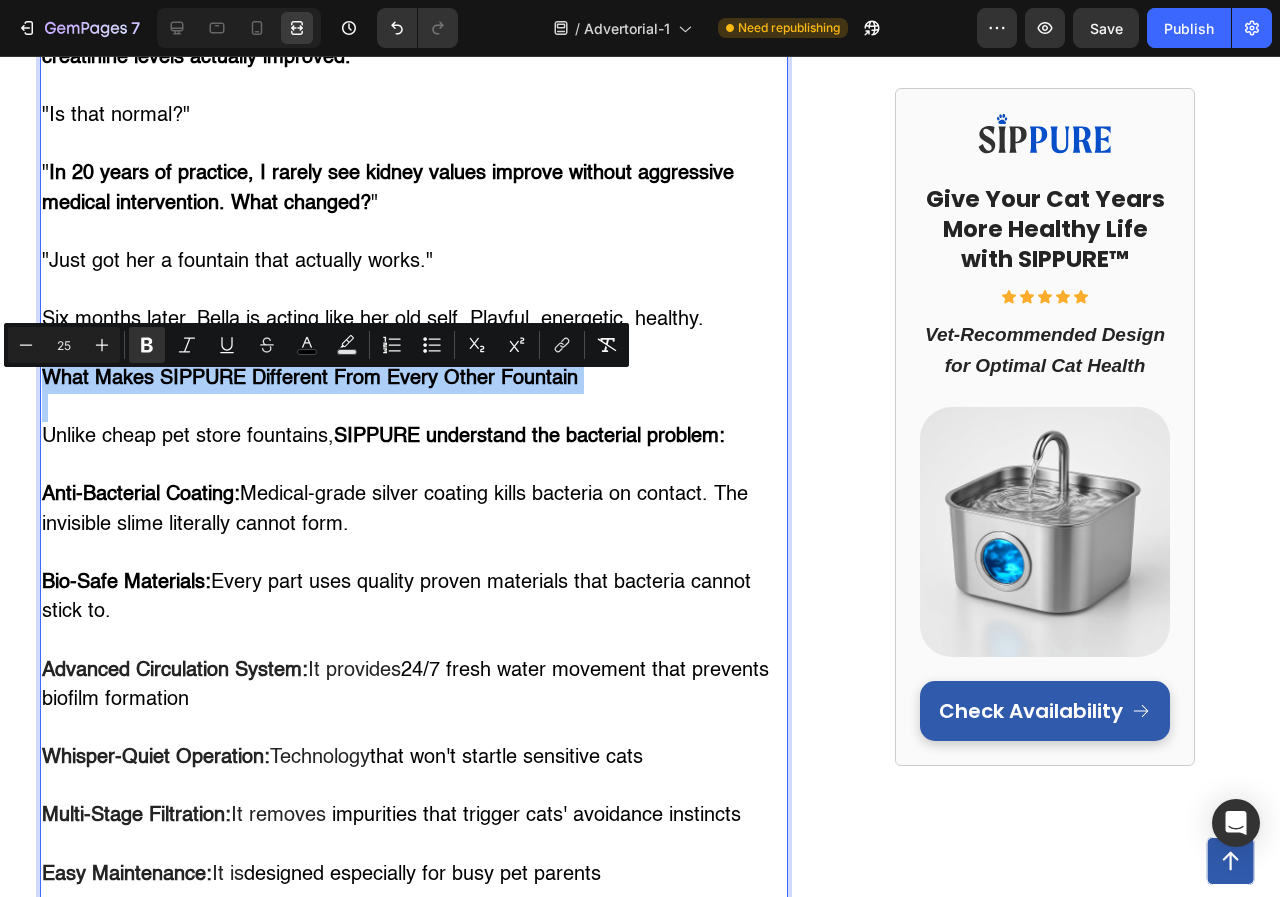 type on "25" 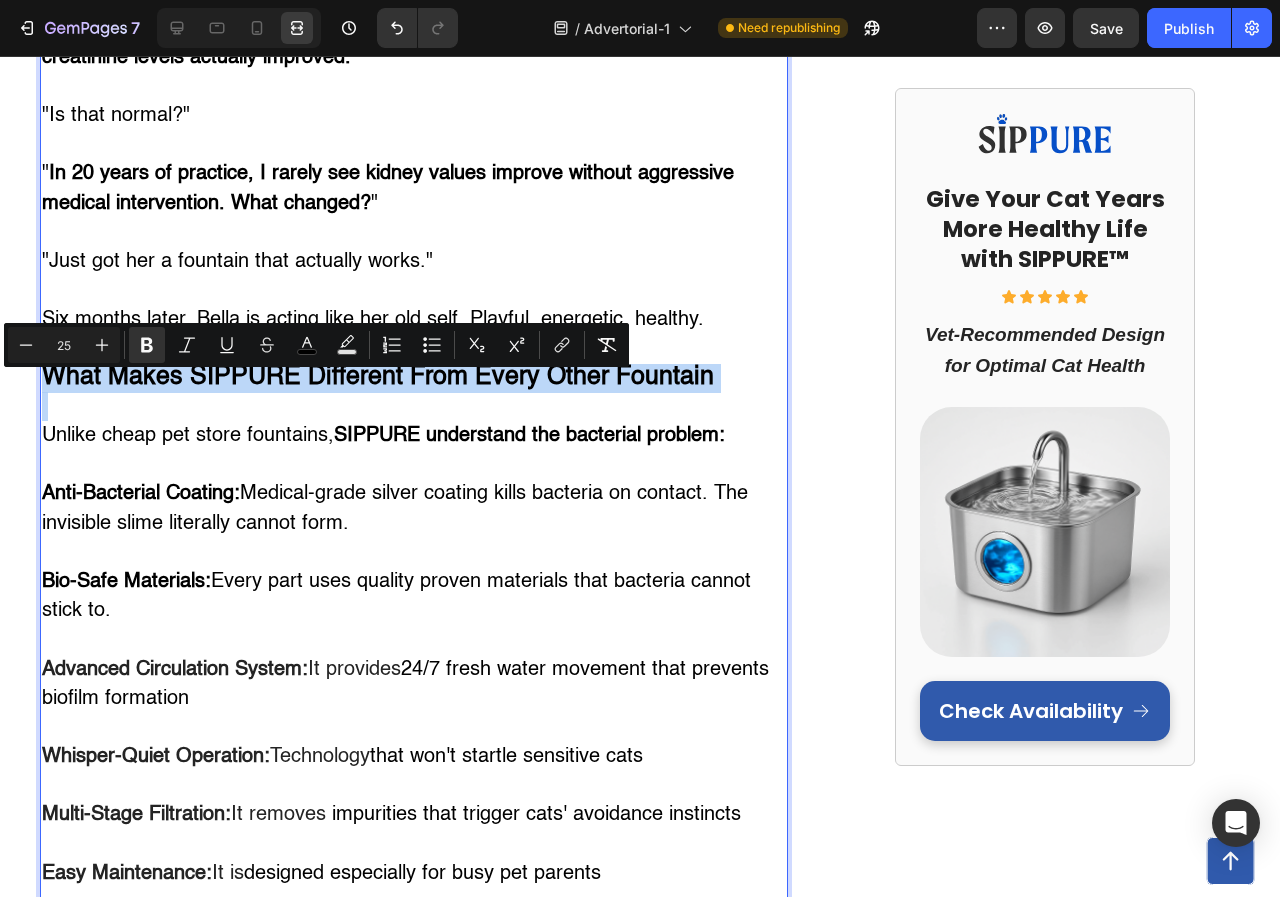 click at bounding box center [414, 640] 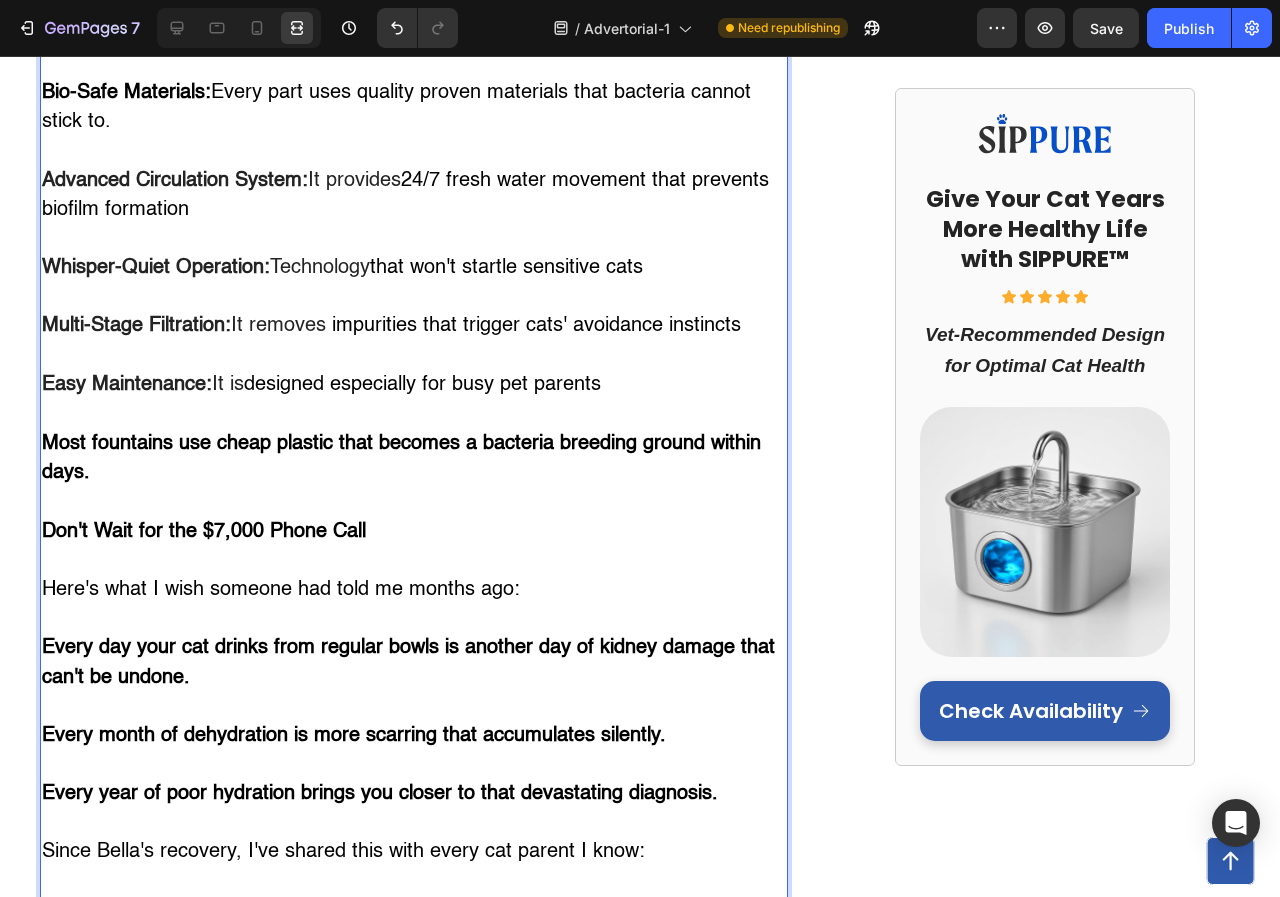 scroll, scrollTop: 6408, scrollLeft: 0, axis: vertical 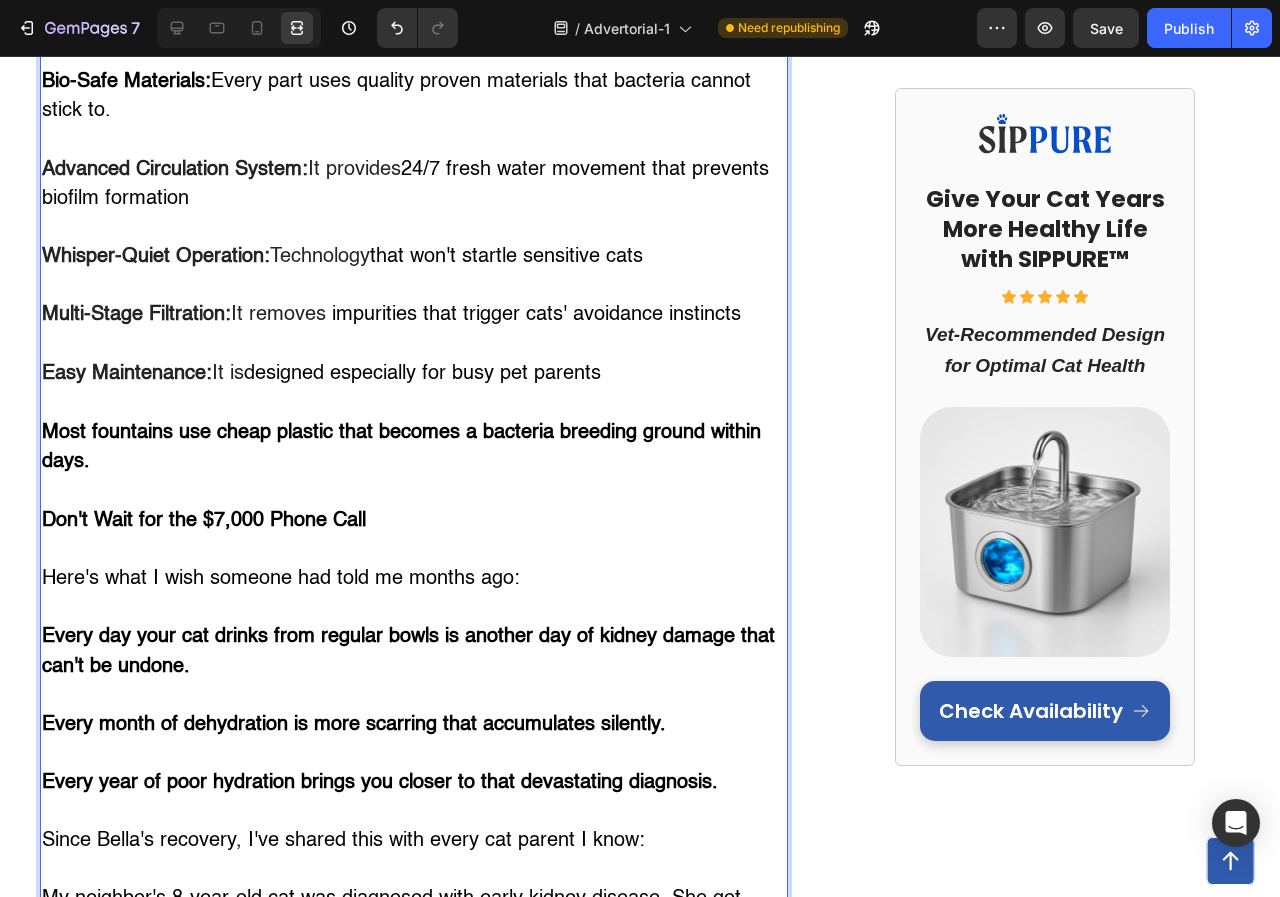click on "Don't Wait for the $7,000 Phone Call" at bounding box center [204, 521] 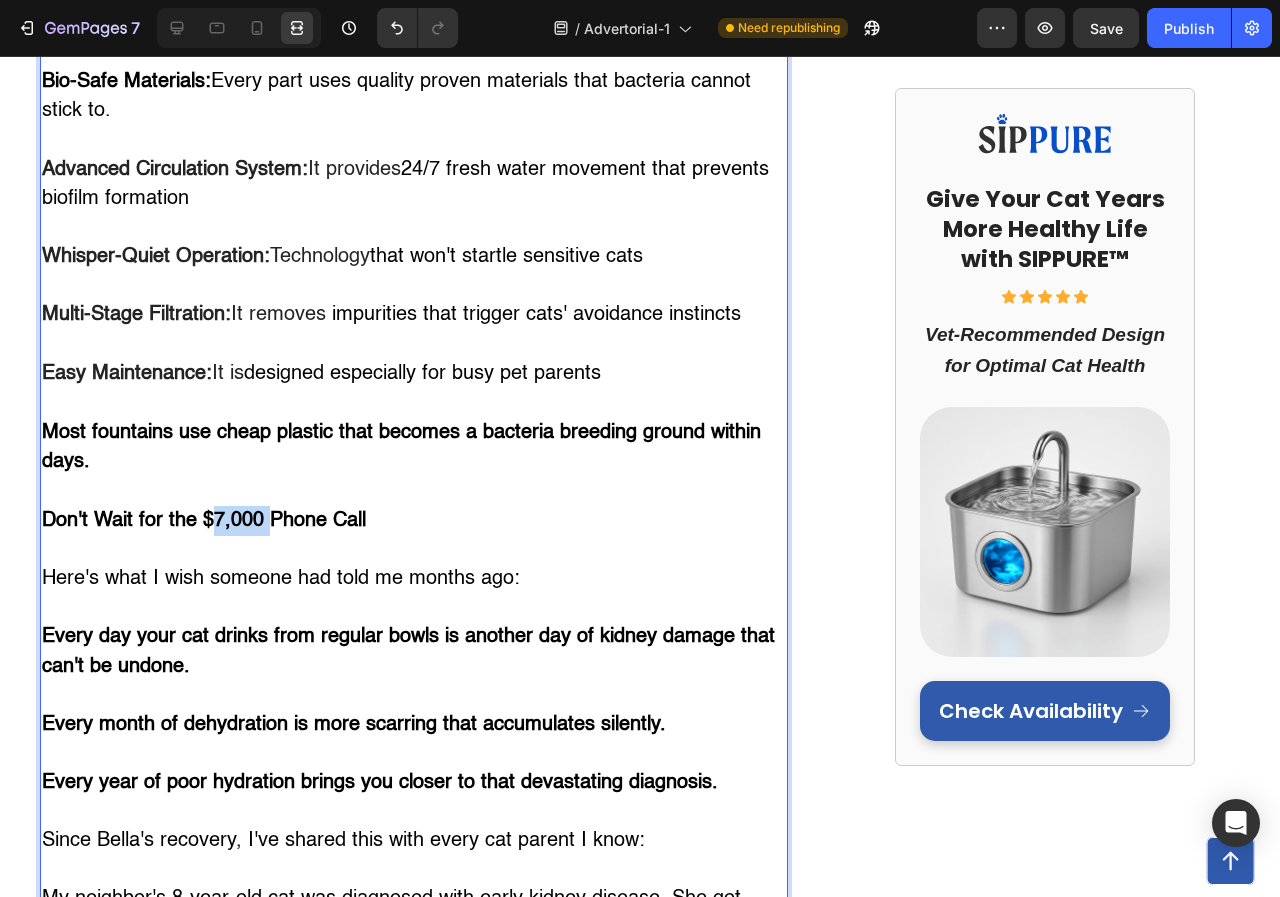 click on "Don't Wait for the $7,000 Phone Call" at bounding box center (204, 521) 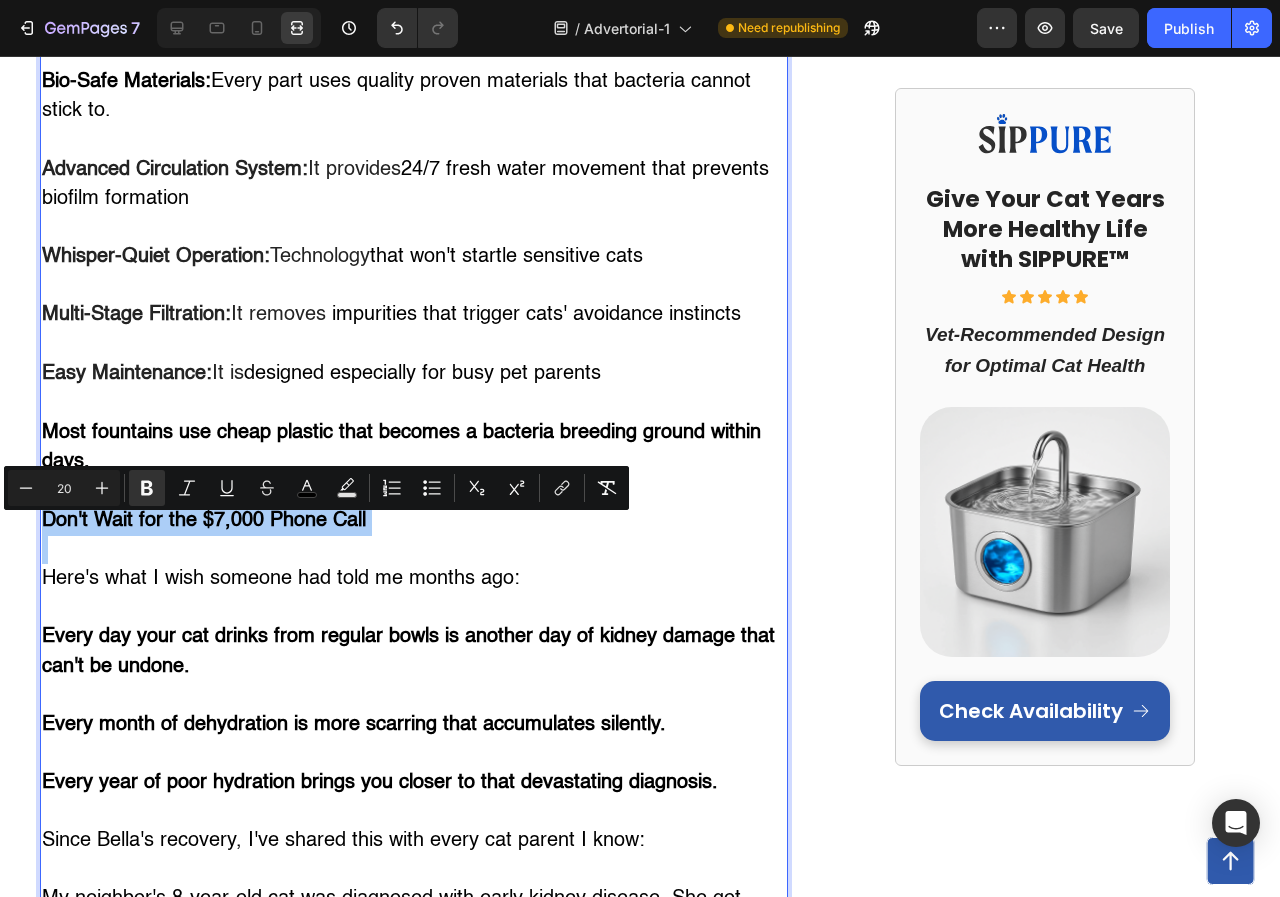 click on "20" at bounding box center [64, 488] 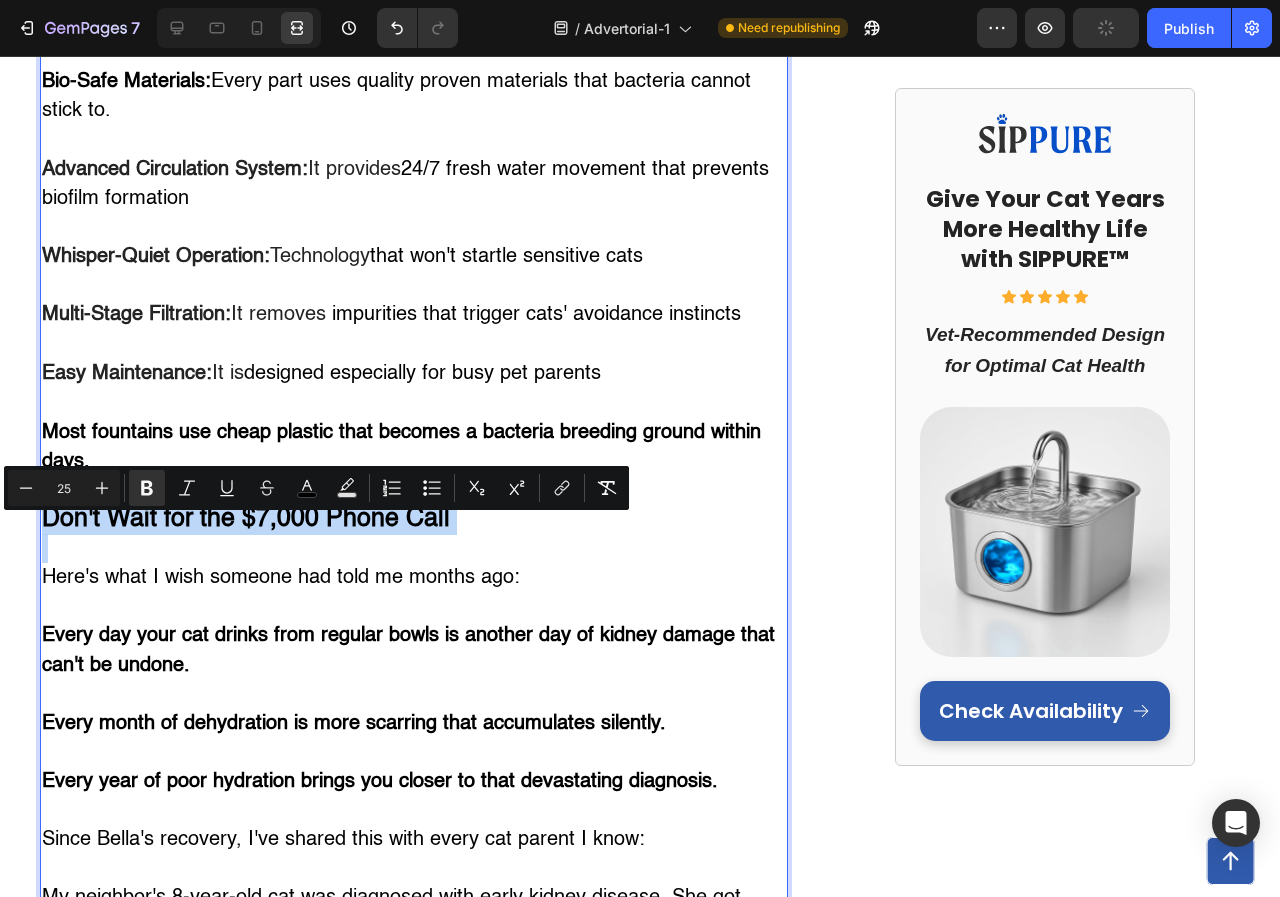 click on "Here's what I wish someone had told me months ago:" at bounding box center (414, 578) 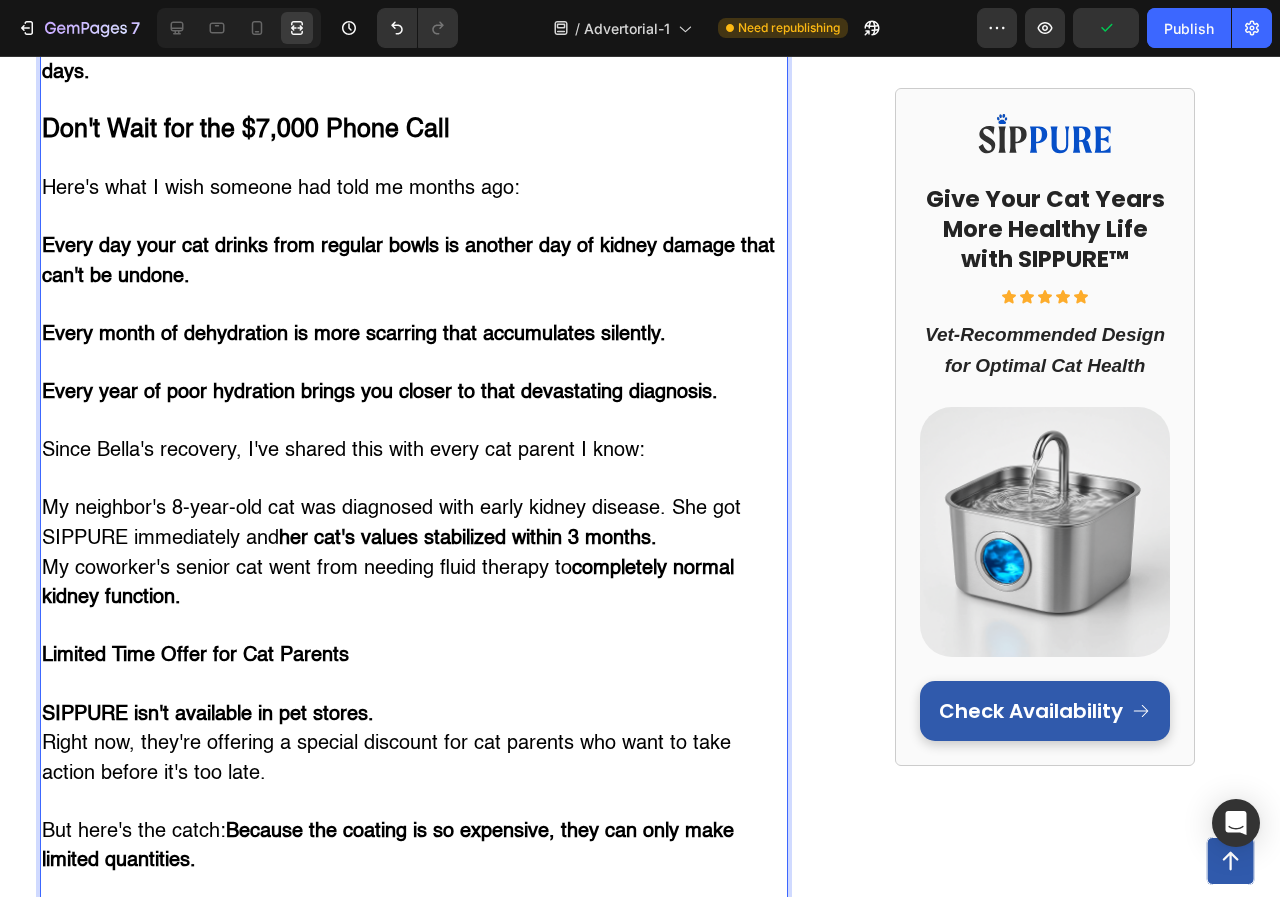 scroll, scrollTop: 7008, scrollLeft: 0, axis: vertical 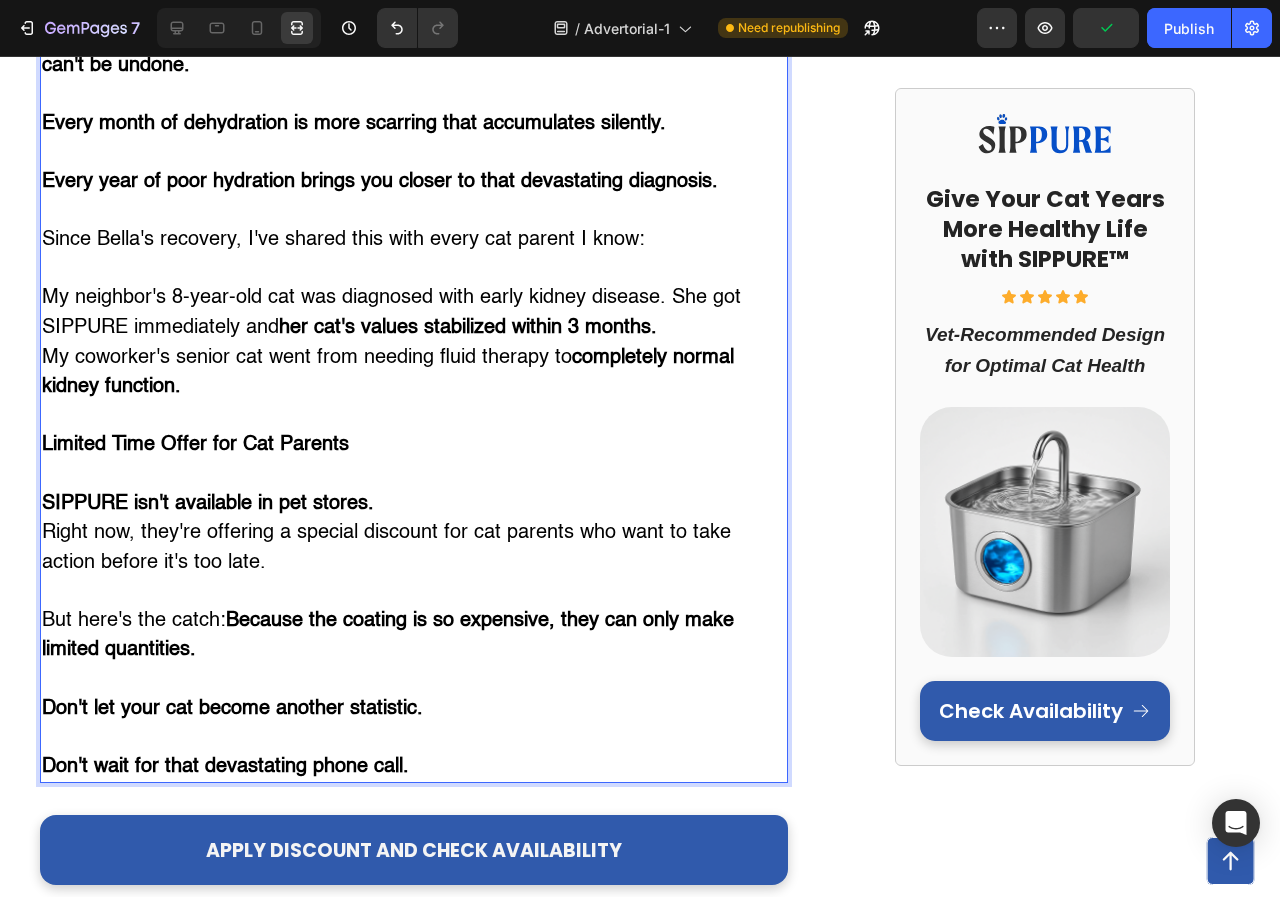 click on "Limited Time Offer for Cat Parents" at bounding box center (195, 445) 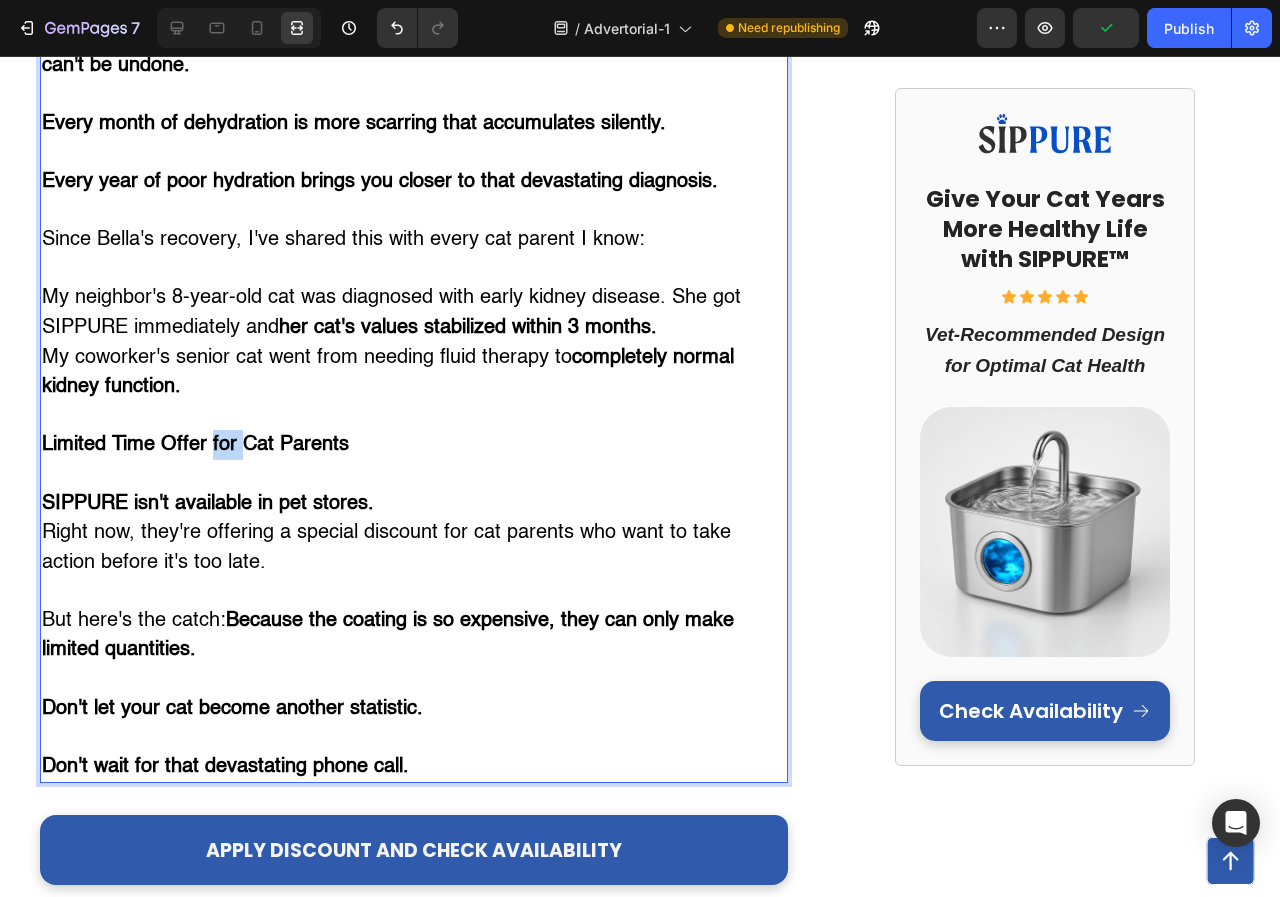 click on "Limited Time Offer for Cat Parents" at bounding box center (195, 445) 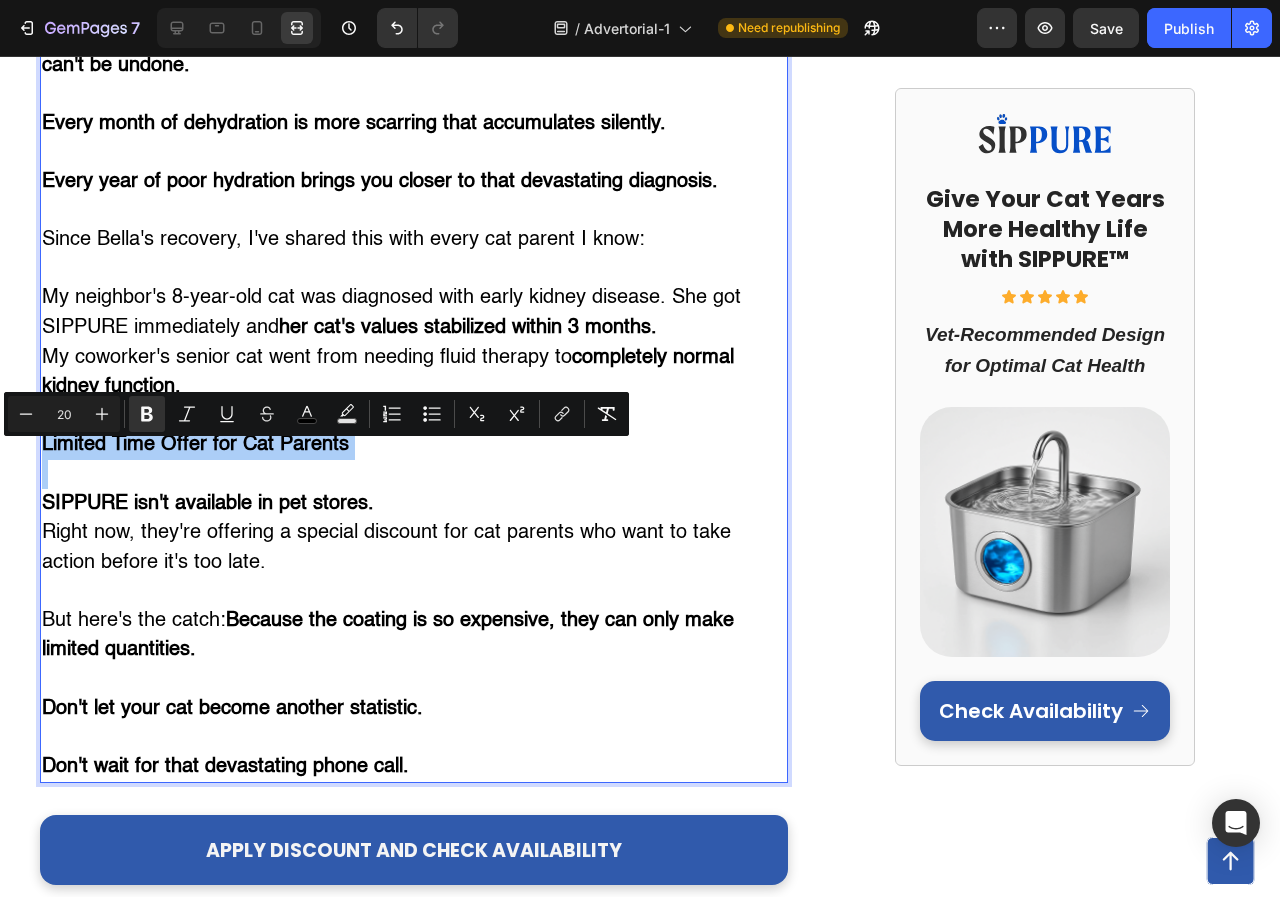 click on "20" at bounding box center [64, 414] 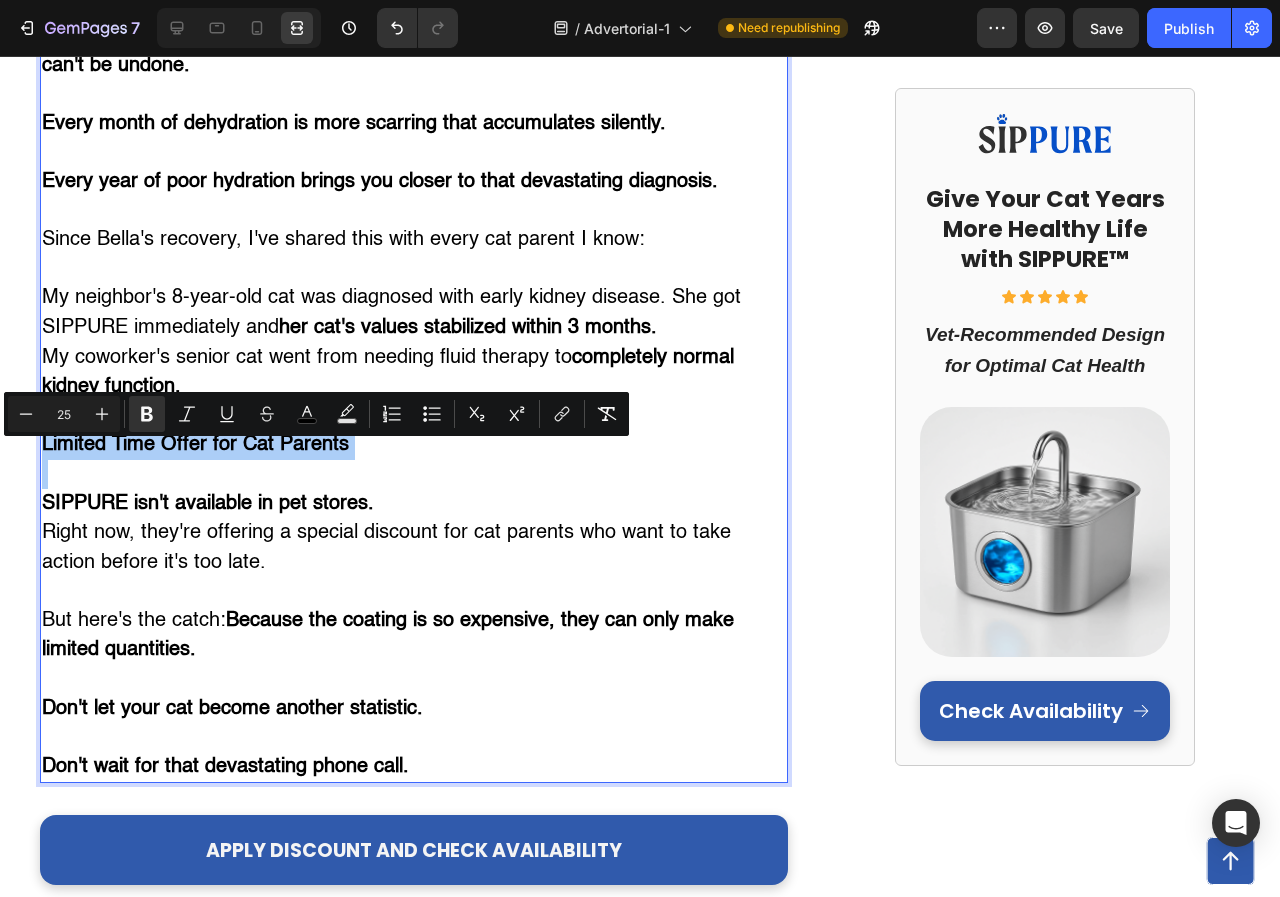type on "25" 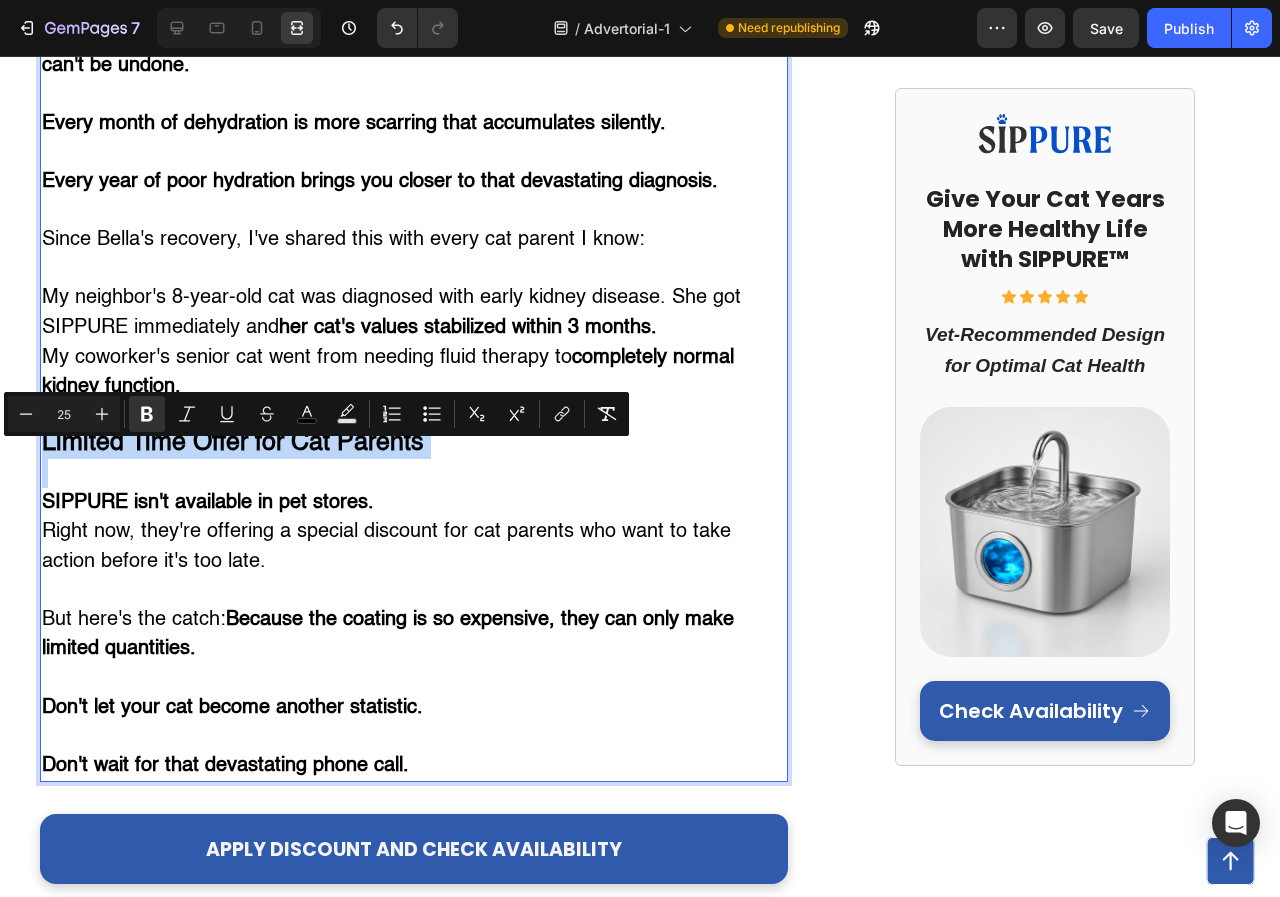 click on "SIPPURE isn't available in pet stores." at bounding box center [414, 503] 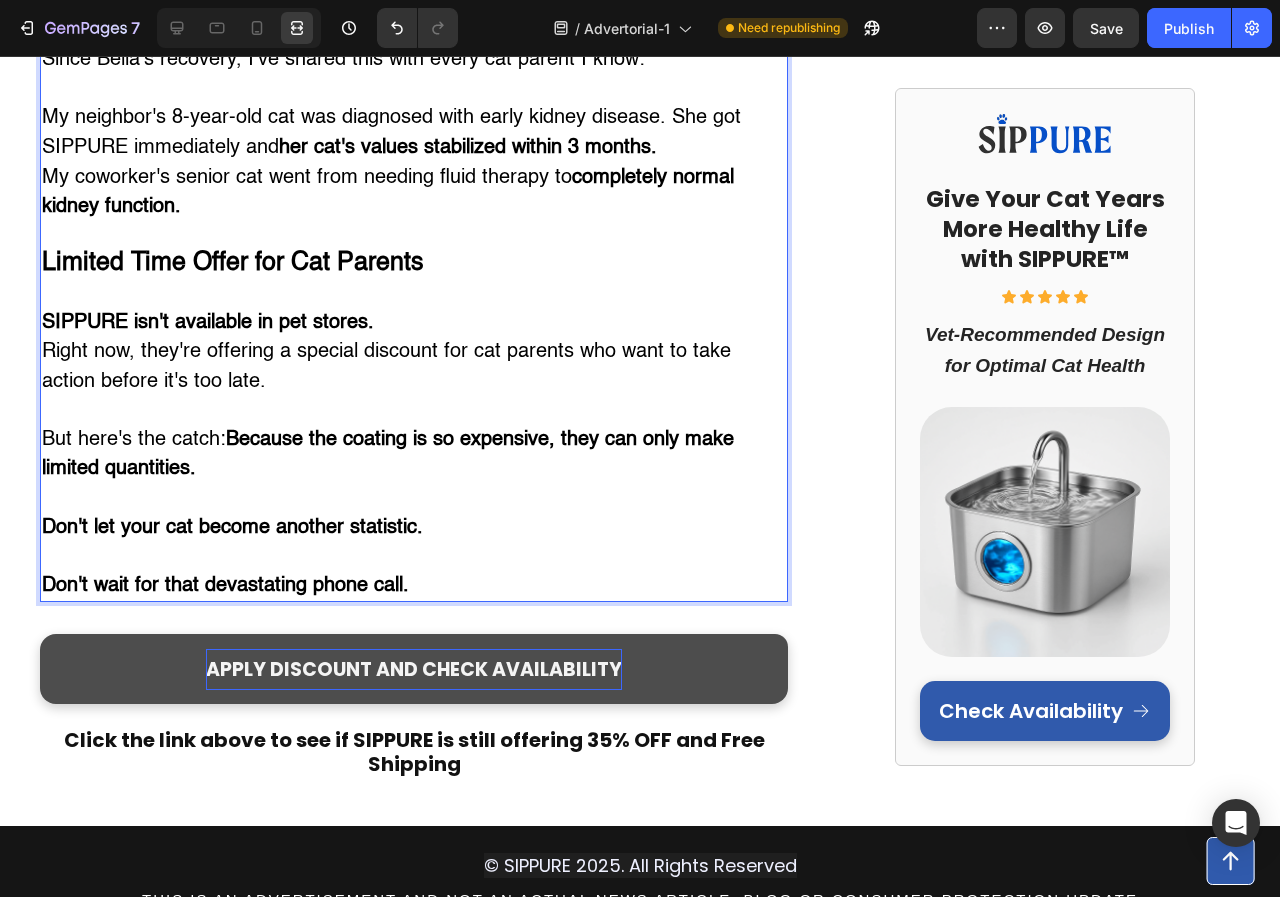 scroll, scrollTop: 7208, scrollLeft: 0, axis: vertical 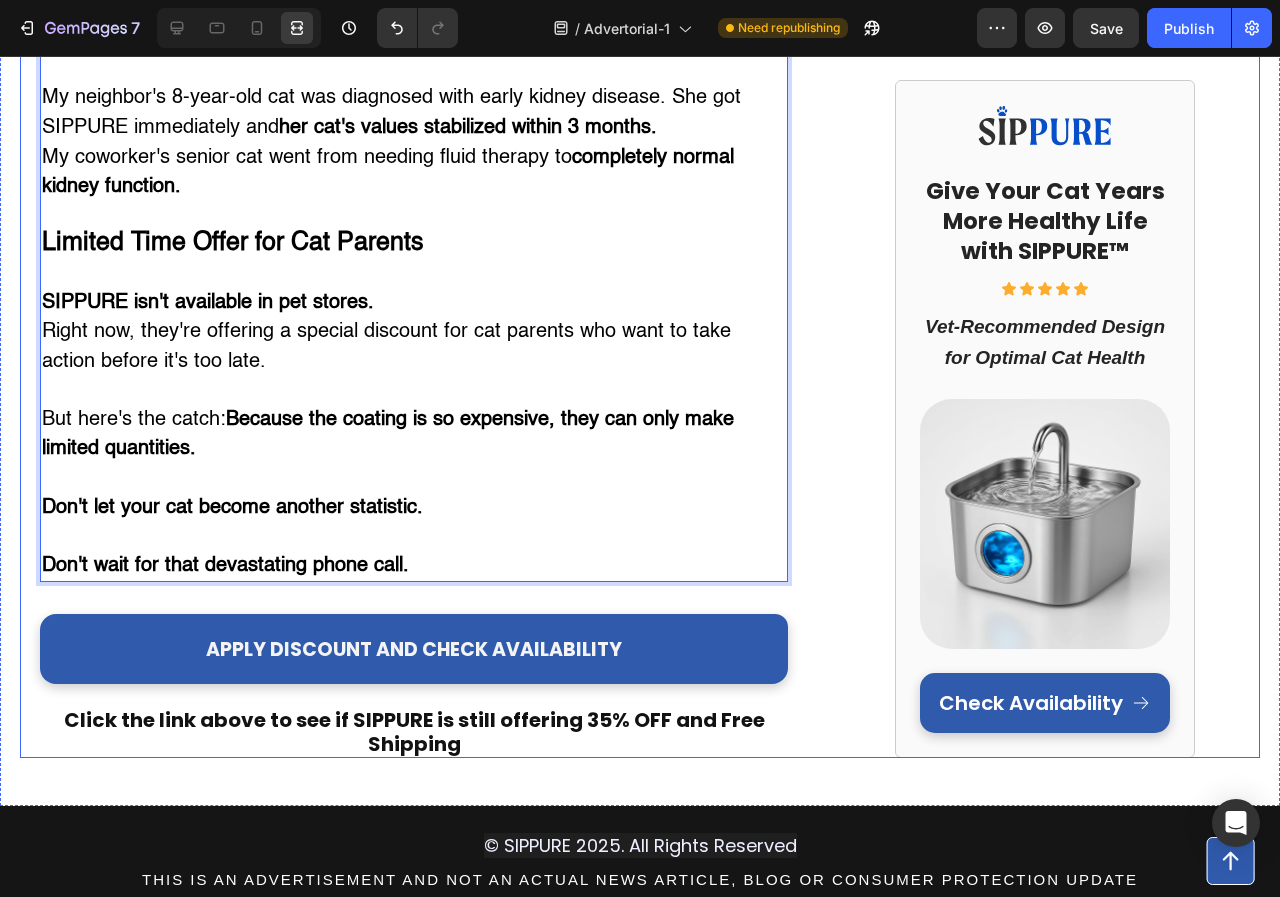 click on "⁠⁠⁠⁠⁠⁠⁠ Cat Owner Discovers $7,000 Secret Vets Don't Want You to Know Heading My healthy cat almost died from kidney failure If you think your indoor cat is healthy just because they seem fine... this story will shock you. Text Block Row Image My name is Jennifer, and  75% of my cat's kidneys were already destroyed  before I had any clue something was wrong.    If your cat drinks from a regular water bowl... If you've noticed your cat seems tired but blamed it on "getting older"... If you want to avoid a  $7,000+ kidney disease nightmare ... Then what I'm about to share could save your cat's life. There's a hidden epidemic killing indoor cats right now. 2 out of 3 cats are slowly dying from something vets call "silent kidney destruction." And the thing you think is keeping your cat healthy might actually be the cause. How A Routine Check-Up Became My Worst Nightmare Three months ago, I thought I was the perfect cat mom. I was so proud of how well I was taking care of her. " " " " " " " " " " ." at bounding box center [640, -3126] 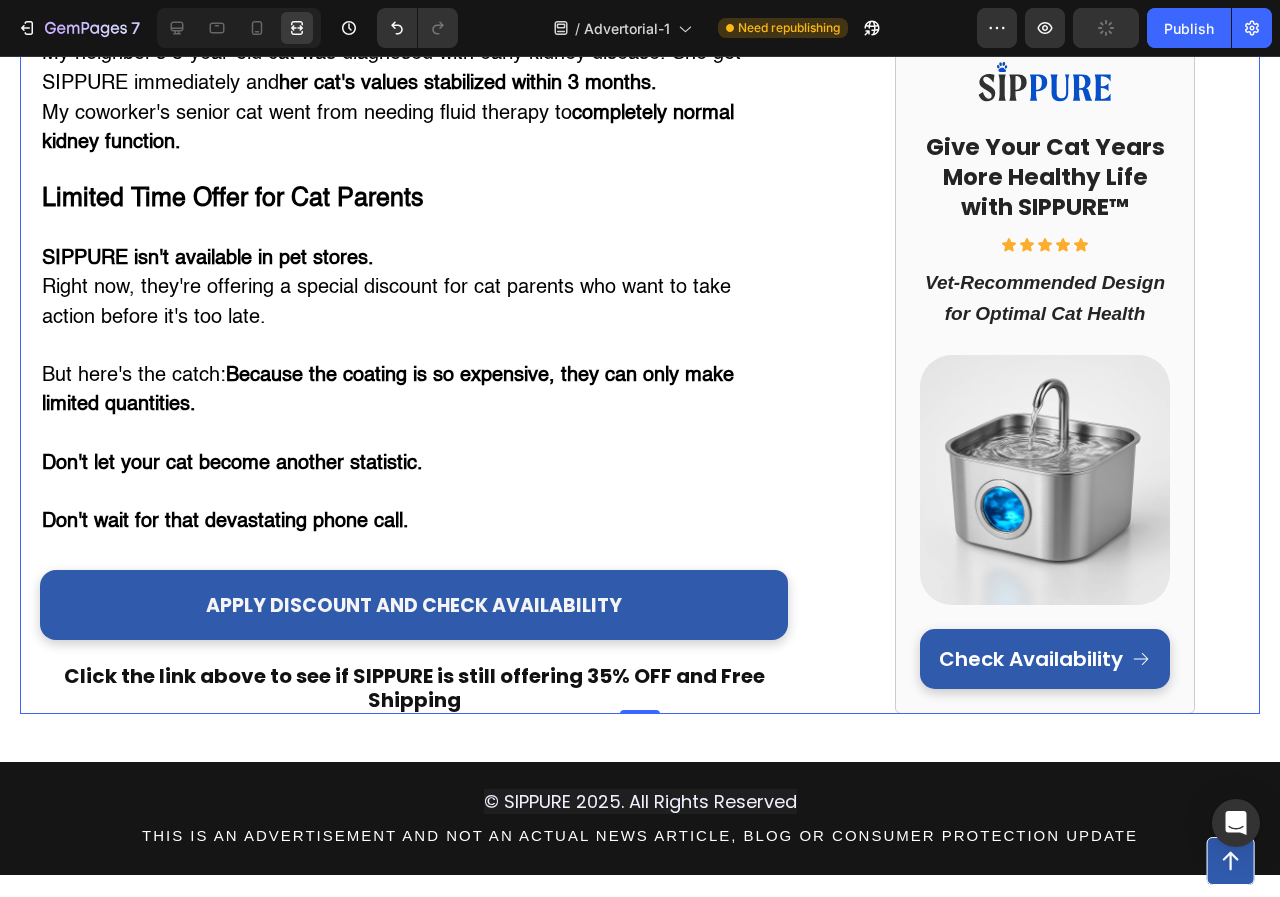 scroll, scrollTop: 7208, scrollLeft: 0, axis: vertical 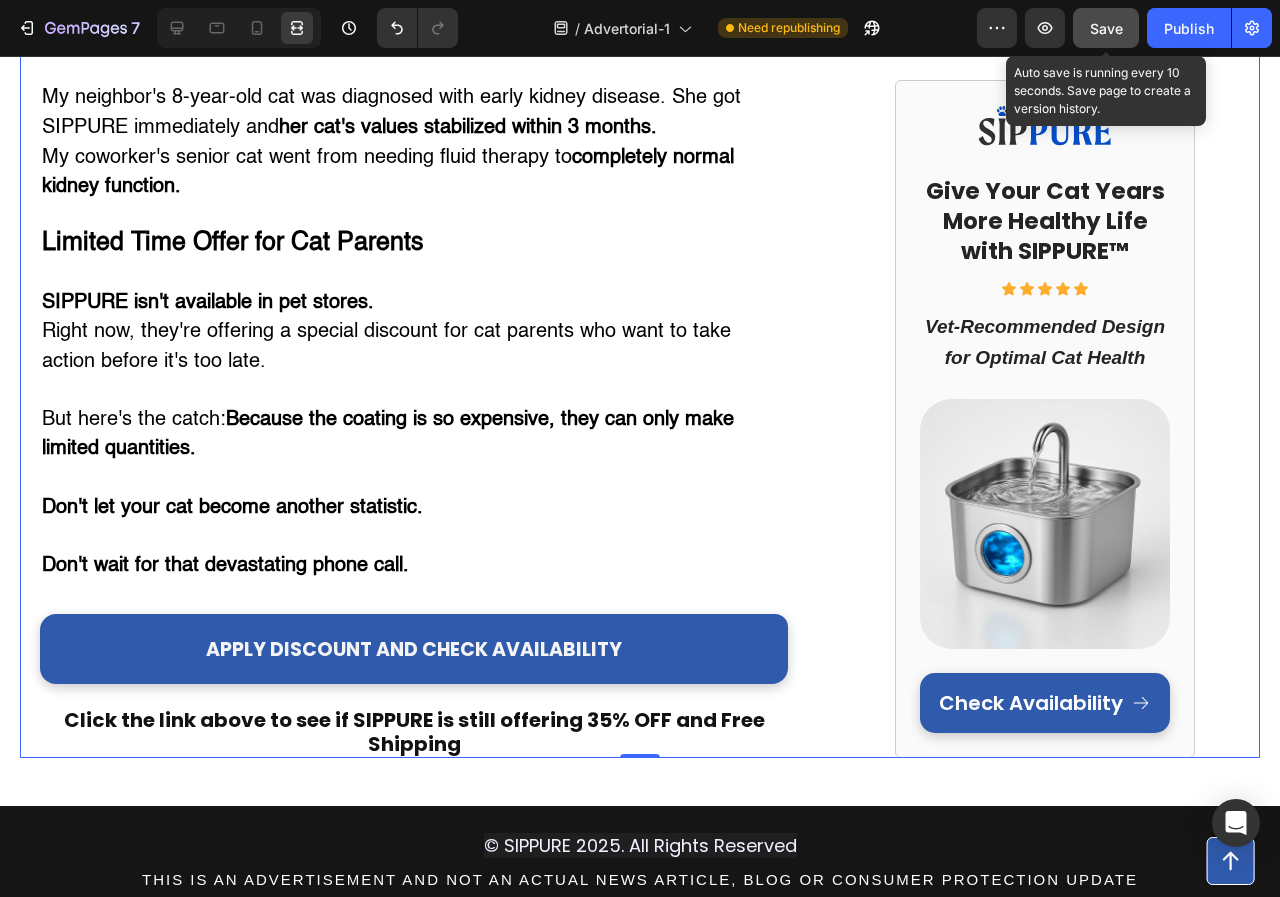 click on "Save" 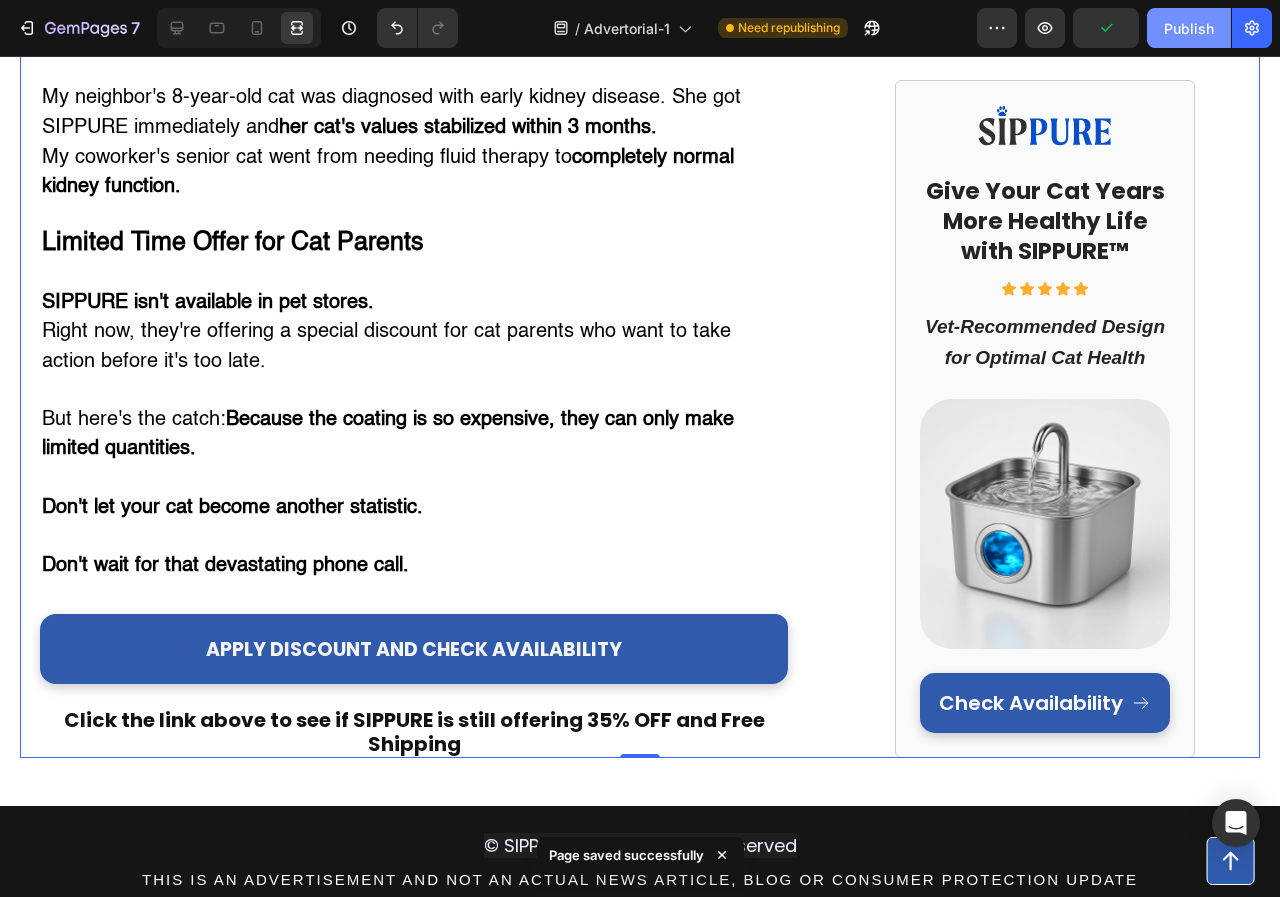 click on "Publish" at bounding box center (1189, 28) 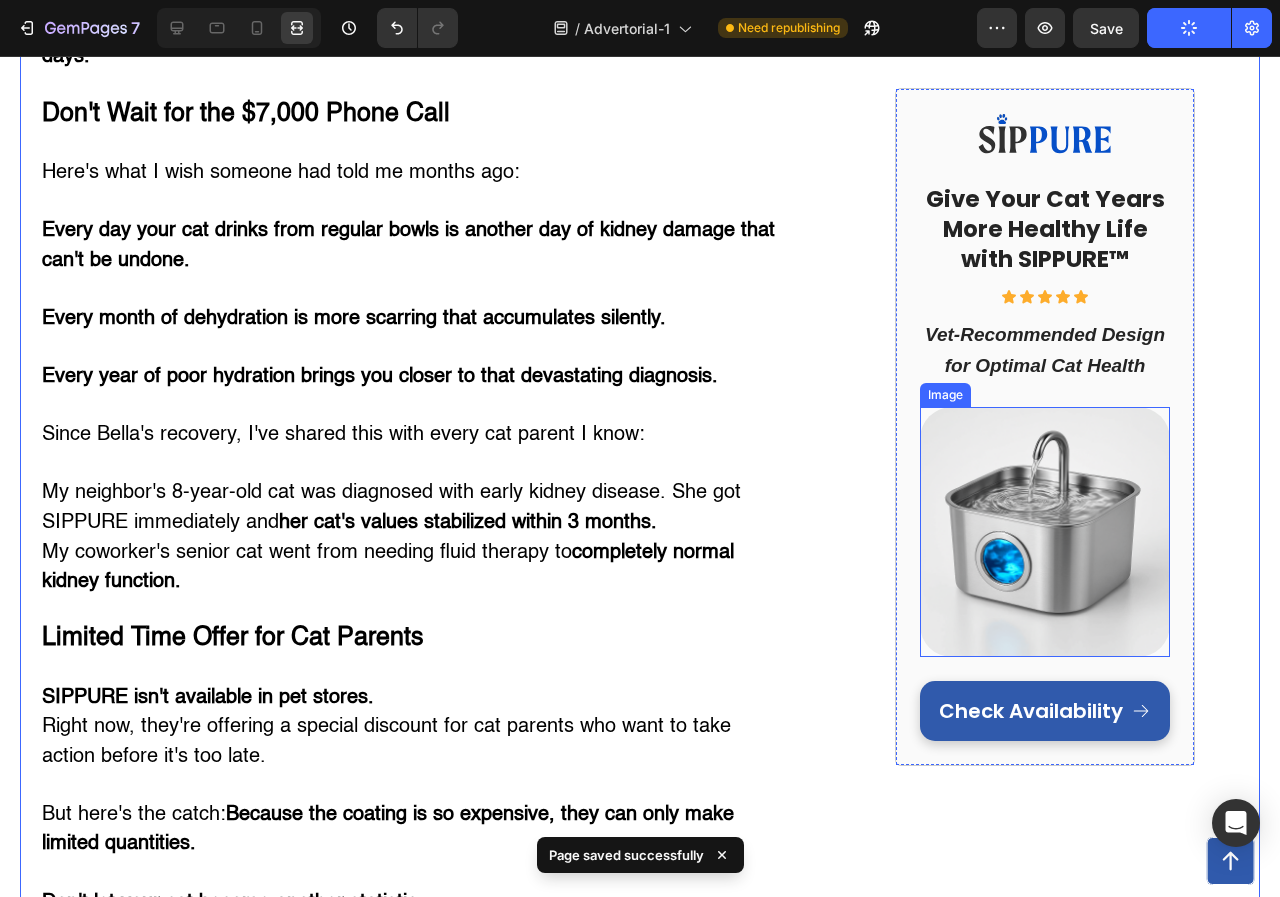 scroll, scrollTop: 6808, scrollLeft: 0, axis: vertical 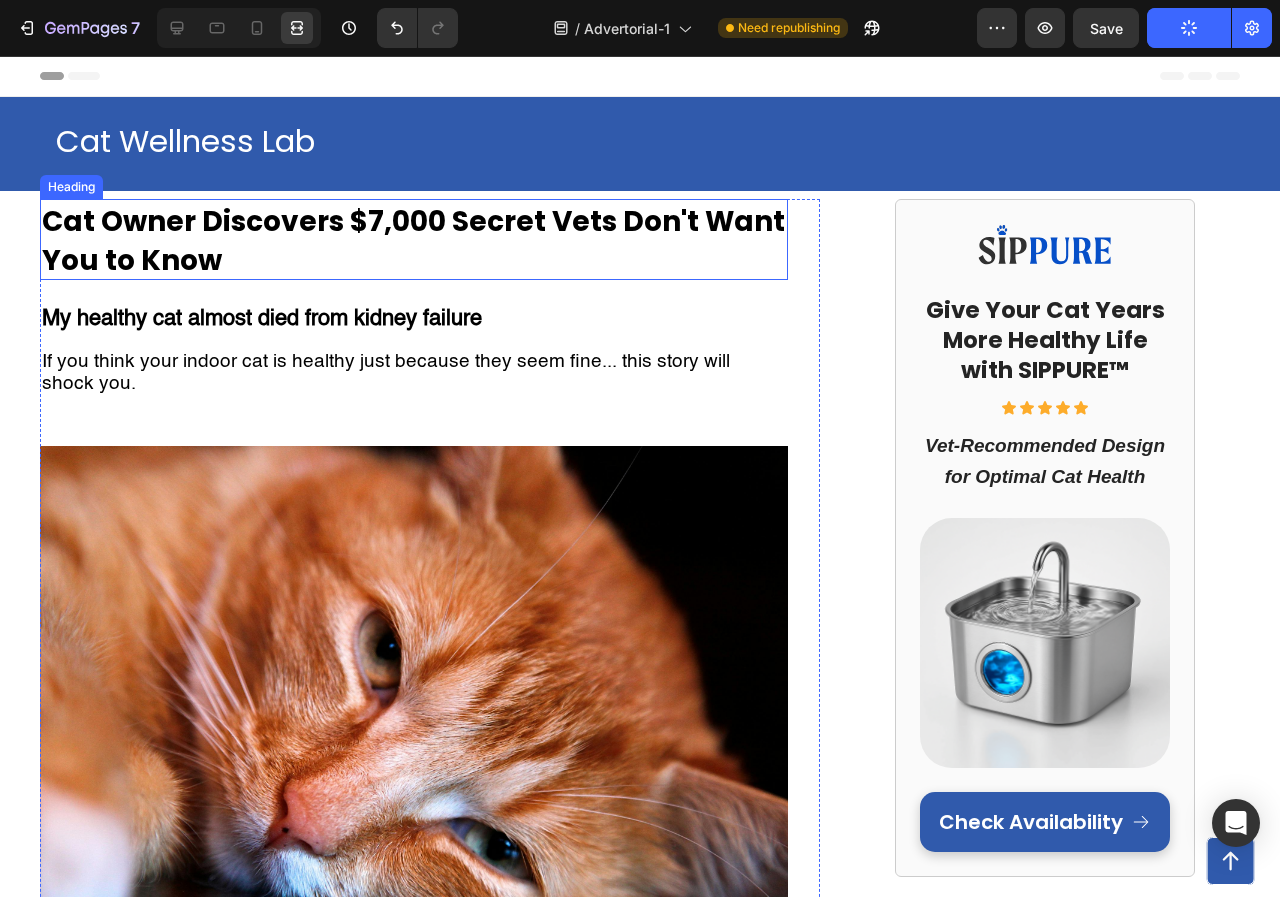 click on "Cat Owner Discovers $7,000 Secret Vets Don't Want You to Know" at bounding box center [413, 240] 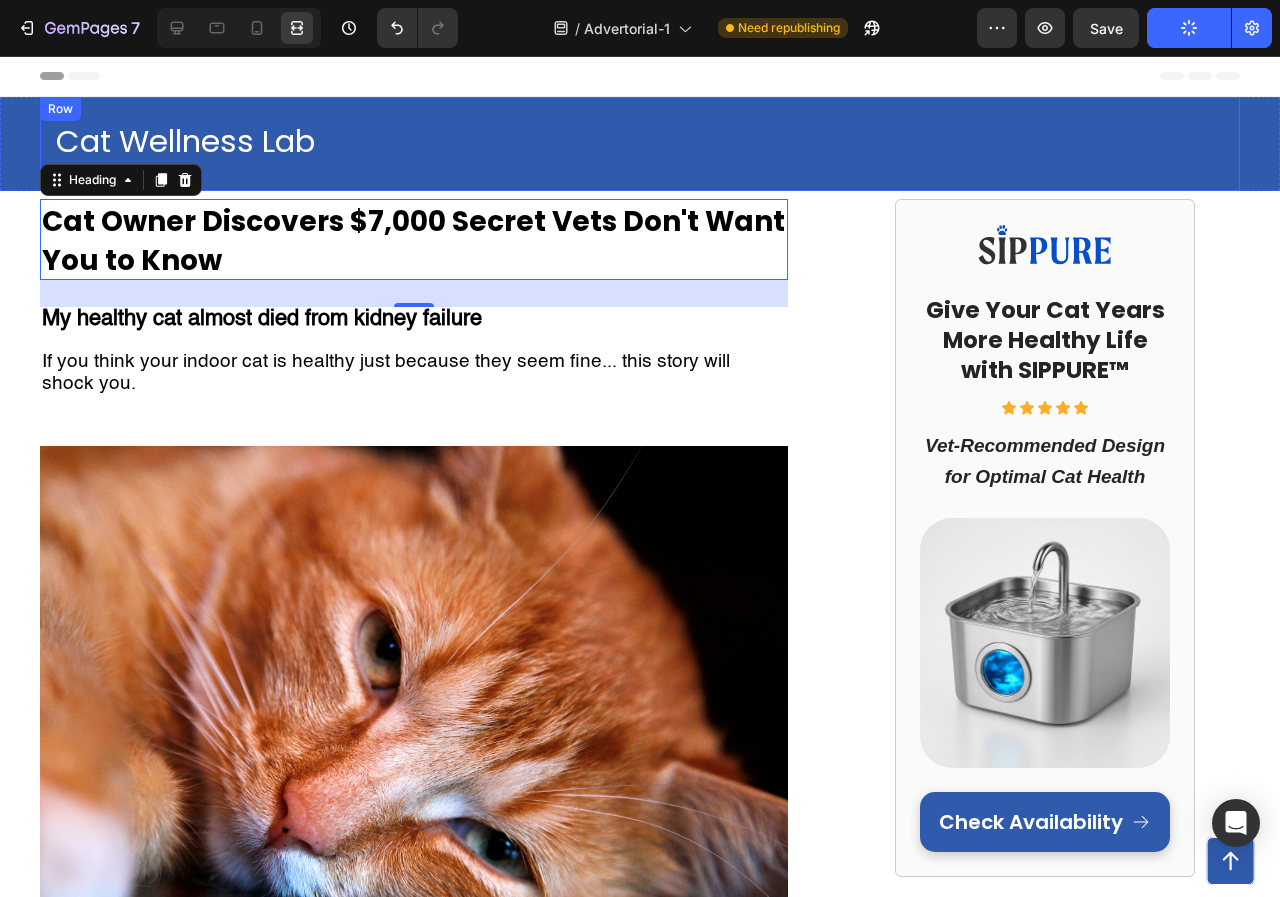 click on "Cat Wellness Lab Text Block Row" at bounding box center [640, 144] 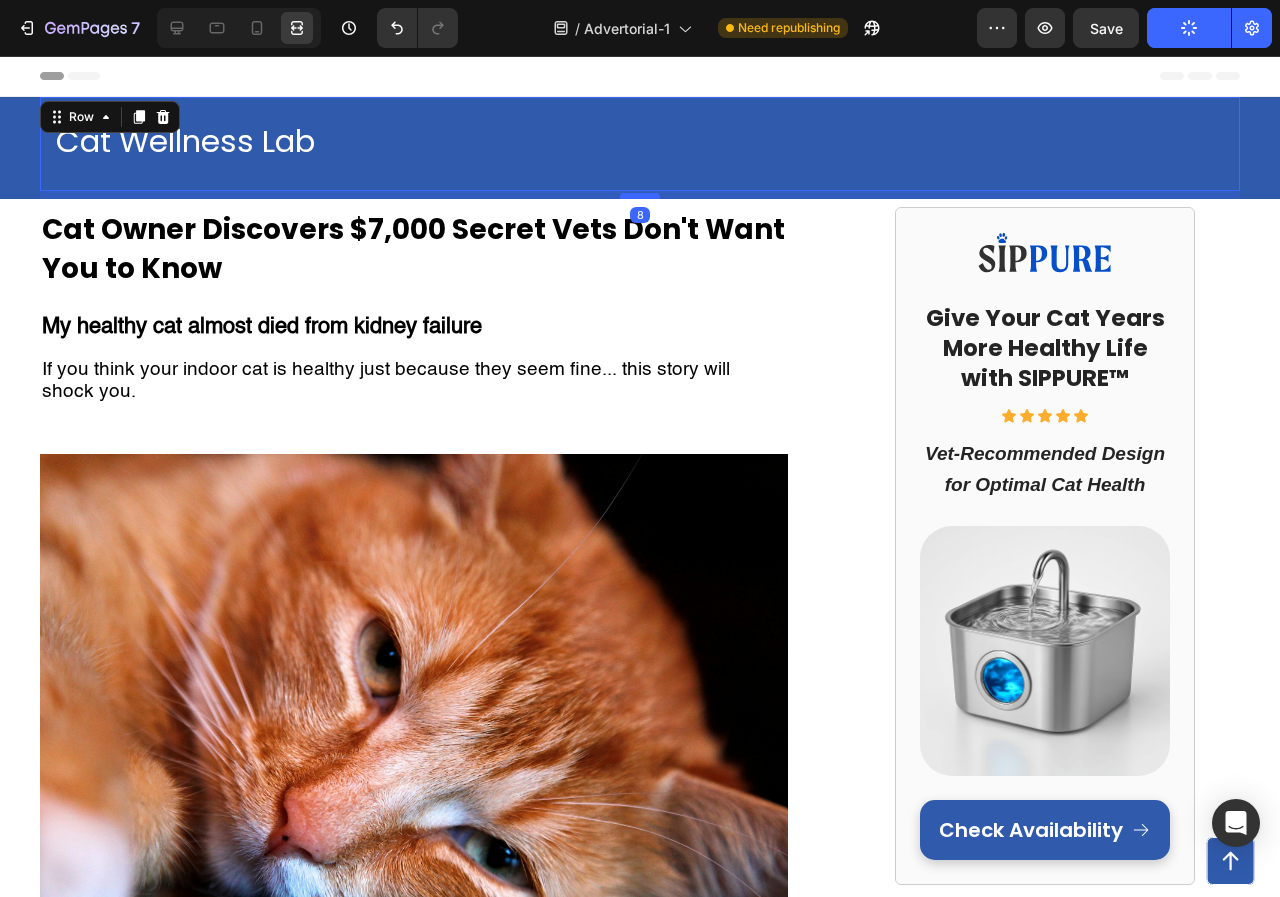 click at bounding box center [640, 196] 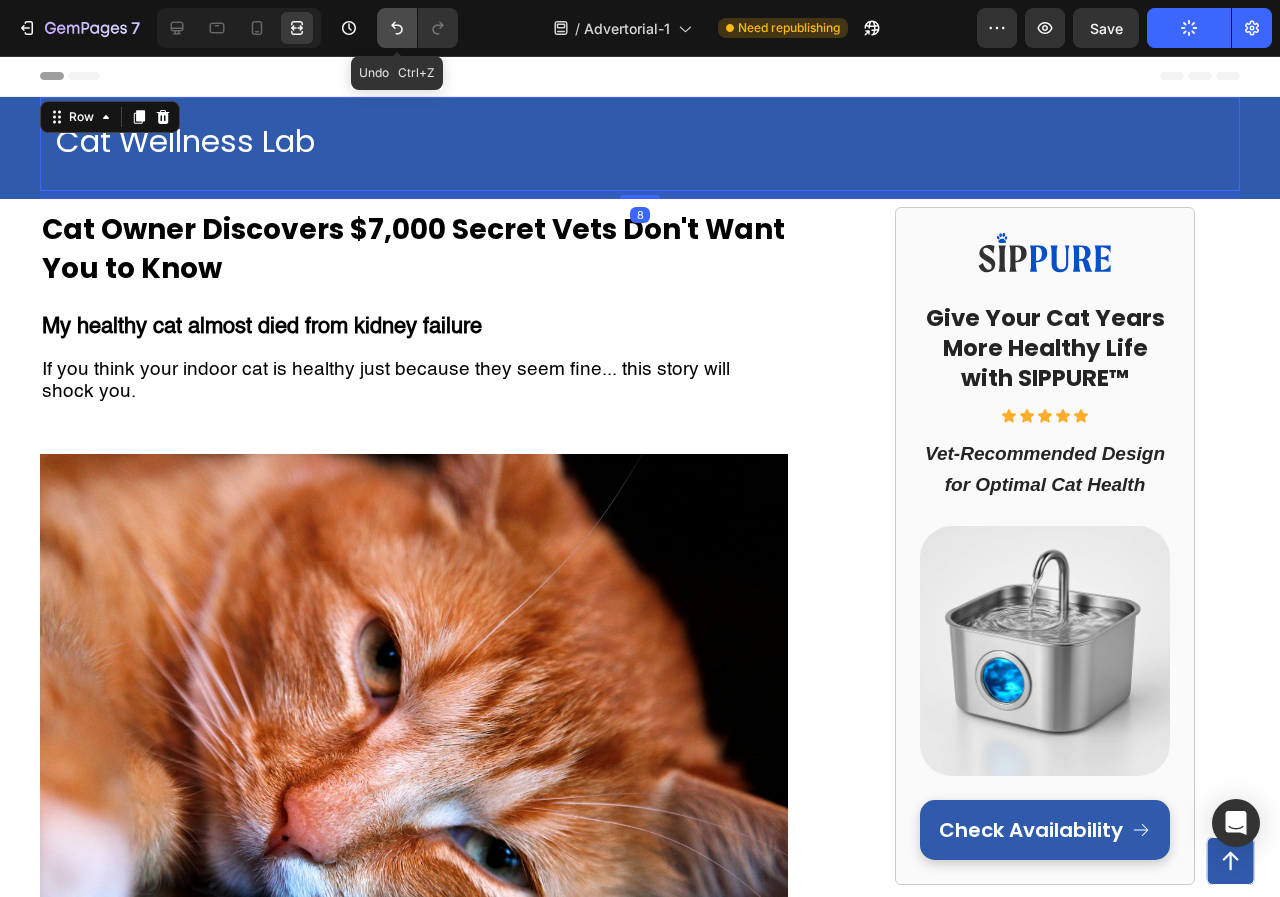 click 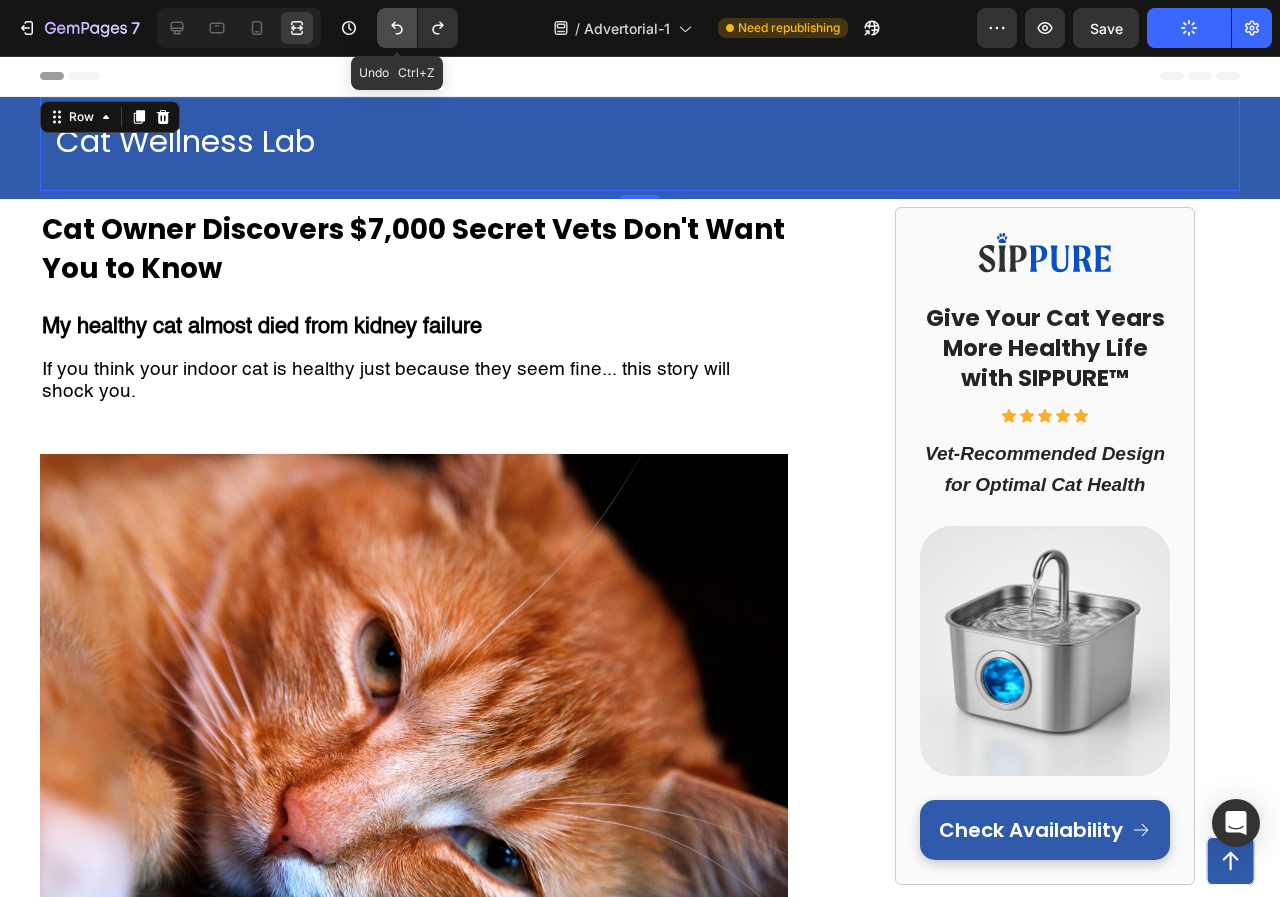 click 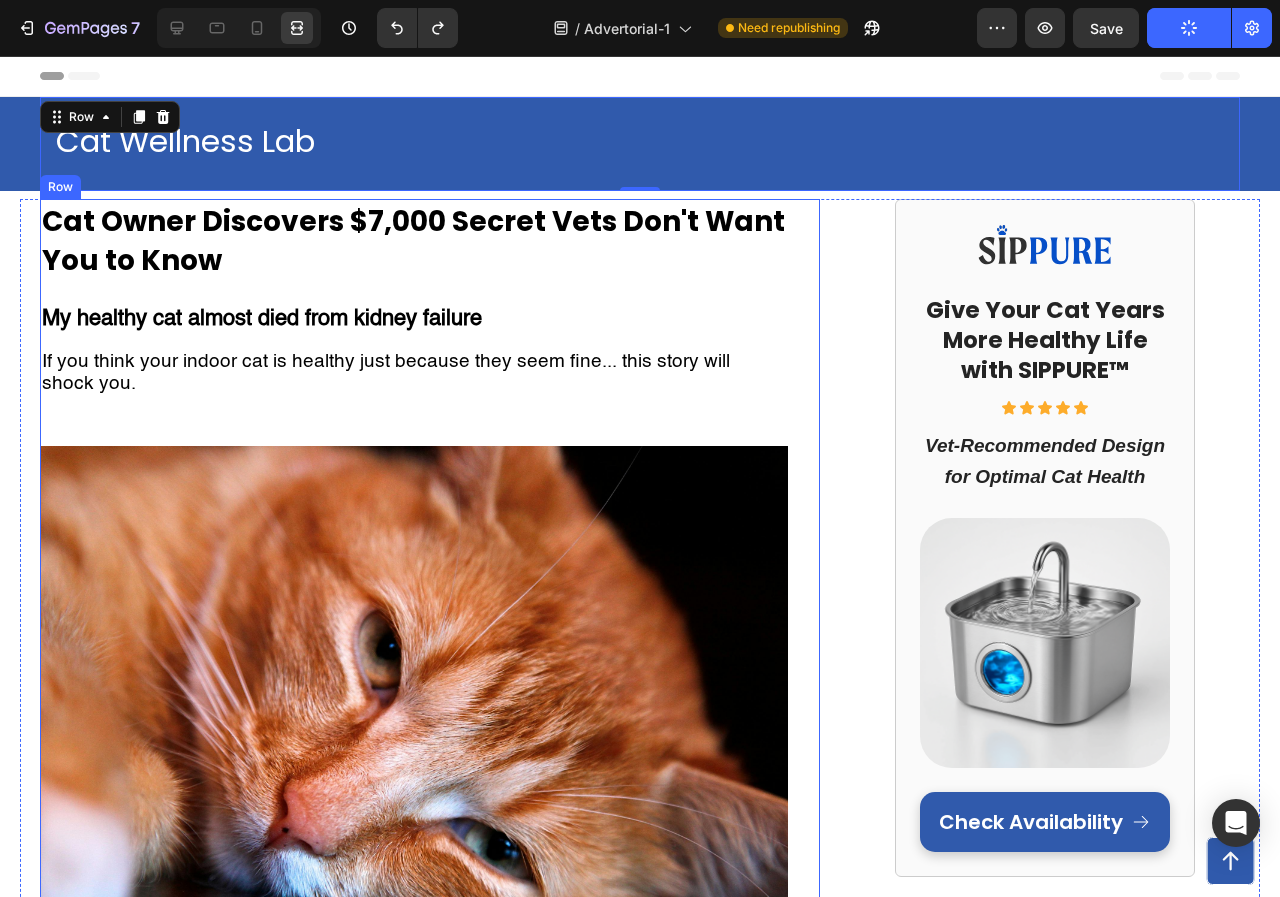 click on "⁠⁠⁠⁠⁠⁠⁠ Cat Owner Discovers $7,000 Secret Vets Don't Want You to Know Heading My healthy cat almost died from kidney failure If you think your indoor cat is healthy just because they seem fine... this story will shock you. Text Block Row Image My name is Jennifer, and  75% of my cat's kidneys were already destroyed  before I had any clue something was wrong.    If your cat drinks from a regular water bowl... If you've noticed your cat seems tired but blamed it on "getting older"... If you want to avoid a  $7,000+ kidney disease nightmare ... Then what I'm about to share could save your cat's life. There's a hidden epidemic killing indoor cats right now. 2 out of 3 cats are slowly dying from something vets call "silent kidney destruction." And the thing you think is keeping your cat healthy might actually be the cause. How A Routine Check-Up Became My Worst Nightmare Three months ago, I thought I was the perfect cat mom. I was so proud of how well I was taking care of her. " " " " " " " " " " ." at bounding box center [430, 4082] 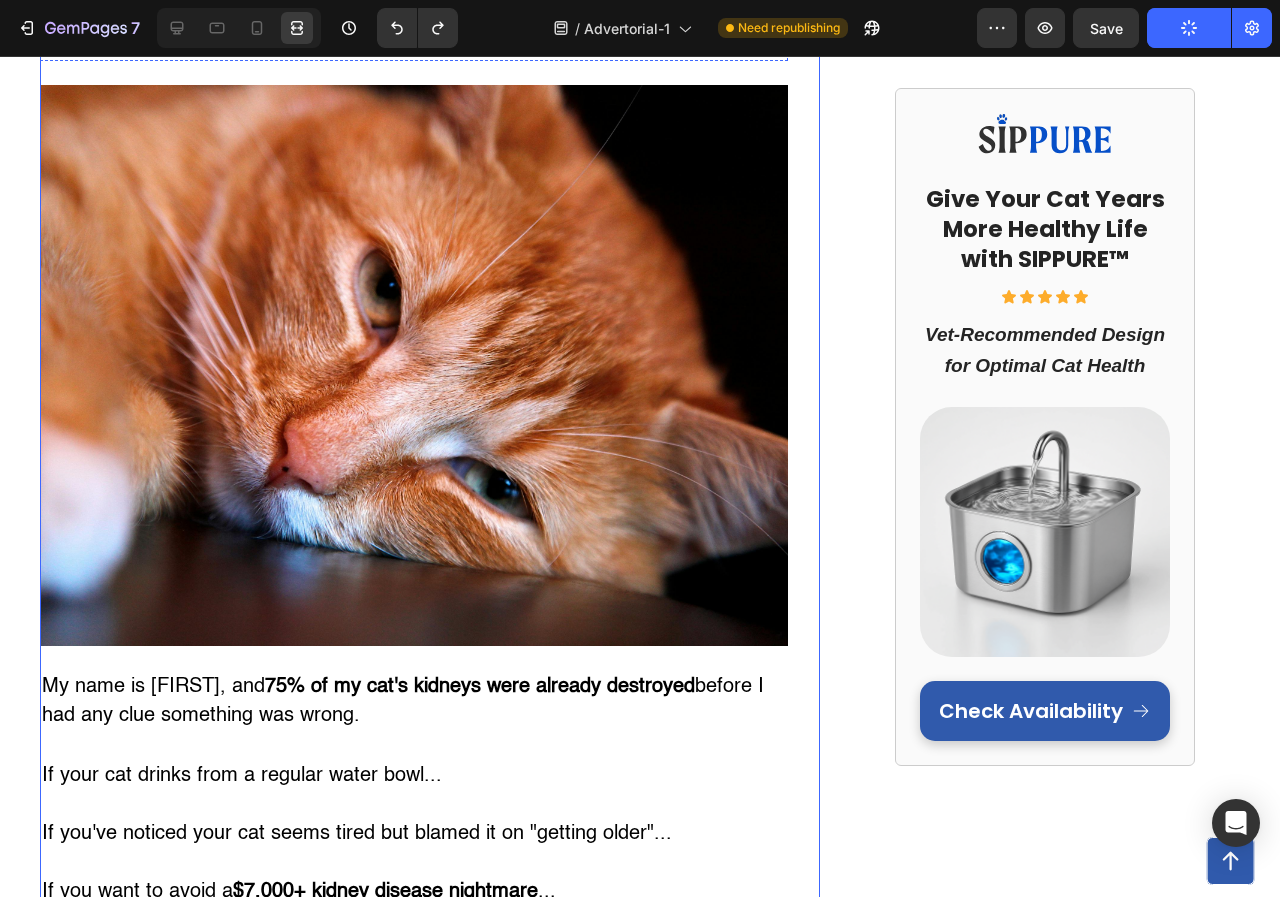 scroll, scrollTop: 500, scrollLeft: 0, axis: vertical 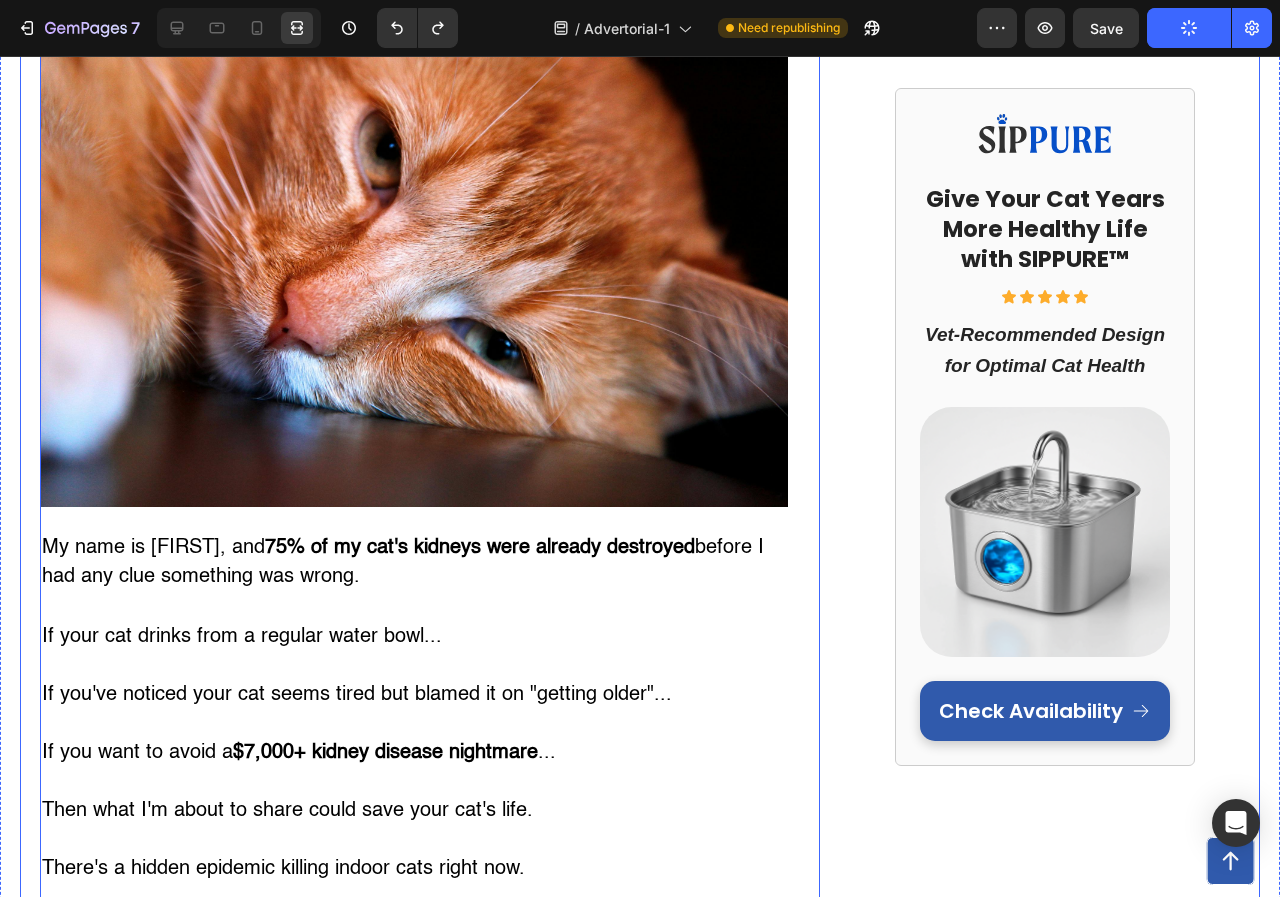 click on "⁠⁠⁠⁠⁠⁠⁠ Cat Owner Discovers $7,000 Secret Vets Don't Want You to Know Heading My healthy cat almost died from kidney failure If you think your indoor cat is healthy just because they seem fine... this story will shock you. Text Block Row Image My name is Jennifer, and  75% of my cat's kidneys were already destroyed  before I had any clue something was wrong.    If your cat drinks from a regular water bowl... If you've noticed your cat seems tired but blamed it on "getting older"... If you want to avoid a  $7,000+ kidney disease nightmare ... Then what I'm about to share could save your cat's life. There's a hidden epidemic killing indoor cats right now. 2 out of 3 cats are slowly dying from something vets call "silent kidney destruction." And the thing you think is keeping your cat healthy might actually be the cause. How A Routine Check-Up Became My Worst Nightmare Three months ago, I thought I was the perfect cat mom. I was so proud of how well I was taking care of her. " " " " " " " " " " ." at bounding box center [640, 3582] 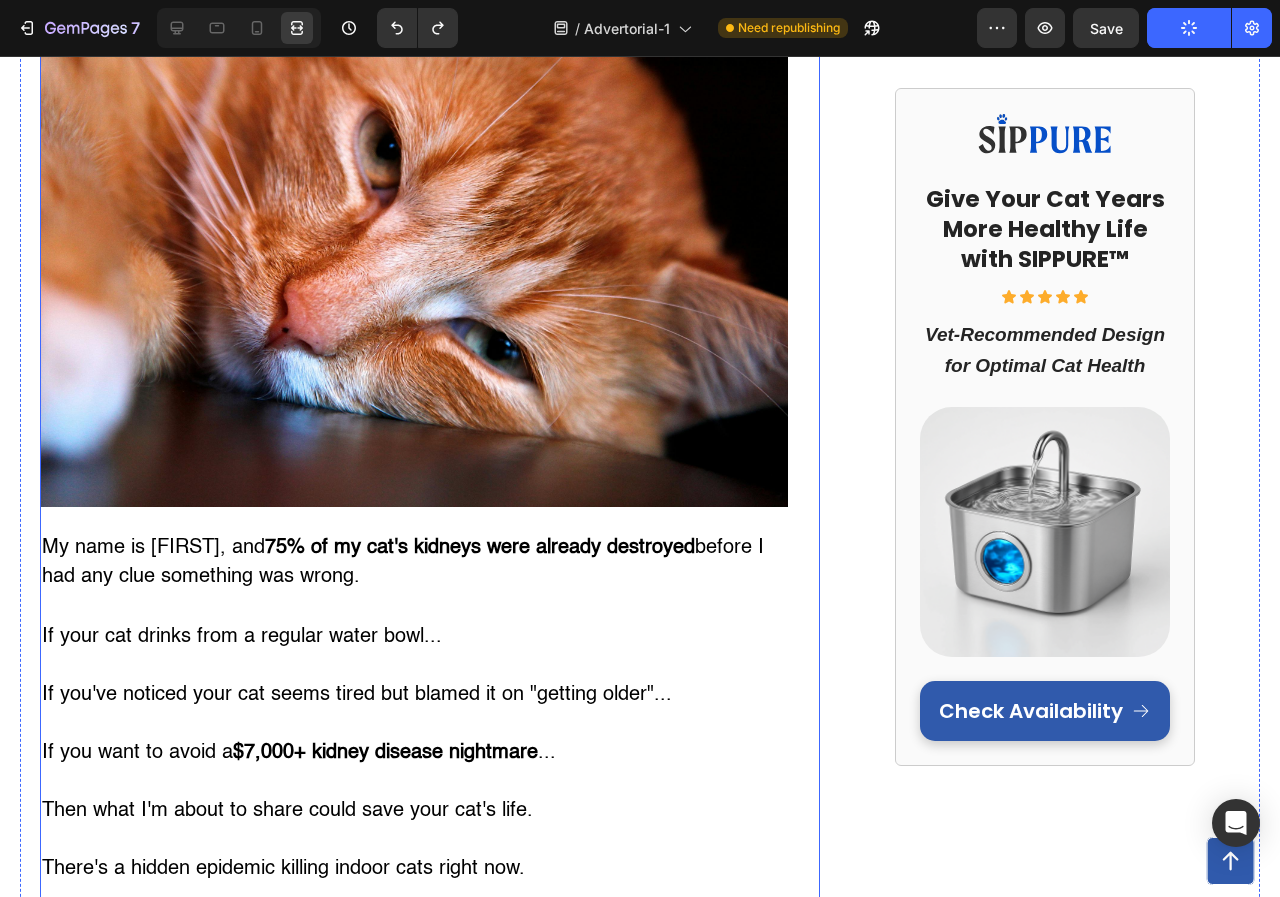 click on "⁠⁠⁠⁠⁠⁠⁠ Cat Owner Discovers $7,000 Secret Vets Don't Want You to Know Heading My healthy cat almost died from kidney failure If you think your indoor cat is healthy just because they seem fine... this story will shock you. Text Block Row Image My name is Jennifer, and  75% of my cat's kidneys were already destroyed  before I had any clue something was wrong.    If your cat drinks from a regular water bowl... If you've noticed your cat seems tired but blamed it on "getting older"... If you want to avoid a  $7,000+ kidney disease nightmare ... Then what I'm about to share could save your cat's life. There's a hidden epidemic killing indoor cats right now. 2 out of 3 cats are slowly dying from something vets call "silent kidney destruction." And the thing you think is keeping your cat healthy might actually be the cause. How A Routine Check-Up Became My Worst Nightmare Three months ago, I thought I was the perfect cat mom. I was so proud of how well I was taking care of her. " " " " " " " " " " ." at bounding box center (430, 3582) 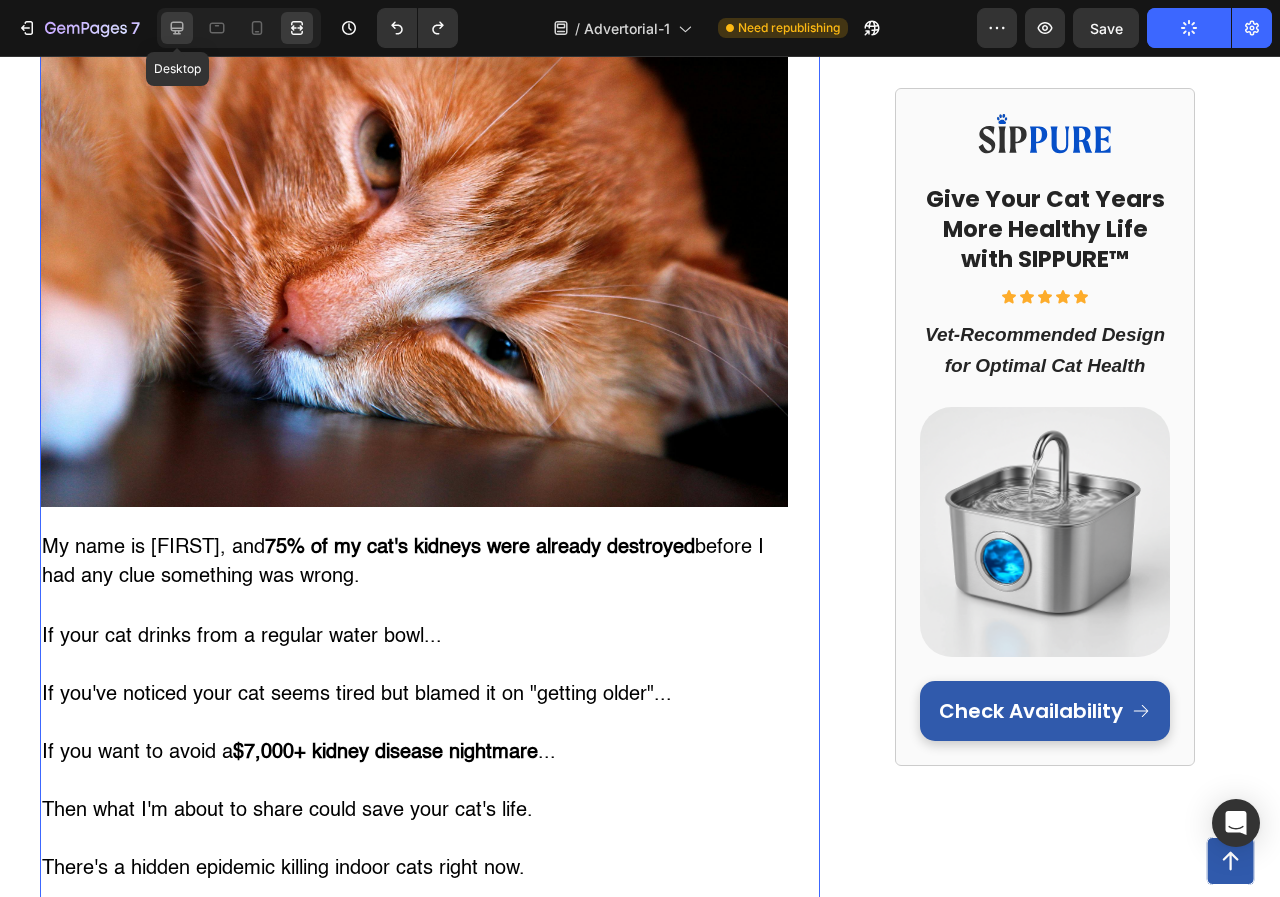 click 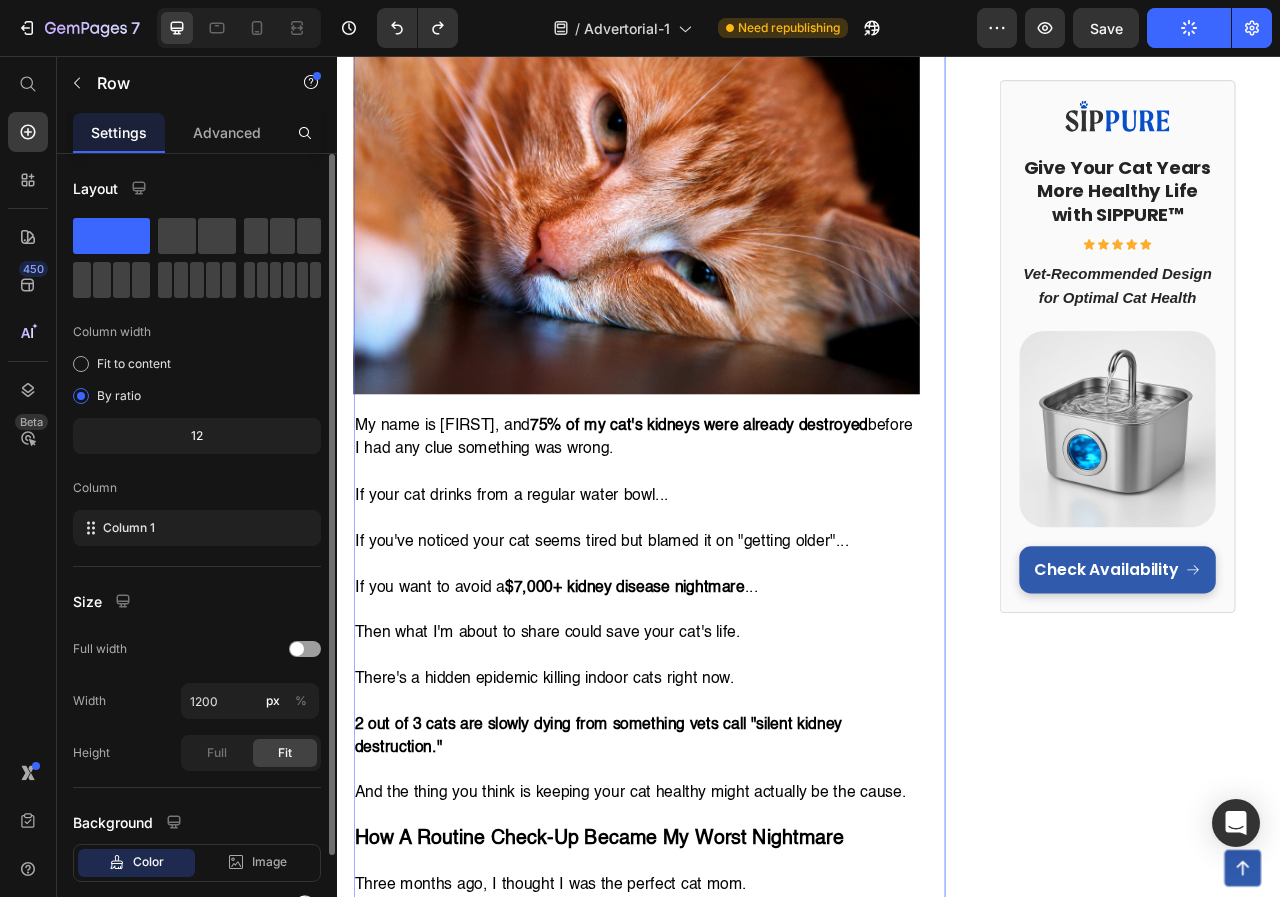 scroll, scrollTop: 100, scrollLeft: 0, axis: vertical 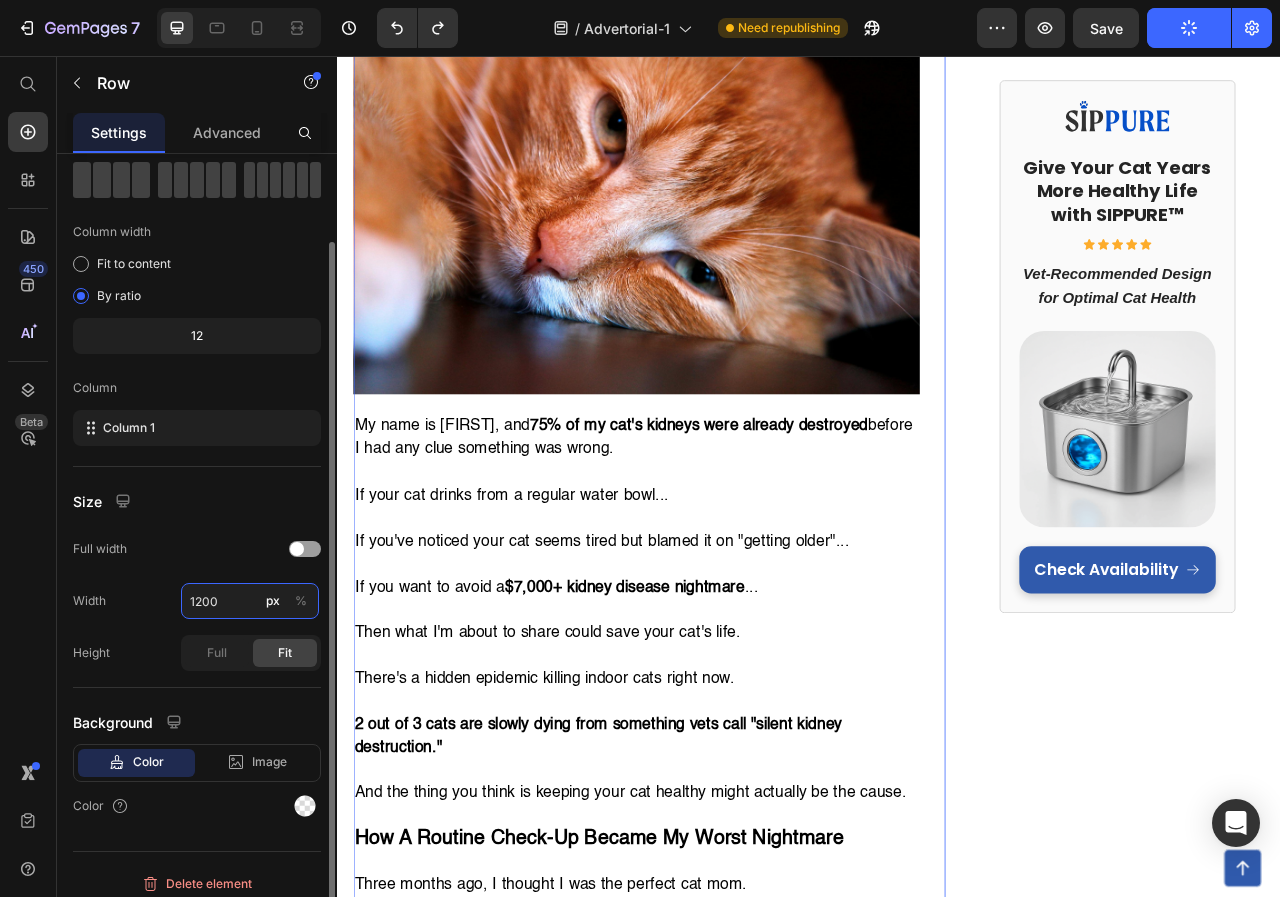 click on "1200" at bounding box center [250, 601] 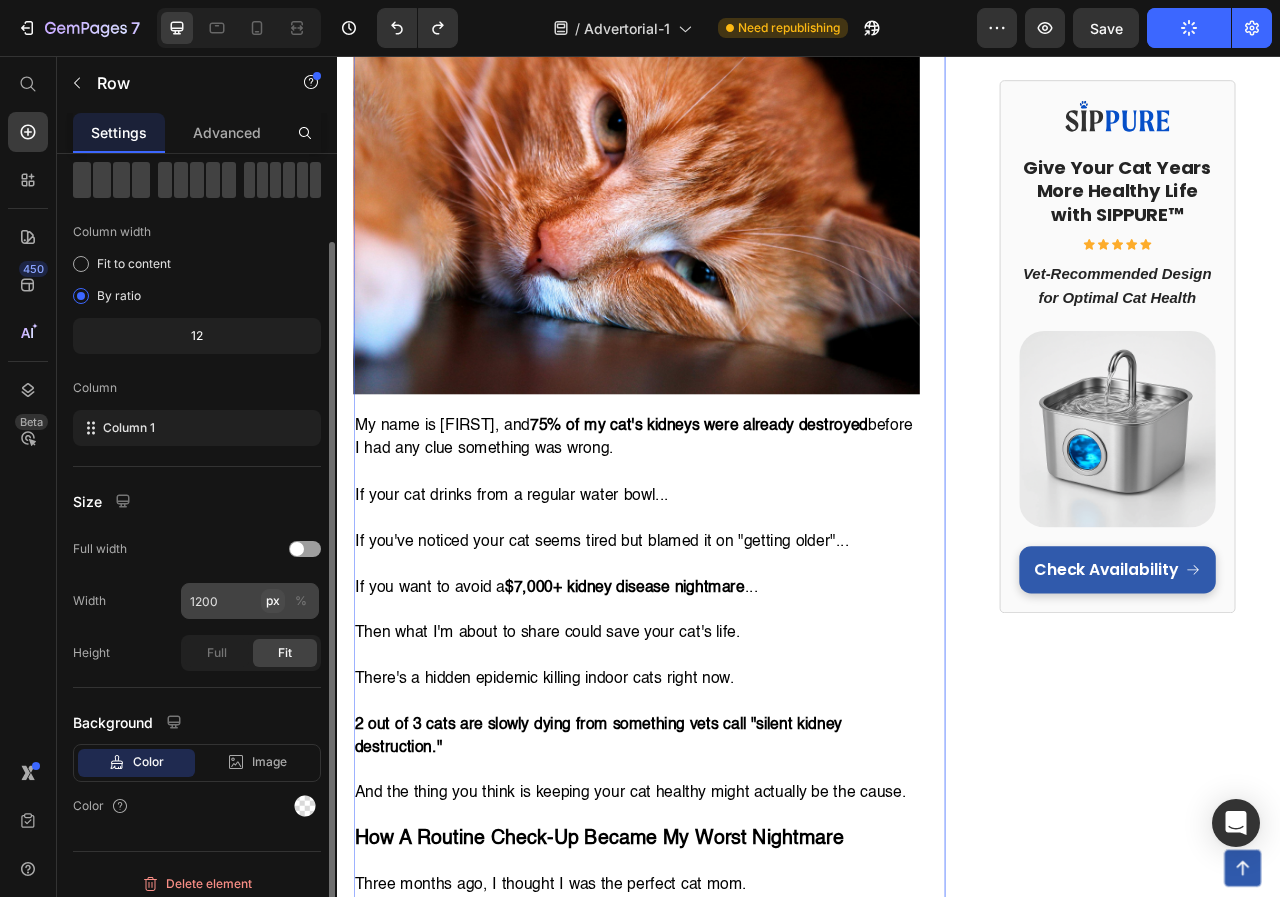 click on "px" at bounding box center (273, 601) 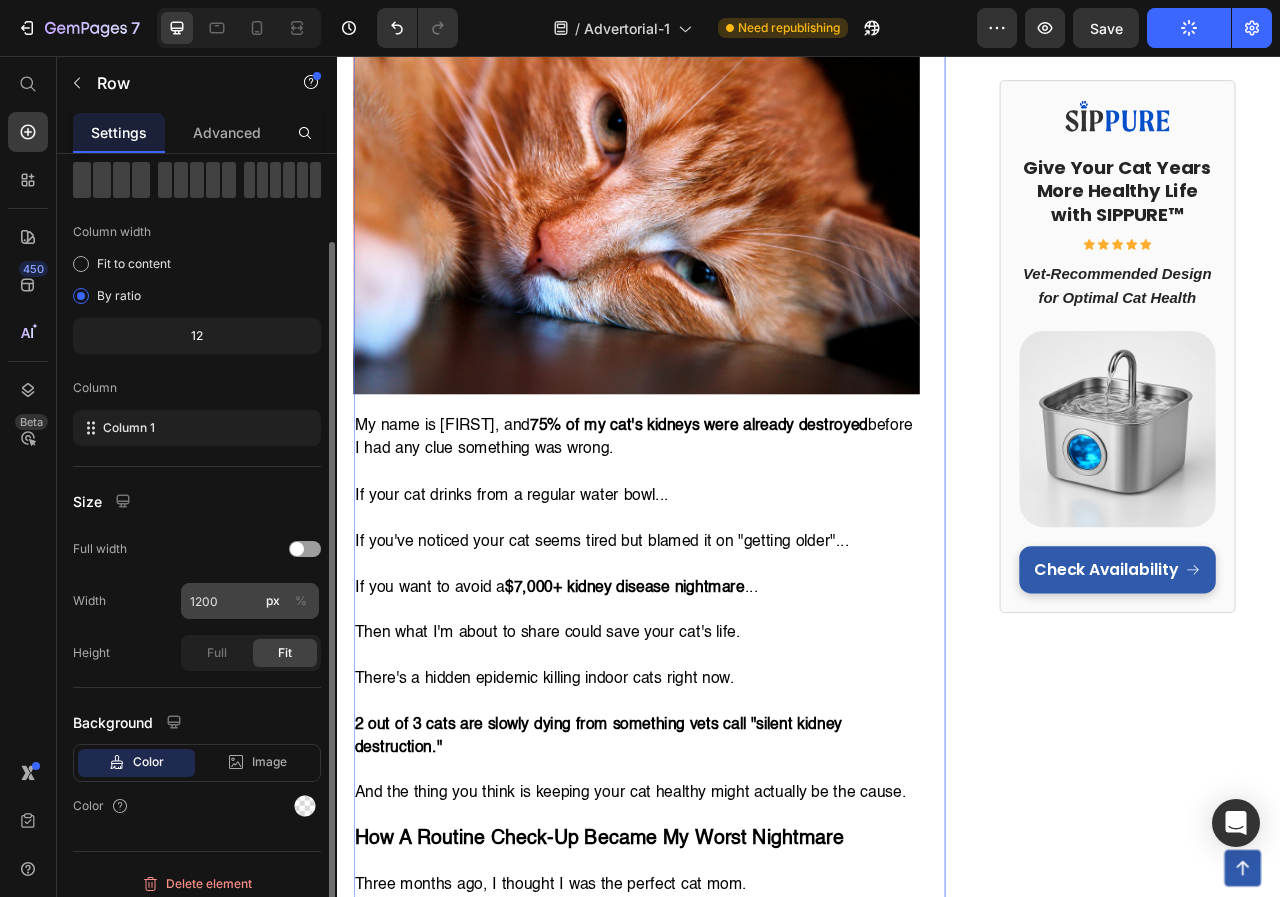 click on "%" 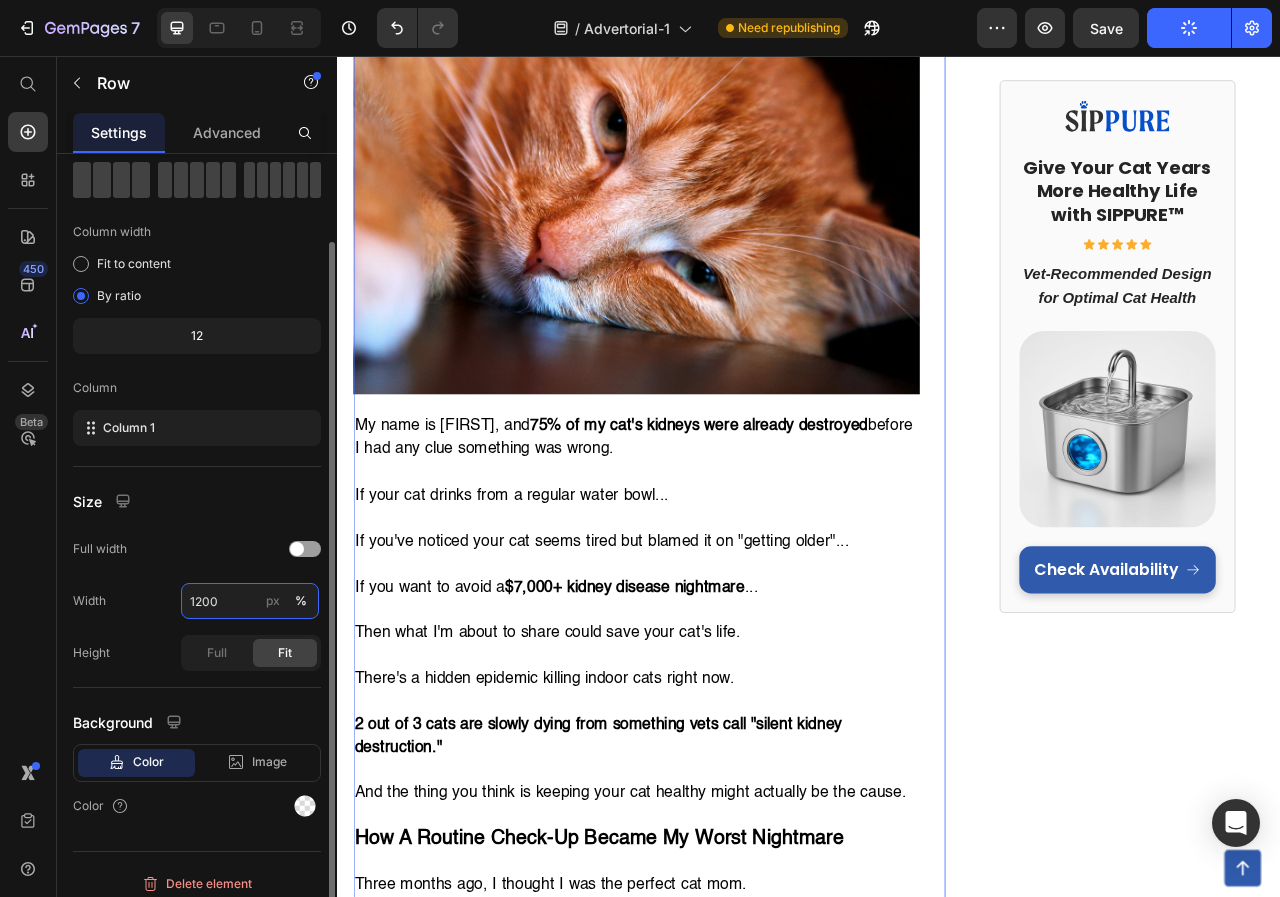 click on "1200" at bounding box center (250, 601) 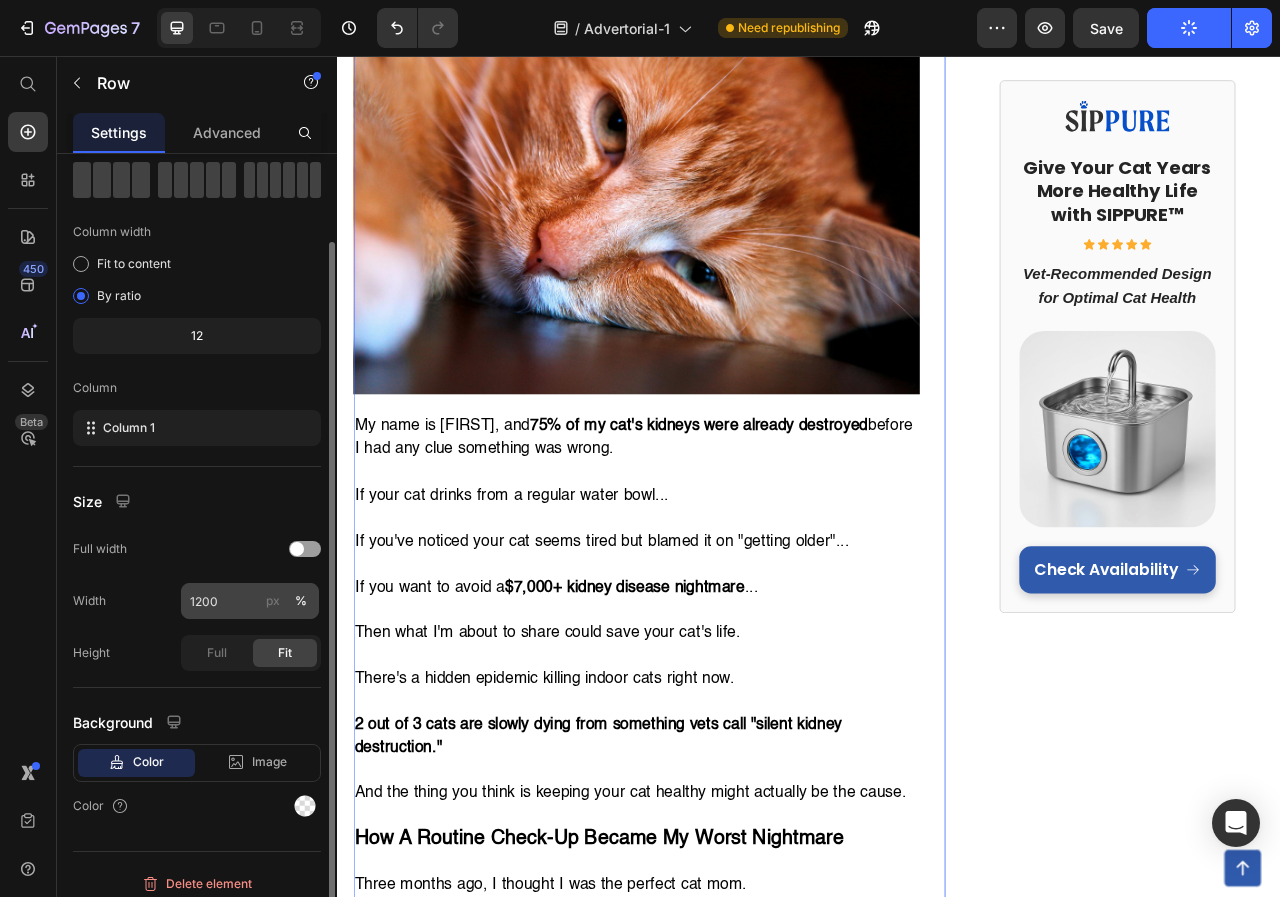 click on "px" at bounding box center (273, 601) 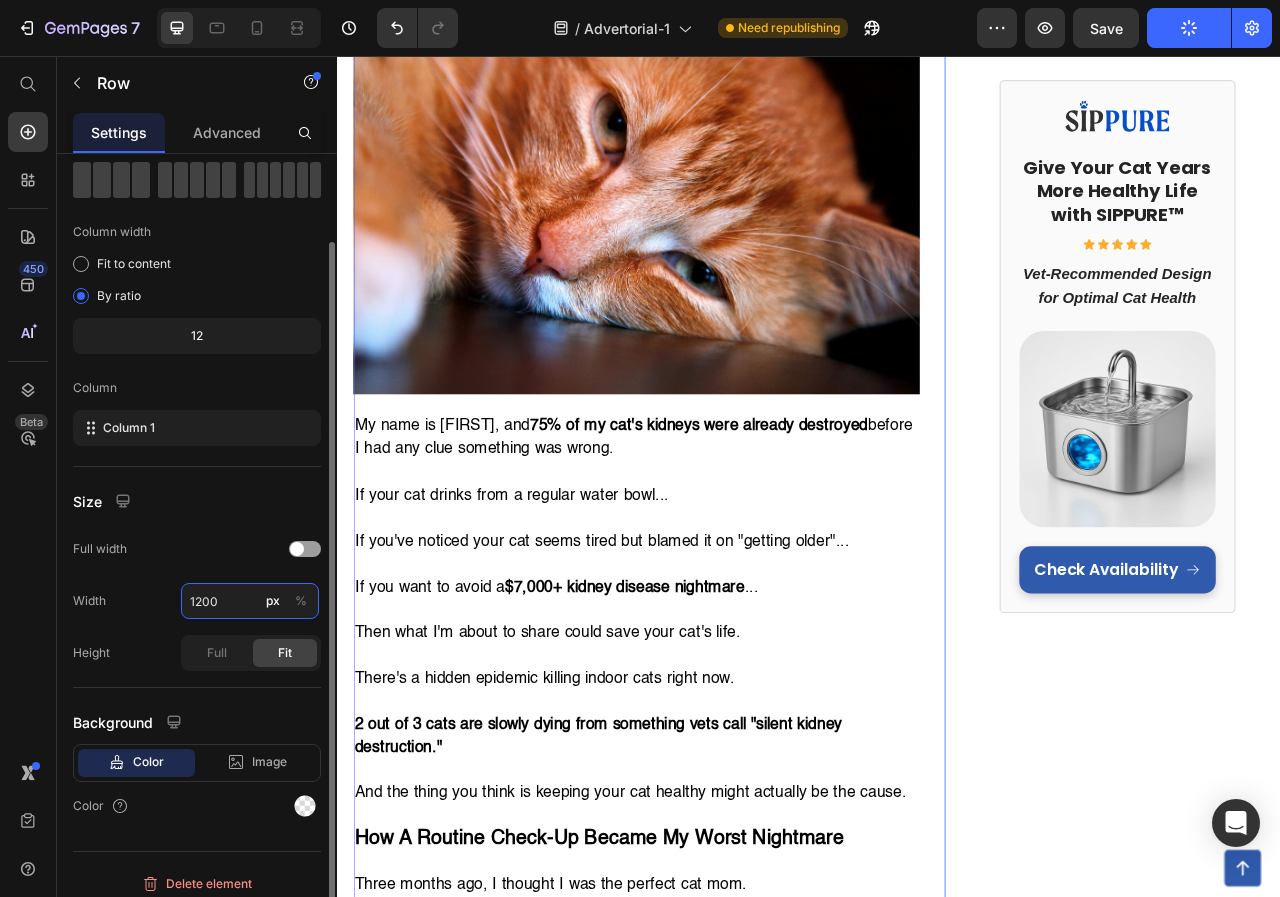 click on "1200" at bounding box center (250, 601) 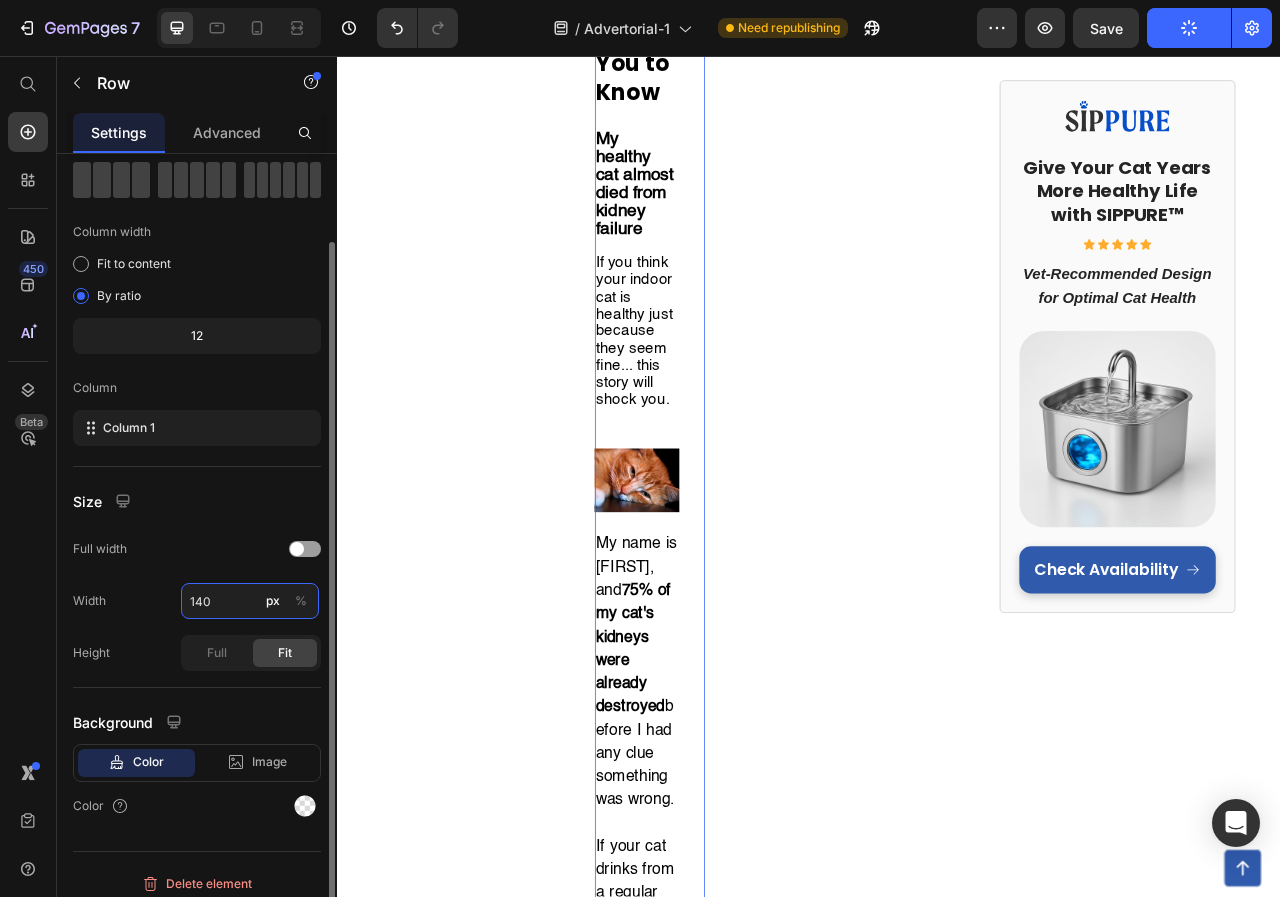 type on "1400" 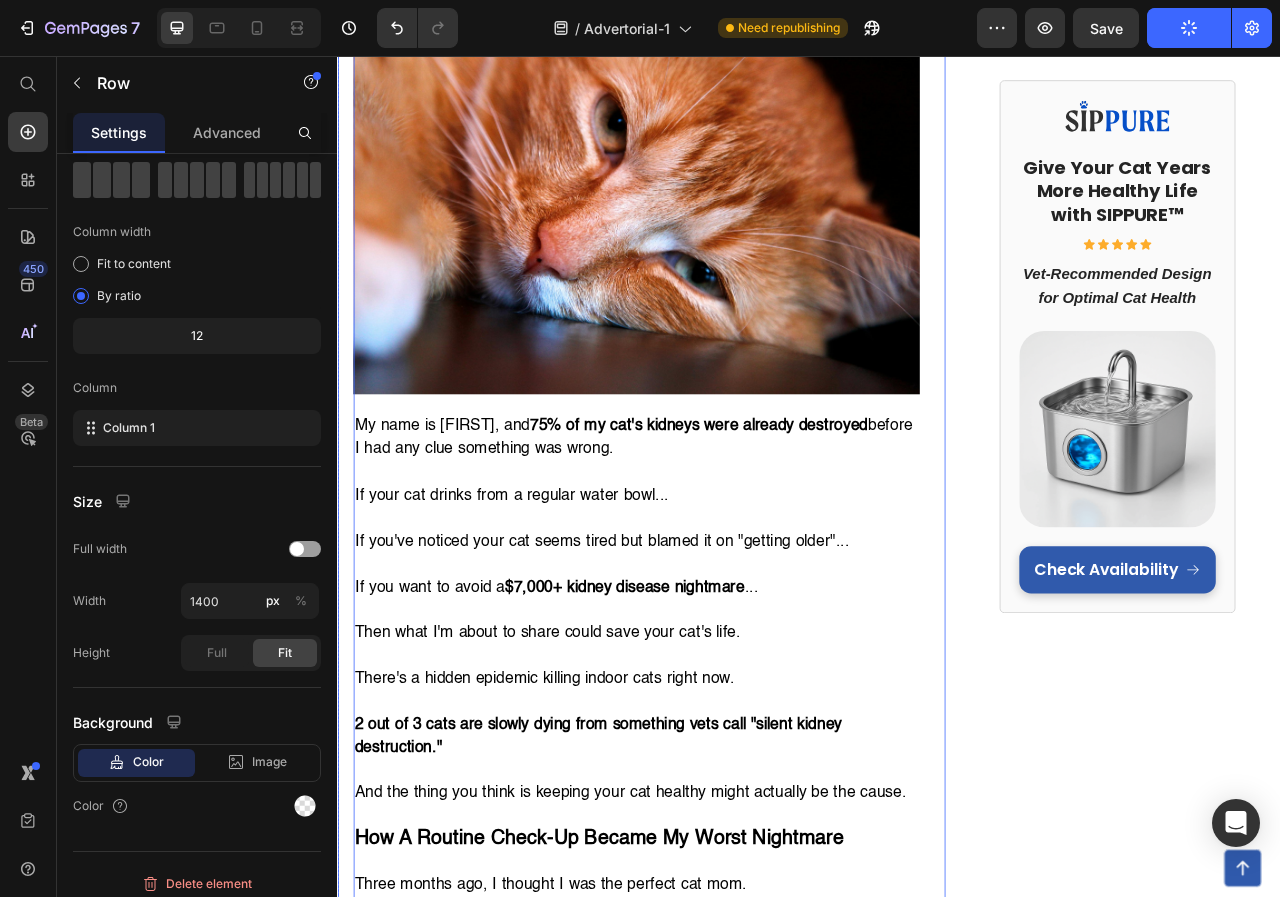 click on "Image Give Your Cat Years More Healthy Life with SIPPURE™ Heading Icon Icon Icon Icon Icon Icon List Vet-Recommended Design for Optimal Cat Health Heading Image
Check Availability Button Row" at bounding box center [1328, 3617] 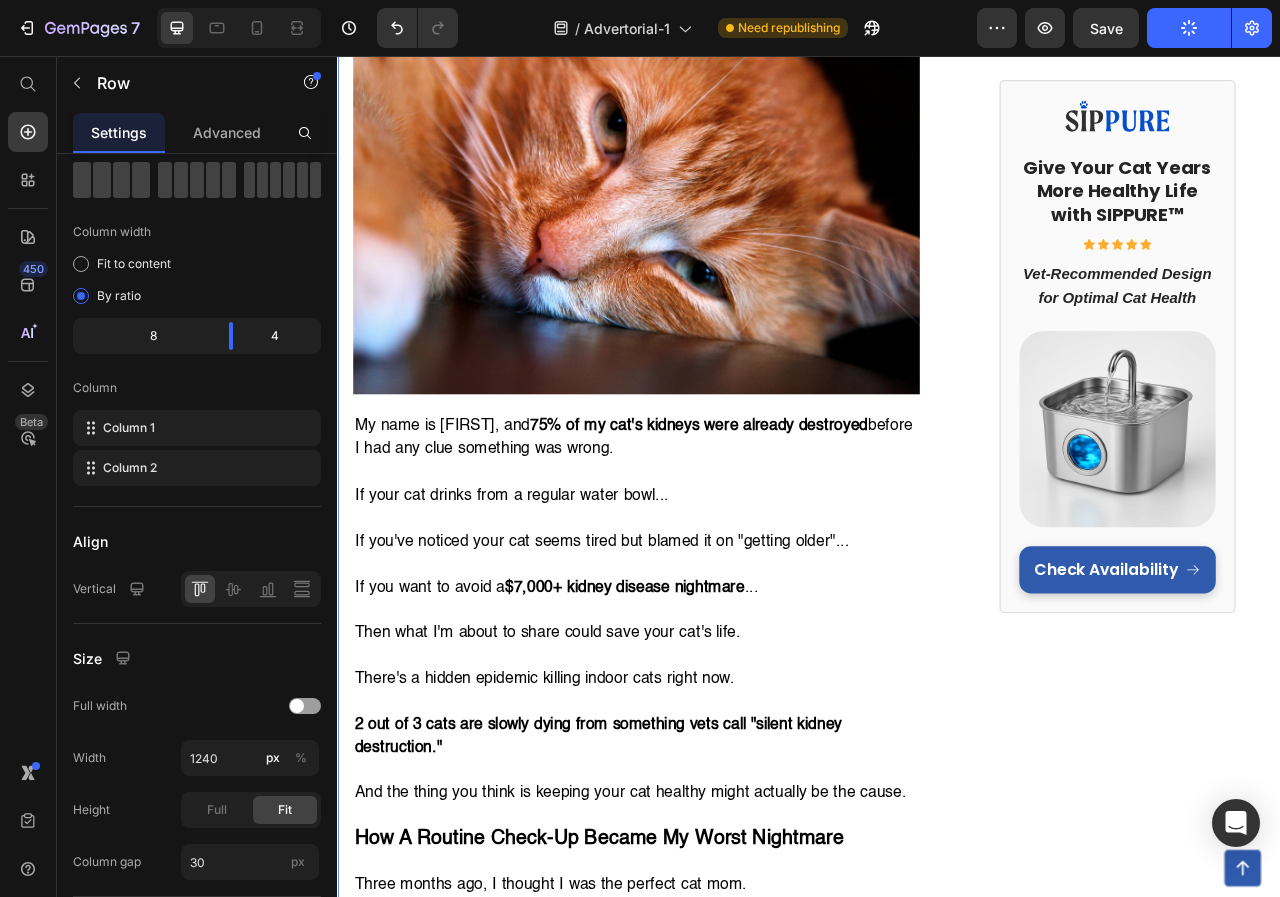 click on "Image Give Your Cat Years More Healthy Life with SIPPURE™ Heading Icon Icon Icon Icon Icon Icon List Vet-Recommended Design for Optimal Cat Health Heading Image
Check Availability Button Row" at bounding box center [1328, 3617] 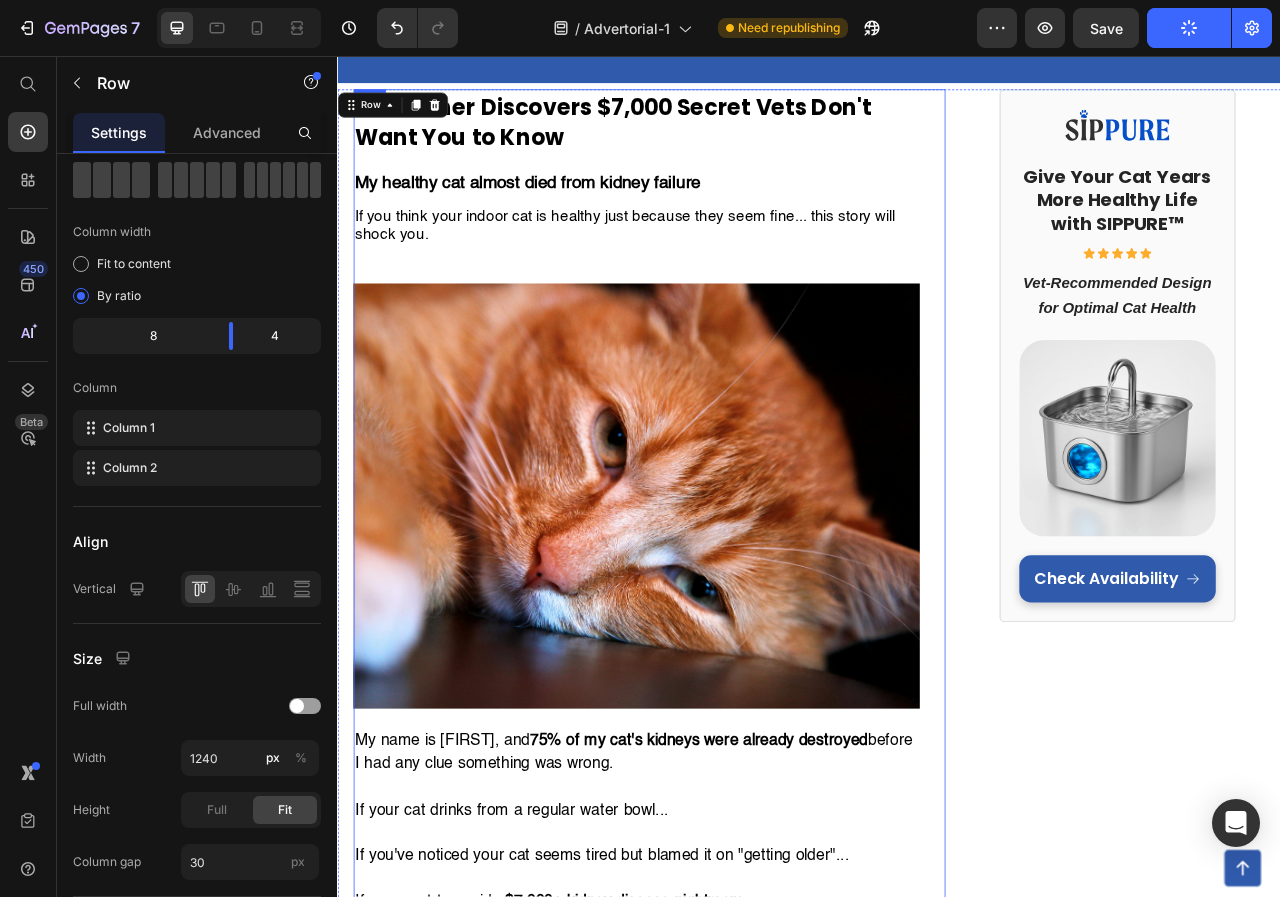 scroll, scrollTop: 0, scrollLeft: 0, axis: both 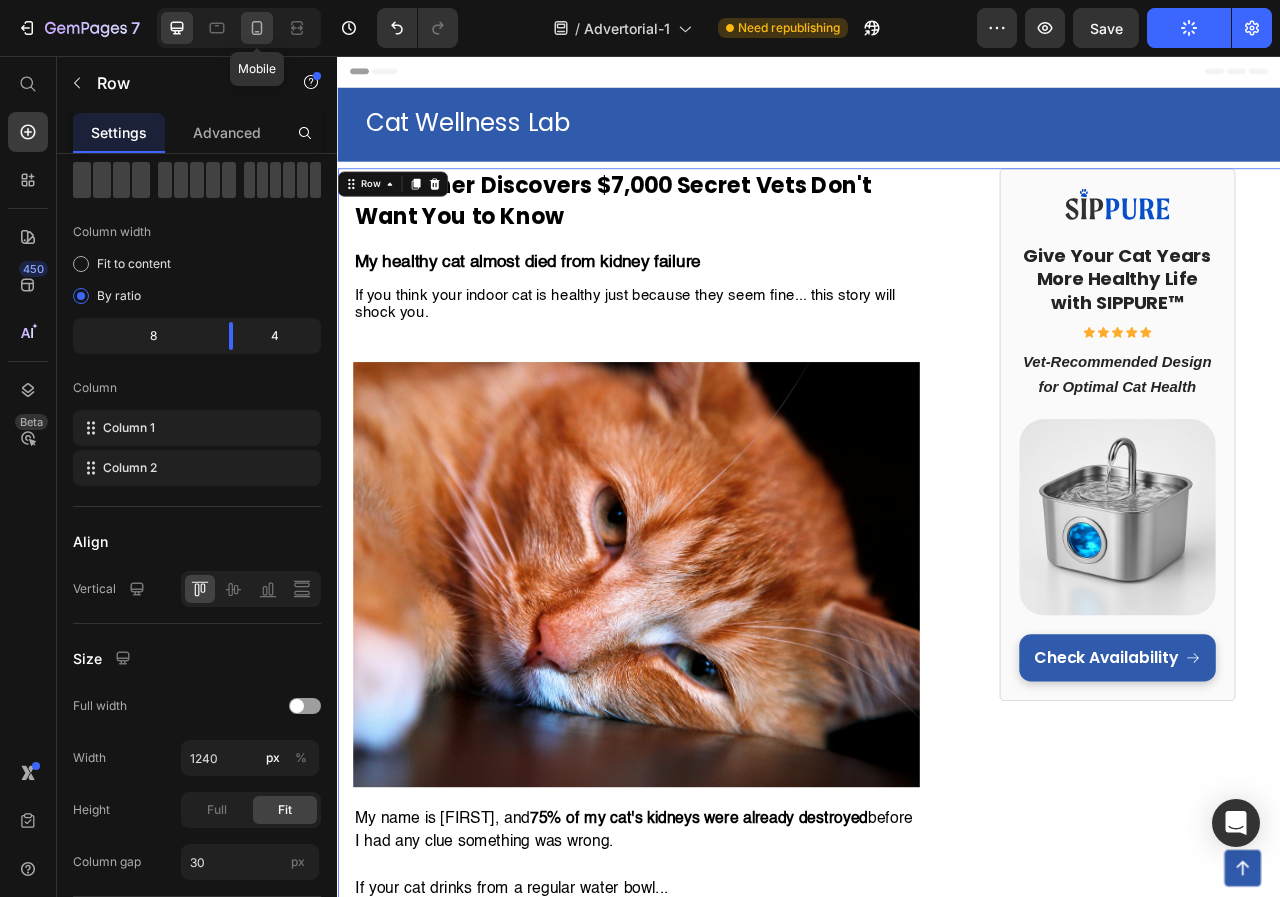 click 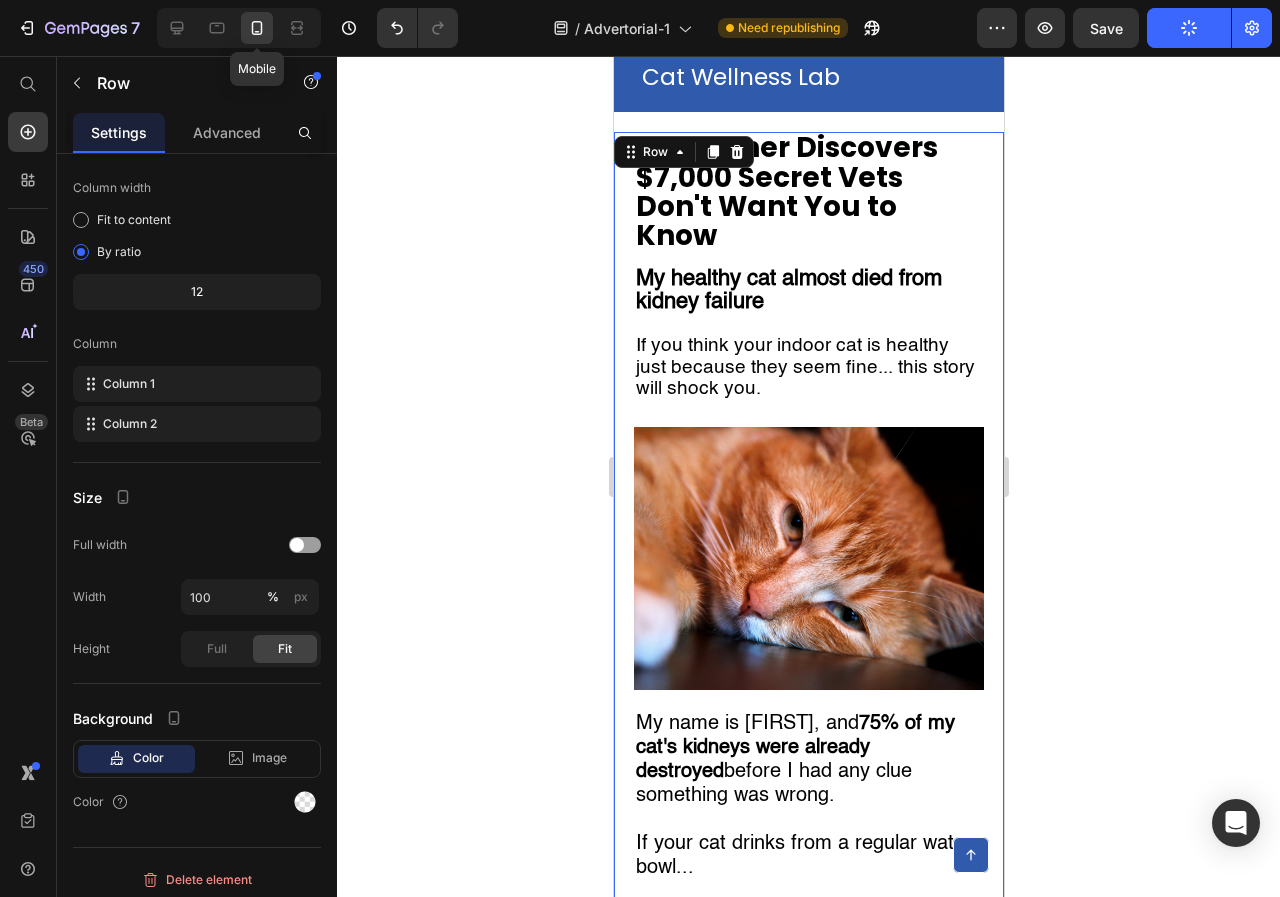 scroll, scrollTop: 54, scrollLeft: 0, axis: vertical 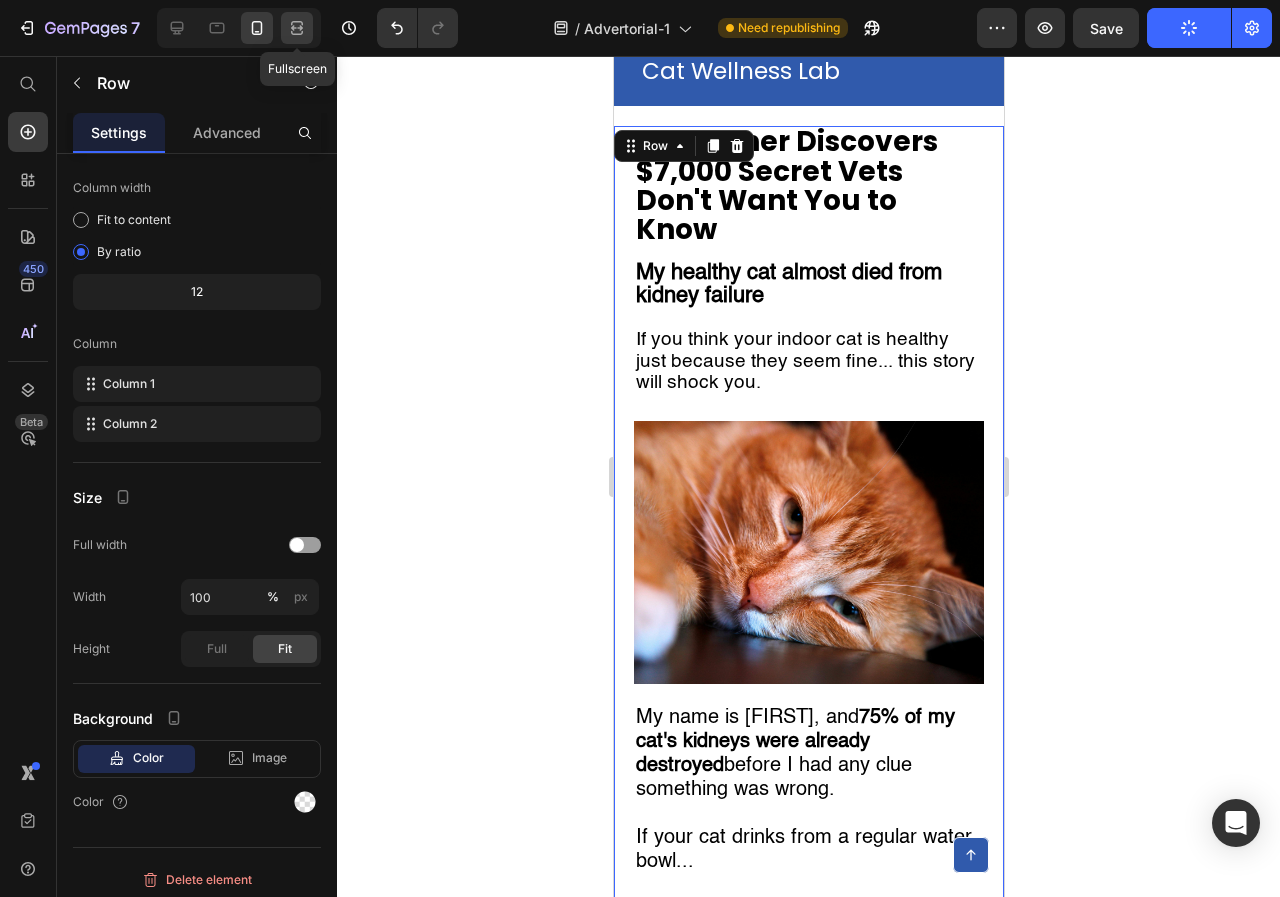 click 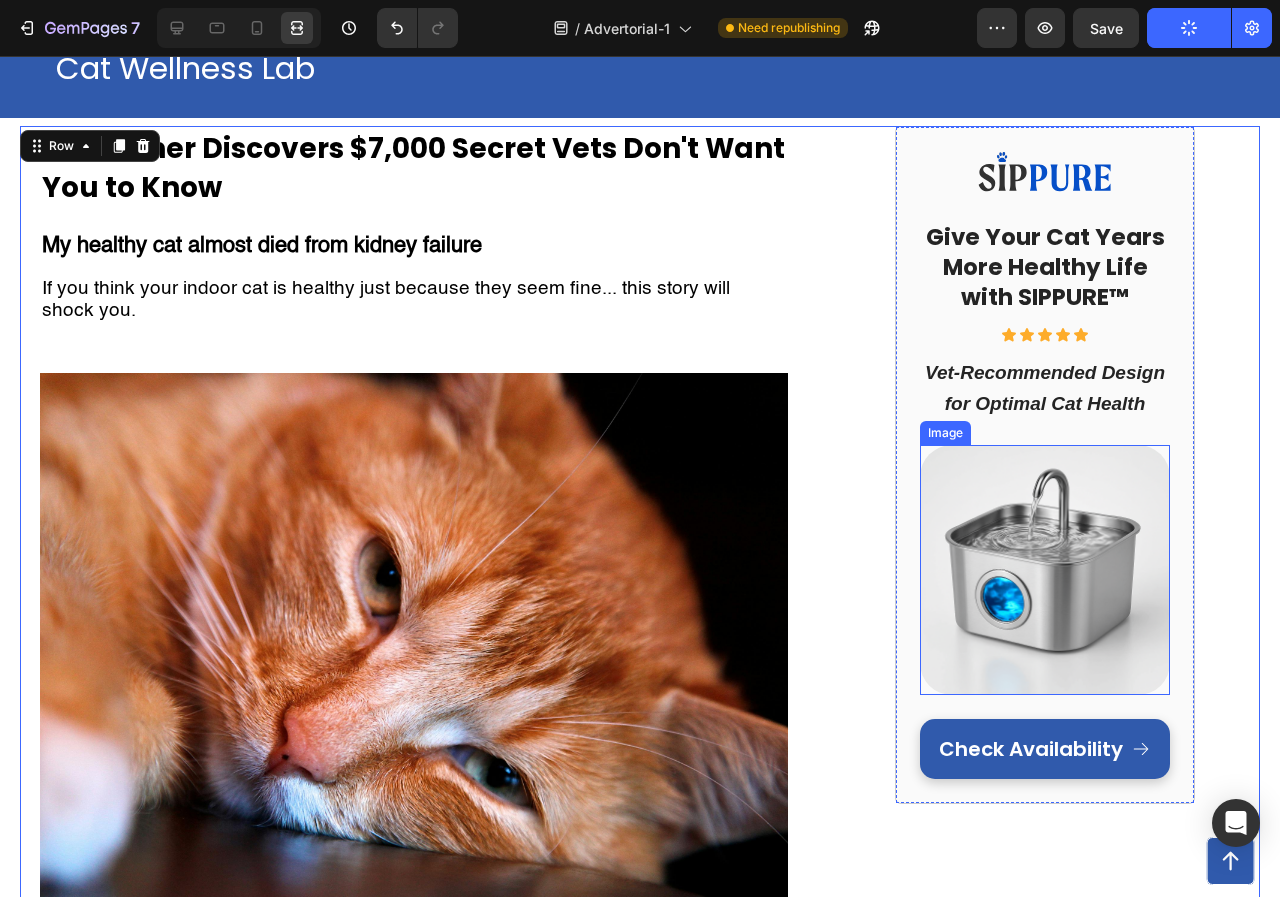scroll, scrollTop: 173, scrollLeft: 0, axis: vertical 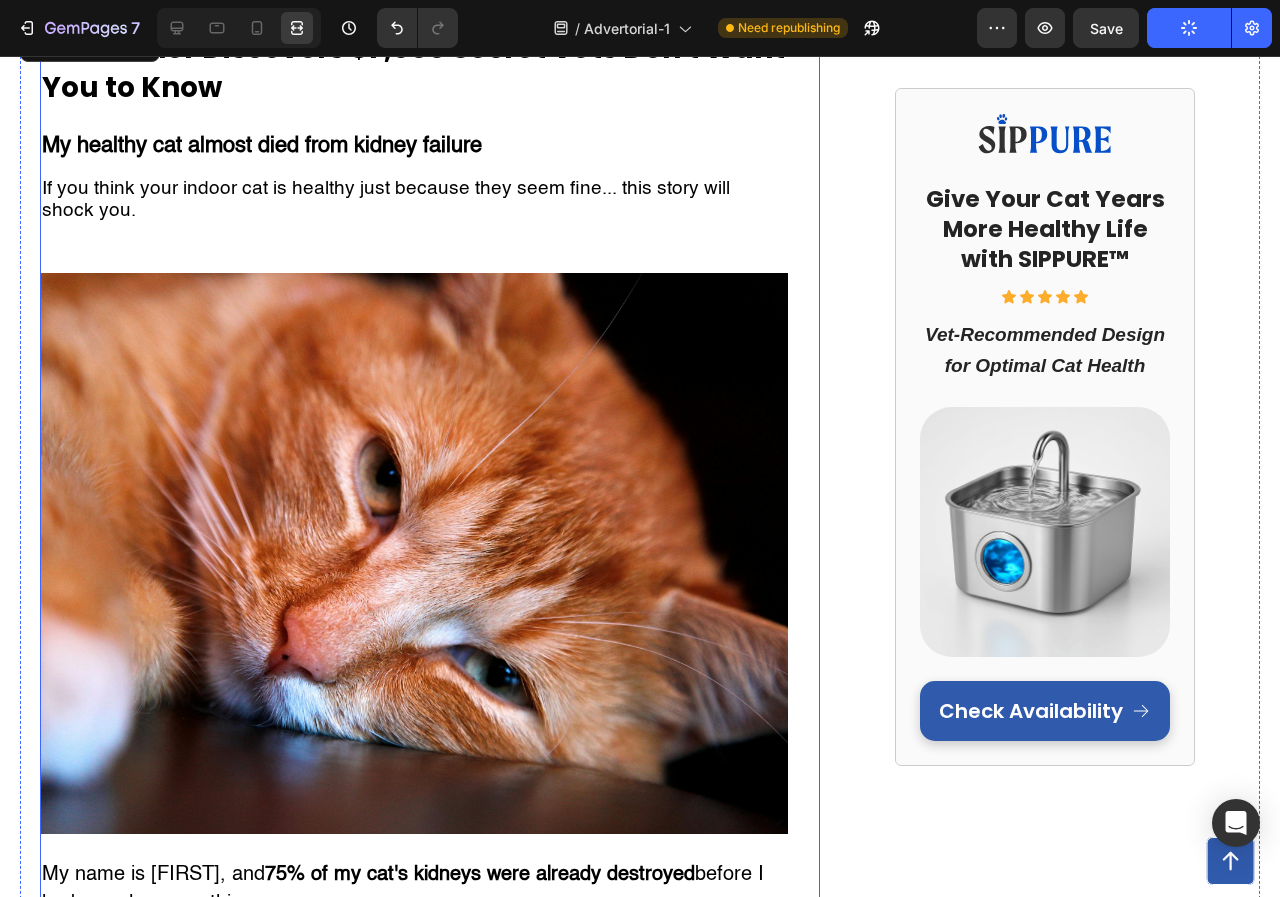 click on "⁠⁠⁠⁠⁠⁠⁠ Cat Owner Discovers $7,000 Secret Vets Don't Want You to Know Heading My healthy cat almost died from kidney failure If you think your indoor cat is healthy just because they seem fine... this story will shock you. Text Block Row Image My name is Jennifer, and  75% of my cat's kidneys were already destroyed  before I had any clue something was wrong.    If your cat drinks from a regular water bowl... If you've noticed your cat seems tired but blamed it on "getting older"... If you want to avoid a  $7,000+ kidney disease nightmare ... Then what I'm about to share could save your cat's life. There's a hidden epidemic killing indoor cats right now. 2 out of 3 cats are slowly dying from something vets call "silent kidney destruction." And the thing you think is keeping your cat healthy might actually be the cause. How A Routine Check-Up Became My Worst Nightmare Three months ago, I thought I was the perfect cat mom. I was so proud of how well I was taking care of her. " " " " " " " " " " ." at bounding box center (430, 3909) 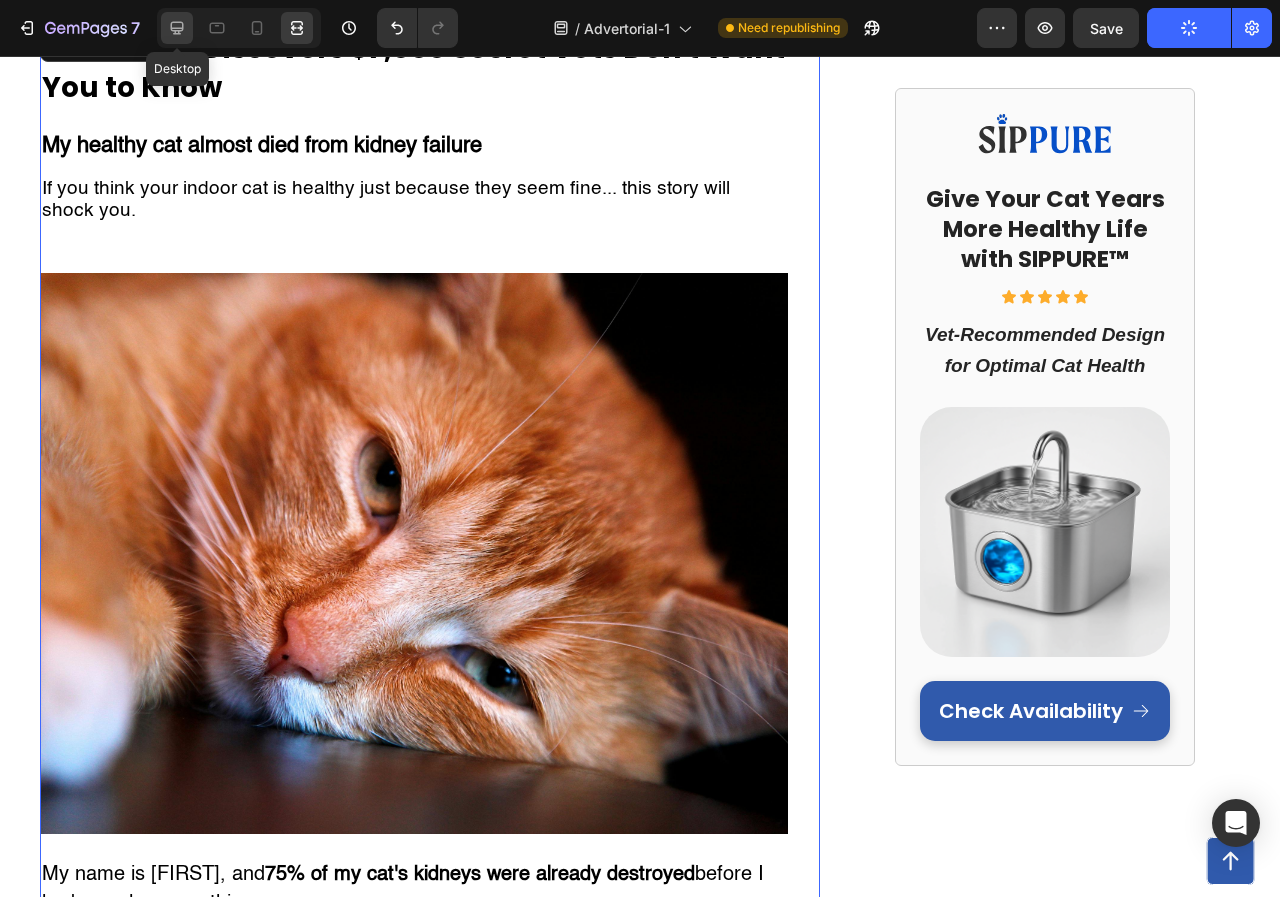 click 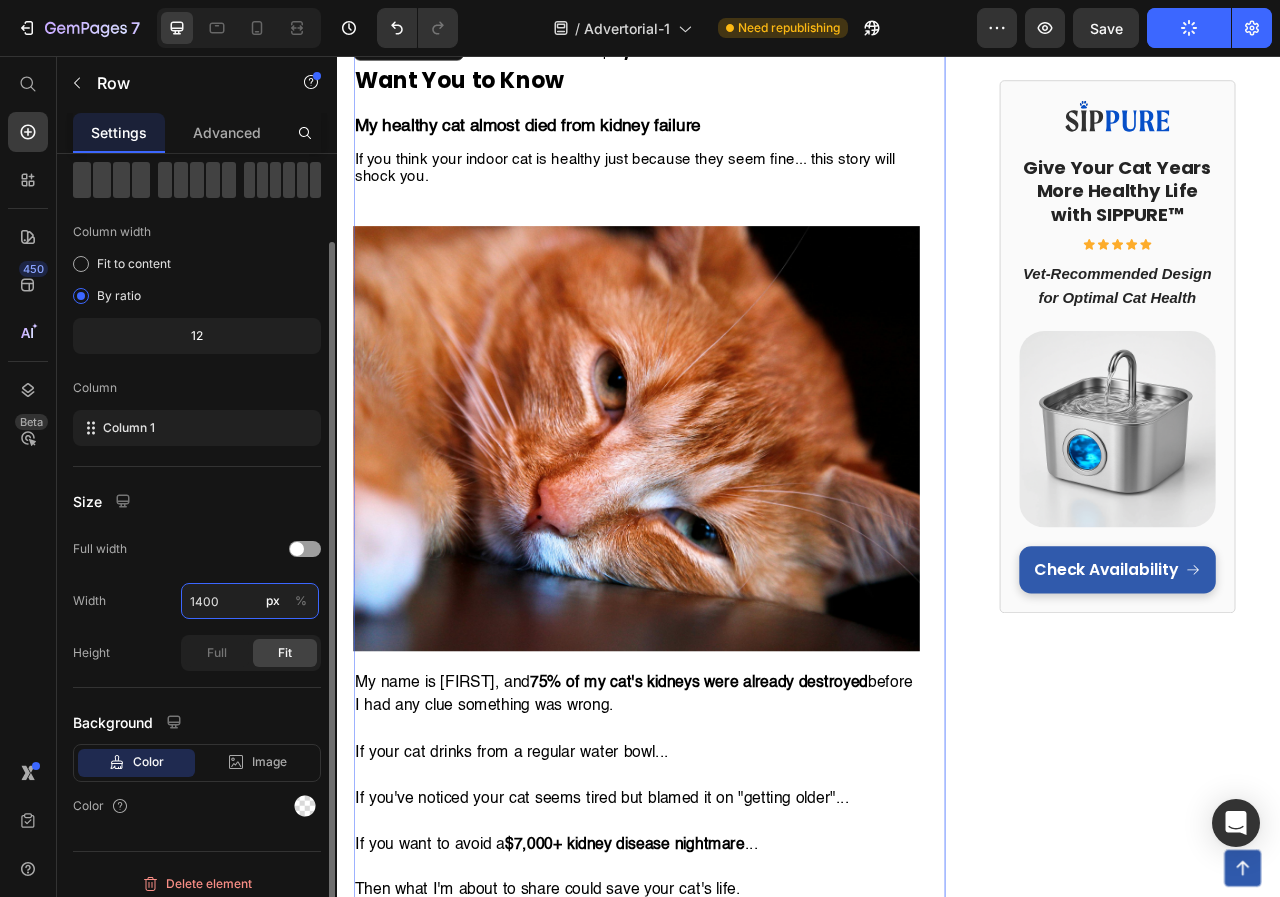 click on "1400" at bounding box center [250, 601] 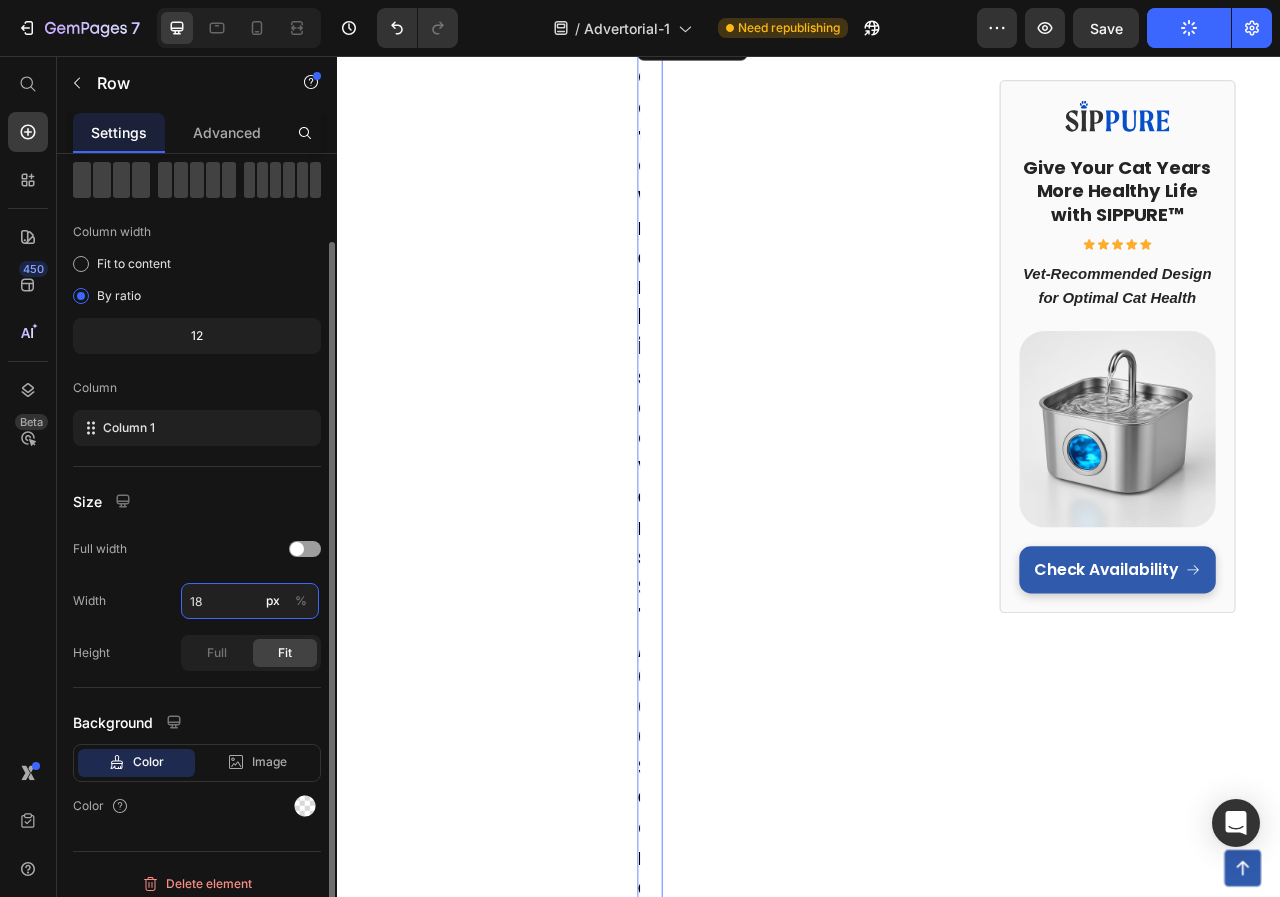 type on "1" 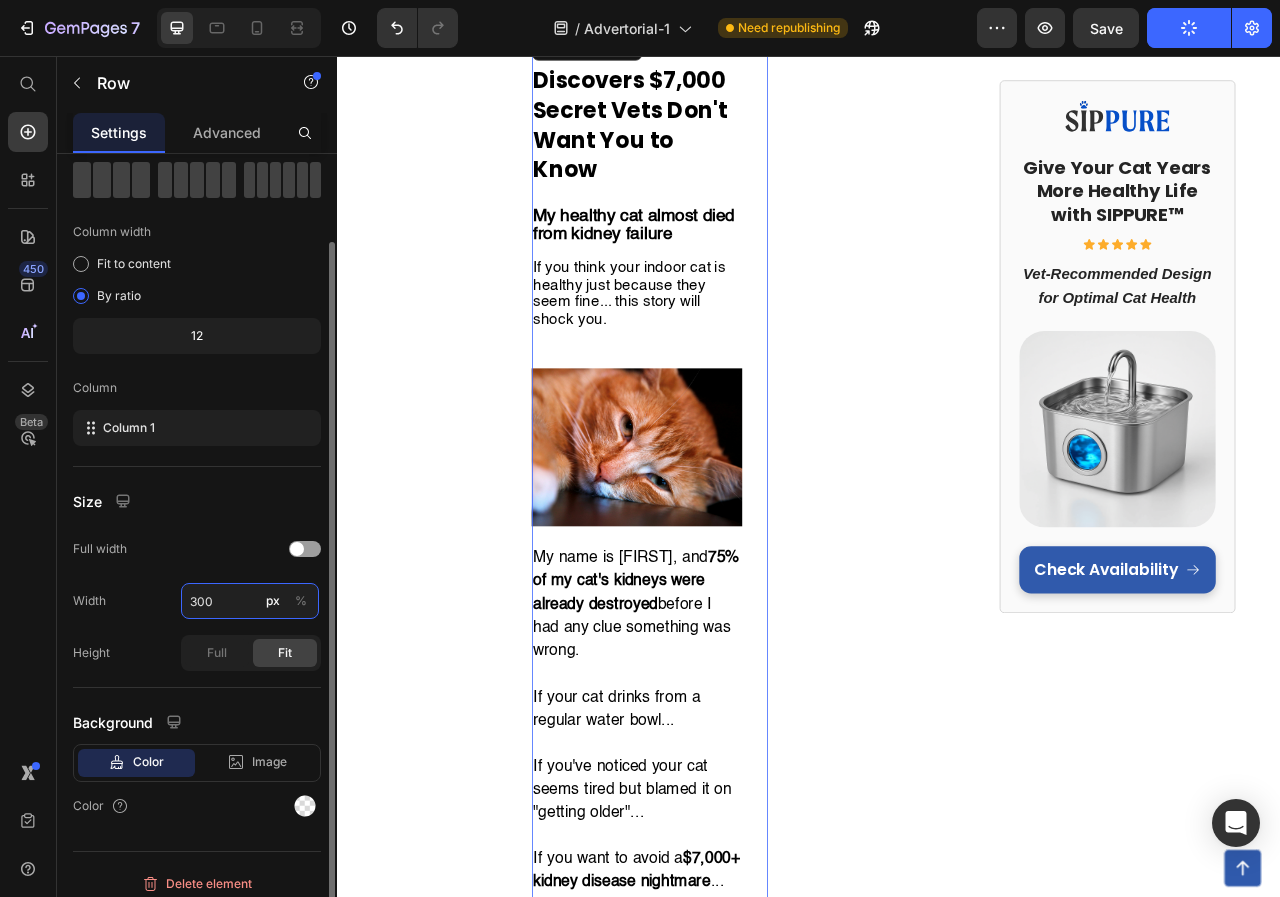 type on "3000" 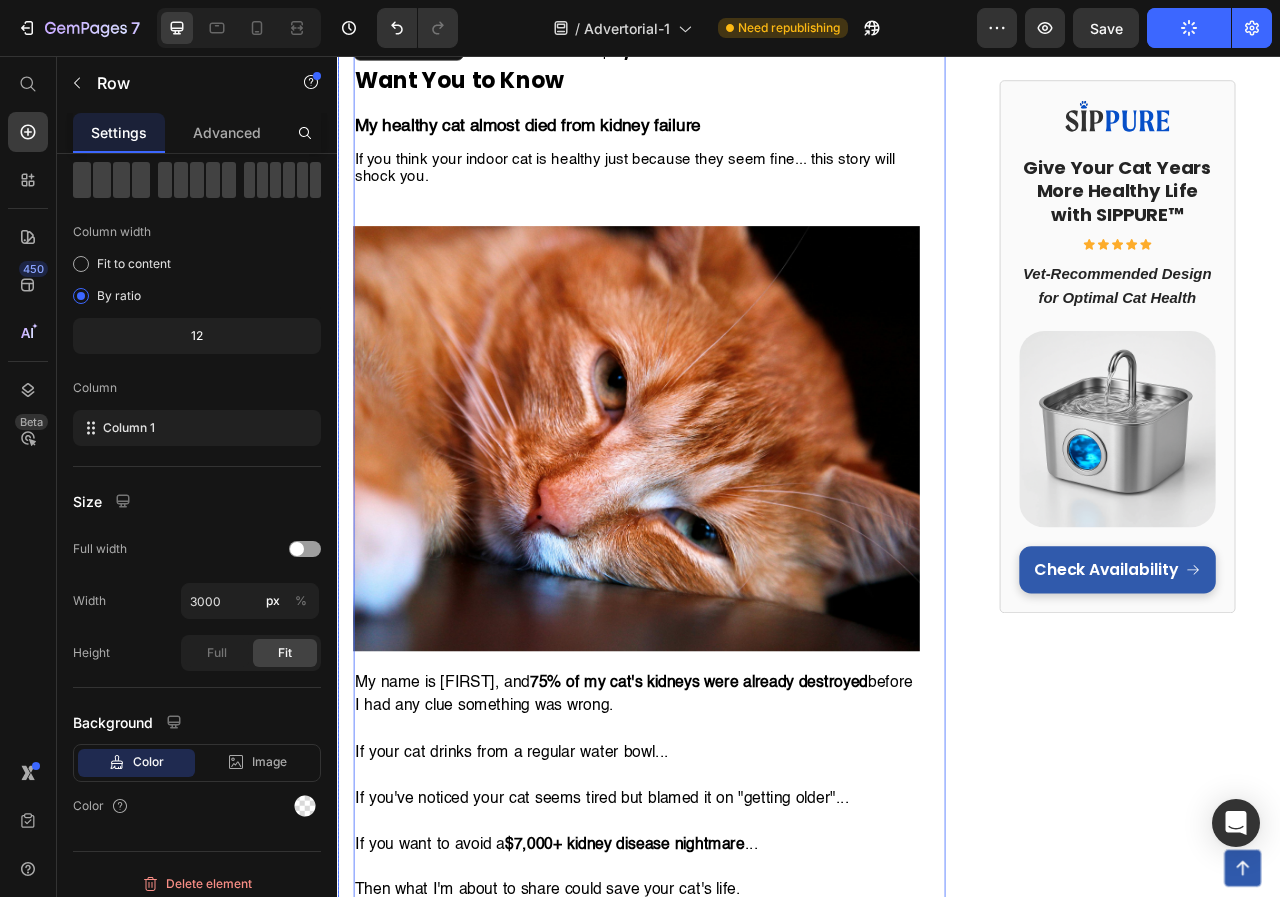 click on "Image Give Your Cat Years More Healthy Life with SIPPURE™ Heading Icon Icon Icon Icon Icon Icon List Vet-Recommended Design for Optimal Cat Health Heading Image
Check Availability Button Row" at bounding box center [1328, 3944] 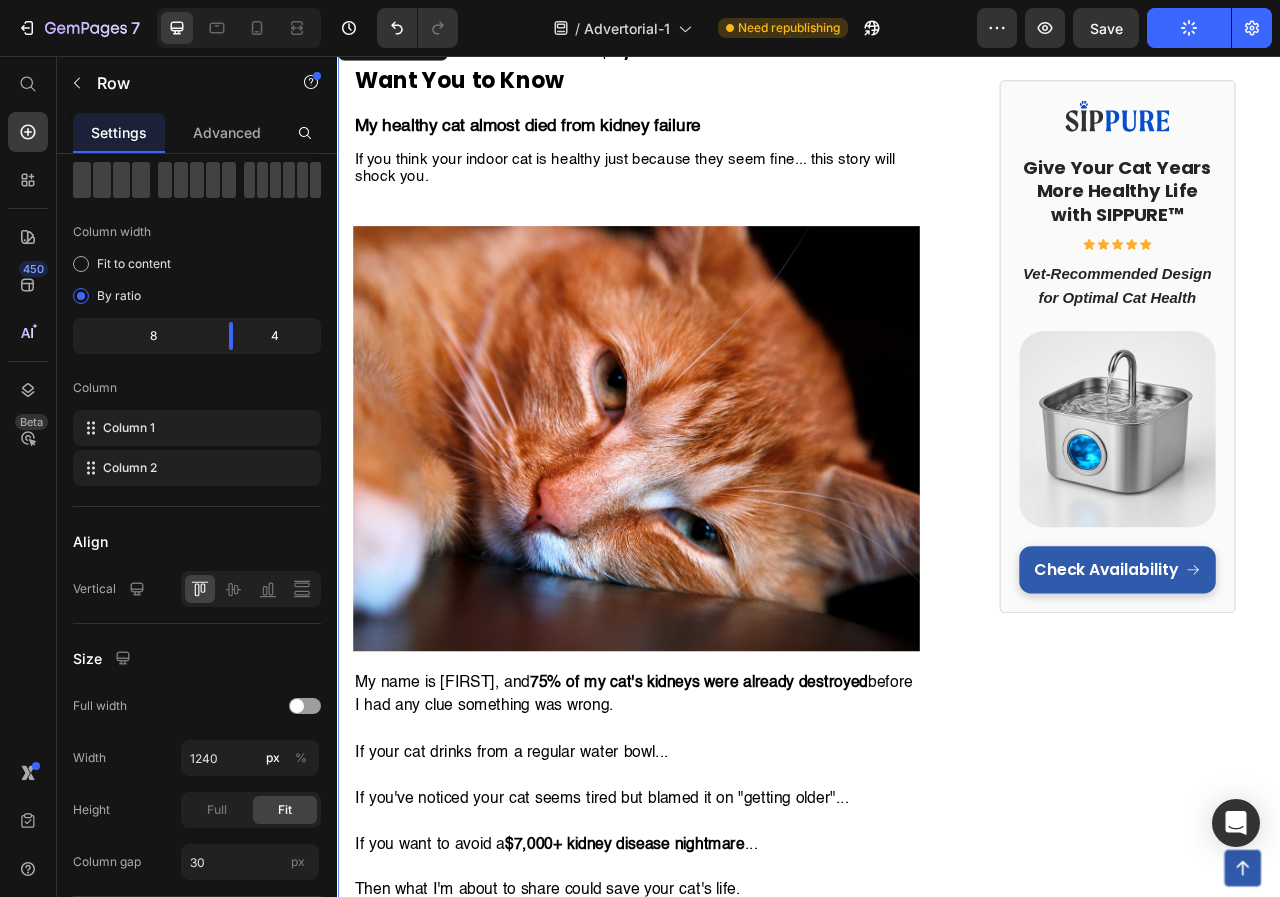 scroll, scrollTop: 0, scrollLeft: 0, axis: both 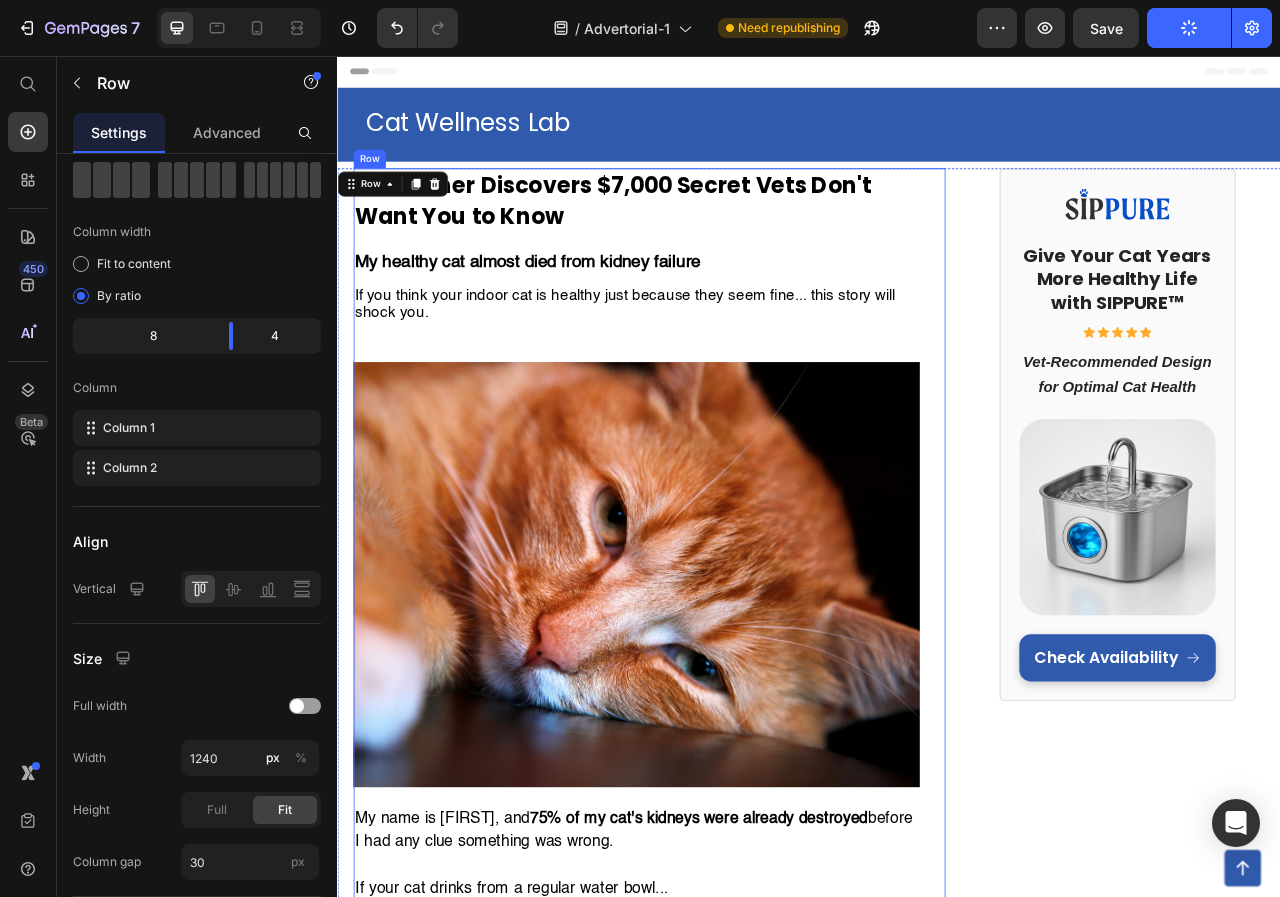 click on "⁠⁠⁠⁠⁠⁠⁠ Cat Owner Discovers $7,000 Secret Vets Don't Want You to Know Heading My healthy cat almost died from kidney failure If you think your indoor cat is healthy just because they seem fine... this story will shock you. Text Block Row Image My name is Jennifer, and  75% of my cat's kidneys were already destroyed  before I had any clue something was wrong.    If your cat drinks from a regular water bowl... If you've noticed your cat seems tired but blamed it on "getting older"... If you want to avoid a  $7,000+ kidney disease nightmare ... Then what I'm about to share could save your cat's life. There's a hidden epidemic killing indoor cats right now. 2 out of 3 cats are slowly dying from something vets call "silent kidney destruction." And the thing you think is keeping your cat healthy might actually be the cause. How A Routine Check-Up Became My Worst Nightmare Three months ago, I thought I was the perfect cat mom. I was so proud of how well I was taking care of her. " " " " " " " " " " ." at bounding box center (733, 4117) 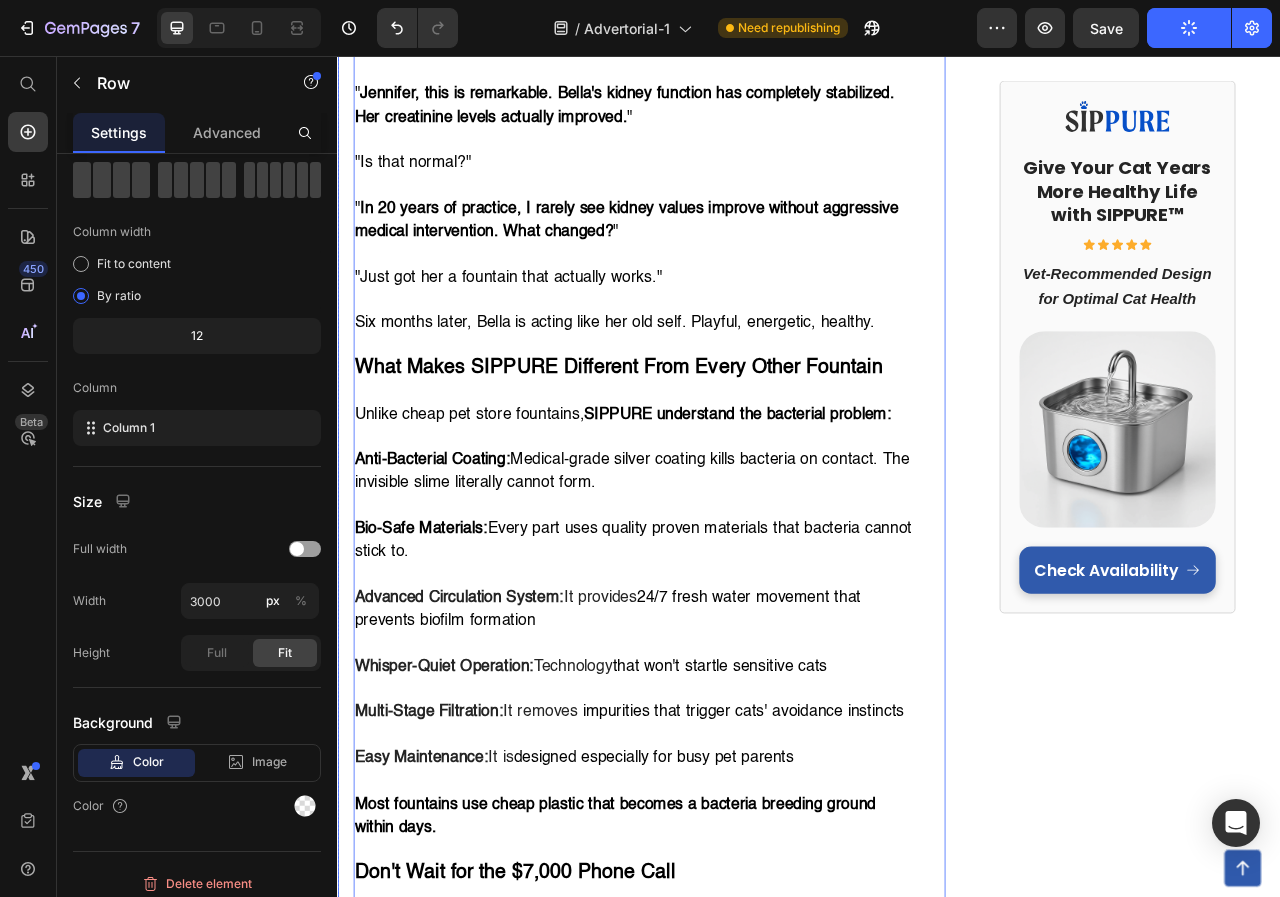 scroll, scrollTop: 6300, scrollLeft: 0, axis: vertical 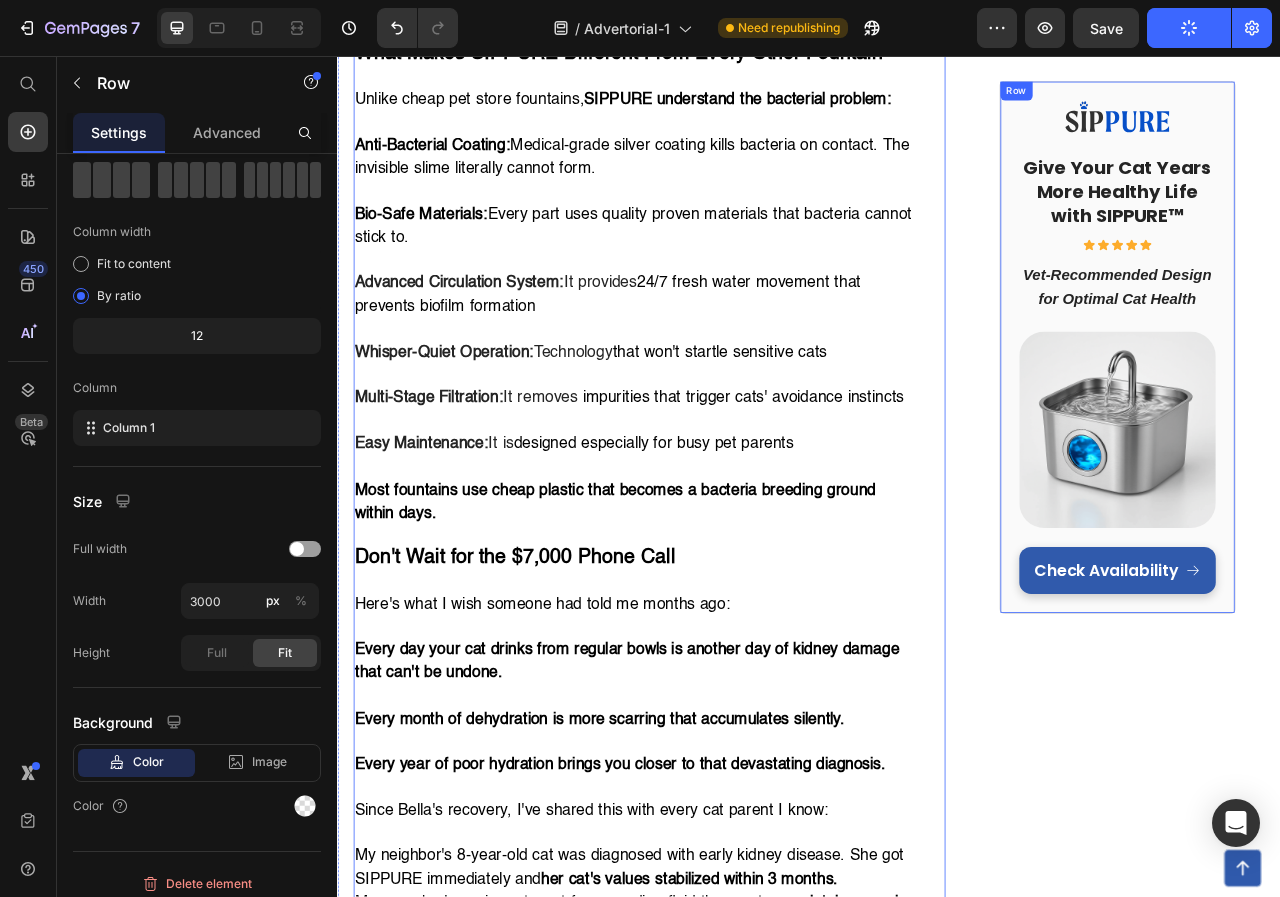 click on "Image Give Your Cat Years More Healthy Life with SIPPURE™ Heading Icon Icon Icon Icon Icon Icon List Vet-Recommended Design for Optimal Cat Health Heading Image
Check Availability Button Row" at bounding box center [1329, 427] 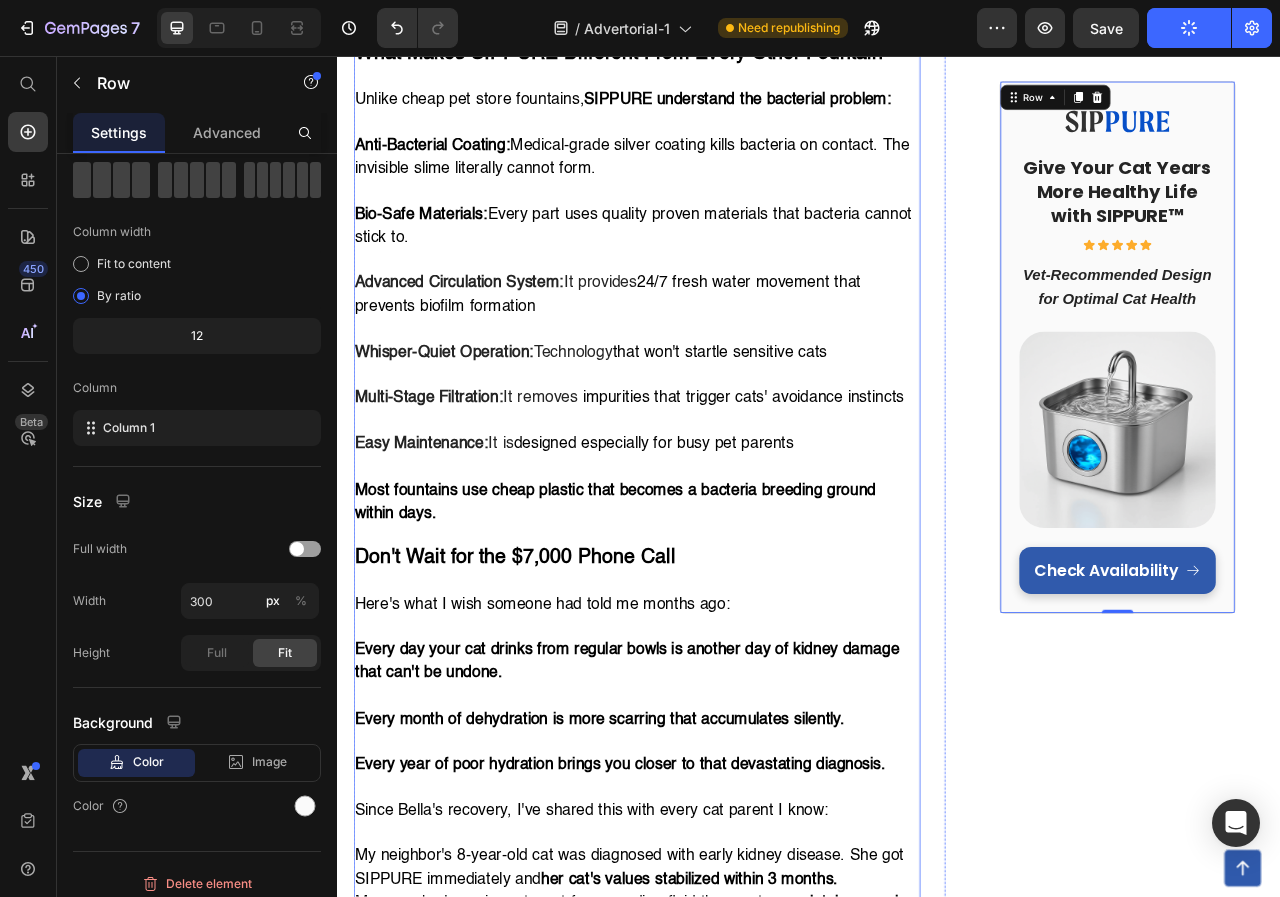 click on "My name is Jennifer, and  75% of my cat's kidneys were already destroyed  before I had any clue something was wrong.    If your cat drinks from a regular water bowl... If you've noticed your cat seems tired but blamed it on "getting older"... If you want to avoid a  $7,000+ kidney disease nightmare ... Then what I'm about to share could save your cat's life. There's a hidden epidemic killing indoor cats right now. 2 out of 3 cats are slowly dying from something vets call "silent kidney destruction." And the thing you think is keeping your cat healthy might actually be the cause. How A Routine Check-Up Became My Worst Nightmare Three months ago, I thought I was the perfect cat mom. Bella had just turned 7. Premium food. Clean litter box. Annual vet visits where Dr. Rodriguez always said "Bella looks great!" I was so proud of how well I was taking care of her. That's why when Dr. Rodriguez called after Bella's routine blood work, my world fell apart. "Jennifer, we need to talk. Can you come in today?" " " " "" at bounding box center [717, -1865] 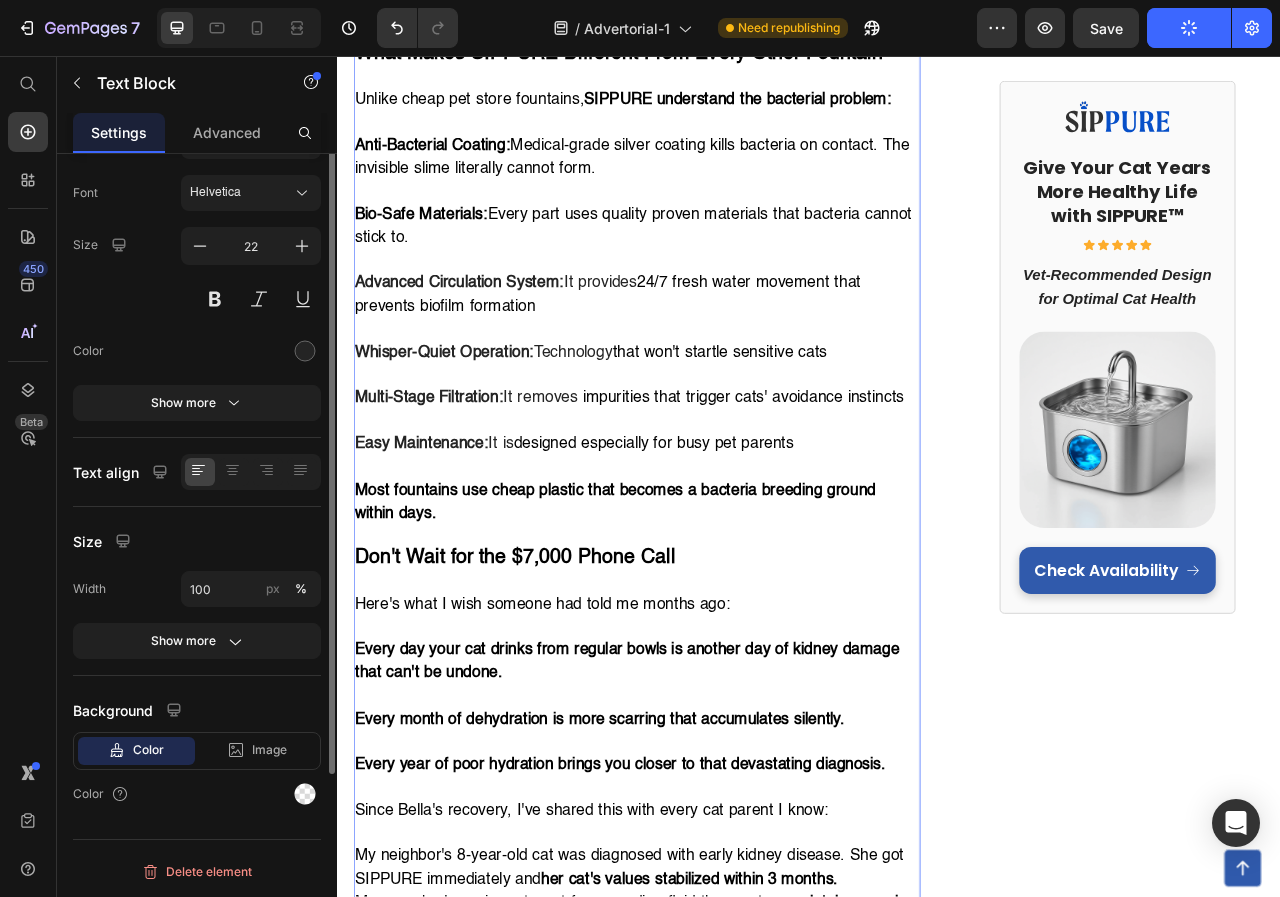 scroll, scrollTop: 0, scrollLeft: 0, axis: both 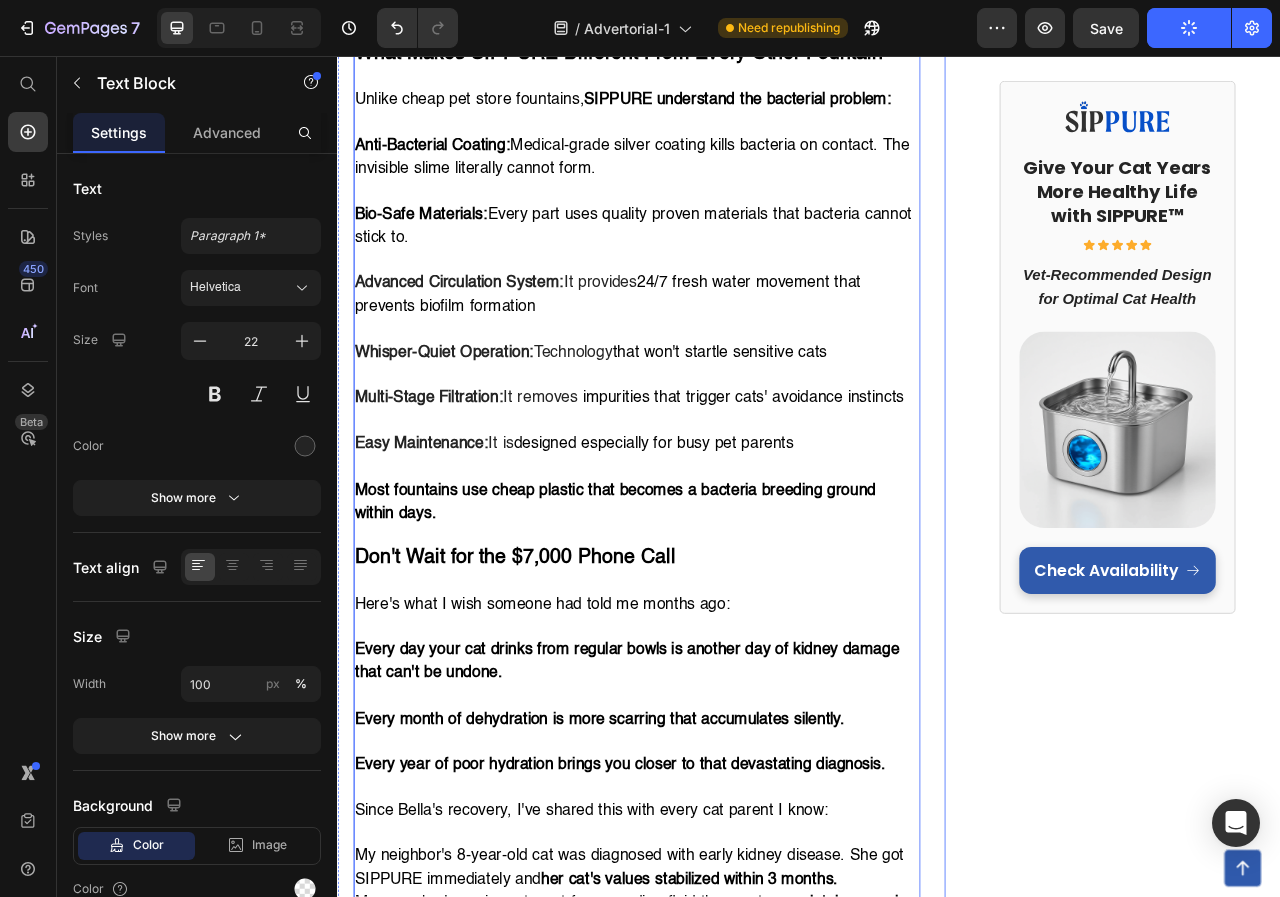 click on "⁠⁠⁠⁠⁠⁠⁠ Cat Owner Discovers $7,000 Secret Vets Don't Want You to Know Heading My healthy cat almost died from kidney failure If you think your indoor cat is healthy just because they seem fine... this story will shock you. Text Block Row Image My name is Jennifer, and  75% of my cat's kidneys were already destroyed  before I had any clue something was wrong.    If your cat drinks from a regular water bowl... If you've noticed your cat seems tired but blamed it on "getting older"... If you want to avoid a  $7,000+ kidney disease nightmare ... Then what I'm about to share could save your cat's life. There's a hidden epidemic killing indoor cats right now. 2 out of 3 cats are slowly dying from something vets call "silent kidney destruction." And the thing you think is keeping your cat healthy might actually be the cause. How A Routine Check-Up Became My Worst Nightmare Three months ago, I thought I was the perfect cat mom. I was so proud of how well I was taking care of her. " " " " " " " " " " ." at bounding box center [733, -2183] 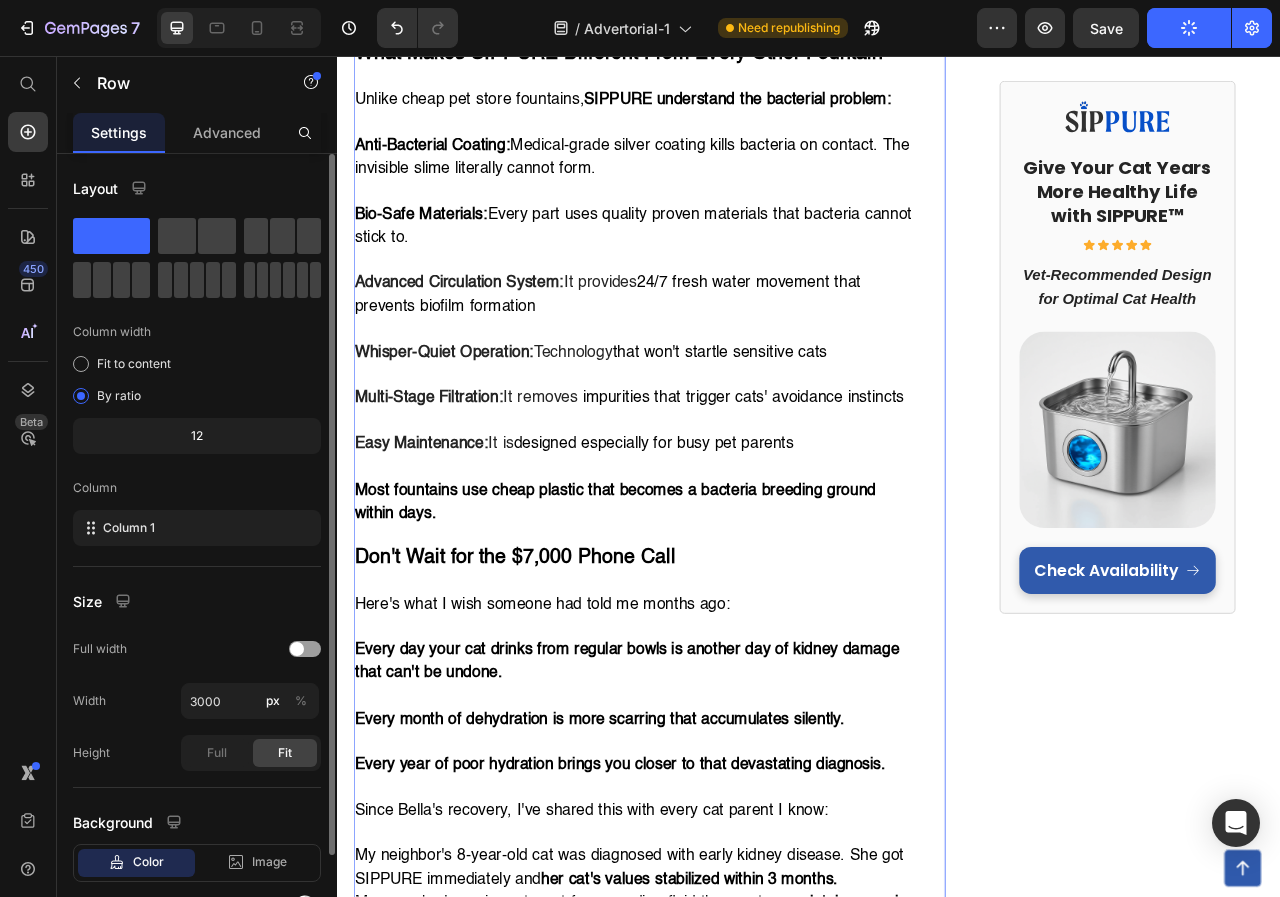 scroll, scrollTop: 100, scrollLeft: 0, axis: vertical 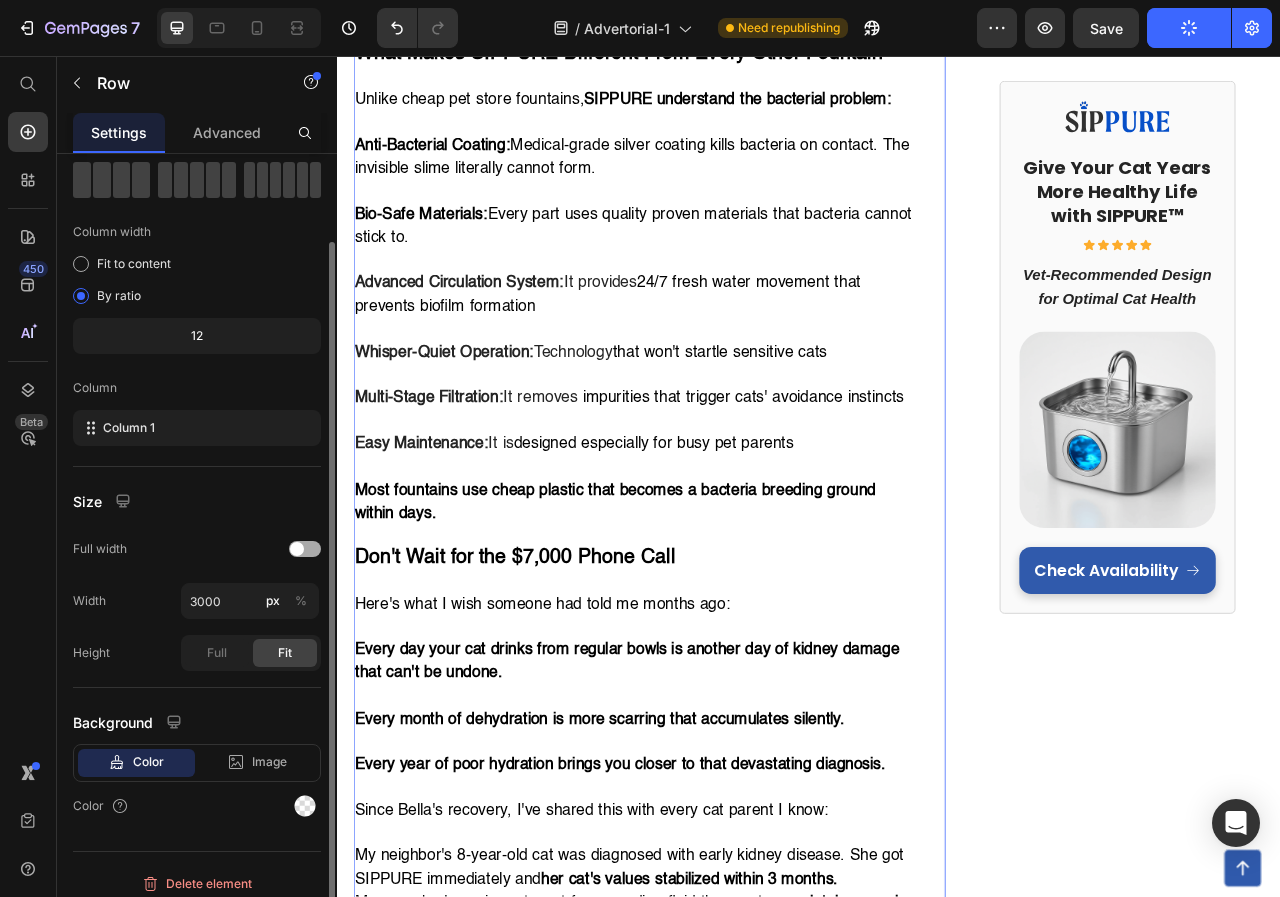 click at bounding box center [297, 549] 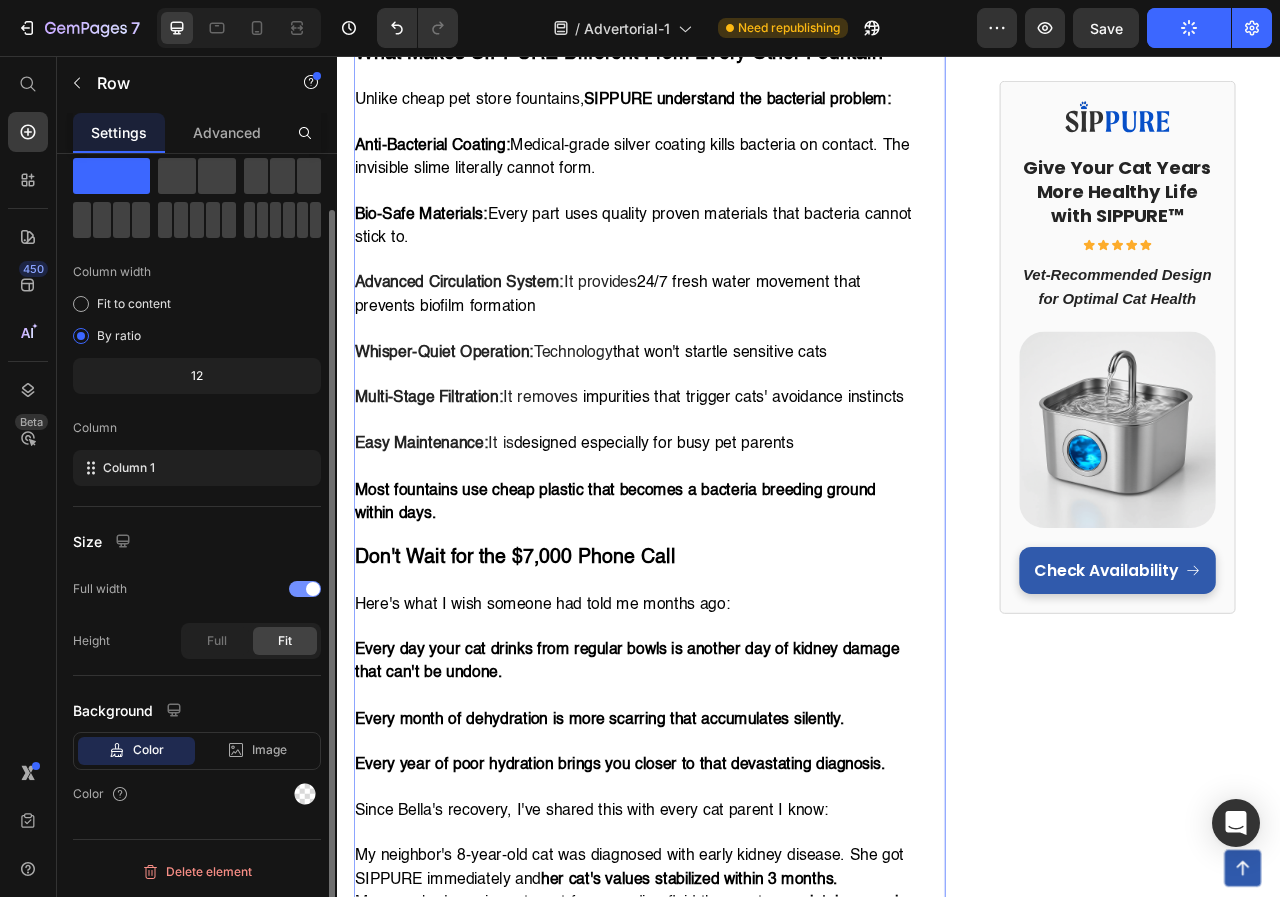 scroll, scrollTop: 60, scrollLeft: 0, axis: vertical 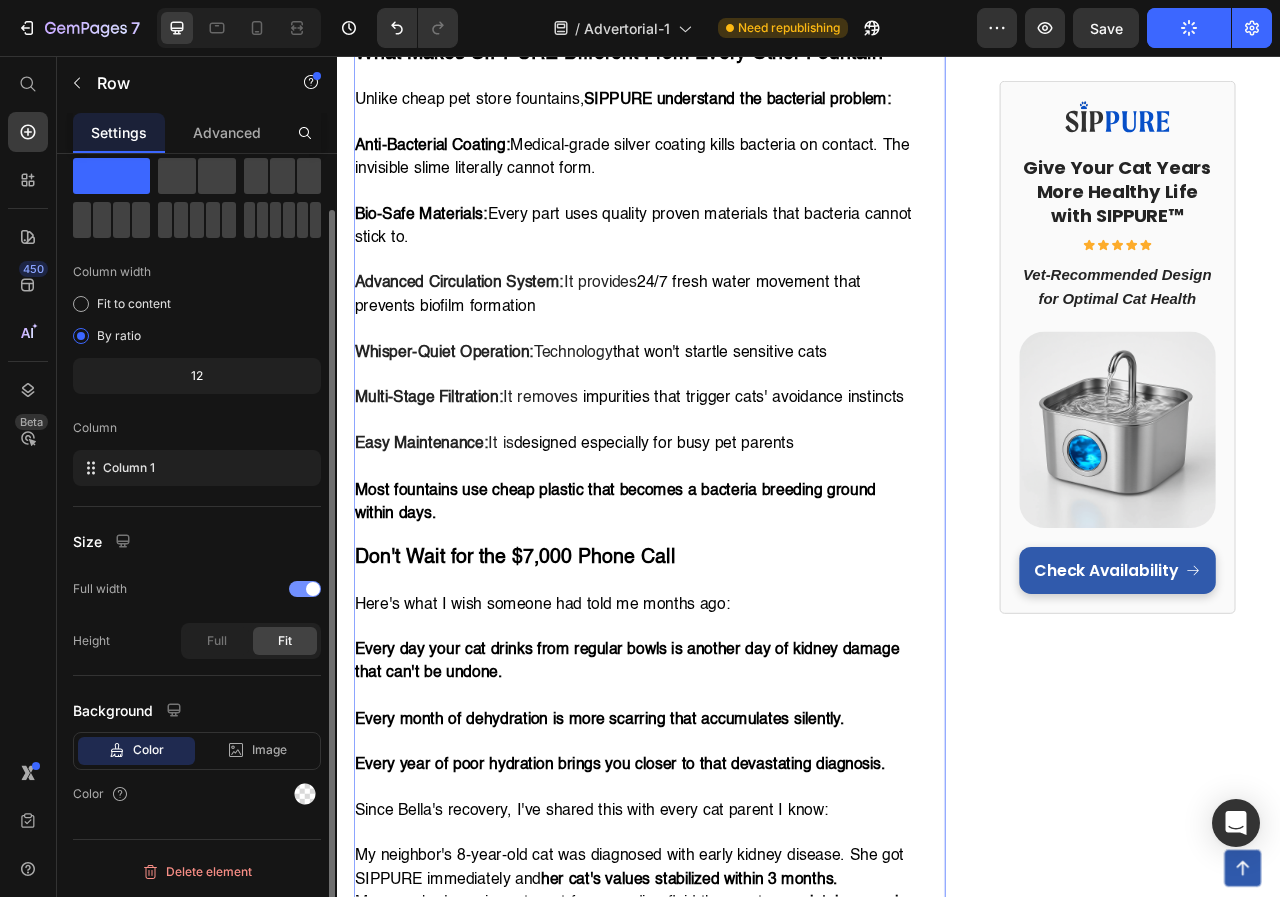 click at bounding box center (313, 589) 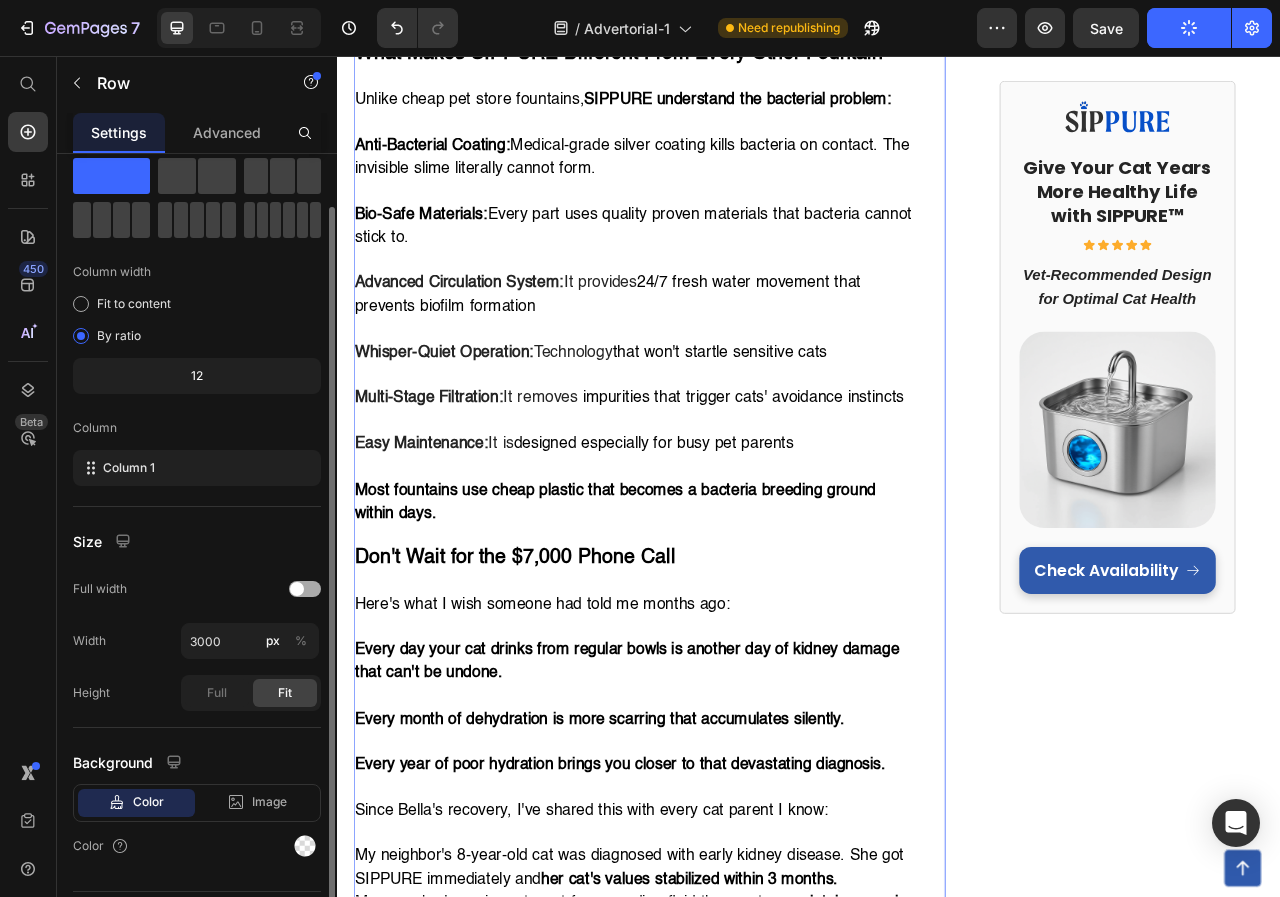 click at bounding box center (305, 589) 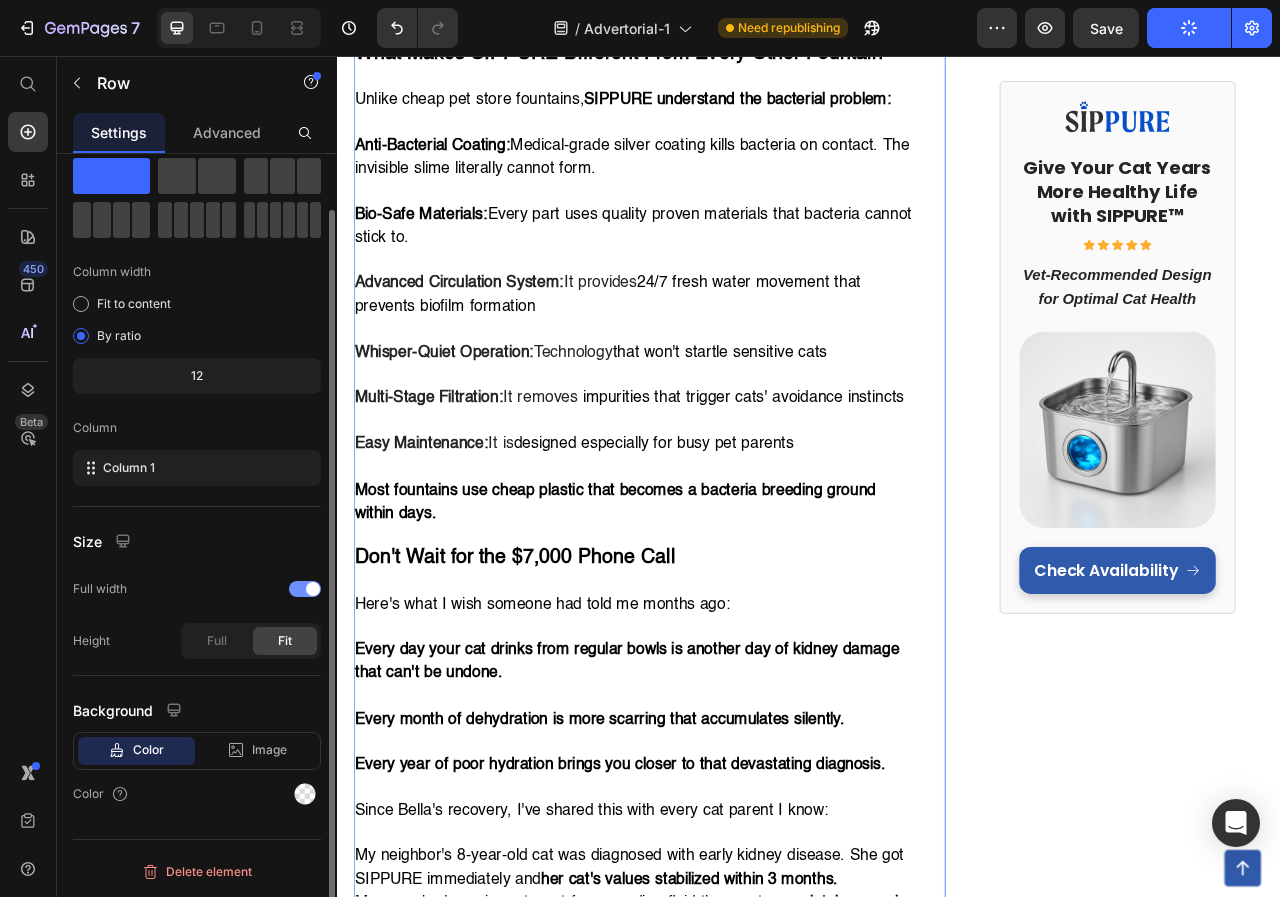 click at bounding box center (313, 589) 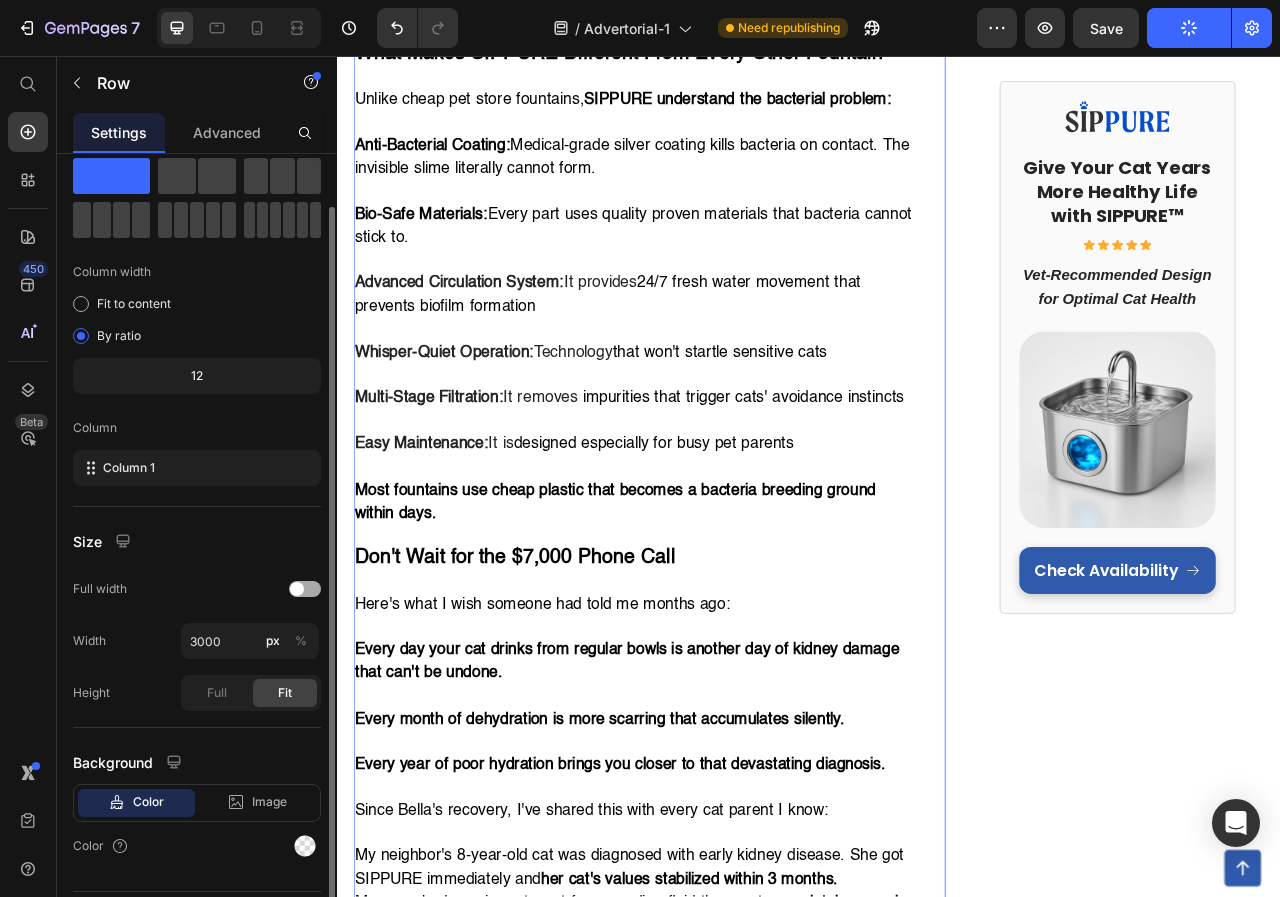 click at bounding box center (305, 589) 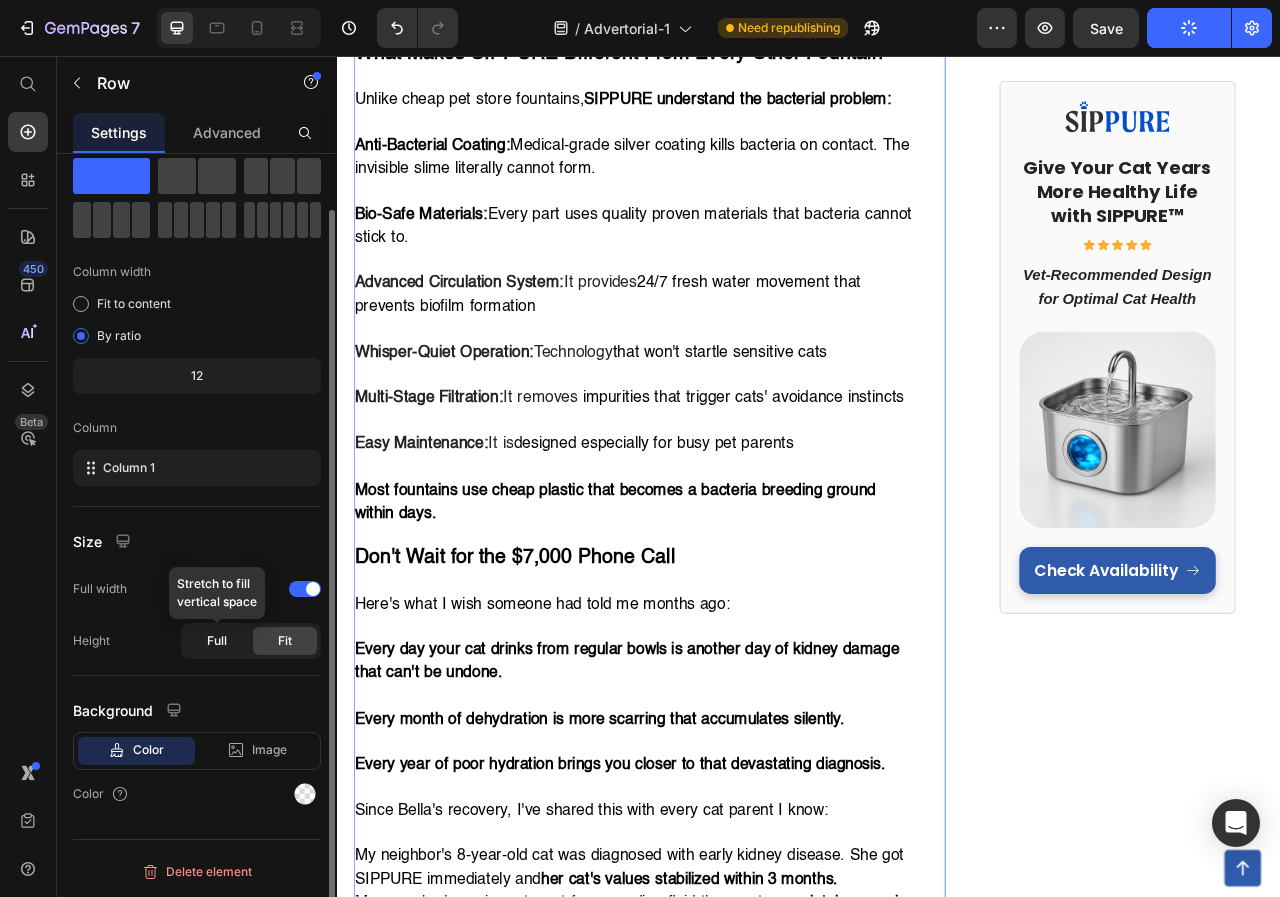click on "Full" 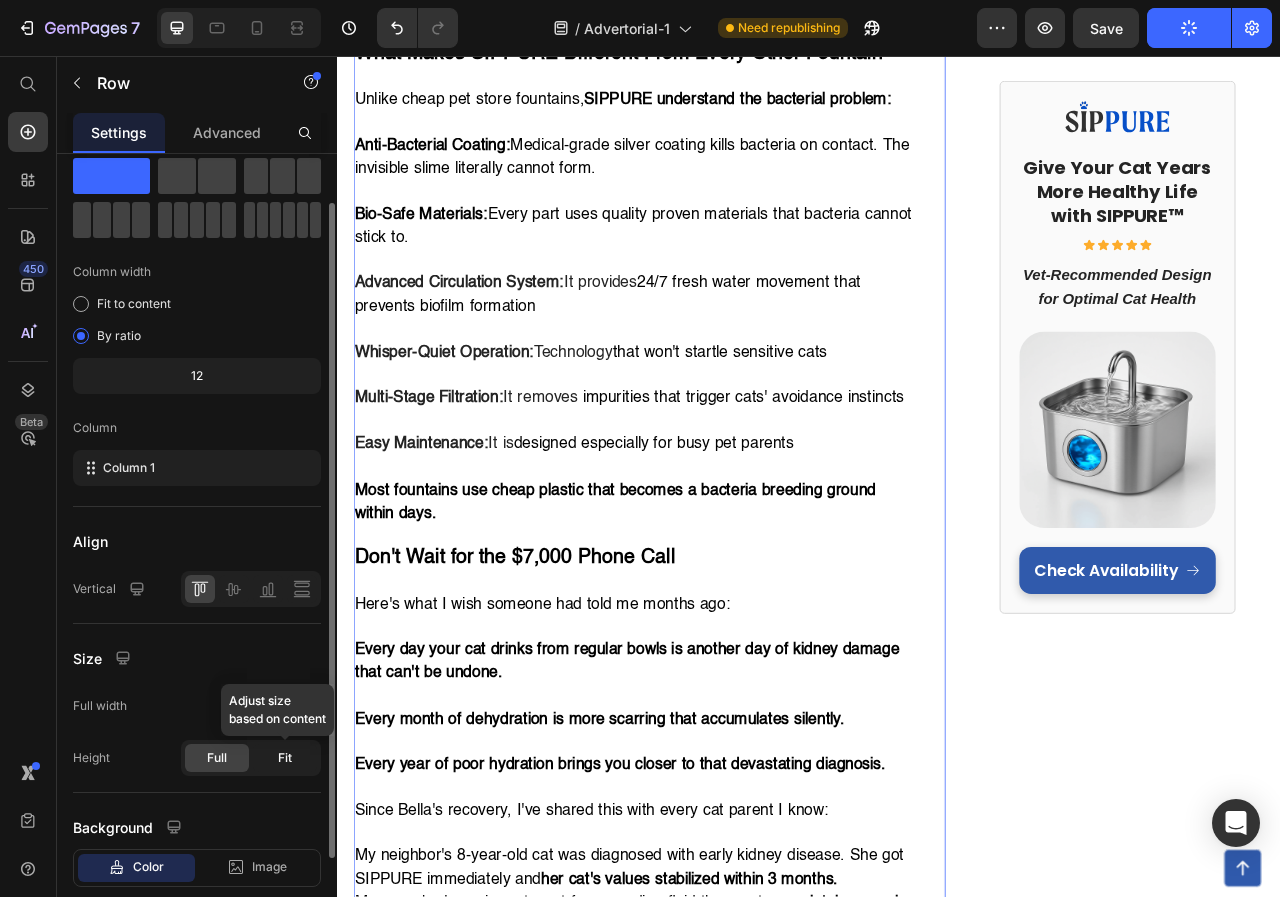 click on "Fit" 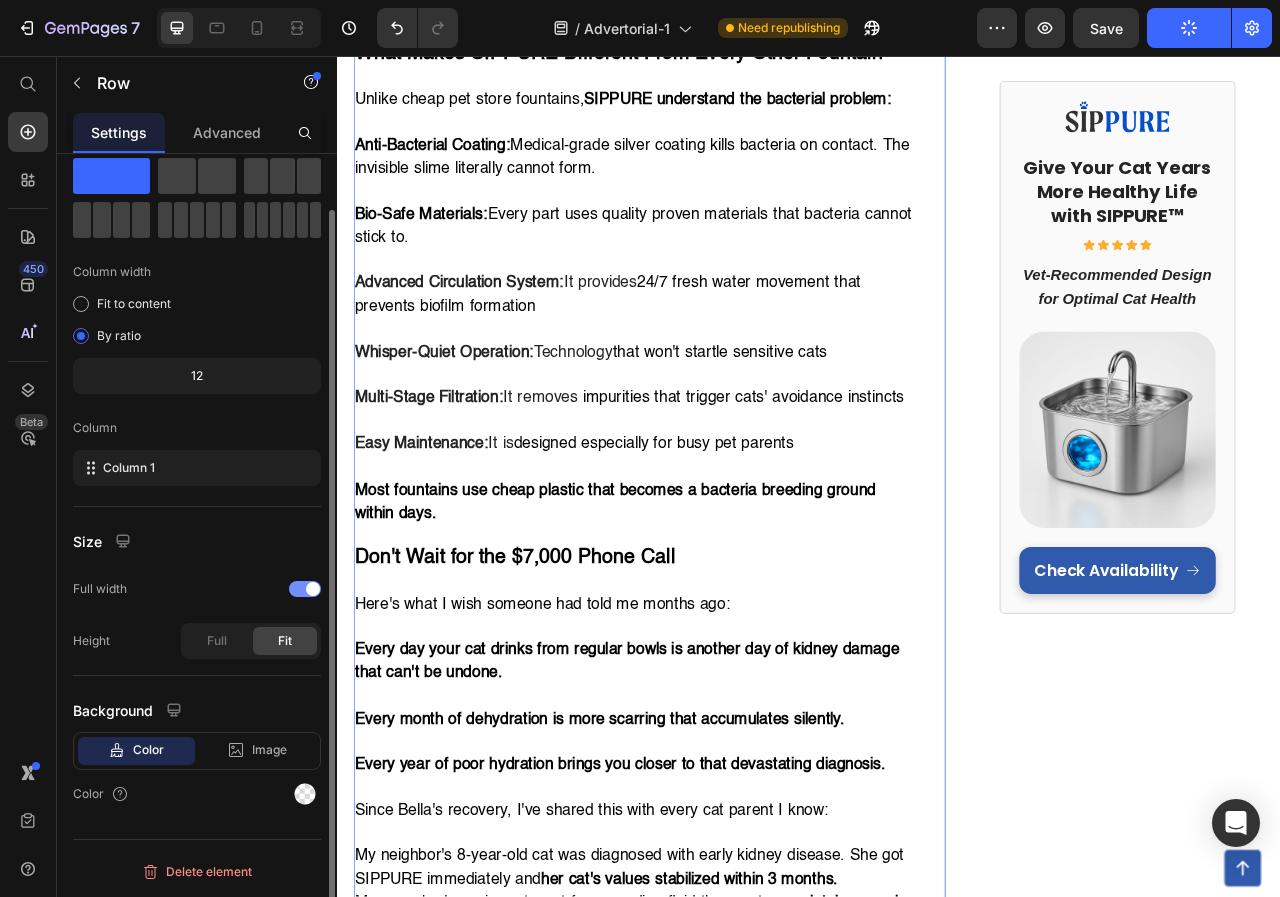 click at bounding box center [313, 589] 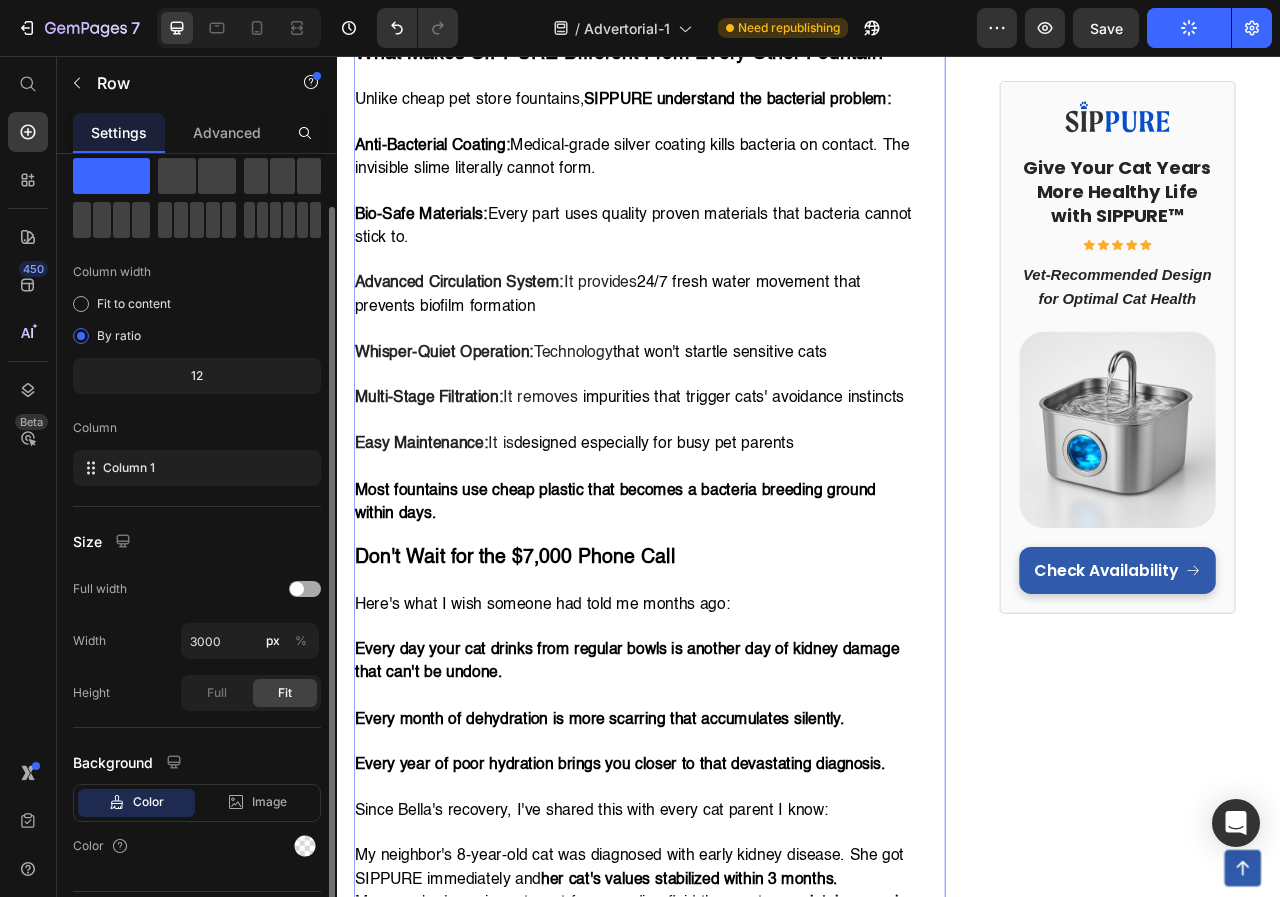 click at bounding box center [305, 589] 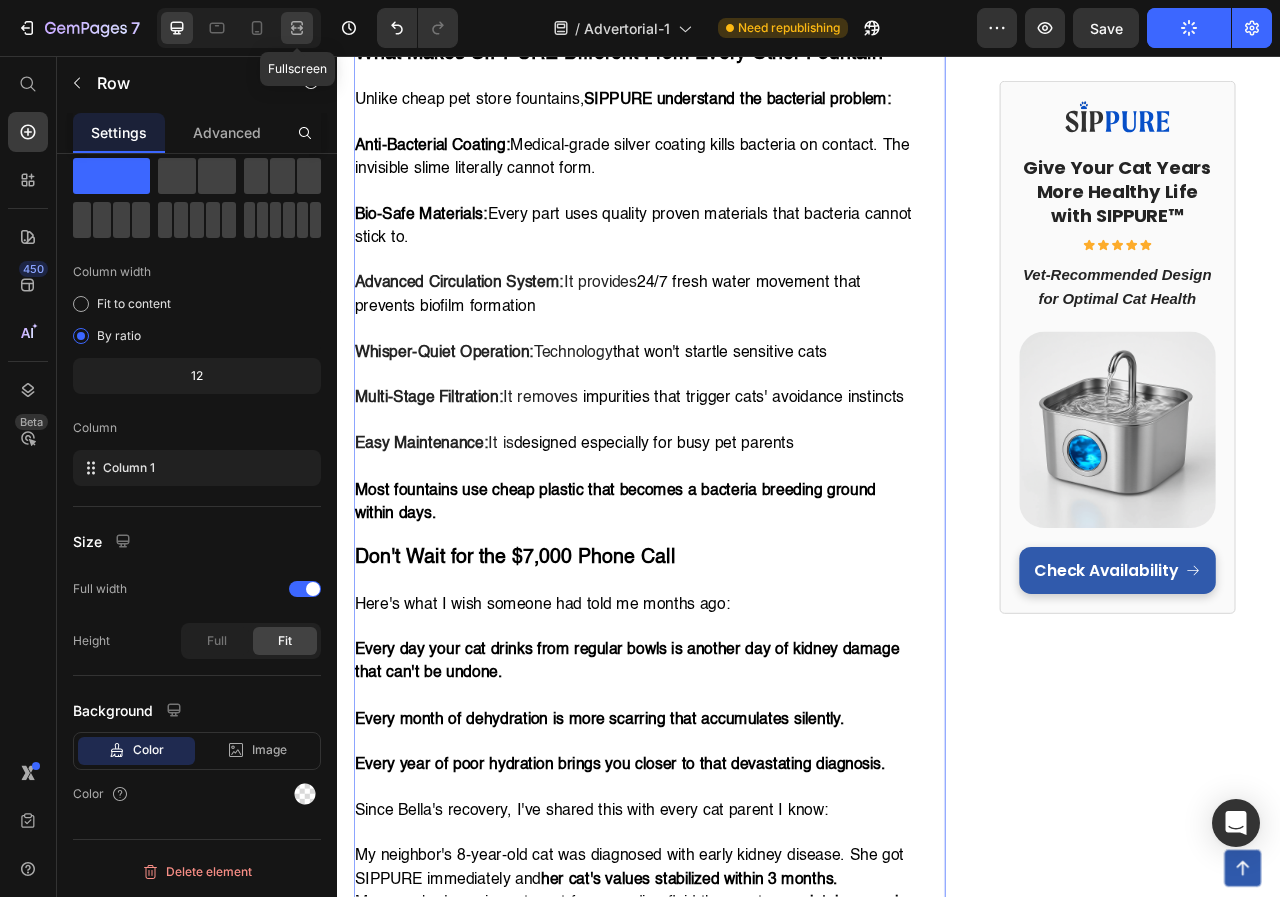 click 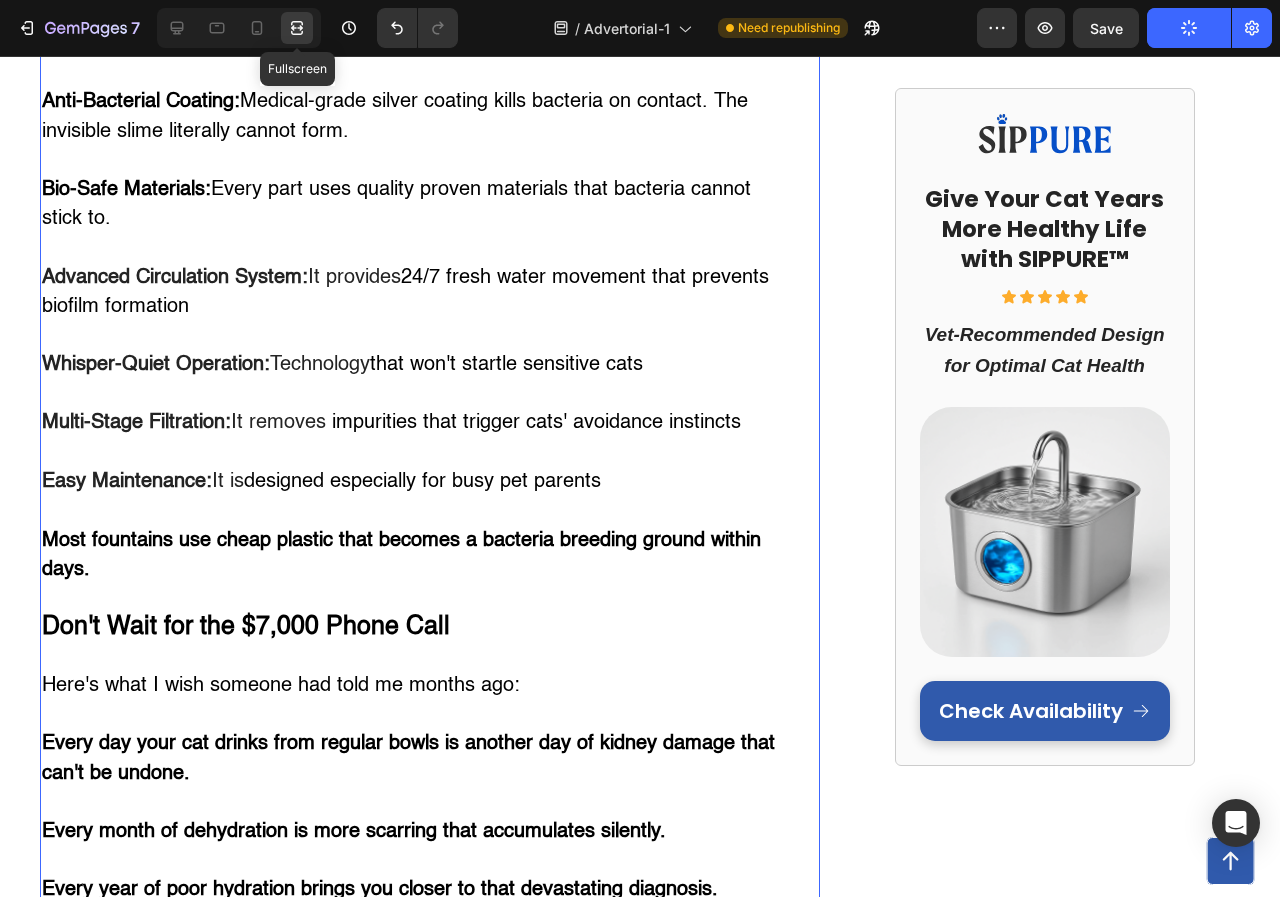 scroll, scrollTop: 6239, scrollLeft: 0, axis: vertical 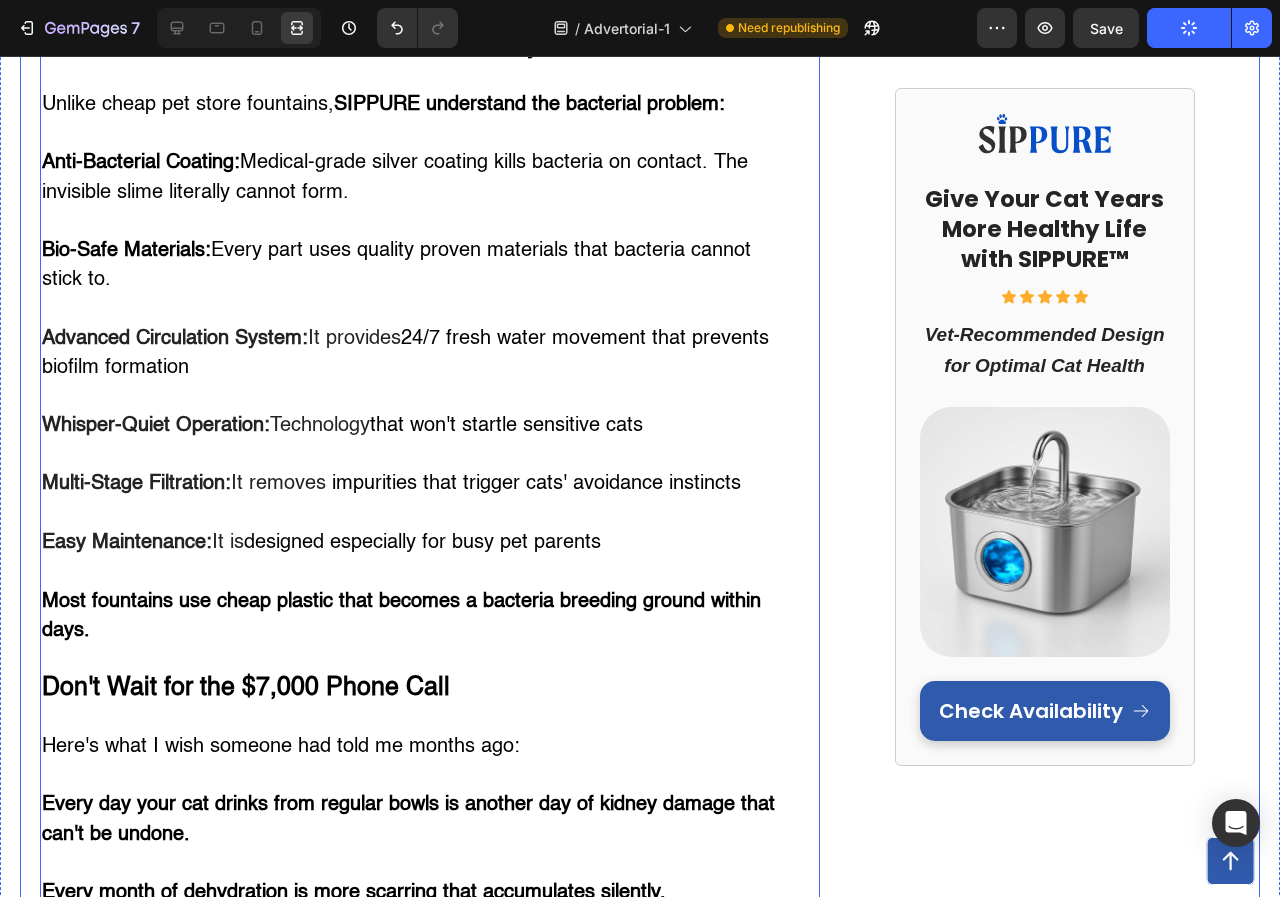 click on "Image Give Your Cat Years More Healthy Life with SIPPURE™ Heading Icon Icon Icon Icon Icon Icon List Vet-Recommended Design for Optimal Cat Health Heading Image
Check Availability Button Row" at bounding box center (1045, -2157) 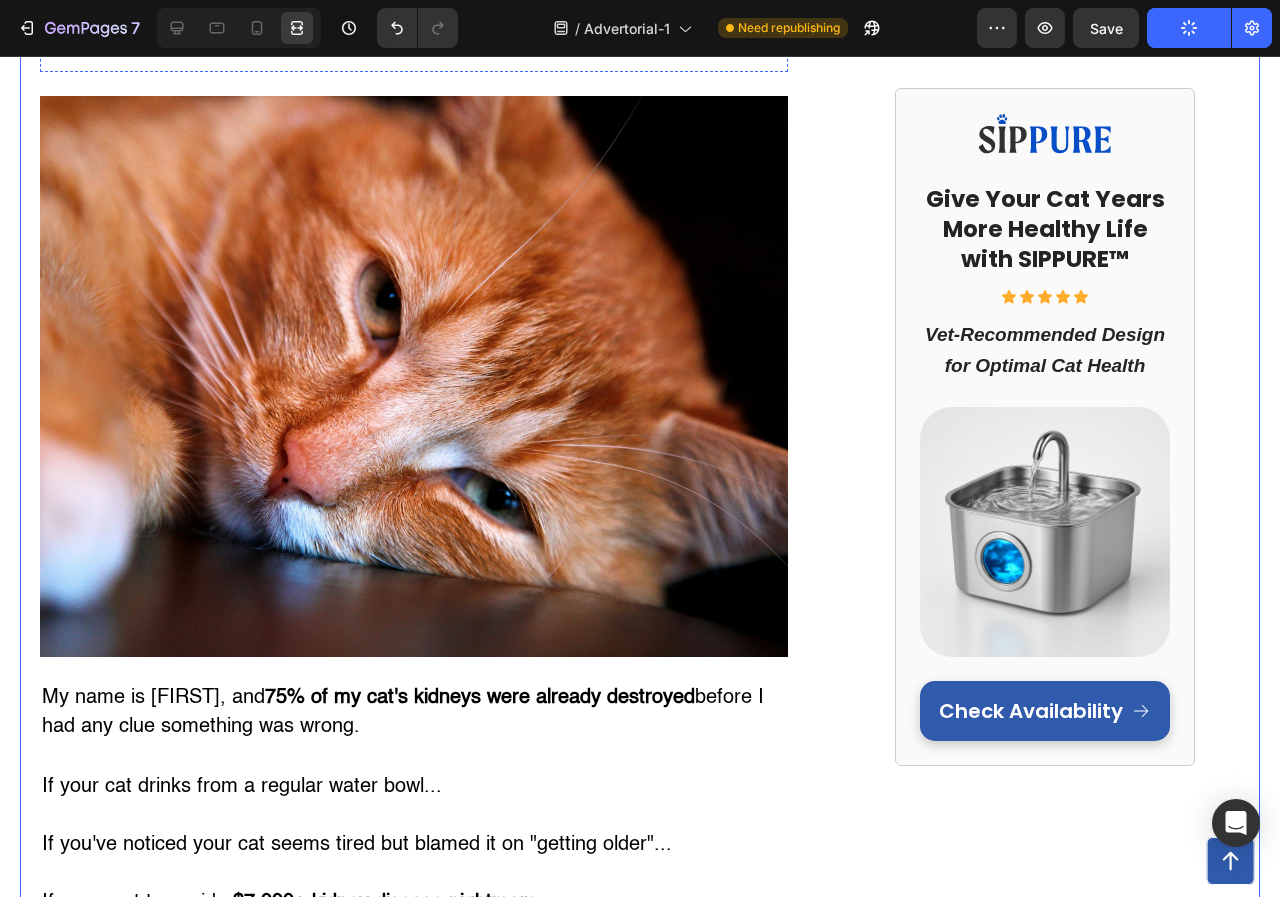 scroll, scrollTop: 39, scrollLeft: 0, axis: vertical 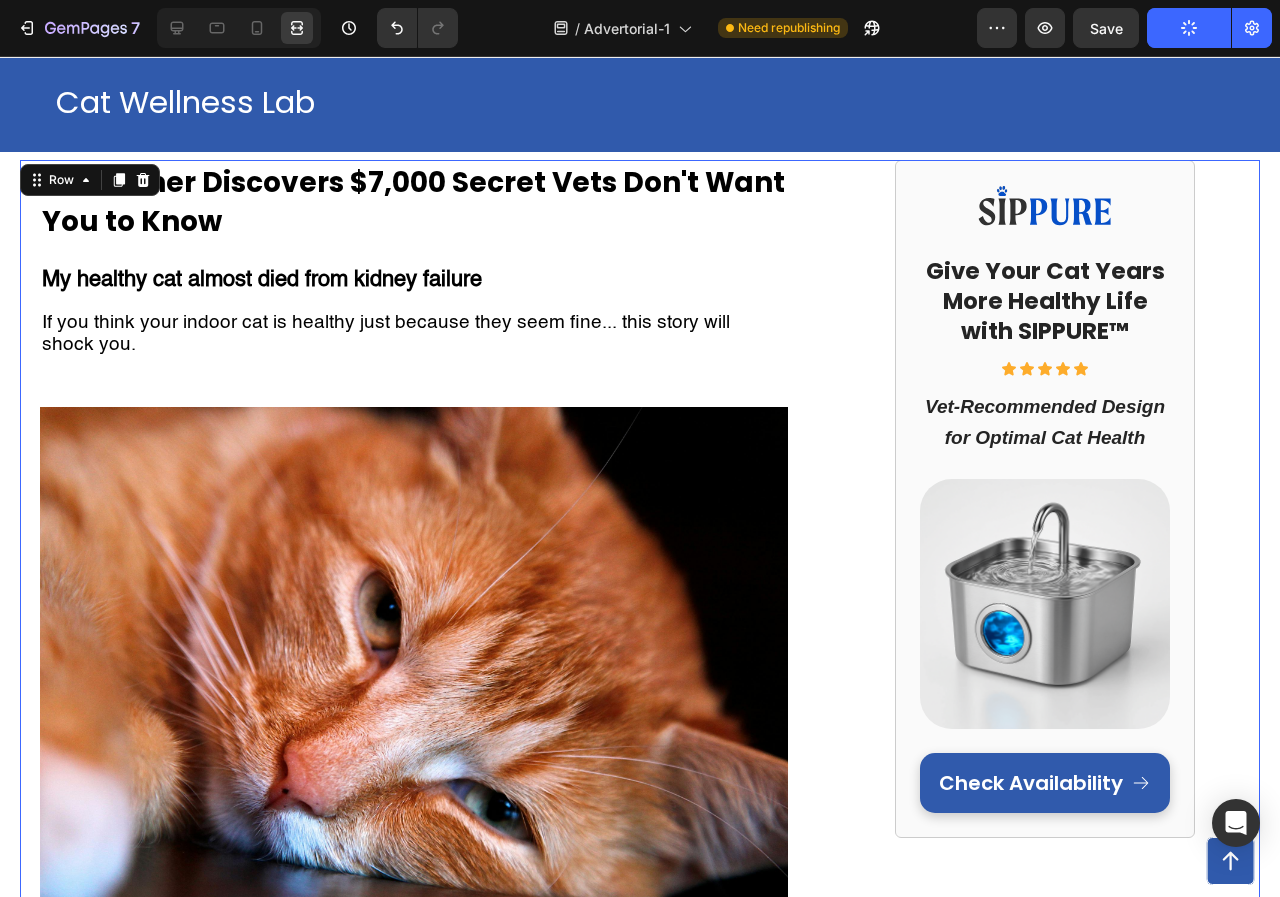 click on "⁠⁠⁠⁠⁠⁠⁠ Cat Owner Discovers $7,000 Secret Vets Don't Want You to Know Heading My healthy cat almost died from kidney failure If you think your indoor cat is healthy just because they seem fine... this story will shock you. Text Block Row Image My name is Jennifer, and  75% of my cat's kidneys were already destroyed  before I had any clue something was wrong.    If your cat drinks from a regular water bowl... If you've noticed your cat seems tired but blamed it on "getting older"... If you want to avoid a  $7,000+ kidney disease nightmare ... Then what I'm about to share could save your cat's life. There's a hidden epidemic killing indoor cats right now. 2 out of 3 cats are slowly dying from something vets call "silent kidney destruction." And the thing you think is keeping your cat healthy might actually be the cause. How A Routine Check-Up Became My Worst Nightmare Three months ago, I thought I was the perfect cat mom. I was so proud of how well I was taking care of her. " " " " " " " " " " ." at bounding box center [640, 4043] 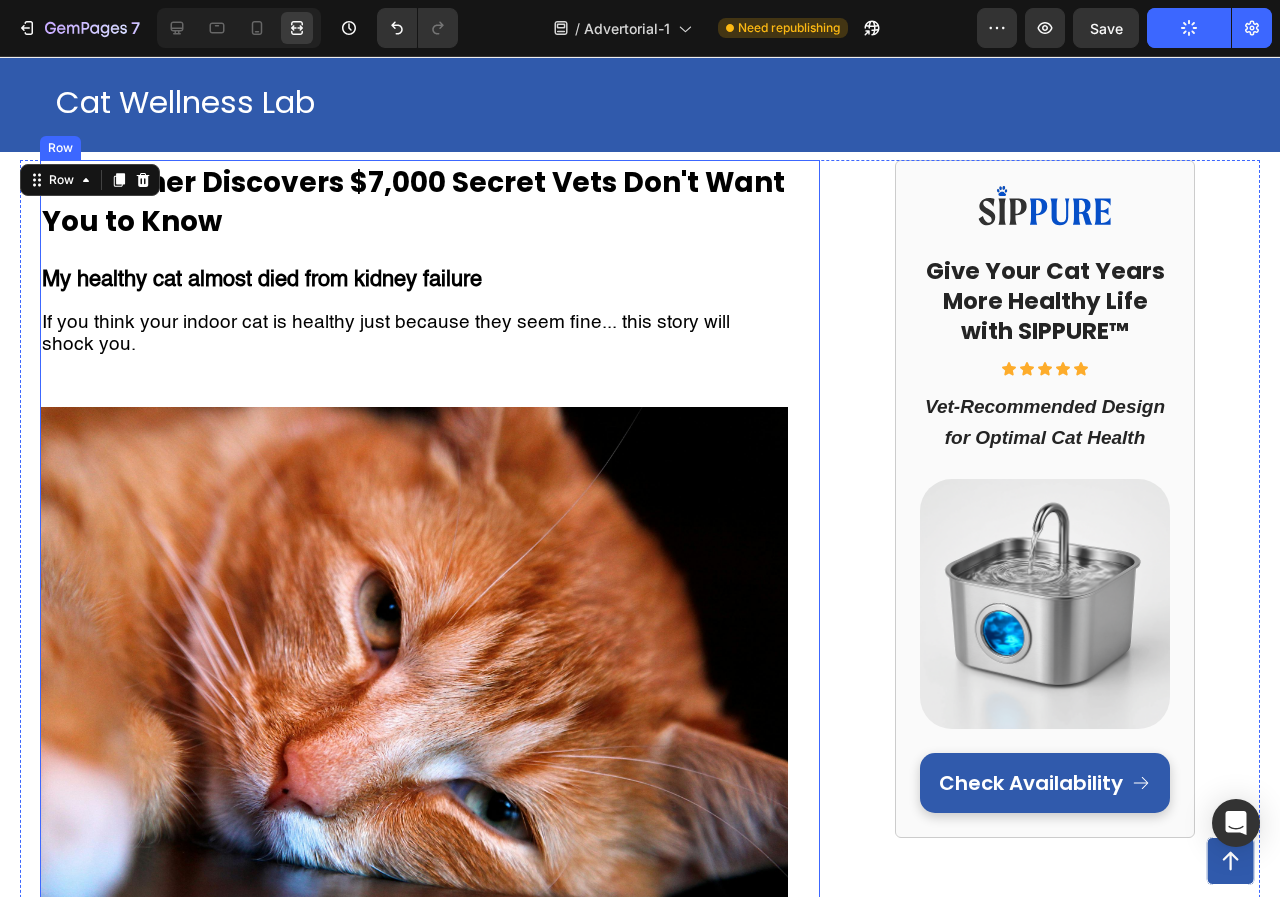 click on "⁠⁠⁠⁠⁠⁠⁠ Cat Owner Discovers $7,000 Secret Vets Don't Want You to Know Heading My healthy cat almost died from kidney failure If you think your indoor cat is healthy just because they seem fine... this story will shock you. Text Block Row Image My name is Jennifer, and  75% of my cat's kidneys were already destroyed  before I had any clue something was wrong.    If your cat drinks from a regular water bowl... If you've noticed your cat seems tired but blamed it on "getting older"... If you want to avoid a  $7,000+ kidney disease nightmare ... Then what I'm about to share could save your cat's life. There's a hidden epidemic killing indoor cats right now. 2 out of 3 cats are slowly dying from something vets call "silent kidney destruction." And the thing you think is keeping your cat healthy might actually be the cause. How A Routine Check-Up Became My Worst Nightmare Three months ago, I thought I was the perfect cat mom. I was so proud of how well I was taking care of her. " " " " " " " " " " ." at bounding box center (430, 4043) 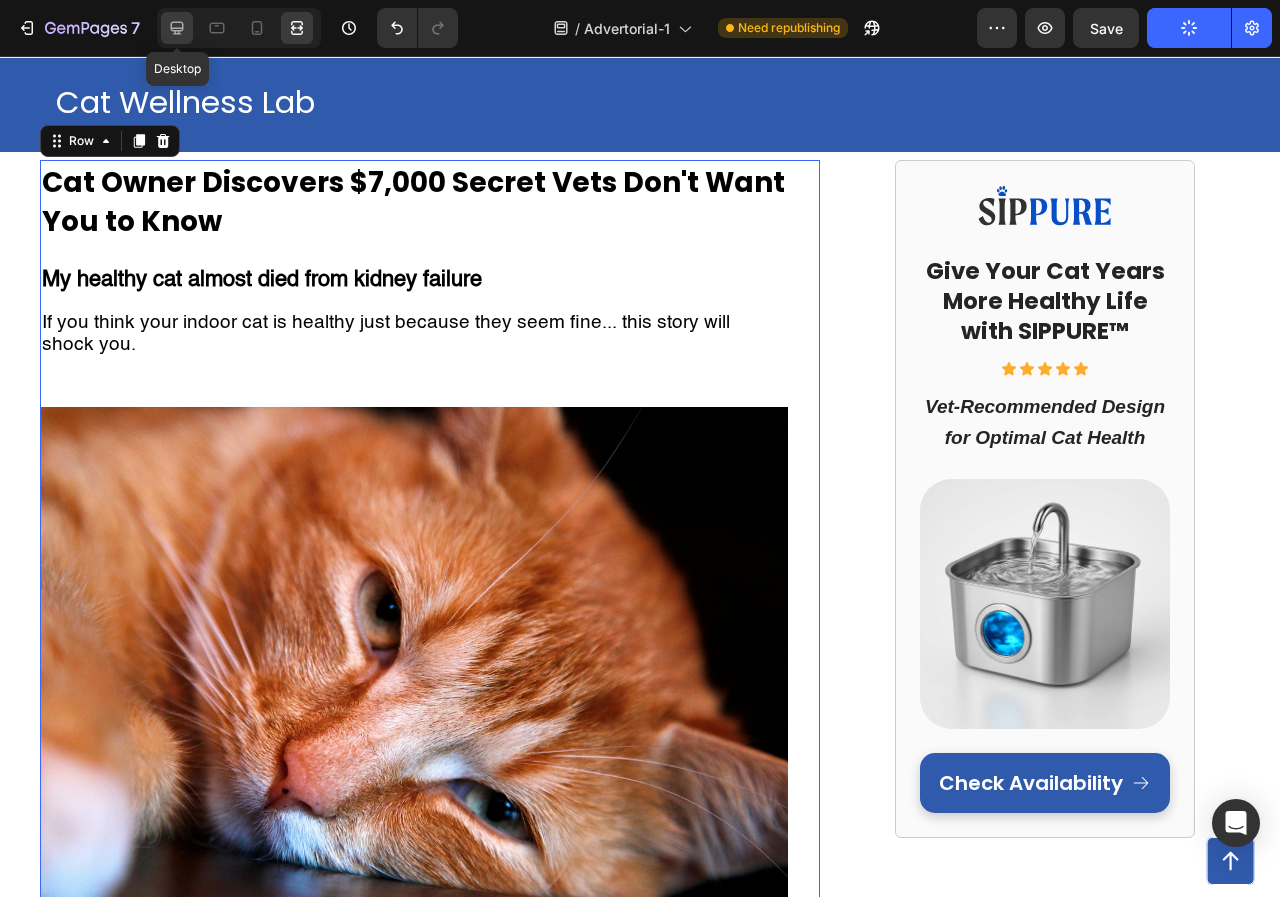 click 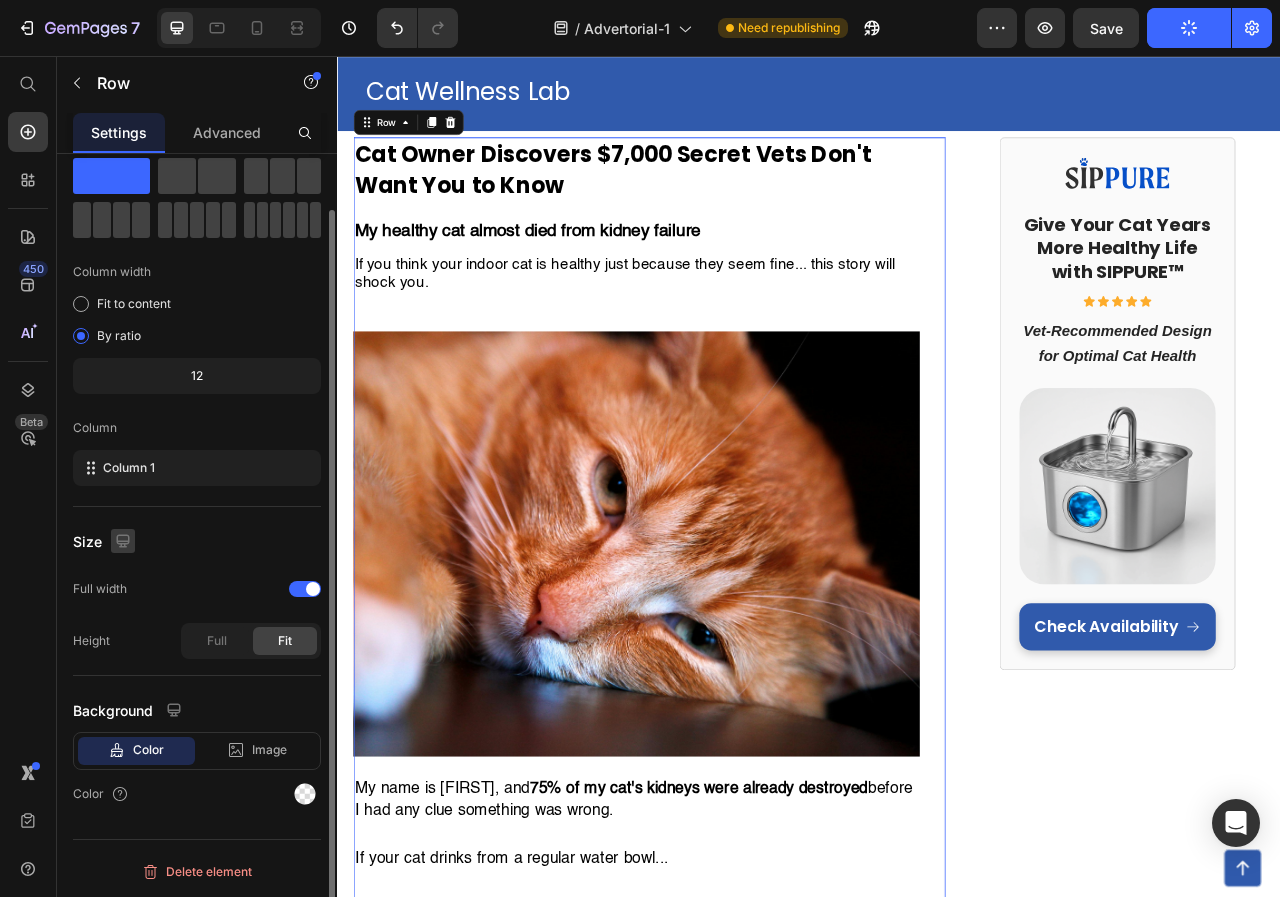 click 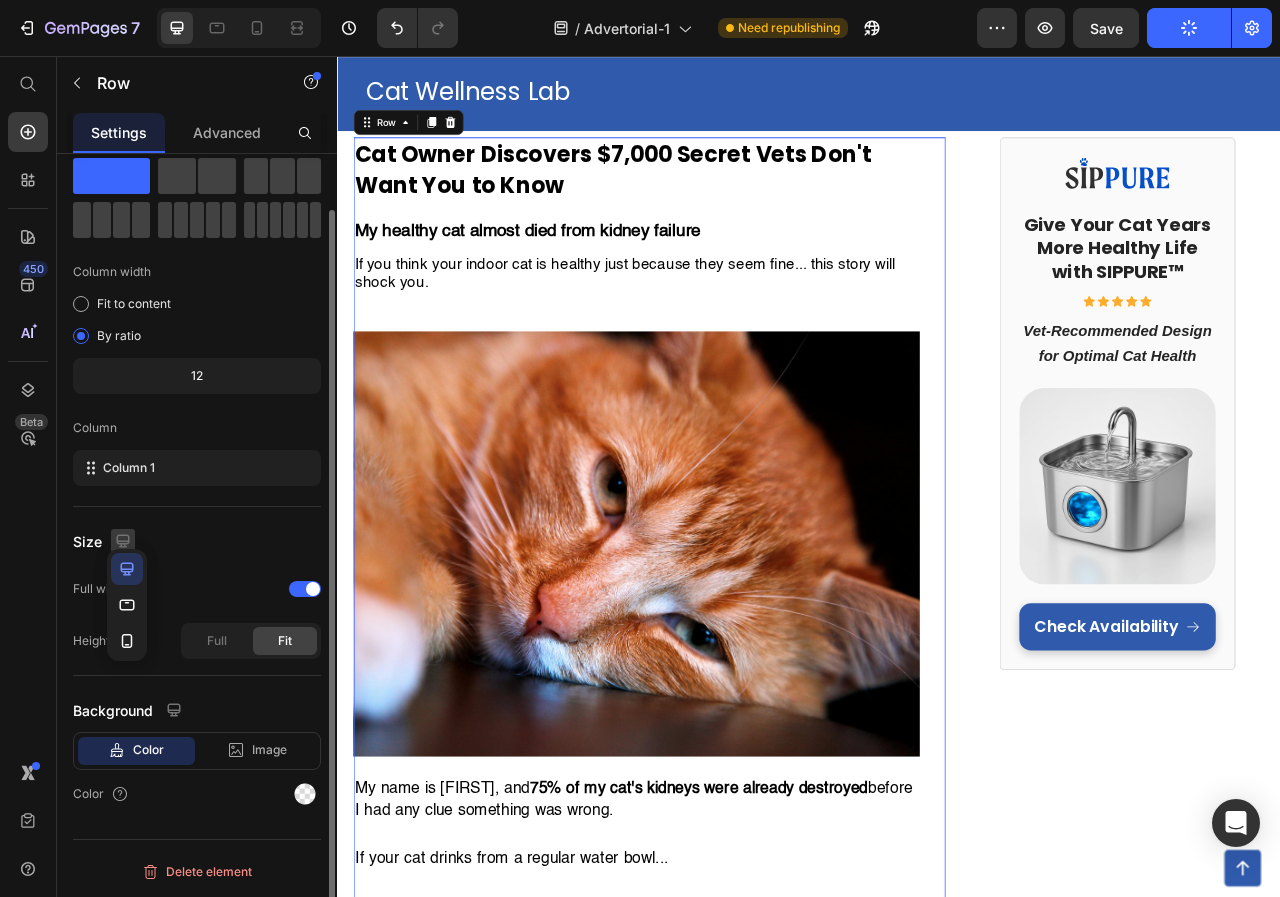 click 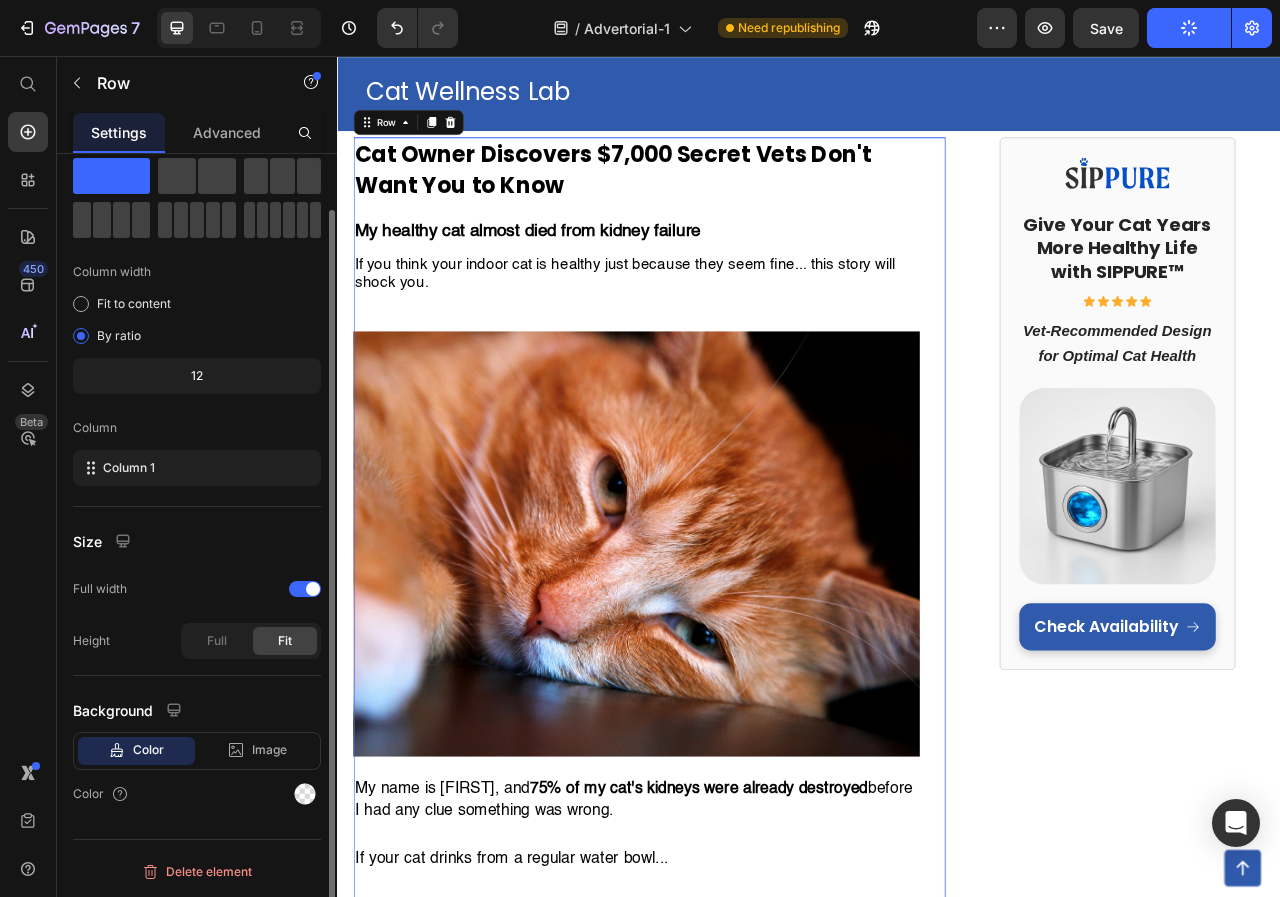 scroll, scrollTop: 0, scrollLeft: 0, axis: both 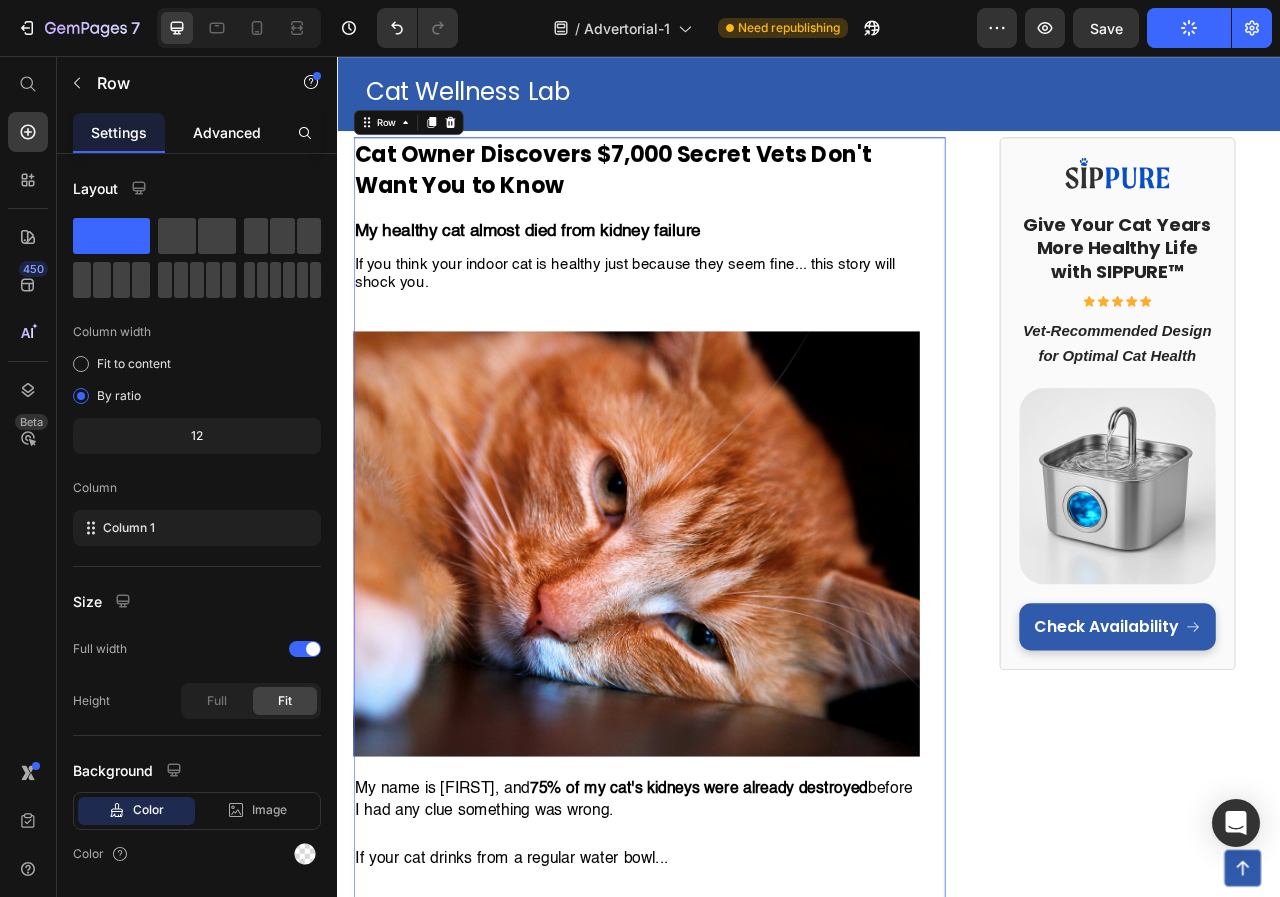 click on "Advanced" at bounding box center [227, 132] 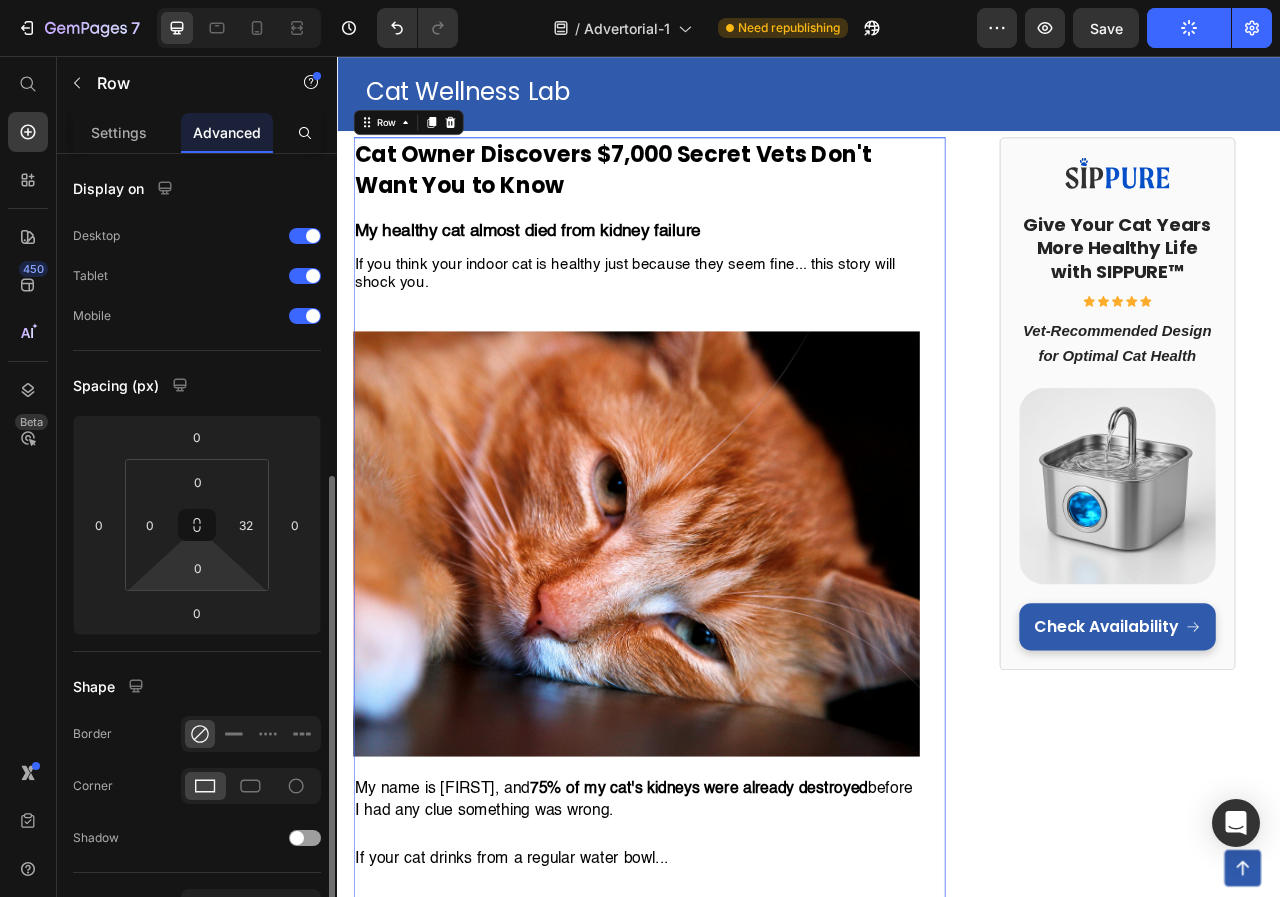 scroll, scrollTop: 200, scrollLeft: 0, axis: vertical 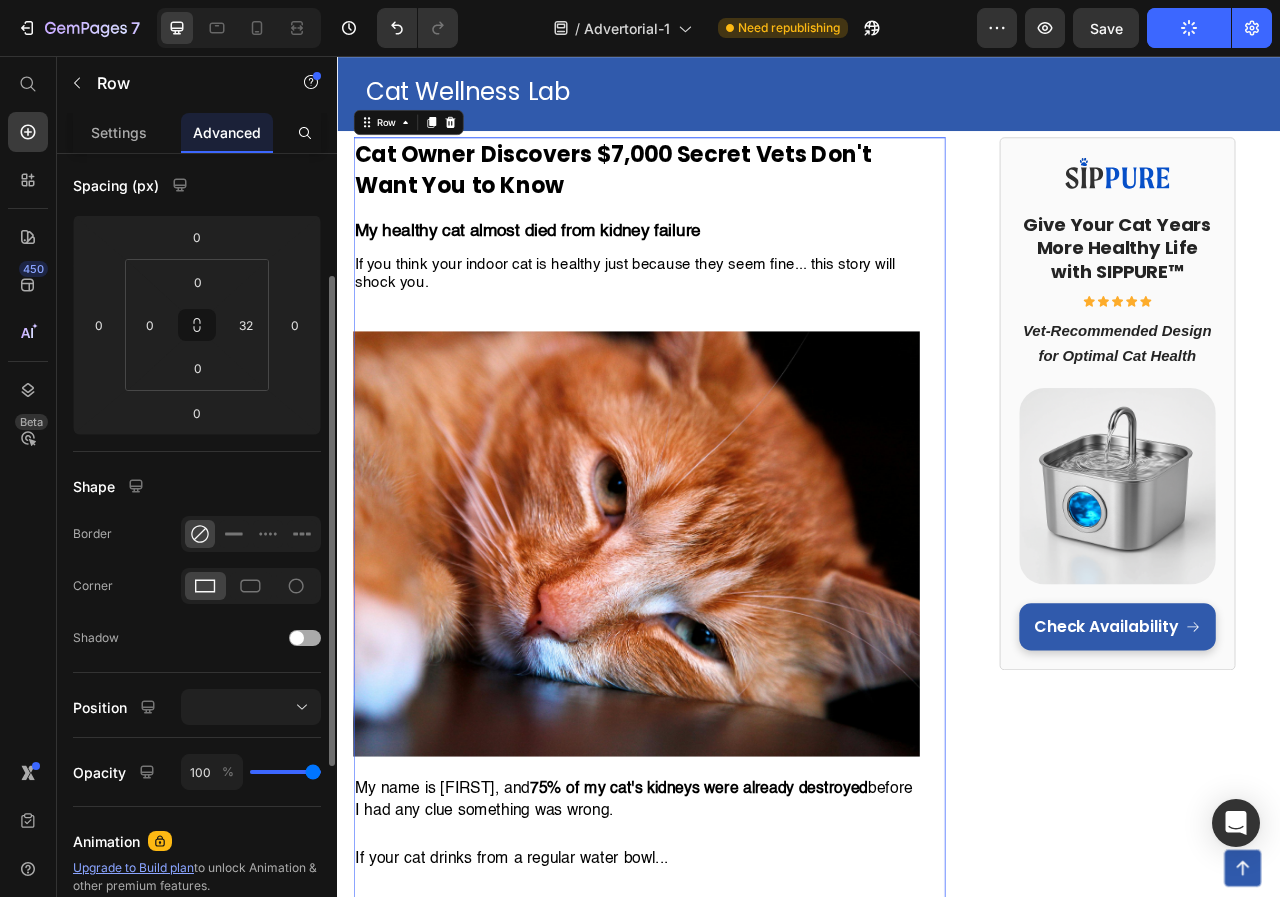 click at bounding box center (297, 638) 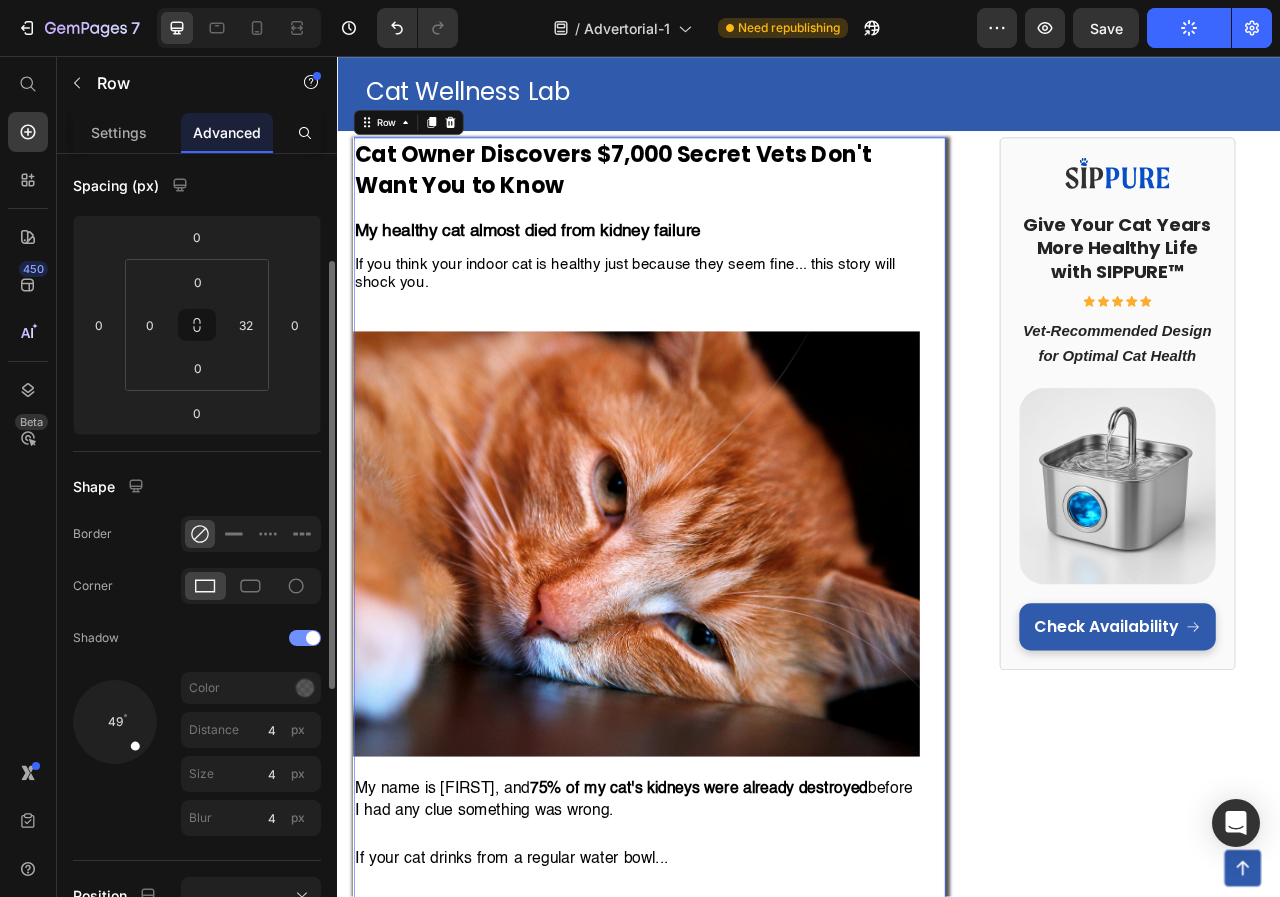click at bounding box center [305, 638] 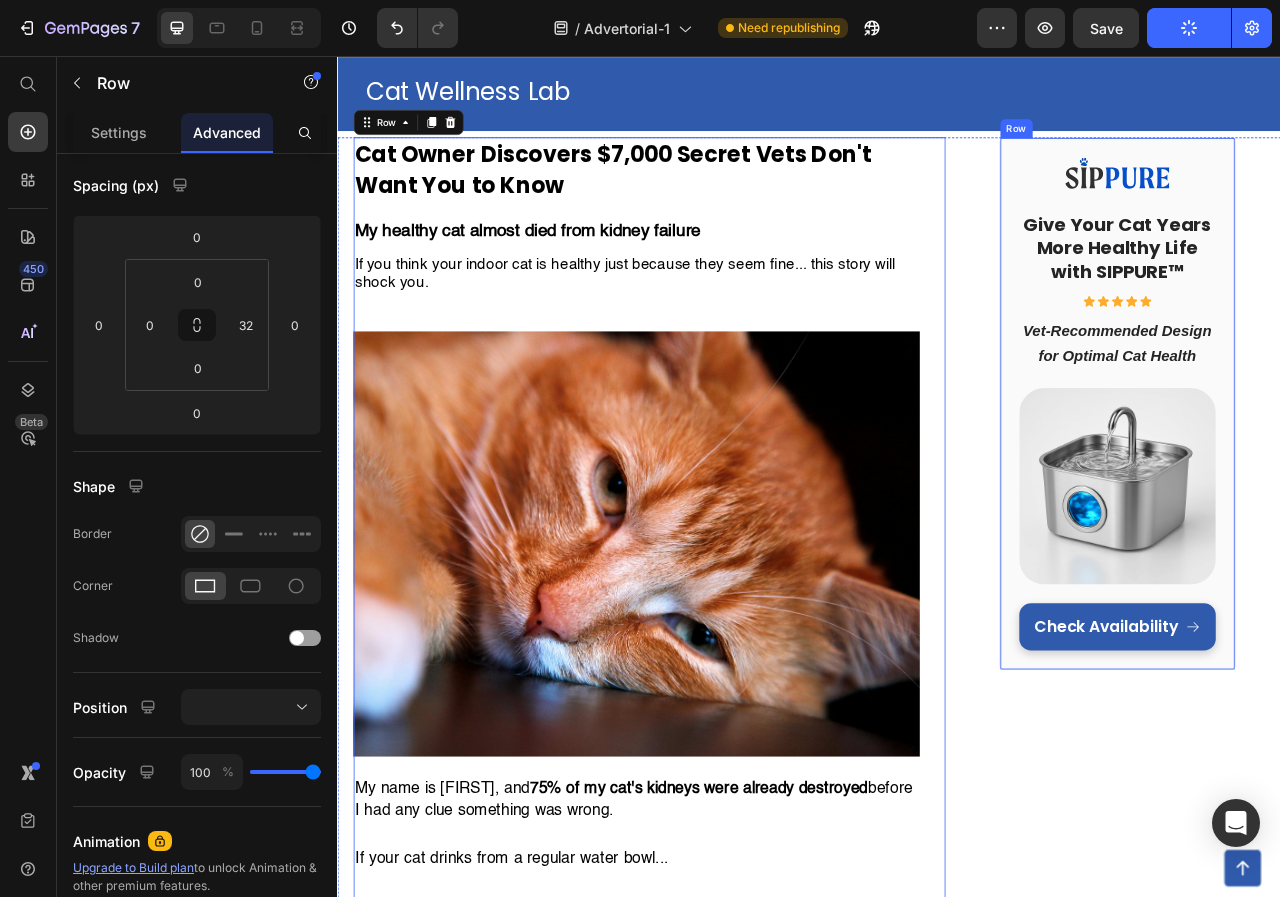 click on "Icon Icon Icon Icon Icon" at bounding box center [1329, 369] 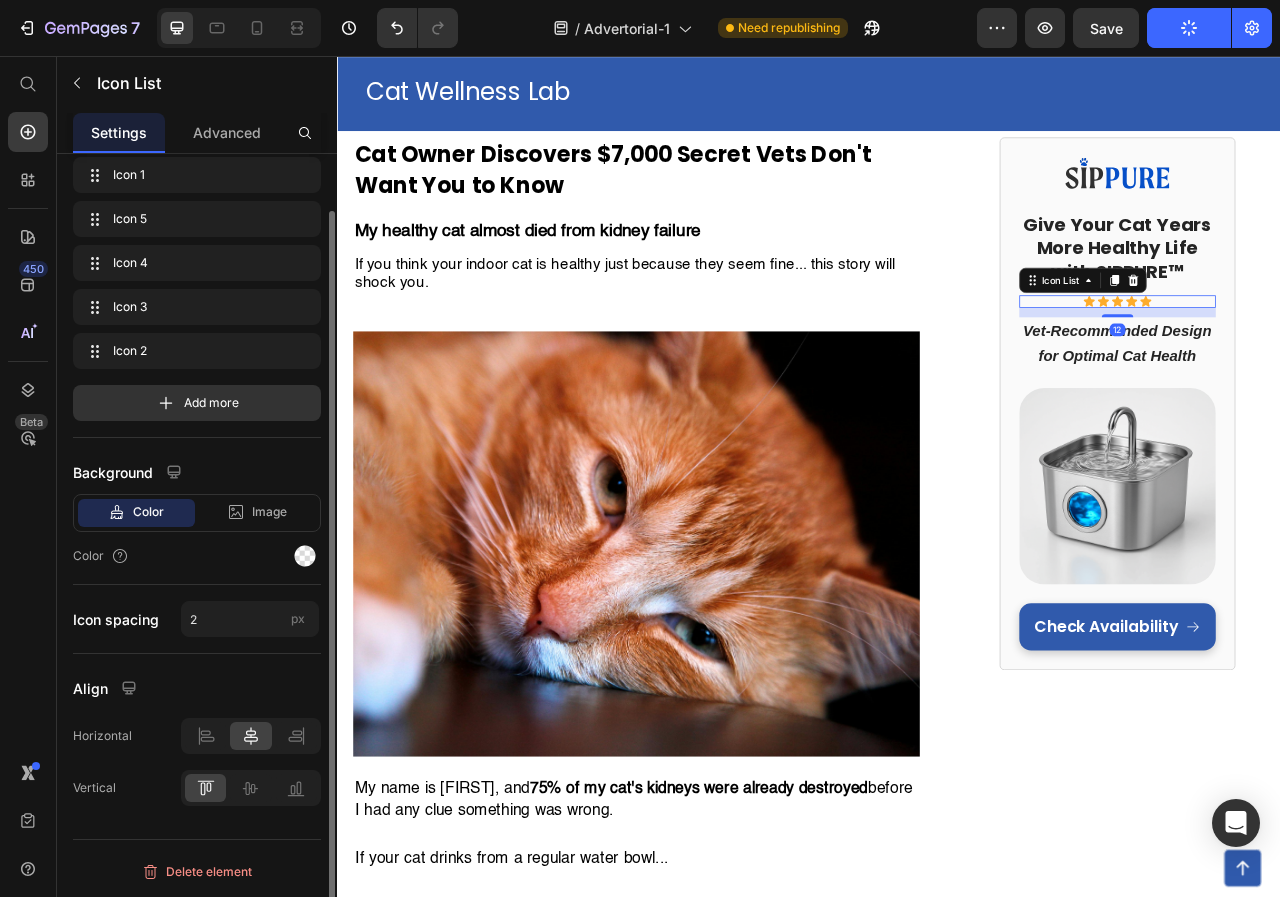 scroll, scrollTop: 0, scrollLeft: 0, axis: both 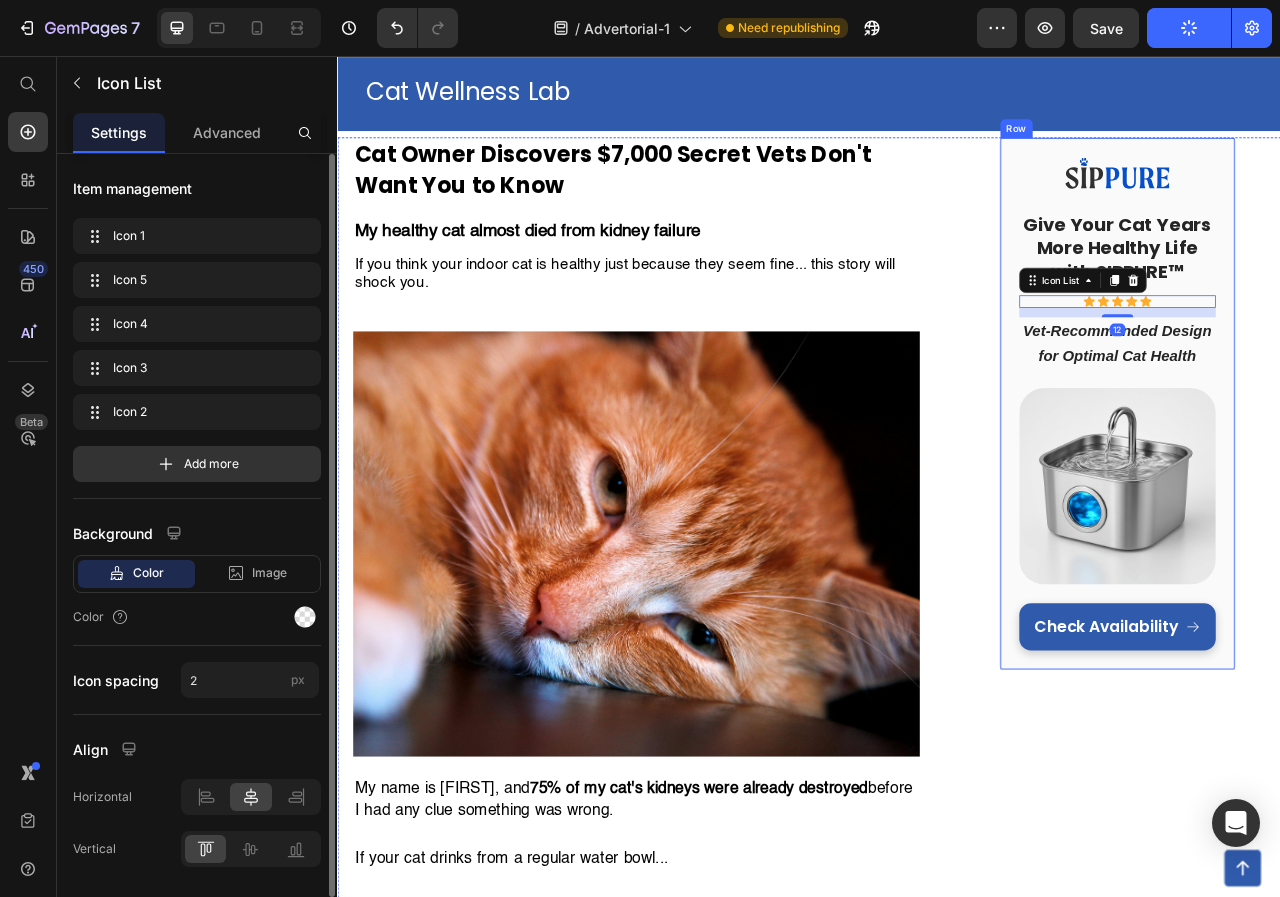 click on "Image Give Your Cat Years More Healthy Life with SIPPURE™ Heading Icon Icon Icon Icon Icon Icon List   12 Vet-Recommended Design for Optimal Cat Health Heading Image
Check Availability Button Row" at bounding box center [1329, 499] 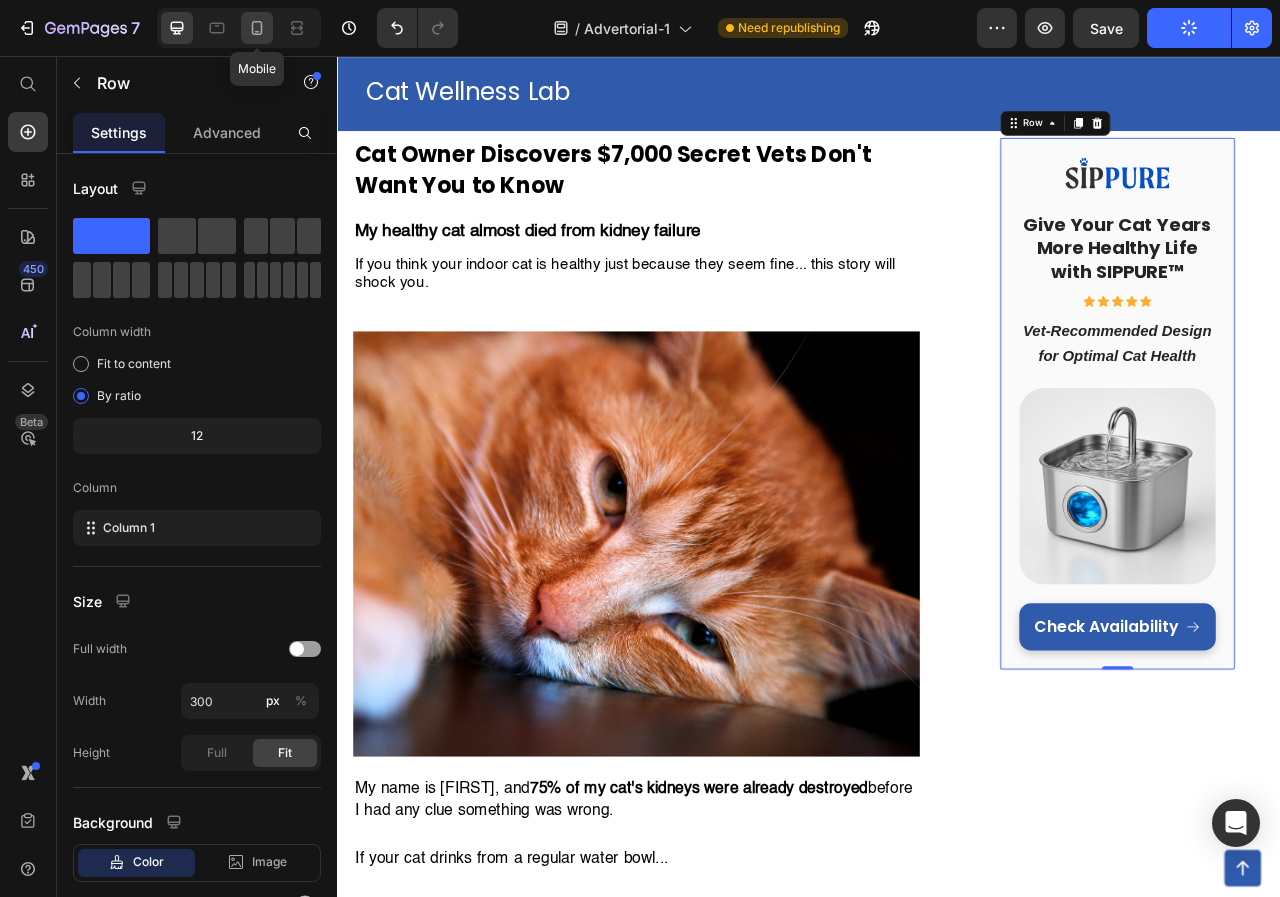 click 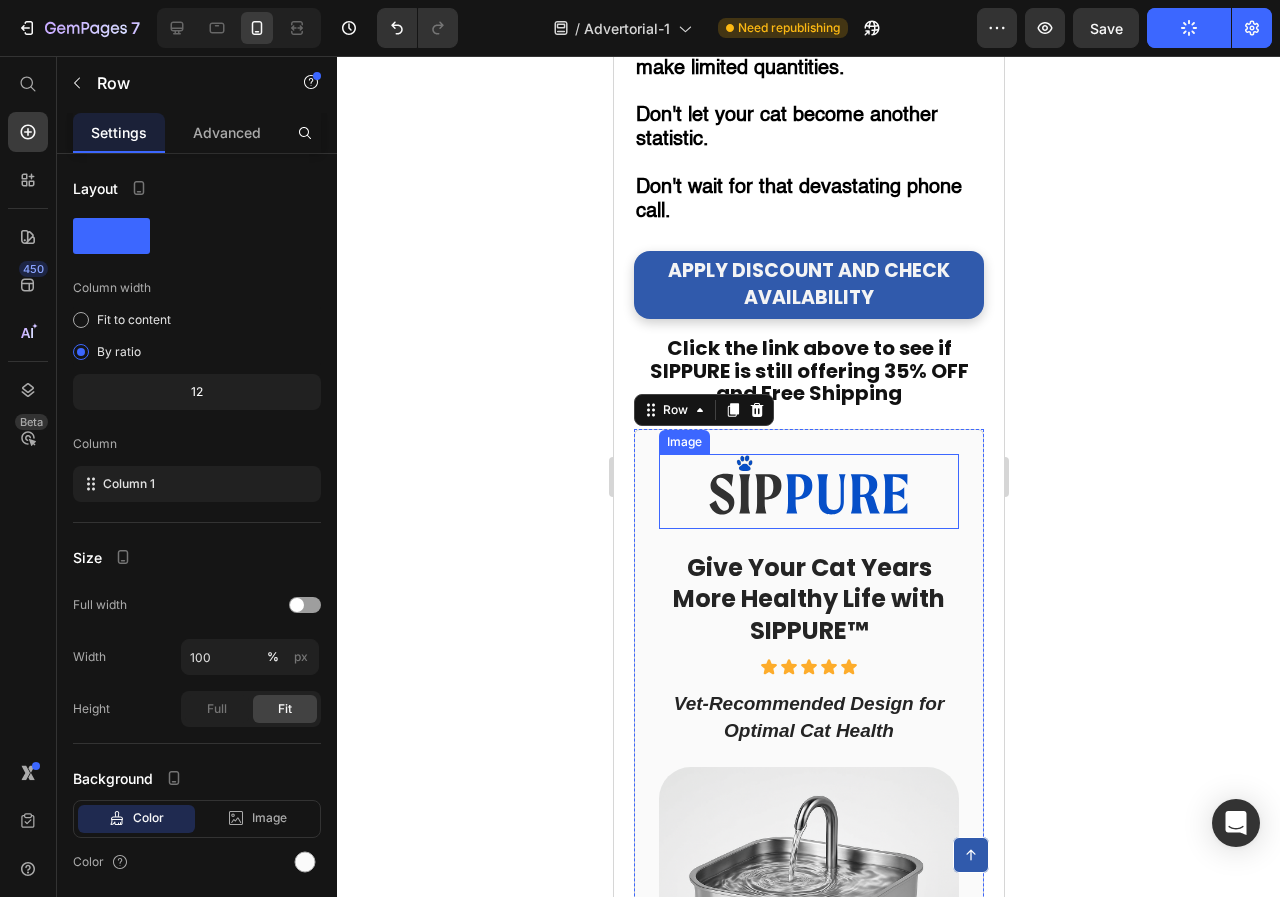 scroll, scrollTop: 9728, scrollLeft: 0, axis: vertical 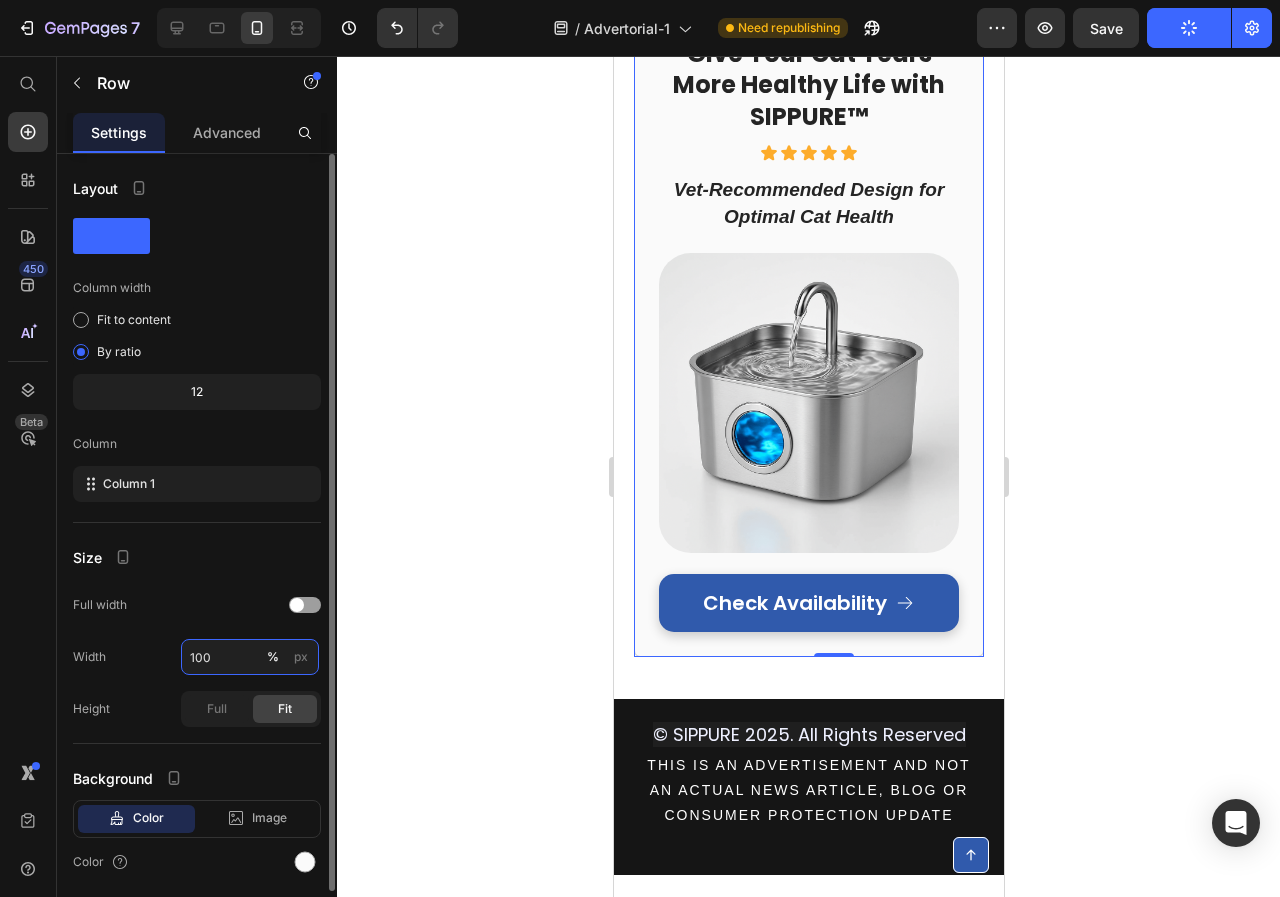 click on "100" at bounding box center [250, 657] 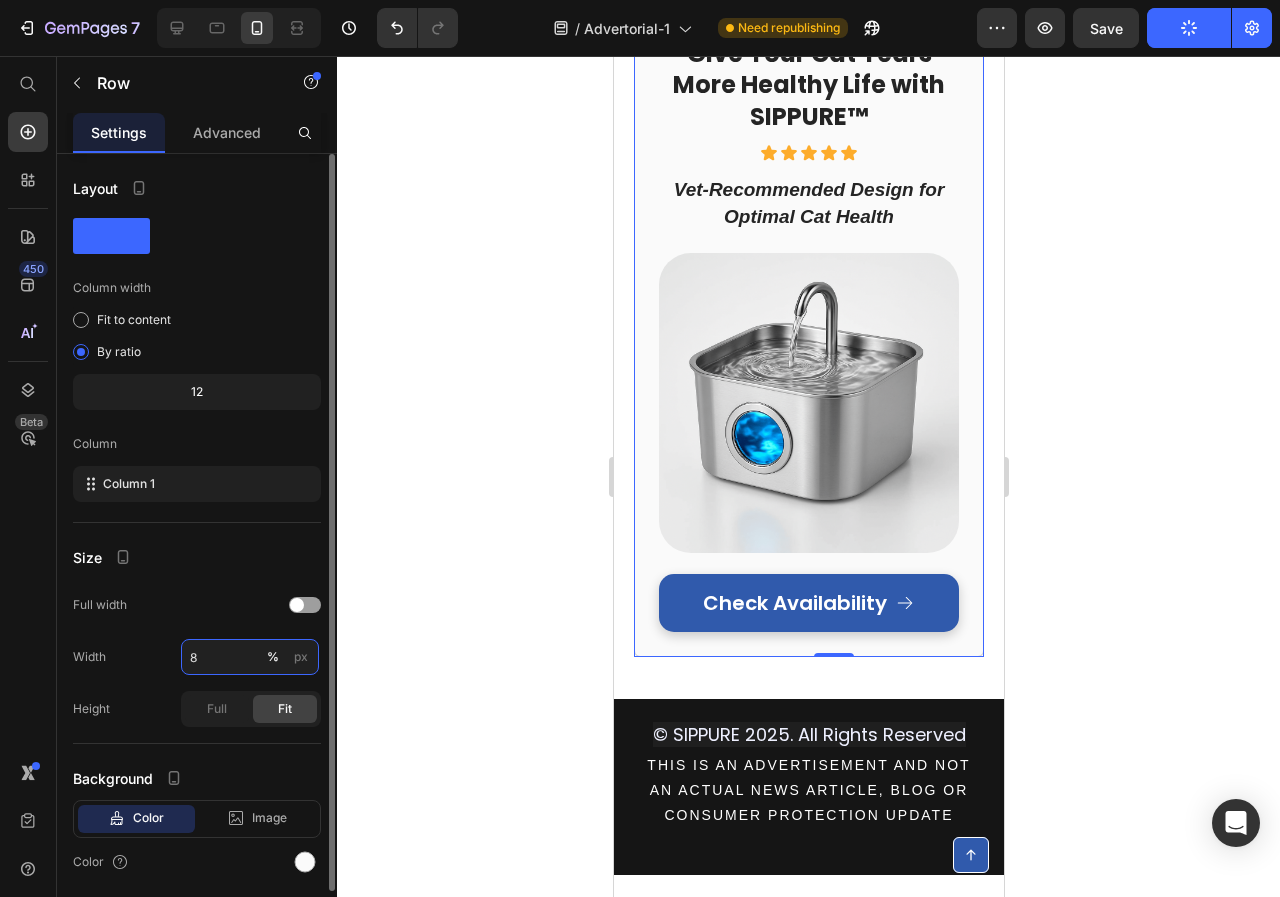 type on "80" 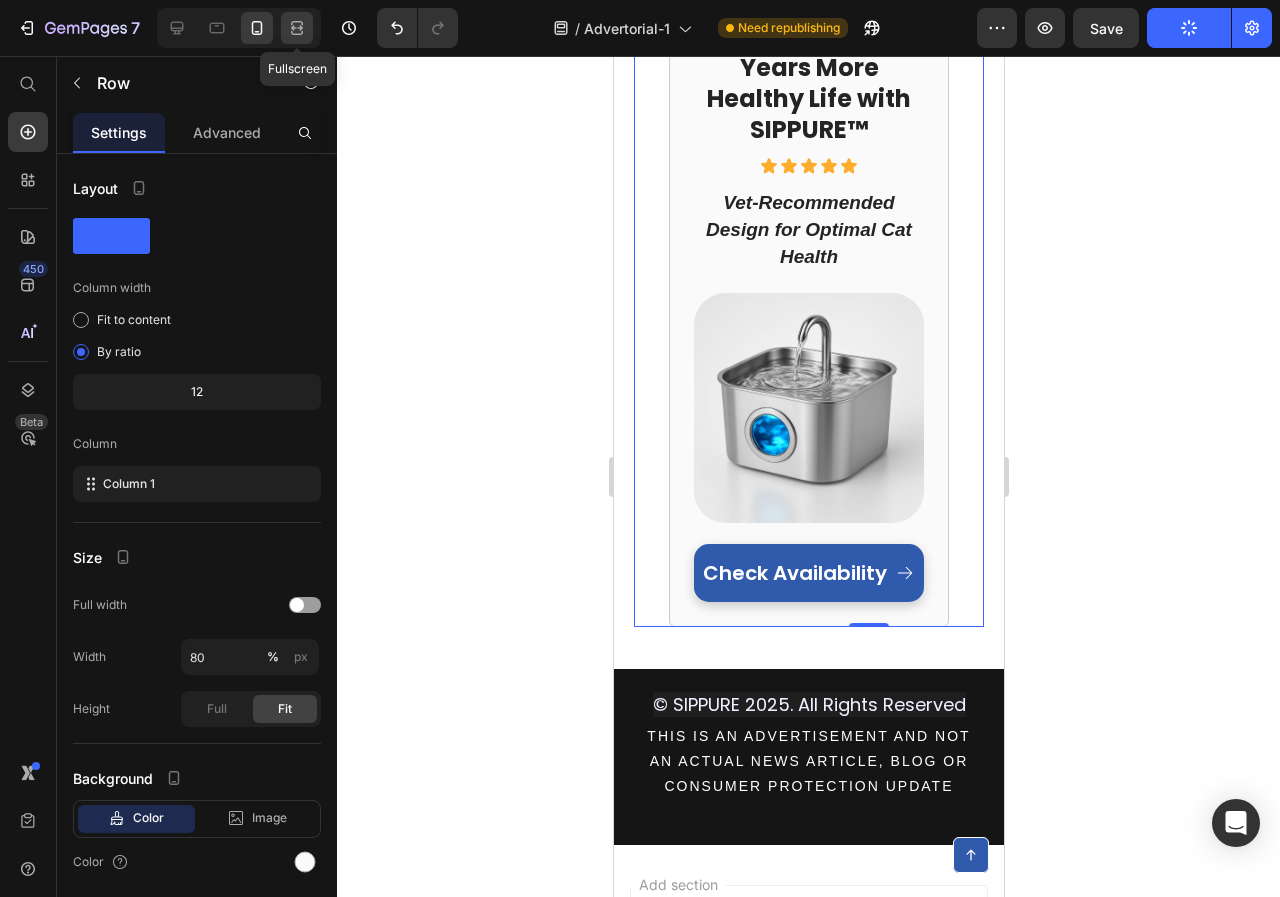 click 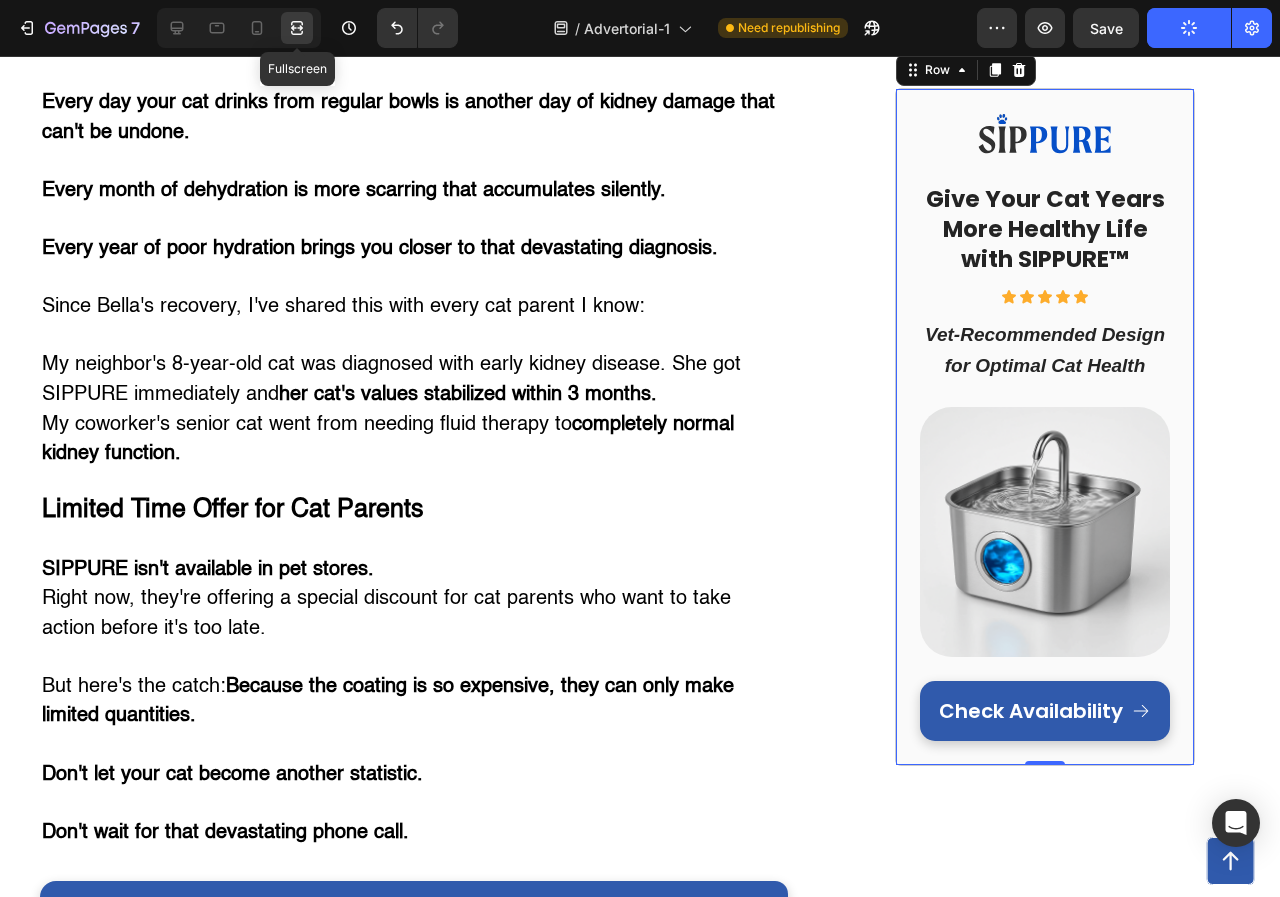 scroll, scrollTop: 6903, scrollLeft: 0, axis: vertical 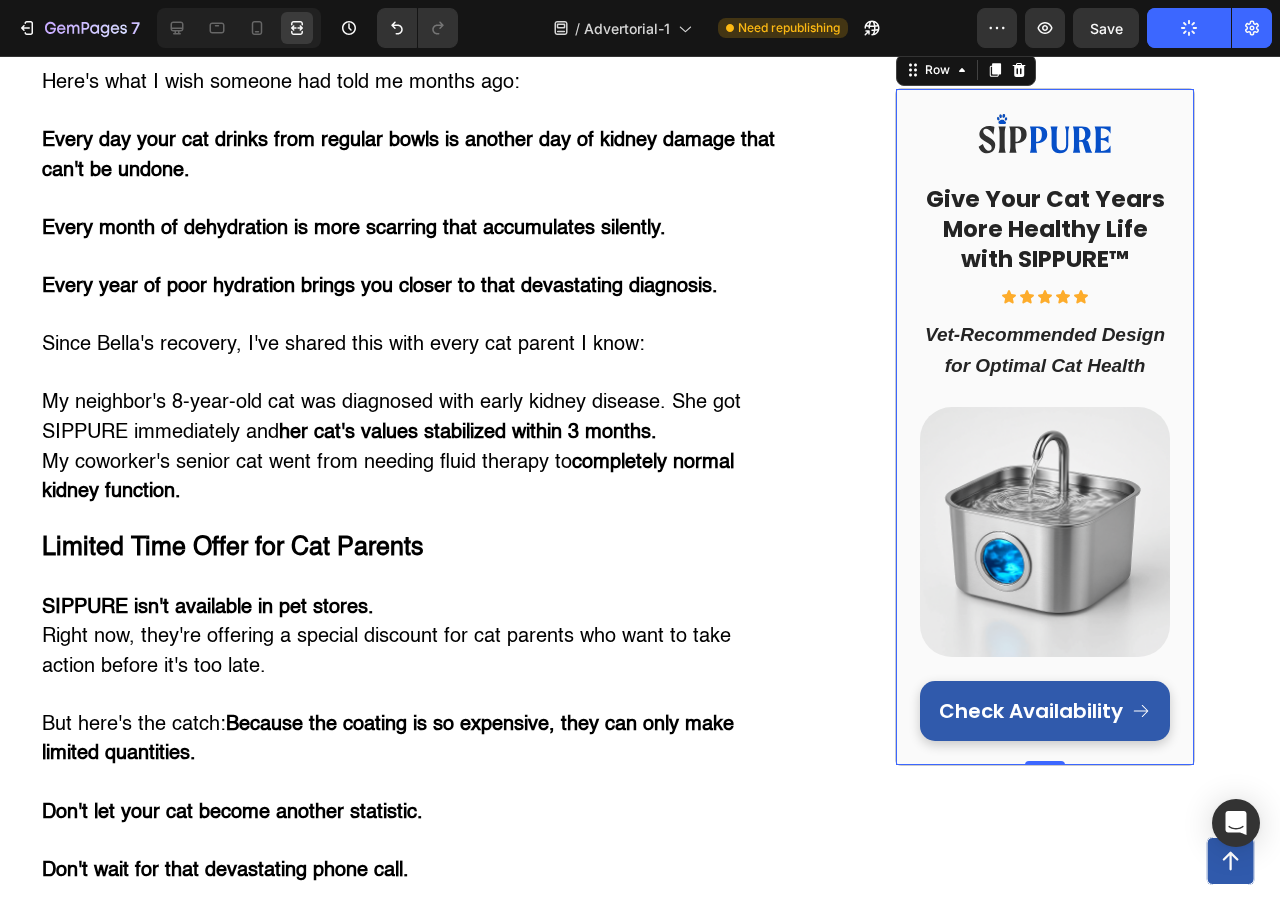 click on "⁠⁠⁠⁠⁠⁠⁠ Cat Owner Discovers $7,000 Secret Vets Don't Want You to Know Heading My healthy cat almost died from kidney failure If you think your indoor cat is healthy just because they seem fine... this story will shock you. Text Block Row Image My name is Jennifer, and  75% of my cat's kidneys were already destroyed  before I had any clue something was wrong.    If your cat drinks from a regular water bowl... If you've noticed your cat seems tired but blamed it on "getting older"... If you want to avoid a  $7,000+ kidney disease nightmare ... Then what I'm about to share could save your cat's life. There's a hidden epidemic killing indoor cats right now. 2 out of 3 cats are slowly dying from something vets call "silent kidney destruction." And the thing you think is keeping your cat healthy might actually be the cause. How A Routine Check-Up Became My Worst Nightmare Three months ago, I thought I was the perfect cat mom. I was so proud of how well I was taking care of her. " " " " " " " " " " ." at bounding box center (640, -2821) 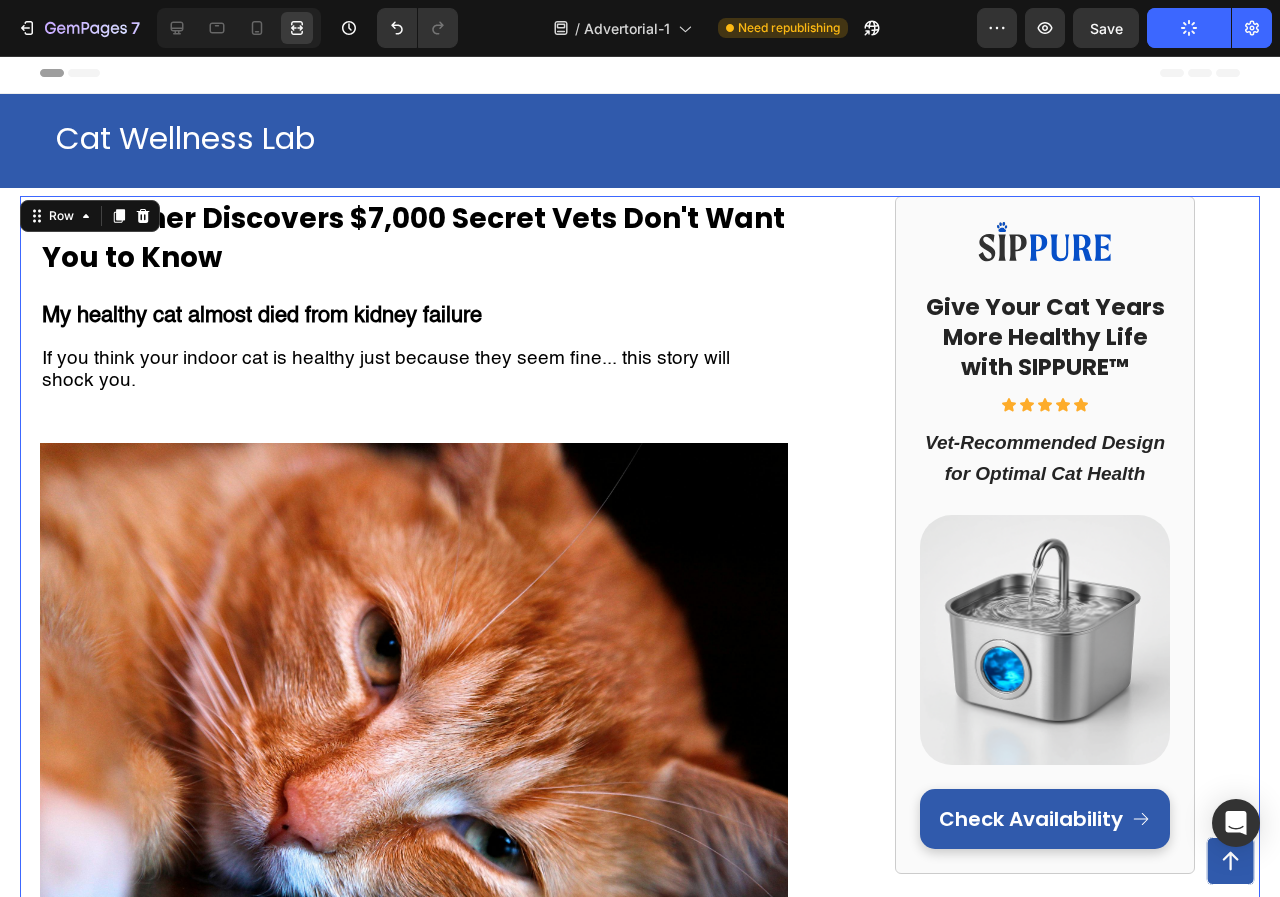 scroll, scrollTop: 0, scrollLeft: 0, axis: both 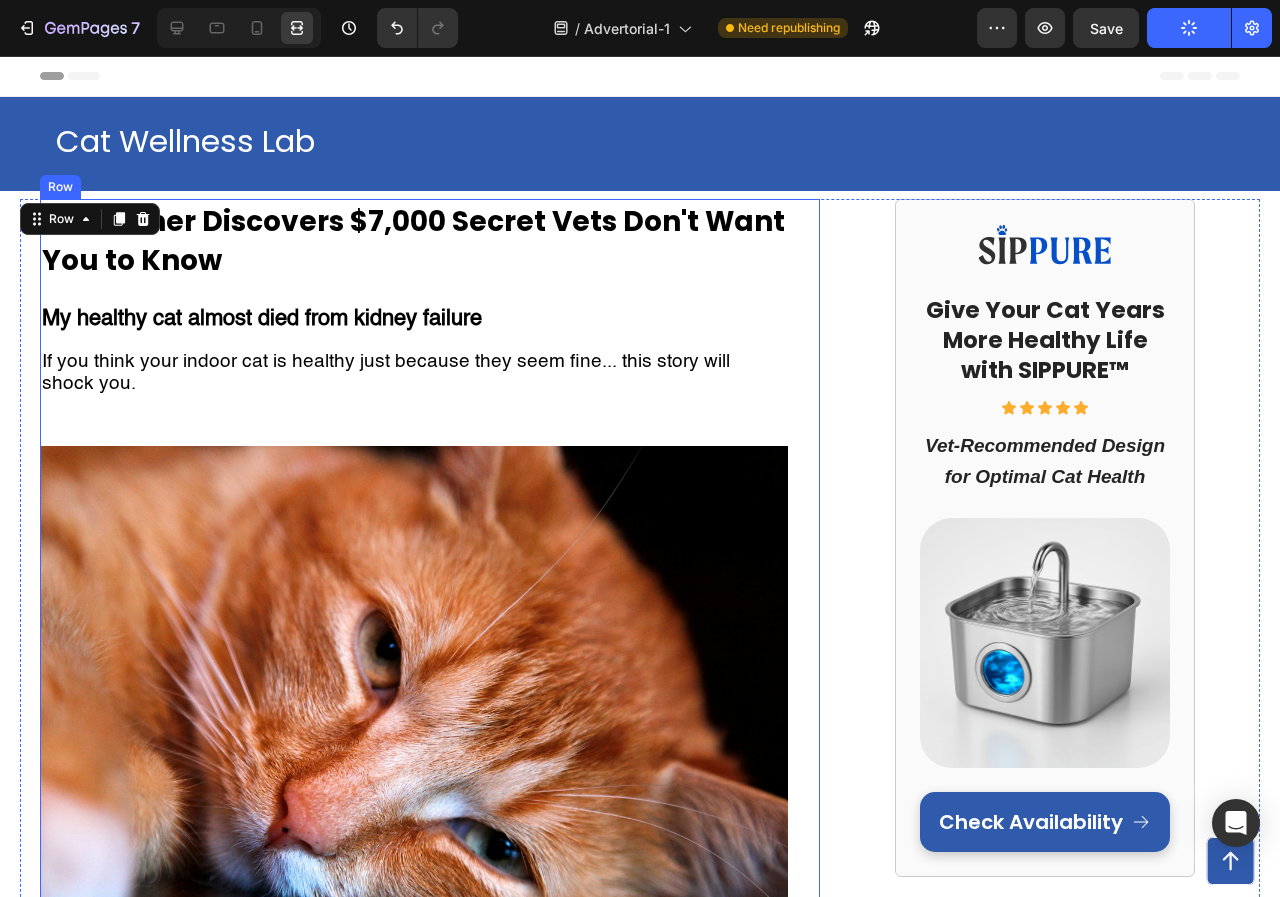 click on "⁠⁠⁠⁠⁠⁠⁠ Cat Owner Discovers $7,000 Secret Vets Don't Want You to Know Heading My healthy cat almost died from kidney failure If you think your indoor cat is healthy just because they seem fine... this story will shock you. Text Block Row Image My name is Jennifer, and  75% of my cat's kidneys were already destroyed  before I had any clue something was wrong.    If your cat drinks from a regular water bowl... If you've noticed your cat seems tired but blamed it on "getting older"... If you want to avoid a  $7,000+ kidney disease nightmare ... Then what I'm about to share could save your cat's life. There's a hidden epidemic killing indoor cats right now. 2 out of 3 cats are slowly dying from something vets call "silent kidney destruction." And the thing you think is keeping your cat healthy might actually be the cause. How A Routine Check-Up Became My Worst Nightmare Three months ago, I thought I was the perfect cat mom. I was so proud of how well I was taking care of her. " " " " " " " " " " ." at bounding box center (430, 4082) 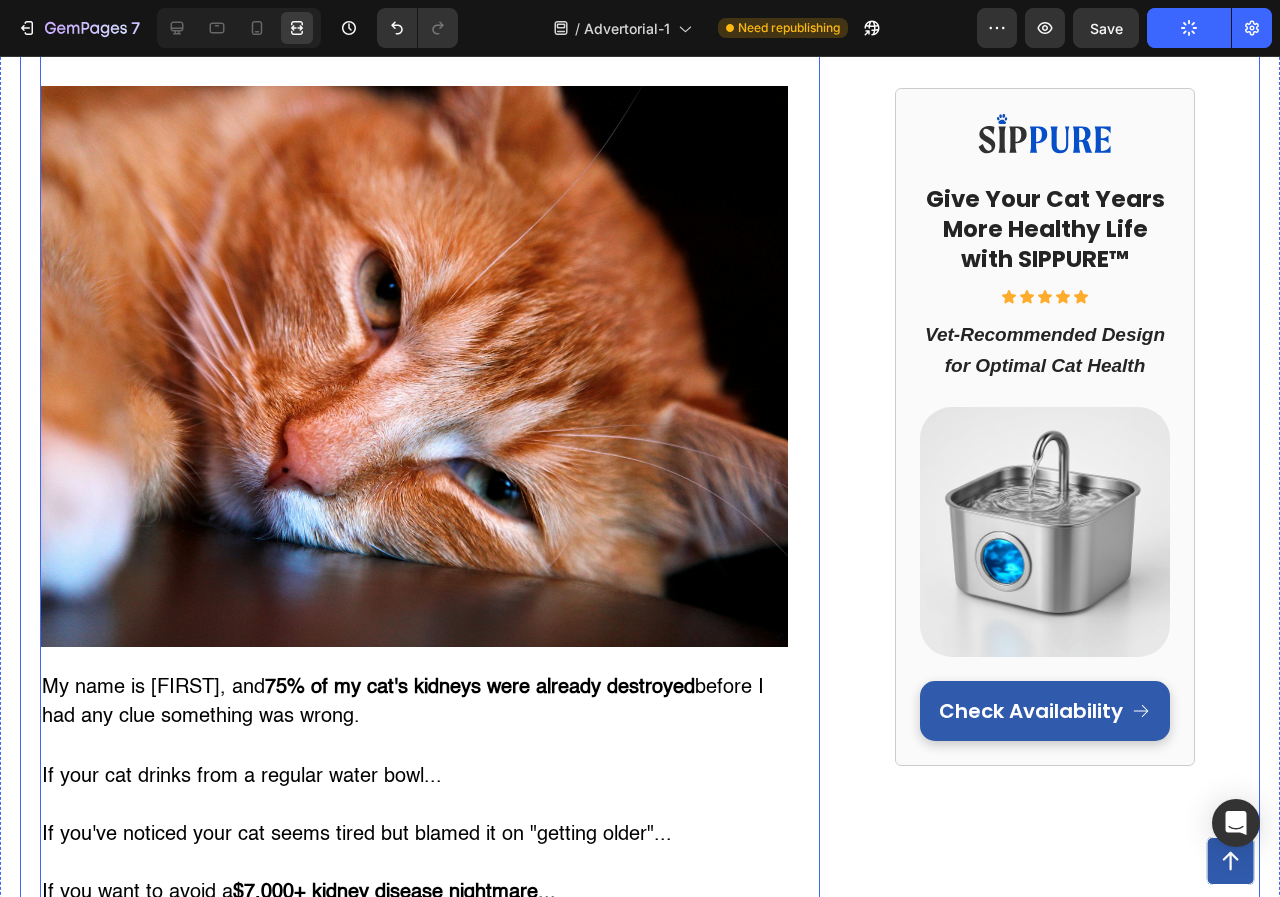 scroll, scrollTop: 300, scrollLeft: 0, axis: vertical 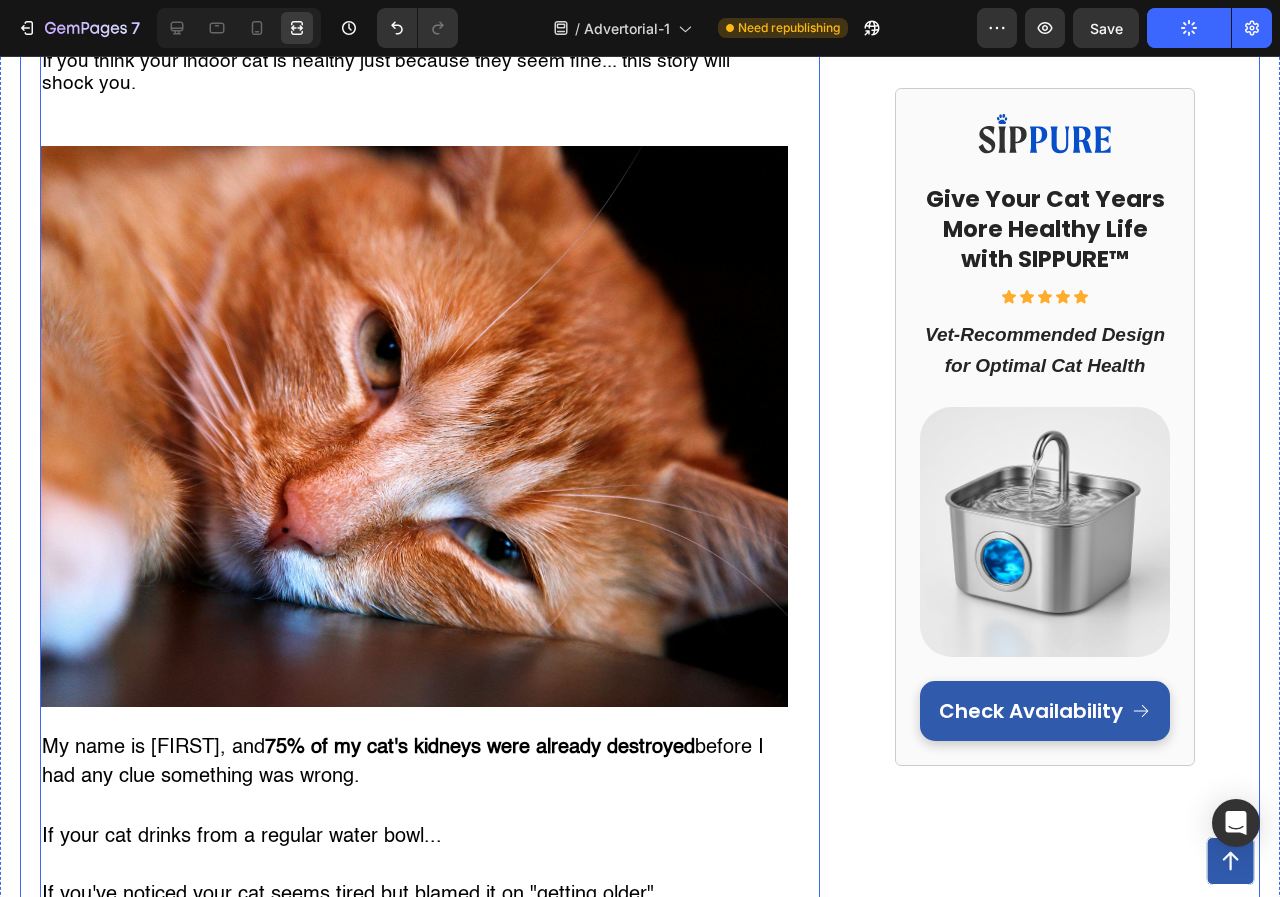 click on "⁠⁠⁠⁠⁠⁠⁠ Cat Owner Discovers $7,000 Secret Vets Don't Want You to Know Heading My healthy cat almost died from kidney failure If you think your indoor cat is healthy just because they seem fine... this story will shock you. Text Block Row Image My name is Jennifer, and  75% of my cat's kidneys were already destroyed  before I had any clue something was wrong.    If your cat drinks from a regular water bowl... If you've noticed your cat seems tired but blamed it on "getting older"... If you want to avoid a  $7,000+ kidney disease nightmare ... Then what I'm about to share could save your cat's life. There's a hidden epidemic killing indoor cats right now. 2 out of 3 cats are slowly dying from something vets call "silent kidney destruction." And the thing you think is keeping your cat healthy might actually be the cause. How A Routine Check-Up Became My Worst Nightmare Three months ago, I thought I was the perfect cat mom. I was so proud of how well I was taking care of her. " " " " " " " " " " ." at bounding box center [640, 3782] 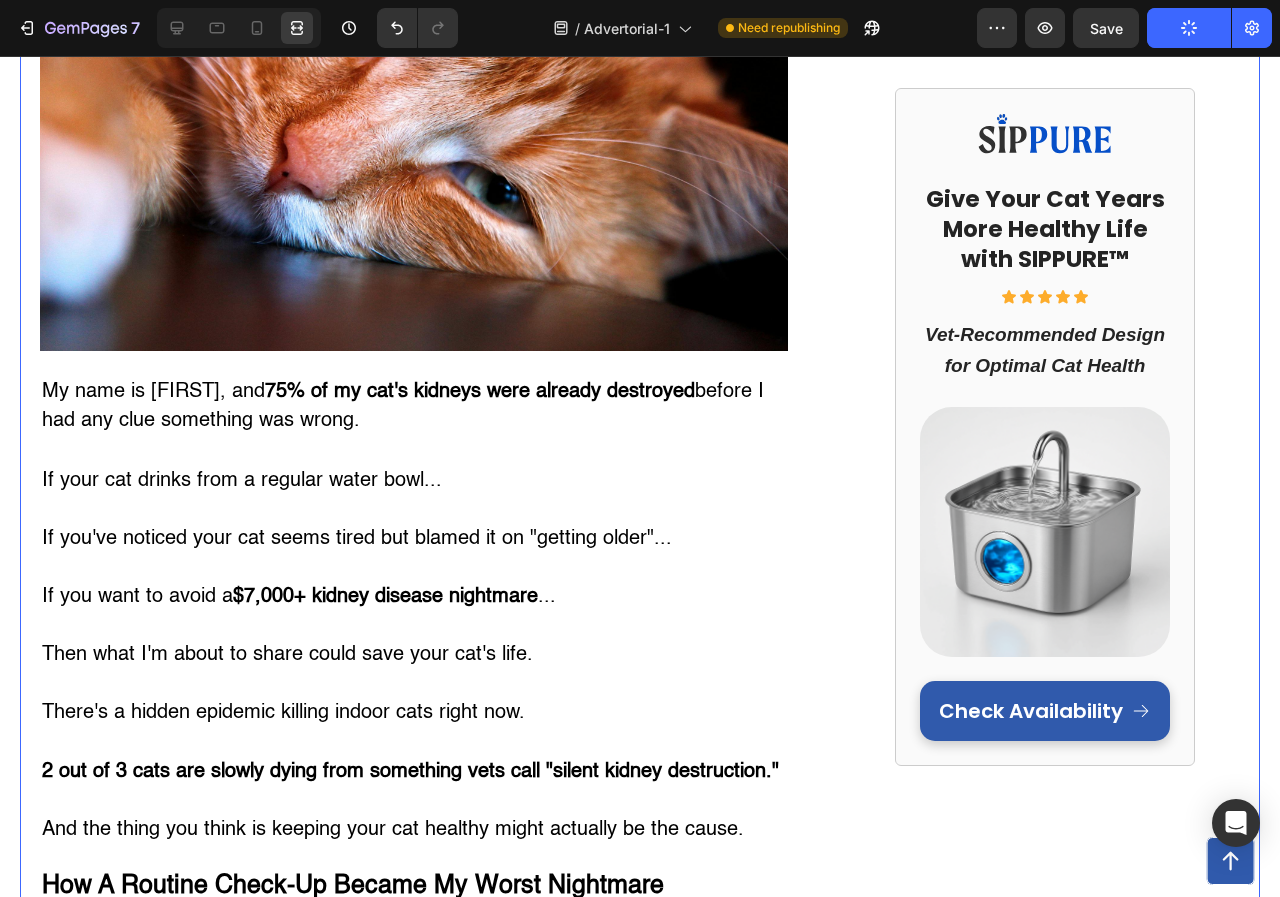 scroll, scrollTop: 1000, scrollLeft: 0, axis: vertical 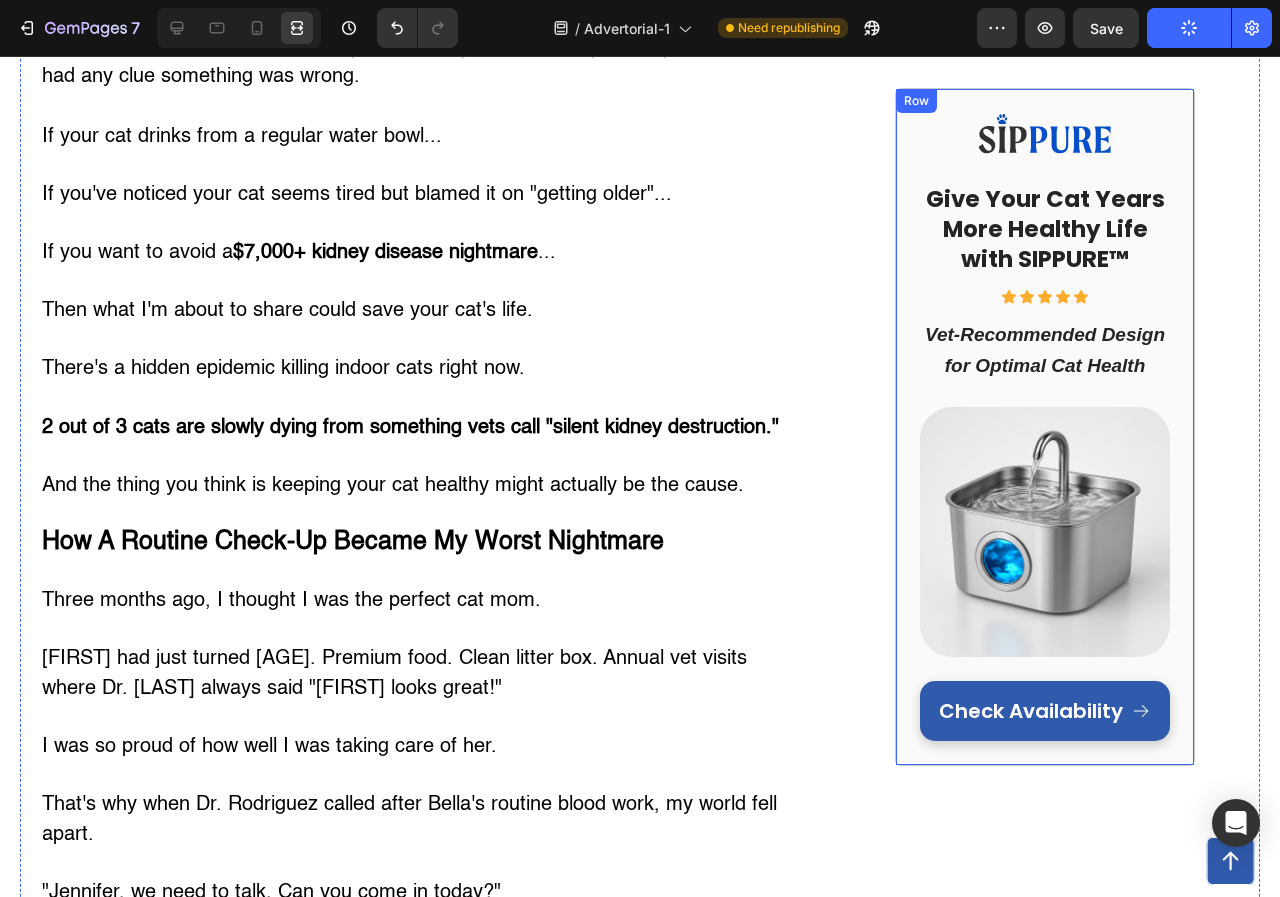 click on "Image Give Your Cat Years More Healthy Life with SIPPURE™ Heading Icon Icon Icon Icon Icon Icon List Vet-Recommended Design for Optimal Cat Health Heading Image
Check Availability Button Row" at bounding box center [1045, 427] 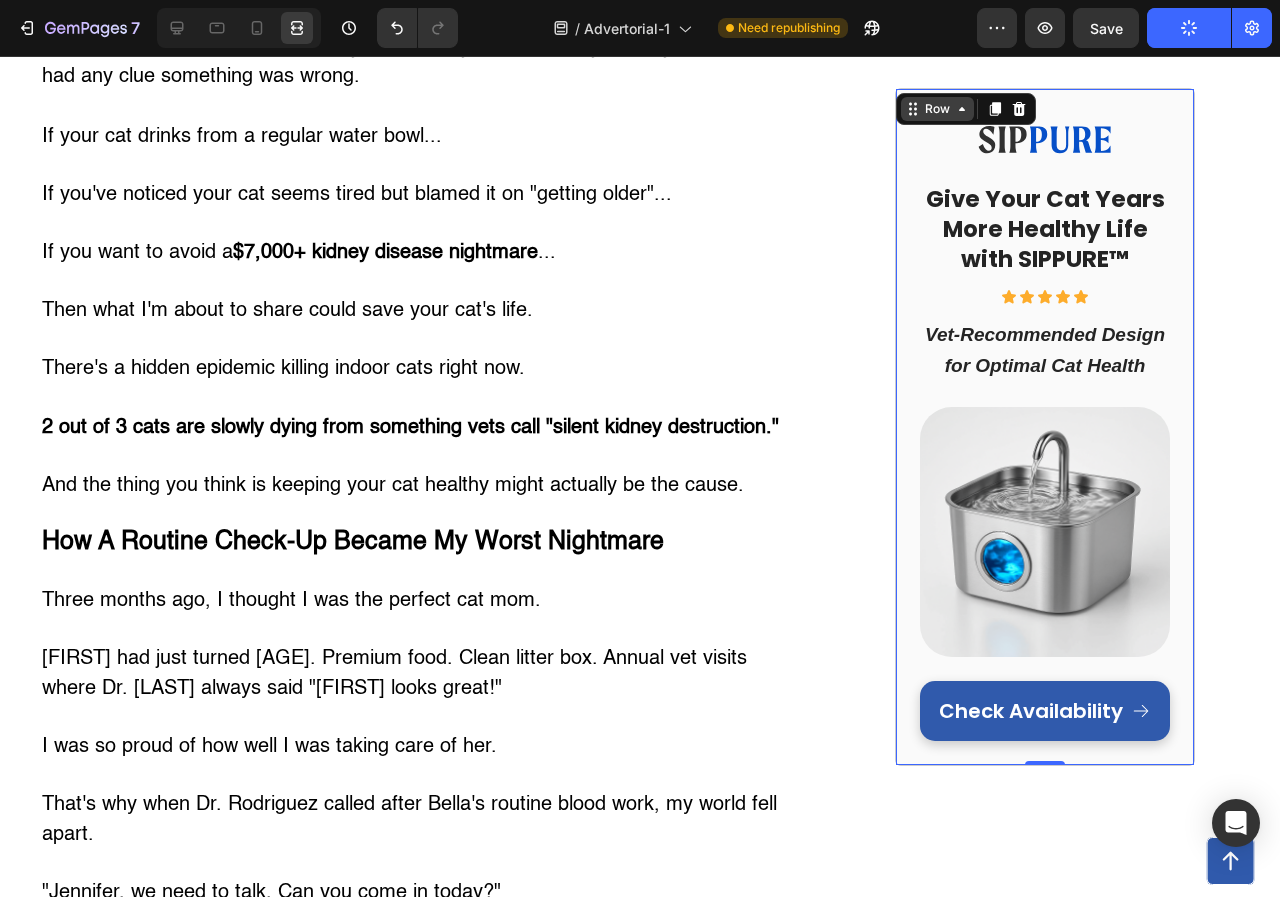 click 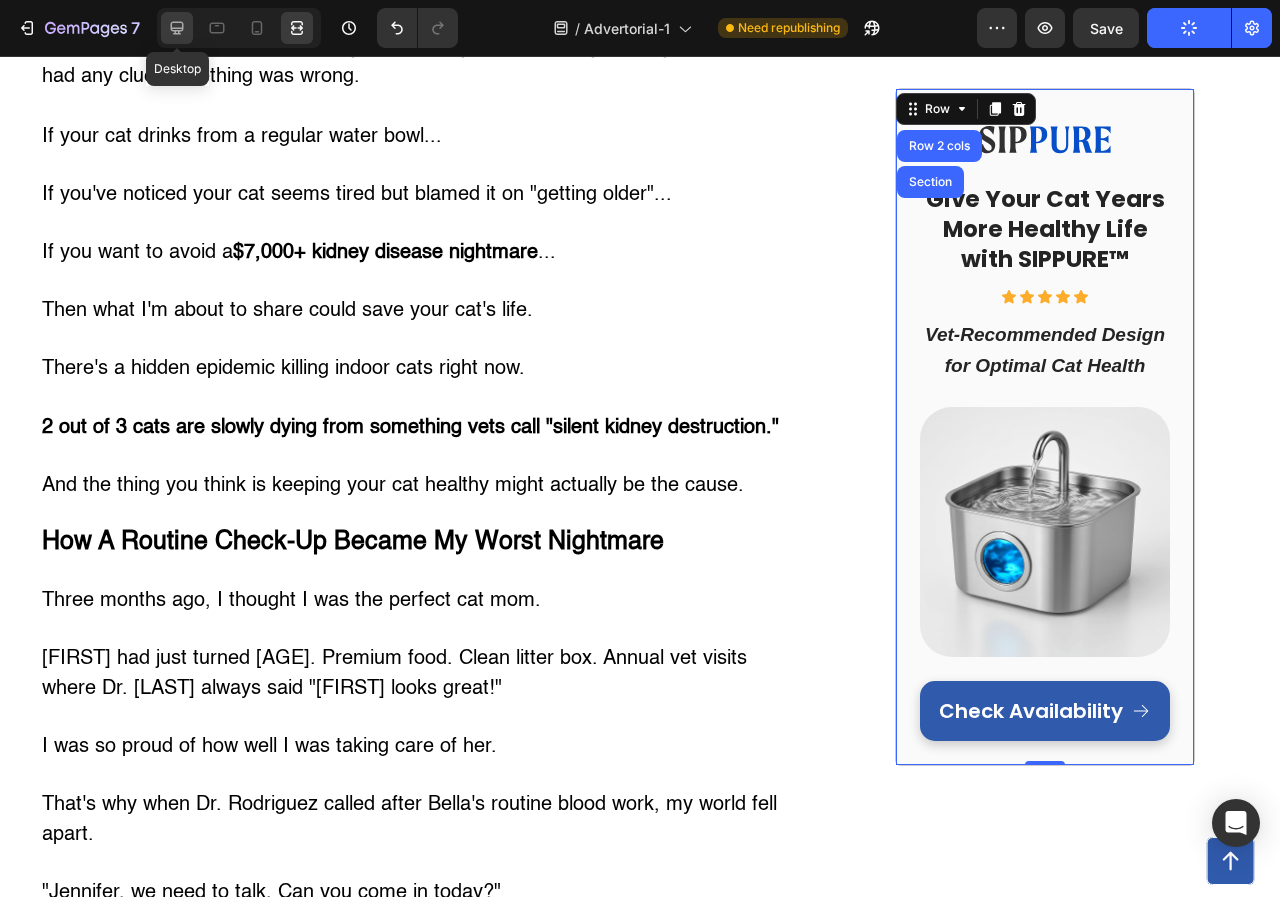click 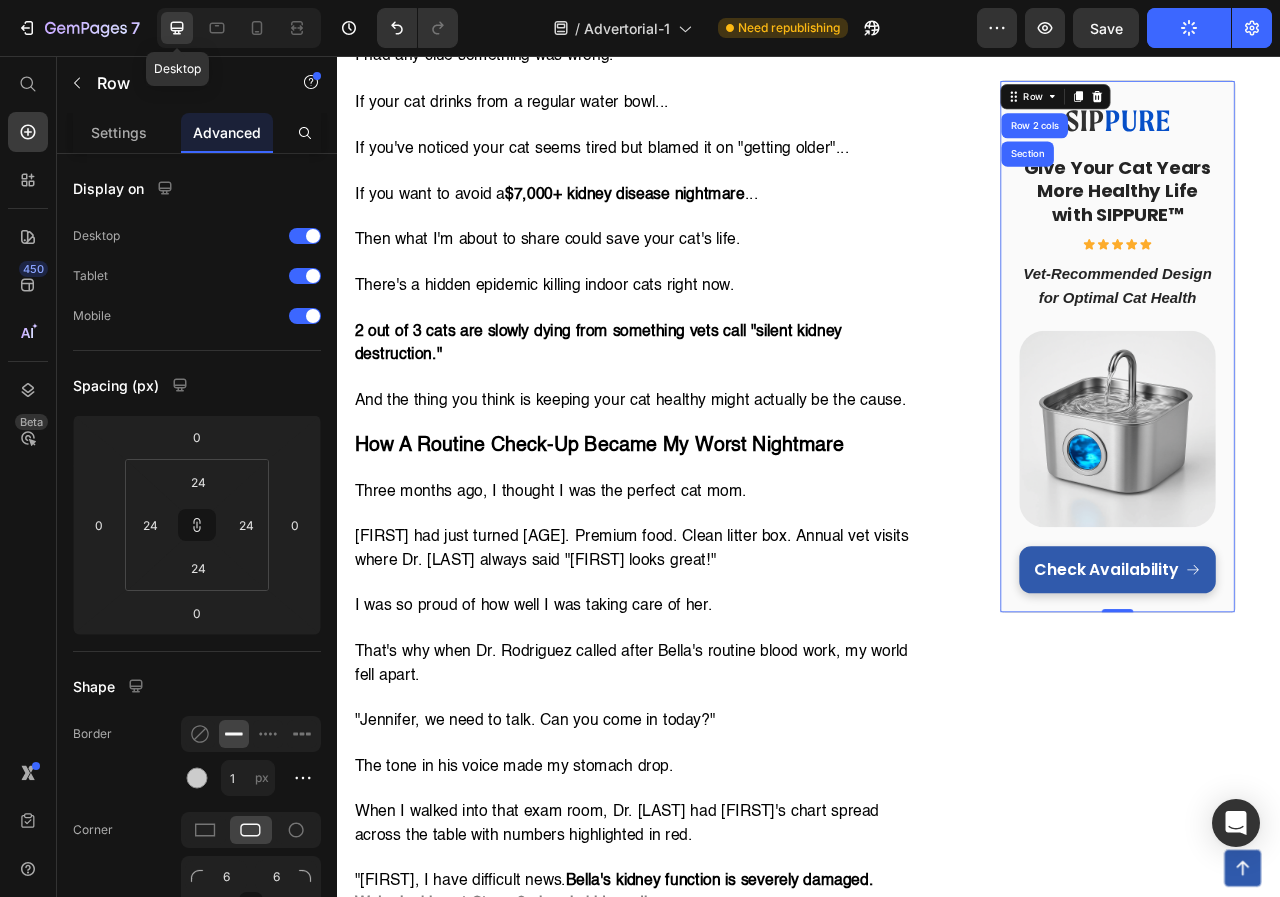 scroll, scrollTop: 972, scrollLeft: 0, axis: vertical 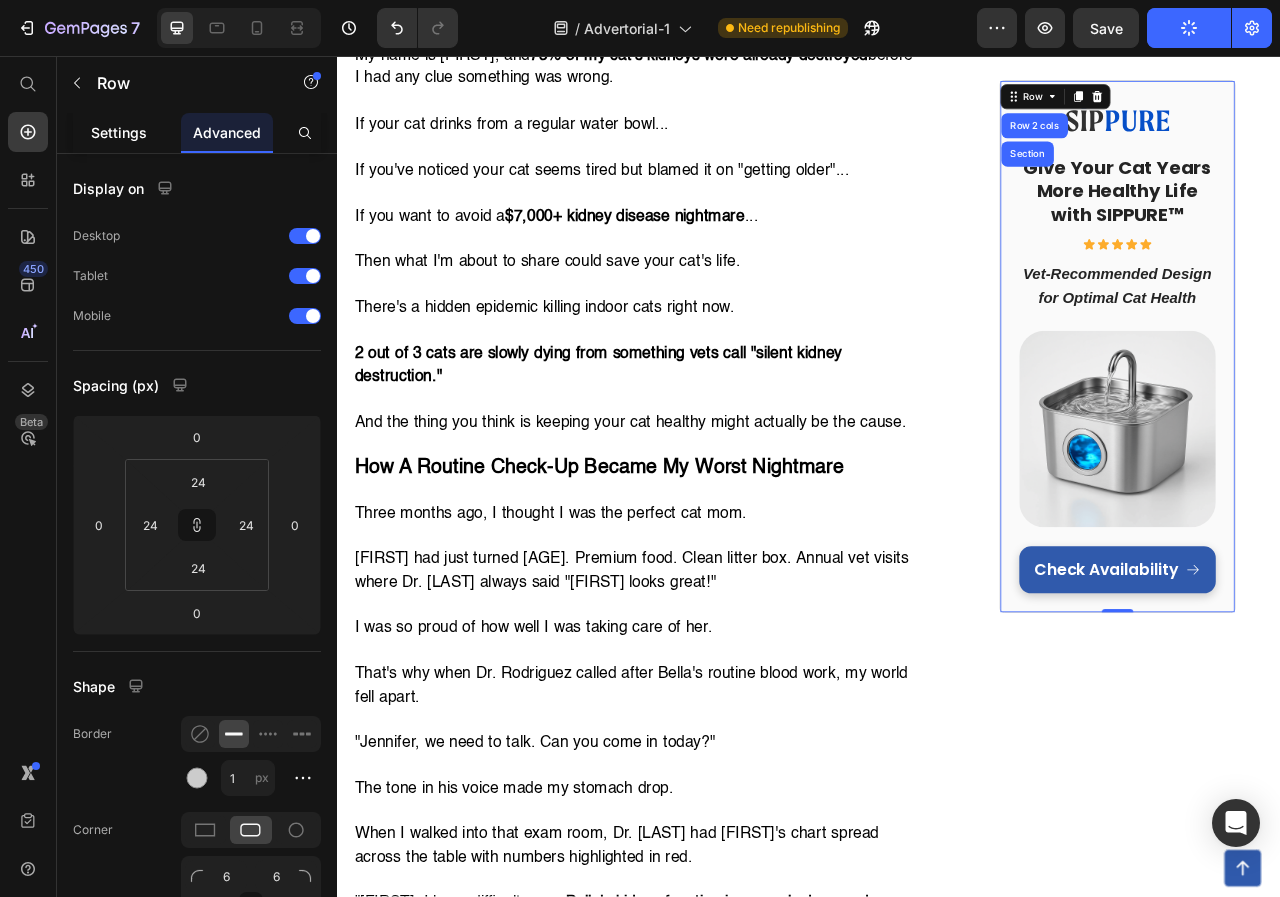 click on "Settings" at bounding box center [119, 132] 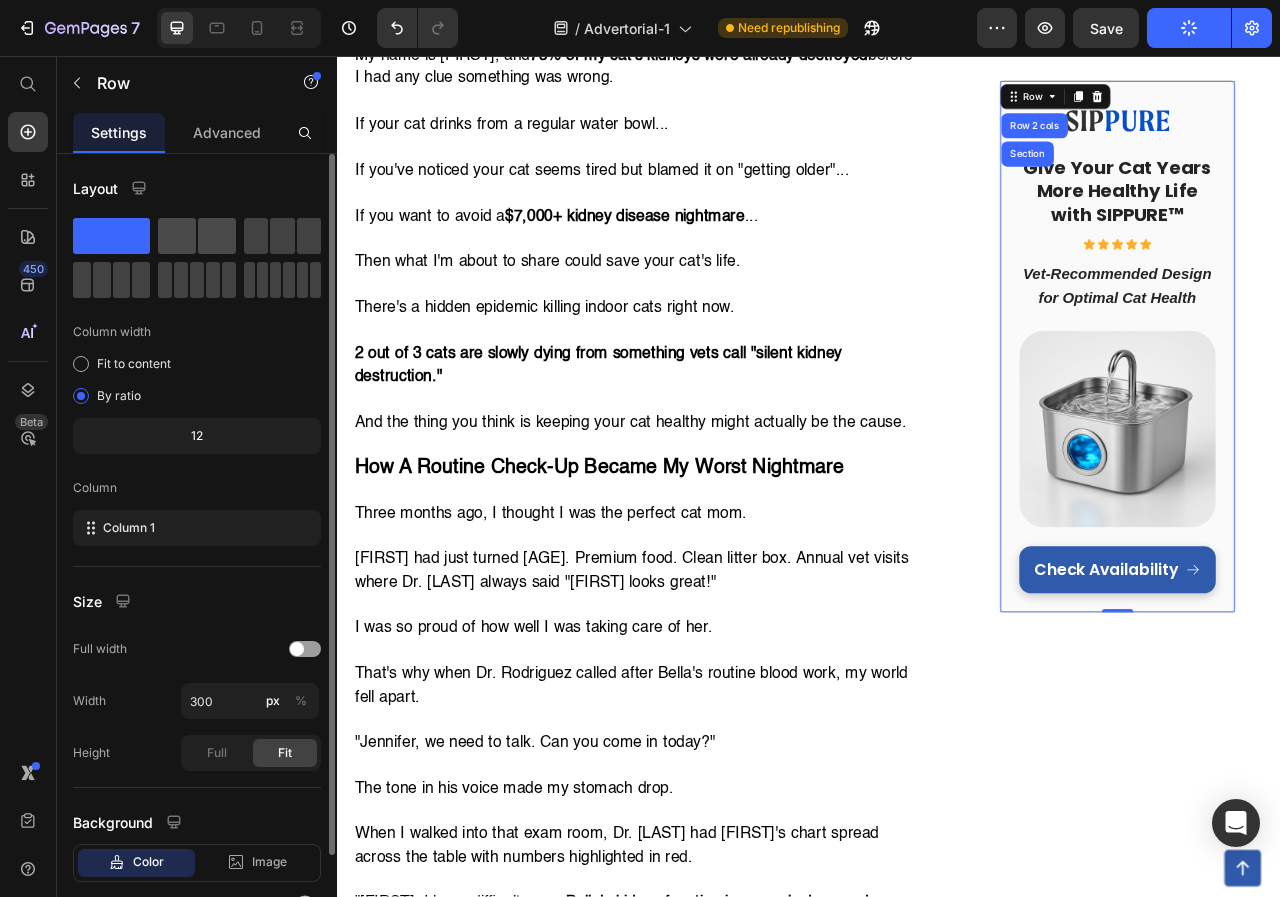 click 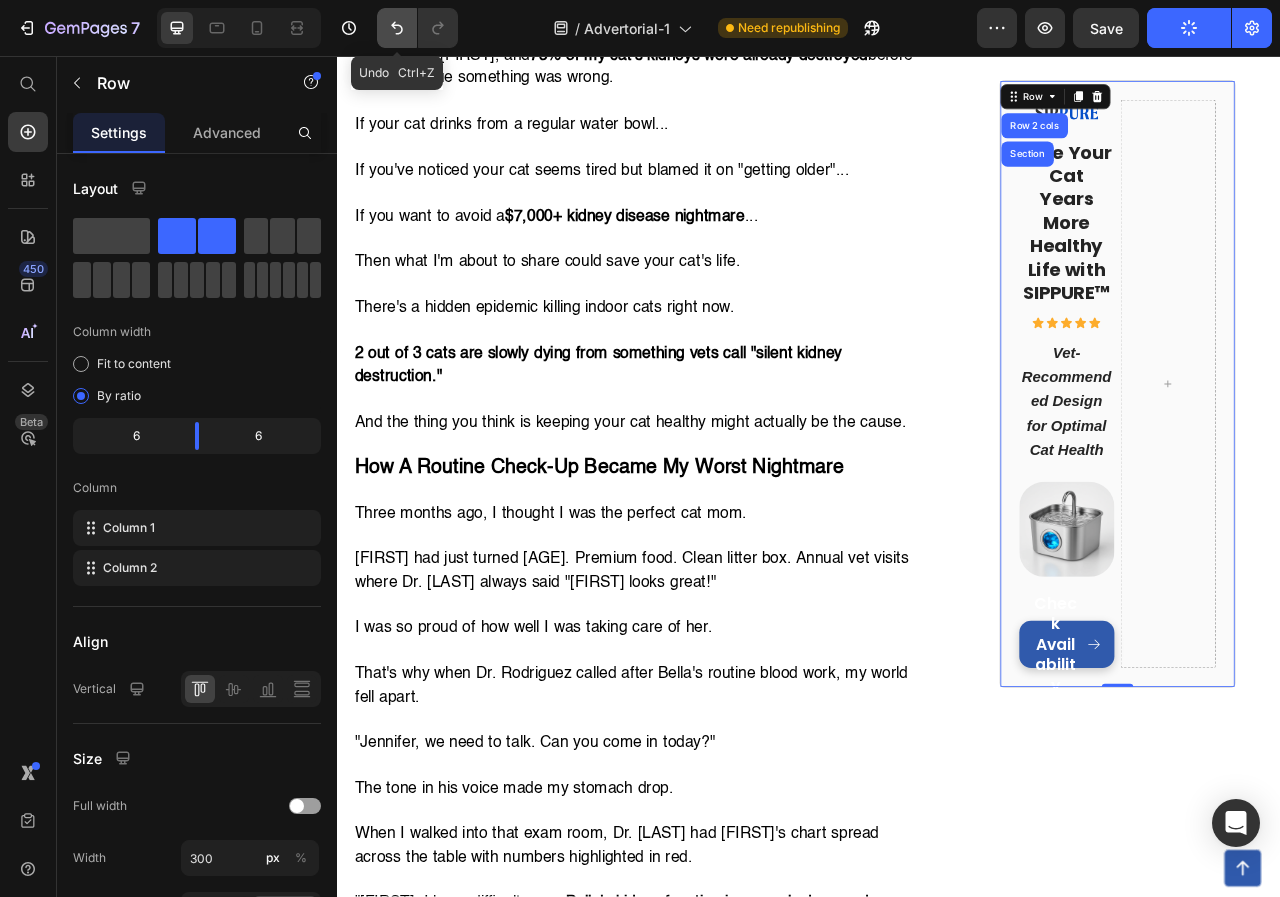 click 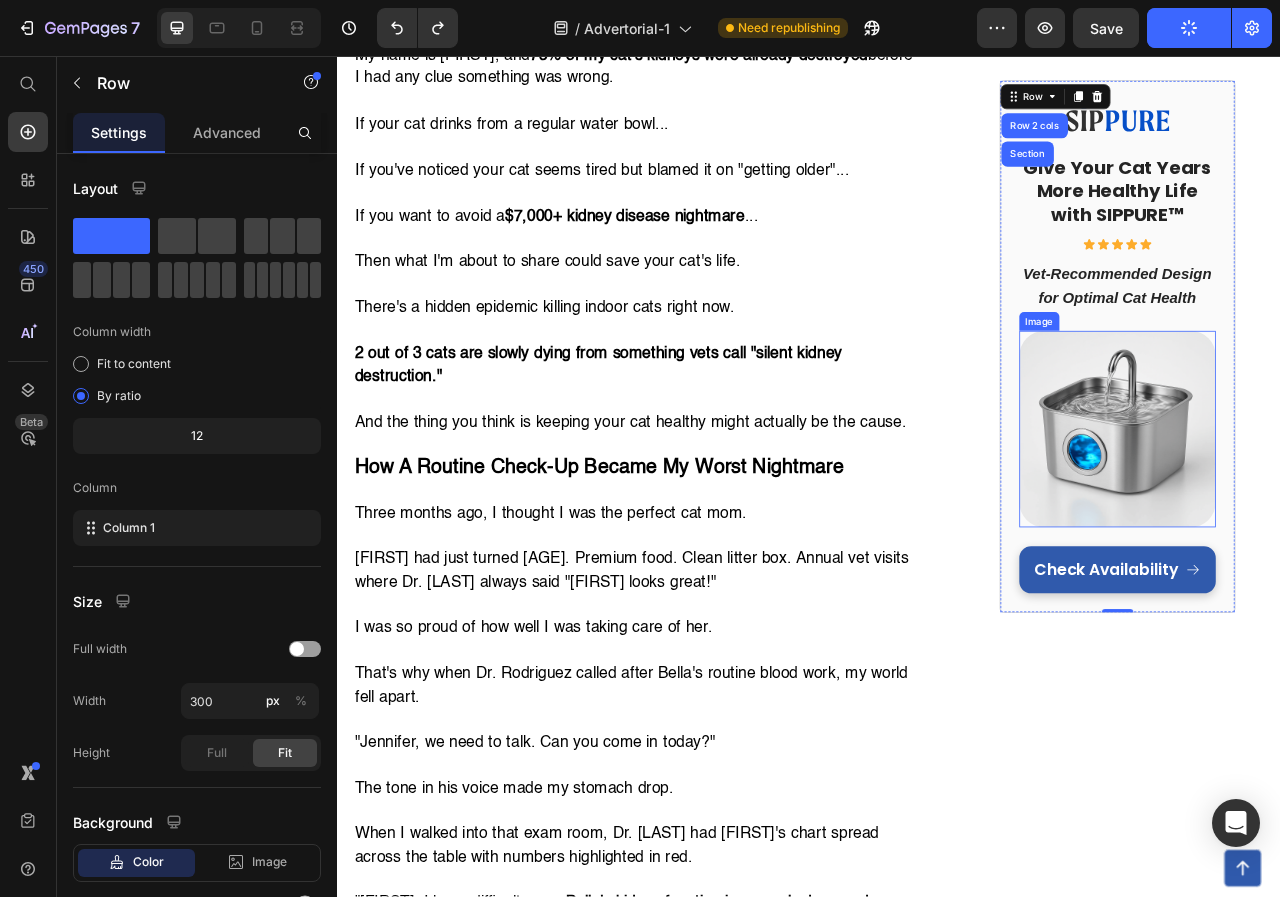 type 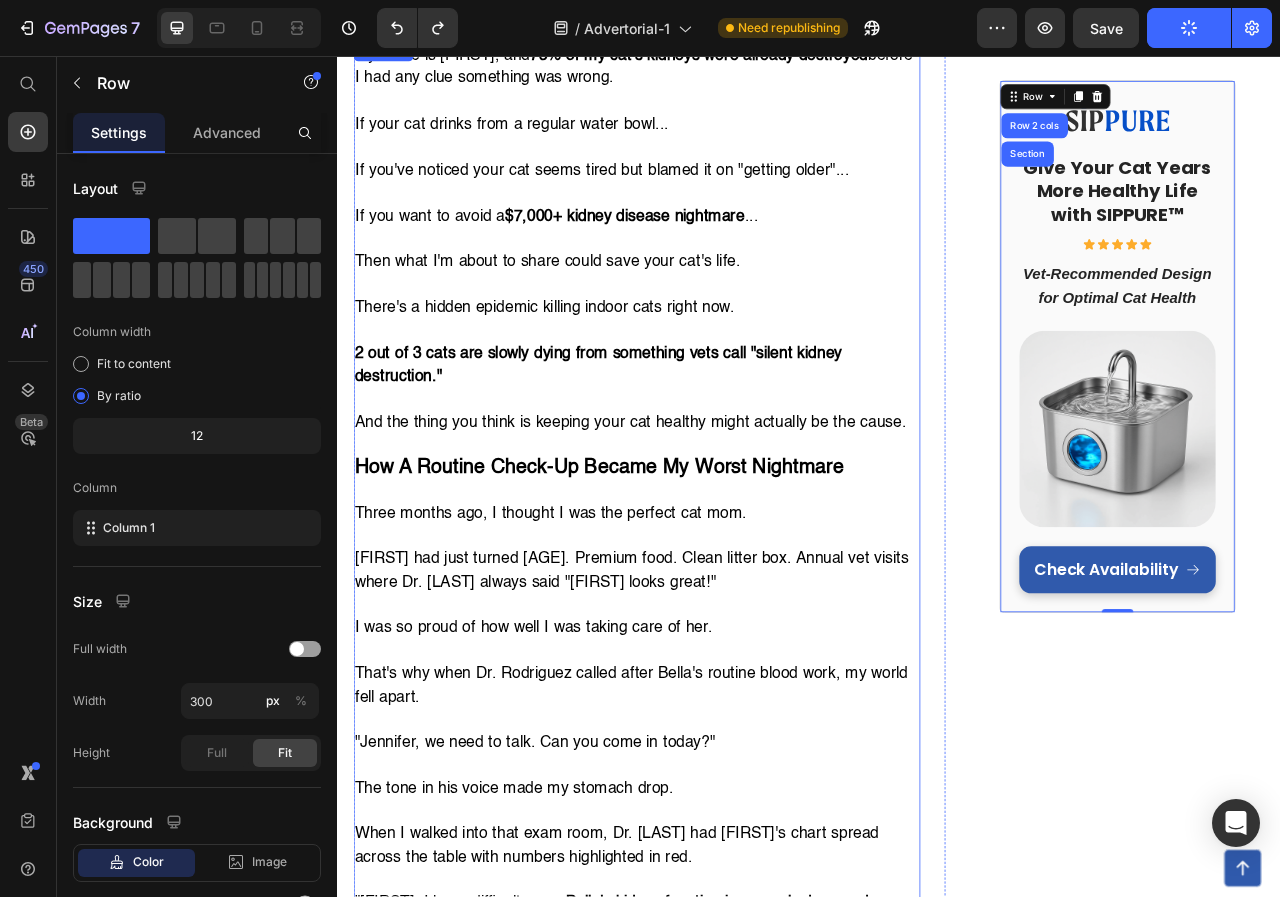click on "There's a hidden epidemic killing indoor cats right now." at bounding box center [717, 377] 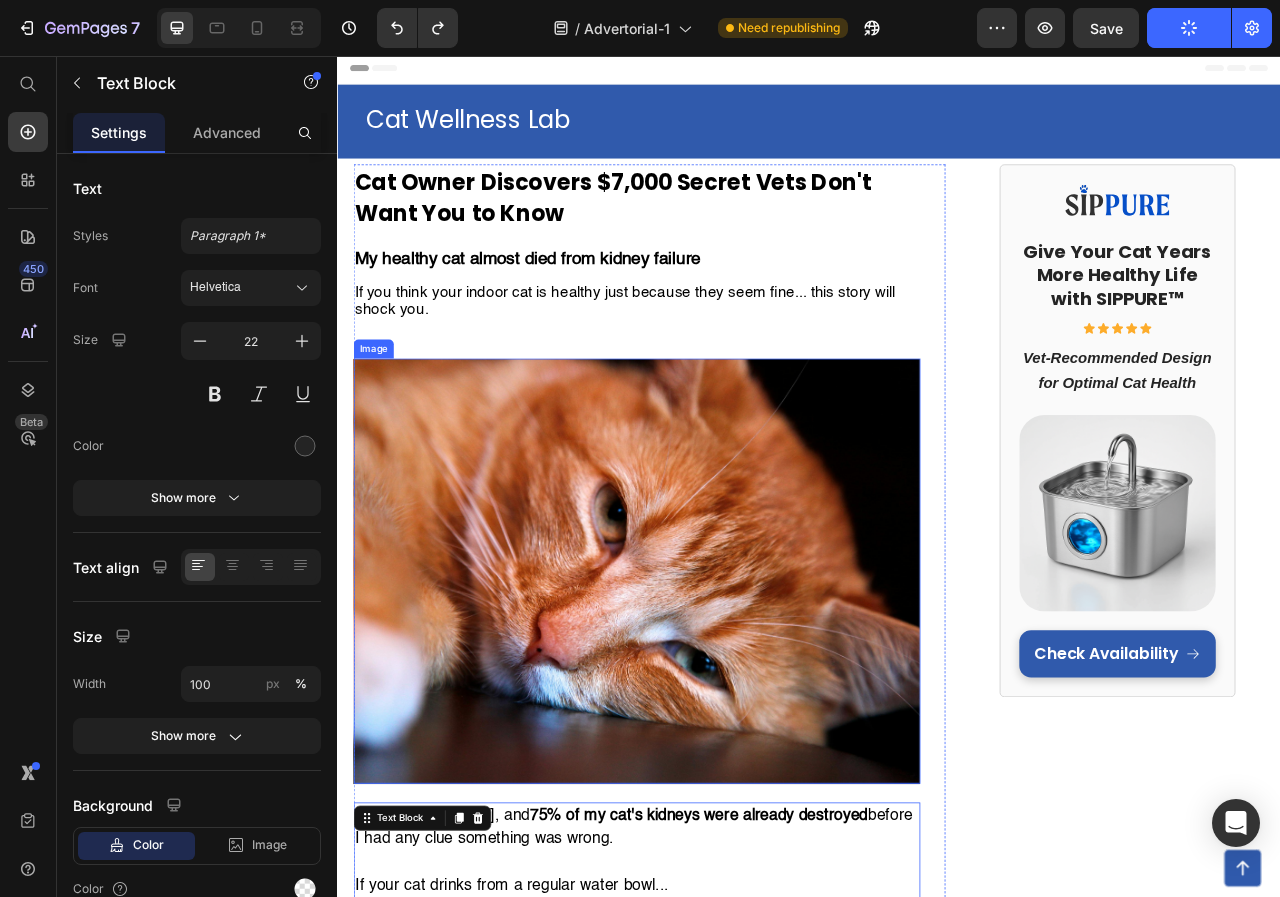 scroll, scrollTop: 0, scrollLeft: 0, axis: both 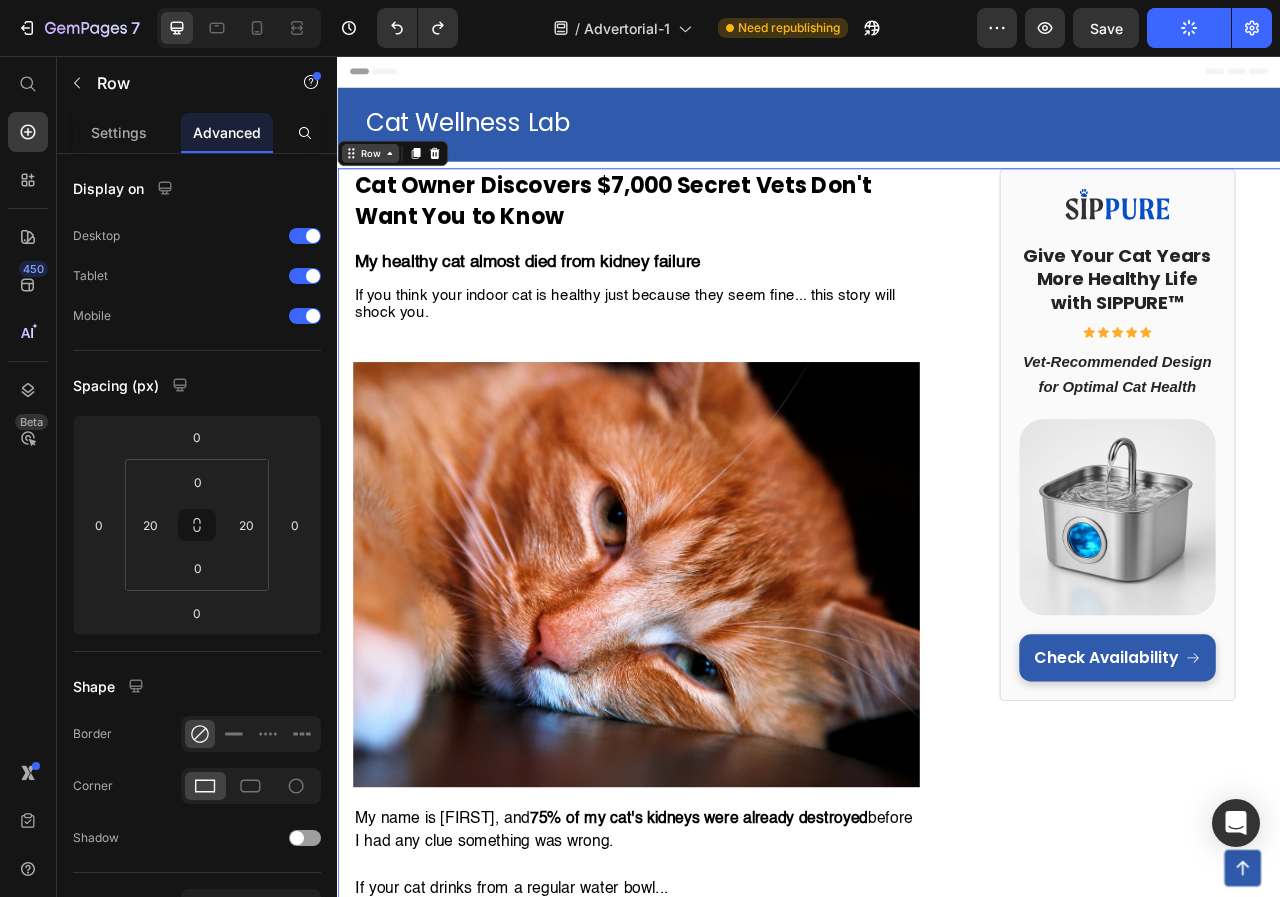 click 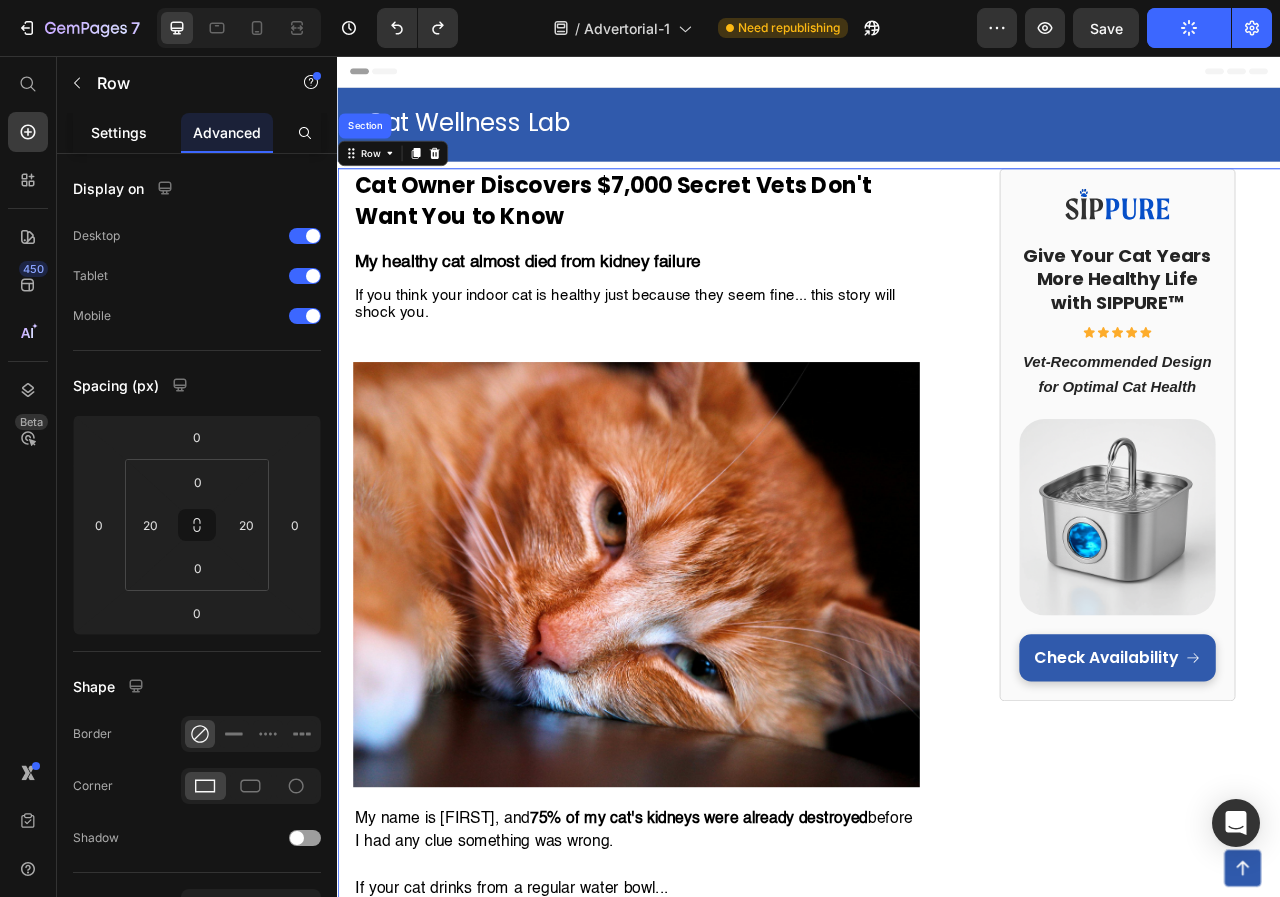 click on "Settings" at bounding box center (119, 132) 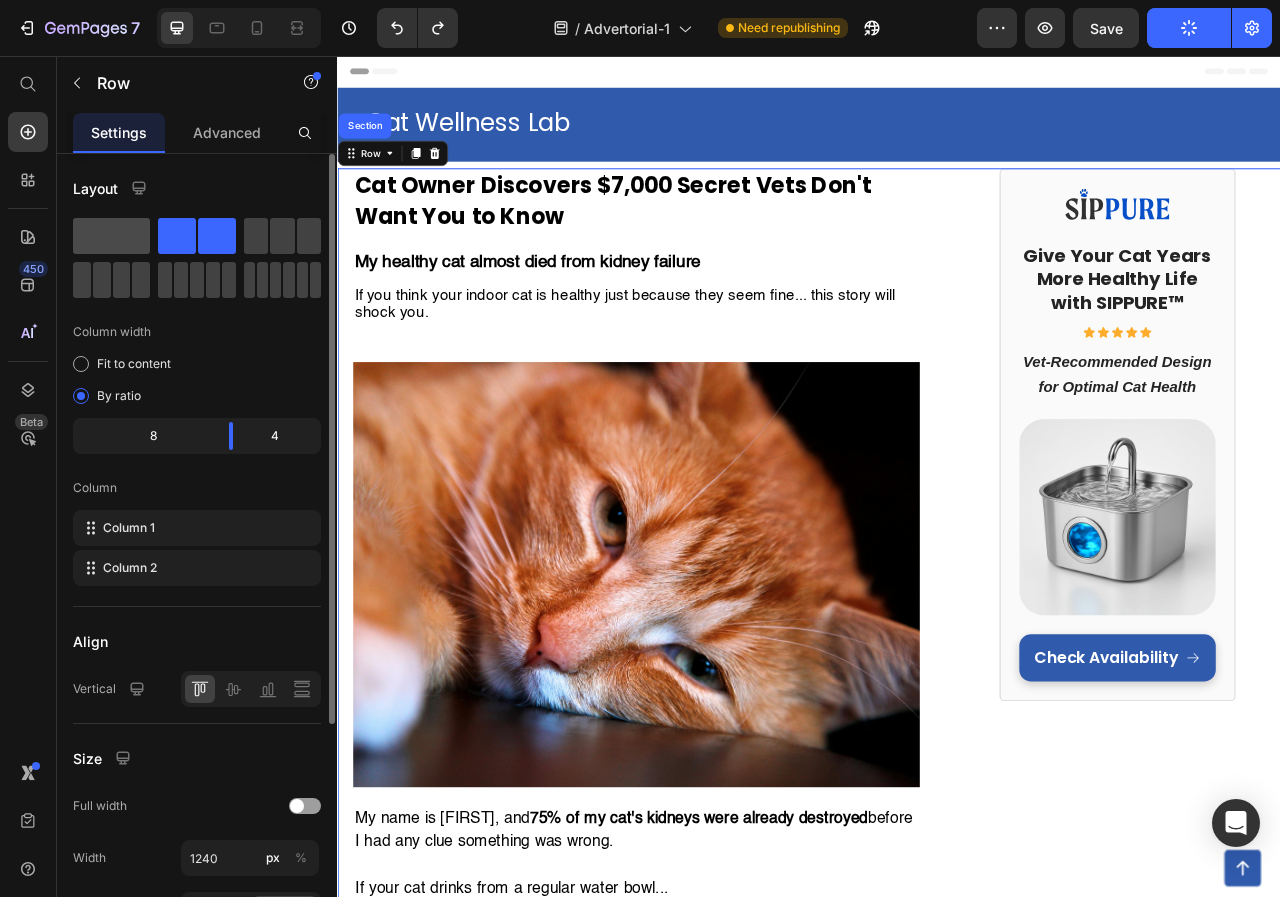 click 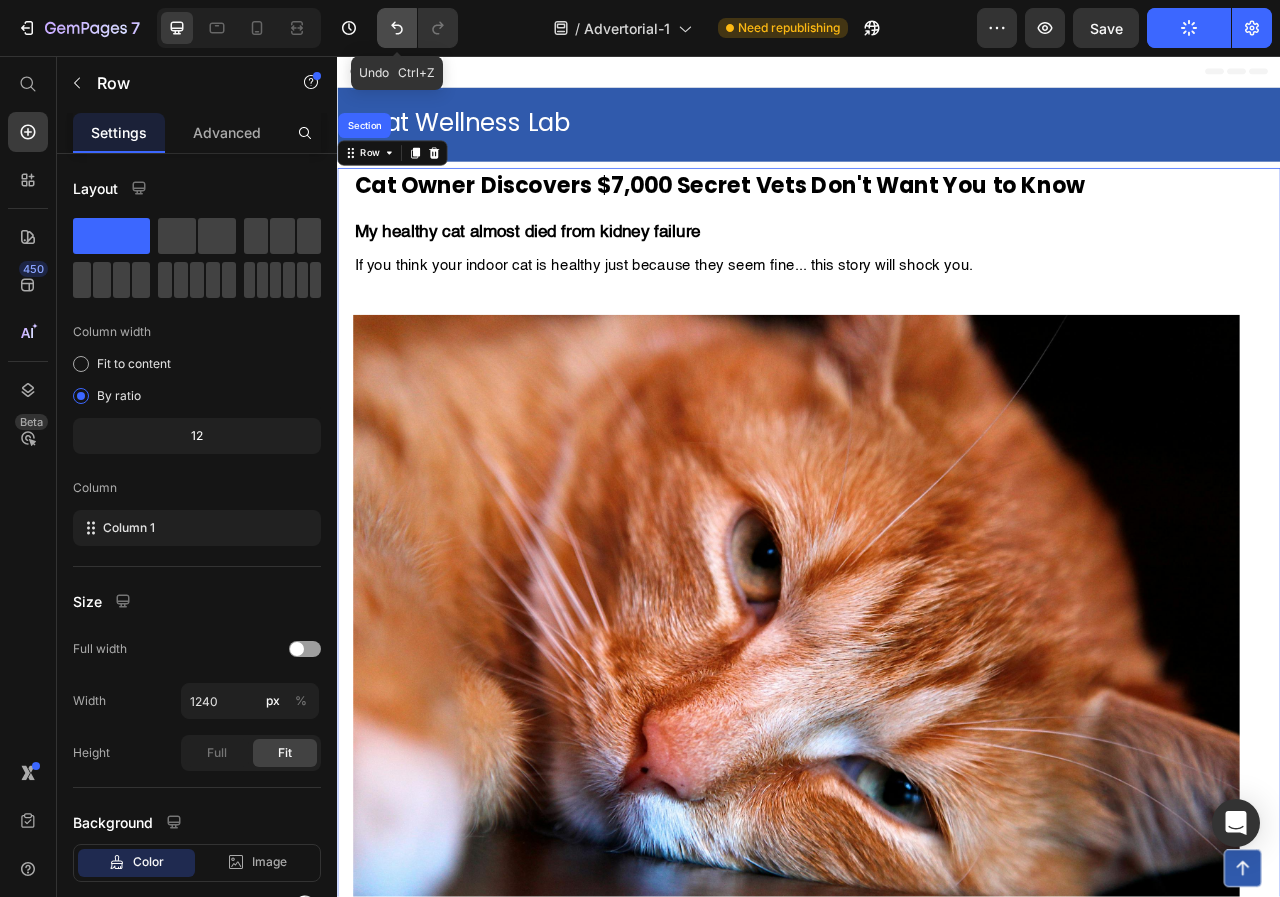 click 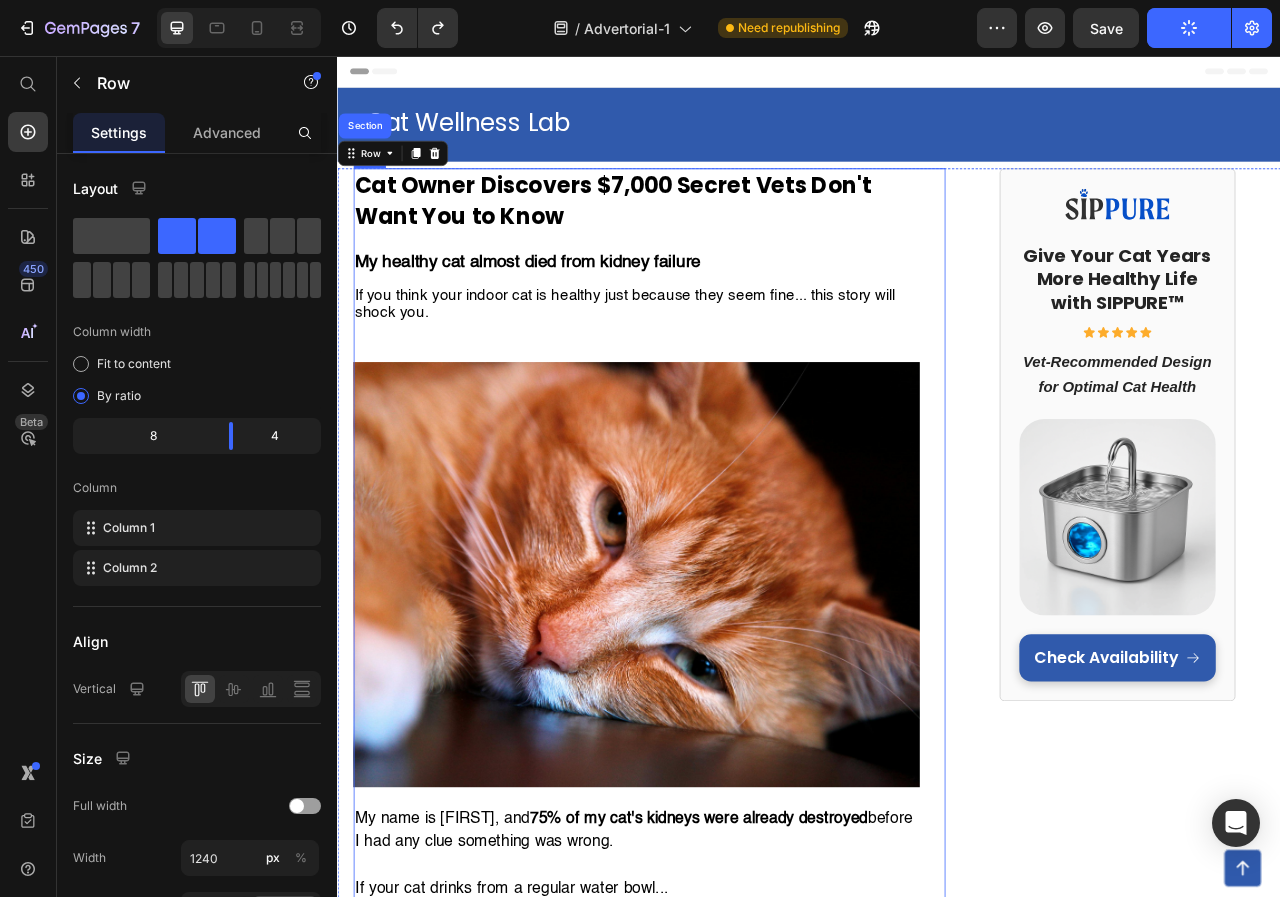click on "⁠⁠⁠⁠⁠⁠⁠ Cat Owner Discovers $7,000 Secret Vets Don't Want You to Know Heading My healthy cat almost died from kidney failure If you think your indoor cat is healthy just because they seem fine... this story will shock you. Text Block Row Image My name is Jennifer, and  75% of my cat's kidneys were already destroyed  before I had any clue something was wrong.    If your cat drinks from a regular water bowl... If you've noticed your cat seems tired but blamed it on "getting older"... If you want to avoid a  $7,000+ kidney disease nightmare ... Then what I'm about to share could save your cat's life. There's a hidden epidemic killing indoor cats right now. 2 out of 3 cats are slowly dying from something vets call "silent kidney destruction." And the thing you think is keeping your cat healthy might actually be the cause. How A Routine Check-Up Became My Worst Nightmare Three months ago, I thought I was the perfect cat mom. I was so proud of how well I was taking care of her. " " " " " " " " " " ." at bounding box center (733, 4117) 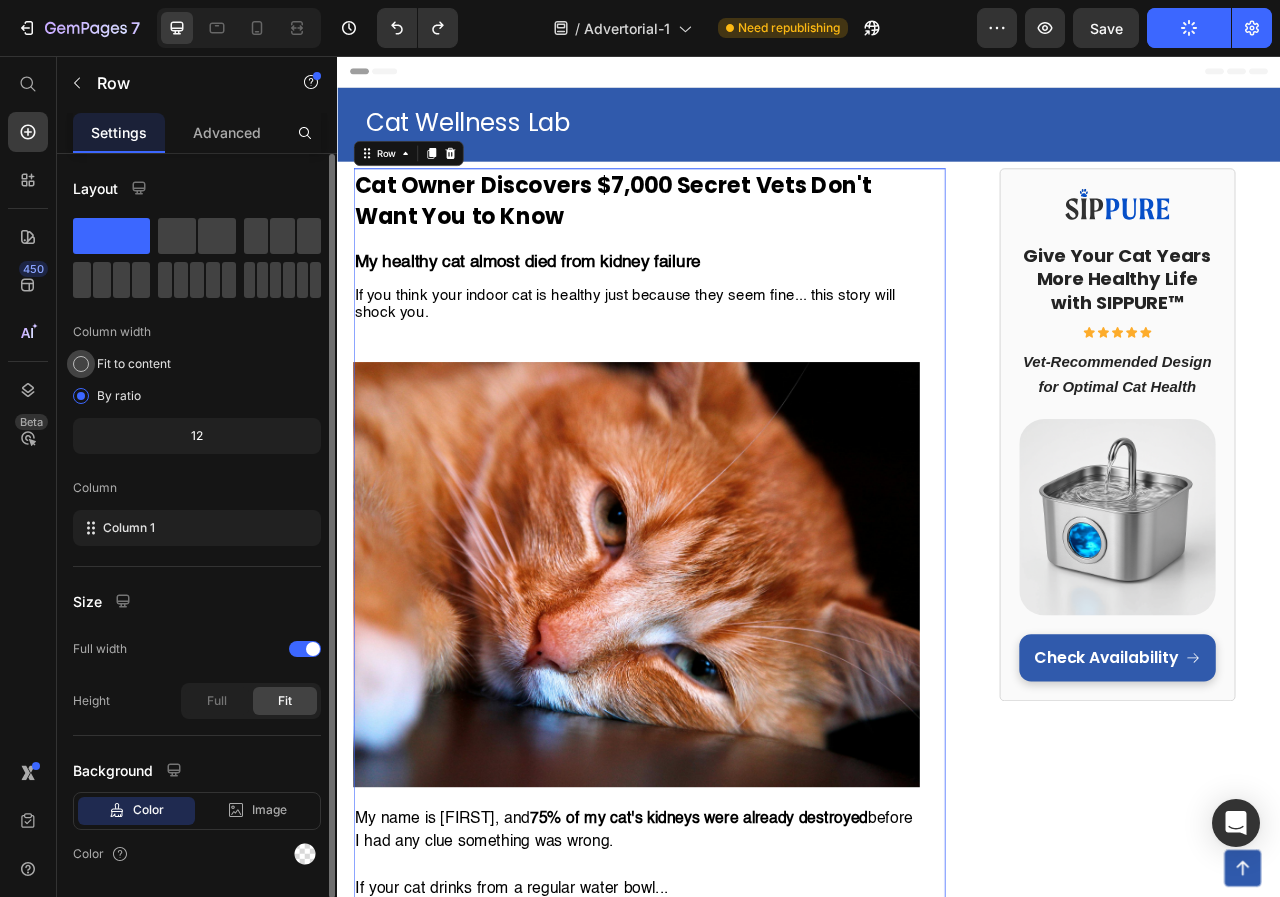 click at bounding box center (81, 364) 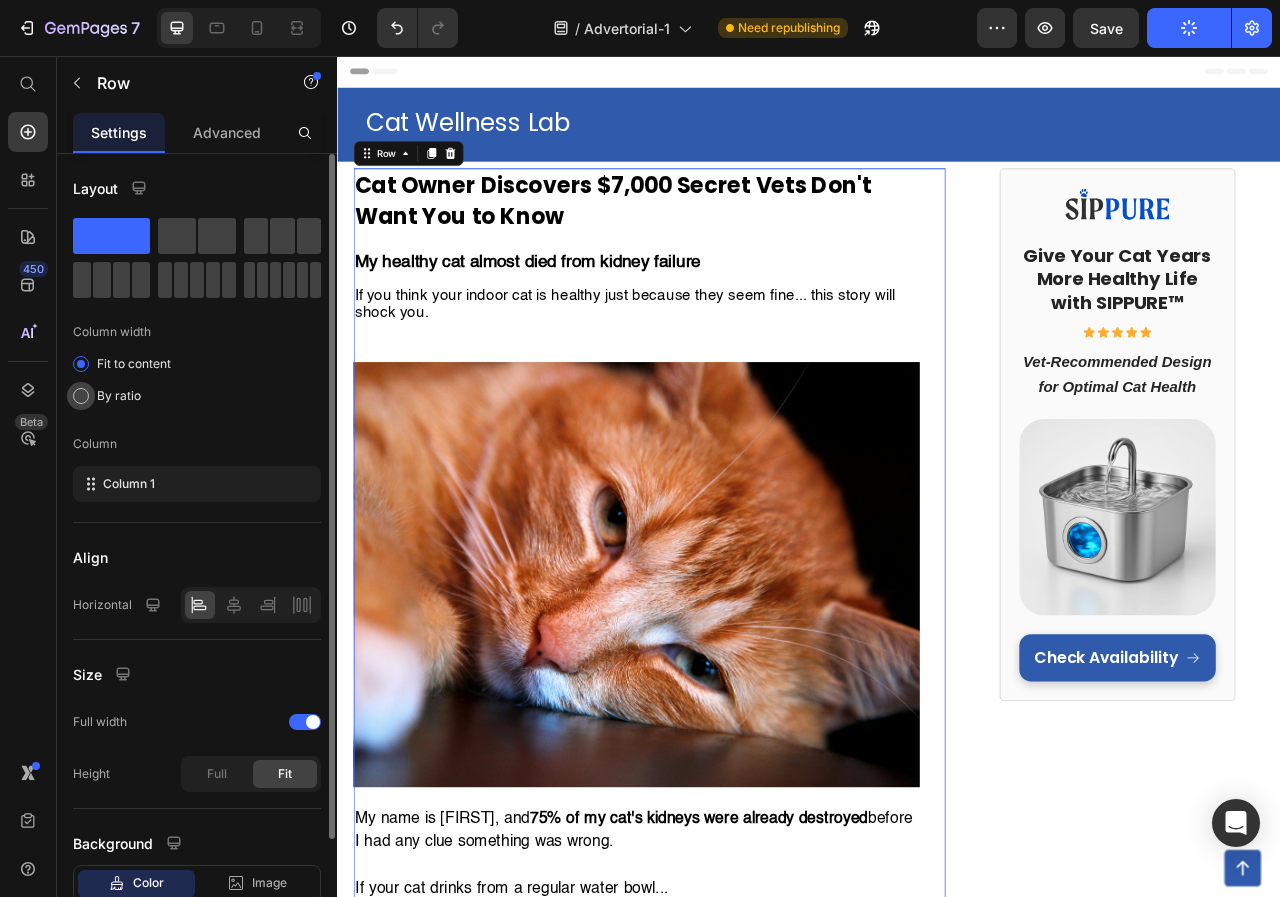 click at bounding box center [81, 396] 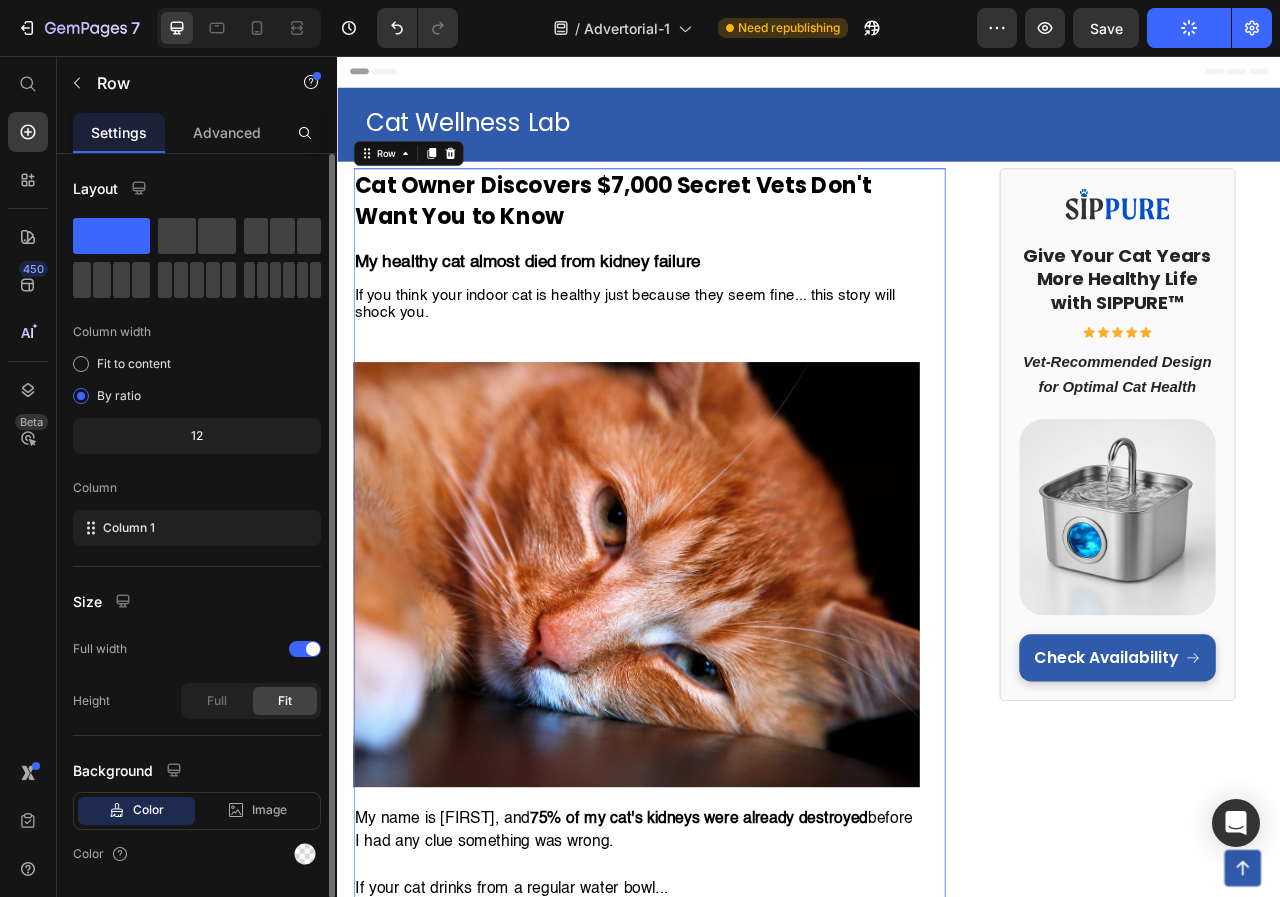 click on "12" 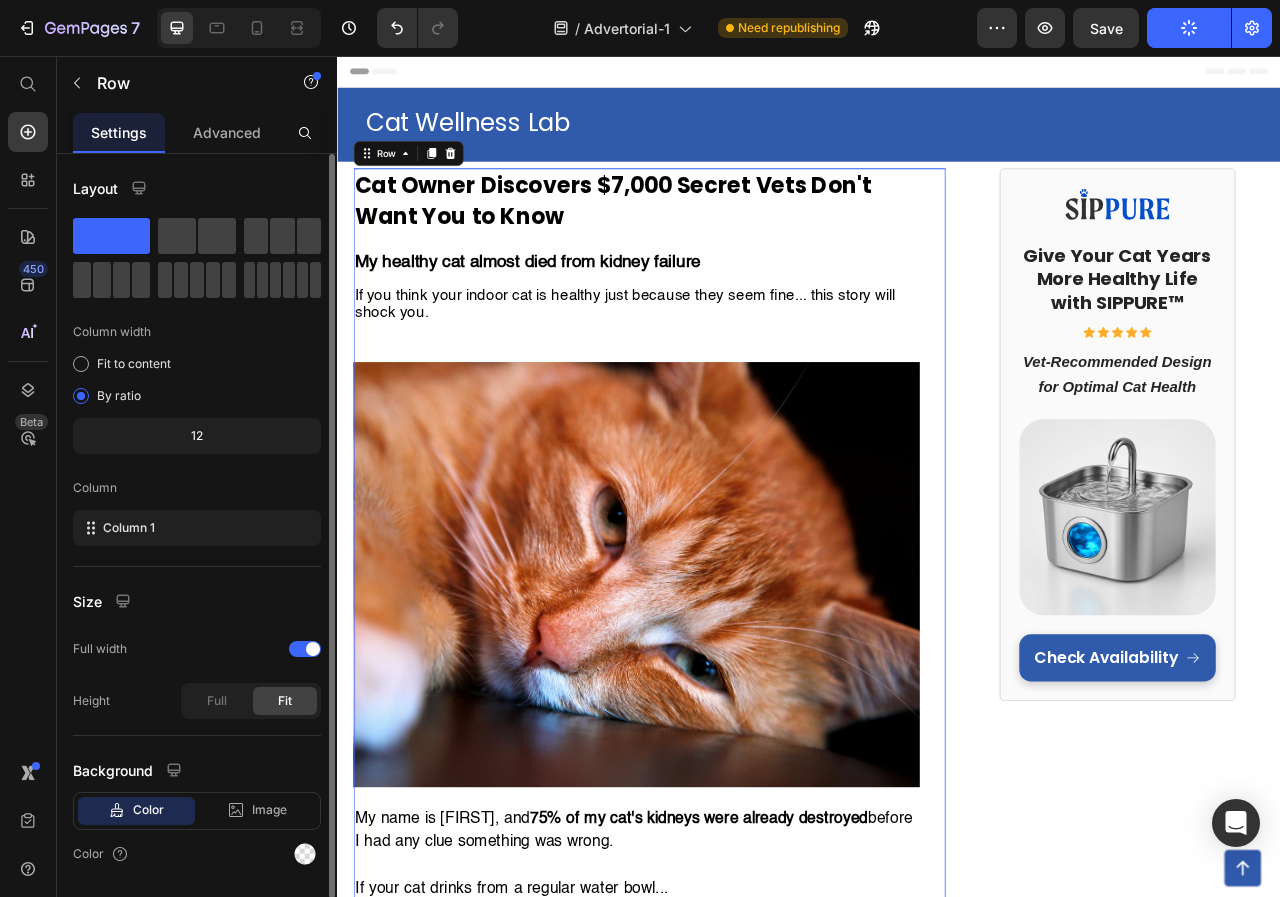 click on "12" 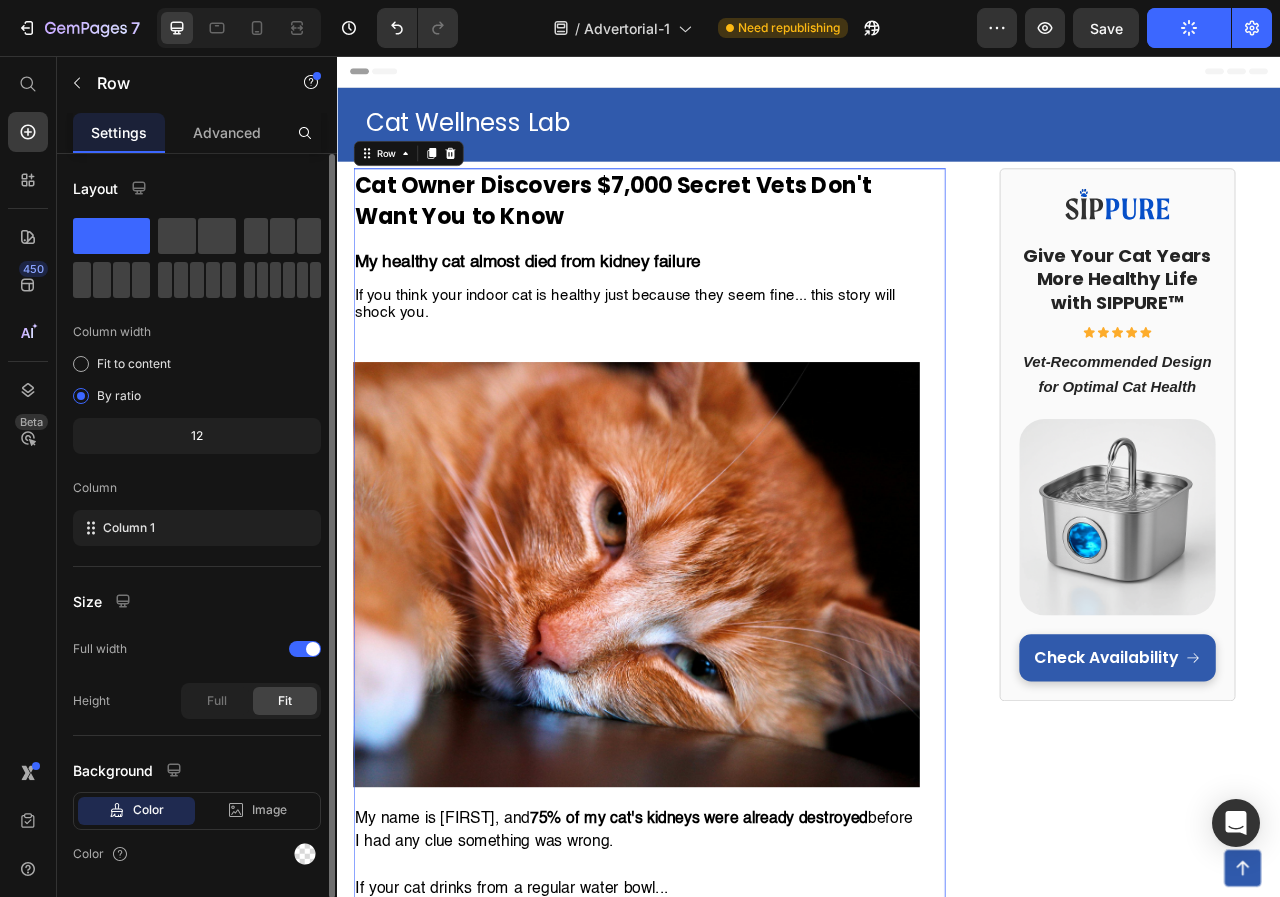 scroll, scrollTop: 60, scrollLeft: 0, axis: vertical 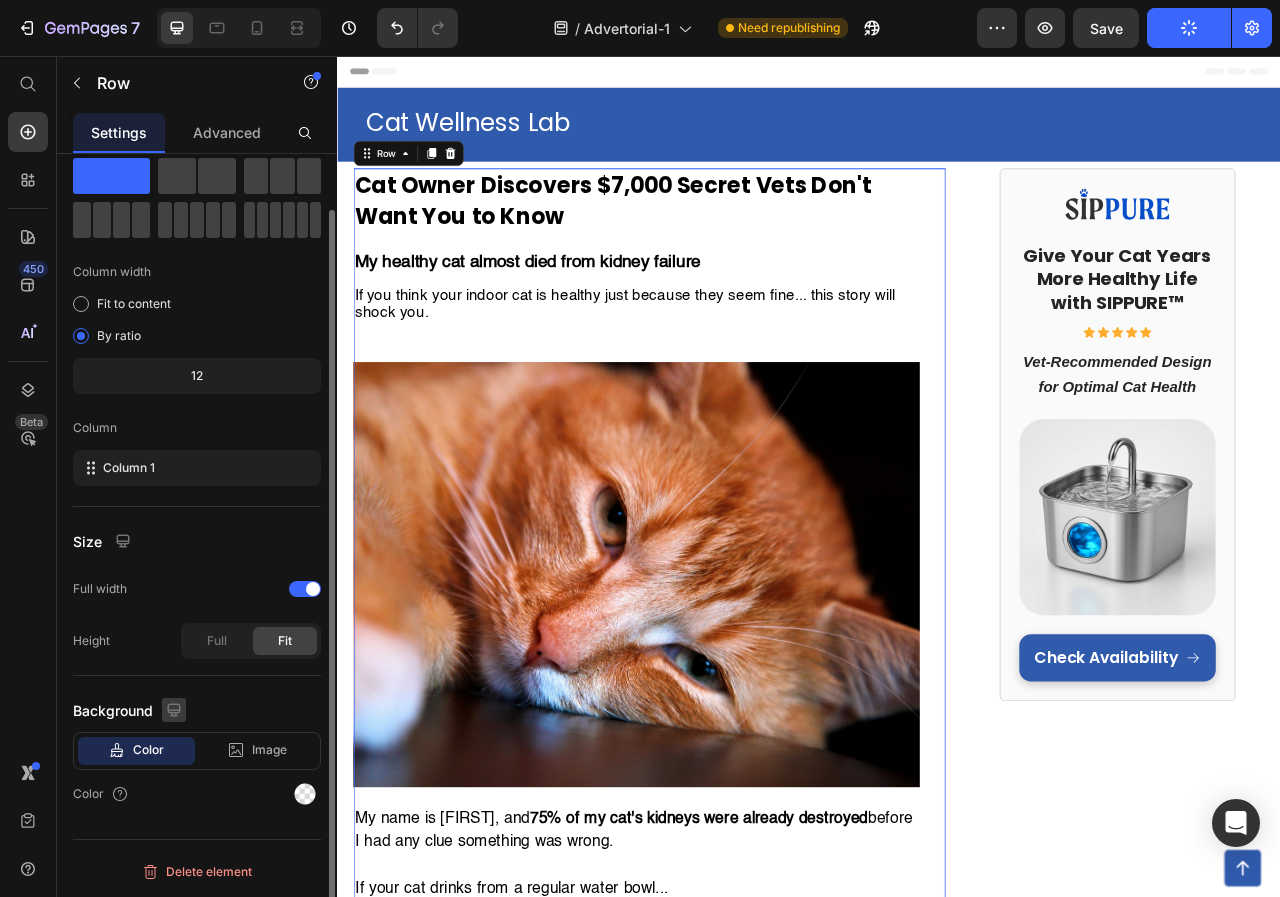 click 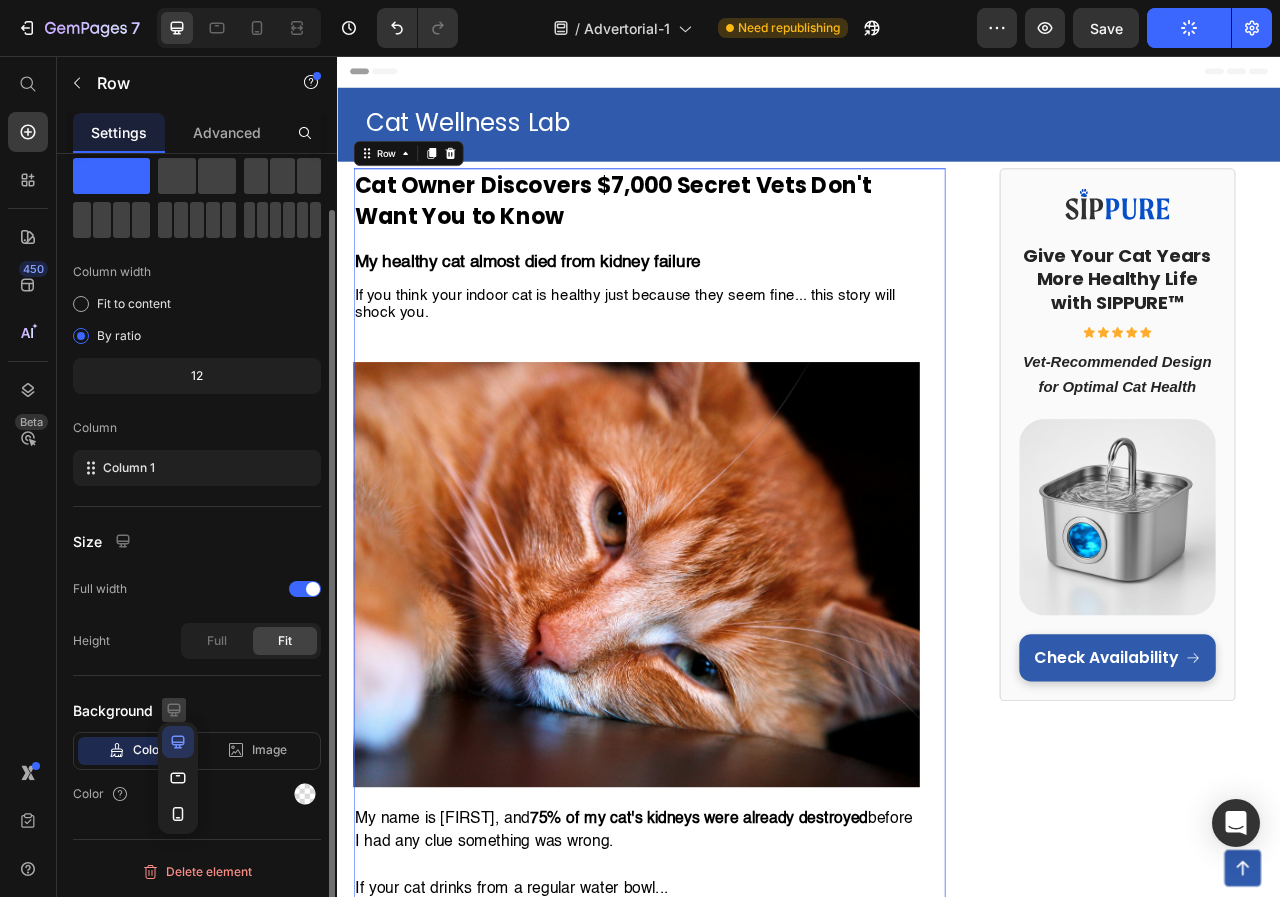 click 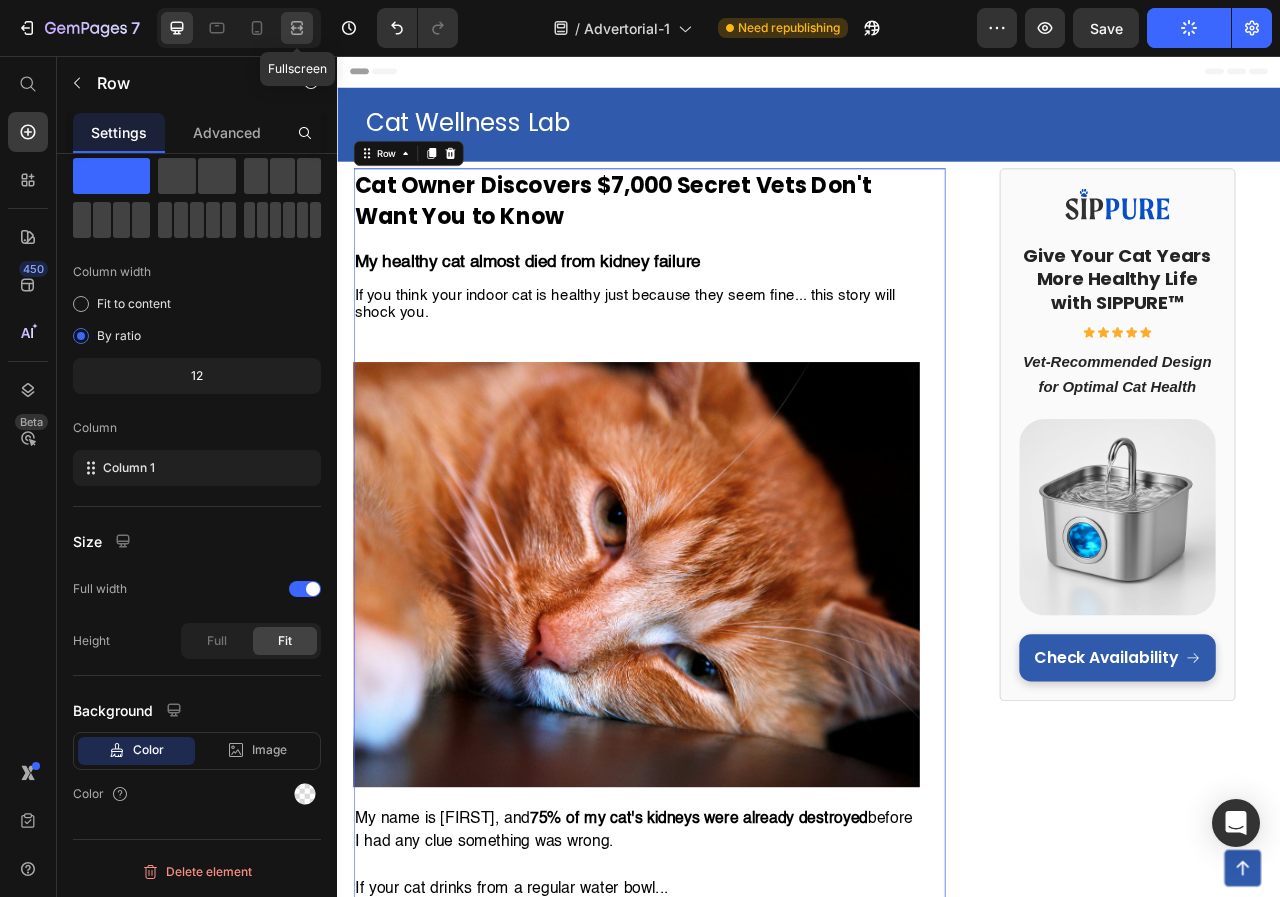 click 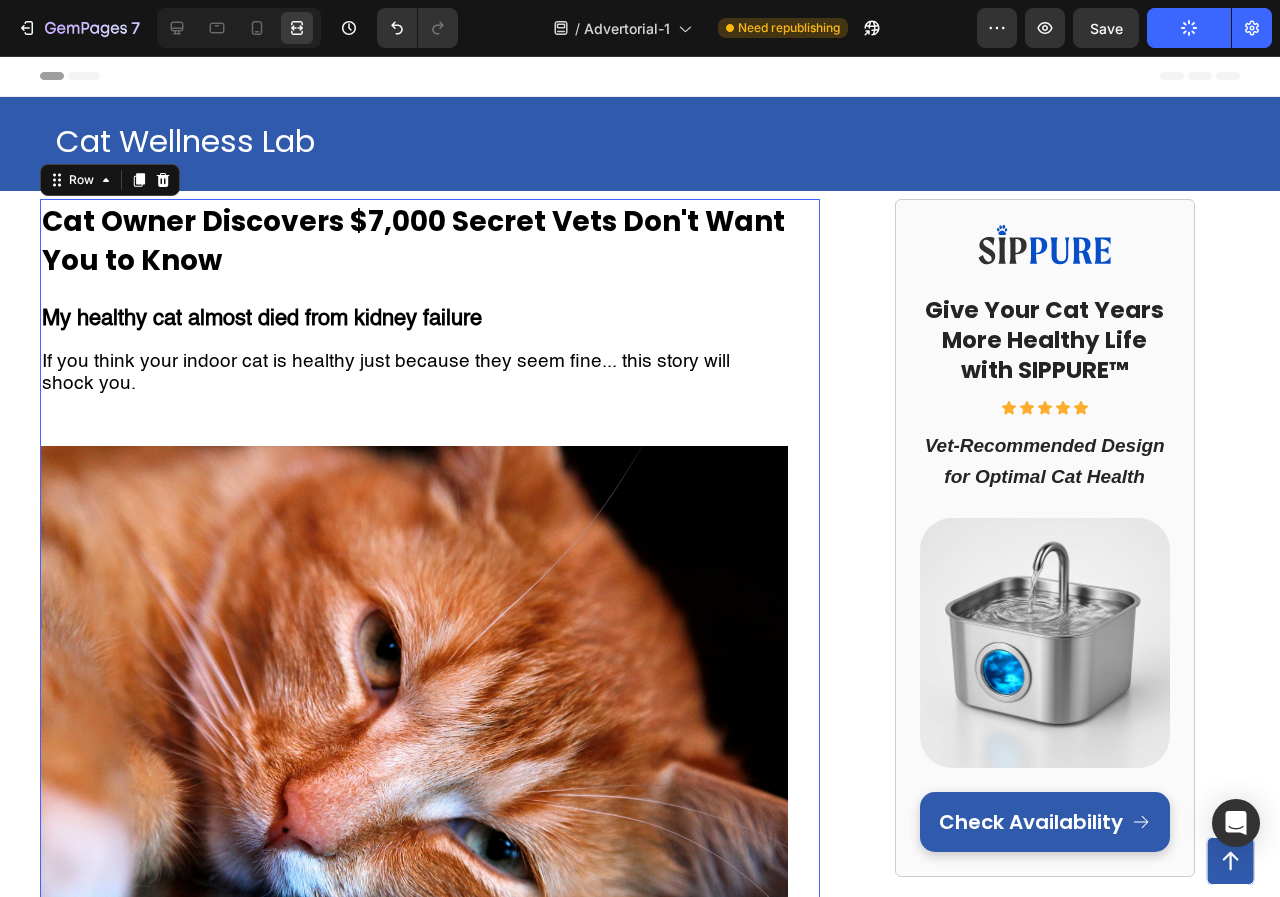click at bounding box center (239, 28) 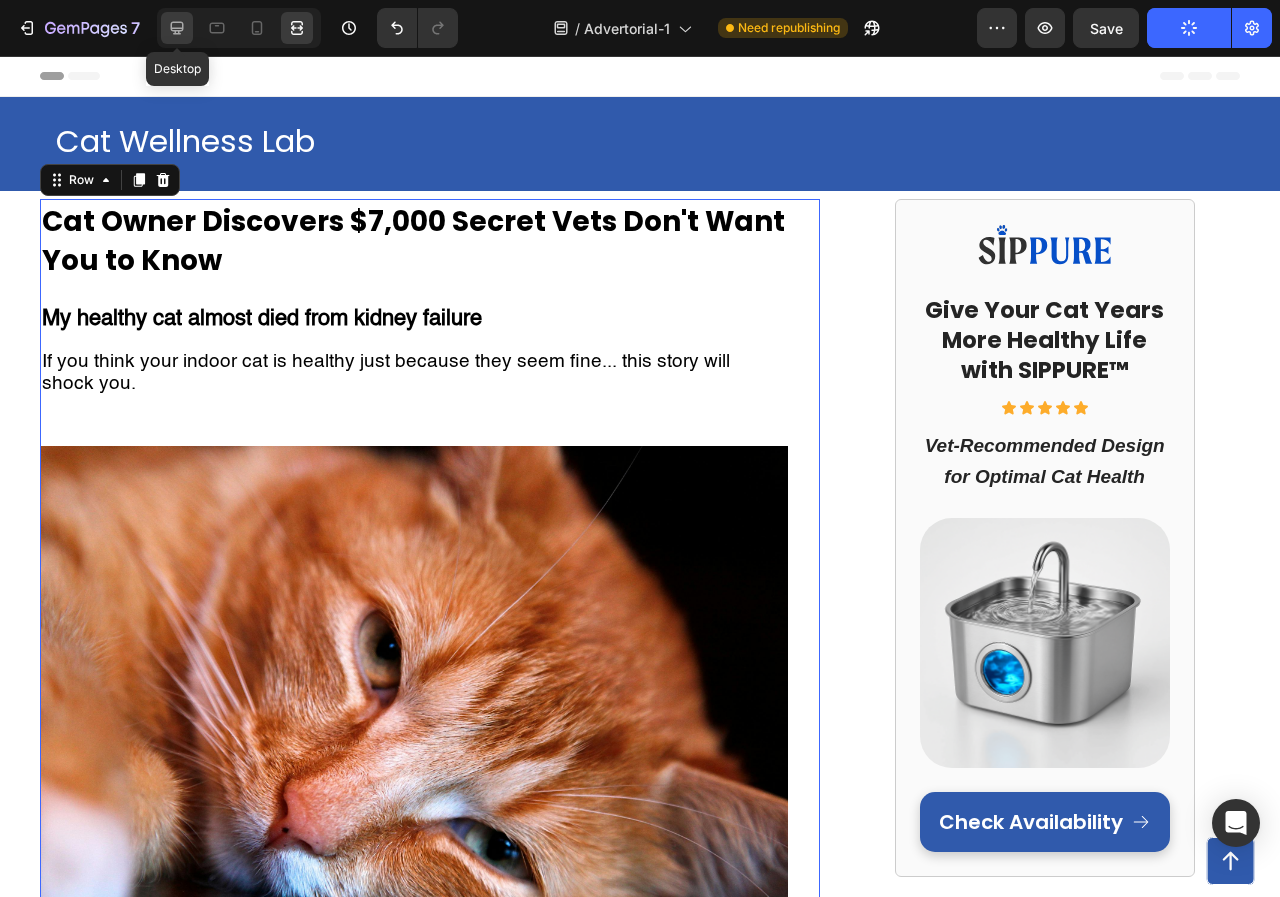 click 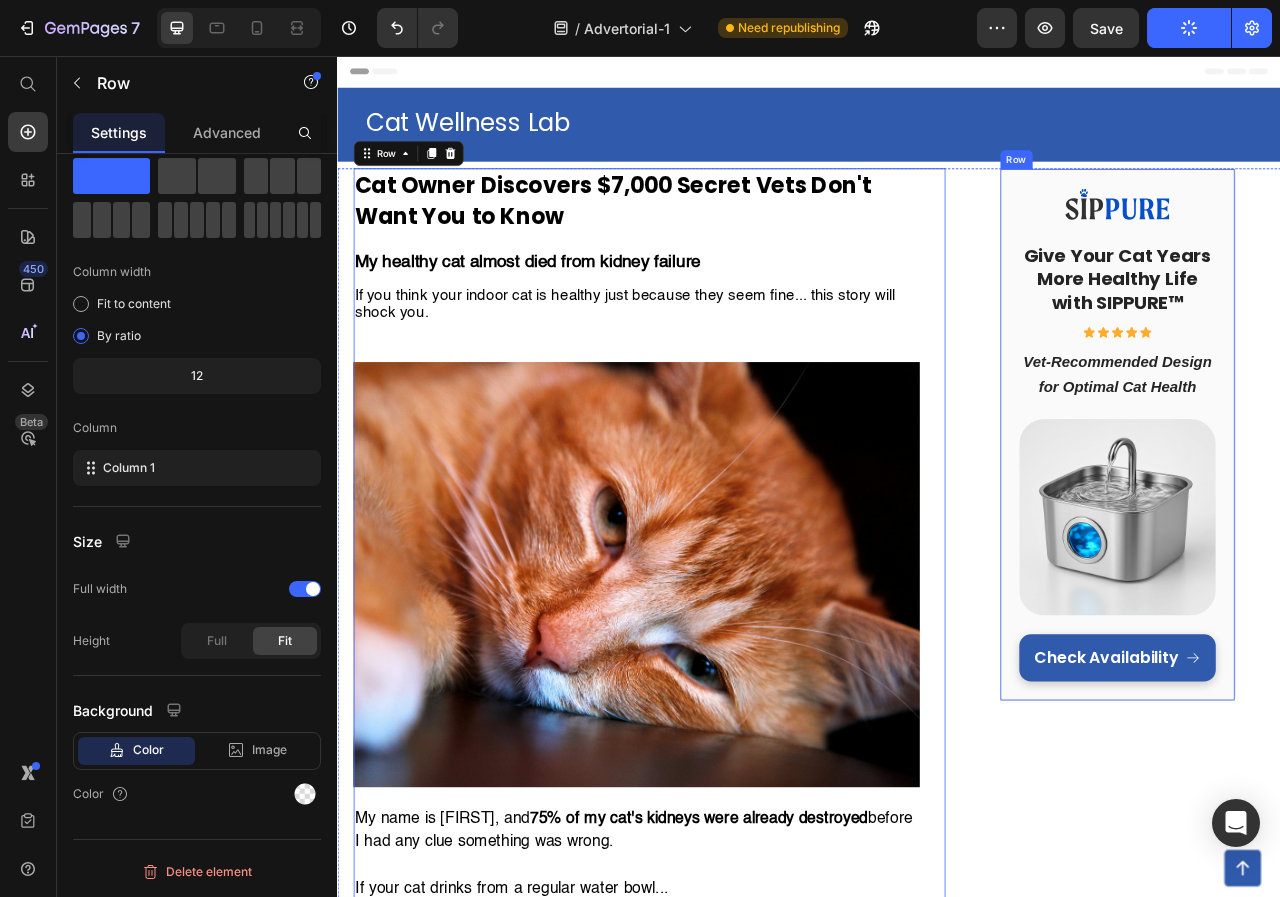 click on "Image Give Your Cat Years More Healthy Life with SIPPURE™ Heading Icon Icon Icon Icon Icon Icon List Vet-Recommended Design for Optimal Cat Health Heading Image
Check Availability Button" at bounding box center [1329, 538] 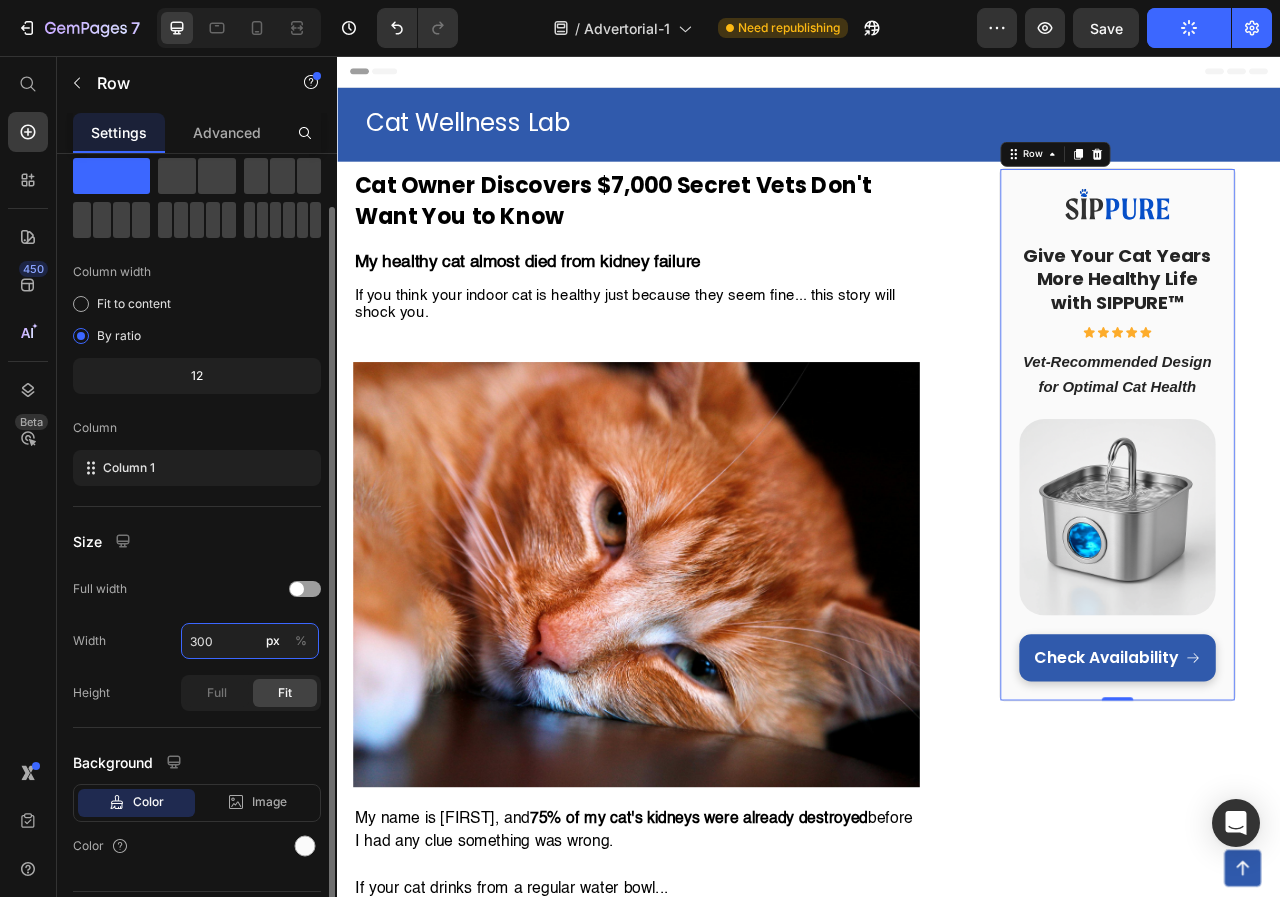 click on "300" at bounding box center (250, 641) 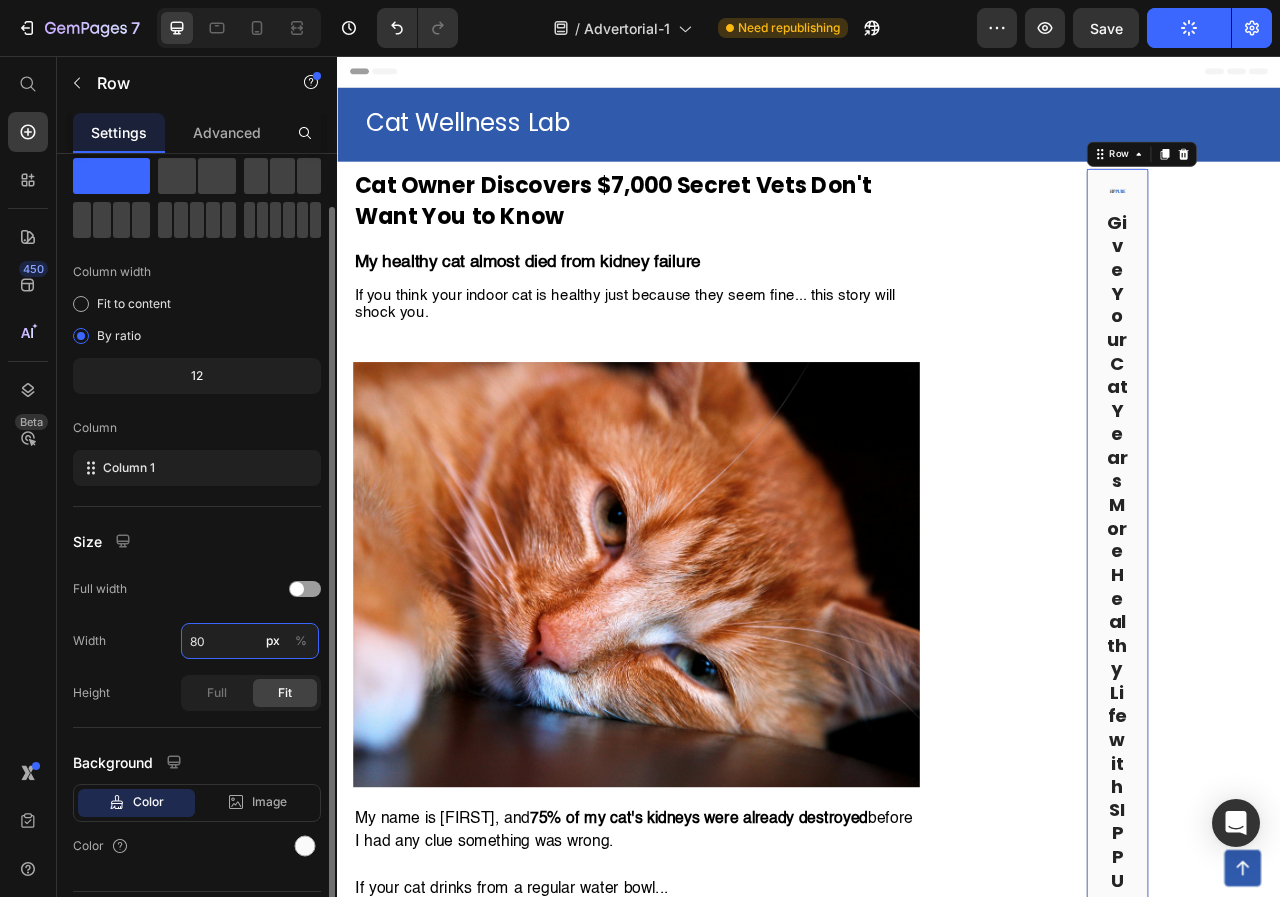 type on "8" 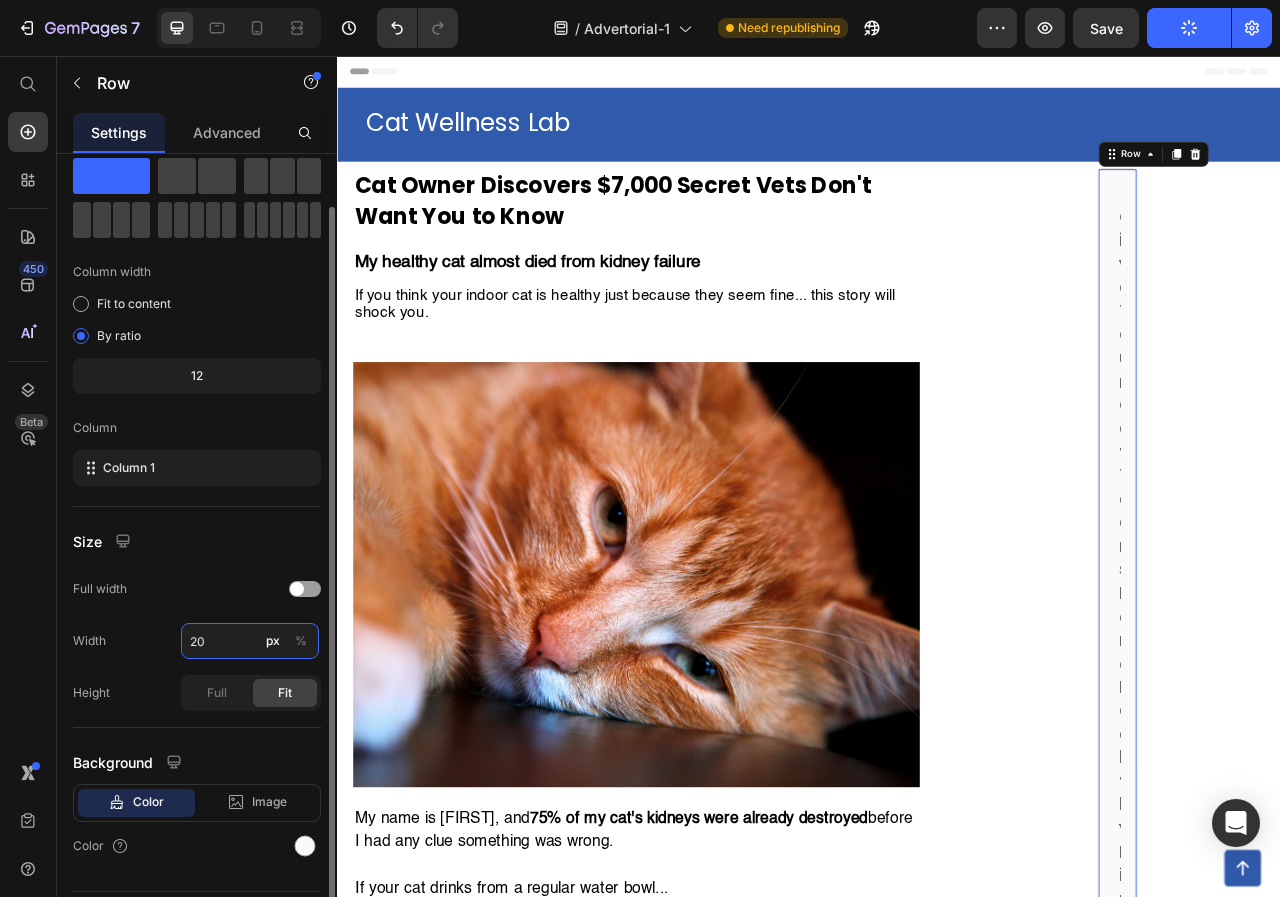 type on "2" 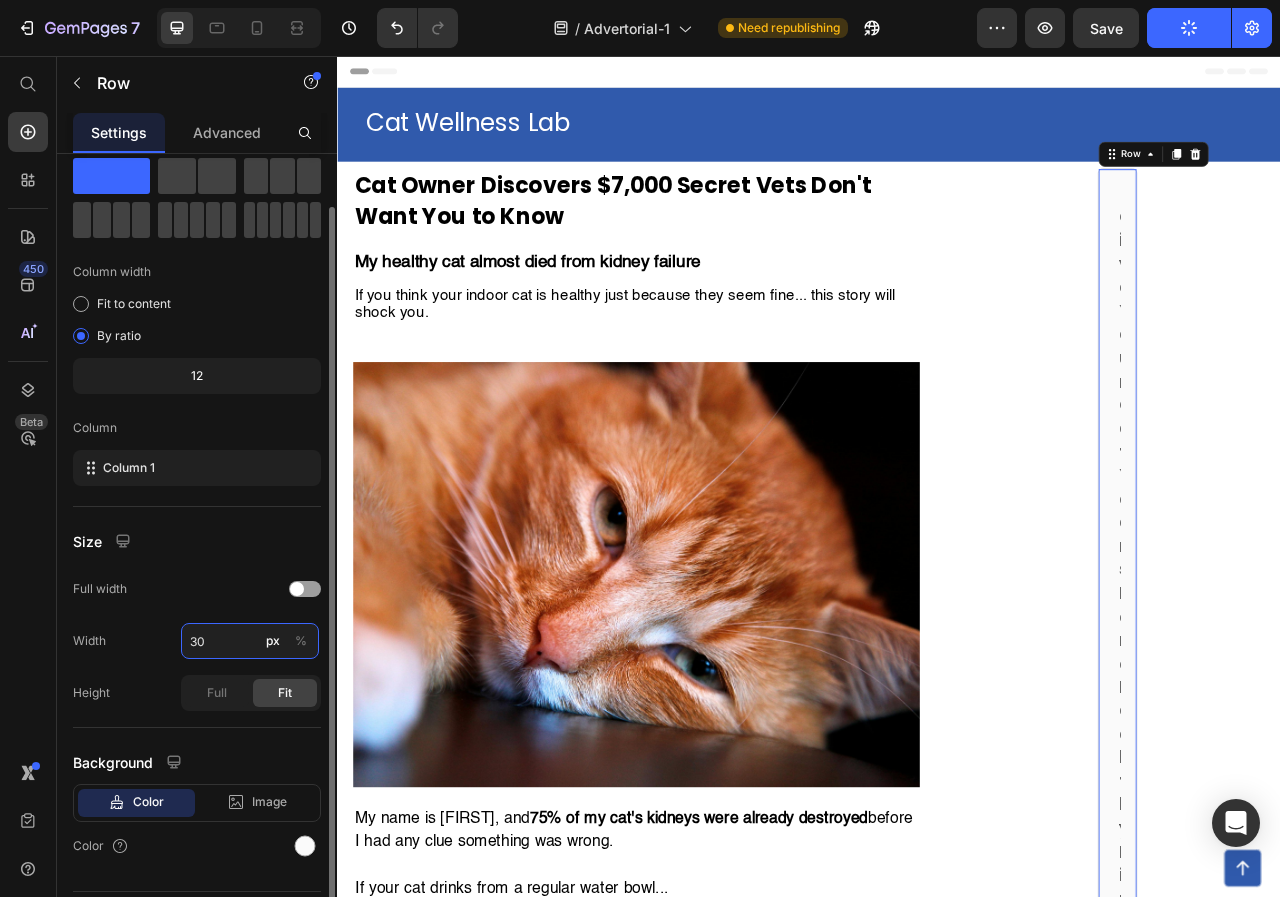 type on "300" 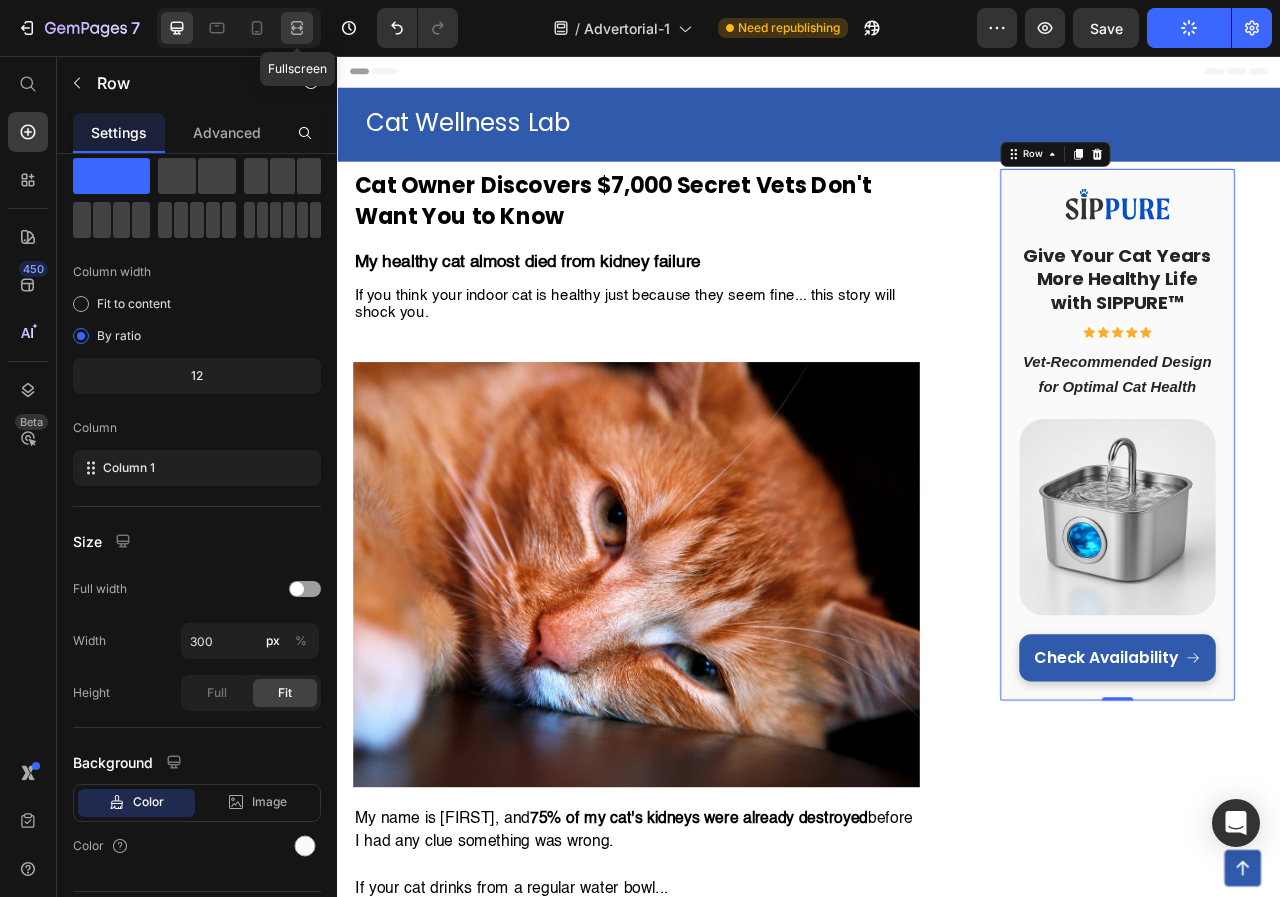 click 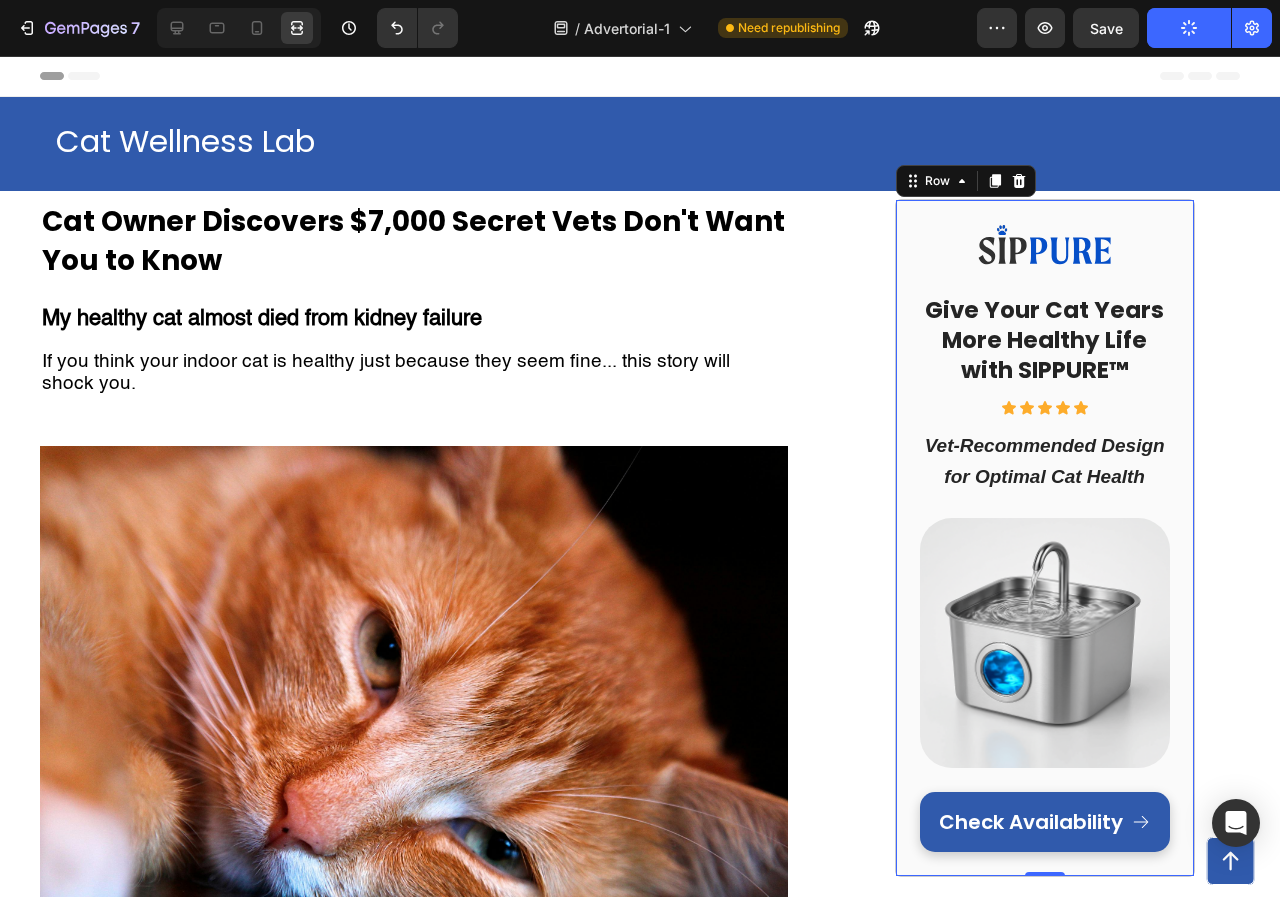 click on "Image Give Your Cat Years More Healthy Life with SIPPURE™ Heading Icon Icon Icon Icon Icon Icon List Vet-Recommended Design for Optimal Cat Health Heading Image
Check Availability Button Row   0" at bounding box center (1045, 538) 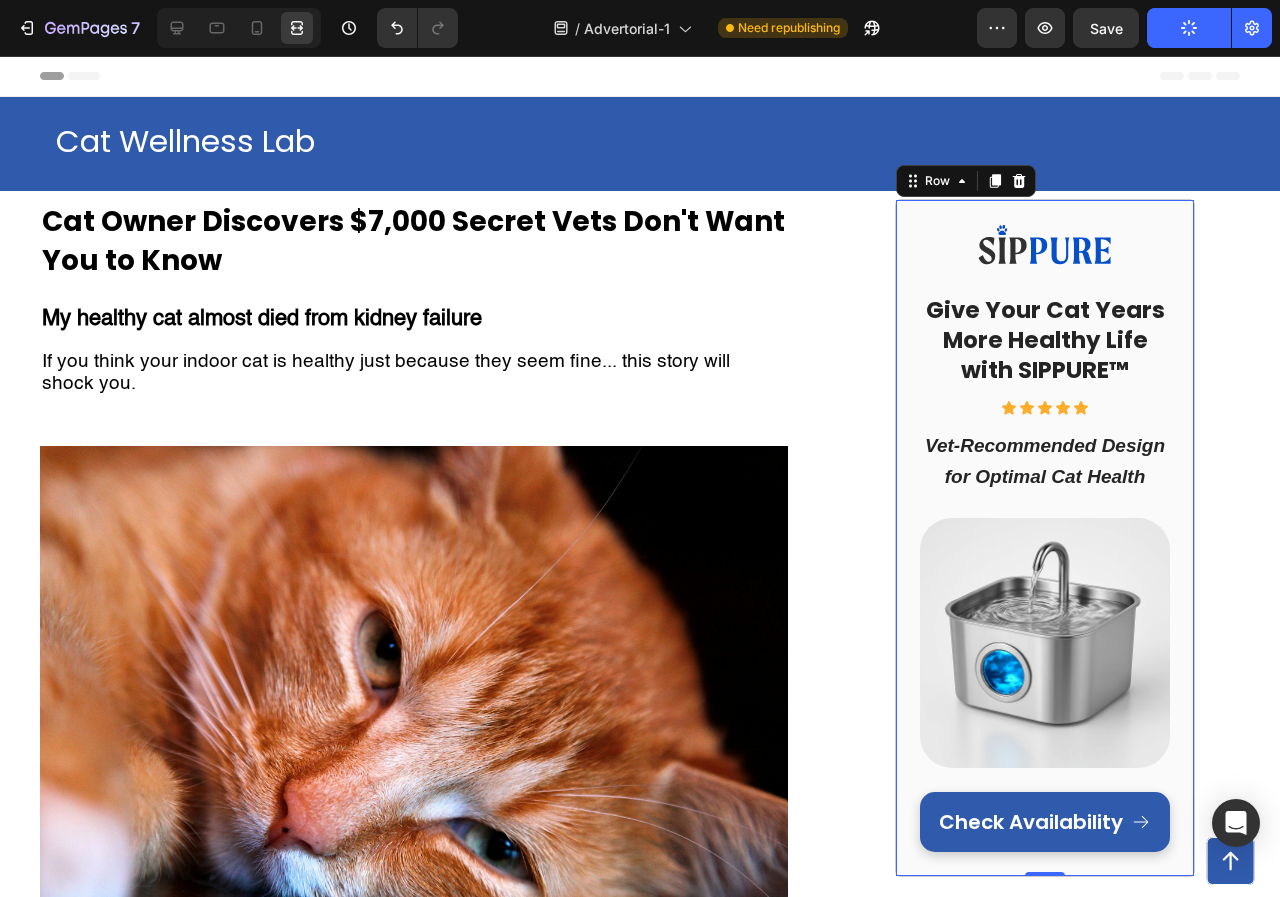 drag, startPoint x: 1175, startPoint y: 258, endPoint x: 1053, endPoint y: 454, distance: 230.86794 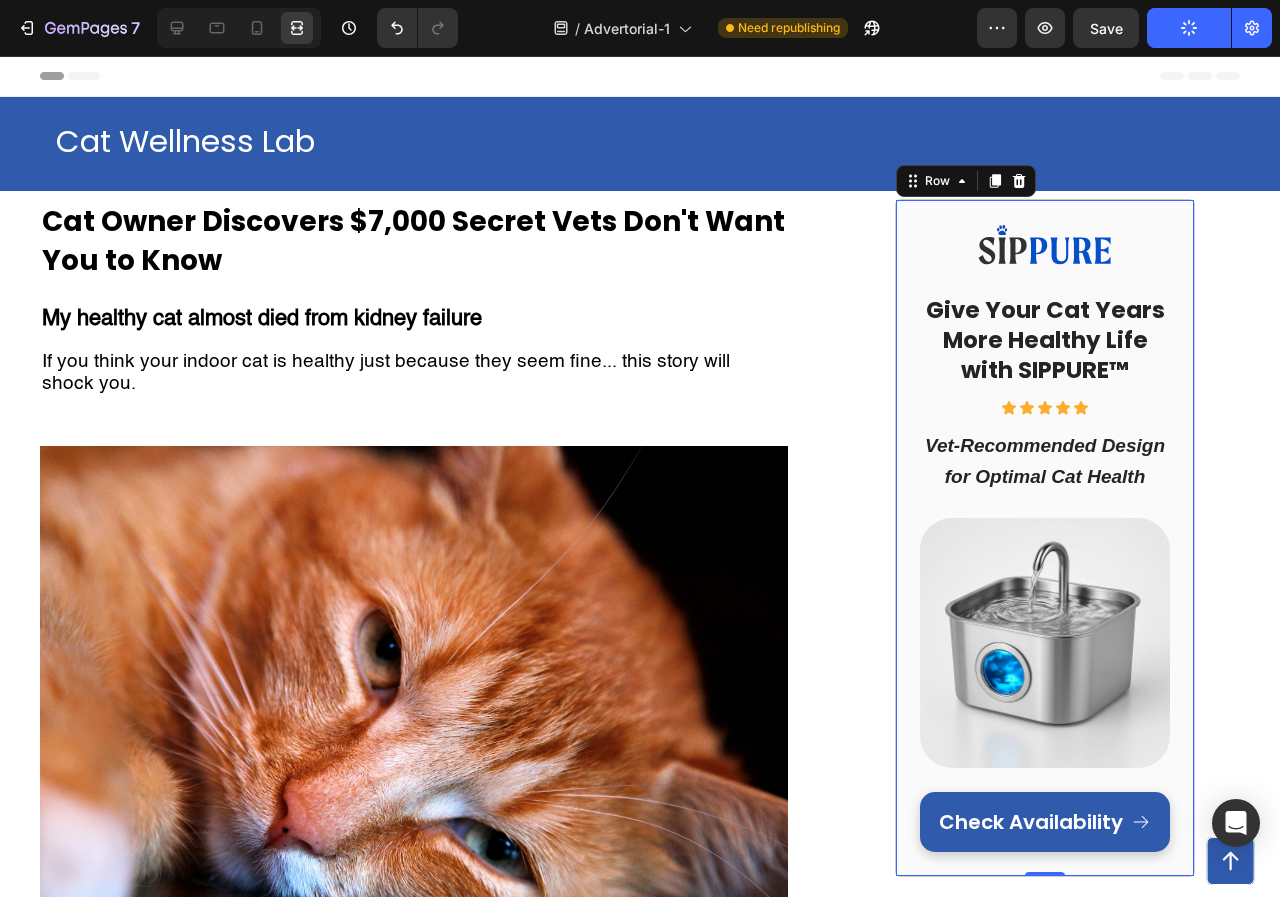 click on "Image Give Your Cat Years More Healthy Life with SIPPURE™ Heading Icon Icon Icon Icon Icon Icon List Vet-Recommended Design for Optimal Cat Health Heading Image
Check Availability Button Row   0" at bounding box center (1045, 4082) 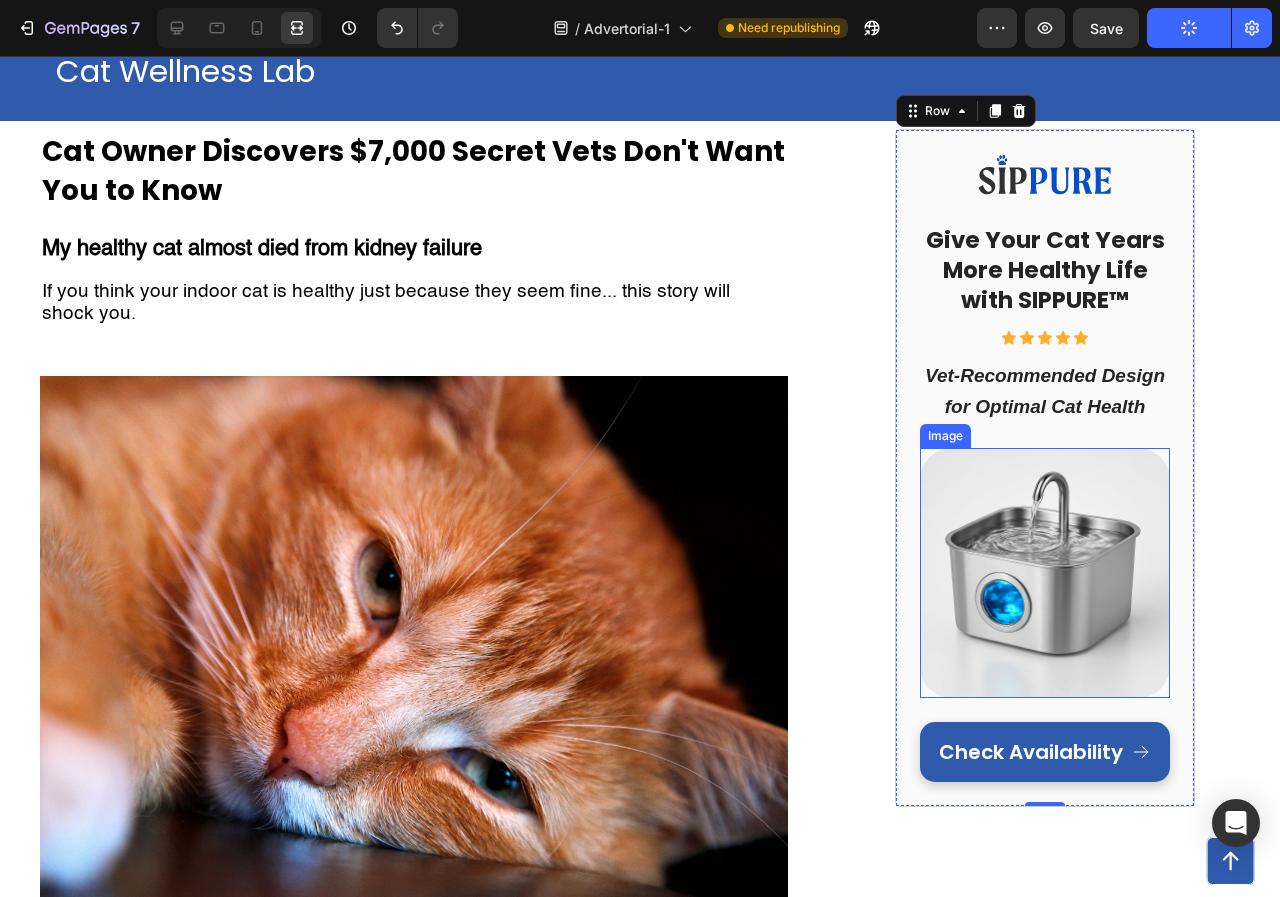 scroll, scrollTop: 0, scrollLeft: 0, axis: both 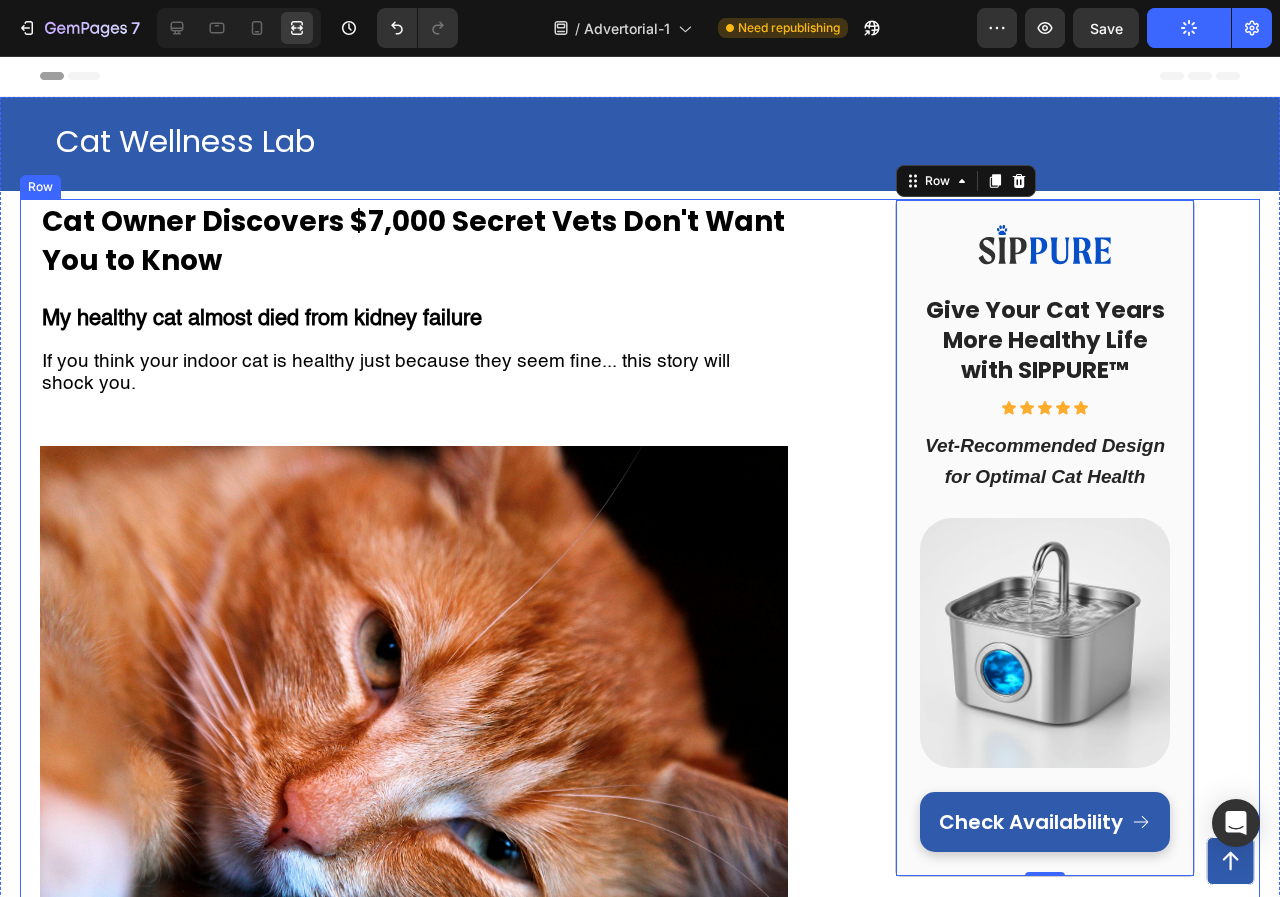 click on "⁠⁠⁠⁠⁠⁠⁠ Cat Owner Discovers $7,000 Secret Vets Don't Want You to Know Heading My healthy cat almost died from kidney failure If you think your indoor cat is healthy just because they seem fine... this story will shock you. Text Block Row Image My name is Jennifer, and  75% of my cat's kidneys were already destroyed  before I had any clue something was wrong.    If your cat drinks from a regular water bowl... If you've noticed your cat seems tired but blamed it on "getting older"... If you want to avoid a  $7,000+ kidney disease nightmare ... Then what I'm about to share could save your cat's life. There's a hidden epidemic killing indoor cats right now. 2 out of 3 cats are slowly dying from something vets call "silent kidney destruction." And the thing you think is keeping your cat healthy might actually be the cause. How A Routine Check-Up Became My Worst Nightmare Three months ago, I thought I was the perfect cat mom. I was so proud of how well I was taking care of her. " " " " " " " " " " ." at bounding box center [640, 4082] 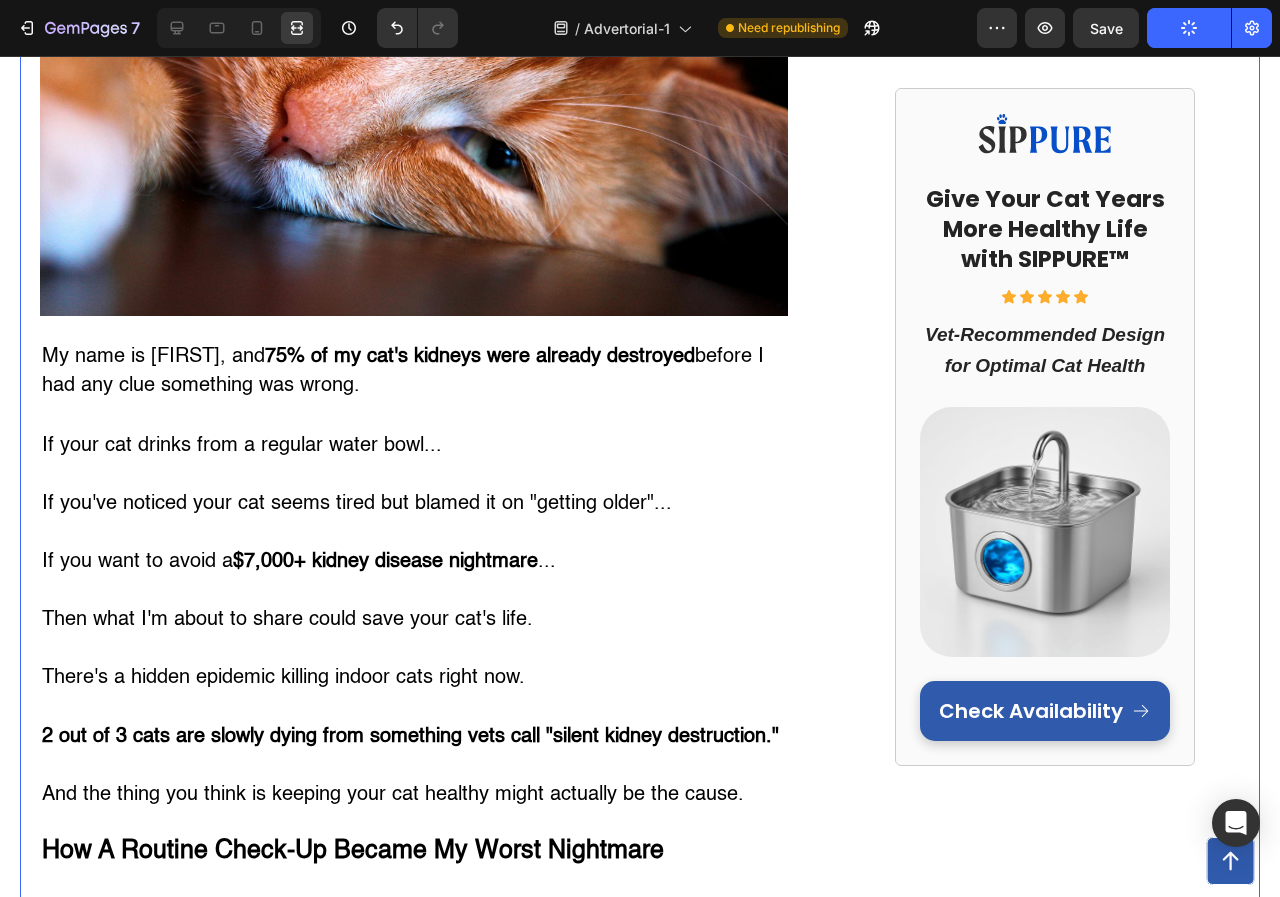 scroll, scrollTop: 700, scrollLeft: 0, axis: vertical 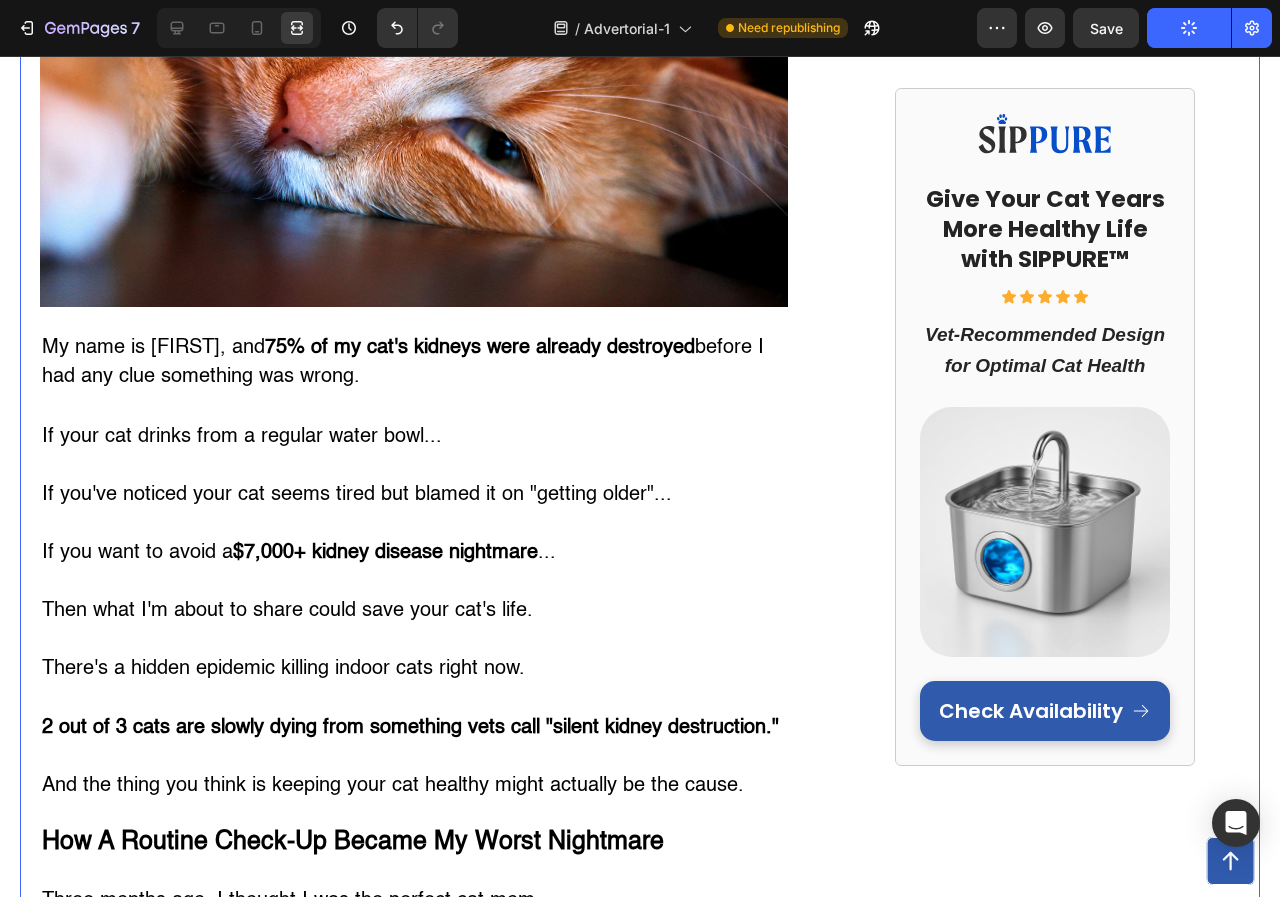 click on "Image Give Your Cat Years More Healthy Life with SIPPURE™ Heading Icon Icon Icon Icon Icon Icon List Vet-Recommended Design for Optimal Cat Health Heading Image
Check Availability Button Row" at bounding box center [1045, 3382] 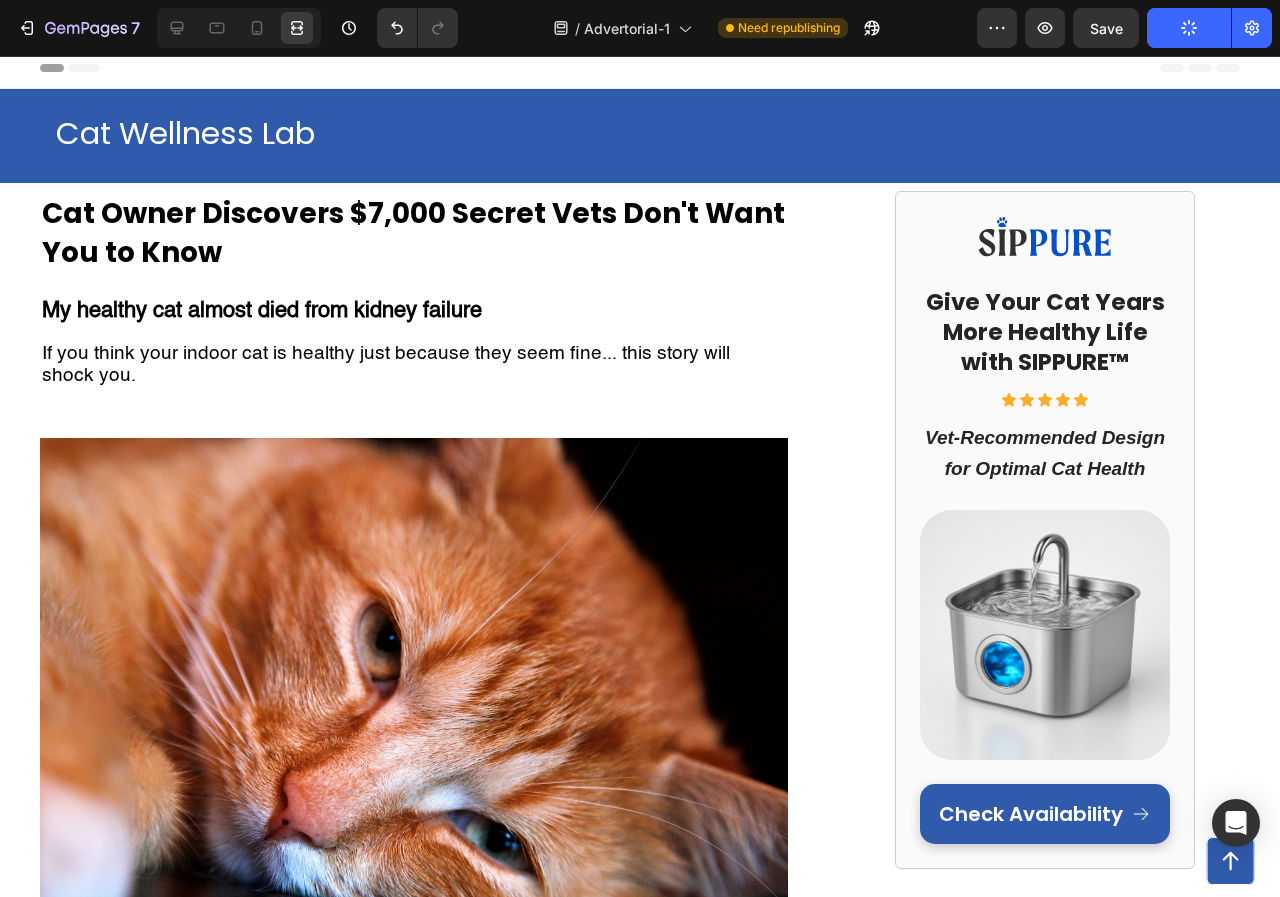 scroll, scrollTop: 0, scrollLeft: 0, axis: both 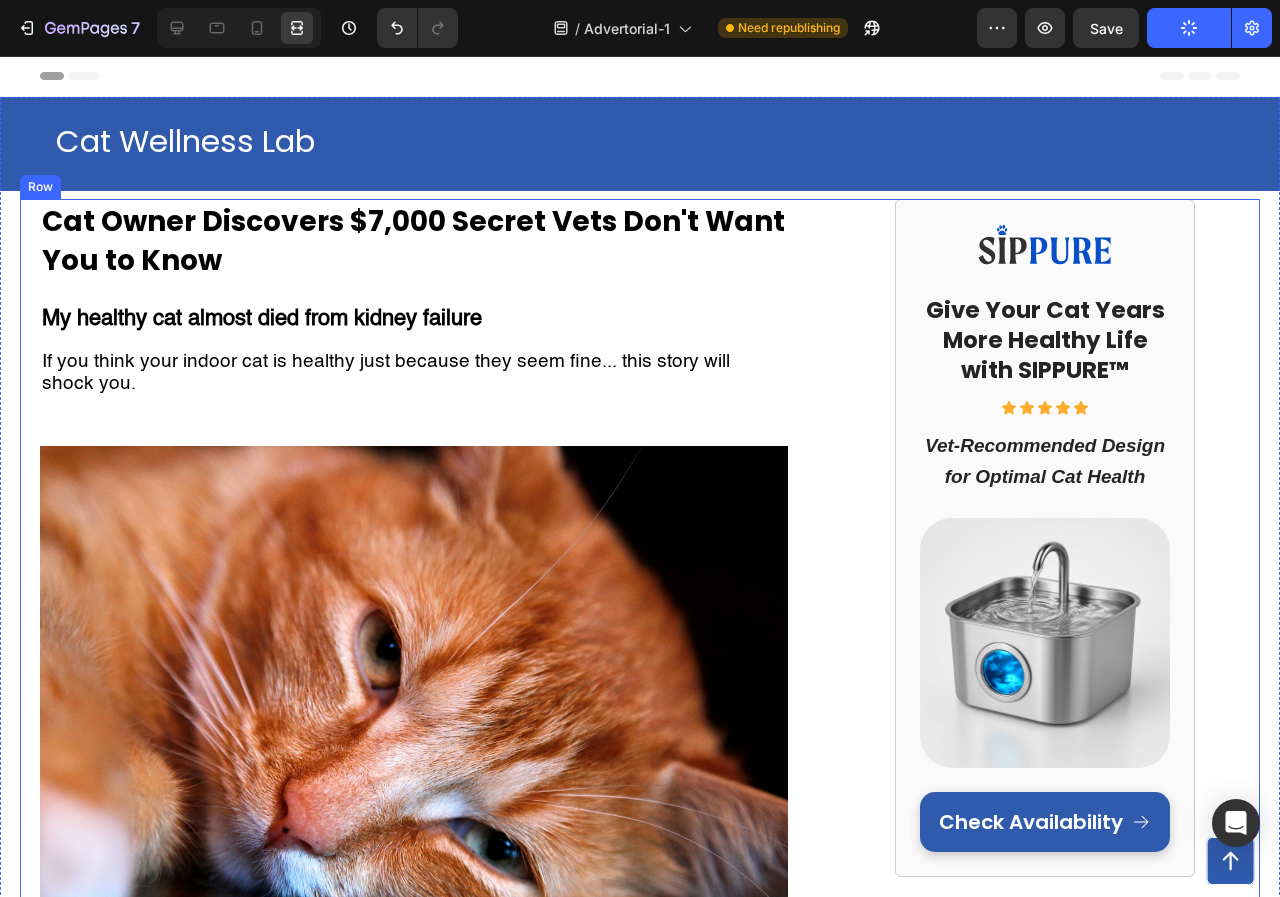 click on "Image Give Your Cat Years More Healthy Life with SIPPURE™ Heading Icon Icon Icon Icon Icon Icon List Vet-Recommended Design for Optimal Cat Health Heading Image
Check Availability Button Row" at bounding box center (1045, 4082) 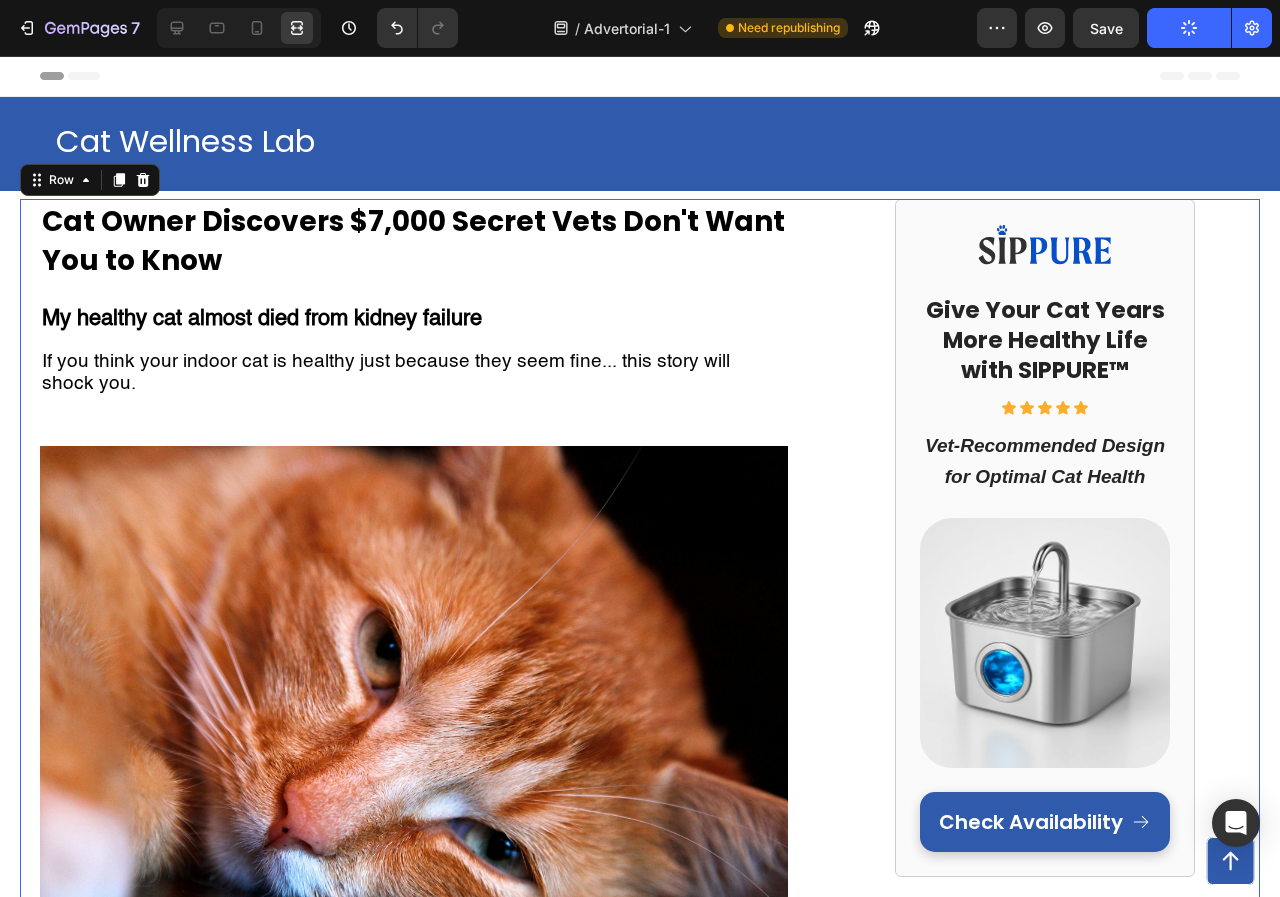 click on "Image Give Your Cat Years More Healthy Life with SIPPURE™ Heading Icon Icon Icon Icon Icon Icon List Vet-Recommended Design for Optimal Cat Health Heading Image
Check Availability Button Row" at bounding box center [1045, 4082] 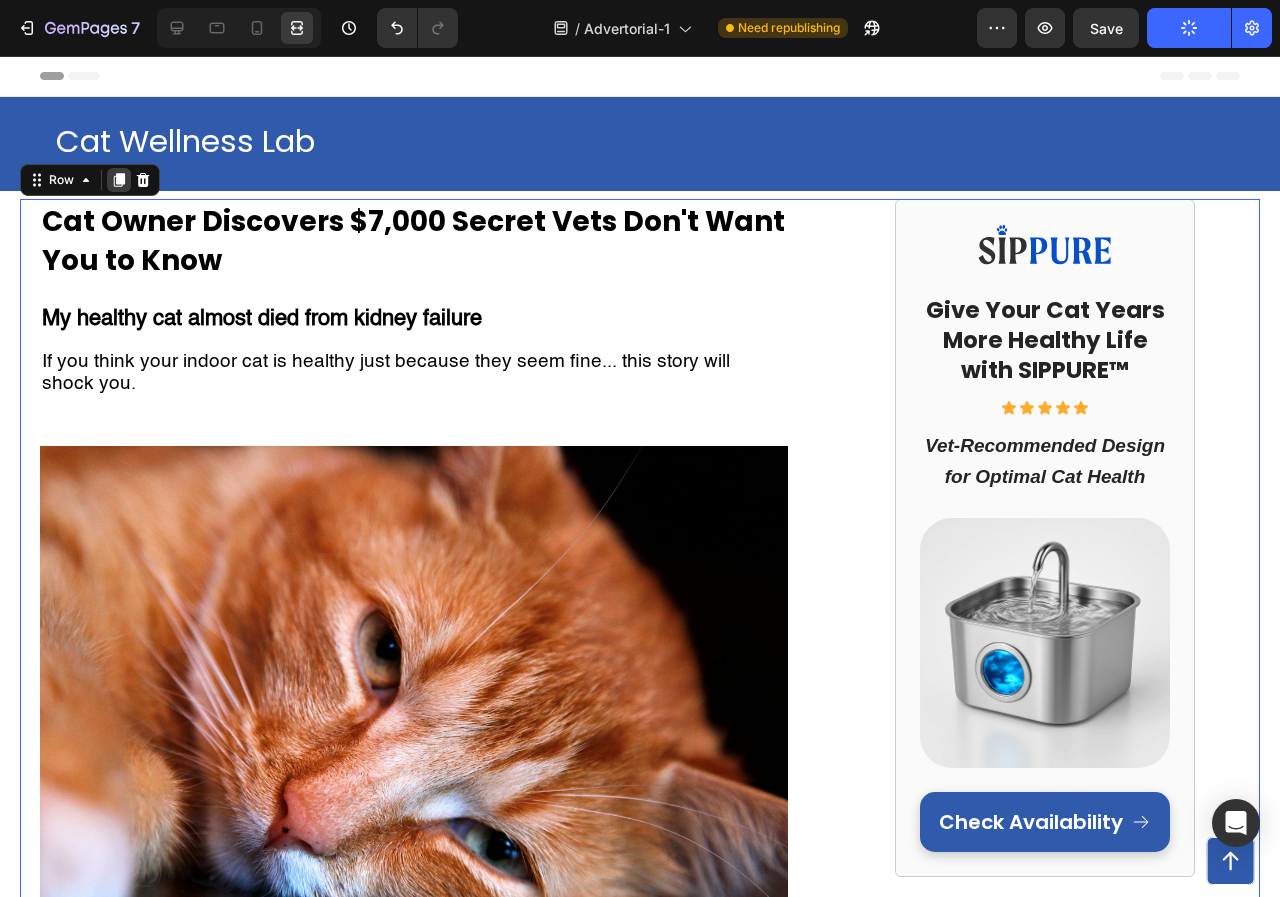 click 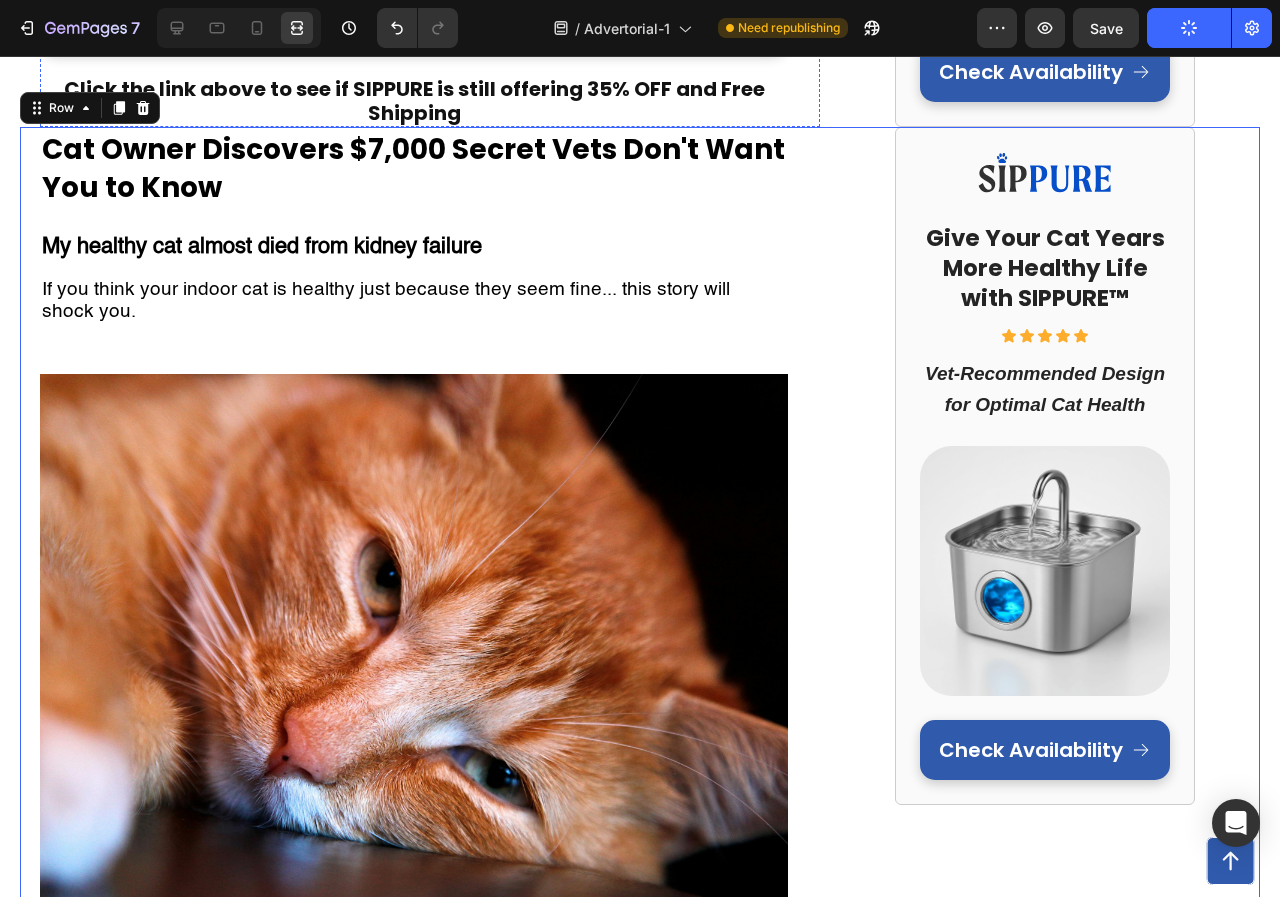 scroll, scrollTop: 7852, scrollLeft: 0, axis: vertical 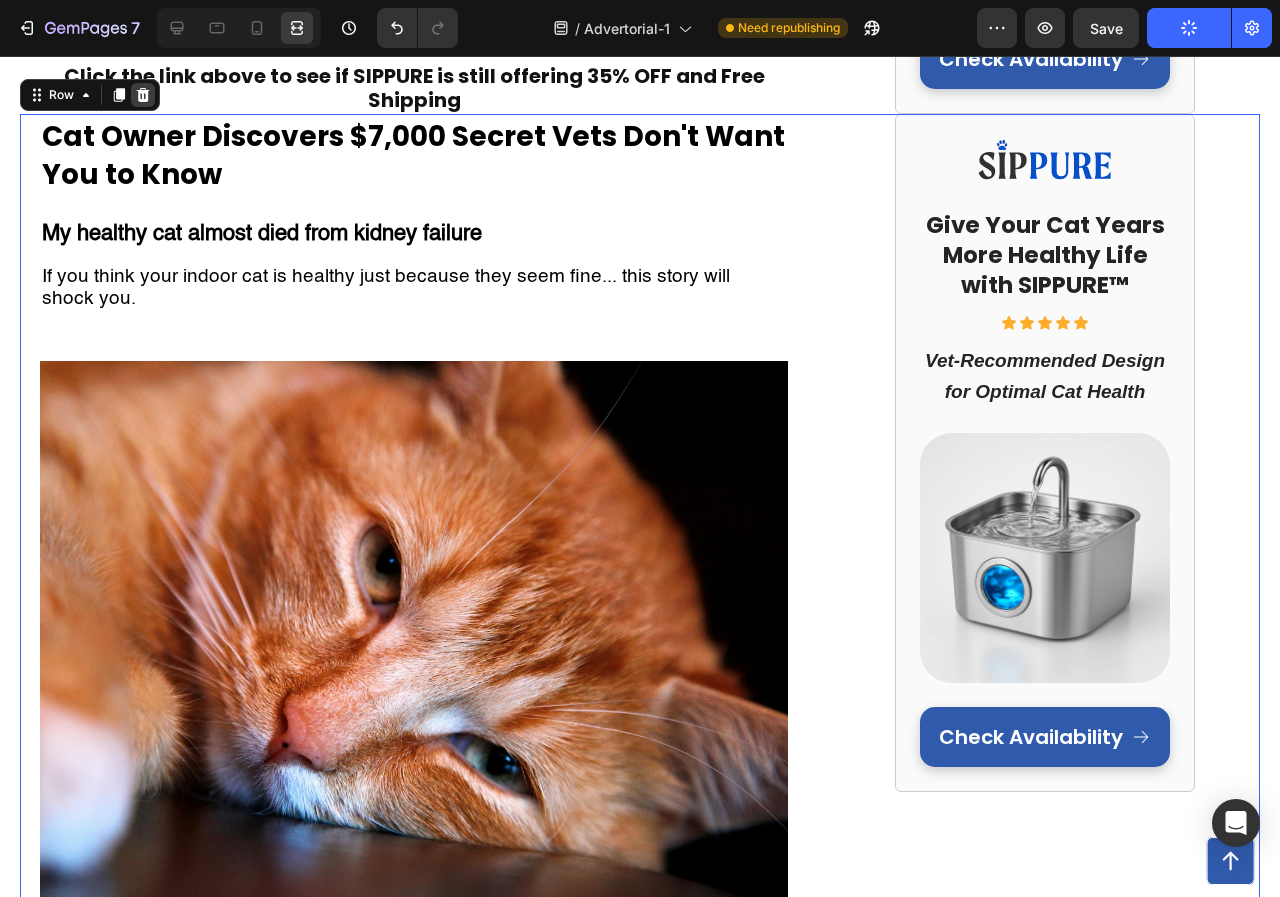 click 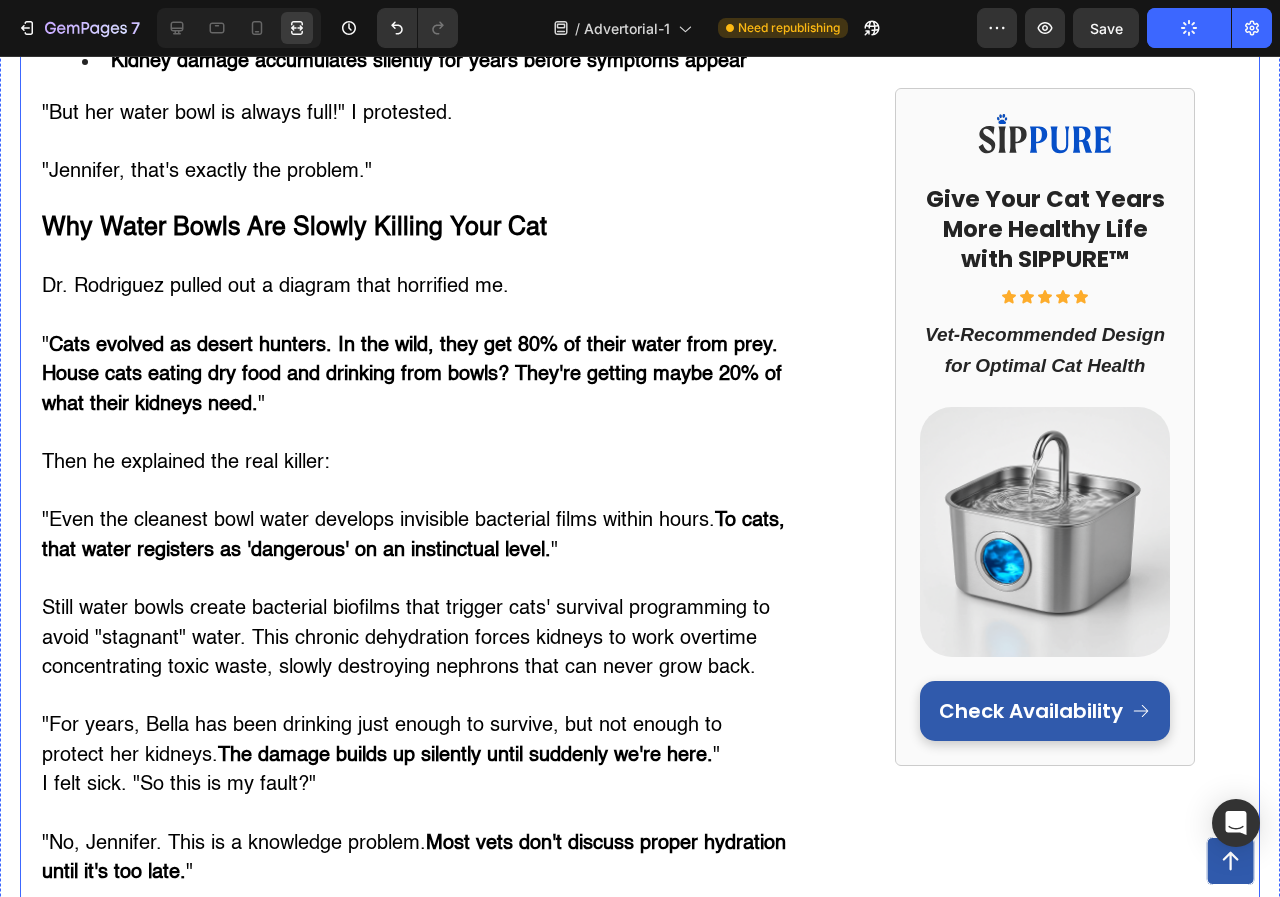 scroll, scrollTop: 2882, scrollLeft: 0, axis: vertical 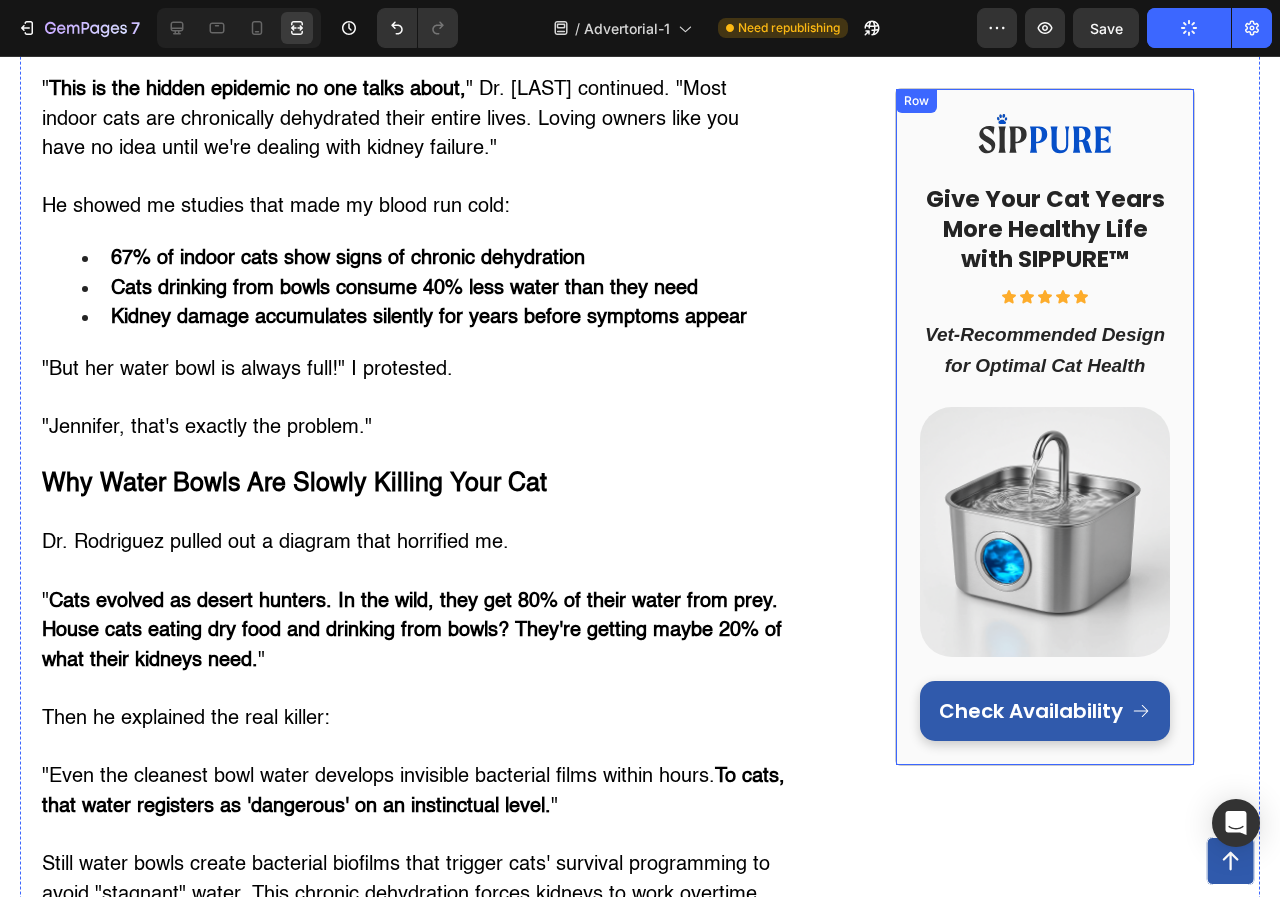 click on "Image Give Your Cat Years More Healthy Life with SIPPURE™ Heading Icon Icon Icon Icon Icon Icon List Vet-Recommended Design for Optimal Cat Health Heading Image
Check Availability Button Row" at bounding box center (1045, 427) 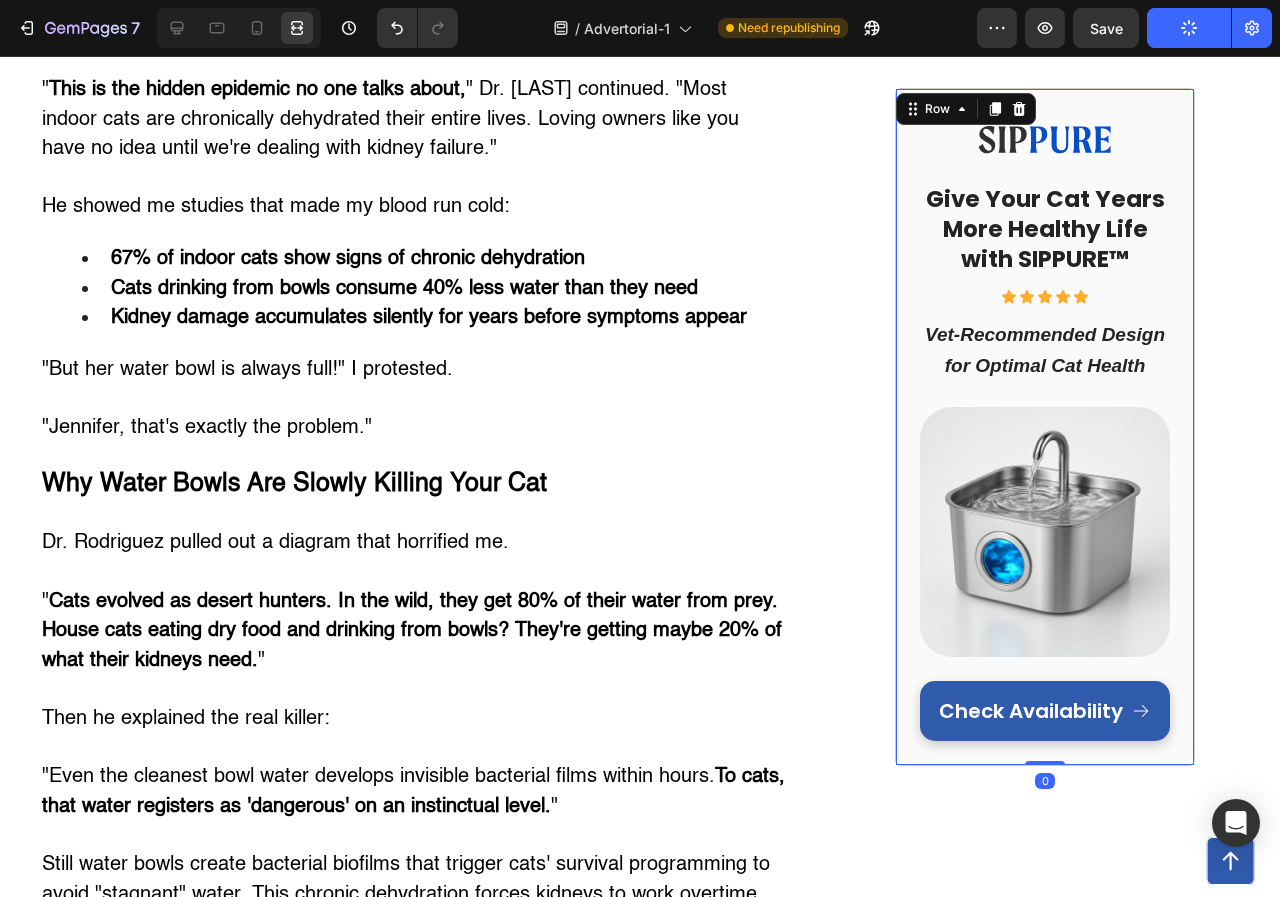 click at bounding box center (239, 28) 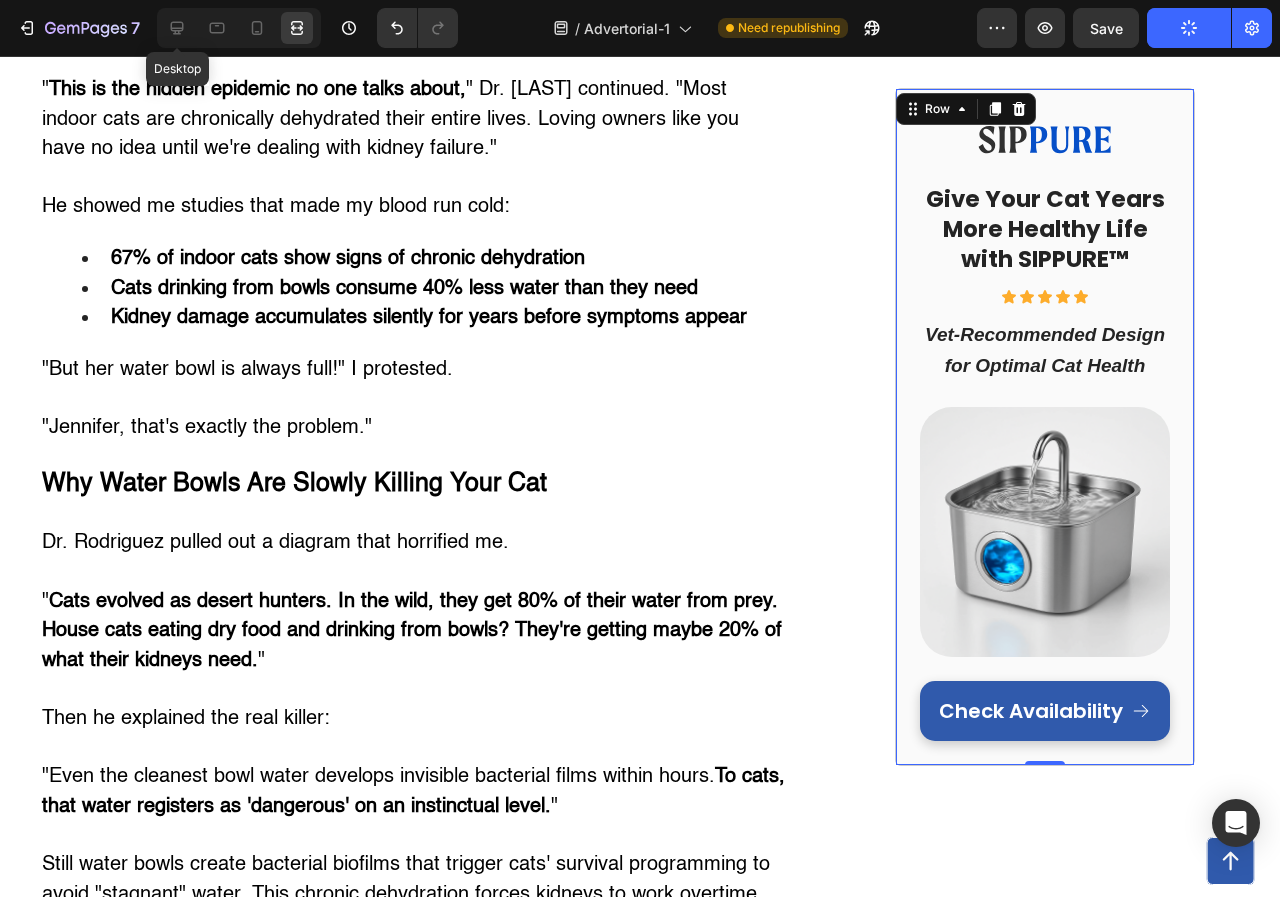 click on "Desktop" at bounding box center [235, 28] 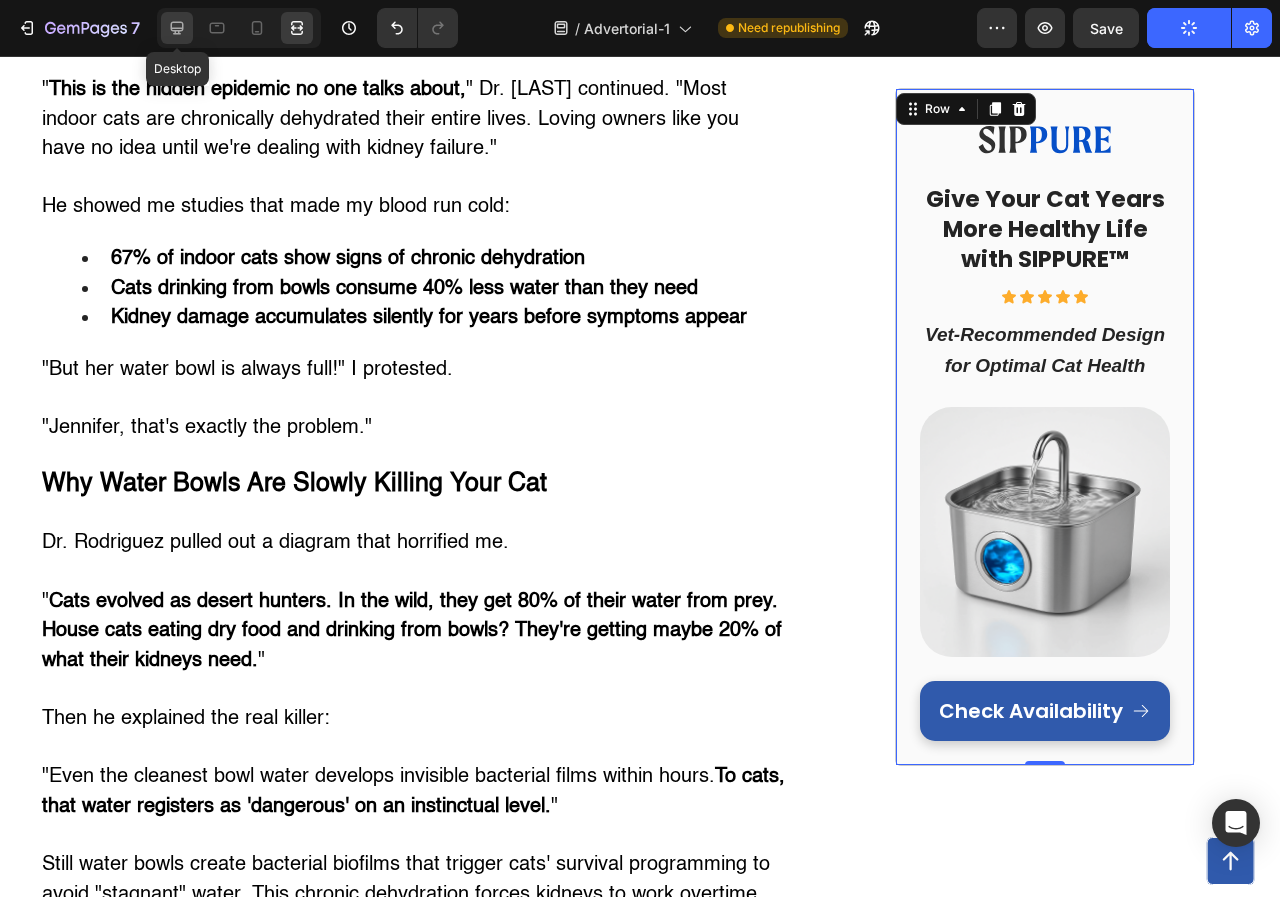 click 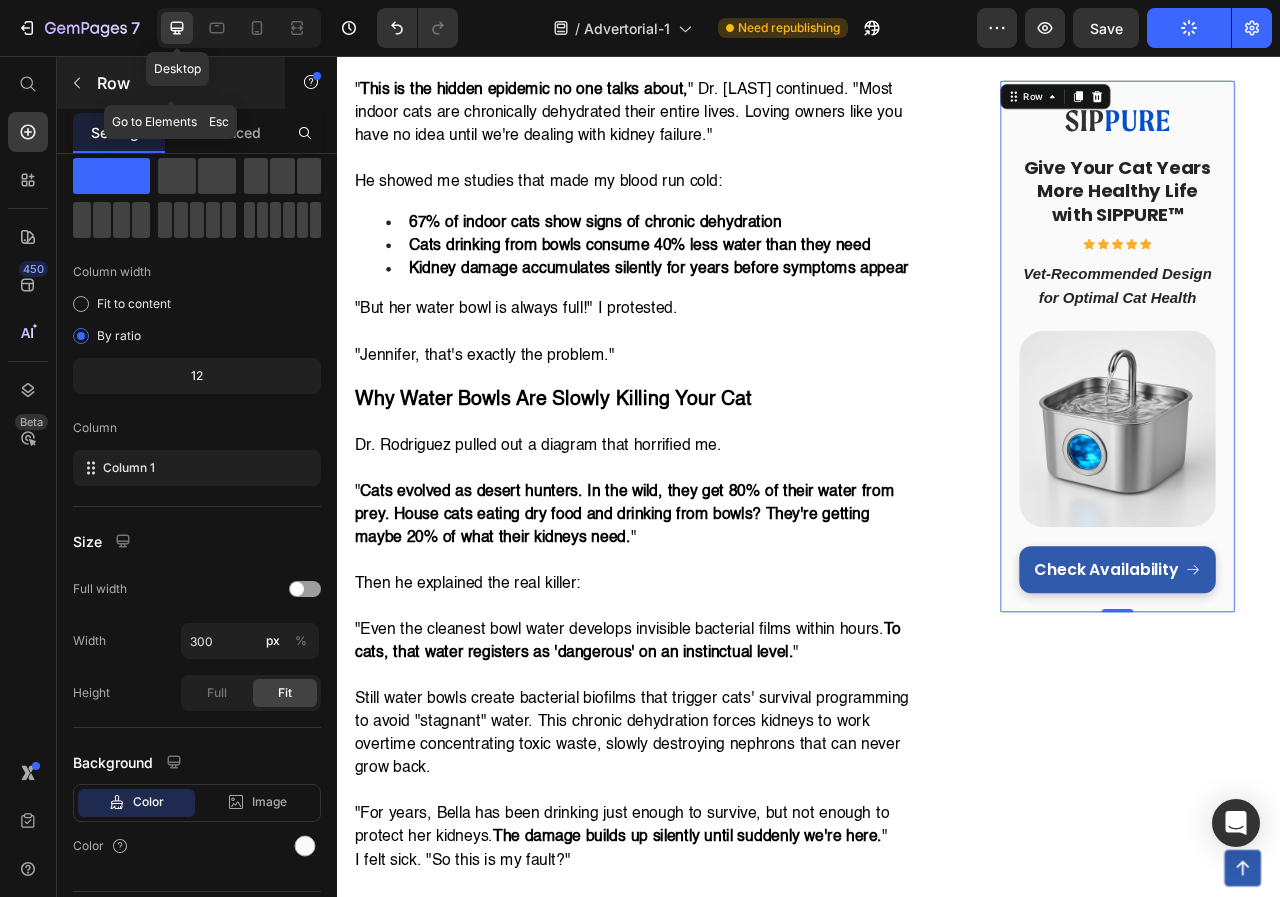 scroll, scrollTop: 2885, scrollLeft: 0, axis: vertical 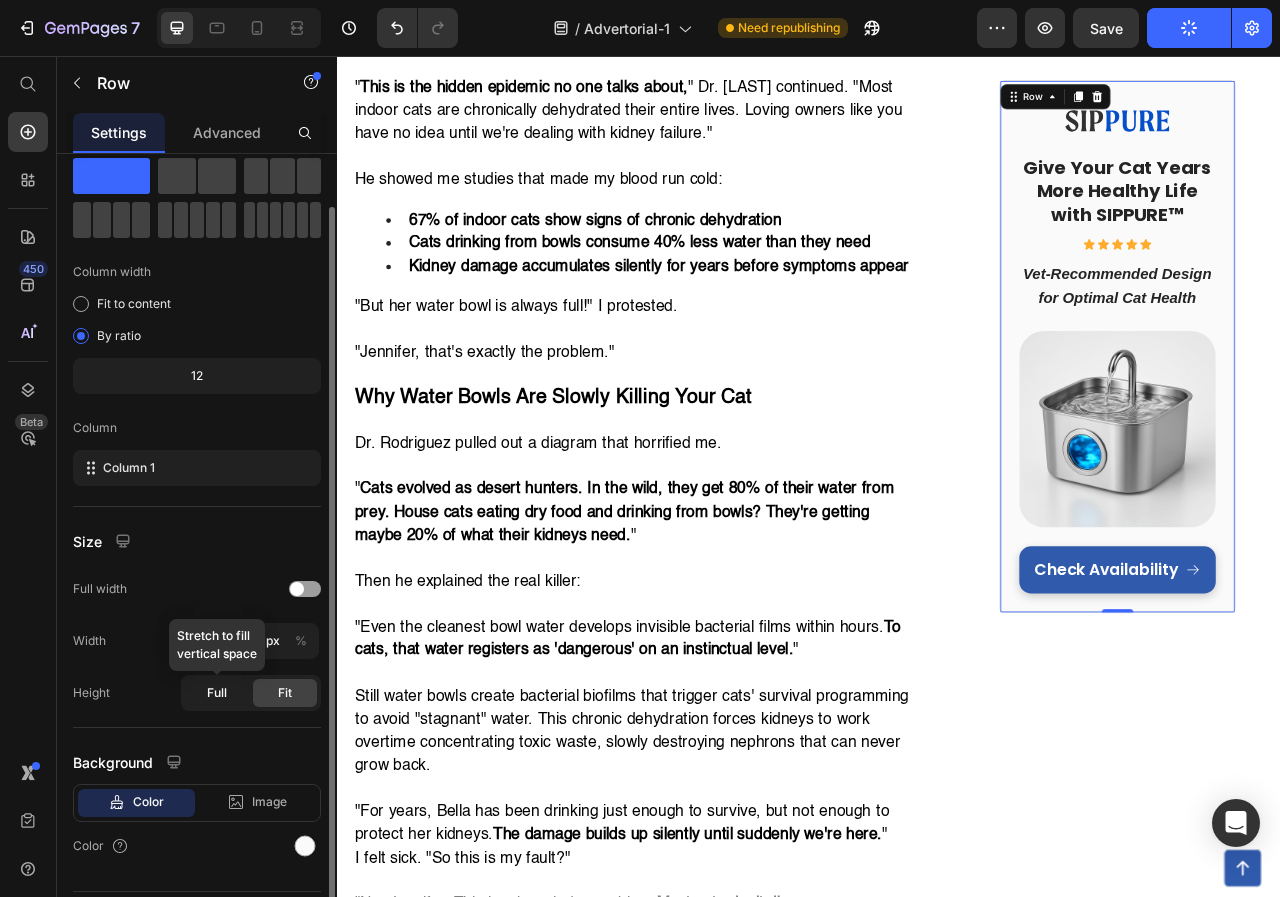 click on "Full" 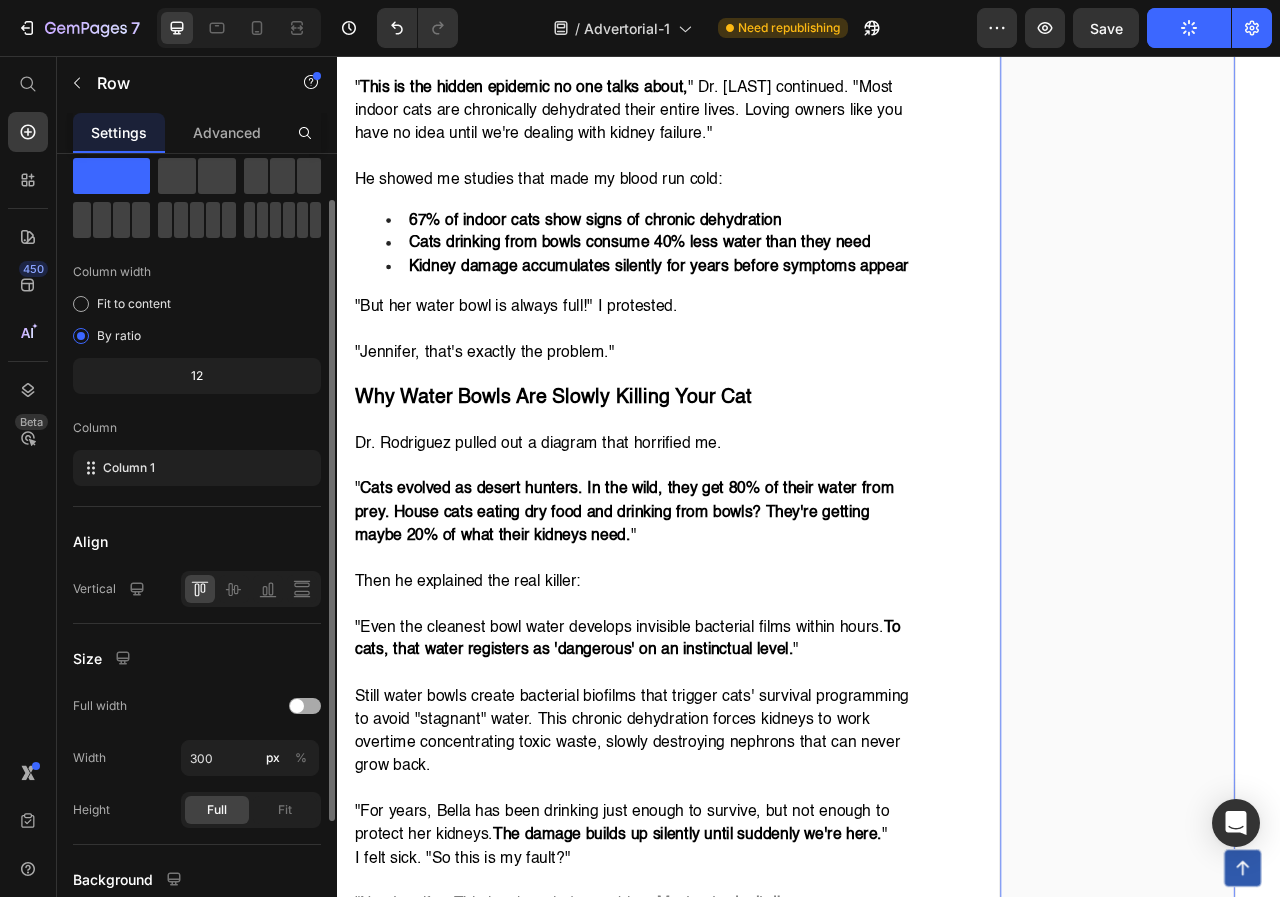 click at bounding box center (305, 706) 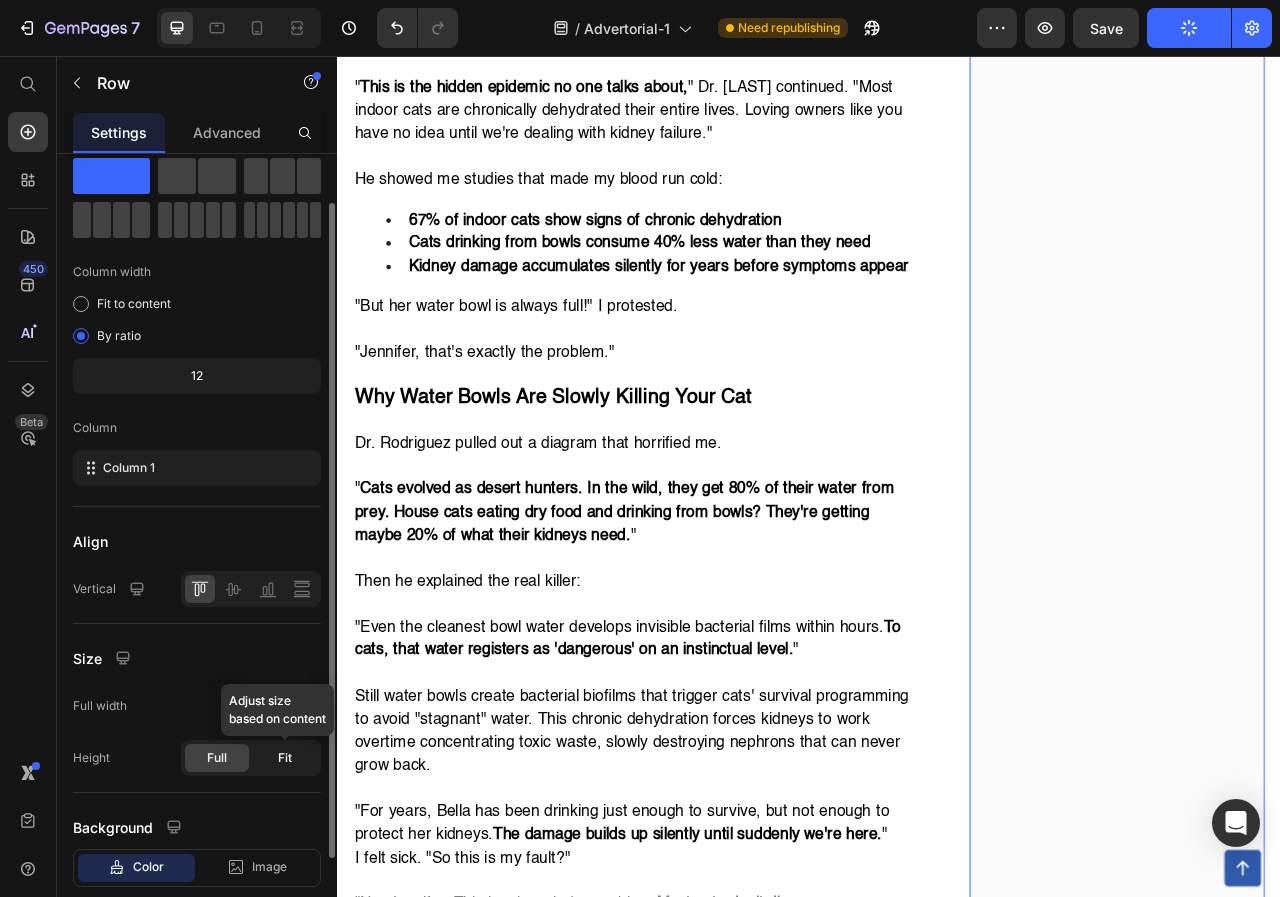 click on "Fit" 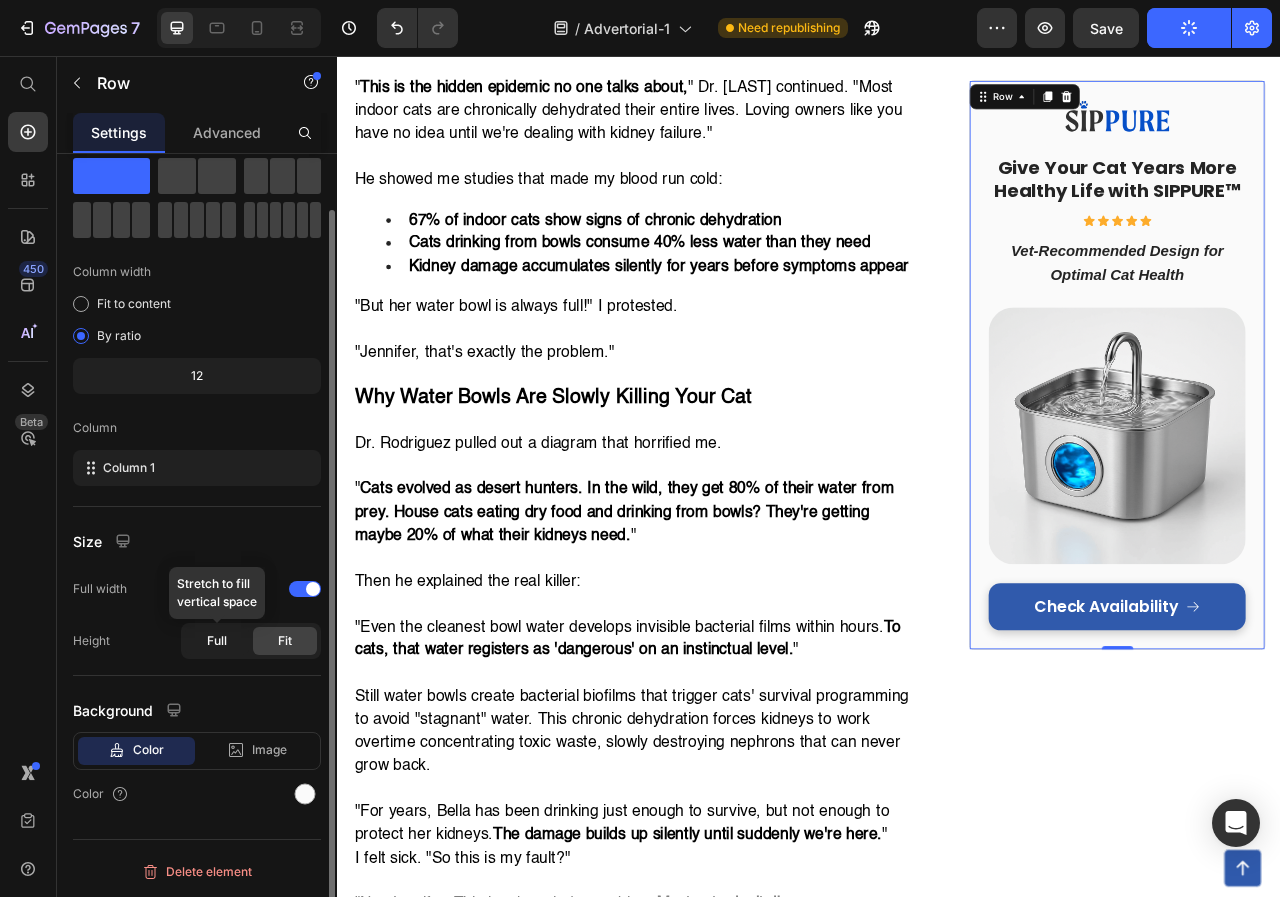 click on "Full" 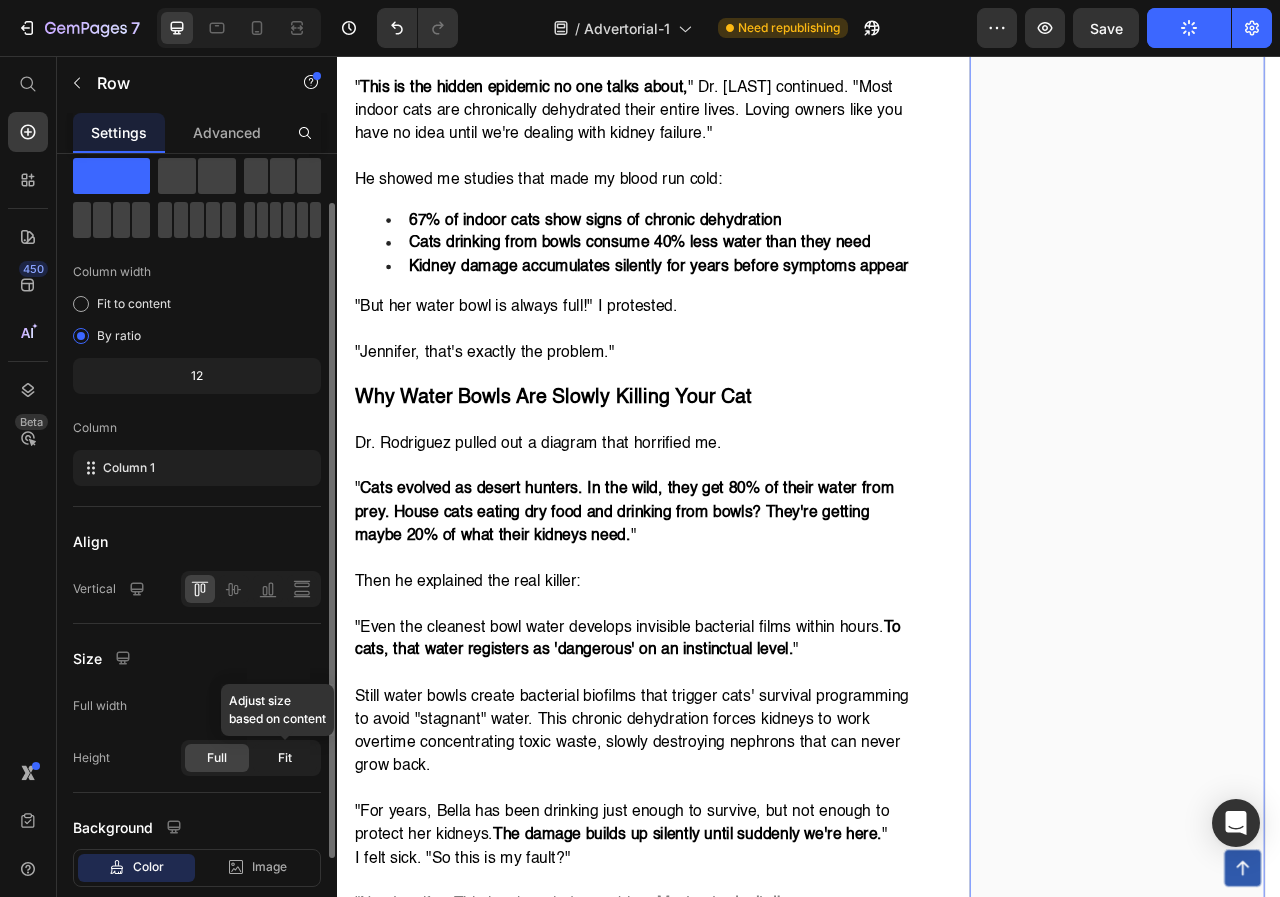 click on "Fit" 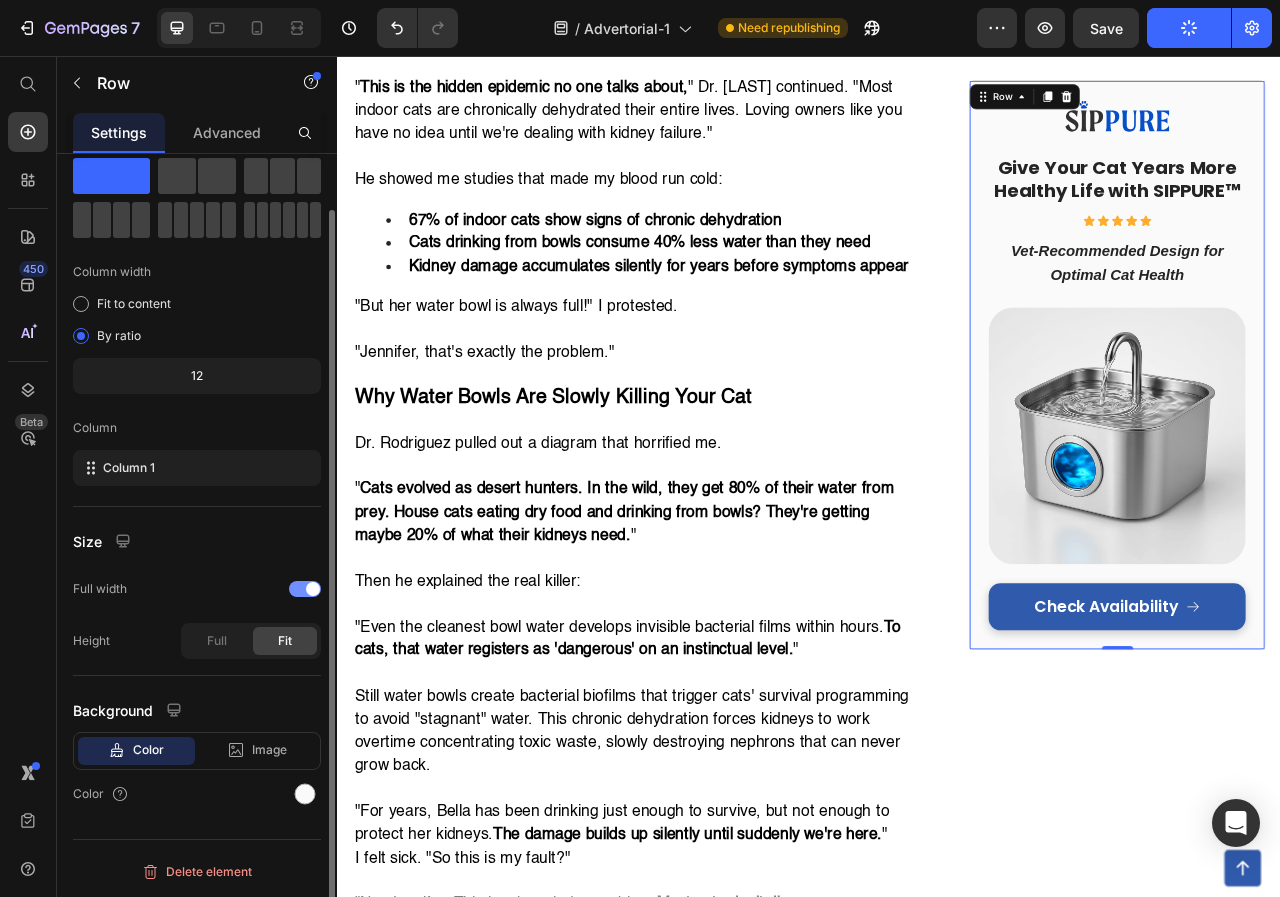 click at bounding box center (305, 589) 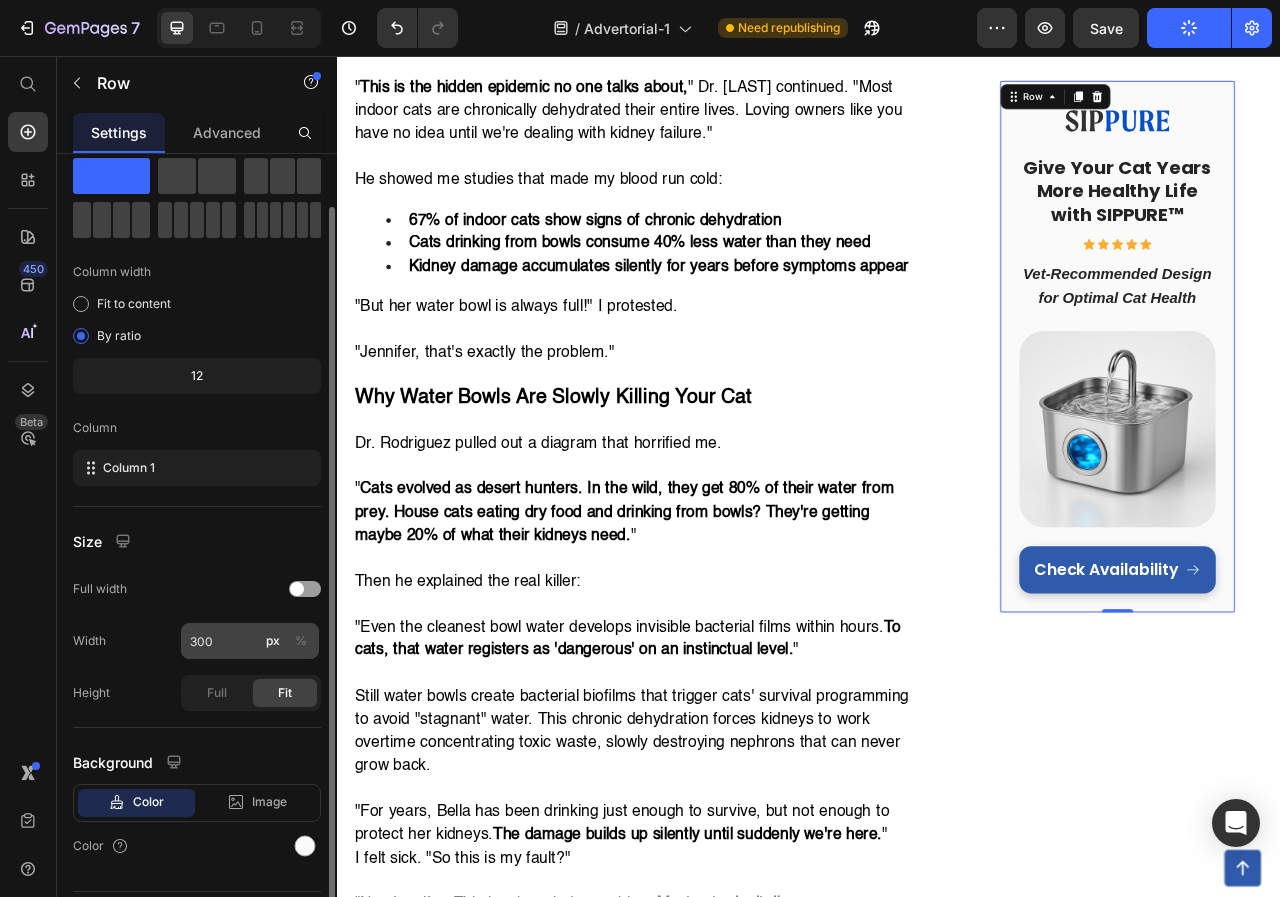 click on "%" at bounding box center (301, 641) 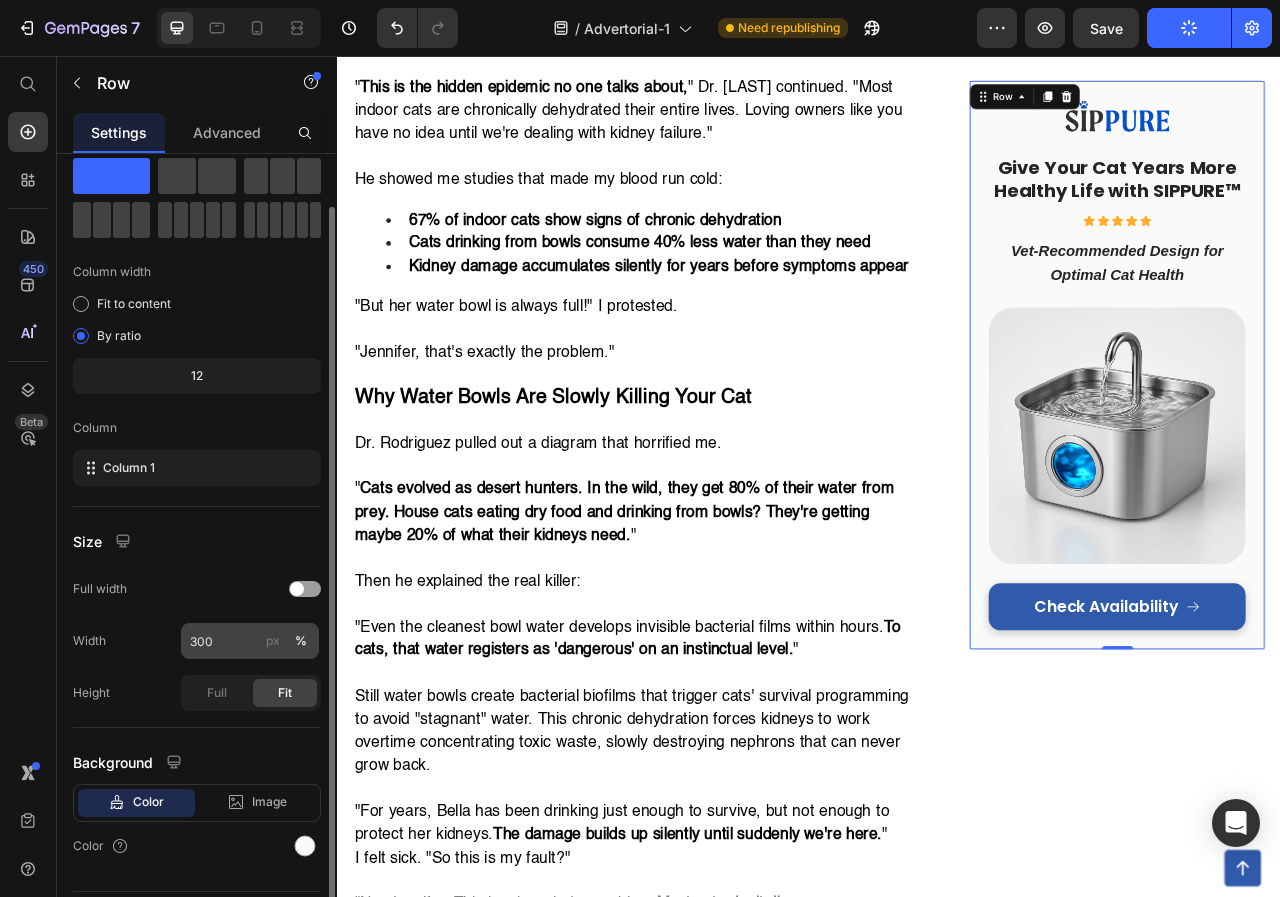 click on "px" at bounding box center (273, 641) 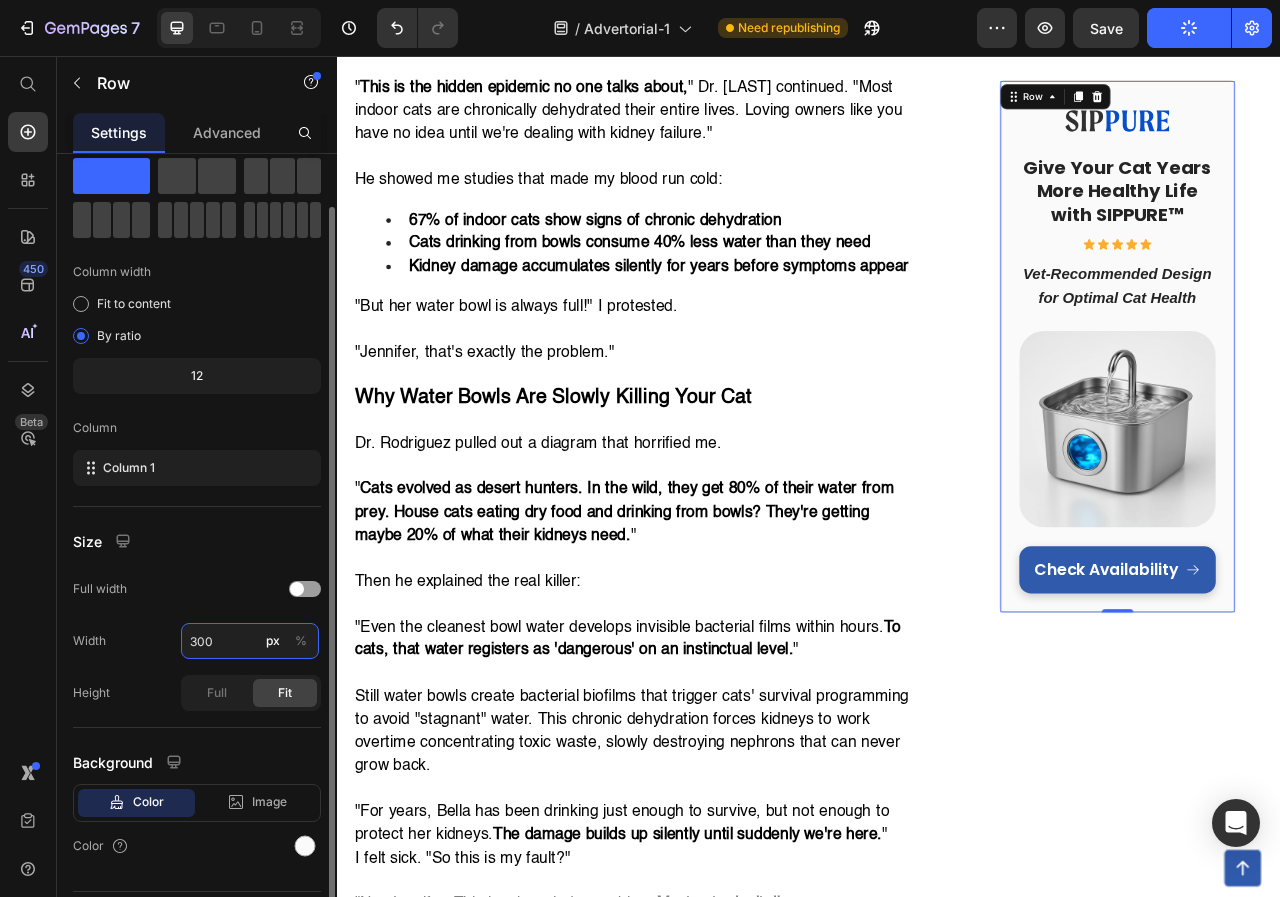 click on "300" at bounding box center (250, 641) 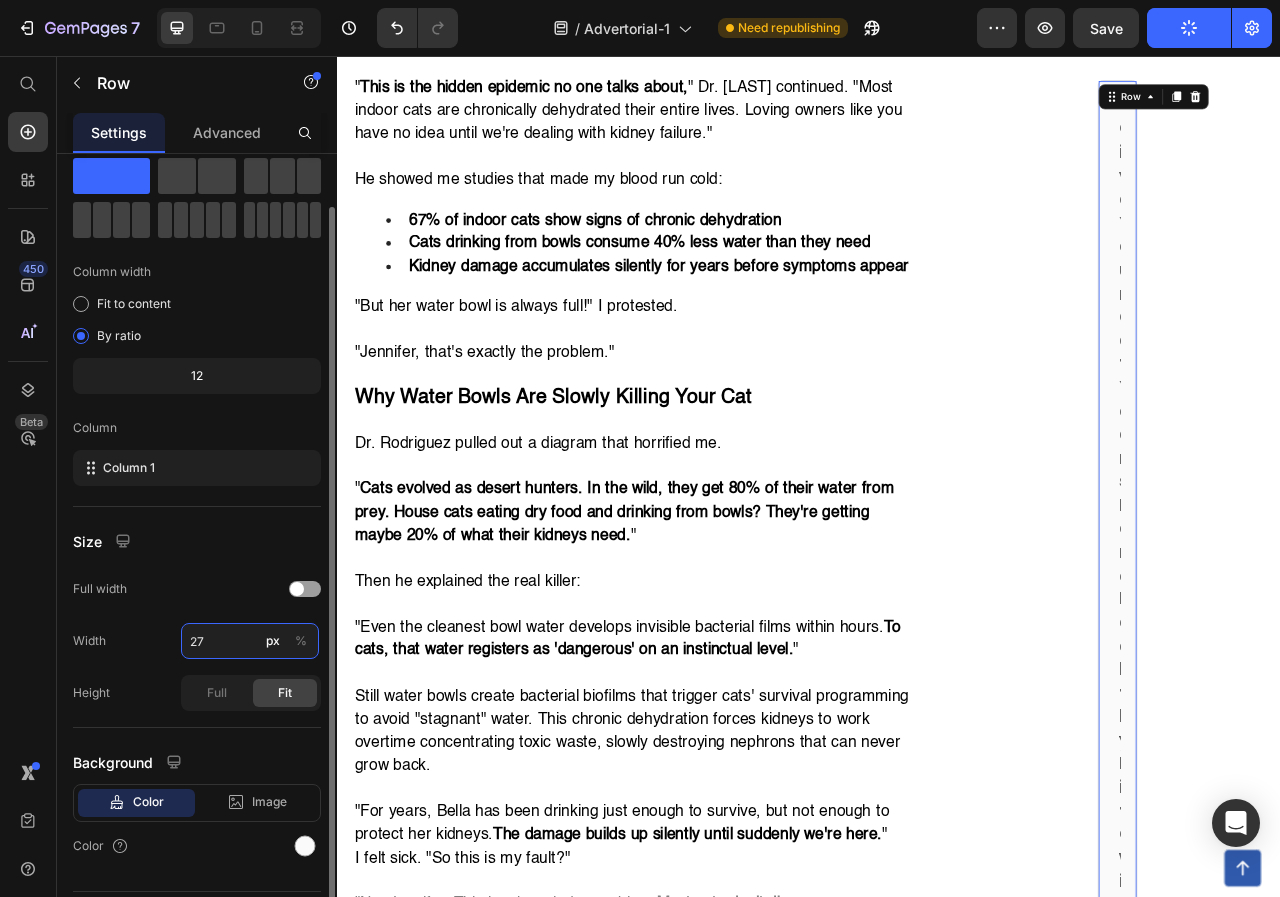 type on "270" 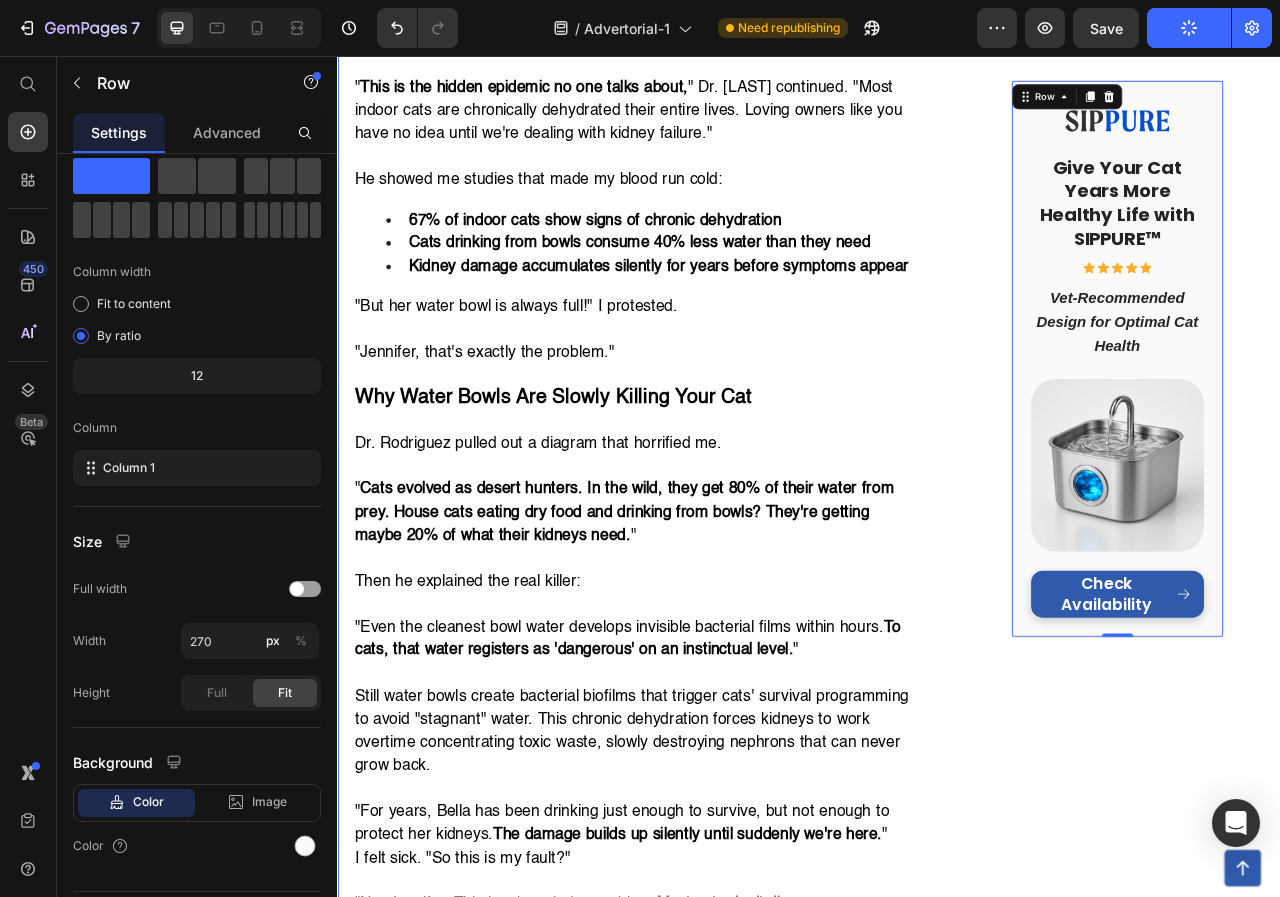 click on "Image Give Your Cat Years More Healthy Life with SIPPURE™ Heading Icon Icon Icon Icon Icon Icon List Vet-Recommended Design for Optimal Cat Health Heading Image
Check Availability Button Row   0" at bounding box center [1328, 1232] 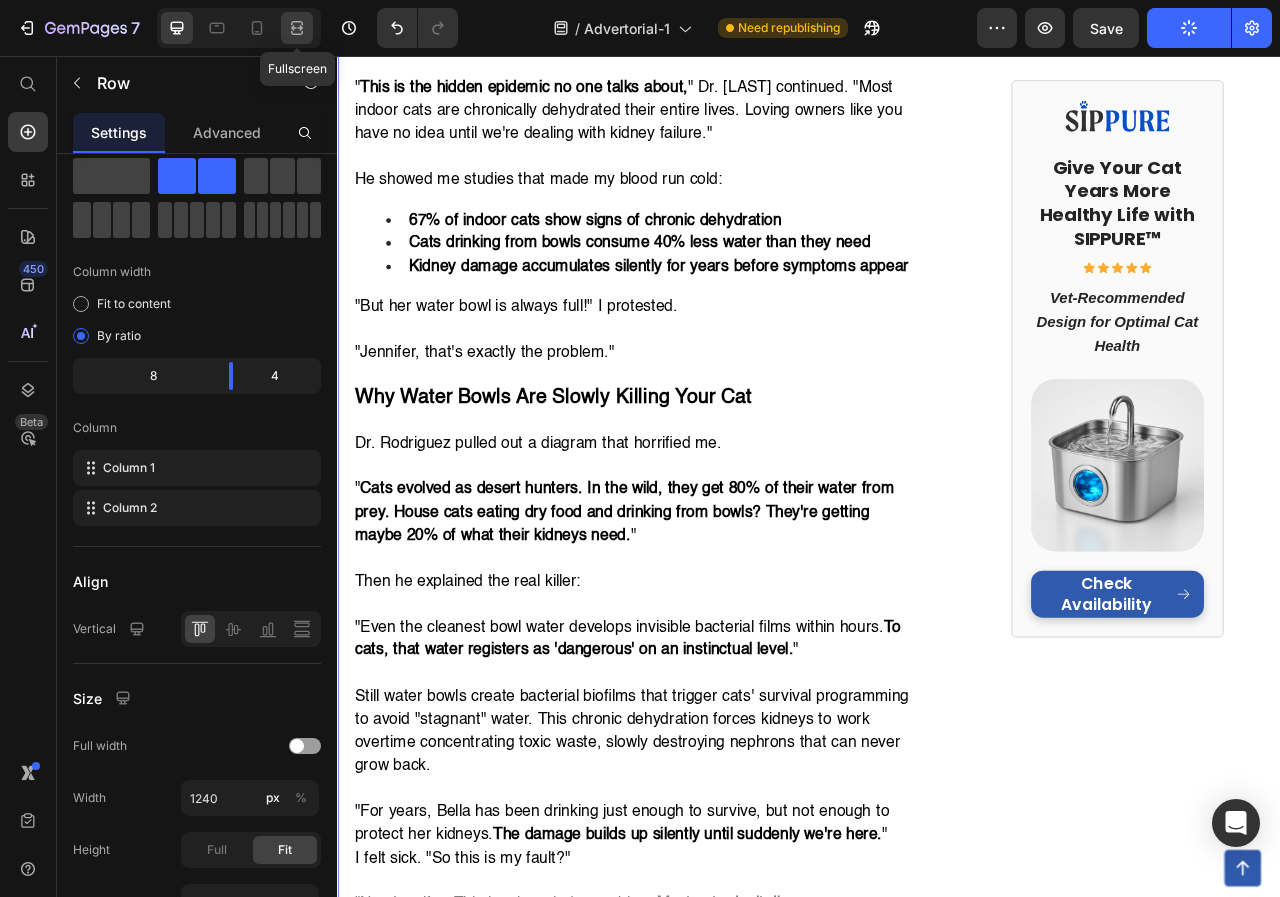 click 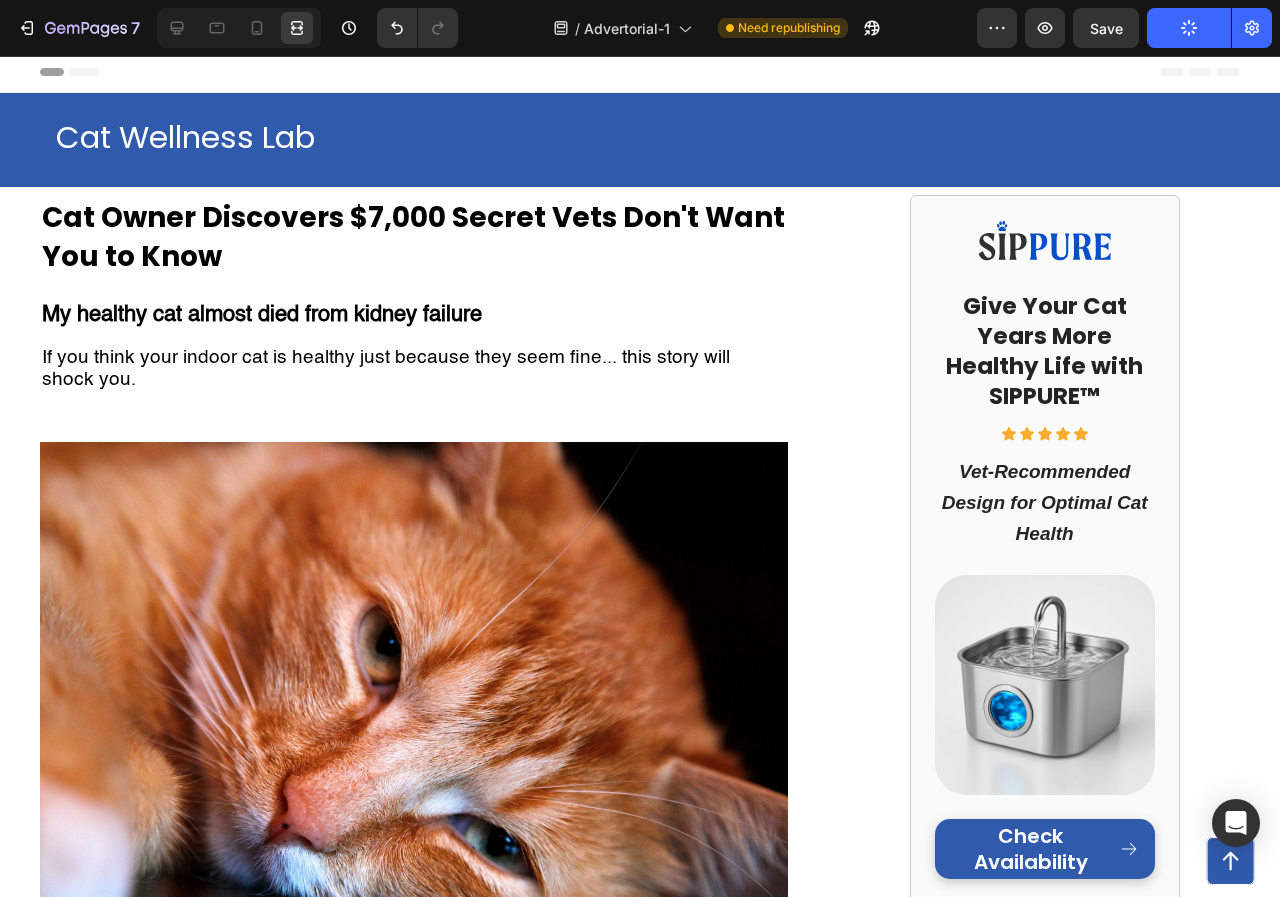 scroll, scrollTop: 0, scrollLeft: 0, axis: both 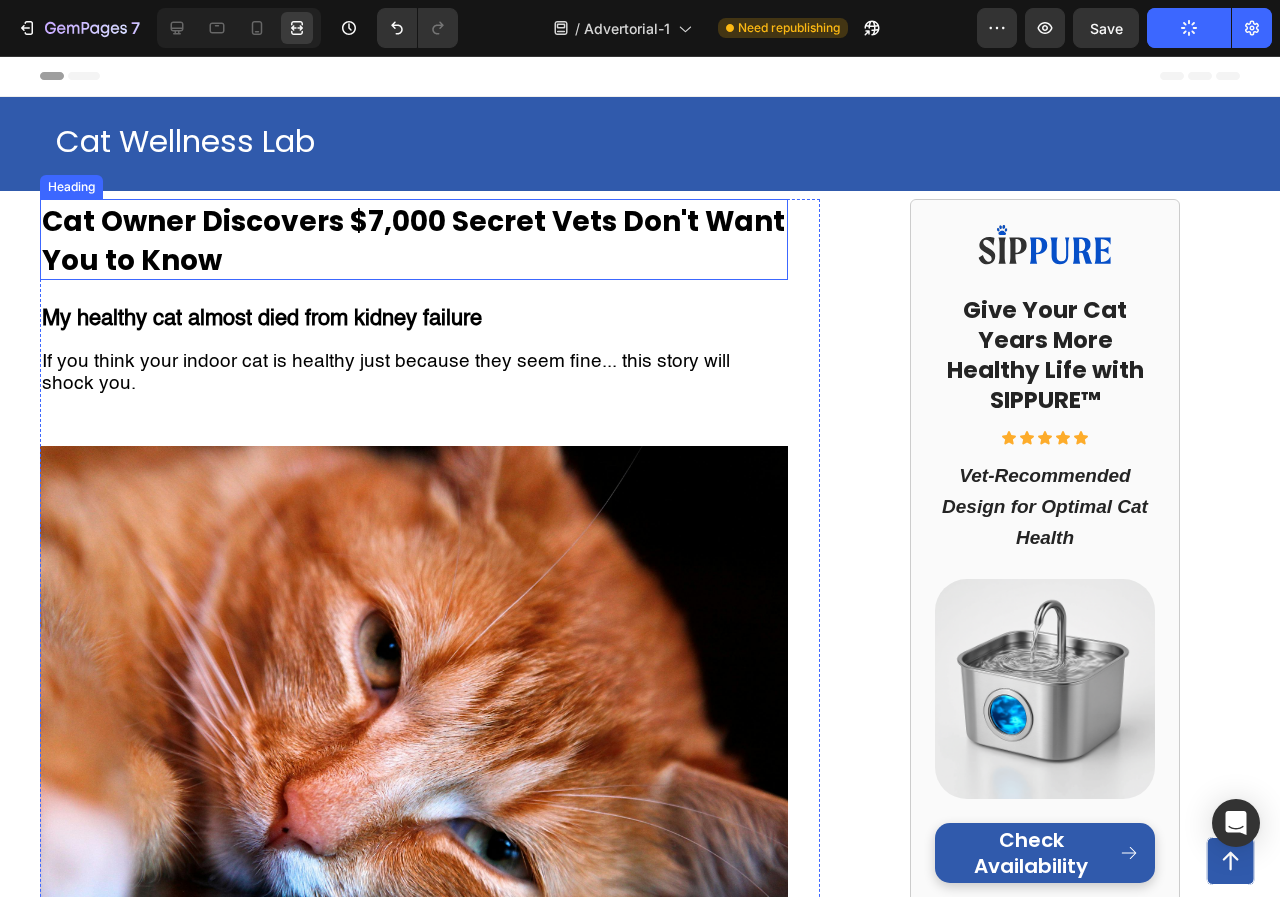 click on "Cat Owner Discovers $7,000 Secret Vets Don't Want You to Know" at bounding box center [413, 240] 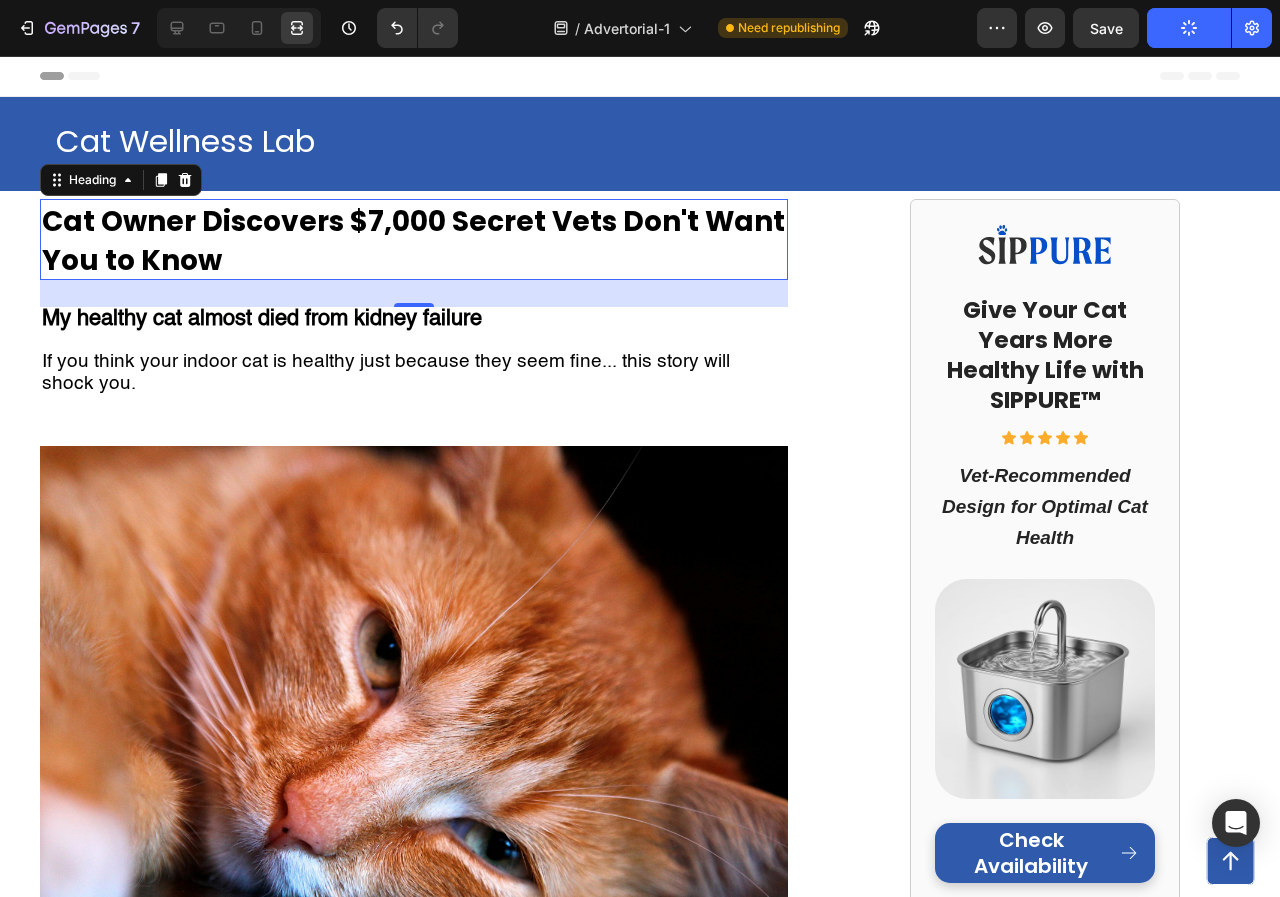 scroll, scrollTop: 0, scrollLeft: 0, axis: both 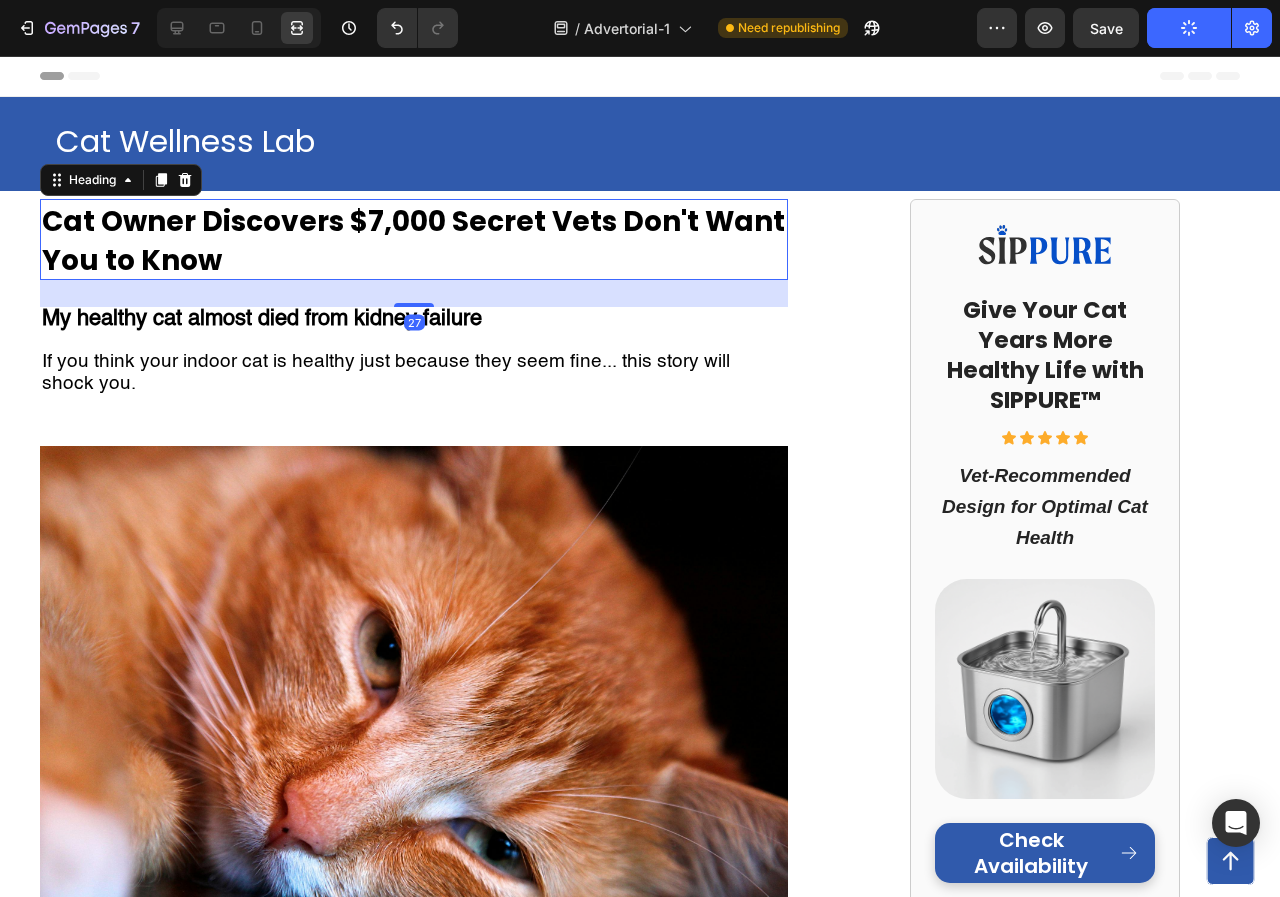 click on "Cat Owner Discovers $7,000 Secret Vets Don't Want You to Know" at bounding box center (413, 240) 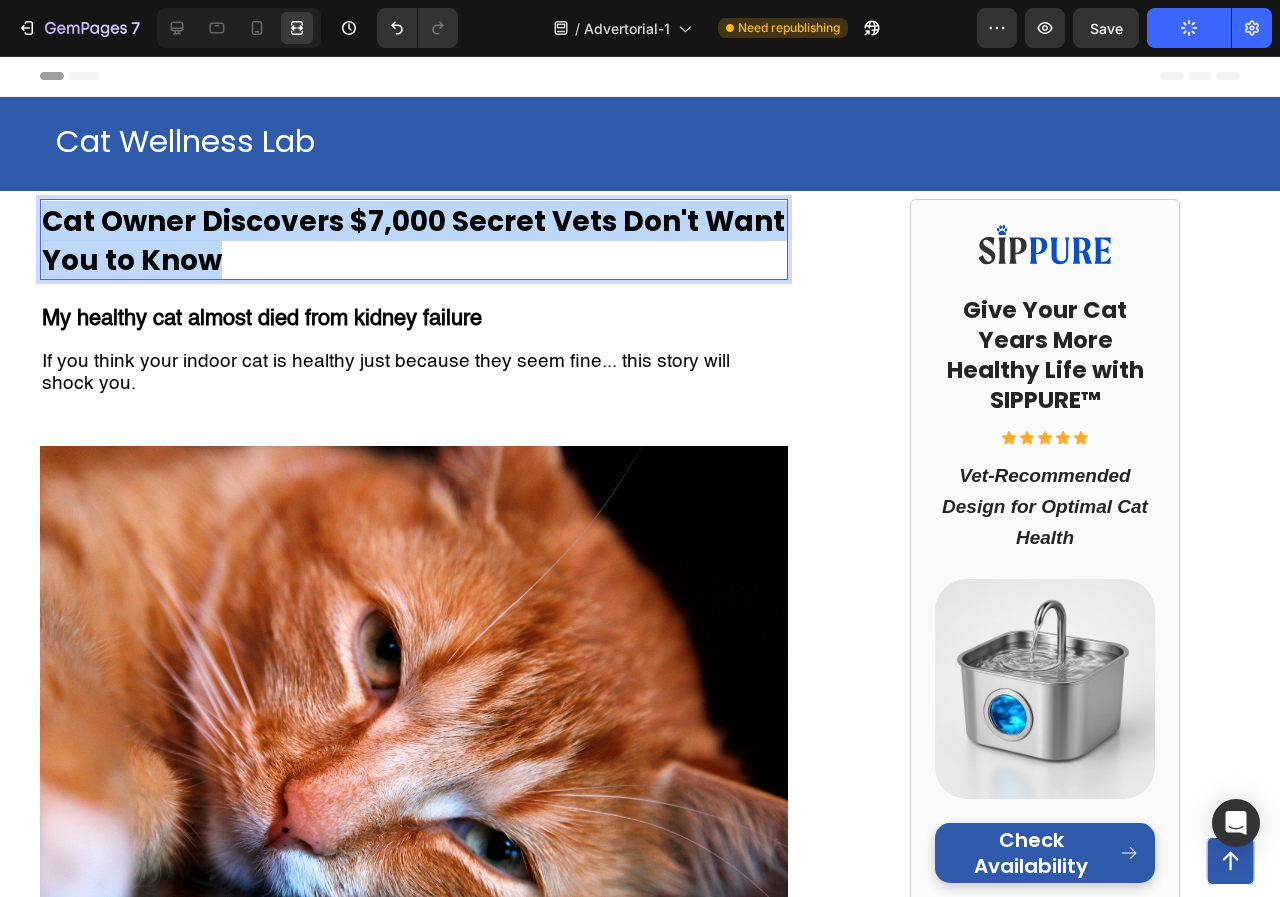 click on "Cat Owner Discovers $7,000 Secret Vets Don't Want You to Know" at bounding box center [413, 240] 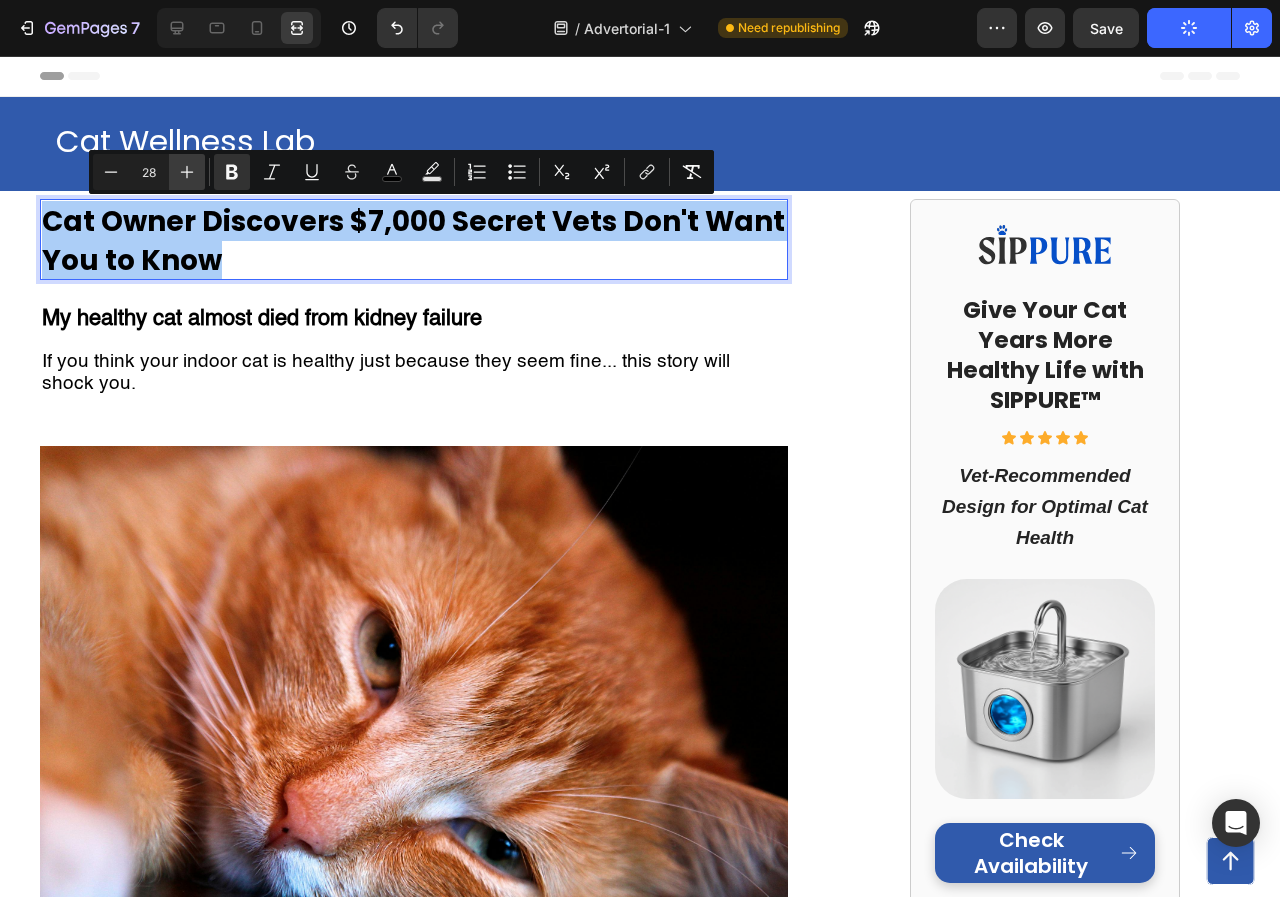 click 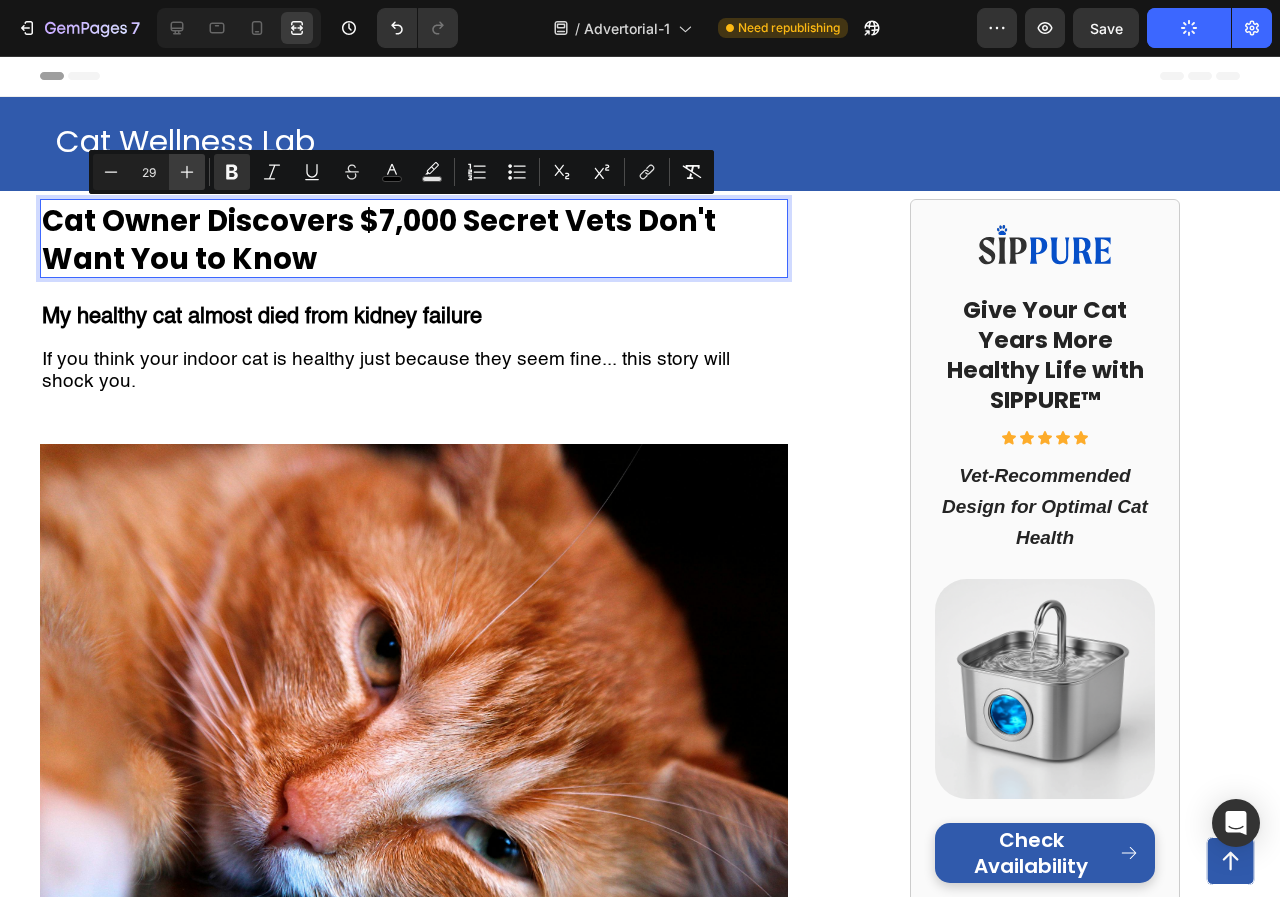 click 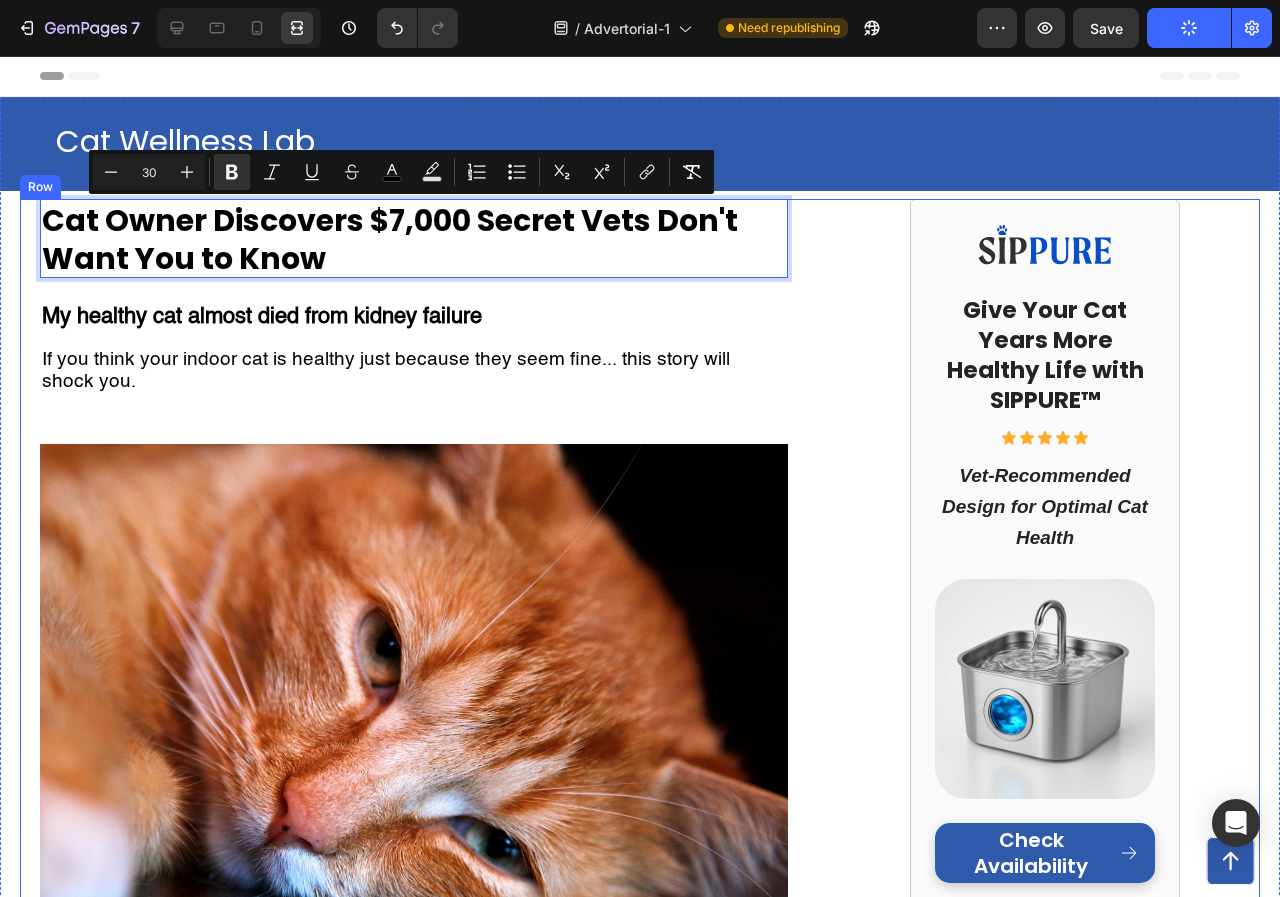 click on "Image Give Your Cat Years More Healthy Life with SIPPURE™ Heading Icon Icon Icon Icon Icon Icon List Vet-Recommended Design for Optimal Cat Health Heading Image
Check Availability Button Row" at bounding box center [1045, 4081] 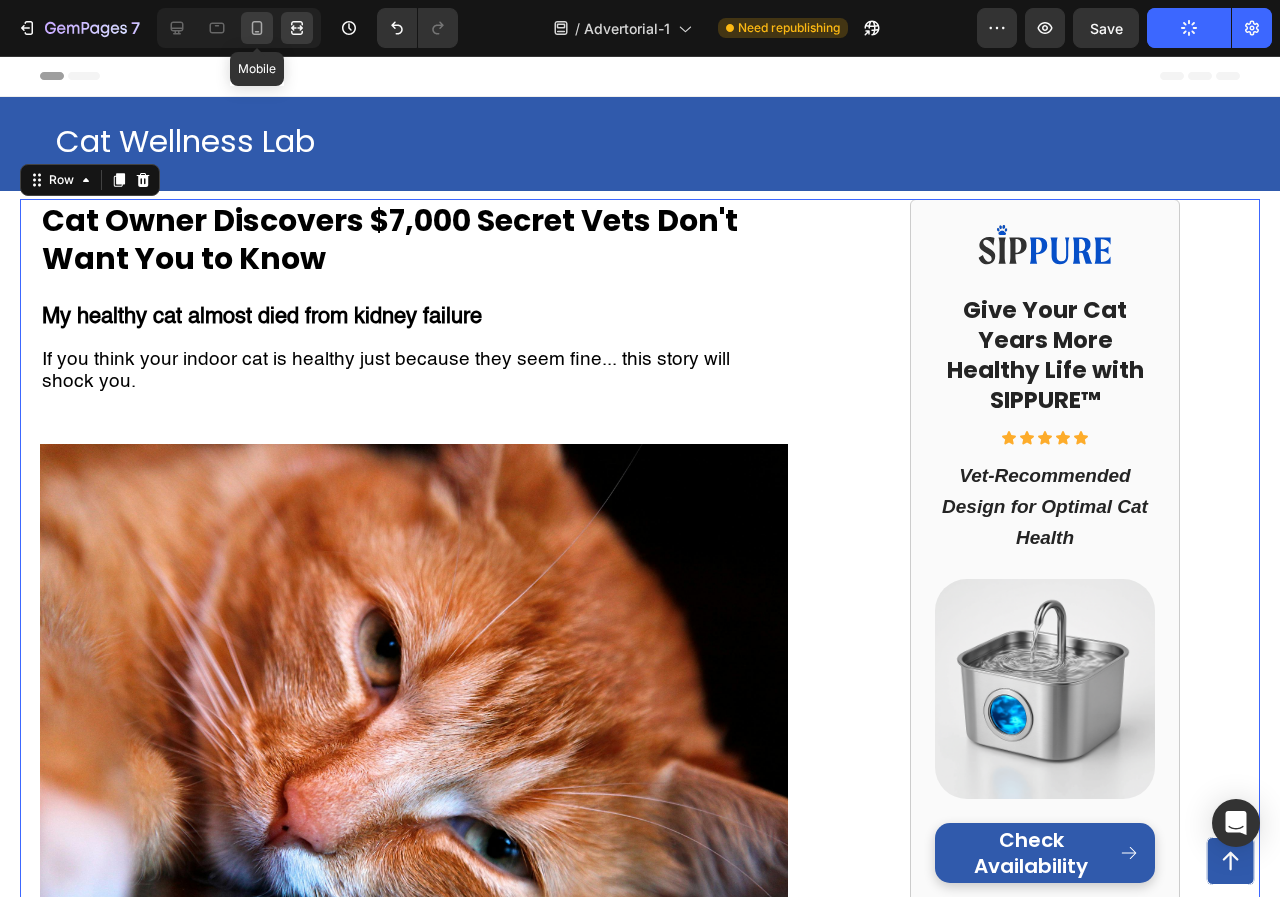 click 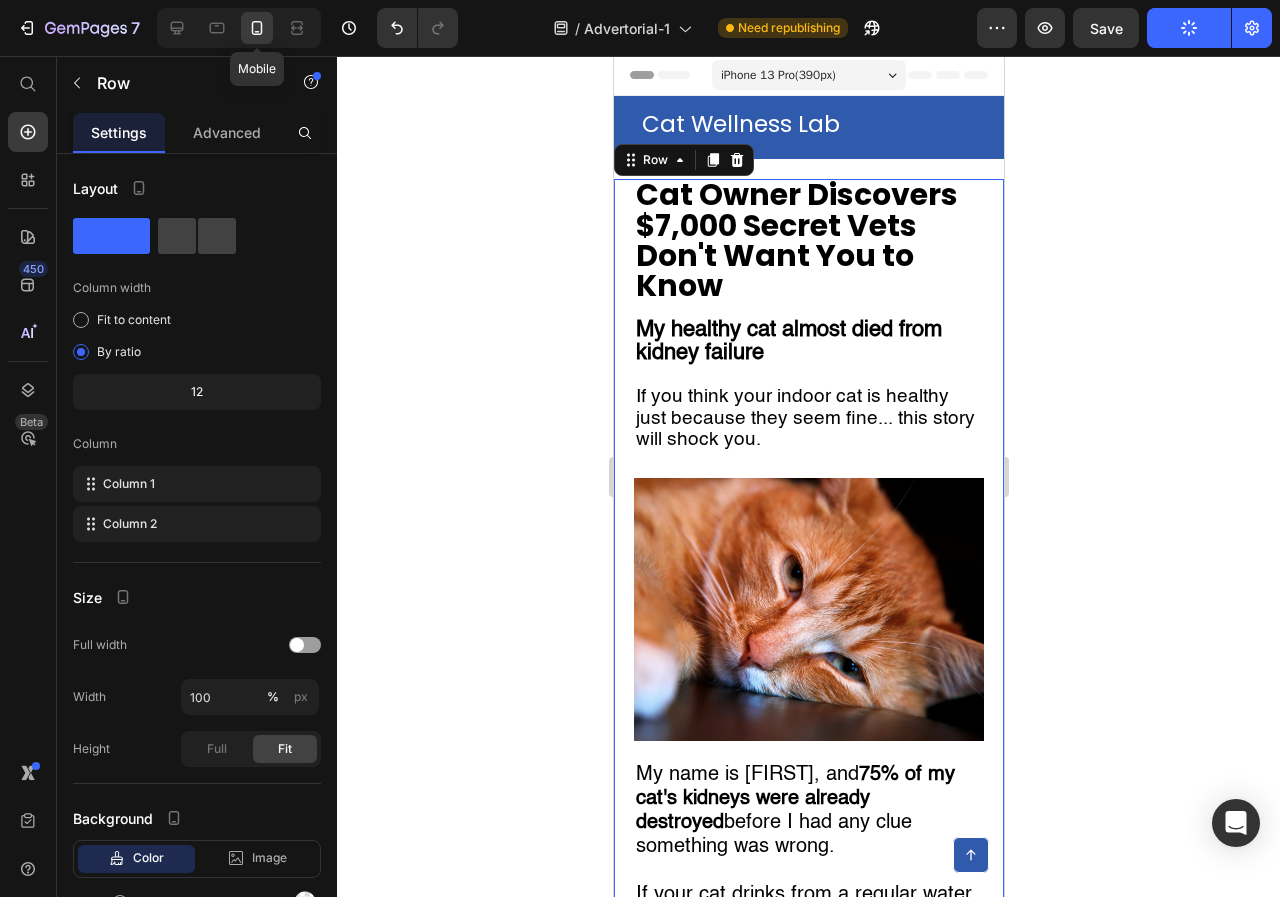 scroll, scrollTop: 54, scrollLeft: 0, axis: vertical 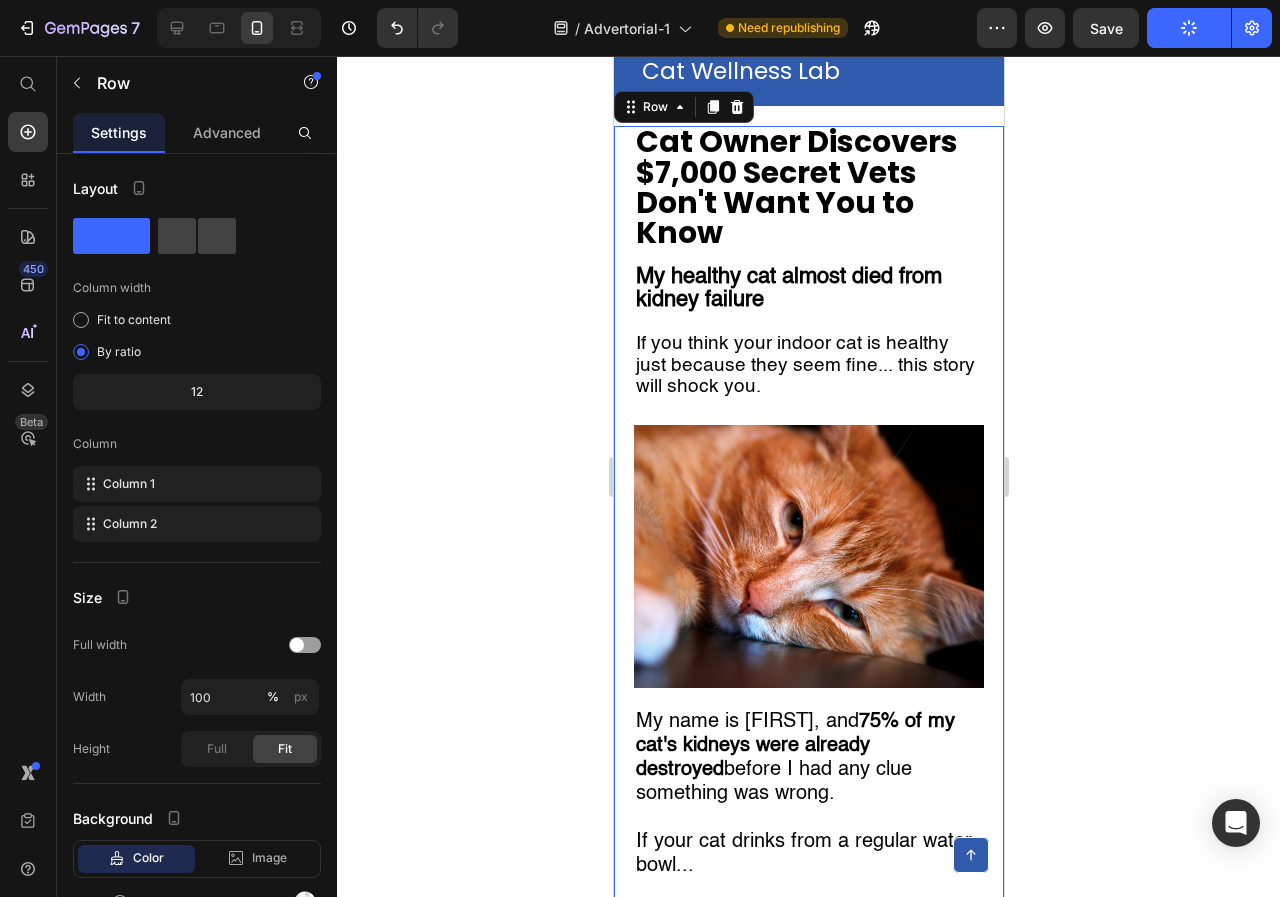 click 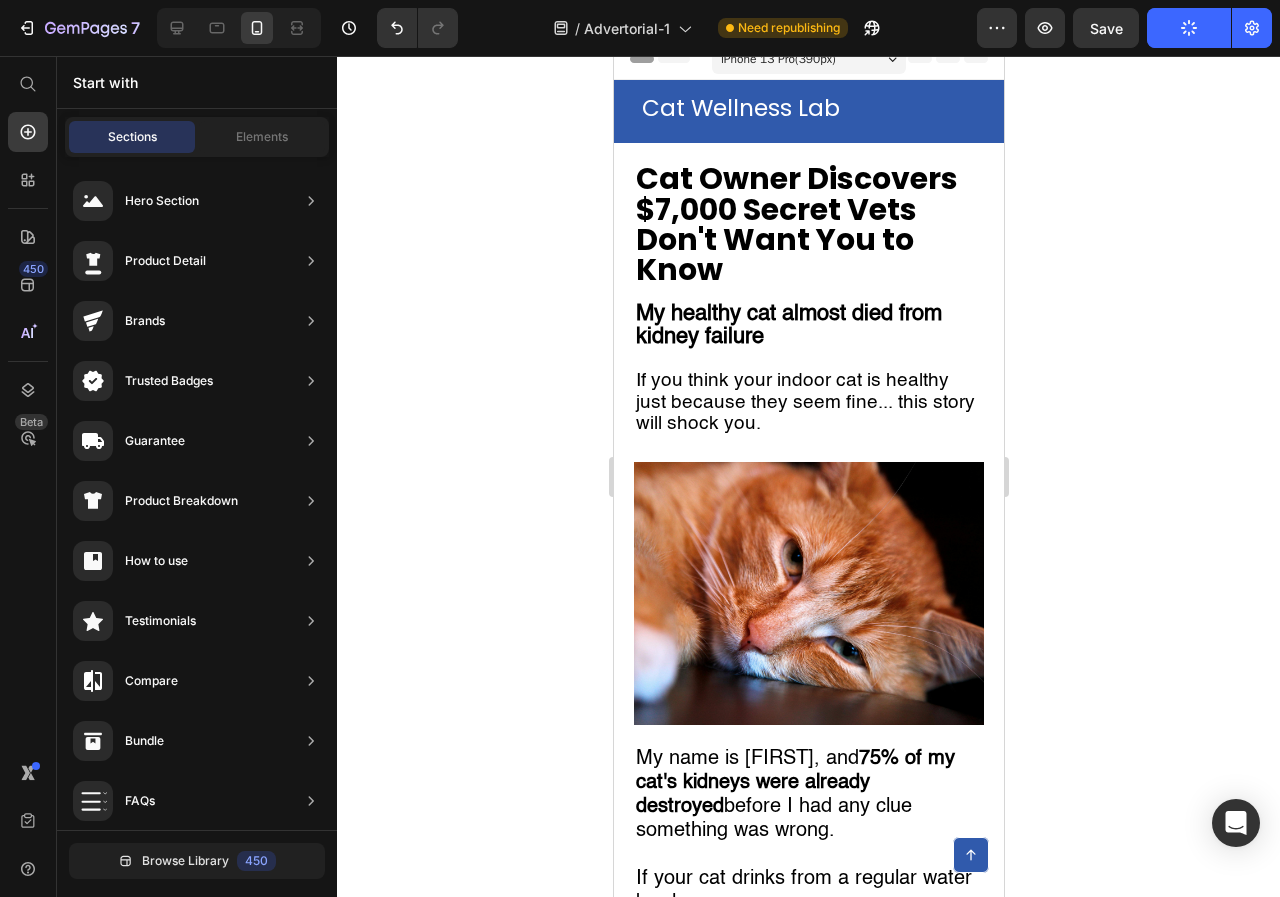 scroll, scrollTop: 0, scrollLeft: 0, axis: both 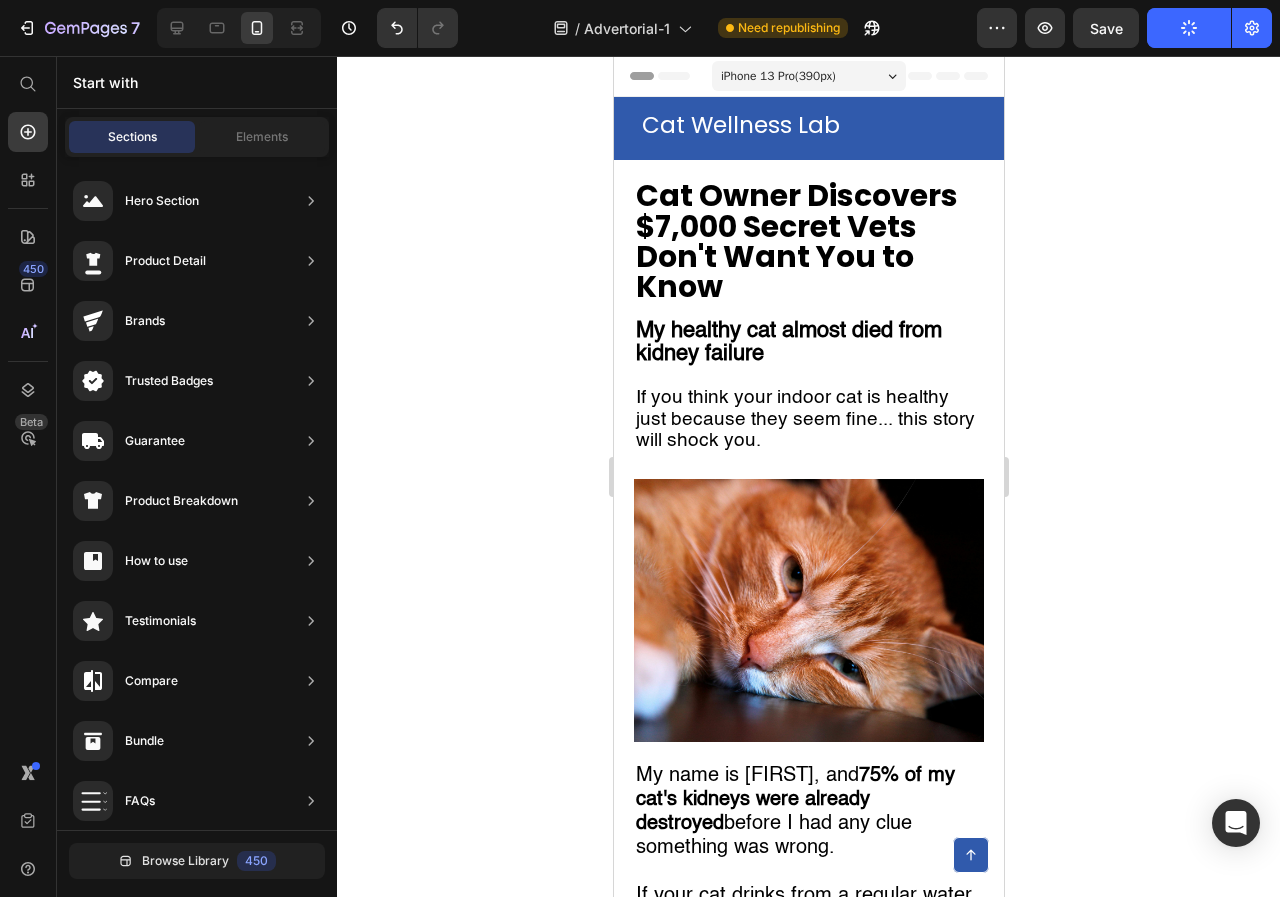 drag, startPoint x: 994, startPoint y: 726, endPoint x: 1617, endPoint y: 137, distance: 857.3506 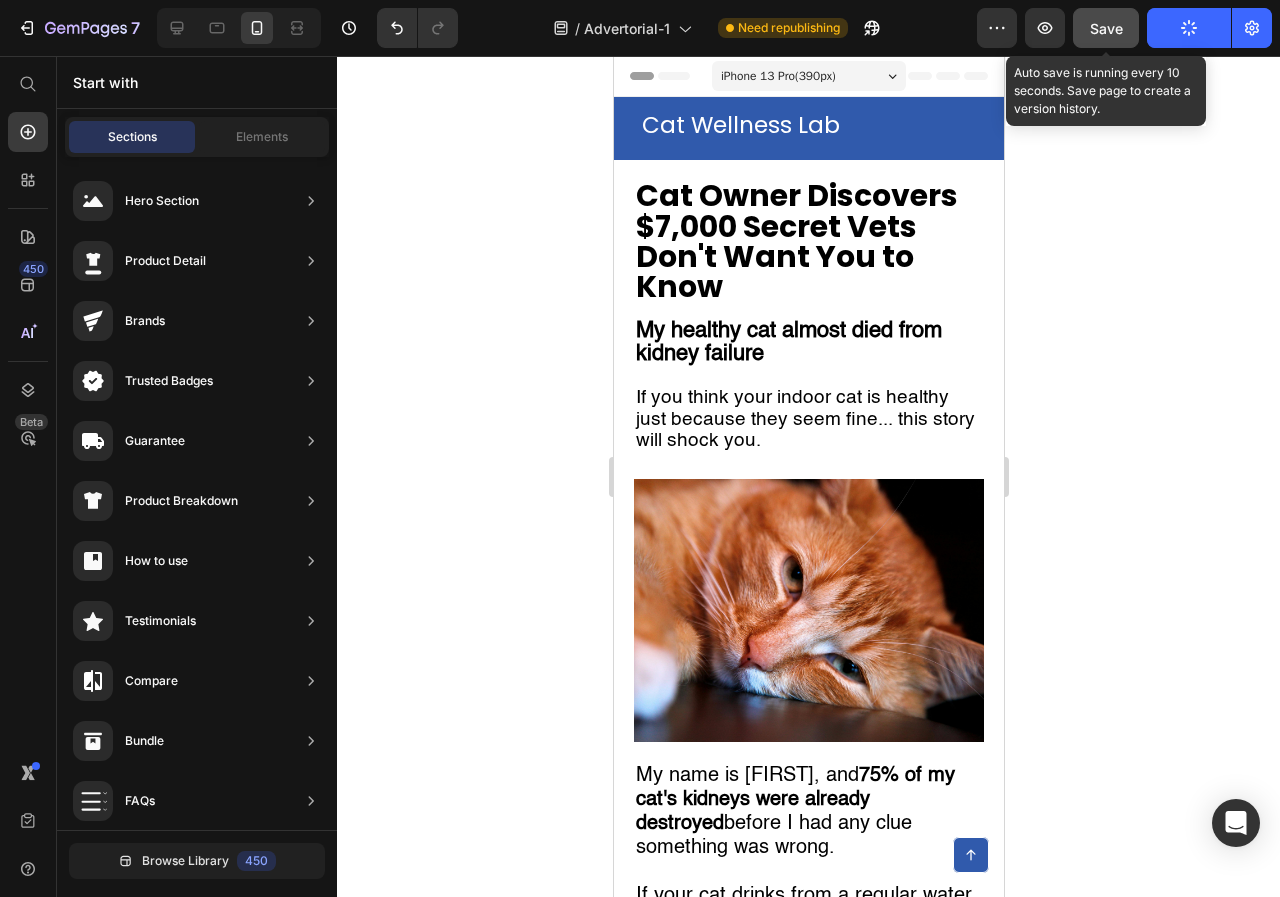 click on "Save" 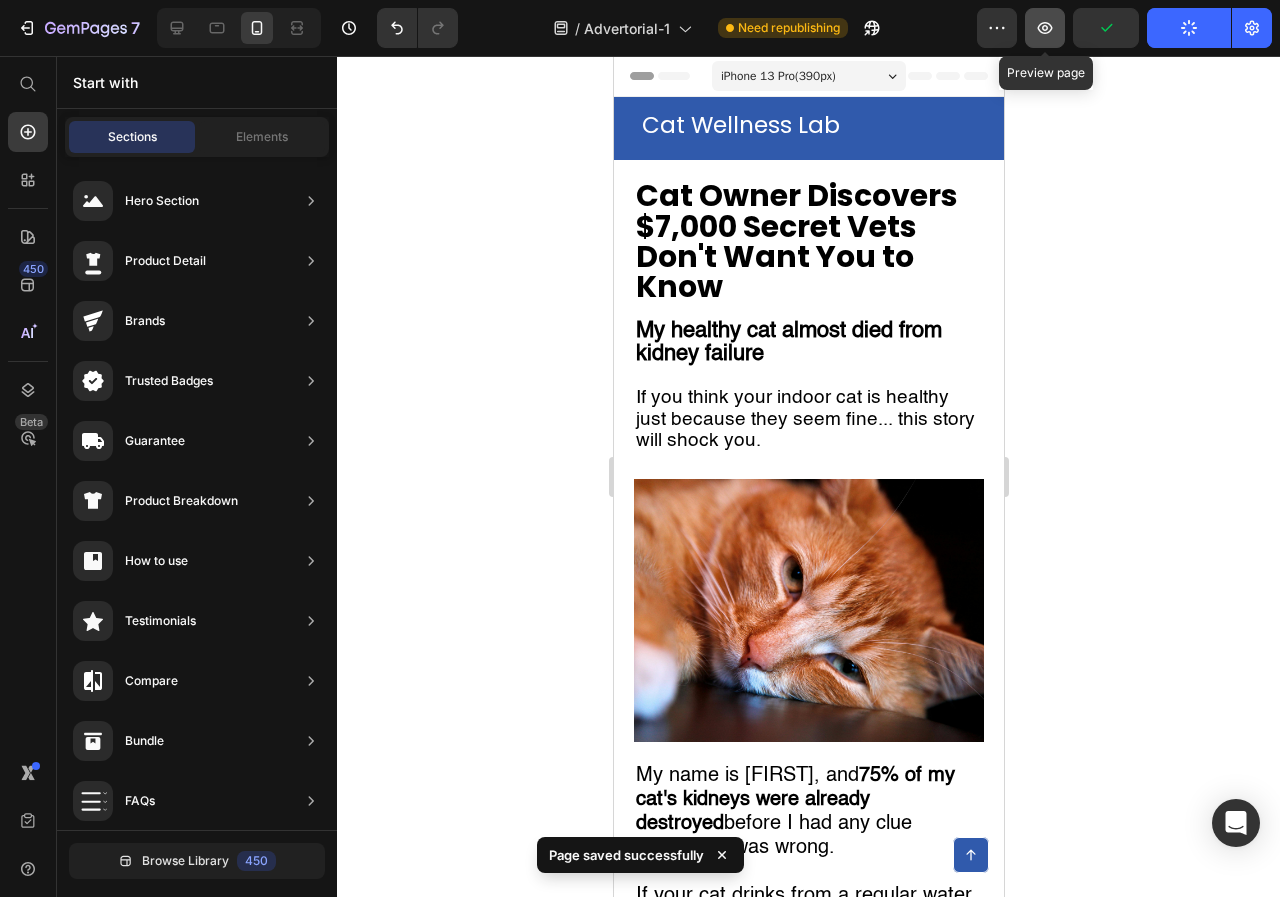 click 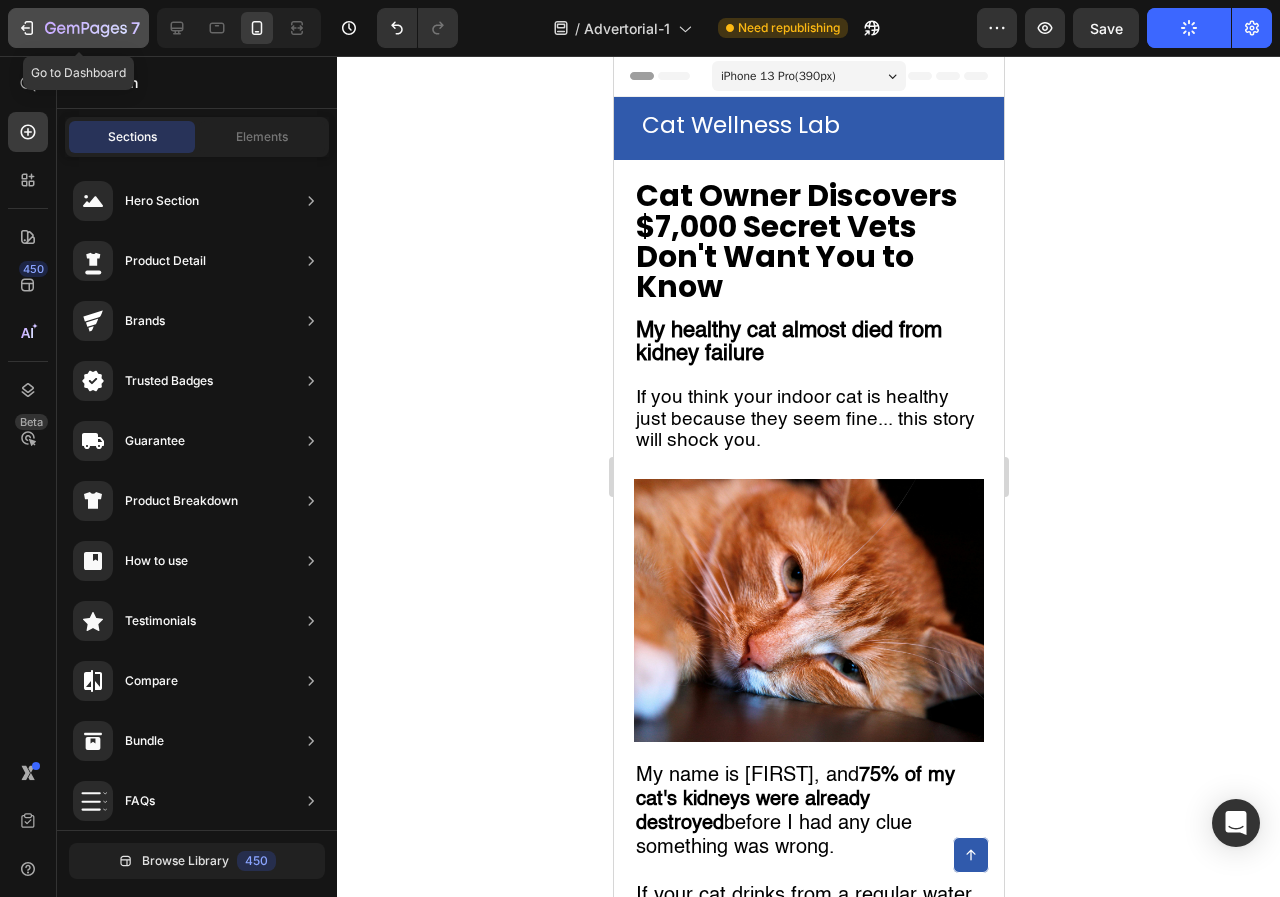 click on "7" 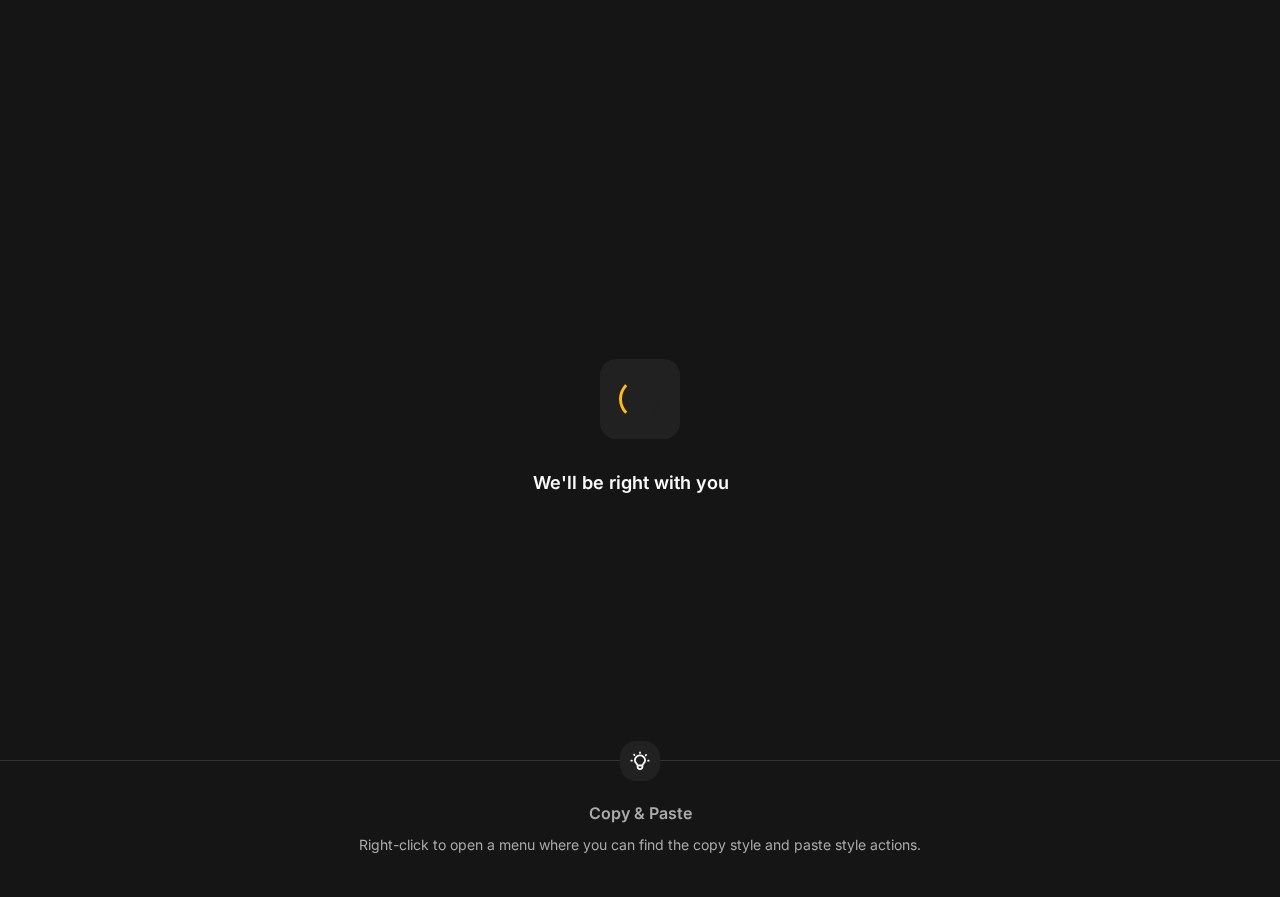 scroll, scrollTop: 0, scrollLeft: 0, axis: both 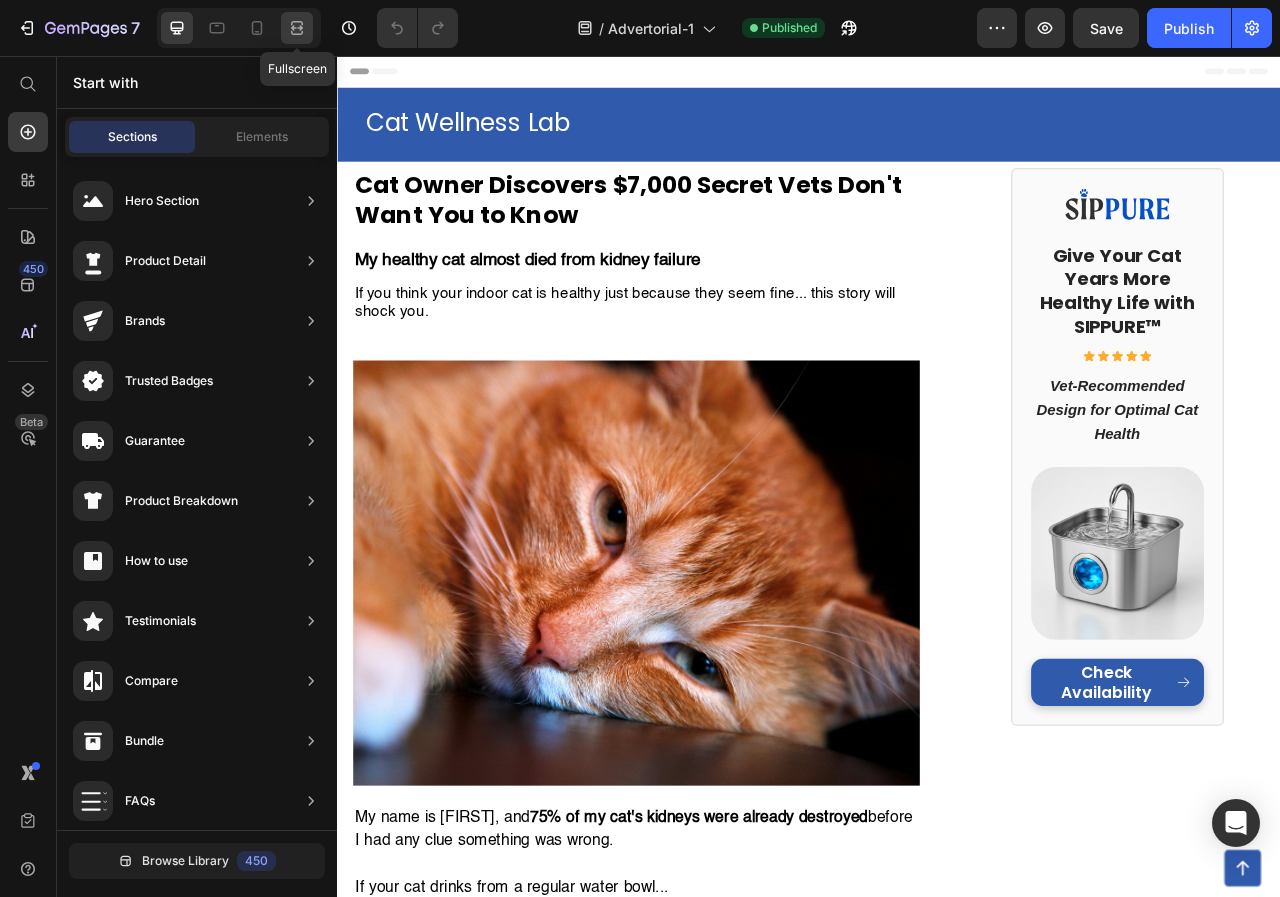 click 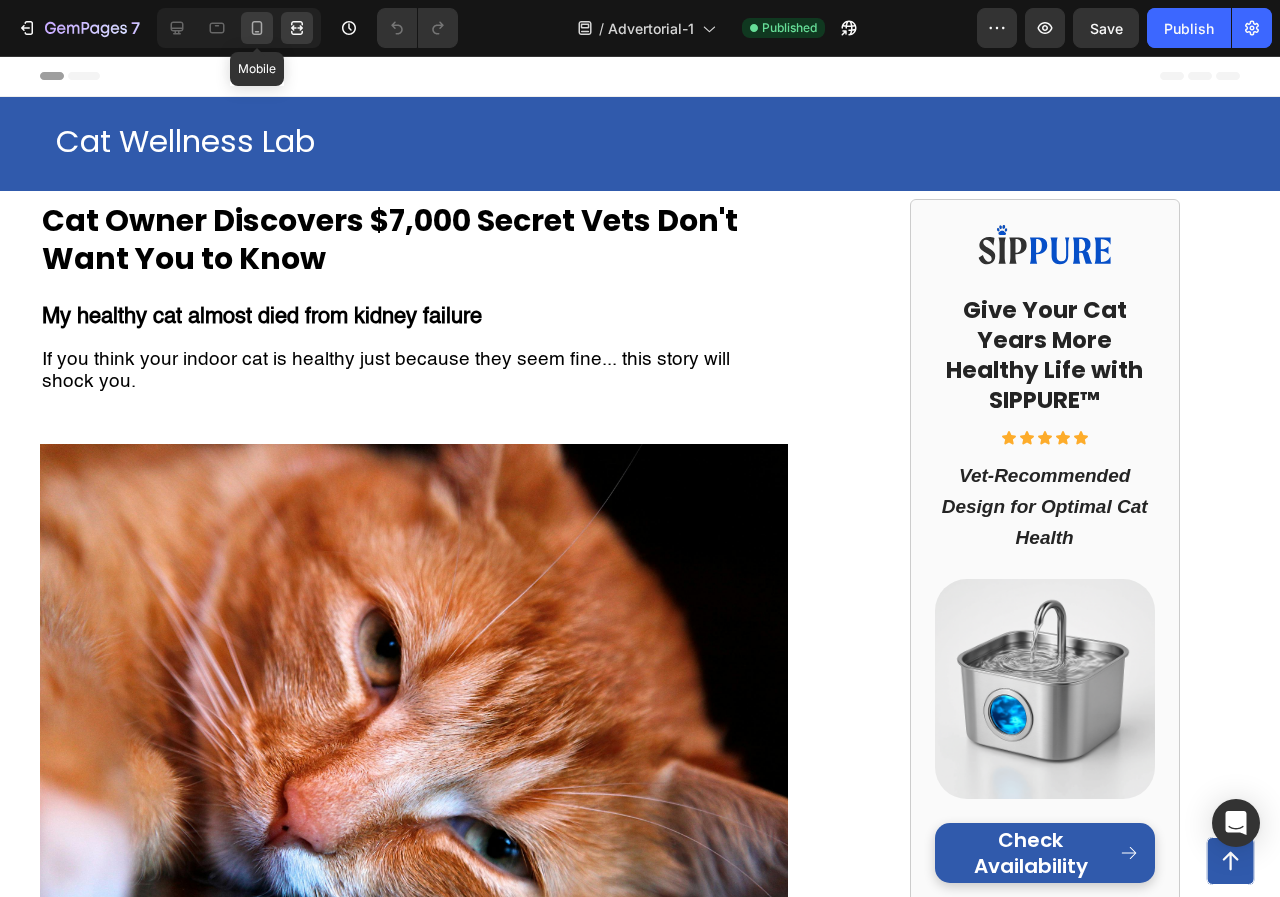 click 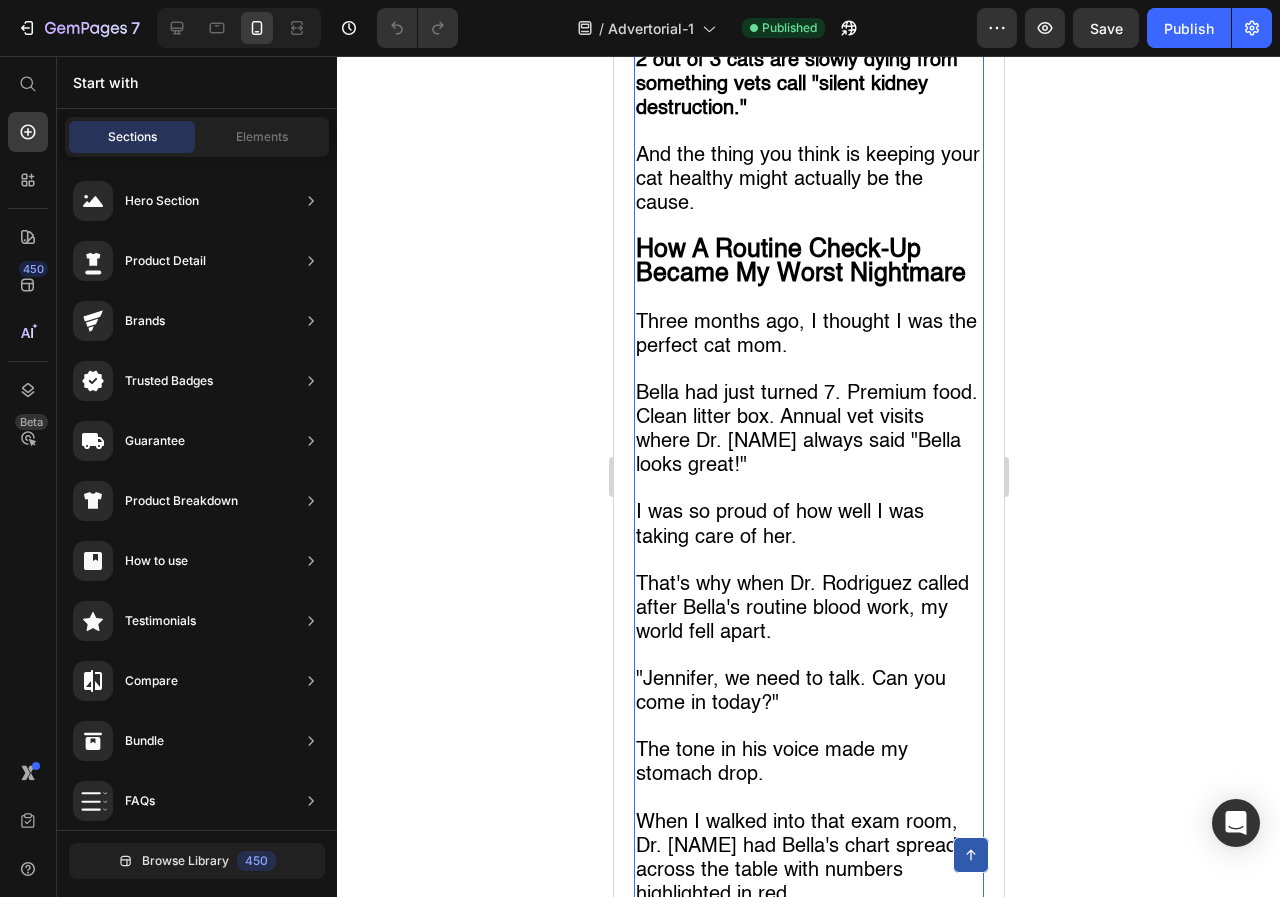 scroll, scrollTop: 1200, scrollLeft: 0, axis: vertical 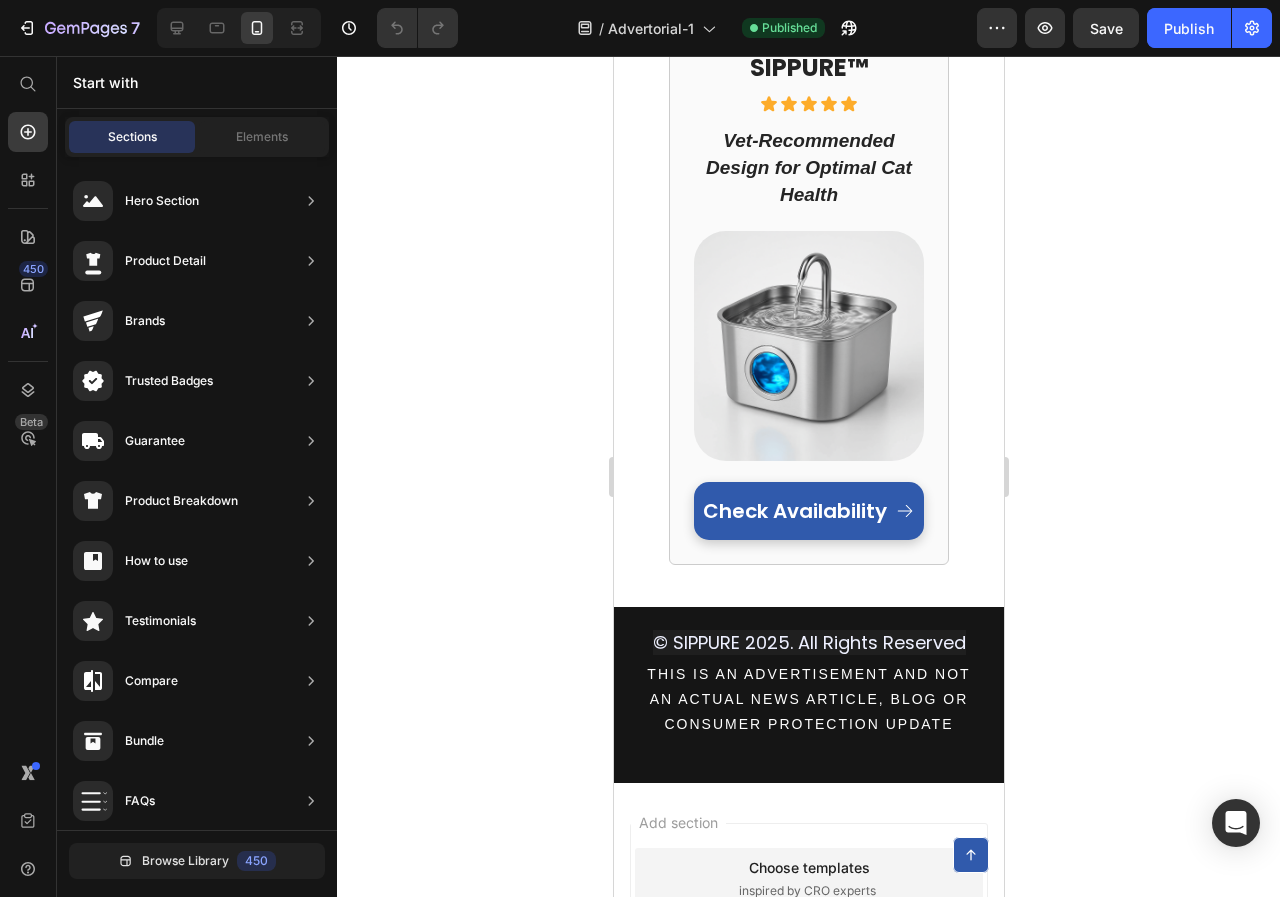 drag, startPoint x: 993, startPoint y: 199, endPoint x: 1643, endPoint y: 600, distance: 763.74146 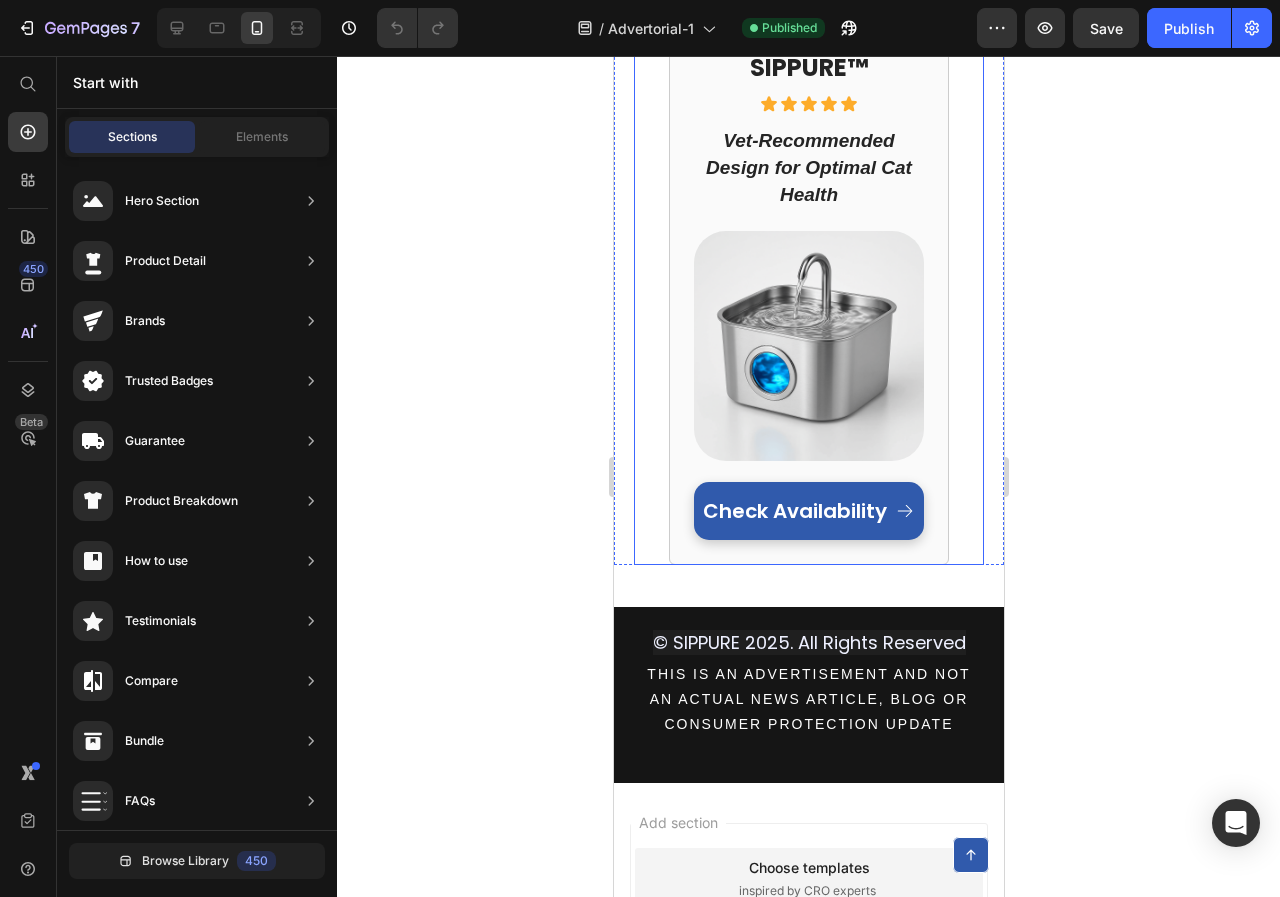 click on "Image Give Your Cat Years More Healthy Life with SIPPURE™ Heading Icon Icon Icon Icon Icon Icon List Vet-Recommended Design for Optimal Cat Health Heading Image
Check Availability Button Row" at bounding box center (808, 209) 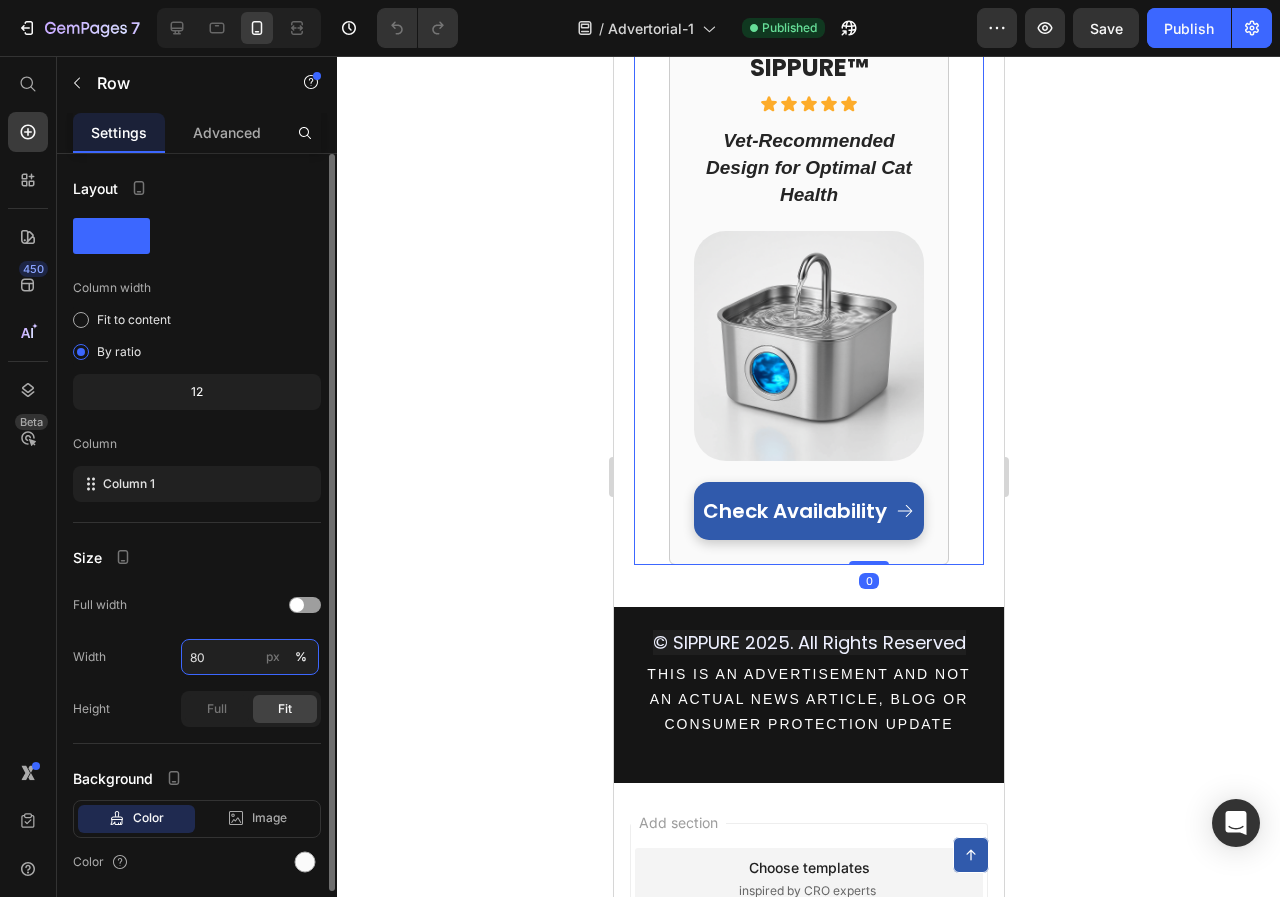 click on "80" at bounding box center (250, 657) 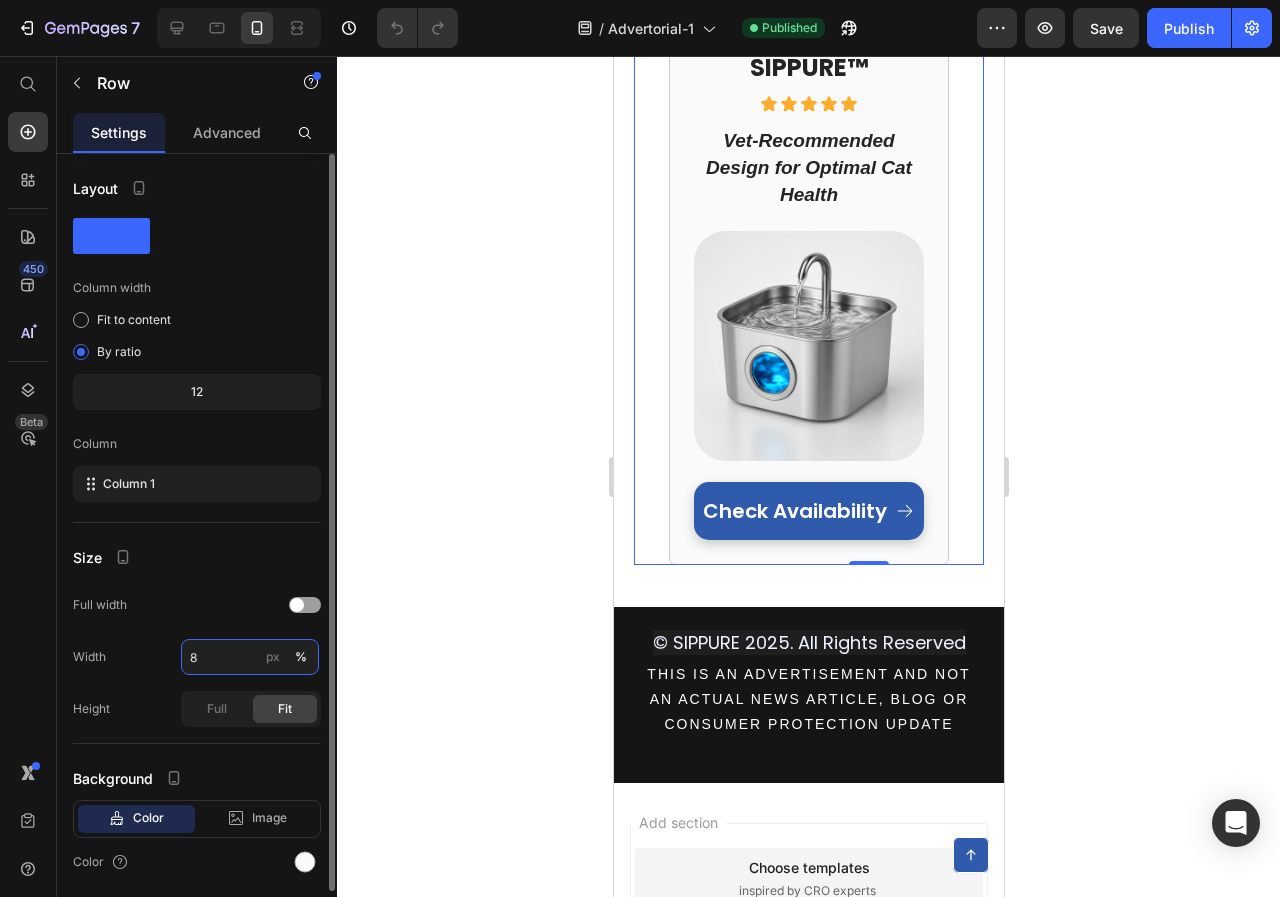 type on "85" 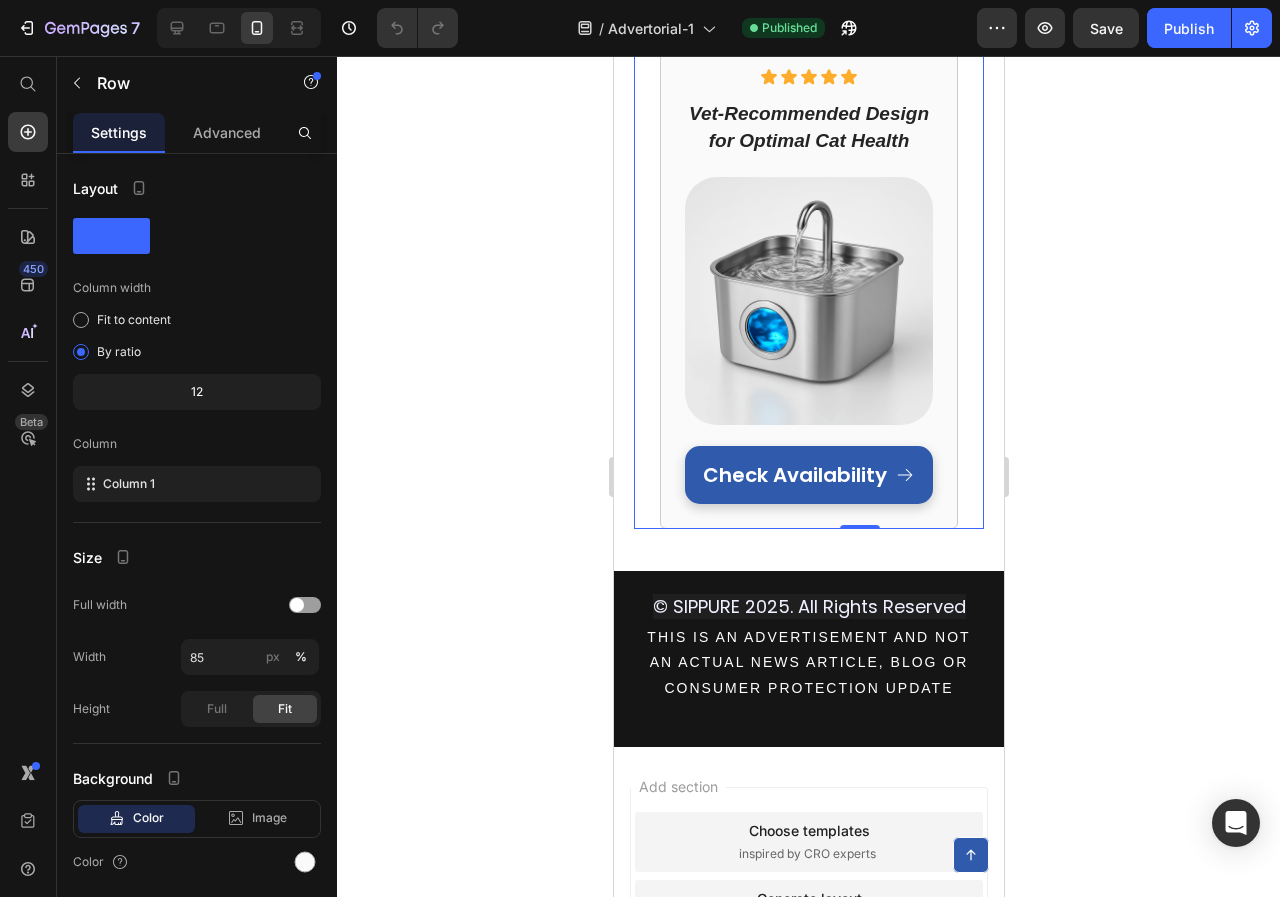 click 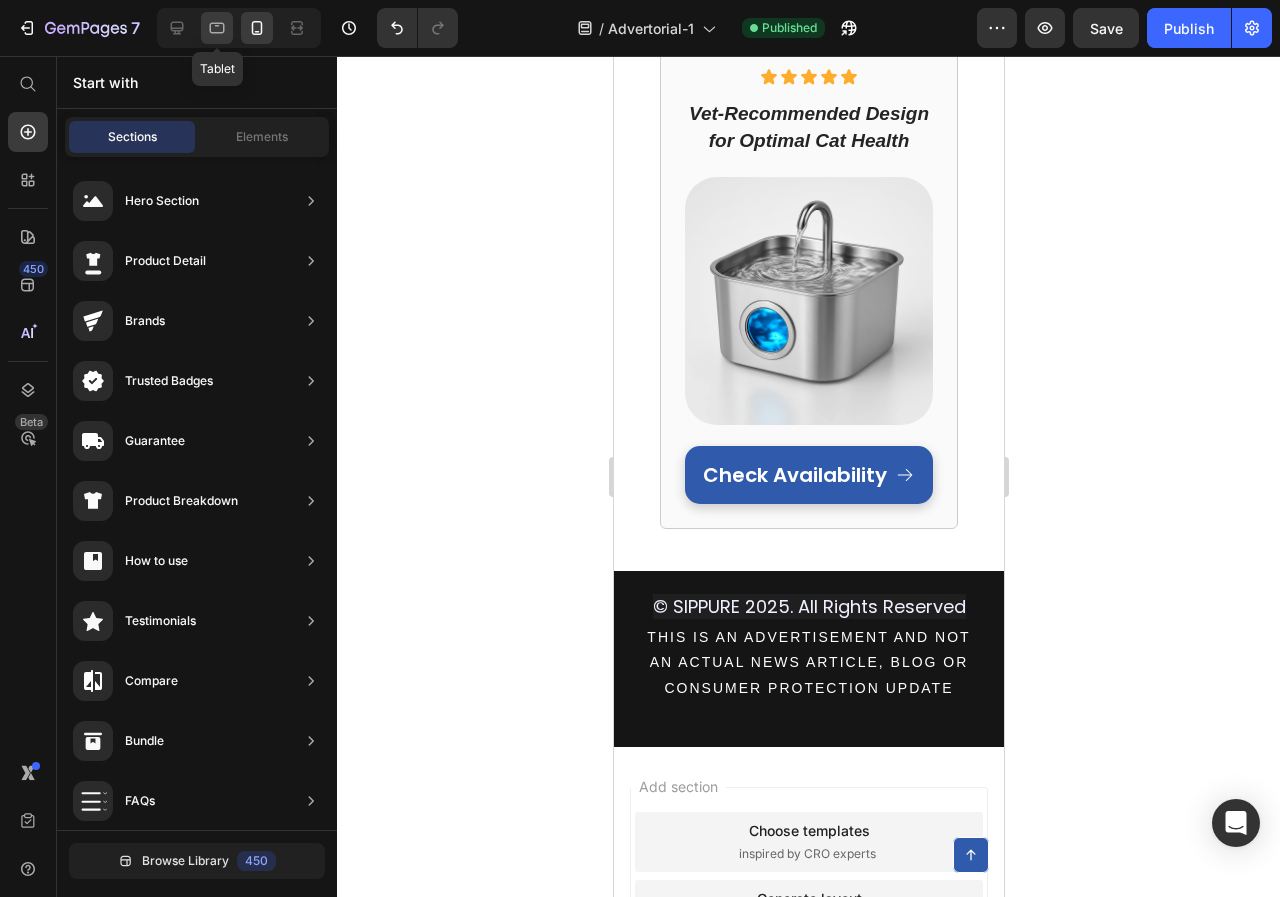 click 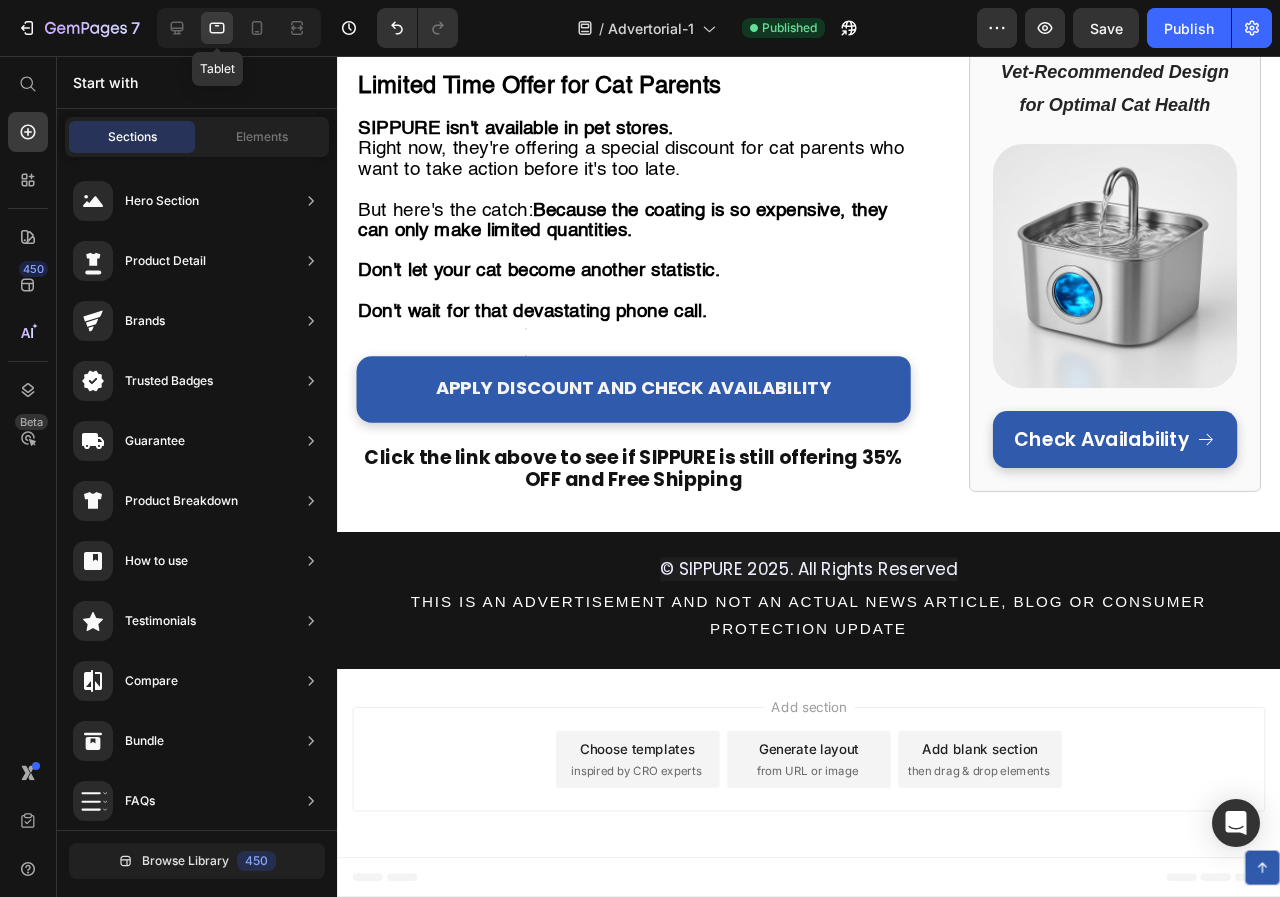 scroll, scrollTop: 6433, scrollLeft: 0, axis: vertical 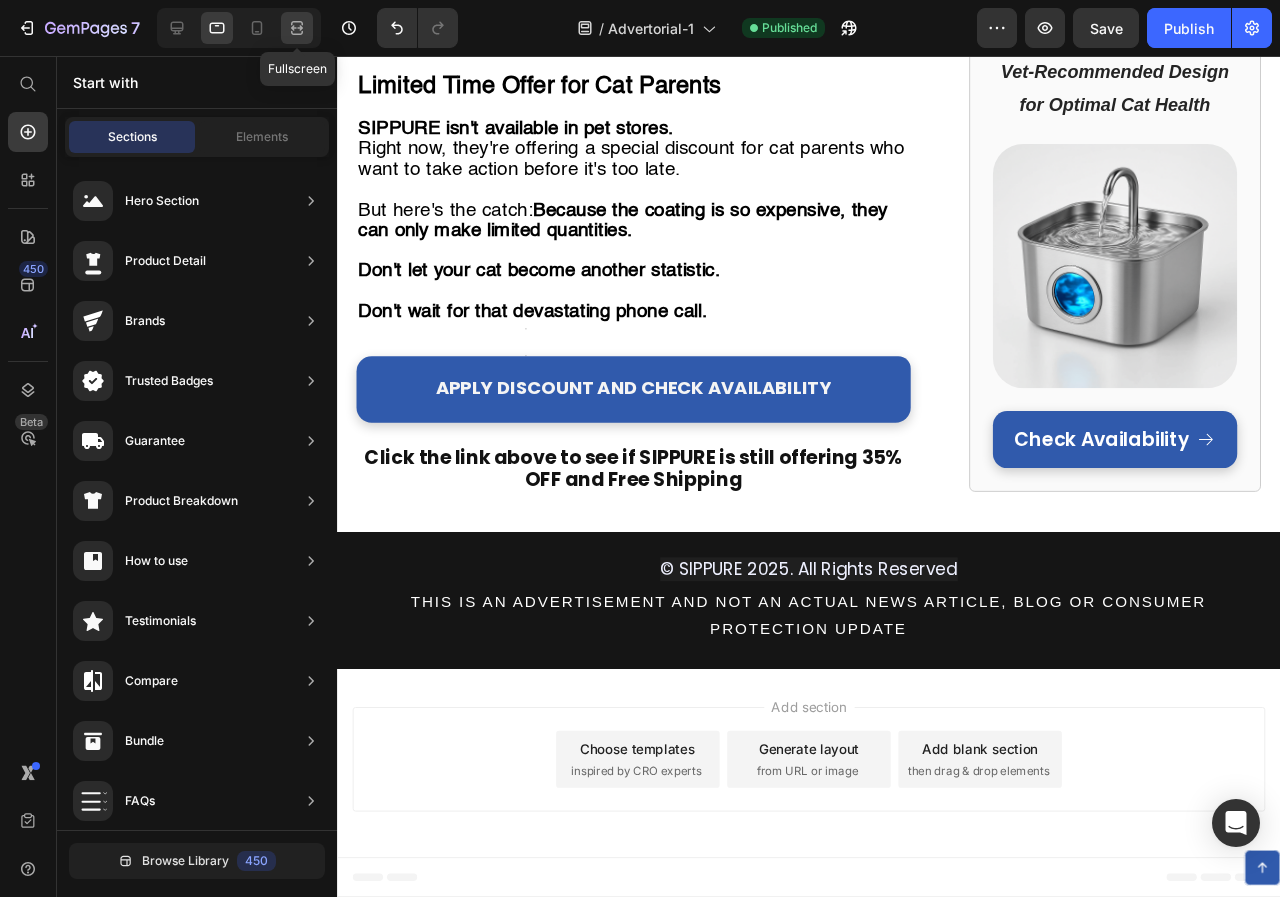 click 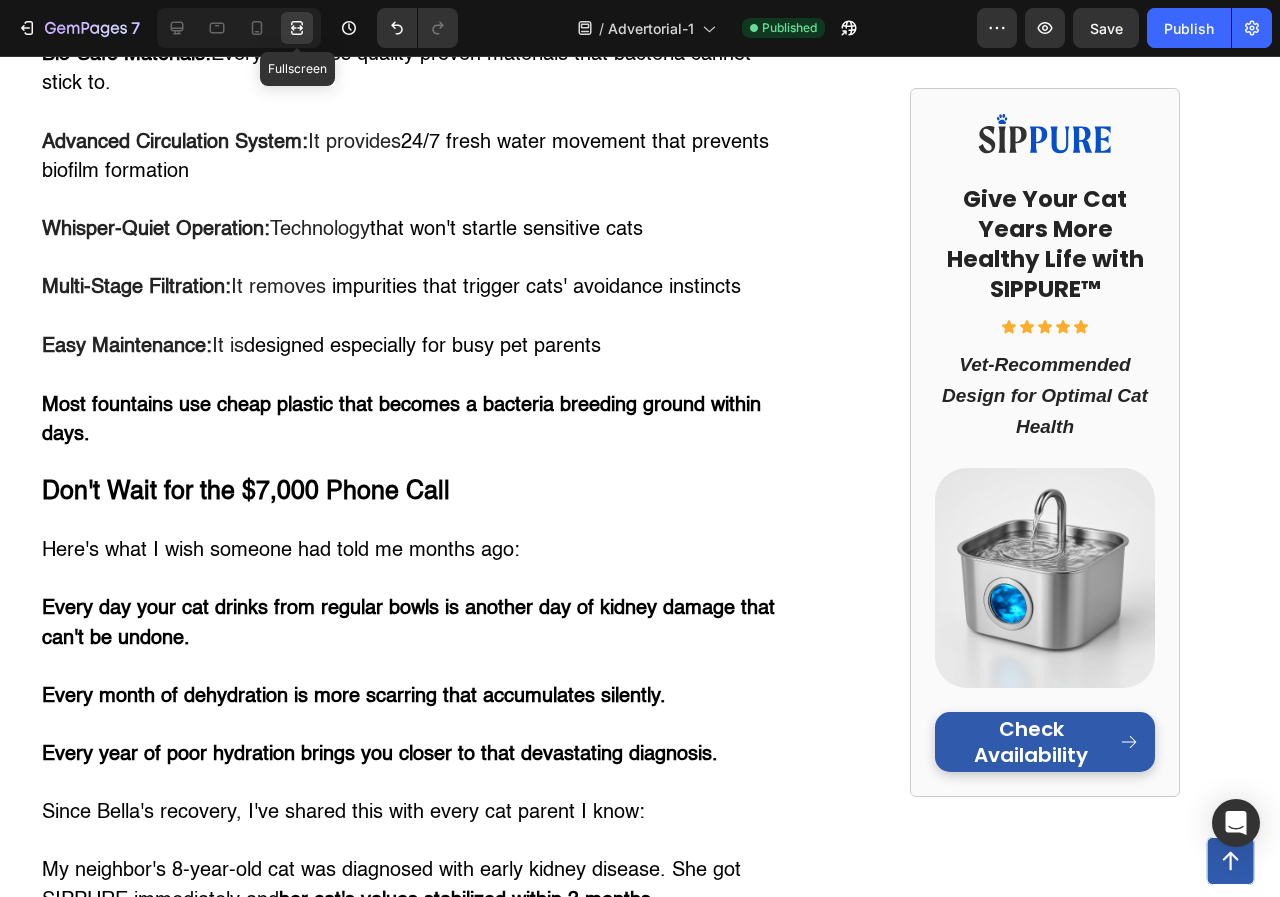 scroll, scrollTop: 6151, scrollLeft: 0, axis: vertical 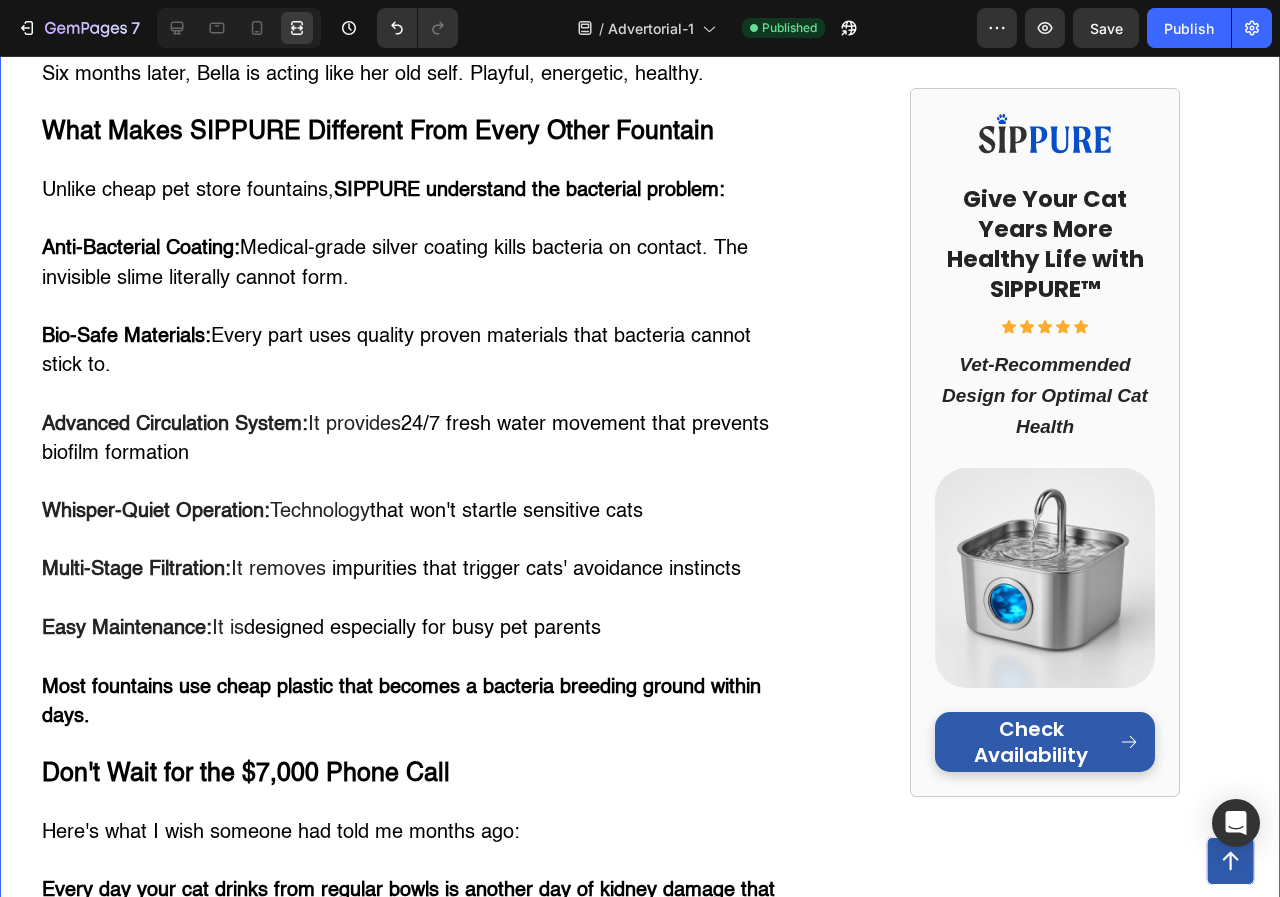 click on "Cat Owner Discovers $7,000 Secret Vets Don't Want You to Know Heading My healthy cat almost died from kidney failure If you think your indoor cat is healthy just because they seem fine... this story will shock you. Text Block Row Image My name is [NAME], and  75% of my cat's kidneys were already destroyed  before I had any clue something was wrong.    If your cat drinks from a regular water bowl...   If you've noticed your cat seems tired but blamed it on "getting older"...   If you want to avoid a  $7,000+ kidney disease nightmare ...   Then what I'm about to share could save your cat's life.   There's a hidden epidemic killing indoor cats right now.   2 out of 3 cats are slowly dying from something vets call "silent kidney destruction."   And the thing you think is keeping your cat healthy might actually be the cause.   How A Routine Check-Up Became My Worst Nightmare   Three months ago, I thought I was the perfect cat mom.     I was so proud of how well I was taking care of her.         "" at bounding box center (640, -2070) 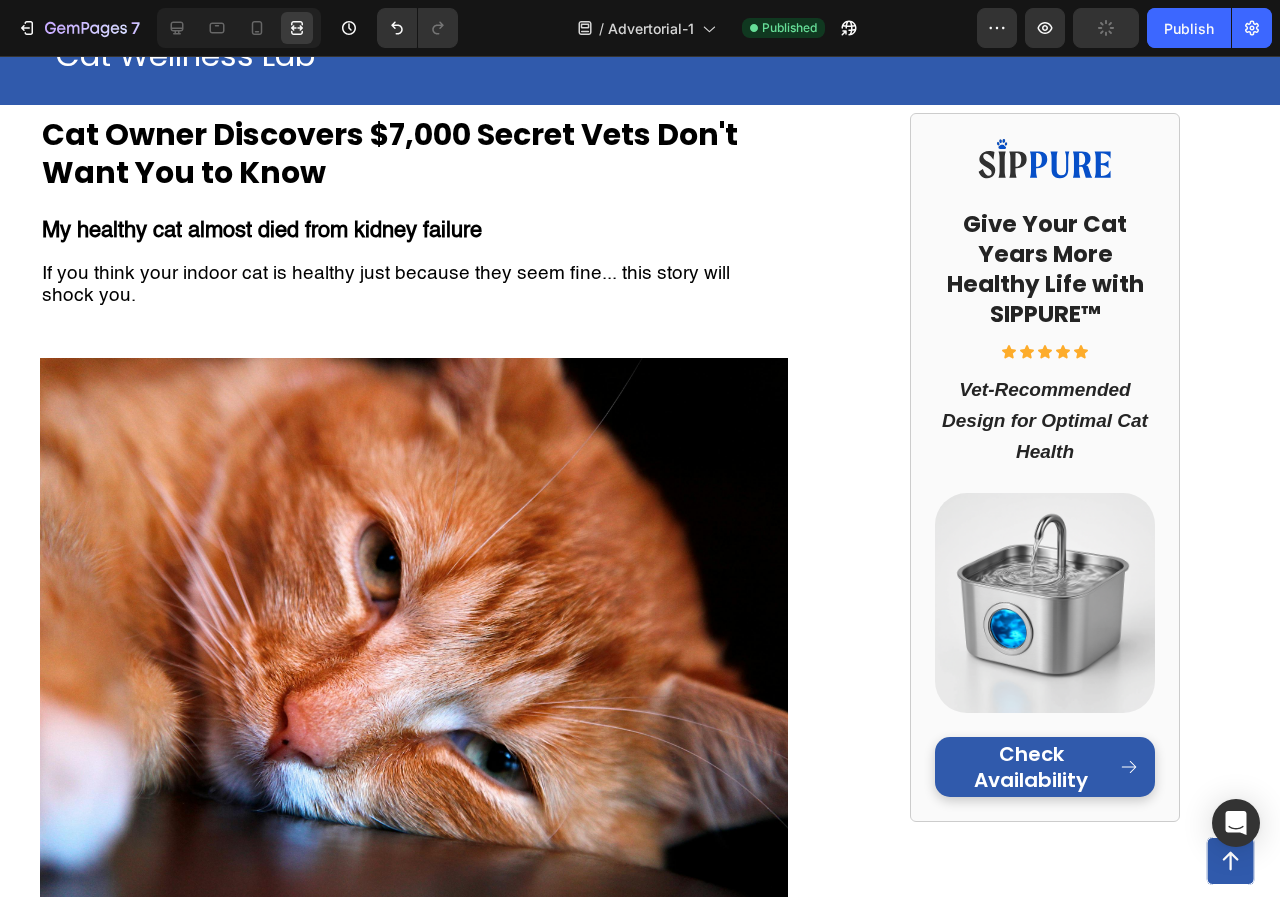 scroll, scrollTop: 14, scrollLeft: 0, axis: vertical 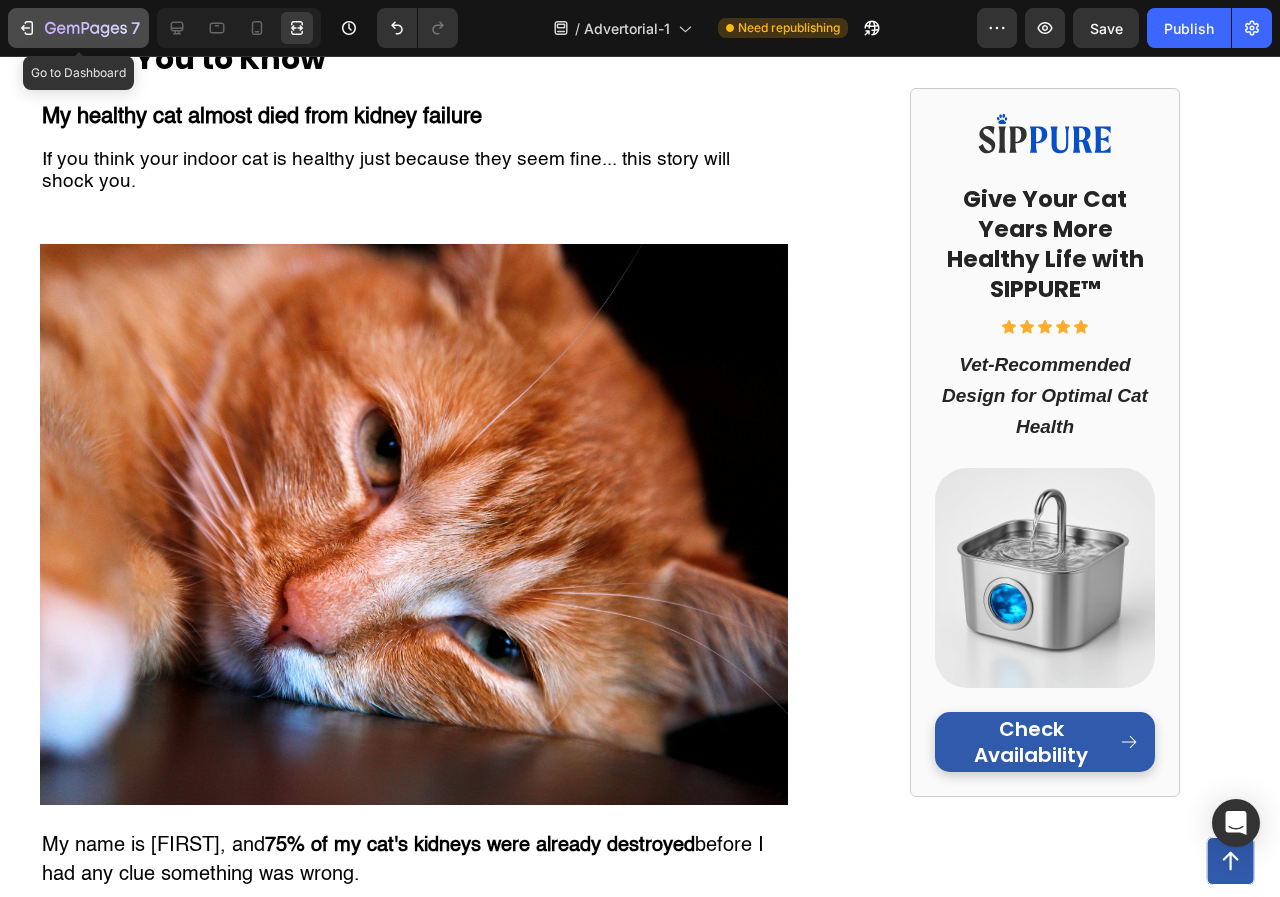 click 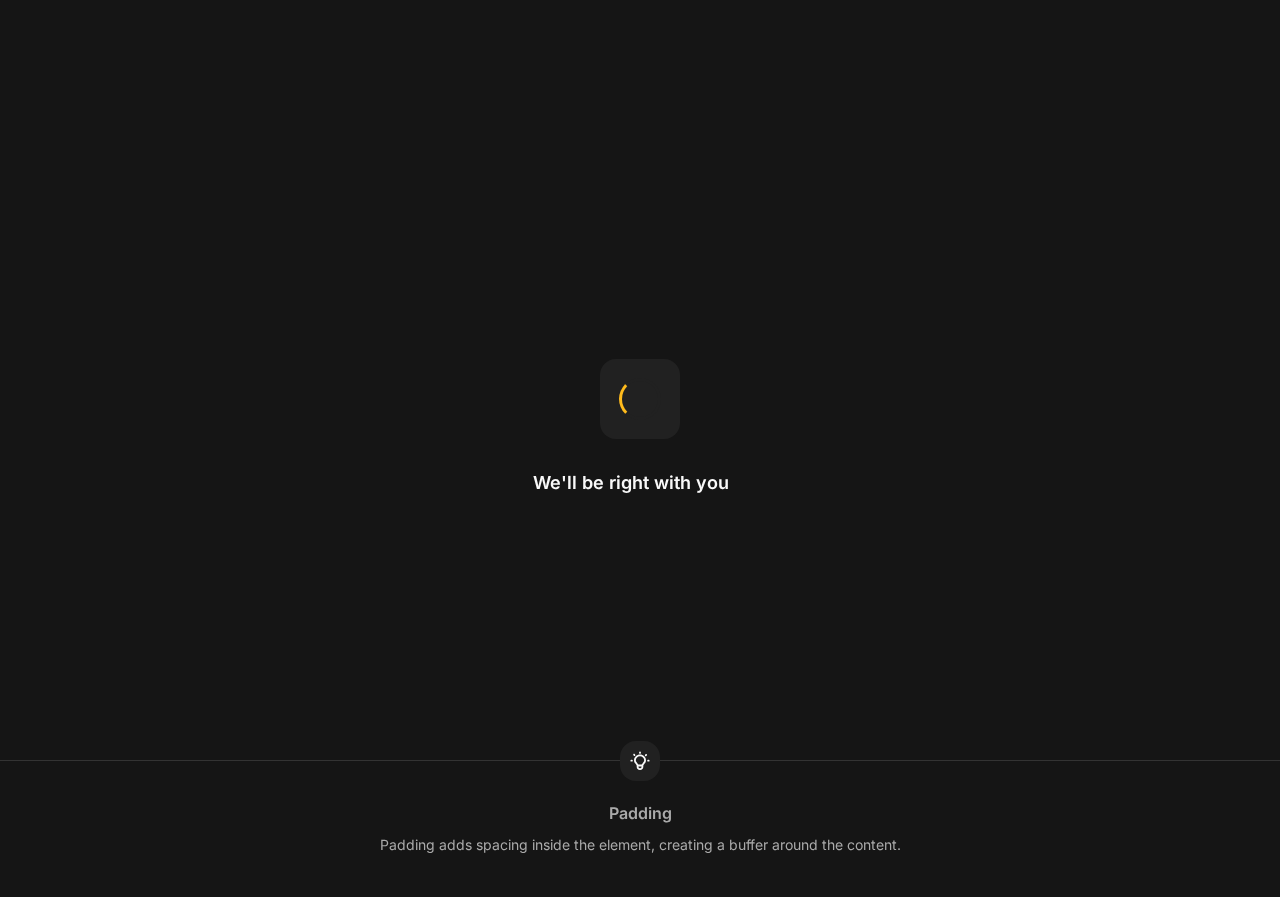 scroll, scrollTop: 0, scrollLeft: 0, axis: both 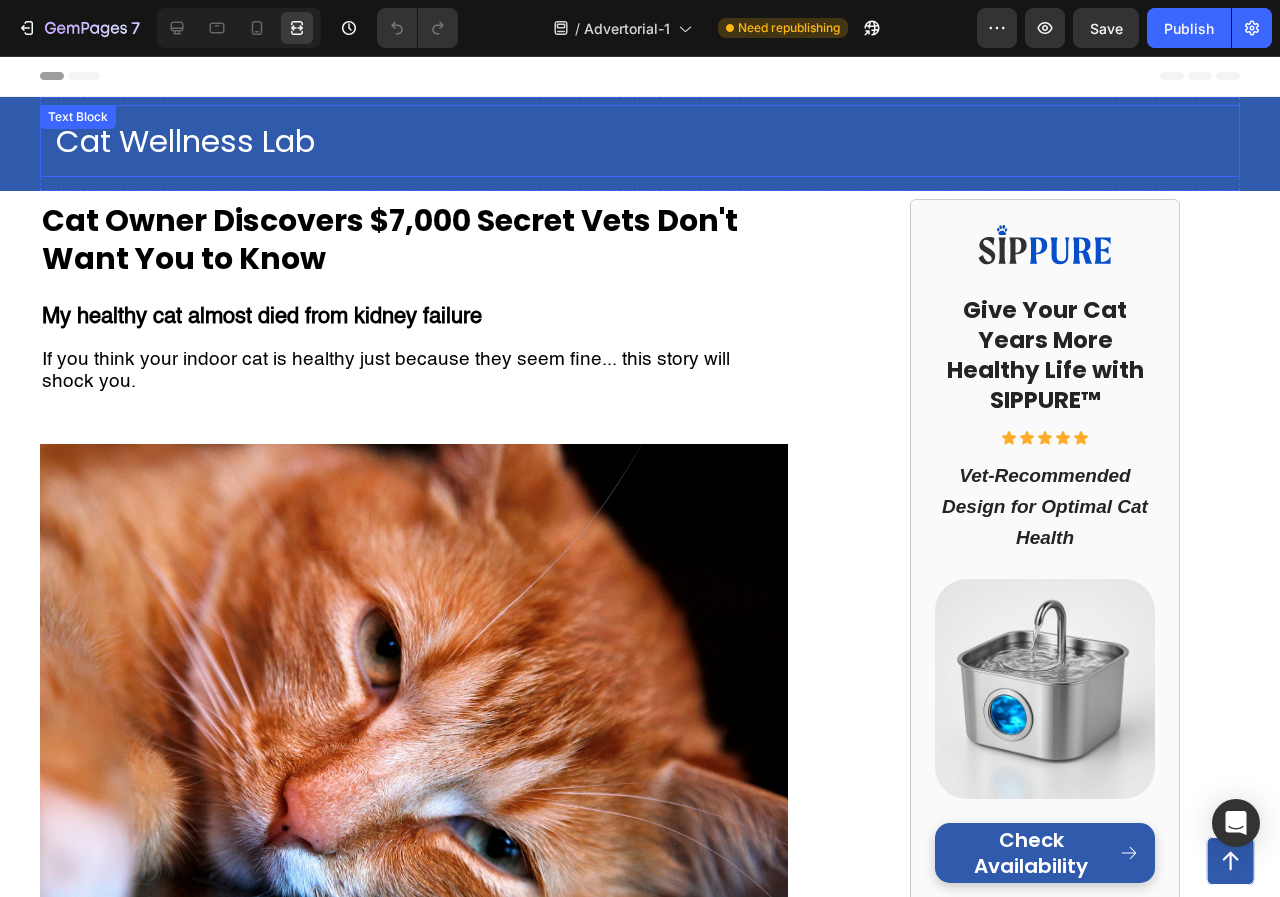click on "Cat Wellness Lab" at bounding box center (640, 141) 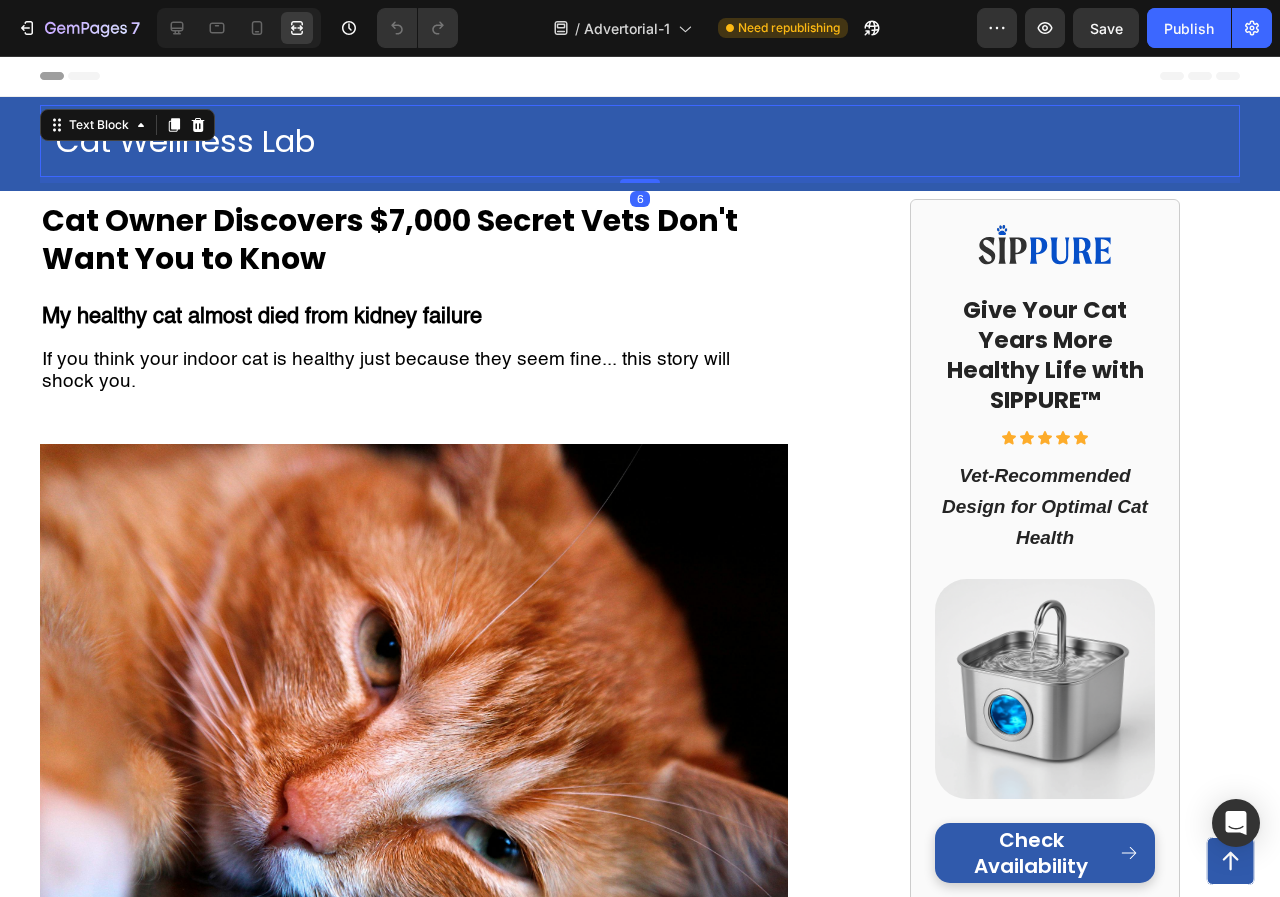 click on "Cat Wellness Lab" at bounding box center [640, 141] 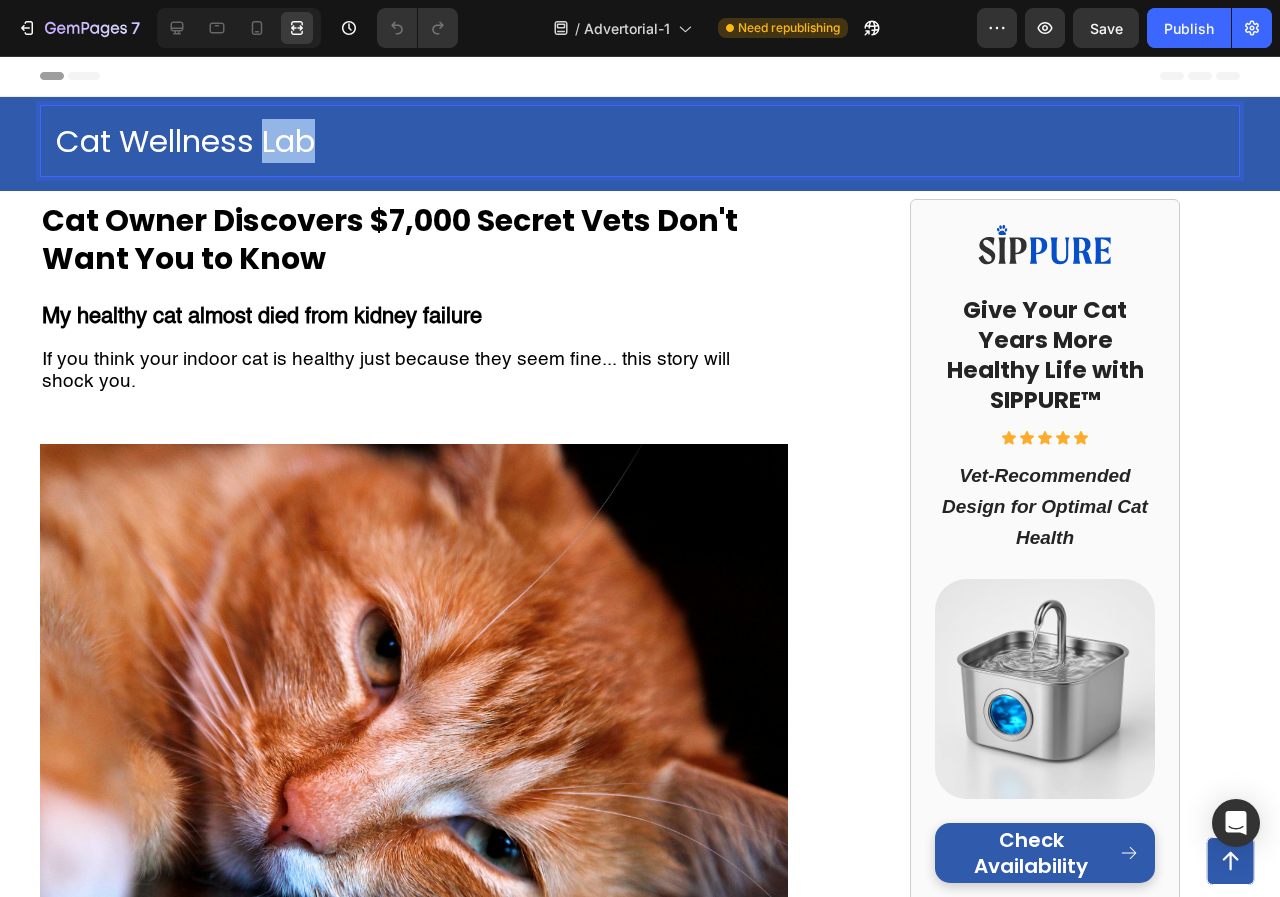 click on "Cat Wellness Lab" at bounding box center (640, 141) 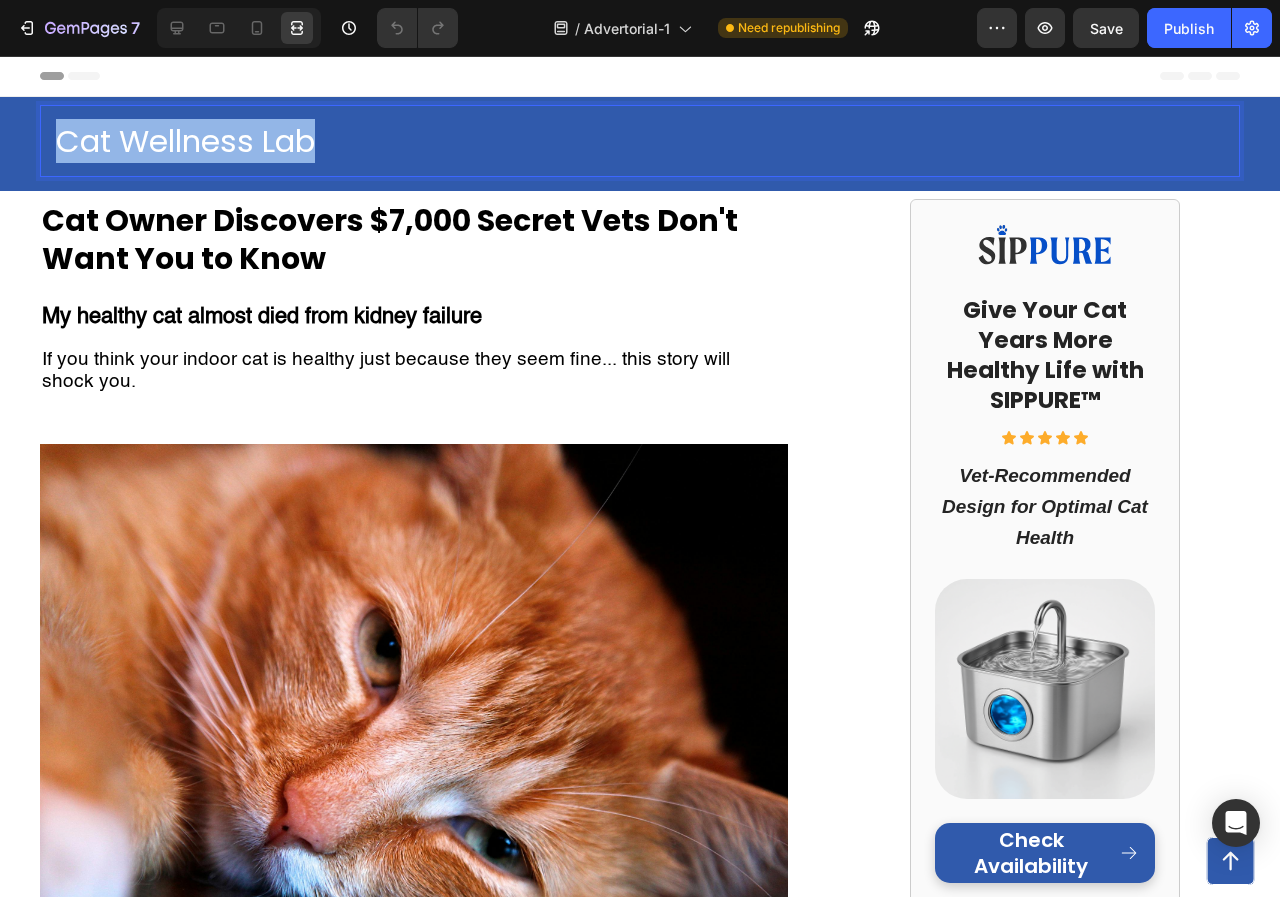 click on "Cat Wellness Lab" at bounding box center (640, 141) 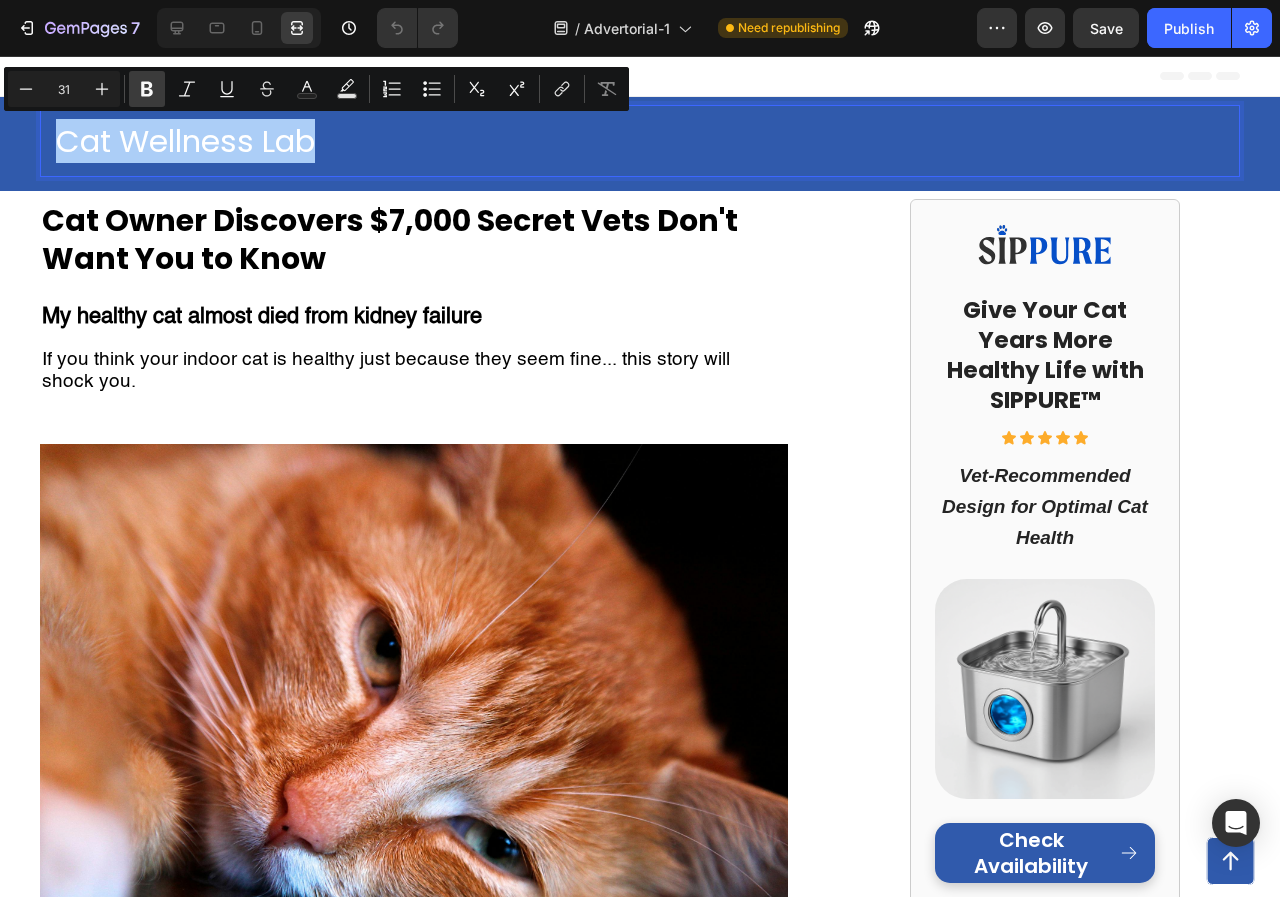 click 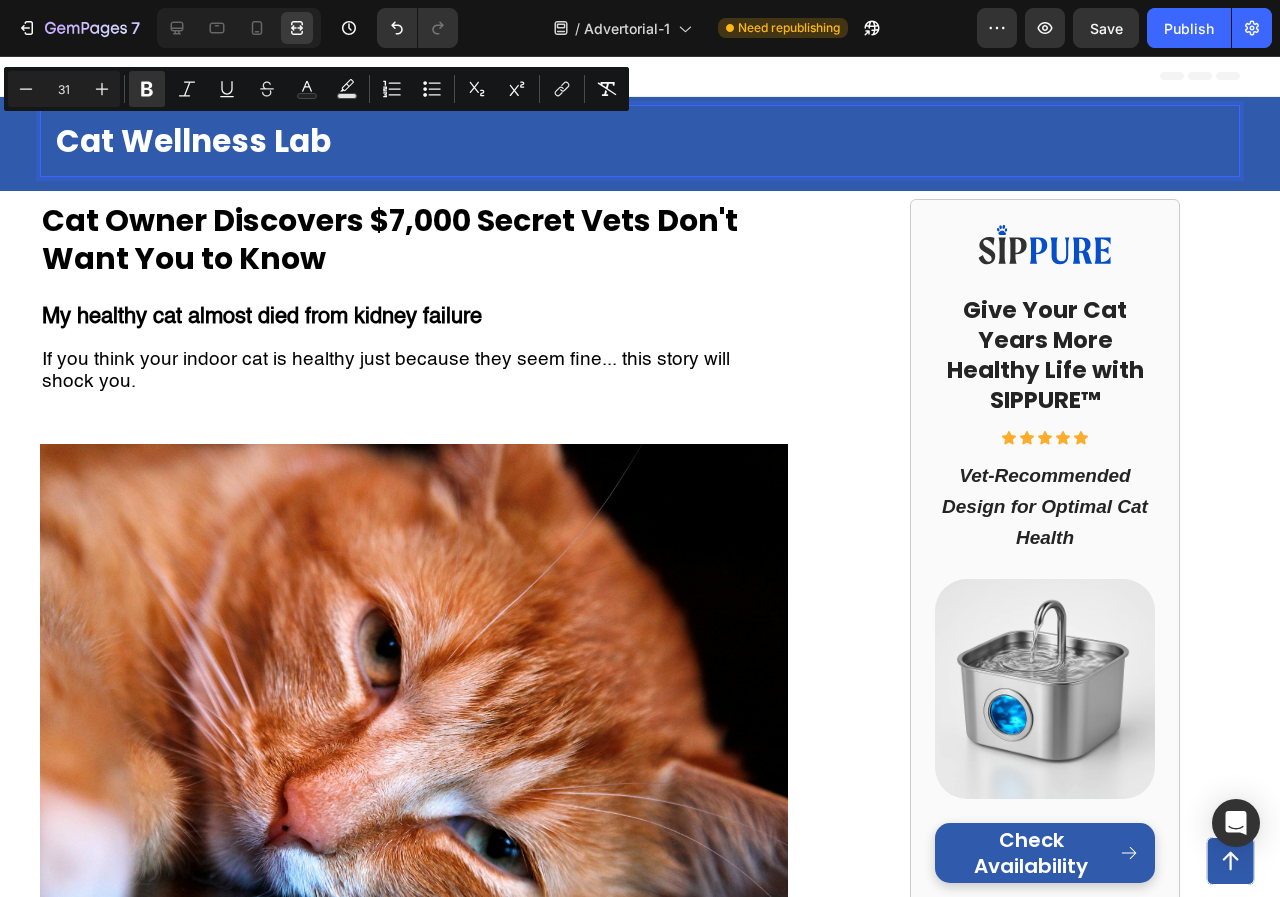 click on "Cat Wellness Lab" at bounding box center [640, 141] 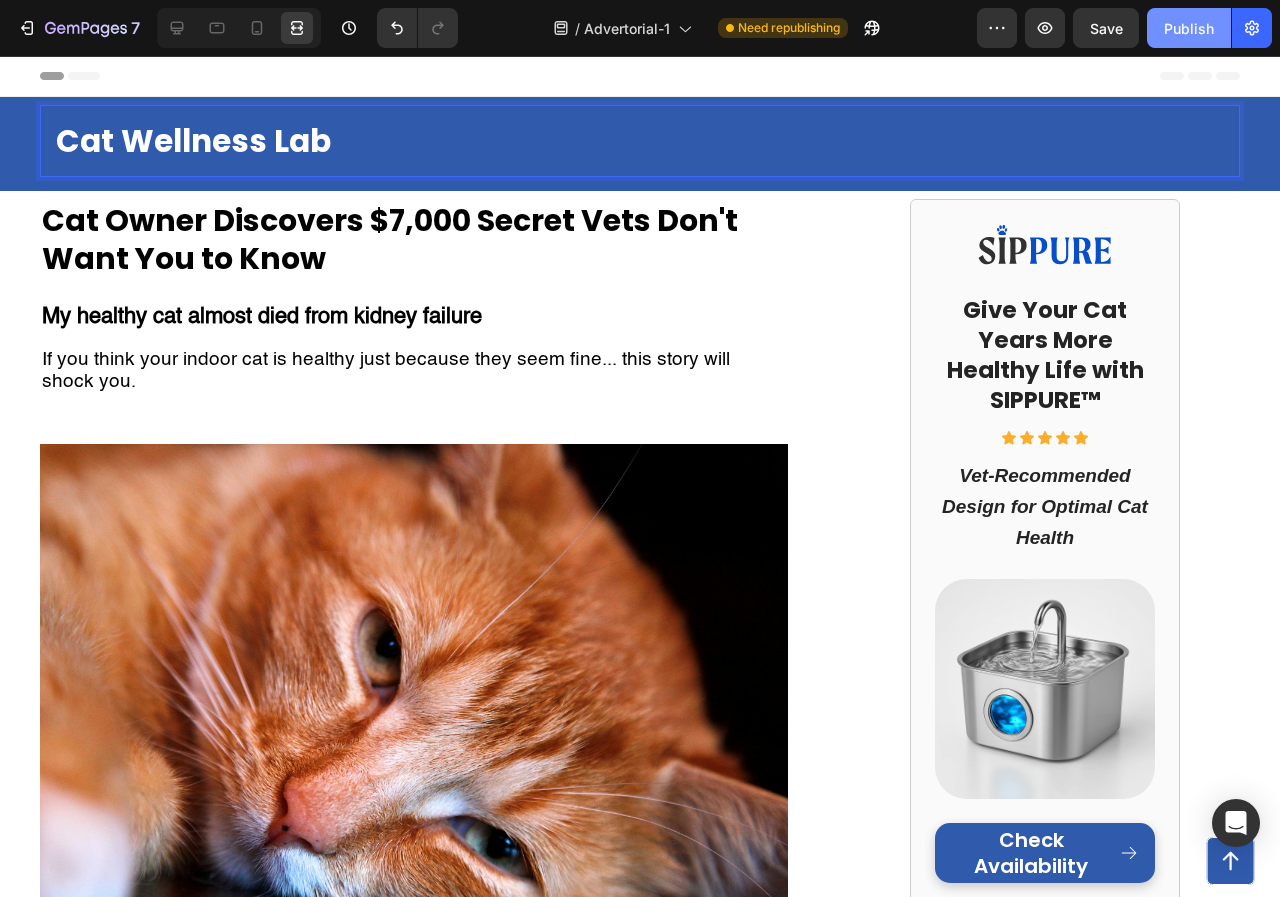 click on "Publish" at bounding box center (1189, 28) 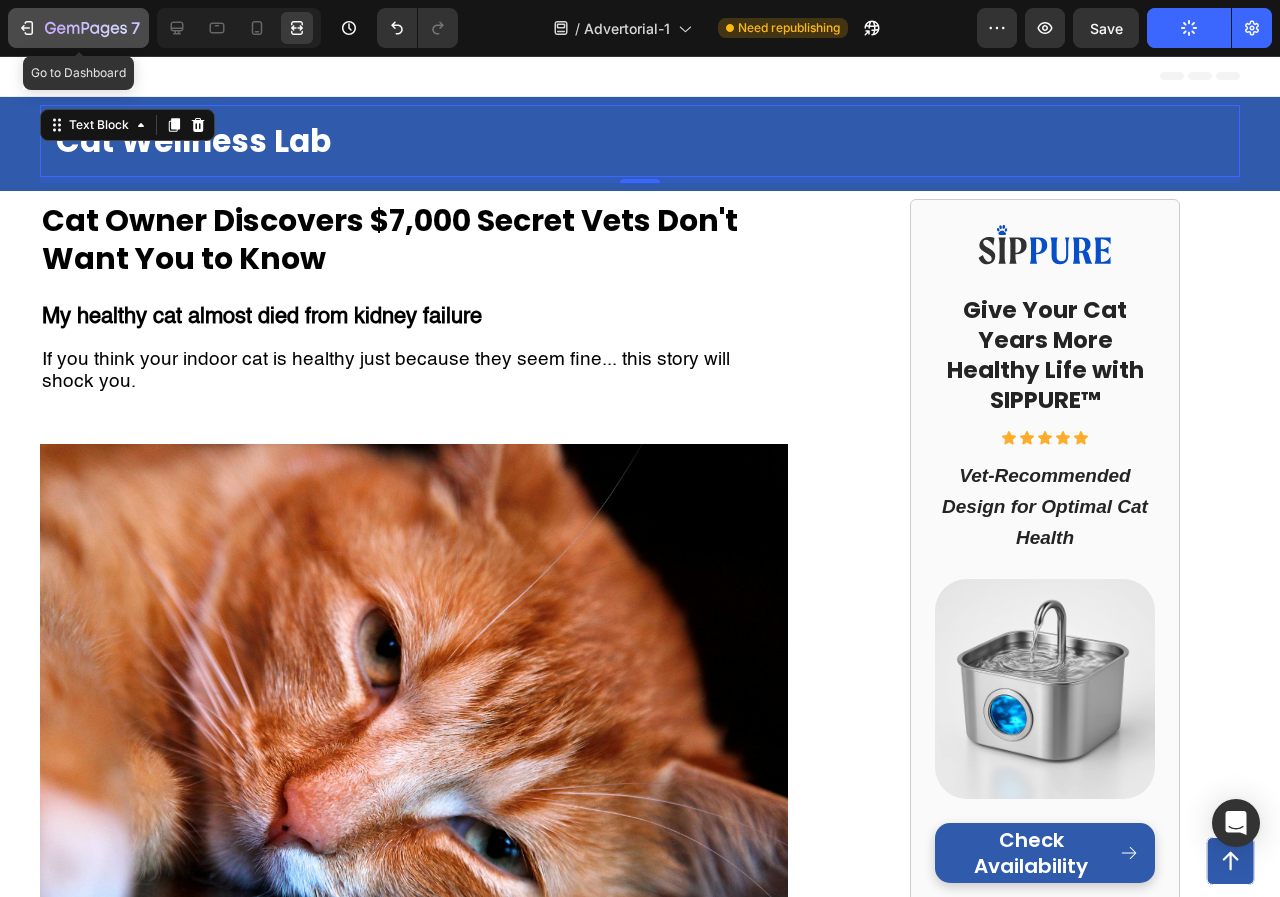 click 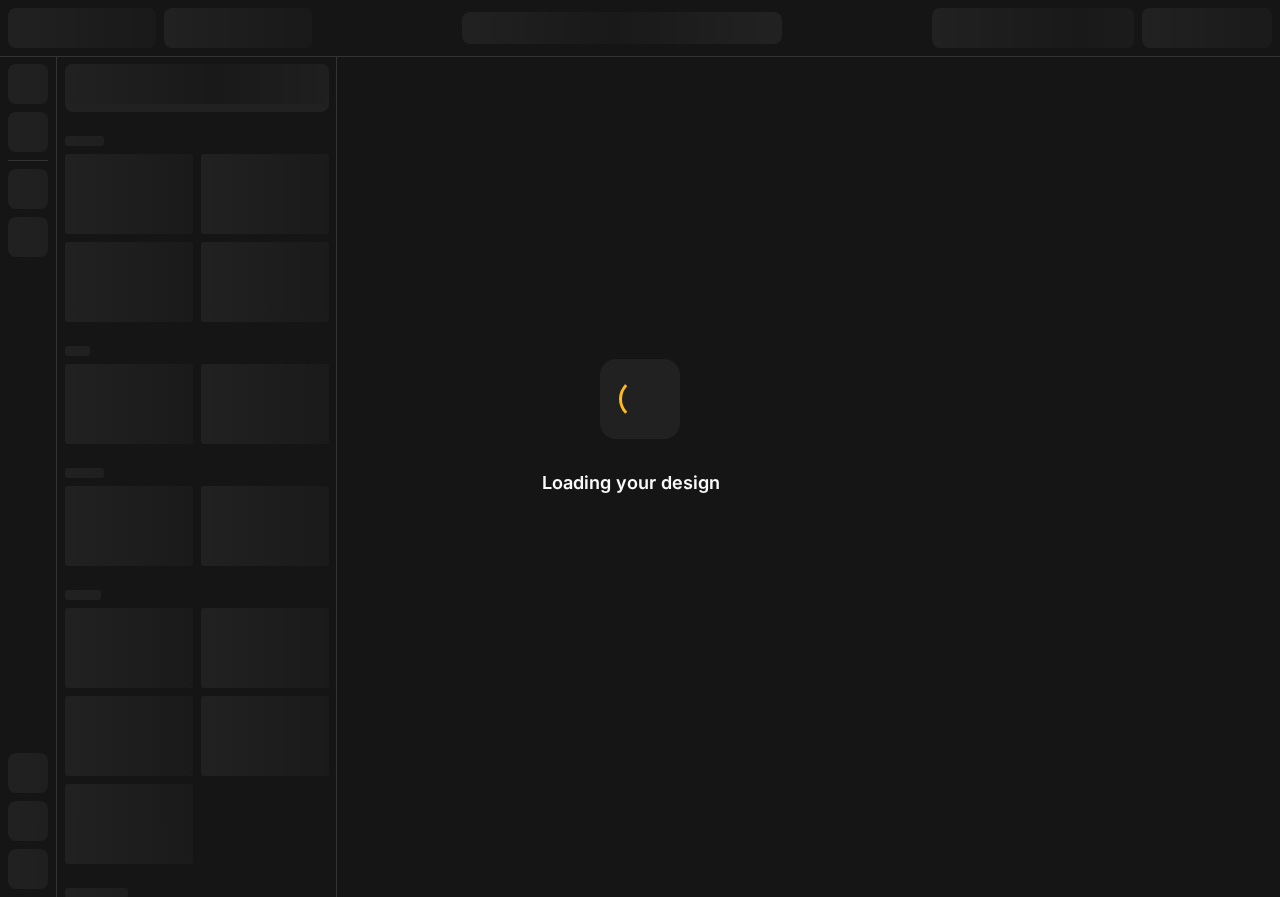 scroll, scrollTop: 0, scrollLeft: 0, axis: both 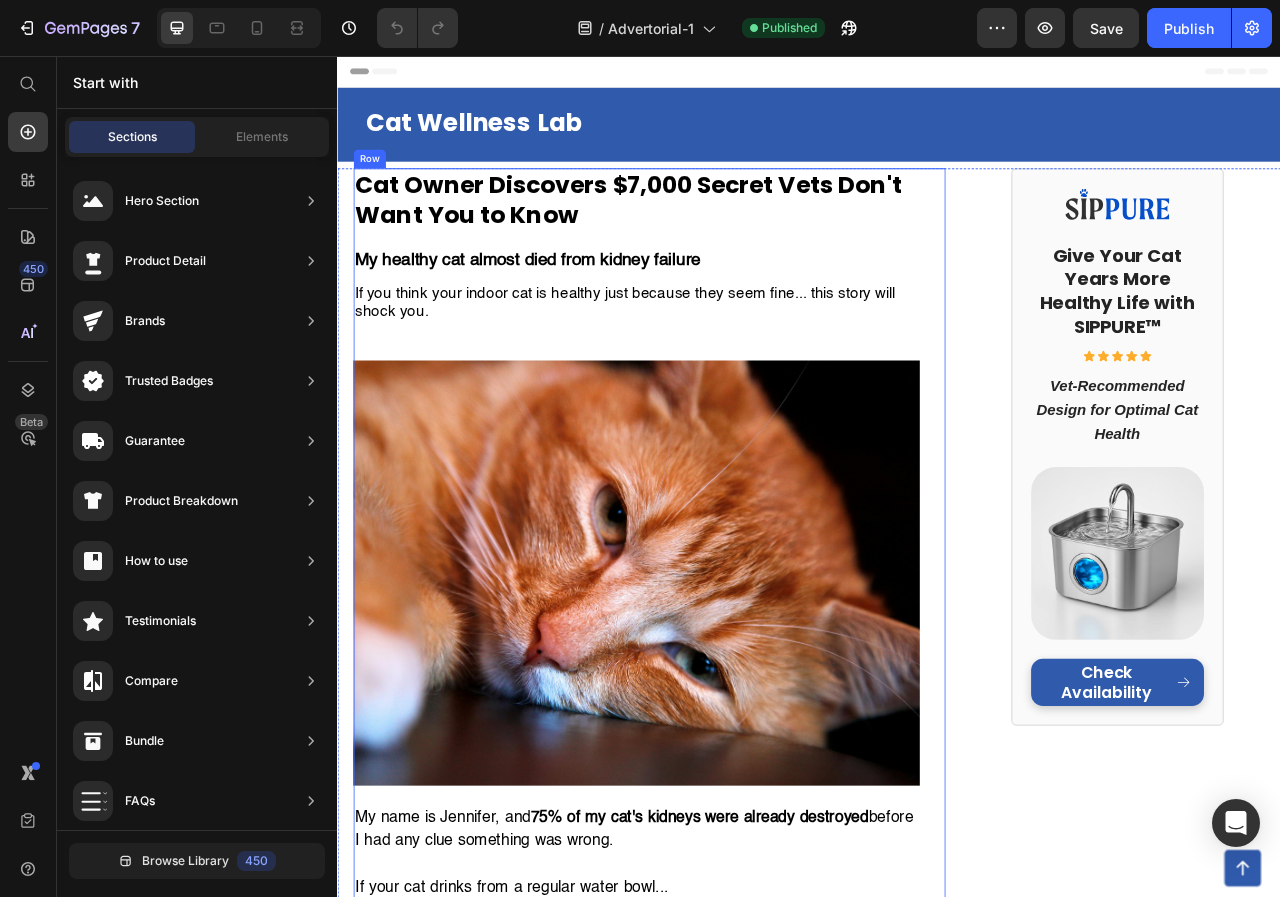 click on "My name is Jennifer, and  75% of my cat's kidneys were already destroyed  before I had any clue something was wrong.    If your cat drinks from a regular water bowl...   If you've noticed your cat seems tired but blamed it on "getting older"...   If you want to avoid a  $7,000+ kidney disease nightmare ...   Then what I'm about to share could save your cat's life.   There's a hidden epidemic killing indoor cats right now.   2 out of 3 cats are slowly dying from something vets call "silent kidney destruction."   And the thing you think is keeping your cat healthy might actually be the cause.   How A Routine Check-Up Became My Worst Nightmare   Three months ago, I thought I was the perfect cat mom.     I was so proud of how well I was taking care of her.         "" at bounding box center [717, 4145] 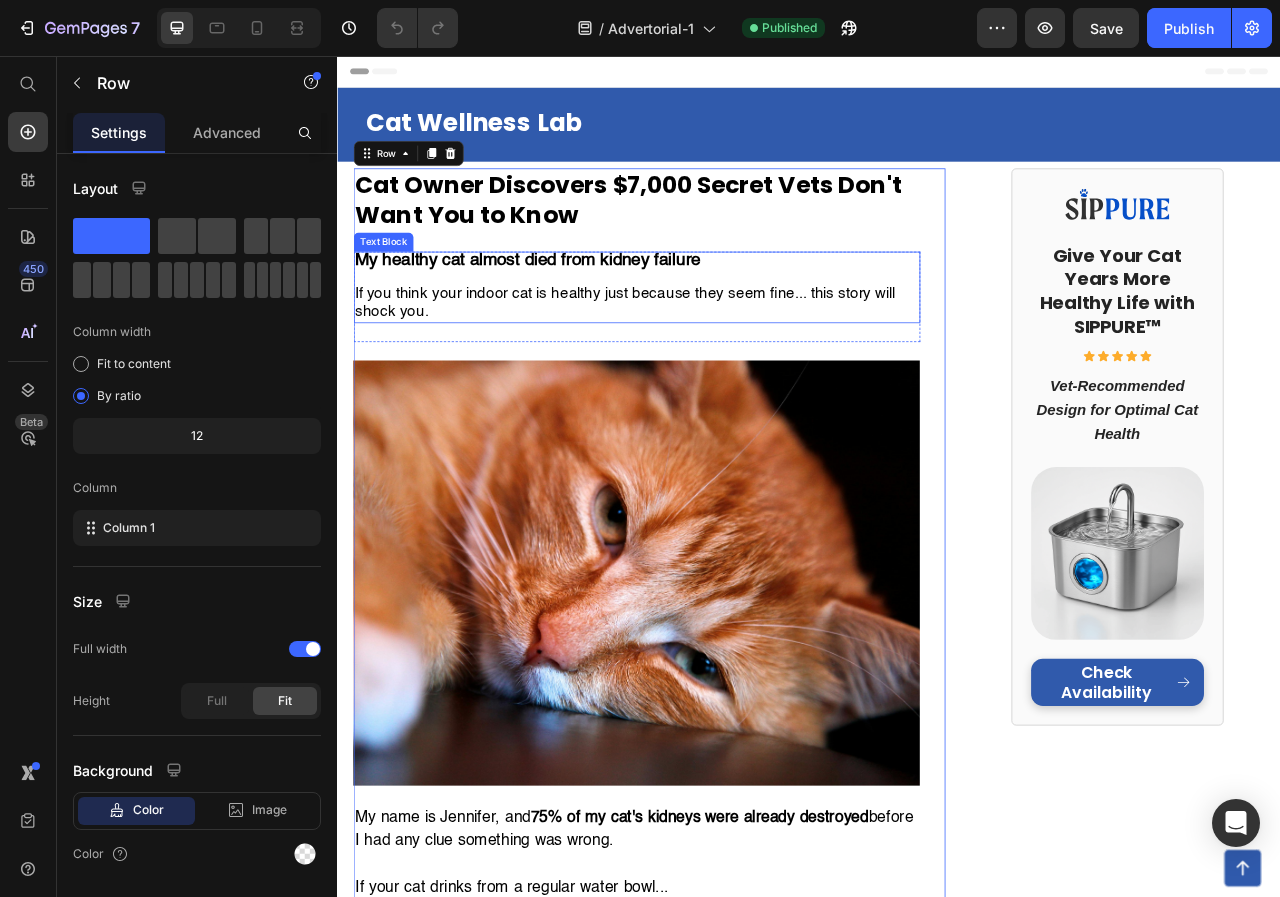 click on "If you think your indoor cat is healthy just because they seem fine... this story will shock you." at bounding box center [703, 370] 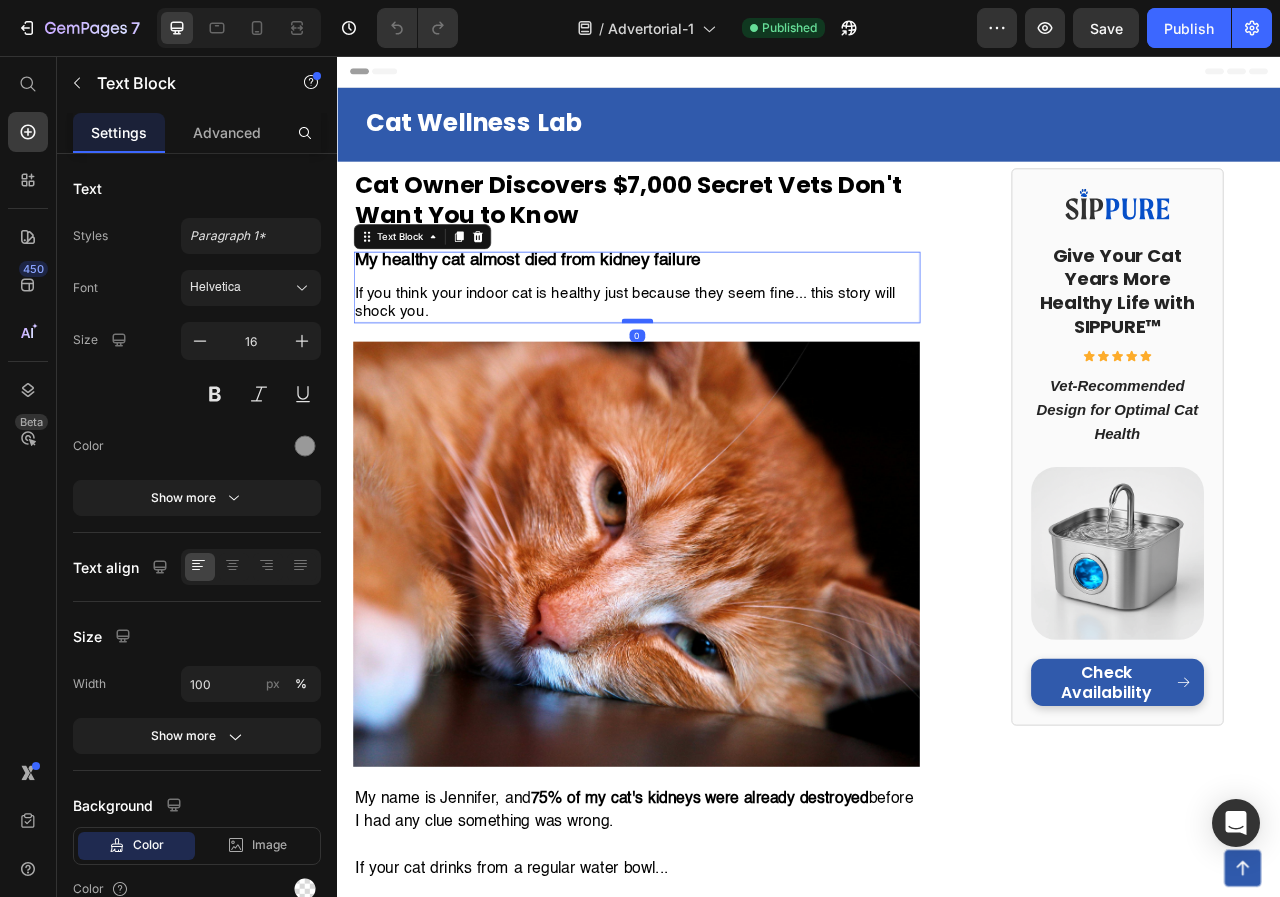 drag, startPoint x: 725, startPoint y: 419, endPoint x: 730, endPoint y: 394, distance: 25.495098 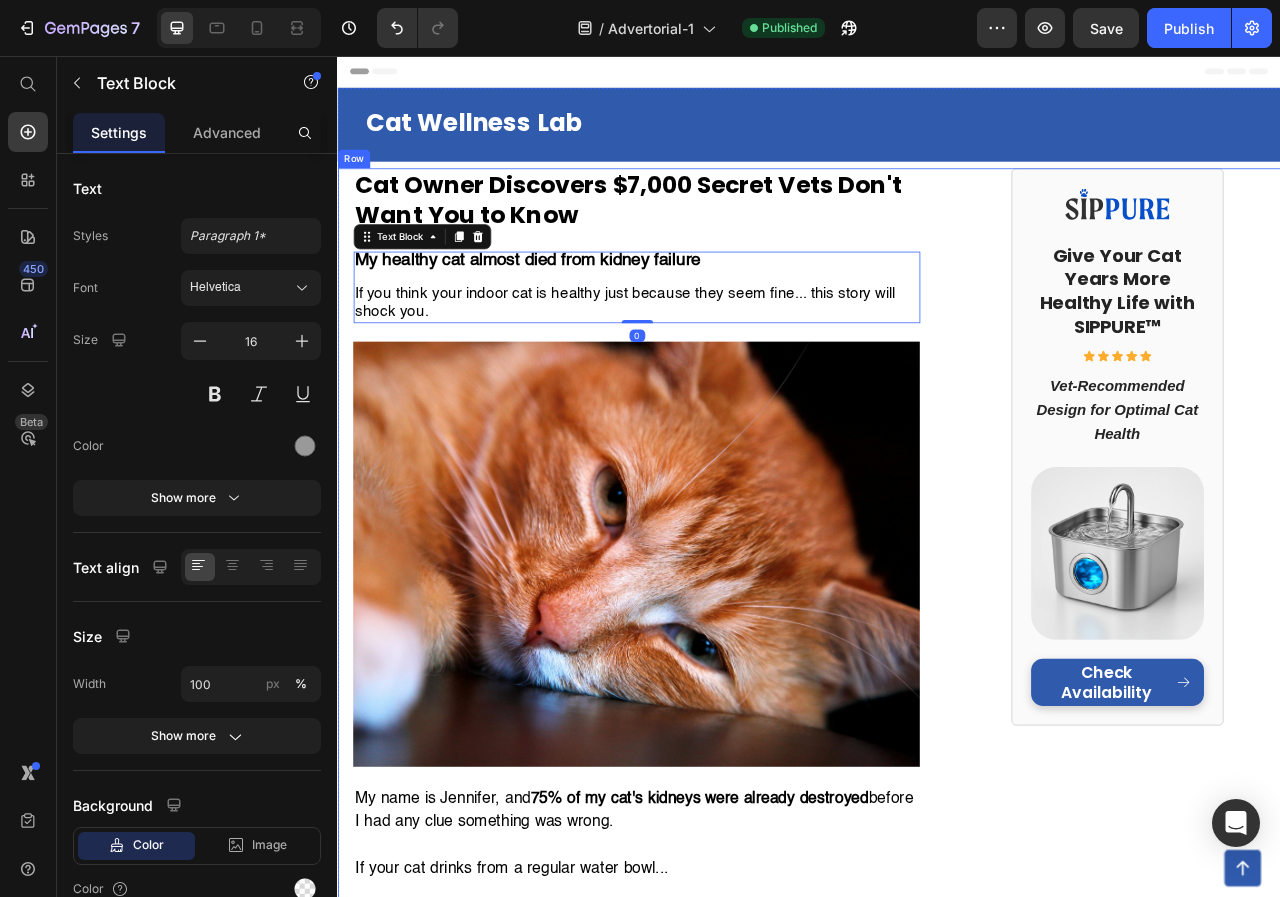 click on "My name is Jennifer, and  75% of my cat's kidneys were already destroyed  before I had any clue something was wrong.    If your cat drinks from a regular water bowl...   If you've noticed your cat seems tired but blamed it on "getting older"...   If you want to avoid a  $7,000+ kidney disease nightmare ...   Then what I'm about to share could save your cat's life.   There's a hidden epidemic killing indoor cats right now.   2 out of 3 cats are slowly dying from something vets call "silent kidney destruction."   And the thing you think is keeping your cat healthy might actually be the cause.   How A Routine Check-Up Became My Worst Nightmare   Three months ago, I thought I was the perfect cat mom.     I was so proud of how well I was taking care of her." at bounding box center (937, 4133) 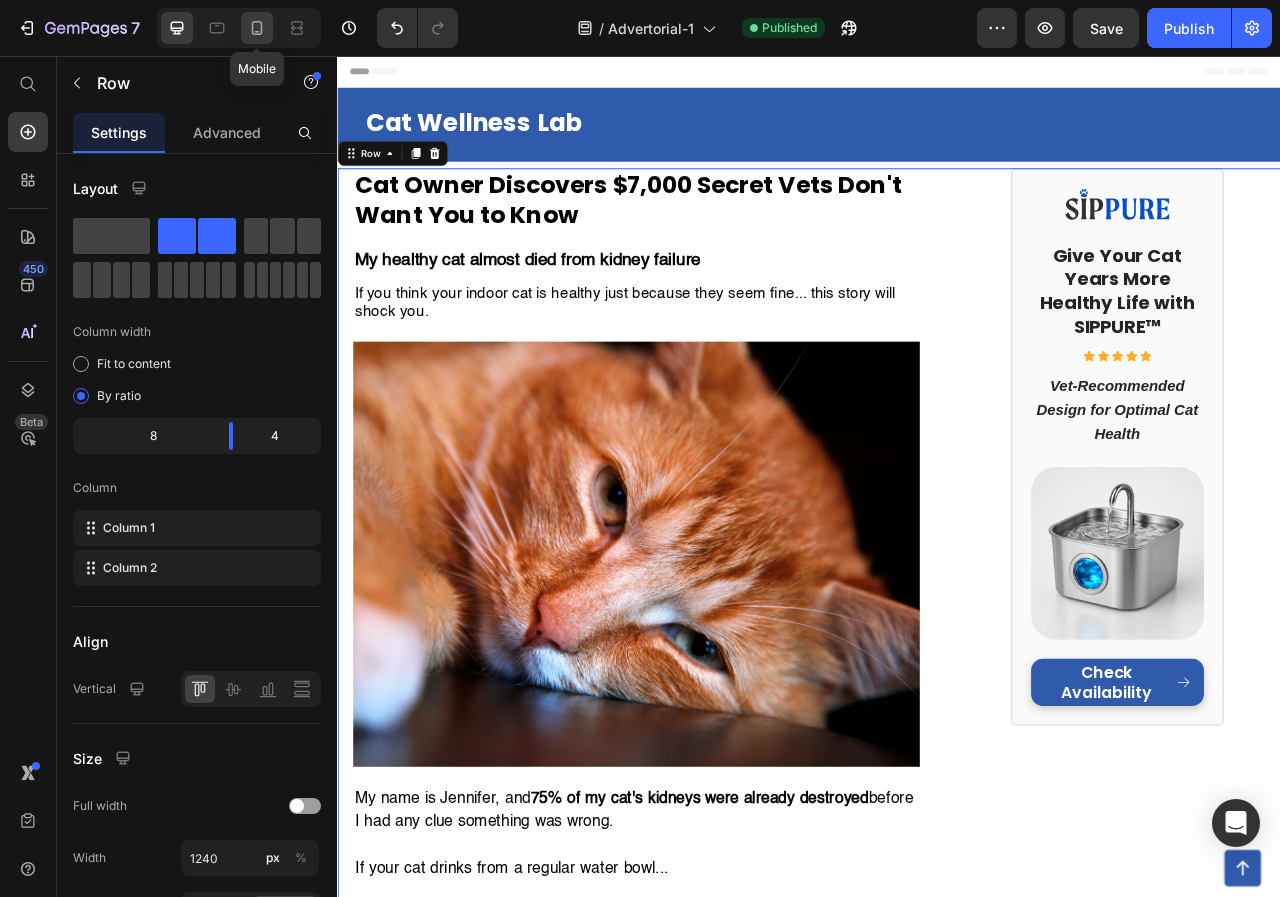 click 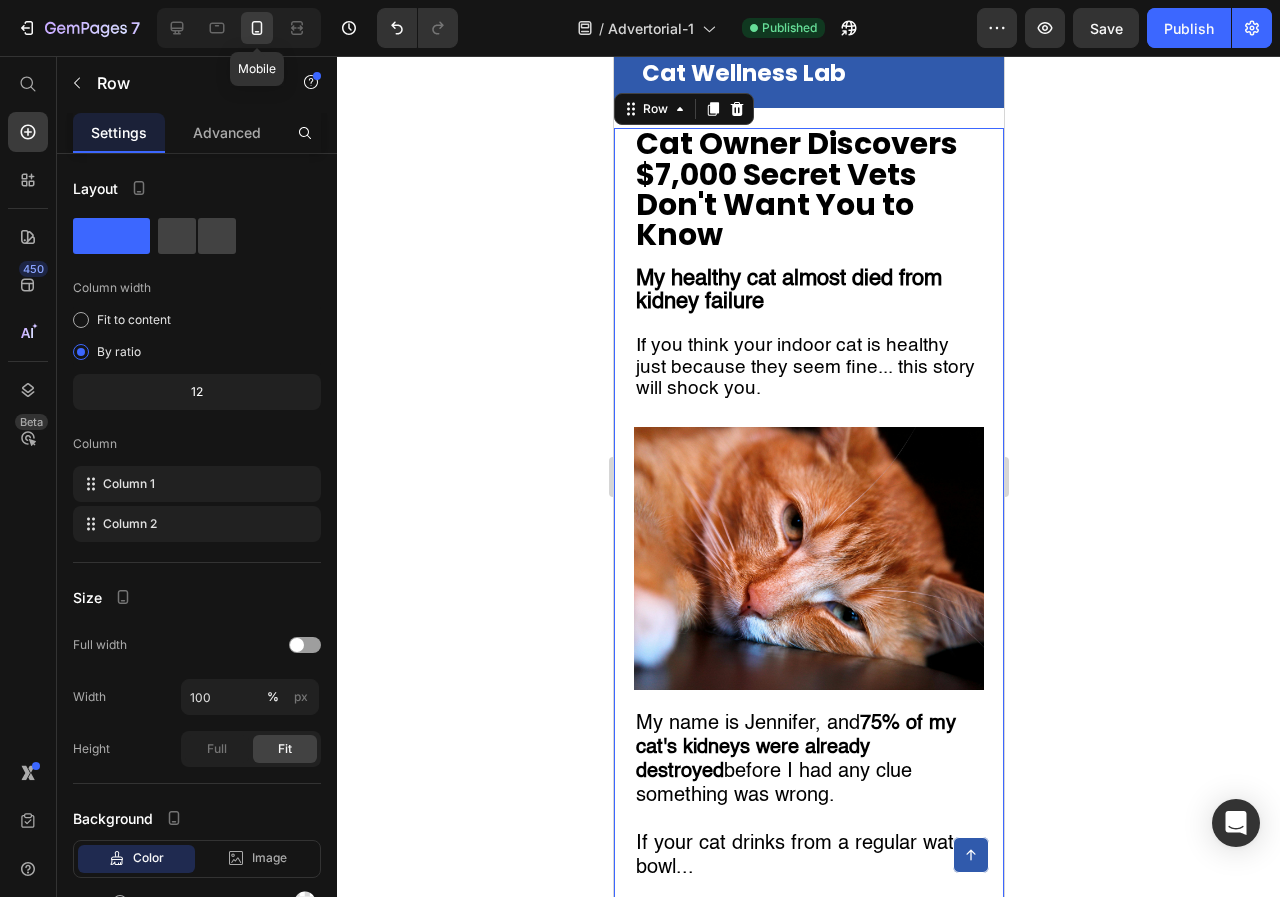 scroll, scrollTop: 54, scrollLeft: 0, axis: vertical 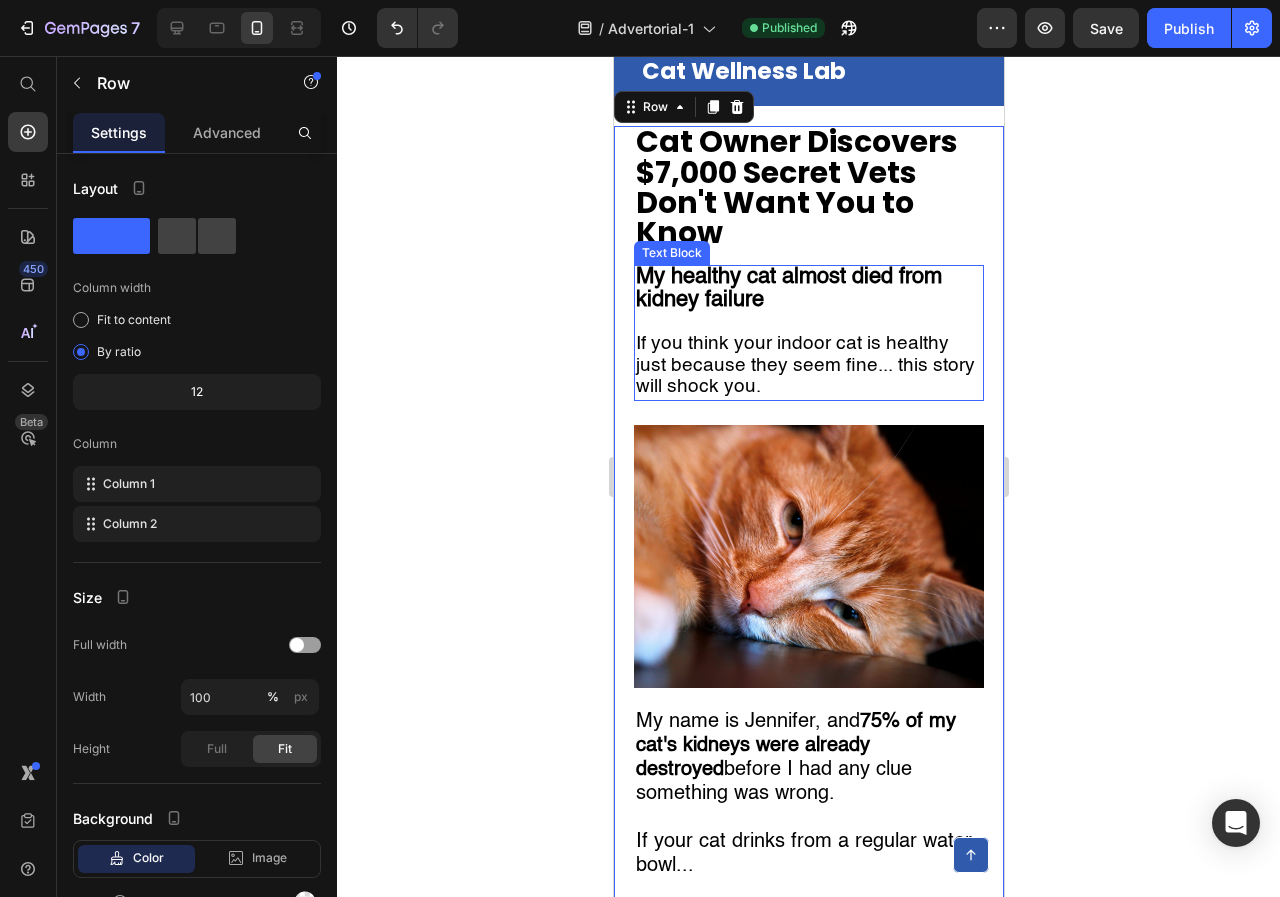 click on "If you think your indoor cat is healthy just because they seem fine... this story will shock you." at bounding box center (808, 356) 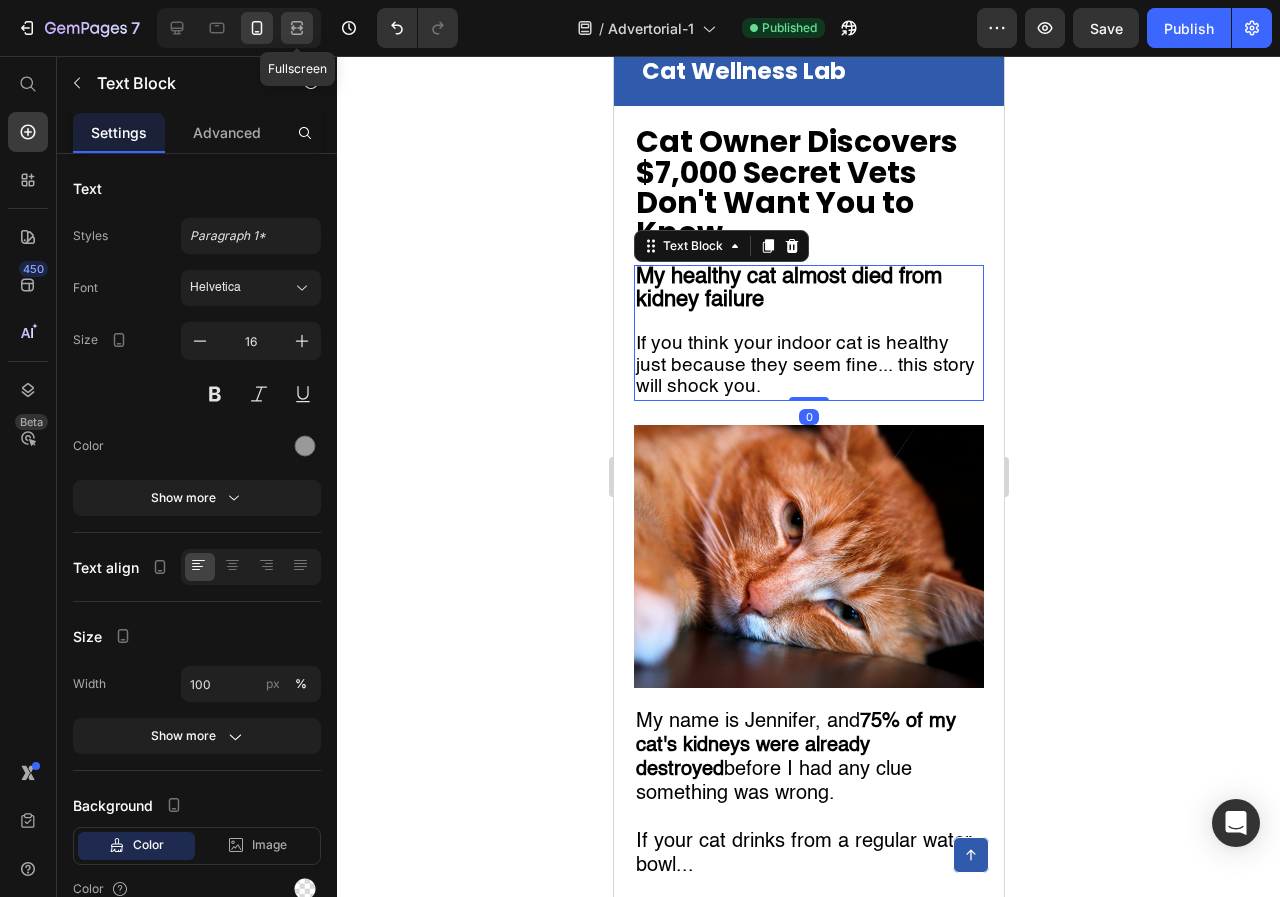 click 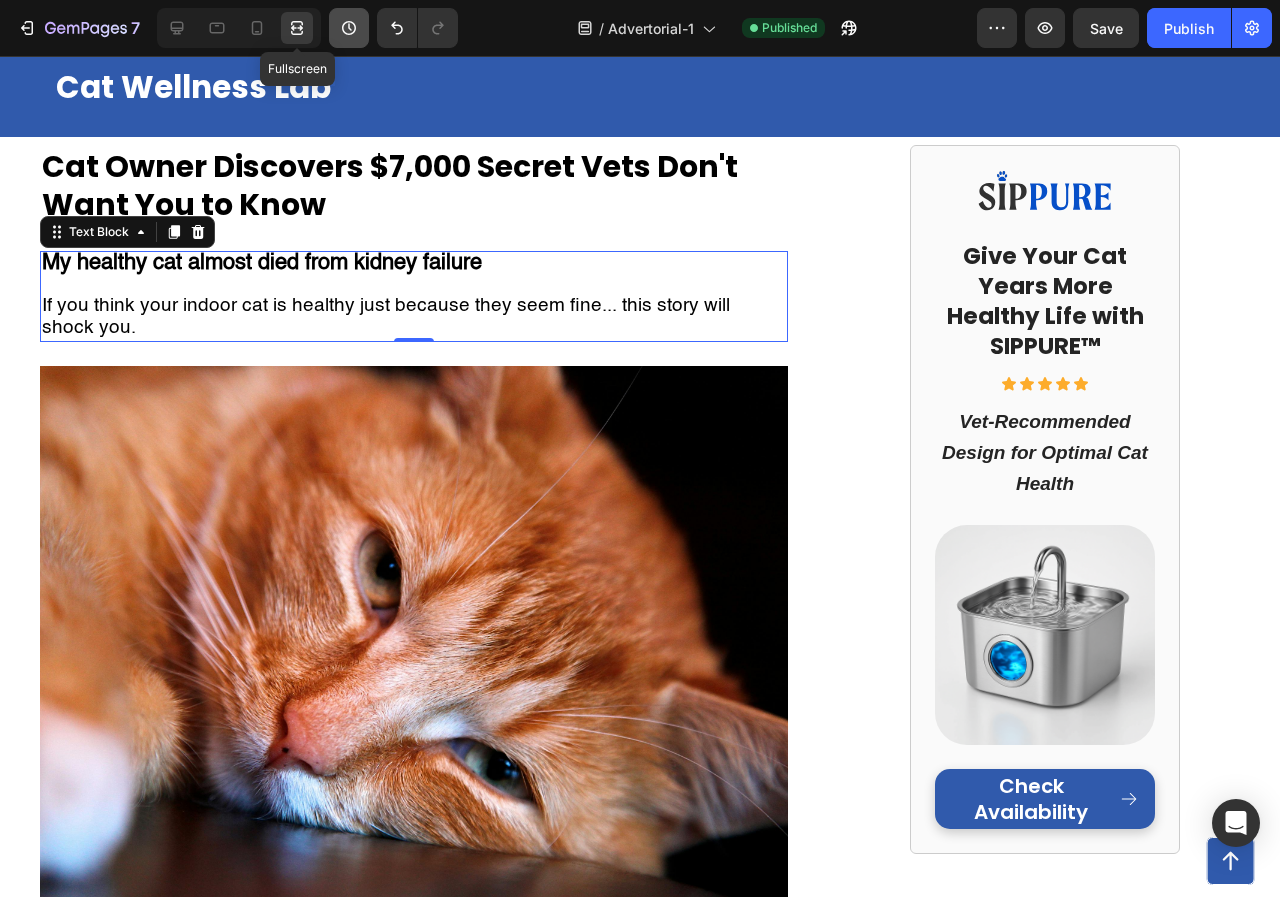 scroll, scrollTop: 179, scrollLeft: 0, axis: vertical 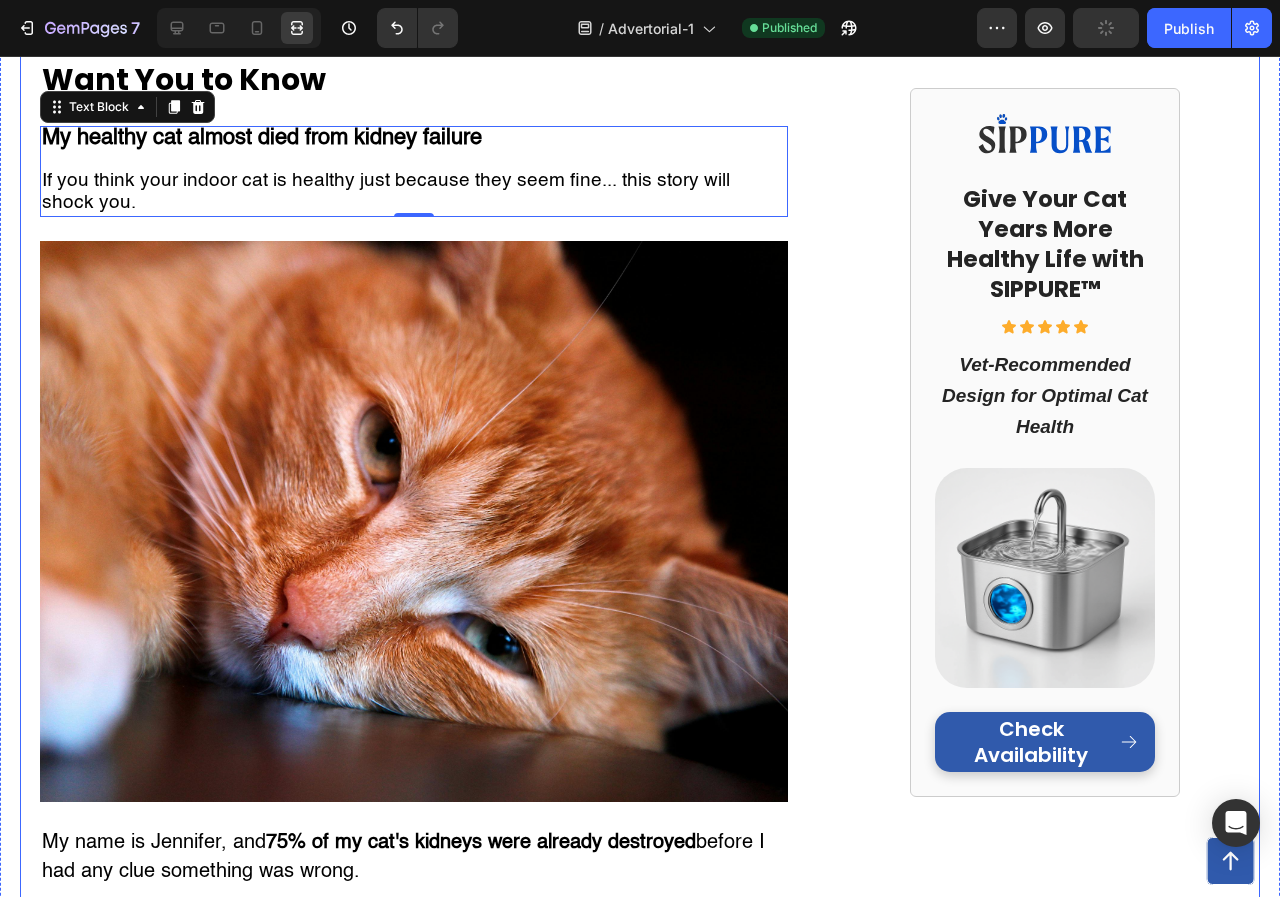 click on "My name is Jennifer, and  75% of my cat's kidneys were already destroyed  before I had any clue something was wrong.    If your cat drinks from a regular water bowl...   If you've noticed your cat seems tired but blamed it on "getting older"...   If you want to avoid a  $7,000+ kidney disease nightmare ...   Then what I'm about to share could save your cat's life.   There's a hidden epidemic killing indoor cats right now.   2 out of 3 cats are slowly dying from something vets call "silent kidney destruction."   And the thing you think is keeping your cat healthy might actually be the cause.   How A Routine Check-Up Became My Worst Nightmare   Three months ago, I thought I was the perfect cat mom.     I was so proud of how well I was taking care of her." at bounding box center [640, 3905] 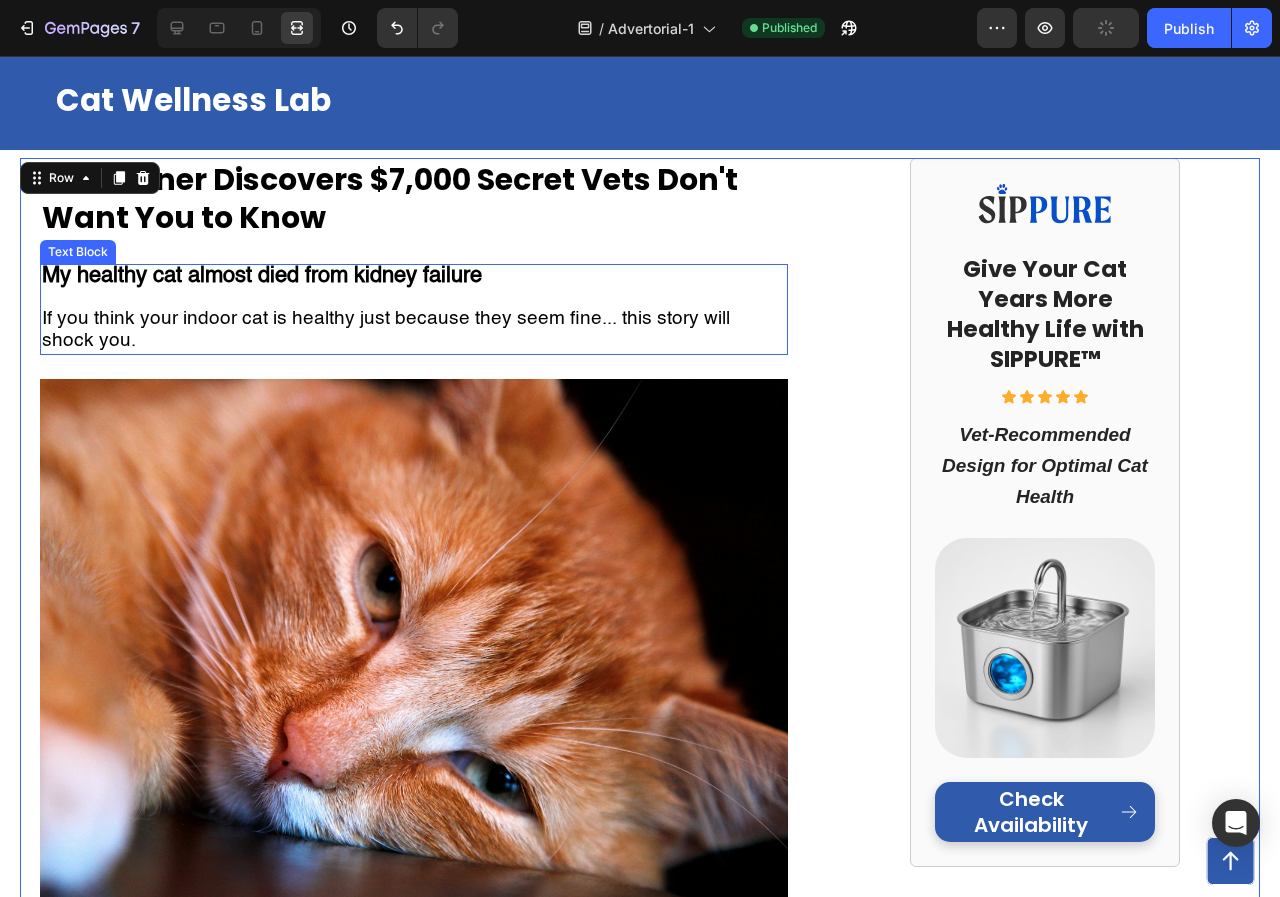 scroll, scrollTop: 0, scrollLeft: 0, axis: both 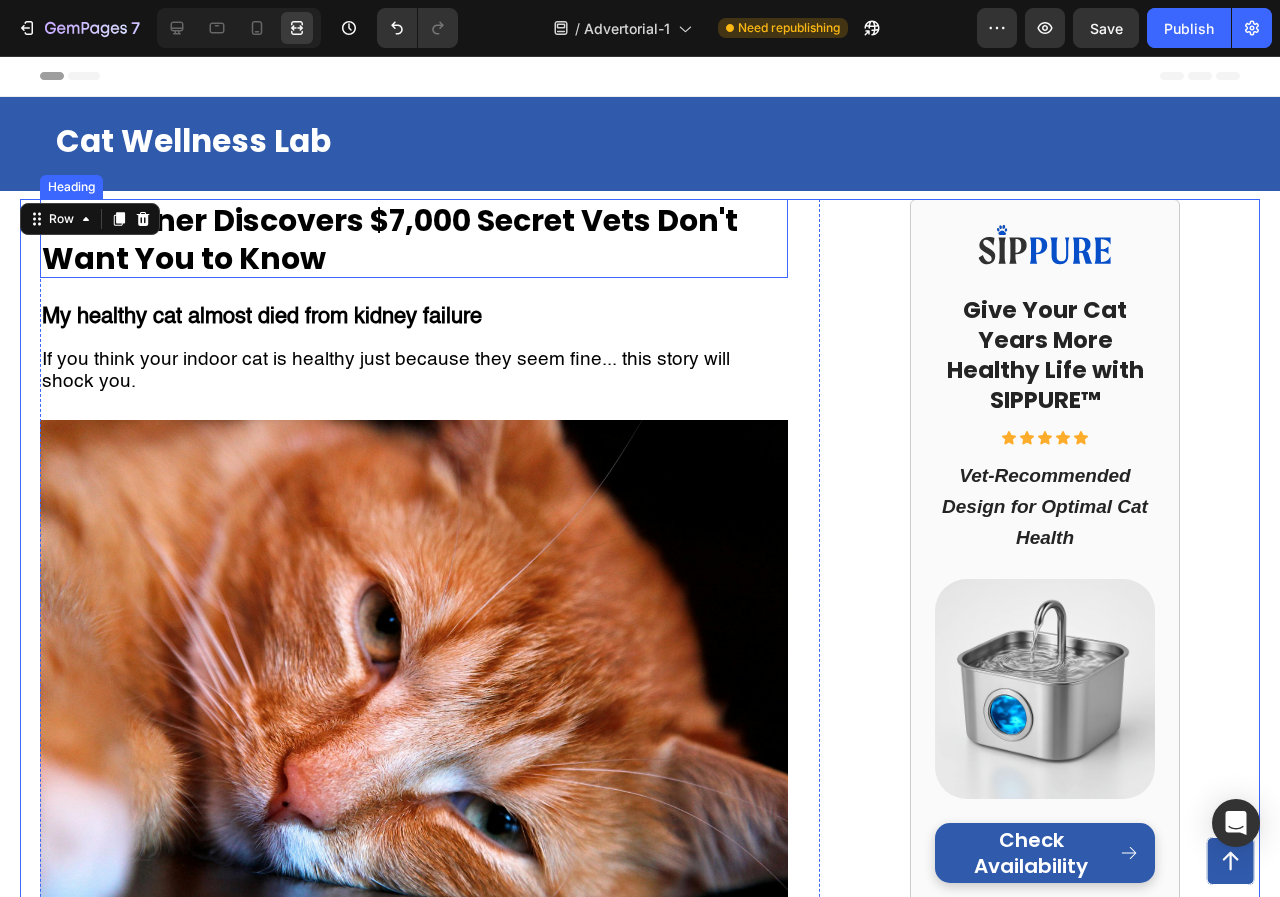 click on "Cat Owner Discovers $7,000 Secret Vets Don't Want You to Know" at bounding box center [414, 238] 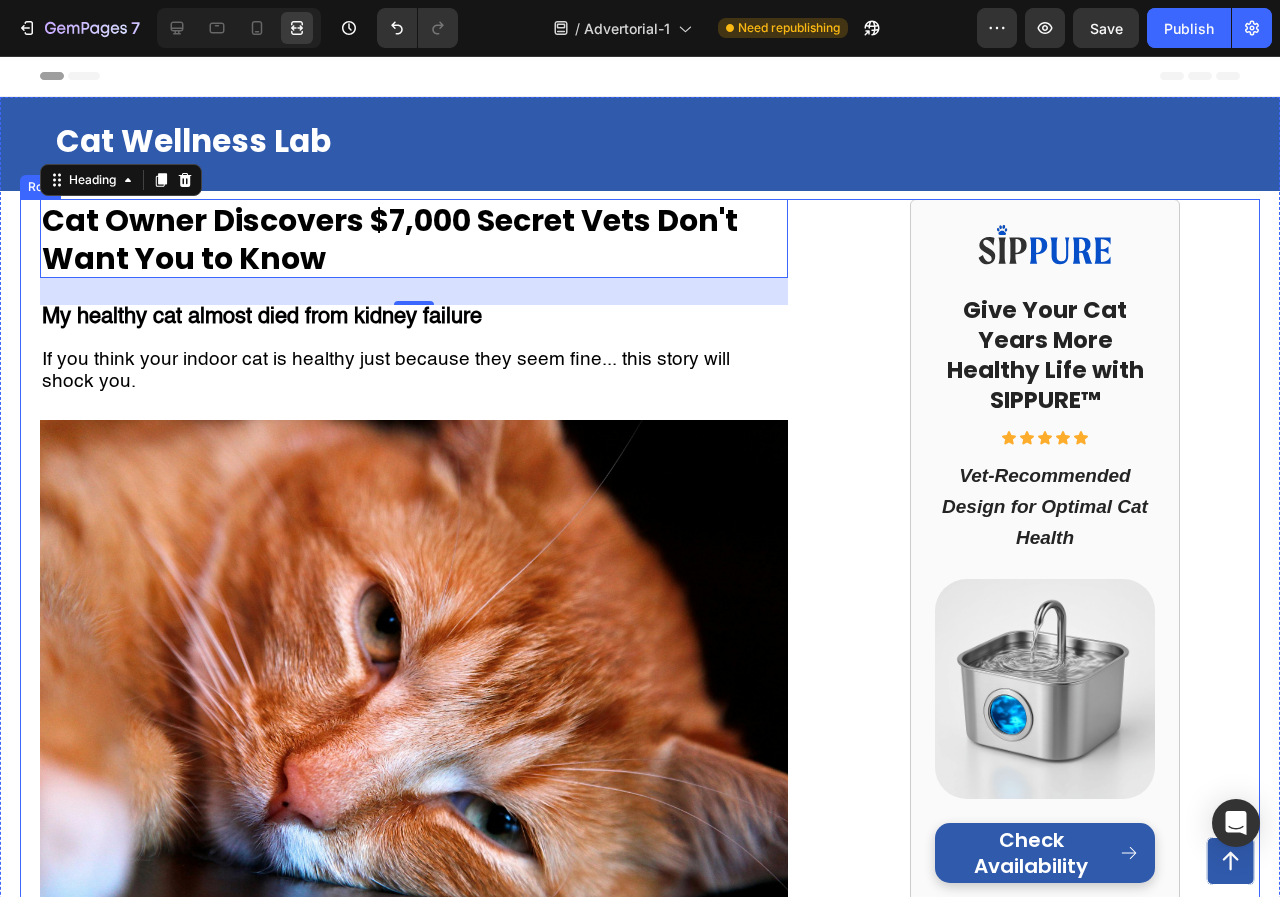 click on "My name is Jennifer, and  75% of my cat's kidneys were already destroyed  before I had any clue something was wrong.    If your cat drinks from a regular water bowl...   If you've noticed your cat seems tired but blamed it on "getting older"...   If you want to avoid a  $7,000+ kidney disease nightmare ...   Then what I'm about to share could save your cat's life.   There's a hidden epidemic killing indoor cats right now.   2 out of 3 cats are slowly dying from something vets call "silent kidney destruction."   And the thing you think is keeping your cat healthy might actually be the cause.   How A Routine Check-Up Became My Worst Nightmare   Three months ago, I thought I was the perfect cat mom.     I was so proud of how well I was taking care of her.         "" at bounding box center [640, 4084] 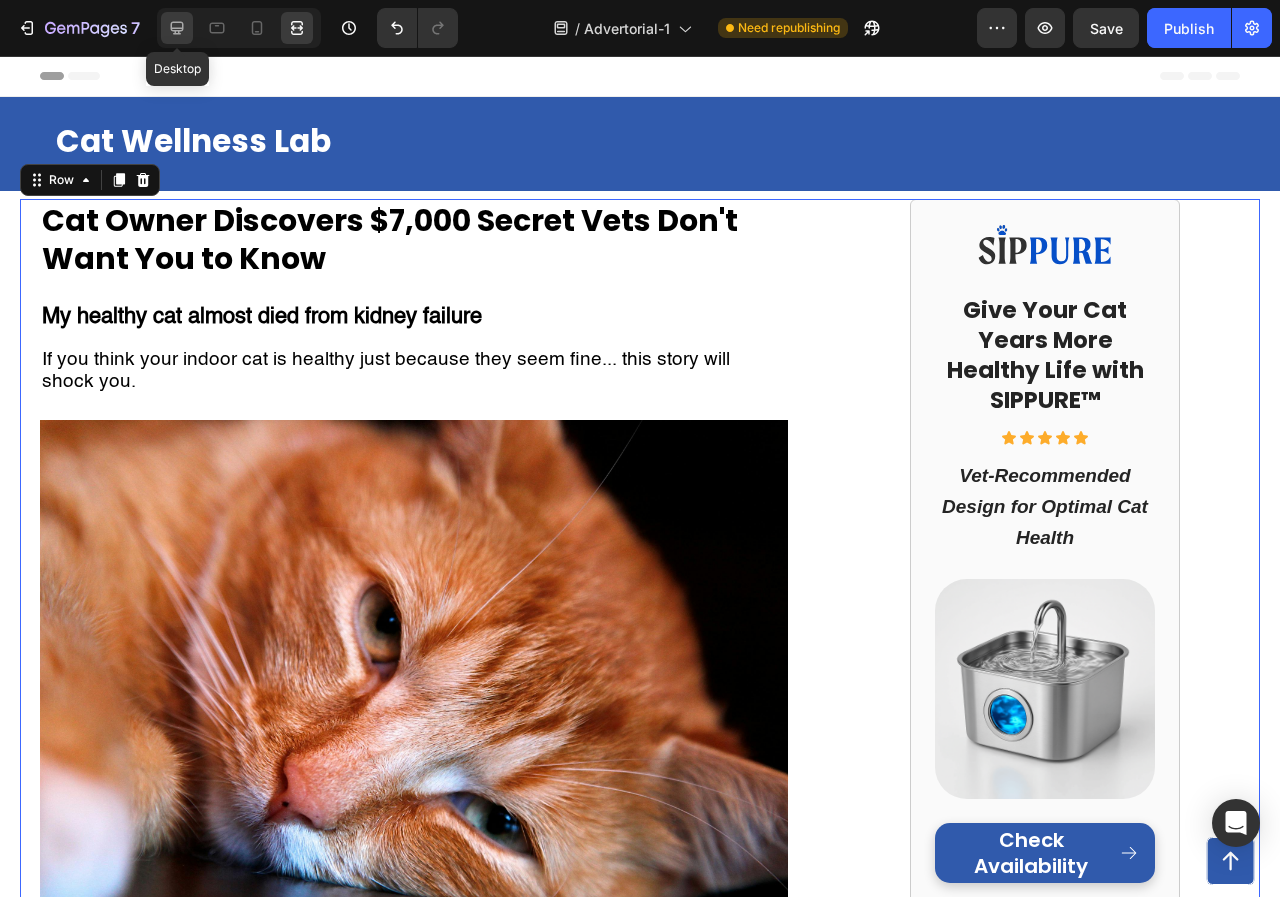 click 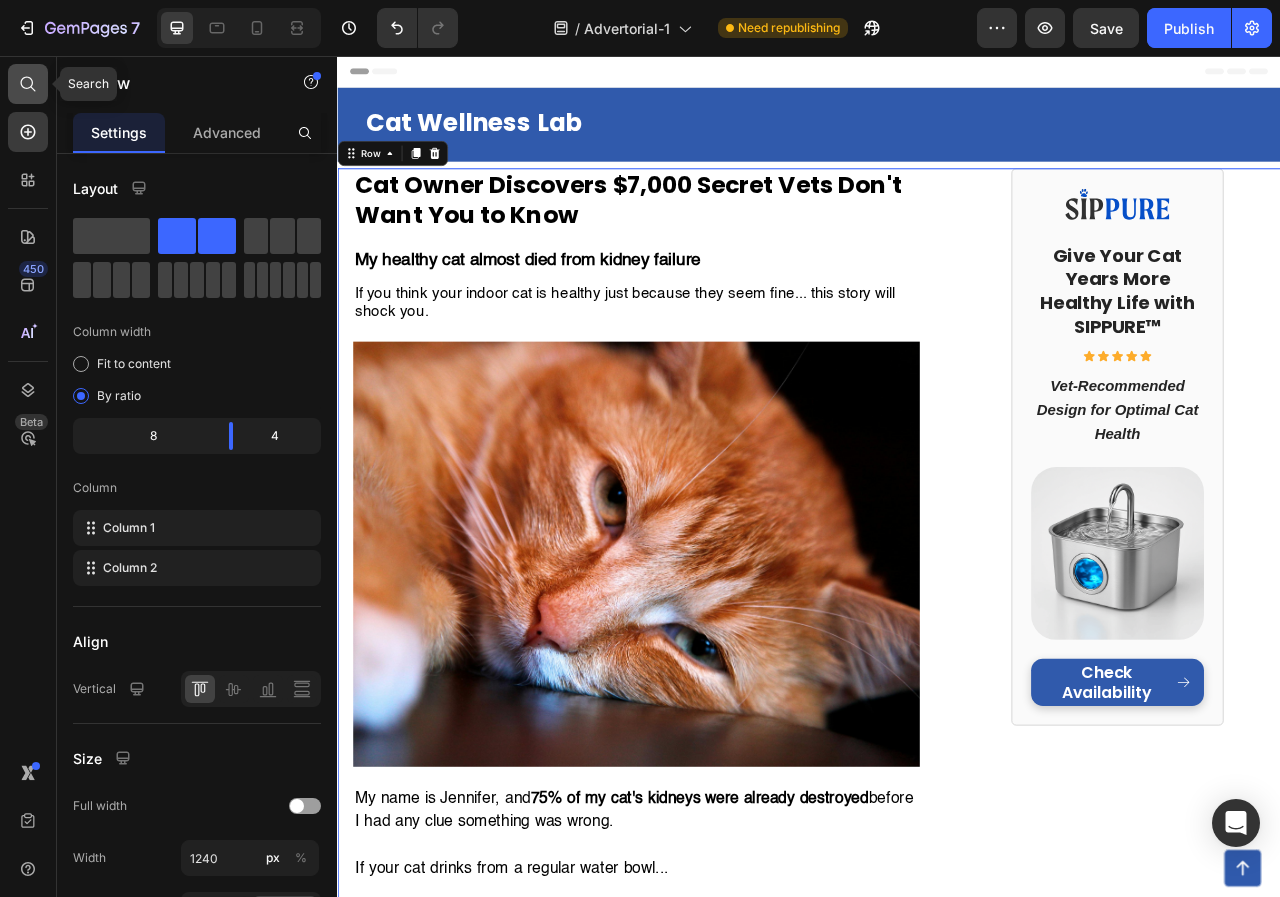 click 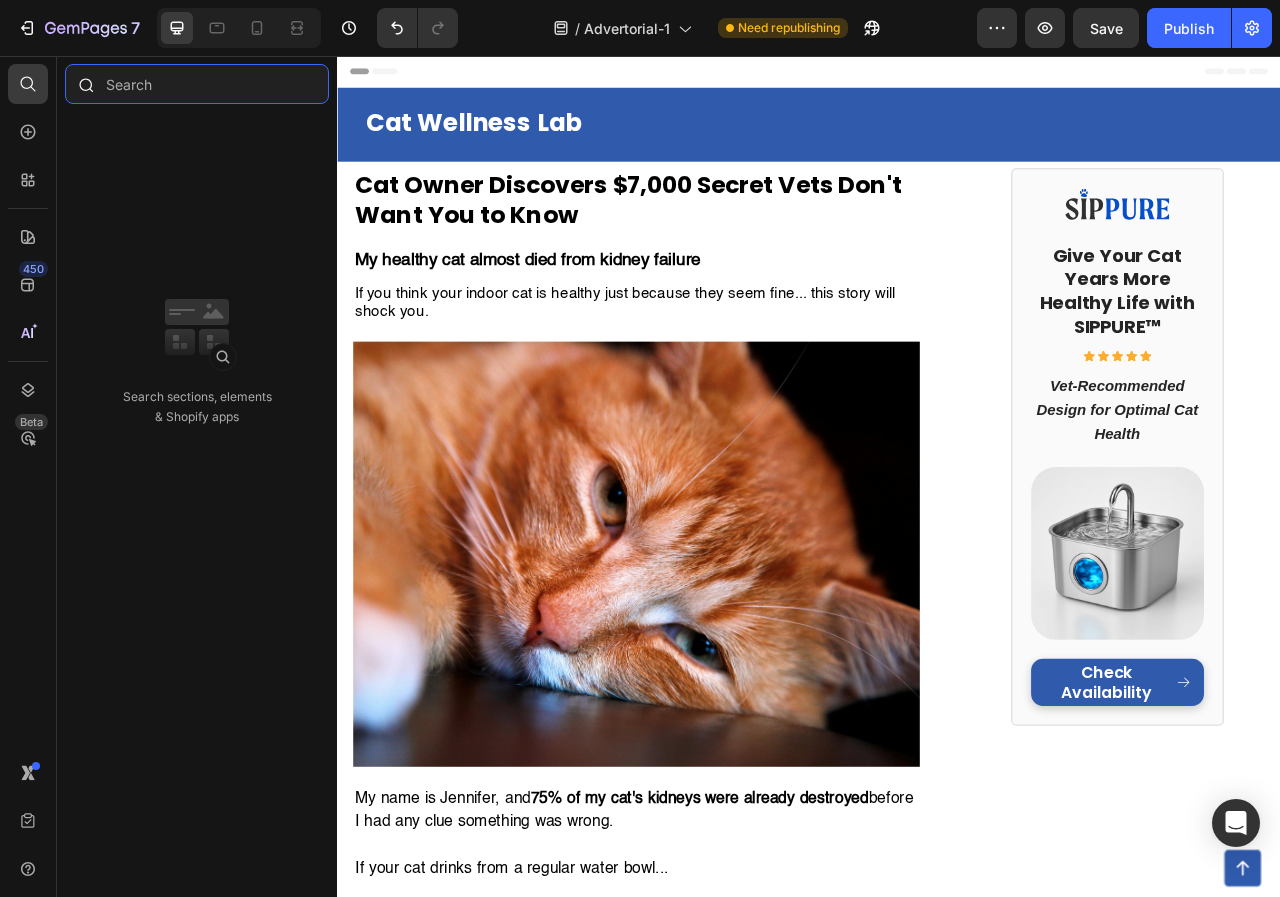 click at bounding box center [197, 84] 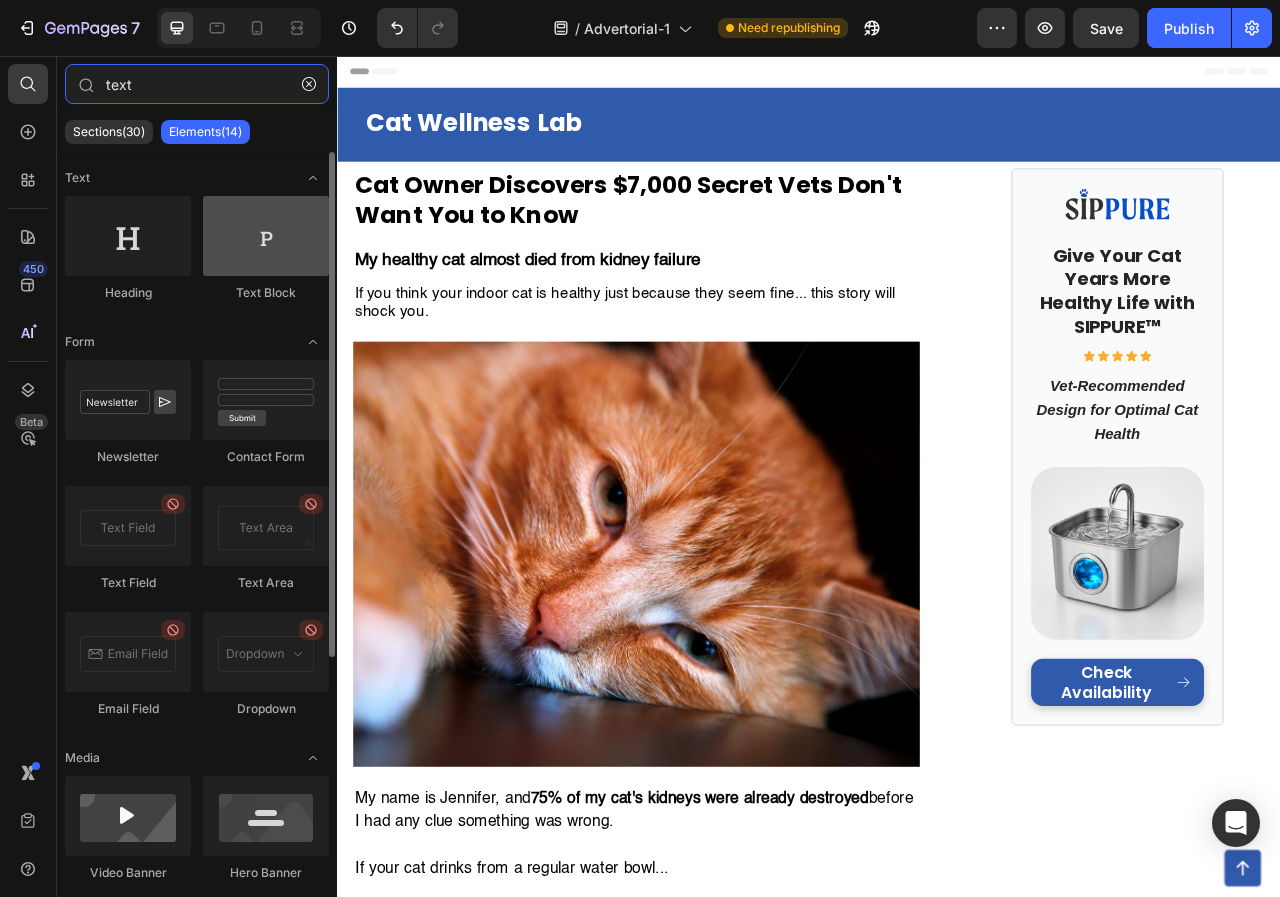 type on "text" 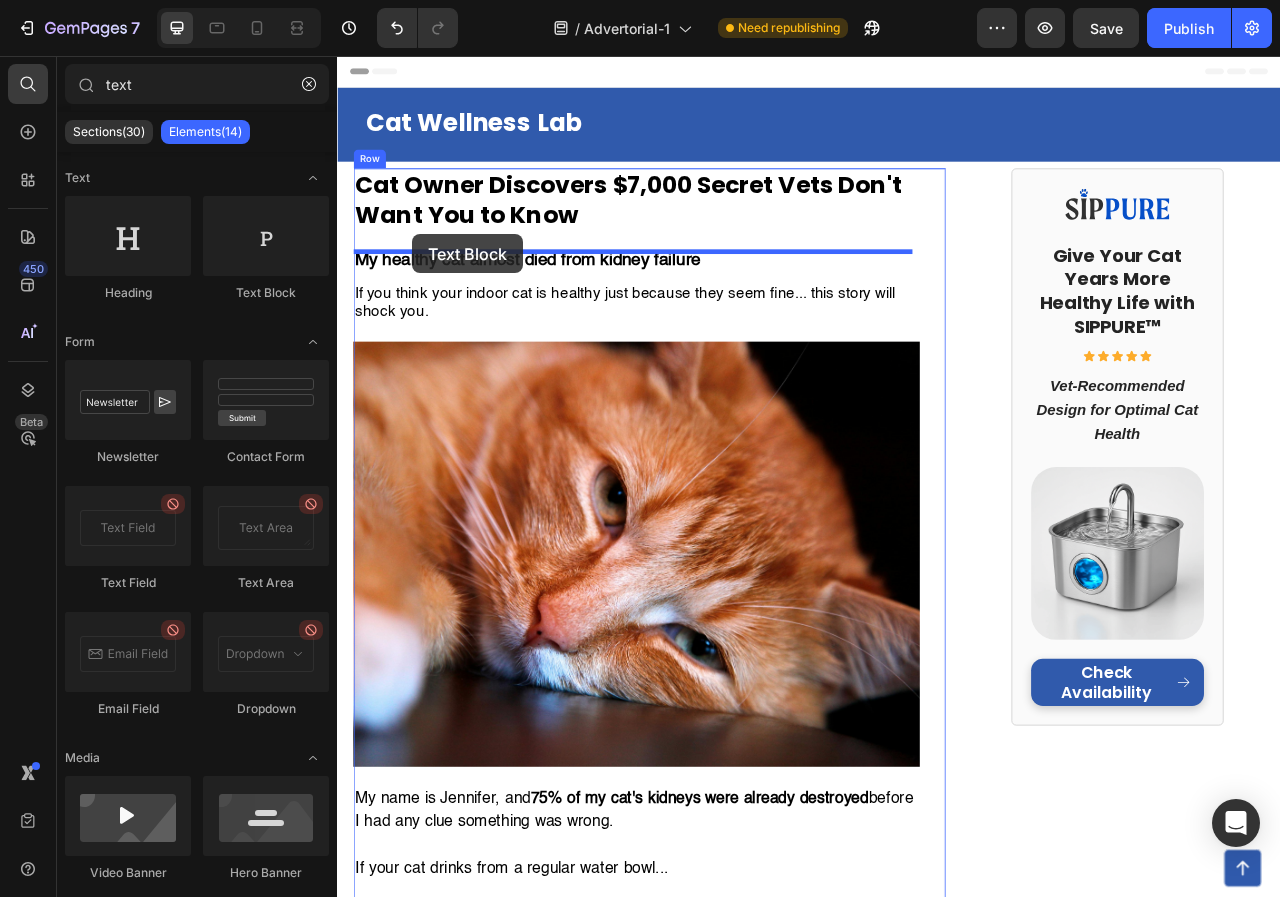 drag, startPoint x: 583, startPoint y: 295, endPoint x: 432, endPoint y: 283, distance: 151.47607 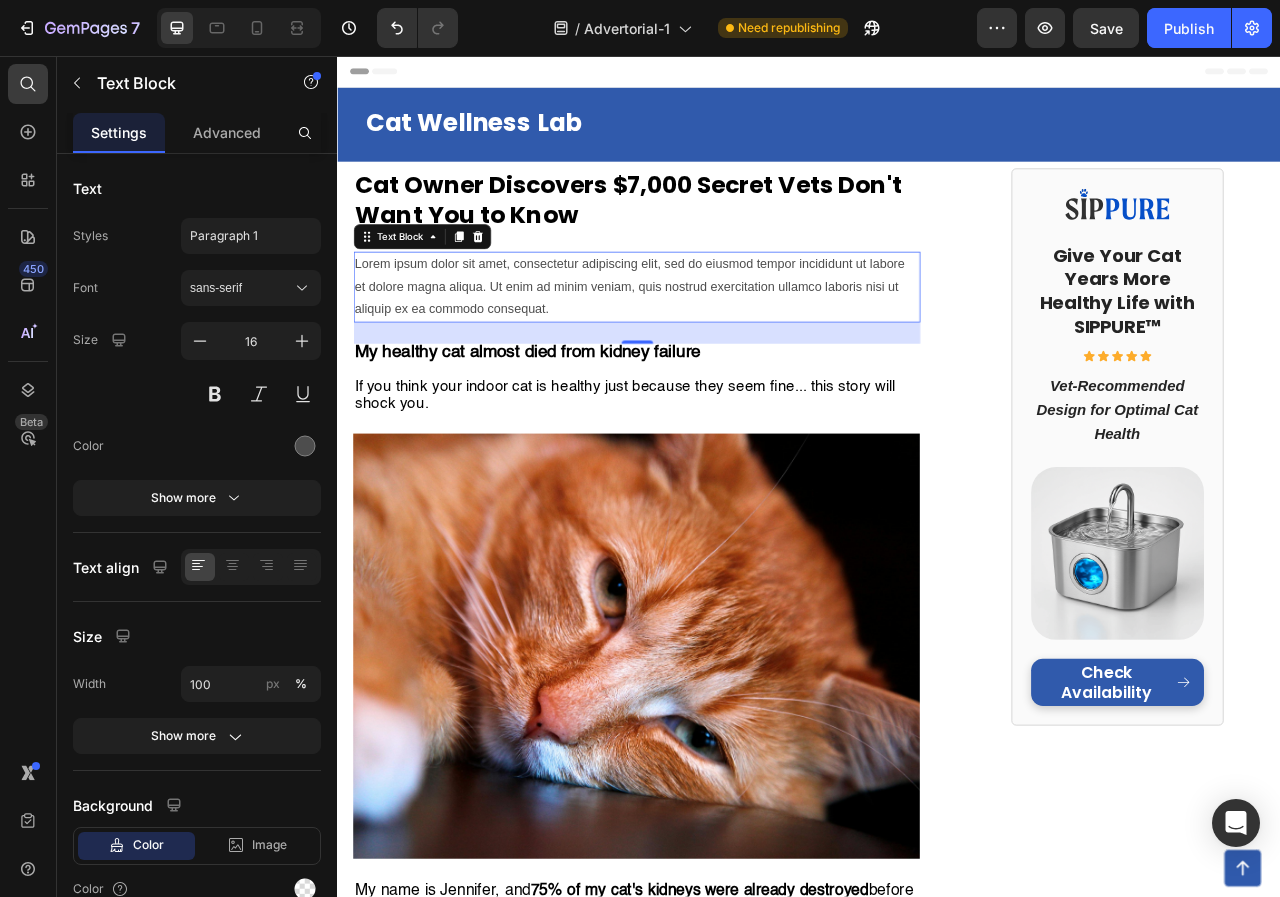 click on "Lorem ipsum dolor sit amet, consectetur adipiscing elit, sed do eiusmod tempor incididunt ut labore et dolore magna aliqua. Ut enim ad minim veniam, quis nostrud exercitation ullamco laboris nisi ut aliquip ex ea commodo consequat." at bounding box center (717, 350) 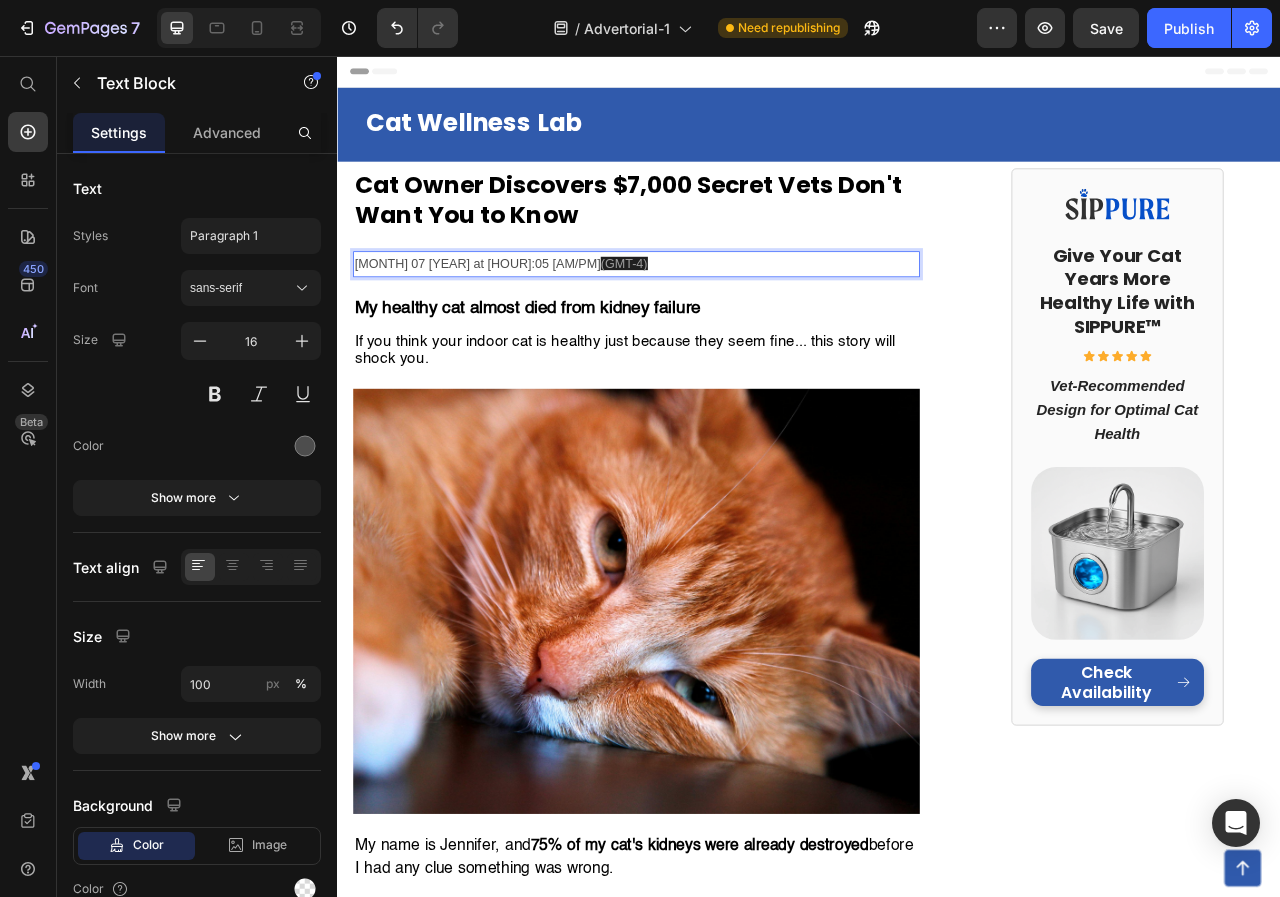 click on "[MONTH] 07 [YEAR] at [HOUR]:05 [AM/PM] (GMT-4)" at bounding box center [717, 321] 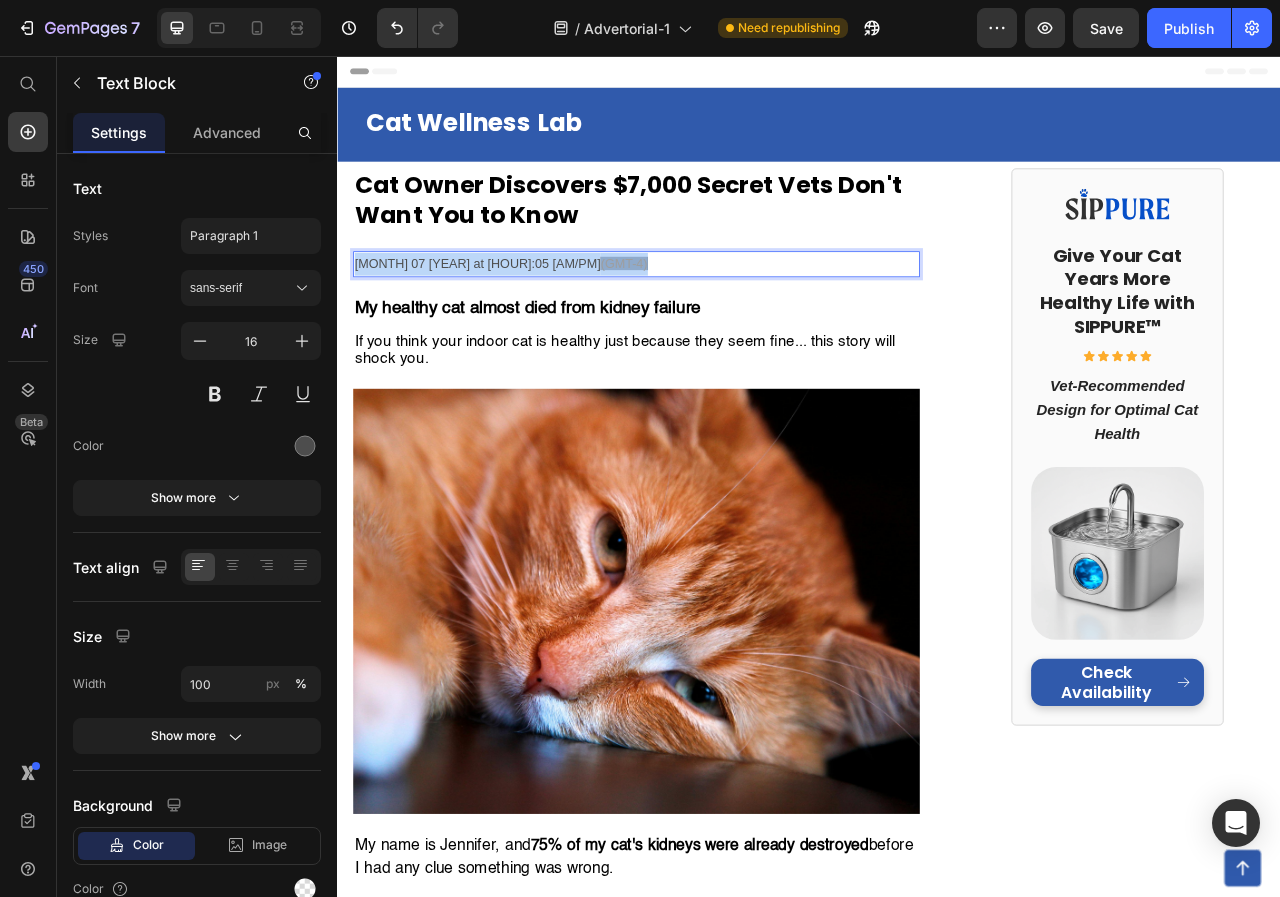 click on "(GMT-4)" at bounding box center [702, 320] 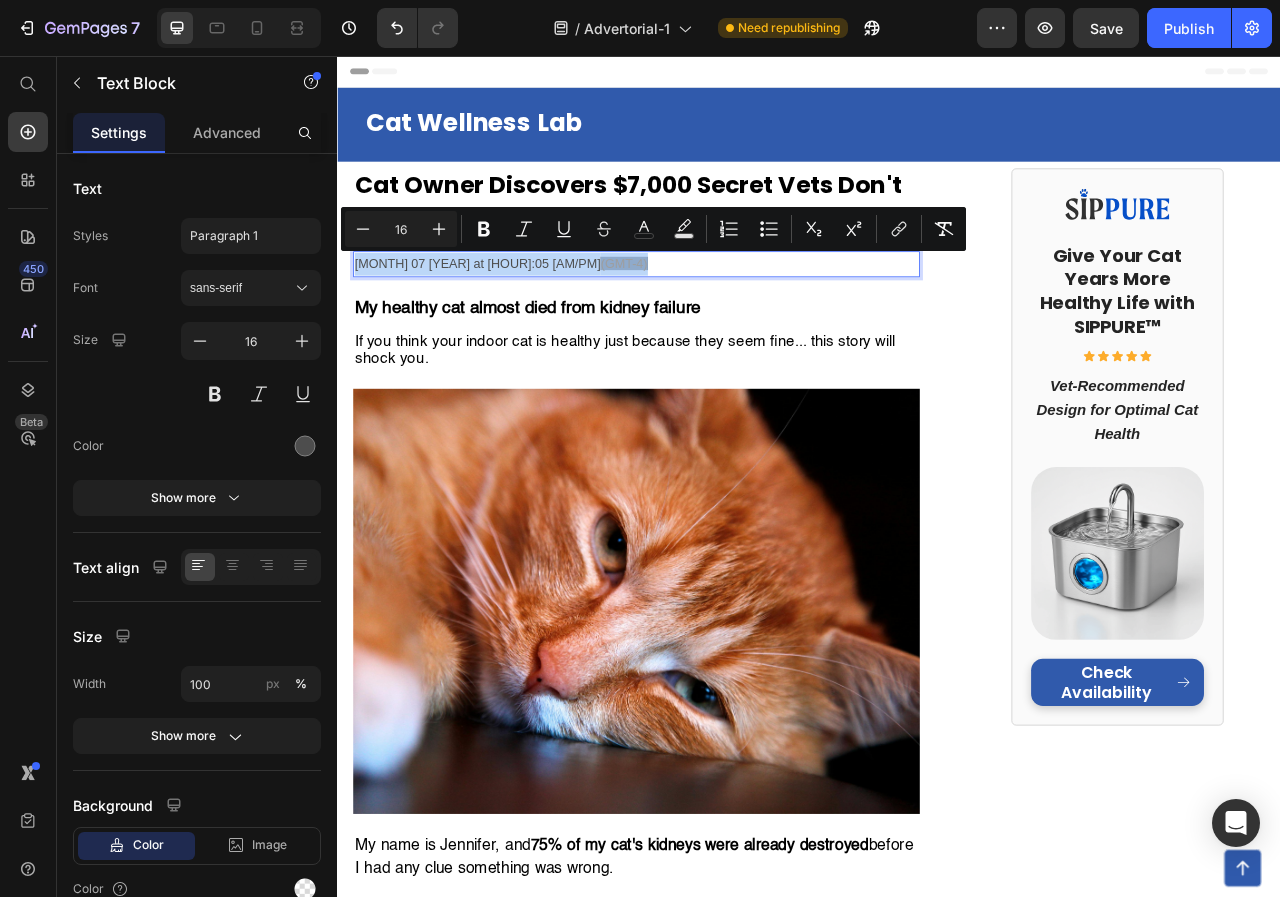 click on "(GMT-4)" at bounding box center [702, 320] 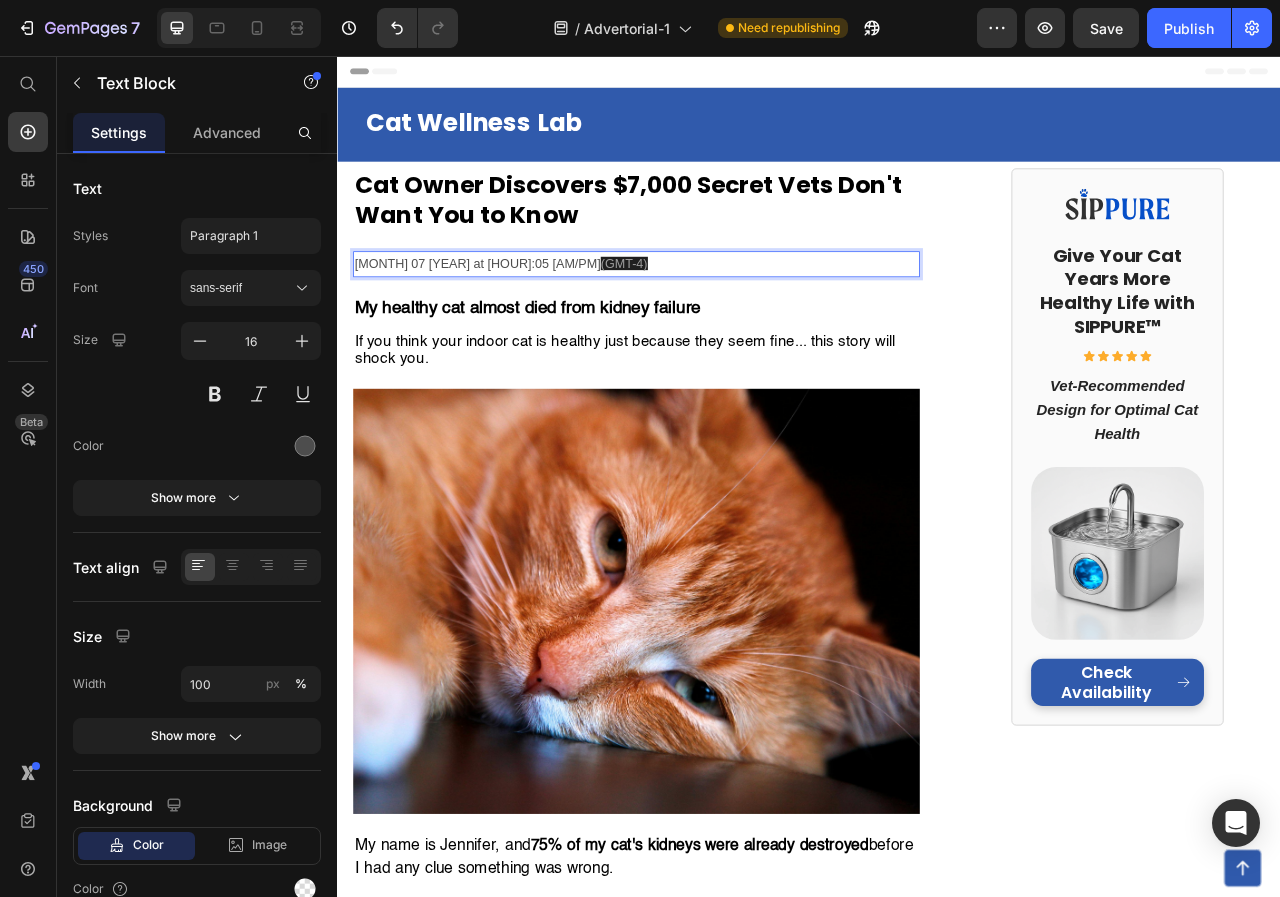 click on "(GMT-4)" at bounding box center [702, 320] 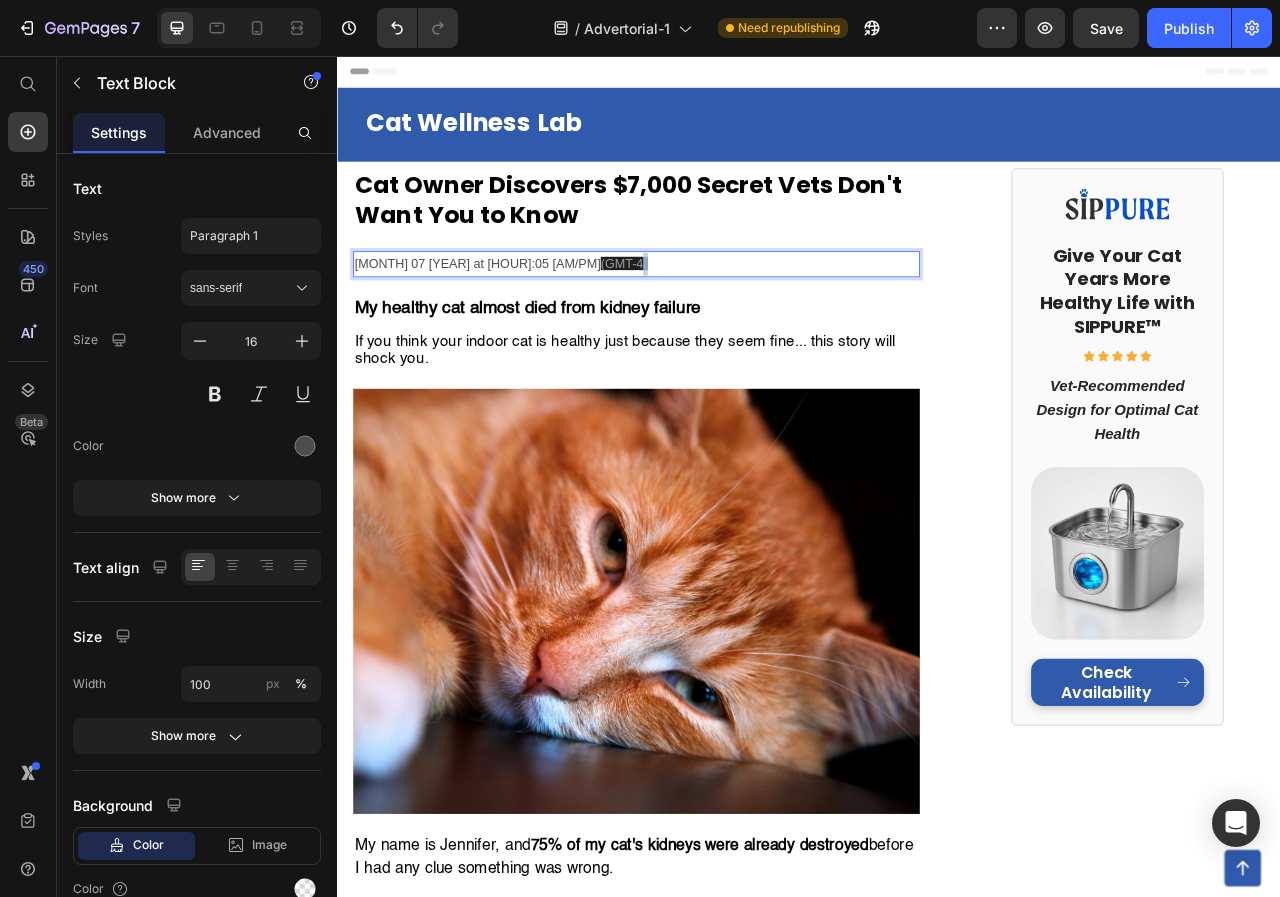 click on "(GMT-4)" at bounding box center (702, 320) 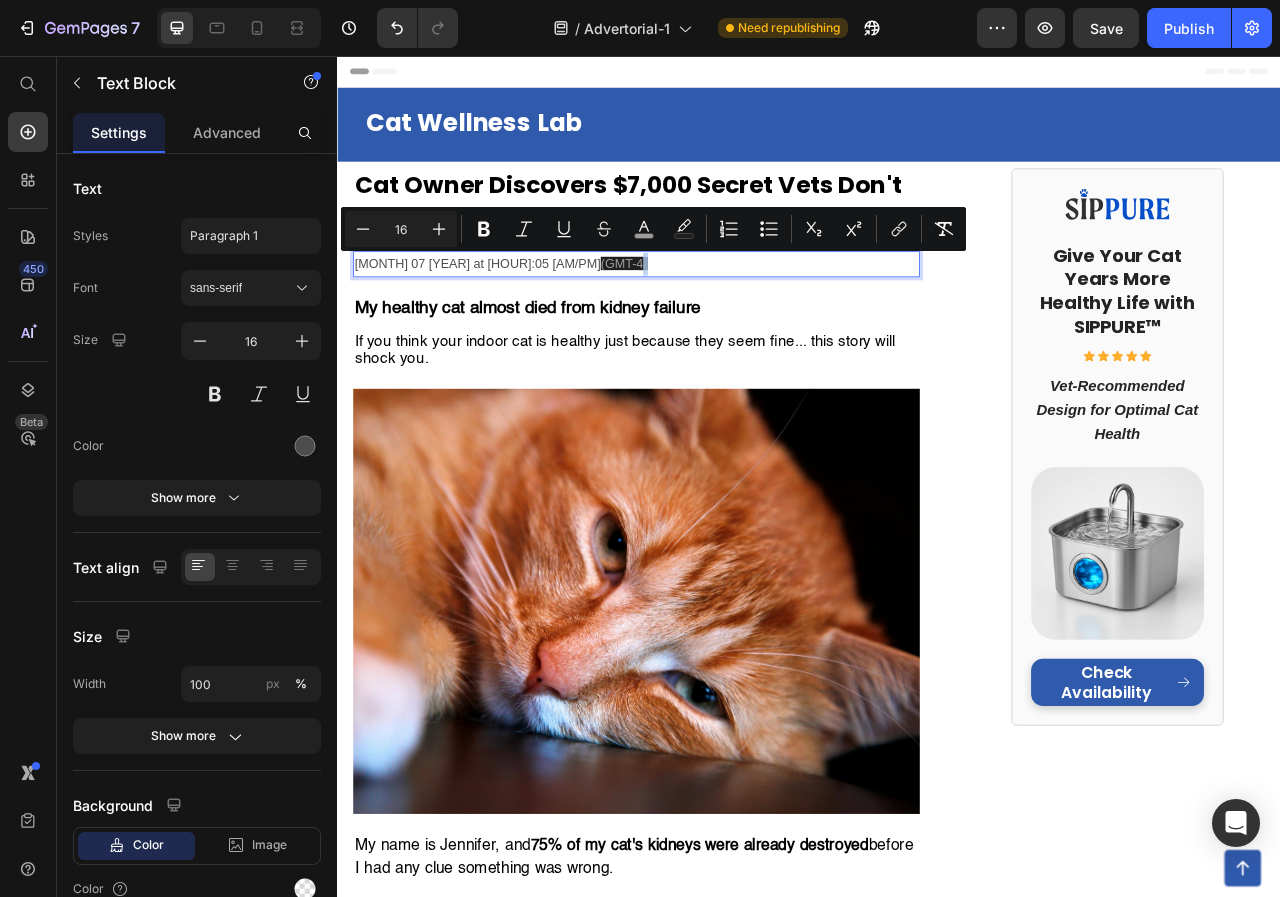click on "[MONTH] 07 [YEAR] at [HOUR]:05 [AM/PM] (GMT-4)" at bounding box center (717, 321) 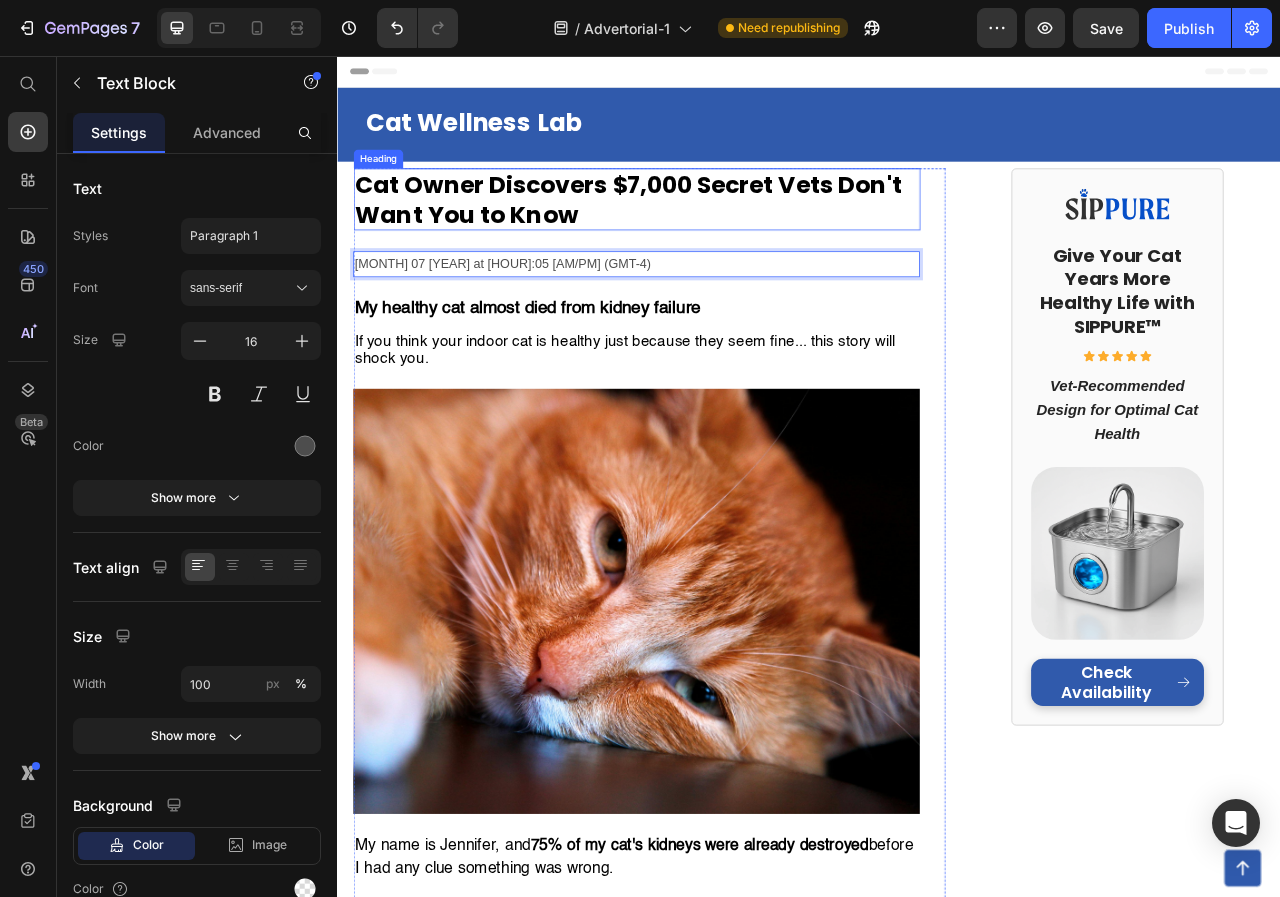 click on "Cat Owner Discovers $7,000 Secret Vets Don't Want You to Know" at bounding box center (717, 238) 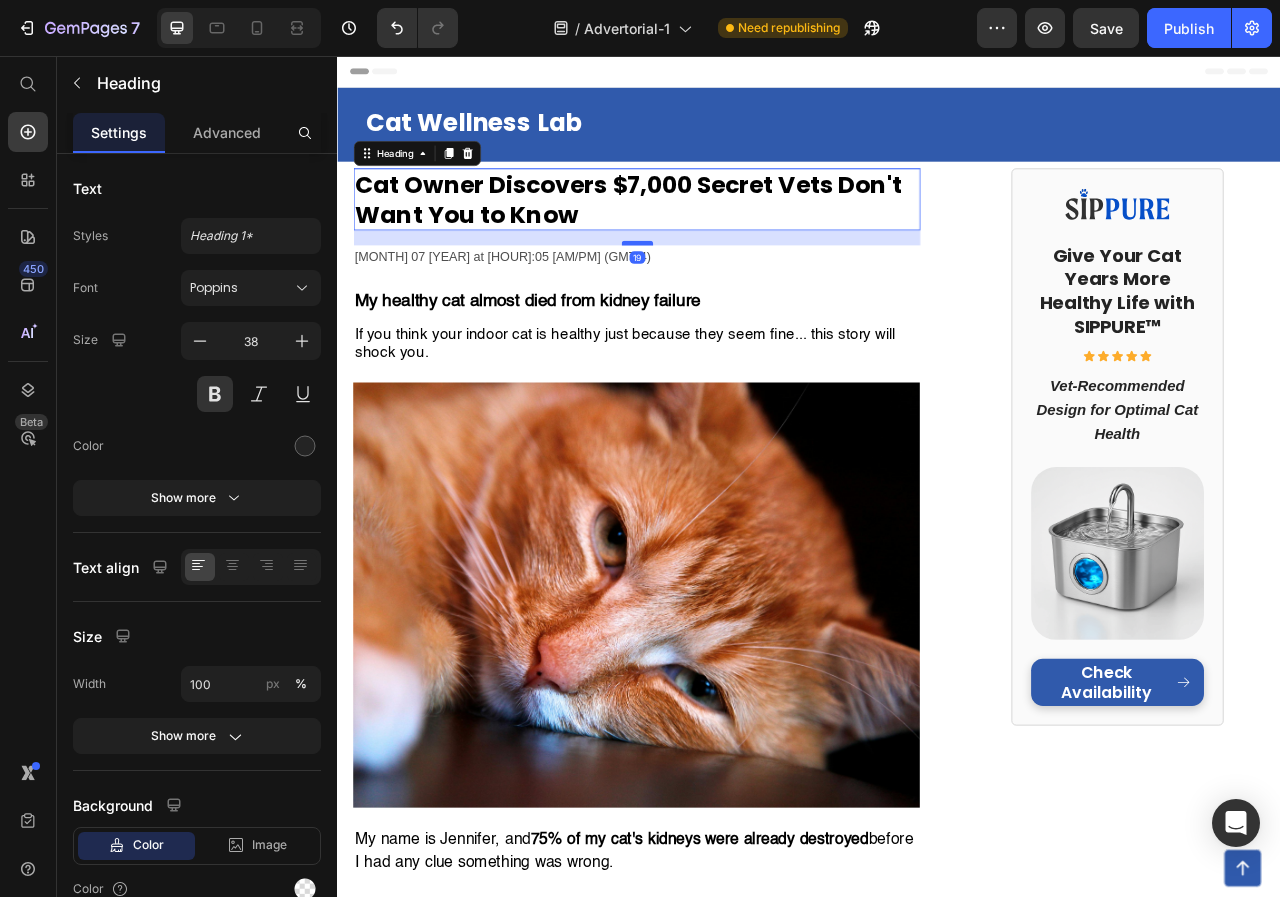 click at bounding box center [718, 294] 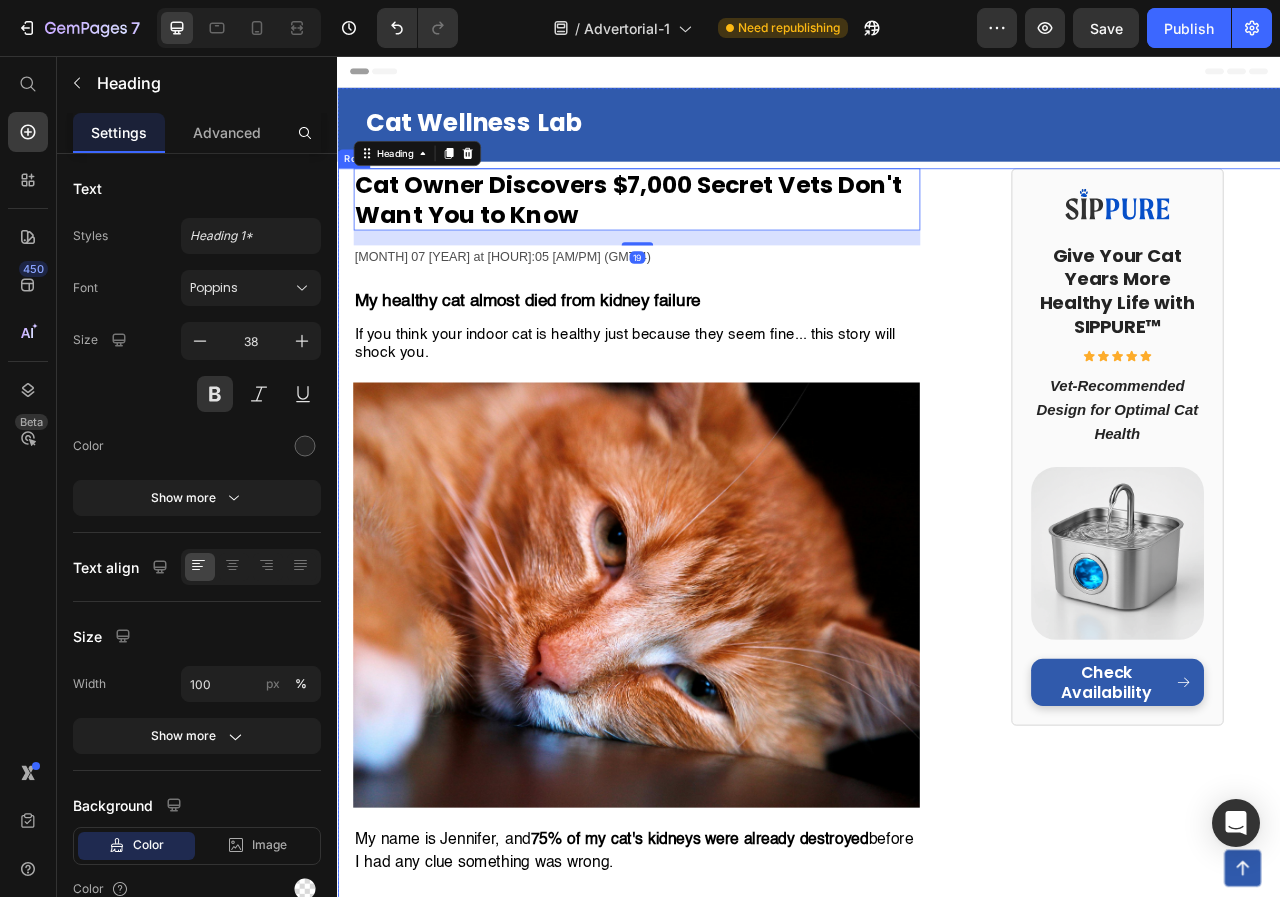 click on "Image Give Your Cat Years More Healthy Life with SIPPURE™ Heading Icon Icon Icon Icon Icon Icon List Vet-Recommended Design for Optimal Cat Health Heading Image
Check Availability Button Row" at bounding box center [1328, 4159] 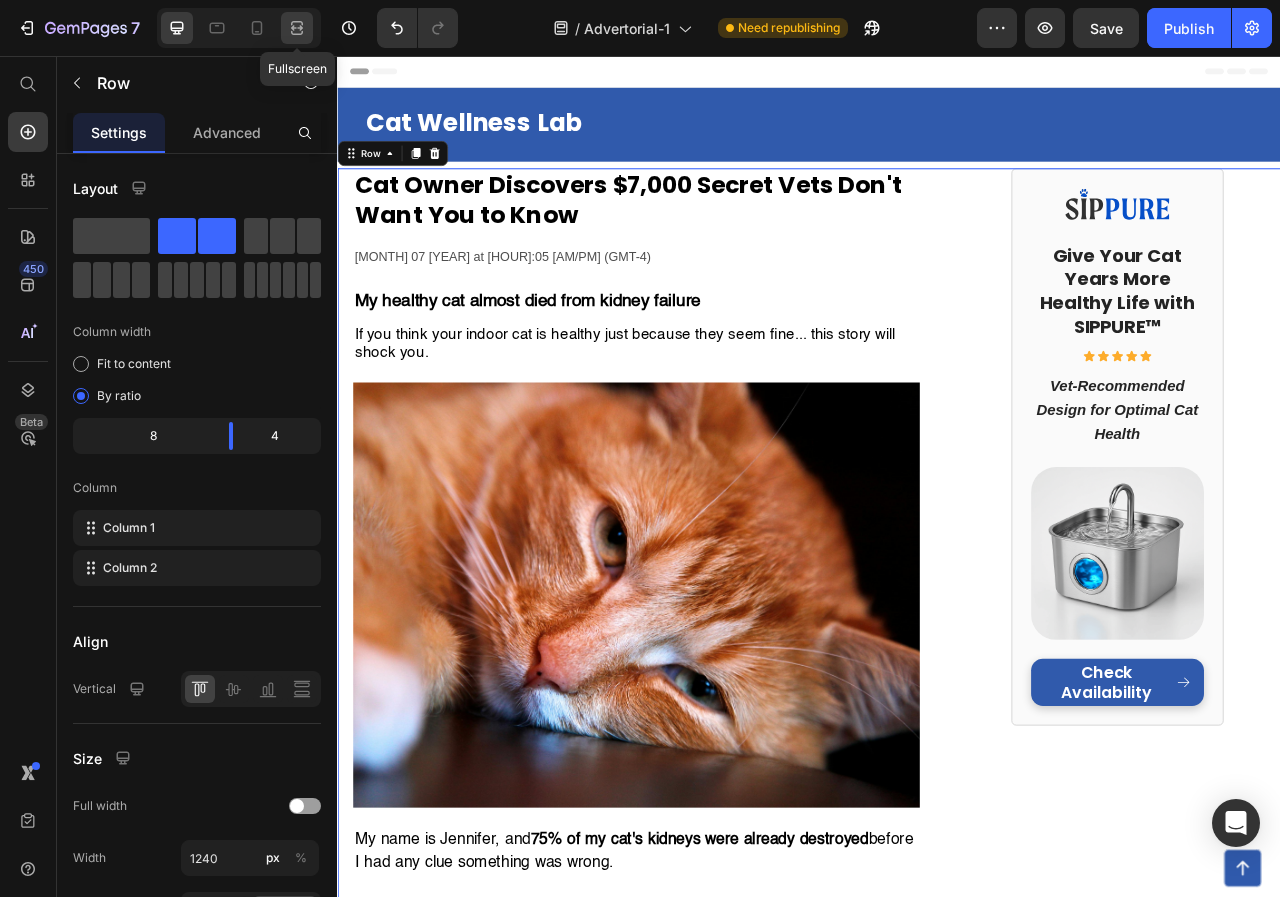 click 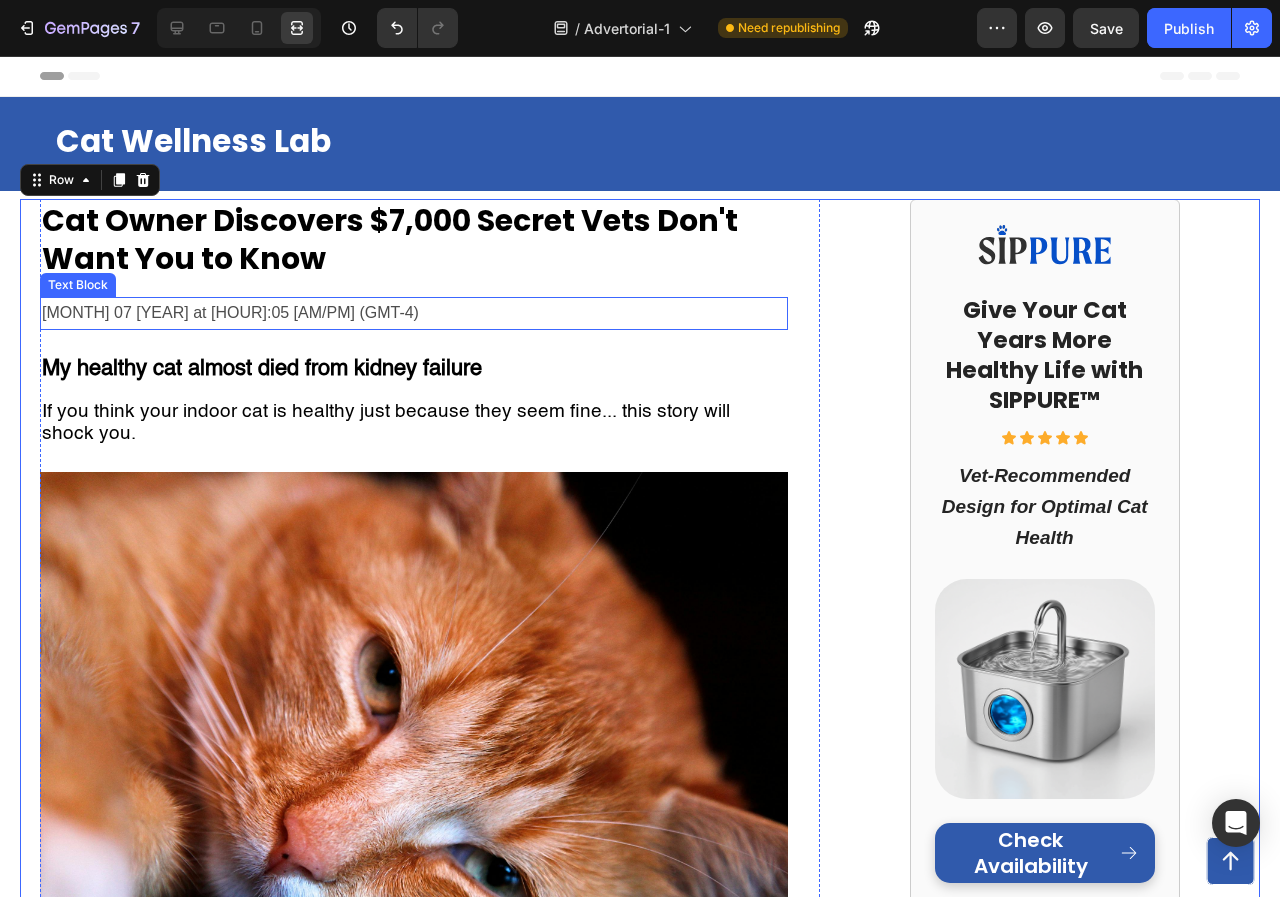 click on "[MONTH] 07 [YEAR] at [HOUR]:05 [AM/PM] (GMT-4)" at bounding box center [414, 313] 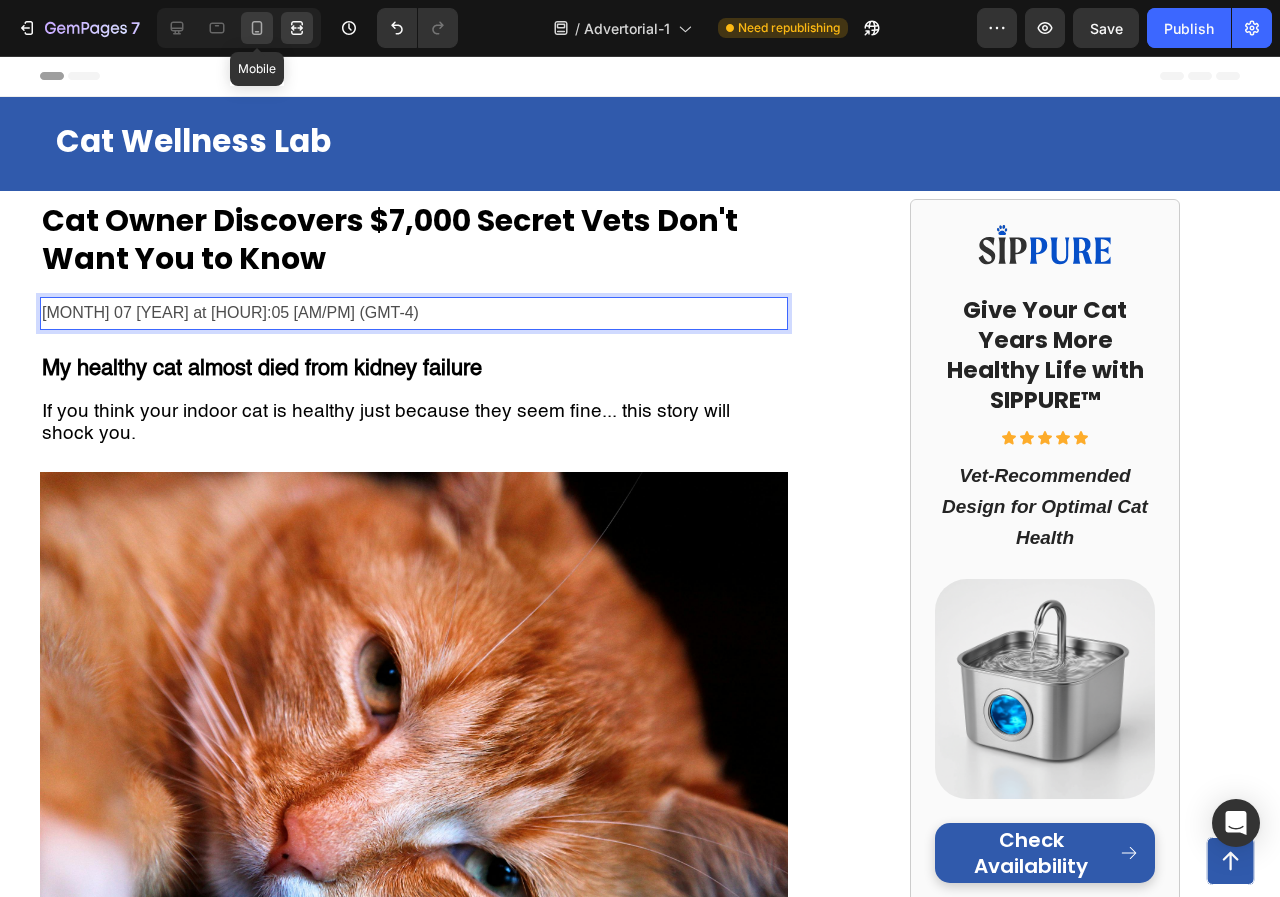 click 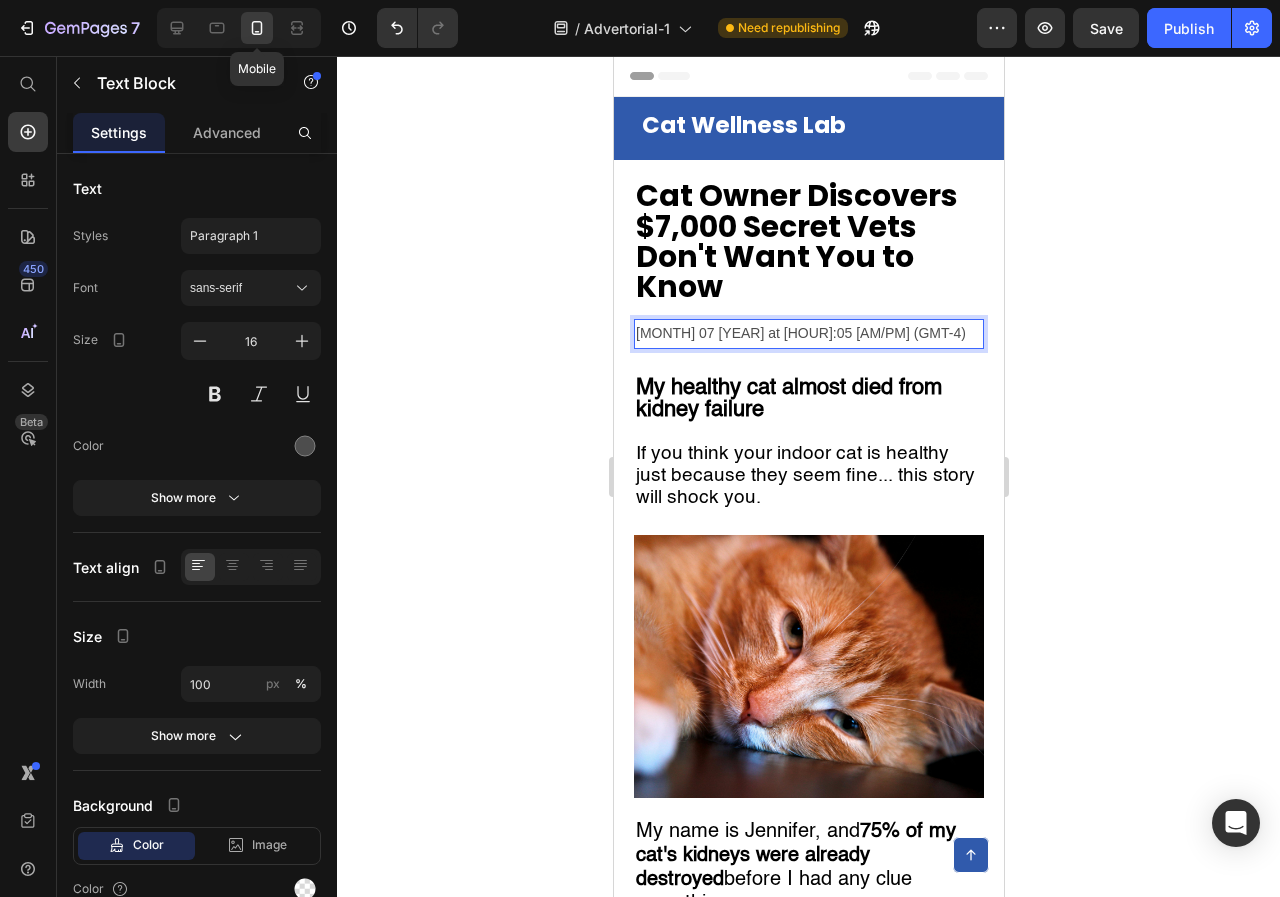 type on "14" 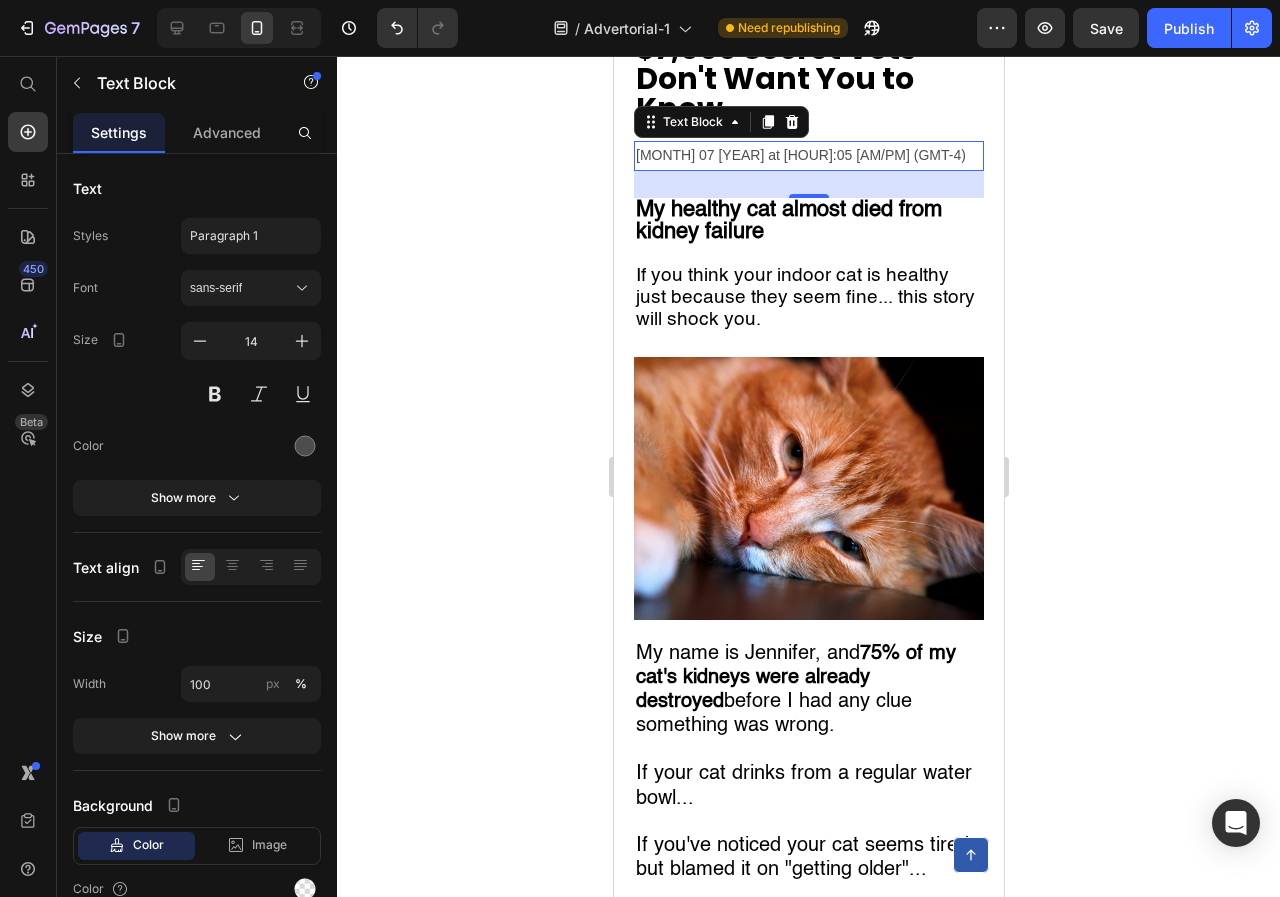 scroll, scrollTop: 193, scrollLeft: 0, axis: vertical 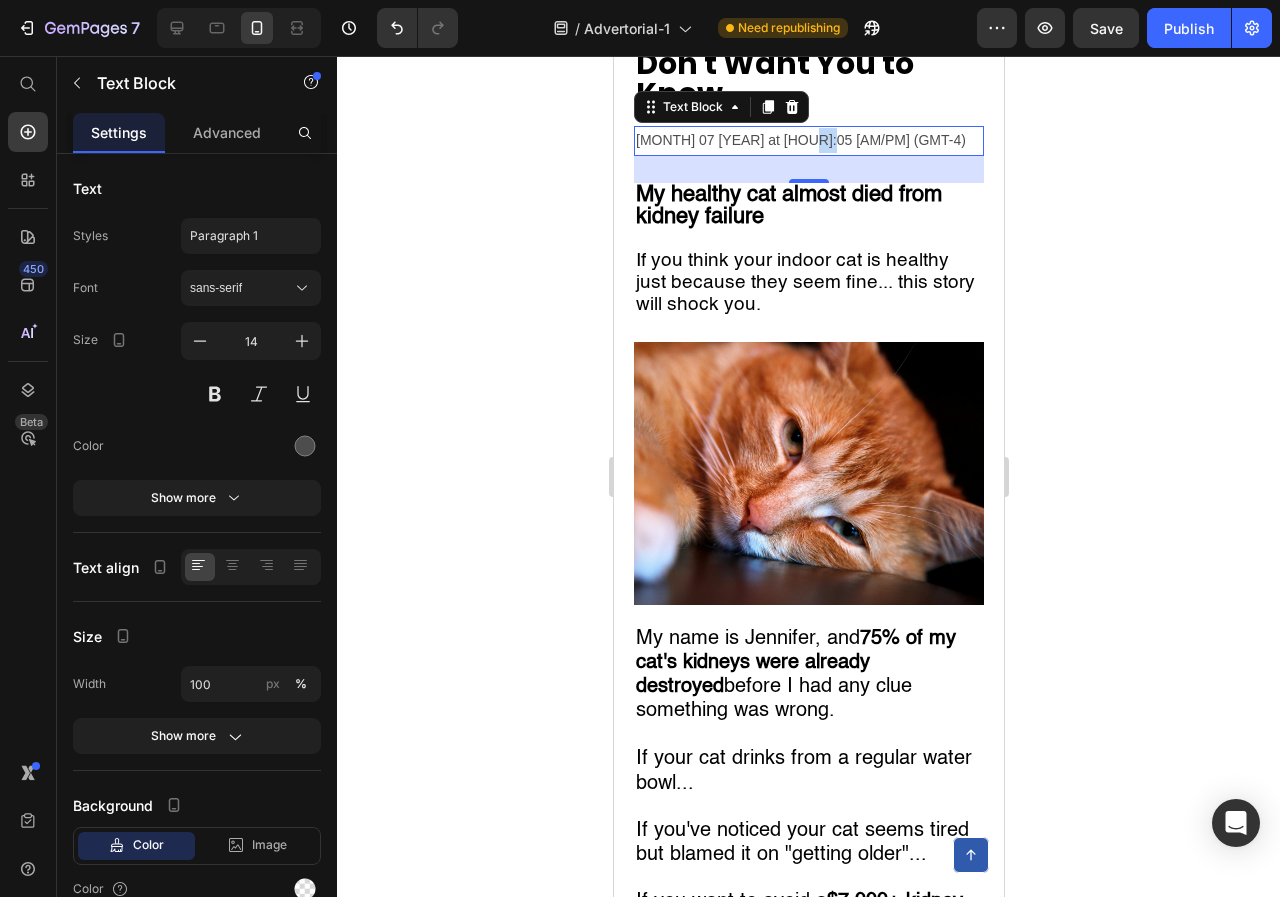 click on "[MONTH] 07 [YEAR] at [HOUR]:05 [AM/PM] (GMT-4)" at bounding box center [808, 140] 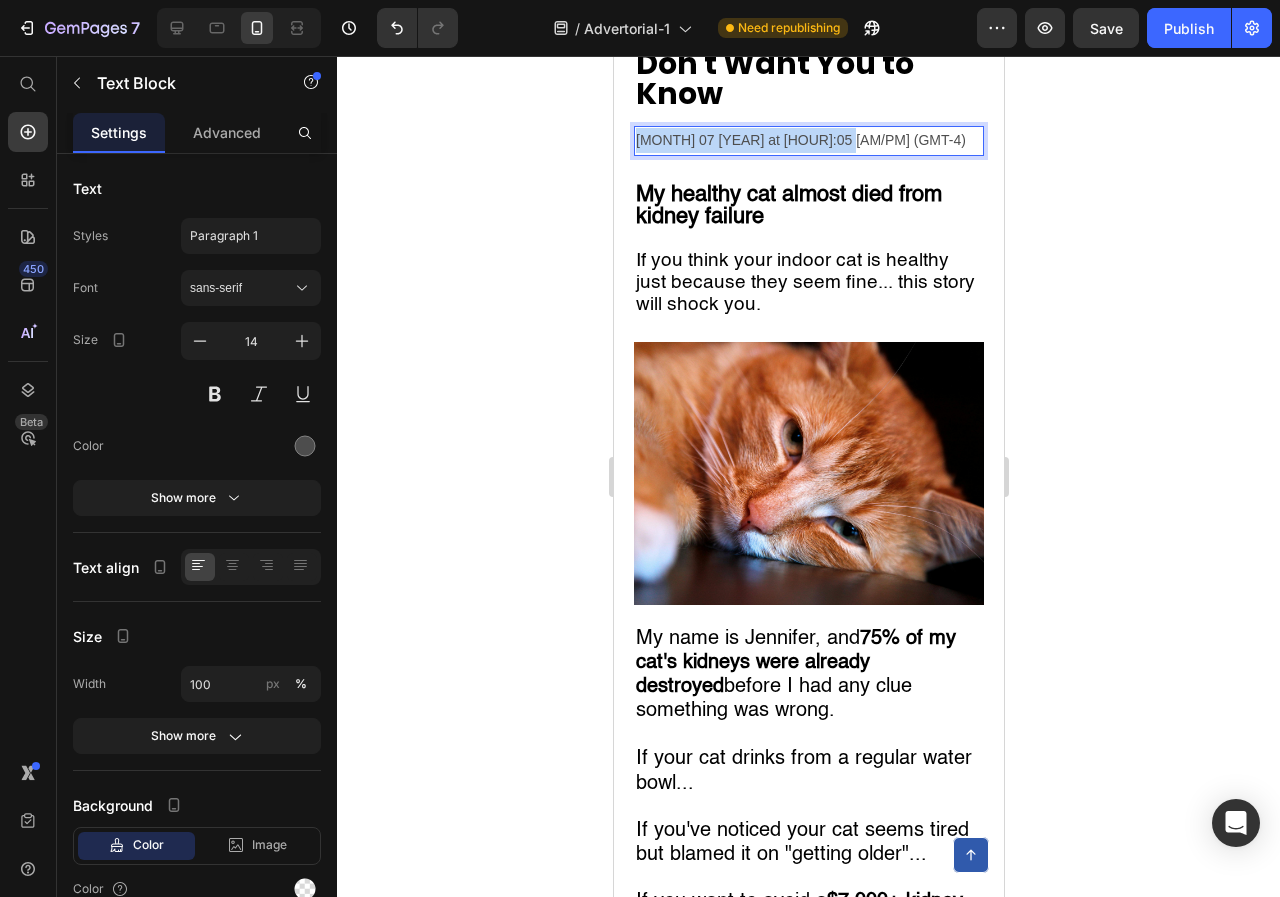 click on "[MONTH] 07 [YEAR] at [HOUR]:05 [AM/PM] (GMT-4)" at bounding box center [808, 140] 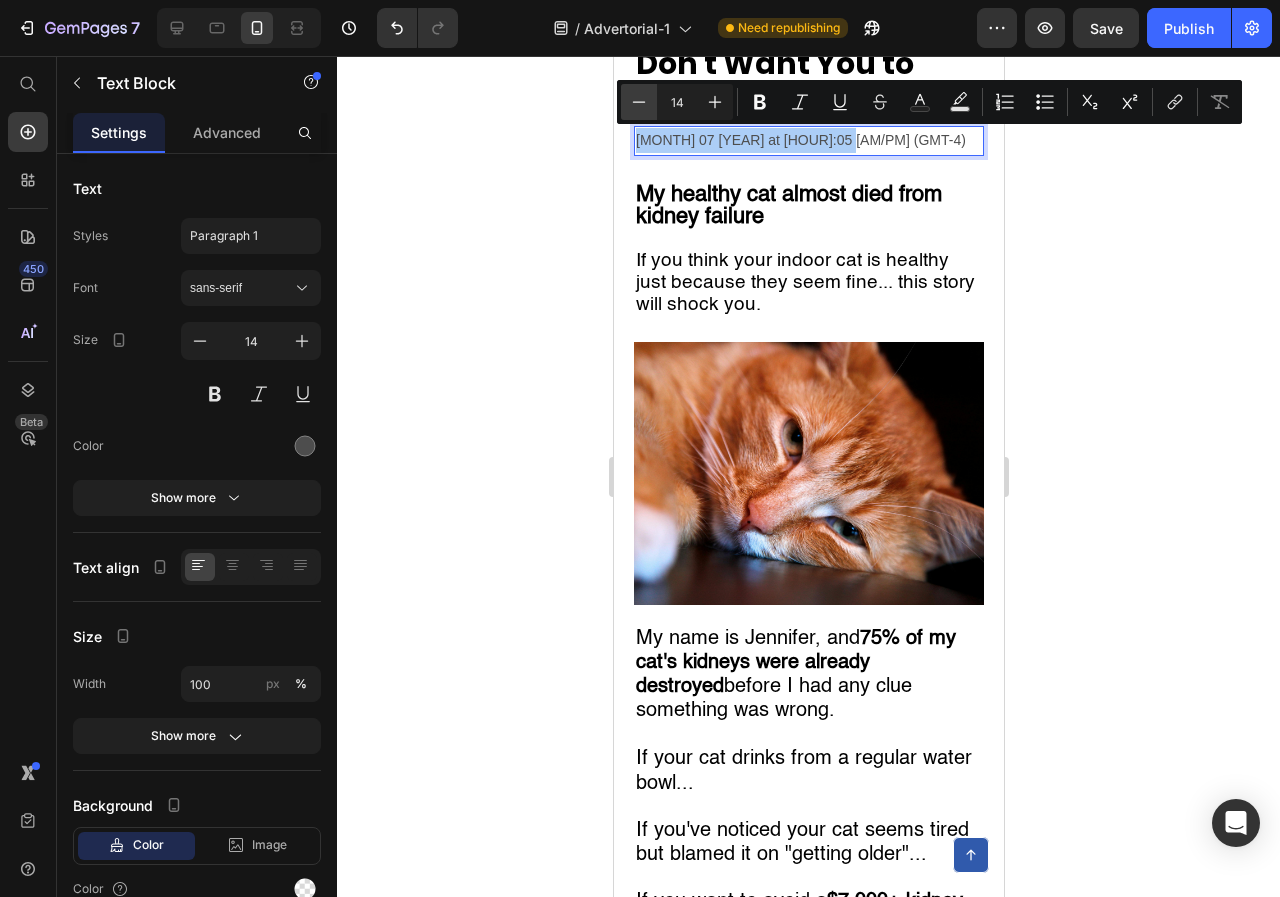 click 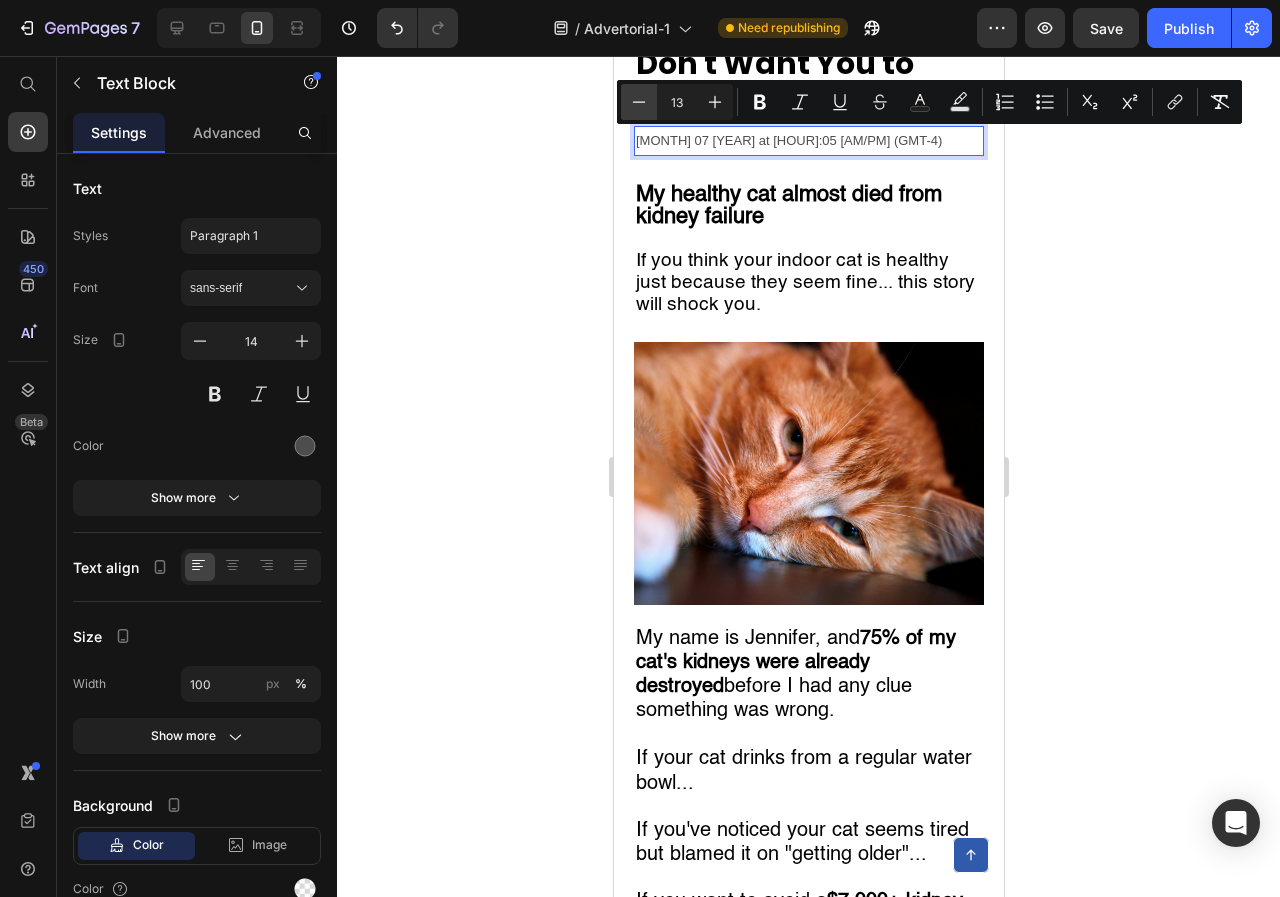 click 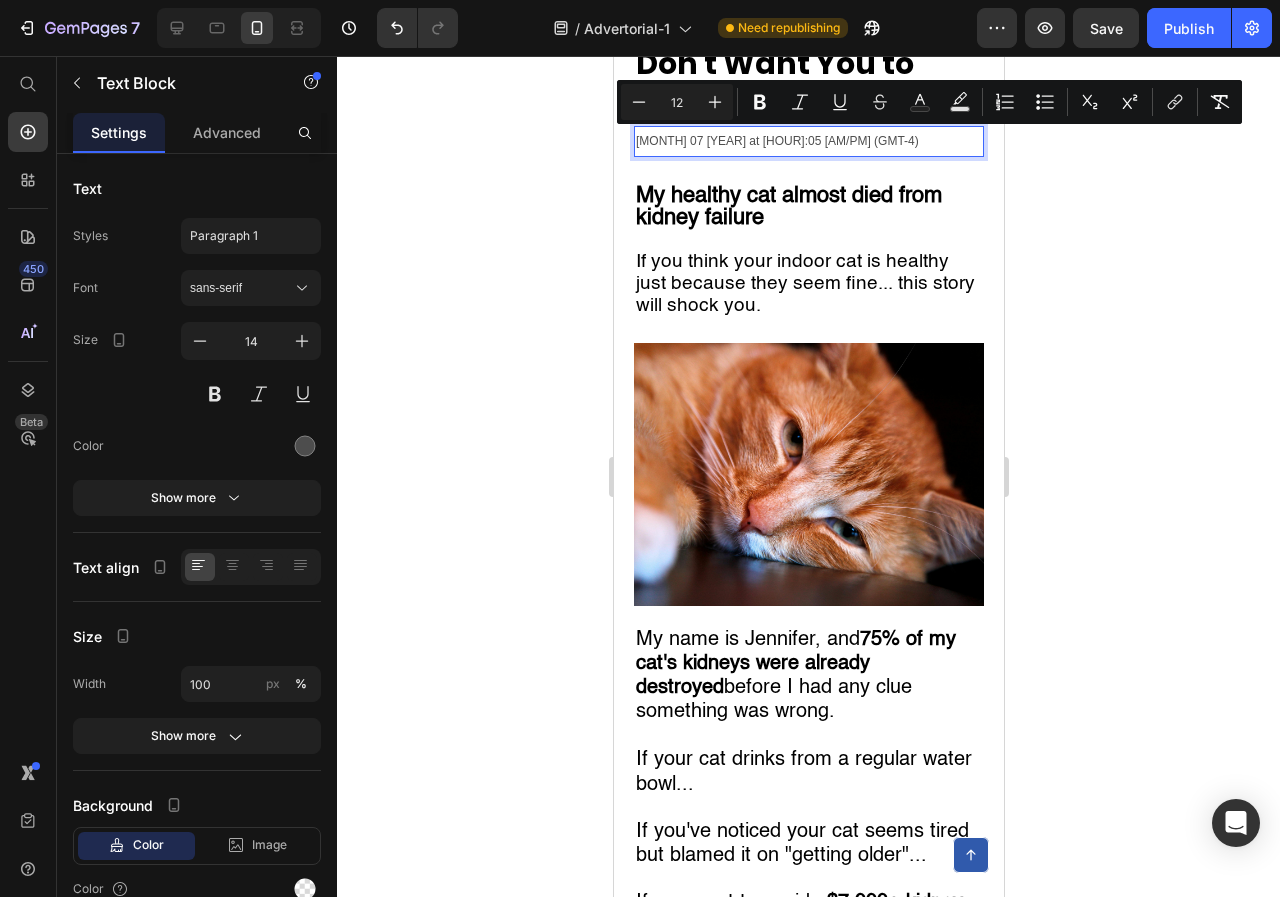 click 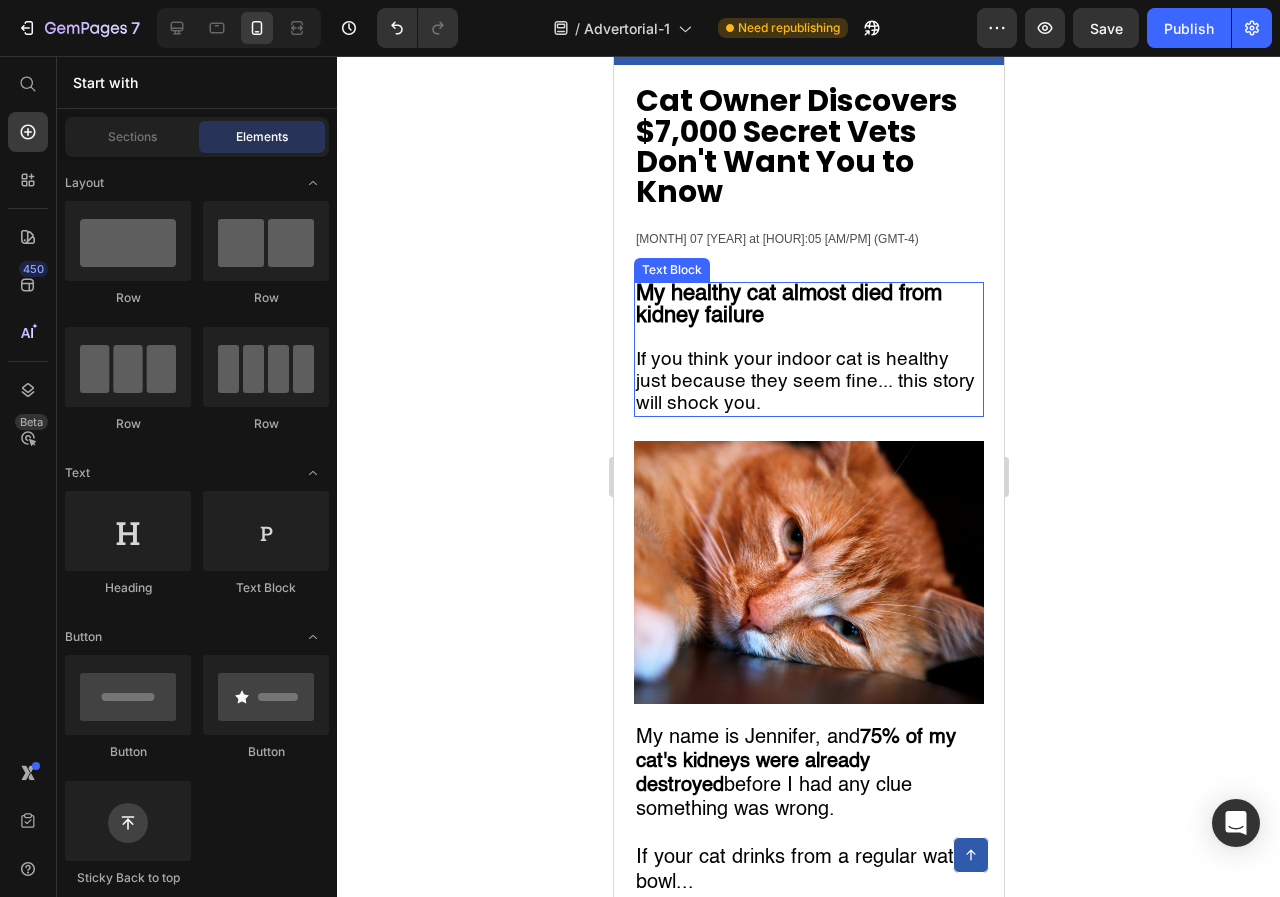 scroll, scrollTop: 93, scrollLeft: 0, axis: vertical 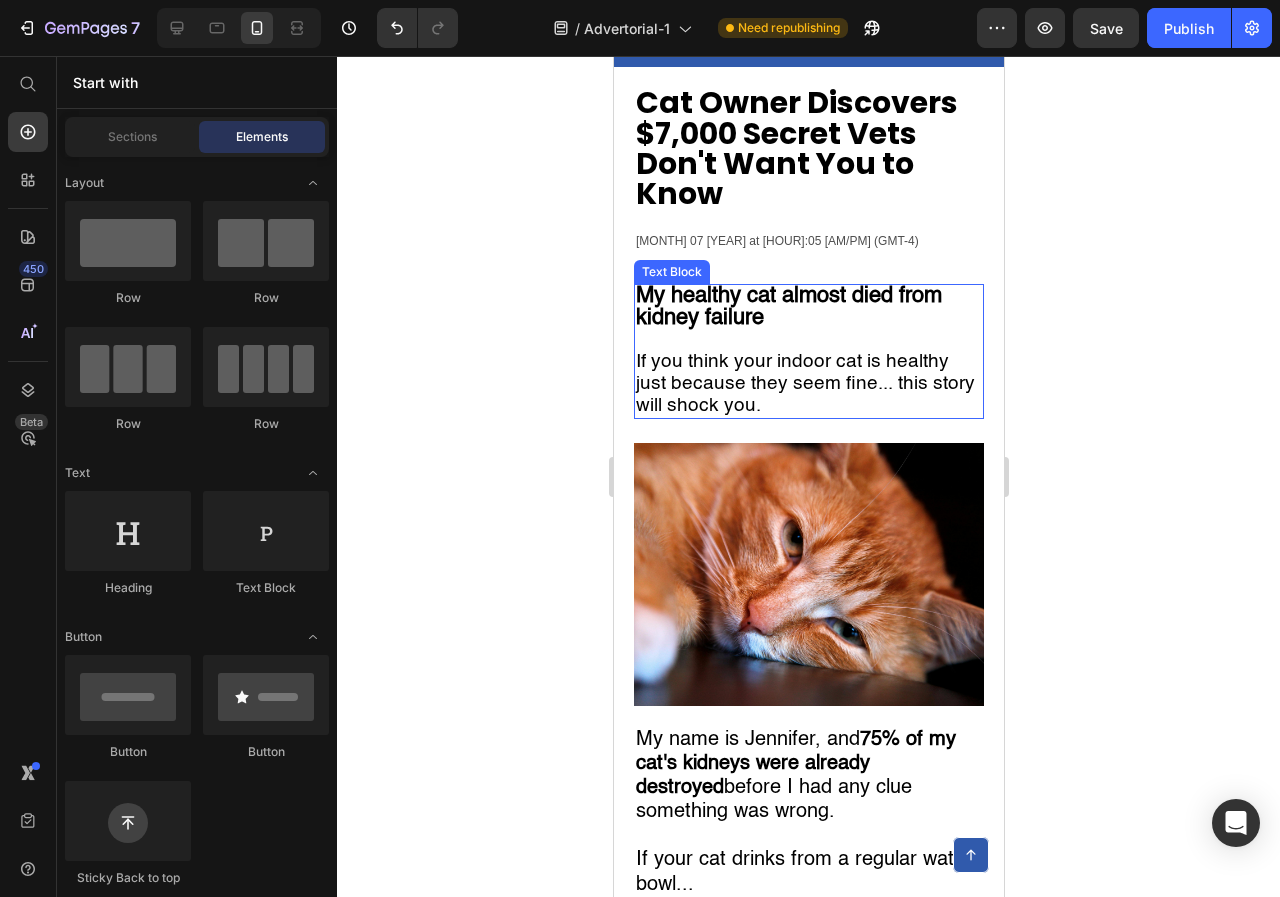 click on "My healthy cat almost died from kidney failure" at bounding box center (788, 307) 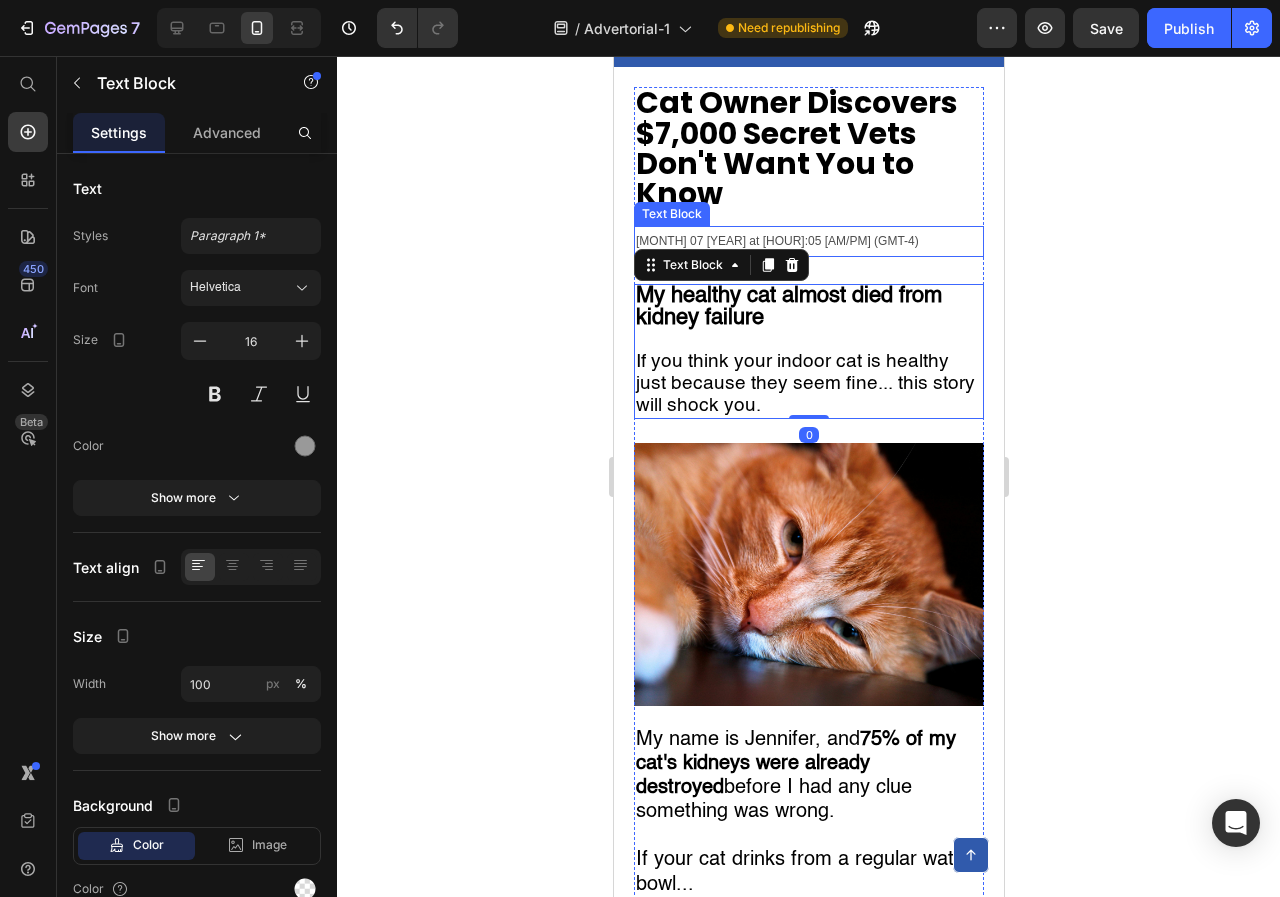click on "[MONTH] 07 [YEAR] at [HOUR]:05 [AM/PM] (GMT-4)" at bounding box center [808, 241] 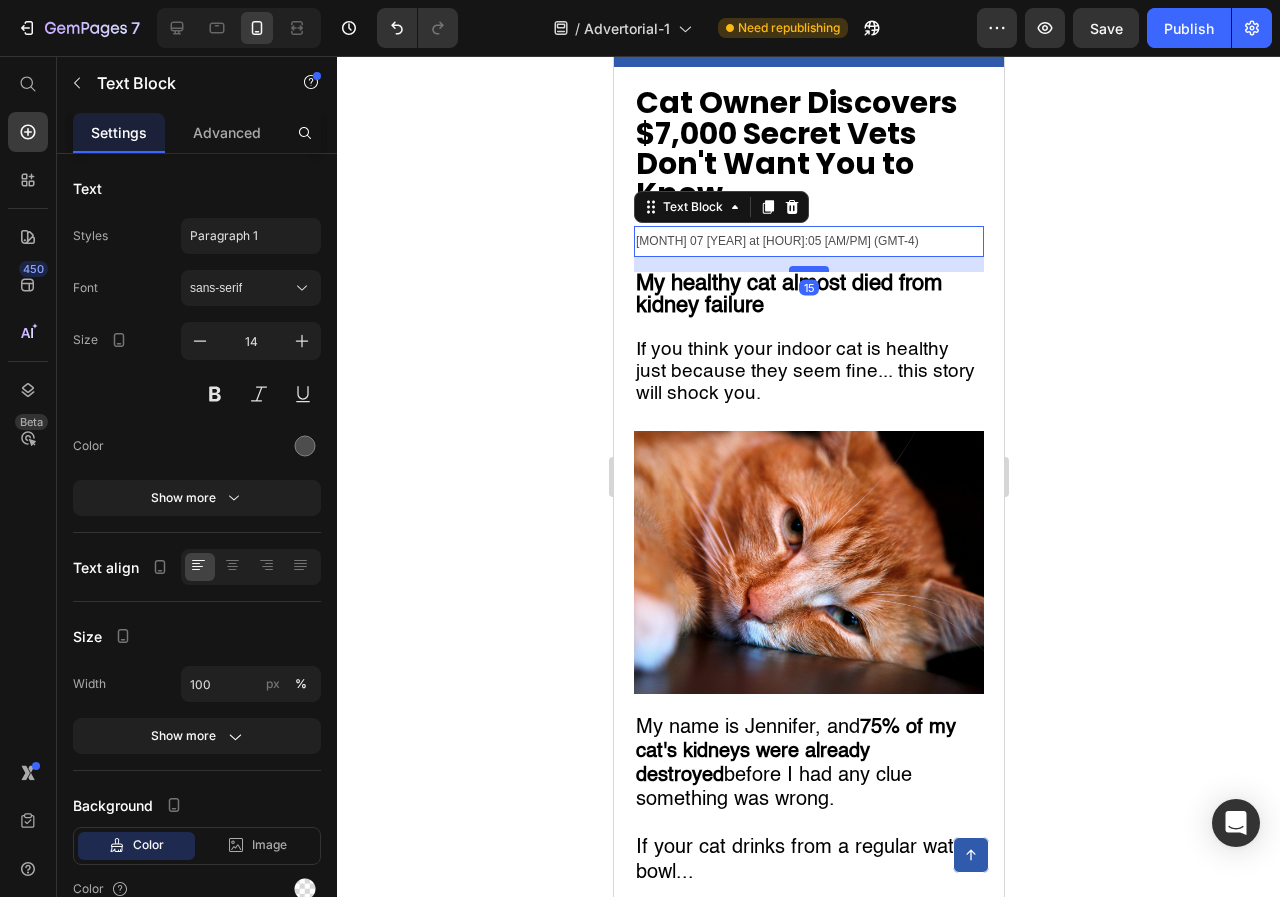 drag, startPoint x: 803, startPoint y: 280, endPoint x: 807, endPoint y: 268, distance: 12.649111 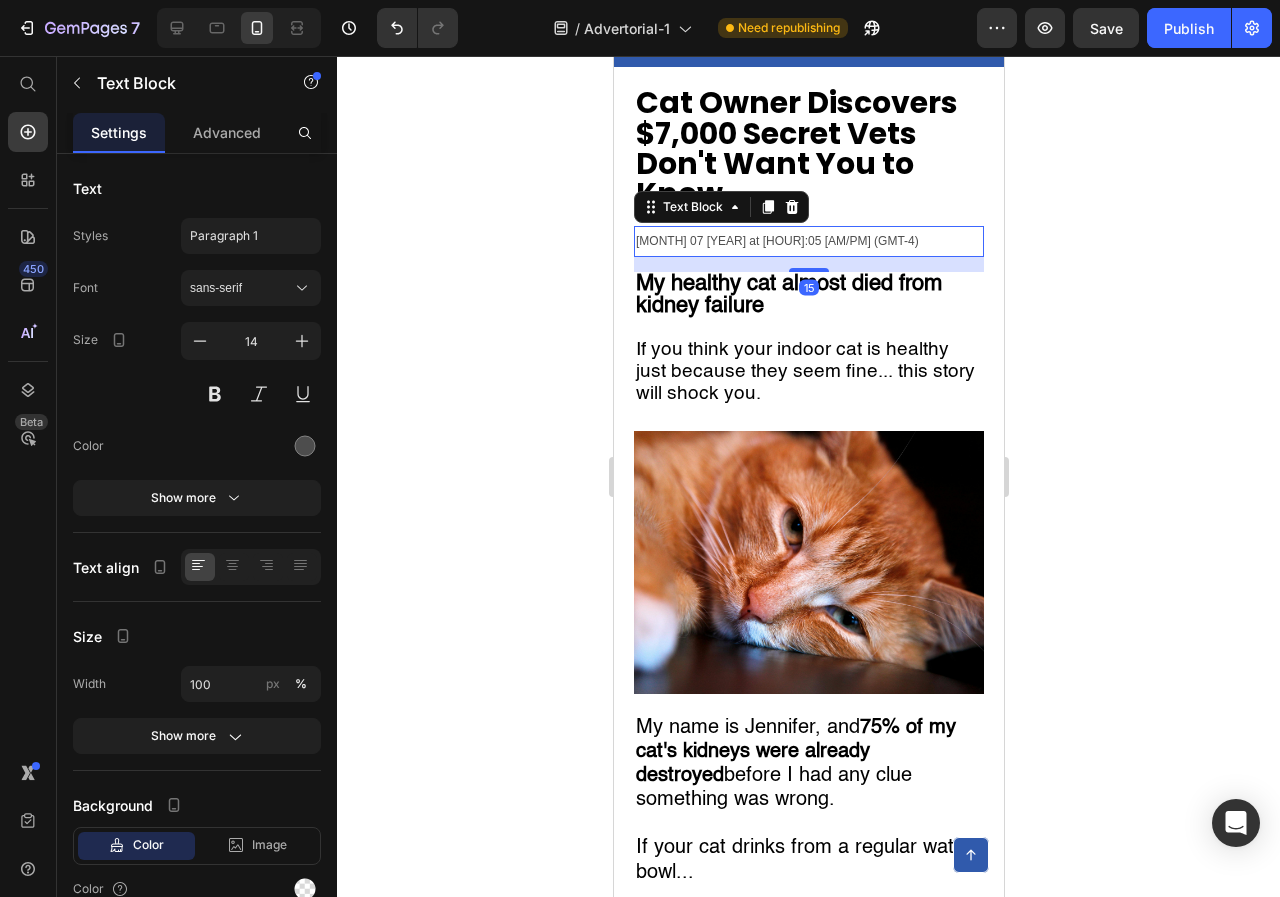 click 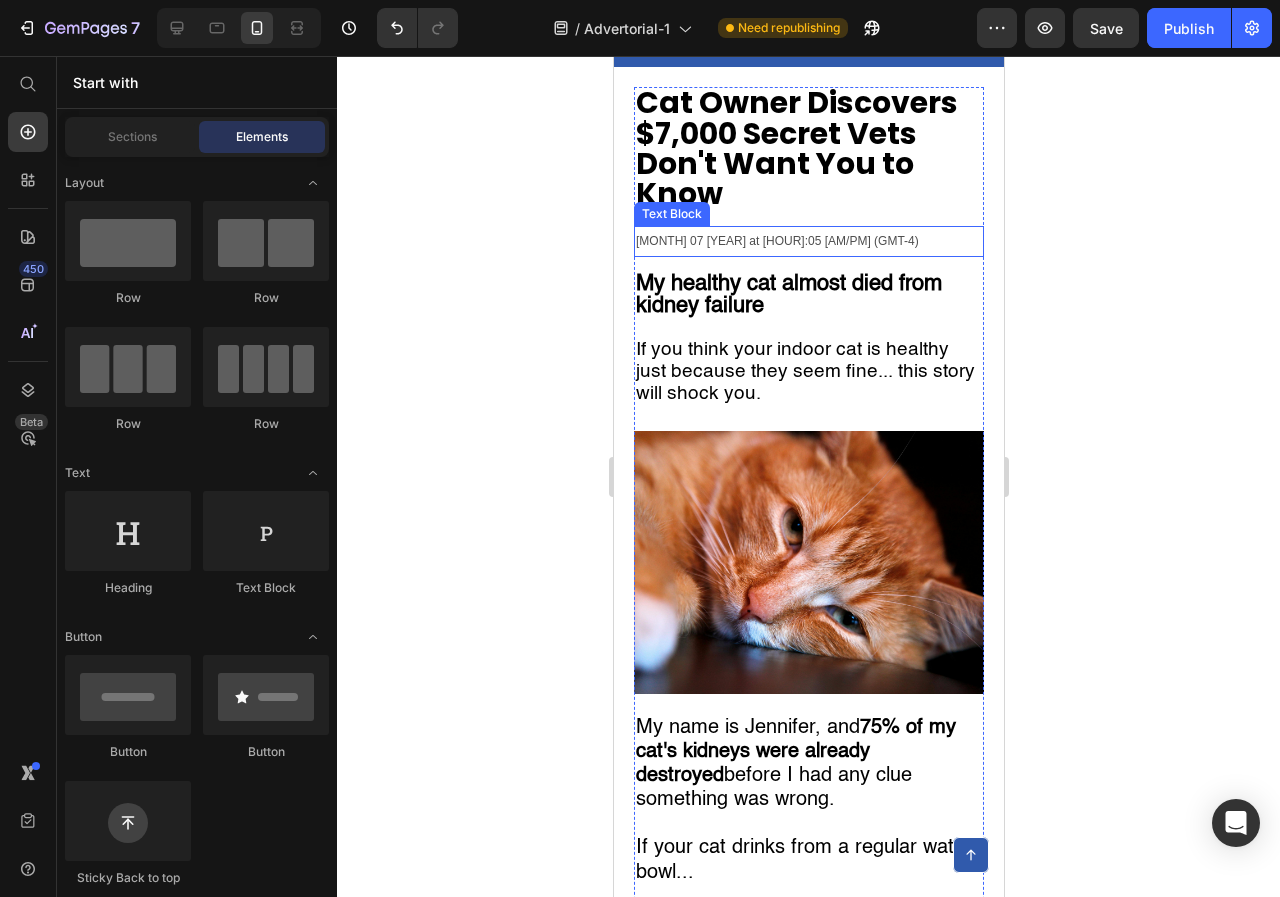 click on "[MONTH] 07 [YEAR] at [HOUR]:05 [AM/PM] (GMT-4)" at bounding box center [776, 241] 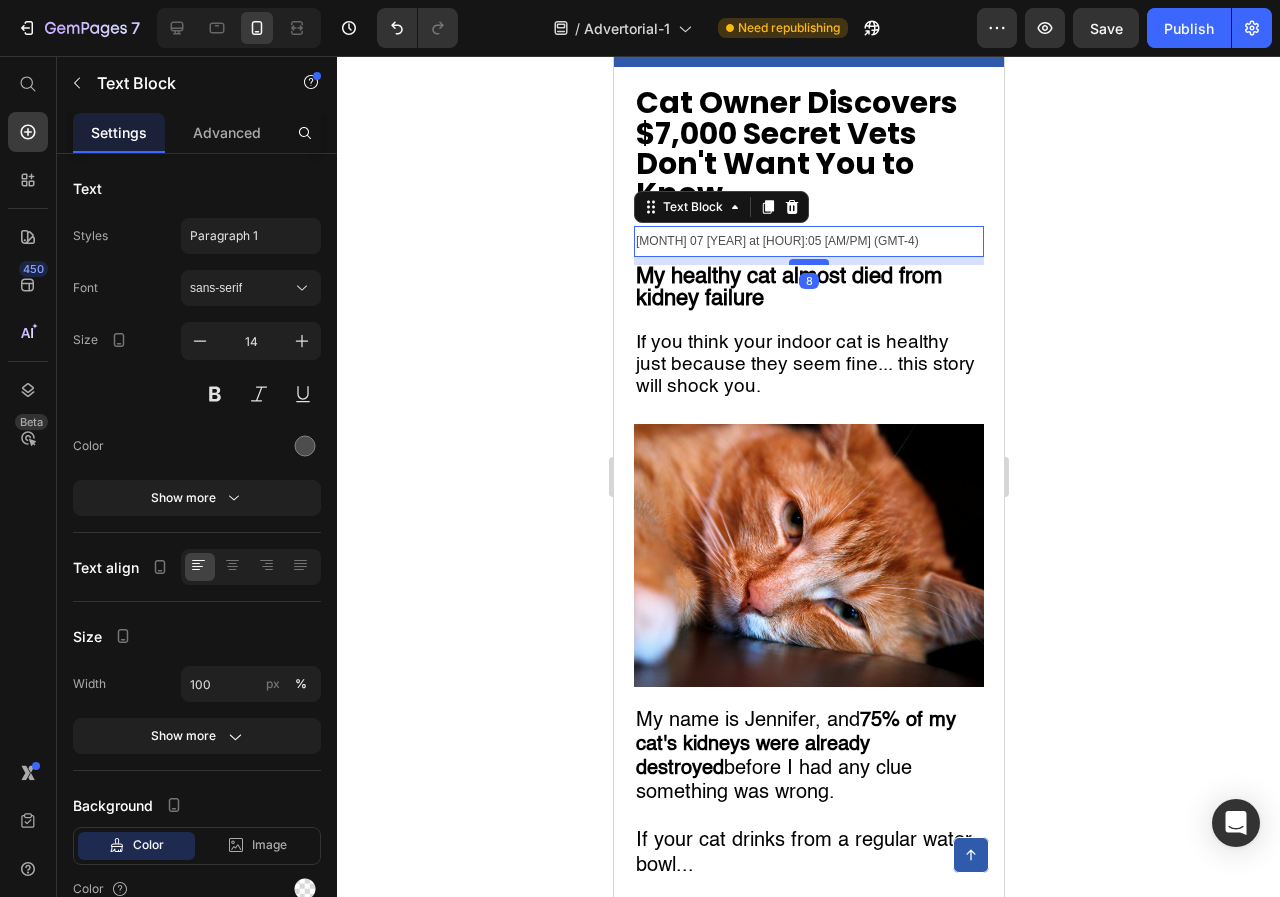 click at bounding box center (808, 262) 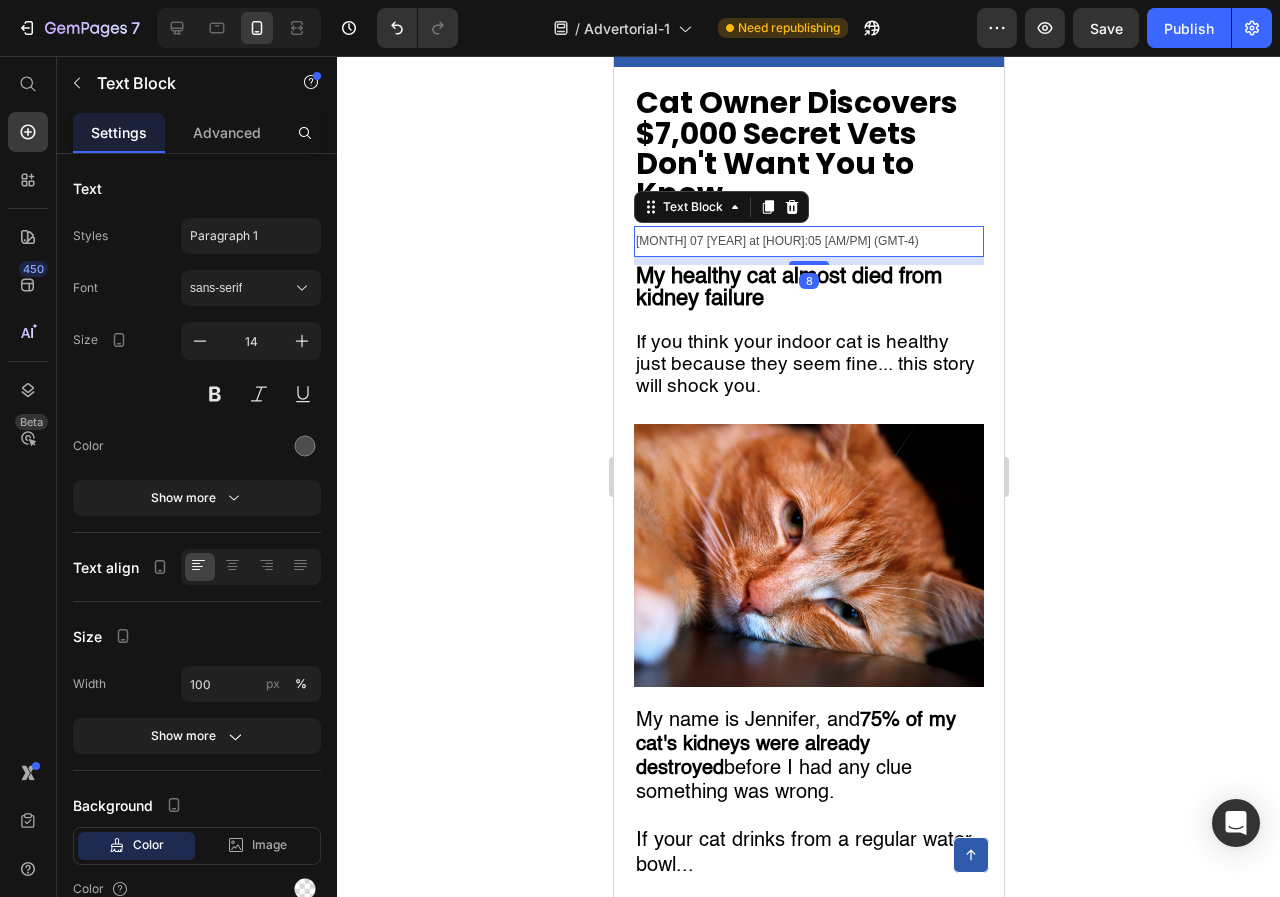 click 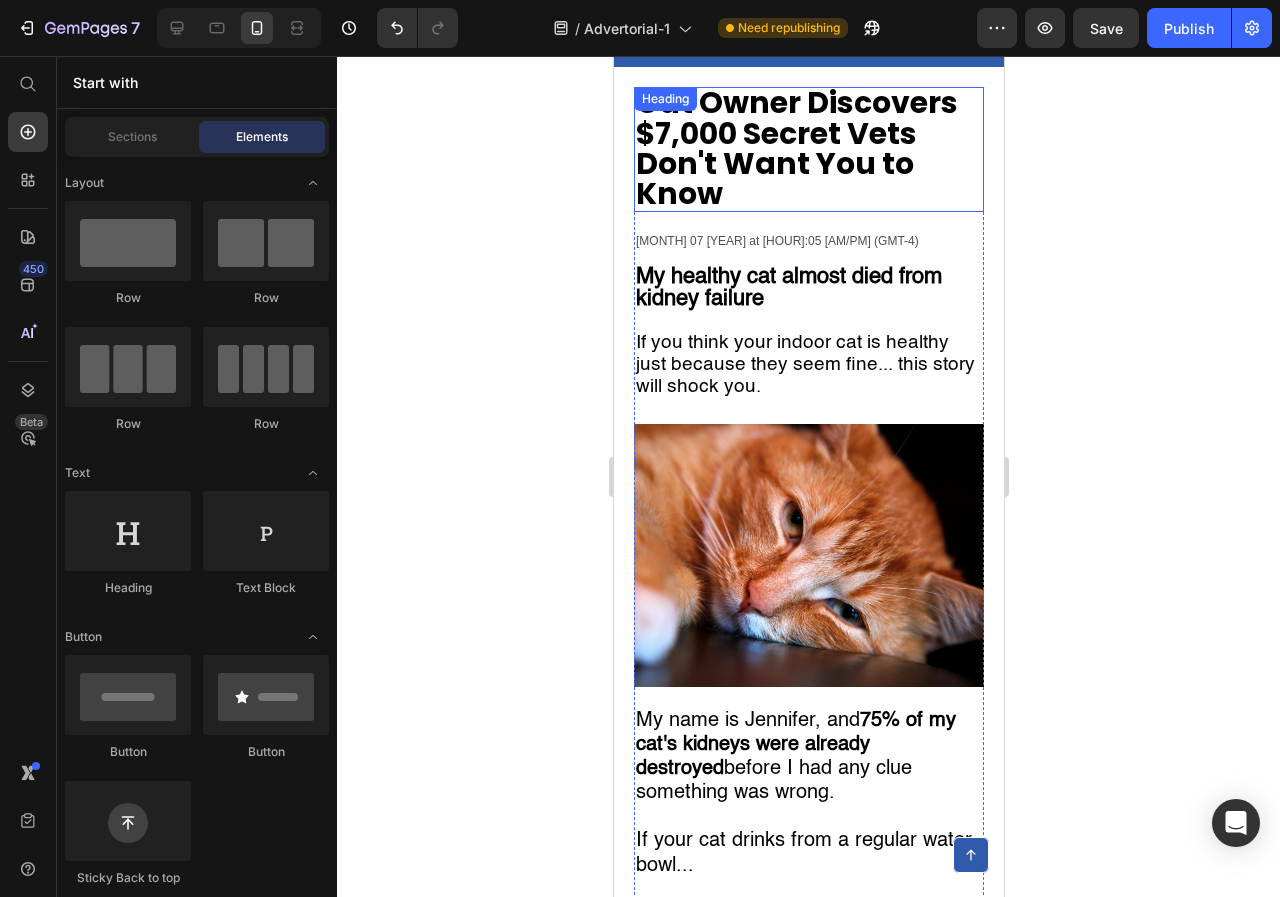 click on "Cat Owner Discovers $7,000 Secret Vets Don't Want You to Know" at bounding box center (808, 149) 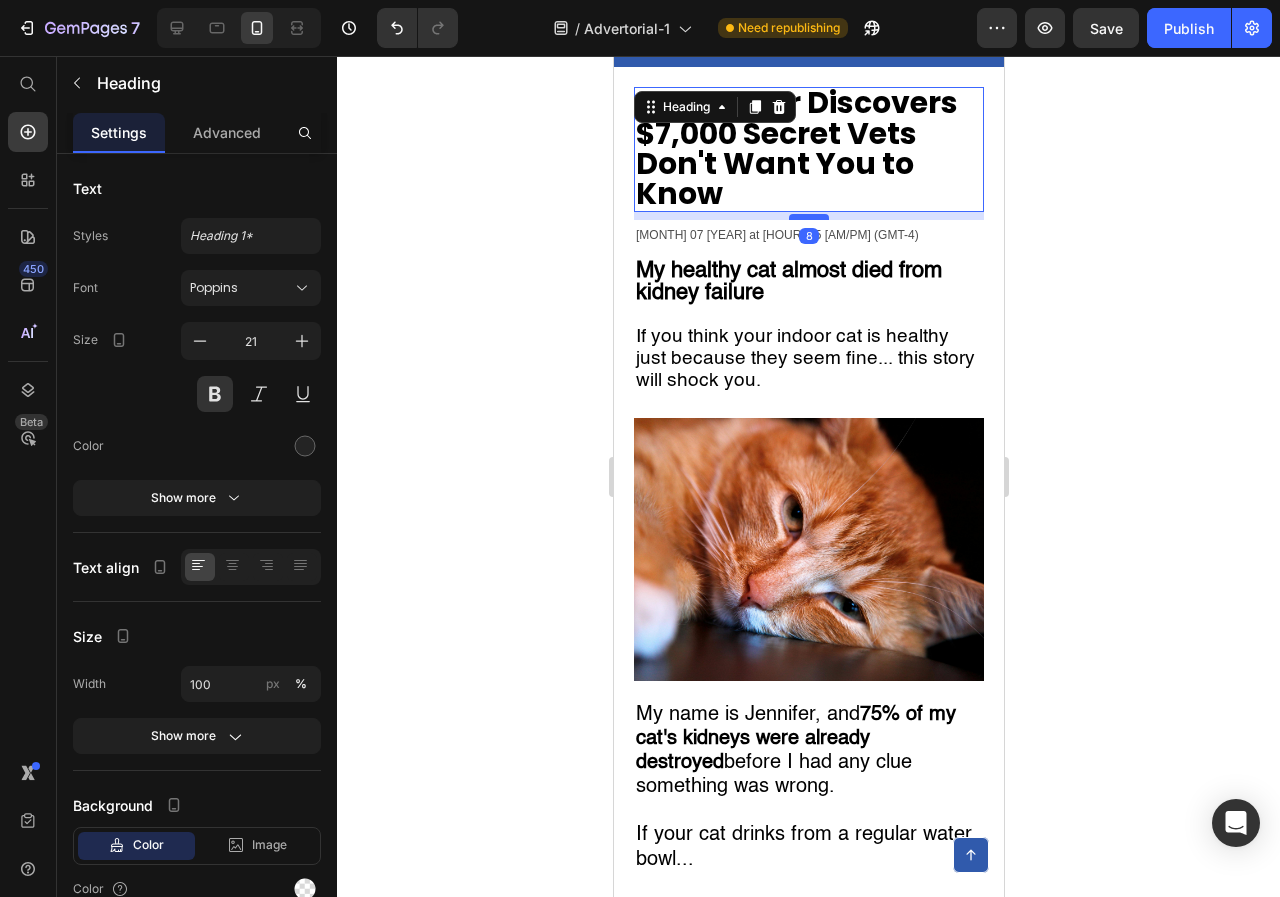 drag, startPoint x: 802, startPoint y: 222, endPoint x: 1635, endPoint y: 355, distance: 843.55084 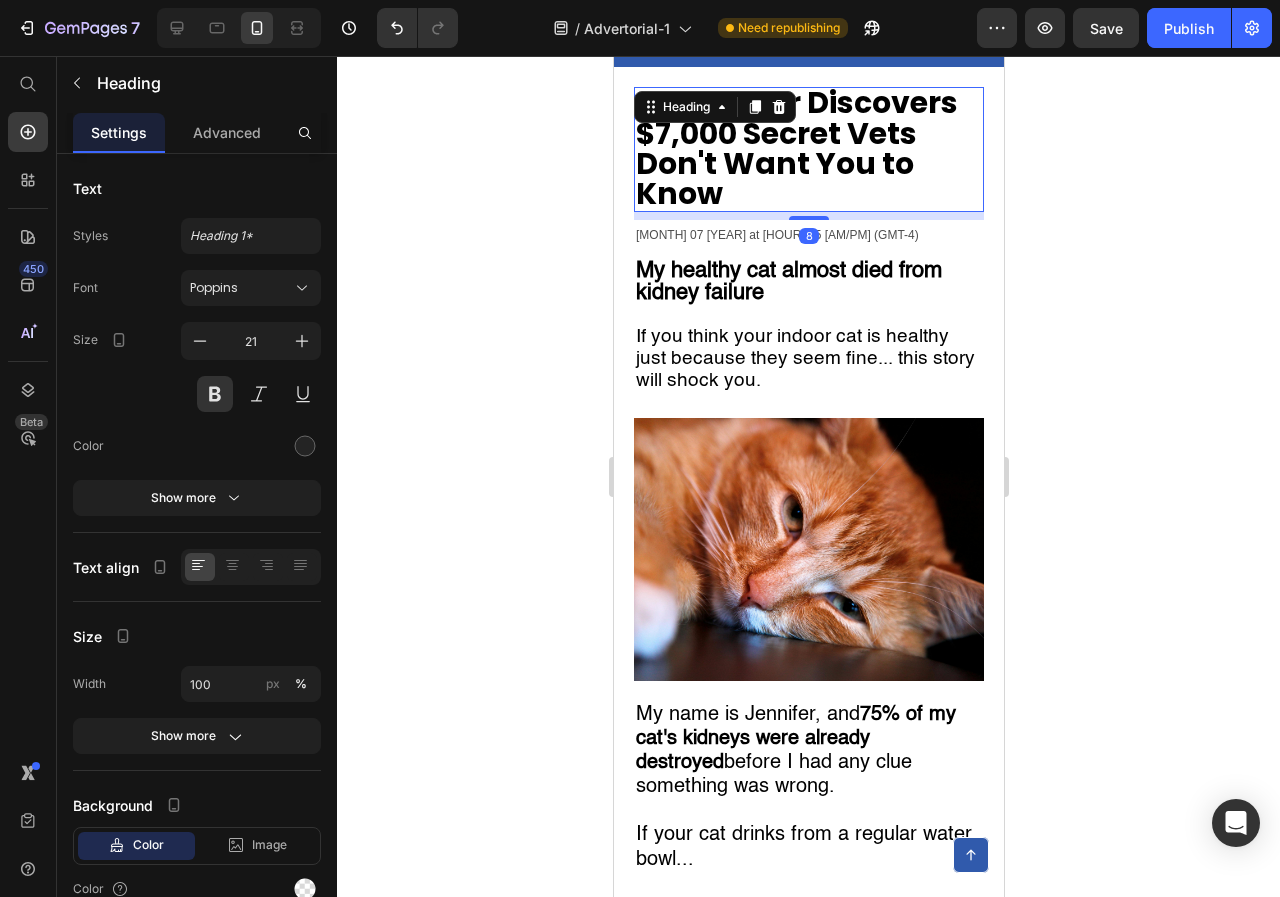 click 